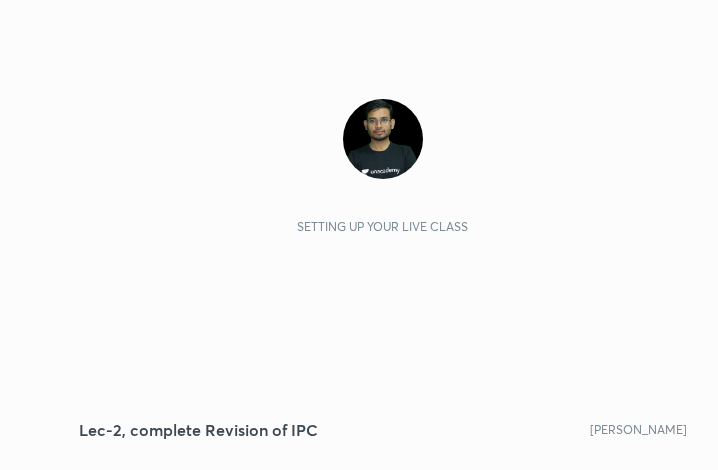 scroll, scrollTop: 0, scrollLeft: 0, axis: both 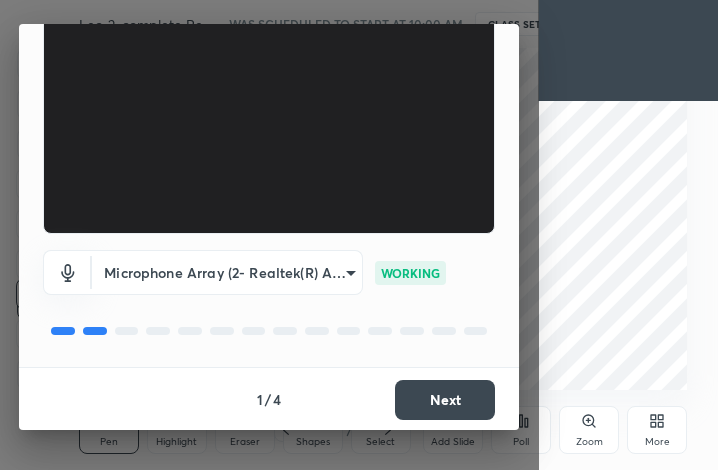 click on "Next" at bounding box center [445, 400] 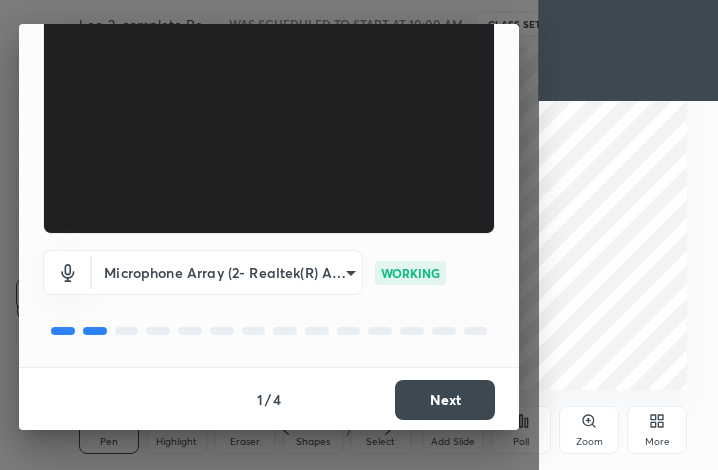 scroll, scrollTop: 0, scrollLeft: 0, axis: both 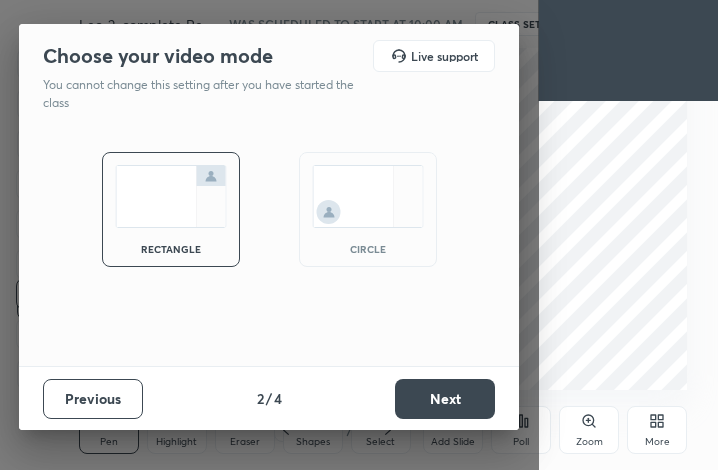 click on "Next" at bounding box center [445, 399] 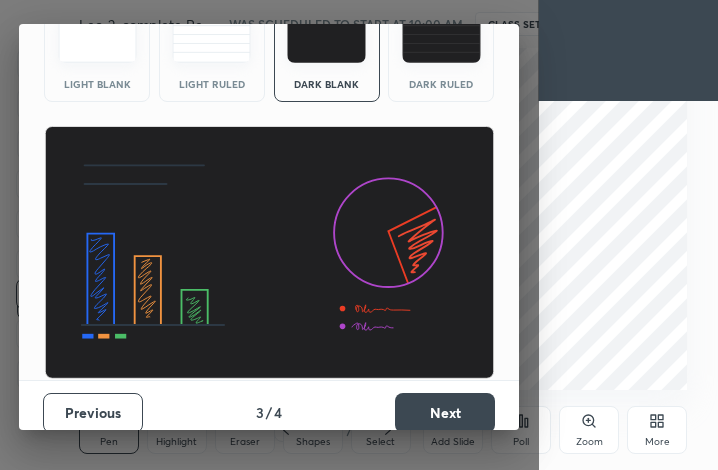 scroll, scrollTop: 129, scrollLeft: 0, axis: vertical 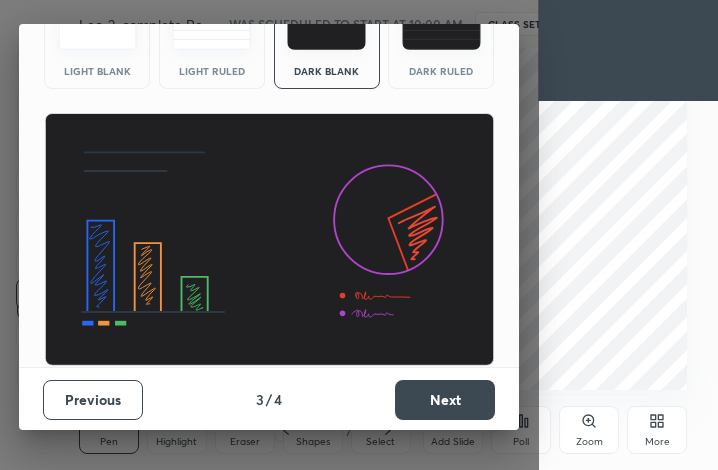 click on "Previous 3 / 4 Next" at bounding box center [269, 399] 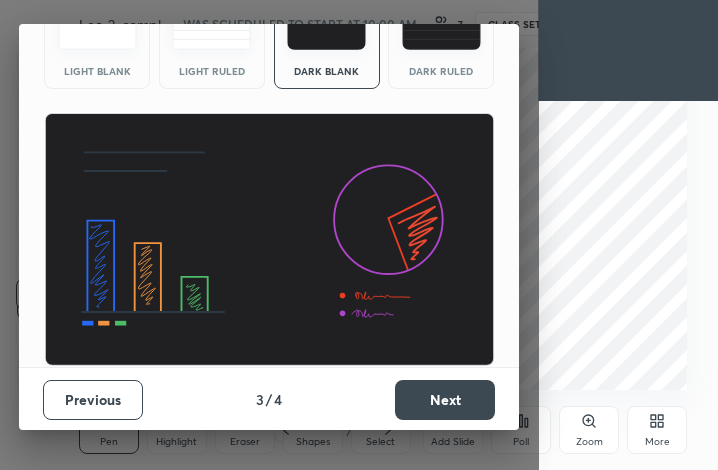 click on "Next" at bounding box center (445, 400) 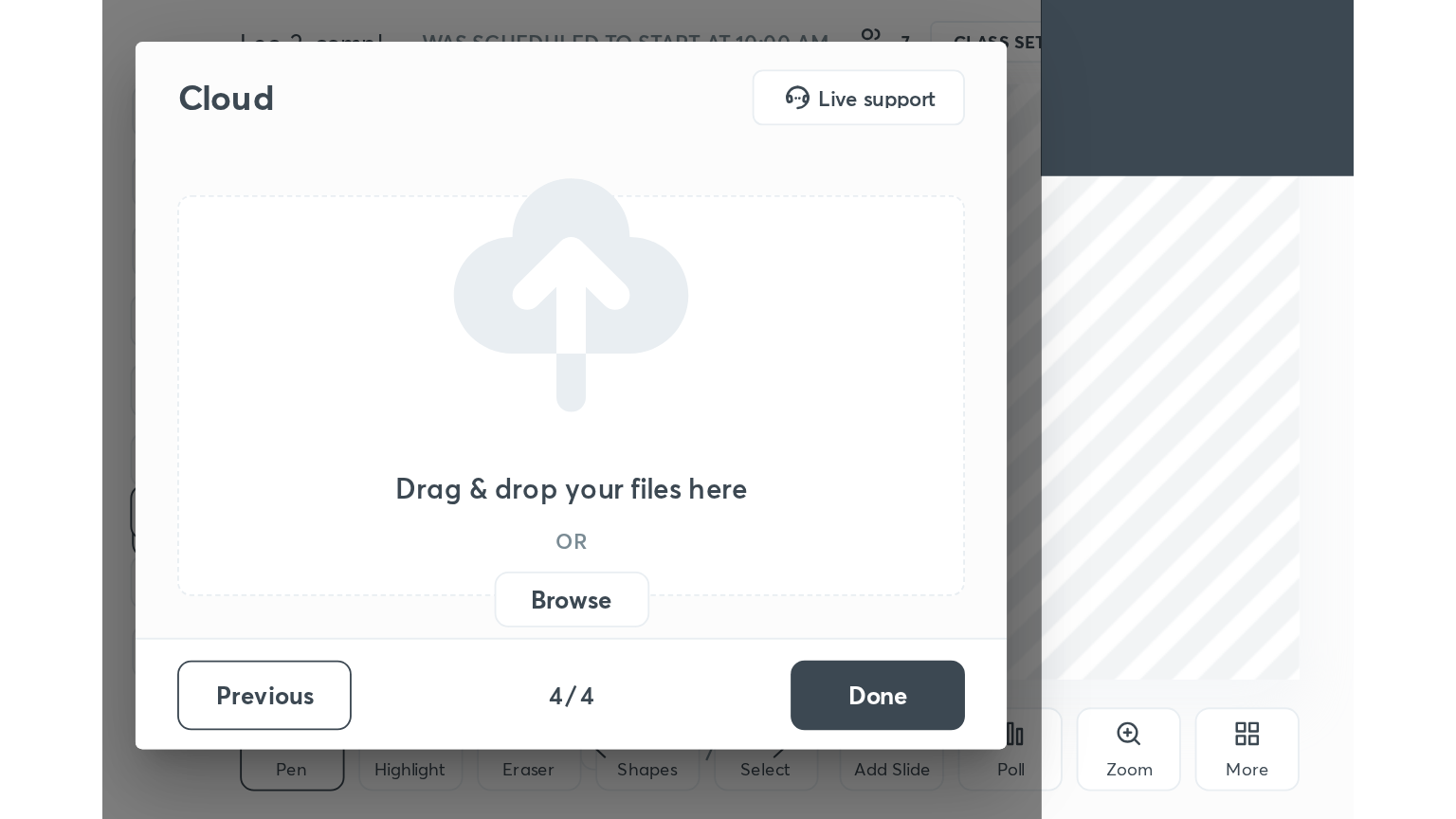 scroll, scrollTop: 0, scrollLeft: 0, axis: both 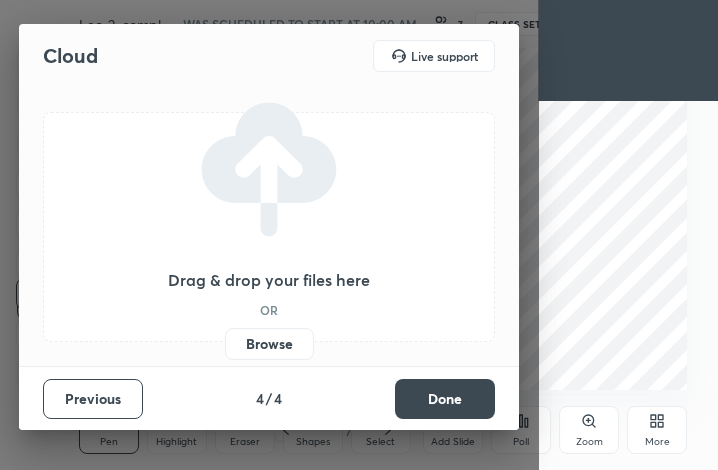 click on "Done" at bounding box center (445, 399) 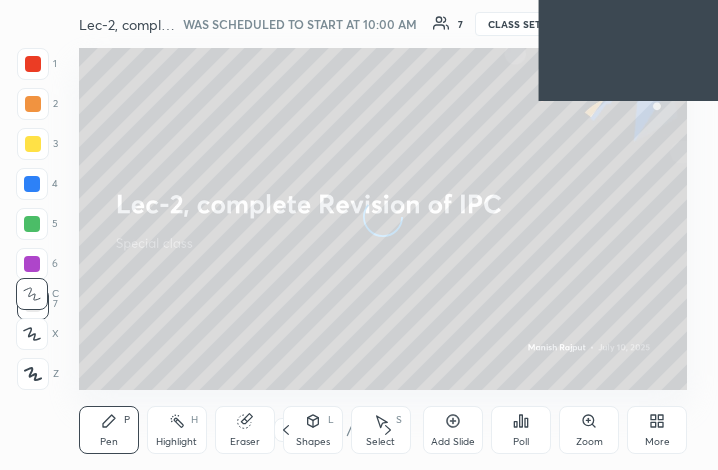 click on "More" at bounding box center [657, 442] 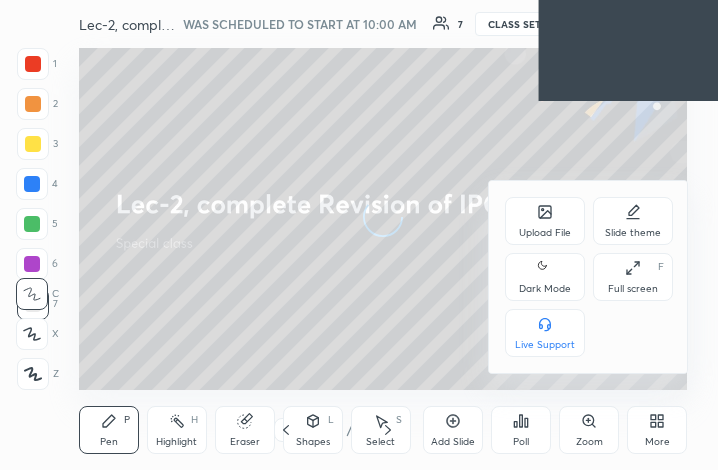 click on "Full screen" at bounding box center (633, 289) 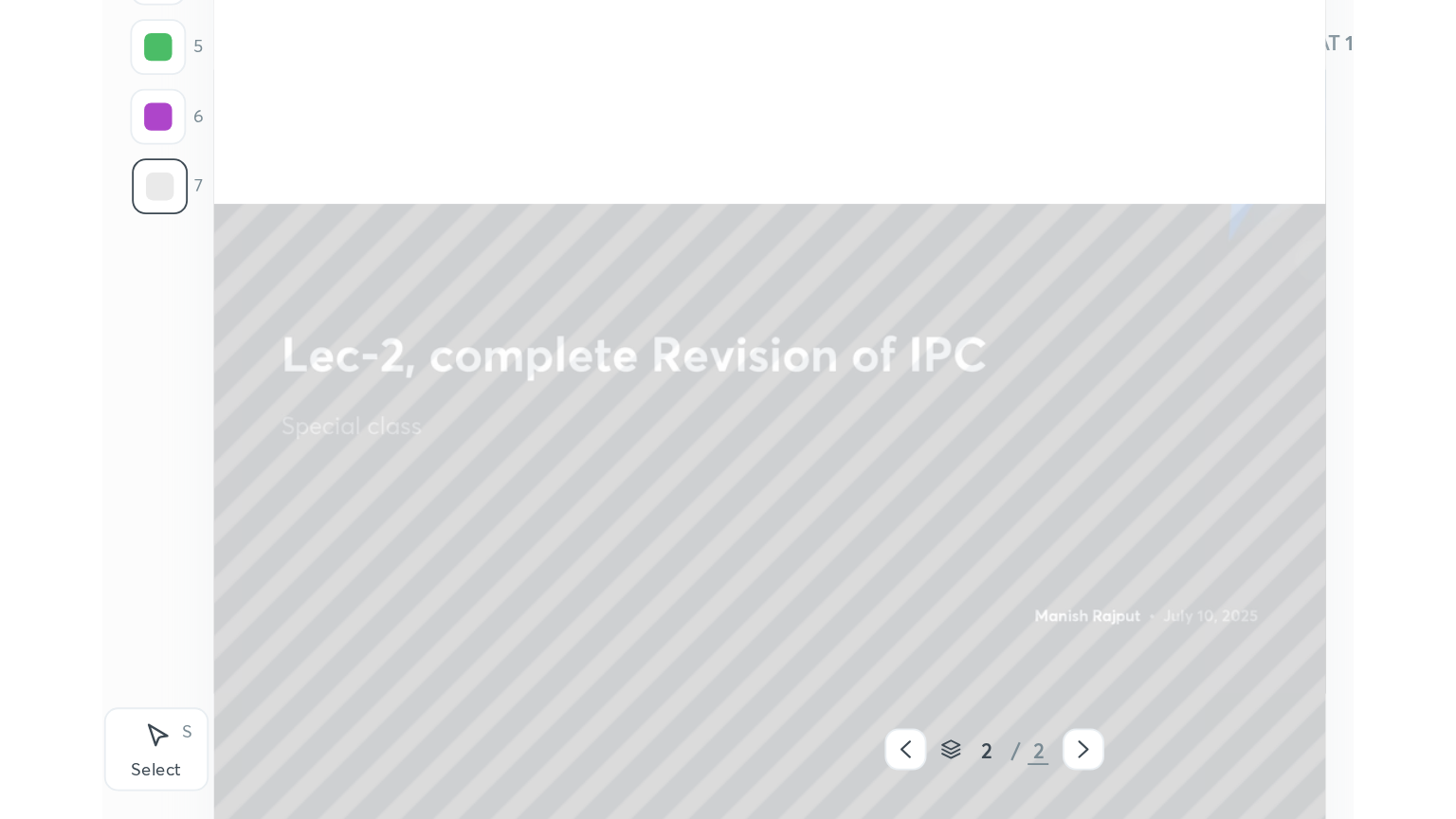 scroll, scrollTop: 94094, scrollLeft: 93431, axis: both 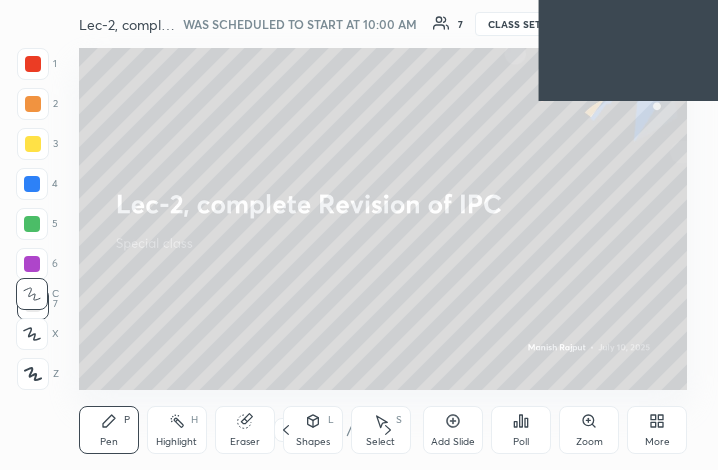 click on "More" at bounding box center [657, 430] 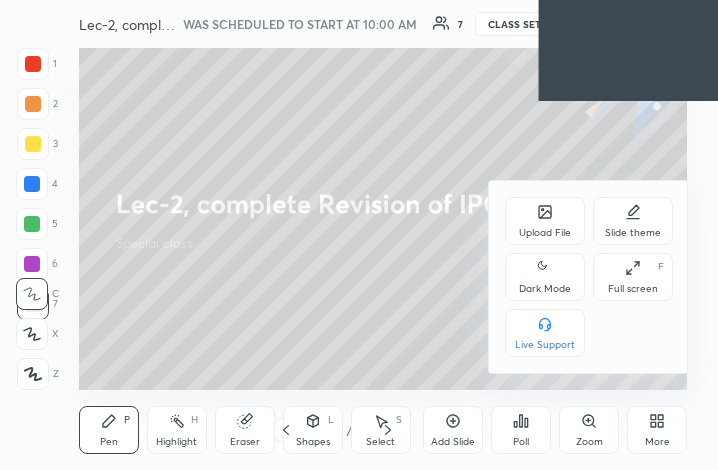 click on "Full screen F" at bounding box center [633, 277] 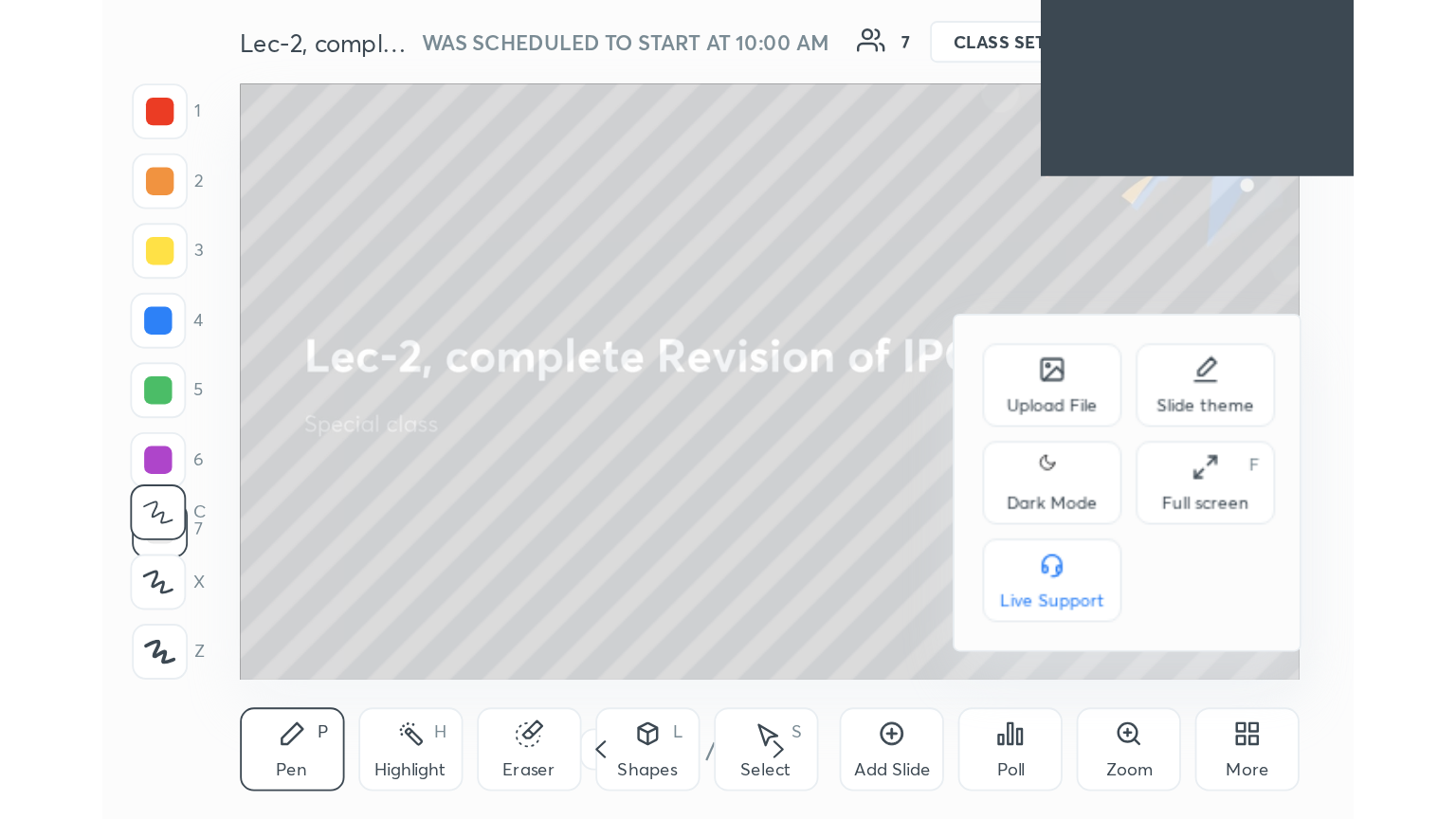 scroll, scrollTop: 94094, scrollLeft: 93421, axis: both 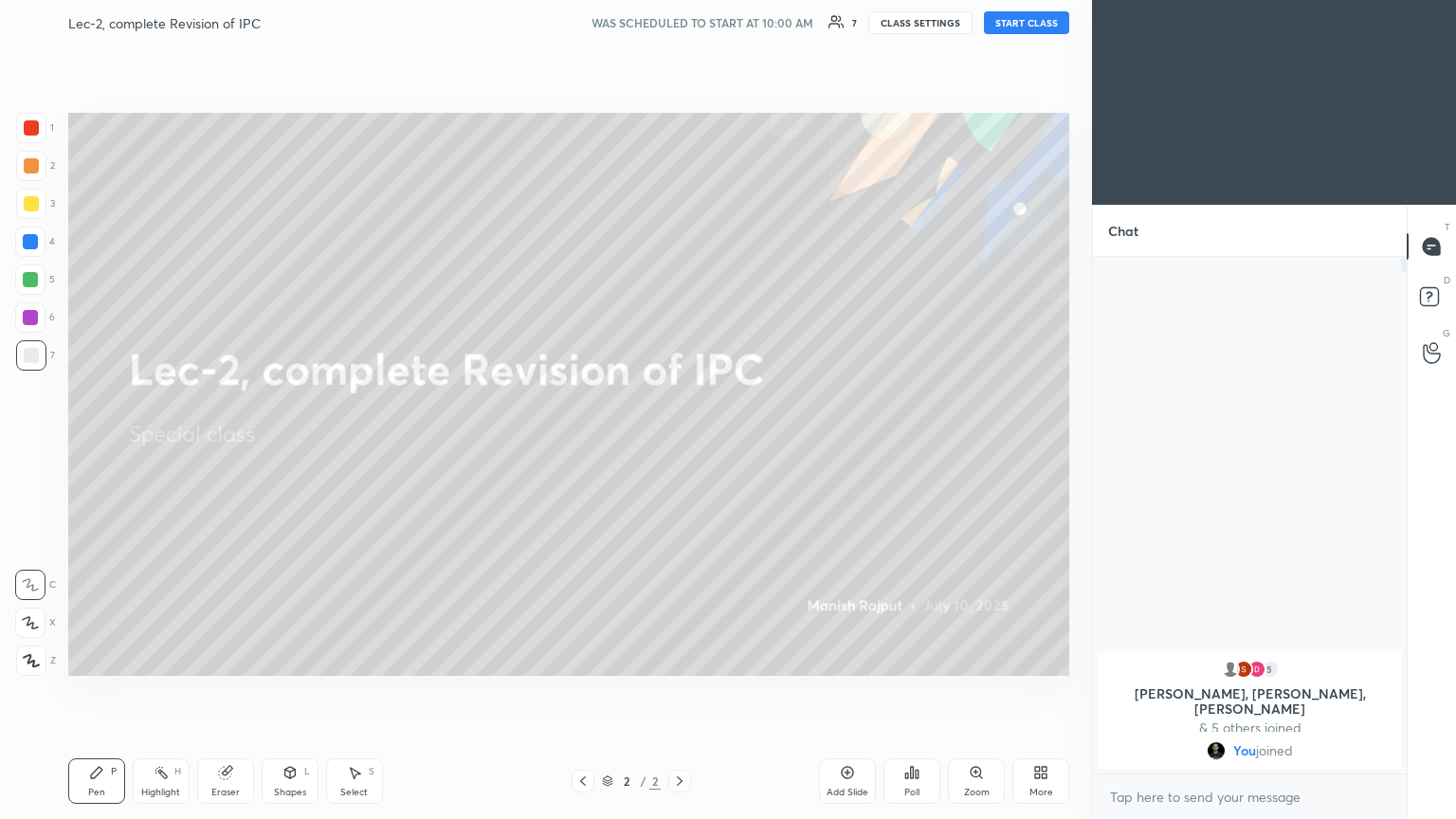click on "START CLASS" at bounding box center [1027, 23] 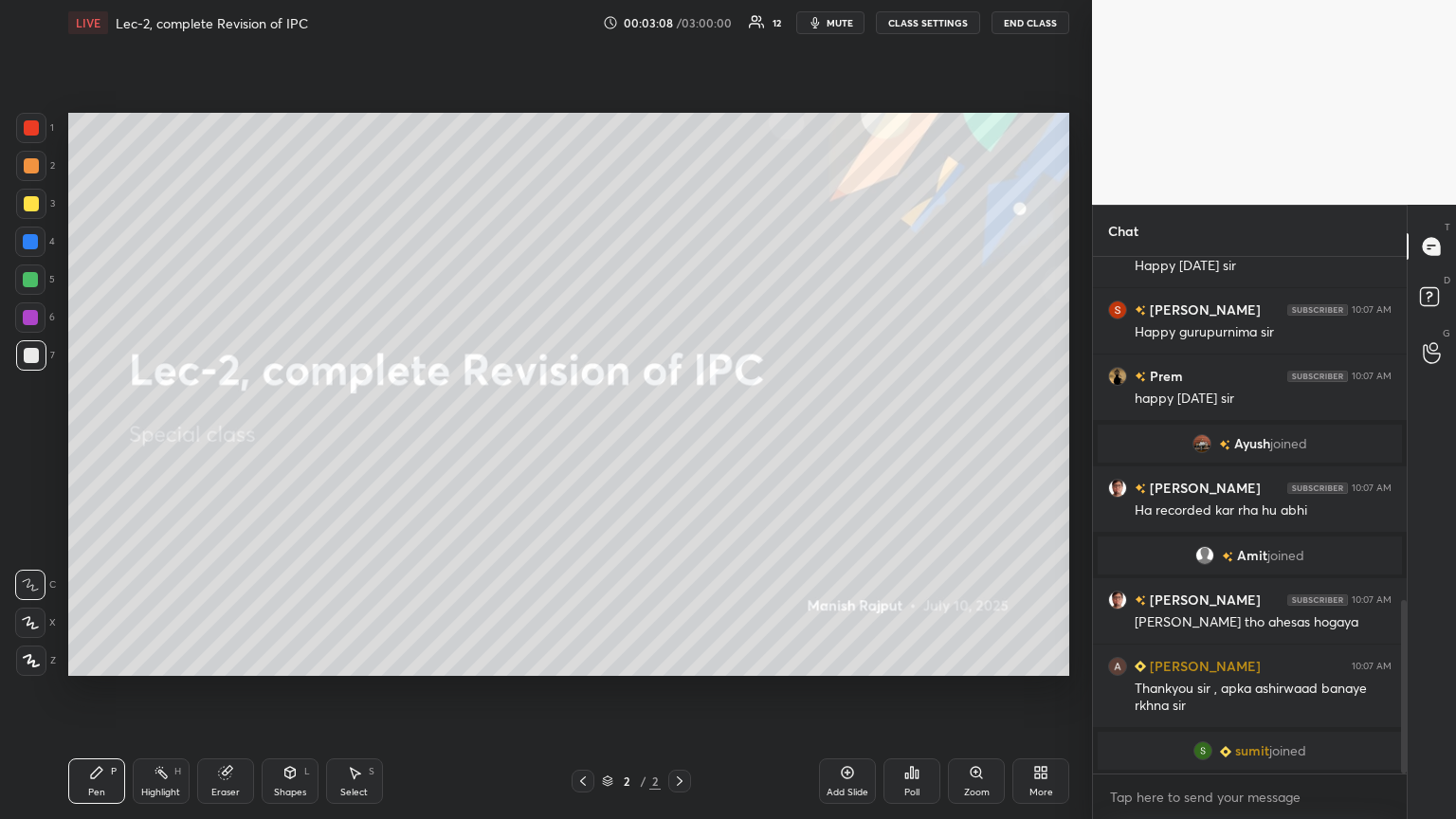 scroll, scrollTop: 1016, scrollLeft: 0, axis: vertical 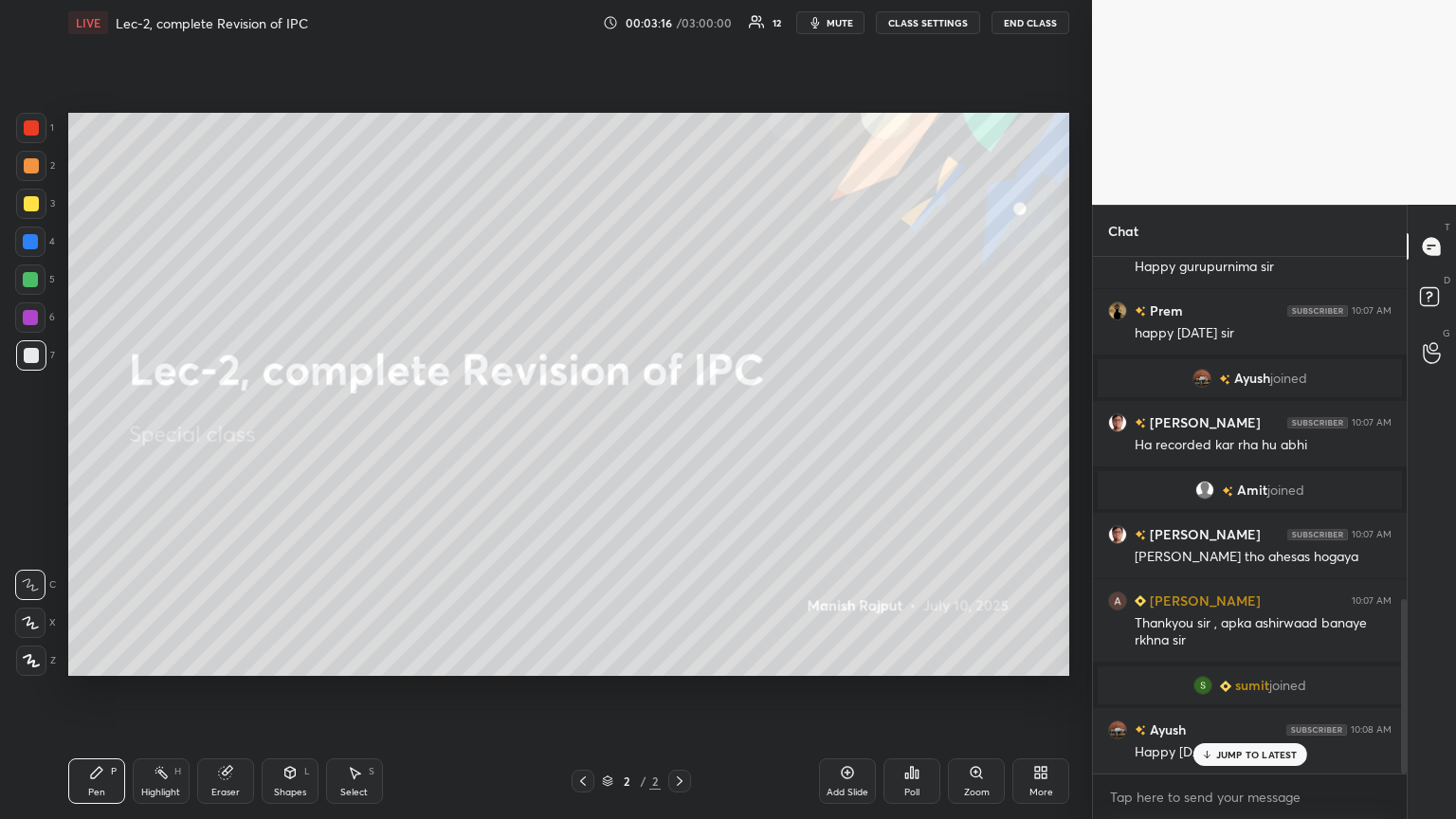 click on "JUMP TO LATEST" at bounding box center [1257, 755] 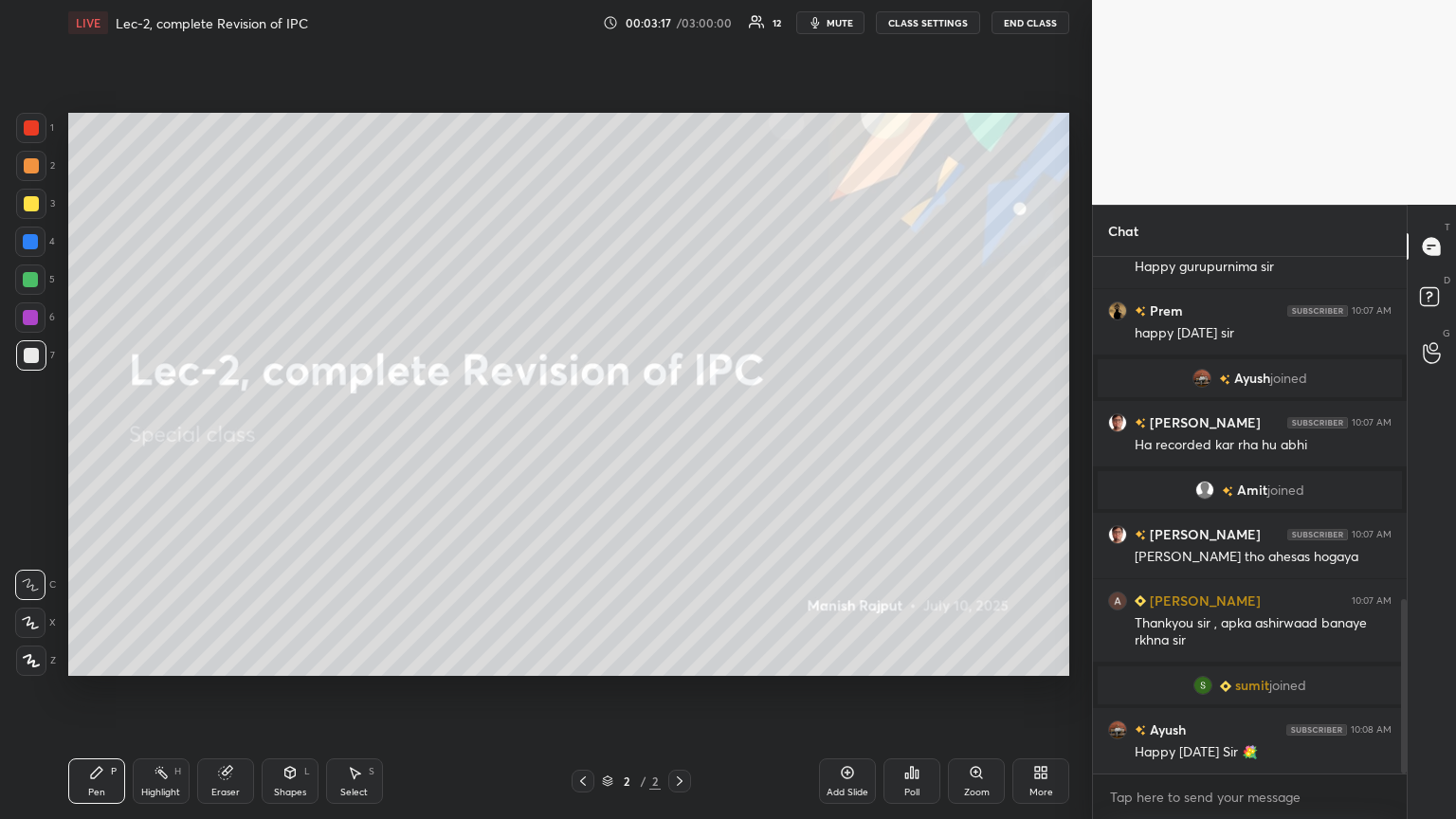 click 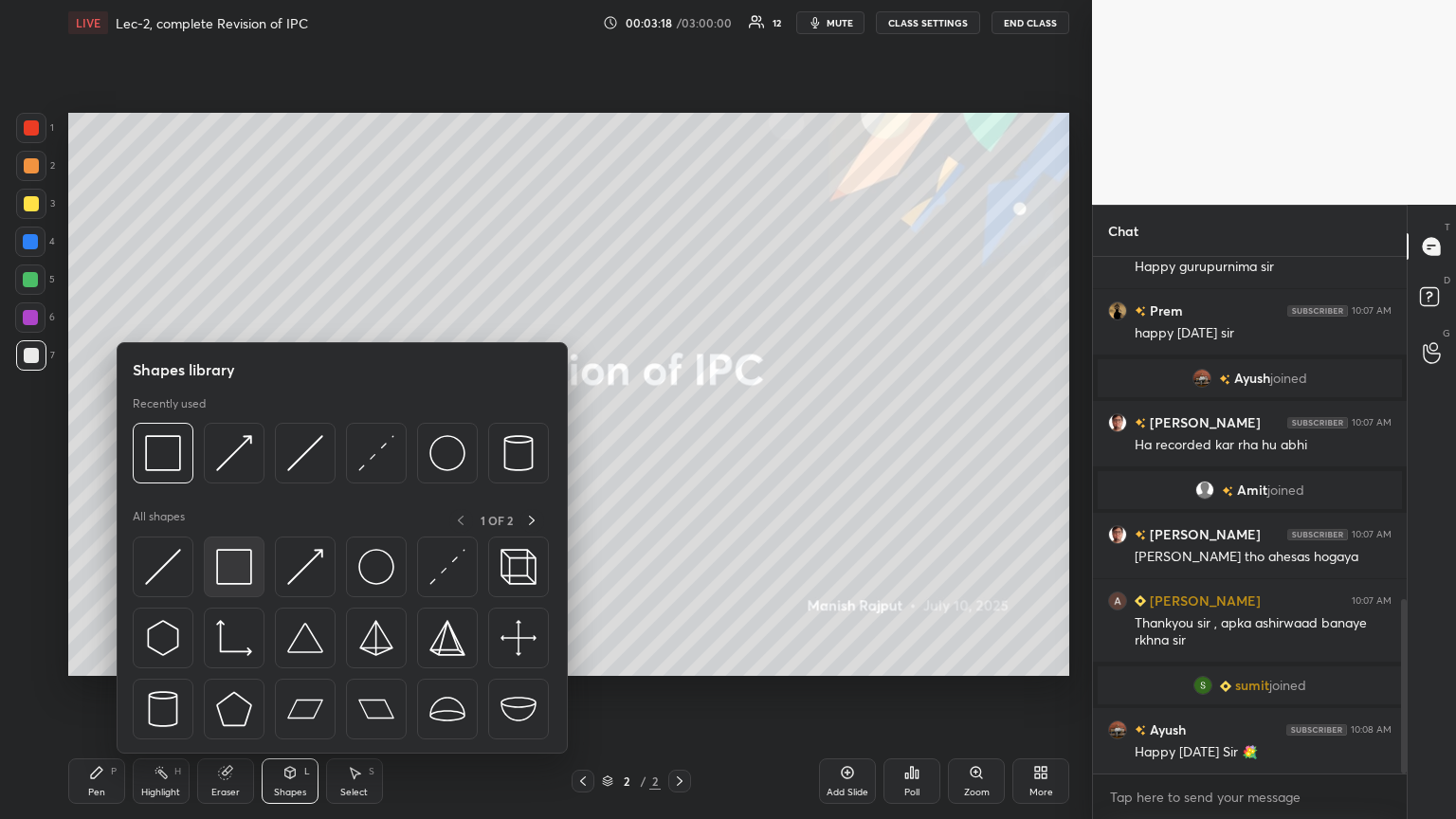 click at bounding box center (234, 567) 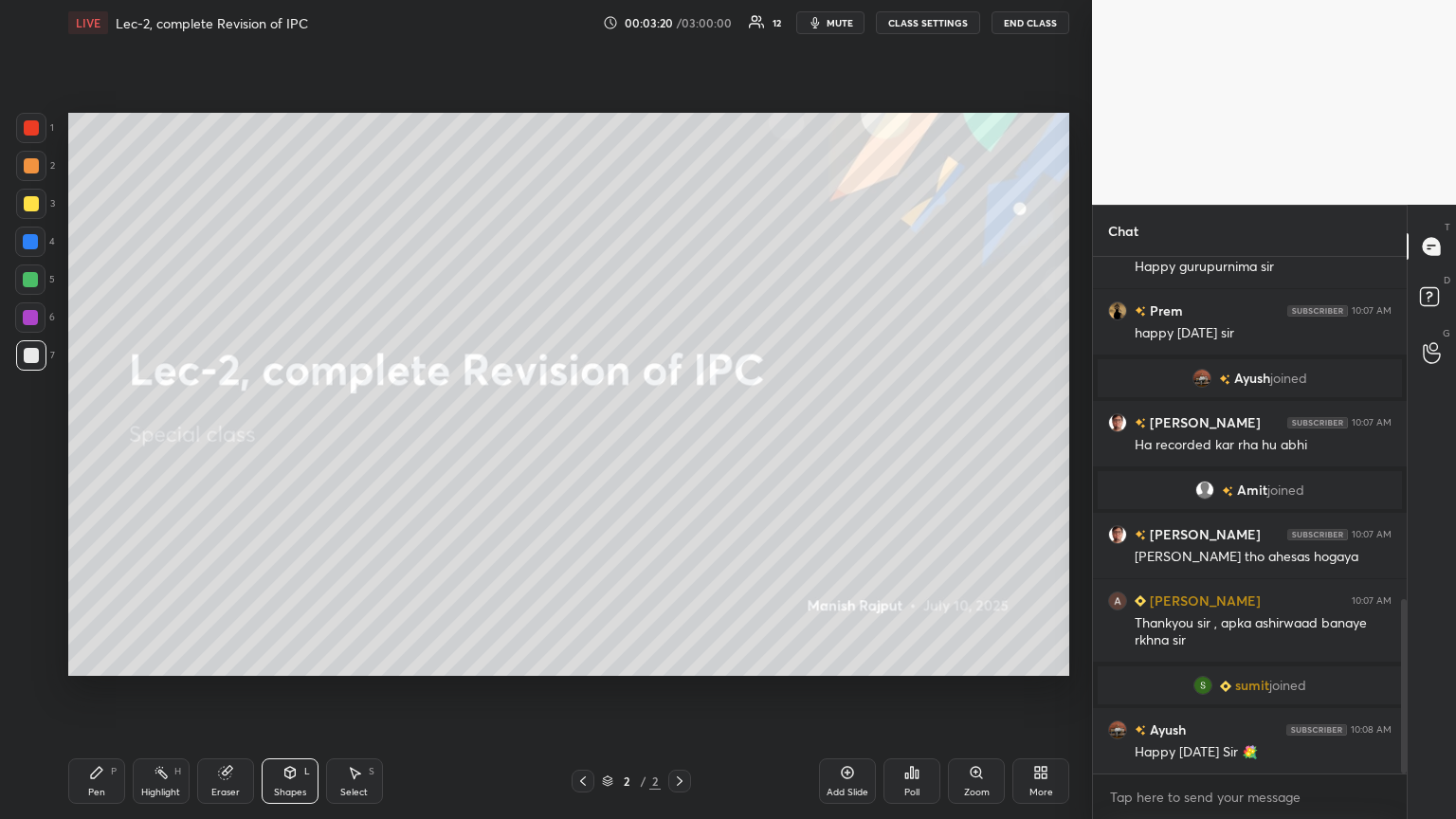 drag, startPoint x: 27, startPoint y: 316, endPoint x: 44, endPoint y: 335, distance: 25.495098 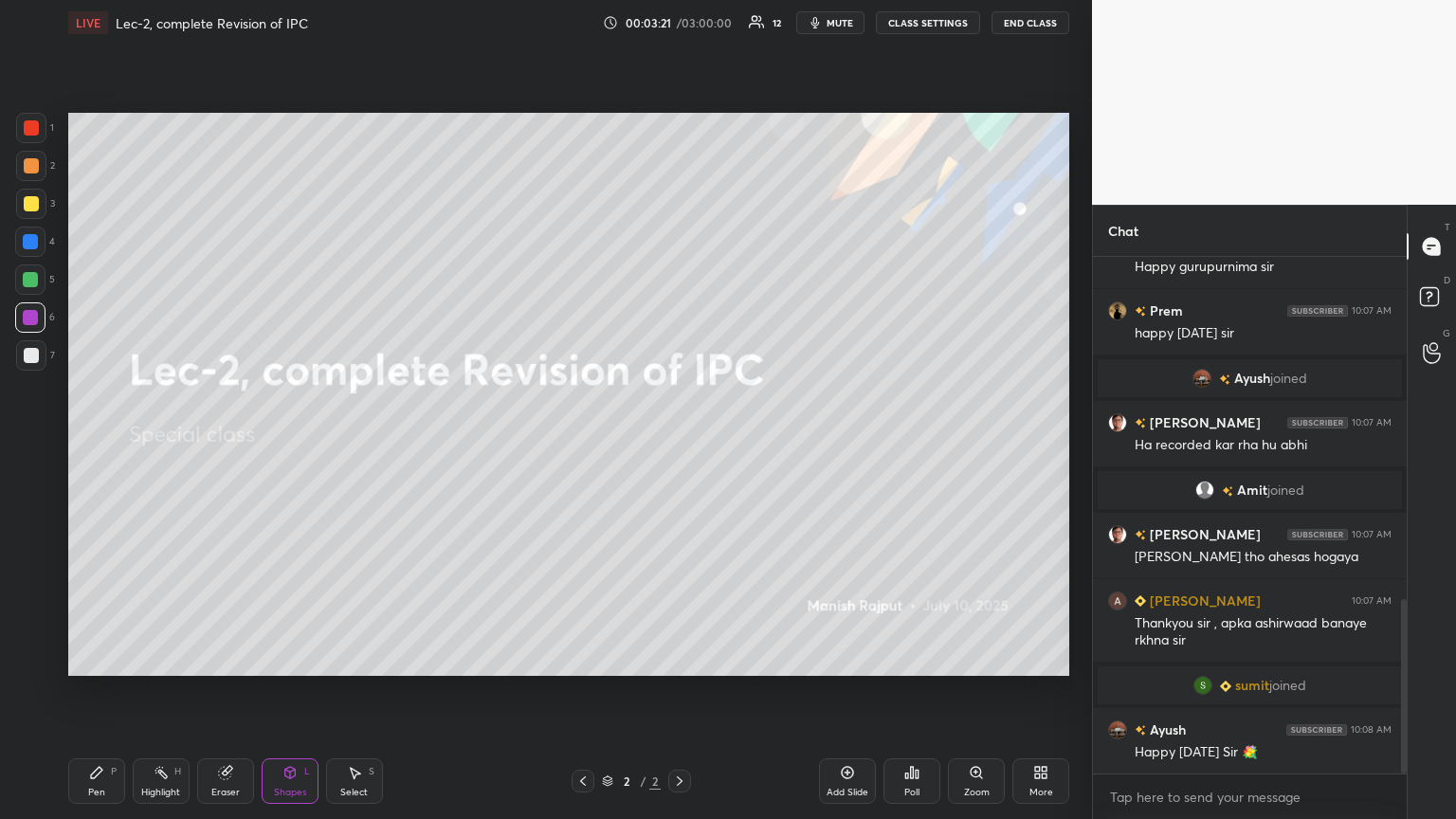 click on "Shapes" at bounding box center [290, 792] 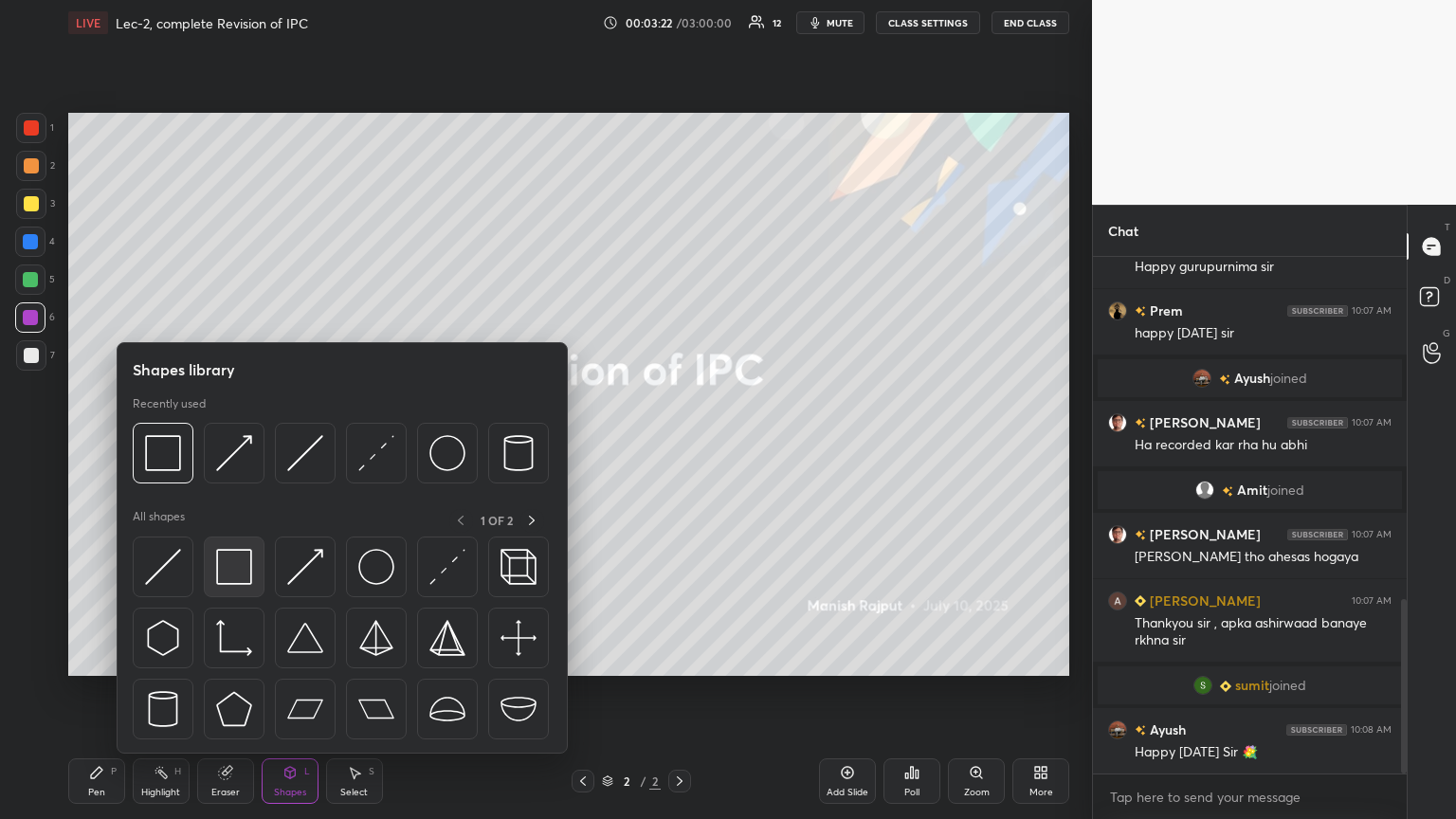 click at bounding box center (234, 567) 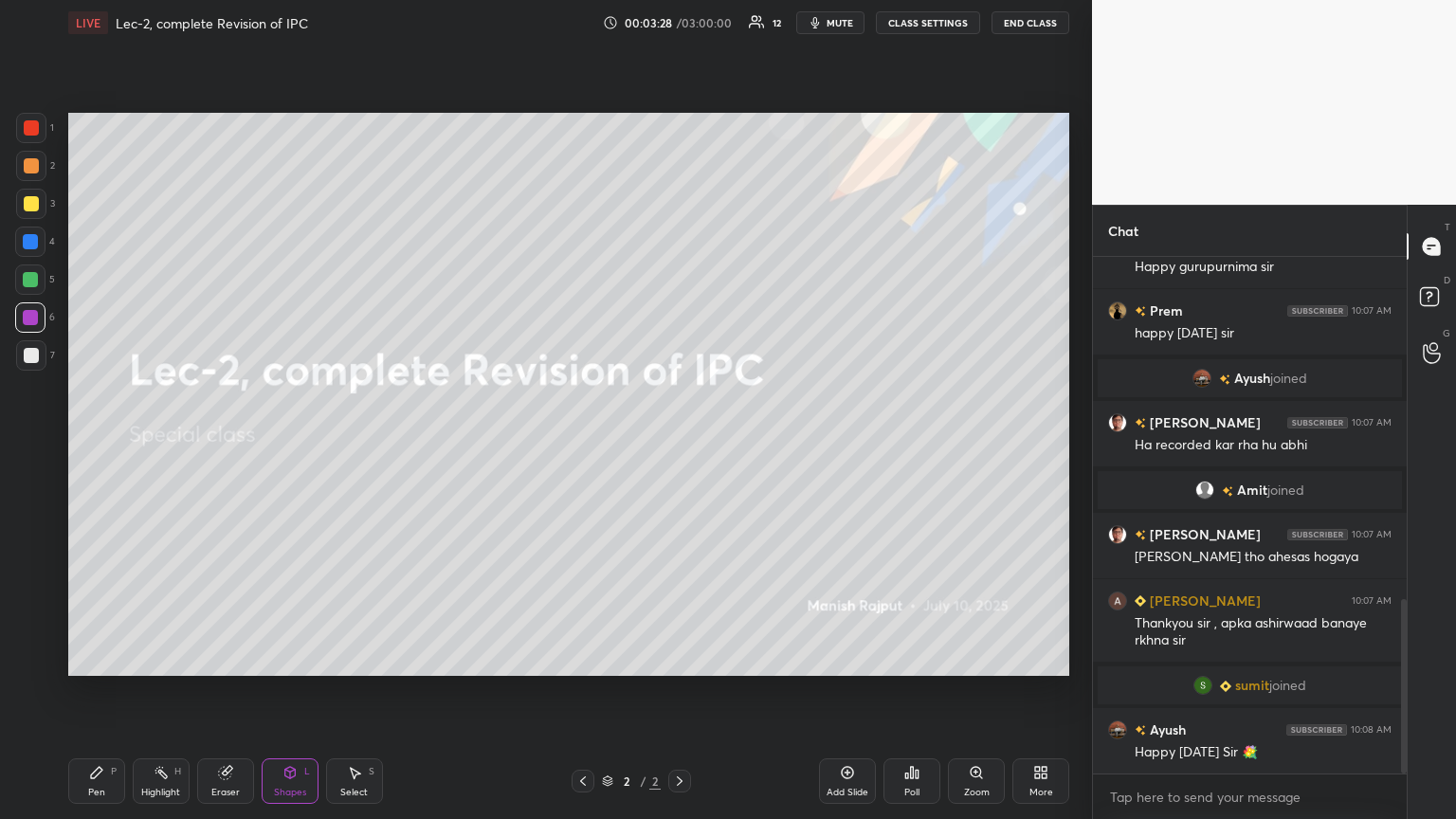 click at bounding box center [31, 166] 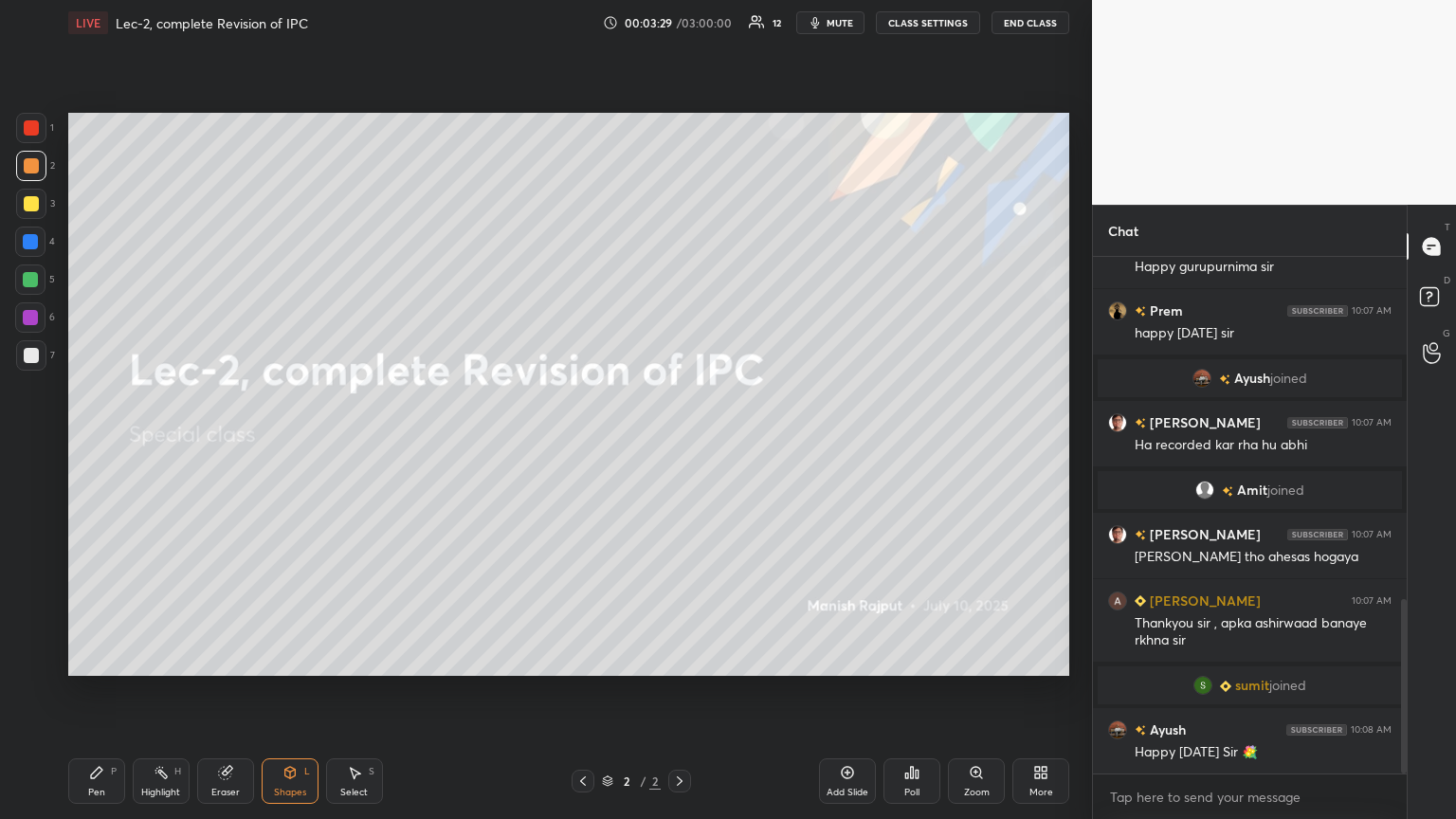 click at bounding box center [31, 128] 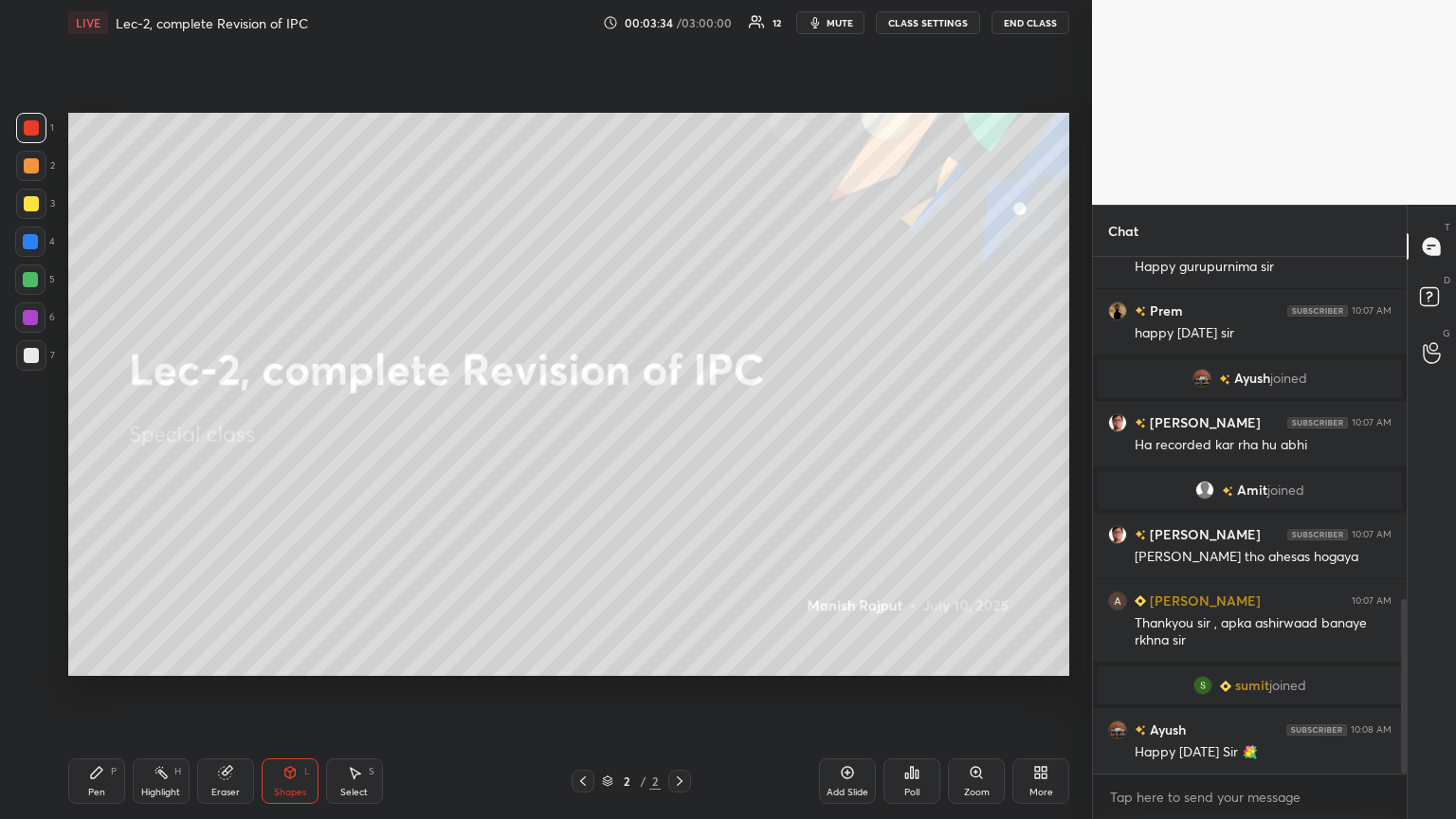 click on "Pen" at bounding box center [97, 792] 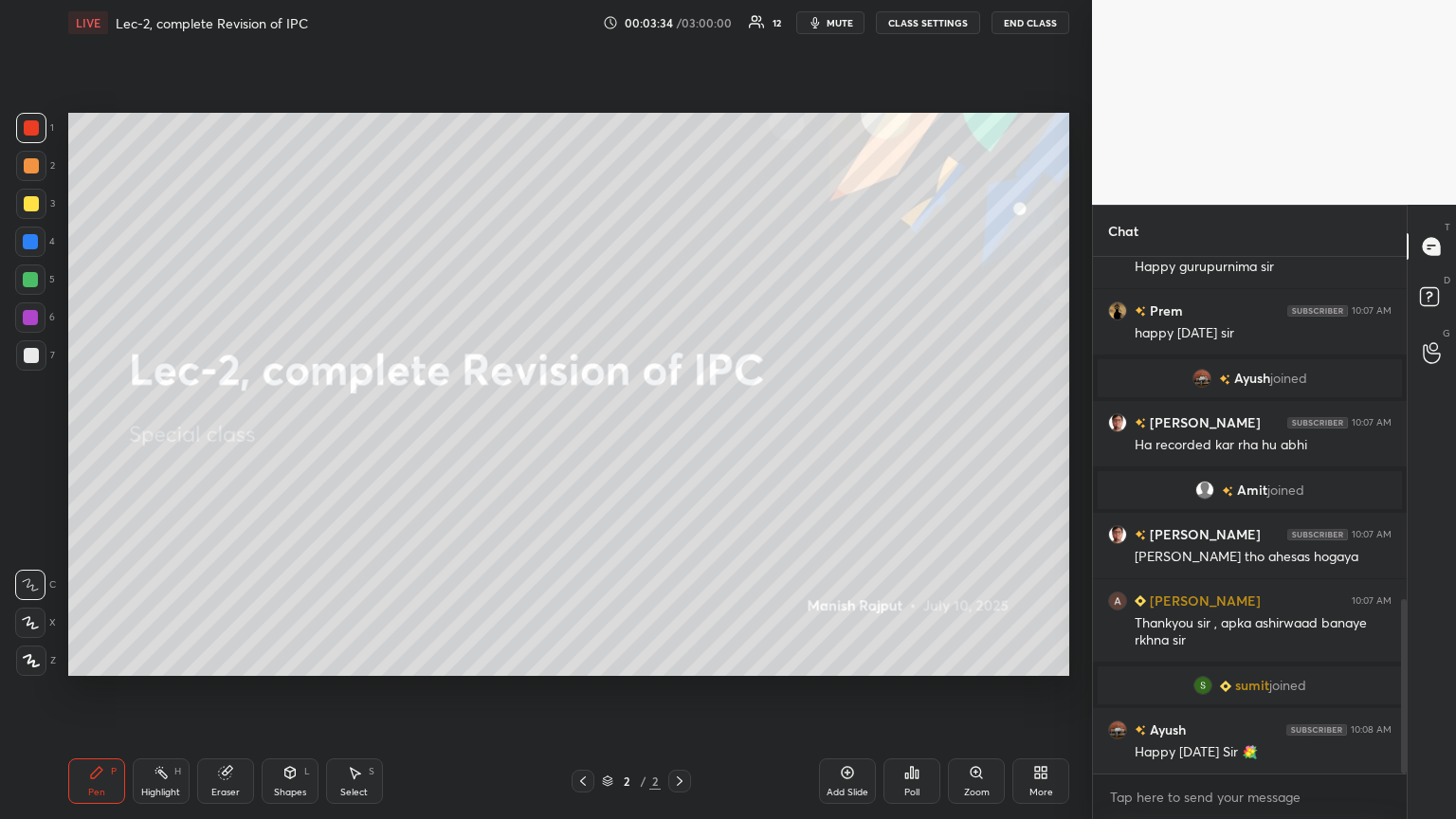 scroll, scrollTop: 1083, scrollLeft: 0, axis: vertical 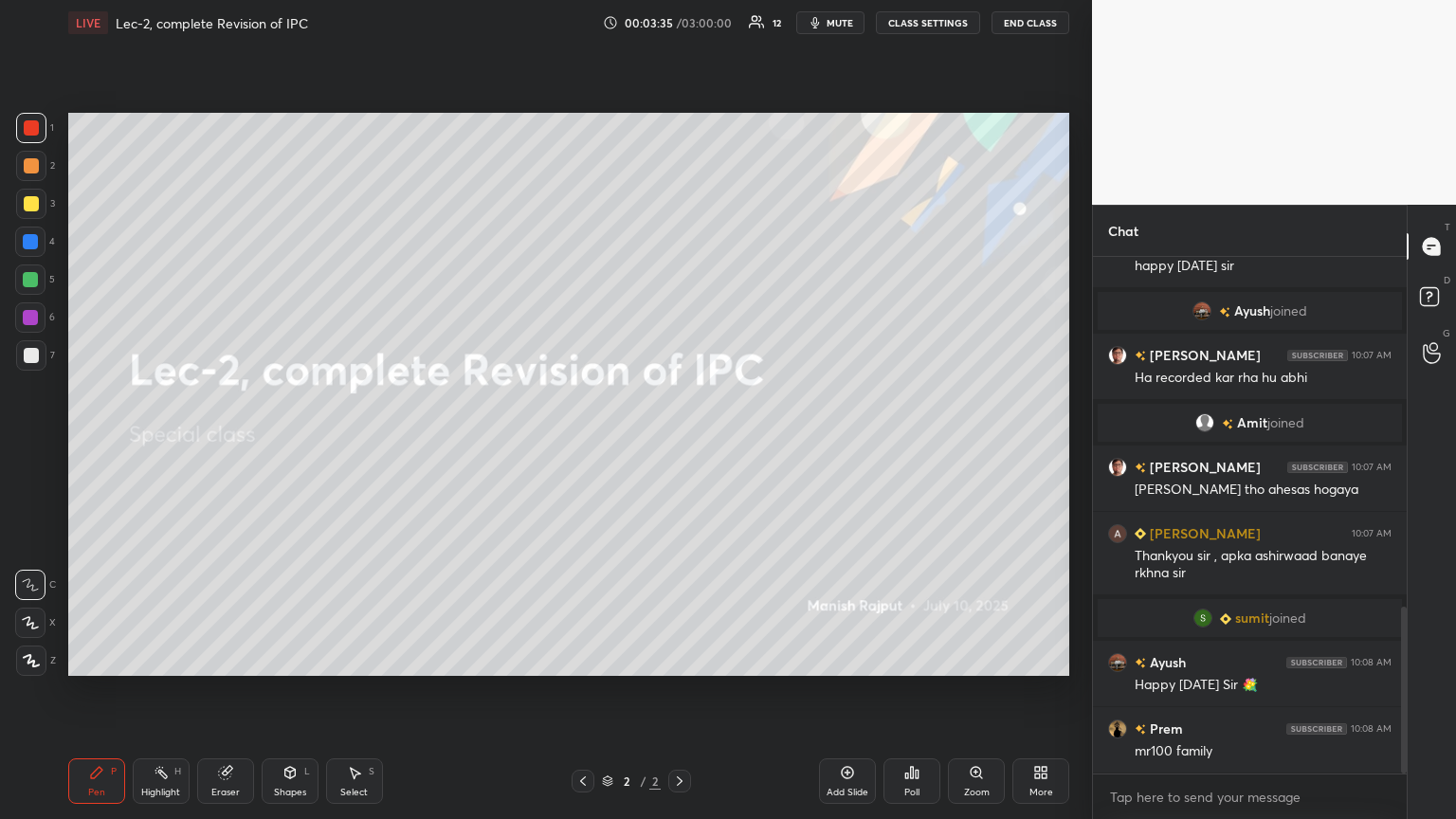 click at bounding box center [31, 355] 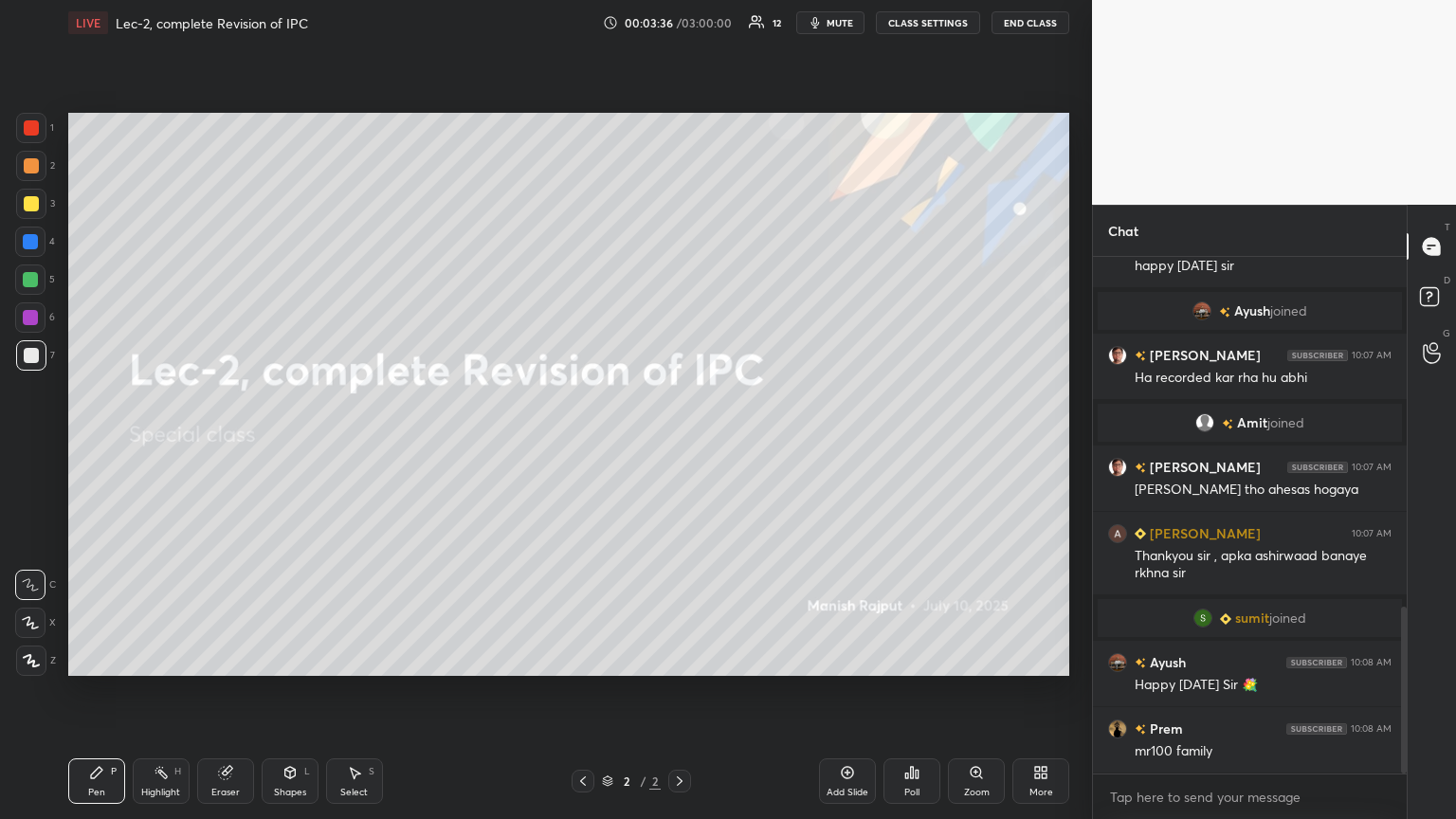 click at bounding box center (30, 318) 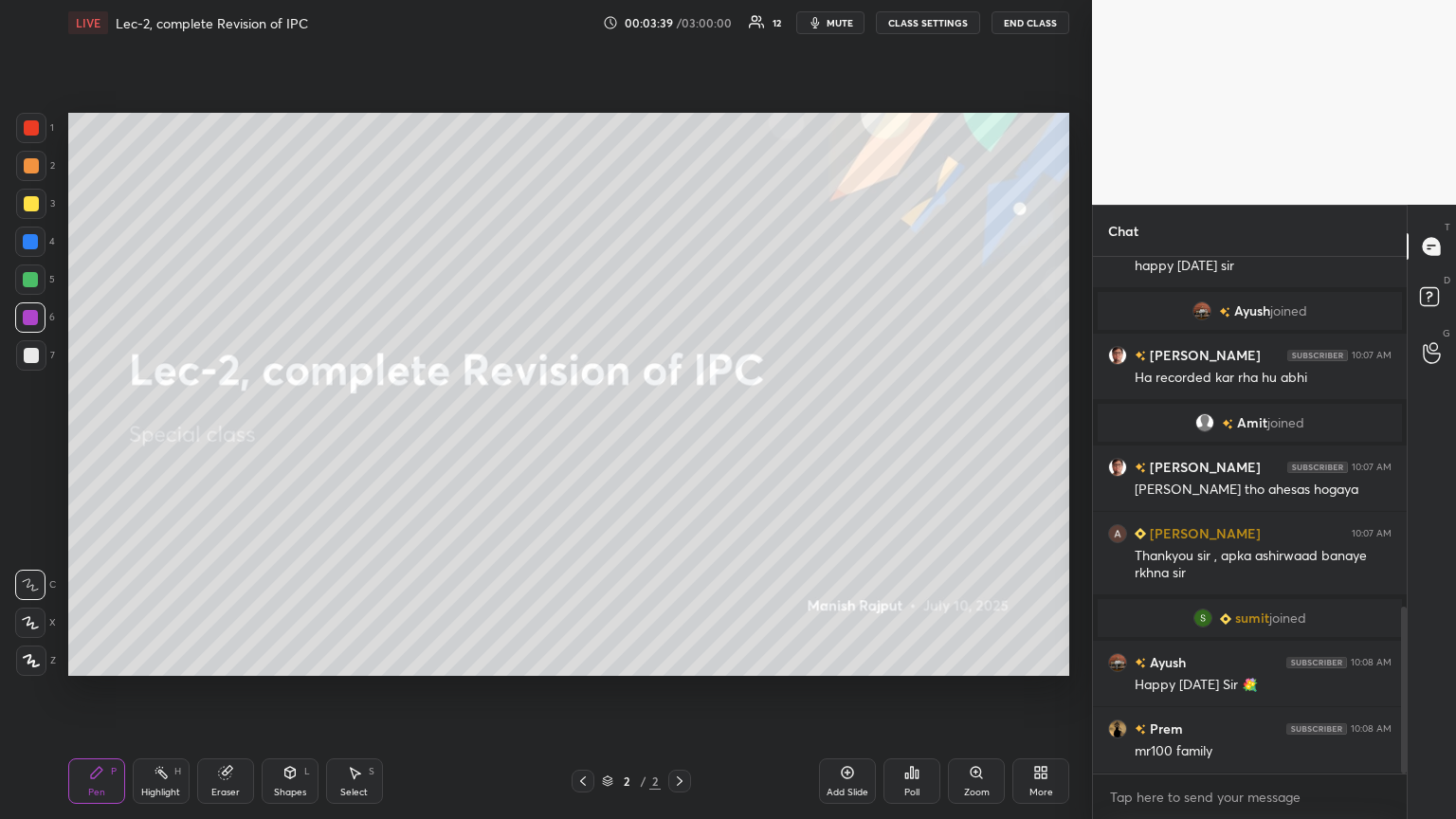 click 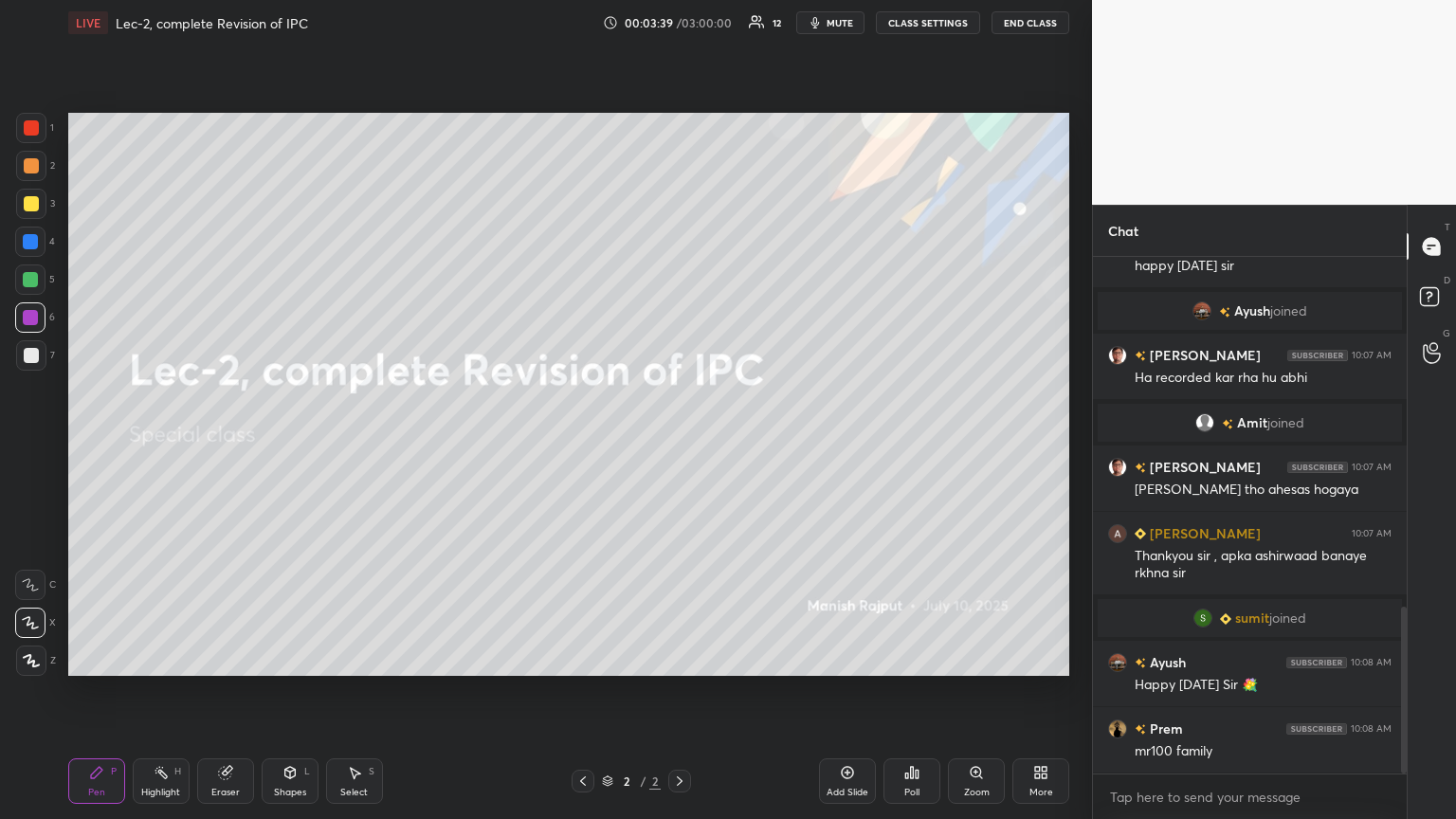 click on "Z" at bounding box center [36, 657] 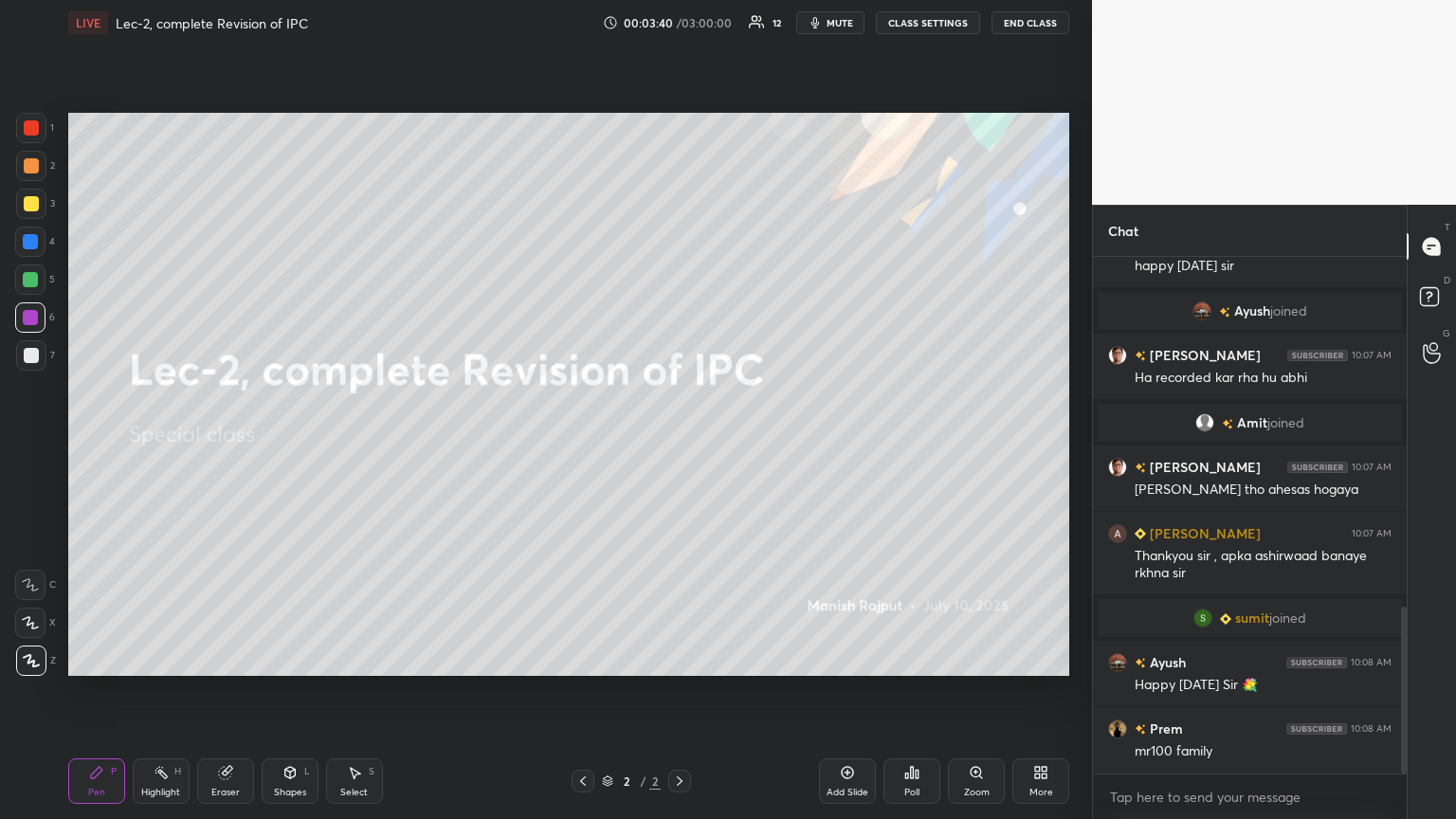 click 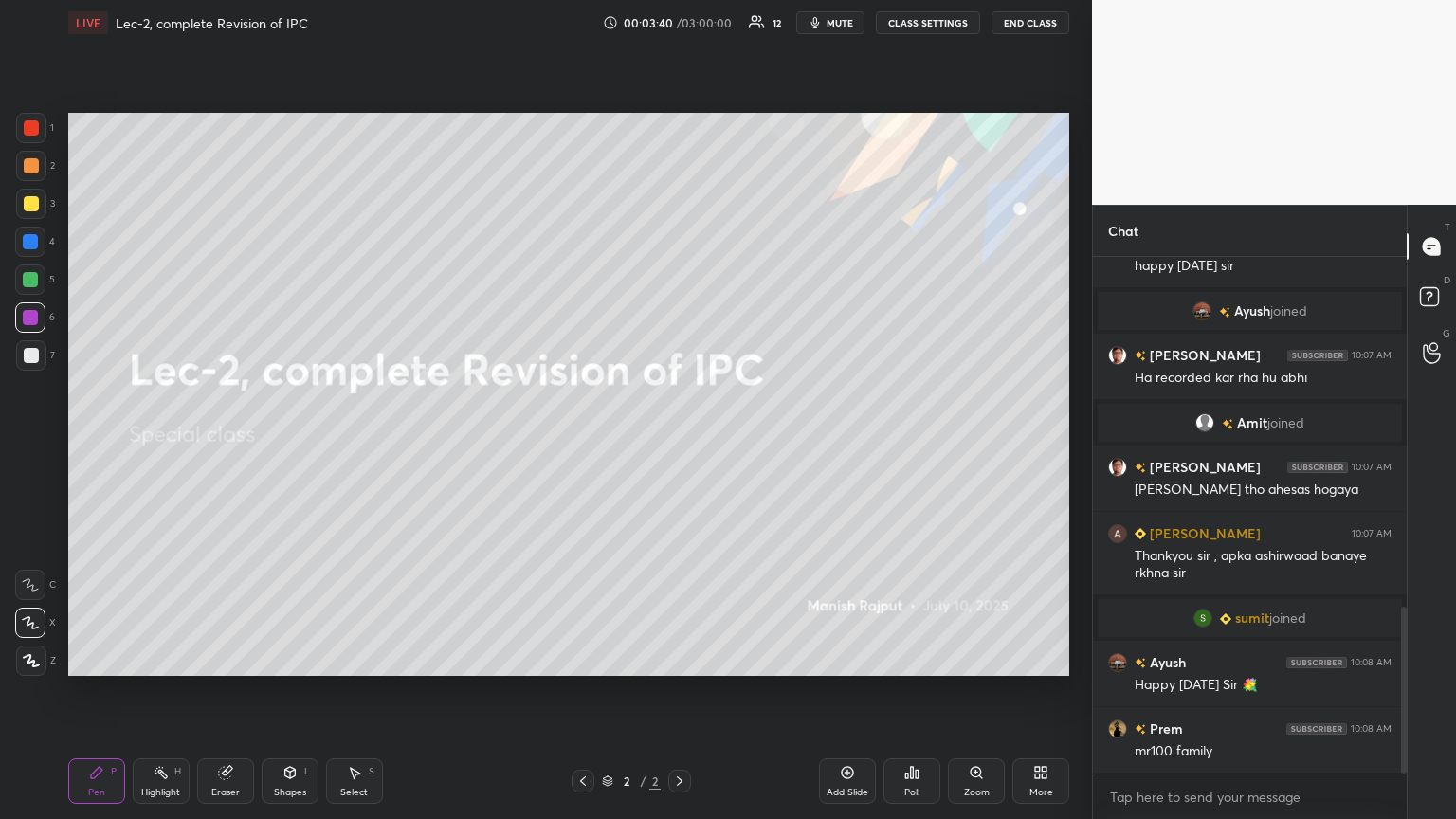 click 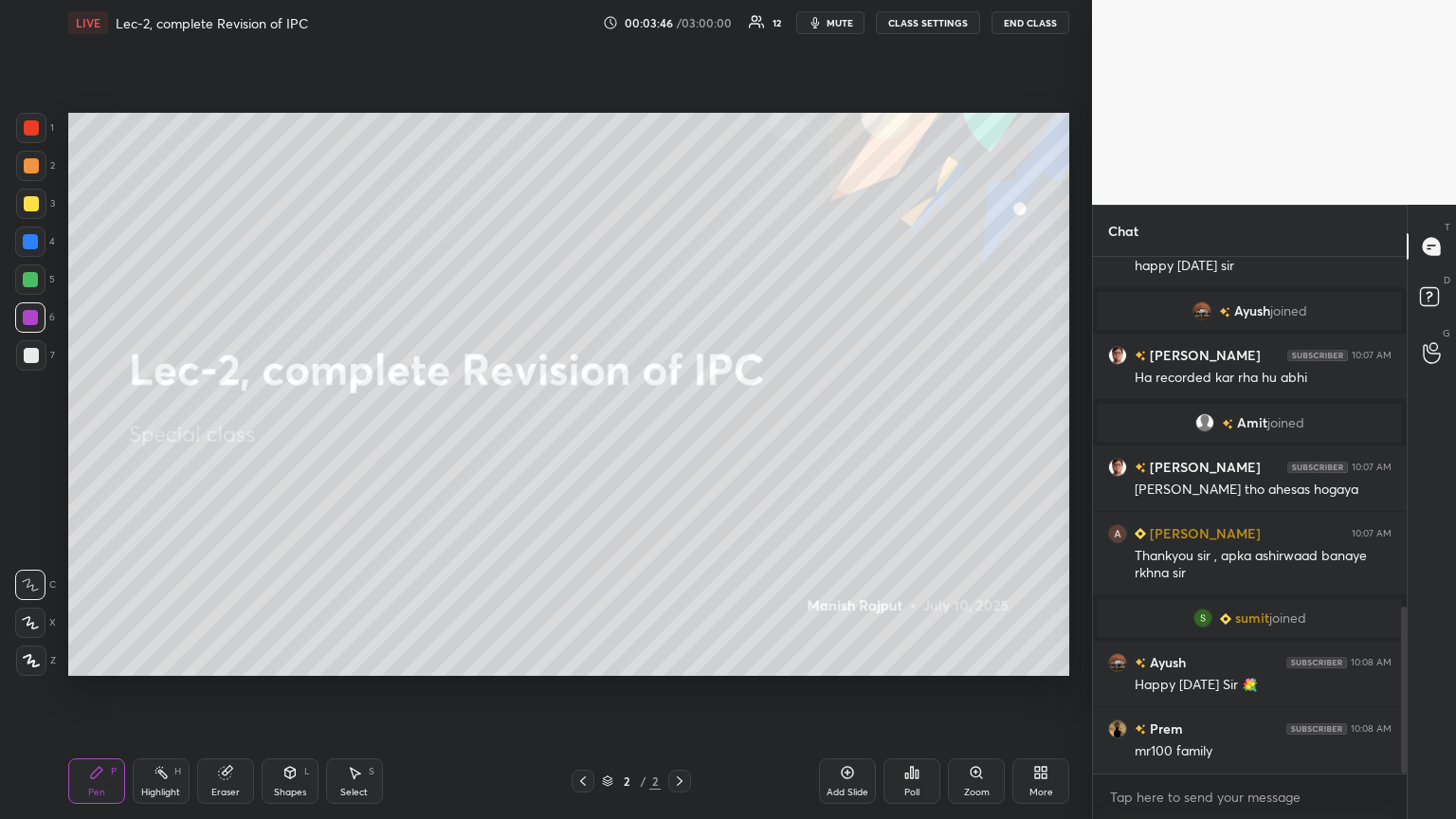 click 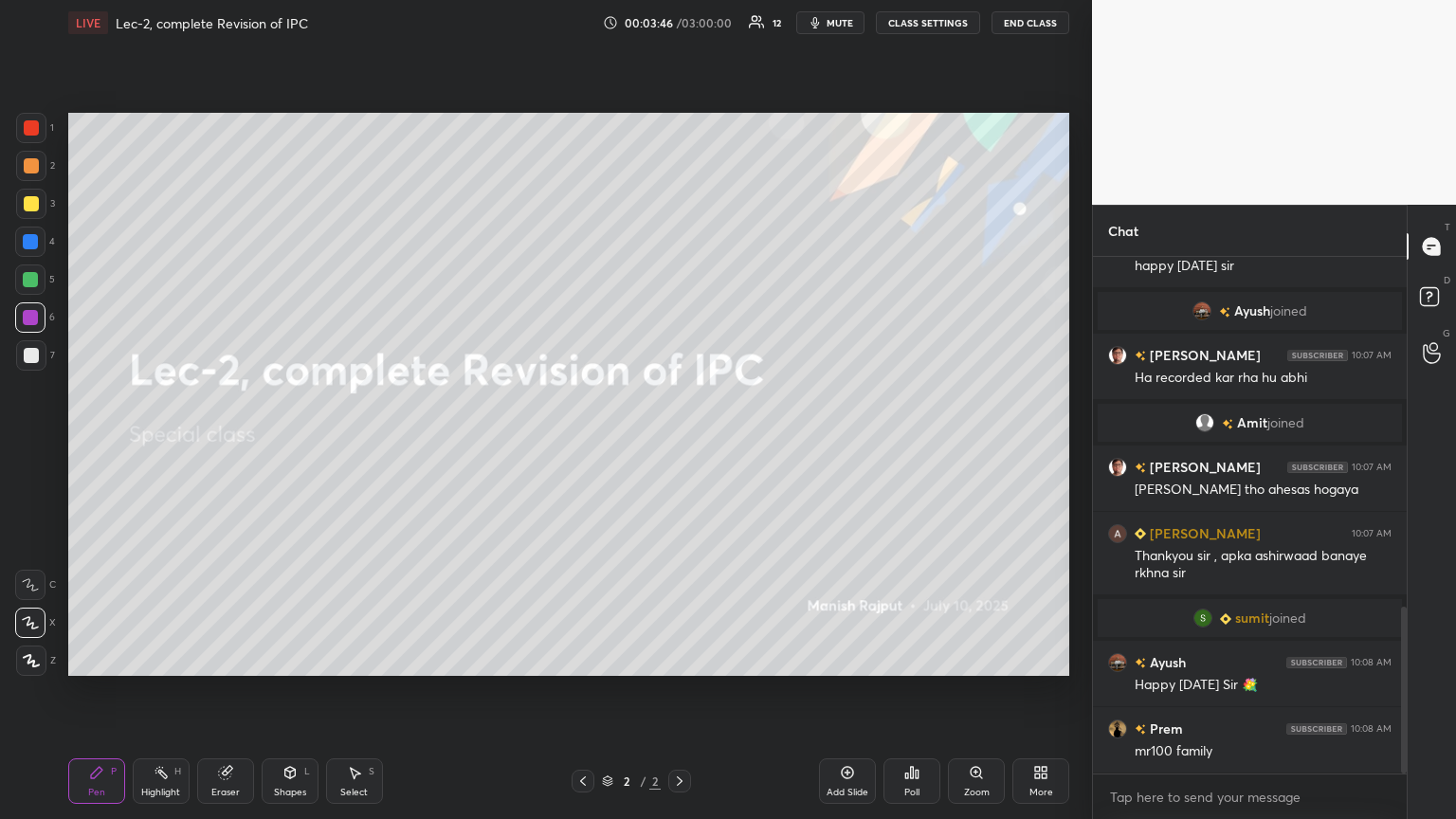 click 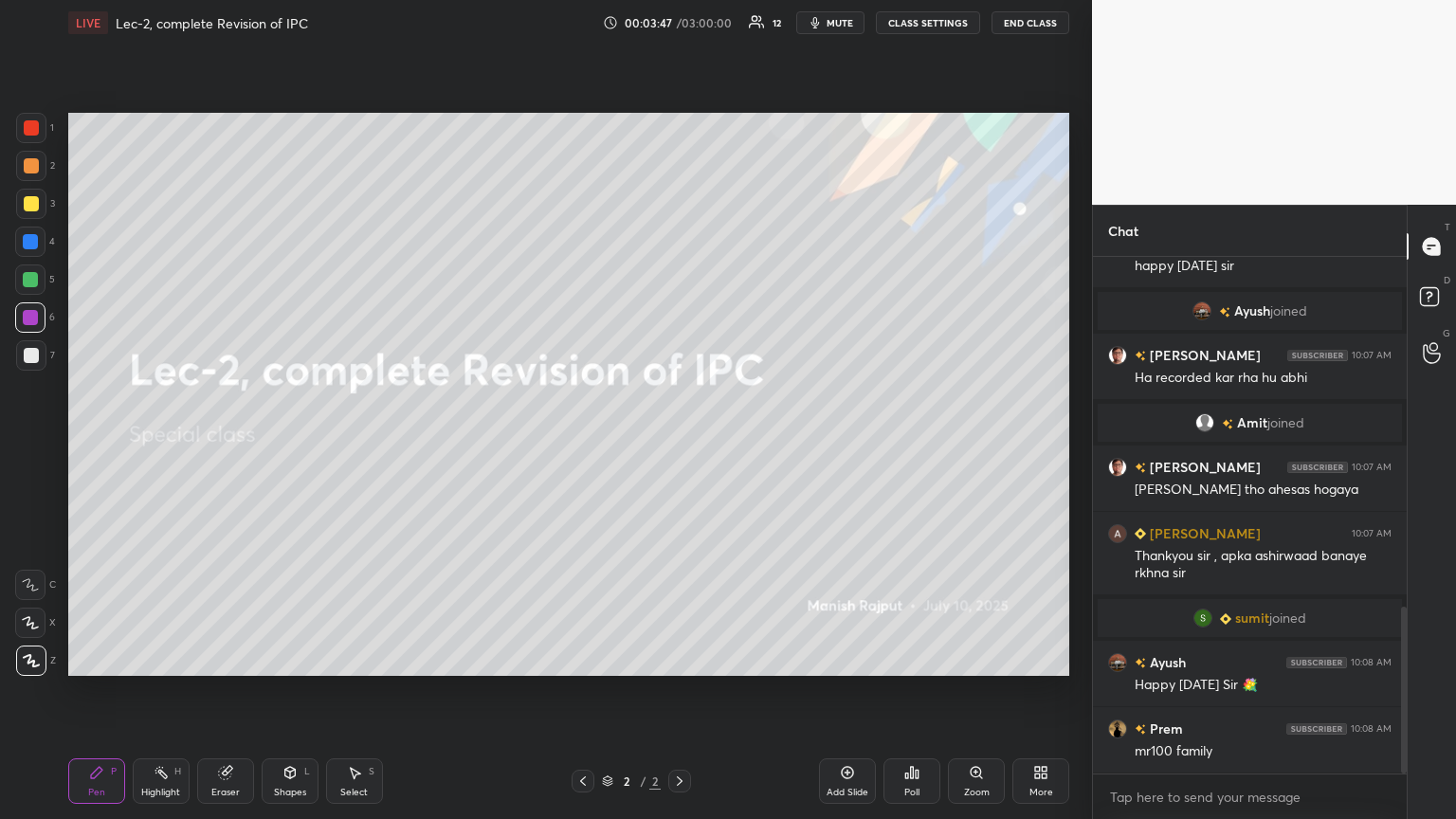 scroll, scrollTop: 1167, scrollLeft: 0, axis: vertical 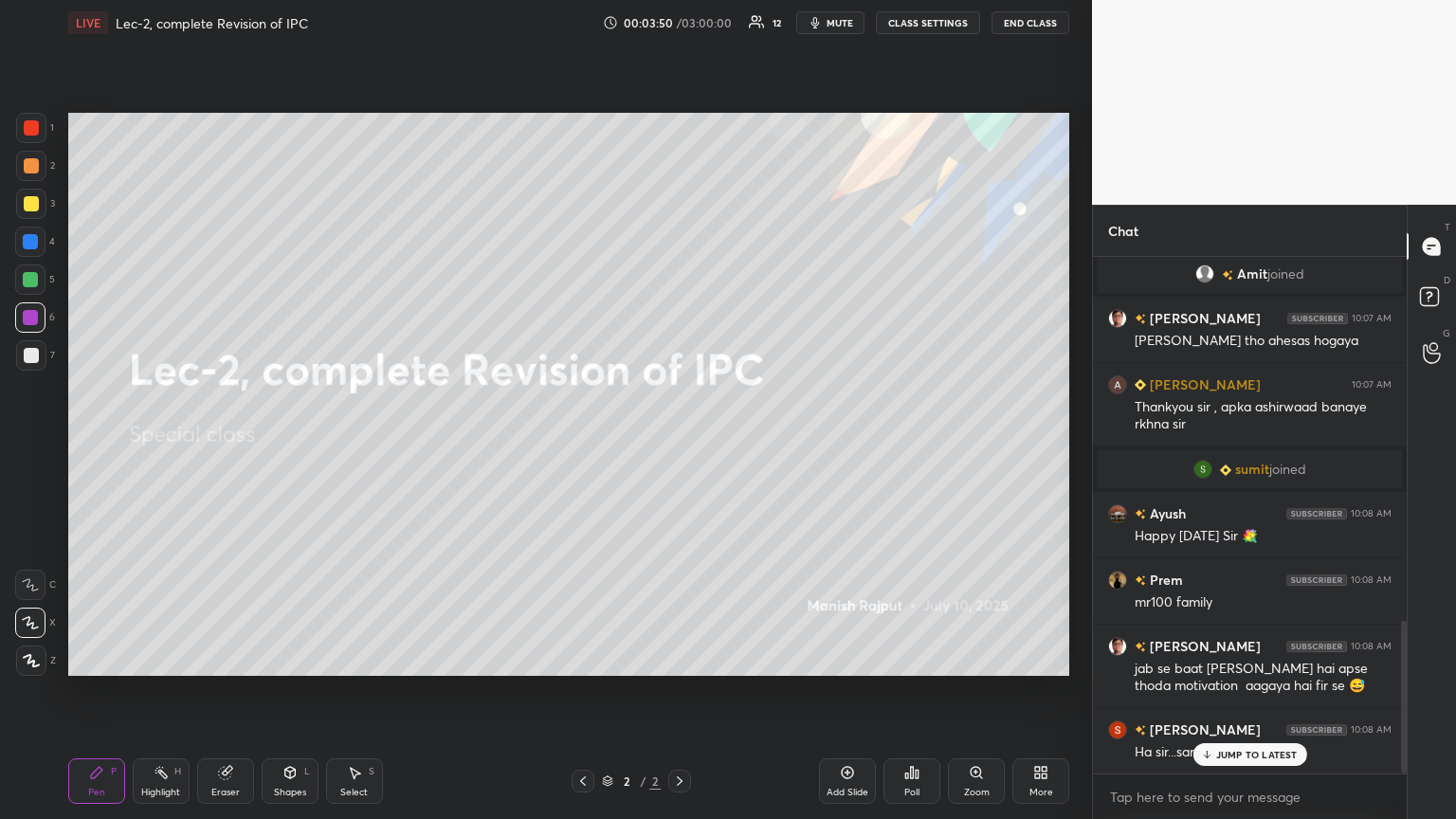 click on "JUMP TO LATEST" at bounding box center (1257, 755) 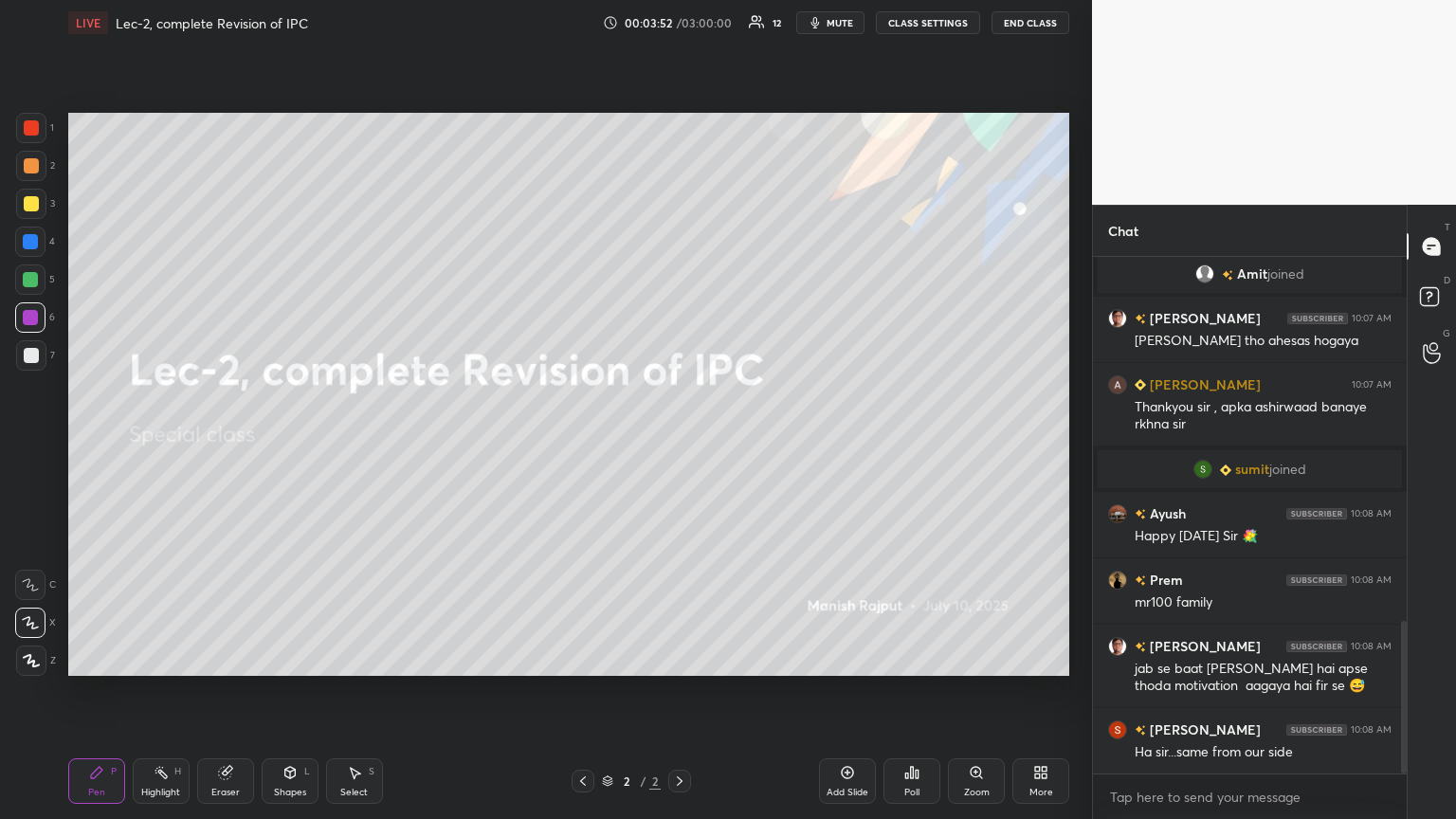 click 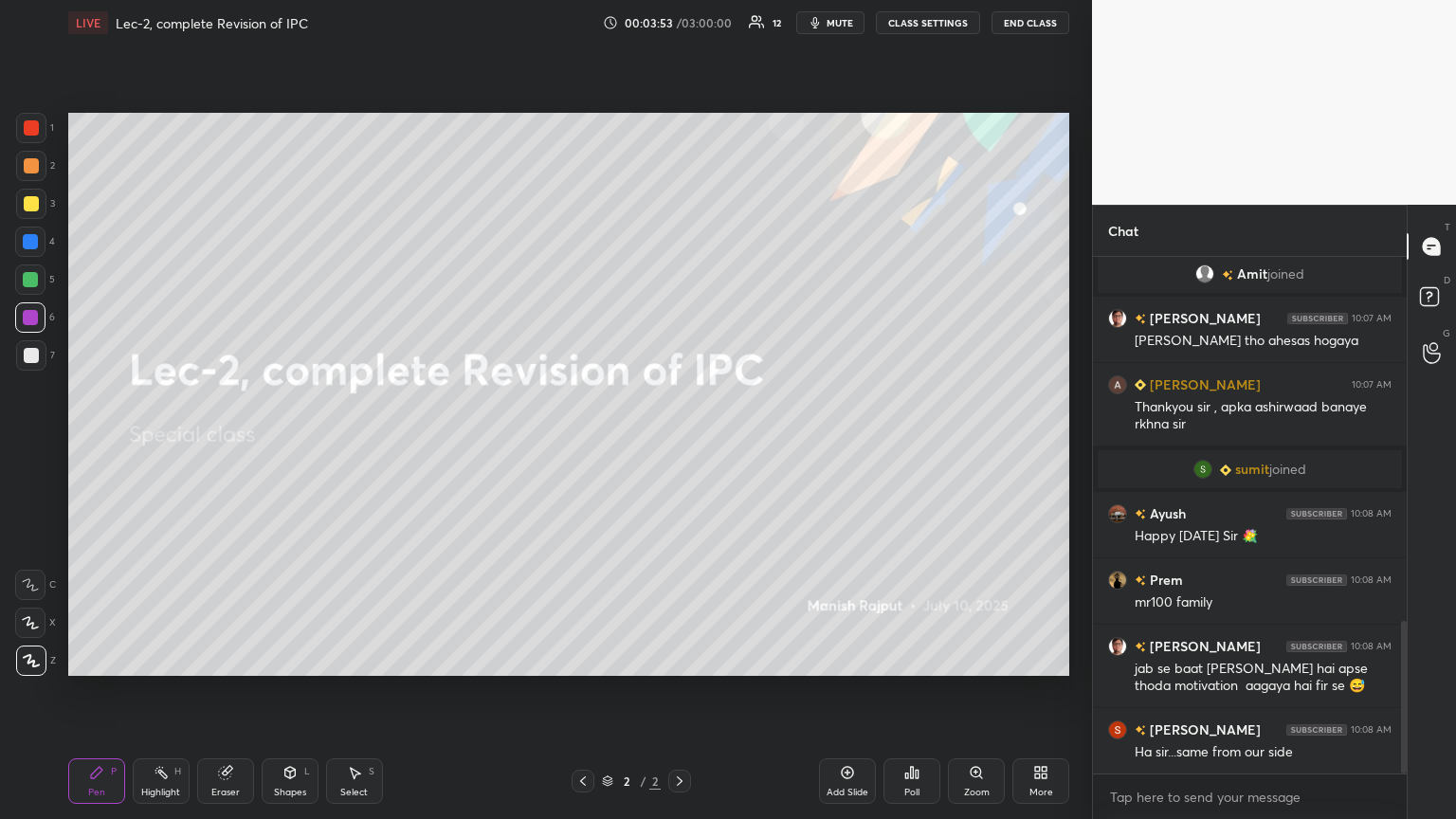 click 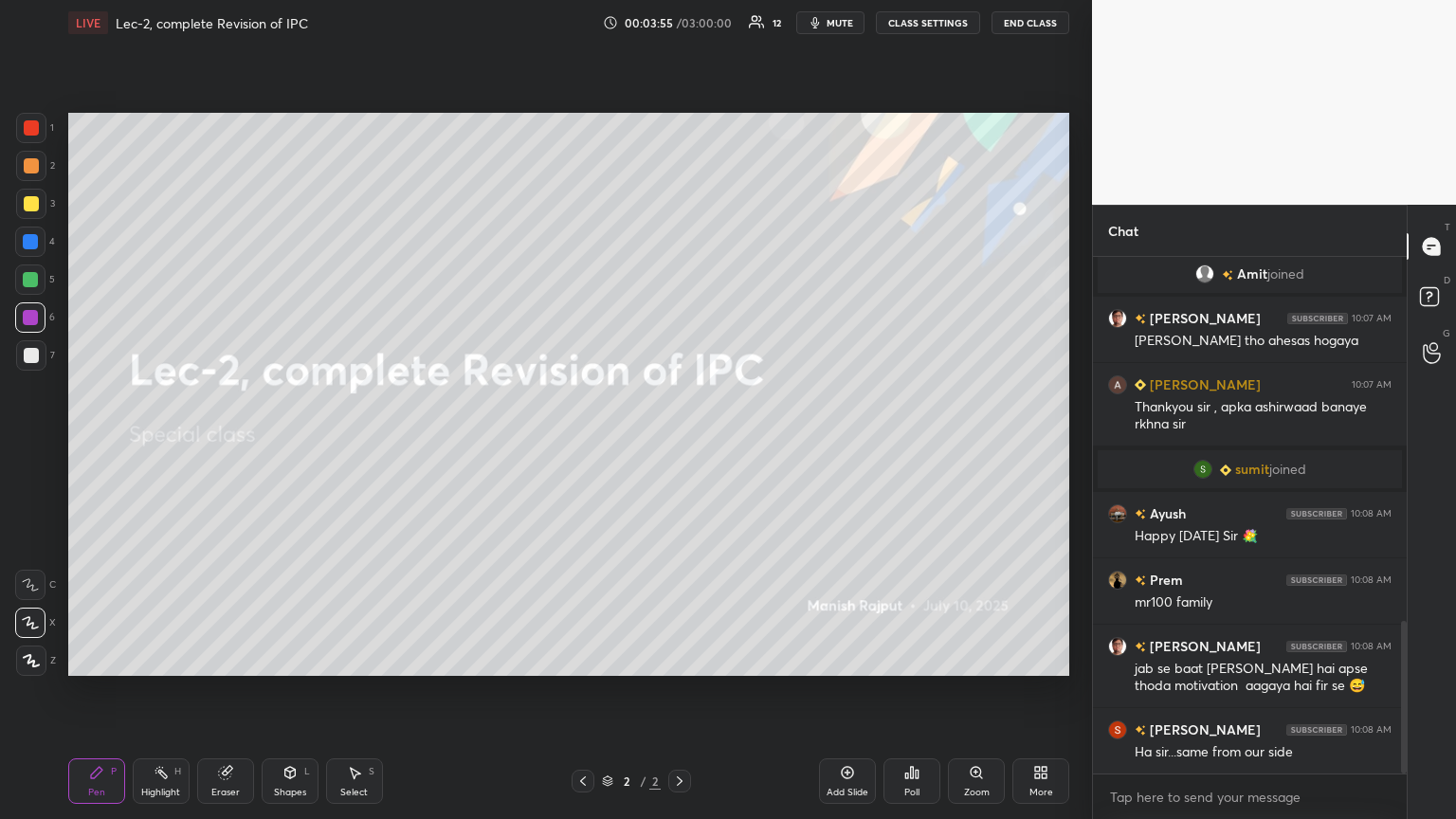 click at bounding box center [31, 355] 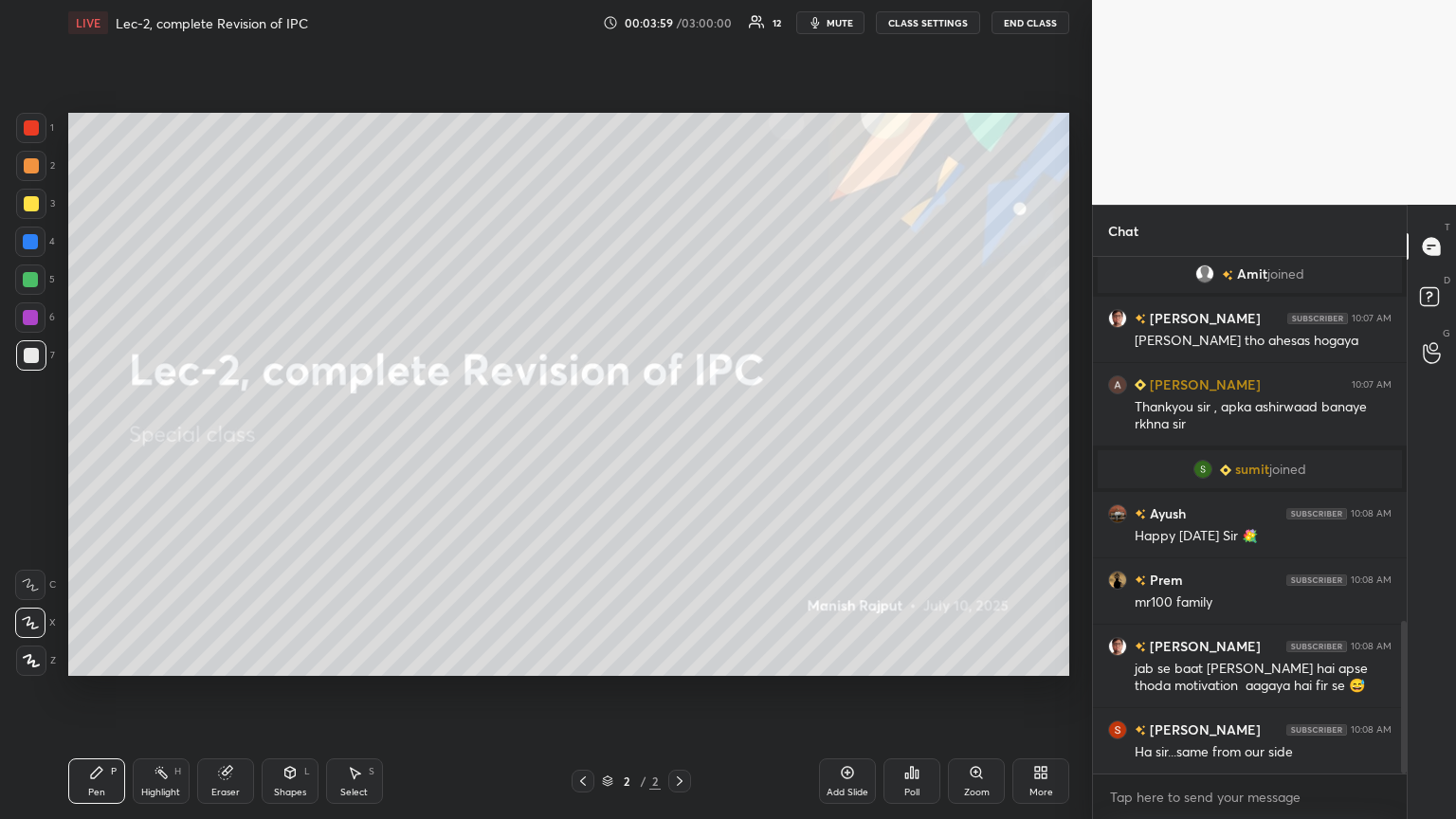 click at bounding box center [30, 318] 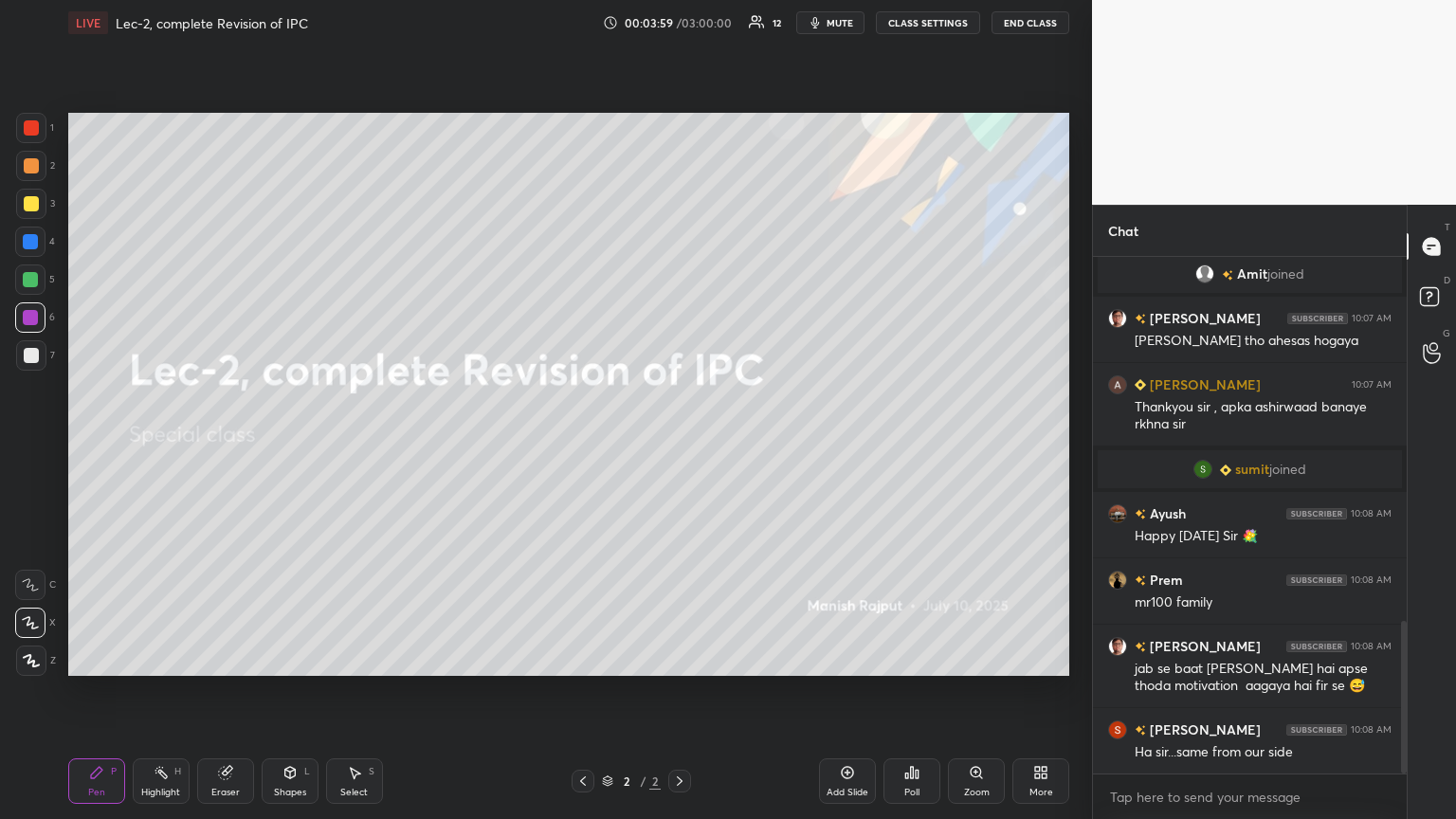 click at bounding box center (30, 280) 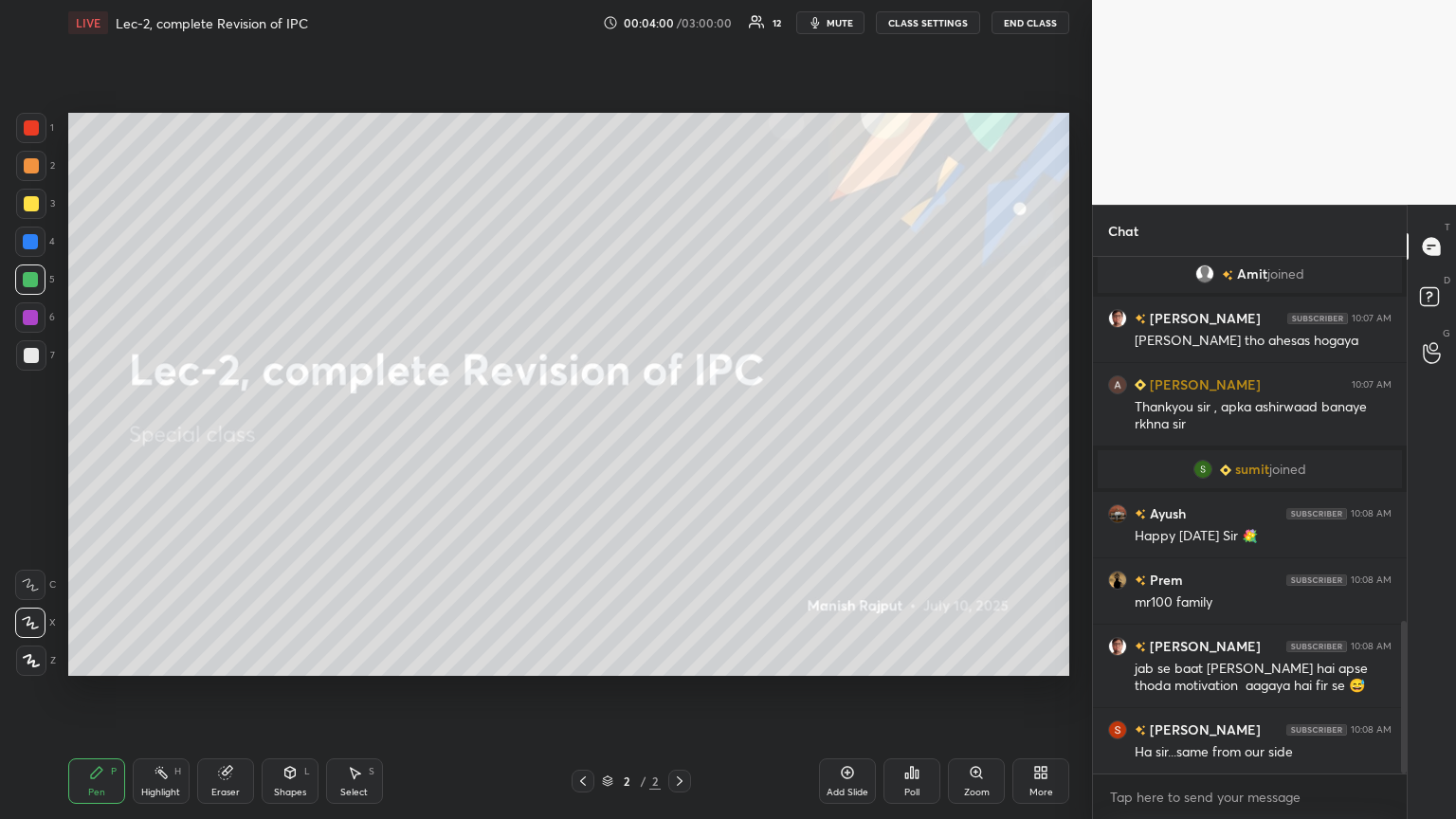 click at bounding box center (30, 242) 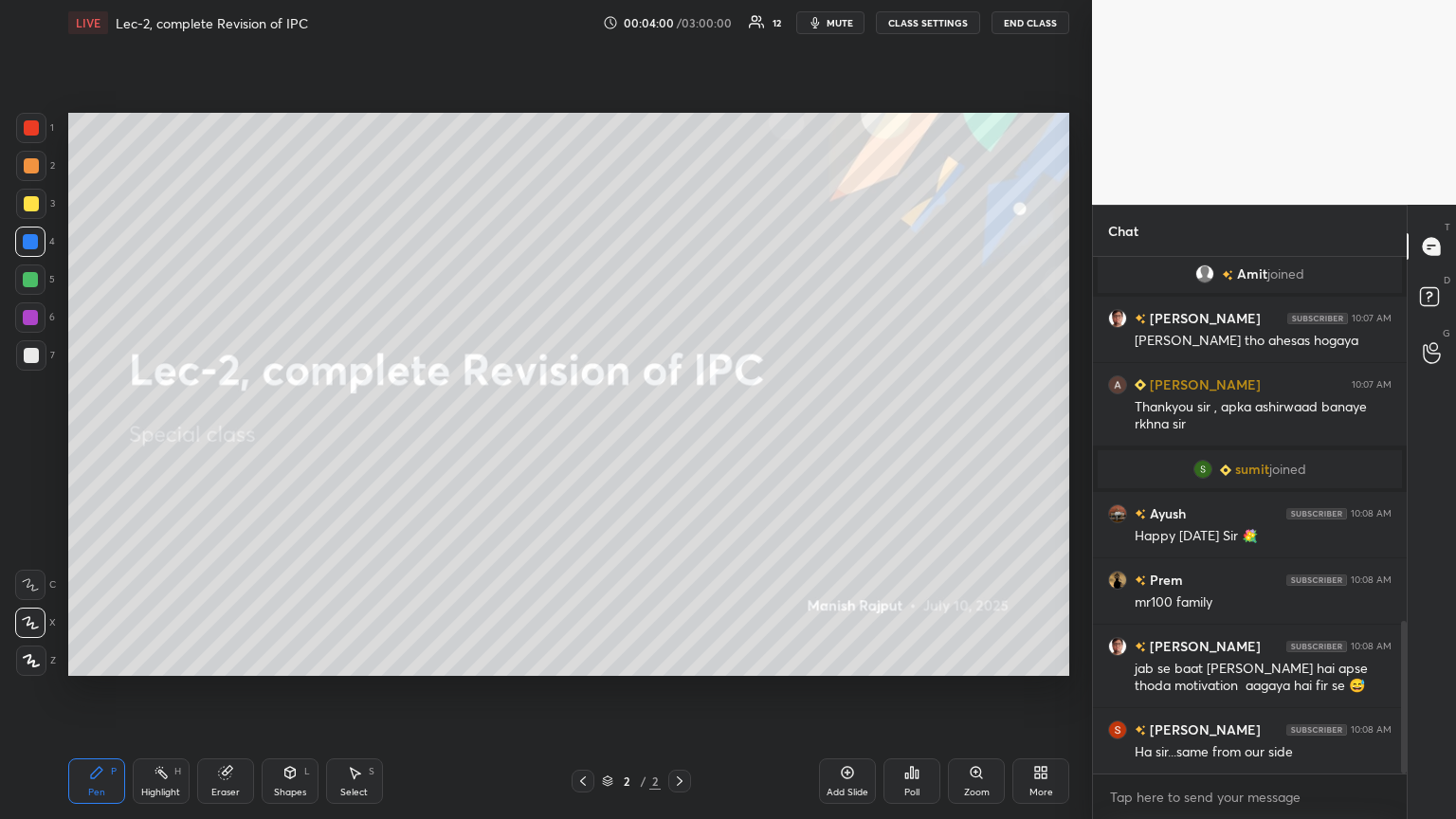 click at bounding box center [31, 204] 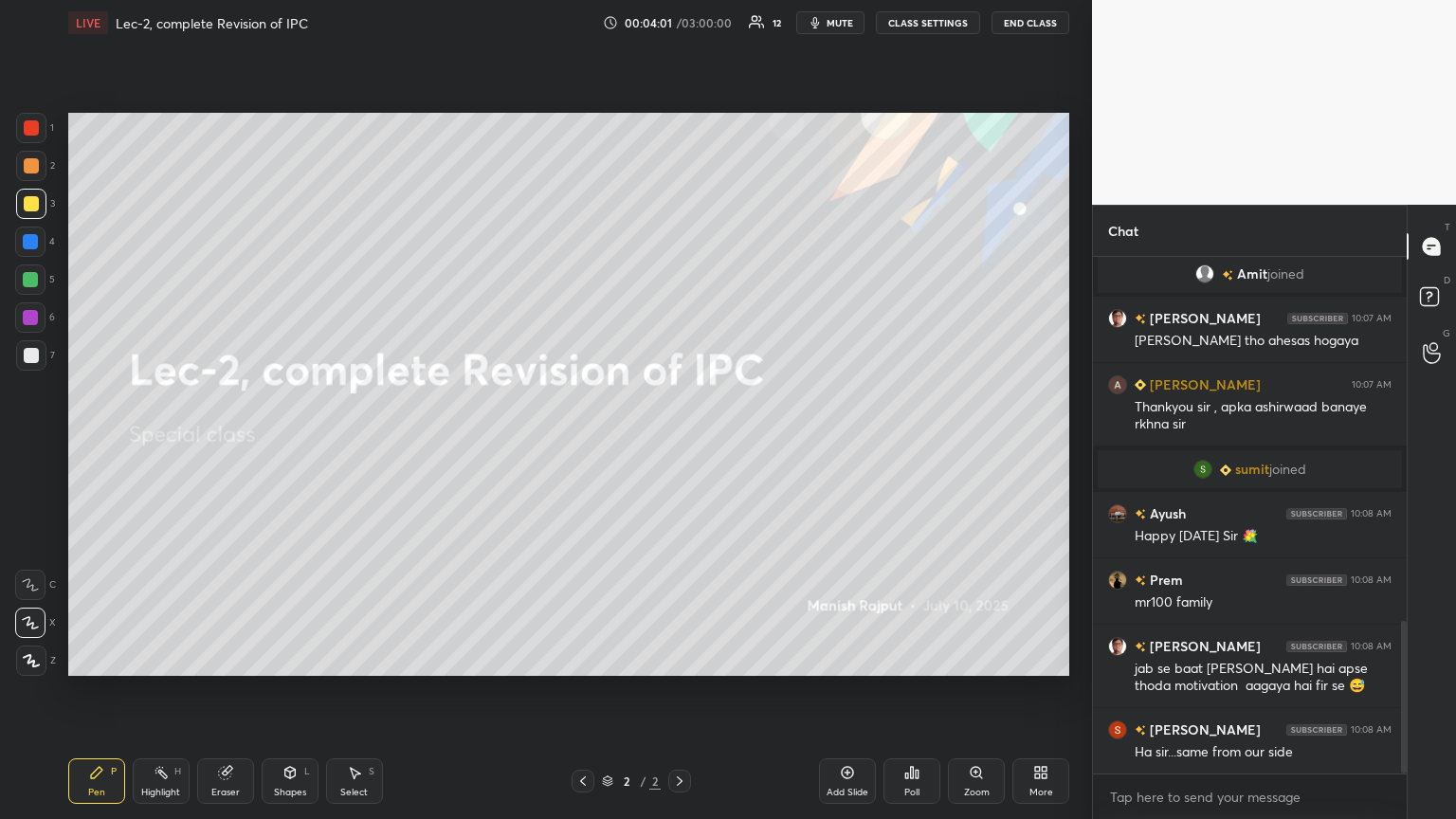 click at bounding box center (31, 166) 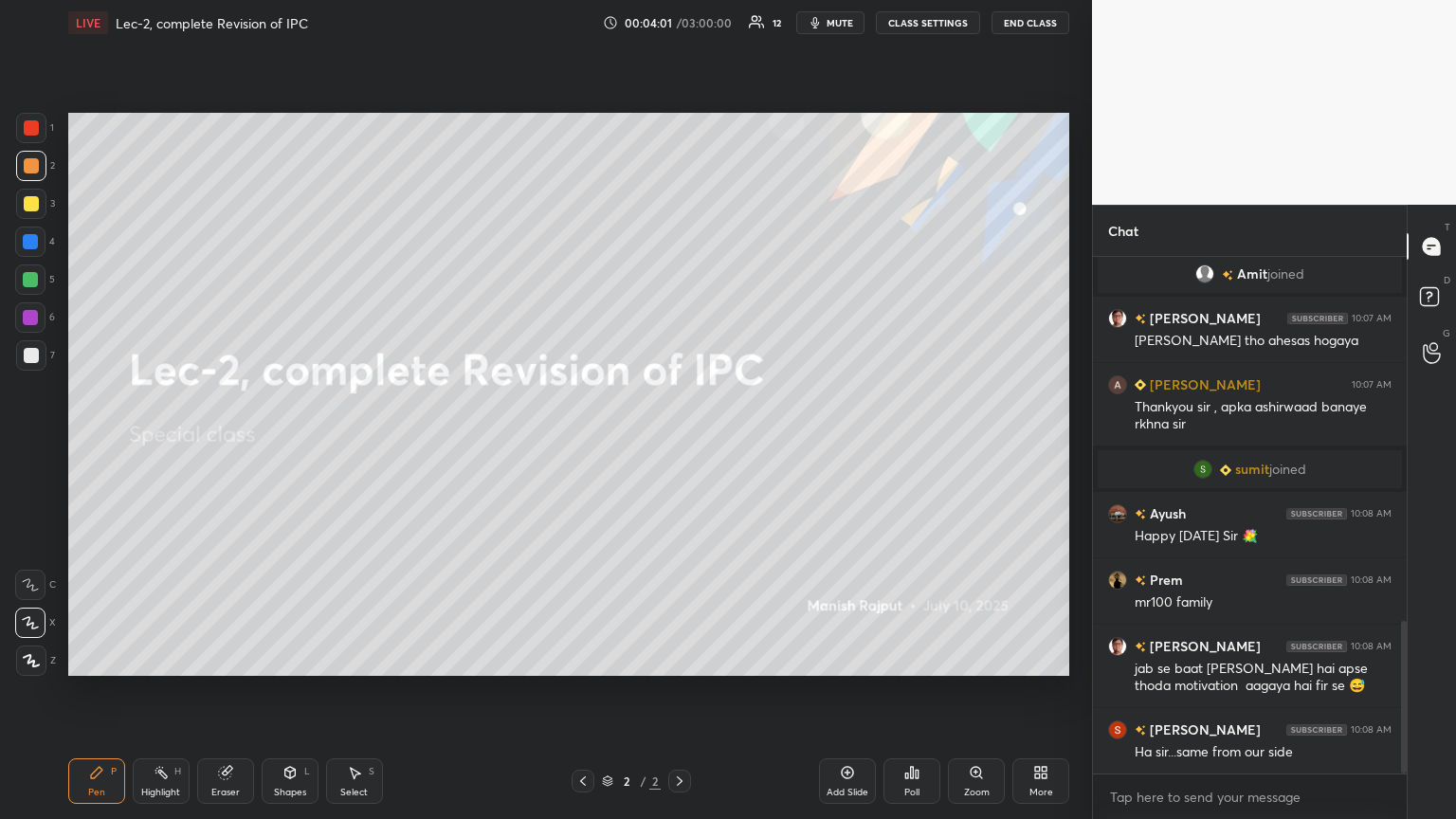 click at bounding box center [31, 128] 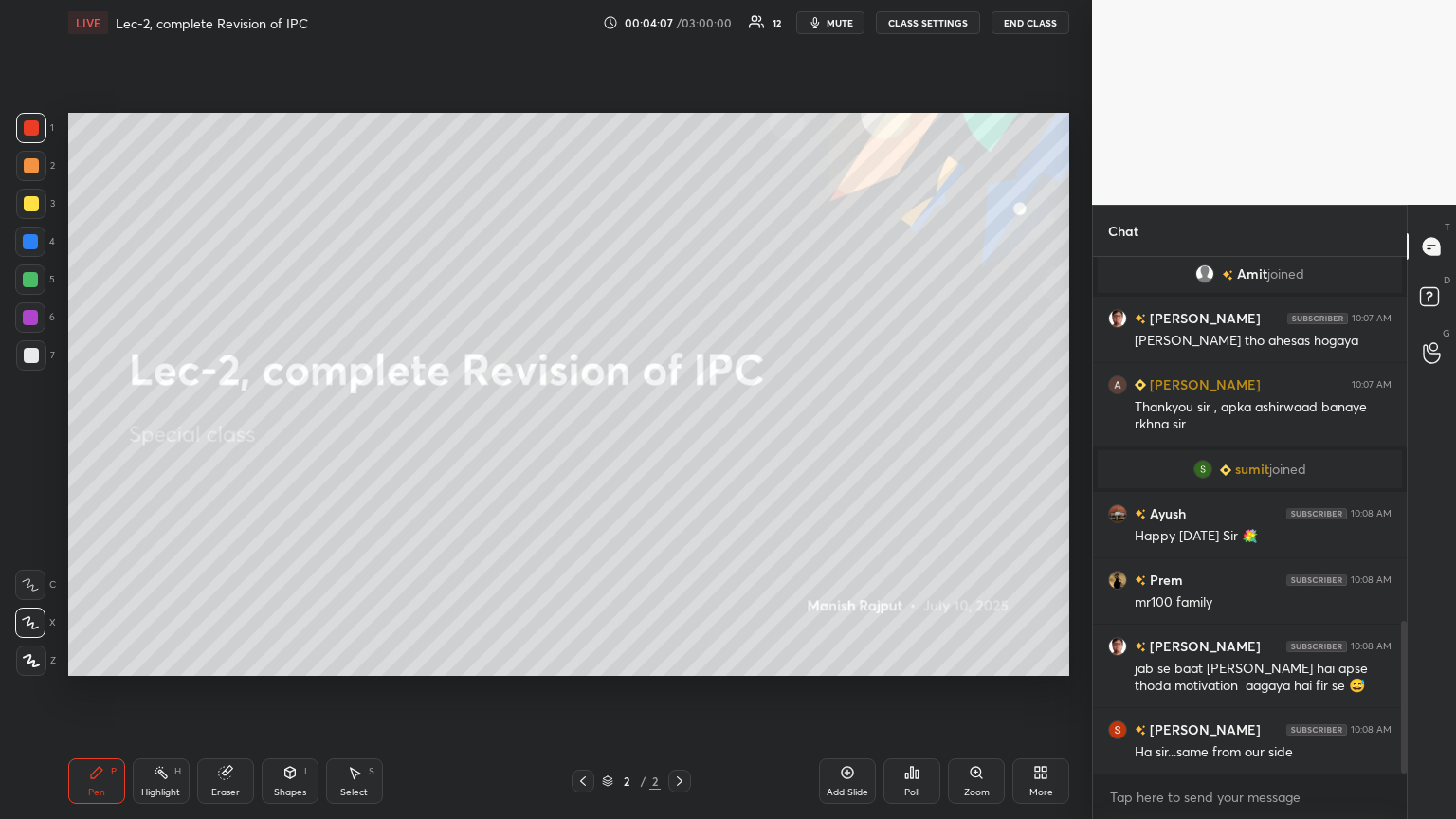 click 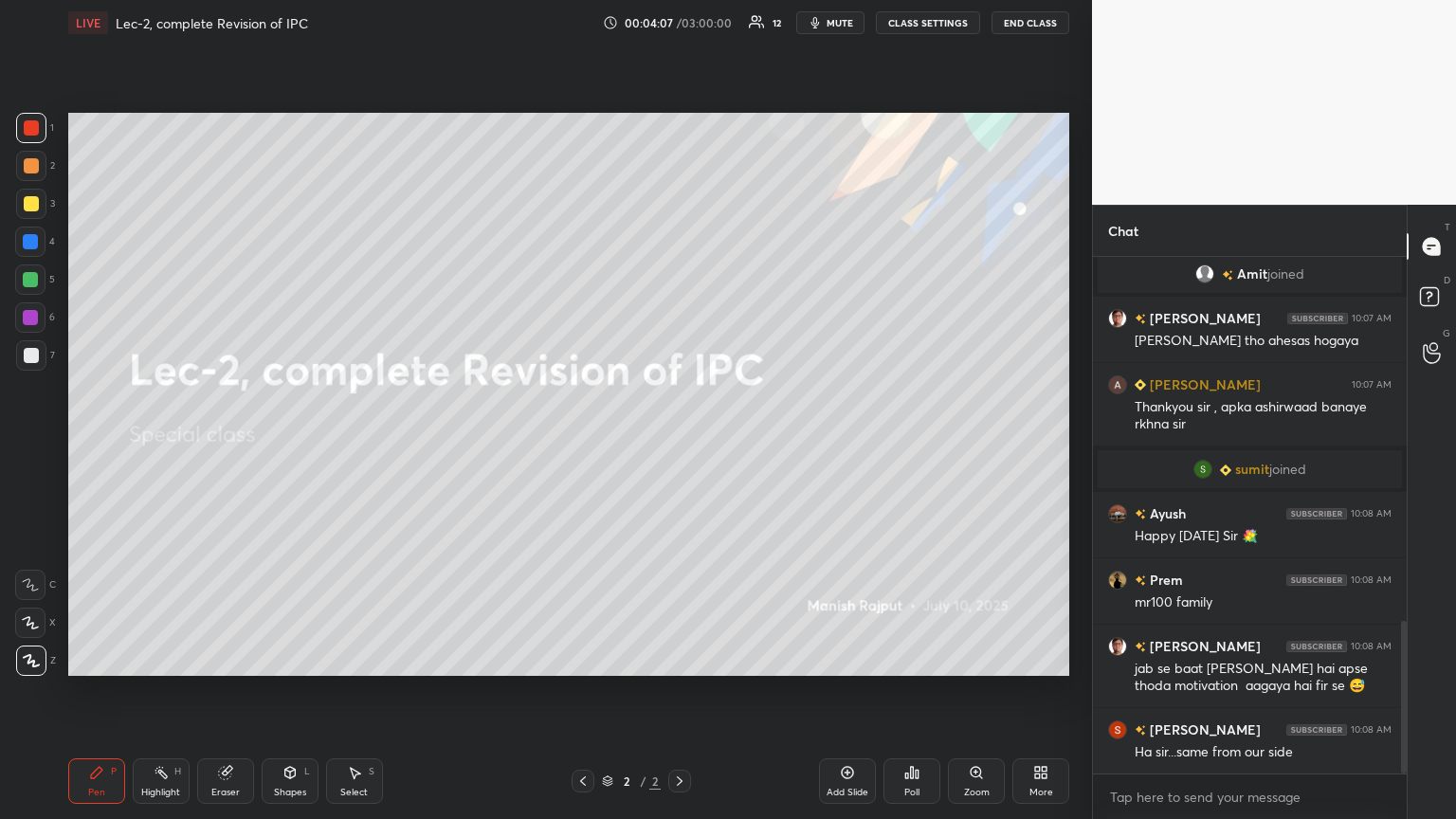 click 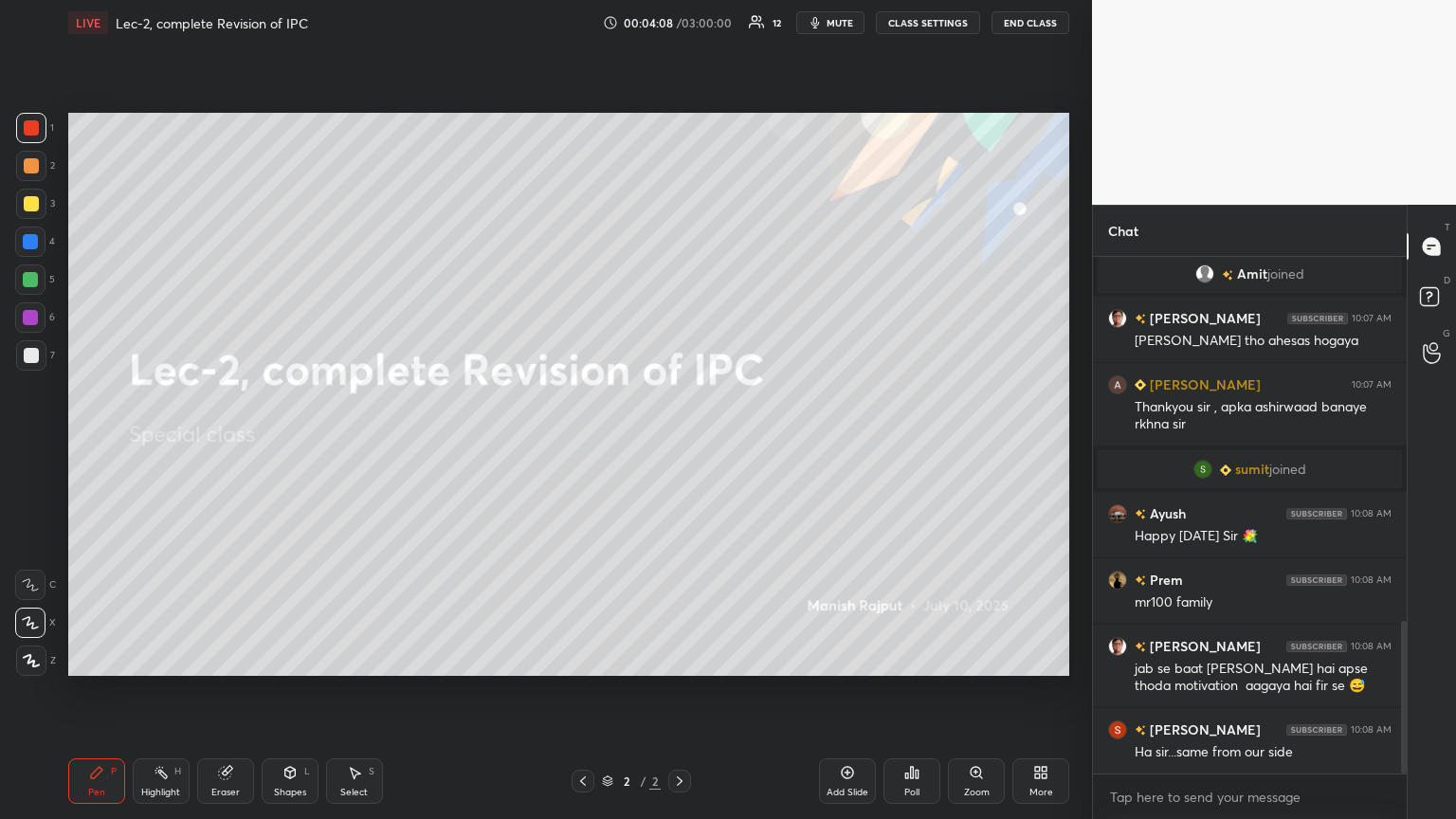 click at bounding box center [30, 585] 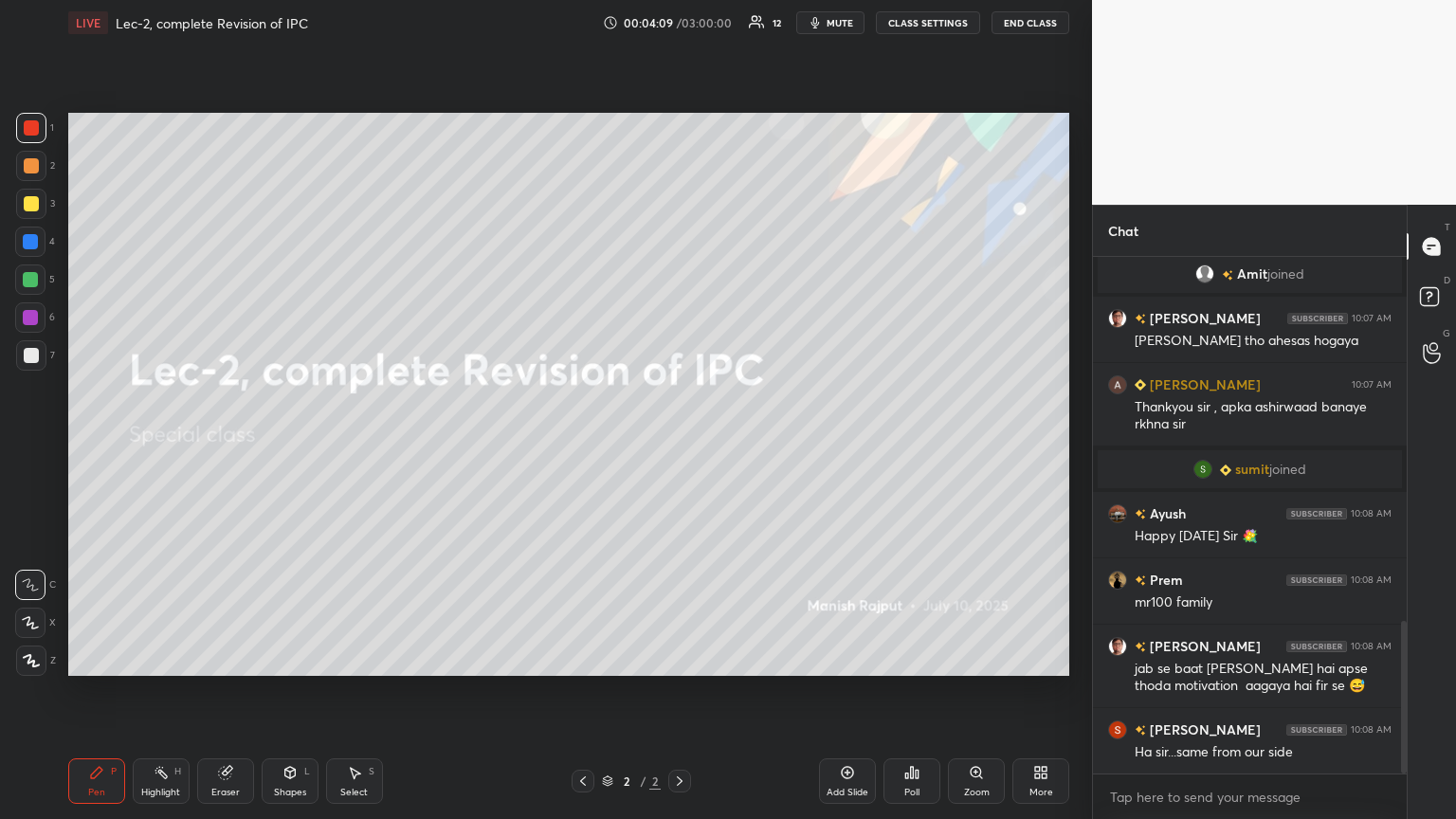 click at bounding box center [30, 623] 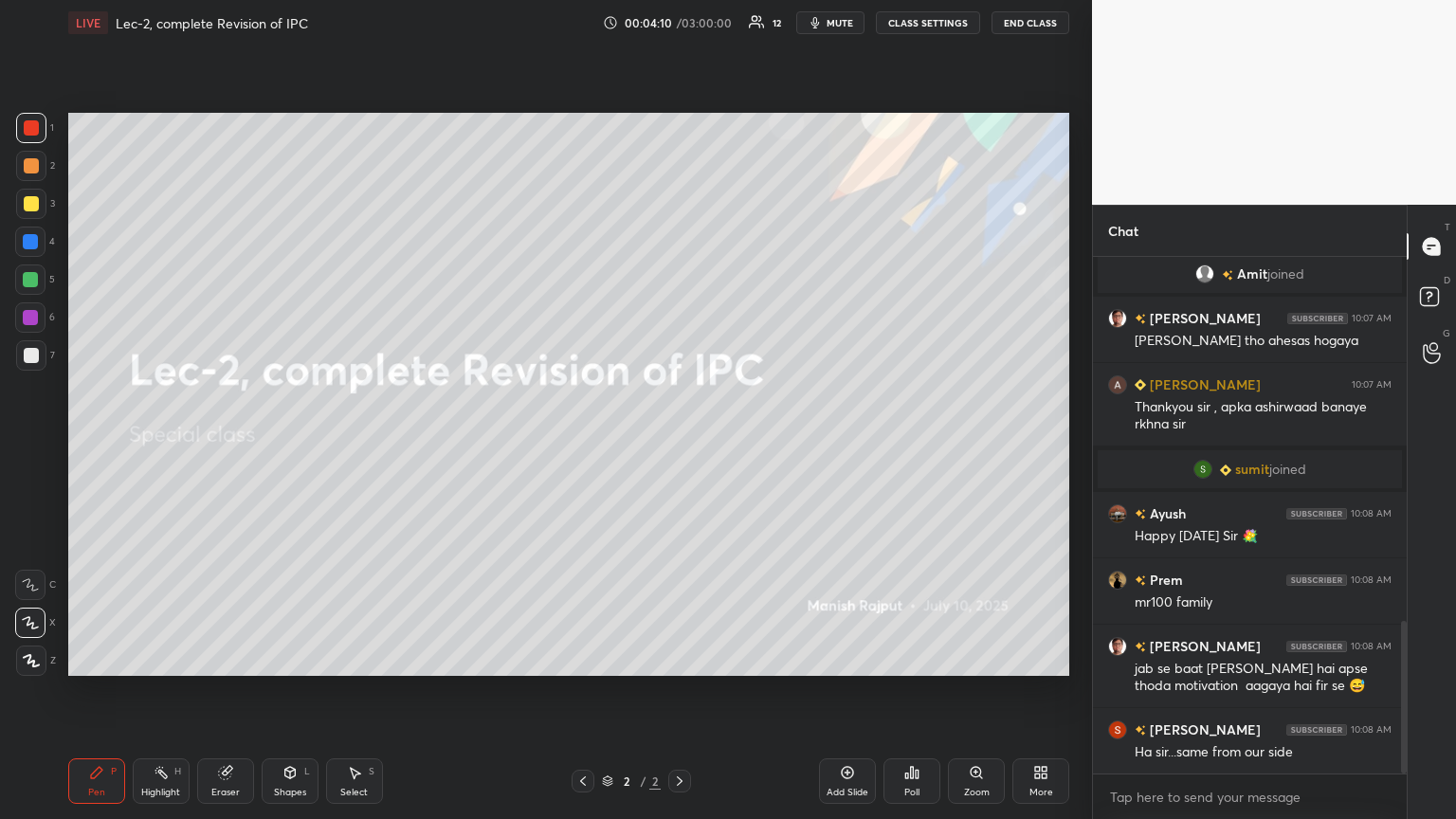 click at bounding box center [31, 661] 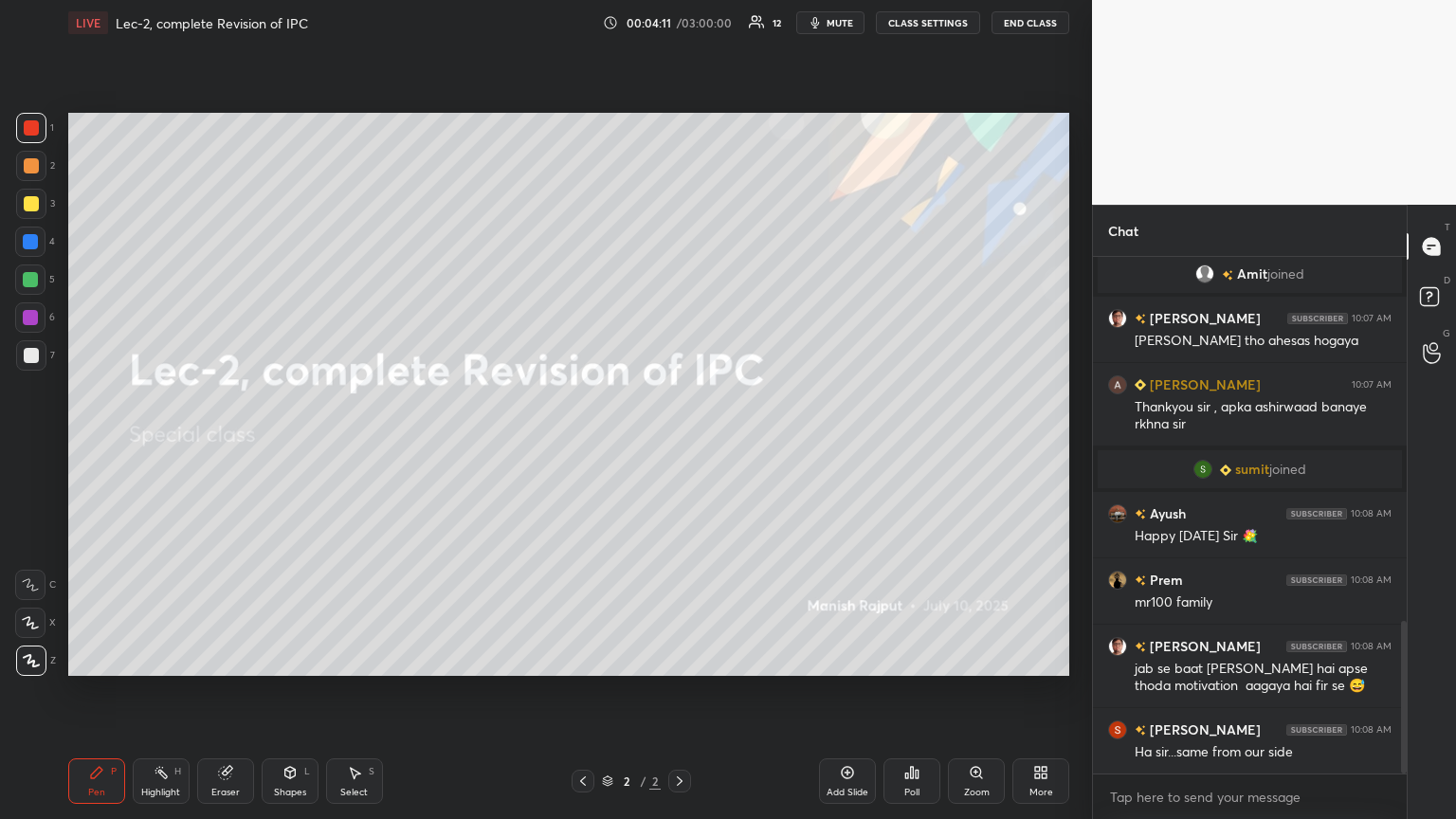 click 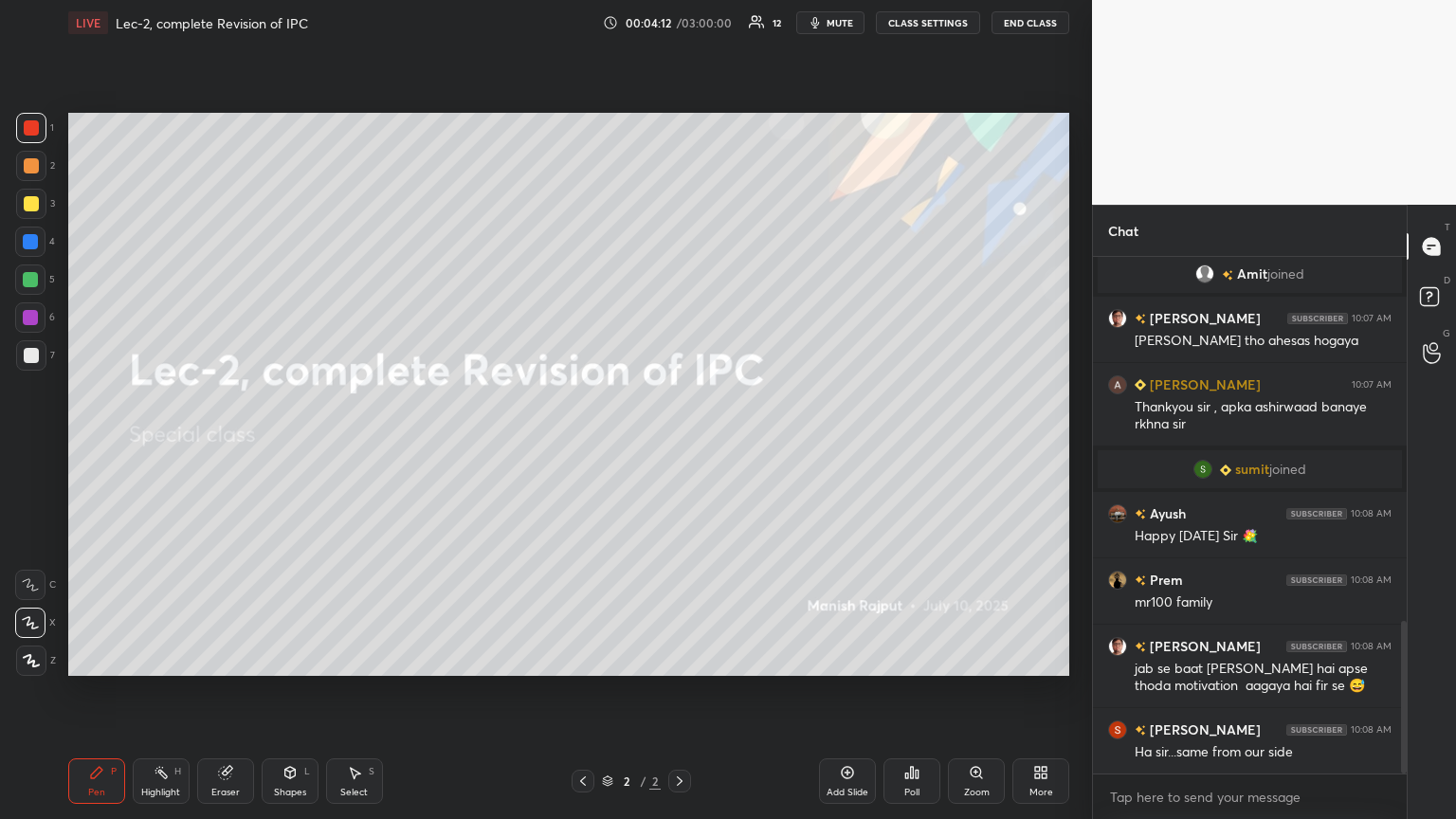 click 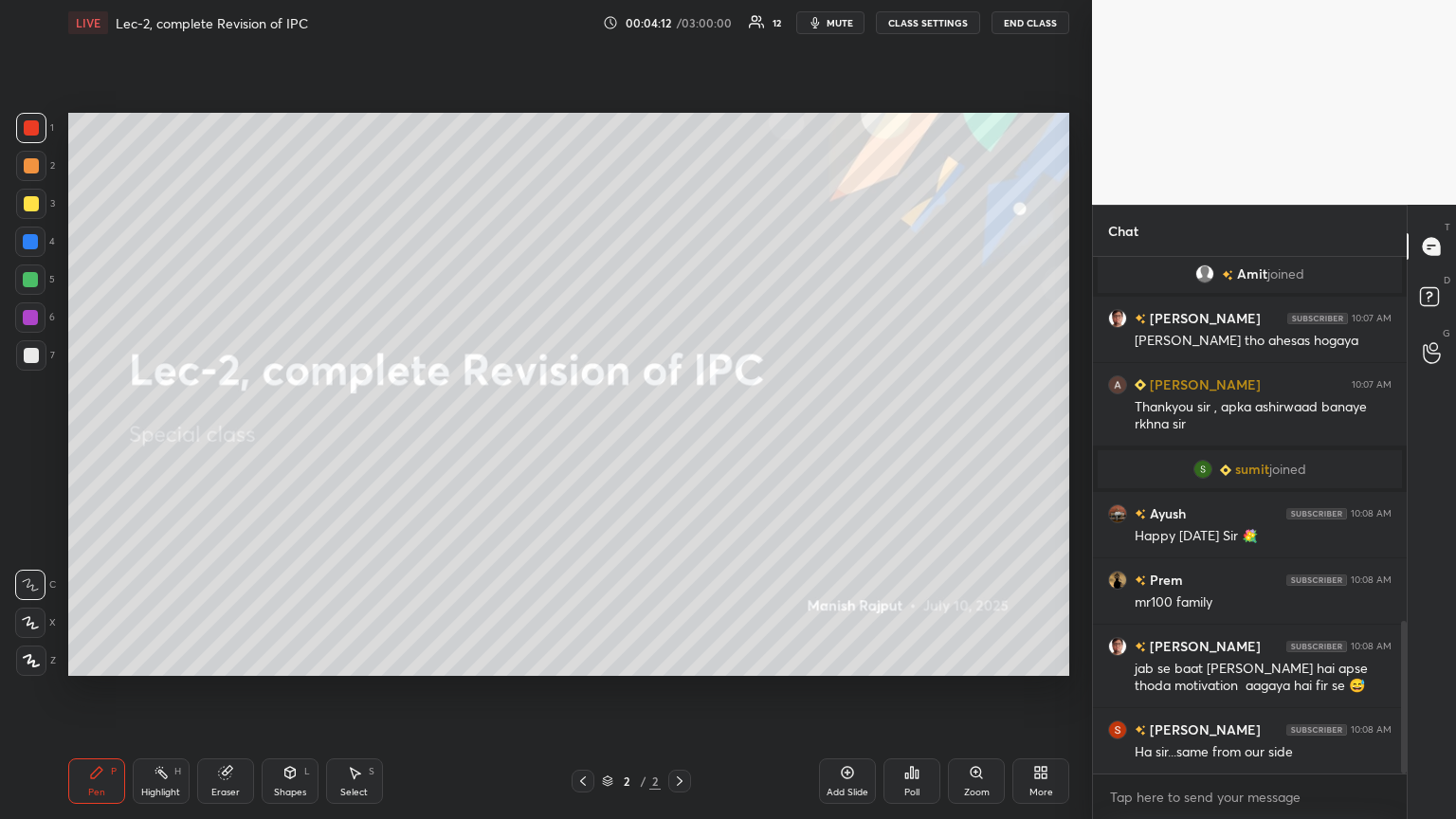 click at bounding box center [30, 623] 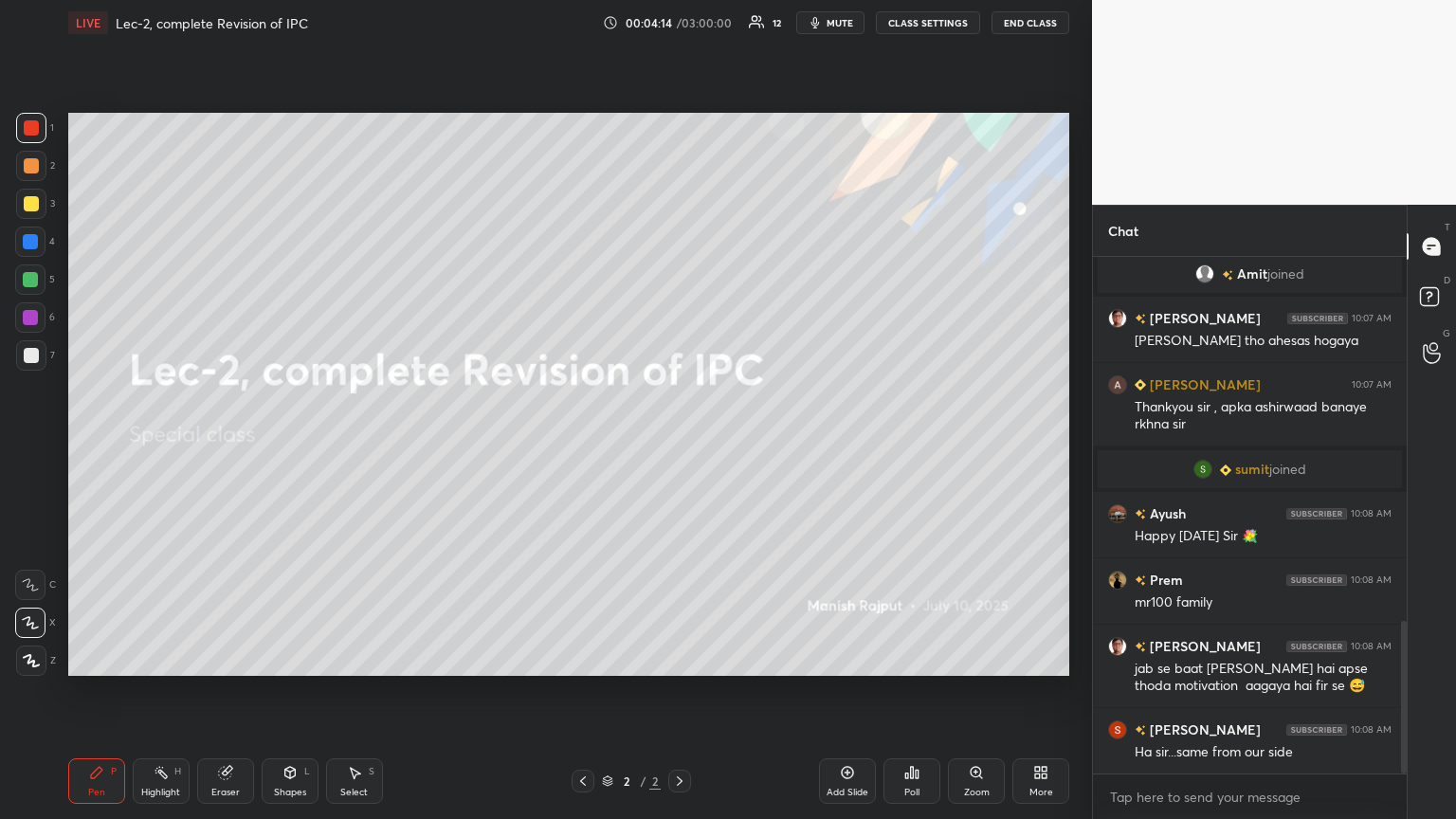 click at bounding box center [31, 661] 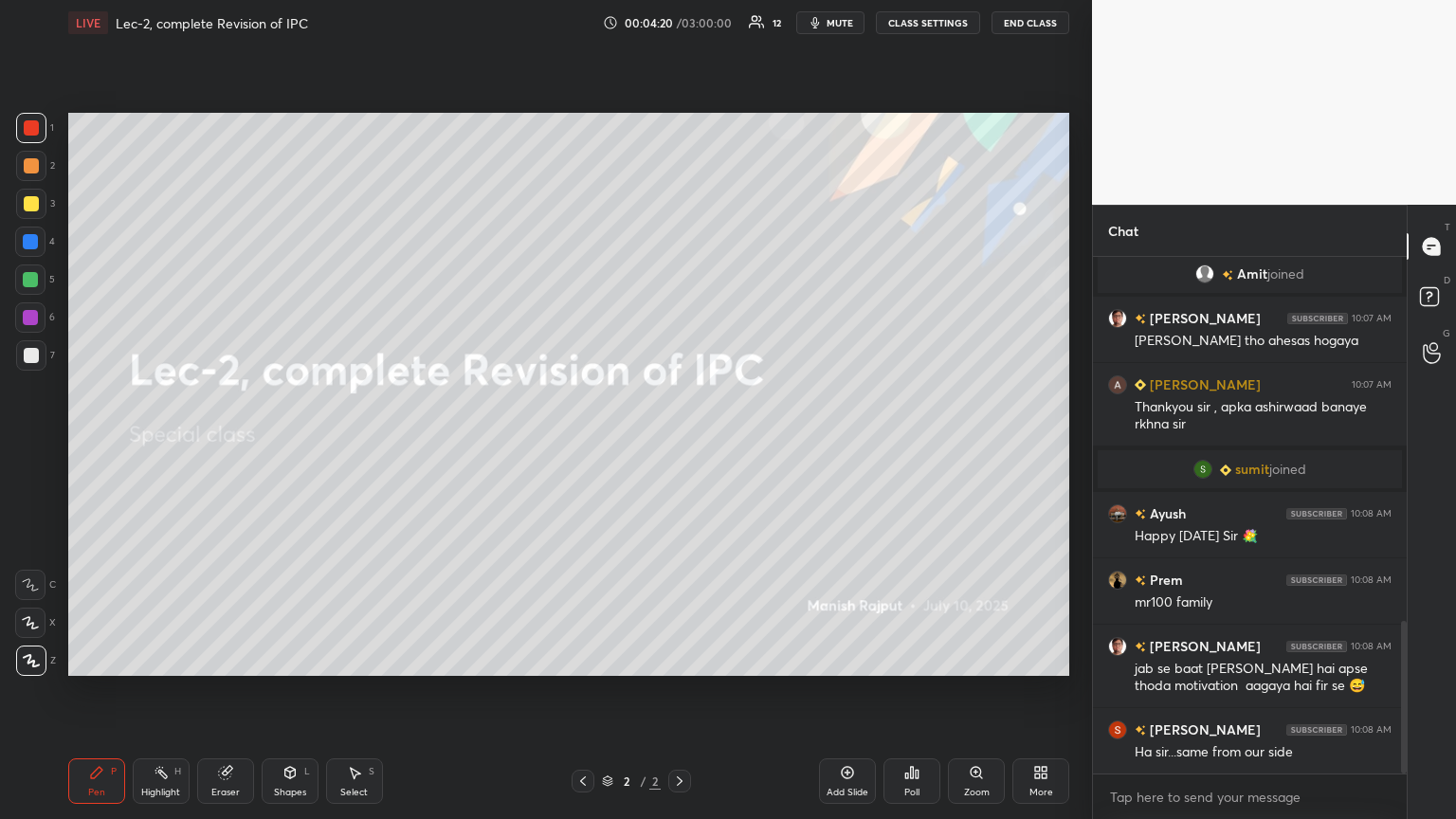 click at bounding box center [30, 318] 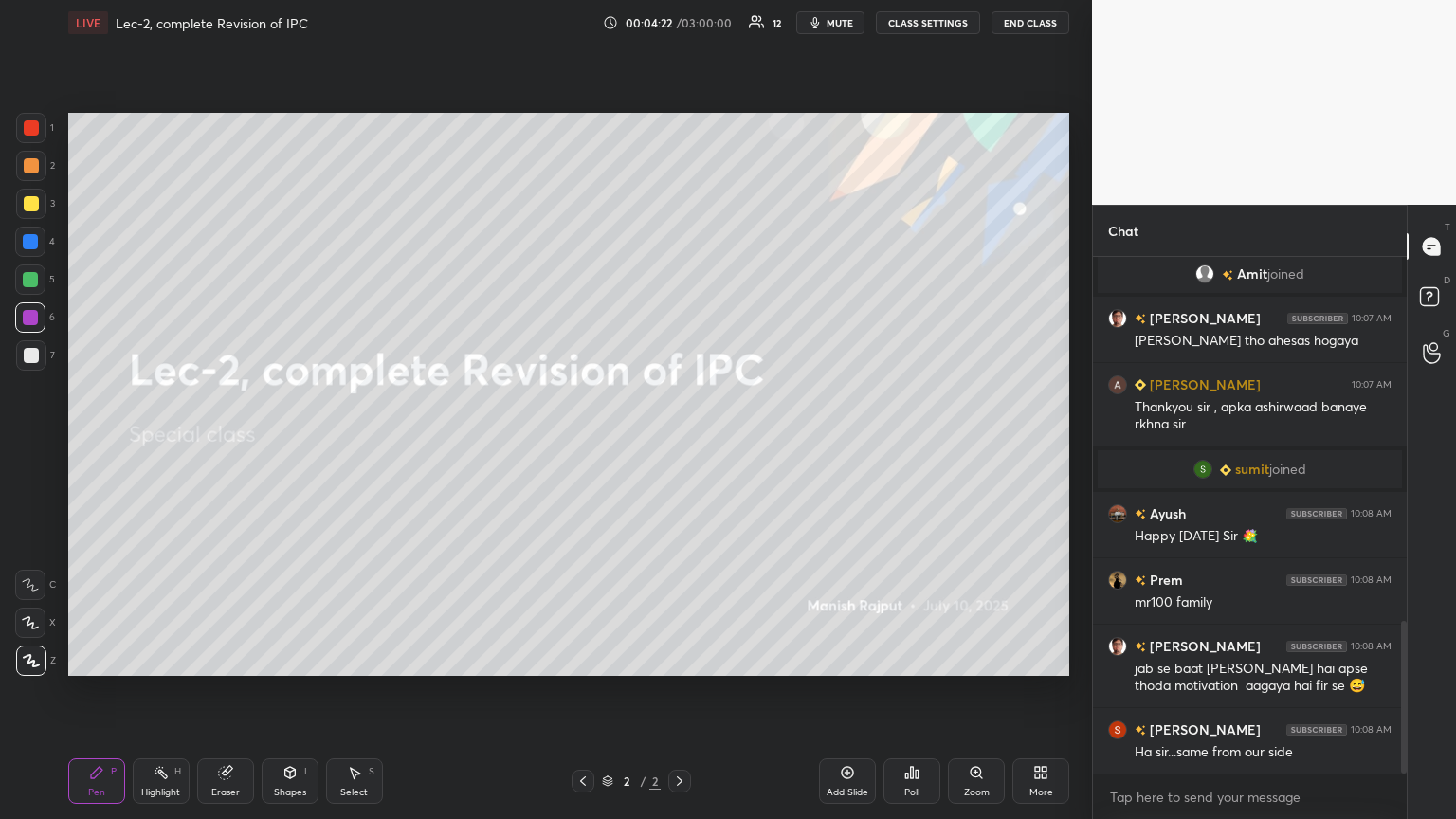 click at bounding box center (31, 355) 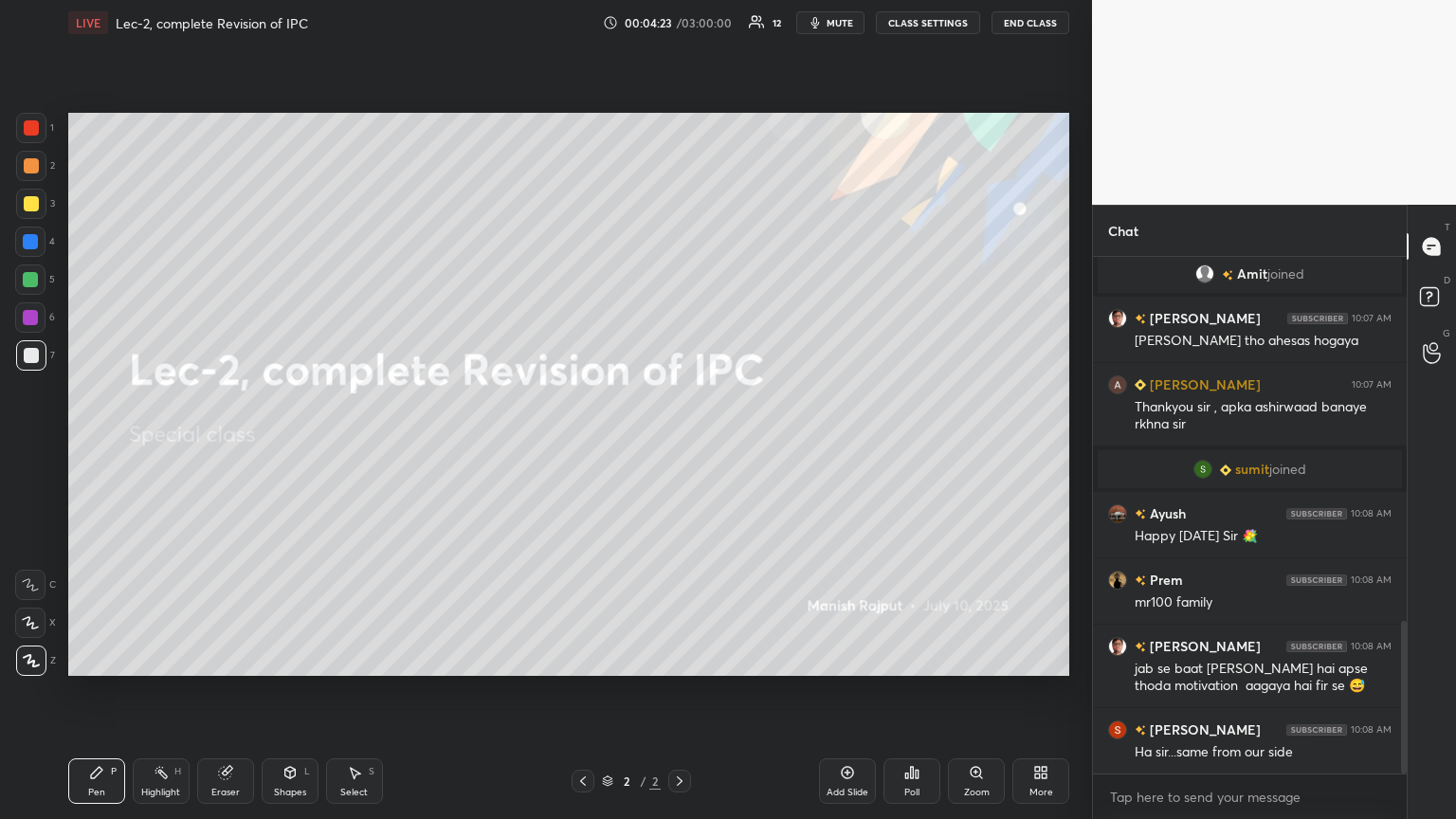 click at bounding box center [30, 280] 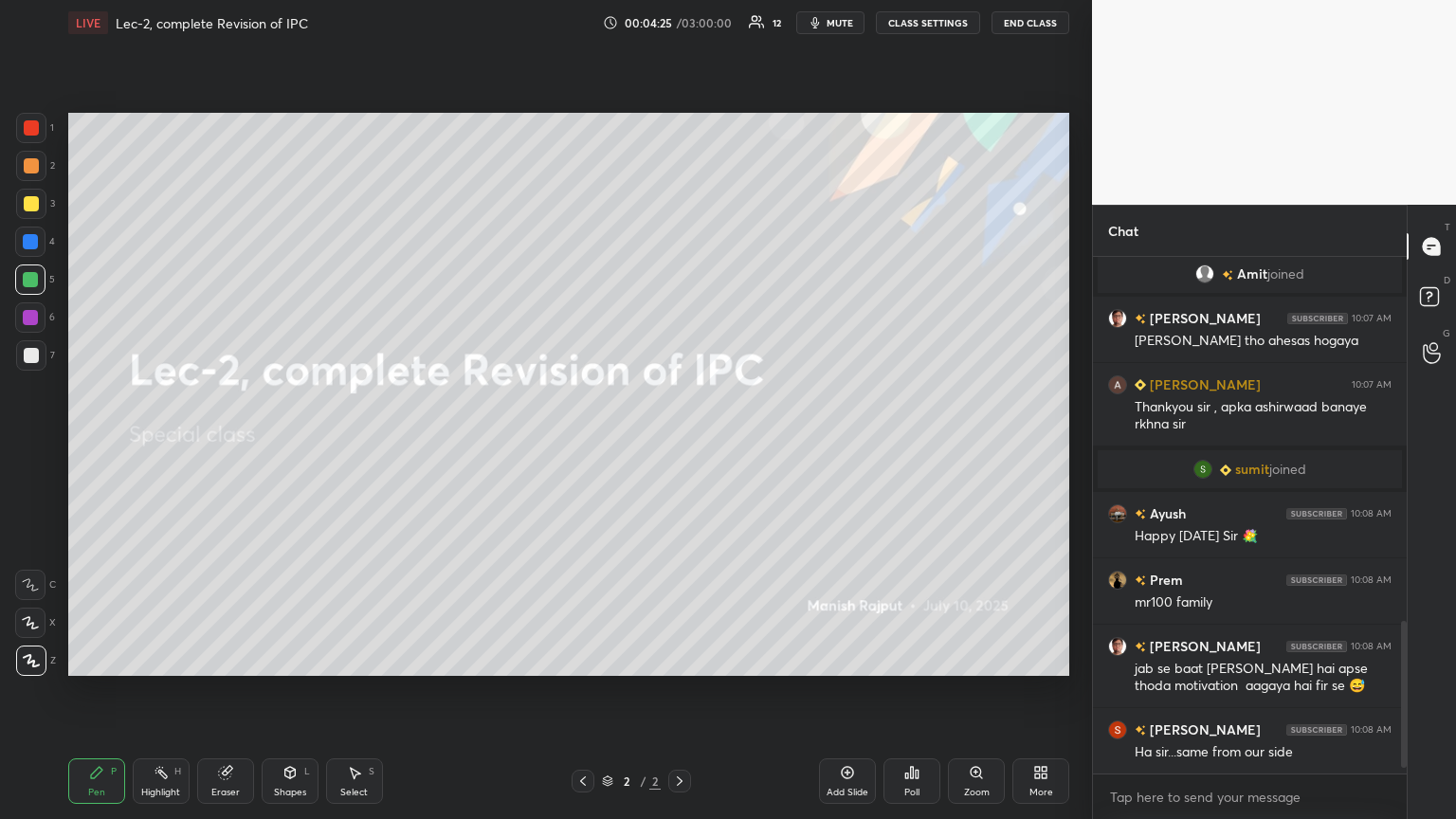 scroll, scrollTop: 1300, scrollLeft: 0, axis: vertical 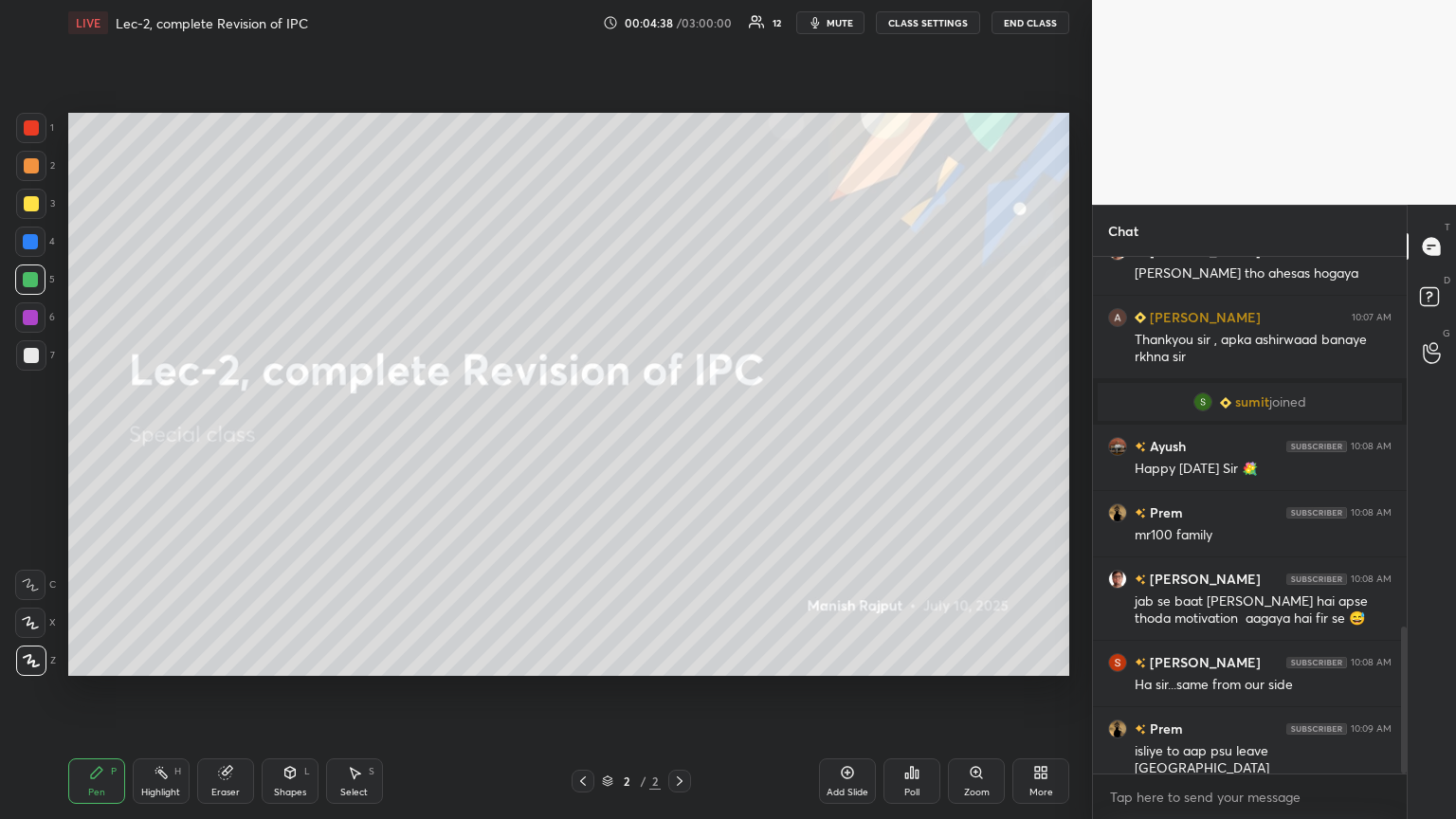 click at bounding box center [30, 242] 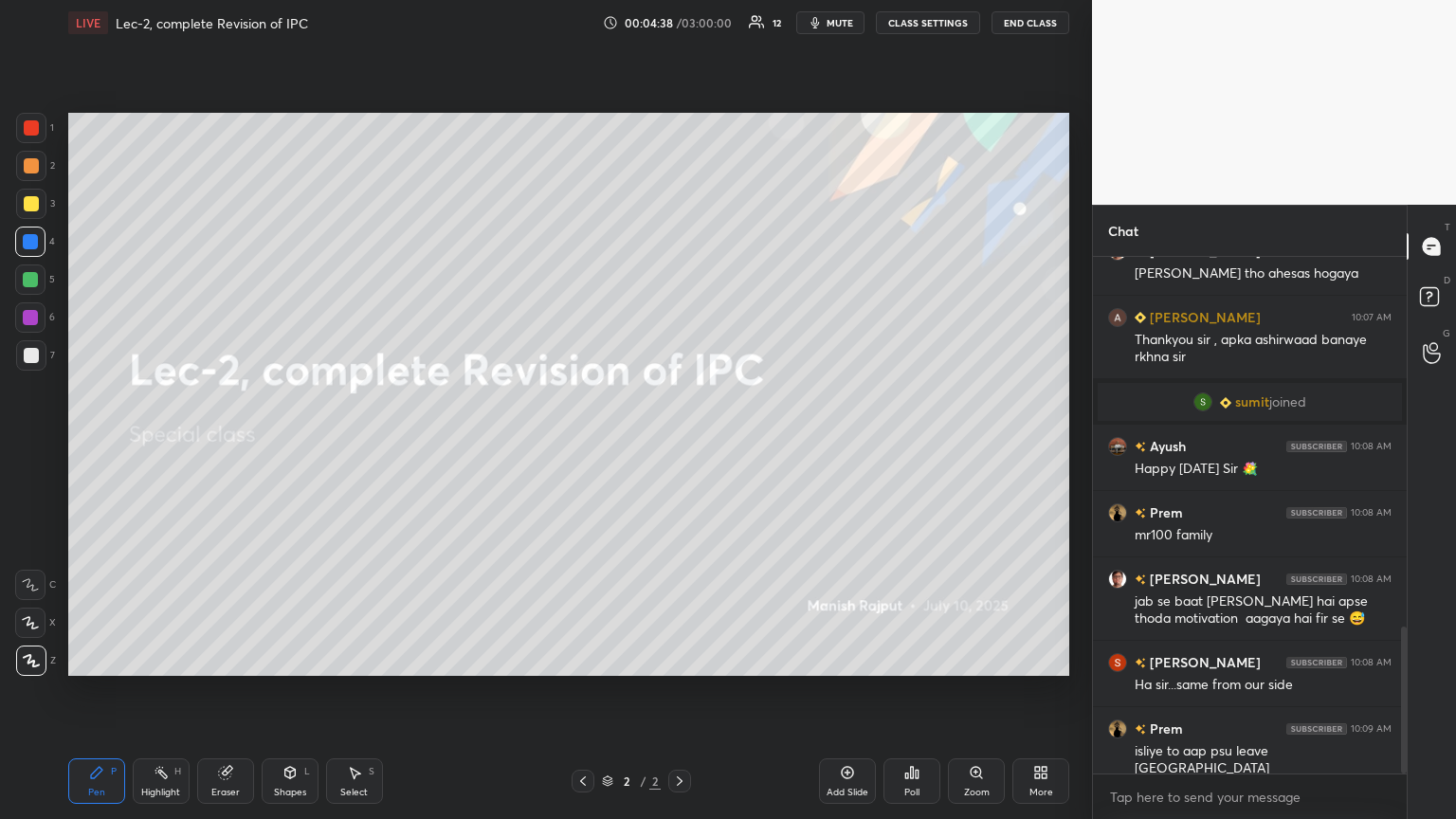 click at bounding box center [31, 204] 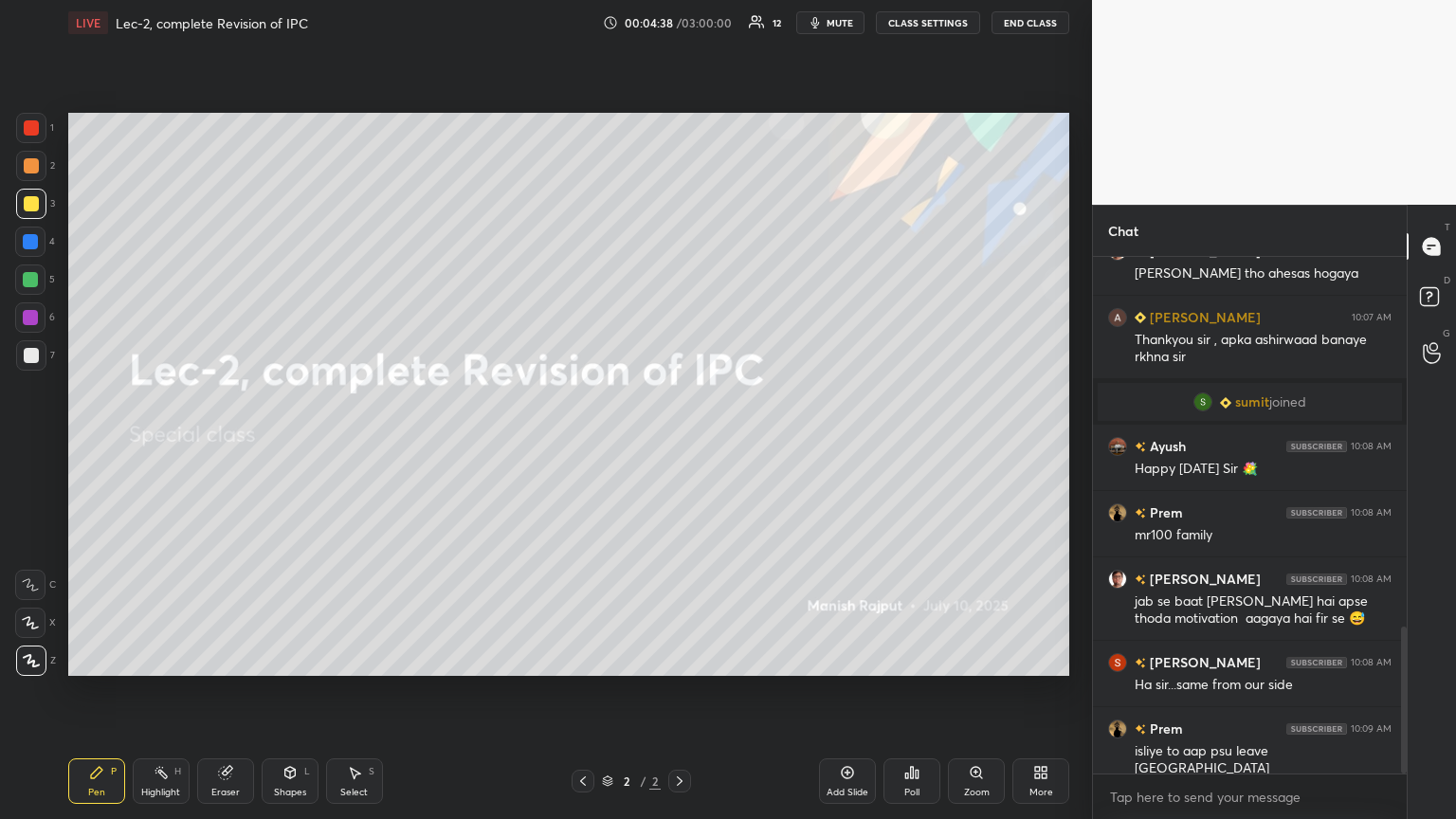 click at bounding box center [31, 166] 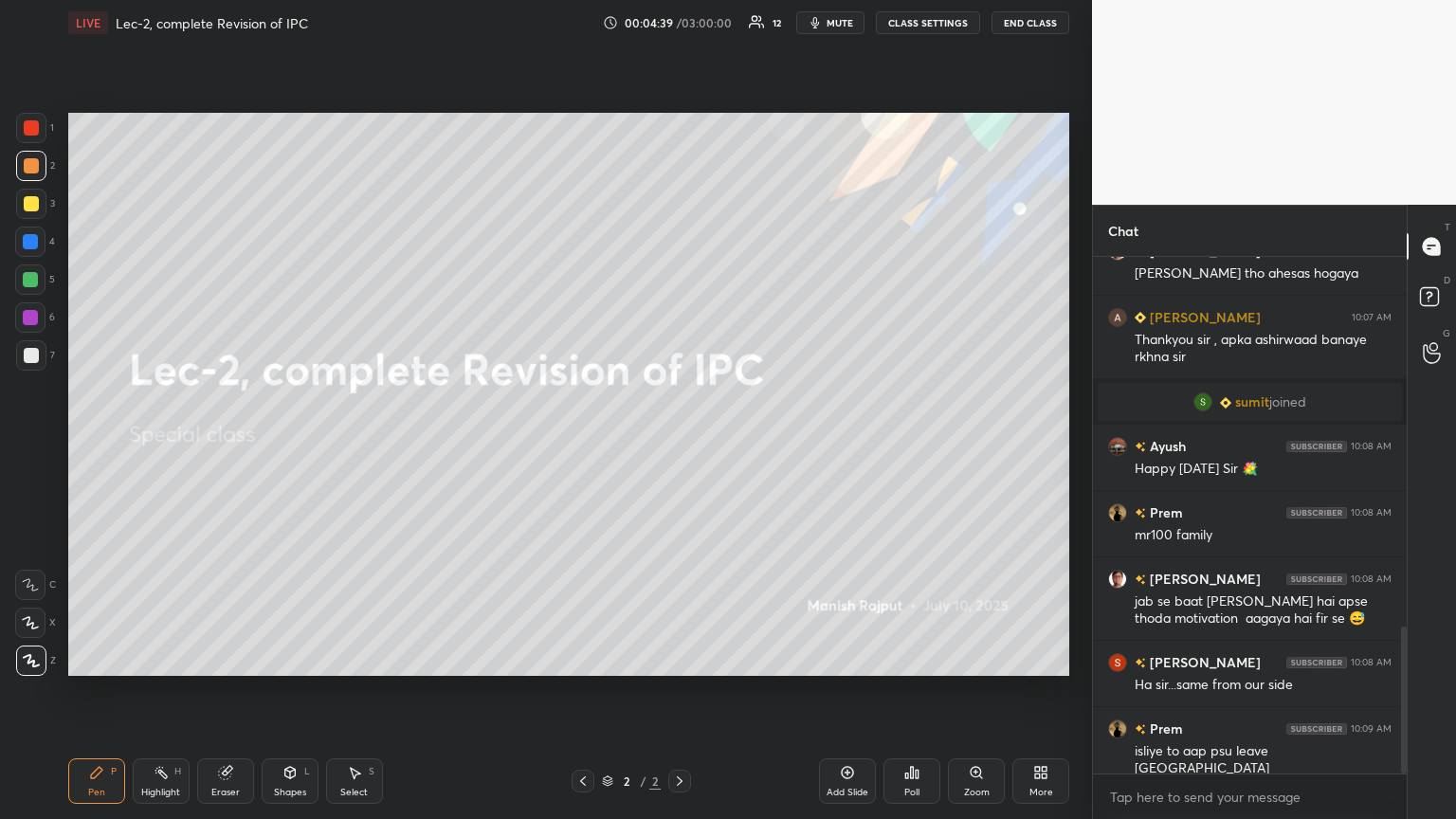 click at bounding box center [31, 128] 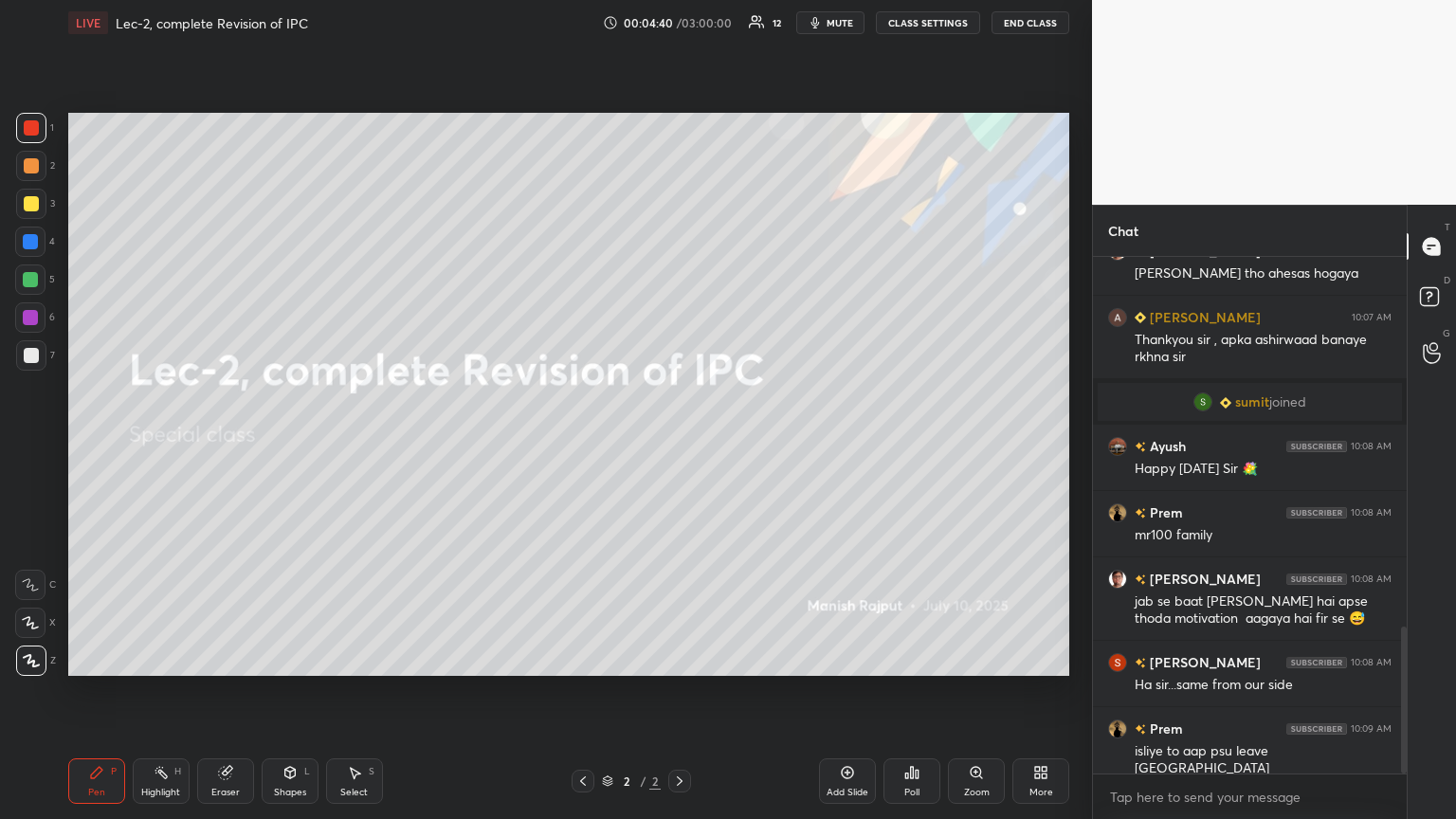 click at bounding box center [31, 166] 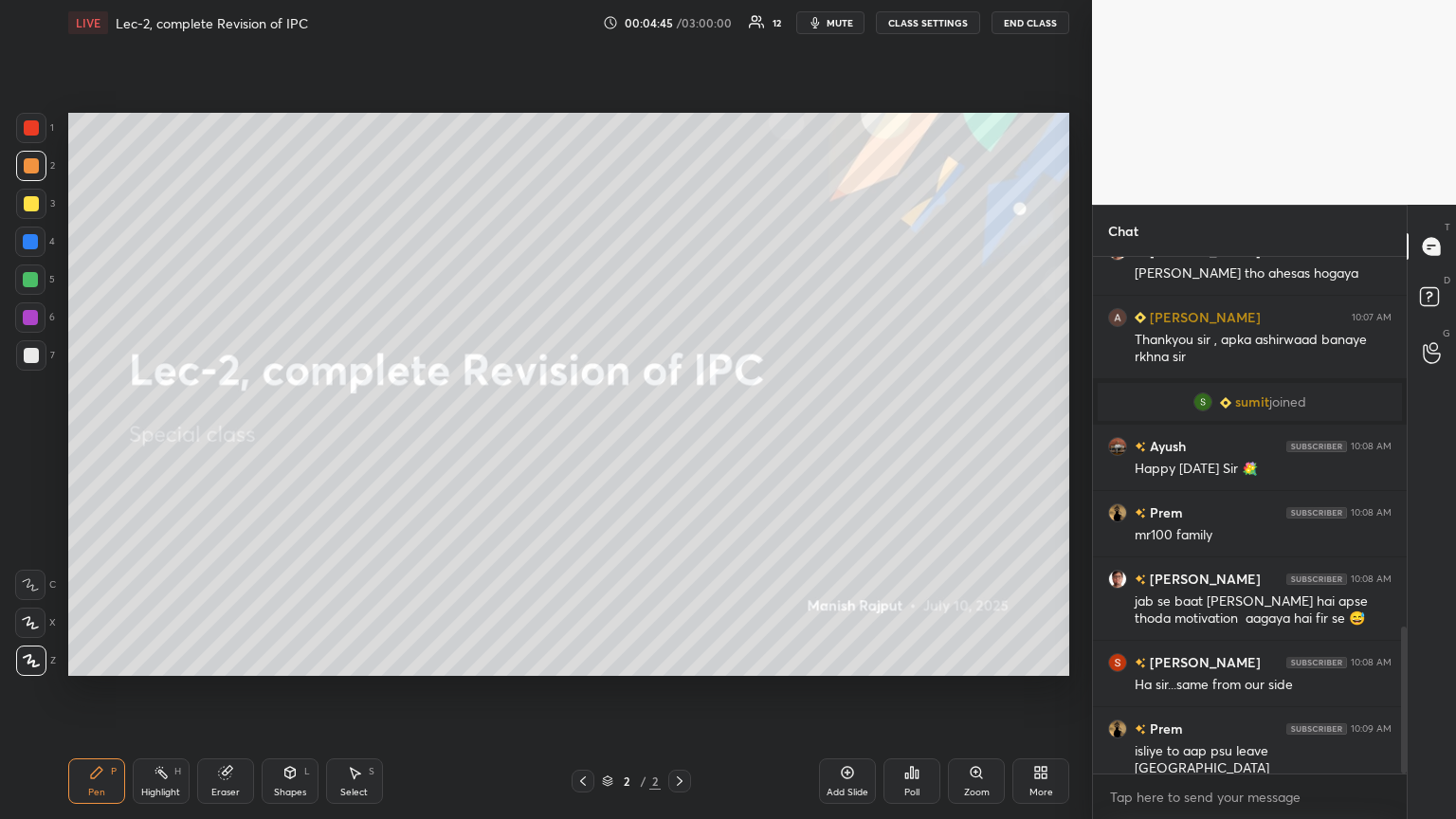 click at bounding box center (31, 204) 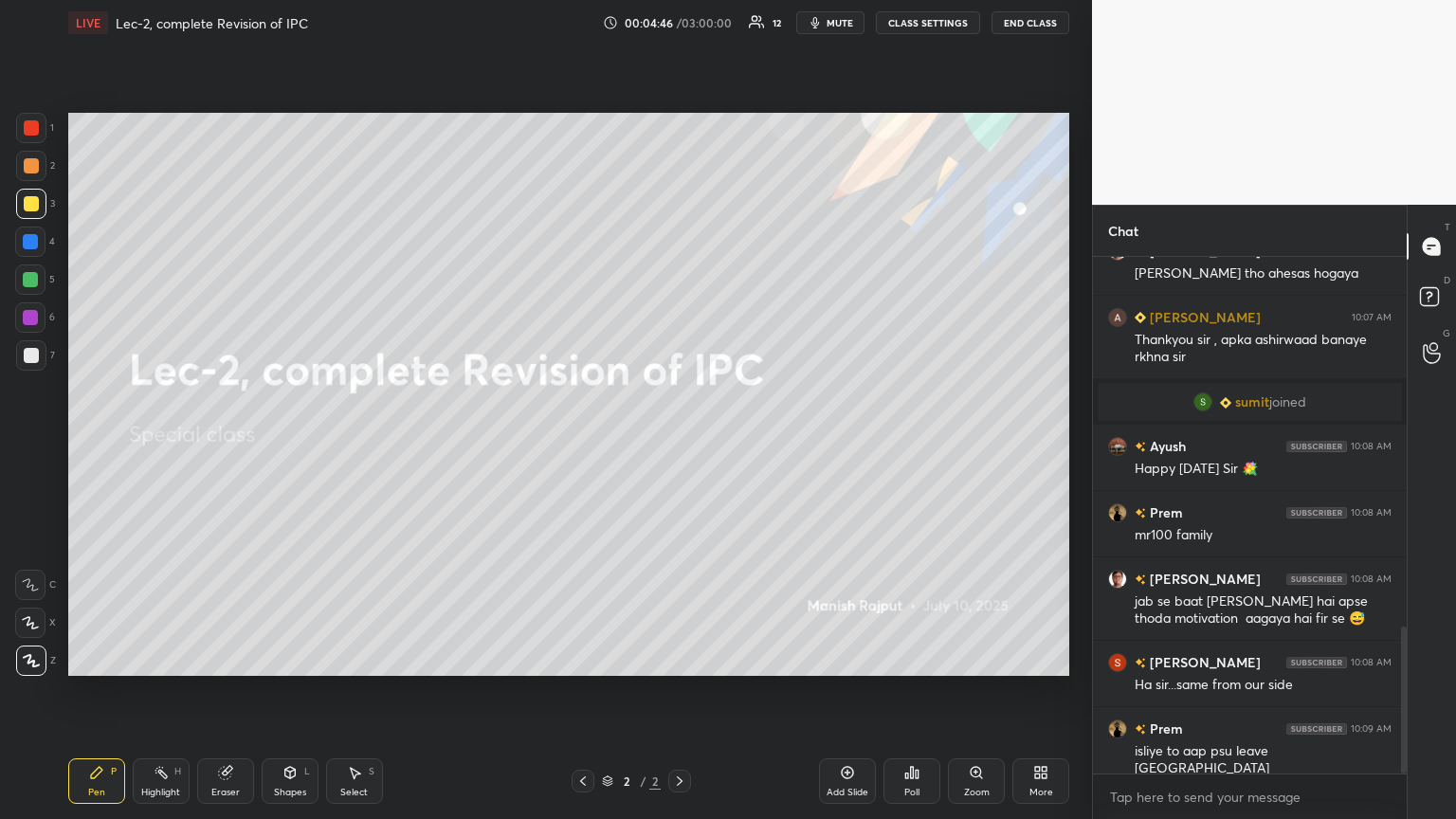 scroll, scrollTop: 1345, scrollLeft: 0, axis: vertical 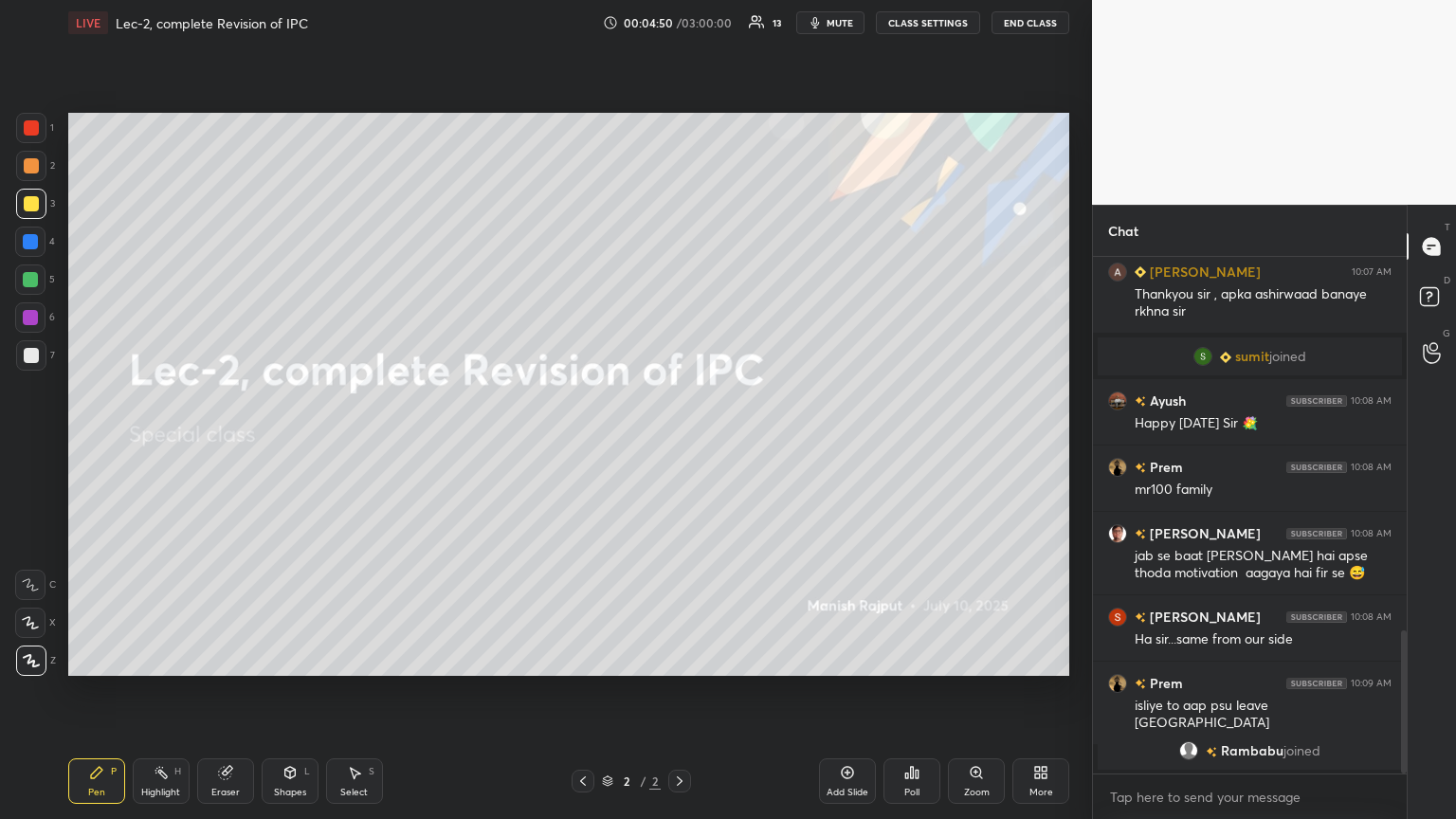 click at bounding box center (31, 128) 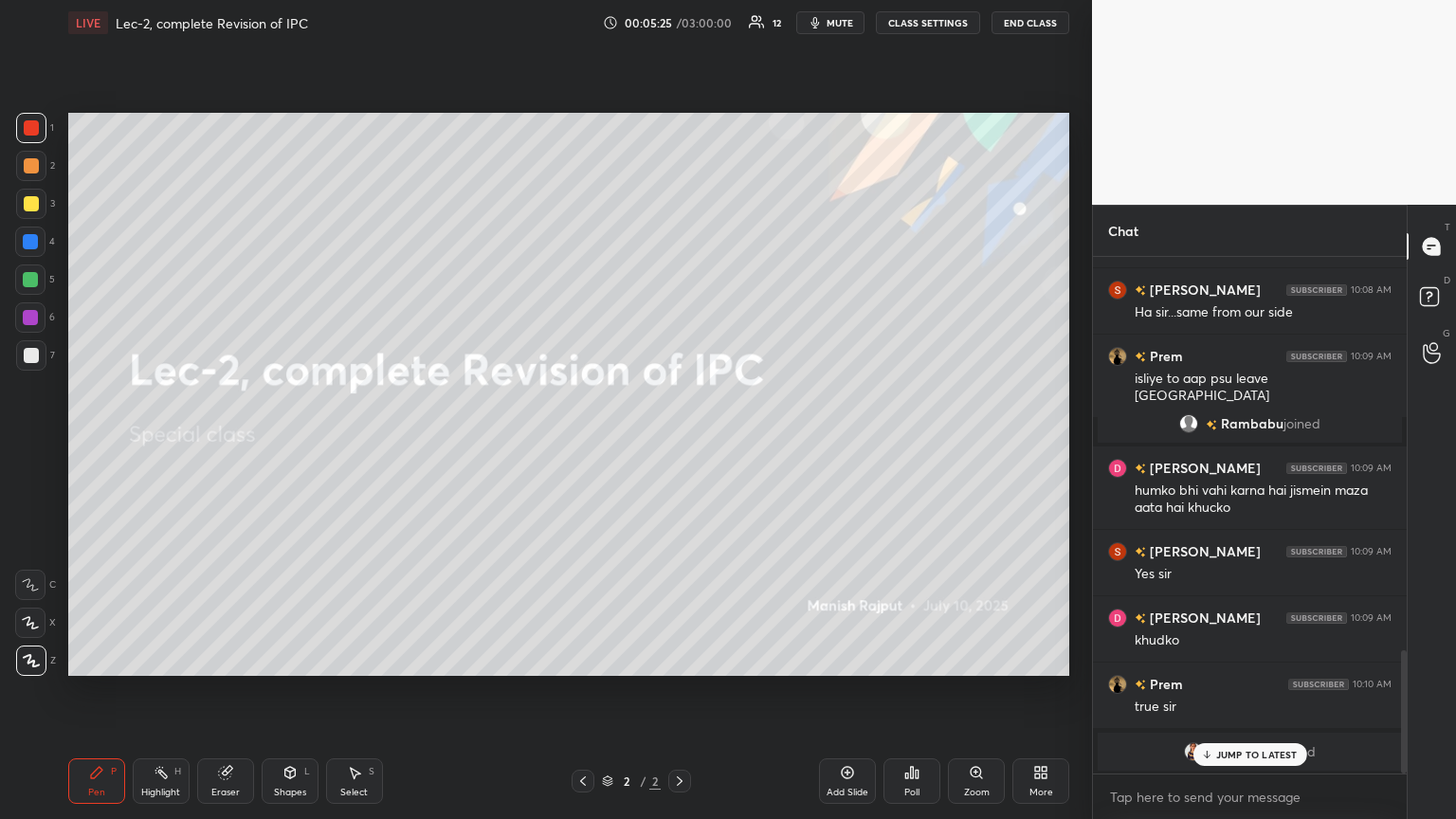 scroll, scrollTop: 1642, scrollLeft: 0, axis: vertical 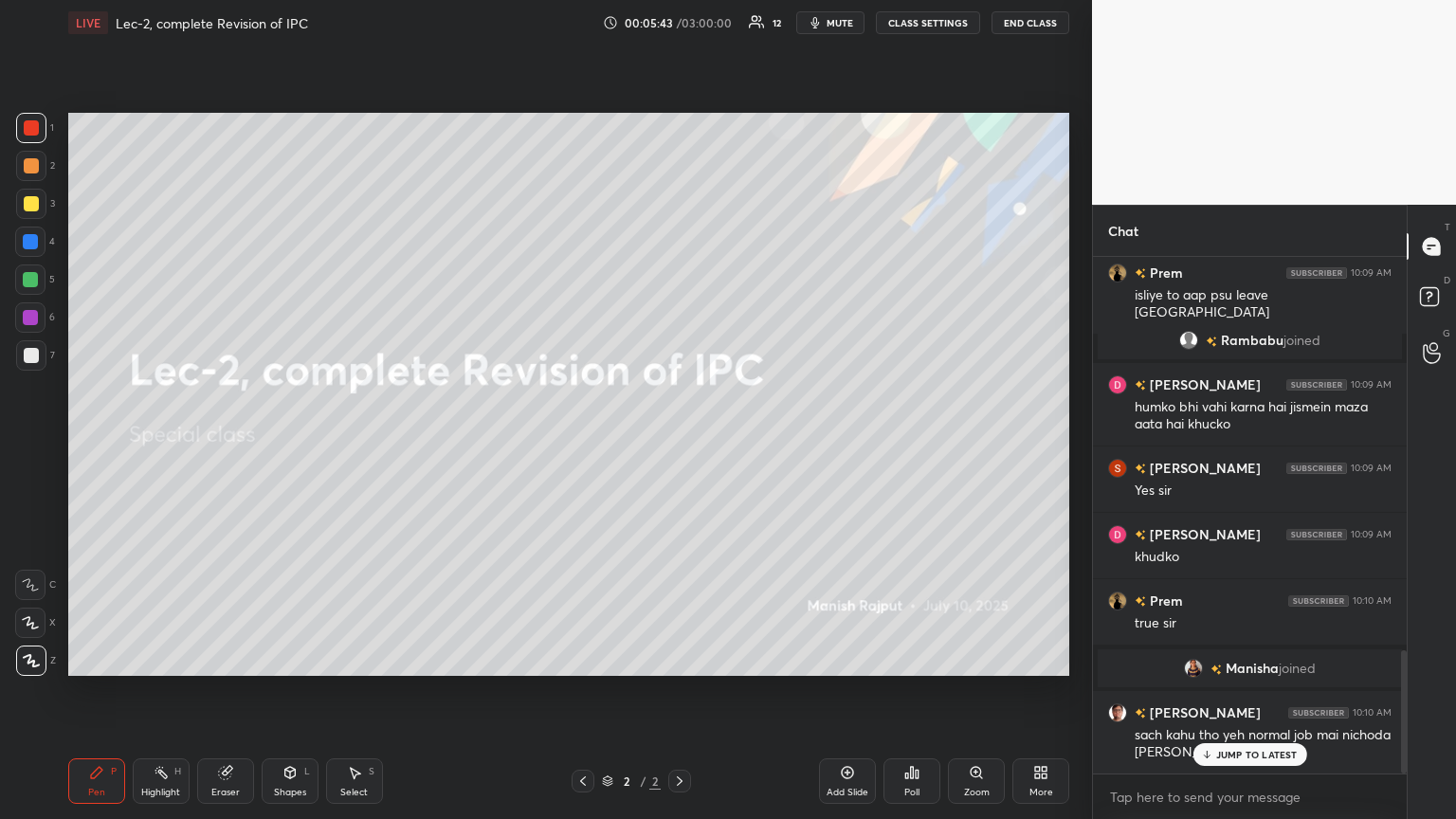 click at bounding box center (31, 166) 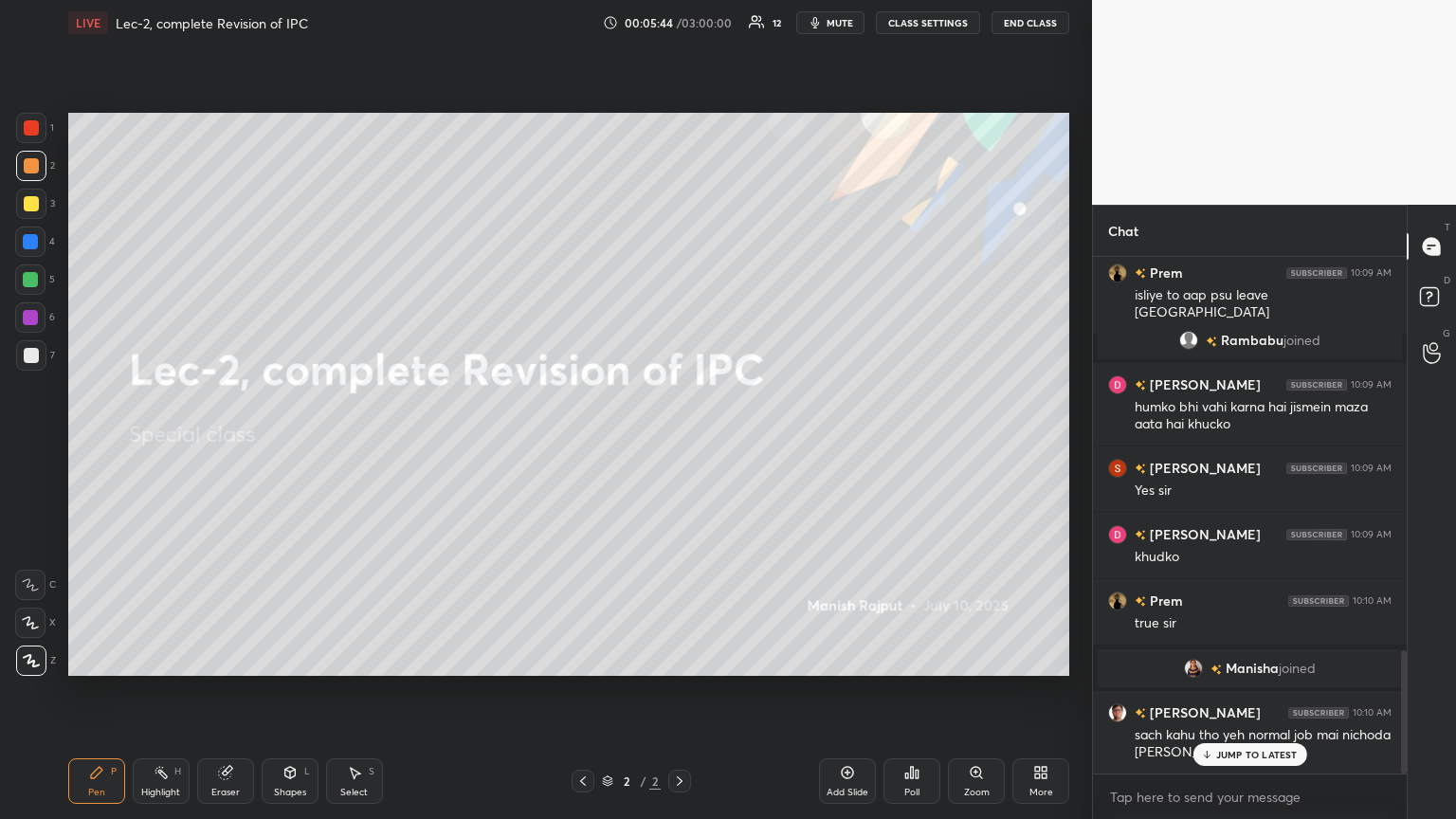 click at bounding box center (31, 204) 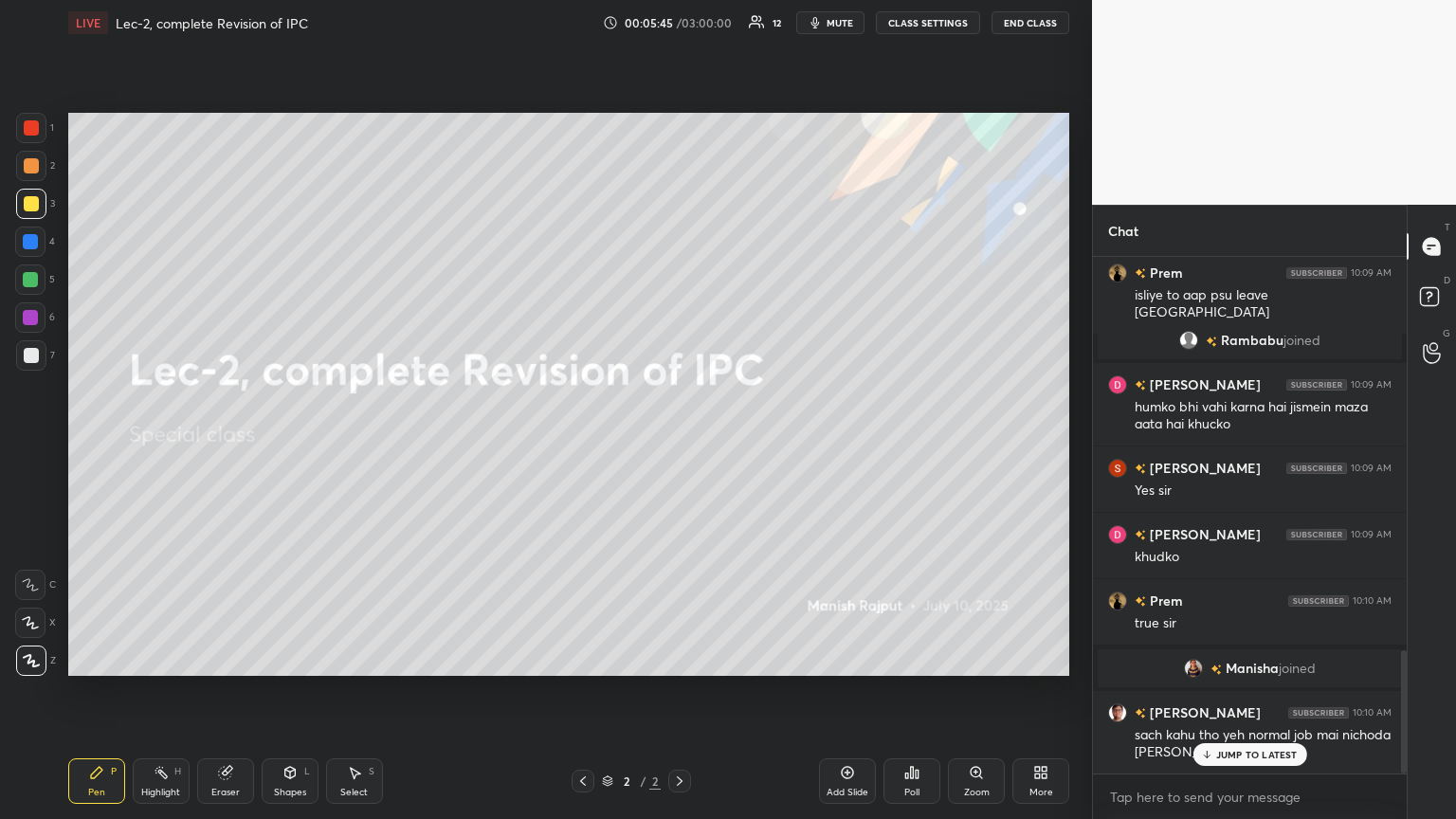 click at bounding box center [30, 242] 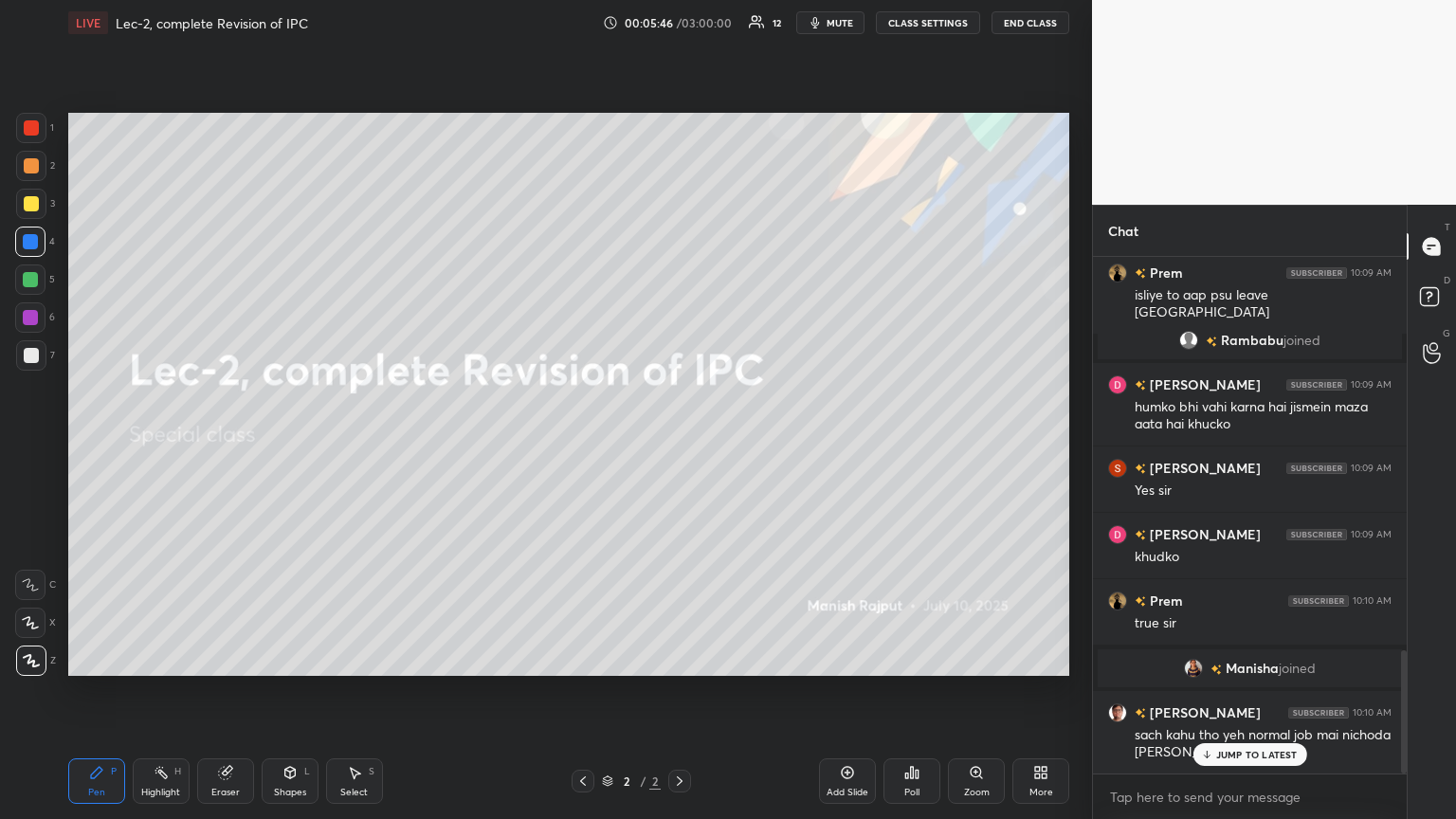 click at bounding box center [30, 280] 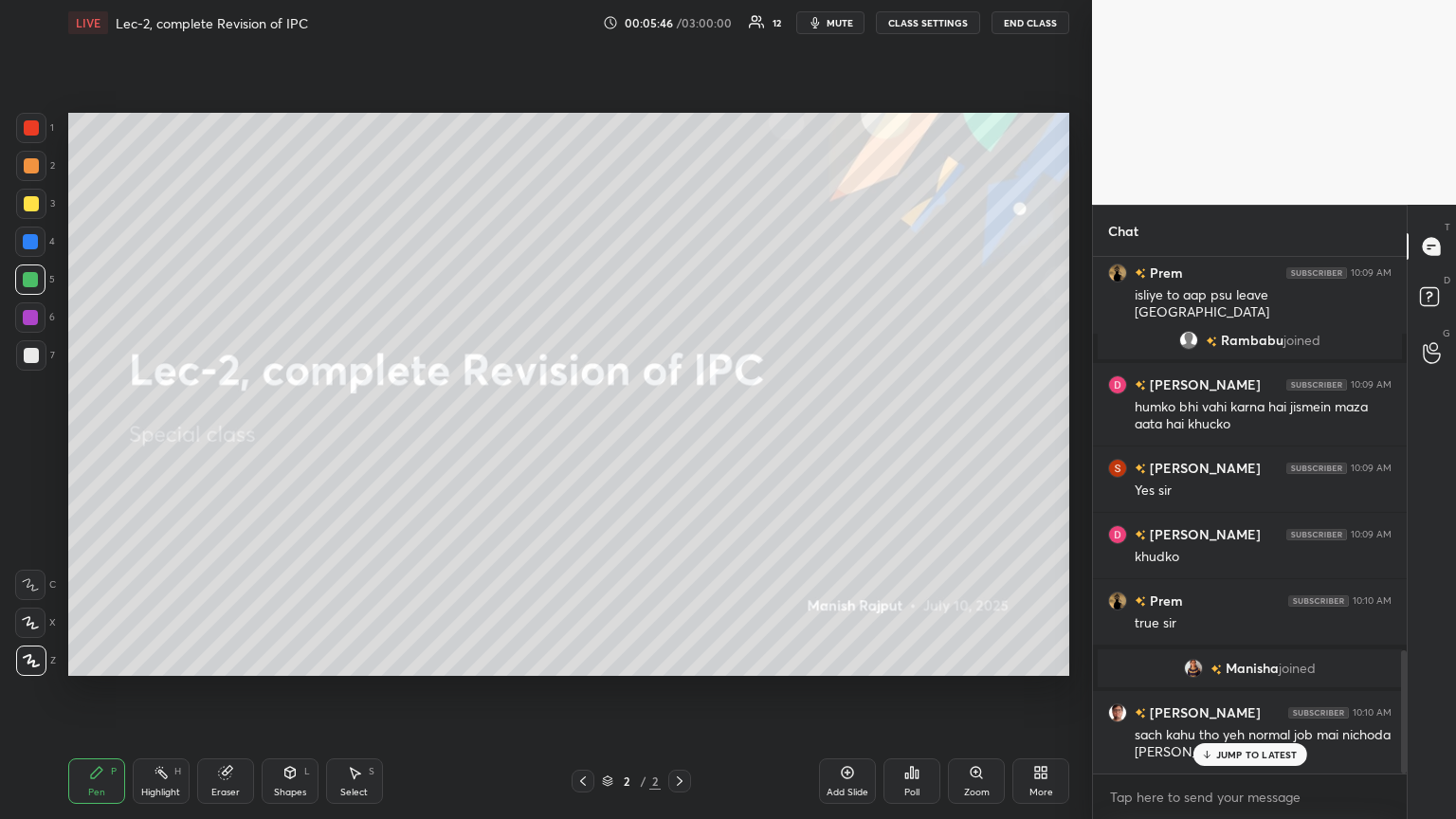 click at bounding box center [30, 318] 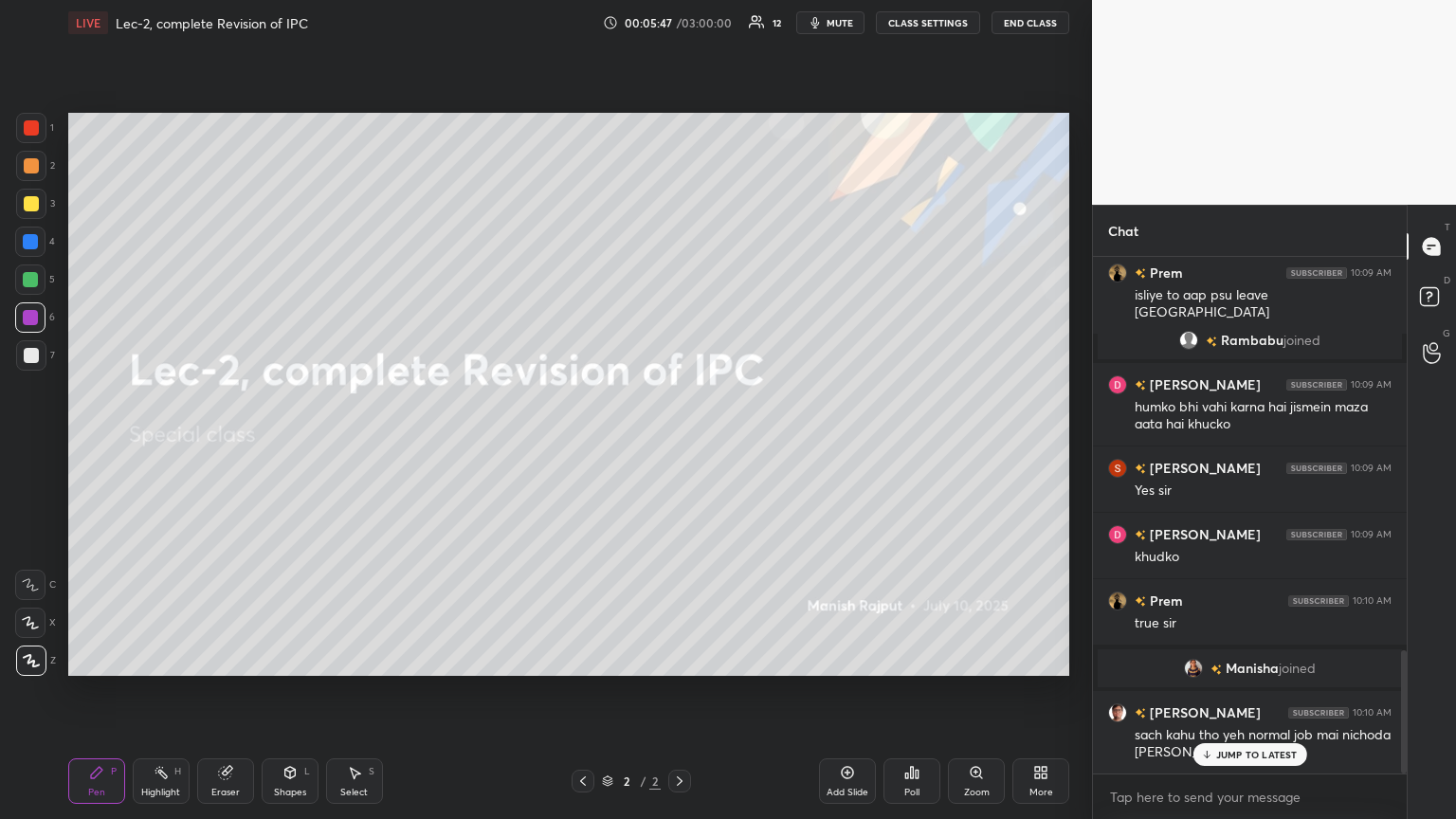 click at bounding box center (31, 355) 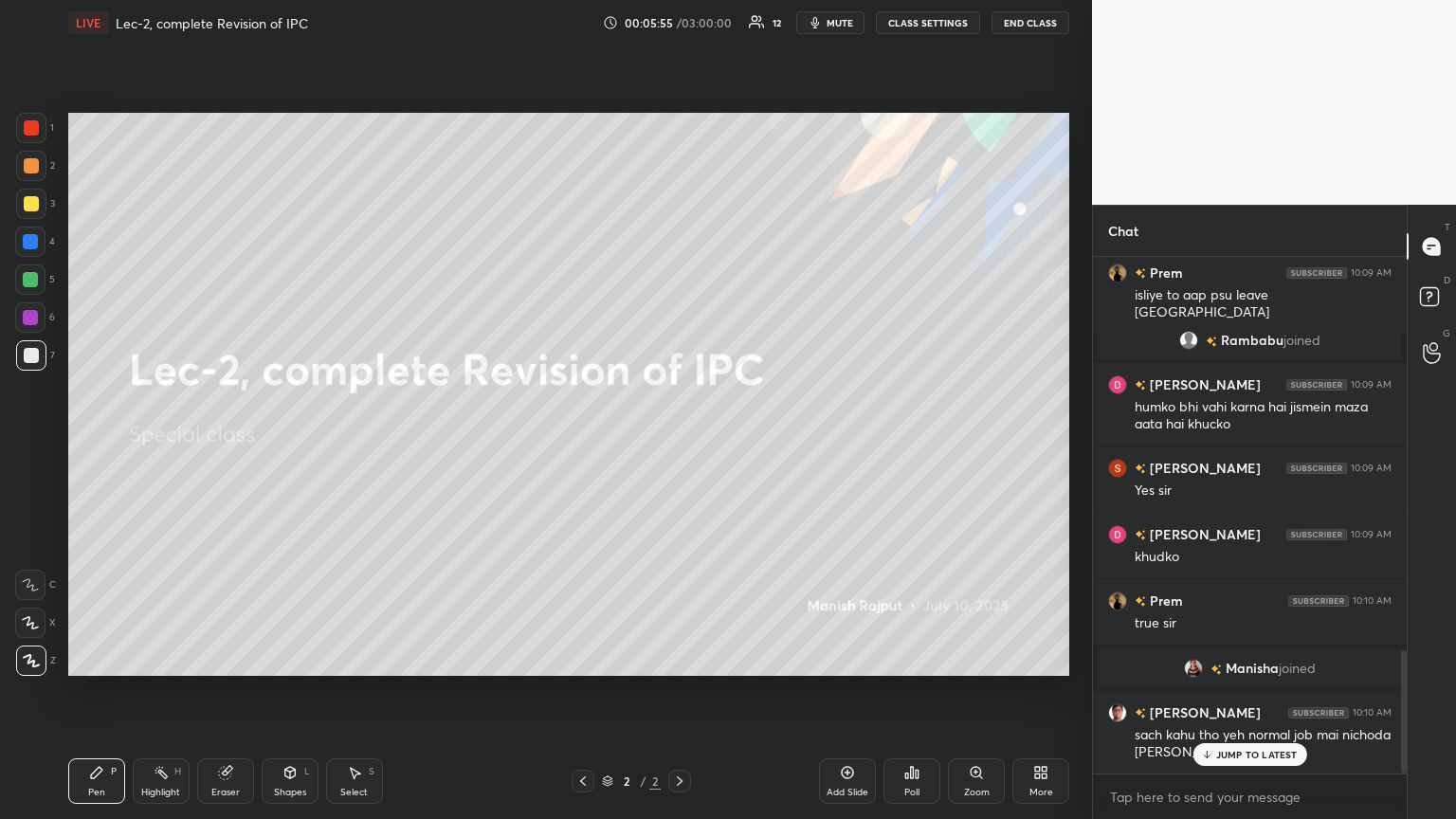click at bounding box center (30, 623) 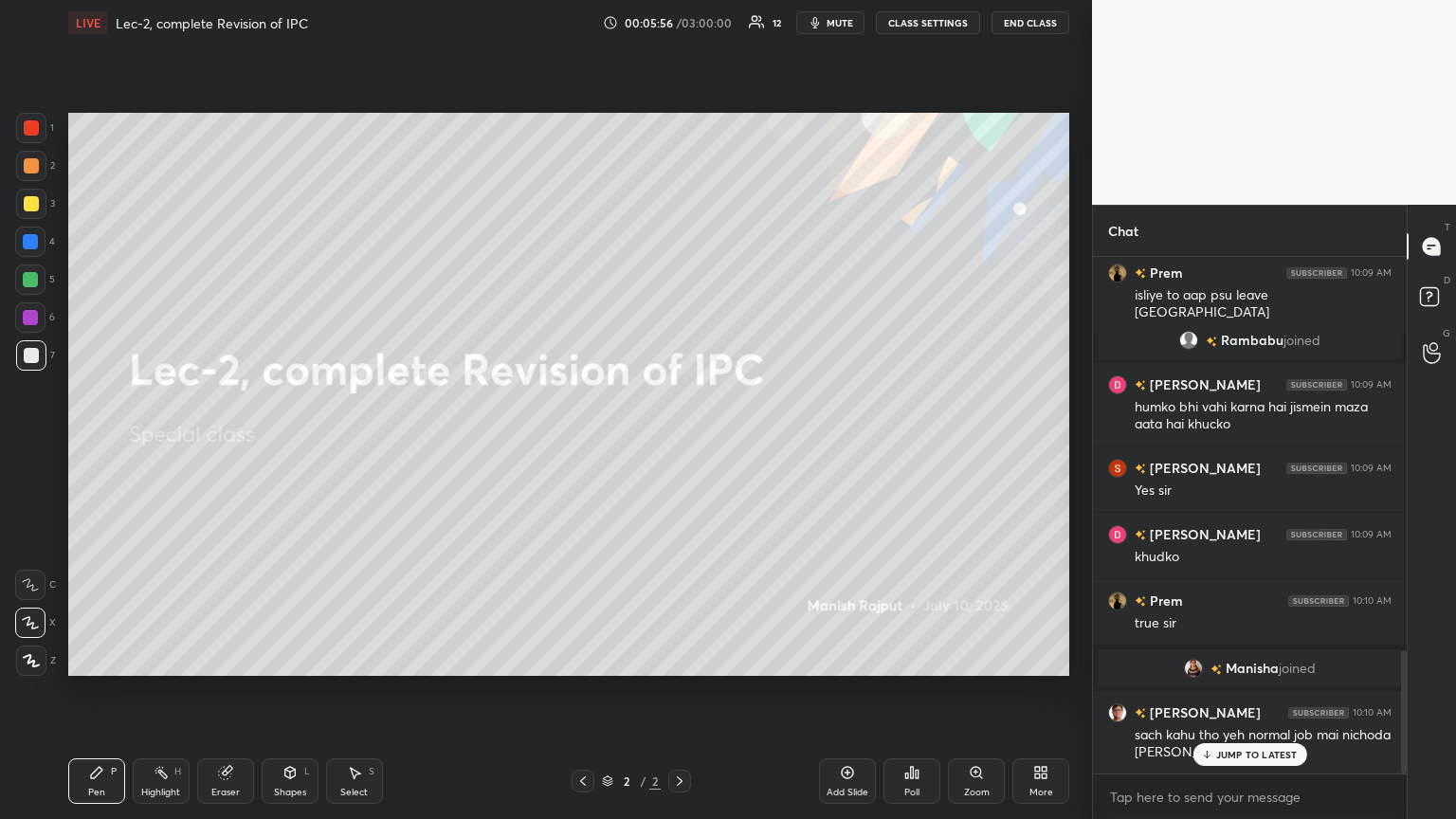 click 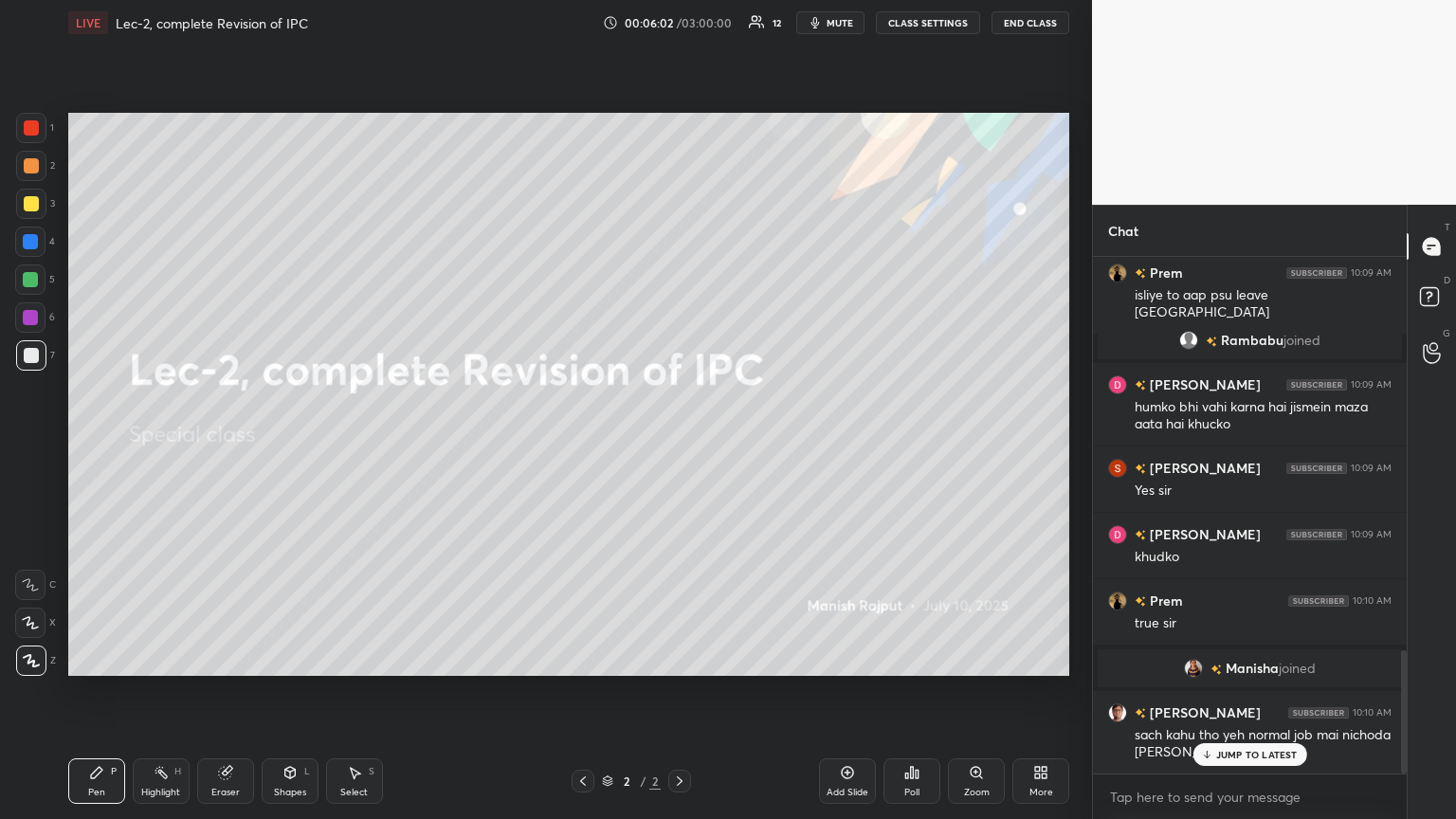 scroll, scrollTop: 1709, scrollLeft: 0, axis: vertical 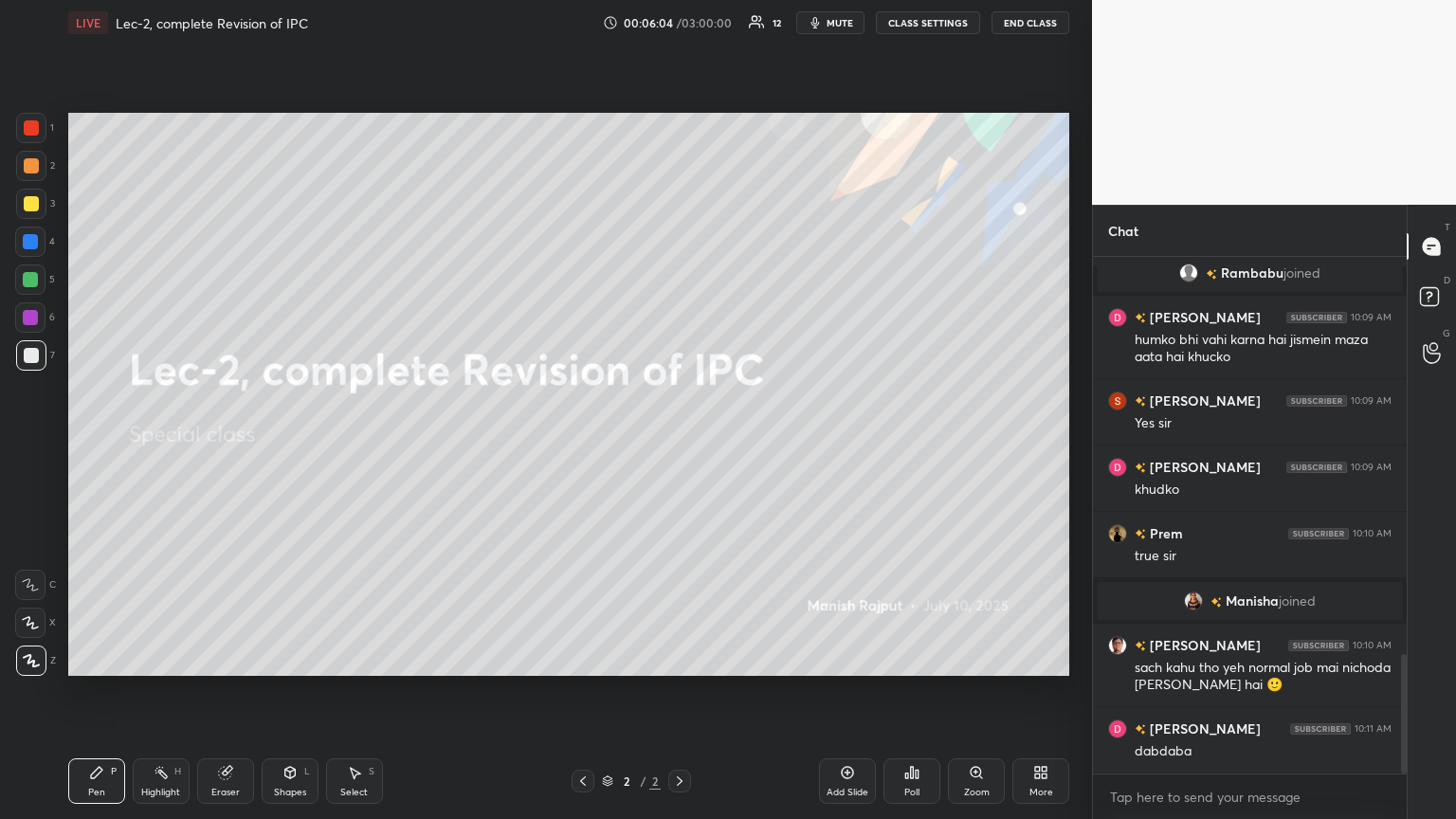 click 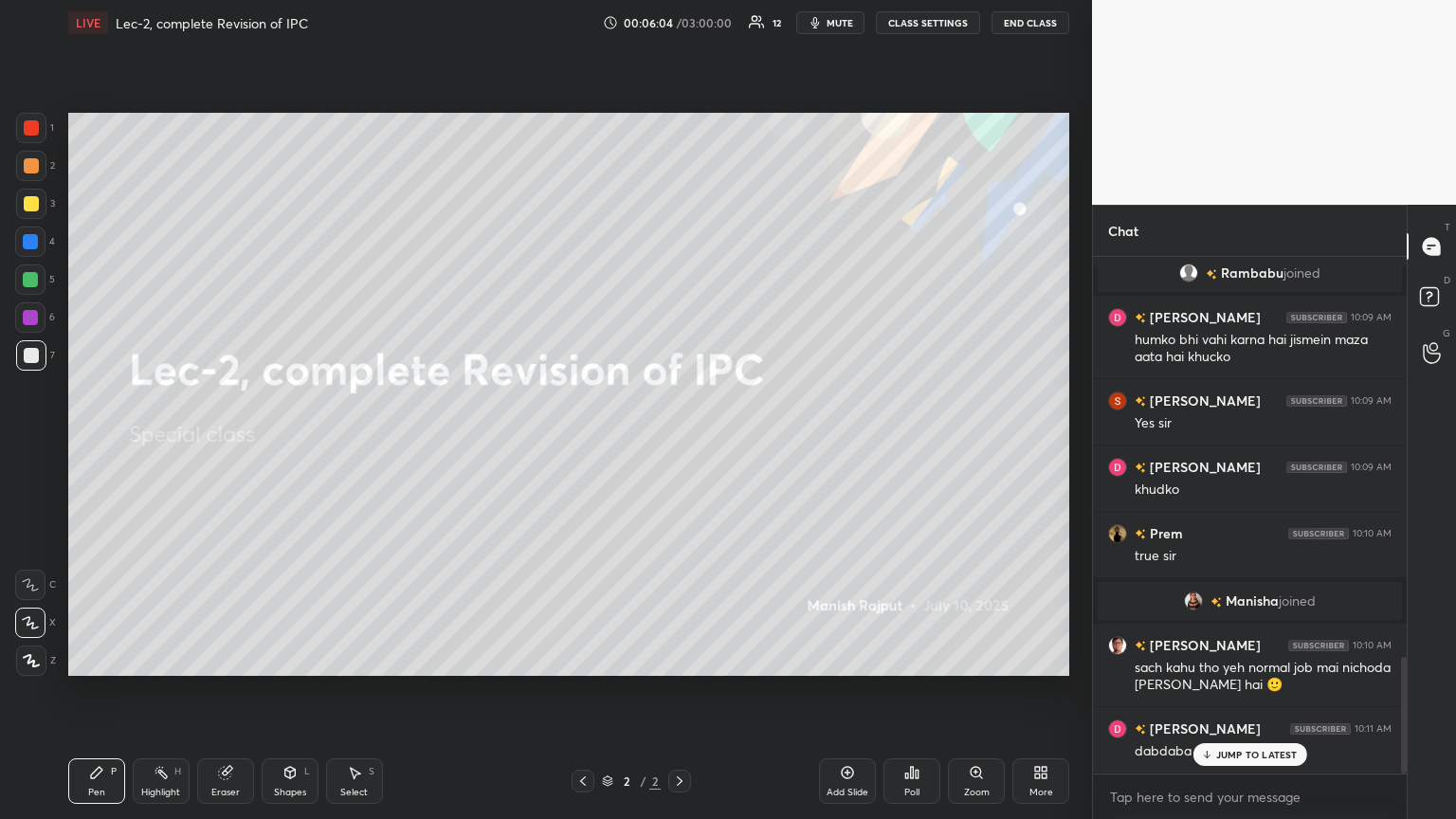 scroll, scrollTop: 1774, scrollLeft: 0, axis: vertical 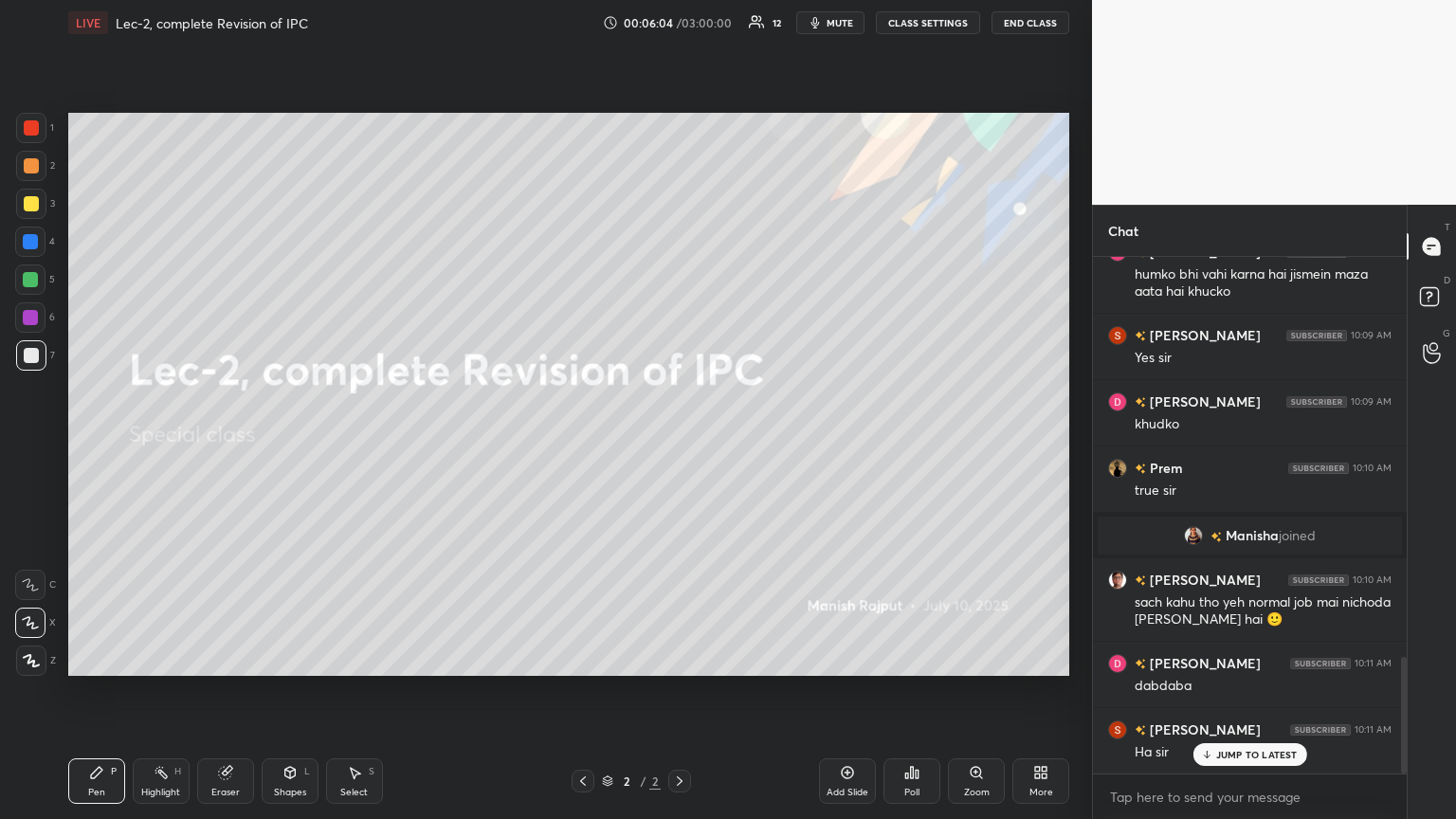 click 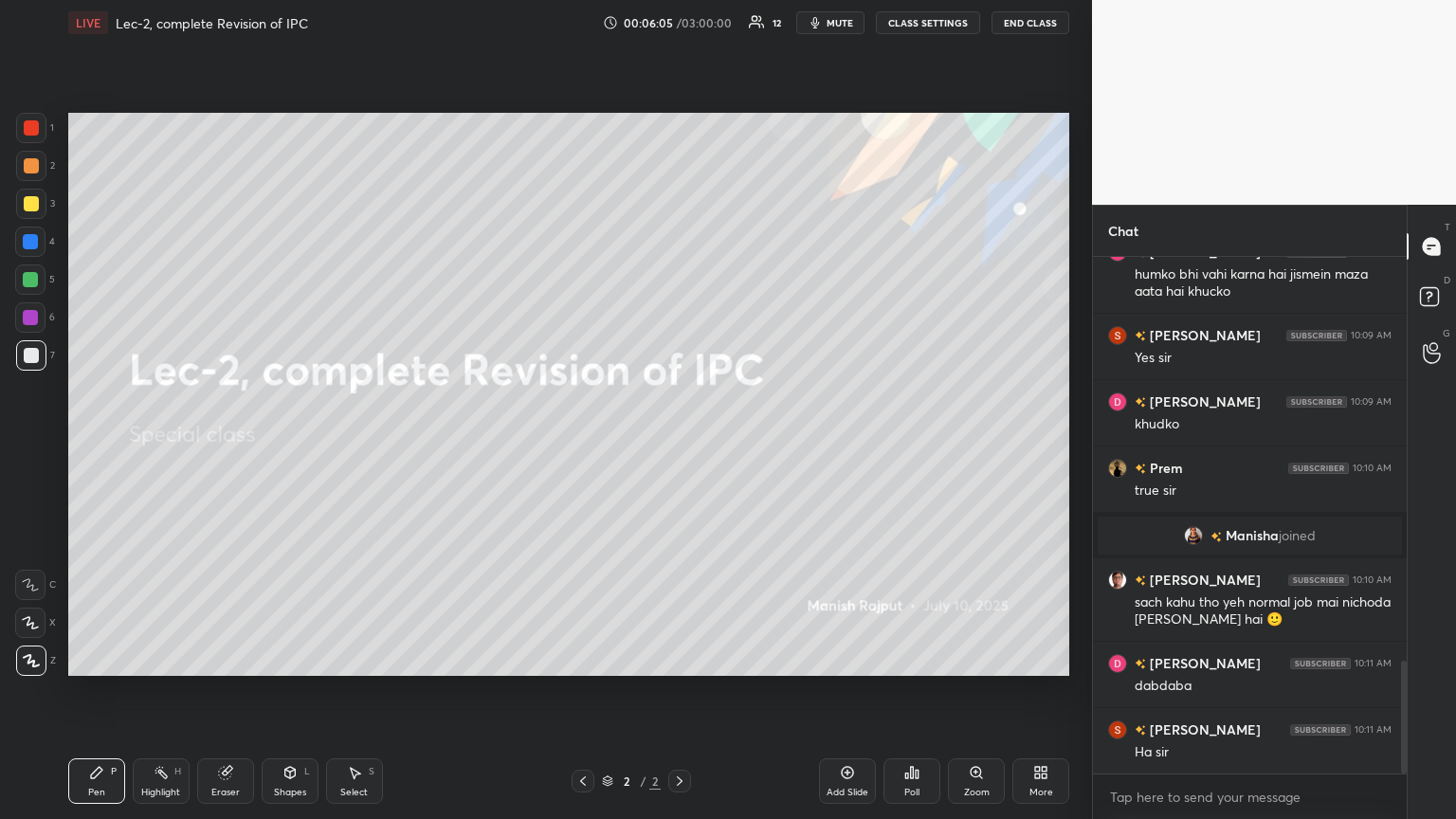 scroll, scrollTop: 1842, scrollLeft: 0, axis: vertical 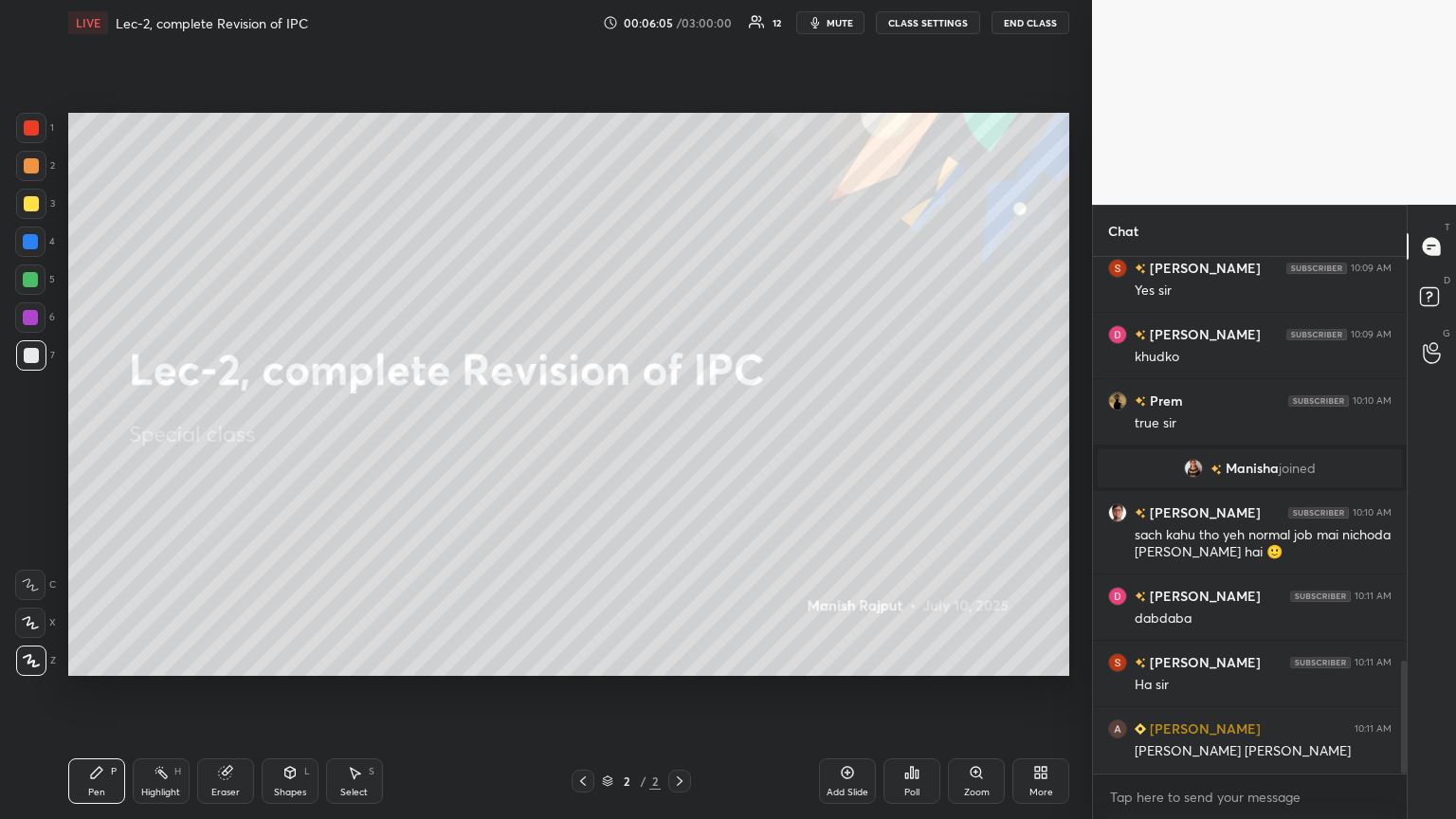 click 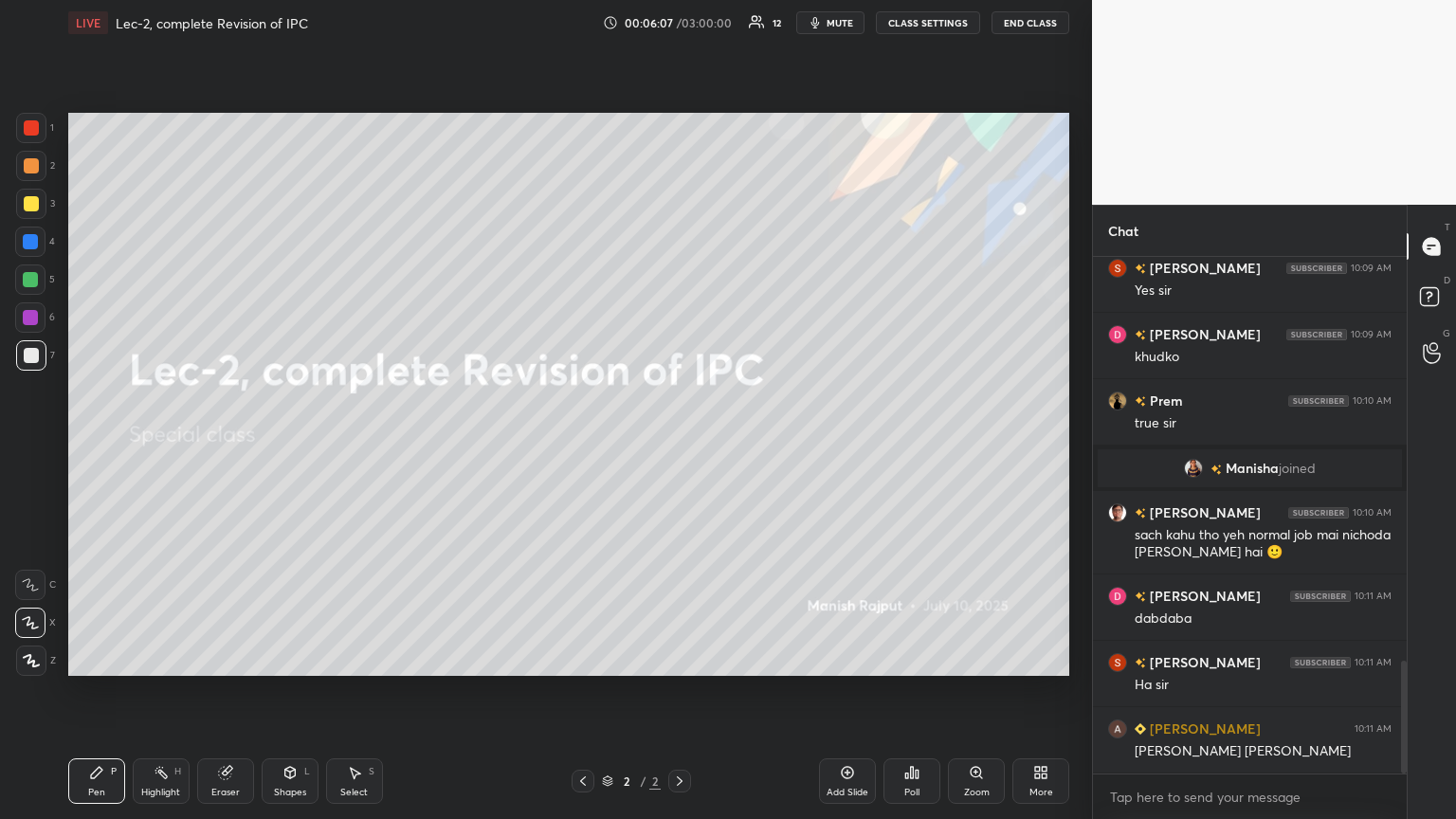 click 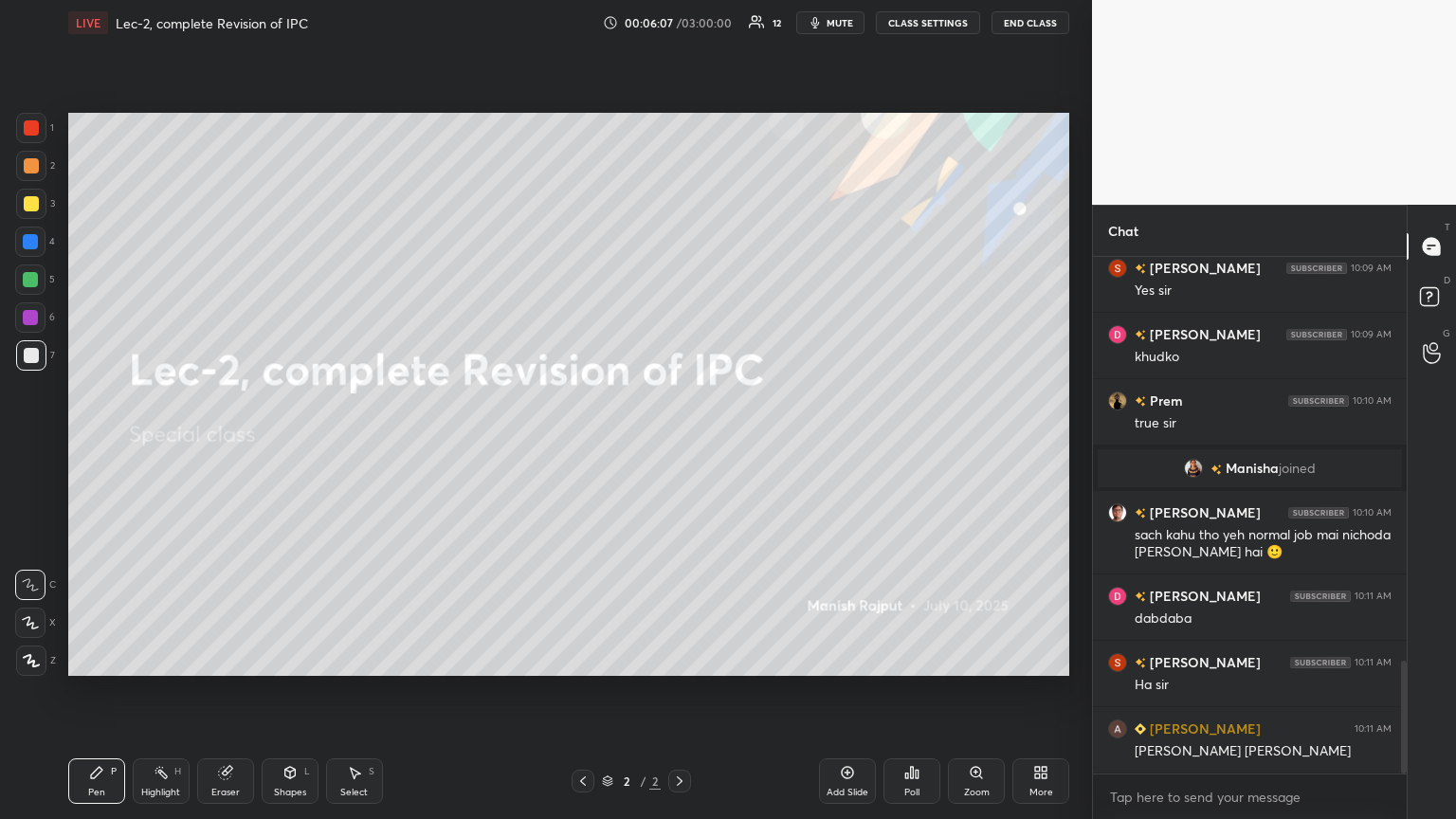 click 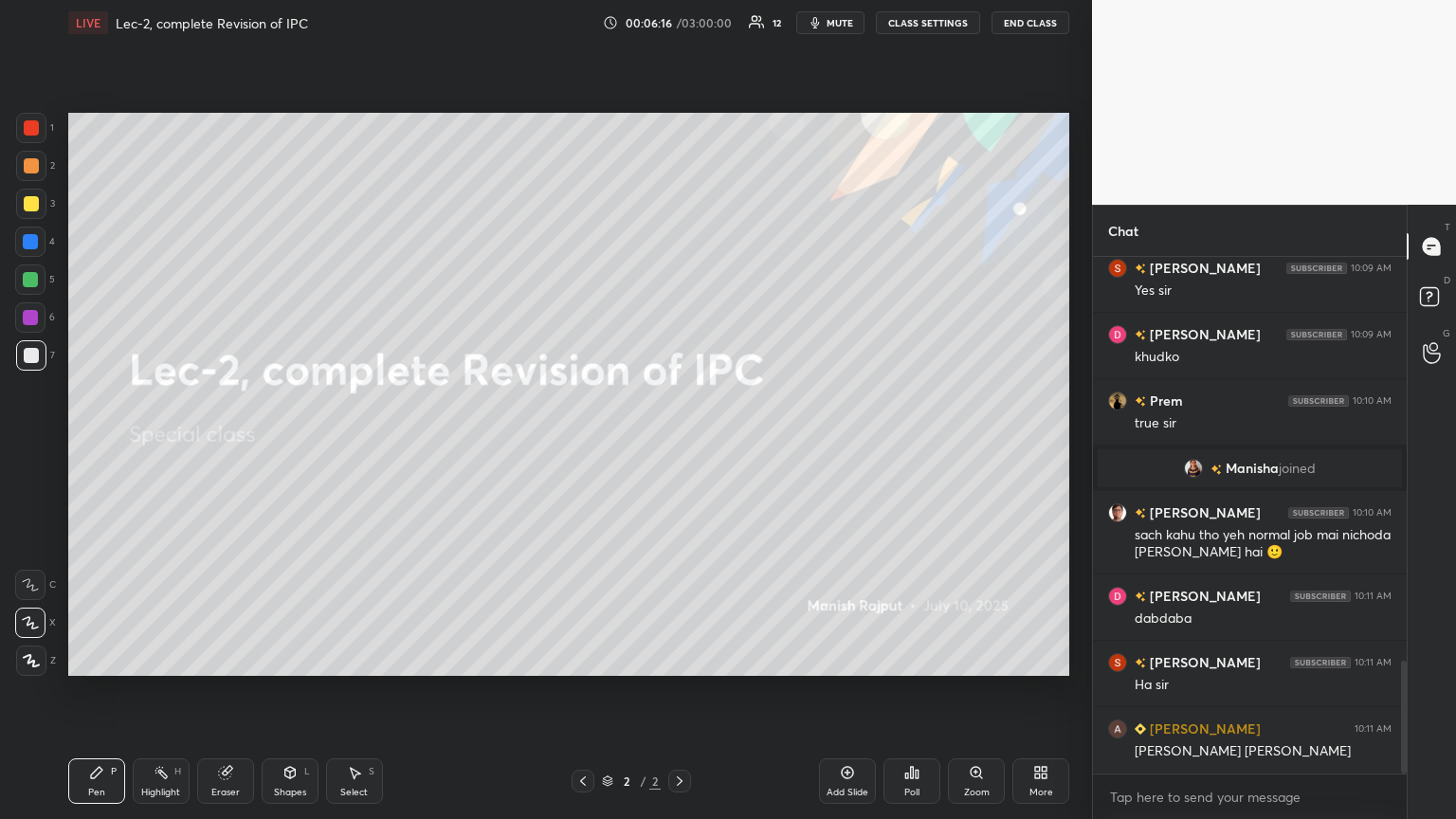 click 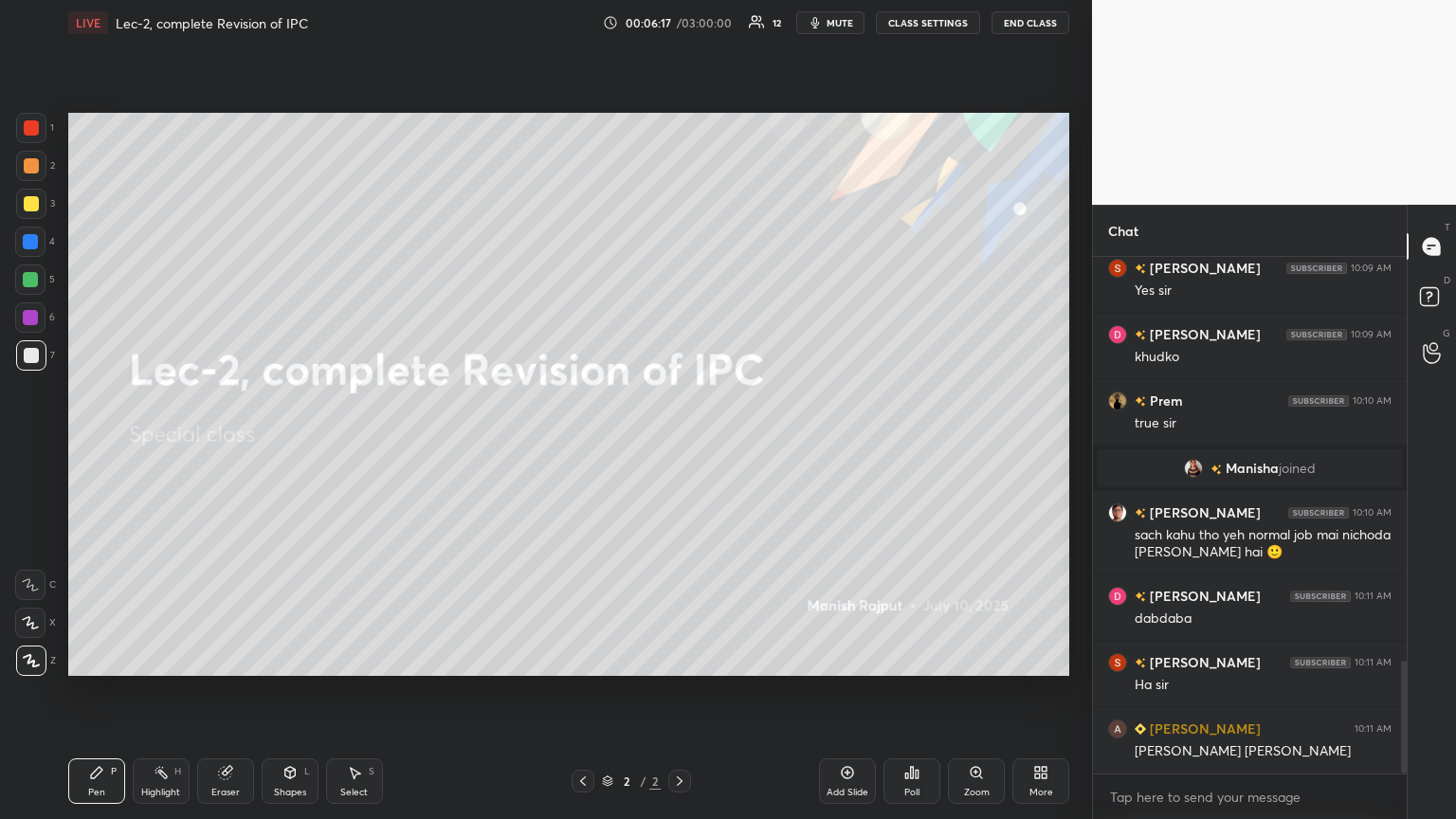 click 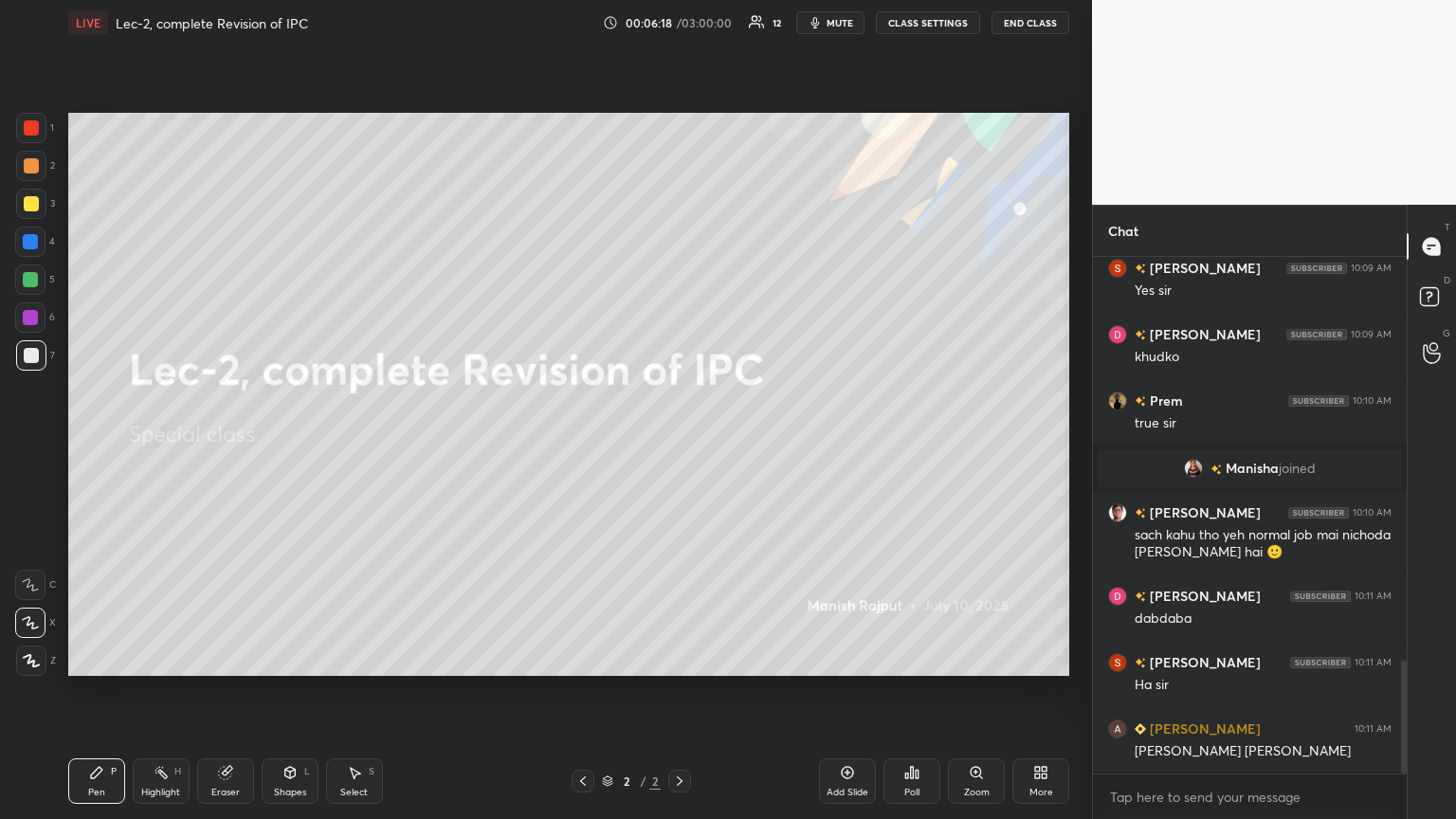 click 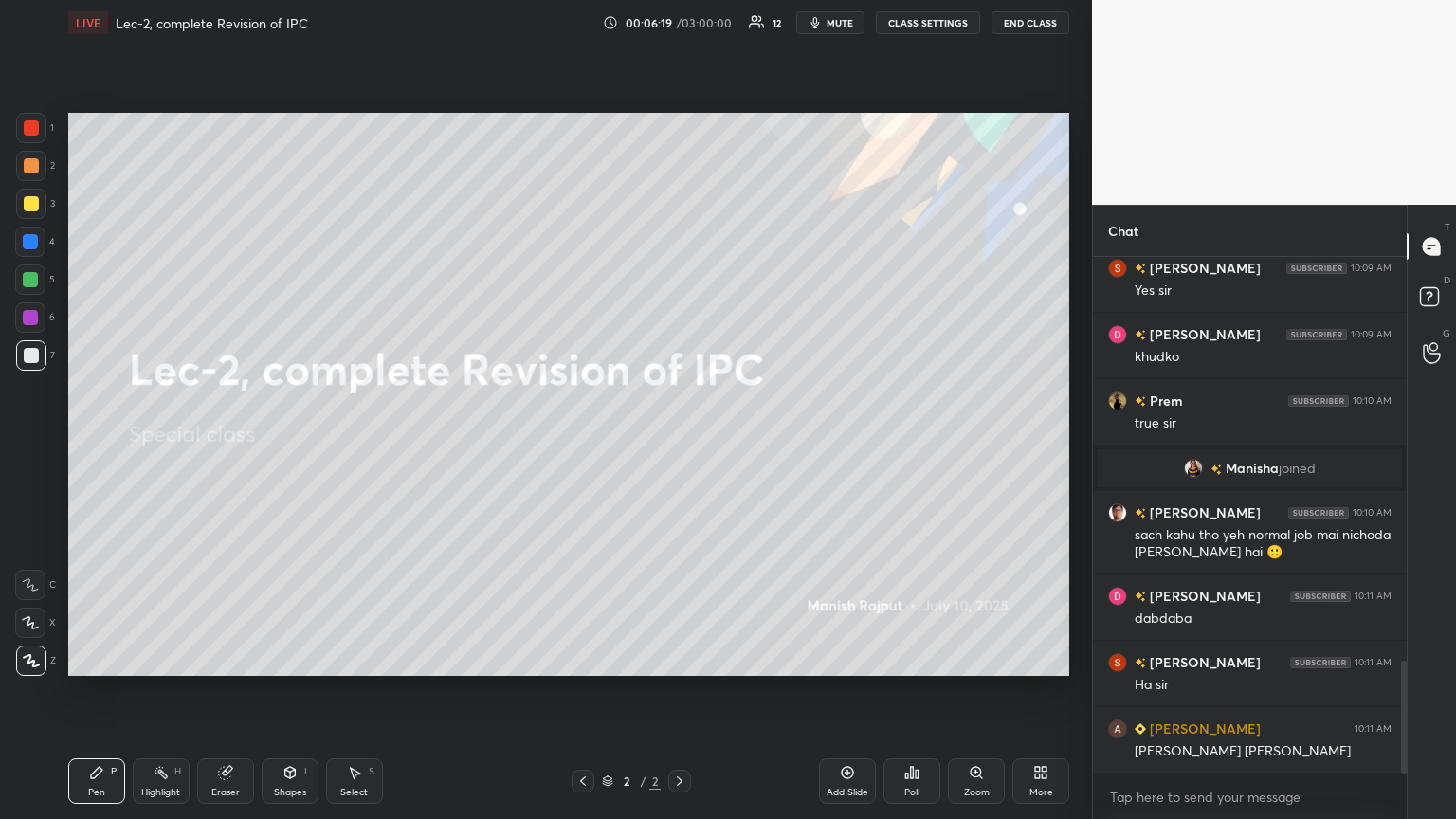 click on "Pen P" at bounding box center [97, 781] 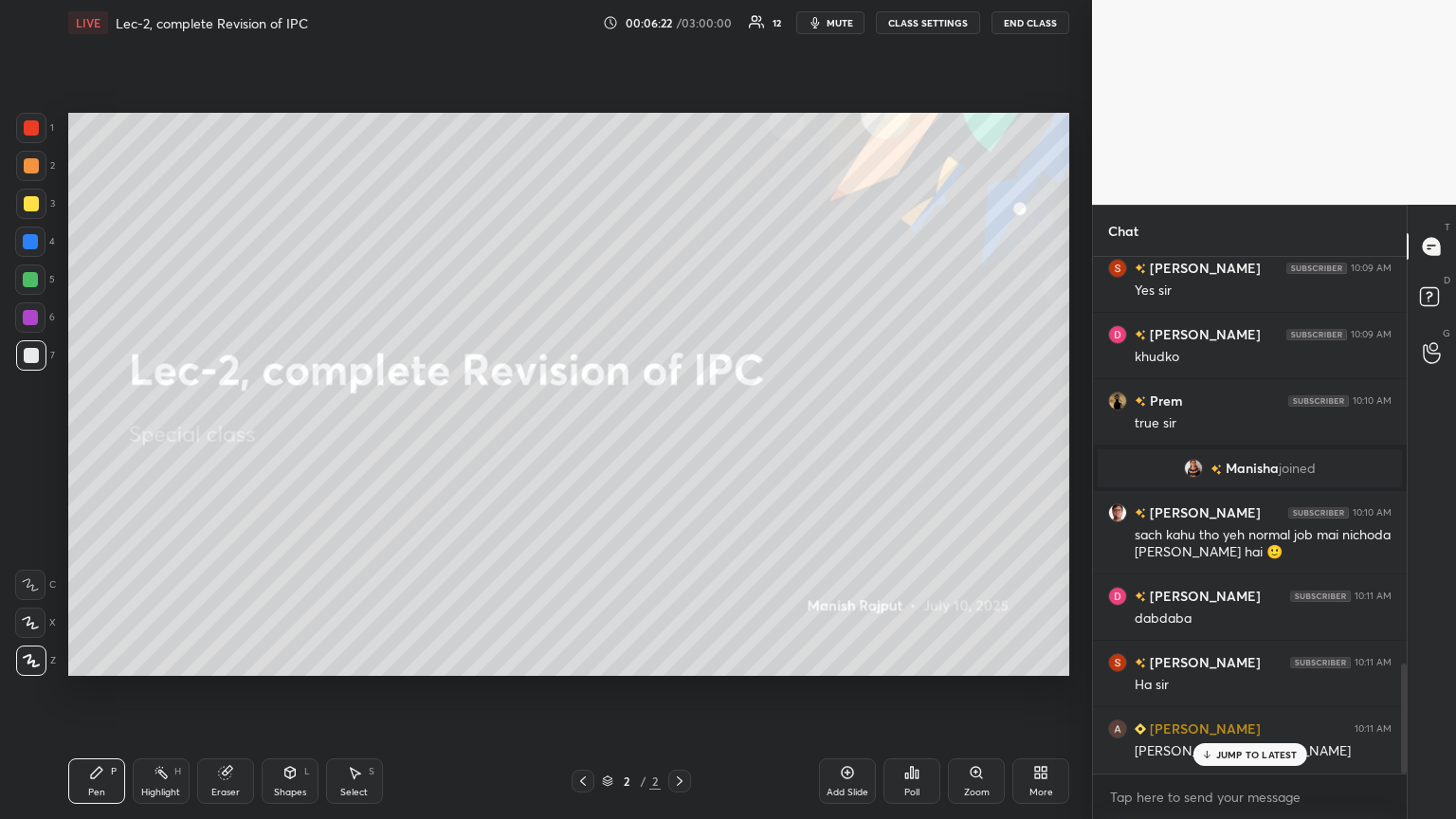 scroll, scrollTop: 1907, scrollLeft: 0, axis: vertical 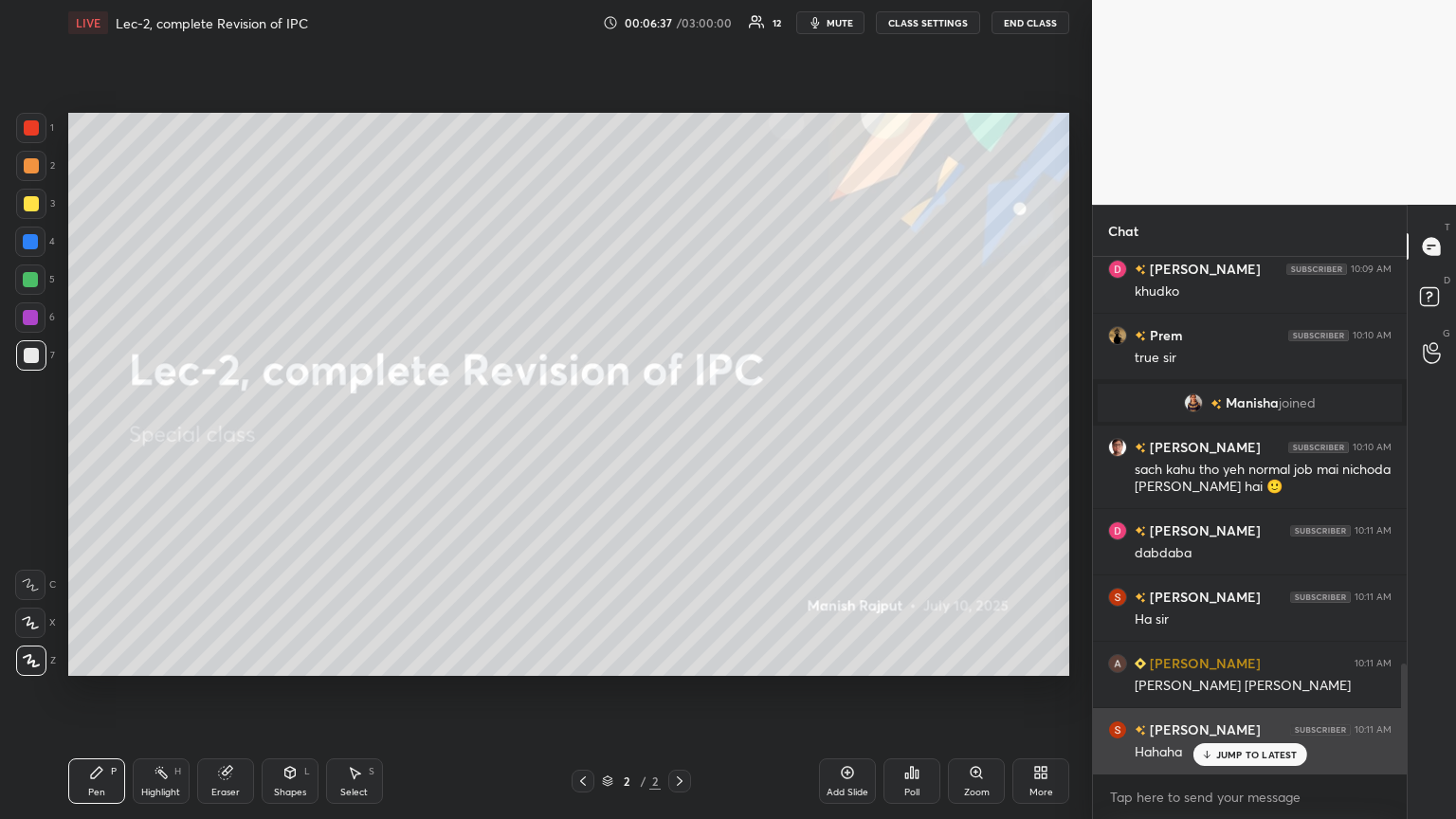 click on "[PERSON_NAME] 10:11 AM Hahaha" at bounding box center [1249, 740] 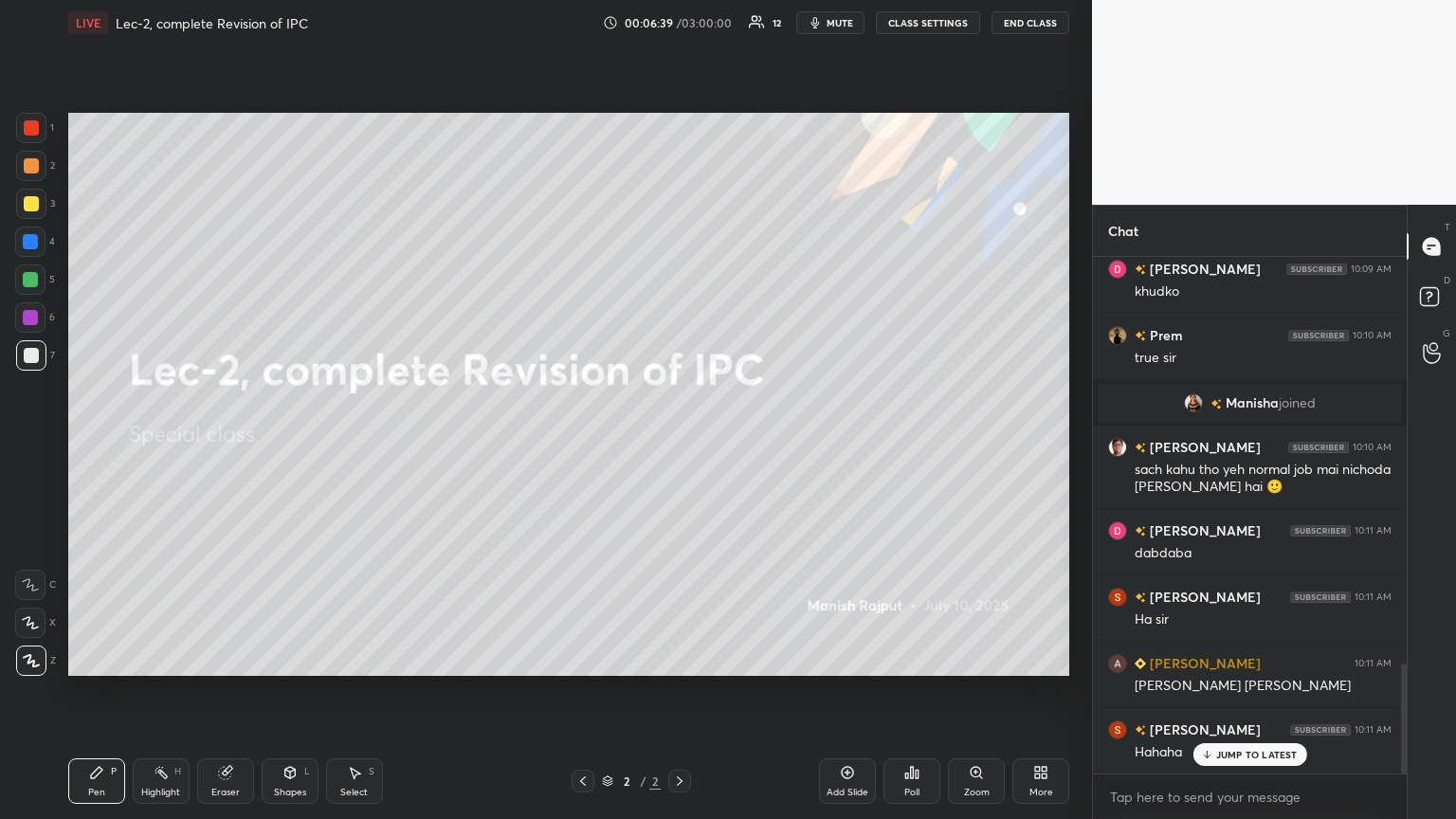 click on "JUMP TO LATEST" at bounding box center (1257, 755) 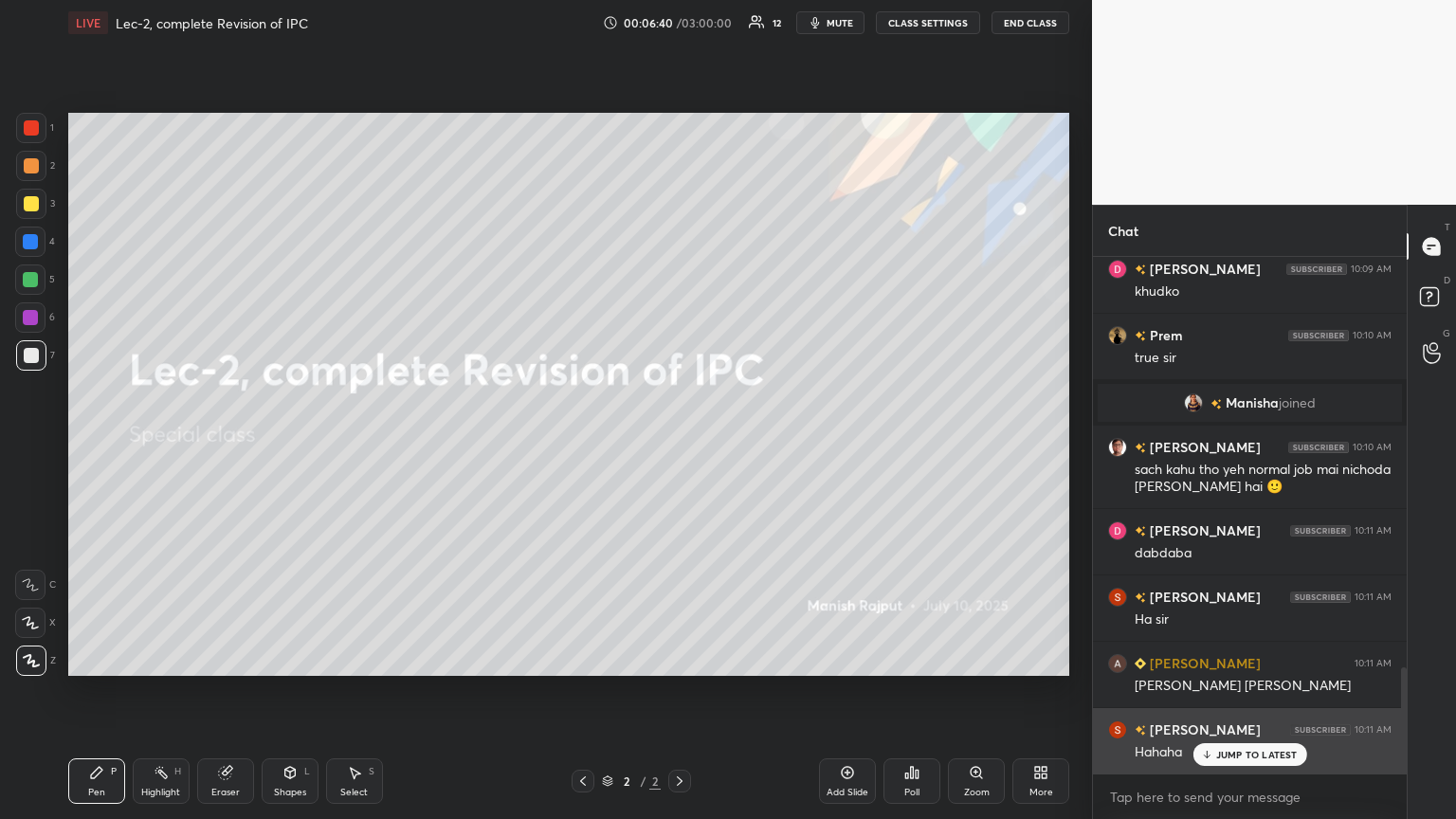 scroll, scrollTop: 1991, scrollLeft: 0, axis: vertical 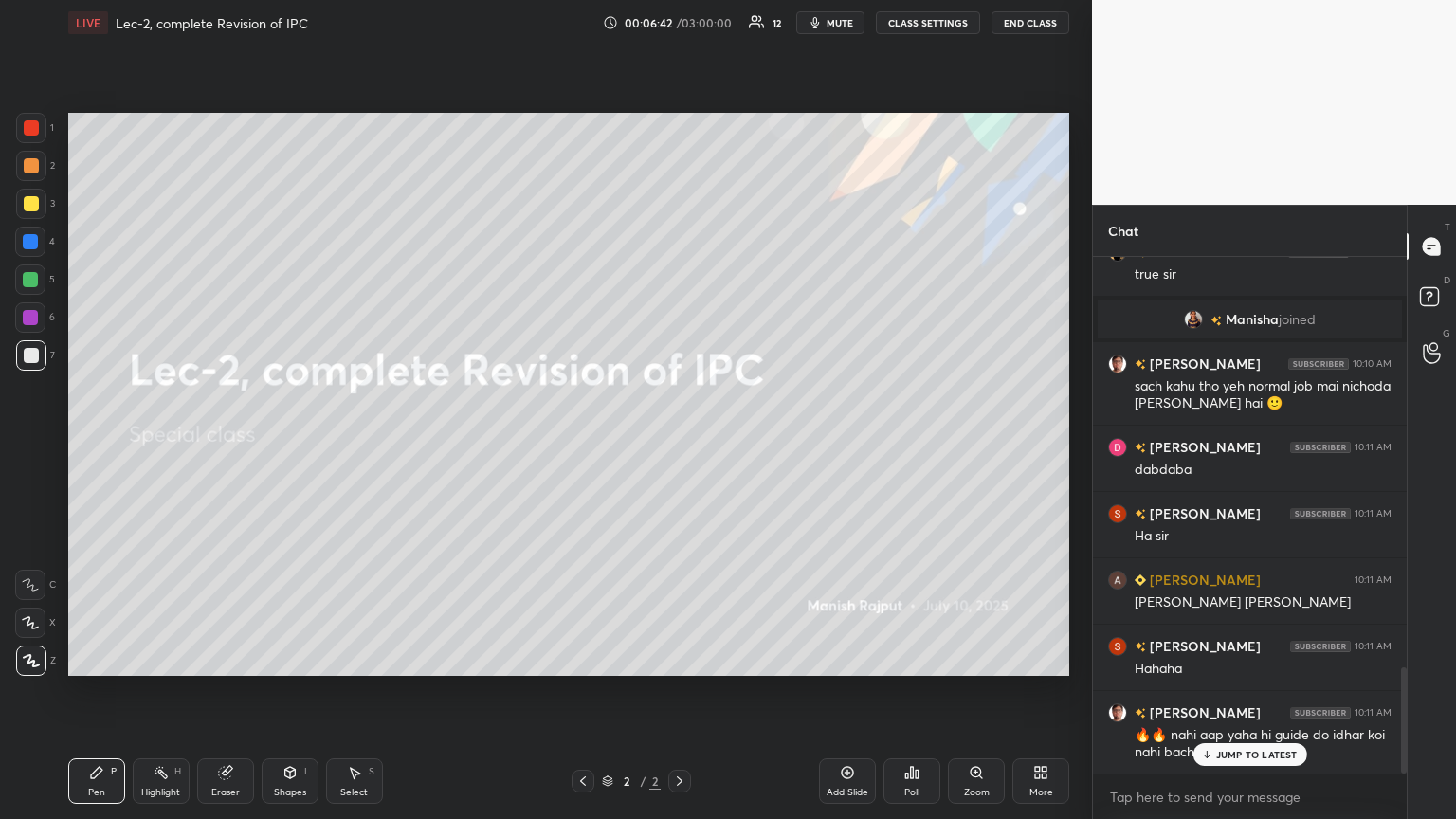 click on "JUMP TO LATEST" at bounding box center (1249, 755) 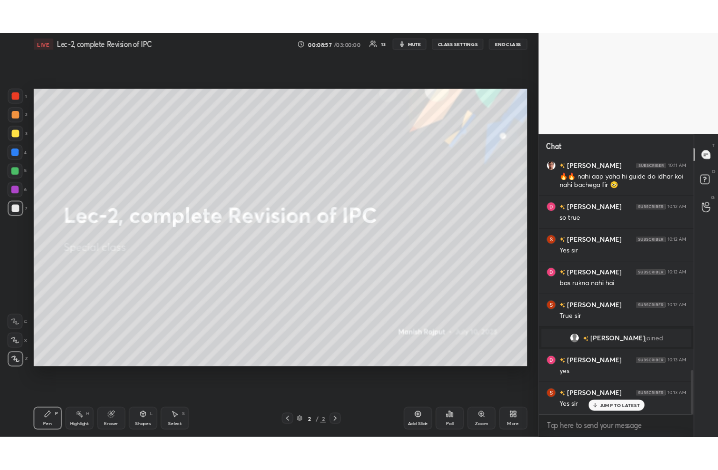 scroll, scrollTop: 2639, scrollLeft: 0, axis: vertical 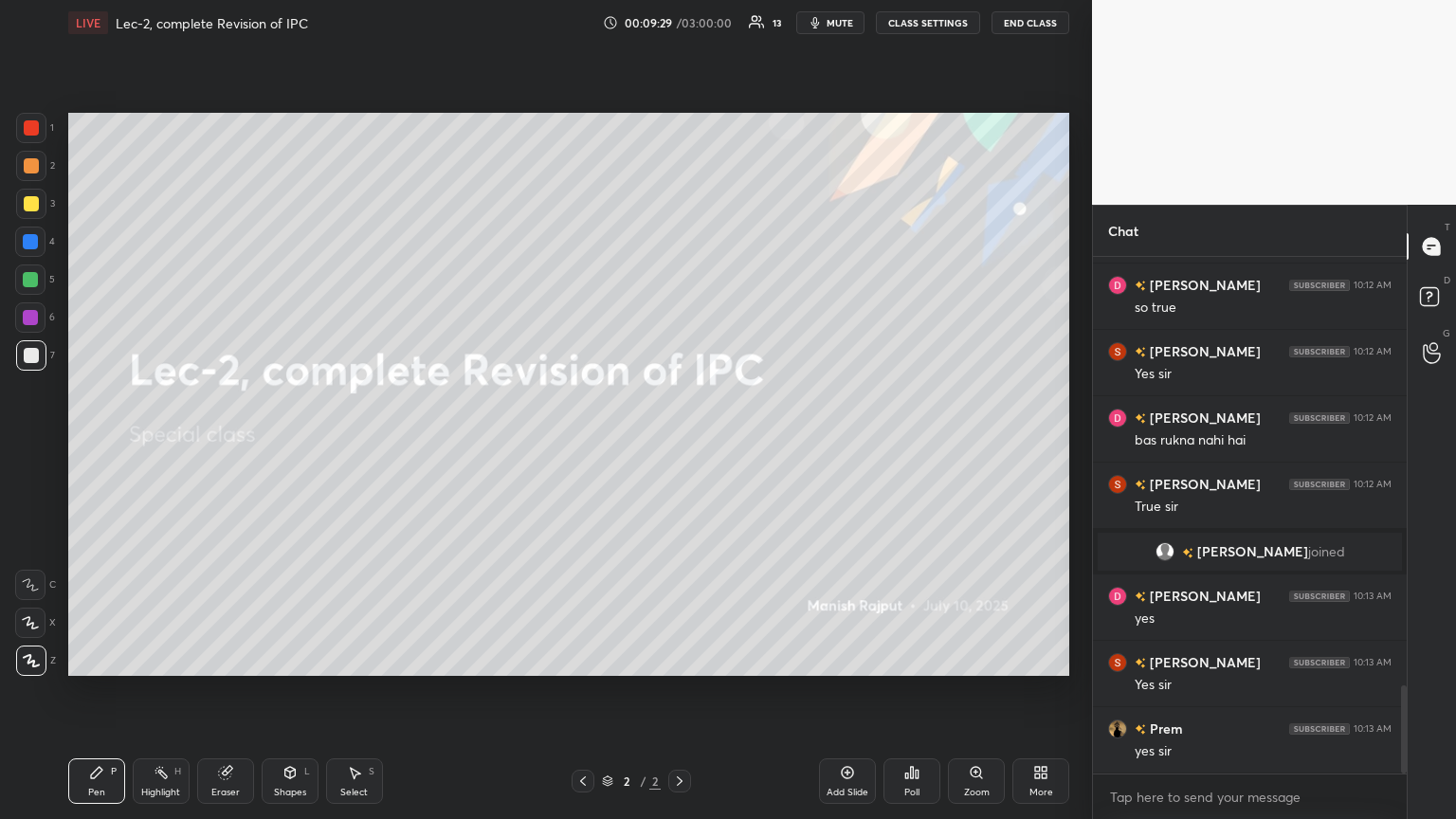 drag, startPoint x: 838, startPoint y: 779, endPoint x: 964, endPoint y: 792, distance: 126.66886 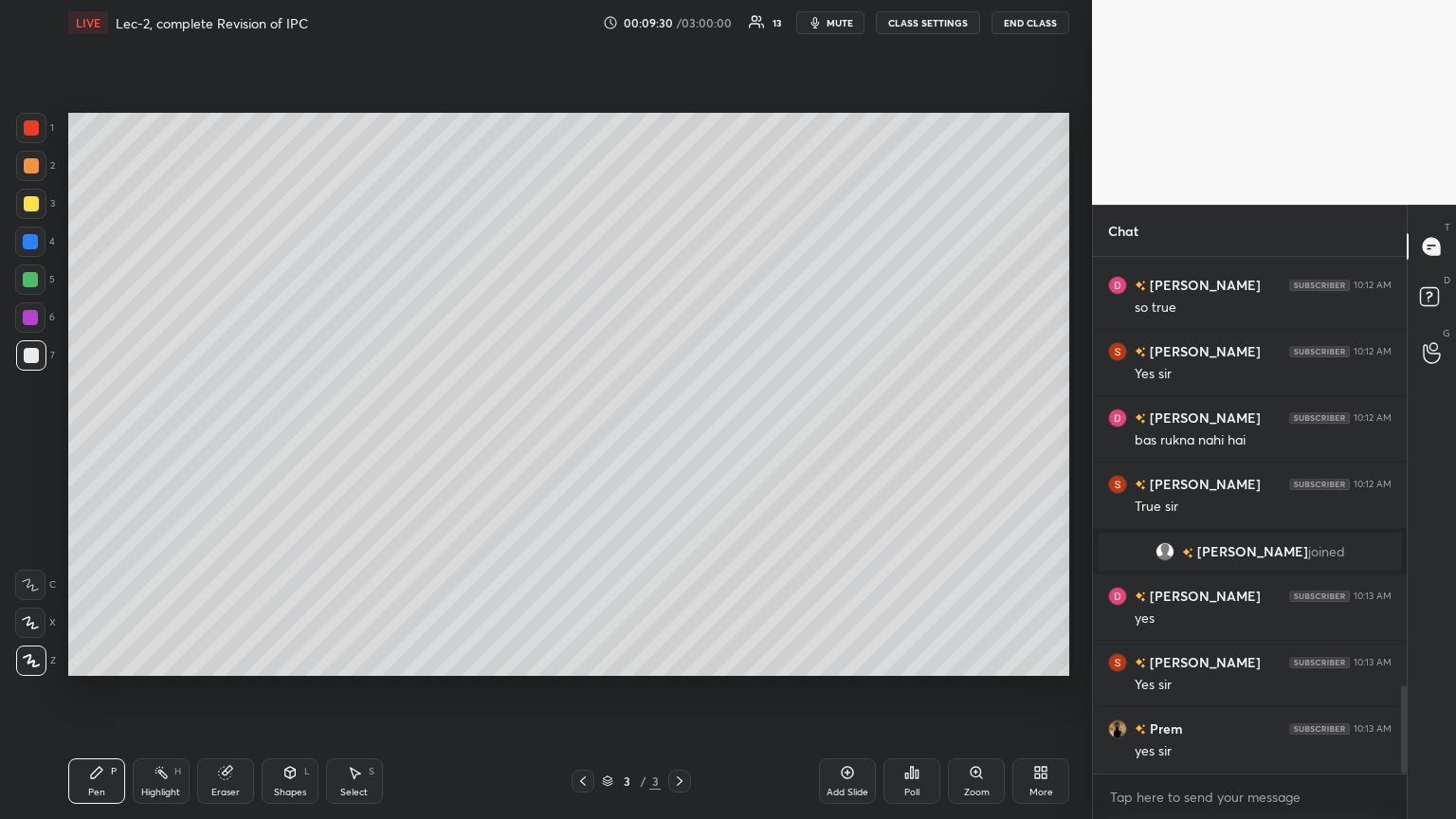 click on "More" at bounding box center [1041, 781] 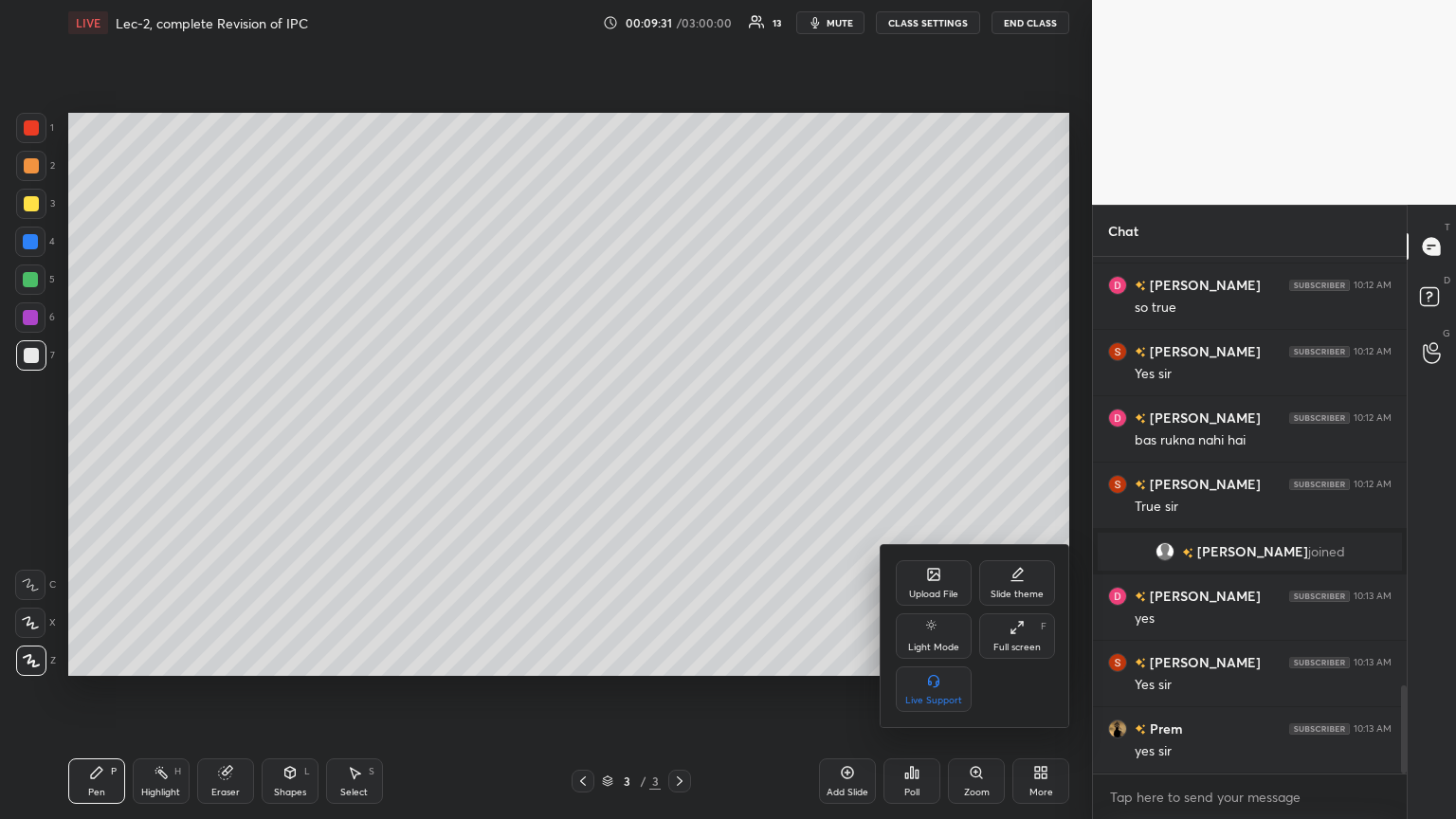 click on "Upload File" at bounding box center (934, 583) 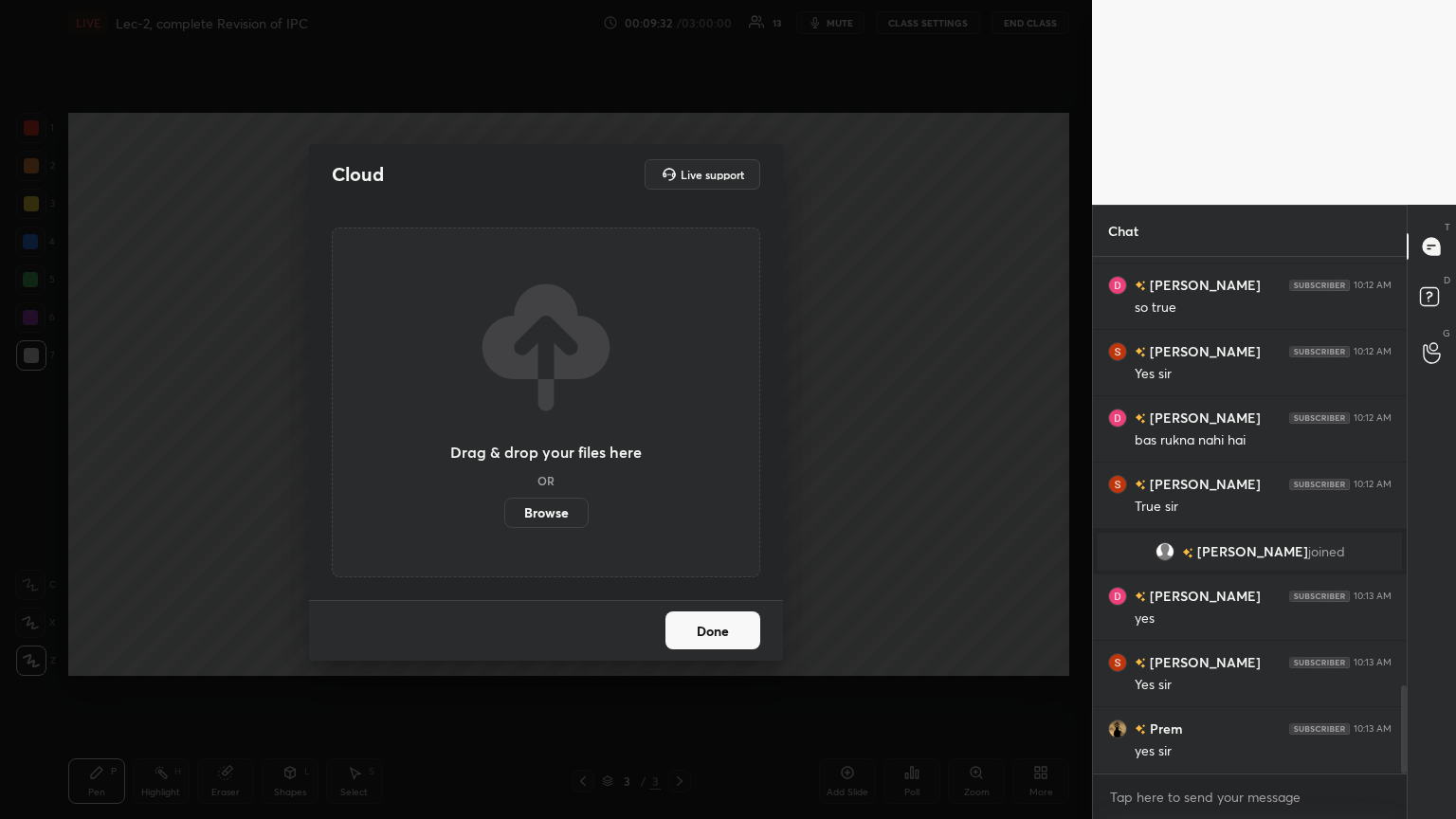 click on "Browse" at bounding box center (546, 513) 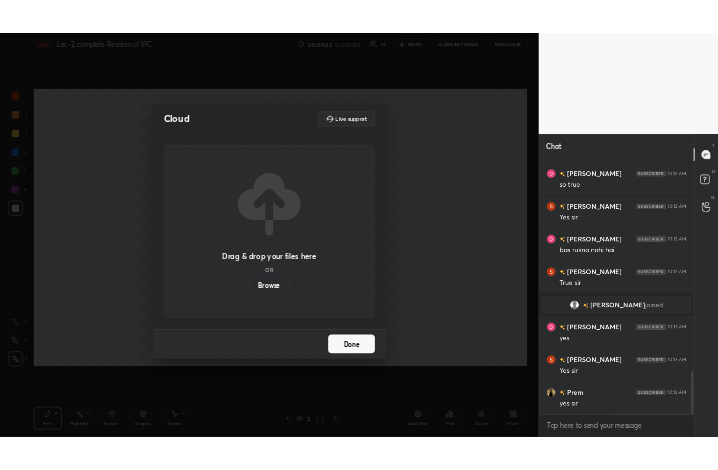 scroll, scrollTop: 342, scrollLeft: 458, axis: both 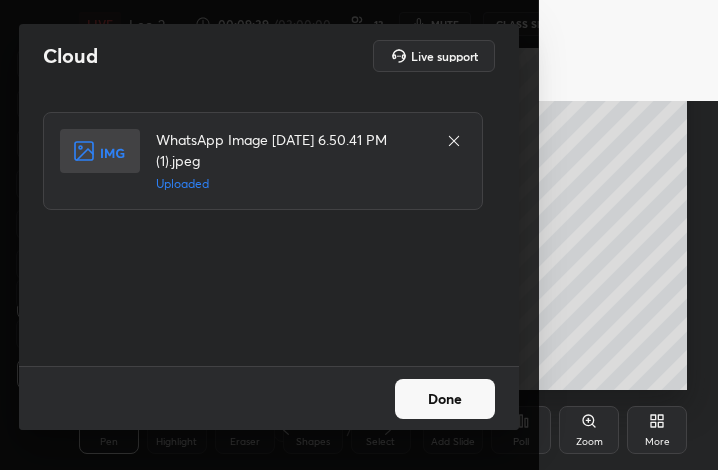 drag, startPoint x: 469, startPoint y: 406, endPoint x: 497, endPoint y: 413, distance: 28.86174 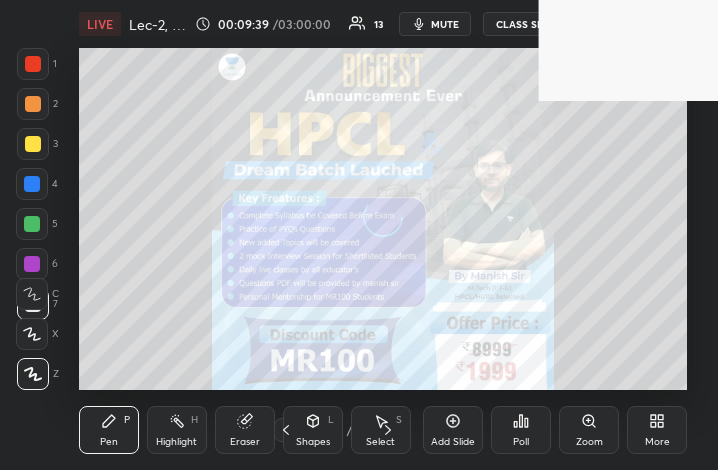 click on "More" at bounding box center [657, 442] 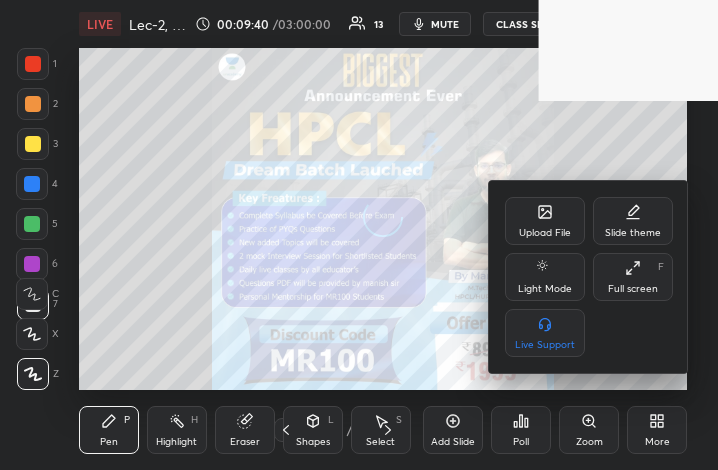 click on "Full screen" at bounding box center [633, 289] 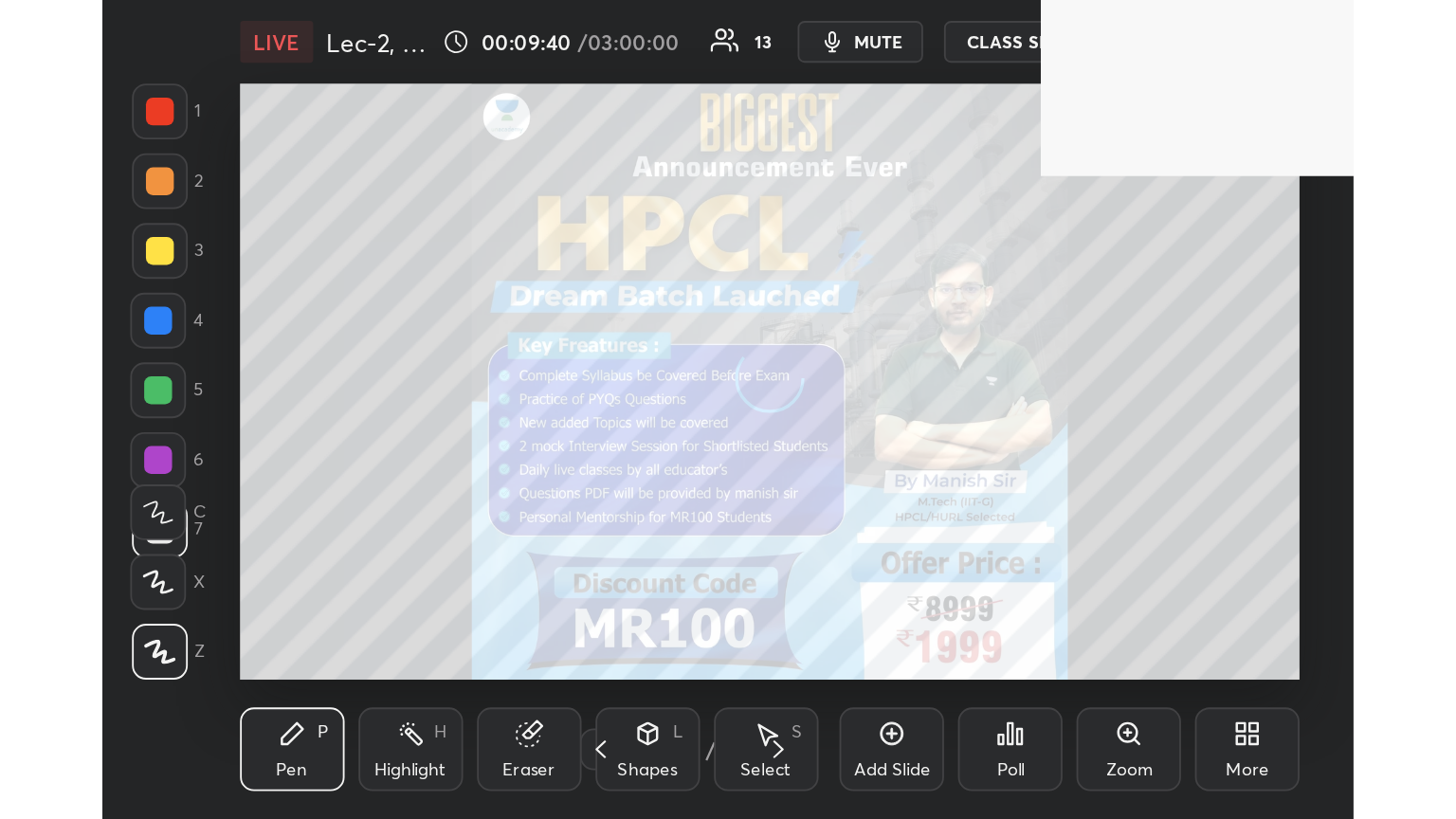 scroll, scrollTop: 94094, scrollLeft: 93424, axis: both 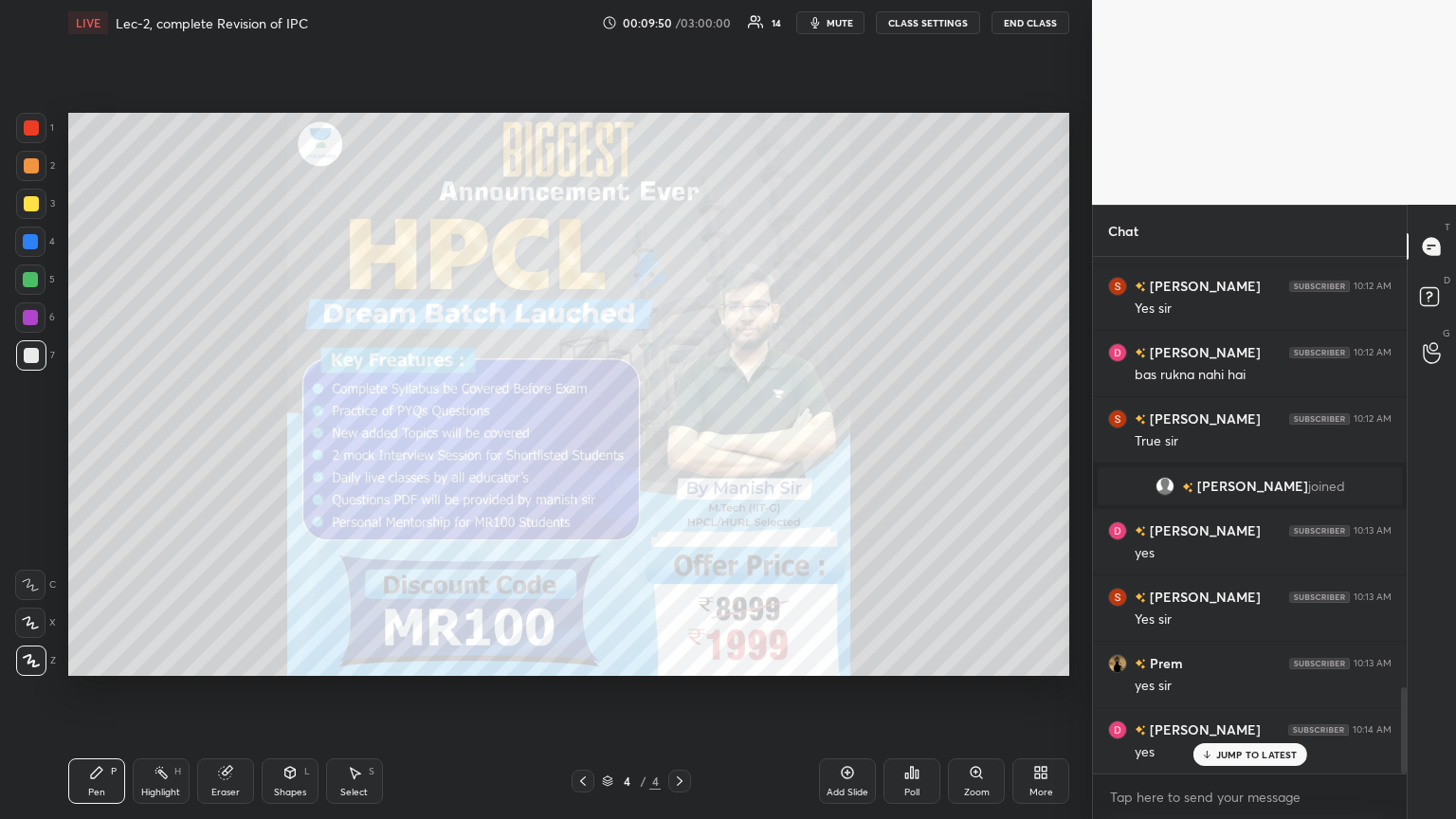 click at bounding box center [31, 204] 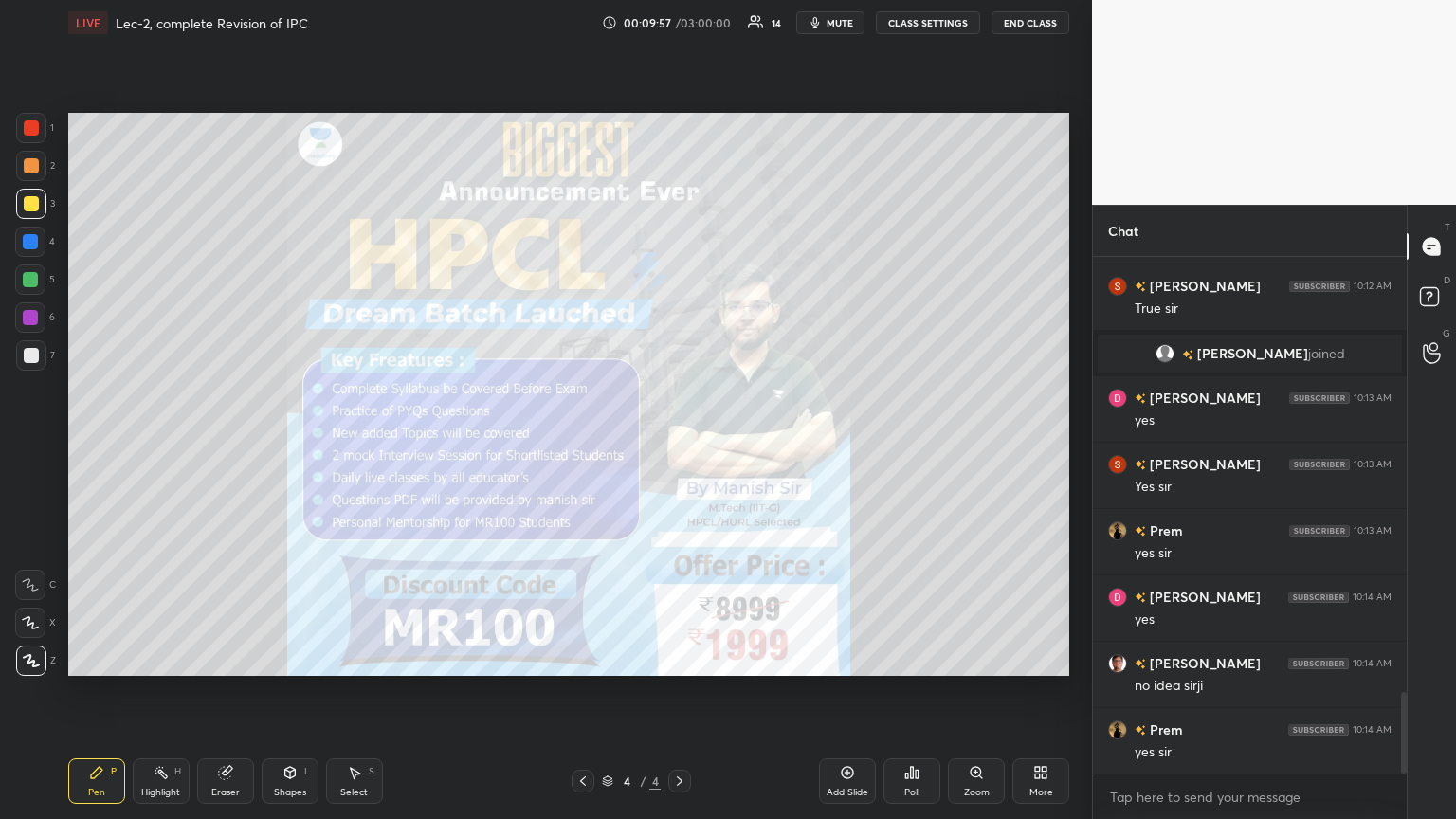 scroll, scrollTop: 2767, scrollLeft: 0, axis: vertical 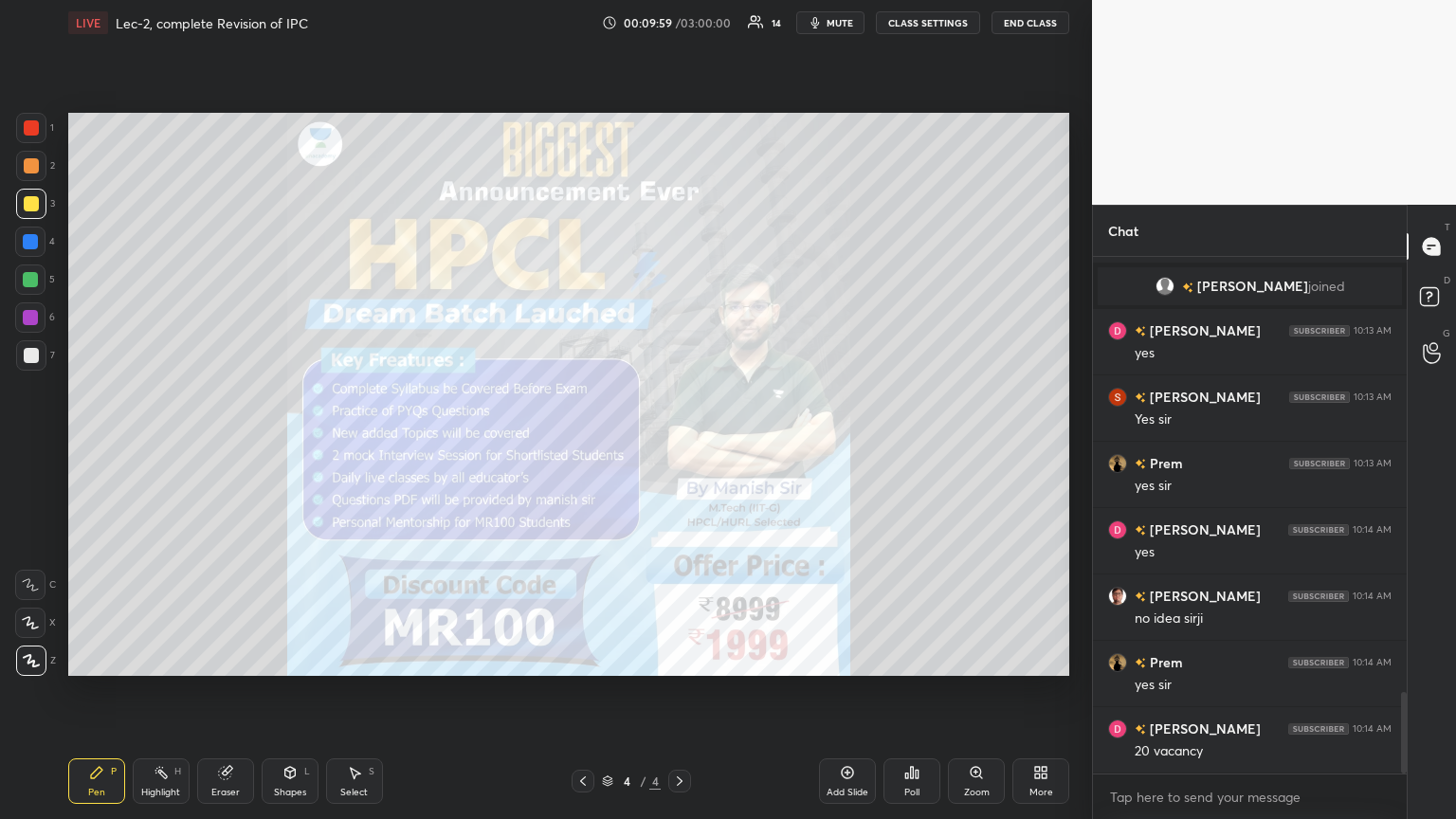 click at bounding box center [31, 204] 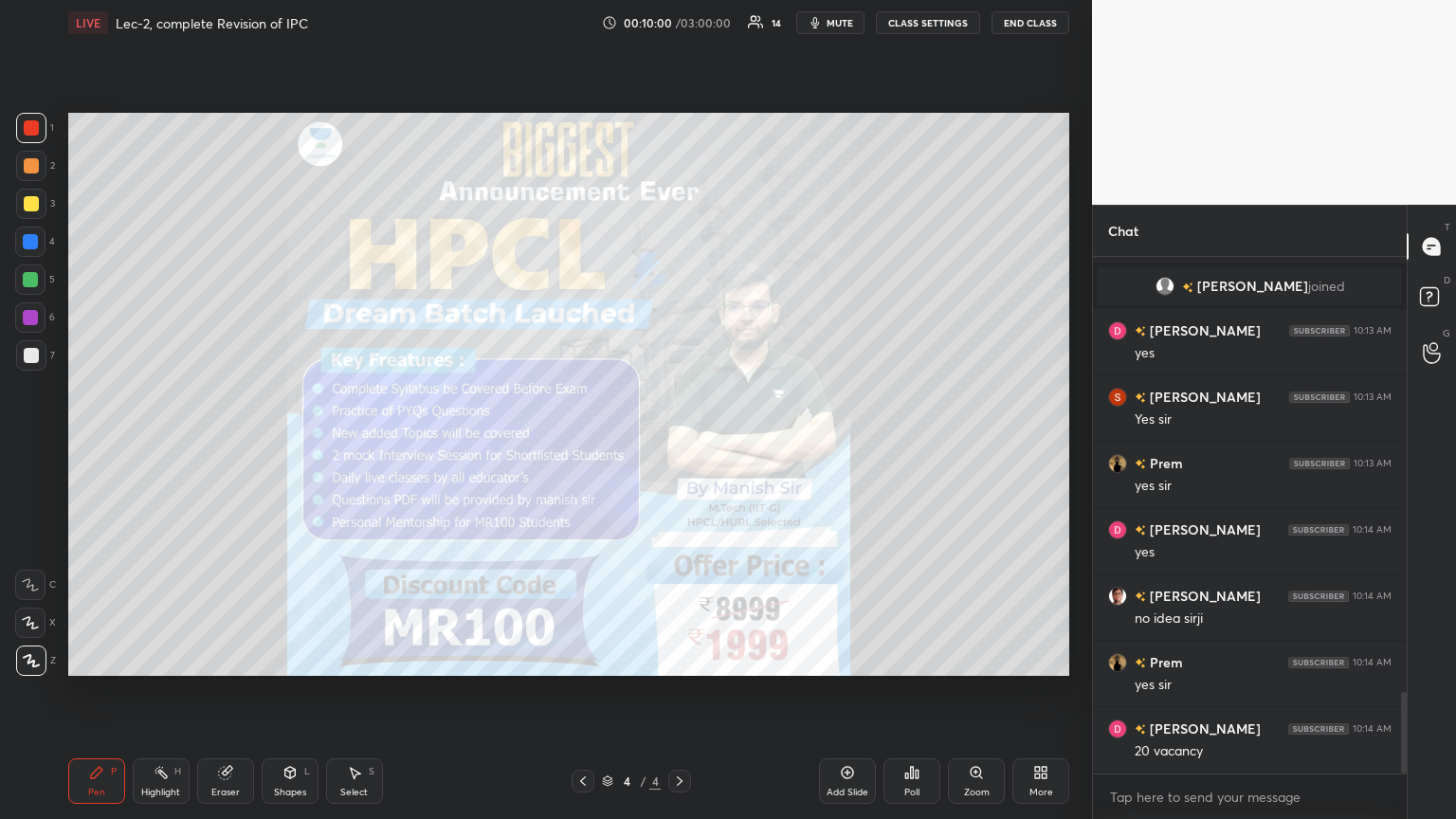 click at bounding box center [30, 280] 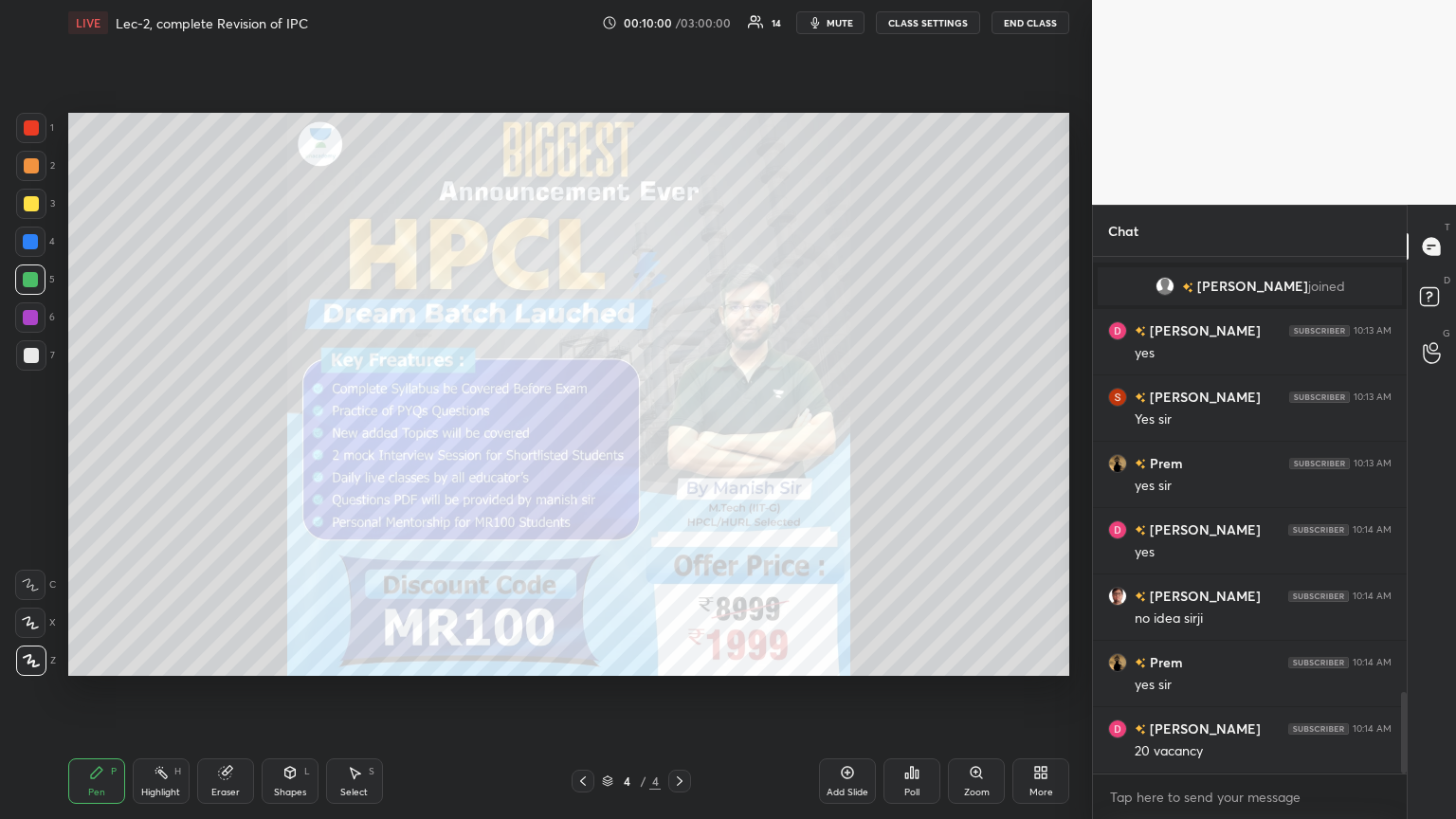 click at bounding box center (30, 318) 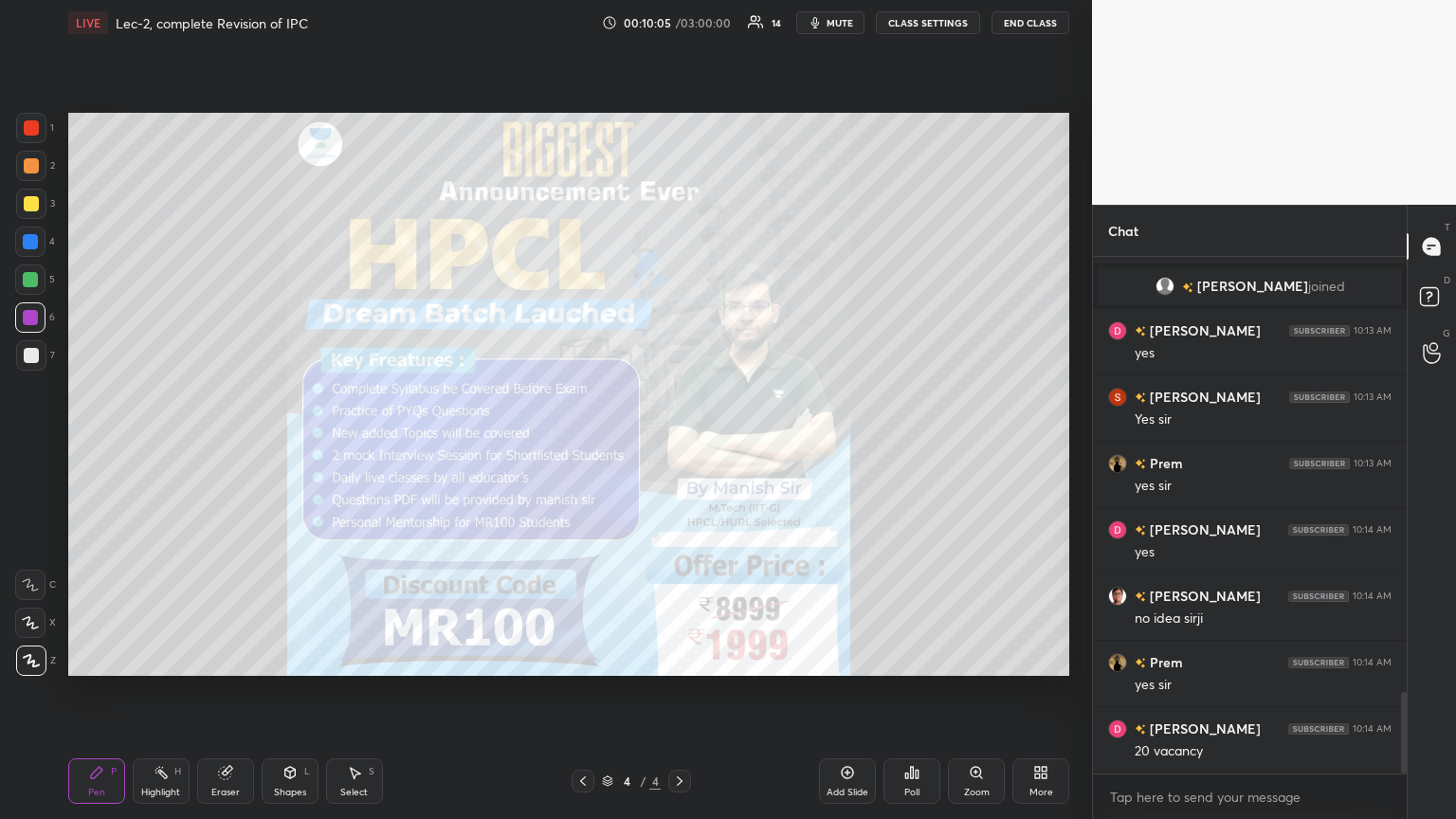 click at bounding box center (31, 355) 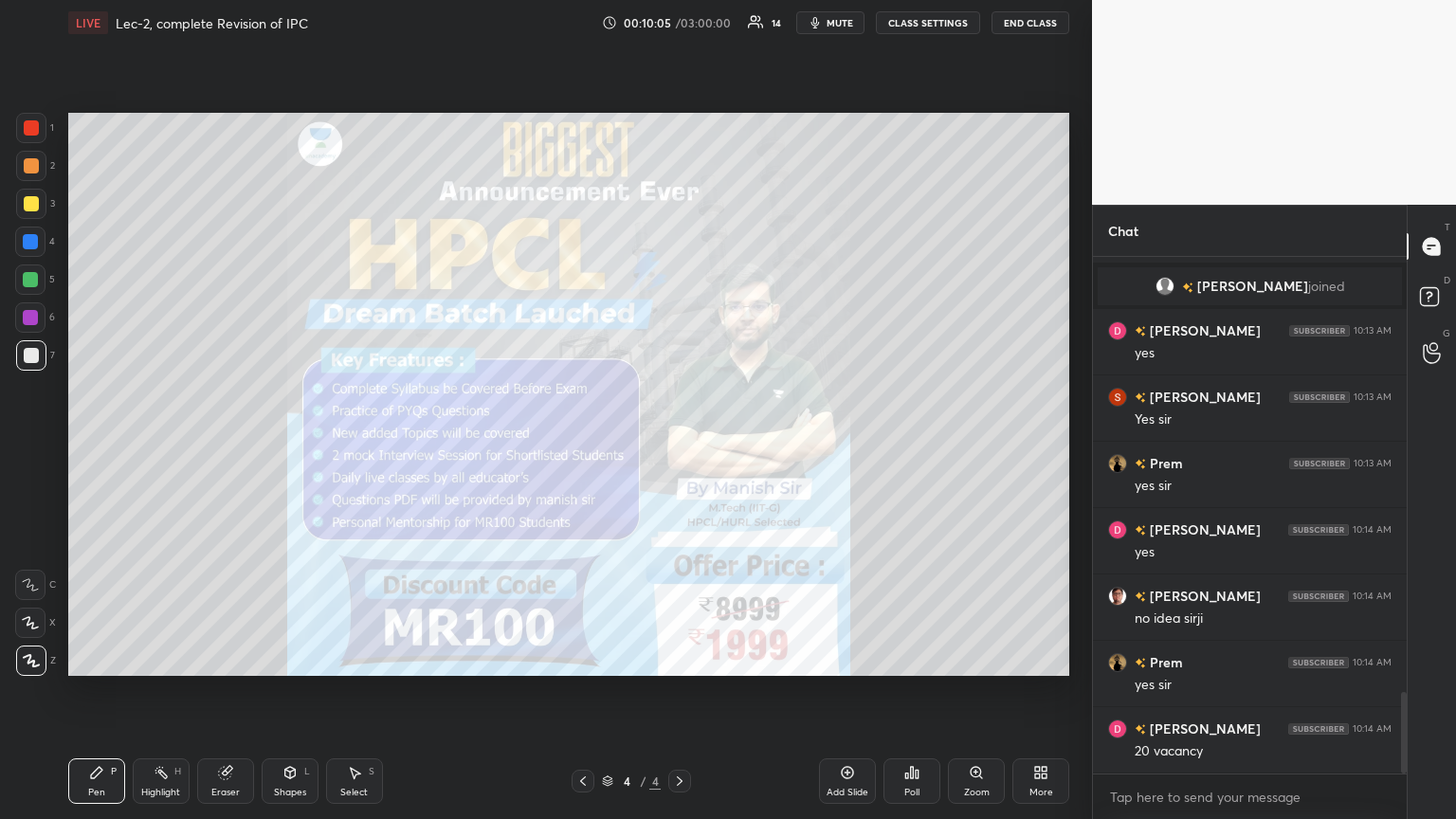 click at bounding box center [30, 623] 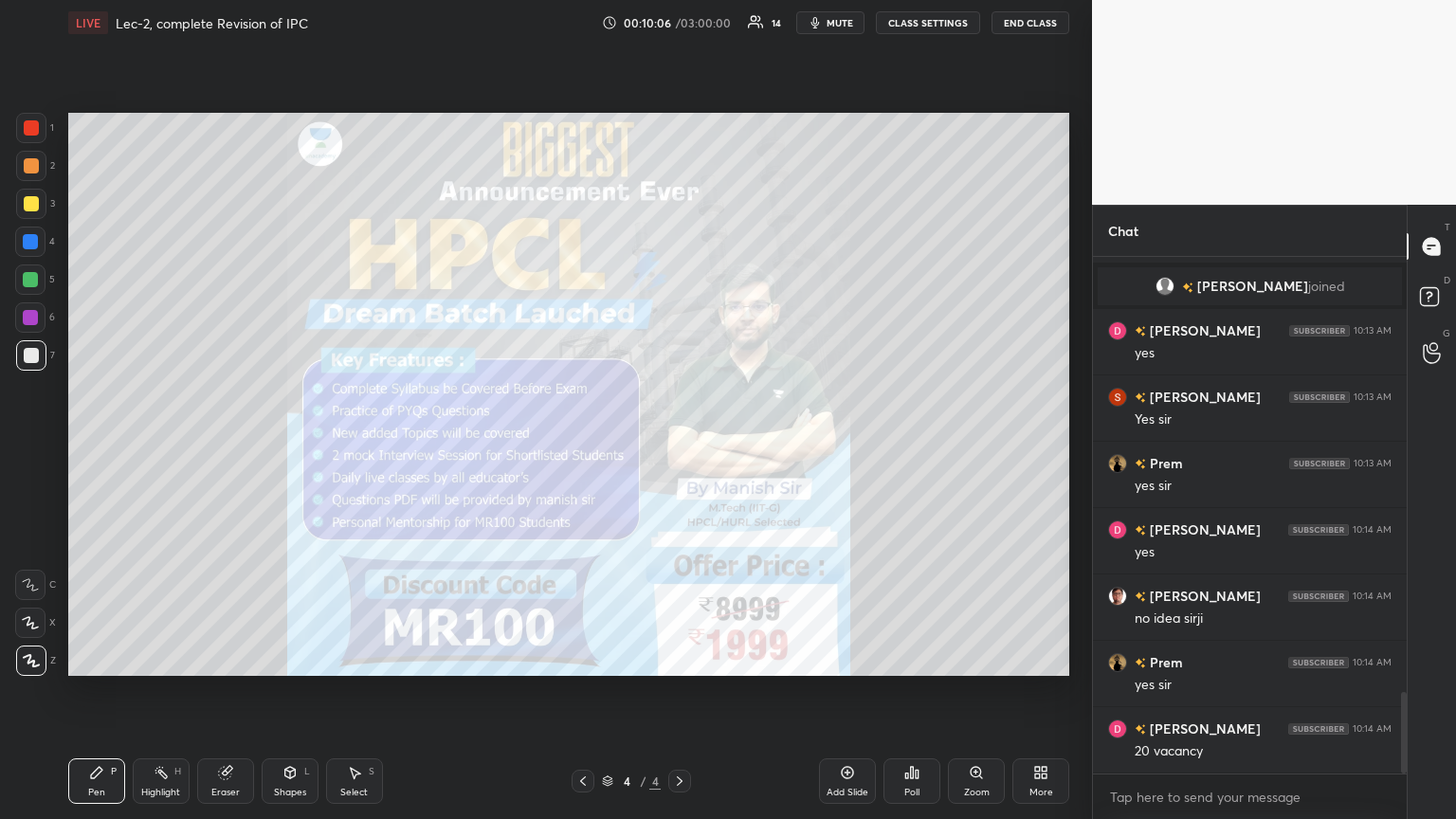 click on "Pen P" at bounding box center [97, 781] 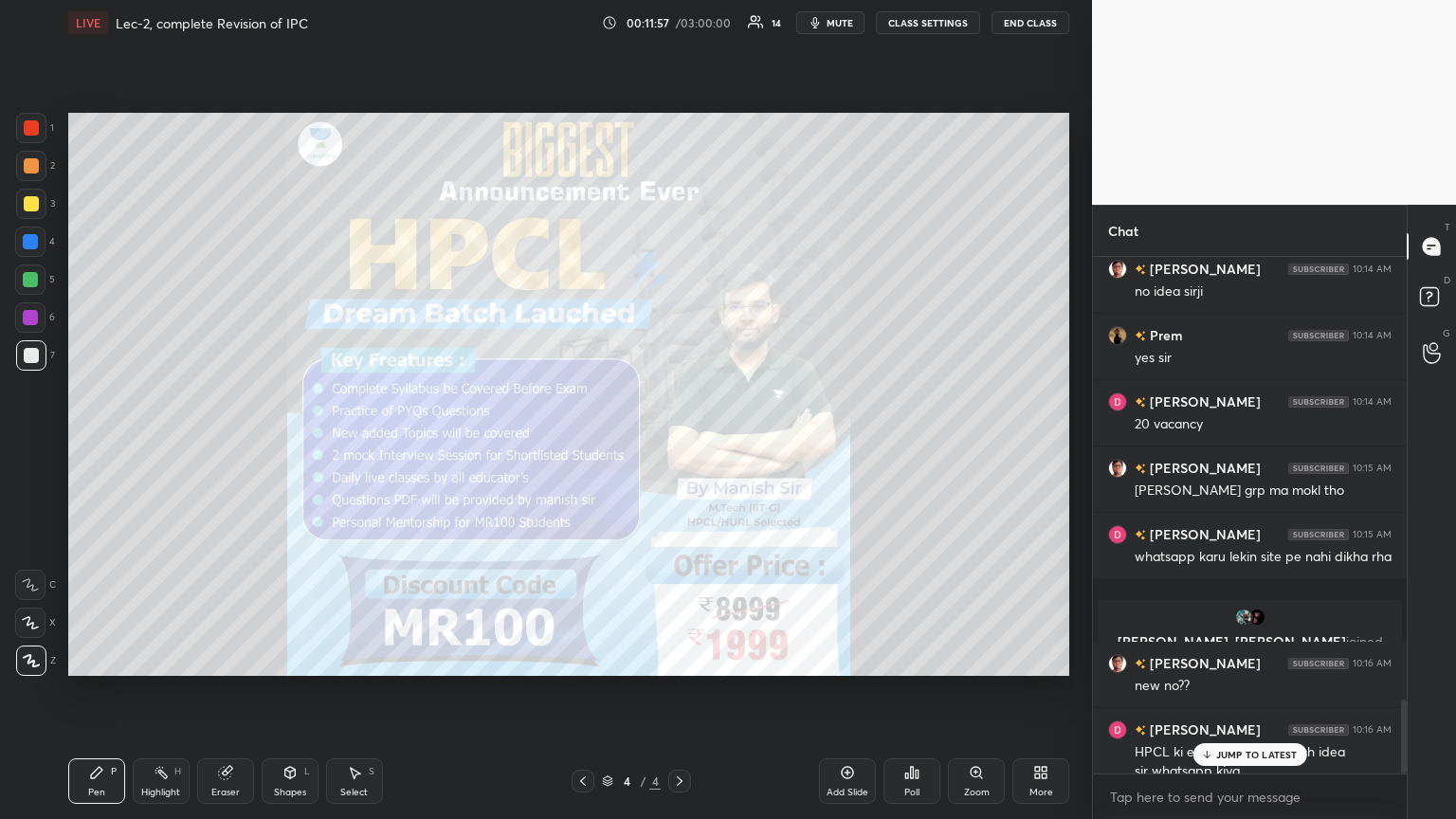 scroll, scrollTop: 3113, scrollLeft: 0, axis: vertical 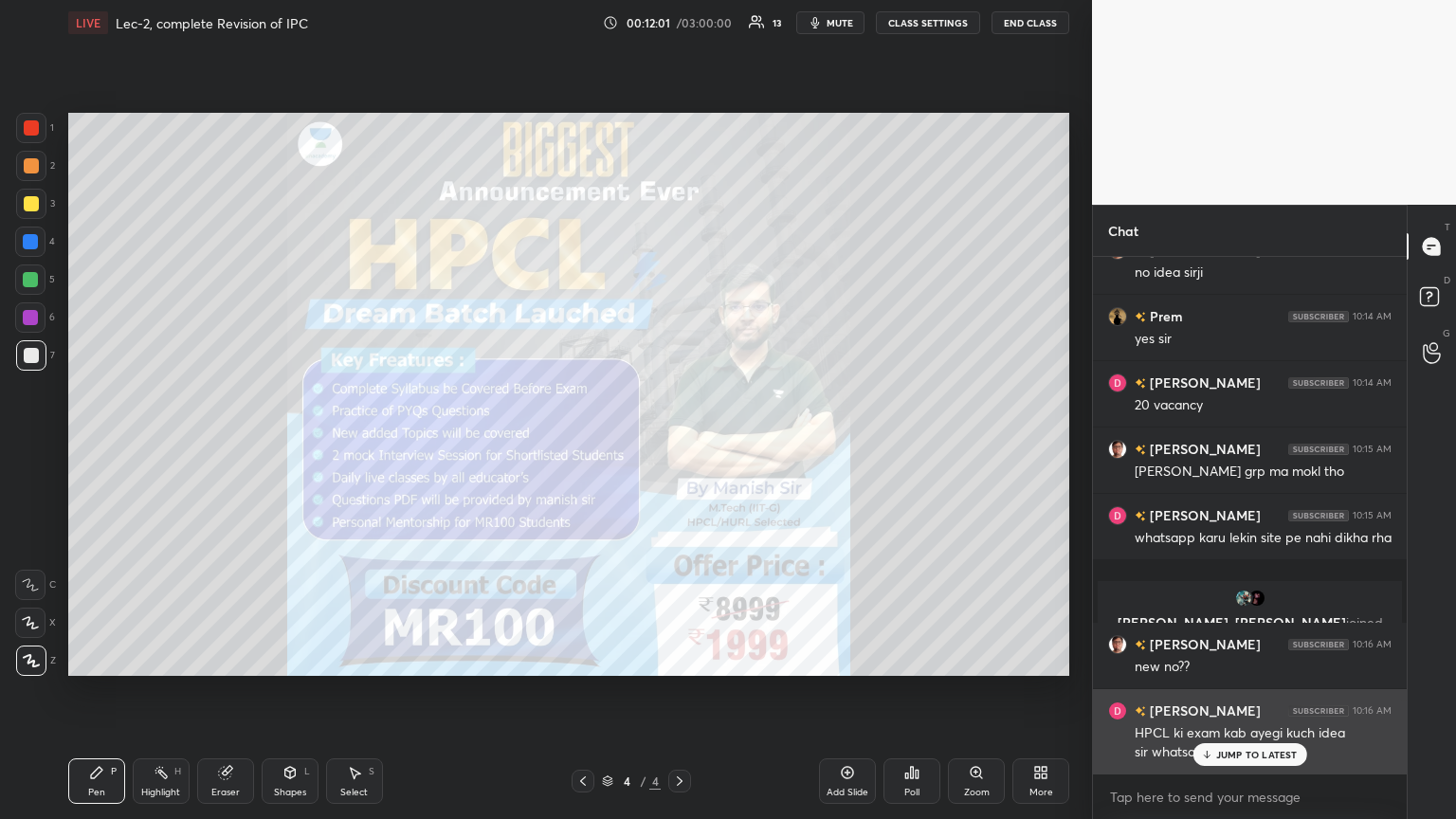 click on "JUMP TO LATEST" at bounding box center (1257, 755) 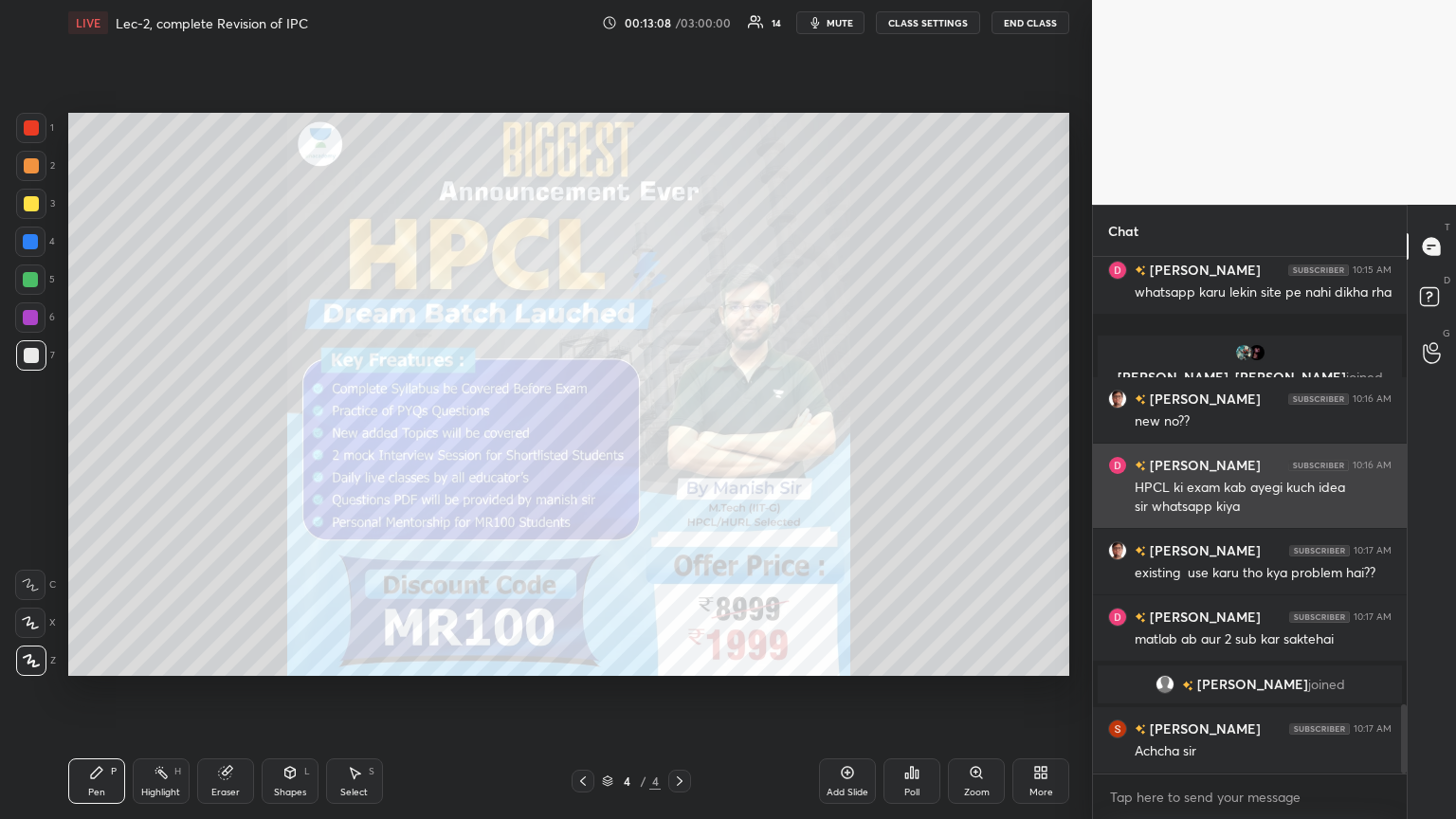scroll, scrollTop: 3442, scrollLeft: 0, axis: vertical 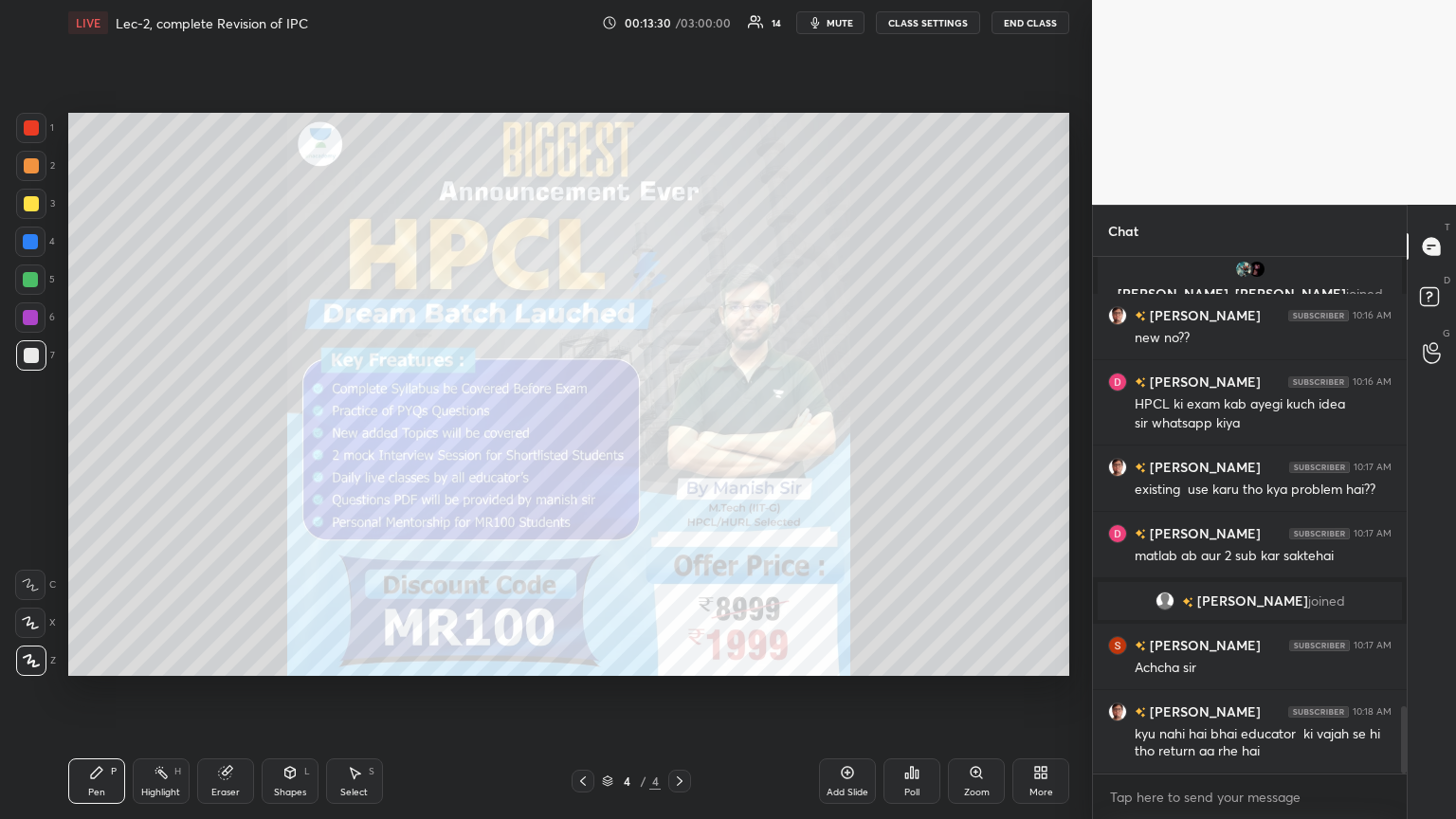 click on "Eraser" at bounding box center (226, 781) 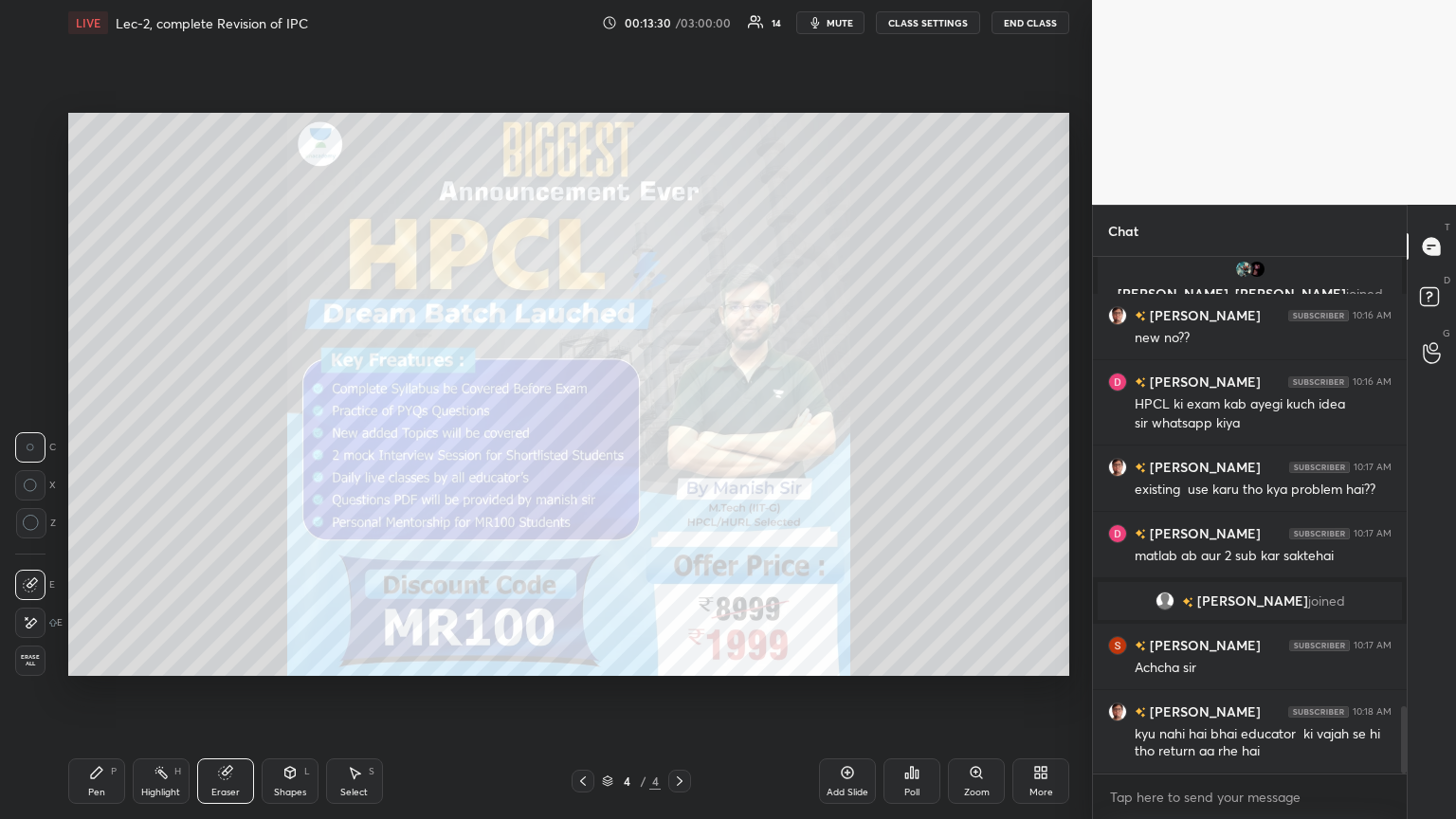 click on "Erase all" at bounding box center [30, 661] 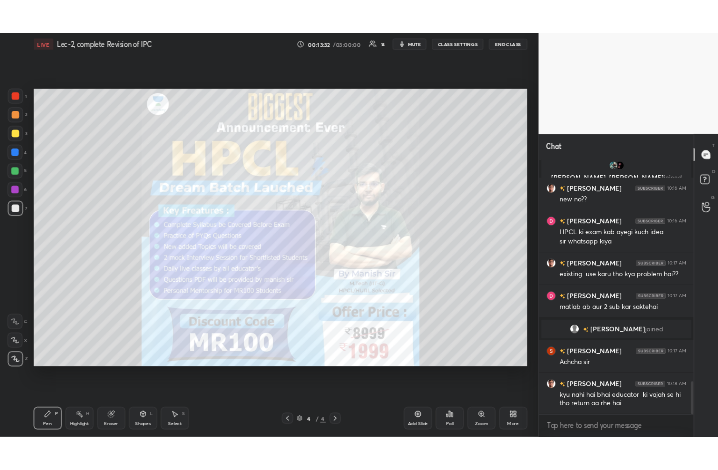 scroll, scrollTop: 3651, scrollLeft: 0, axis: vertical 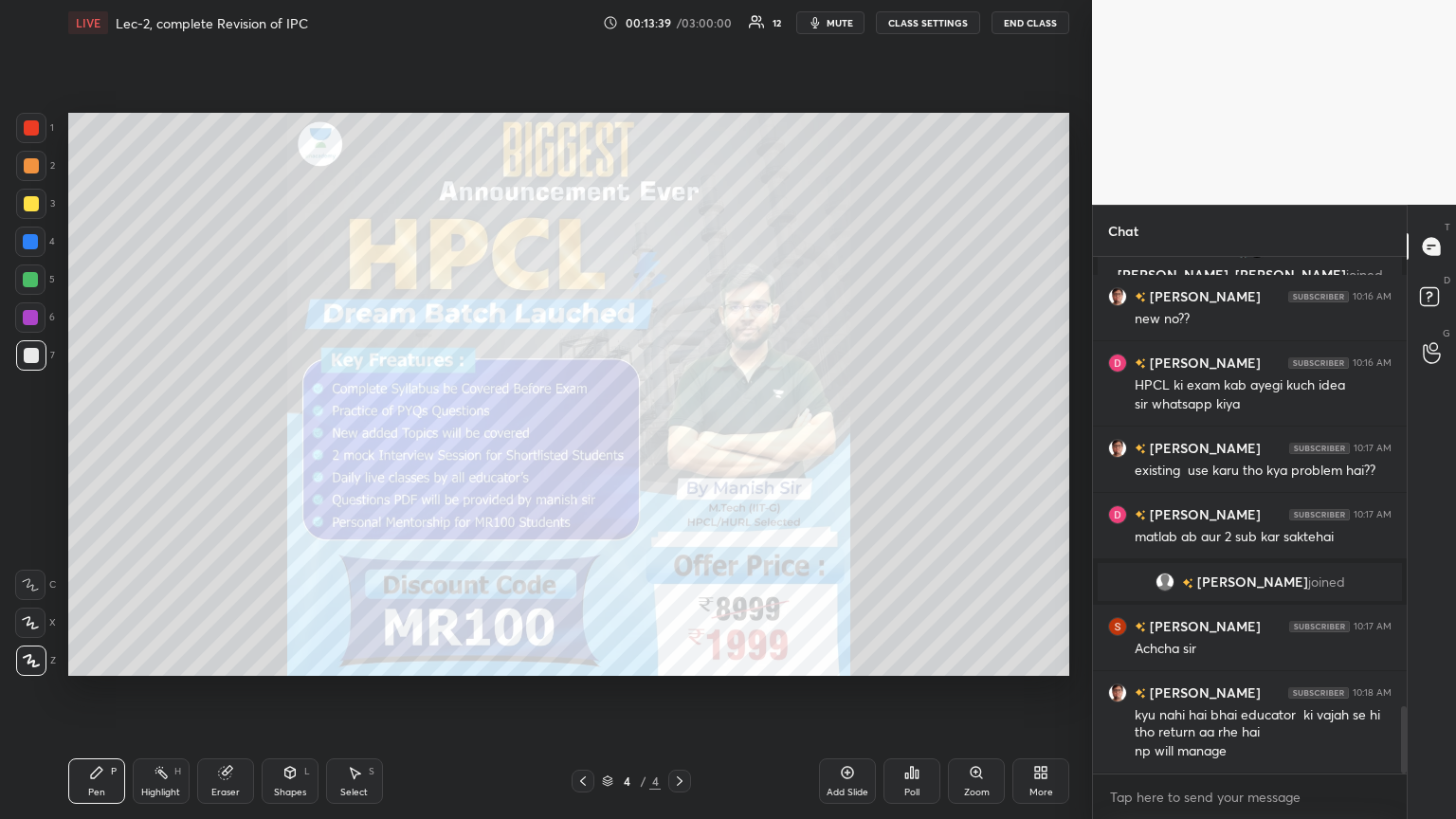 click 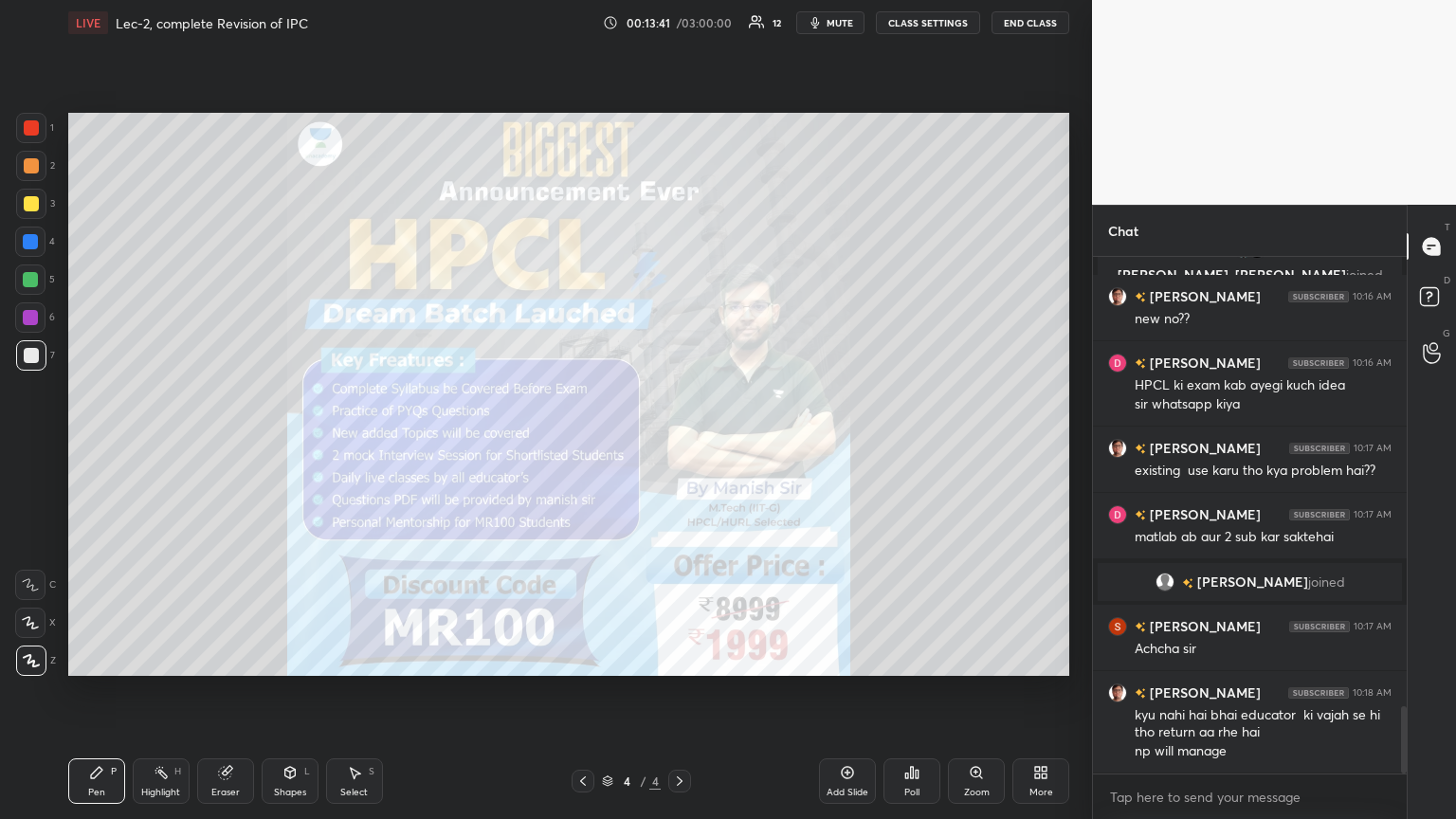 click 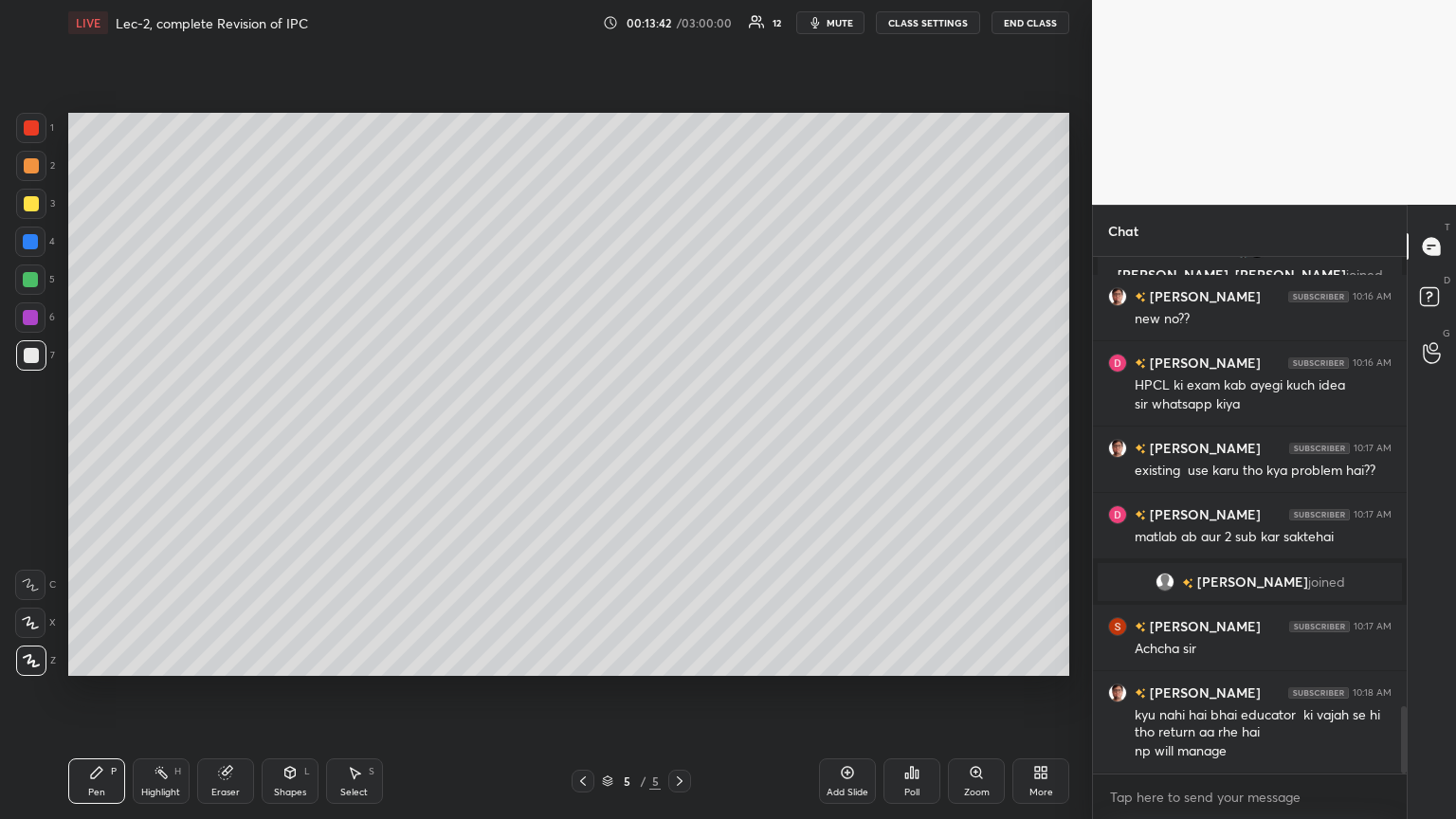 click on "More" at bounding box center [1041, 792] 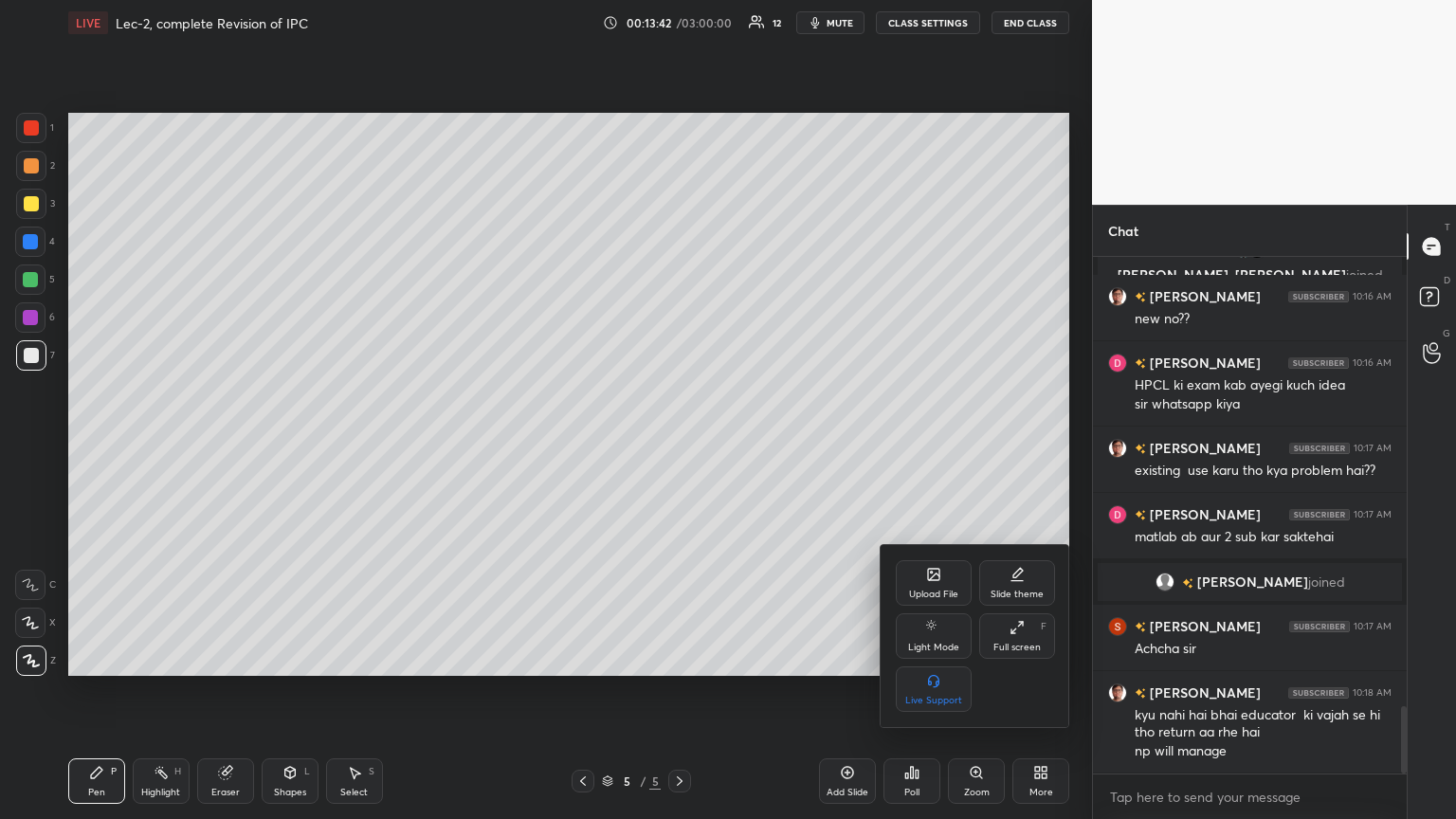 click on "Upload File" at bounding box center (934, 583) 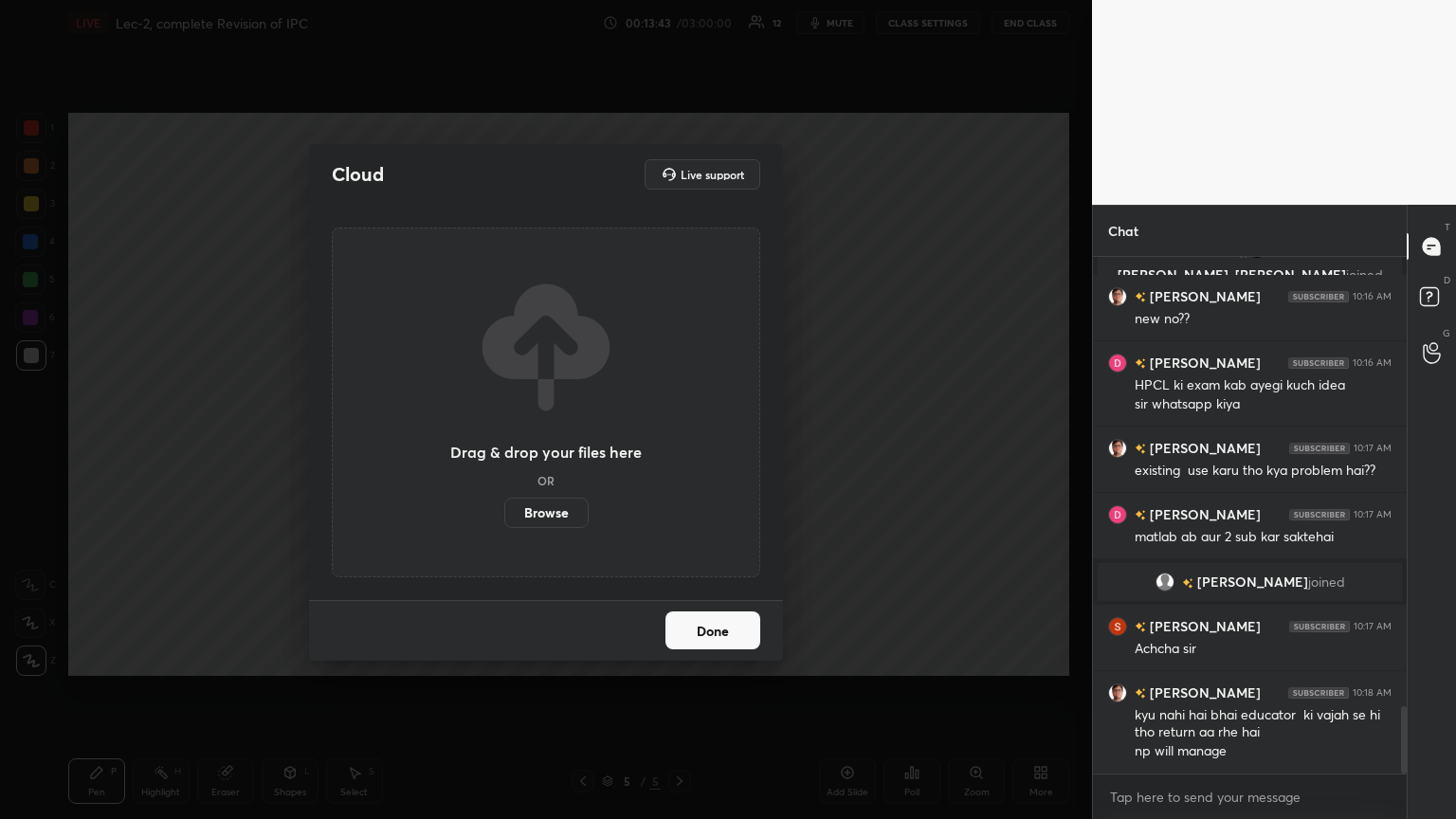 click on "Browse" at bounding box center (546, 513) 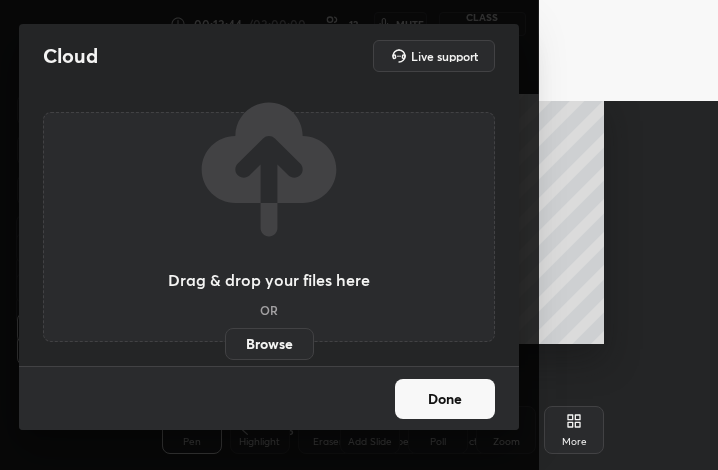 scroll, scrollTop: 342, scrollLeft: 465, axis: both 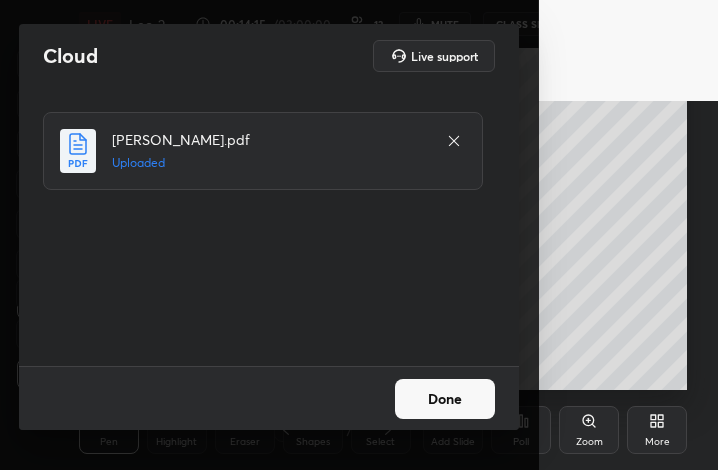 click on "Done" at bounding box center (445, 399) 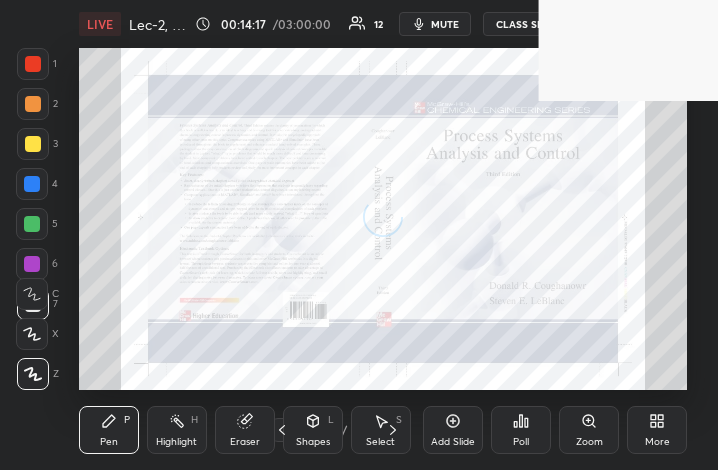 click on "More" at bounding box center (657, 442) 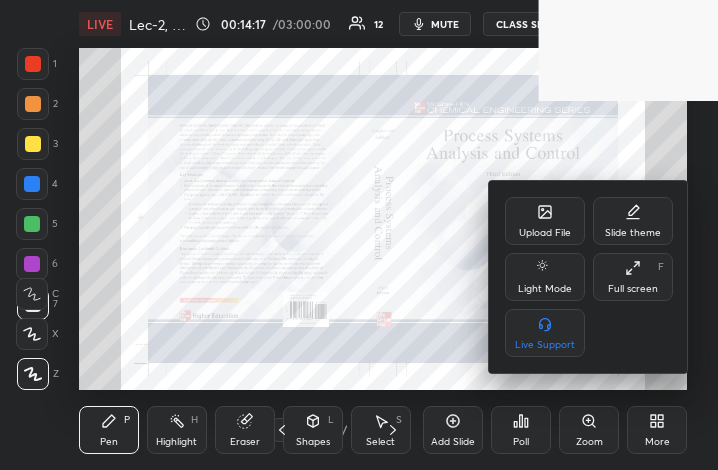 click on "Full screen F" at bounding box center (633, 277) 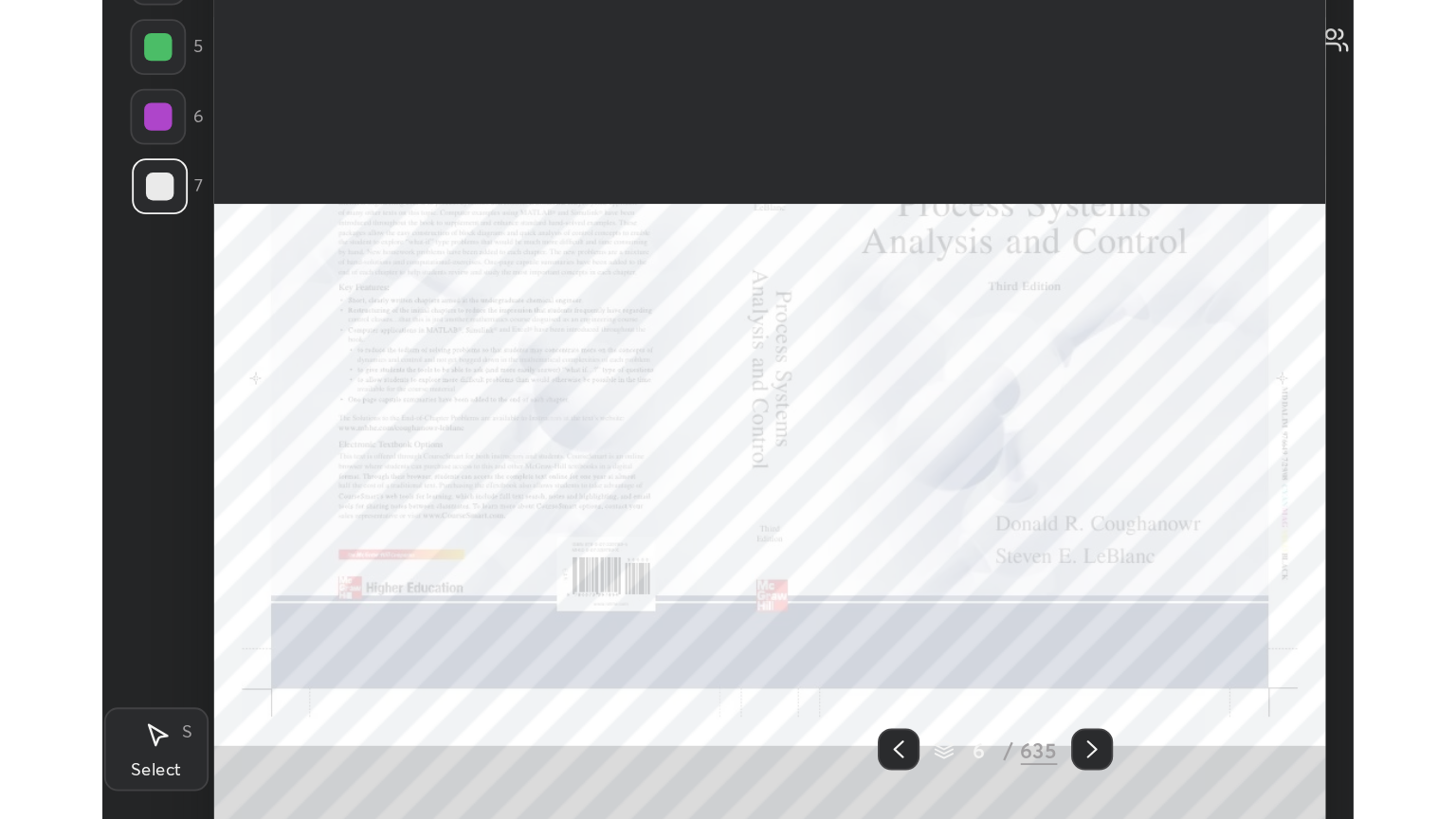 scroll, scrollTop: 94094, scrollLeft: 93416, axis: both 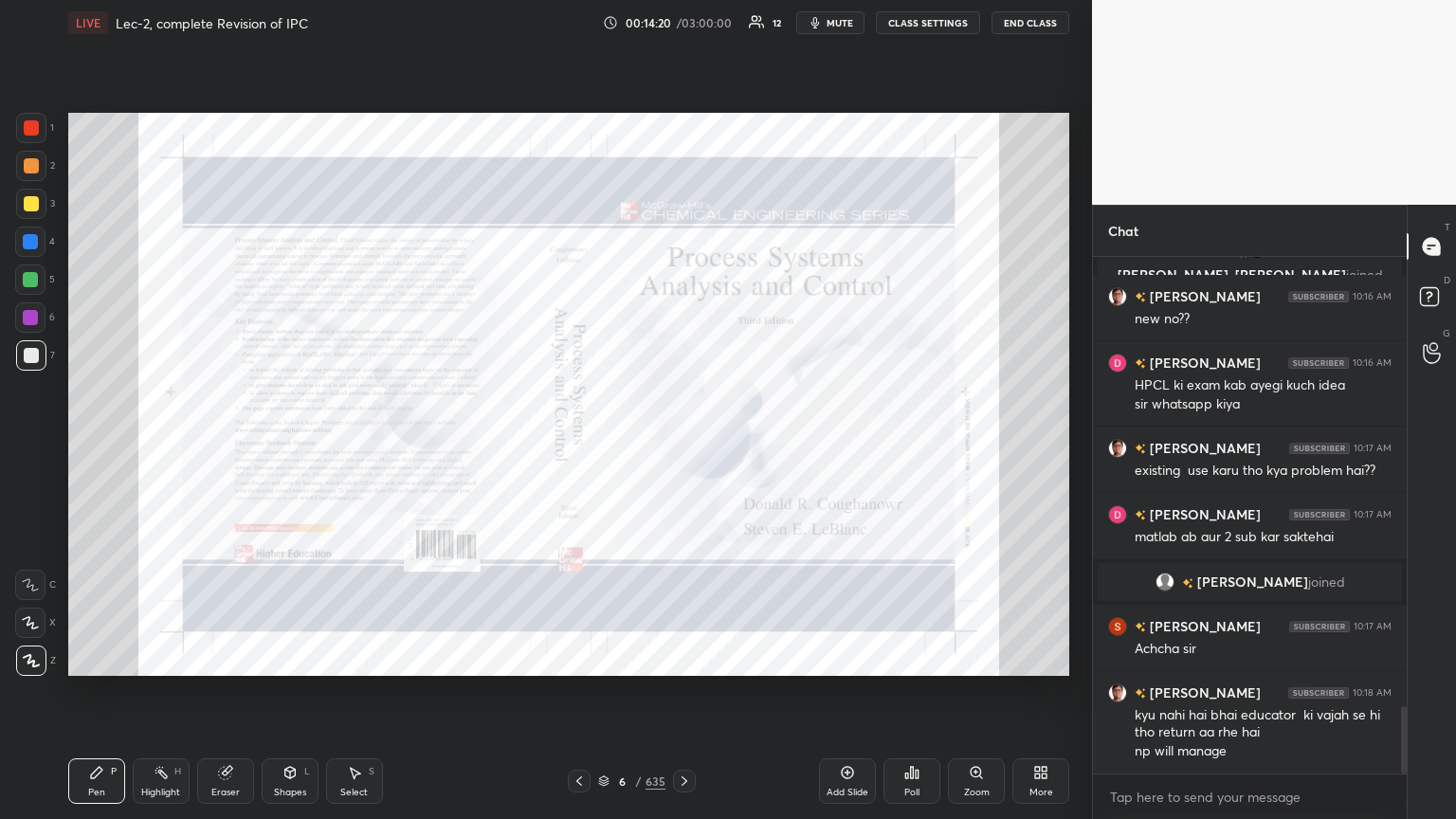 click 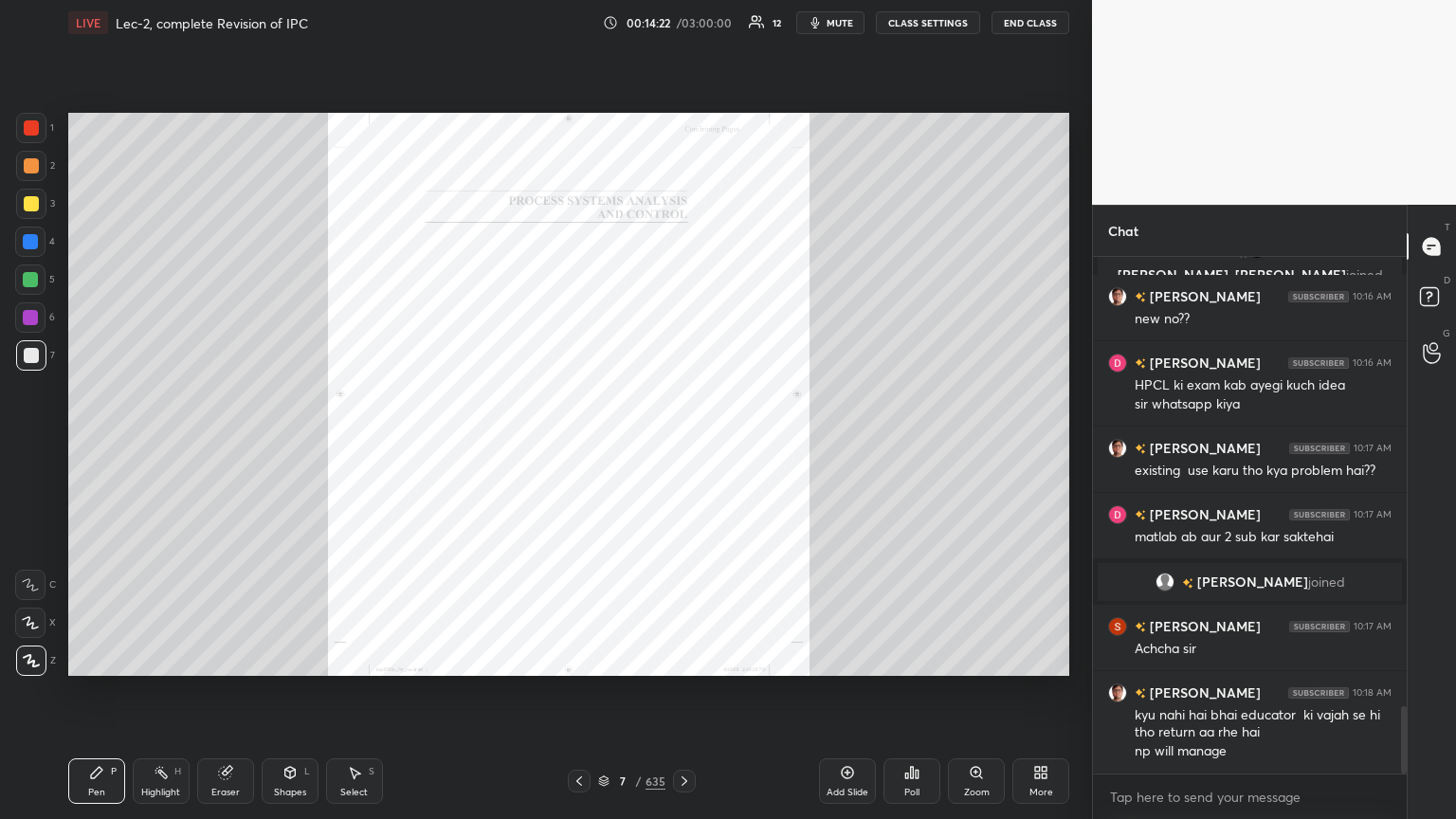 click 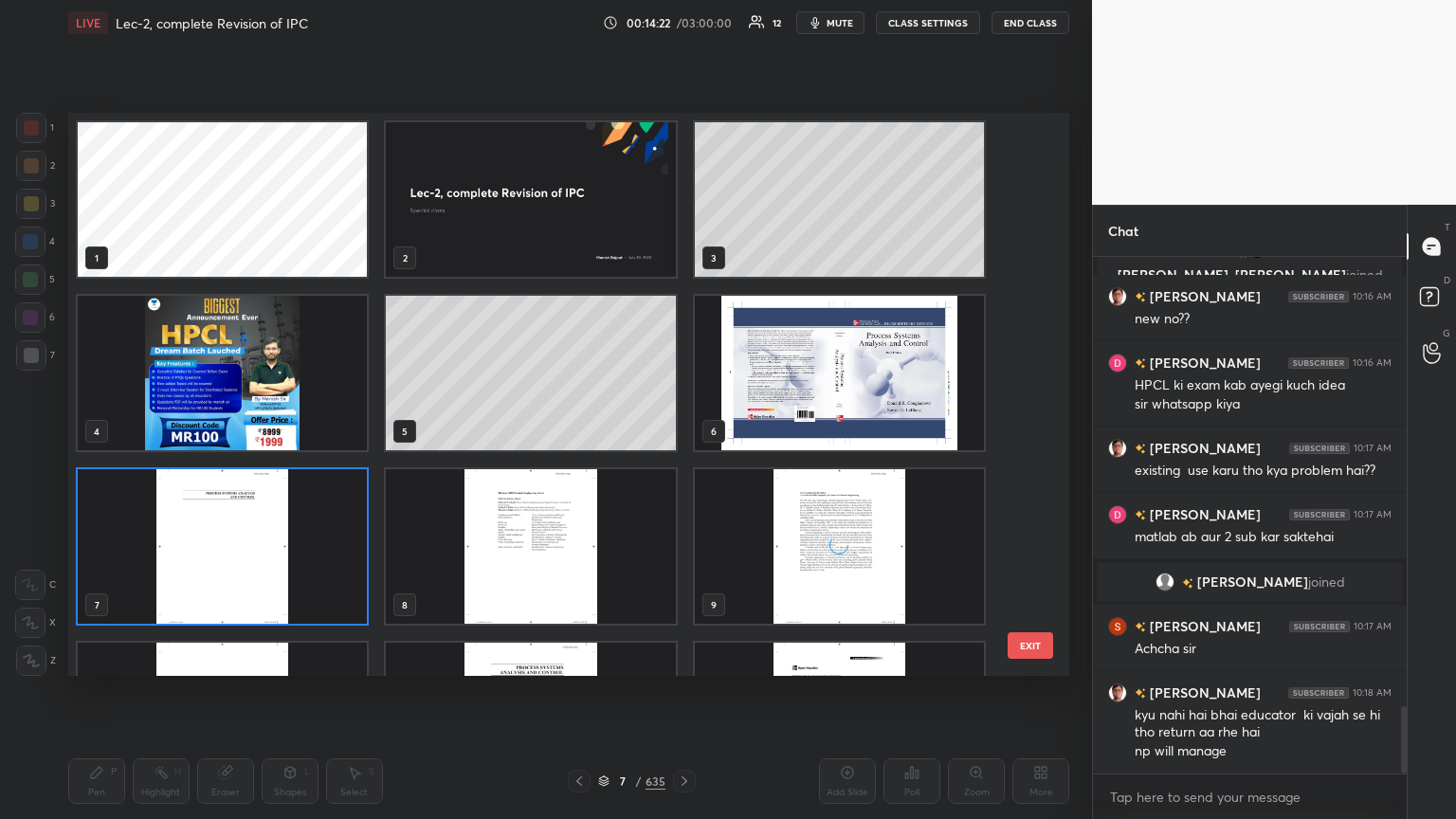 scroll, scrollTop: 6, scrollLeft: 9, axis: both 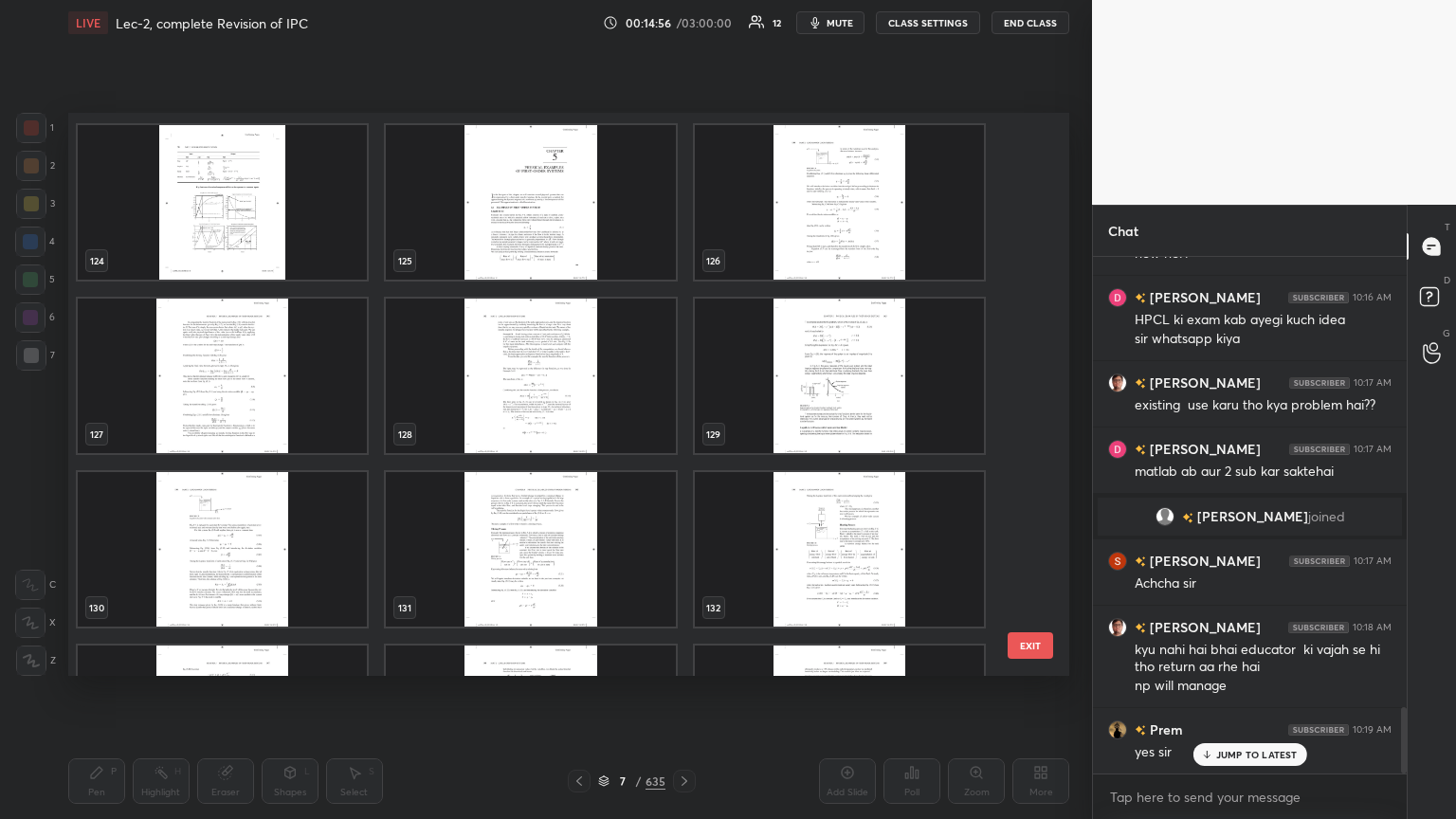 click at bounding box center (222, 202) 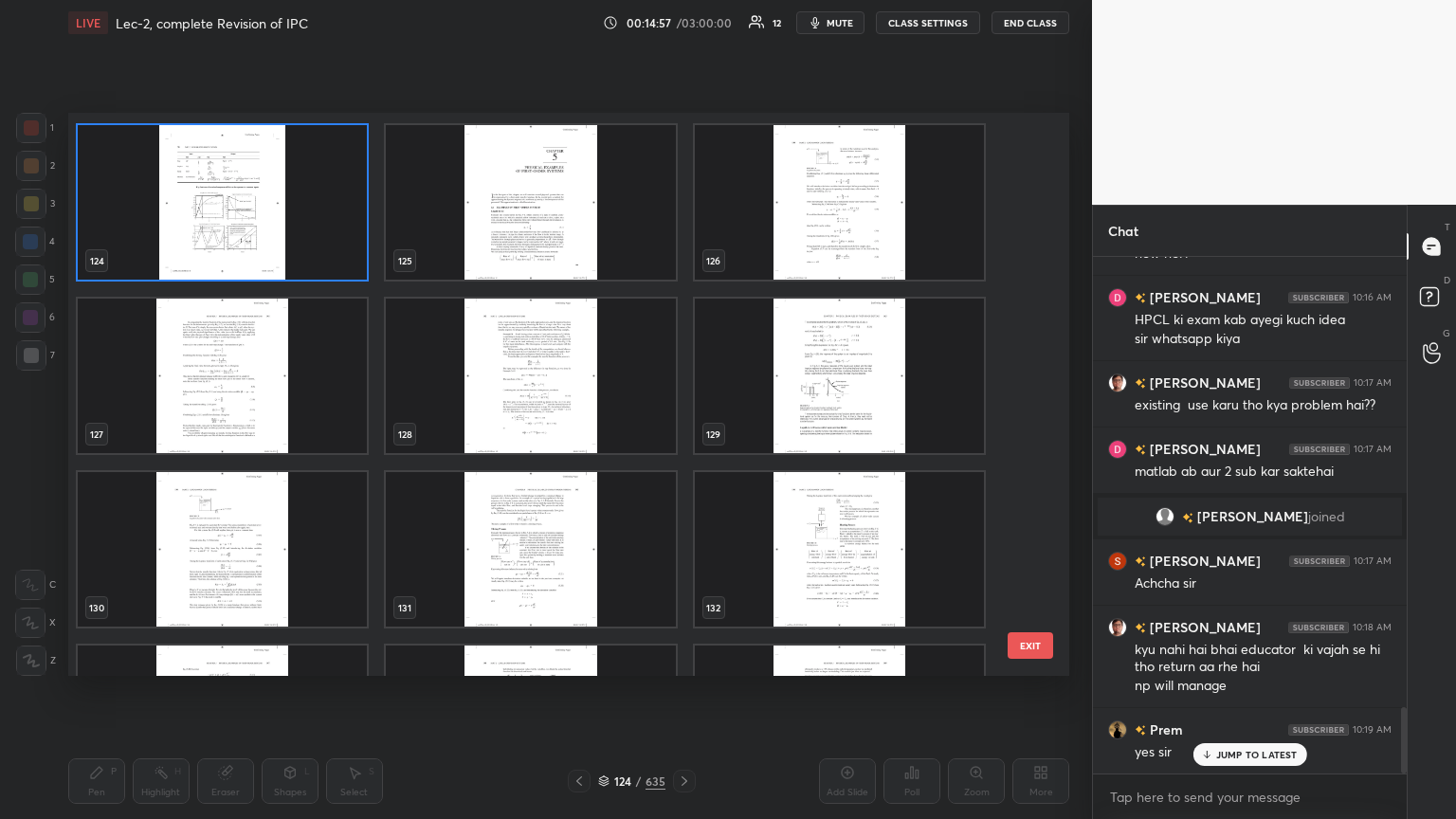 click at bounding box center [222, 202] 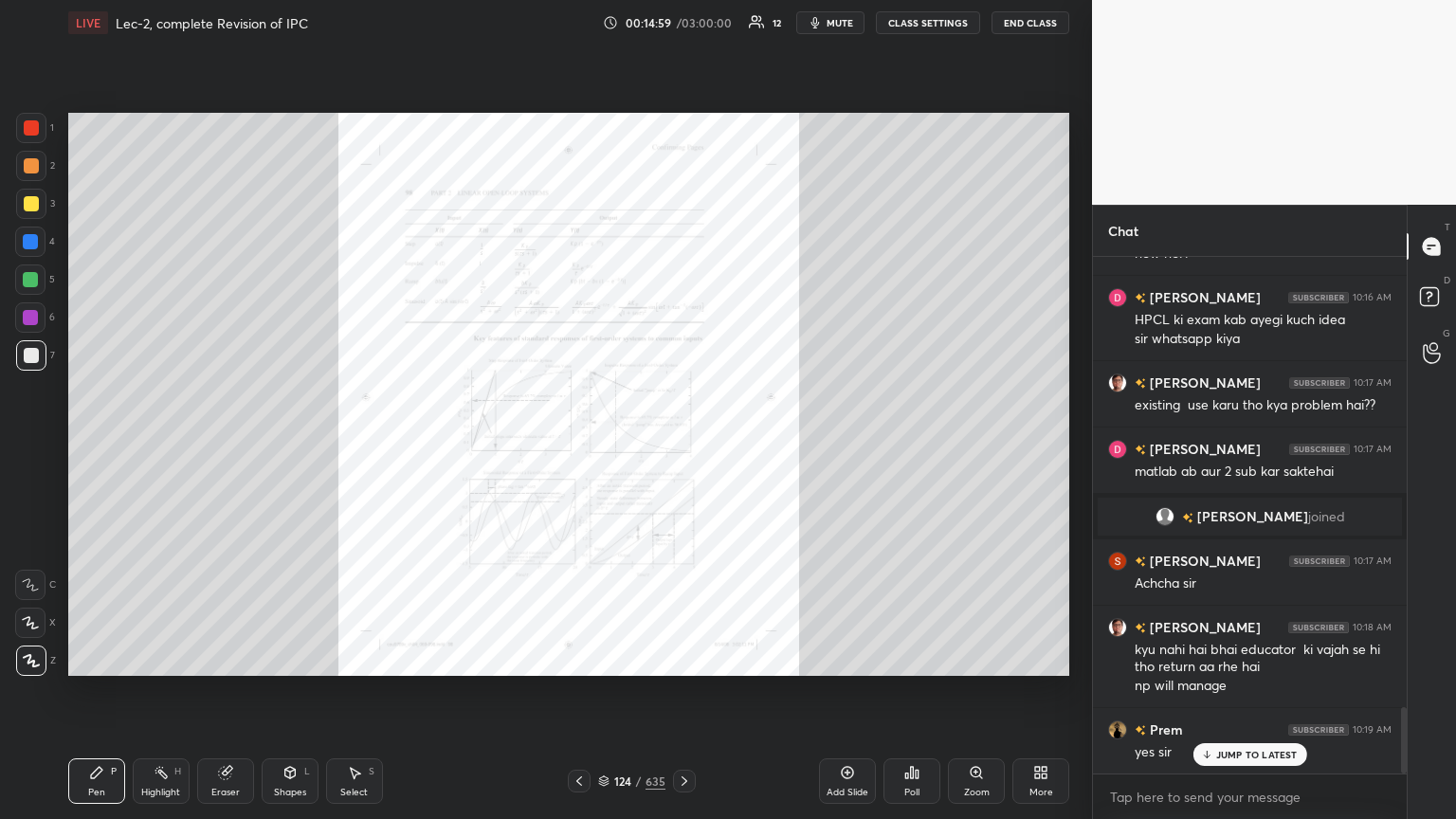 click 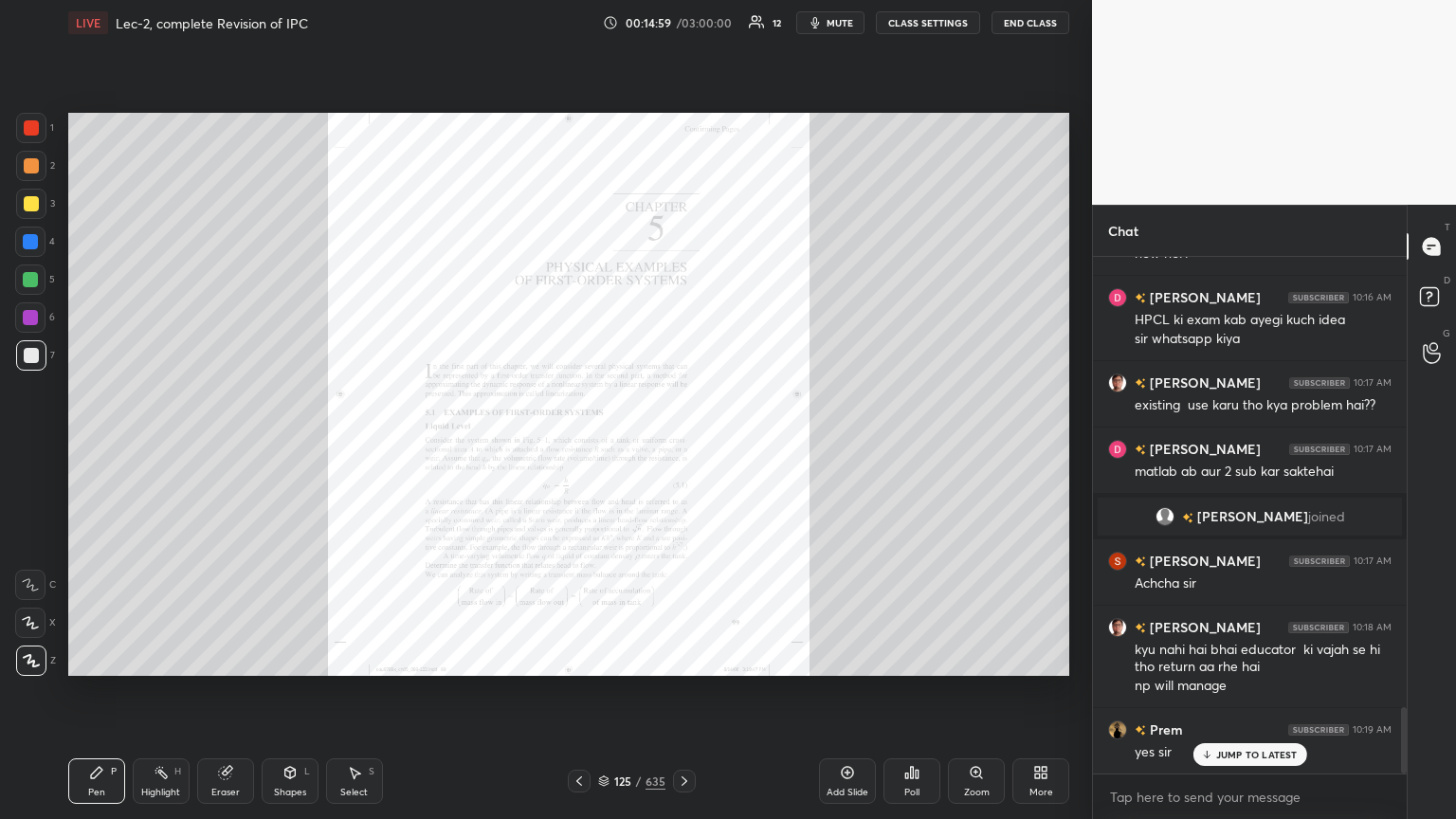 click 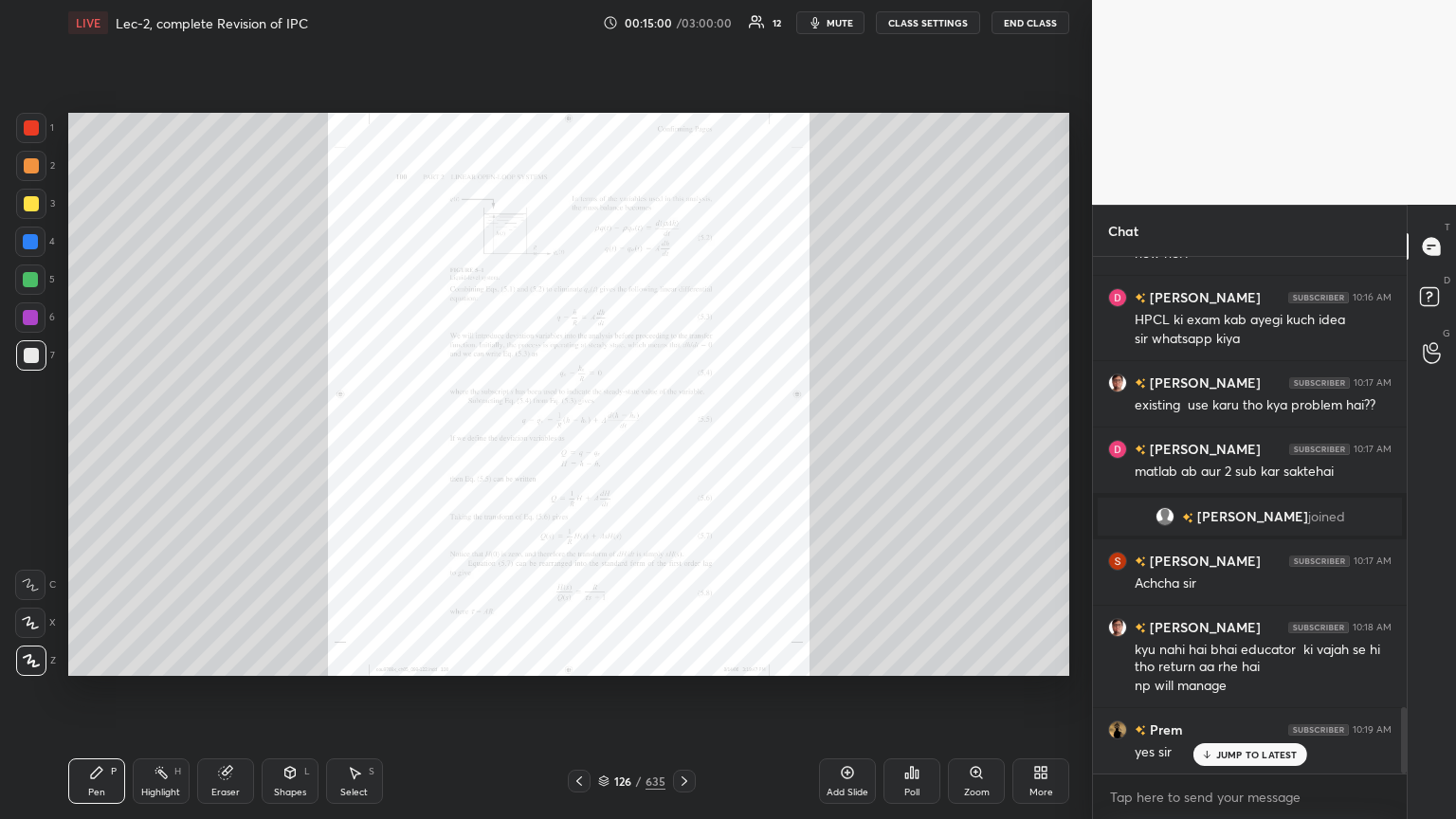 click 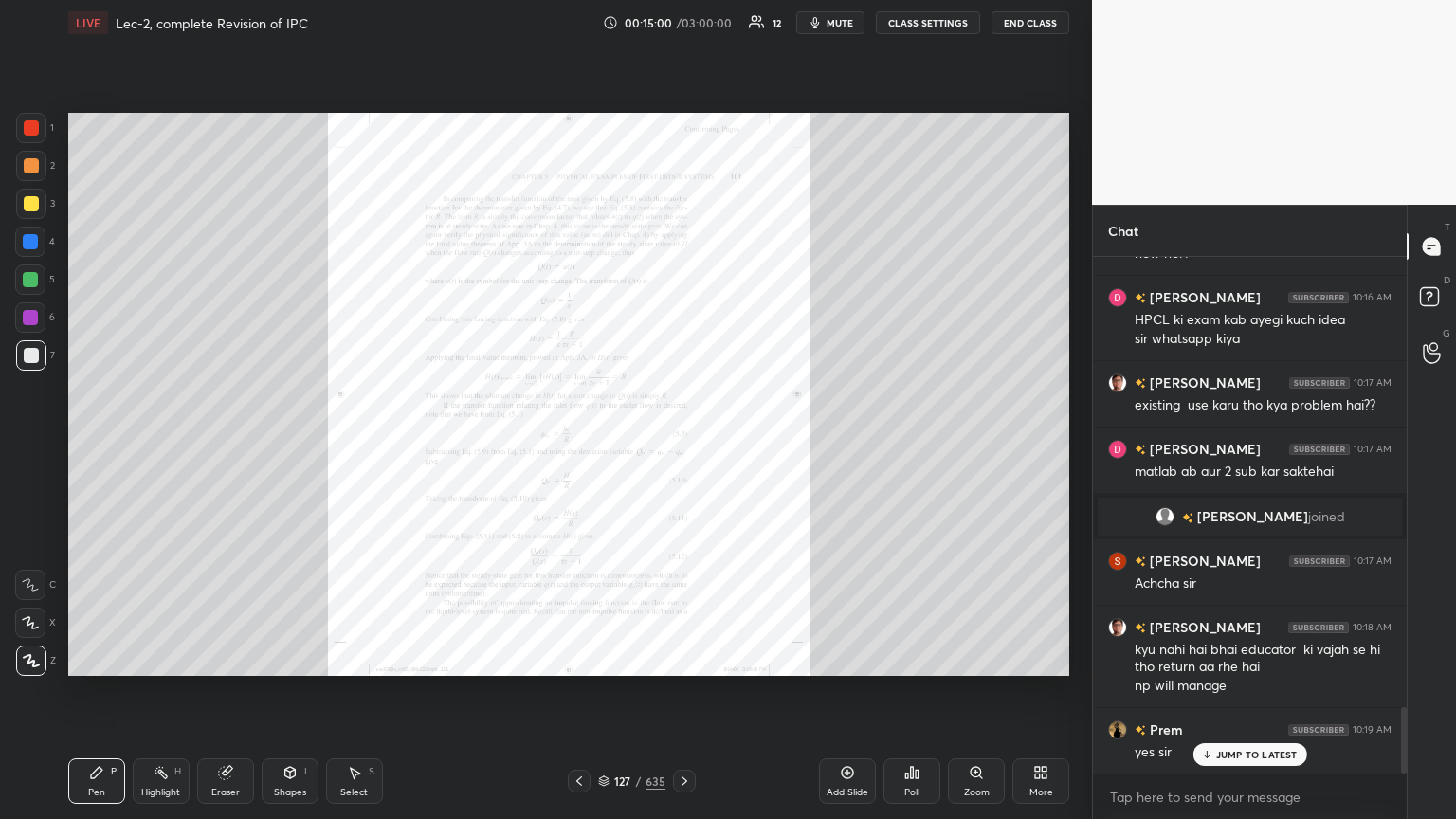 click 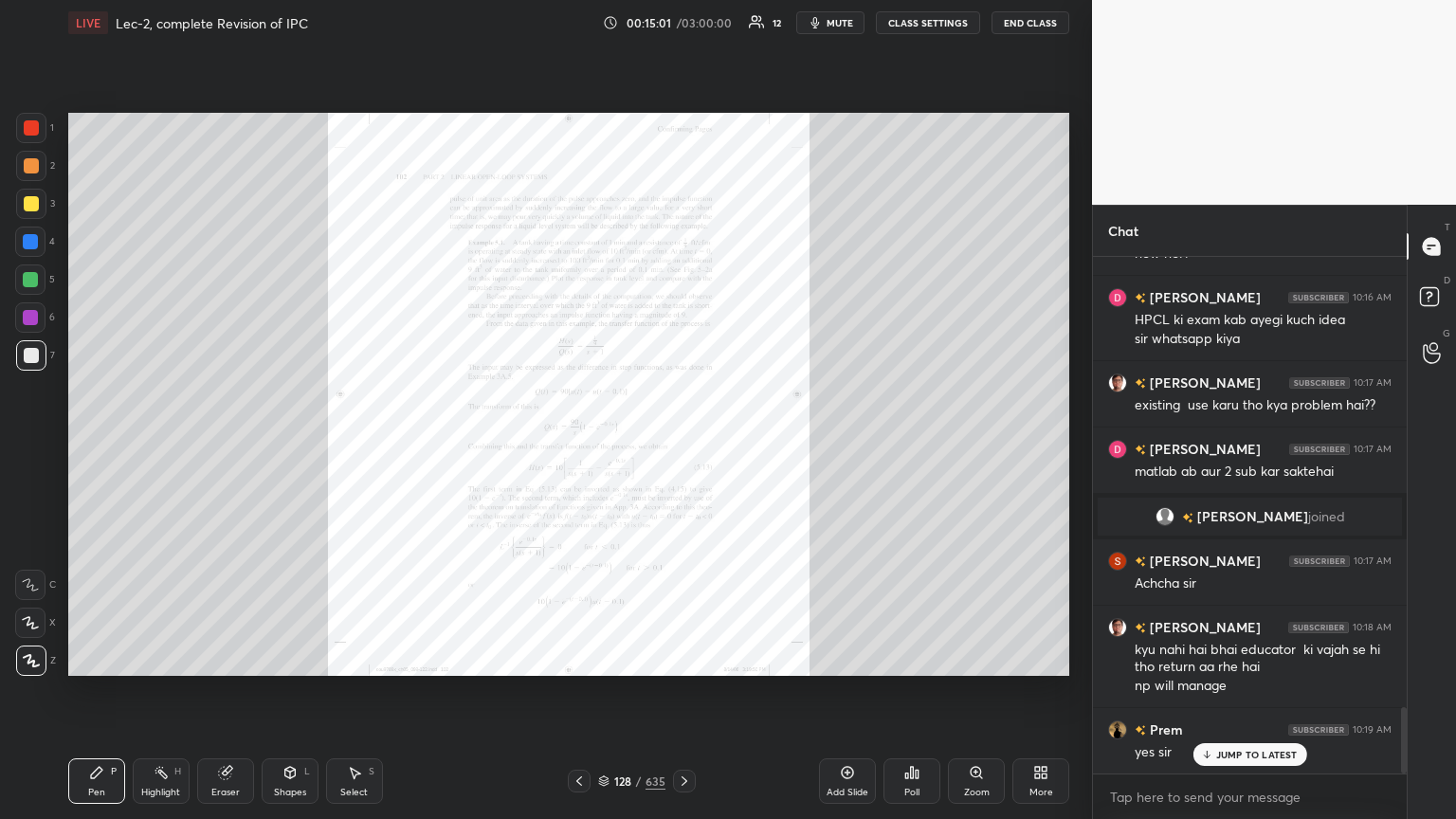 click 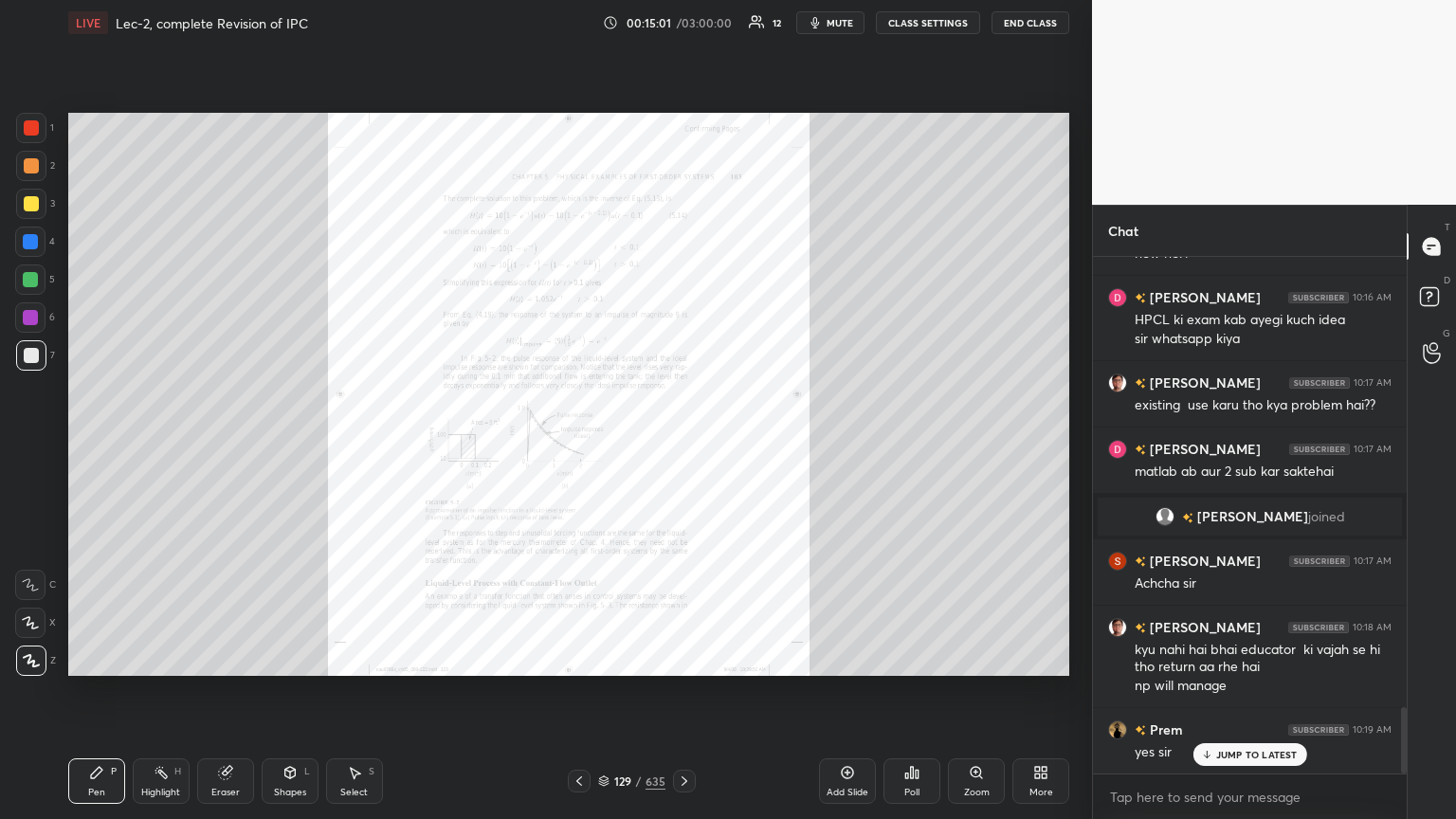 click 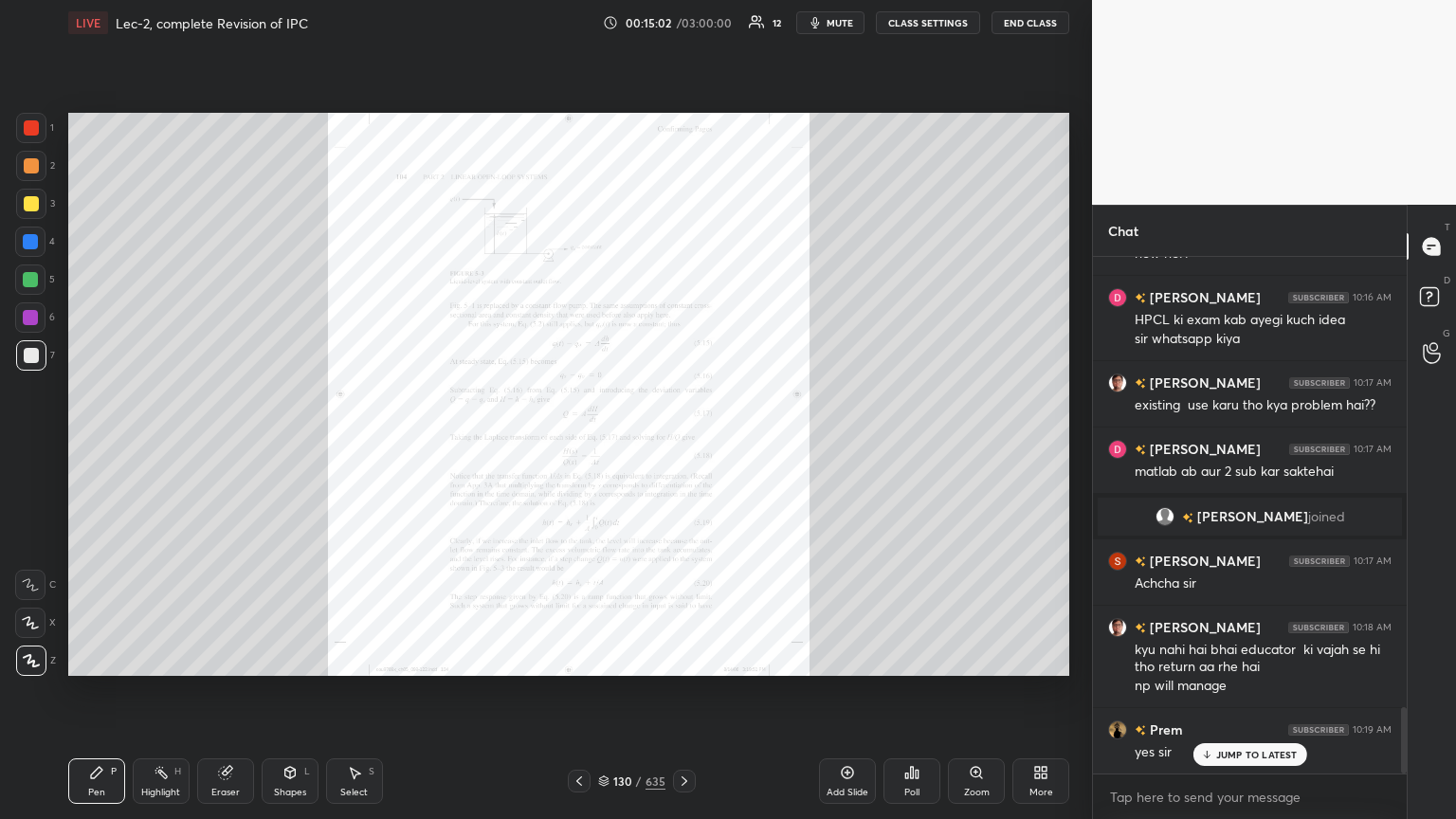 click 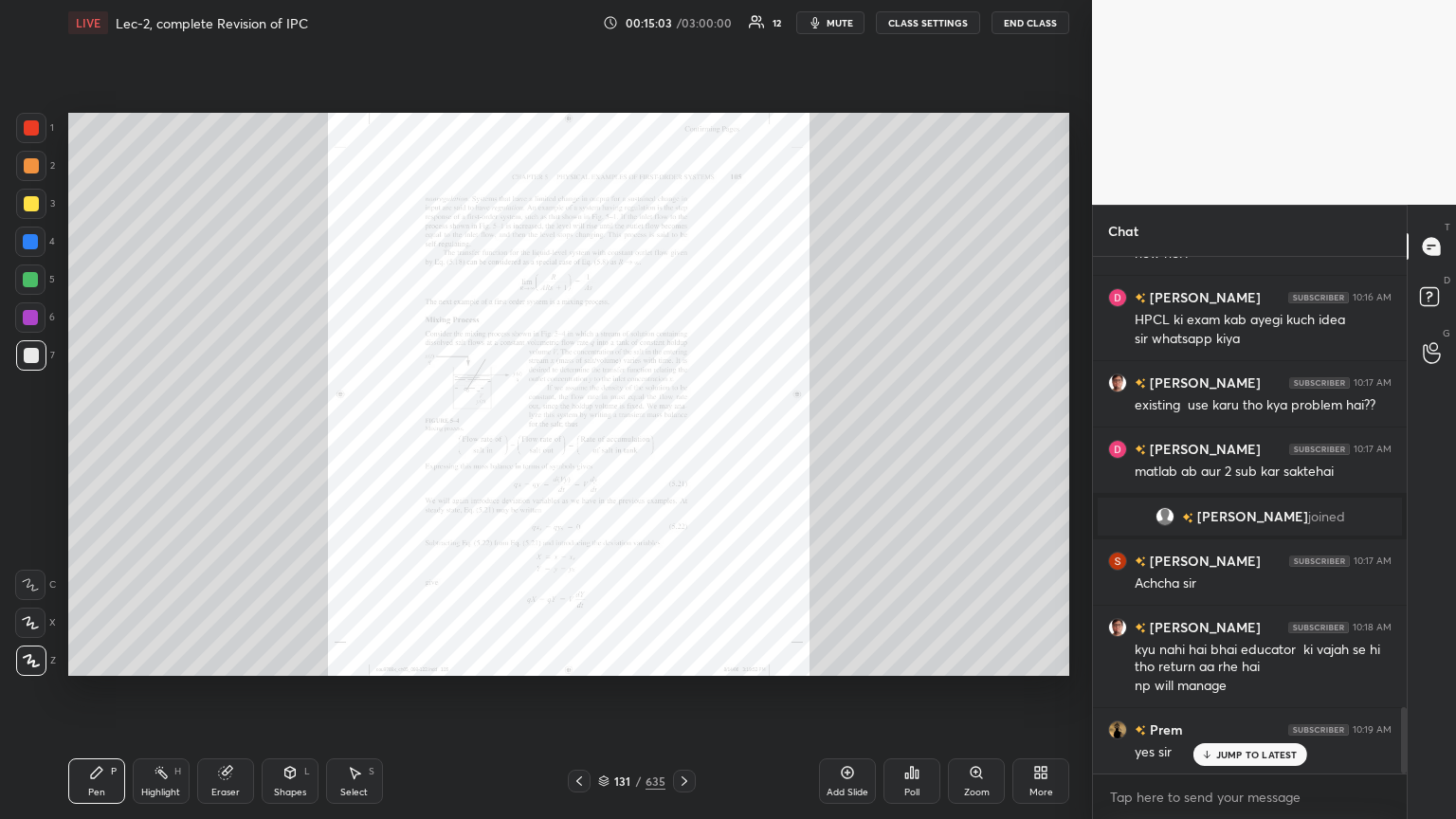 click 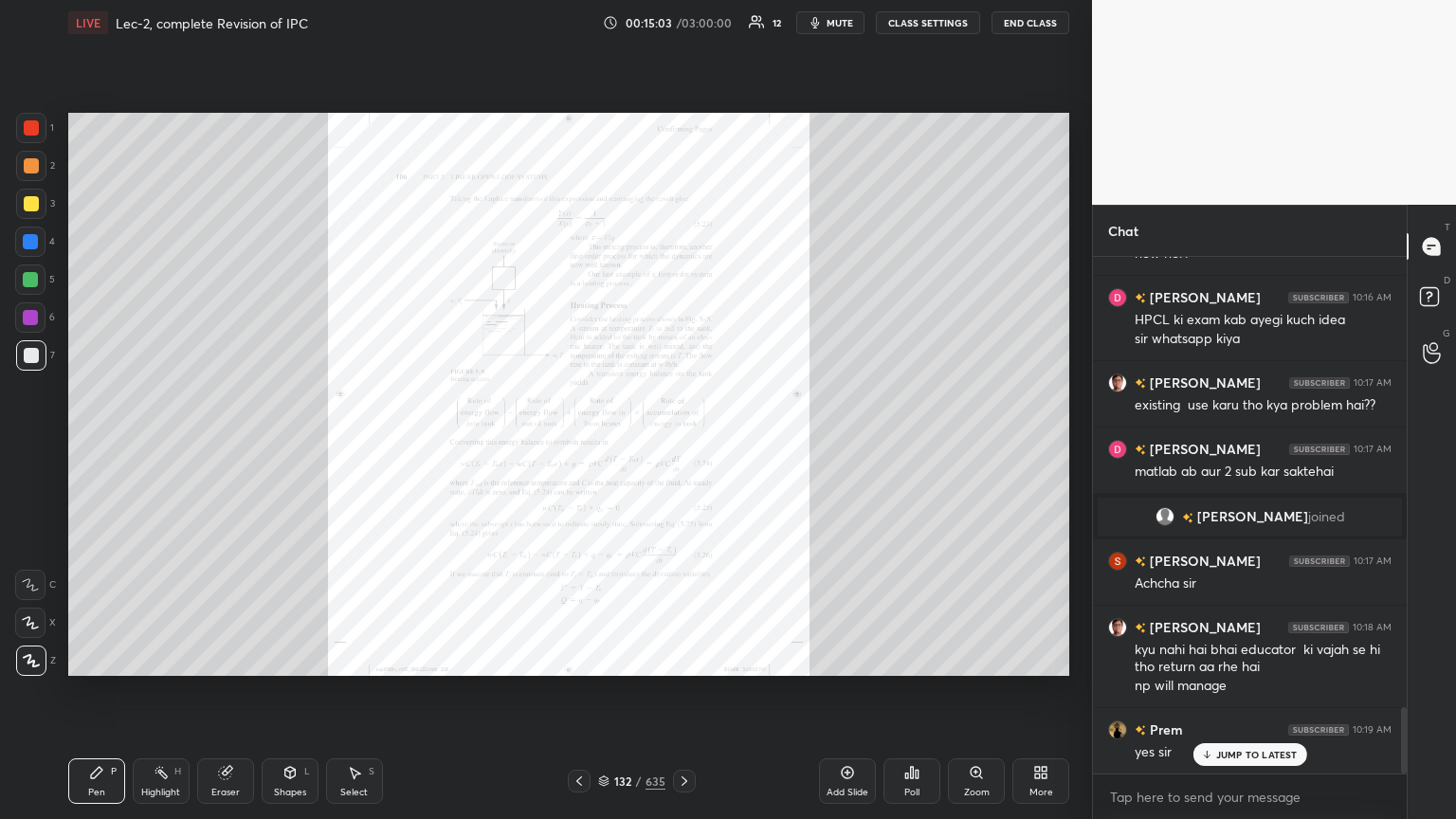 click 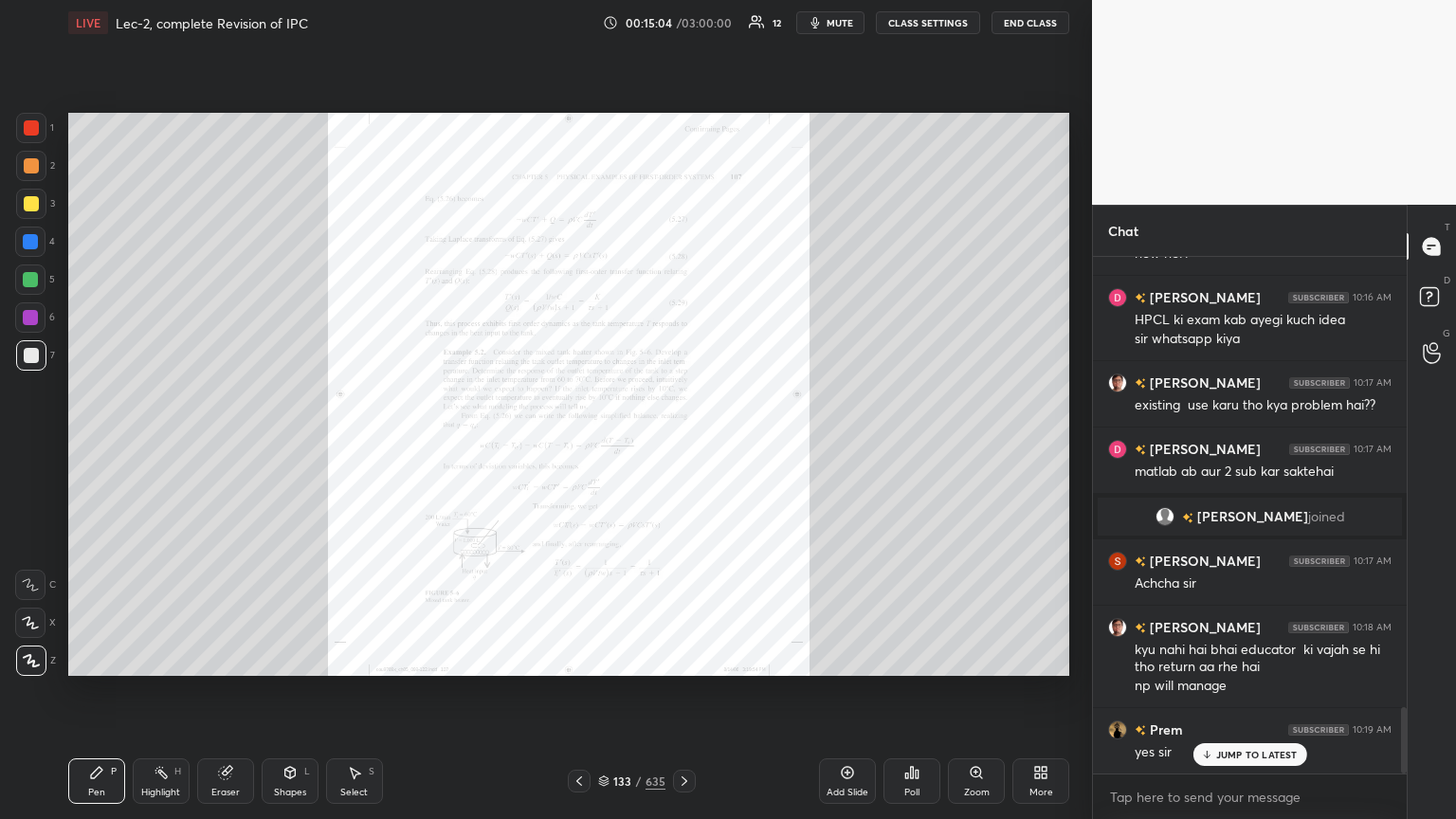 click 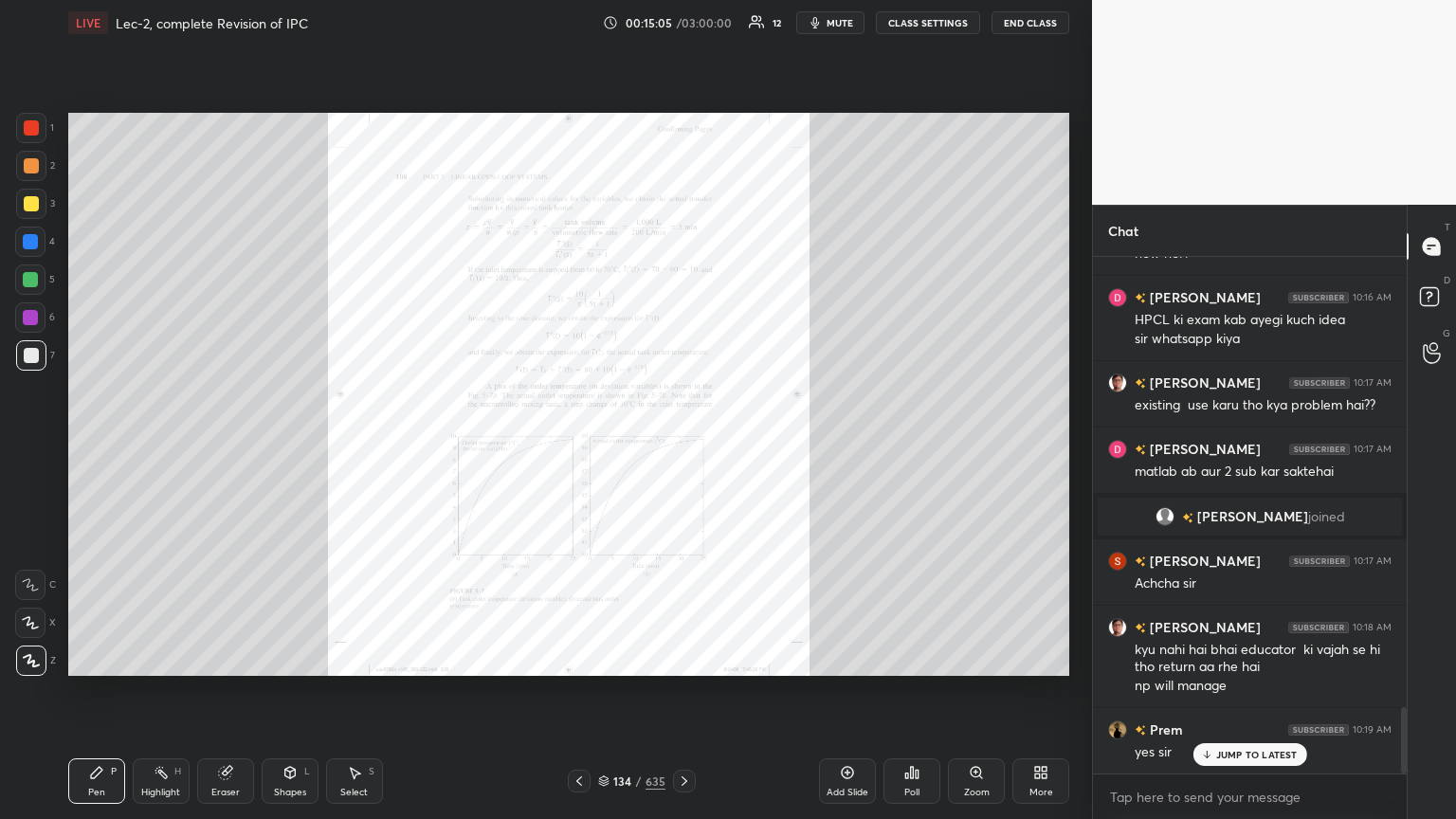 click 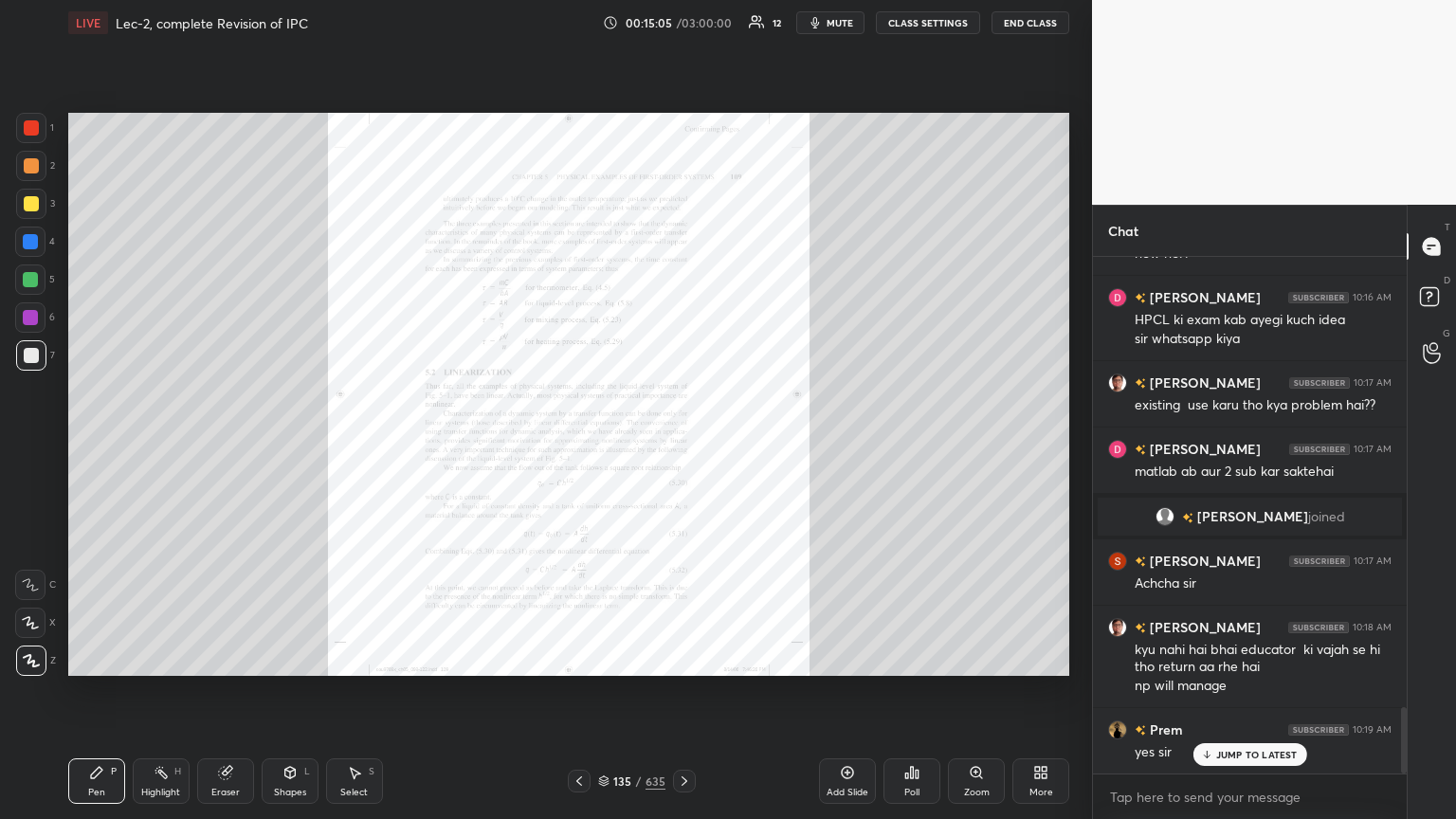 click 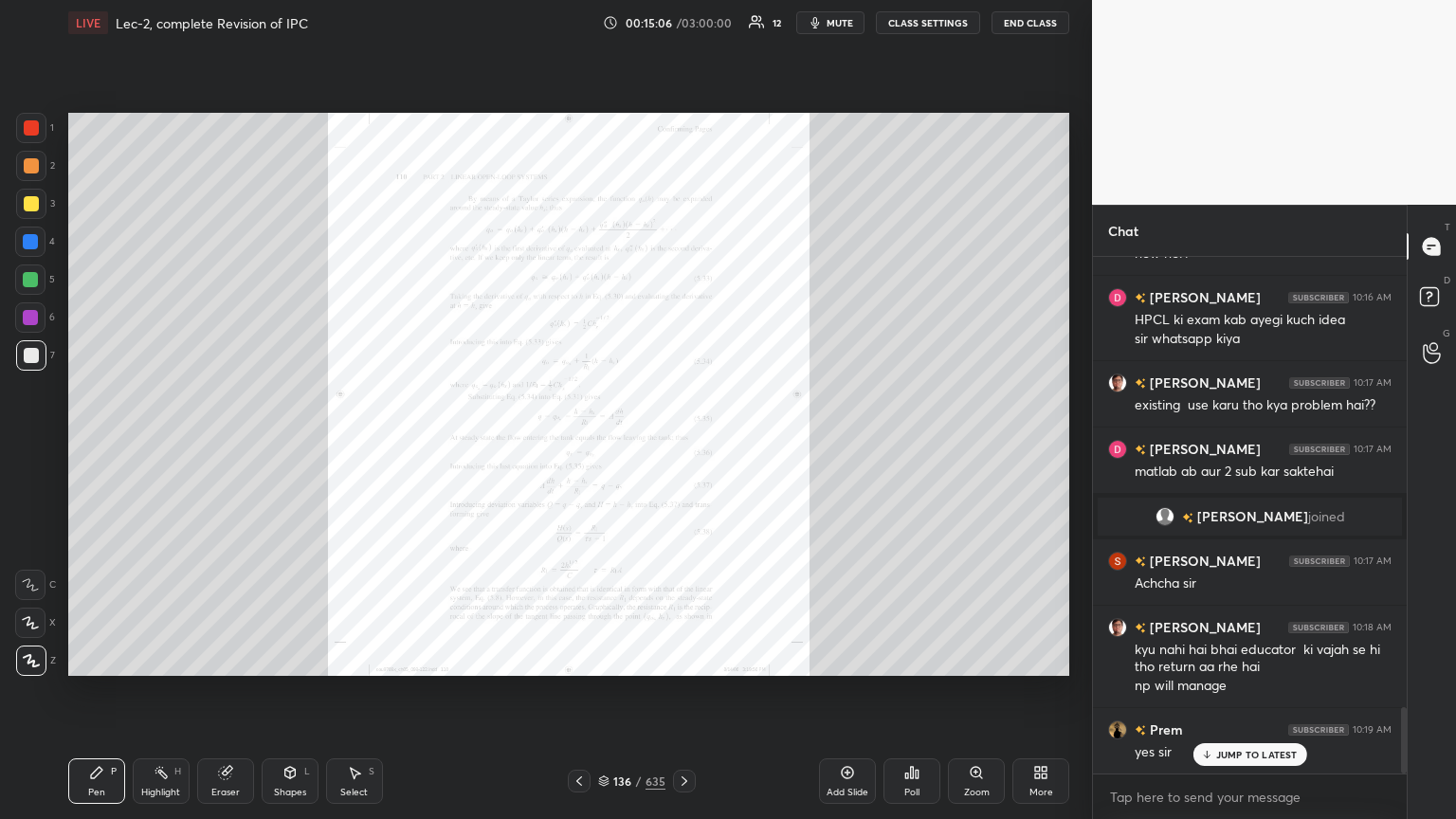 click 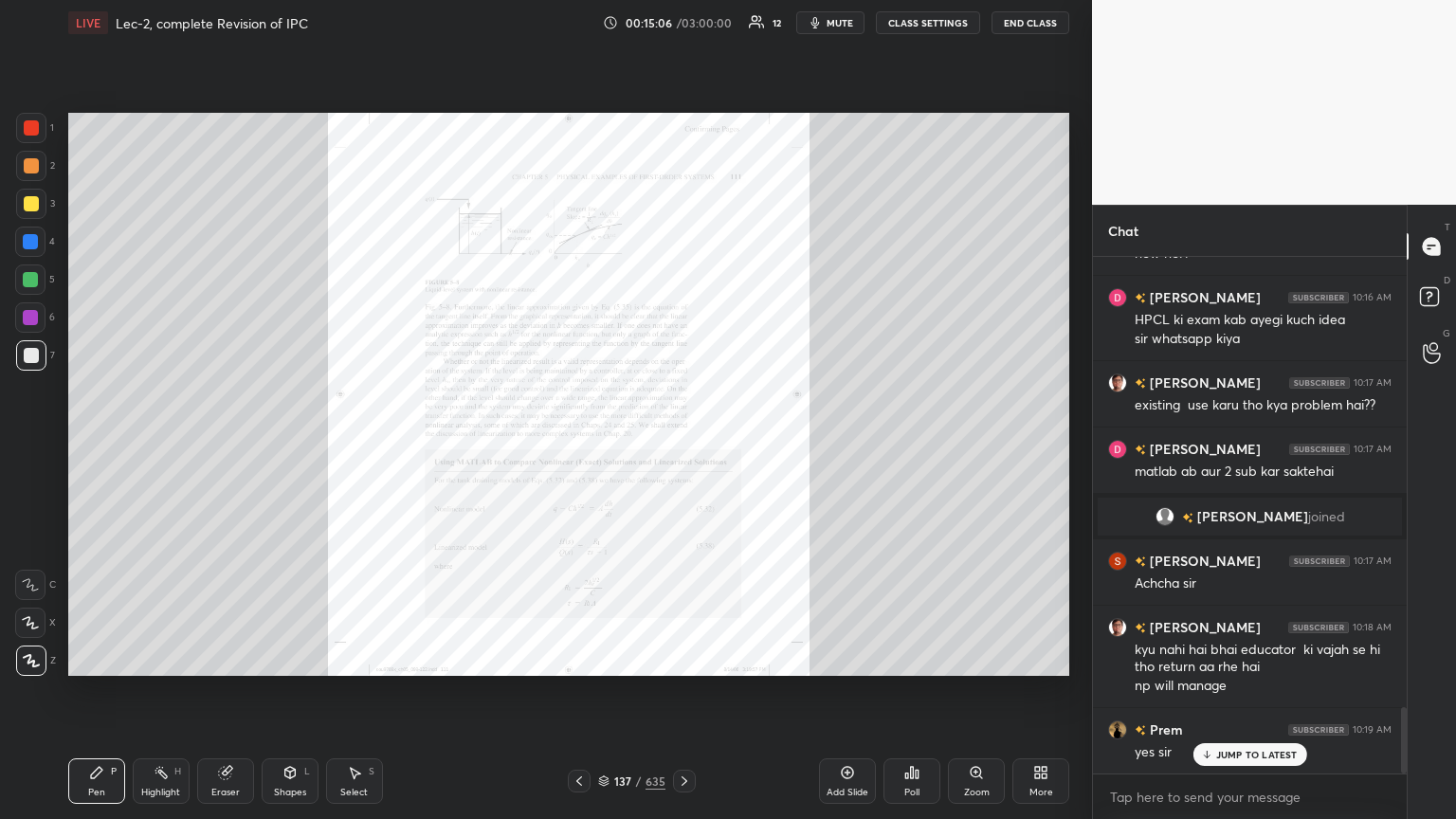 click 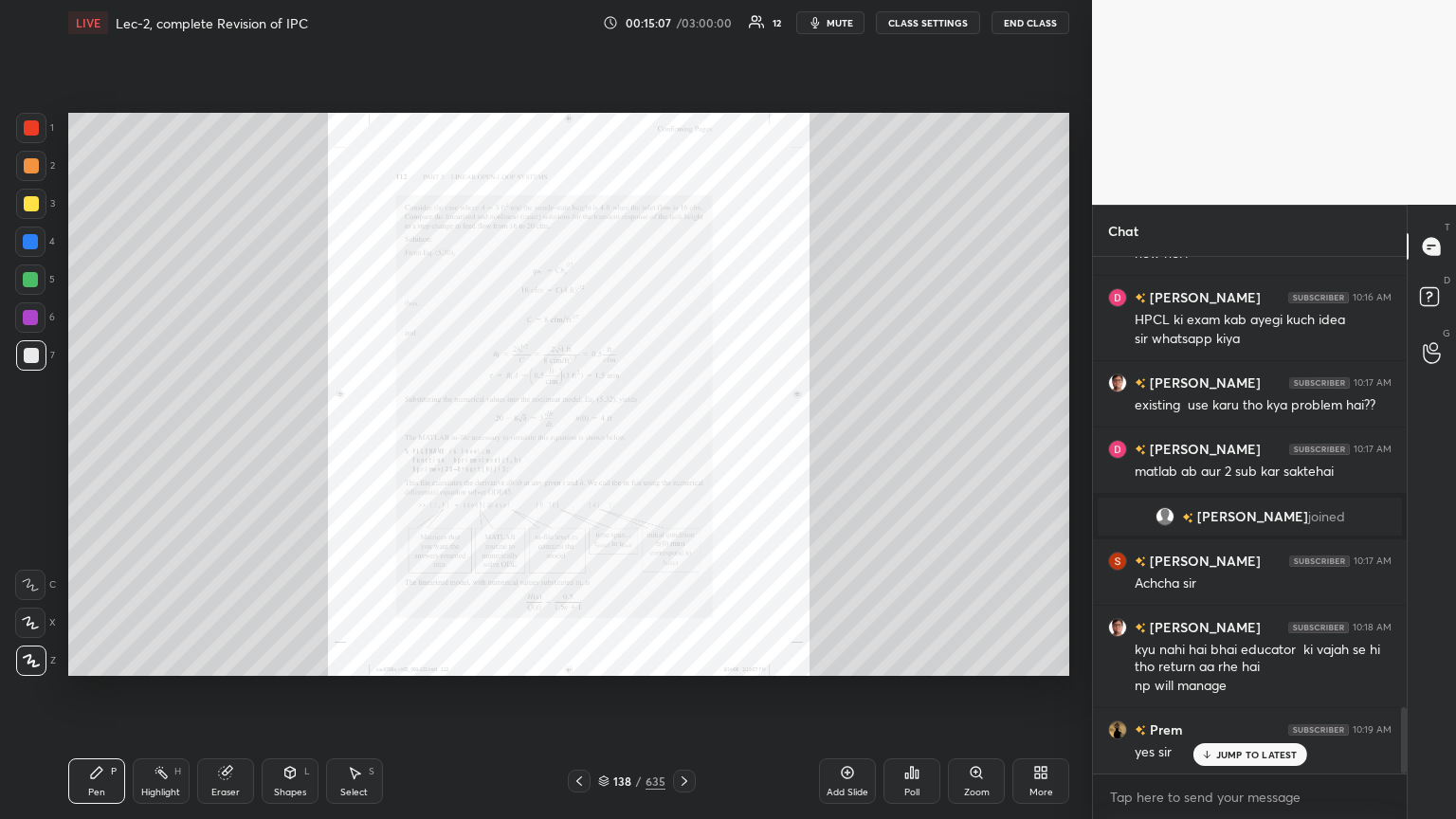 click 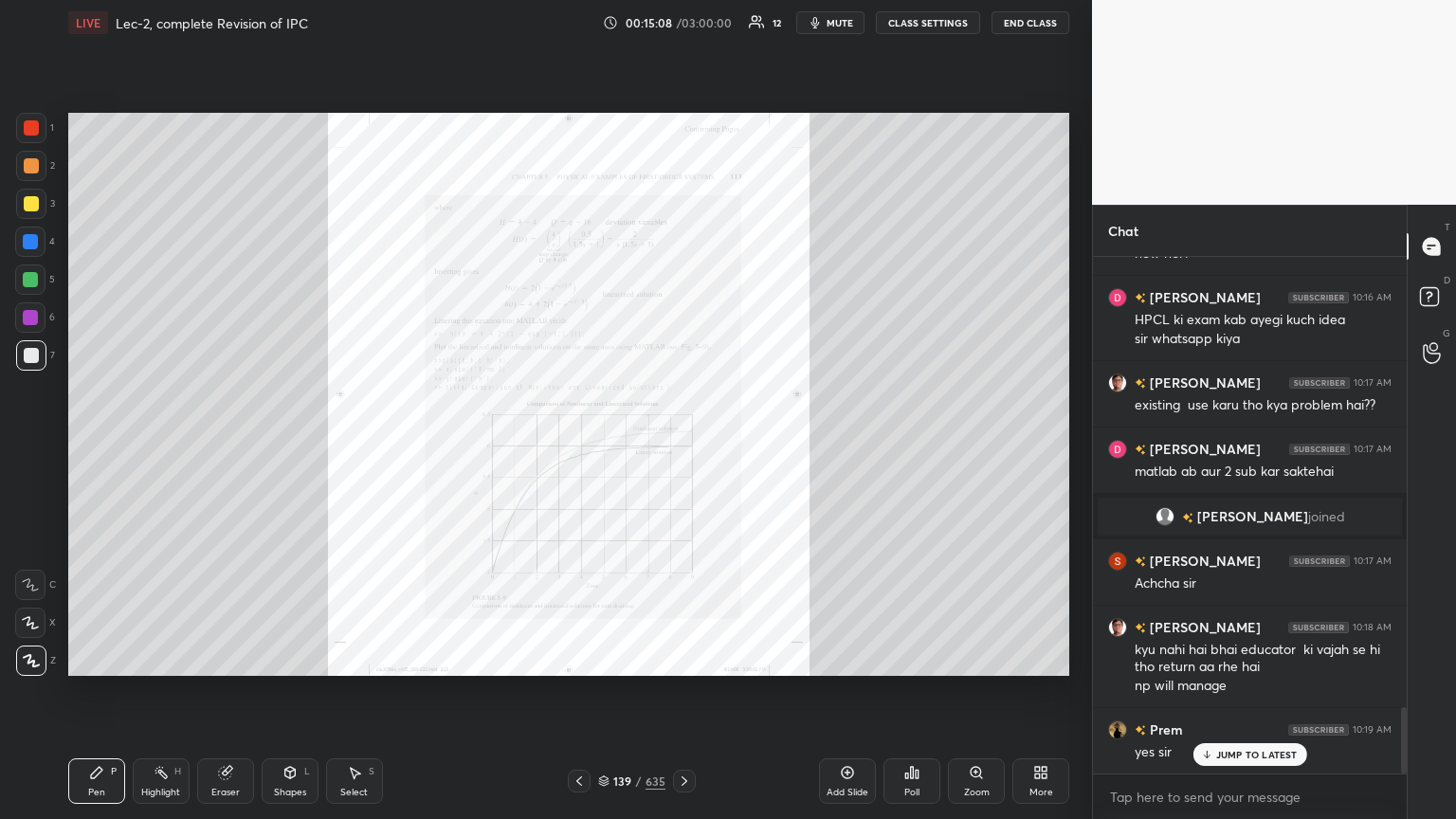 click 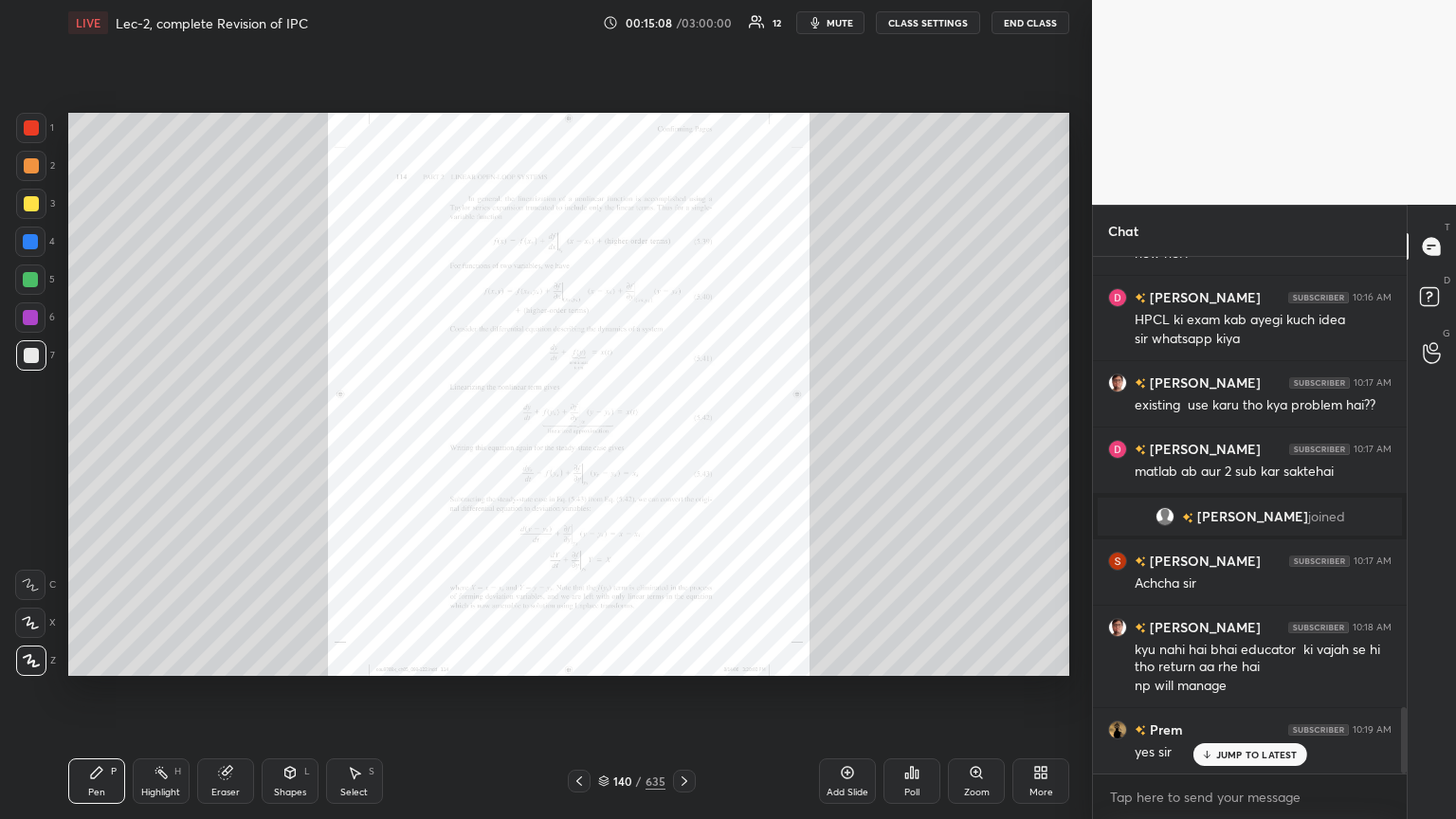 click 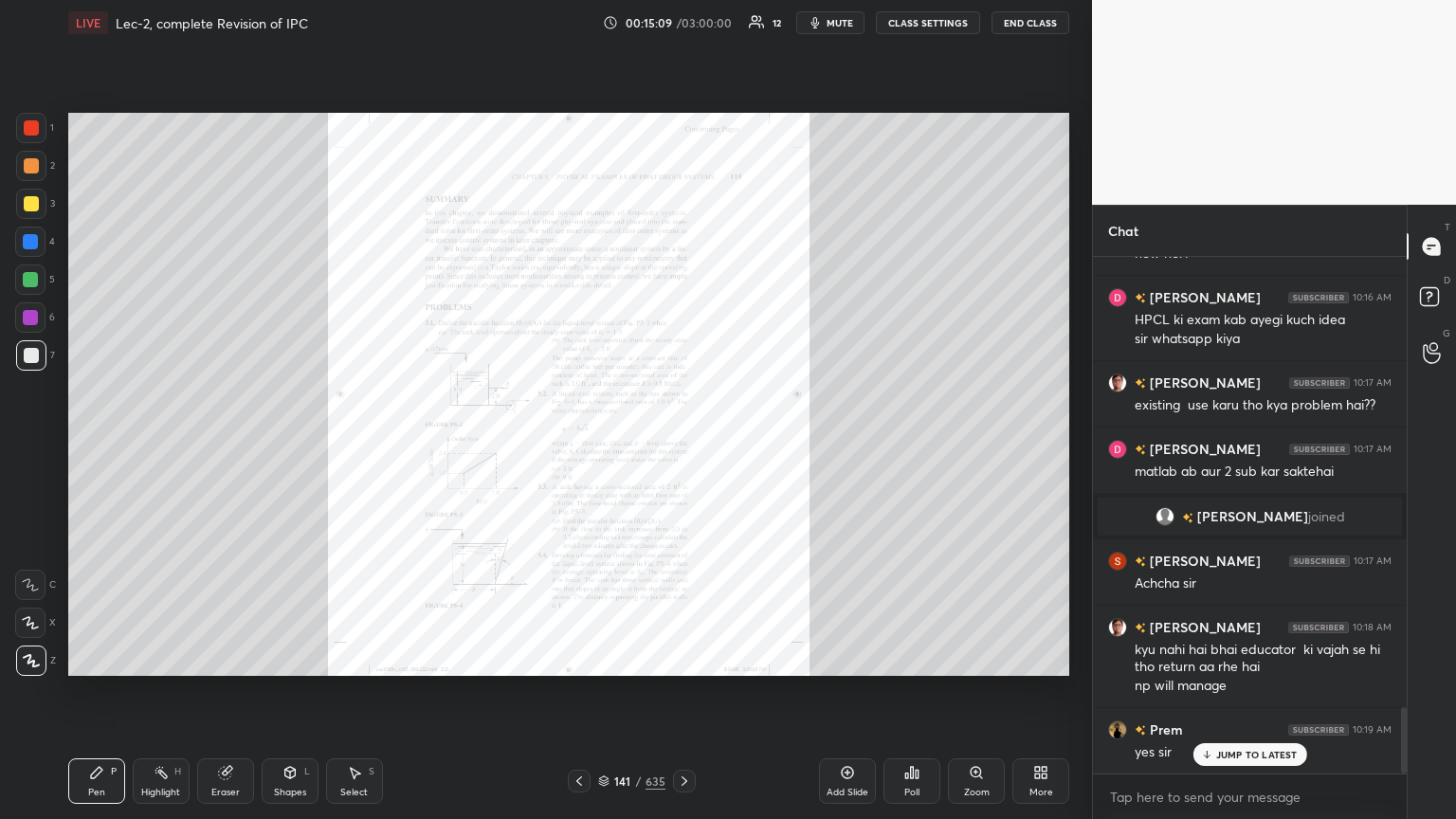 click 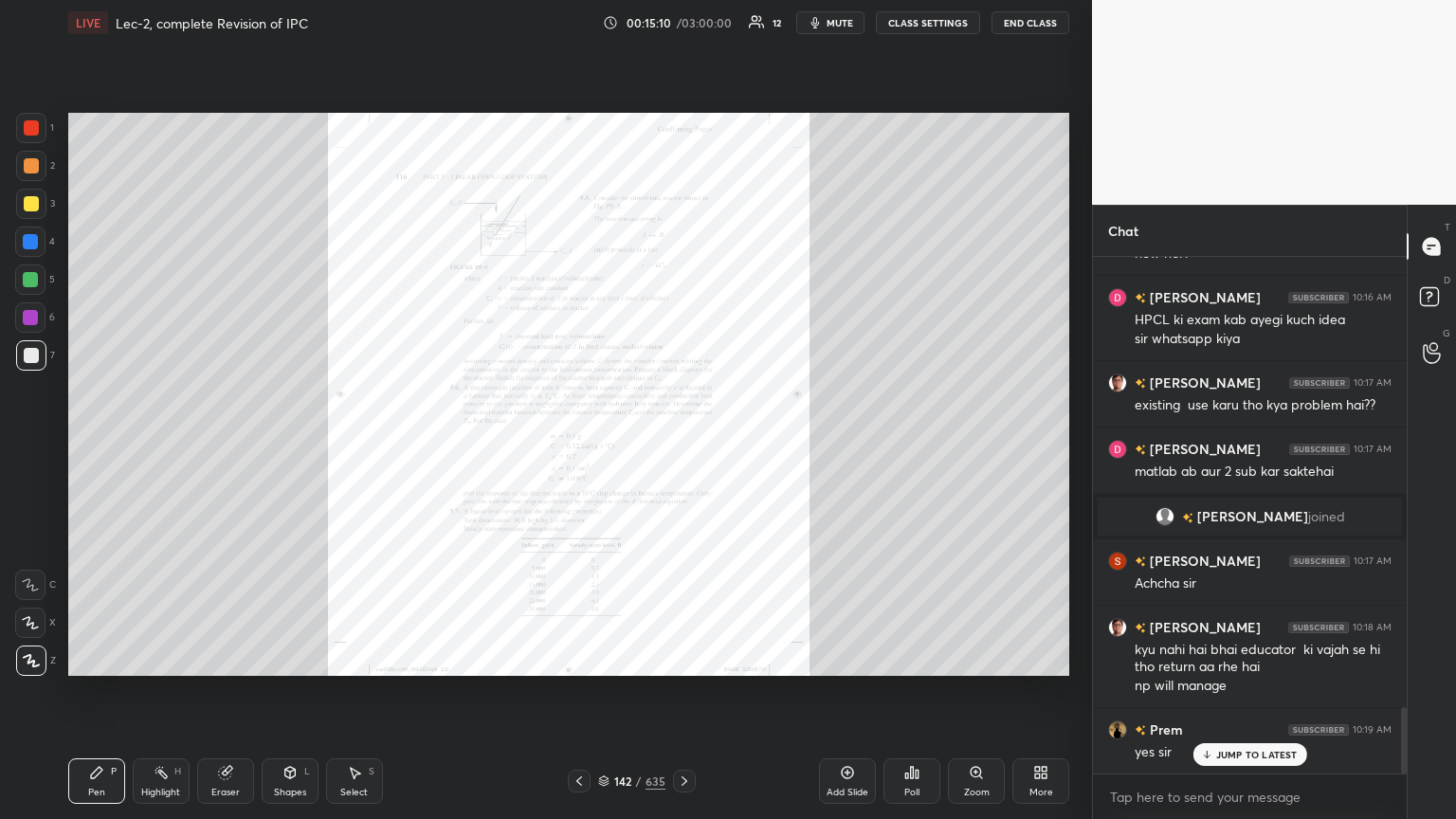 drag, startPoint x: 577, startPoint y: 785, endPoint x: 591, endPoint y: 779, distance: 15.231546 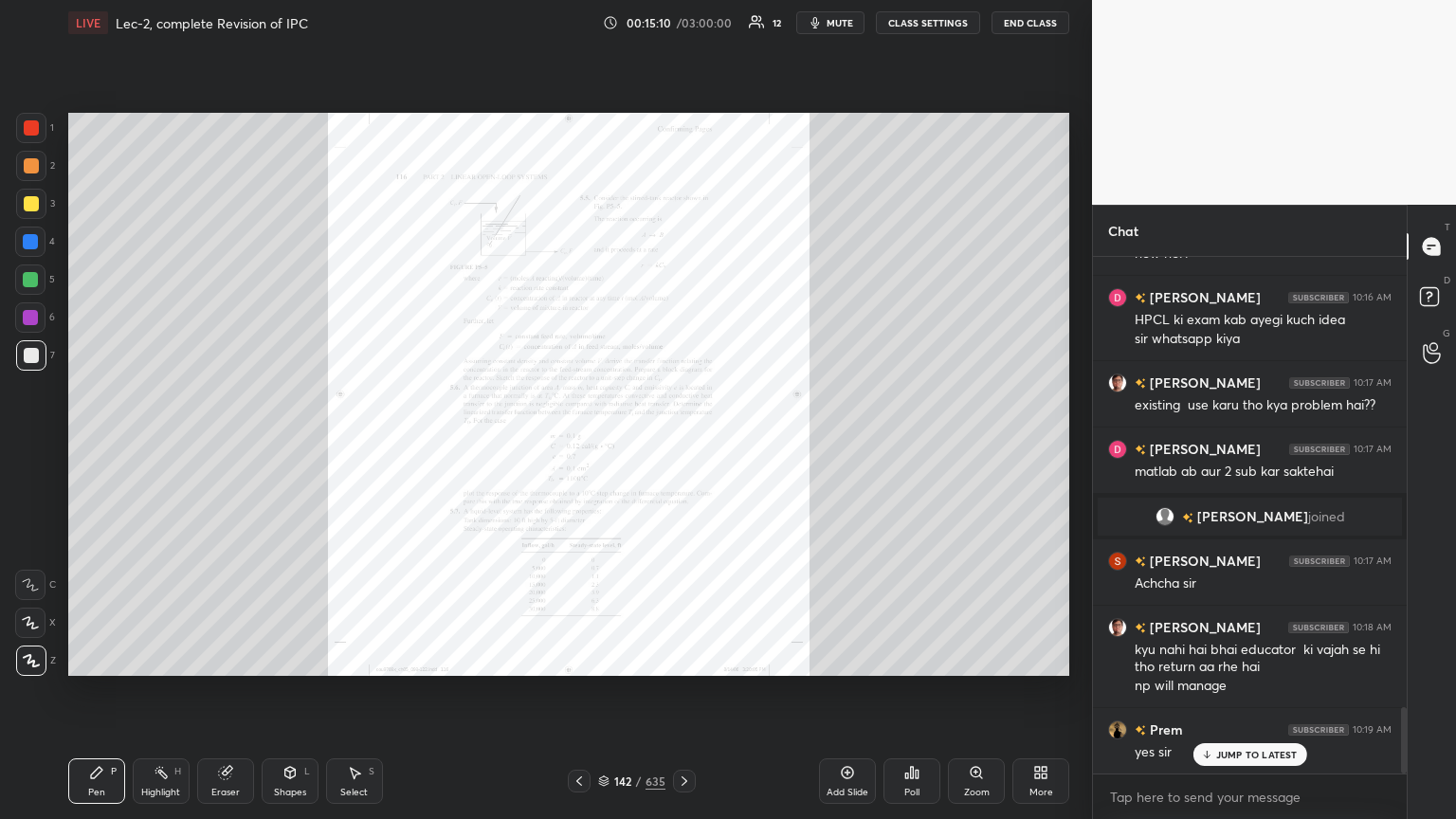 click 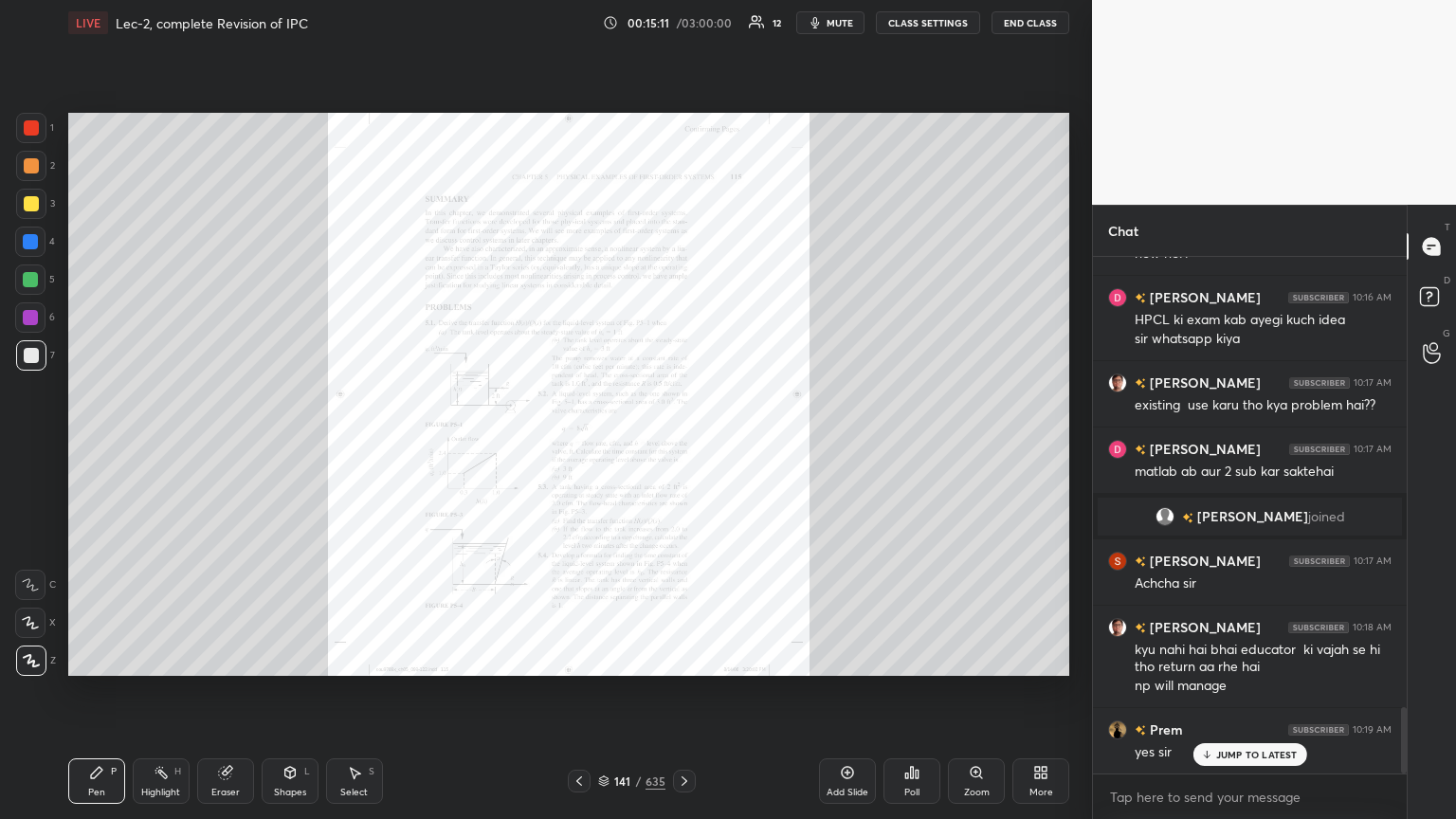 click on "Zoom" at bounding box center (976, 781) 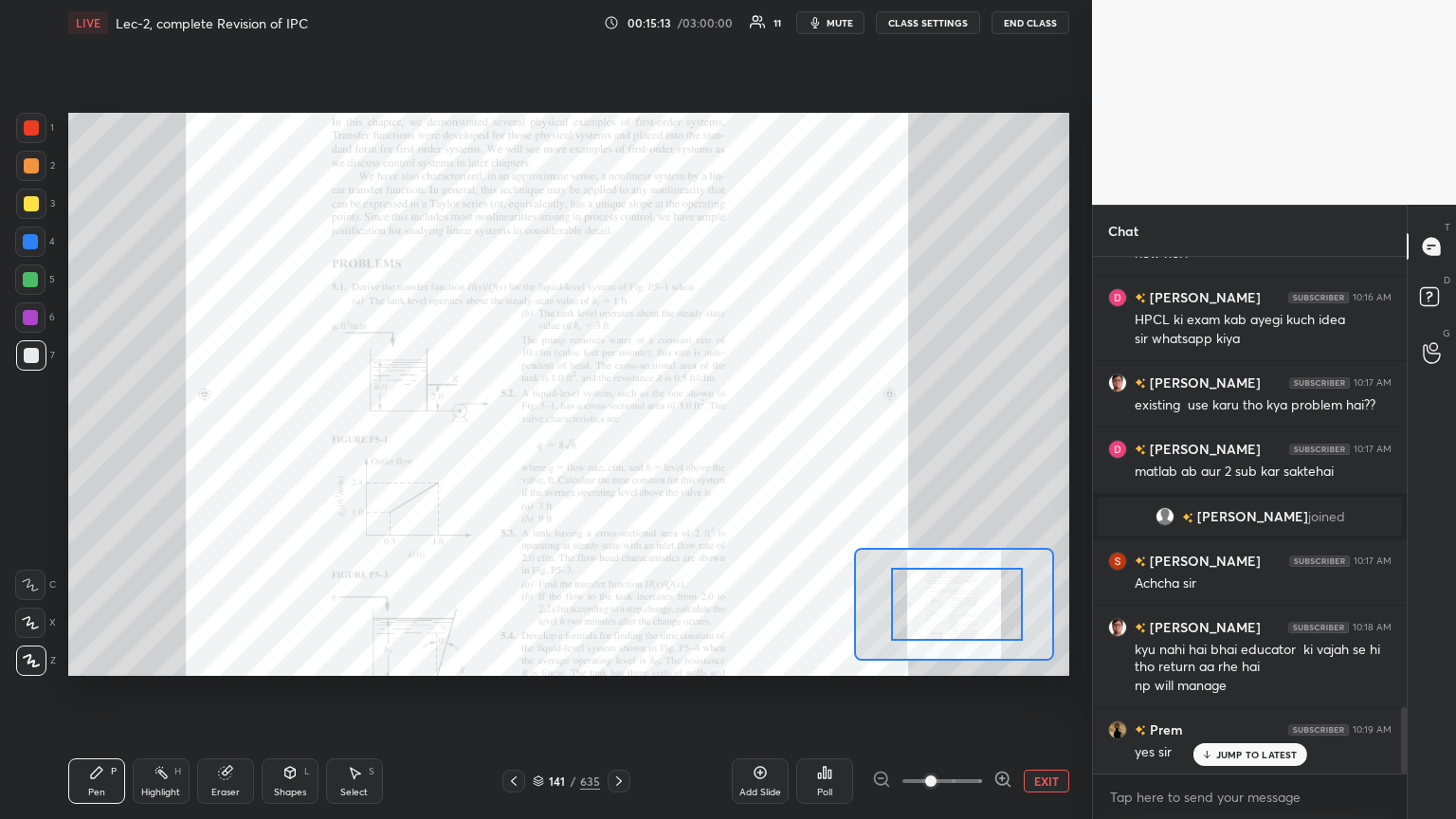click at bounding box center (942, 781) 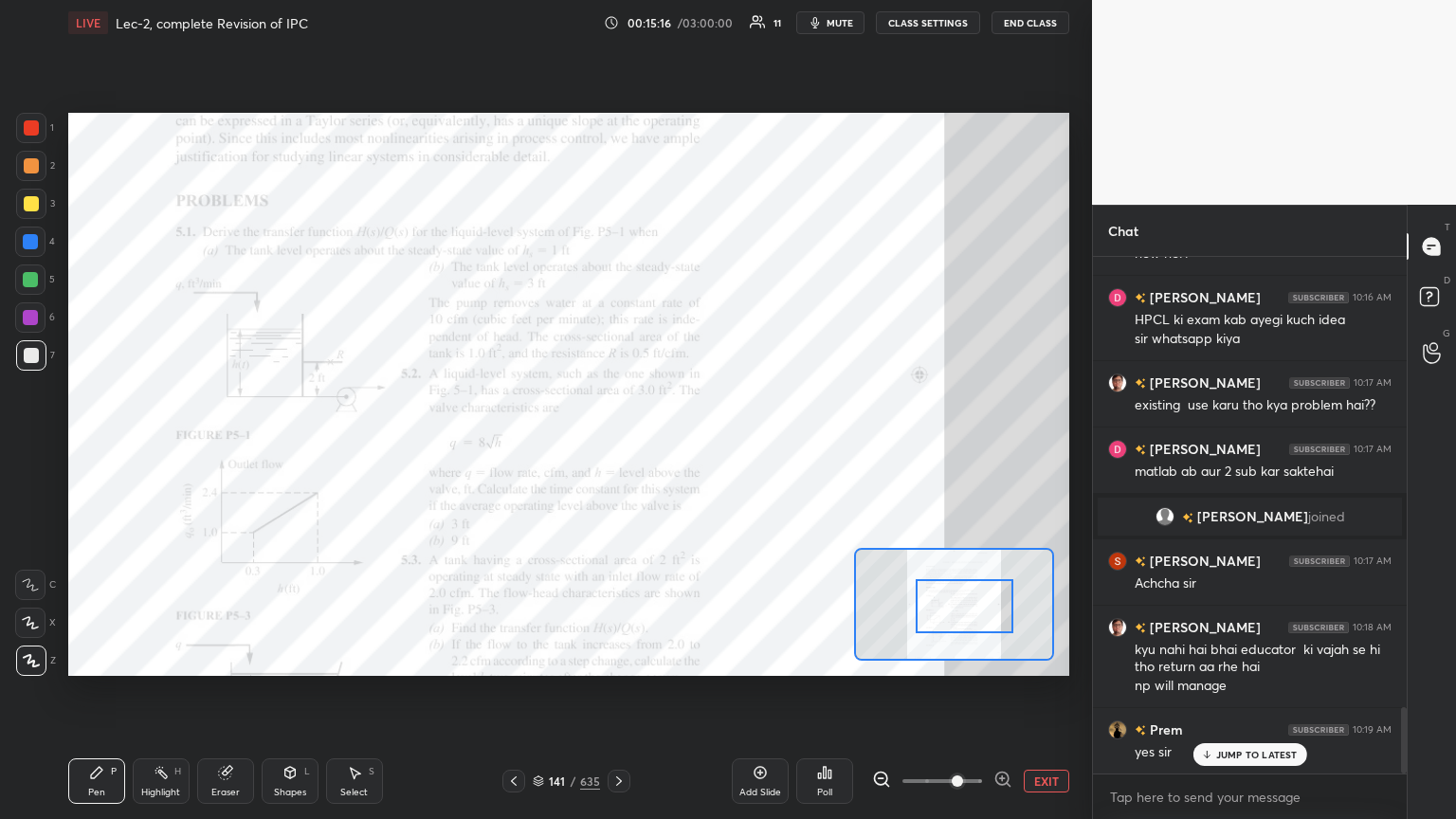 drag, startPoint x: 983, startPoint y: 612, endPoint x: 993, endPoint y: 613, distance: 10.049876 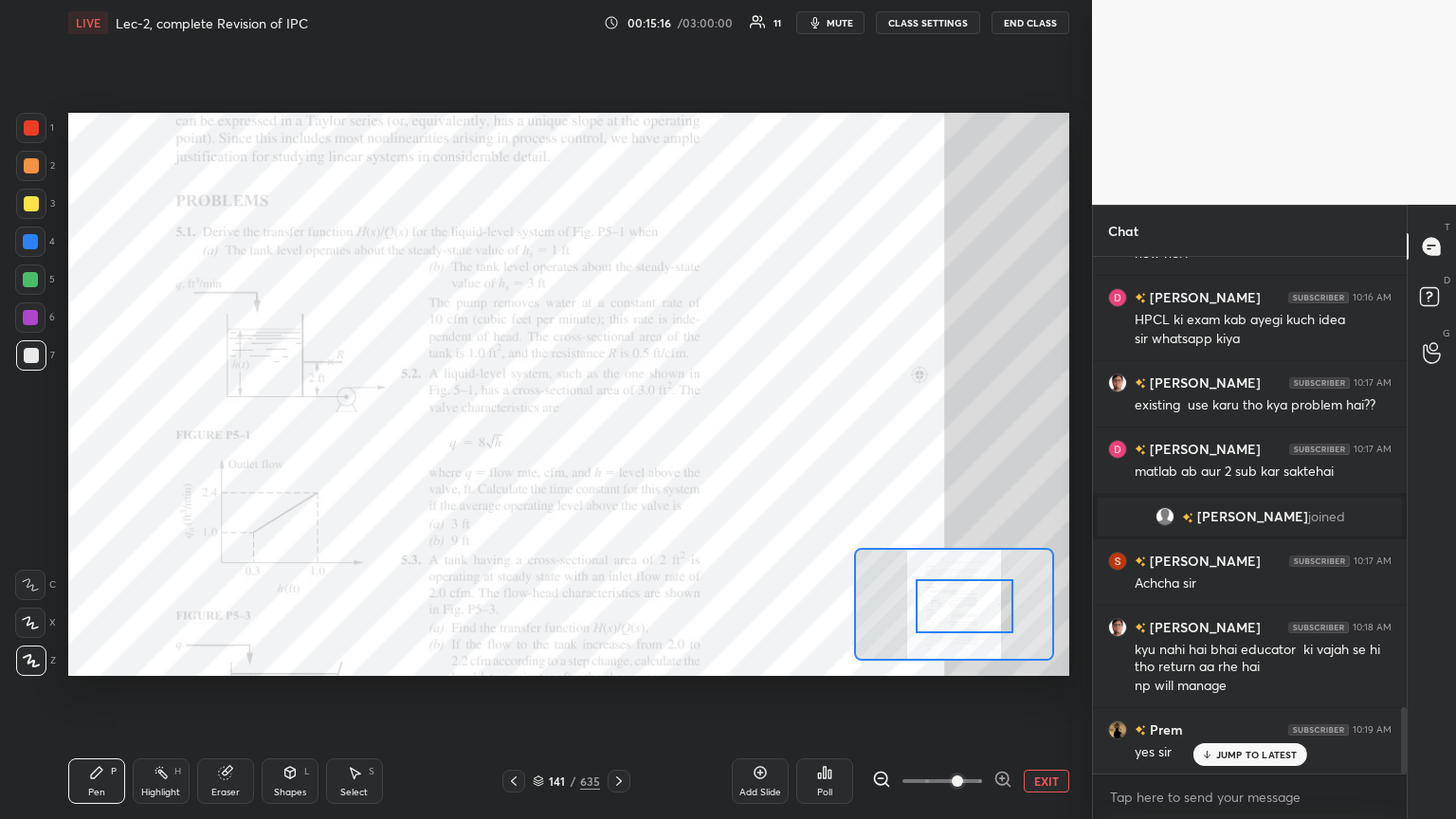click at bounding box center [965, 606] 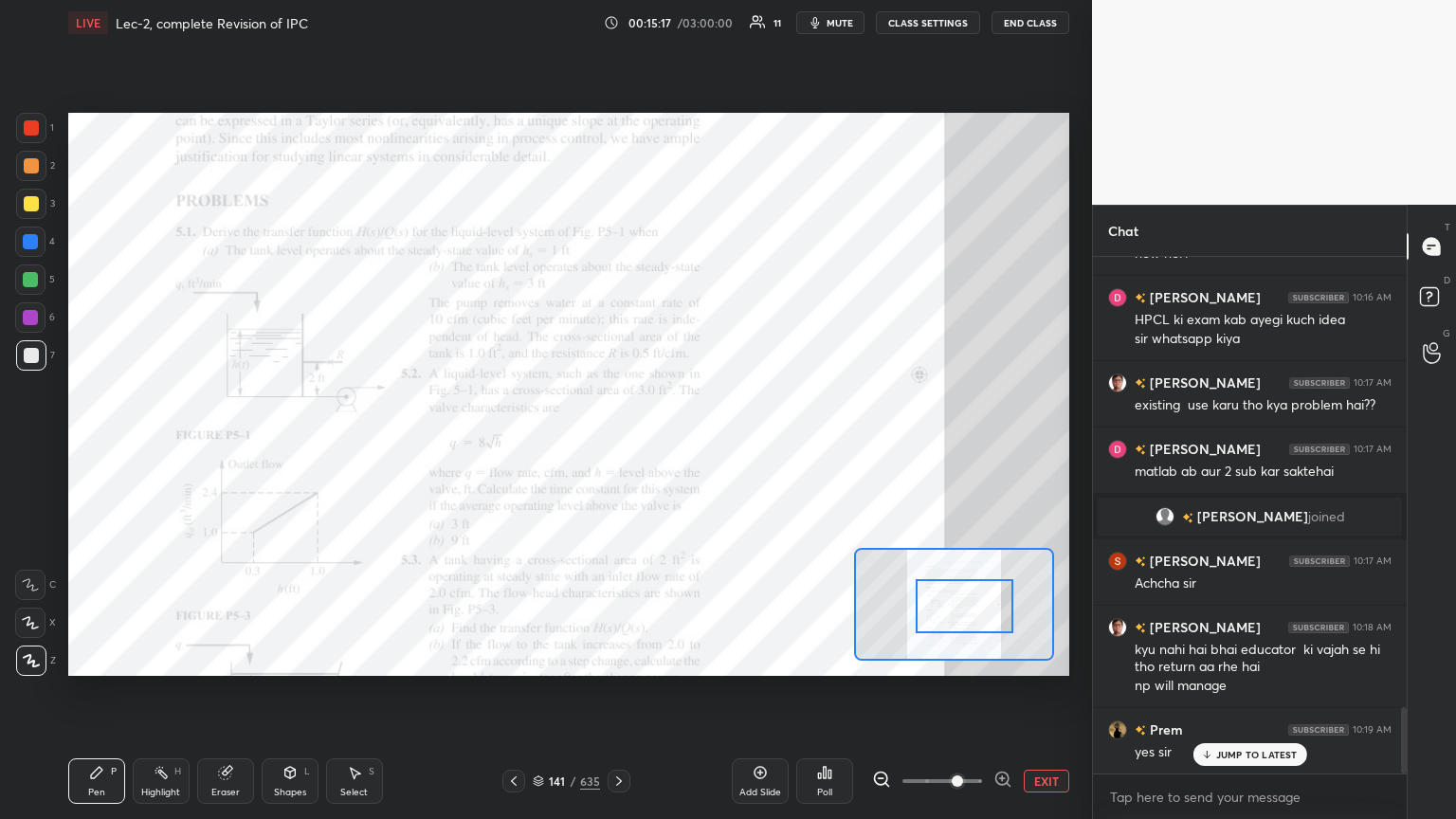 click at bounding box center (957, 781) 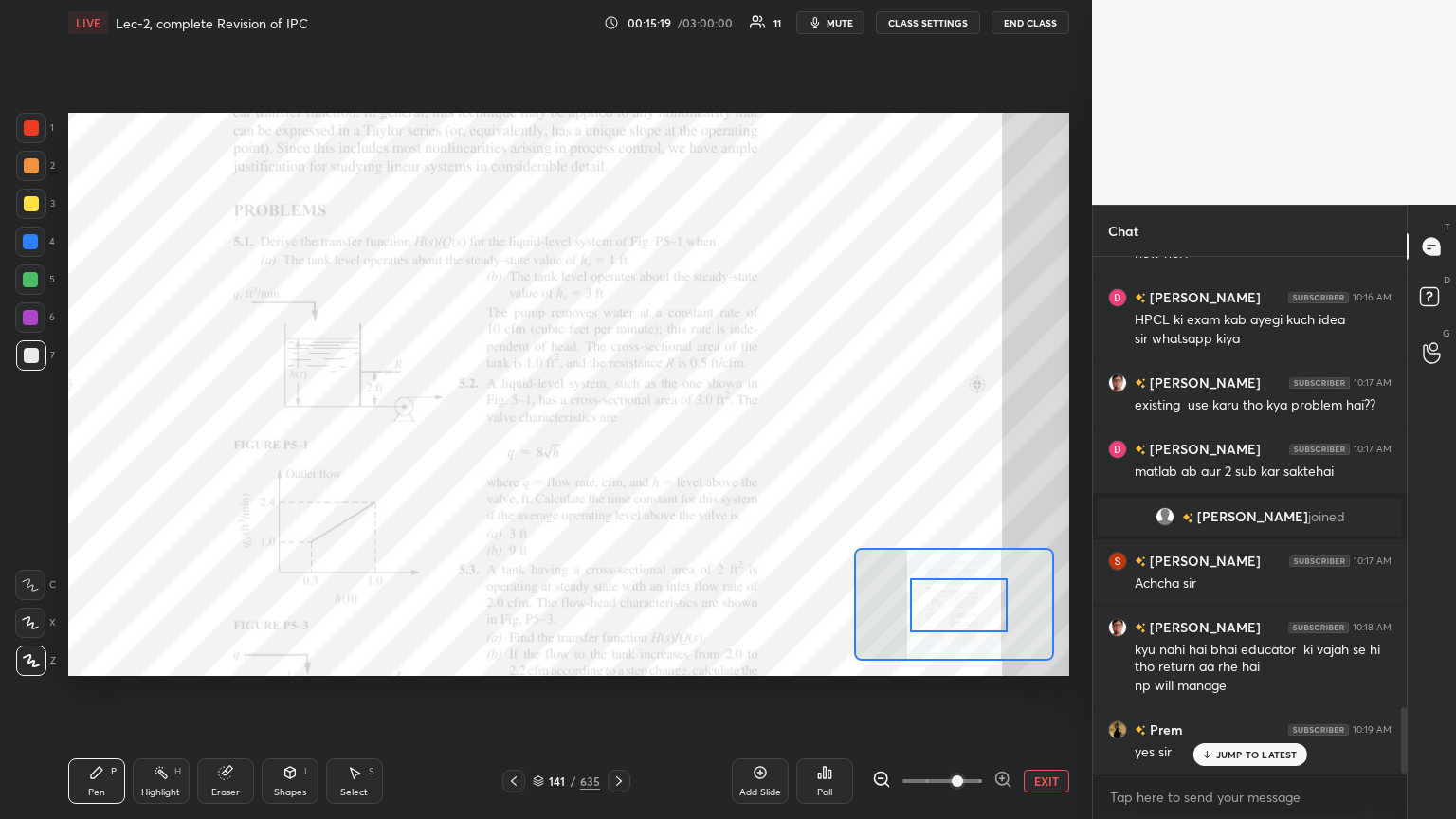 click at bounding box center (959, 605) 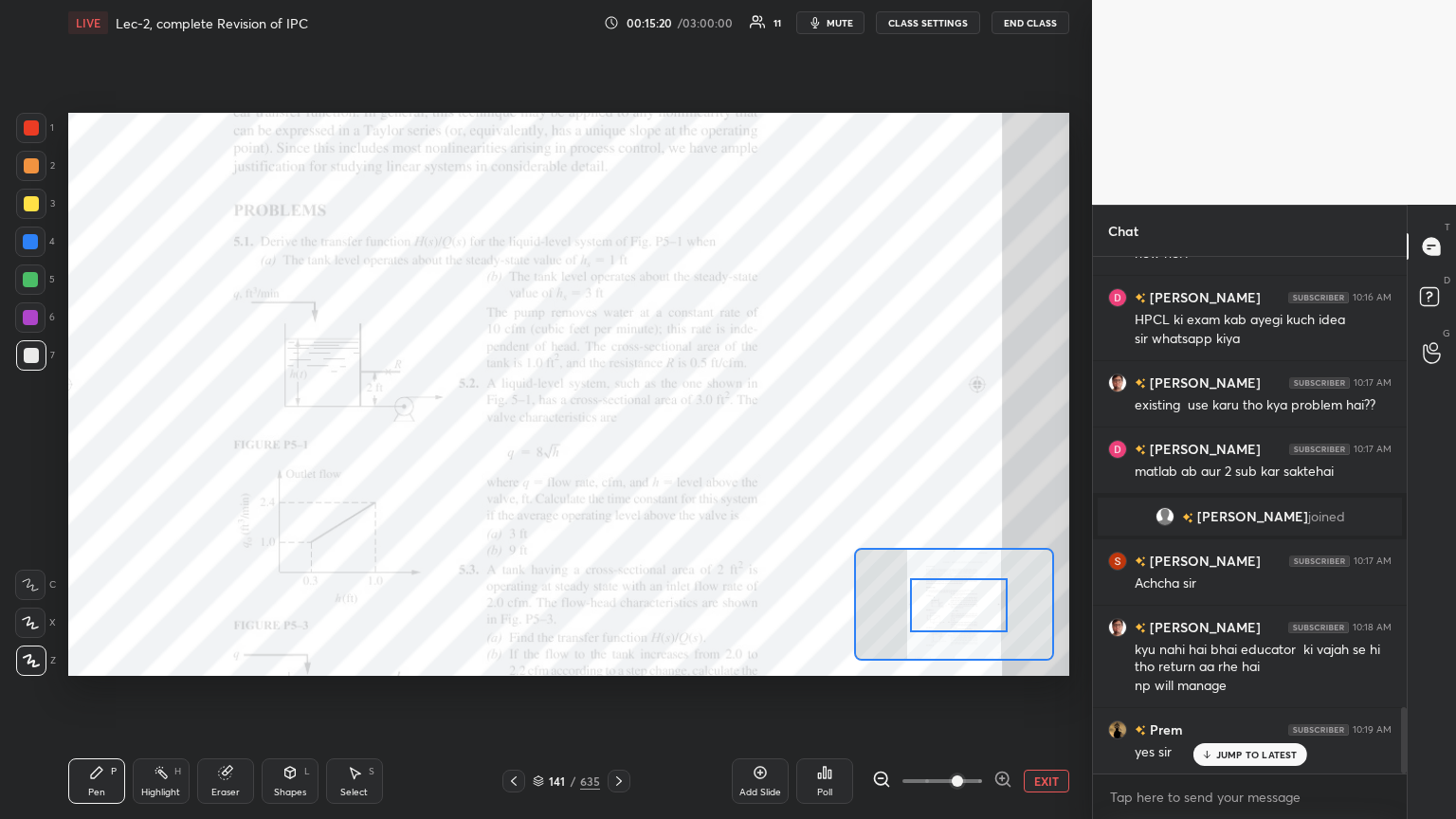 click on "JUMP TO LATEST" at bounding box center [1257, 755] 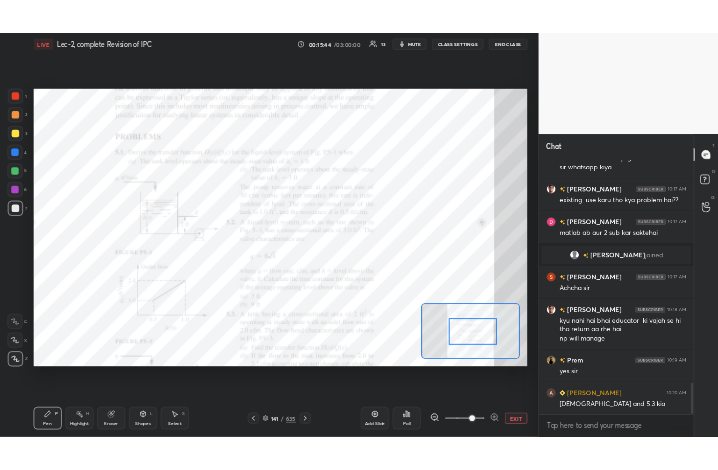 scroll, scrollTop: 3860, scrollLeft: 0, axis: vertical 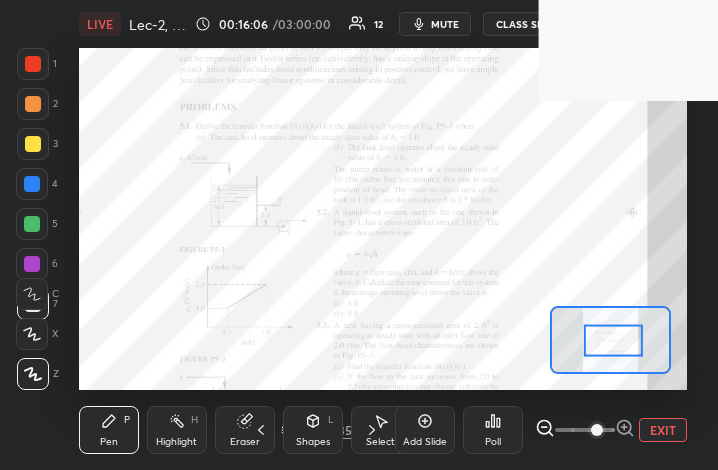 click on "EXIT" at bounding box center (663, 430) 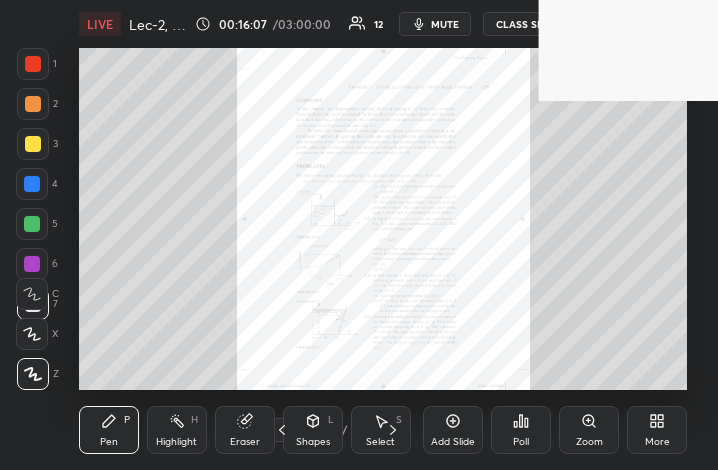 click on "More" at bounding box center [657, 442] 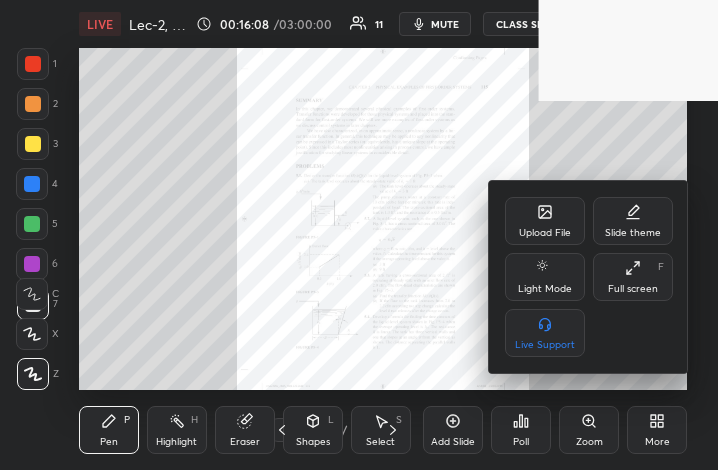 click on "Upload File" at bounding box center [545, 233] 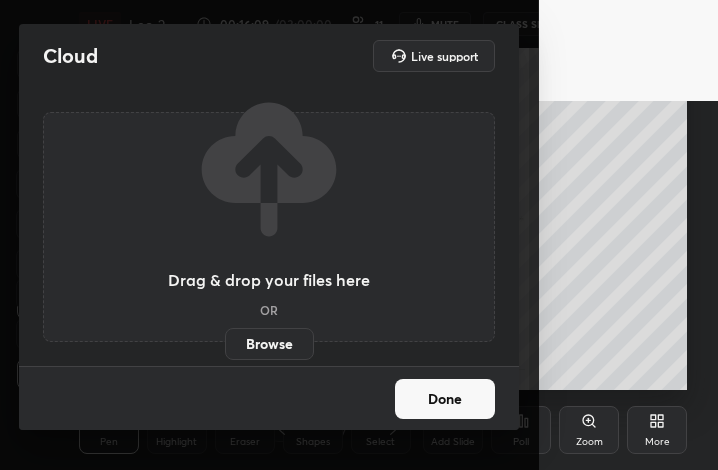 click on "Browse" at bounding box center (269, 344) 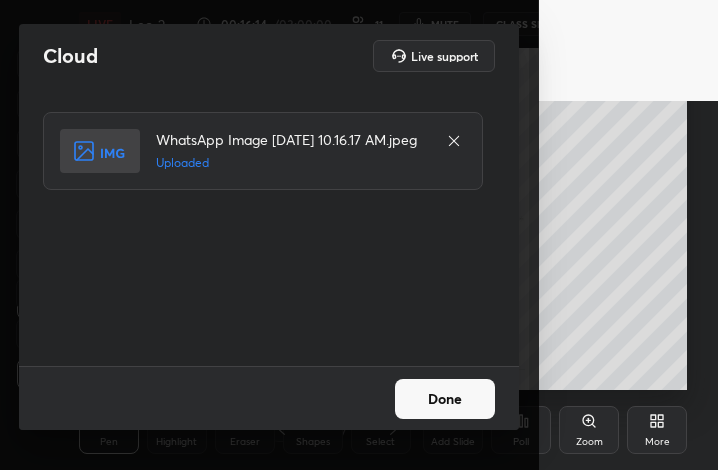 click on "Done" at bounding box center [445, 399] 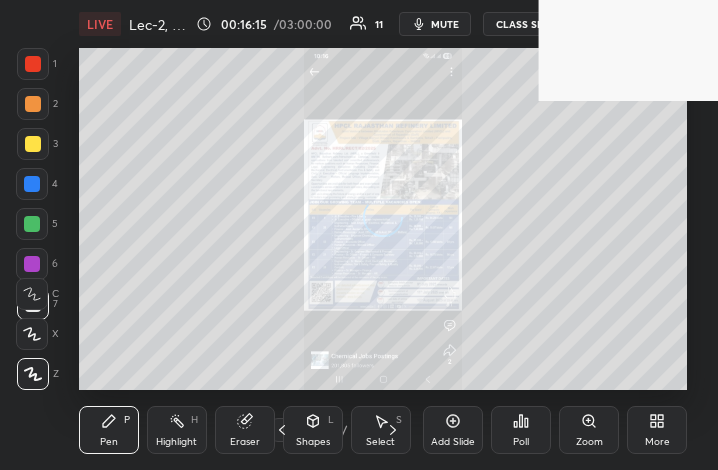 click on "More" at bounding box center (657, 442) 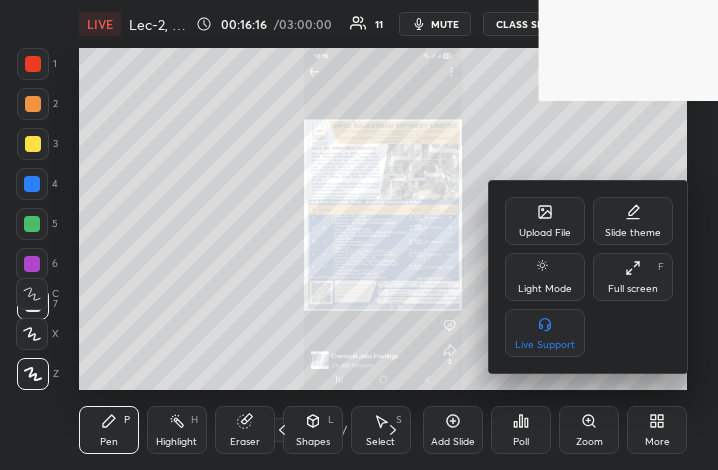 click on "Full screen" at bounding box center [633, 289] 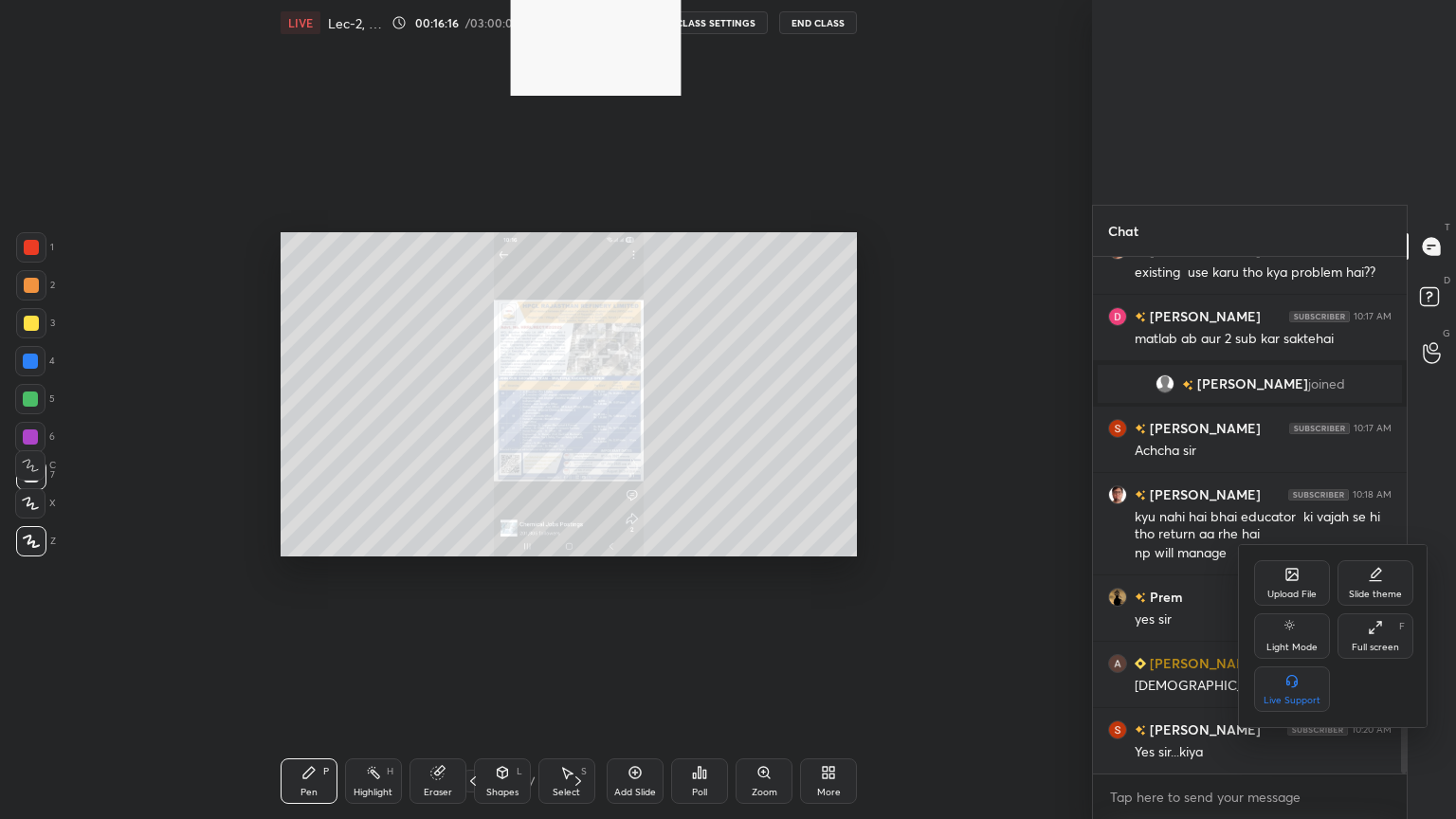 scroll, scrollTop: 94094, scrollLeft: 93416, axis: both 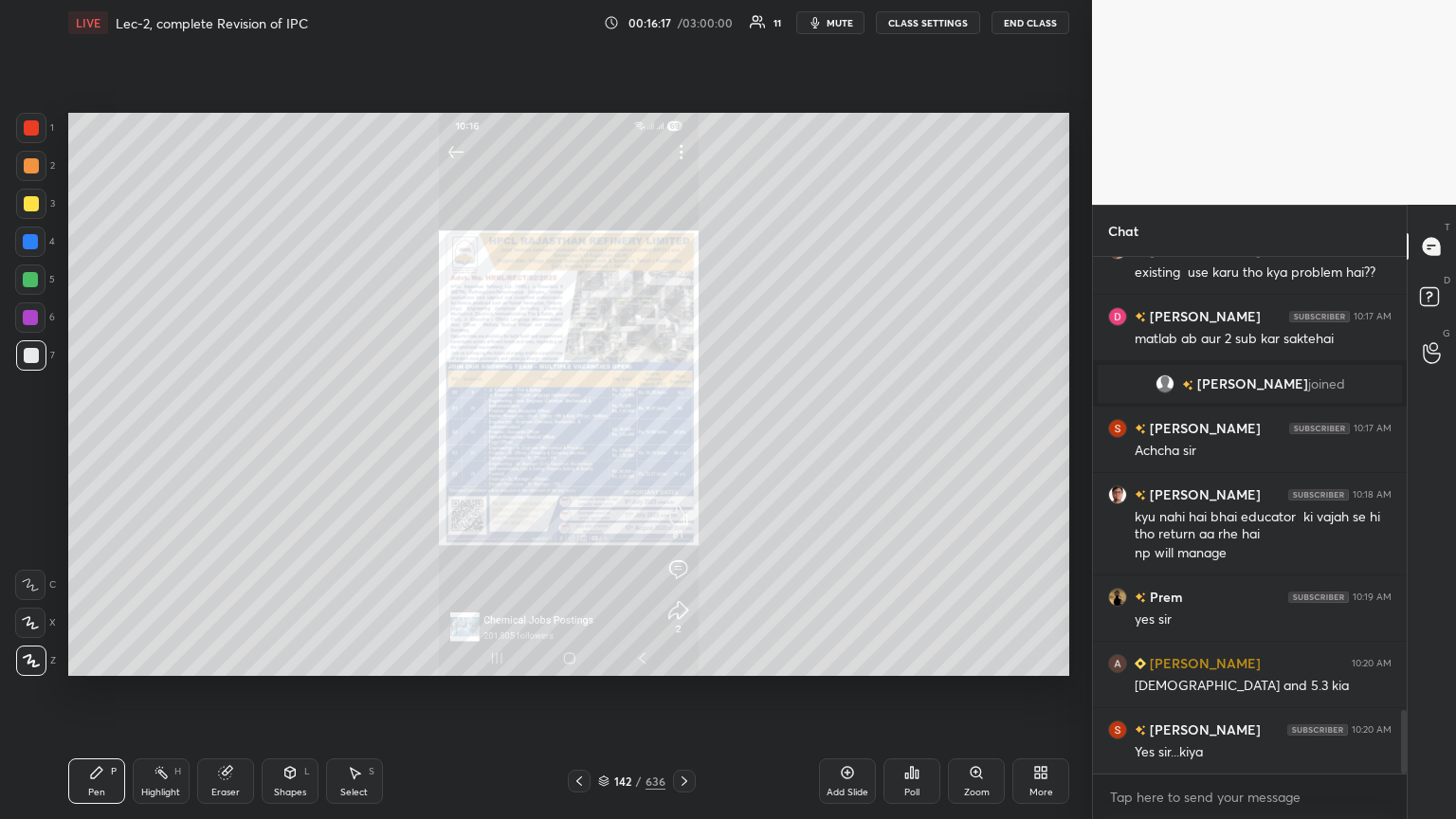 click on "Zoom" at bounding box center (976, 792) 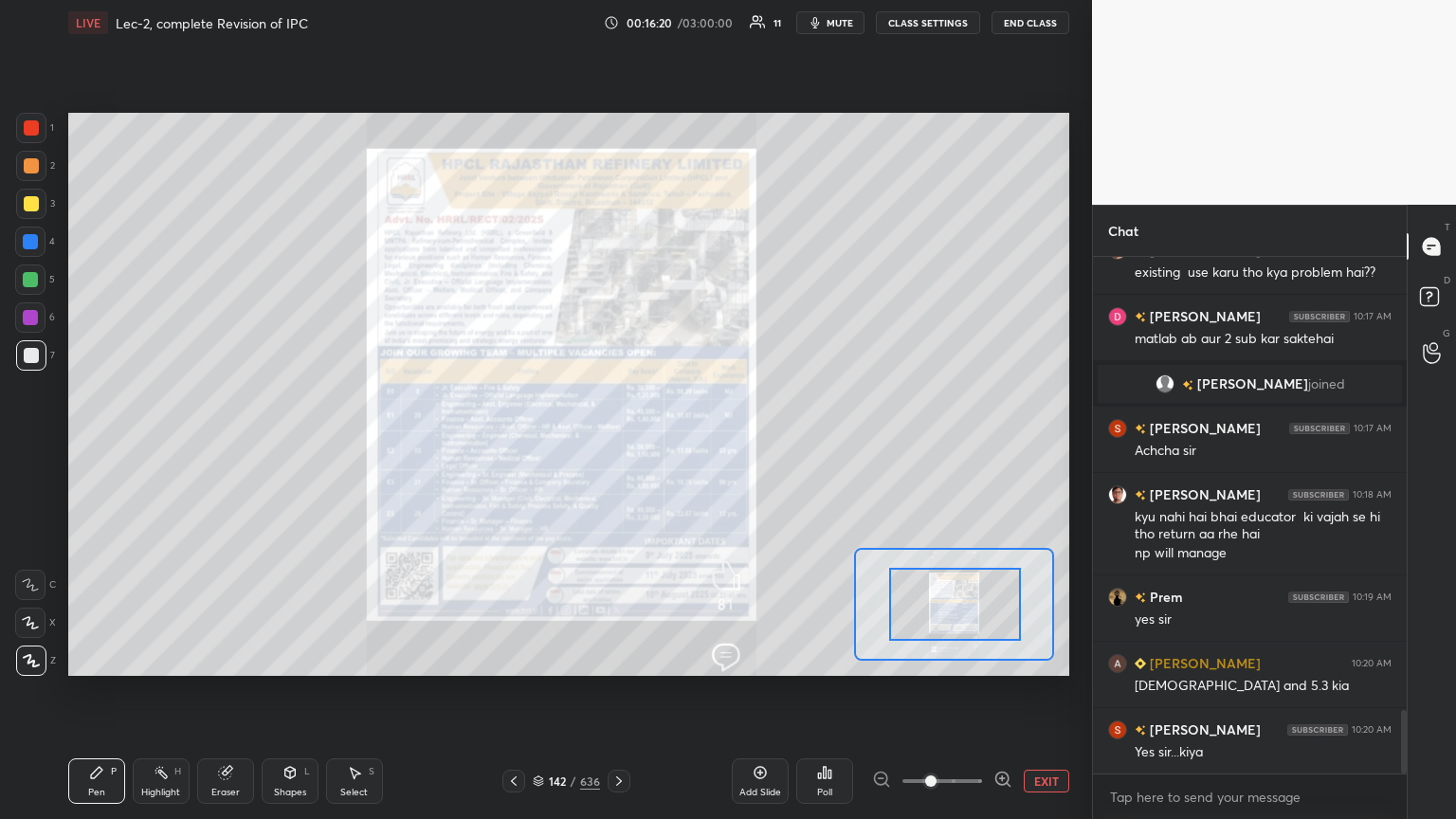 drag, startPoint x: 933, startPoint y: 628, endPoint x: 953, endPoint y: 623, distance: 20.615528 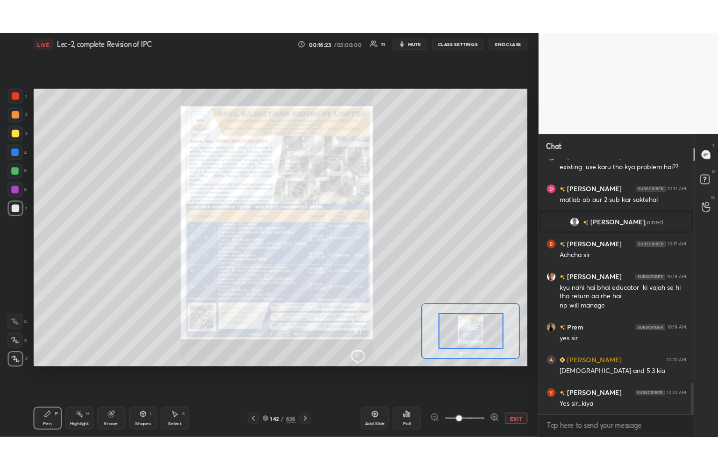 scroll, scrollTop: 3931, scrollLeft: 0, axis: vertical 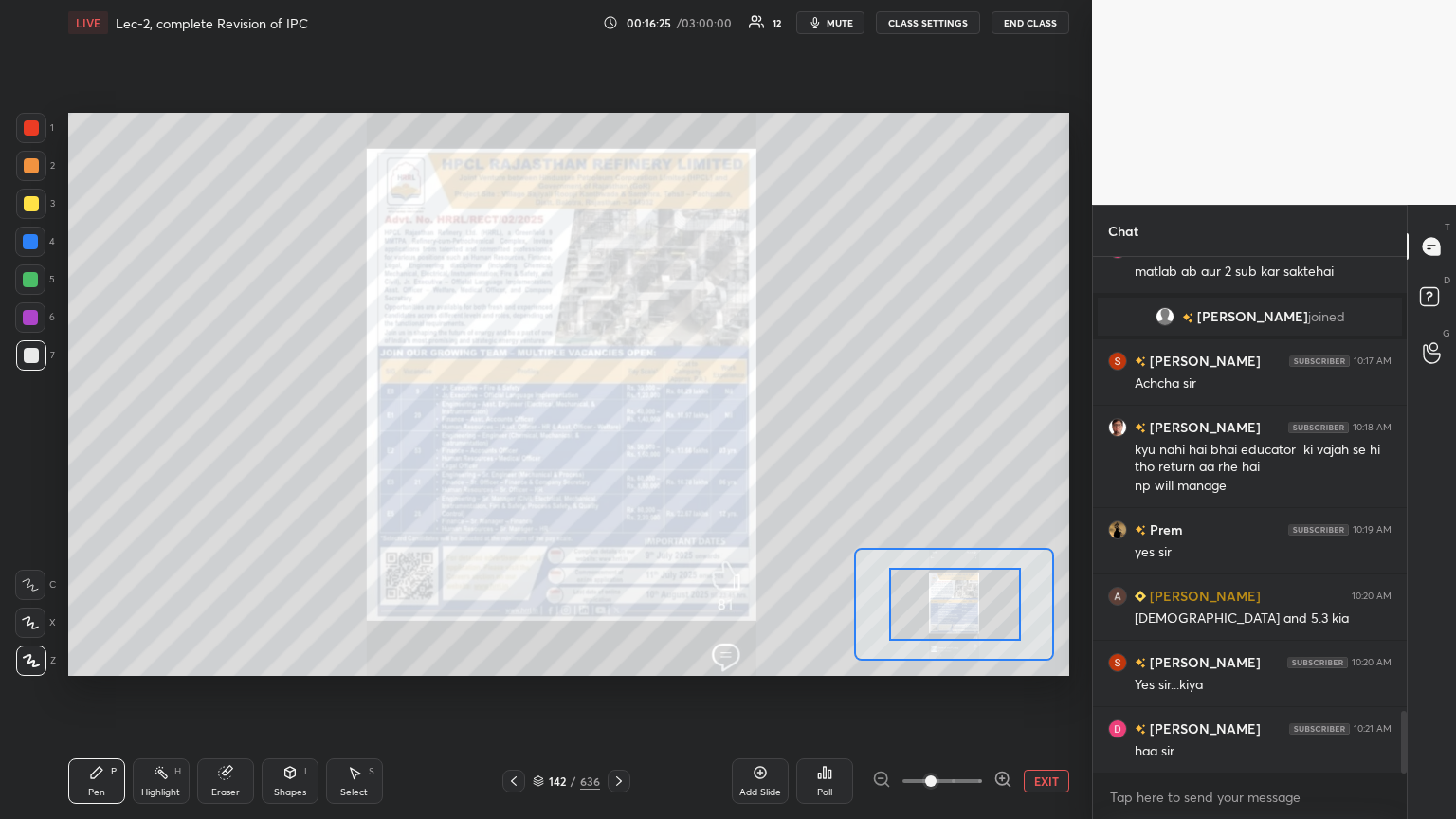 click on "EXIT" at bounding box center [1046, 781] 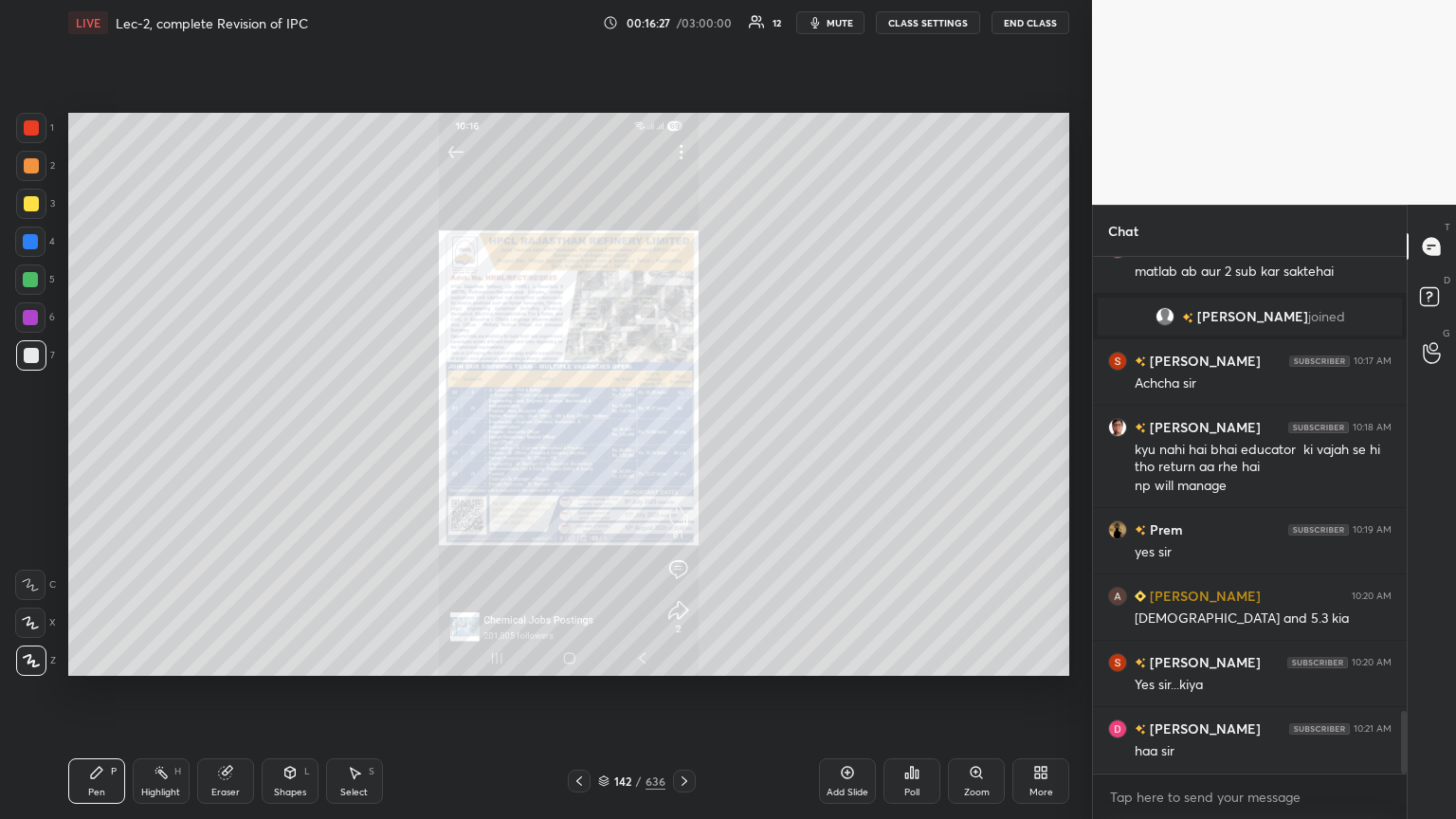 click on "More" at bounding box center (1041, 781) 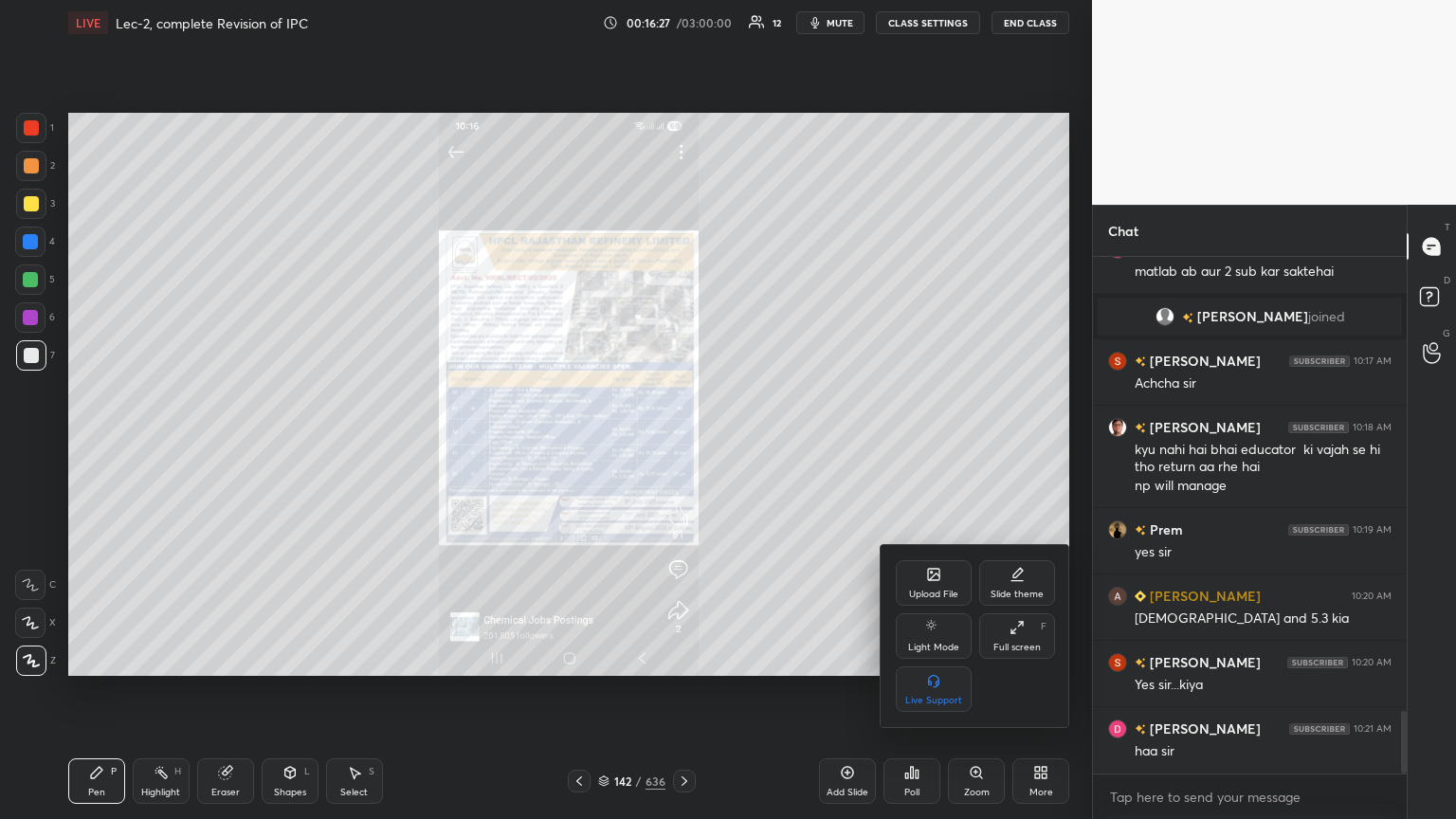 click on "Upload File" at bounding box center [934, 583] 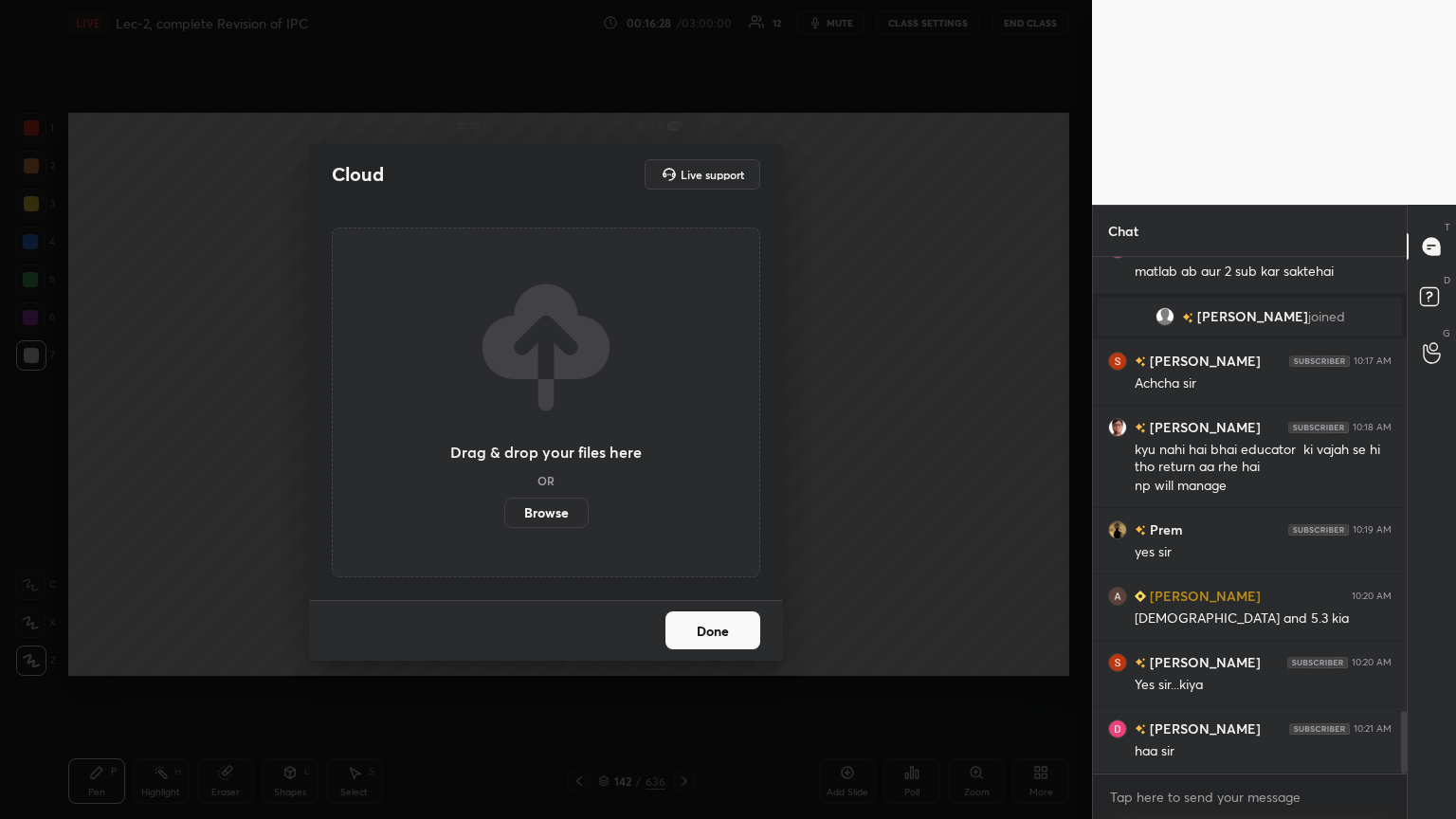 click on "Browse" at bounding box center (546, 513) 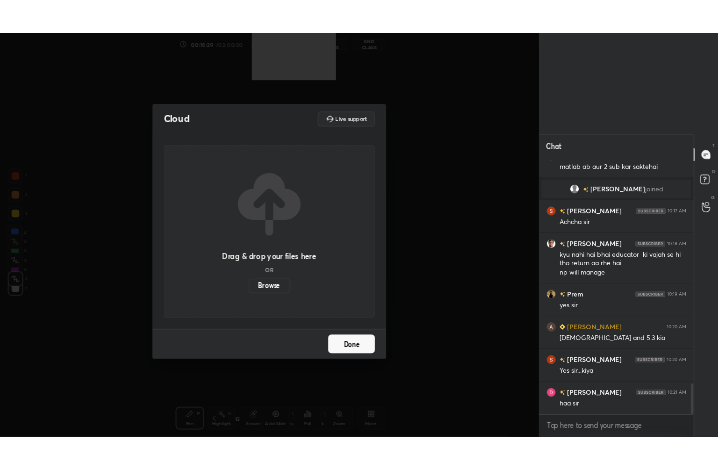scroll, scrollTop: 342, scrollLeft: 463, axis: both 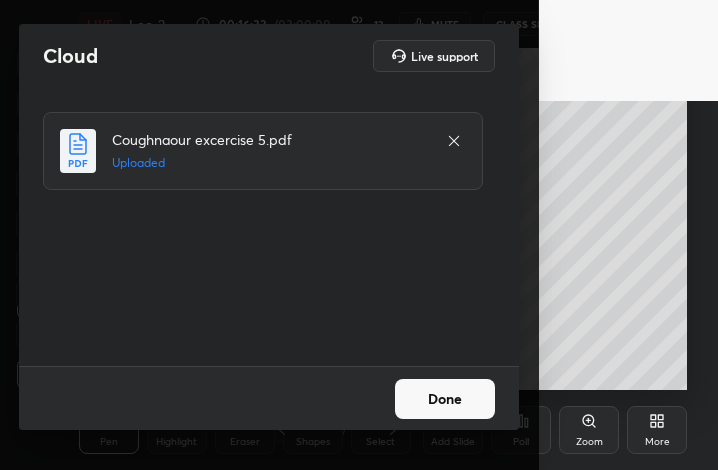 click on "Done" at bounding box center [445, 399] 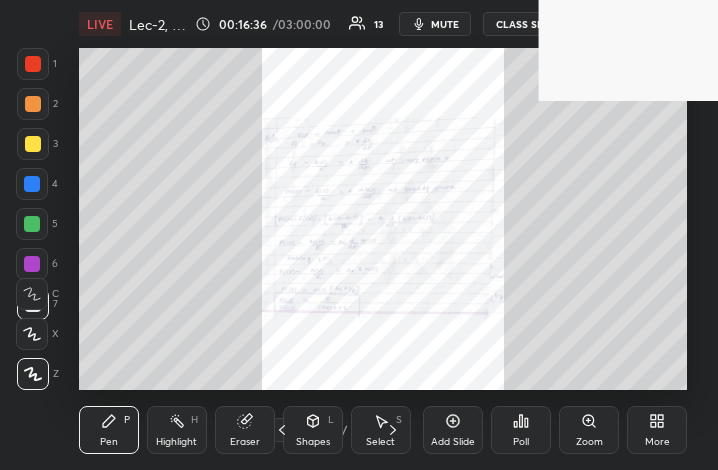 click on "More" at bounding box center [657, 442] 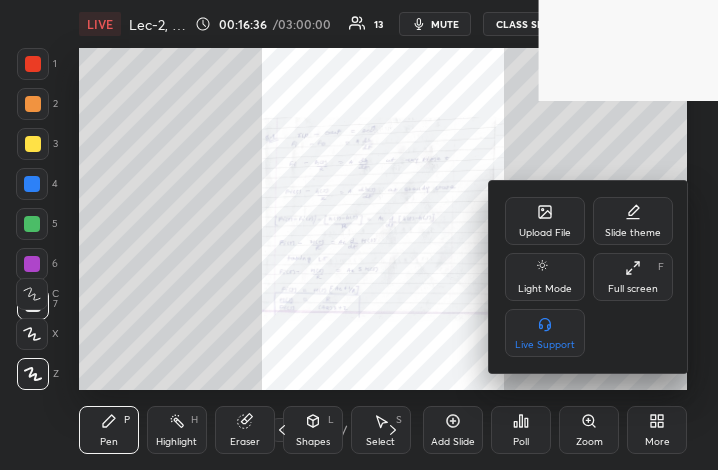 click 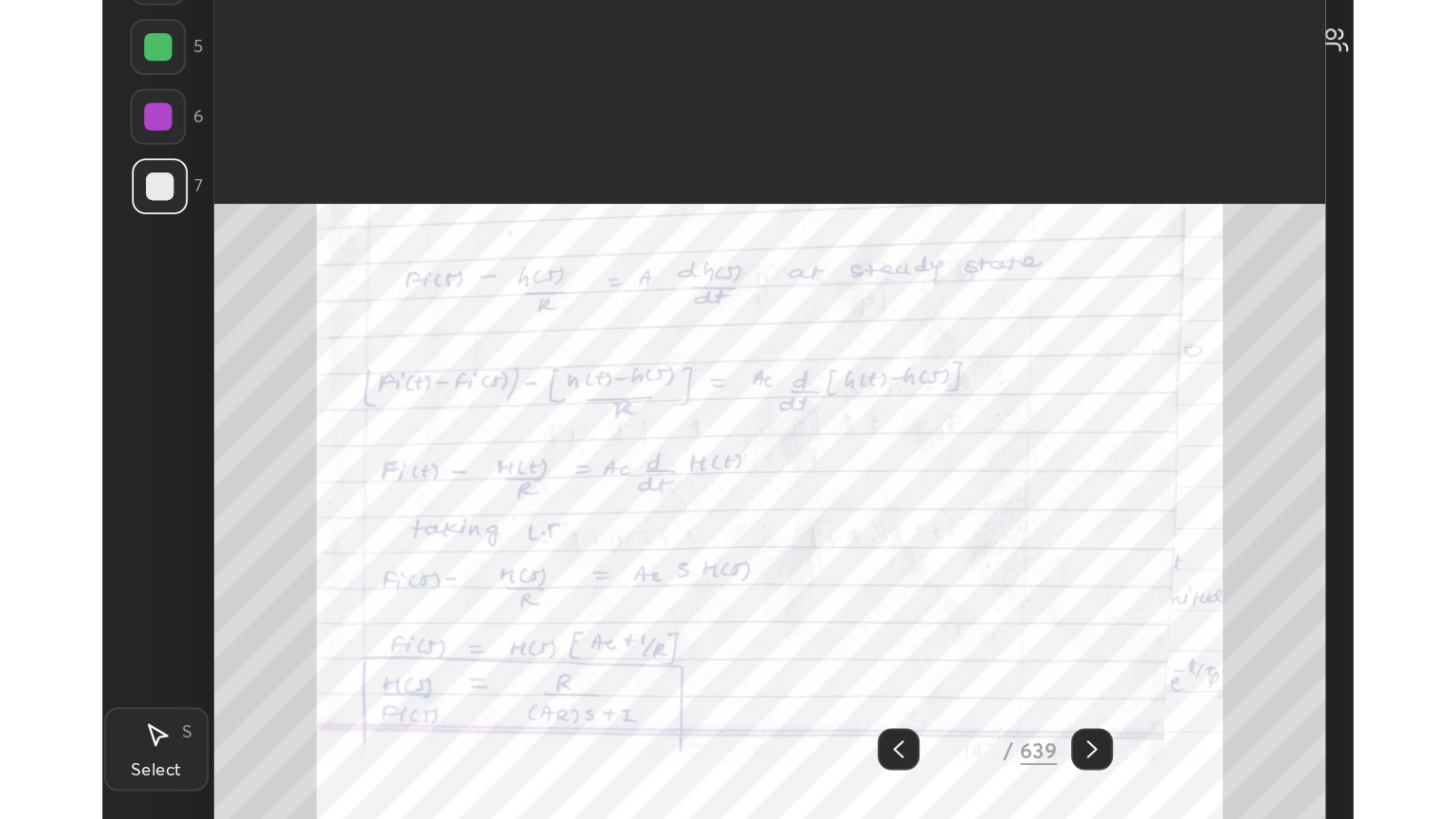 scroll, scrollTop: 94094, scrollLeft: 93414, axis: both 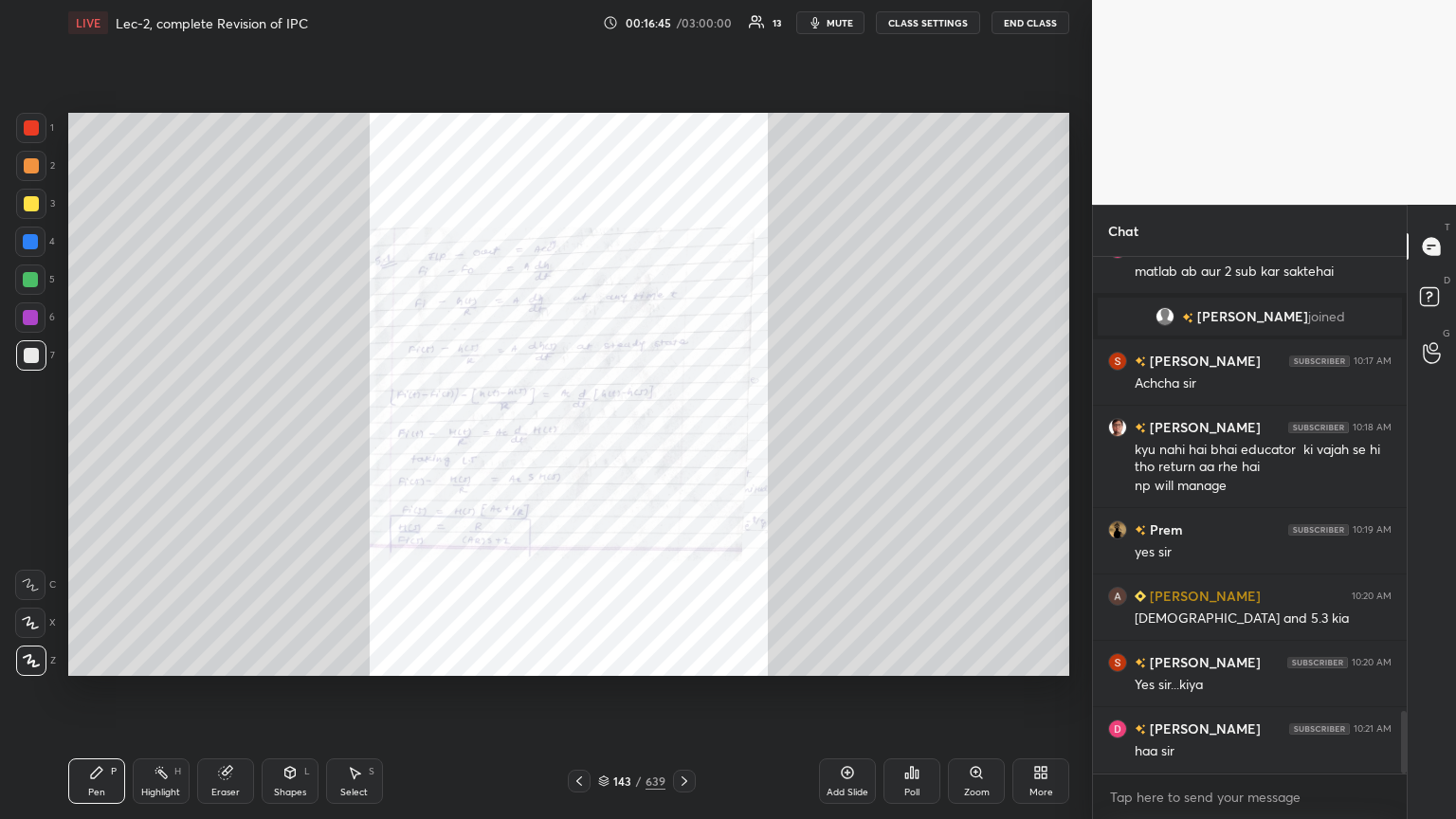 click on "Zoom" at bounding box center [976, 781] 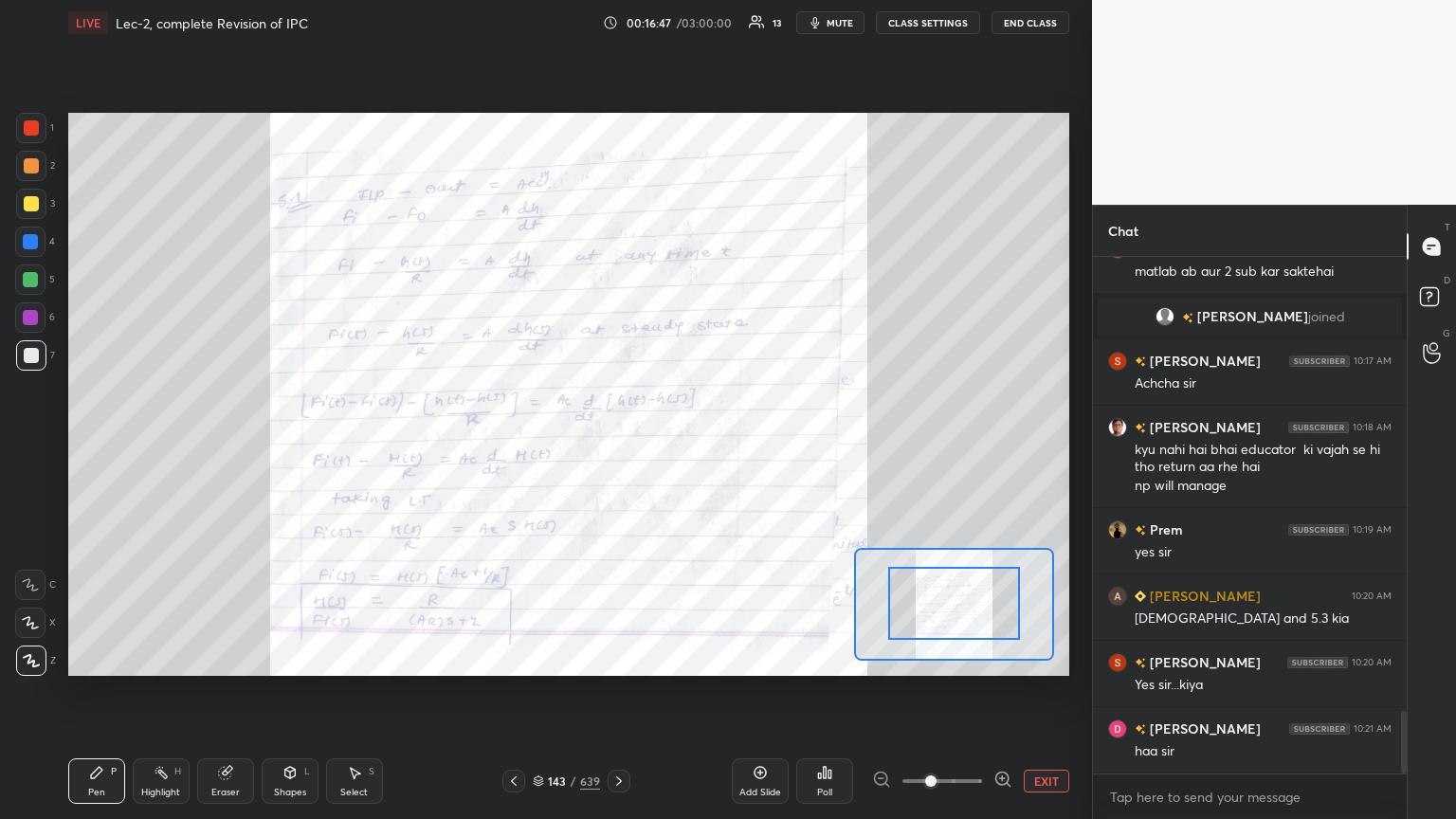 drag, startPoint x: 967, startPoint y: 615, endPoint x: 977, endPoint y: 615, distance: 10 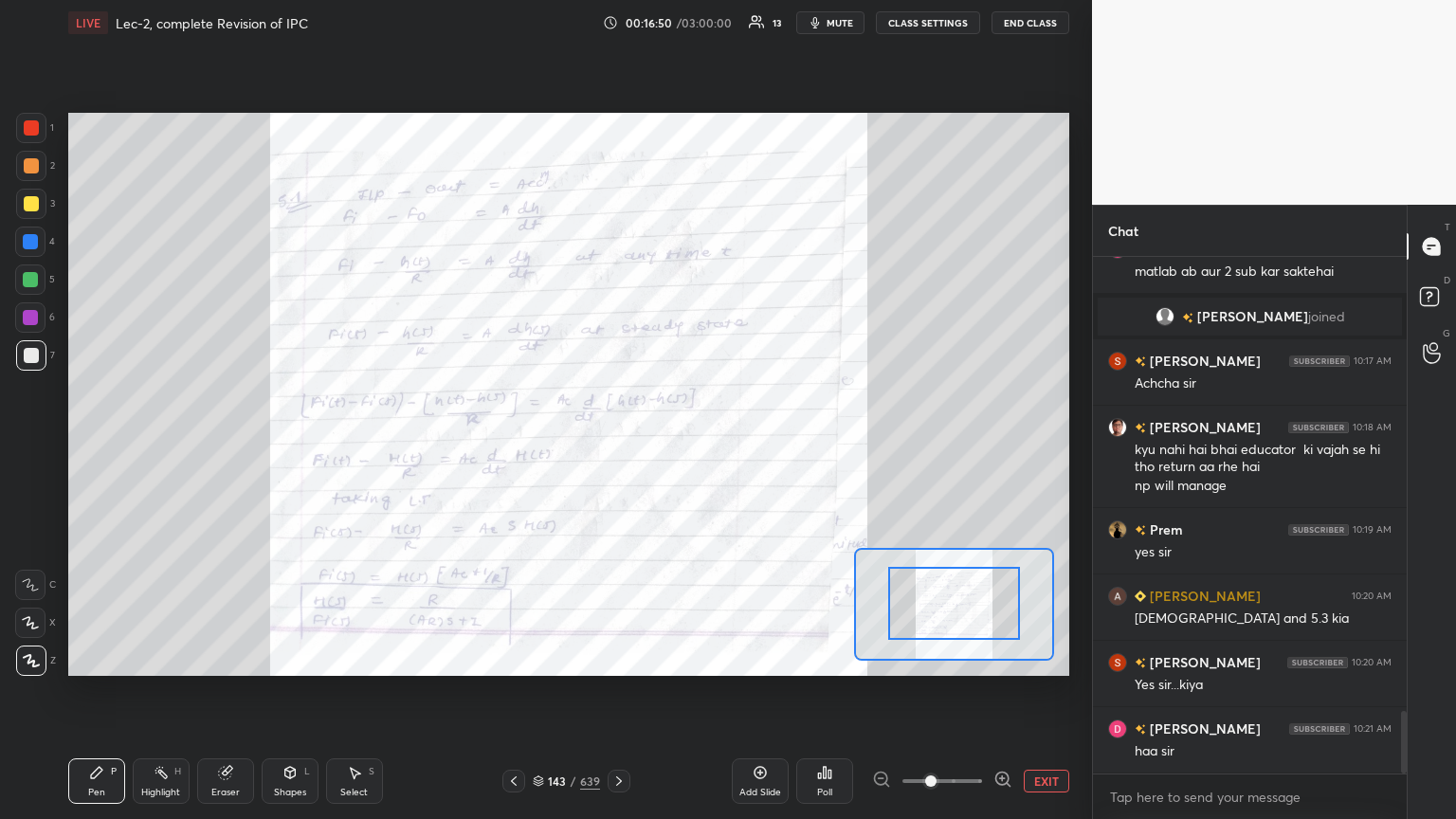 drag, startPoint x: 36, startPoint y: 169, endPoint x: 38, endPoint y: 157, distance: 12.165525 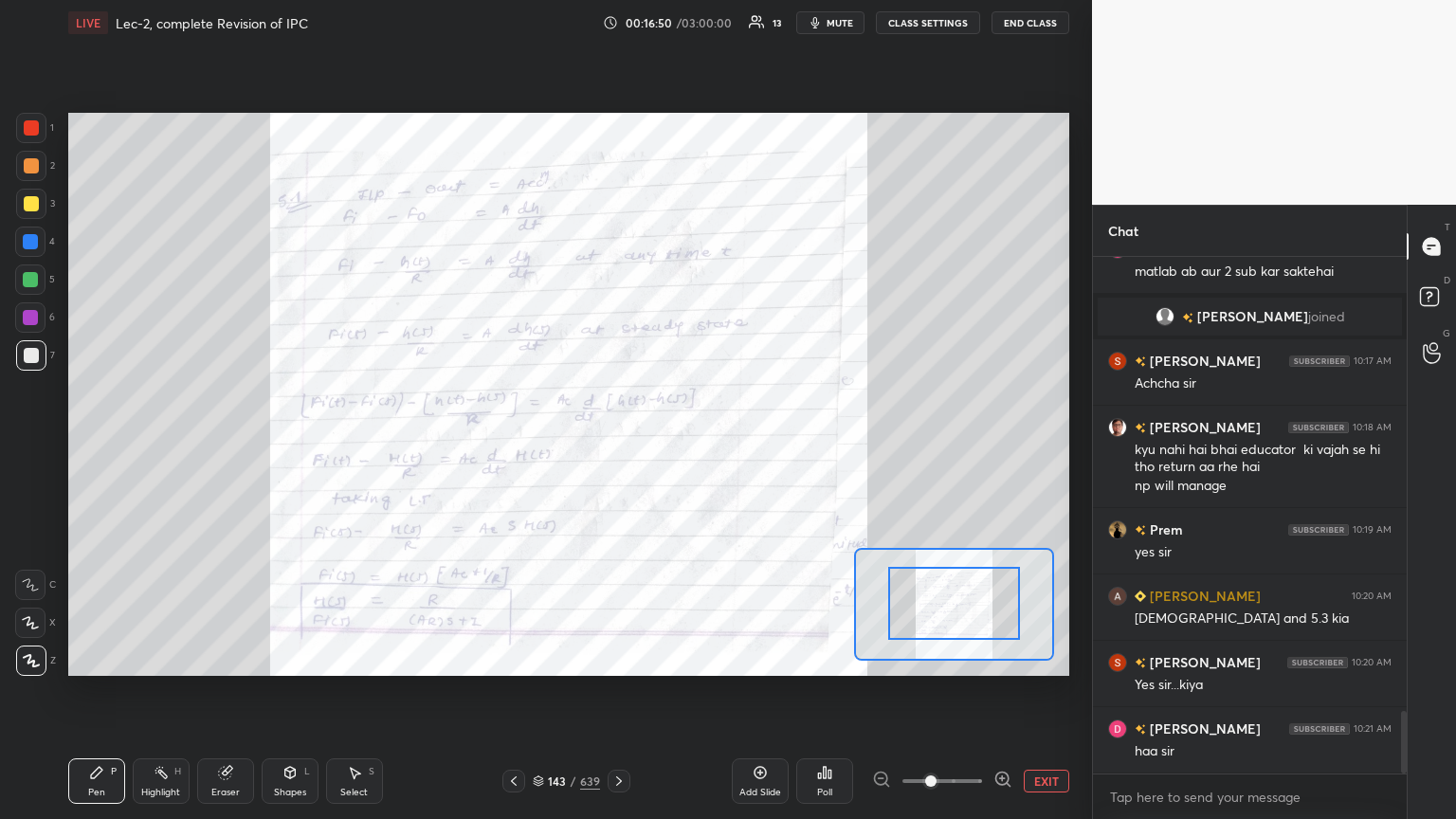click at bounding box center (31, 166) 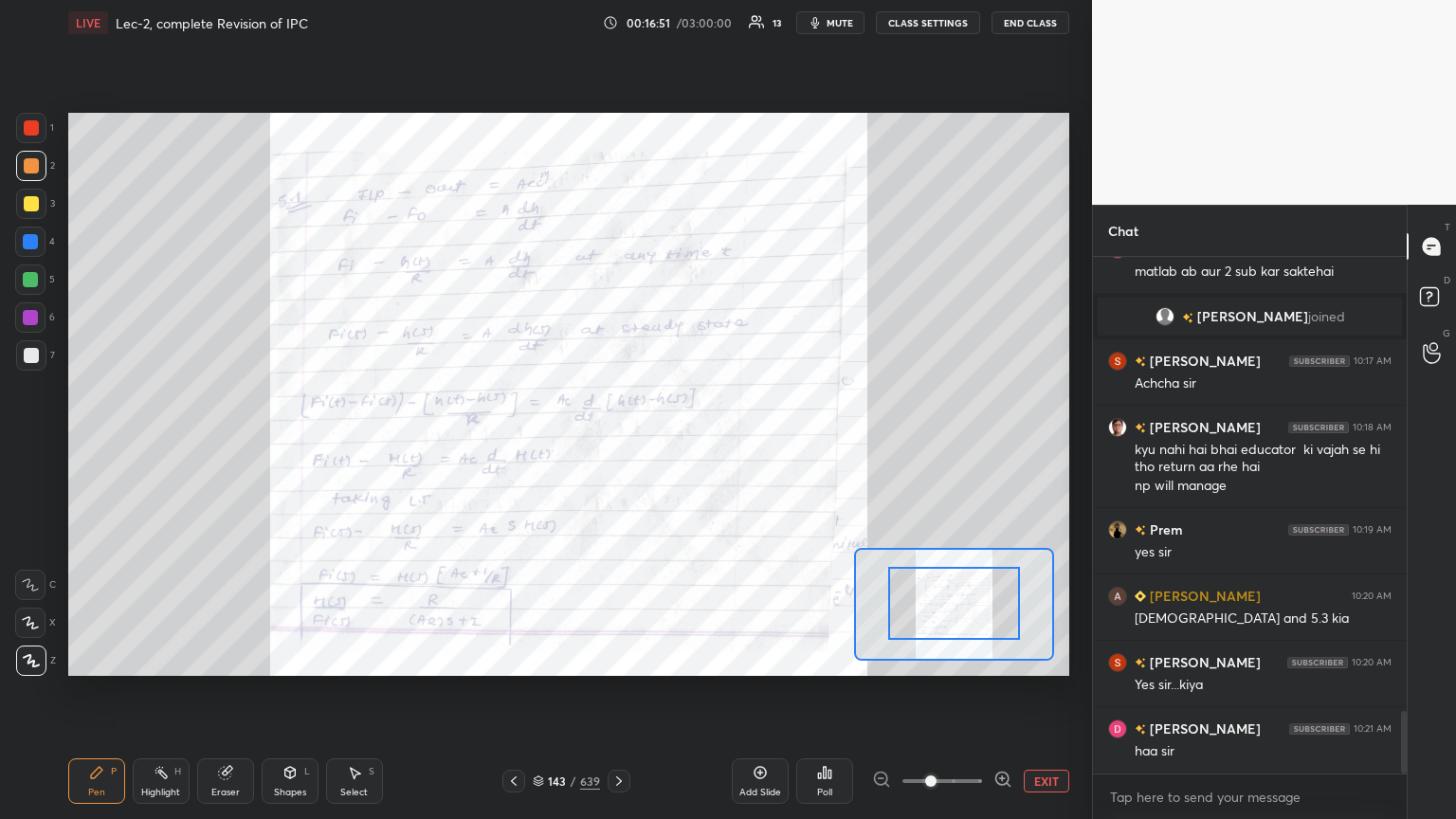 click 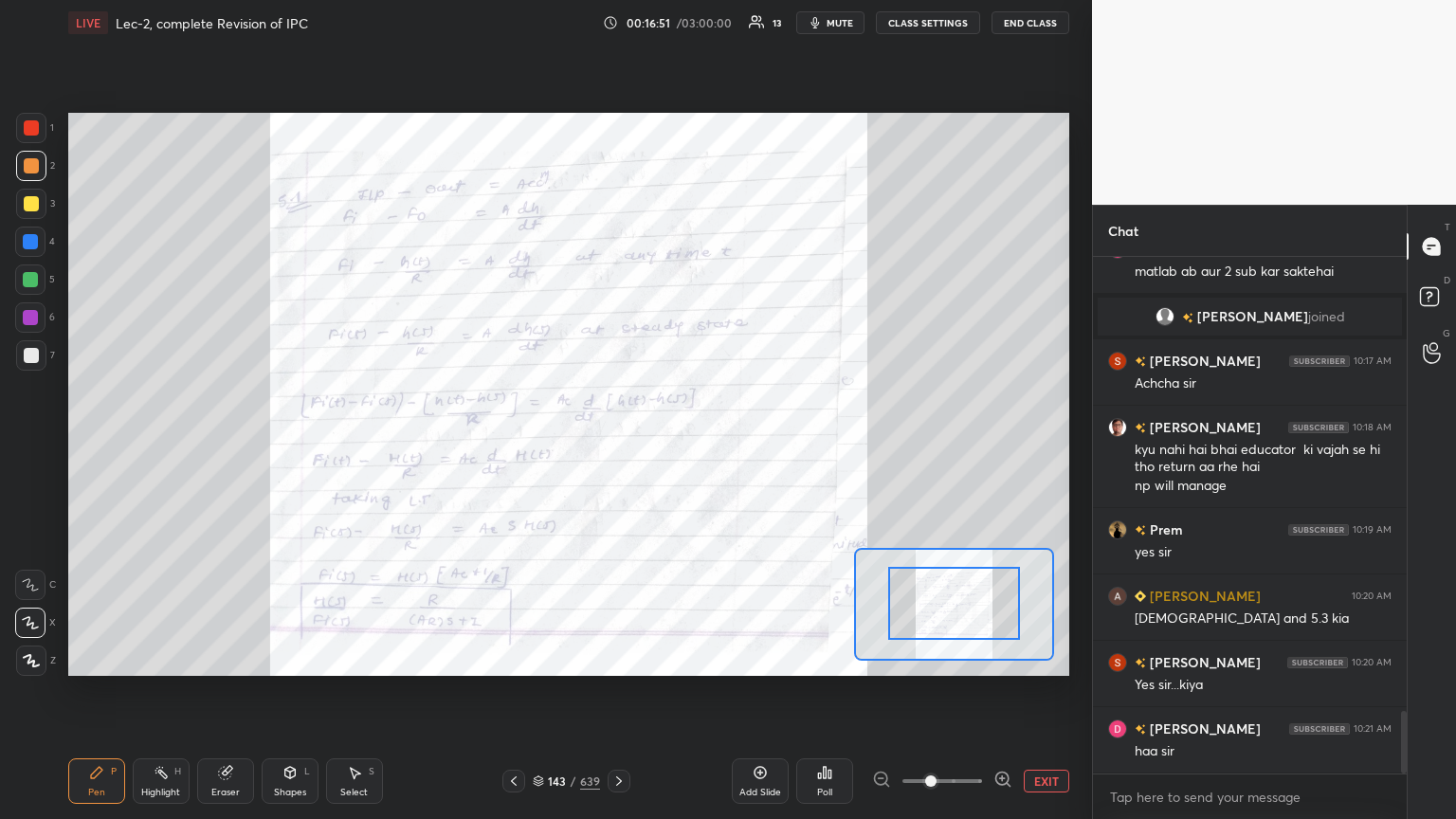 click on "Pen P" at bounding box center (97, 781) 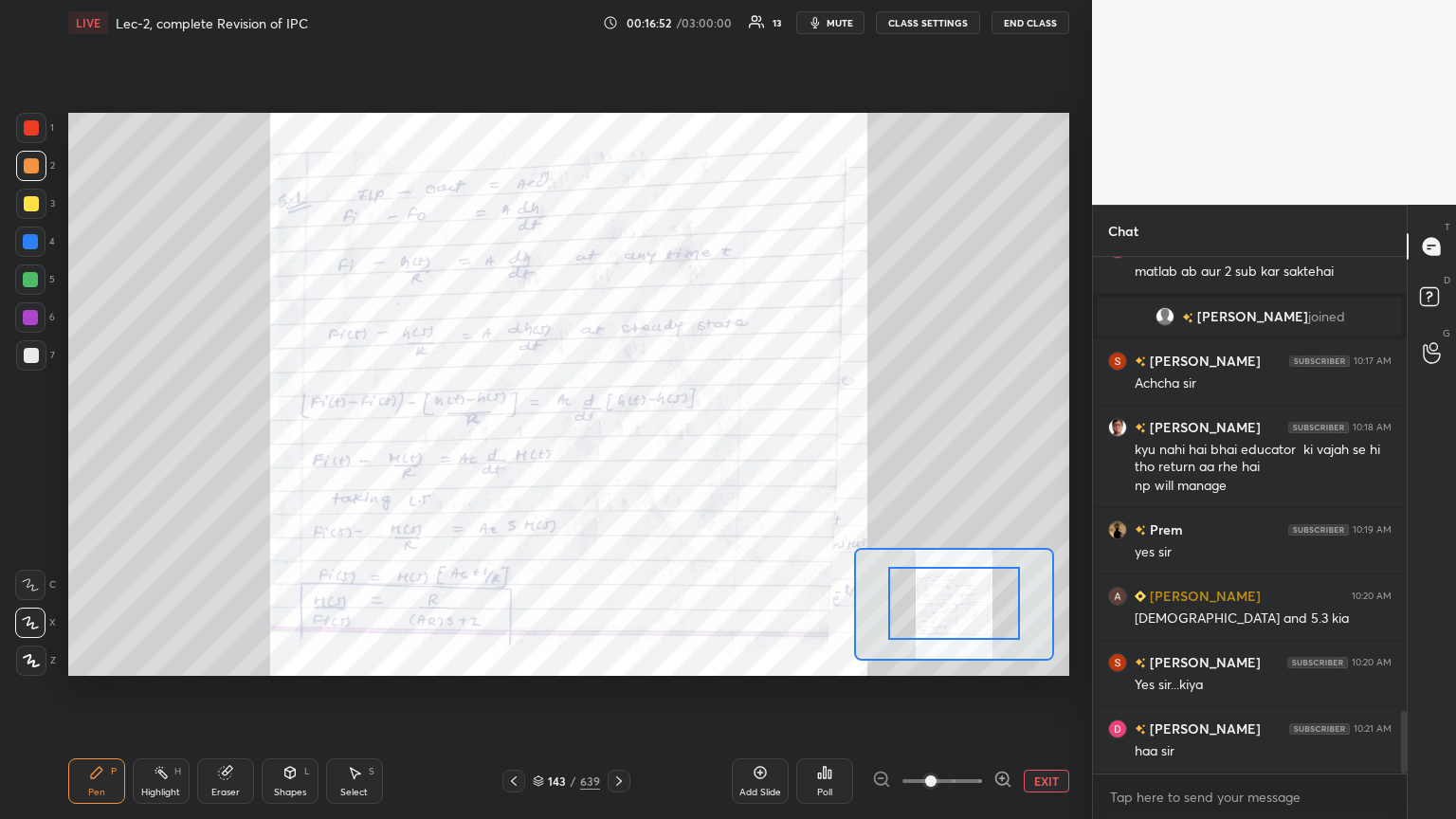 click at bounding box center (30, 318) 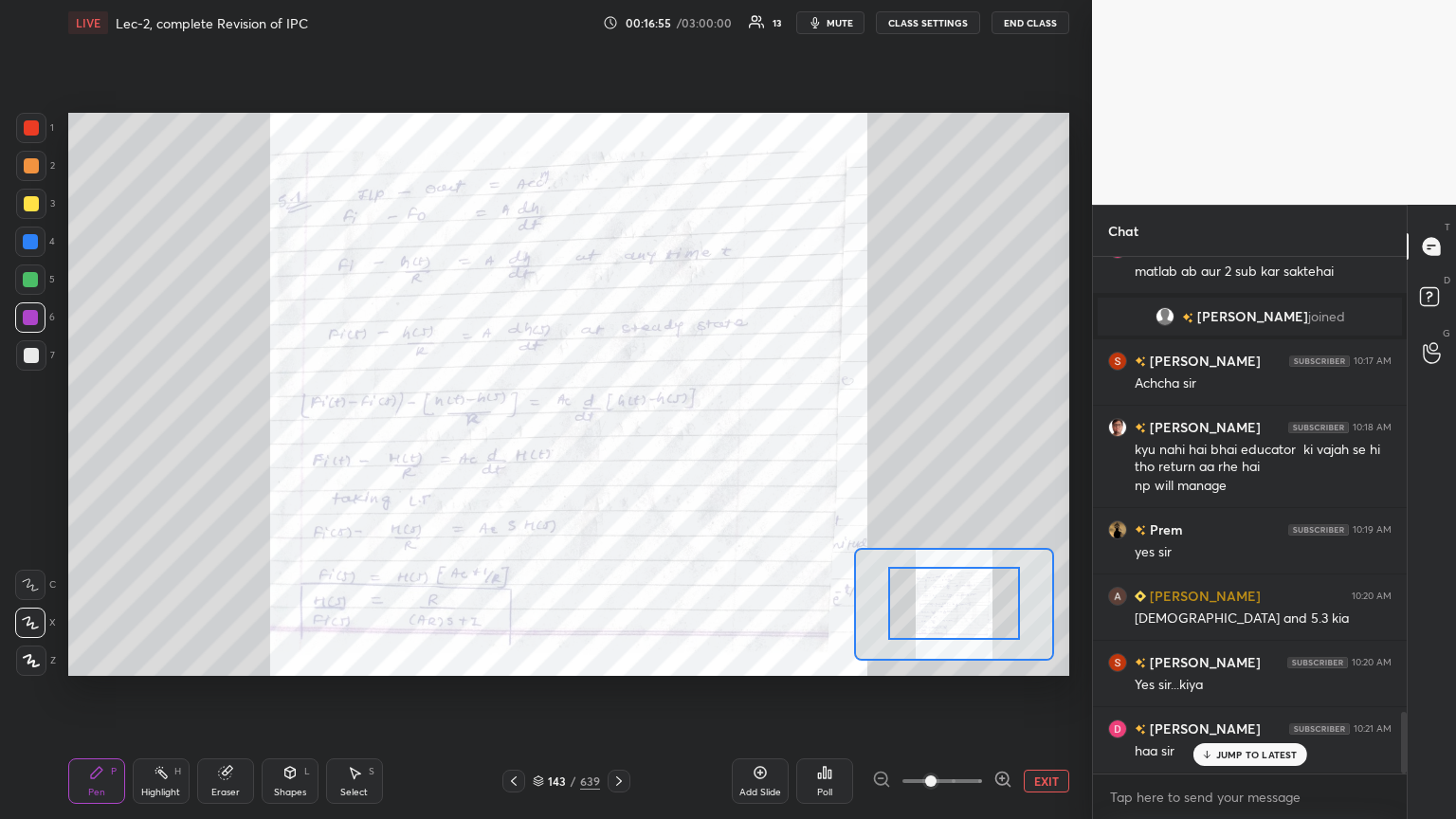 scroll, scrollTop: 3792, scrollLeft: 0, axis: vertical 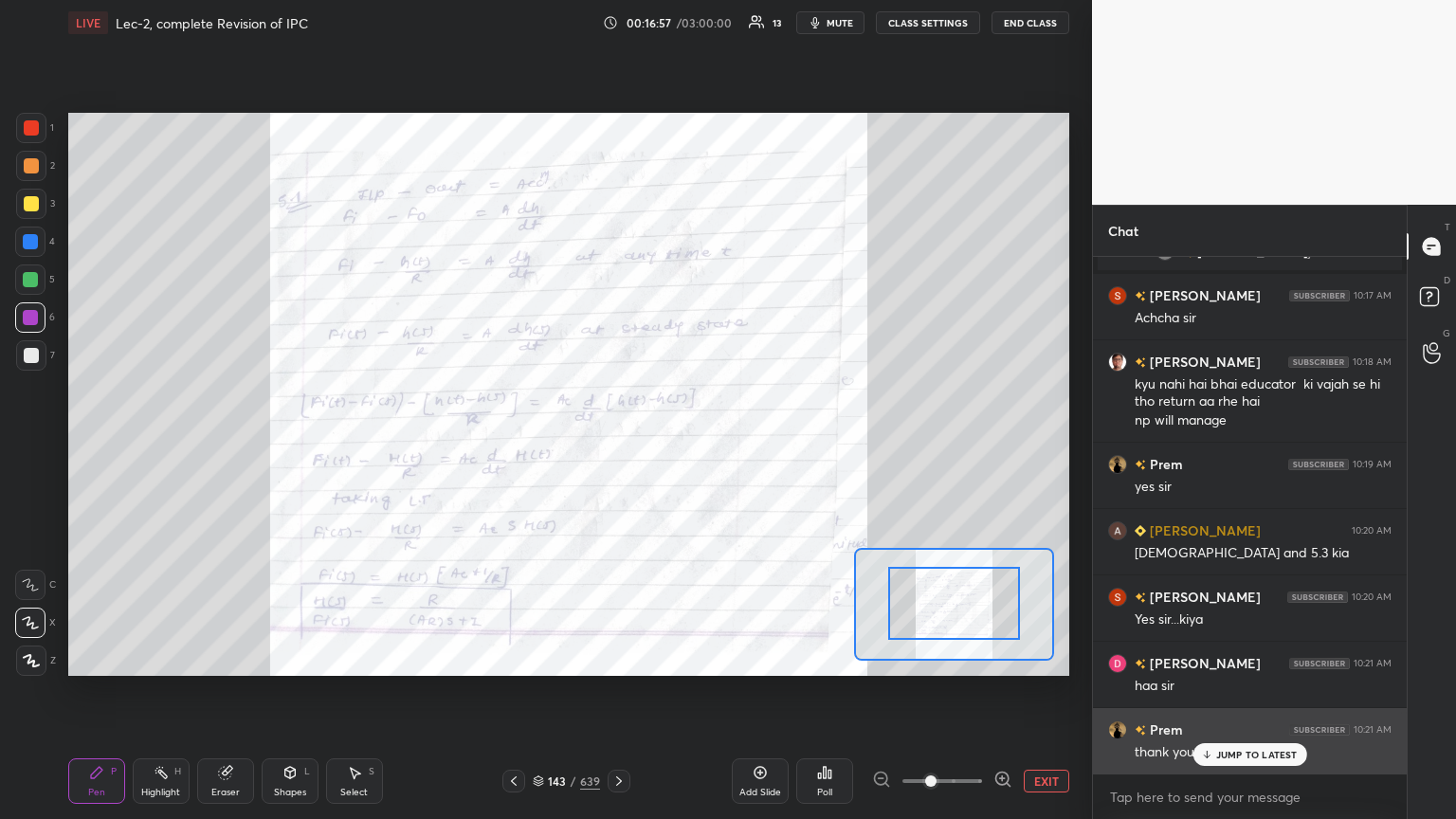 click on "JUMP TO LATEST" at bounding box center [1257, 755] 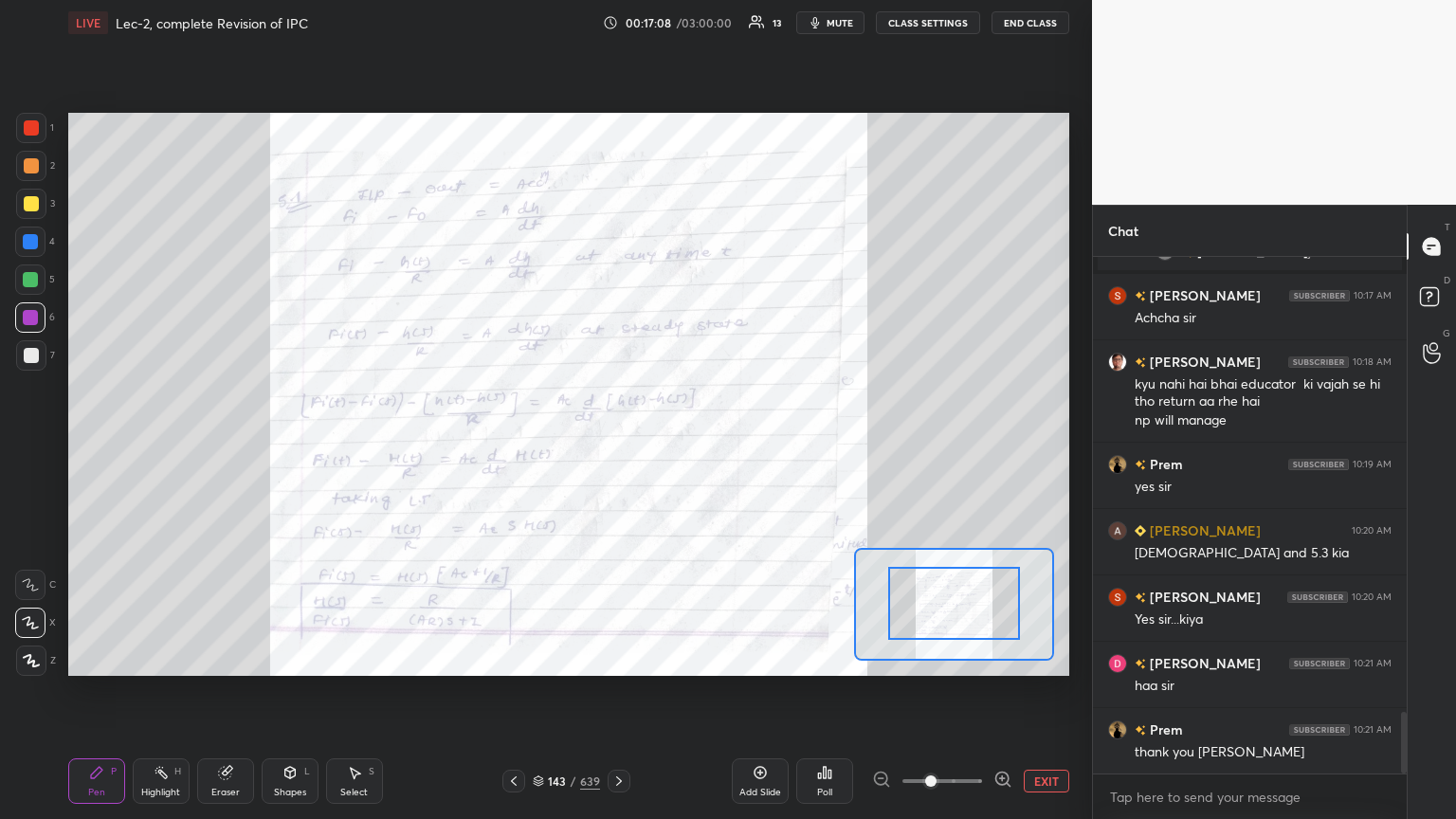 click 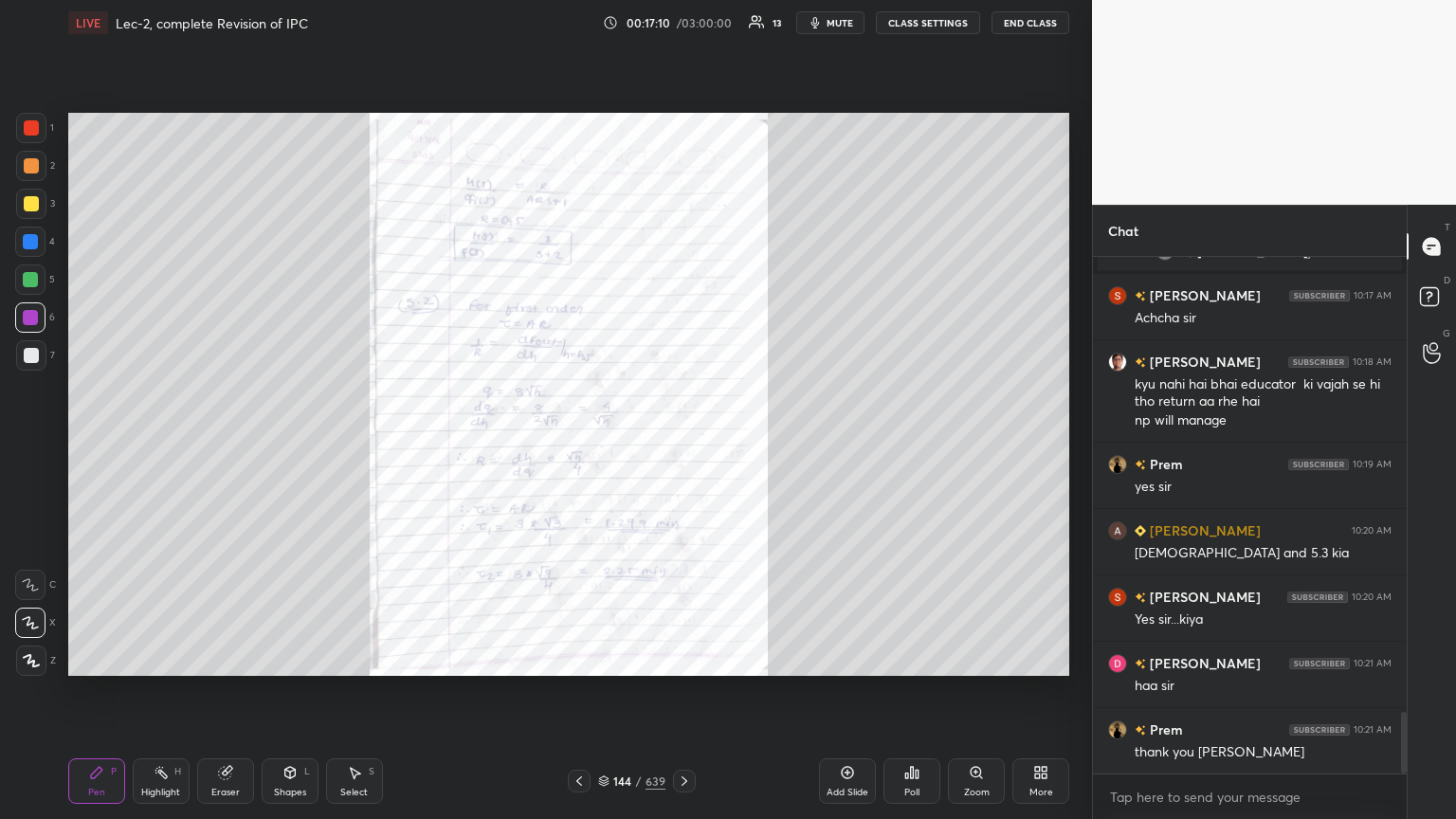 click 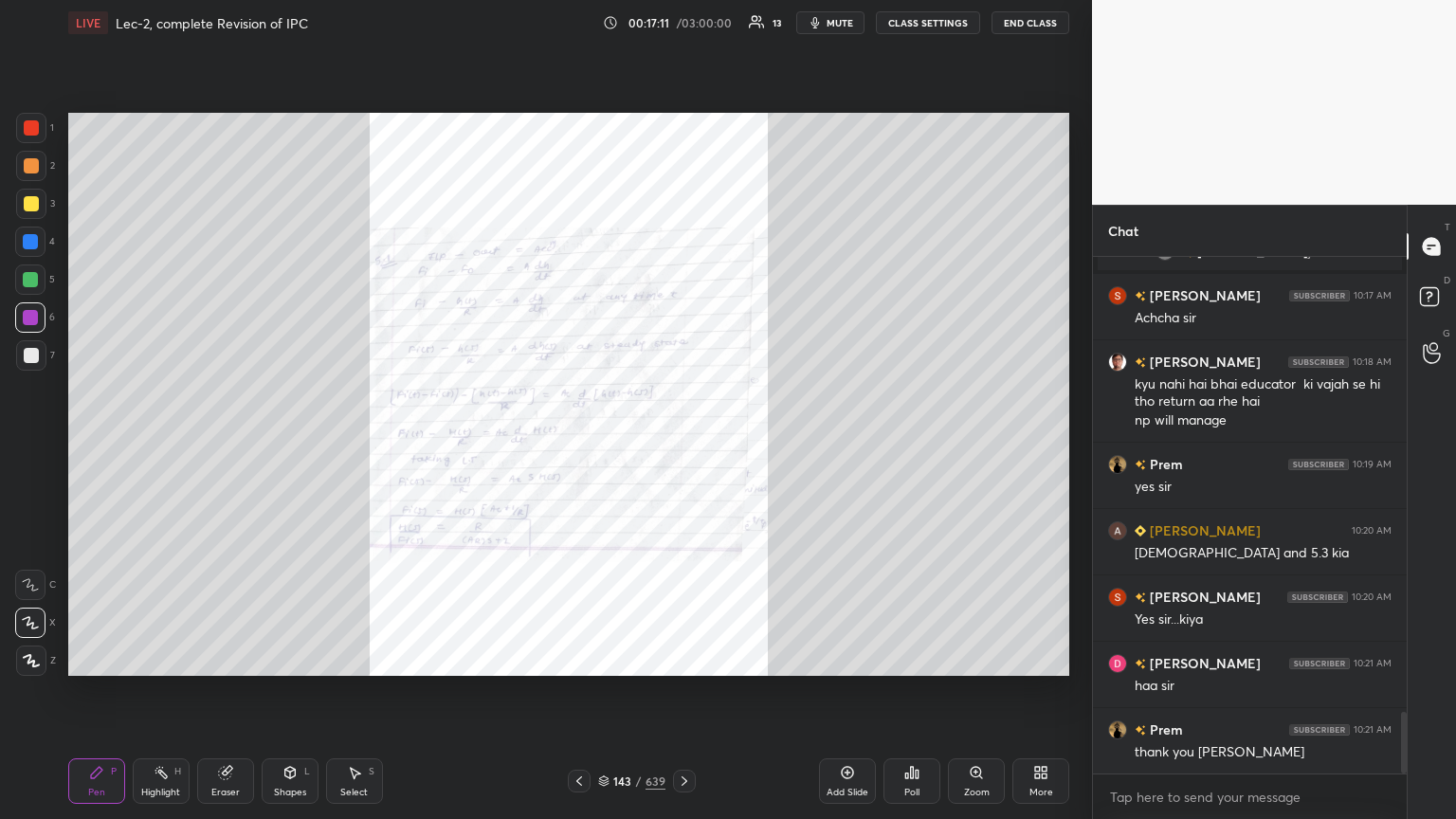 click 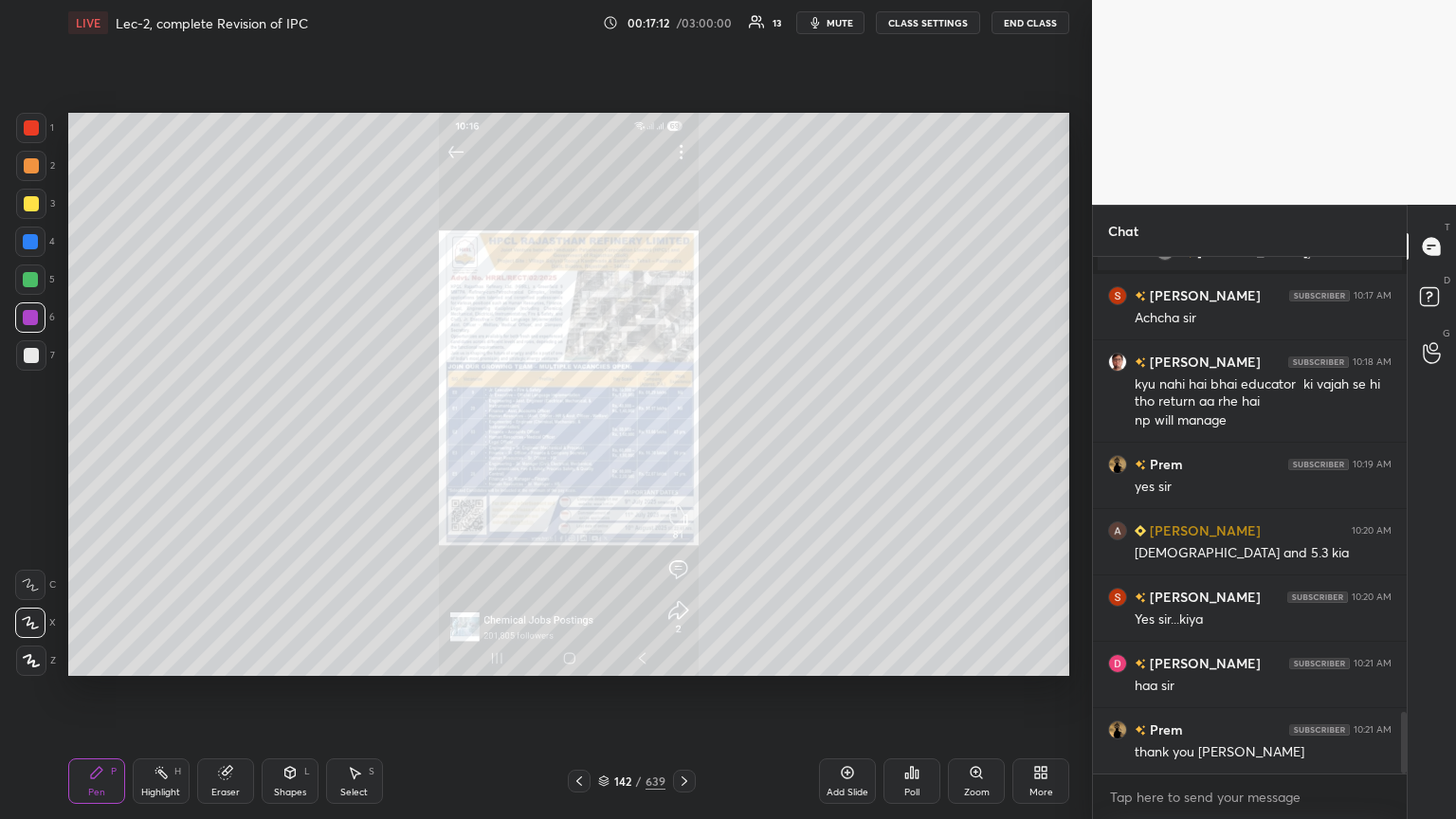 click at bounding box center [579, 781] 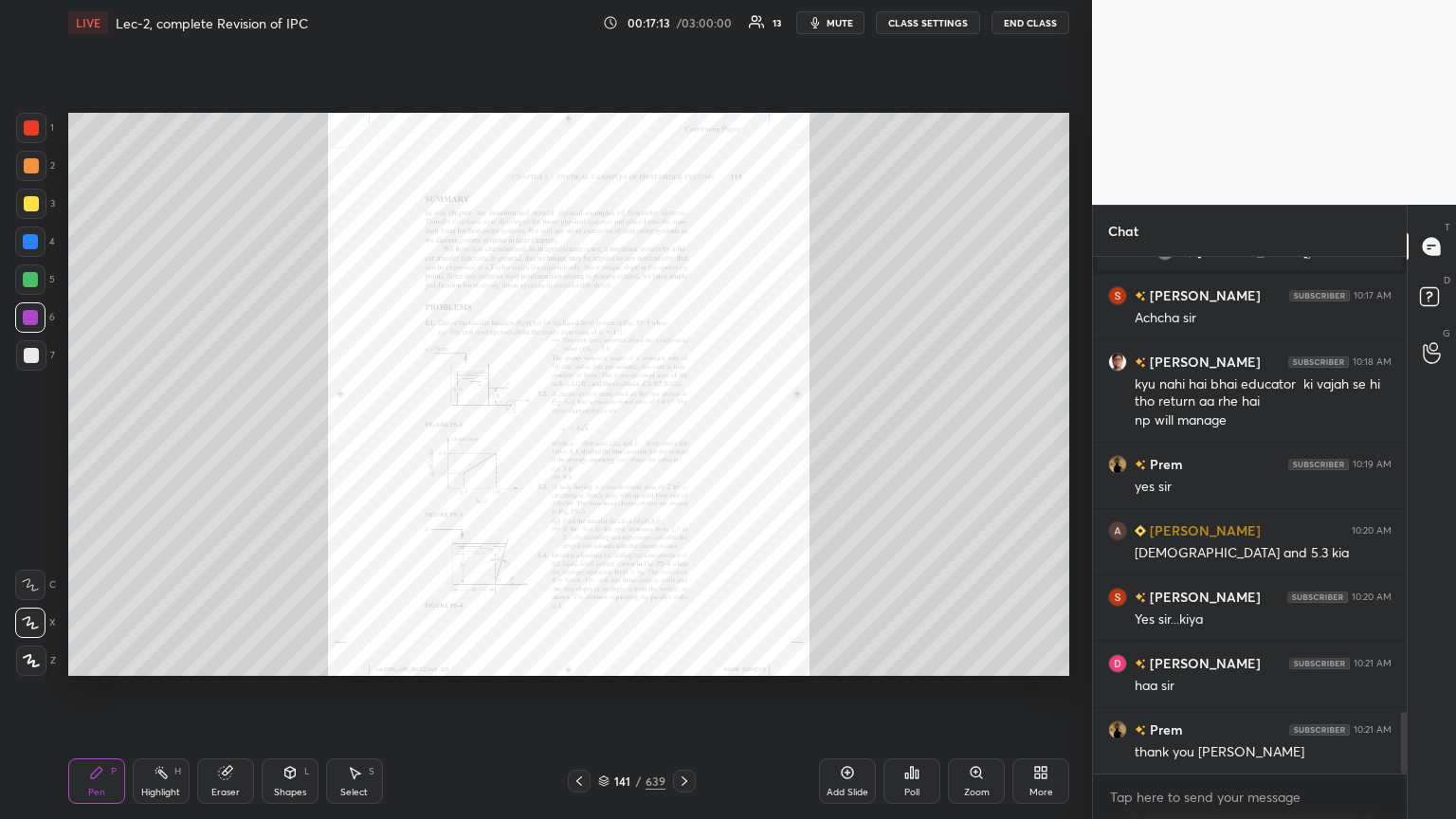 click on "Zoom" at bounding box center [976, 792] 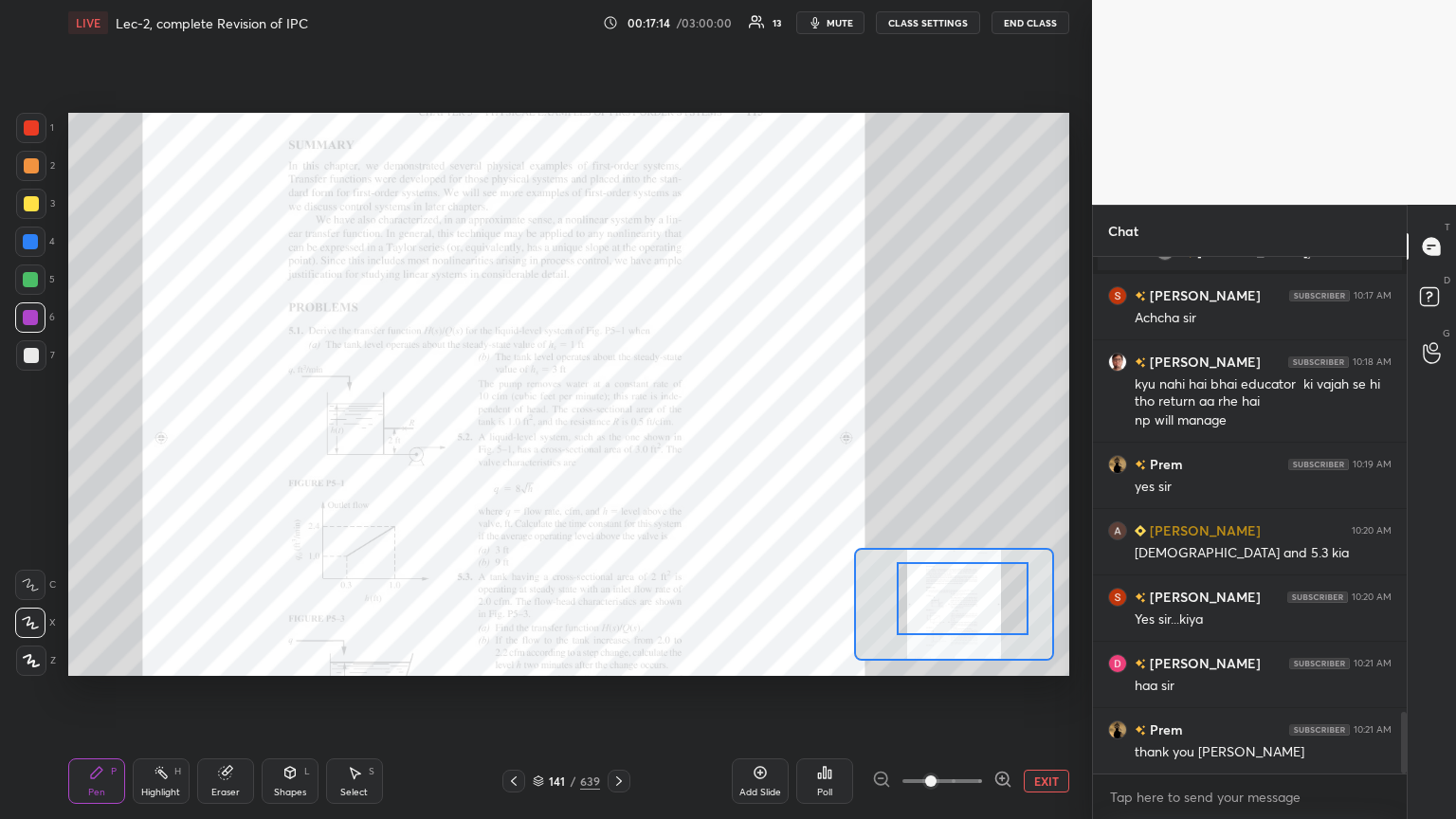 drag, startPoint x: 948, startPoint y: 626, endPoint x: 961, endPoint y: 617, distance: 15.811388 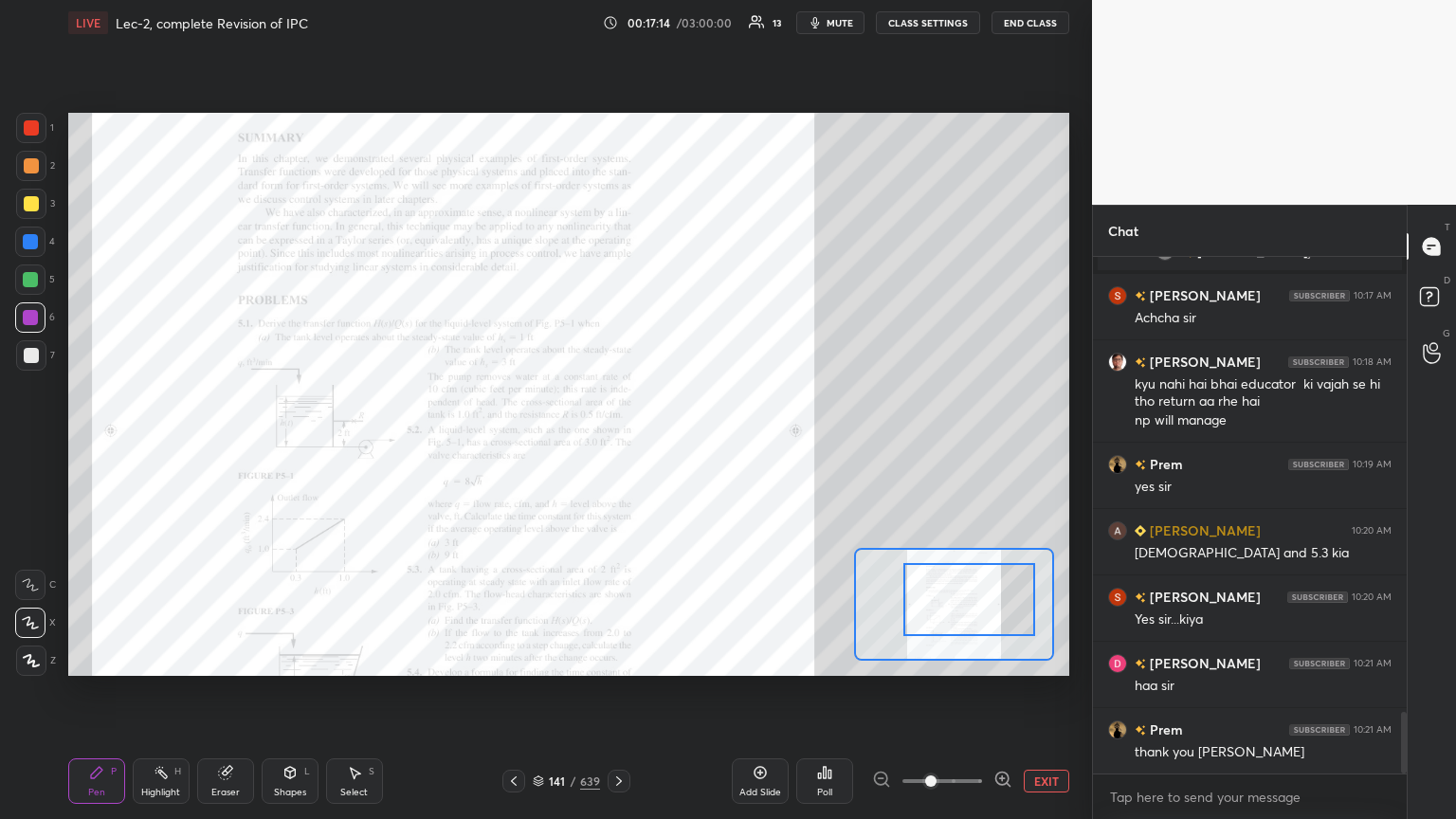 click at bounding box center [969, 599] 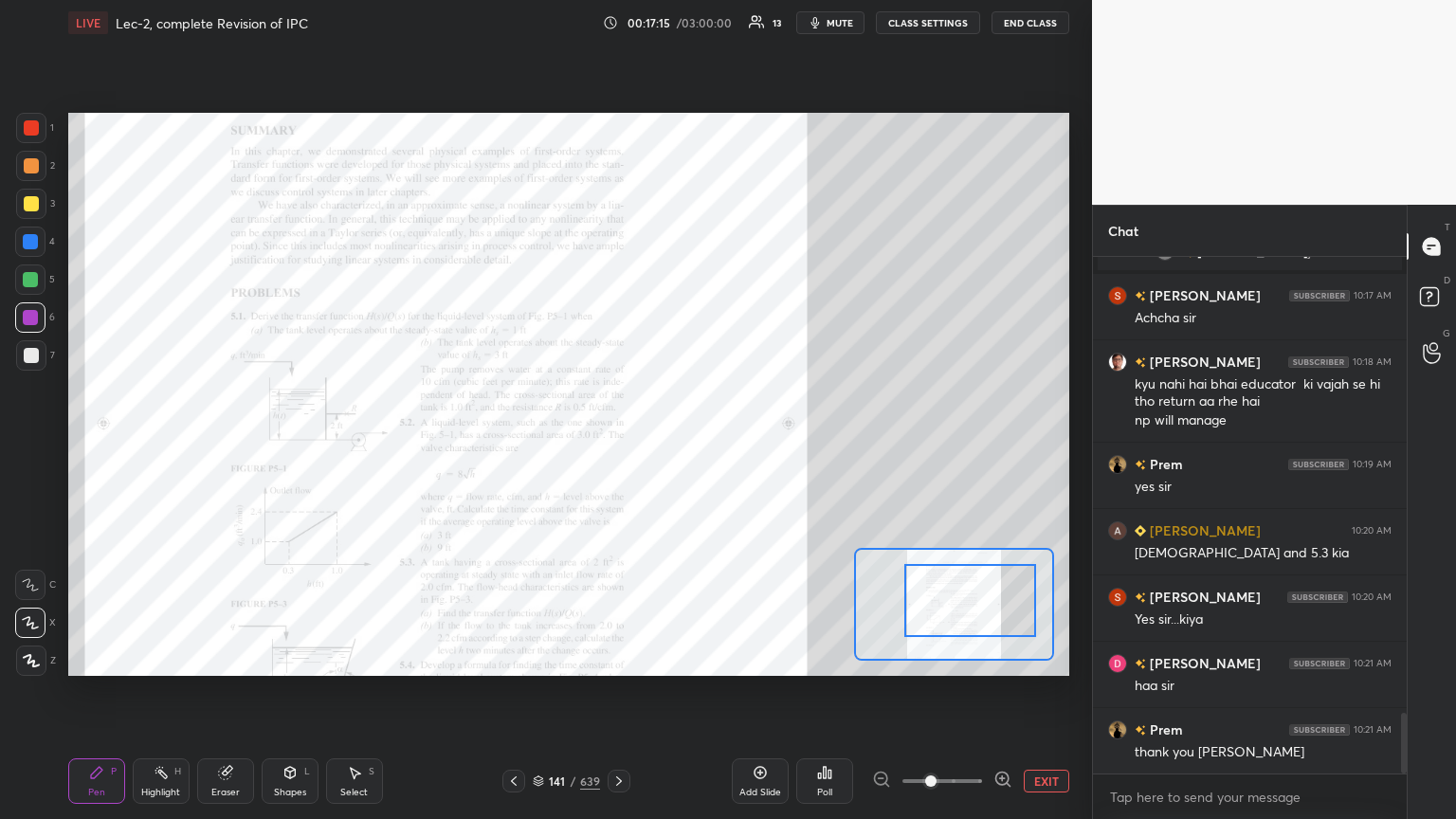 scroll, scrollTop: 3859, scrollLeft: 0, axis: vertical 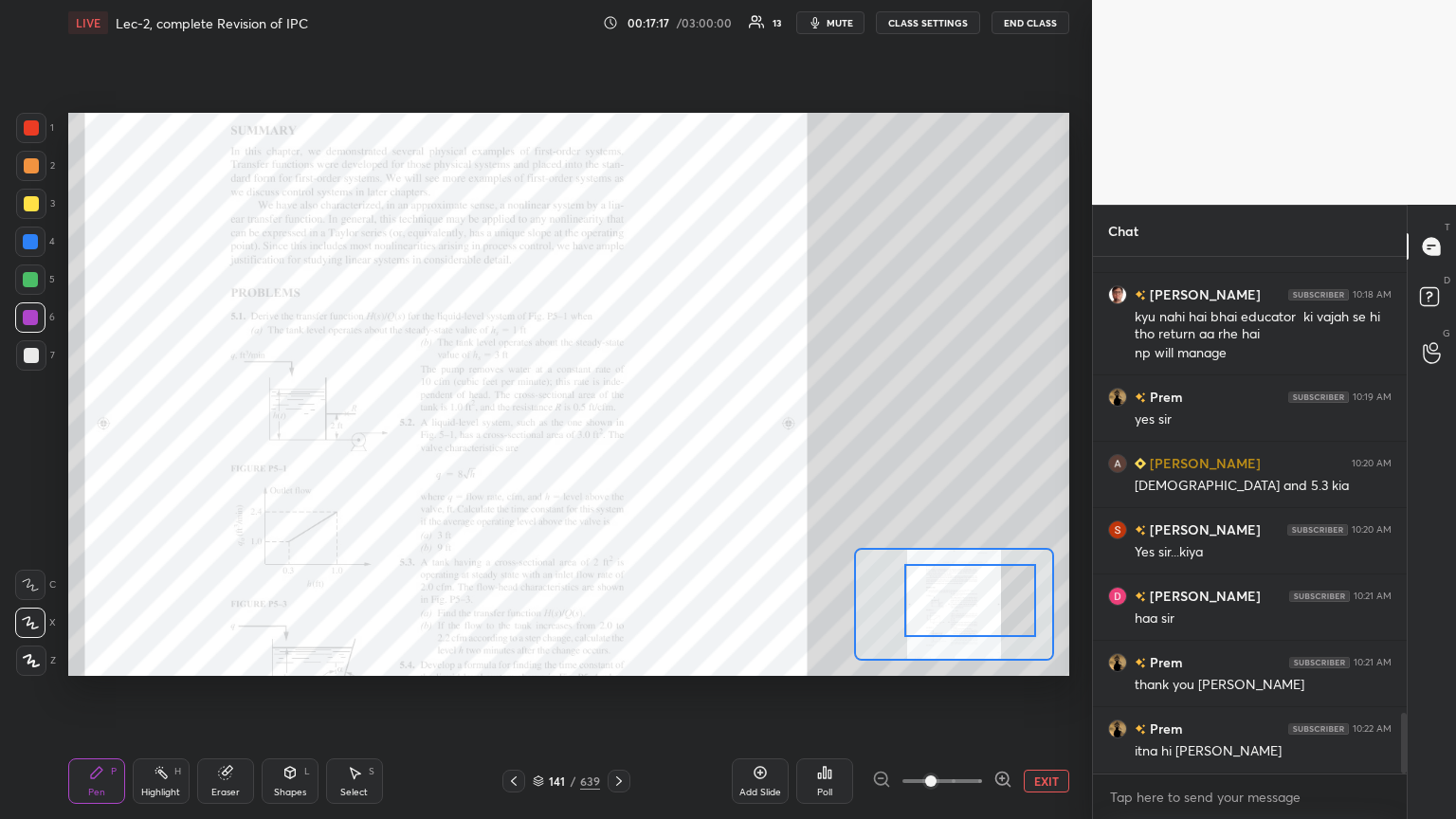 click at bounding box center (942, 781) 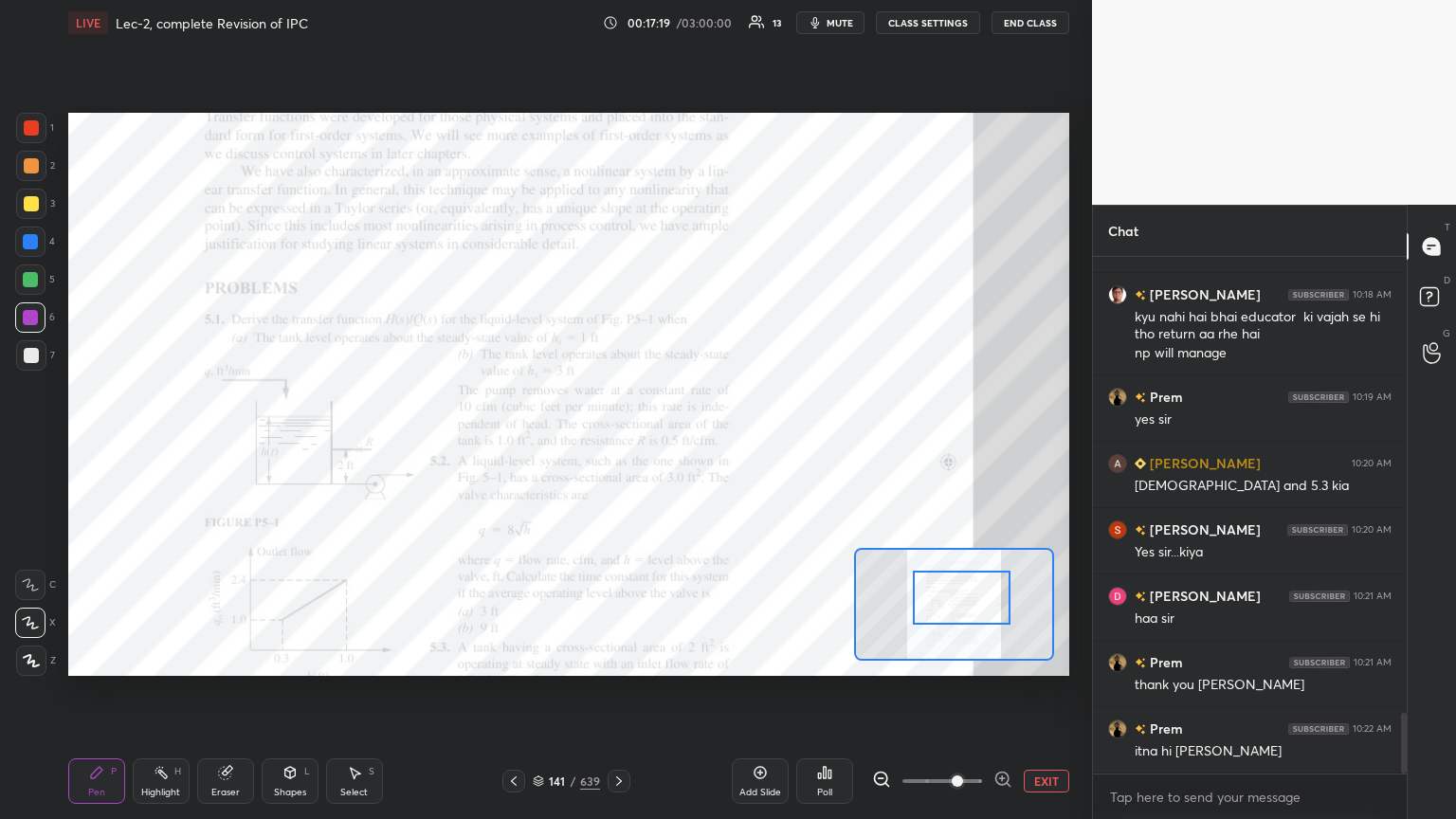 click at bounding box center [962, 597] 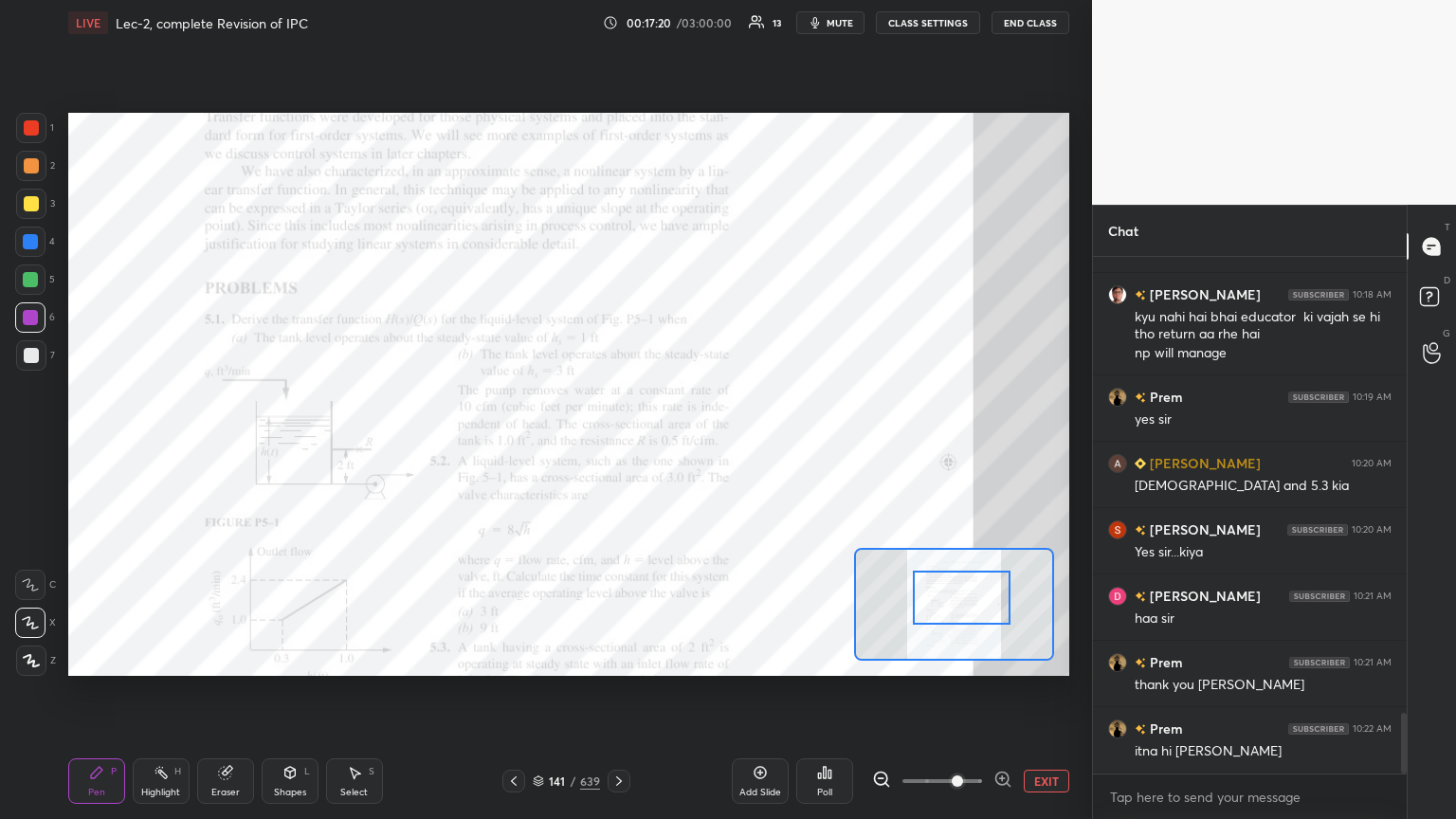 click on "1" at bounding box center [35, 128] 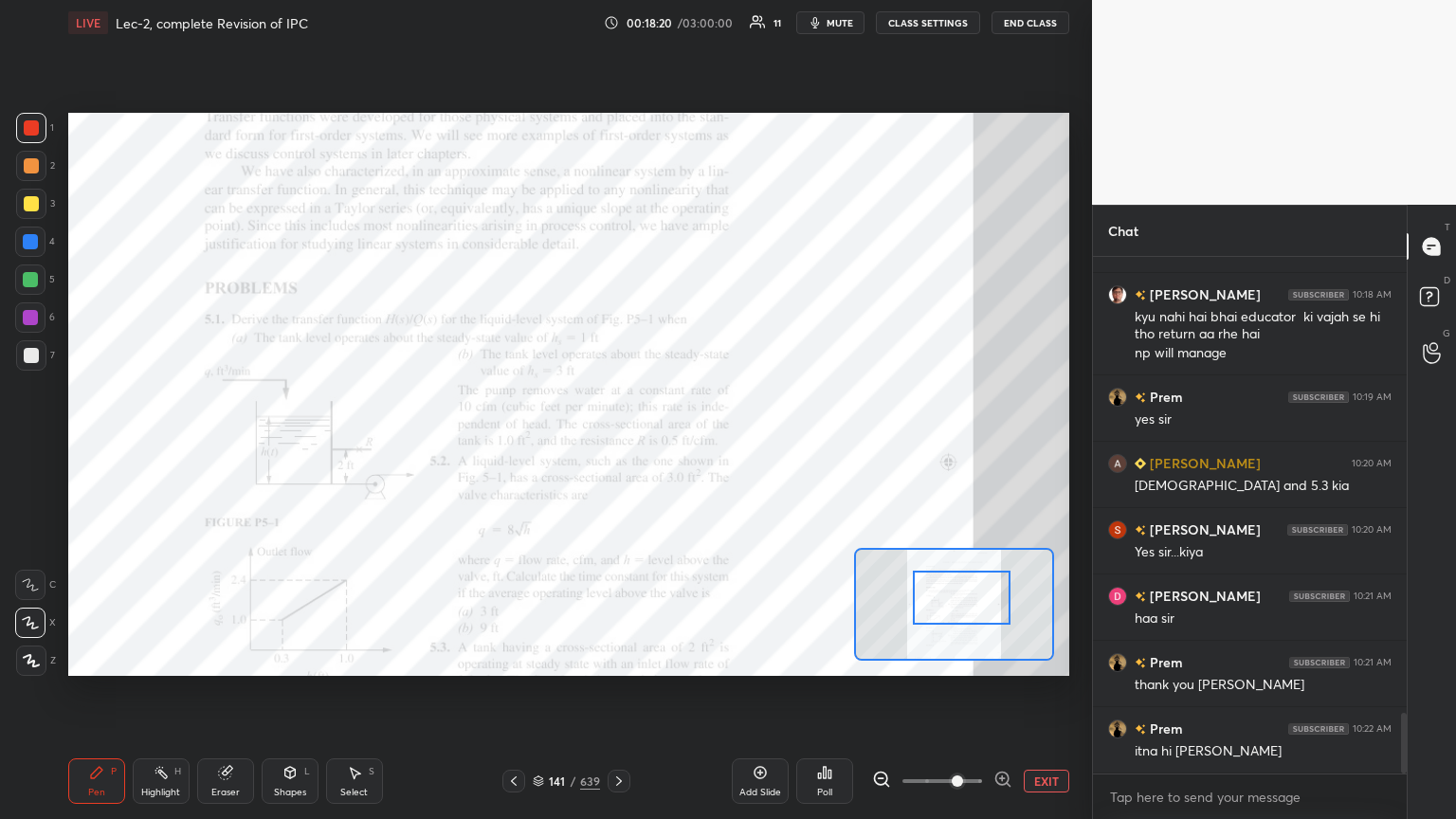 click 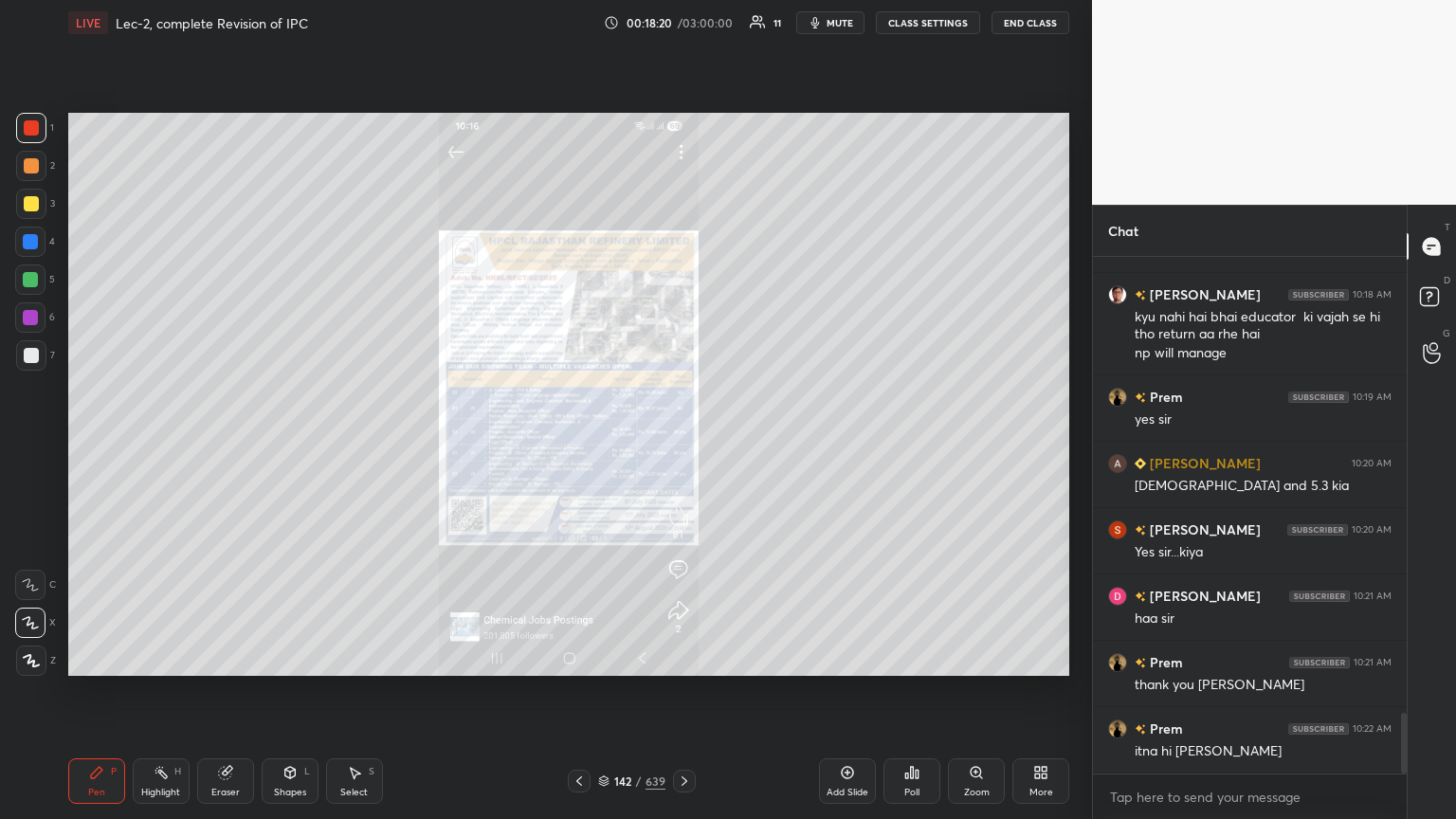 click 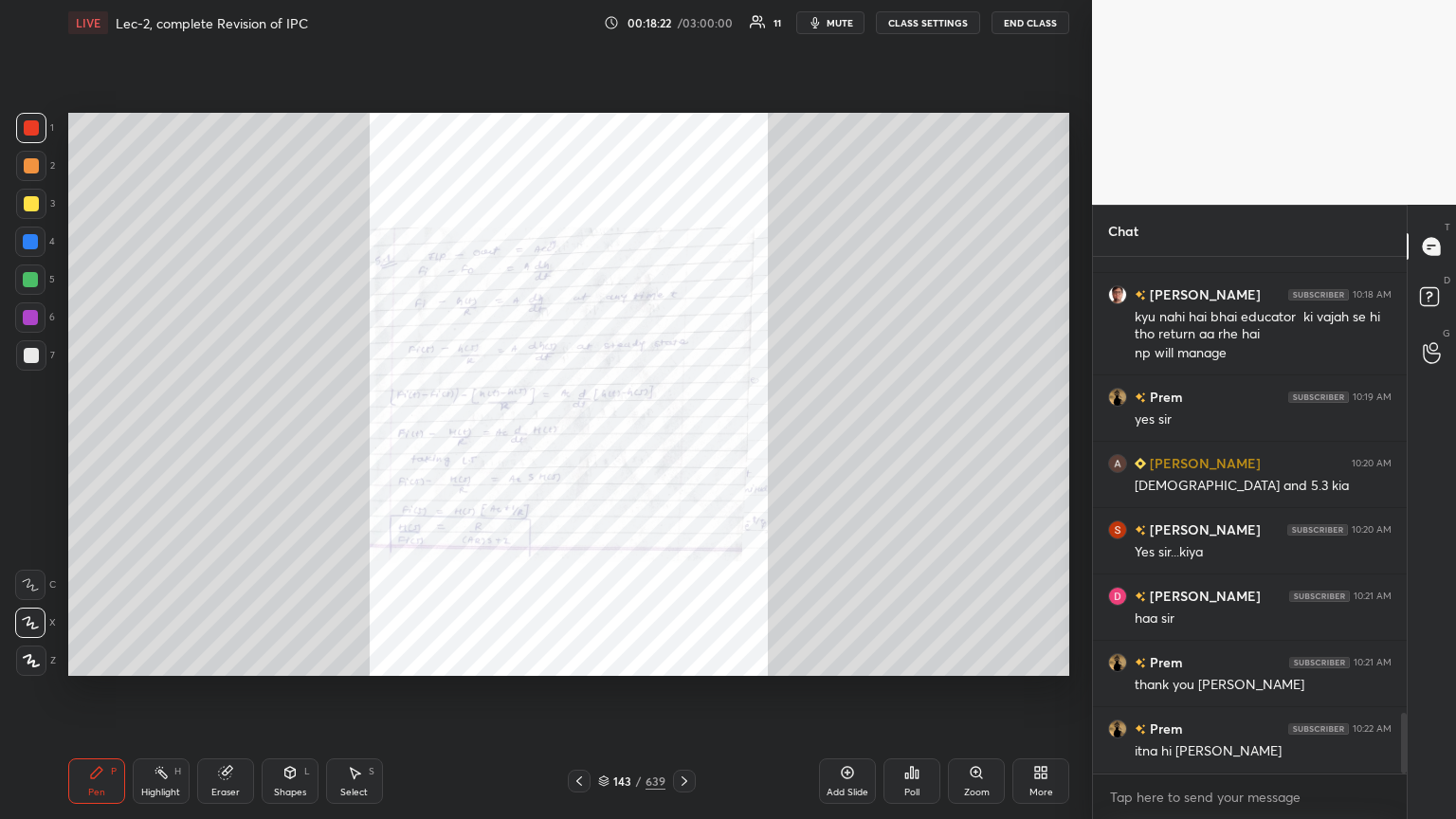 click 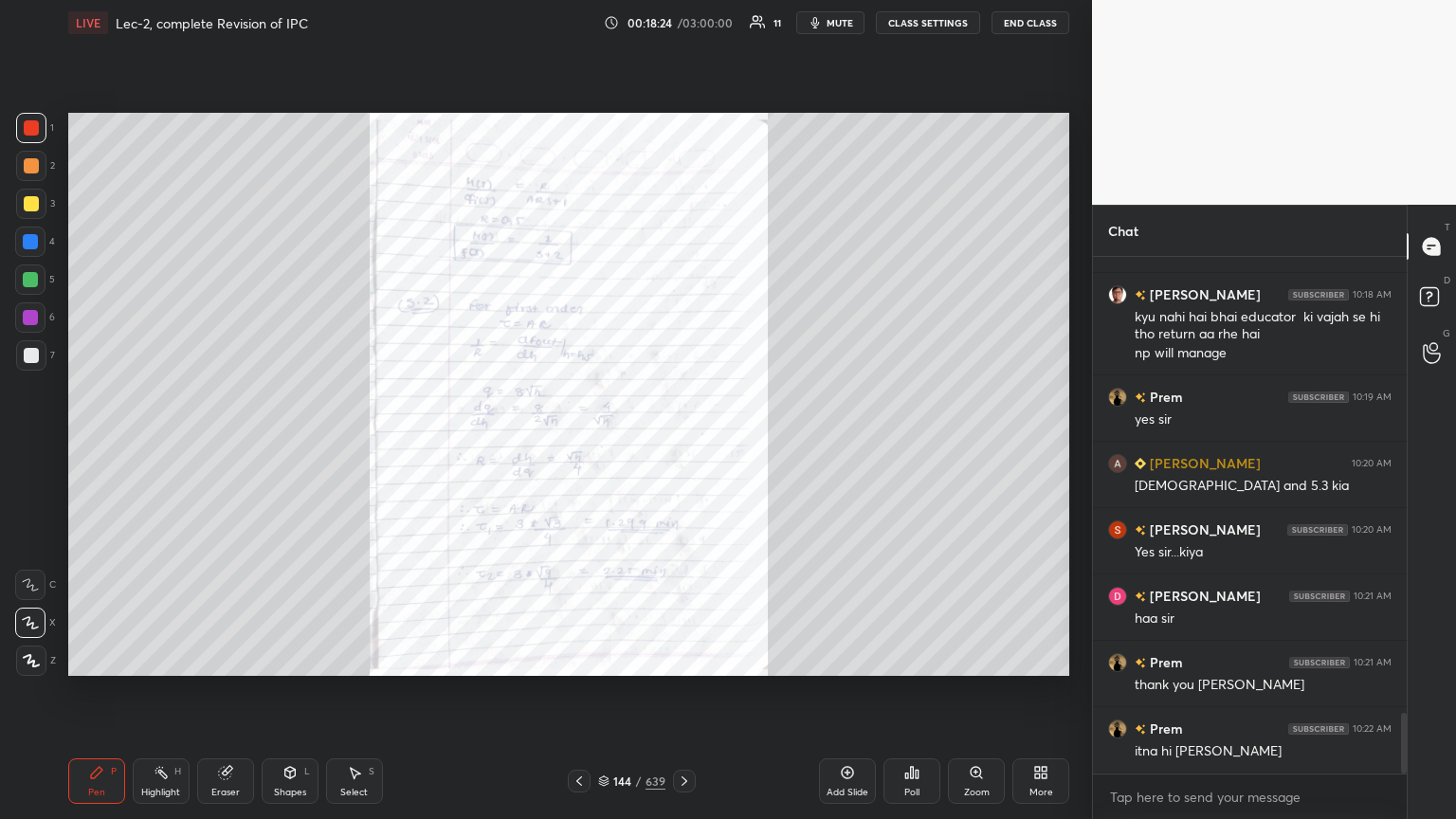 click on "Zoom" at bounding box center (976, 792) 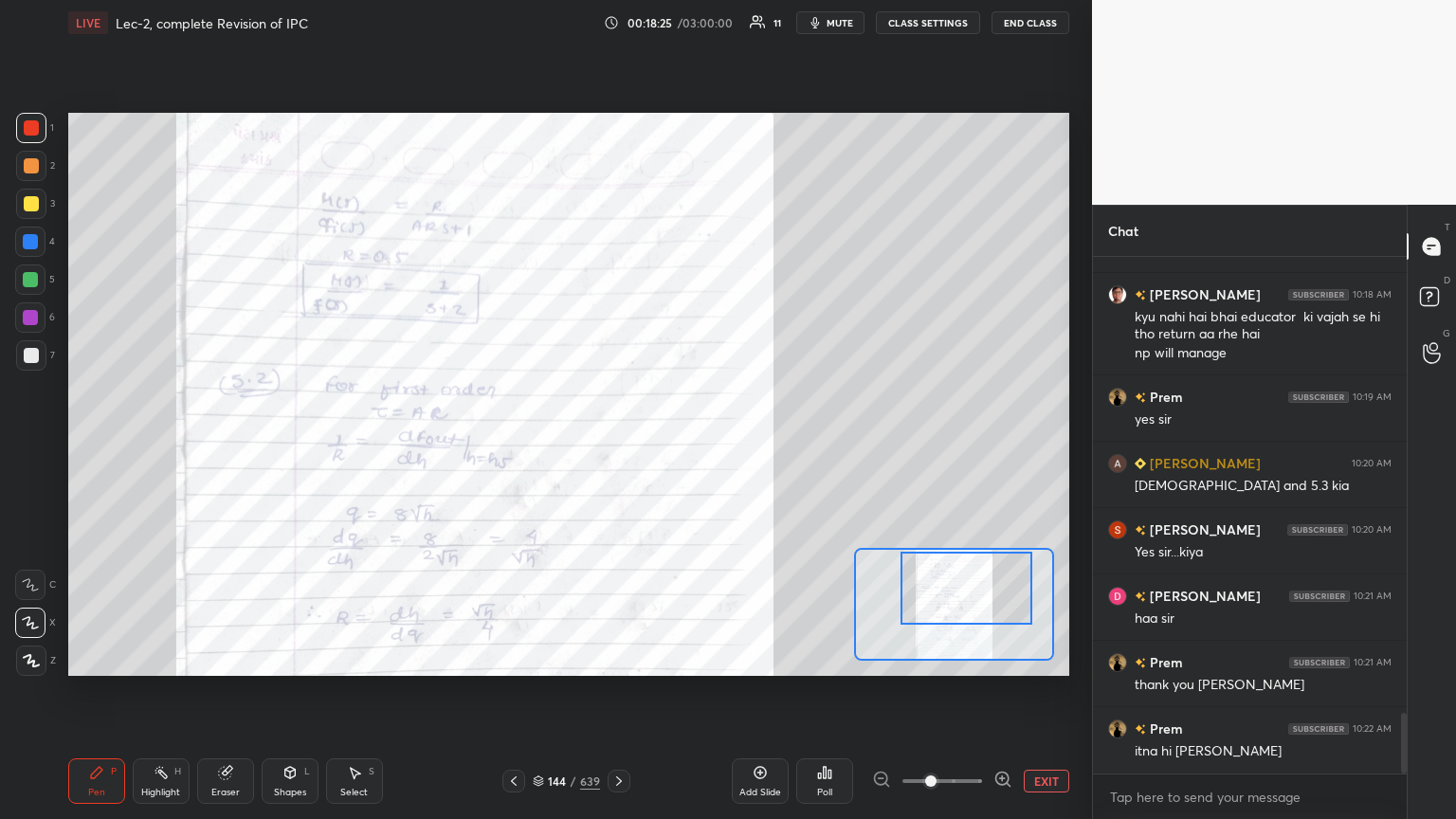drag, startPoint x: 951, startPoint y: 609, endPoint x: 948, endPoint y: 594, distance: 15.297059 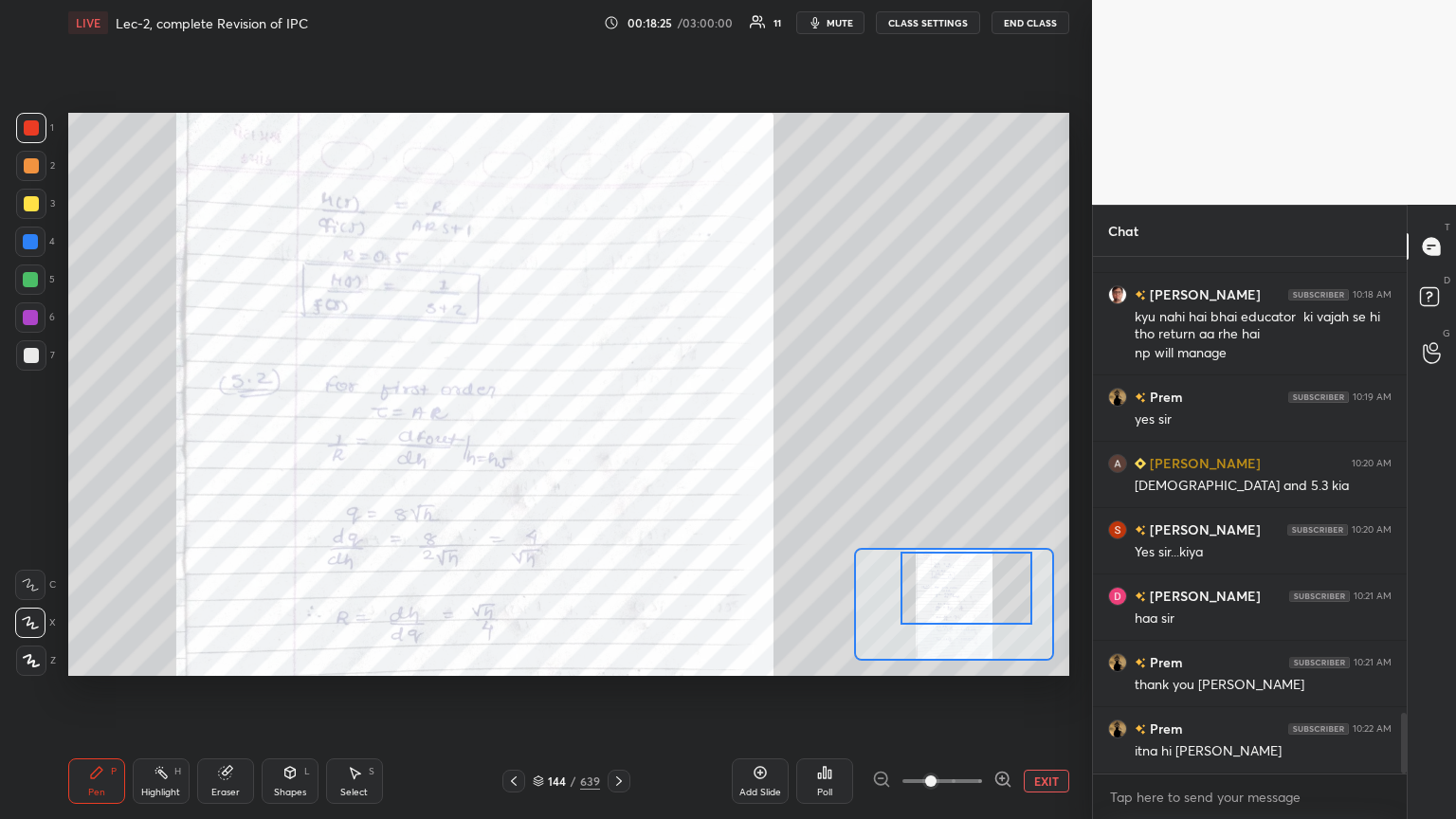 click at bounding box center (966, 588) 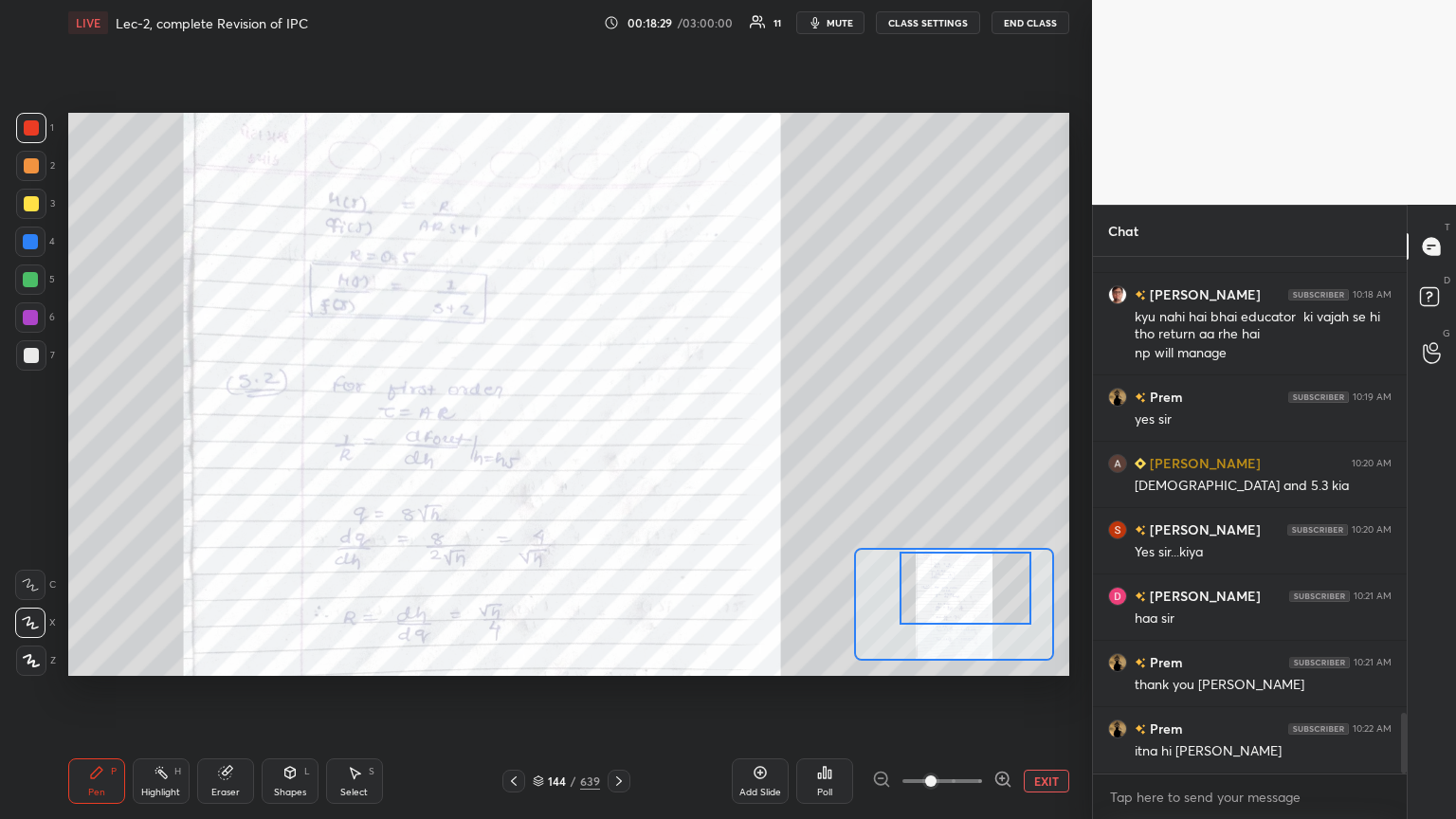 click at bounding box center [514, 781] 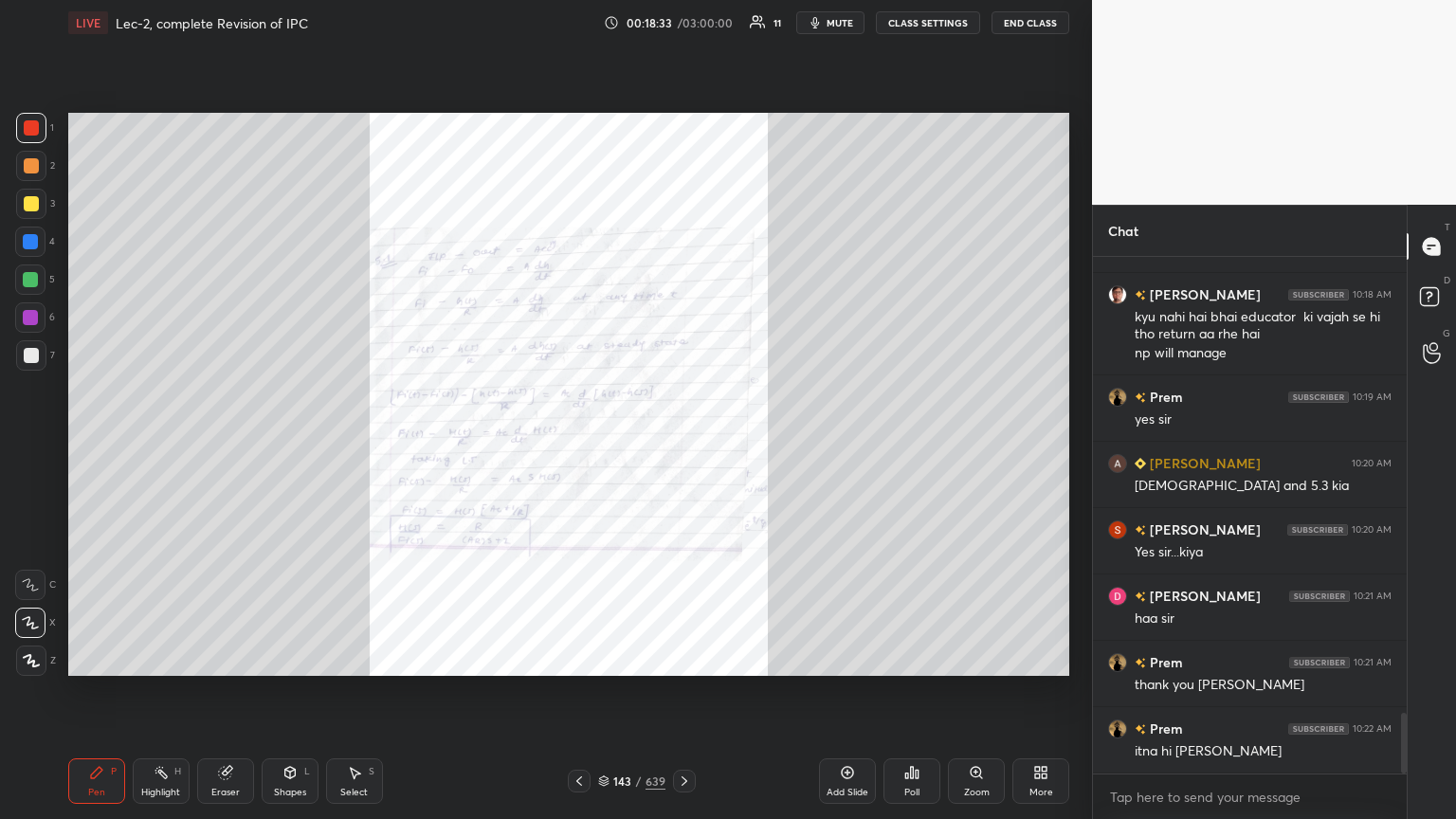 click 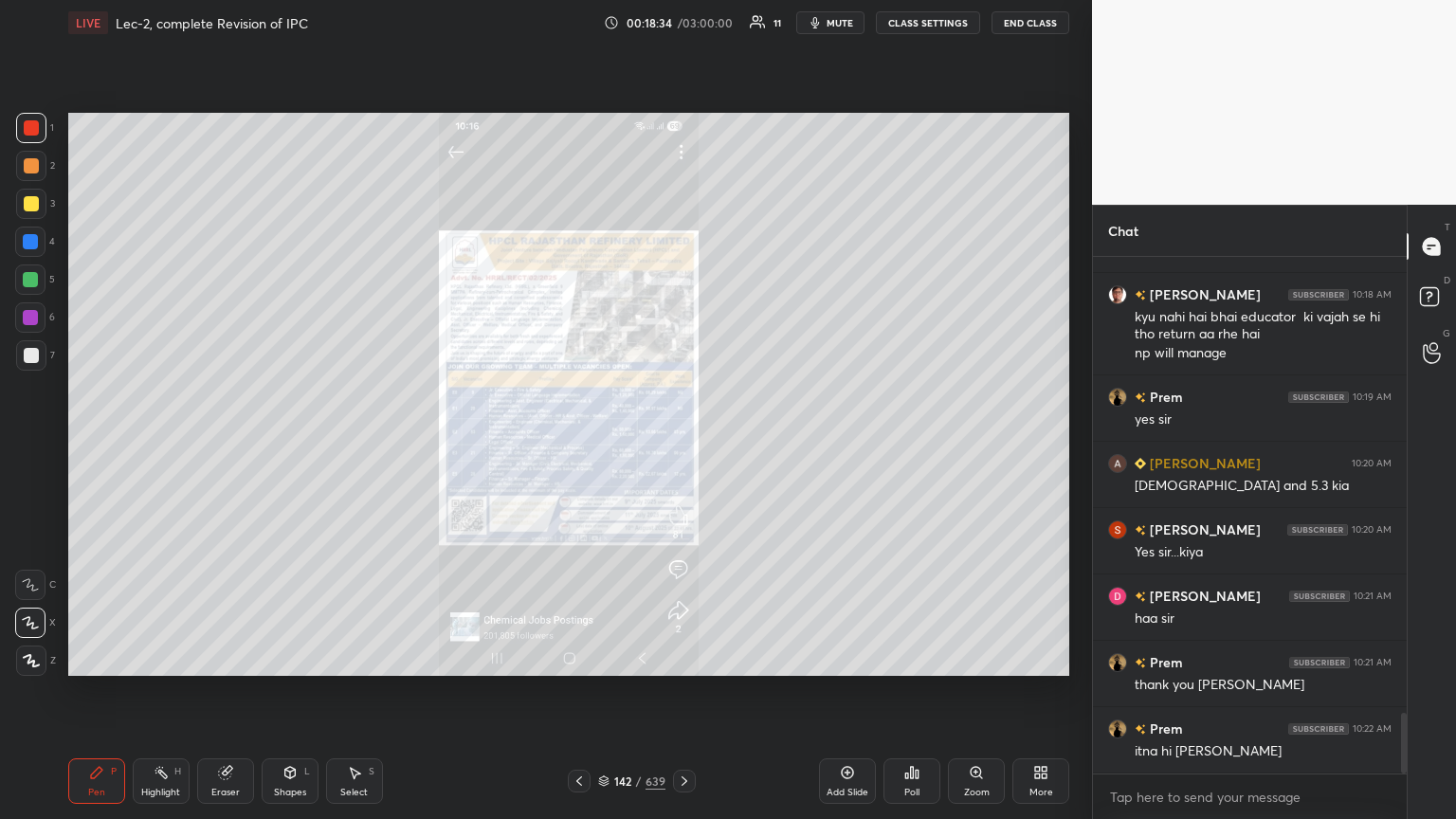 click 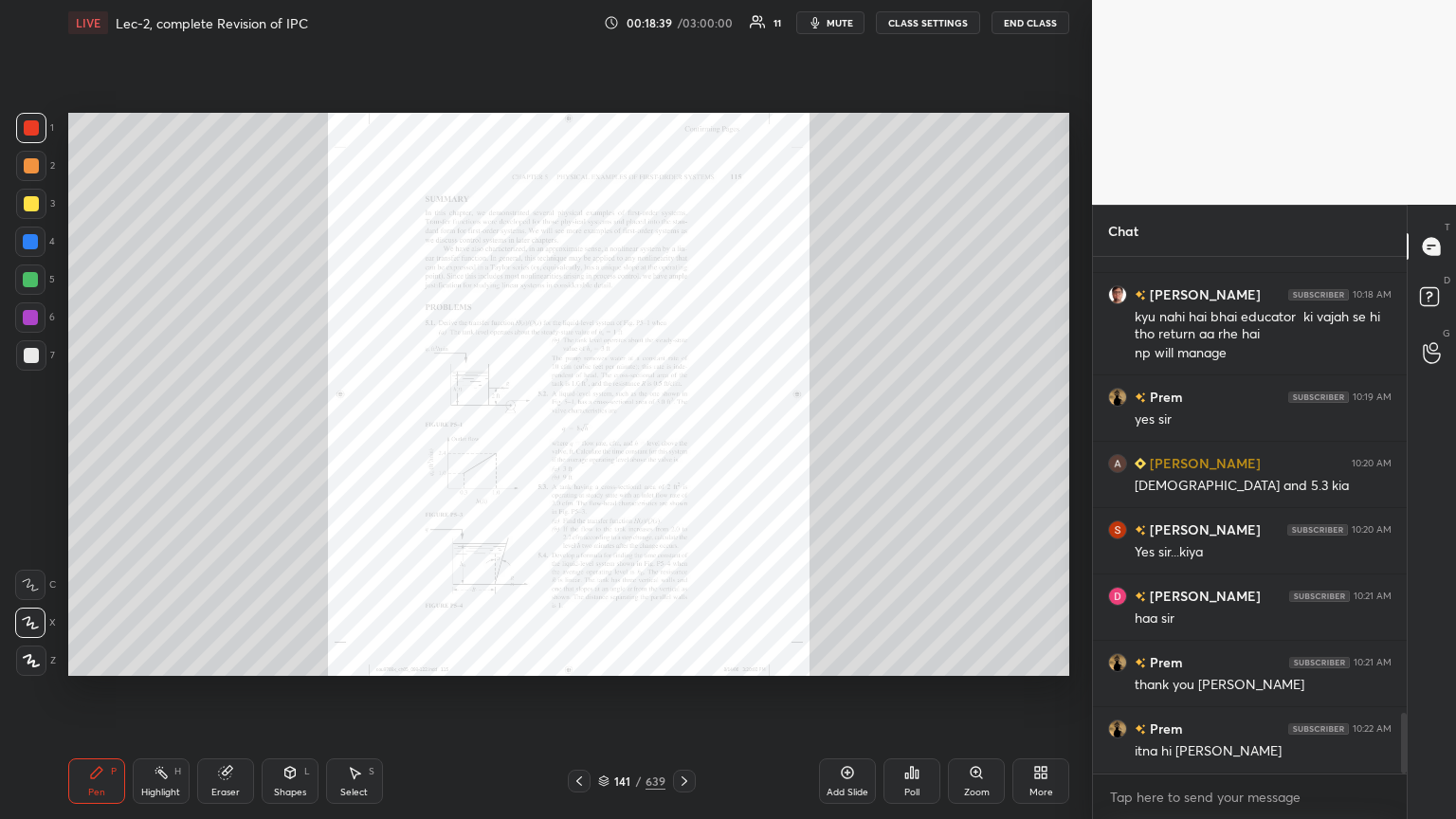 click on "Zoom" at bounding box center (976, 792) 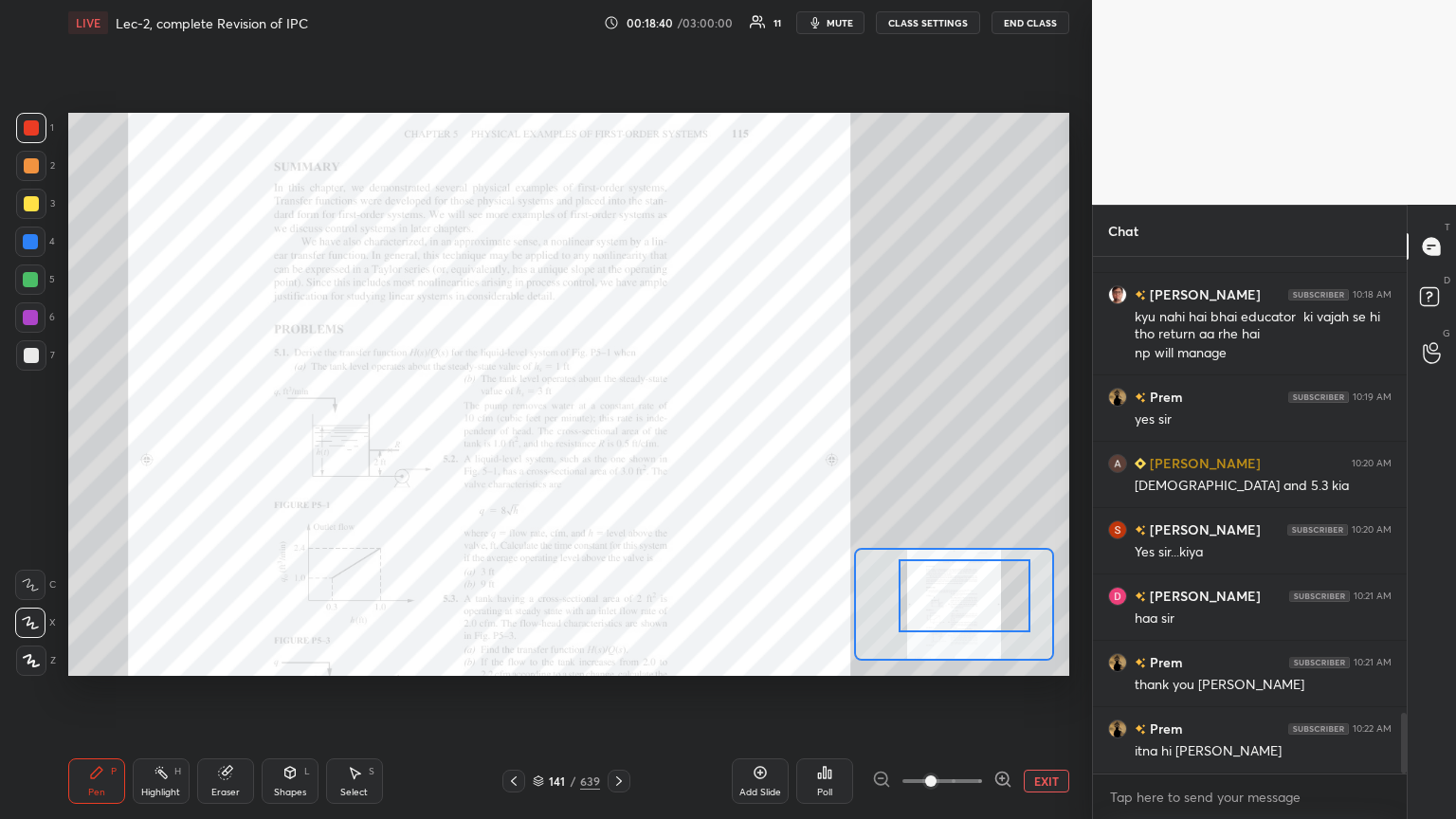 drag, startPoint x: 954, startPoint y: 621, endPoint x: 963, endPoint y: 613, distance: 12.041595 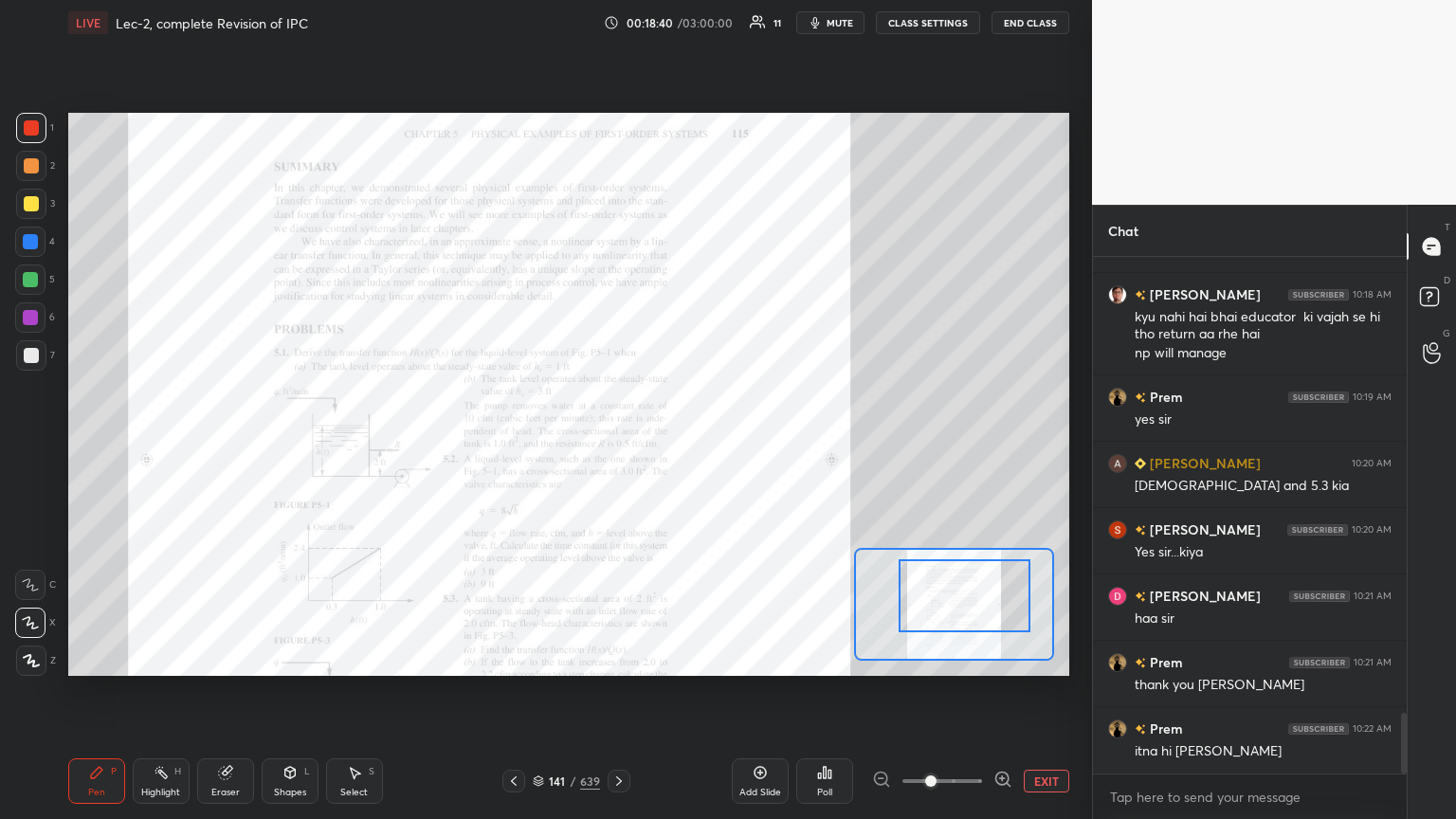 click at bounding box center (964, 595) 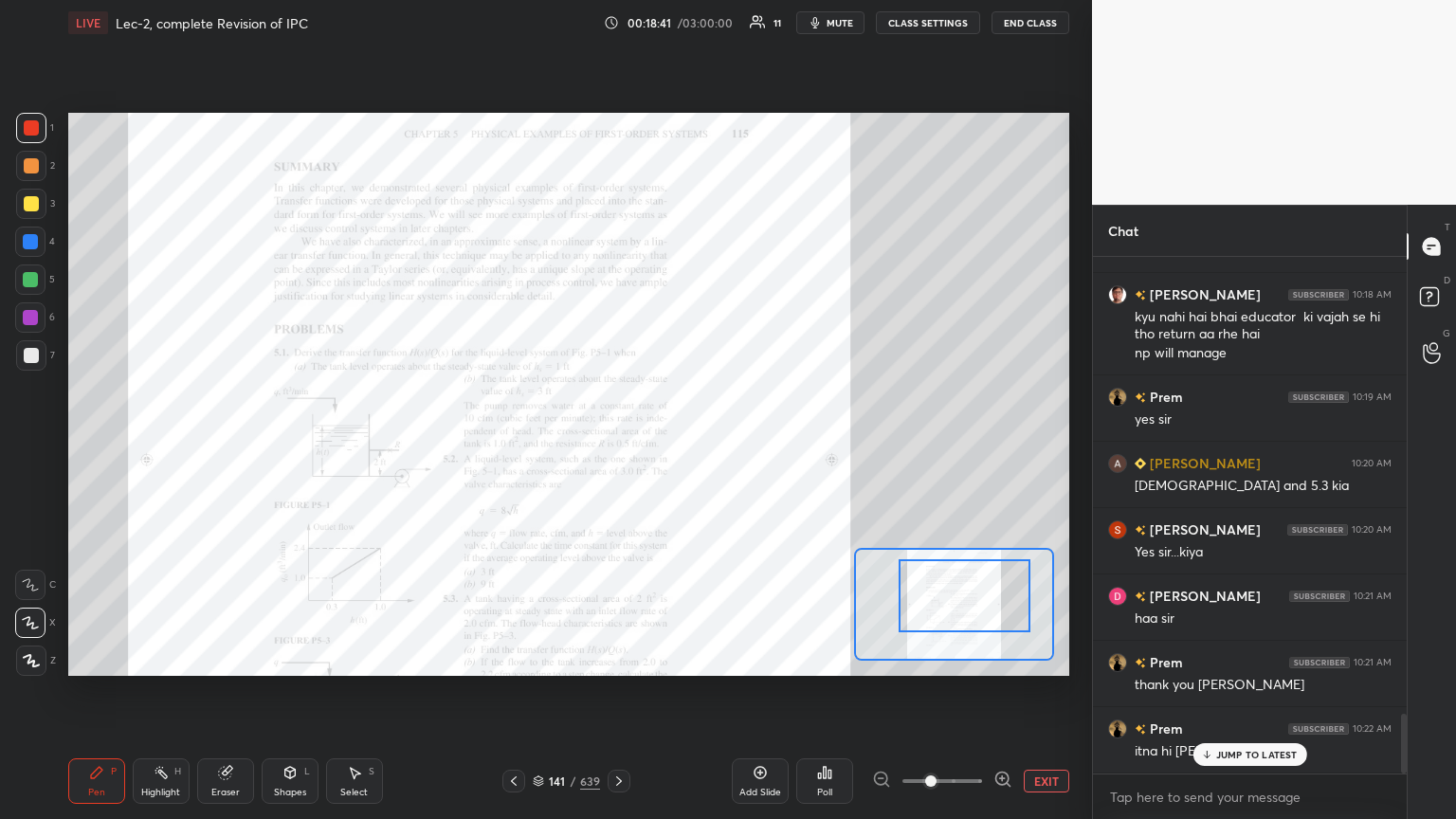 scroll, scrollTop: 3924, scrollLeft: 0, axis: vertical 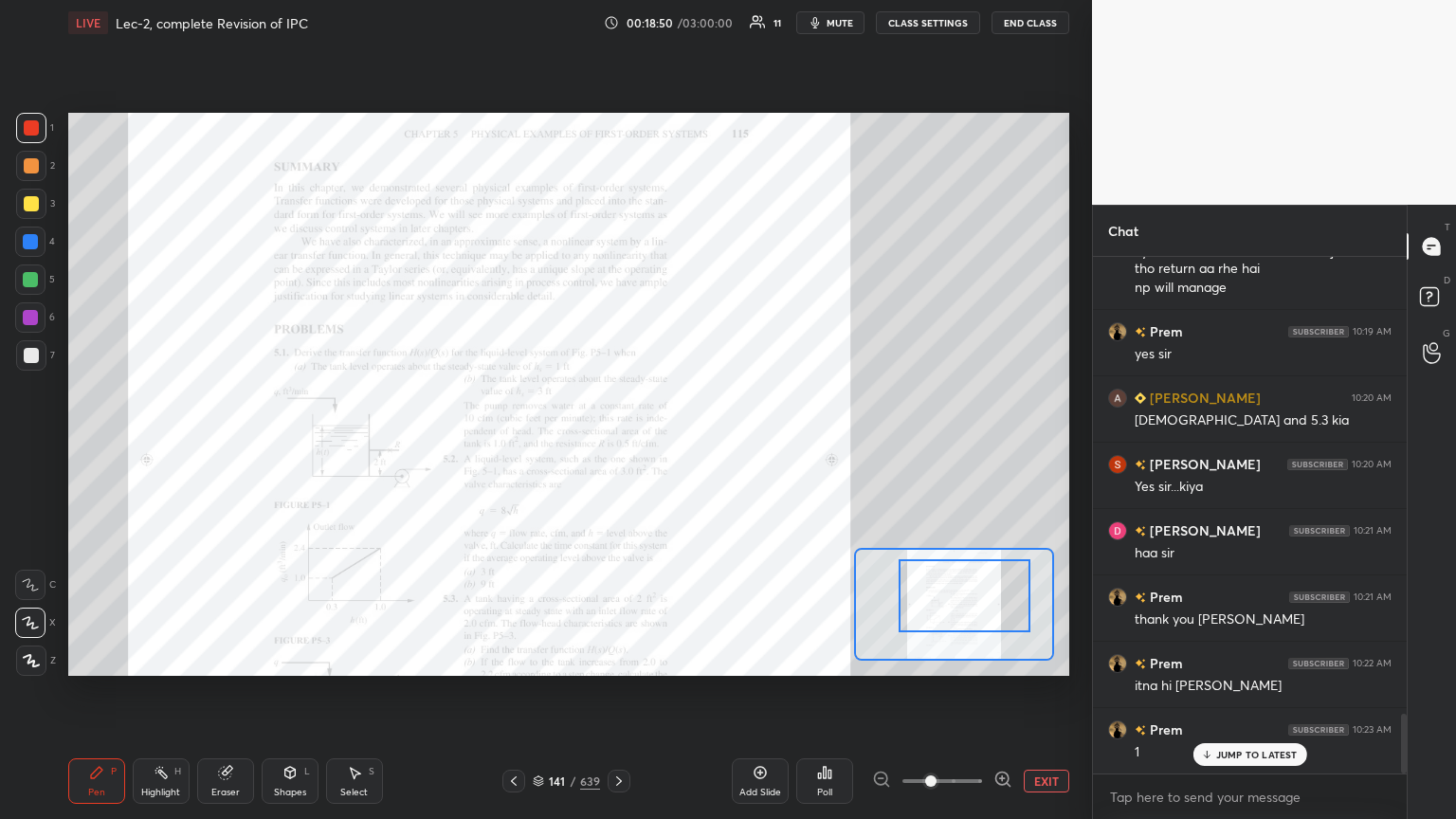 click at bounding box center [619, 781] 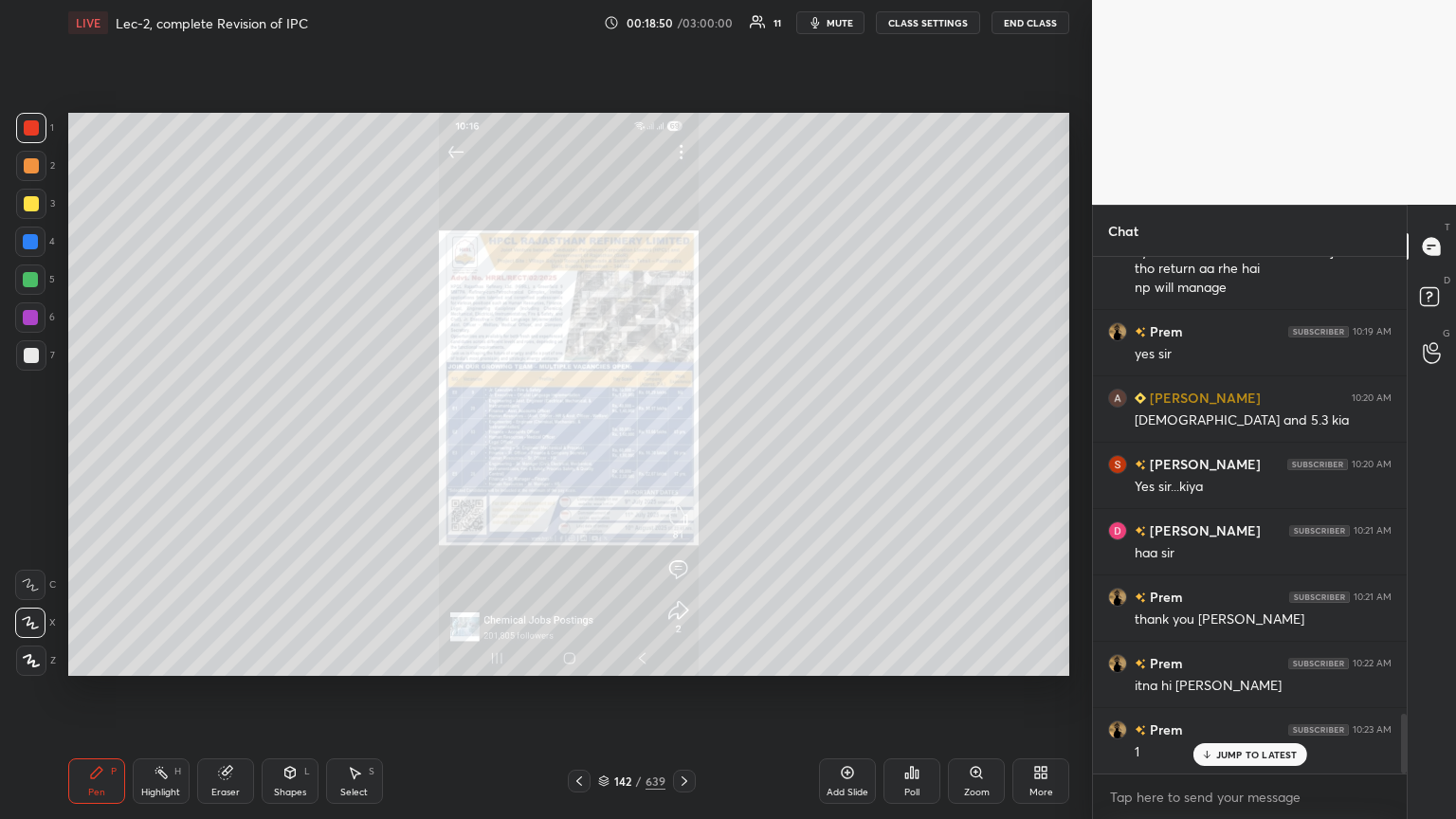 click 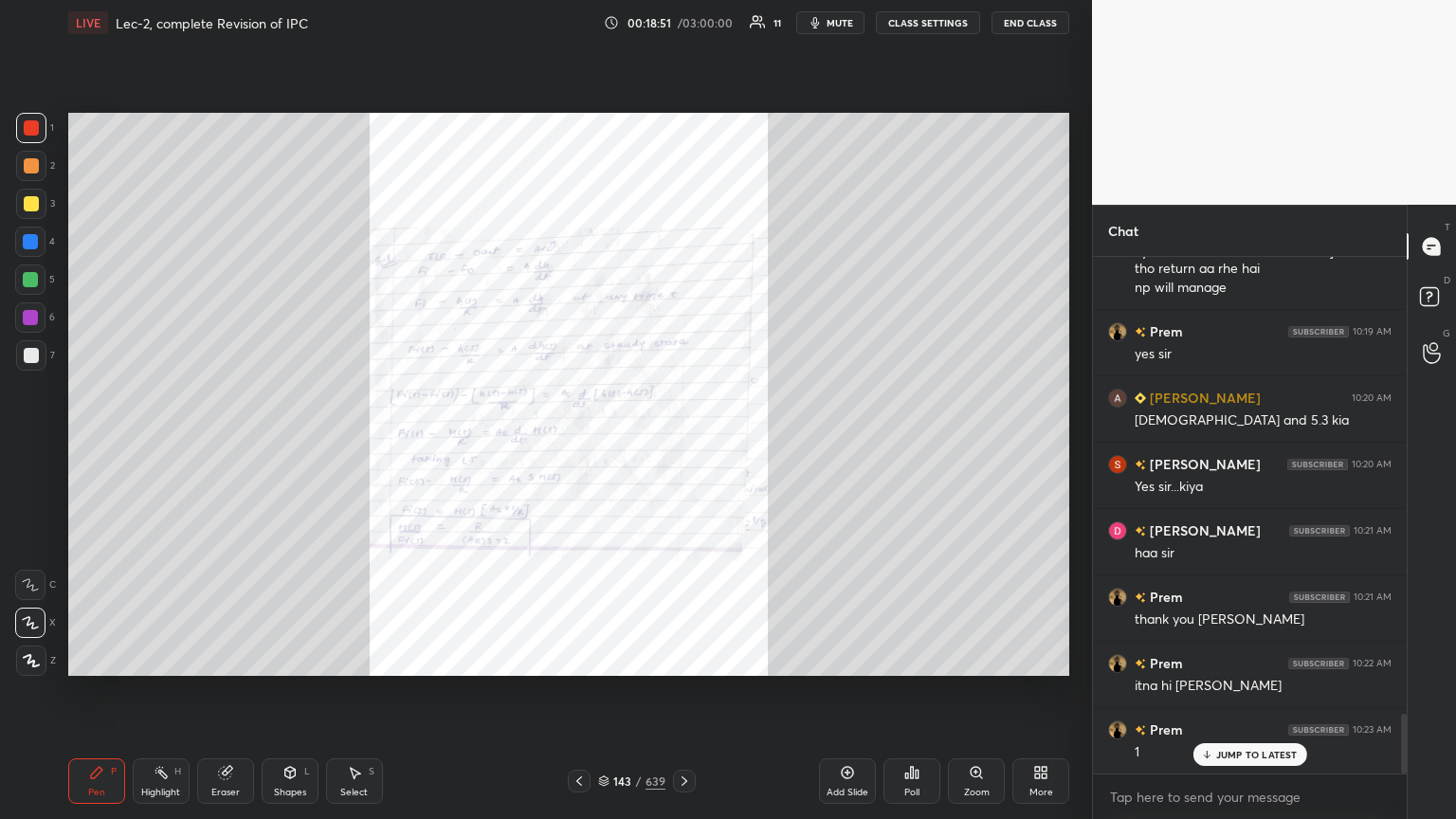 click 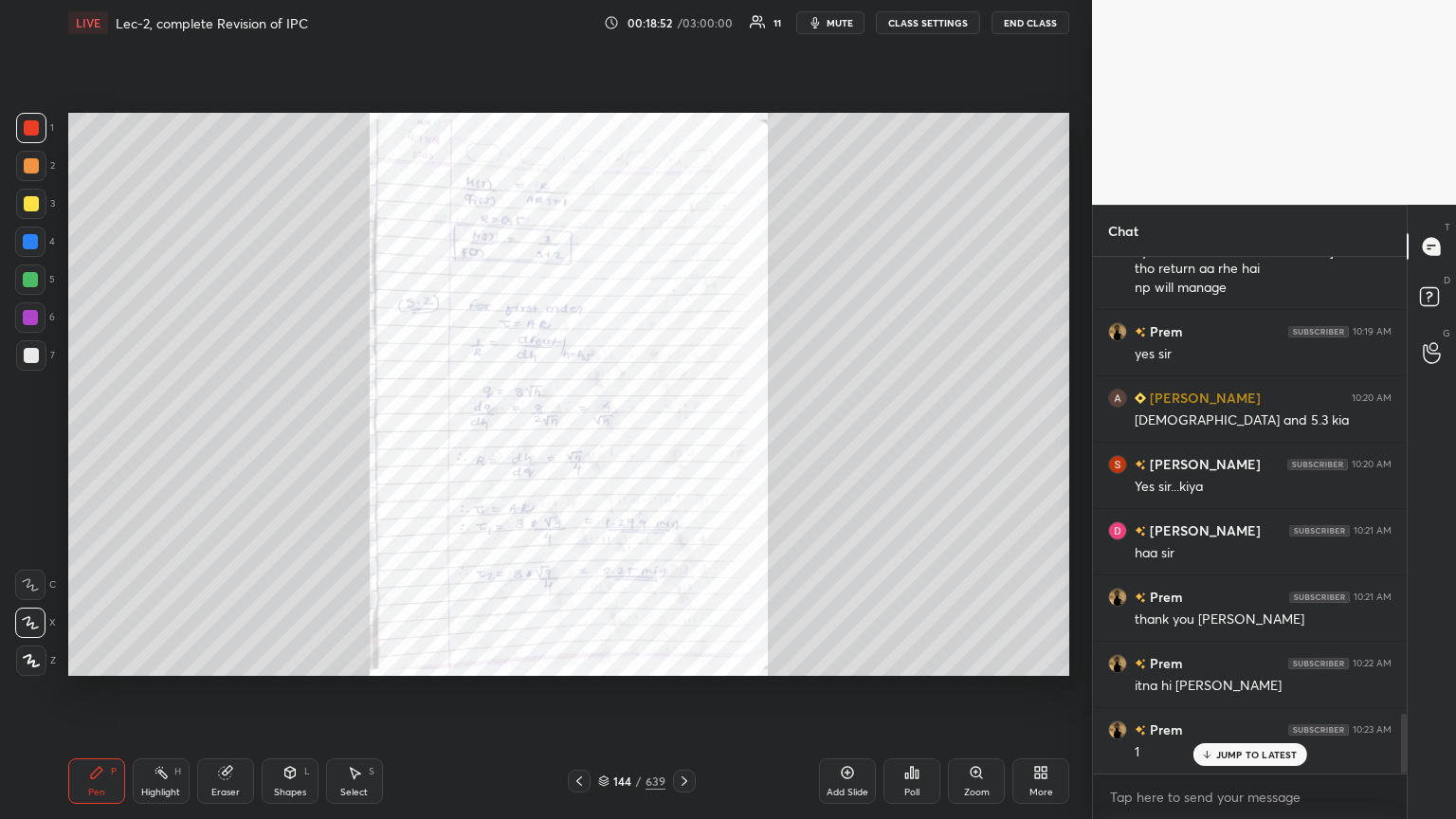 click on "Zoom" at bounding box center (976, 781) 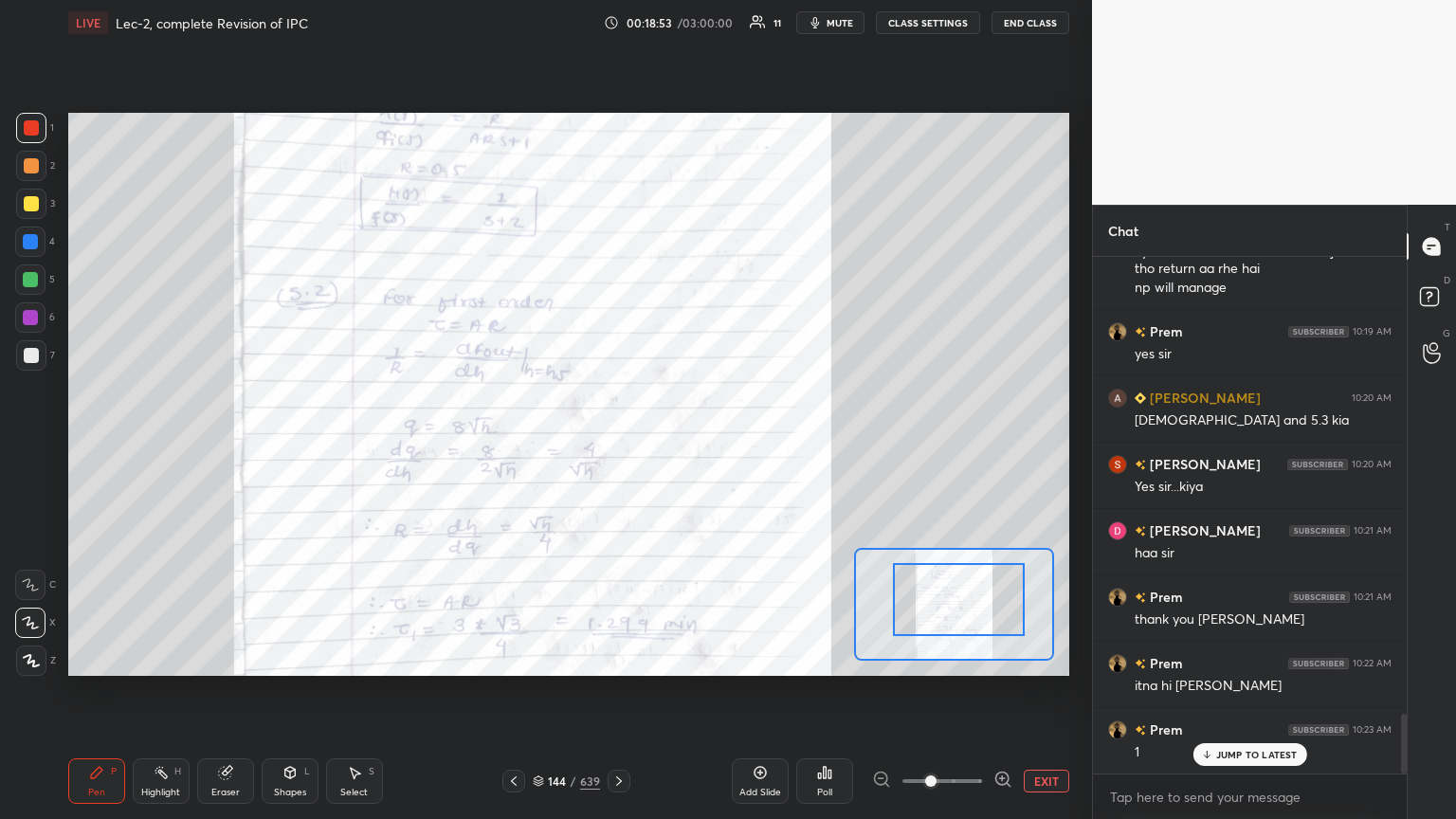 drag, startPoint x: 970, startPoint y: 620, endPoint x: 976, endPoint y: 610, distance: 11.661904 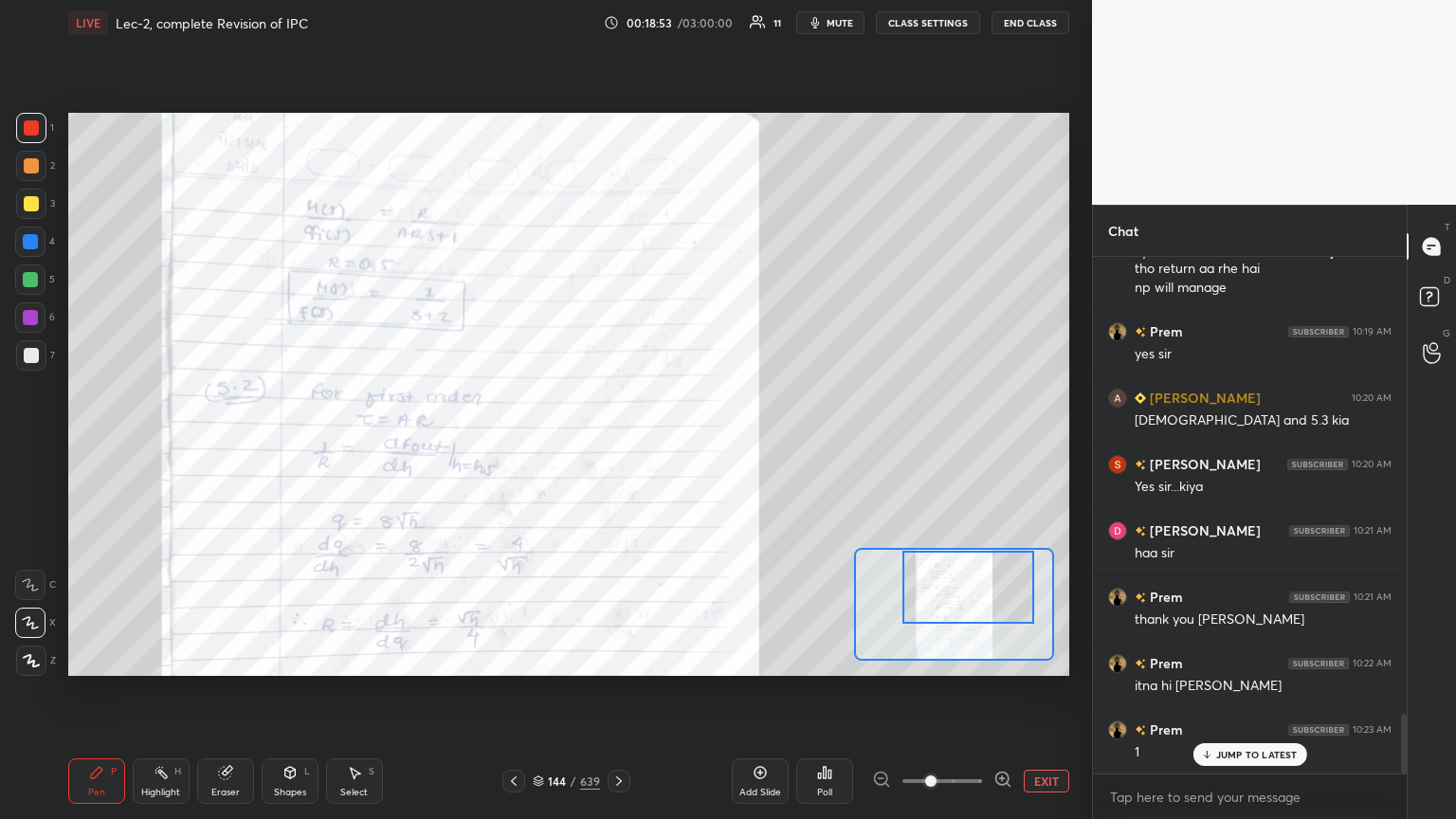 click at bounding box center (968, 587) 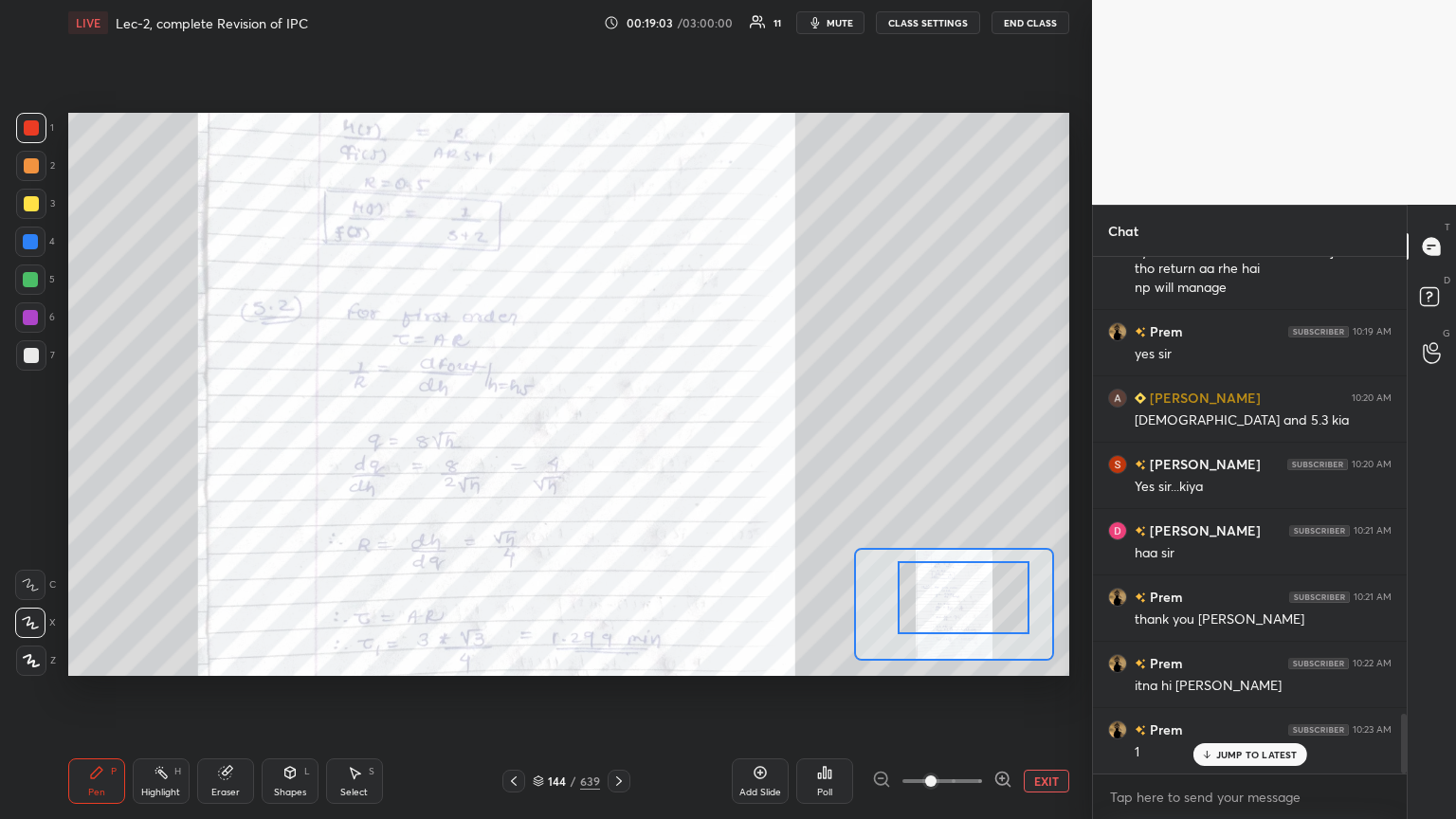 click at bounding box center (963, 597) 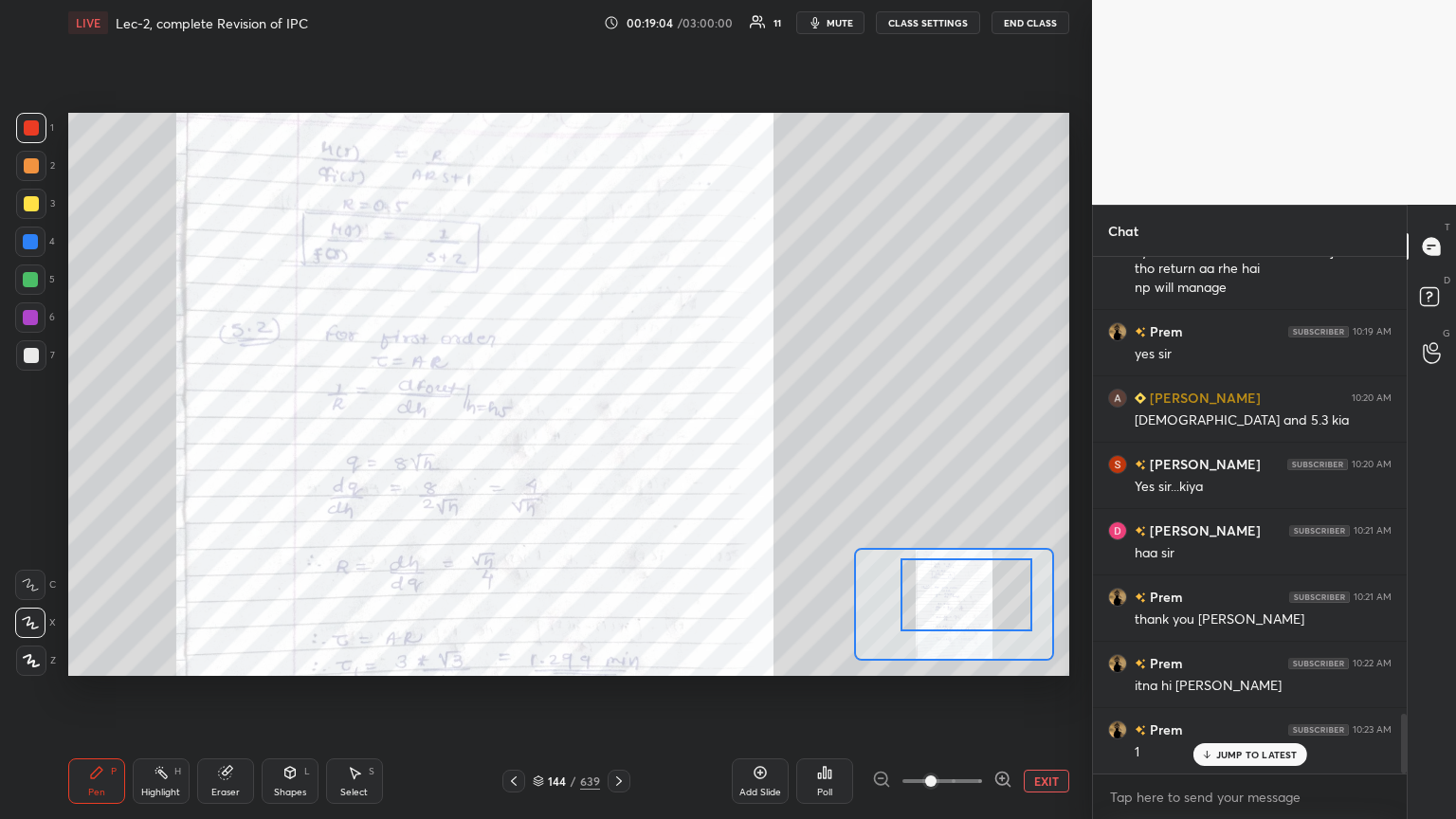 click 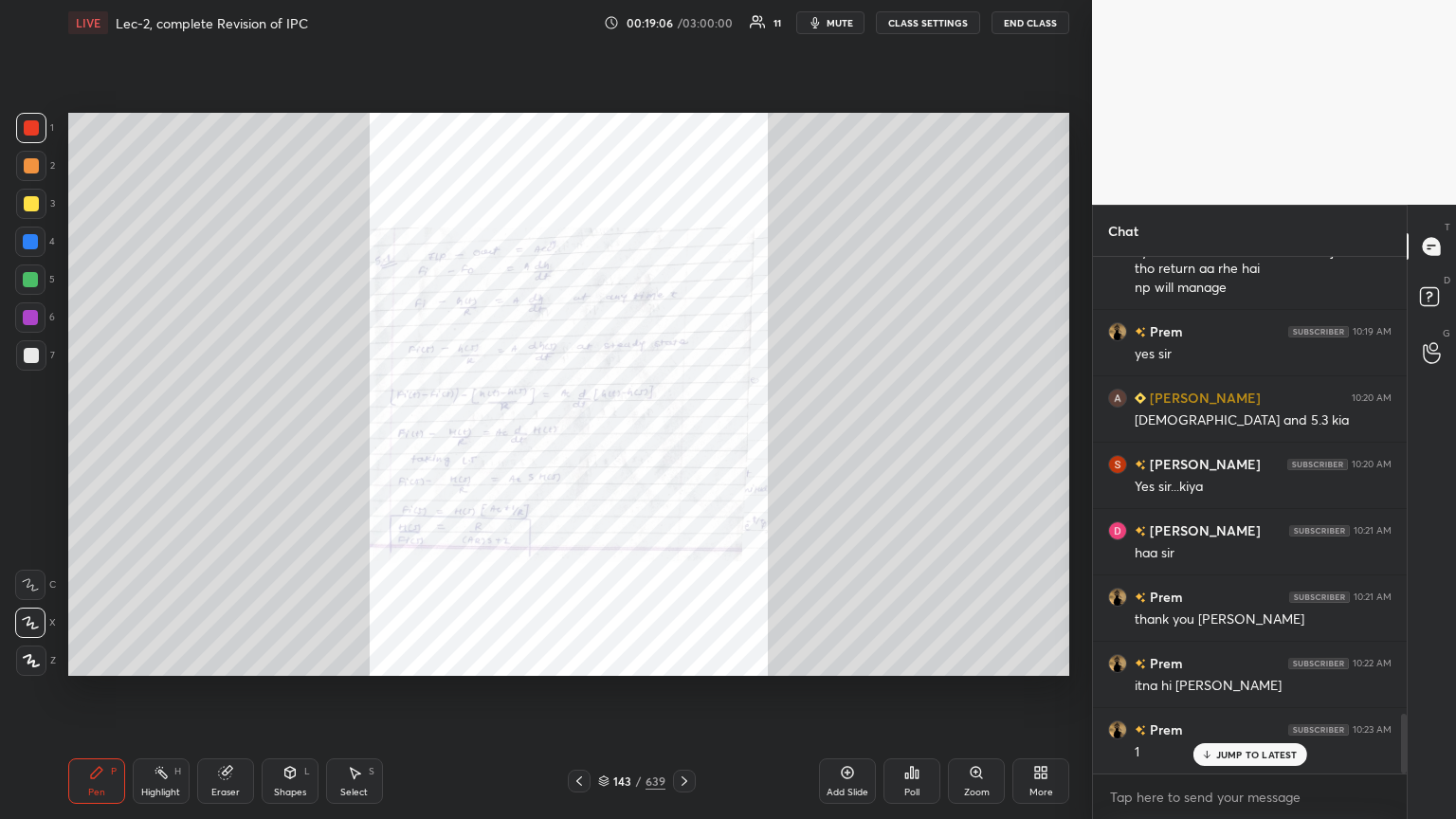 click 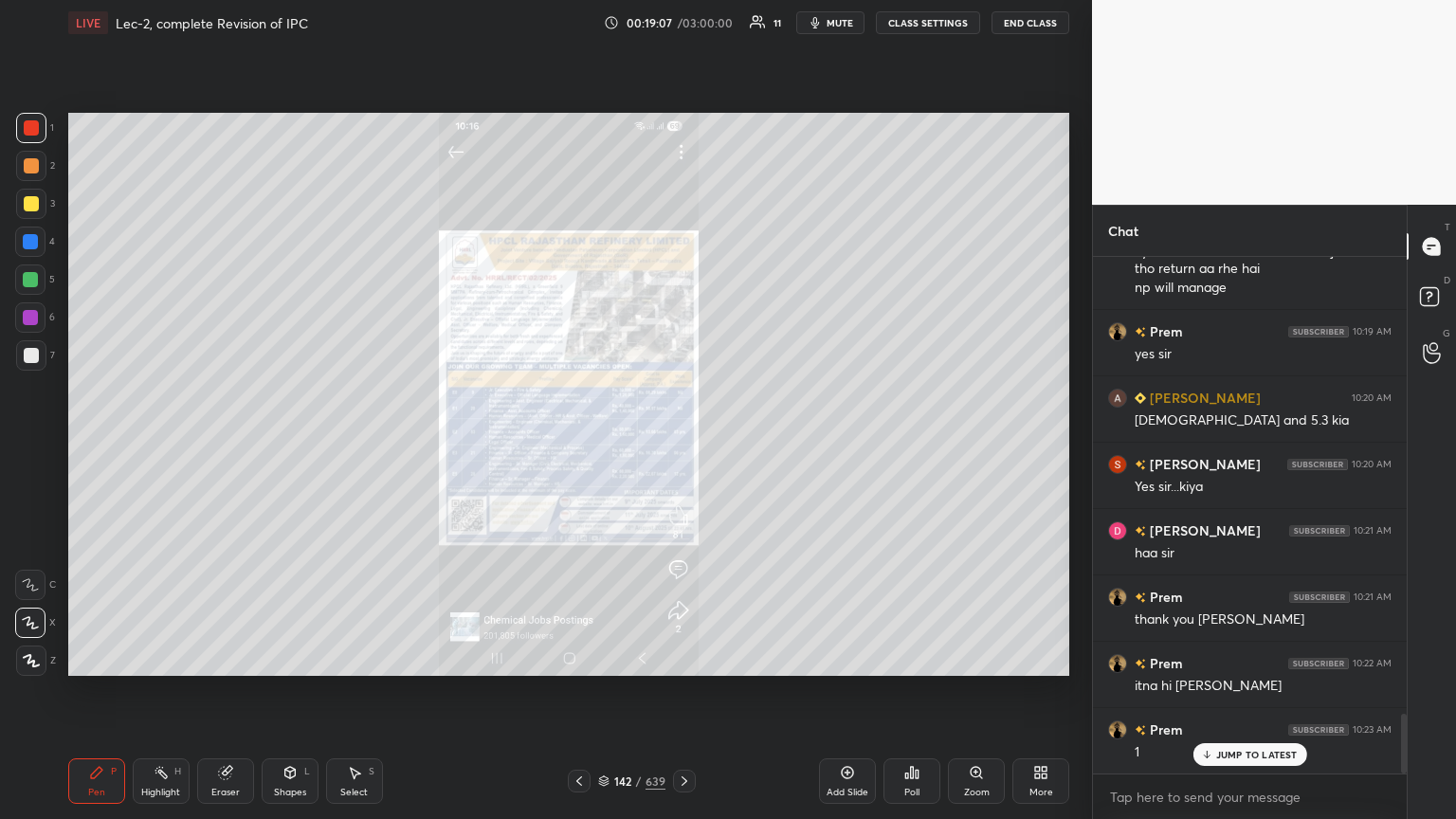 click 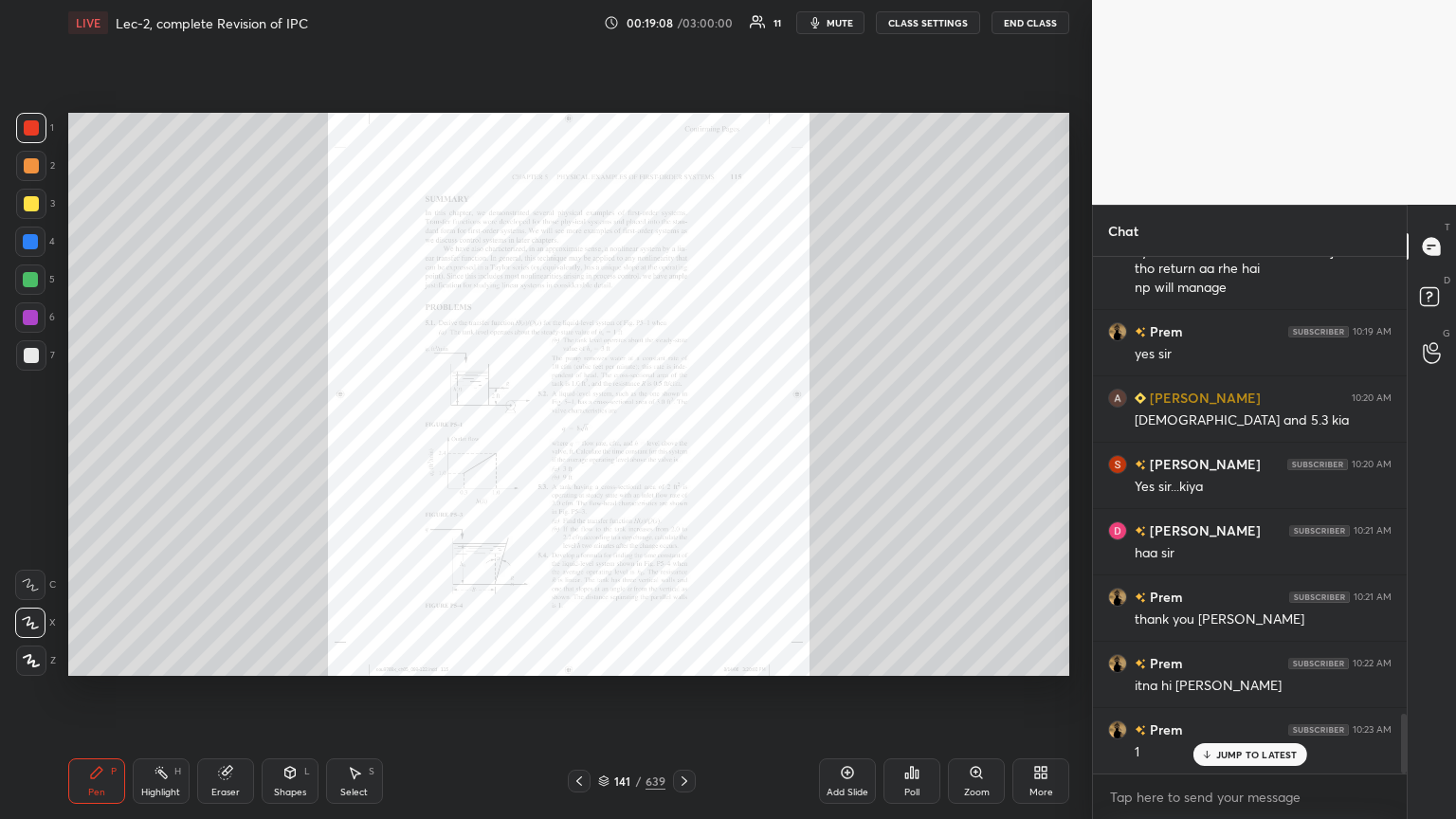 click on "Zoom" at bounding box center [976, 792] 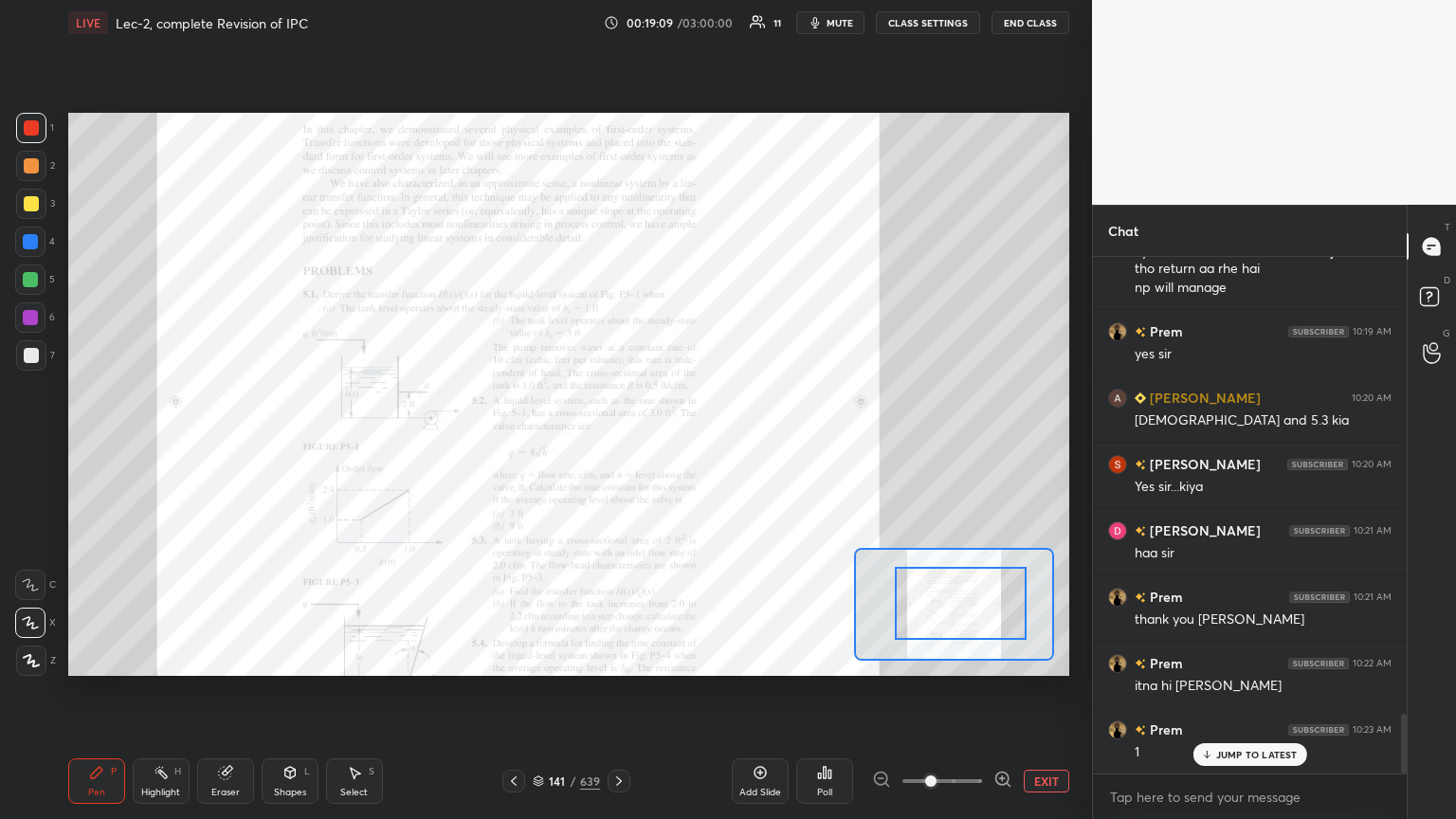 drag, startPoint x: 953, startPoint y: 611, endPoint x: 974, endPoint y: 609, distance: 21.095023 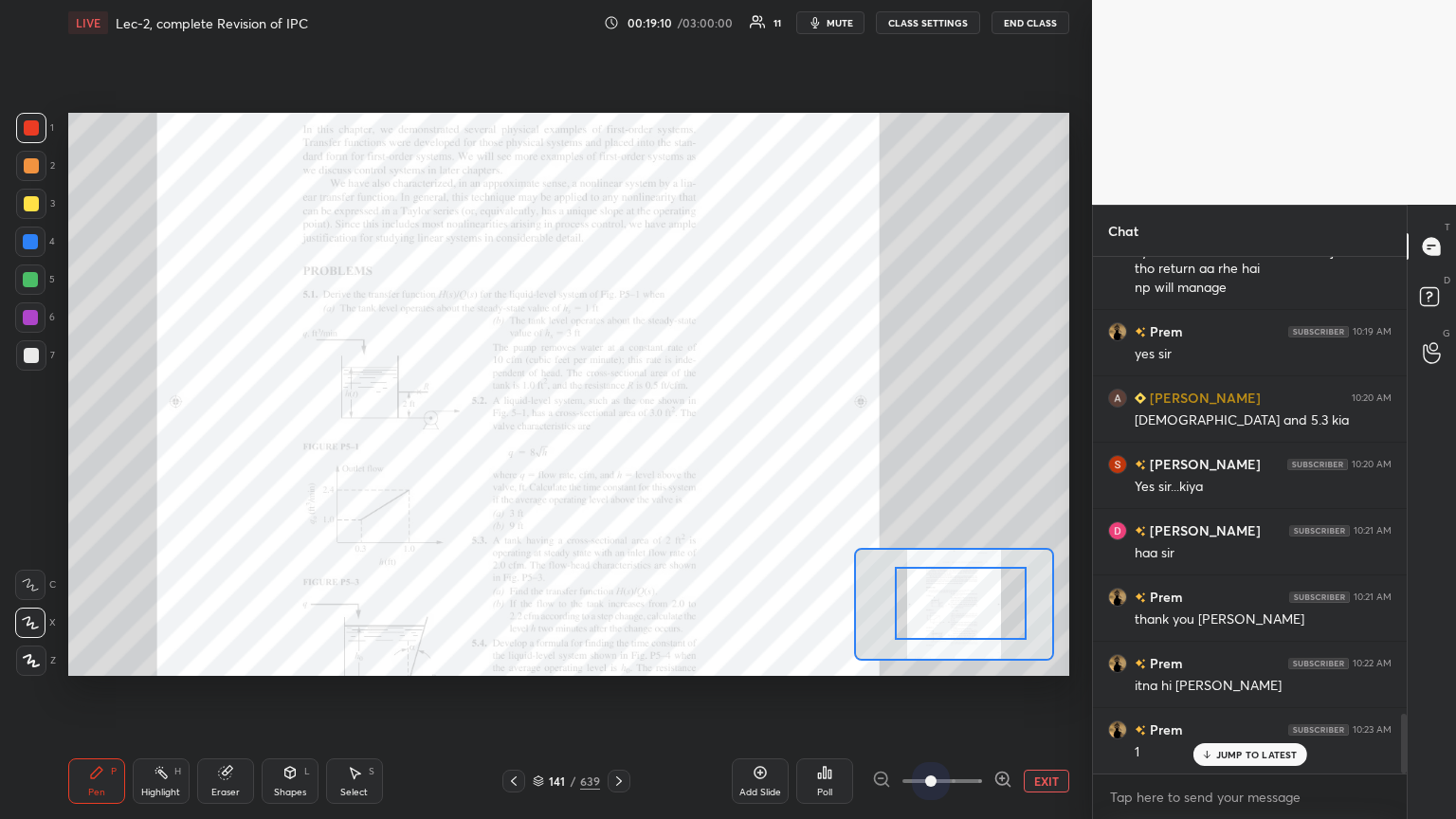 drag, startPoint x: 933, startPoint y: 777, endPoint x: 985, endPoint y: 755, distance: 56.46238 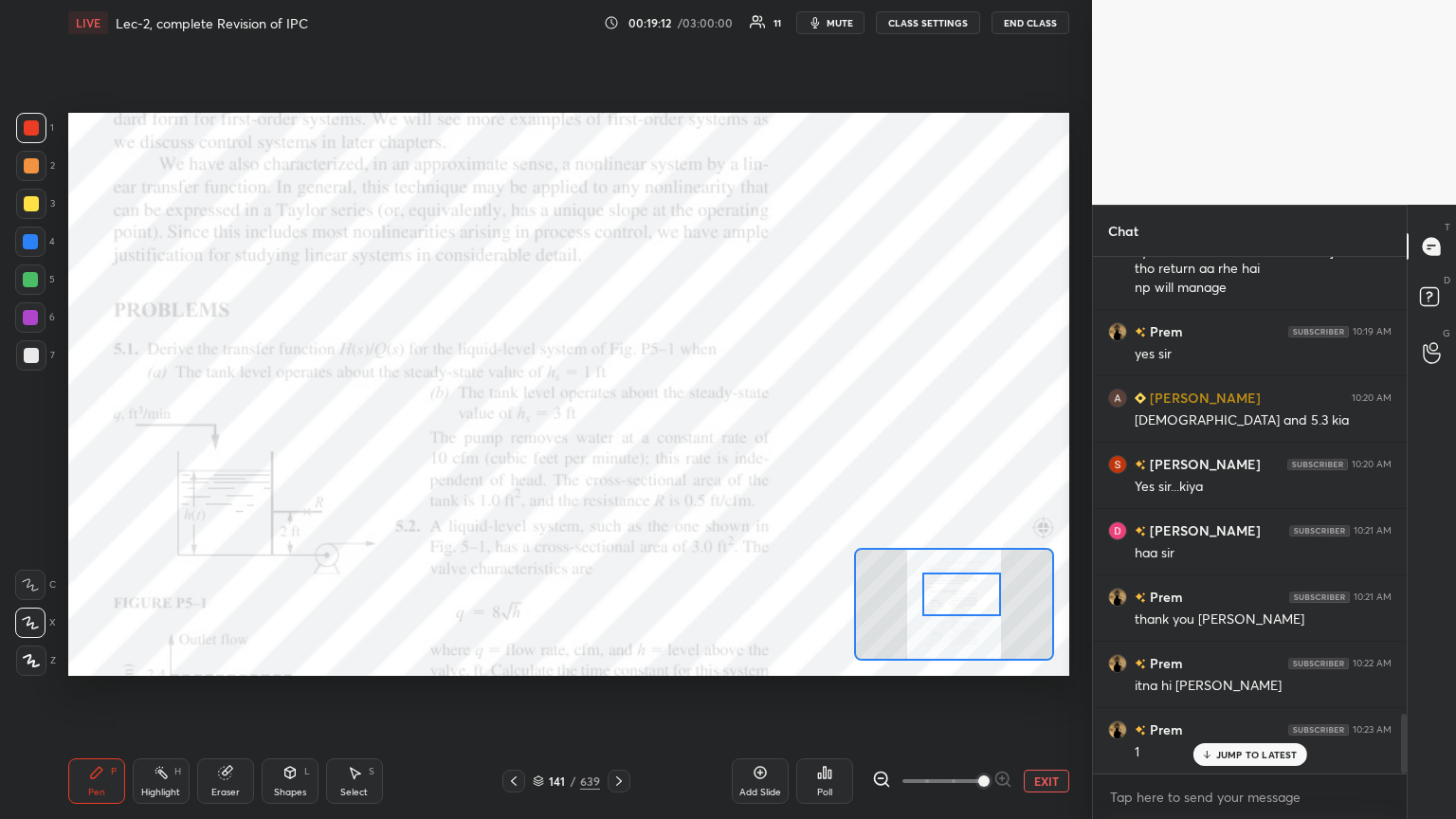 click at bounding box center [961, 594] 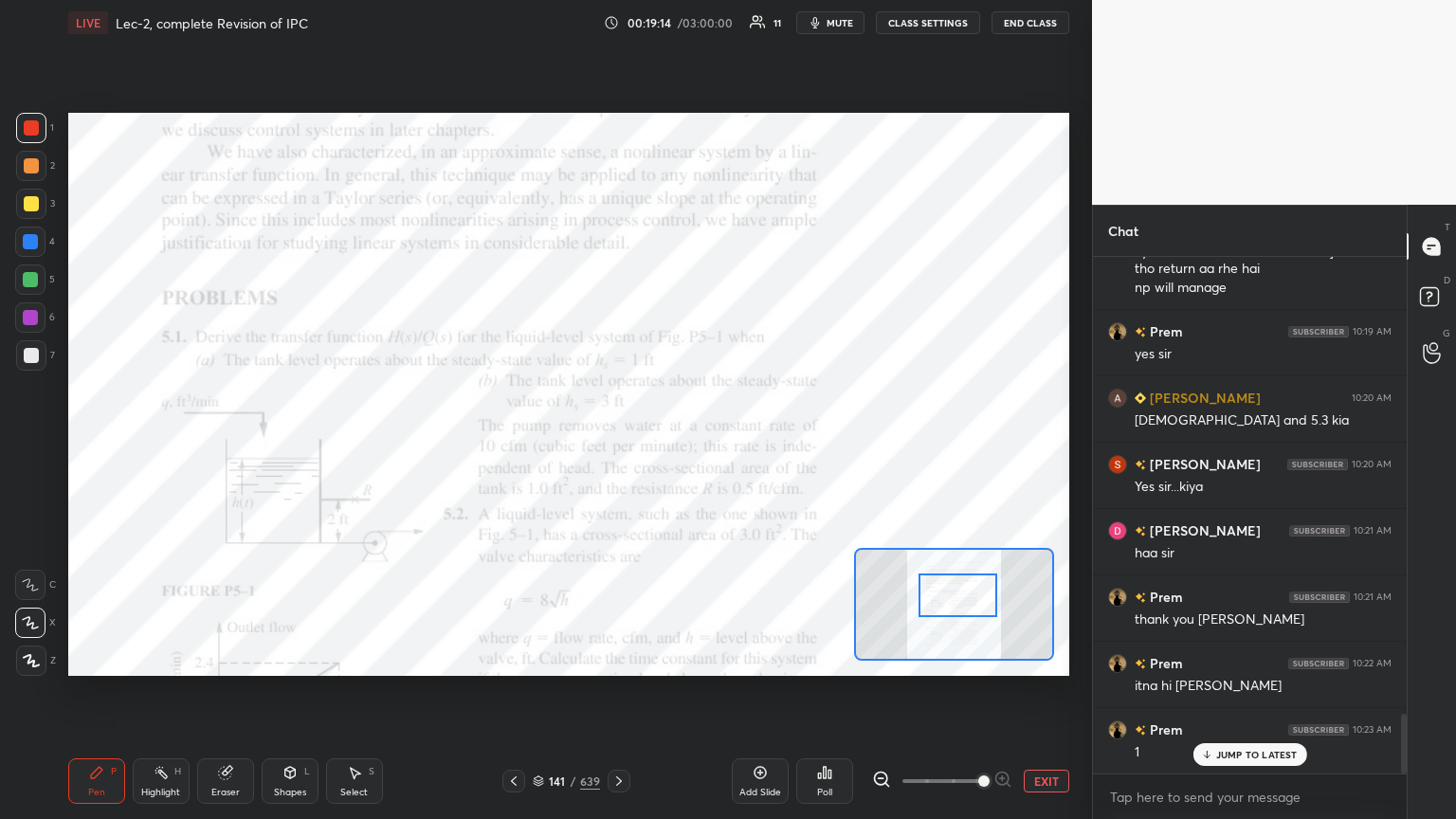 click at bounding box center (957, 595) 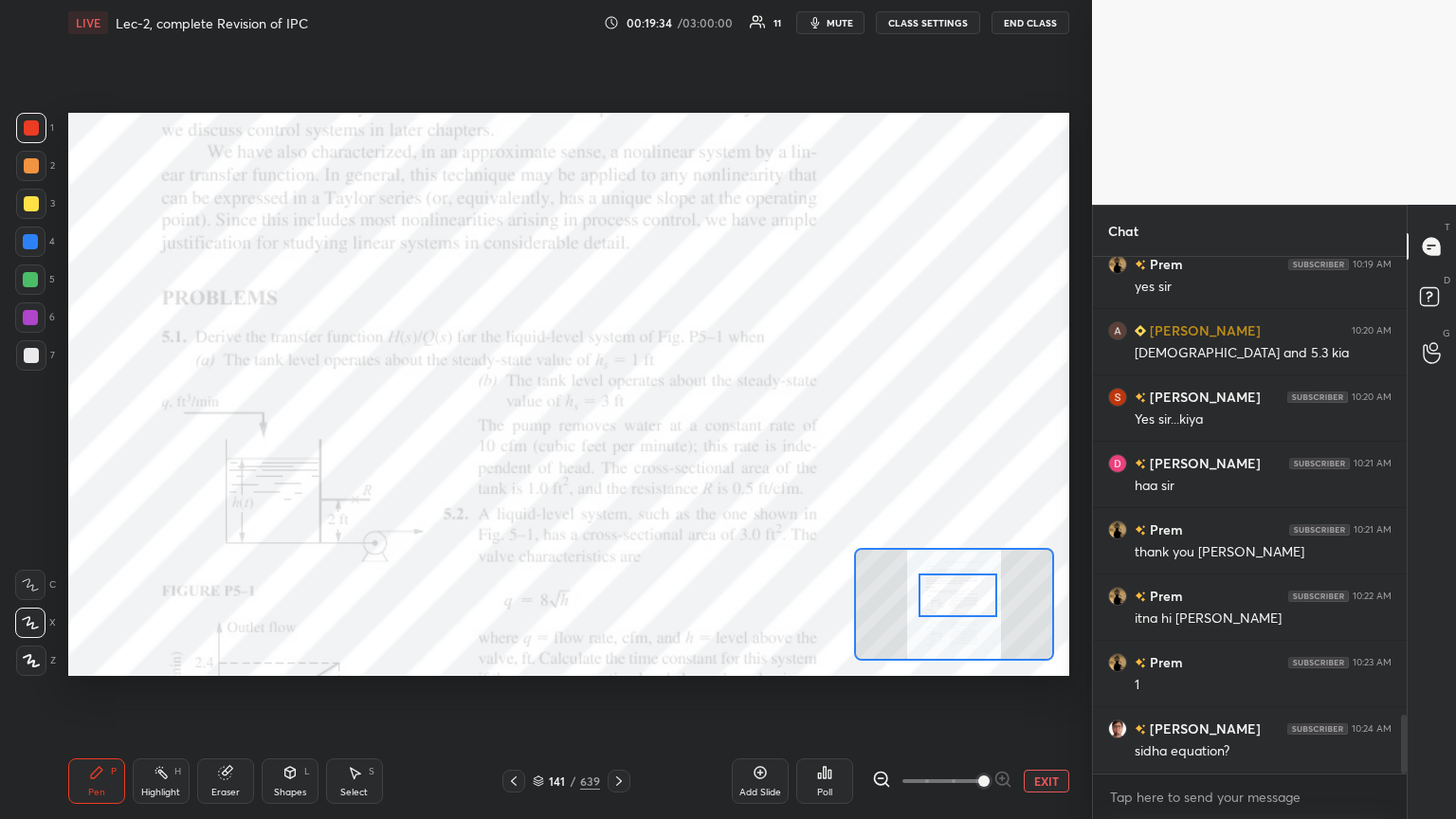 scroll, scrollTop: 4057, scrollLeft: 0, axis: vertical 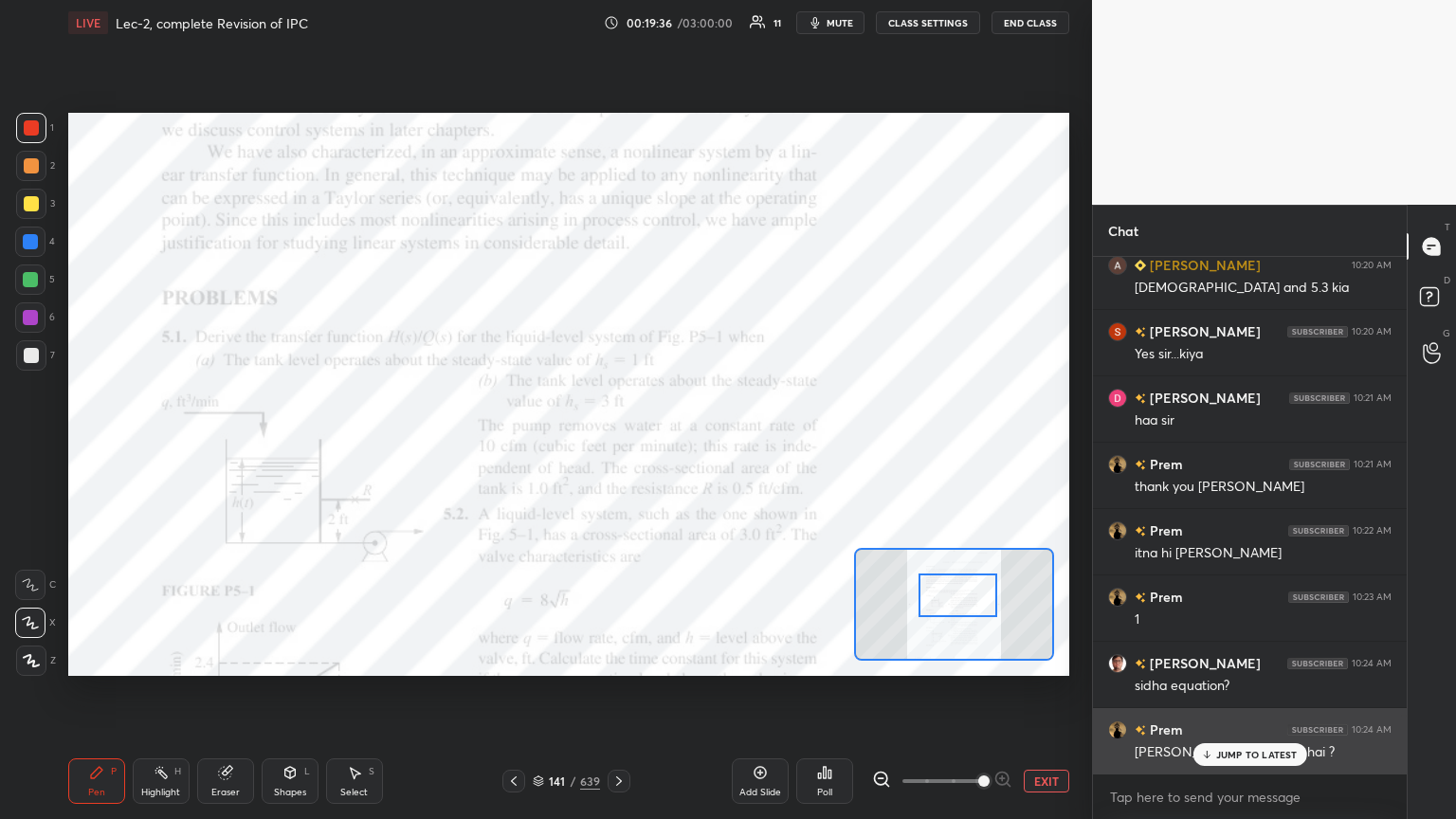 click on "JUMP TO LATEST" at bounding box center (1249, 755) 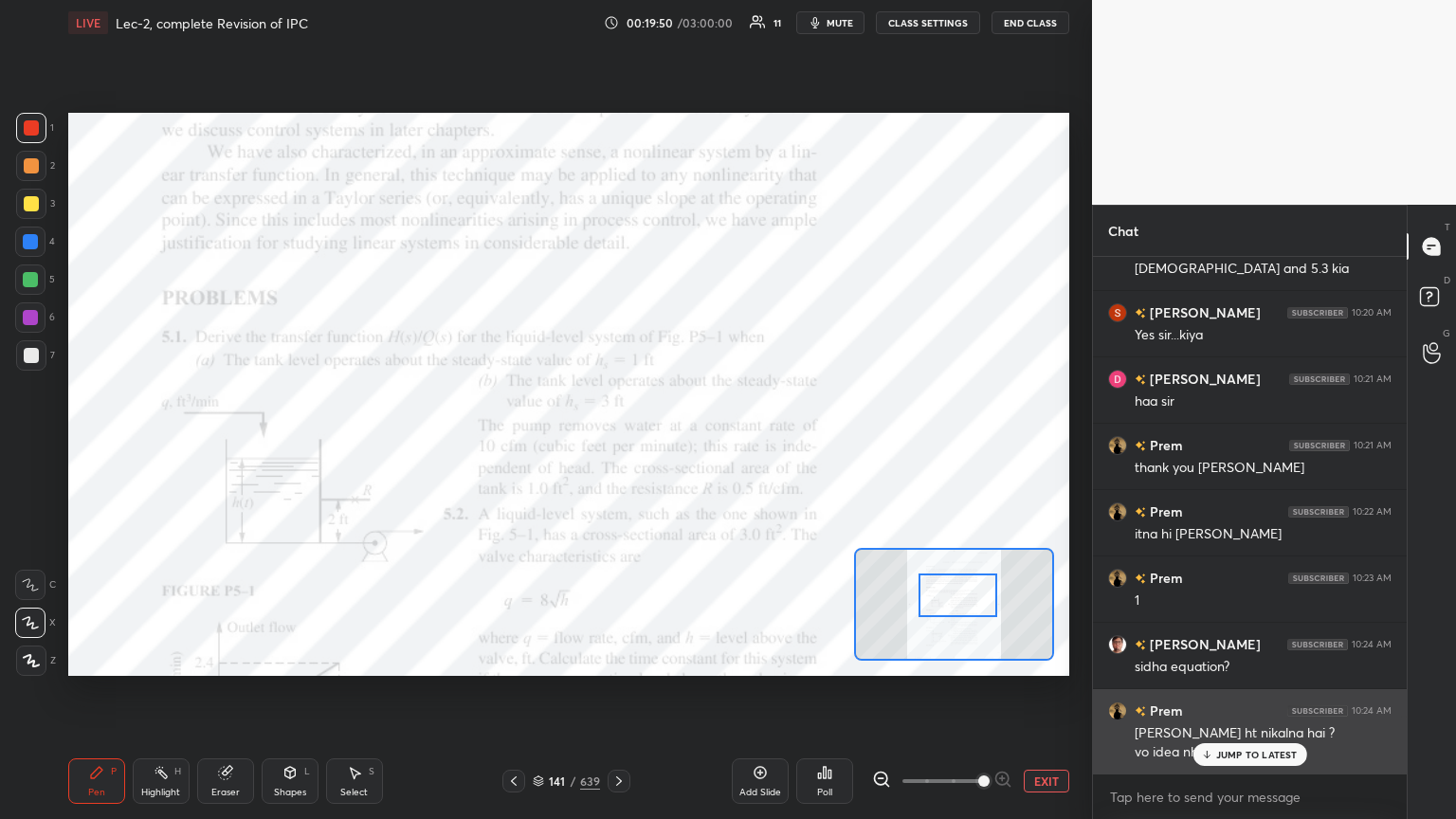 scroll, scrollTop: 4194, scrollLeft: 0, axis: vertical 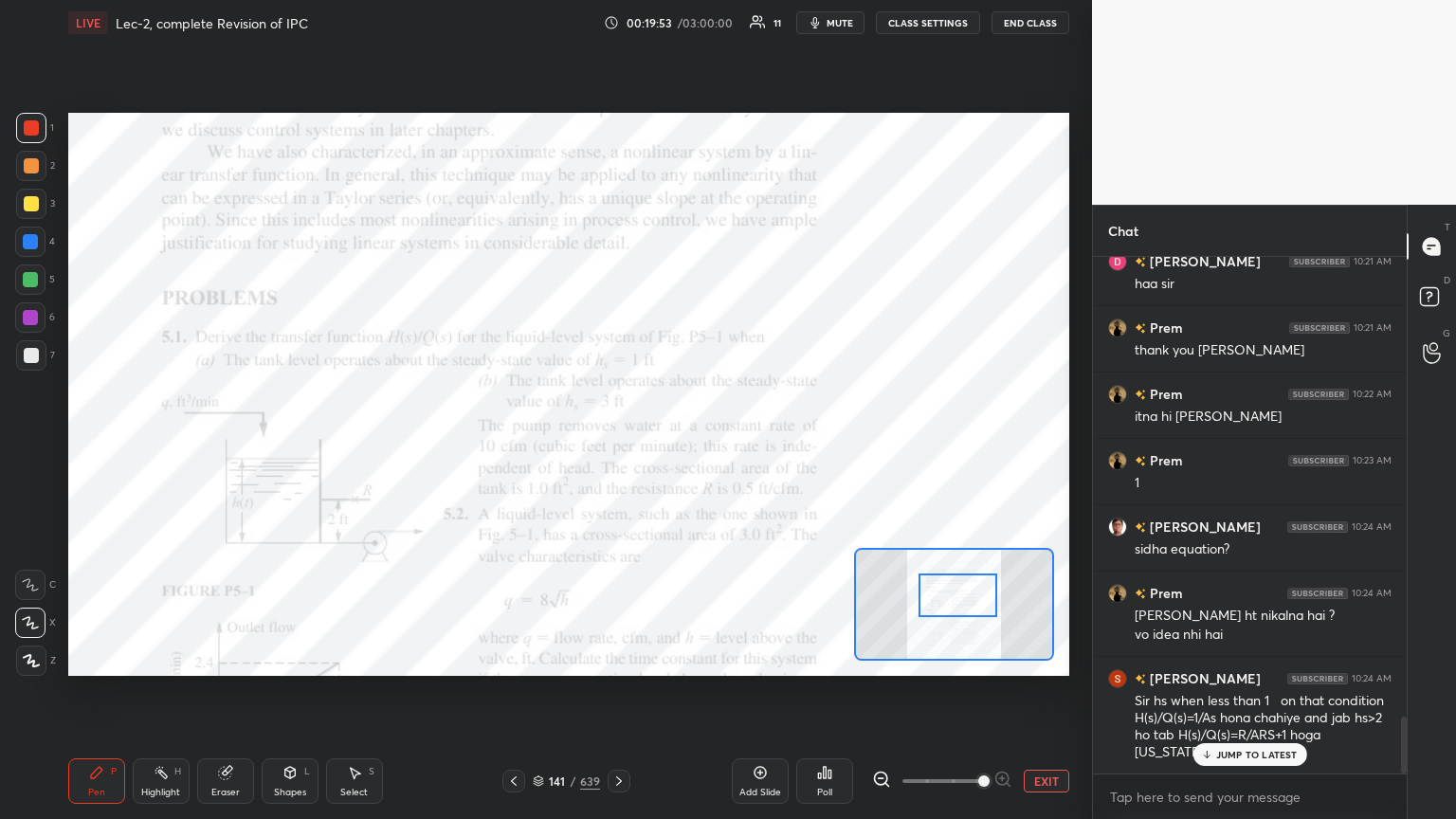 click on "JUMP TO LATEST" at bounding box center (1257, 755) 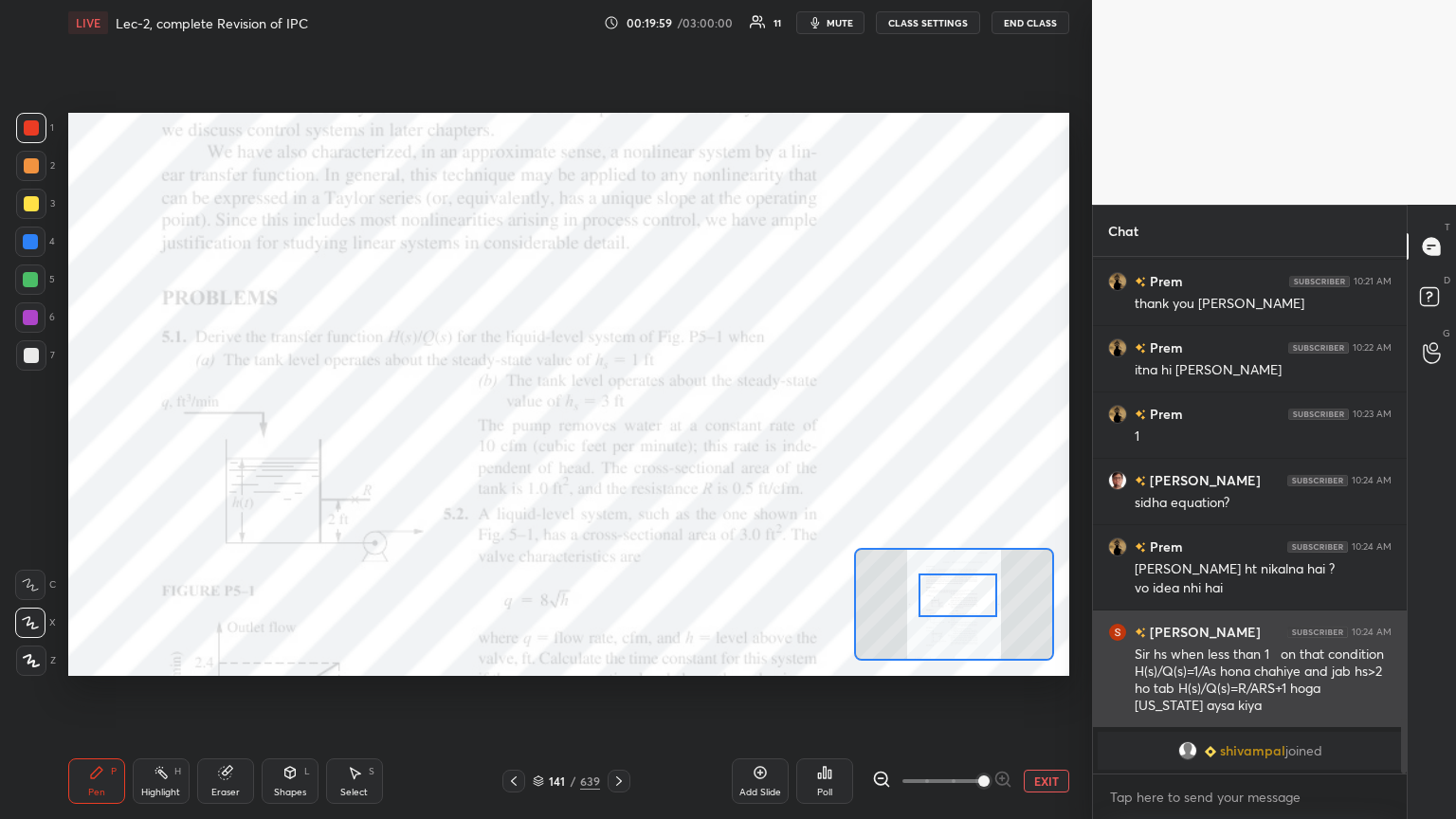 scroll, scrollTop: 3568, scrollLeft: 0, axis: vertical 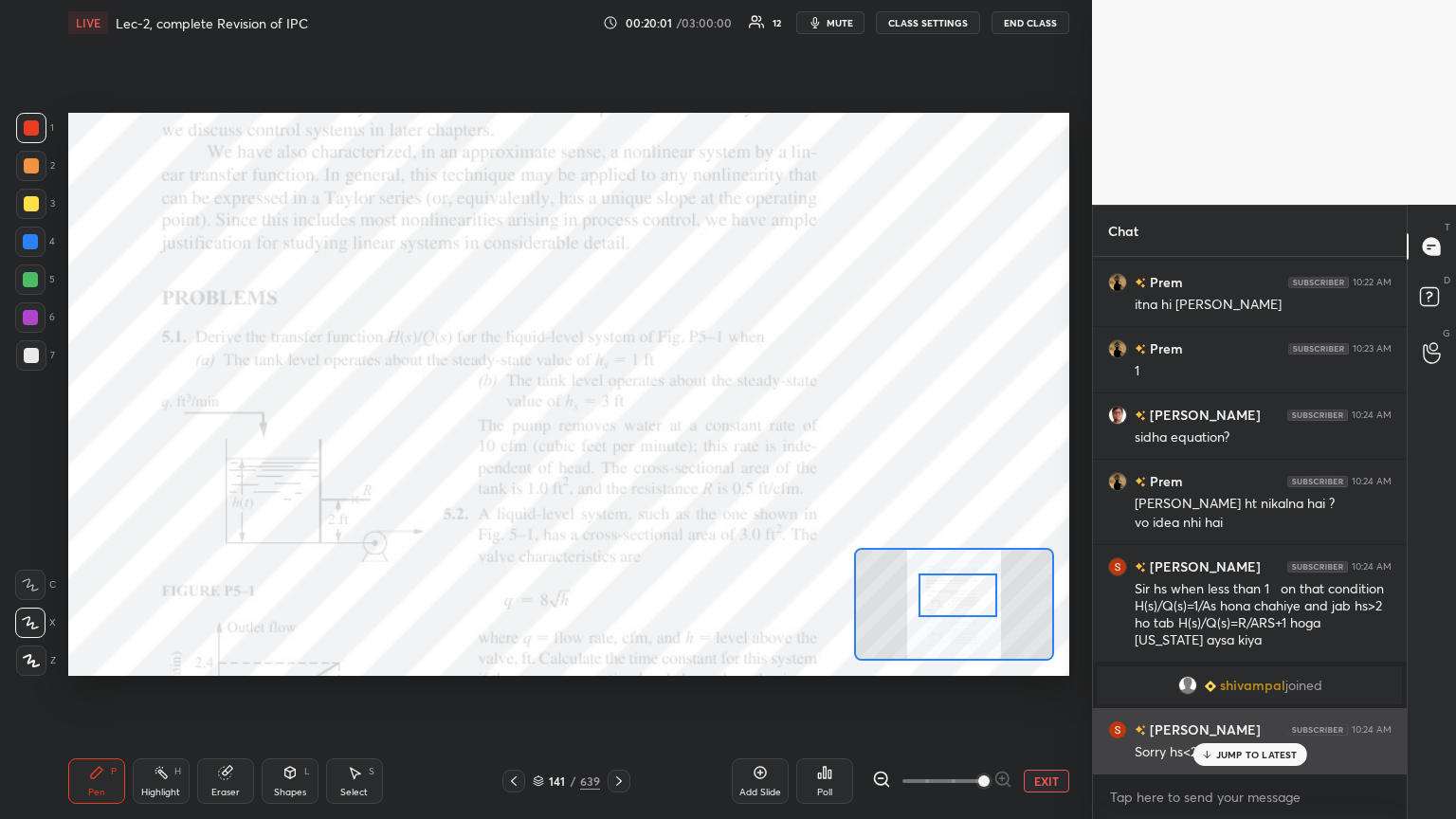 click on "JUMP TO LATEST" at bounding box center (1257, 755) 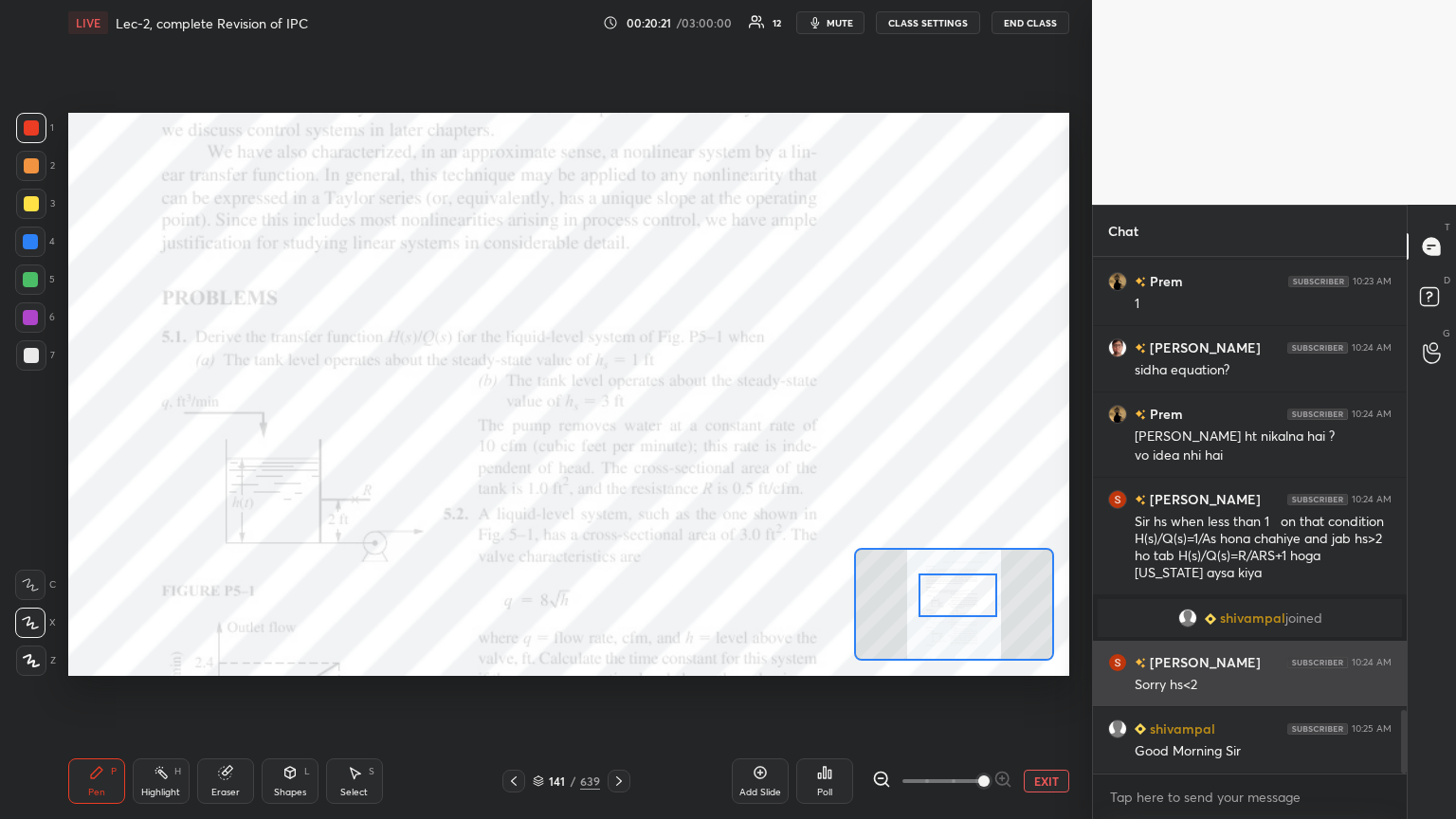 scroll, scrollTop: 3701, scrollLeft: 0, axis: vertical 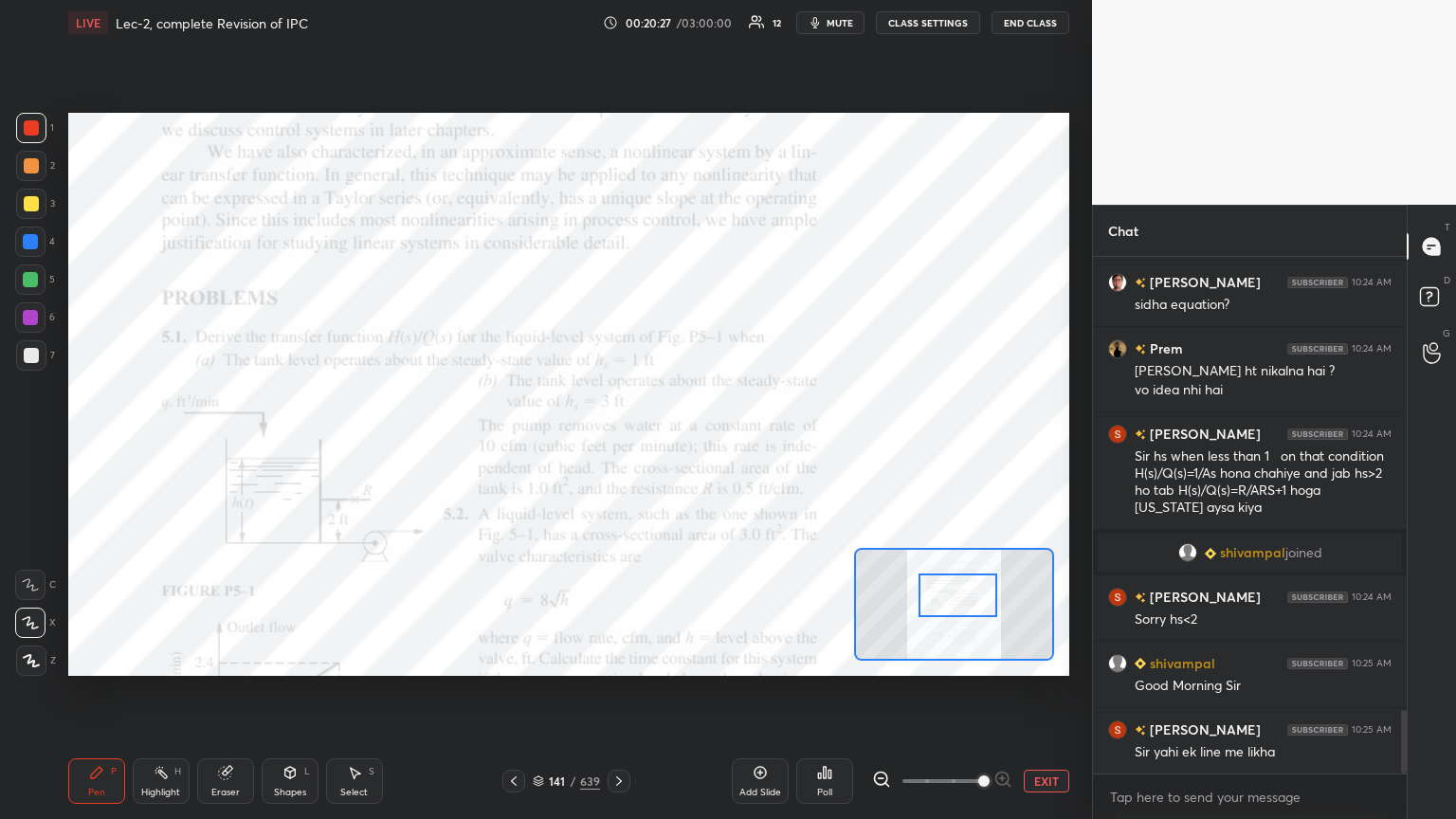 click at bounding box center (30, 280) 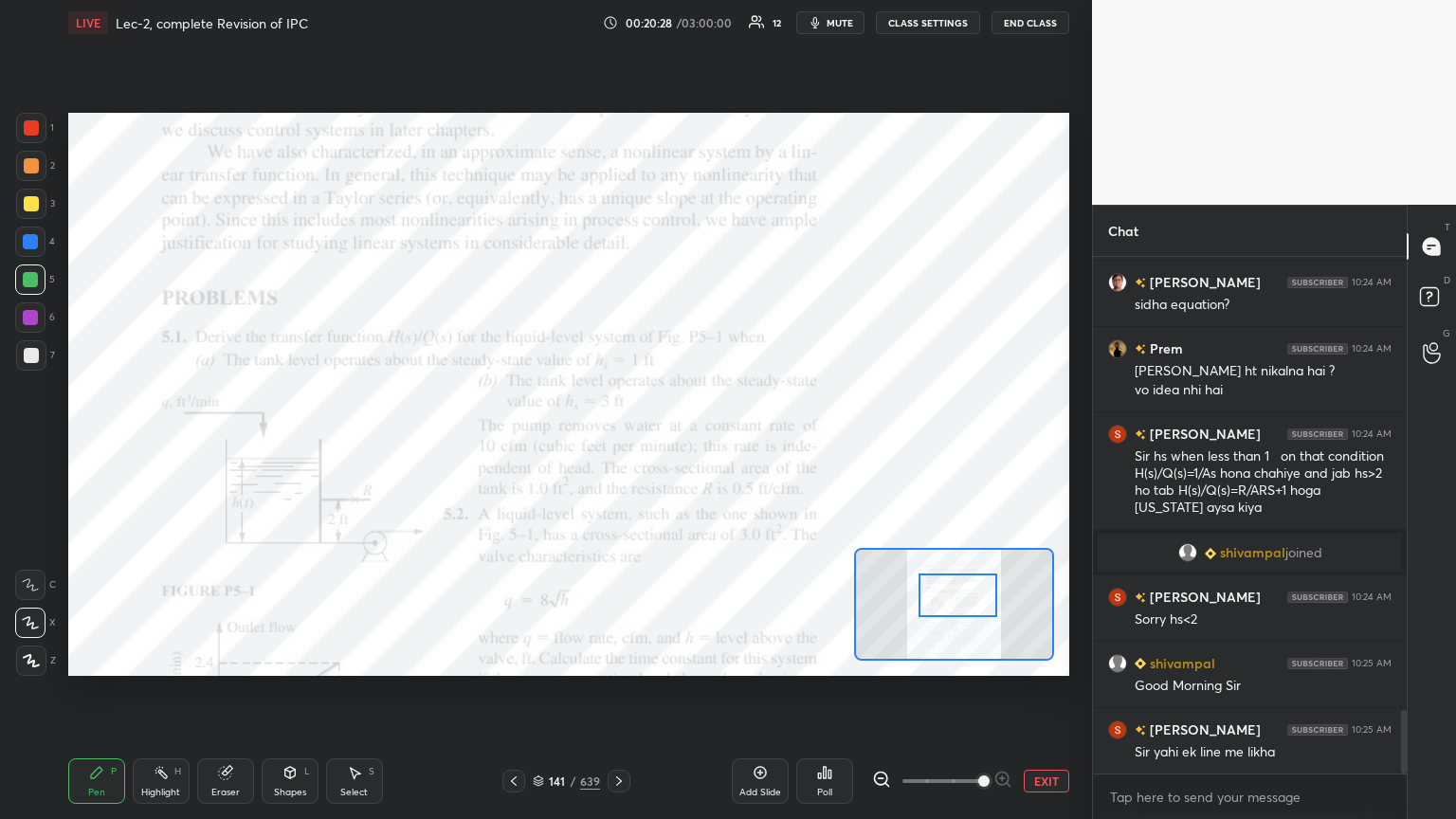 click at bounding box center [30, 623] 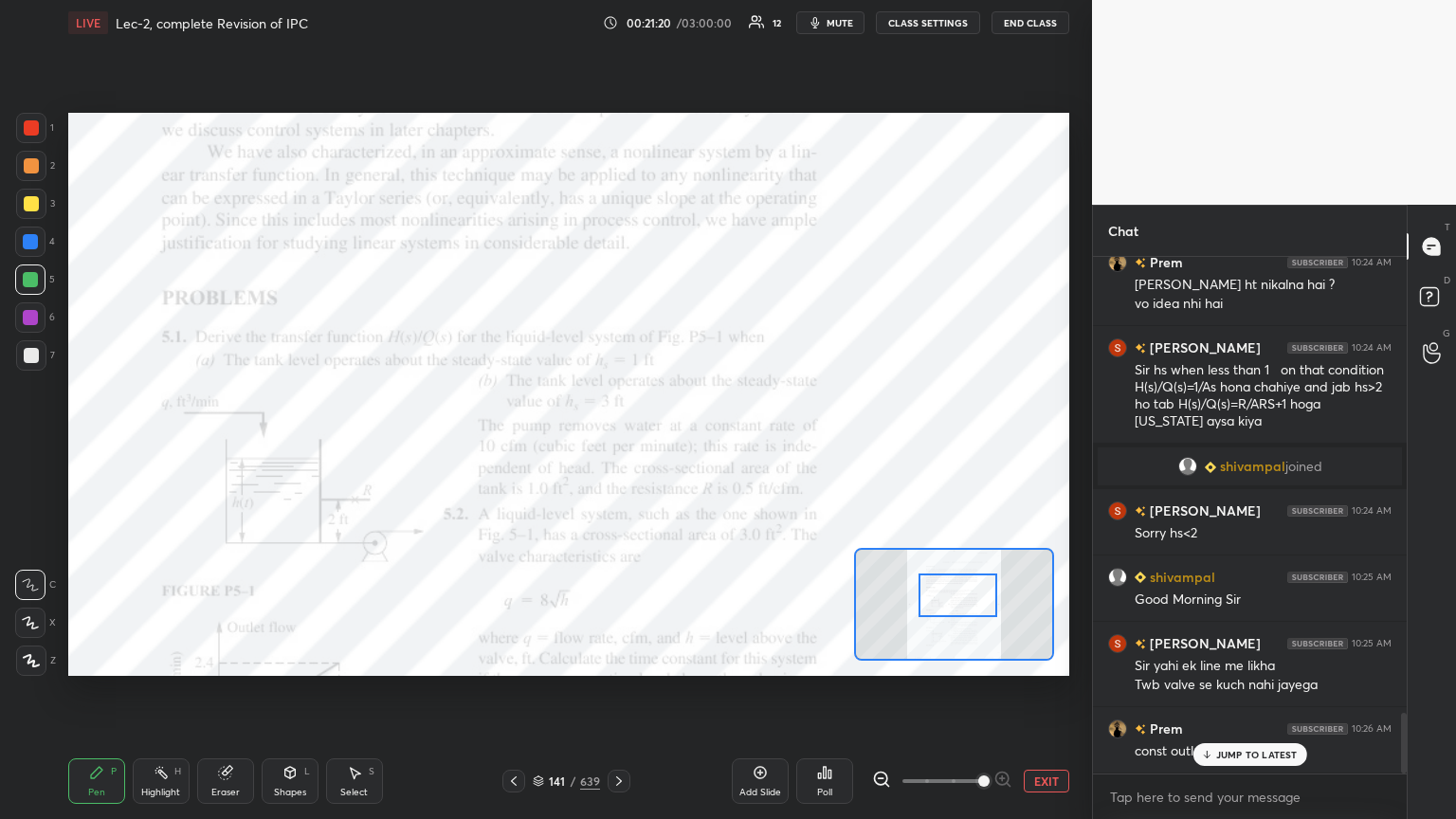 scroll, scrollTop: 3886, scrollLeft: 0, axis: vertical 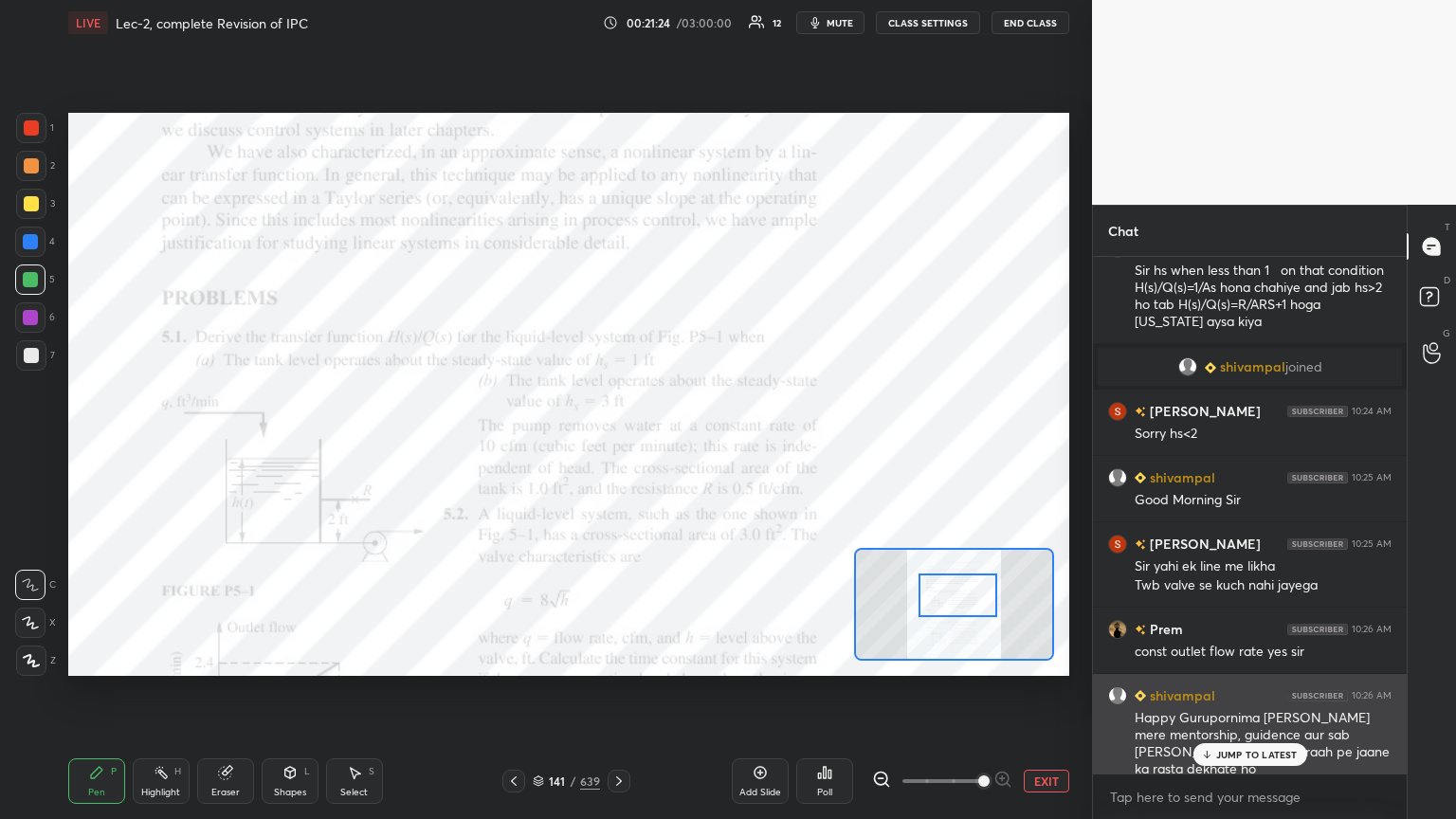 click on "JUMP TO LATEST" at bounding box center [1257, 755] 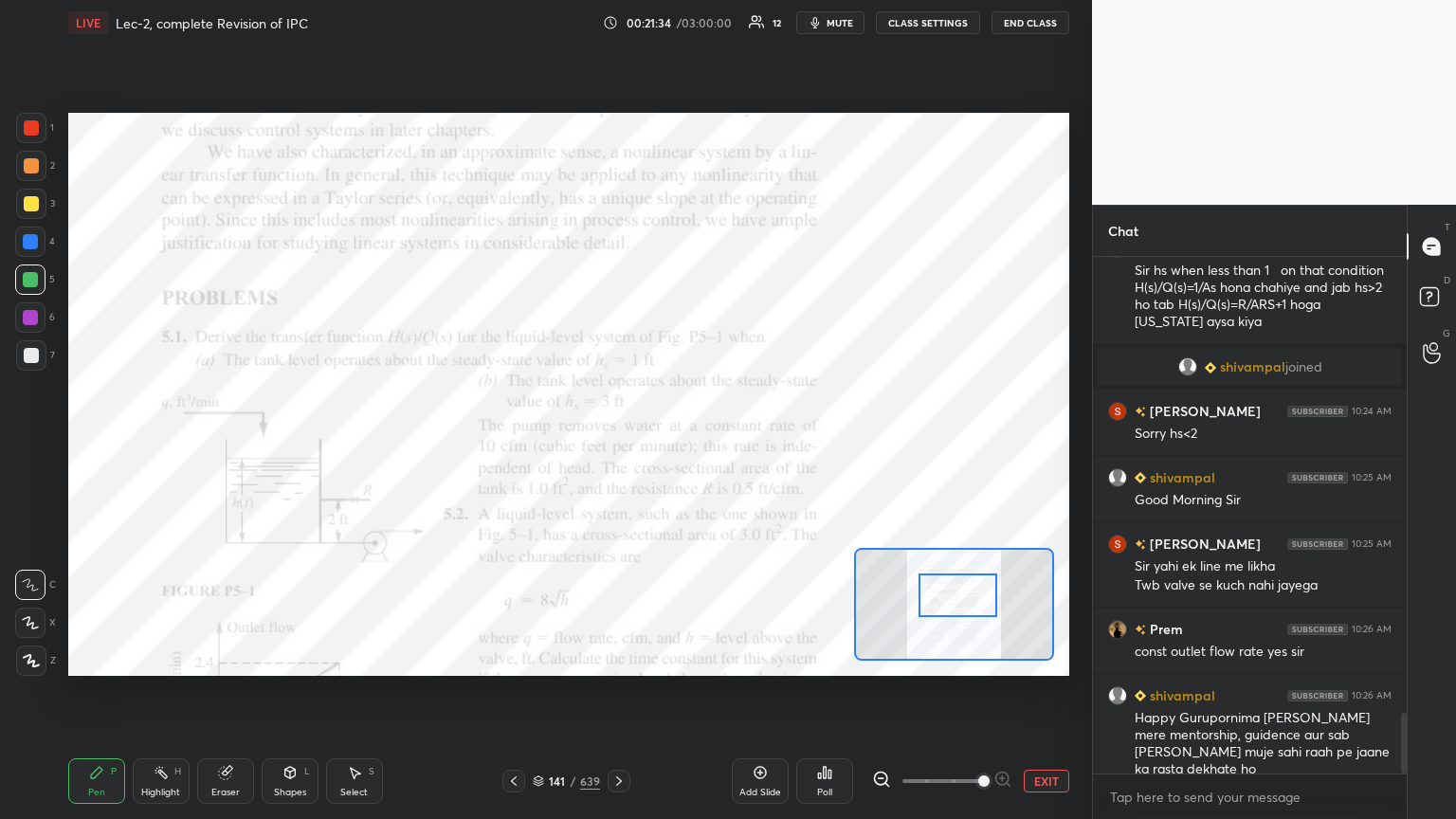 drag, startPoint x: 33, startPoint y: 194, endPoint x: 37, endPoint y: 170, distance: 24.33105 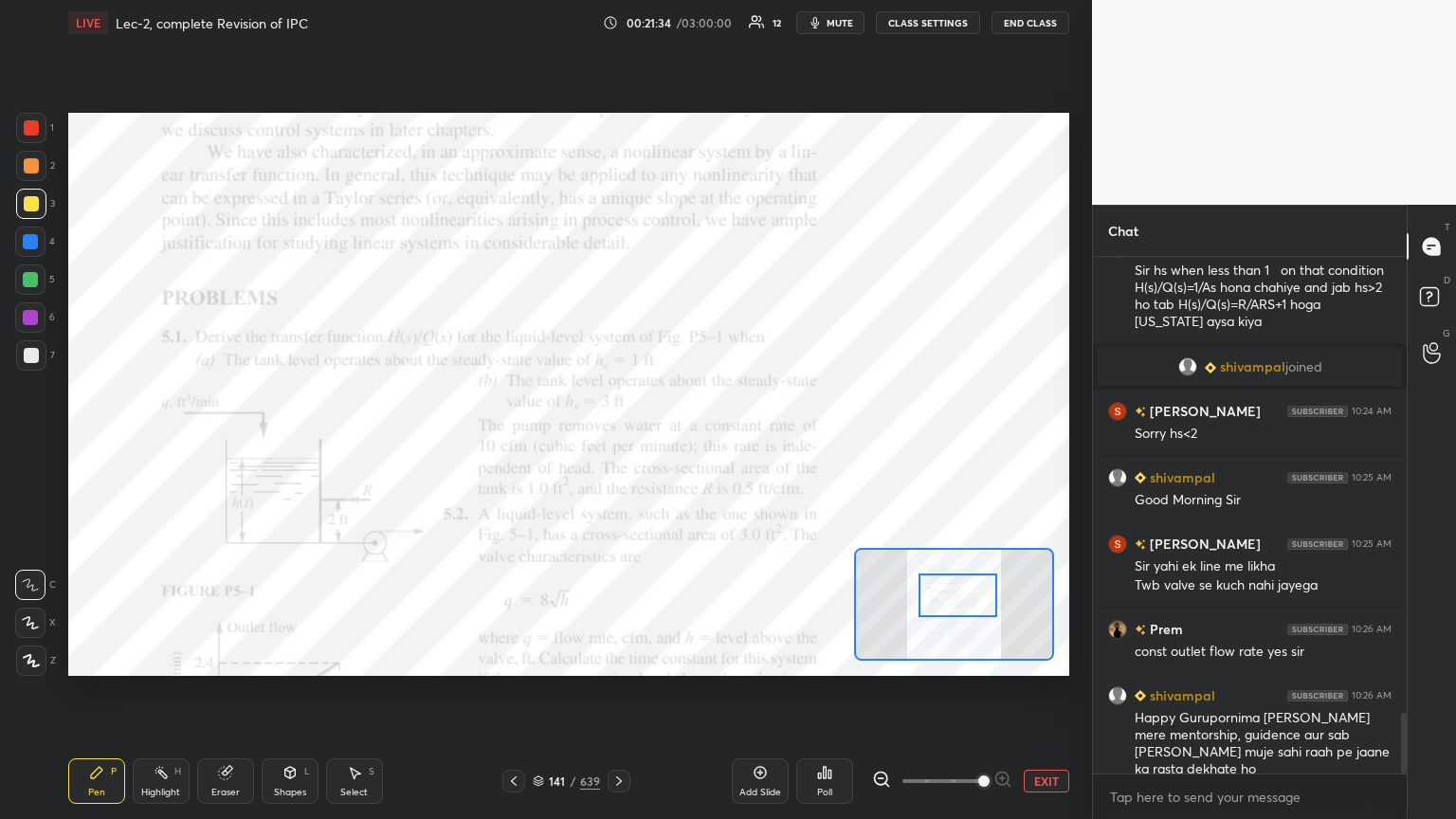 drag, startPoint x: 33, startPoint y: 159, endPoint x: 30, endPoint y: 127, distance: 32.140317 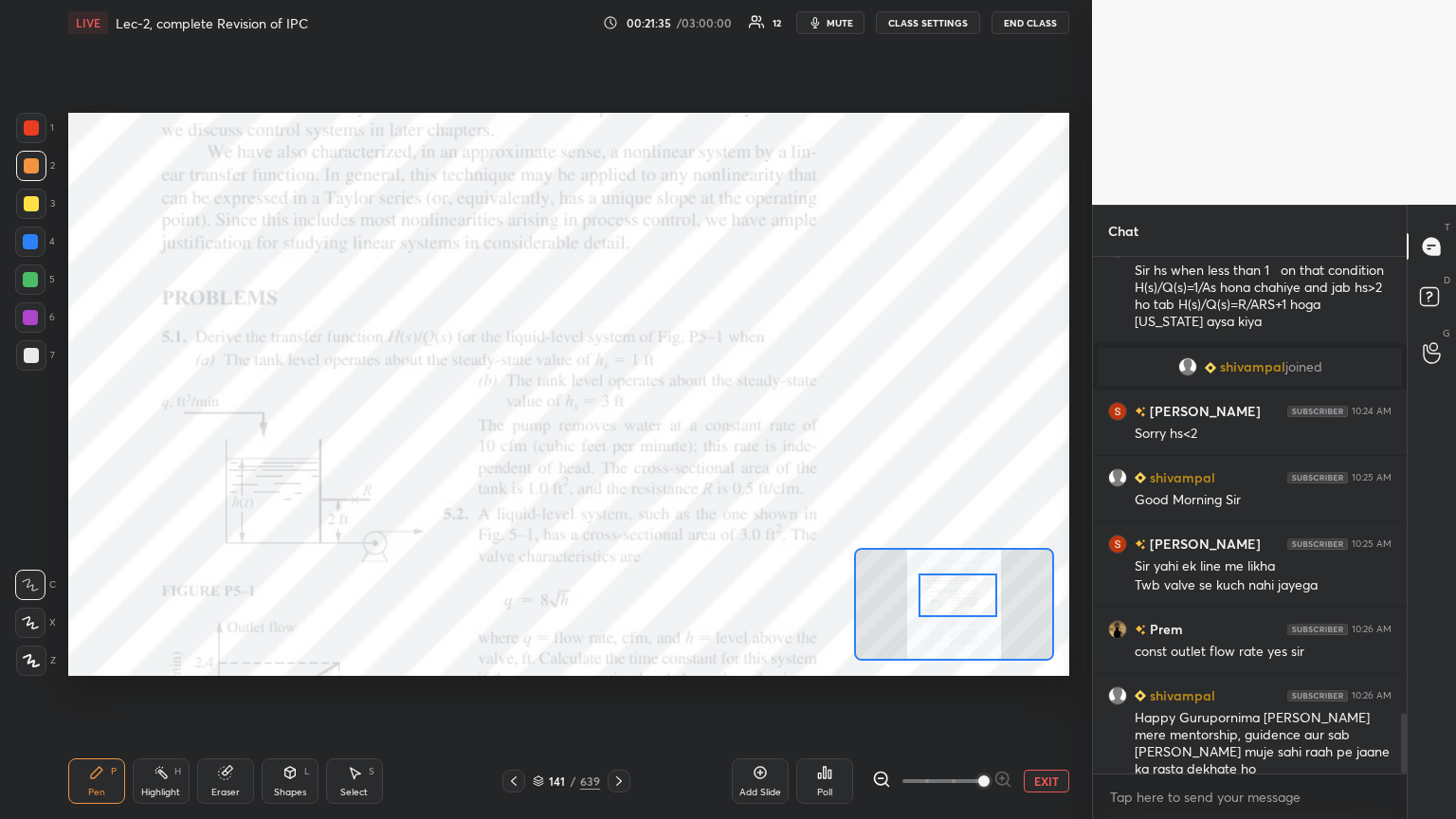 click at bounding box center (31, 128) 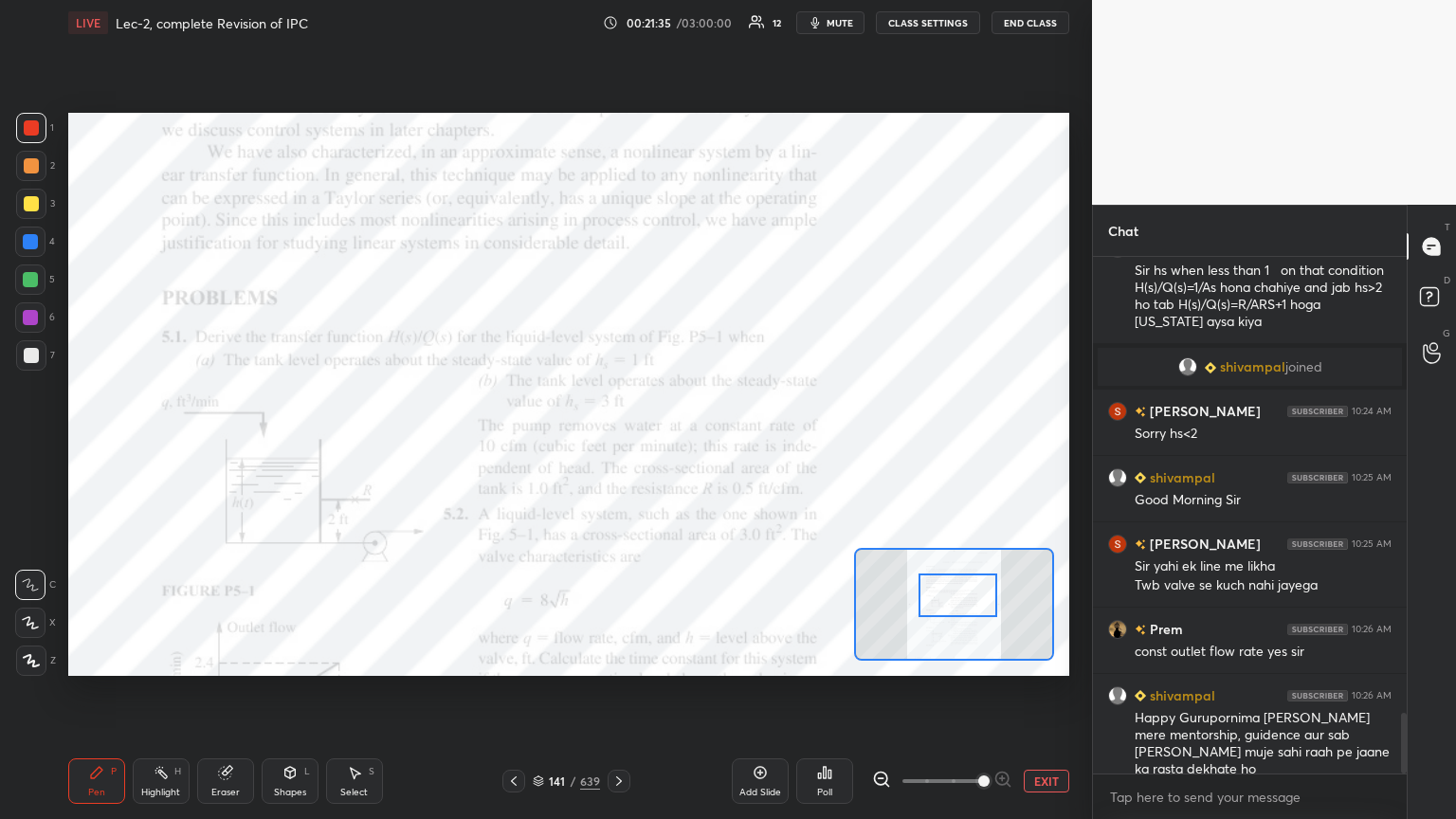 click at bounding box center (30, 318) 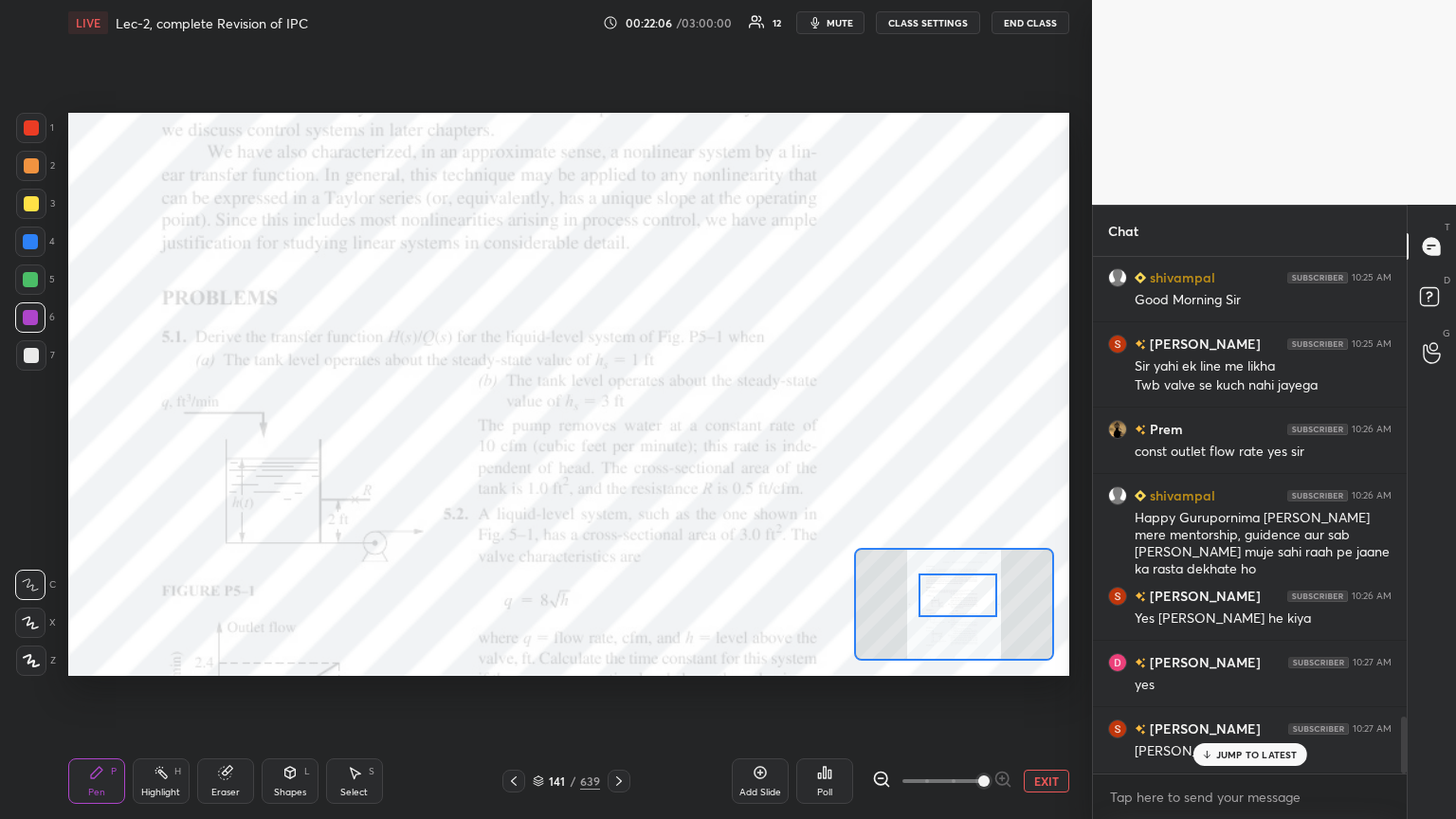 scroll, scrollTop: 4152, scrollLeft: 0, axis: vertical 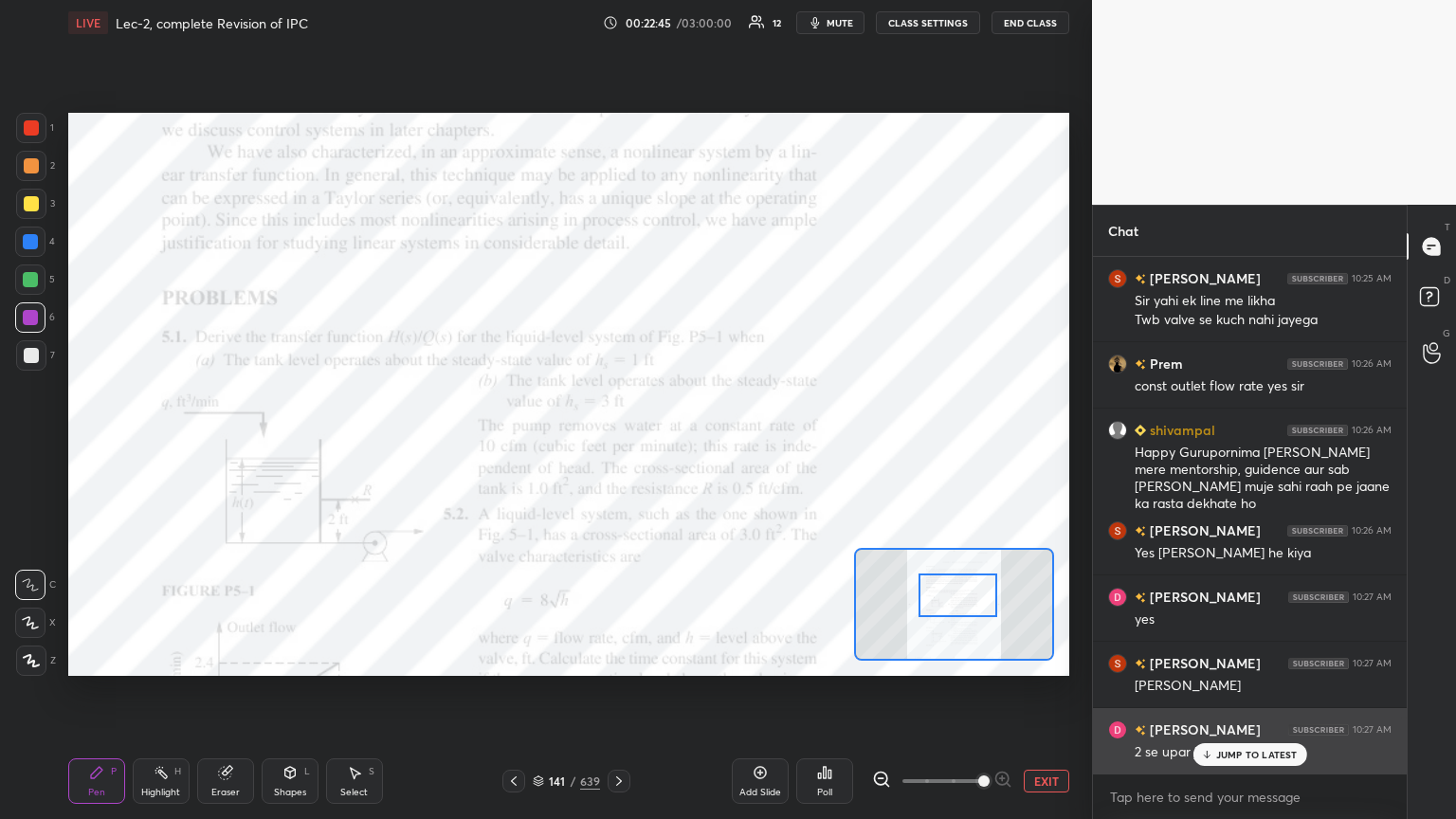 click on "JUMP TO LATEST" at bounding box center [1257, 755] 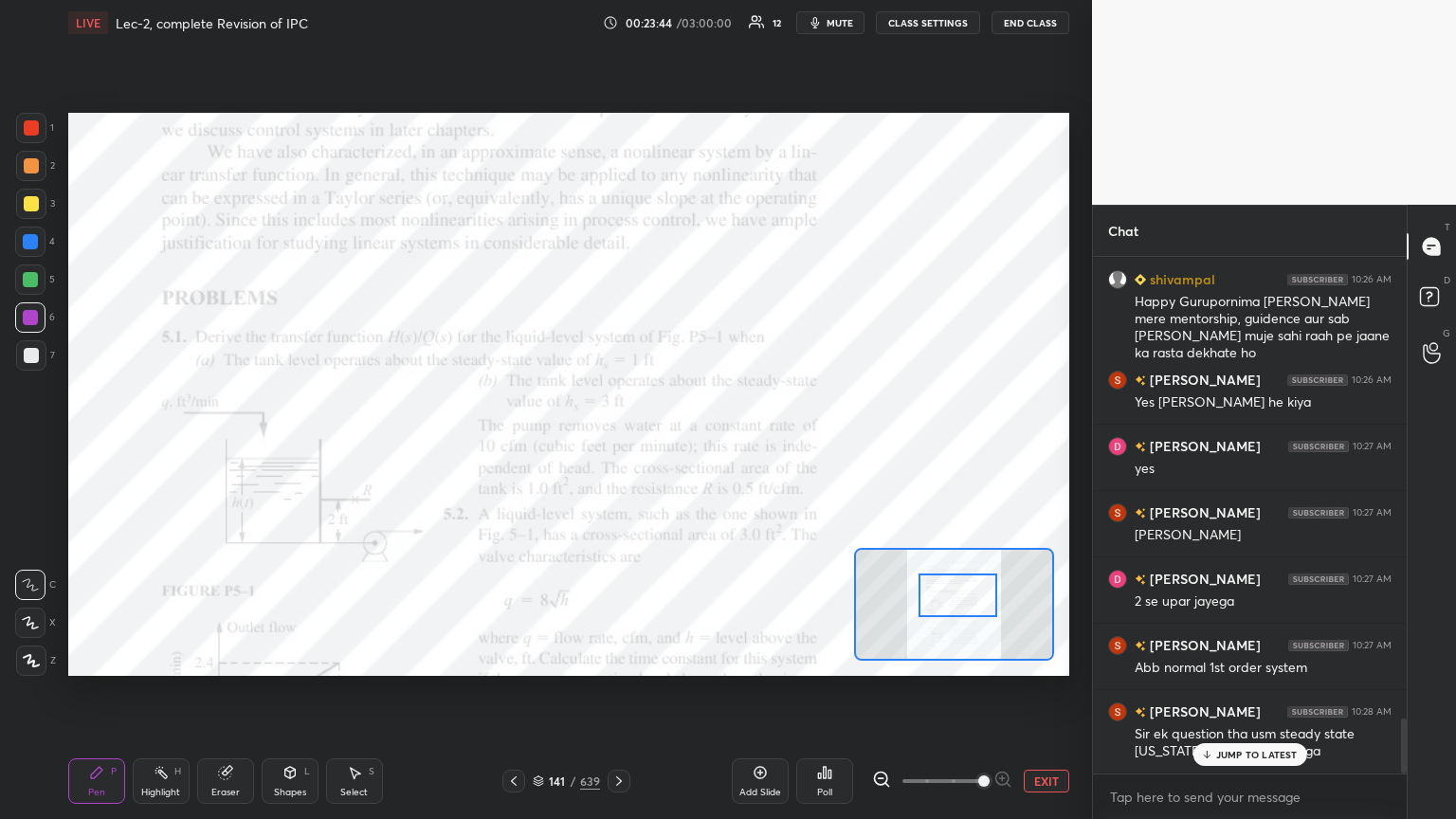 scroll, scrollTop: 4368, scrollLeft: 0, axis: vertical 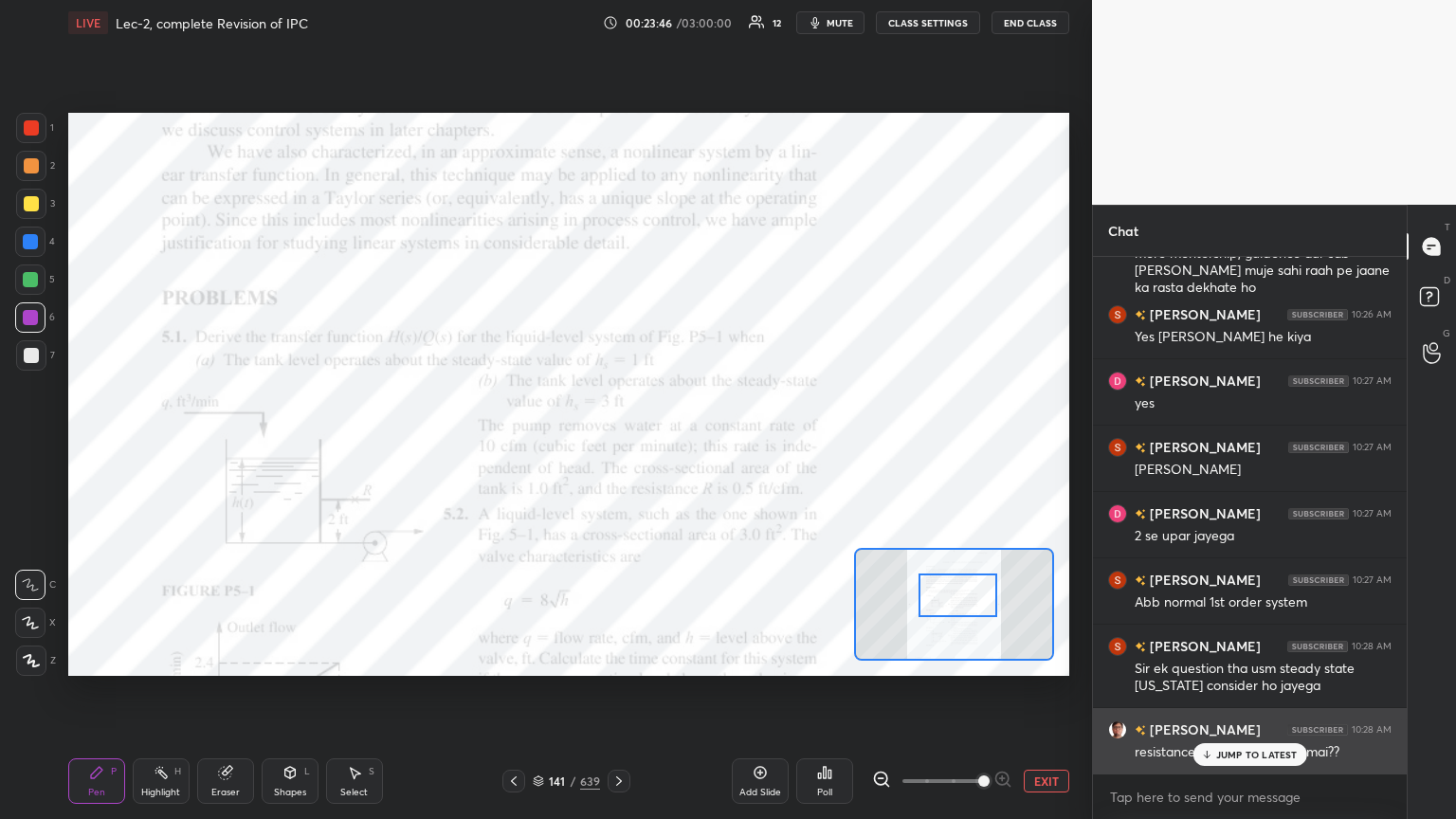 click on "JUMP TO LATEST" at bounding box center [1257, 755] 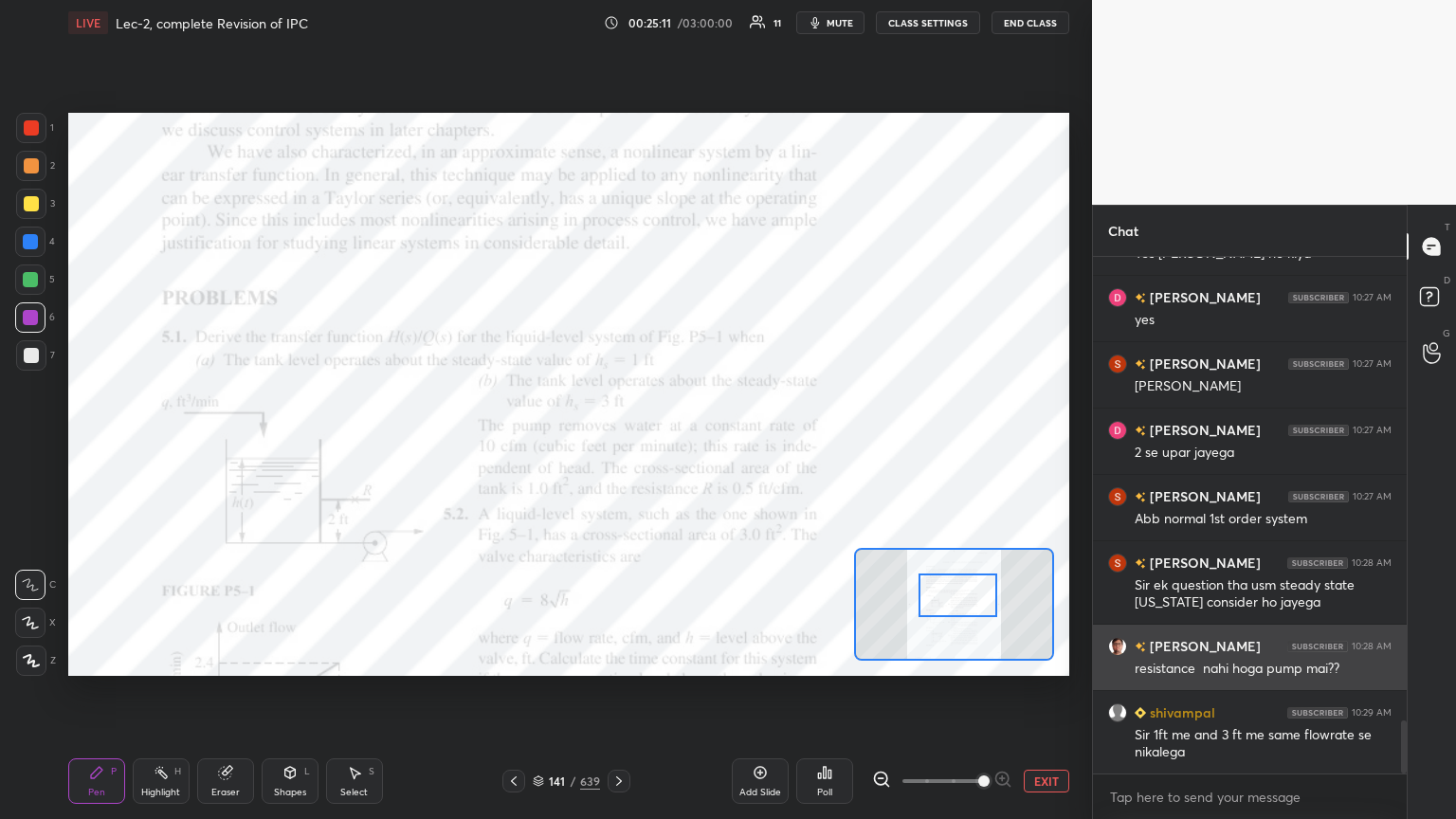 scroll, scrollTop: 4519, scrollLeft: 0, axis: vertical 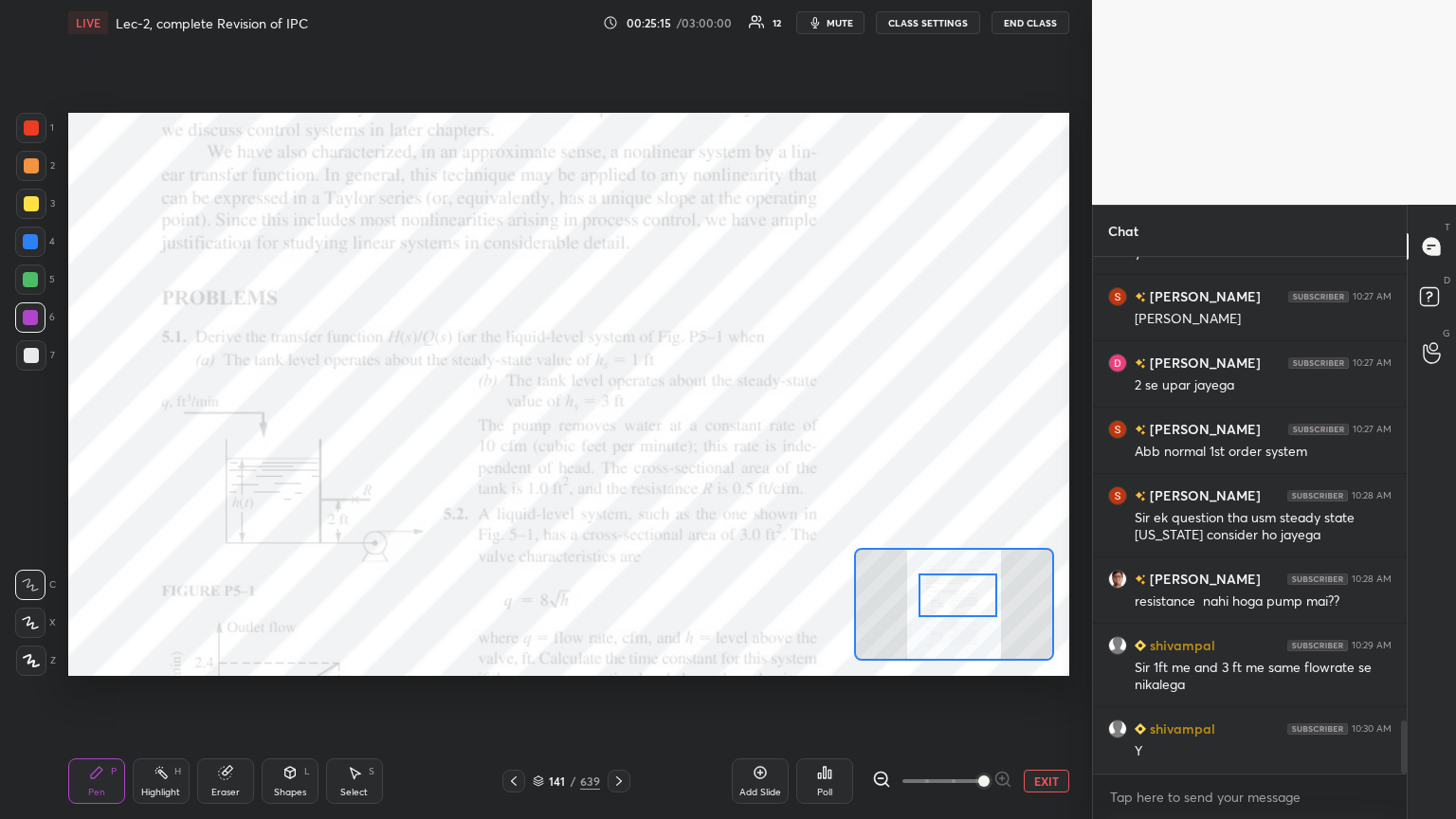 drag, startPoint x: 209, startPoint y: 786, endPoint x: 203, endPoint y: 777, distance: 10.816654 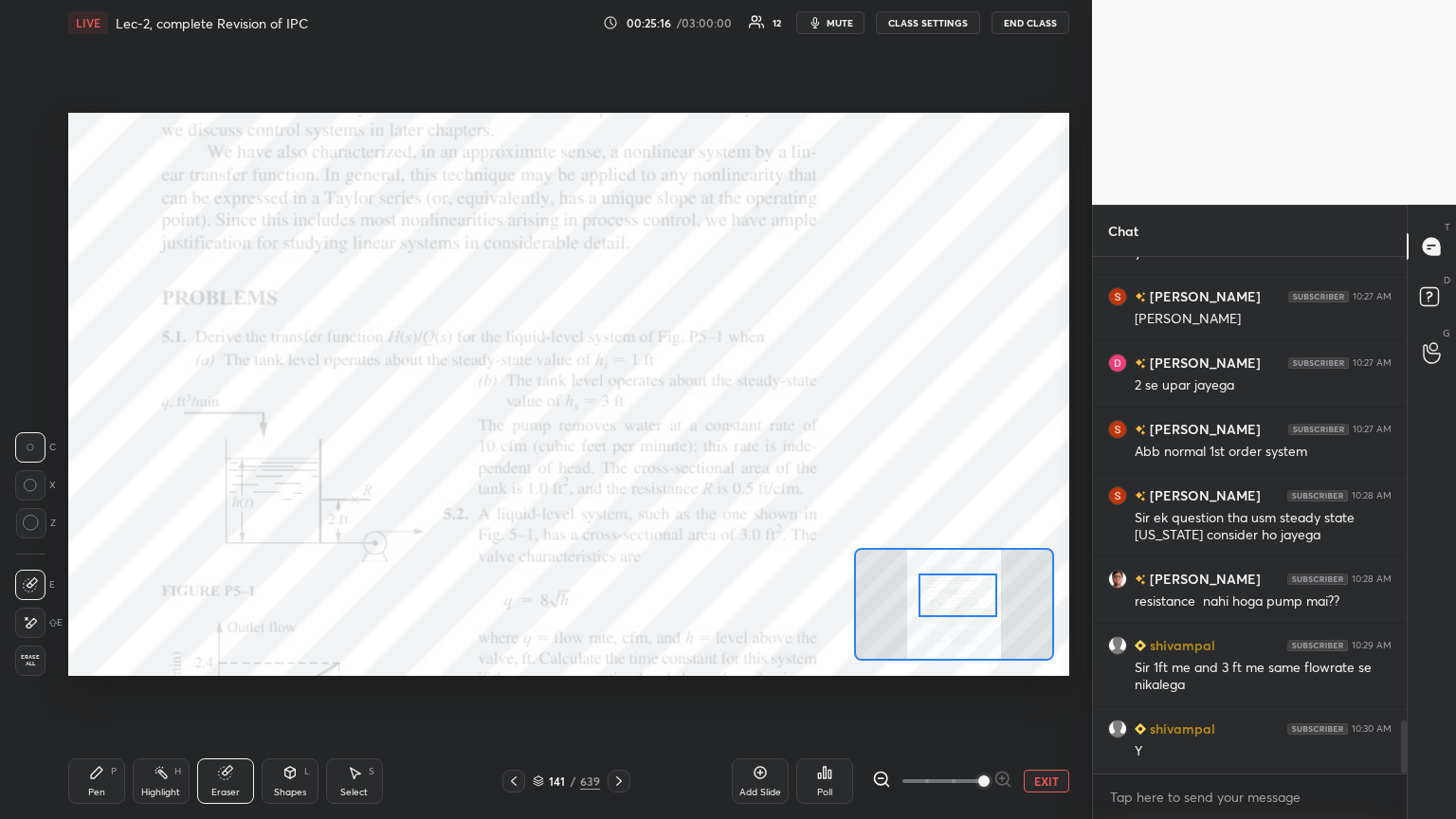 click on "Erase all" at bounding box center (30, 661) 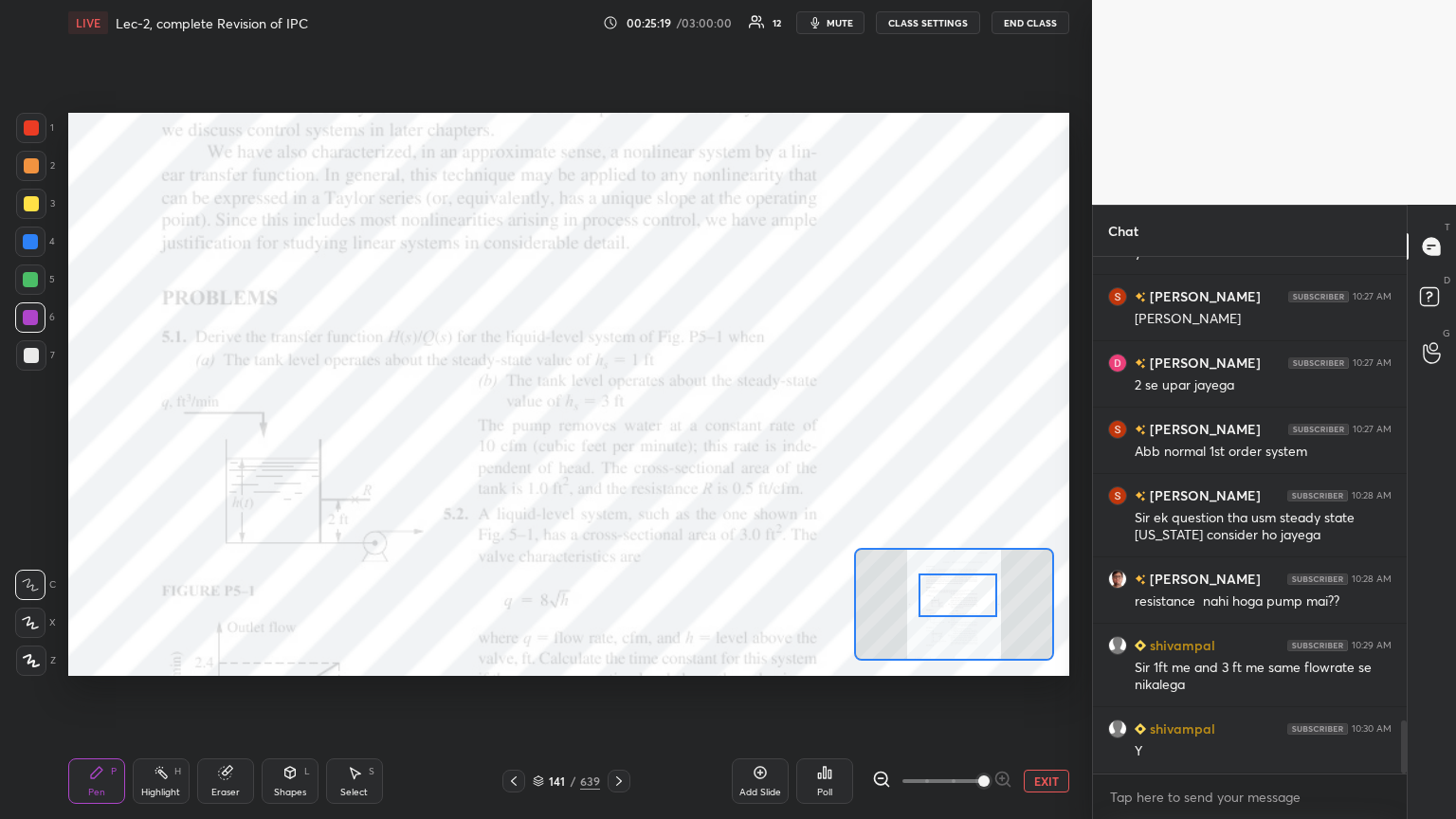 scroll, scrollTop: 4636, scrollLeft: 0, axis: vertical 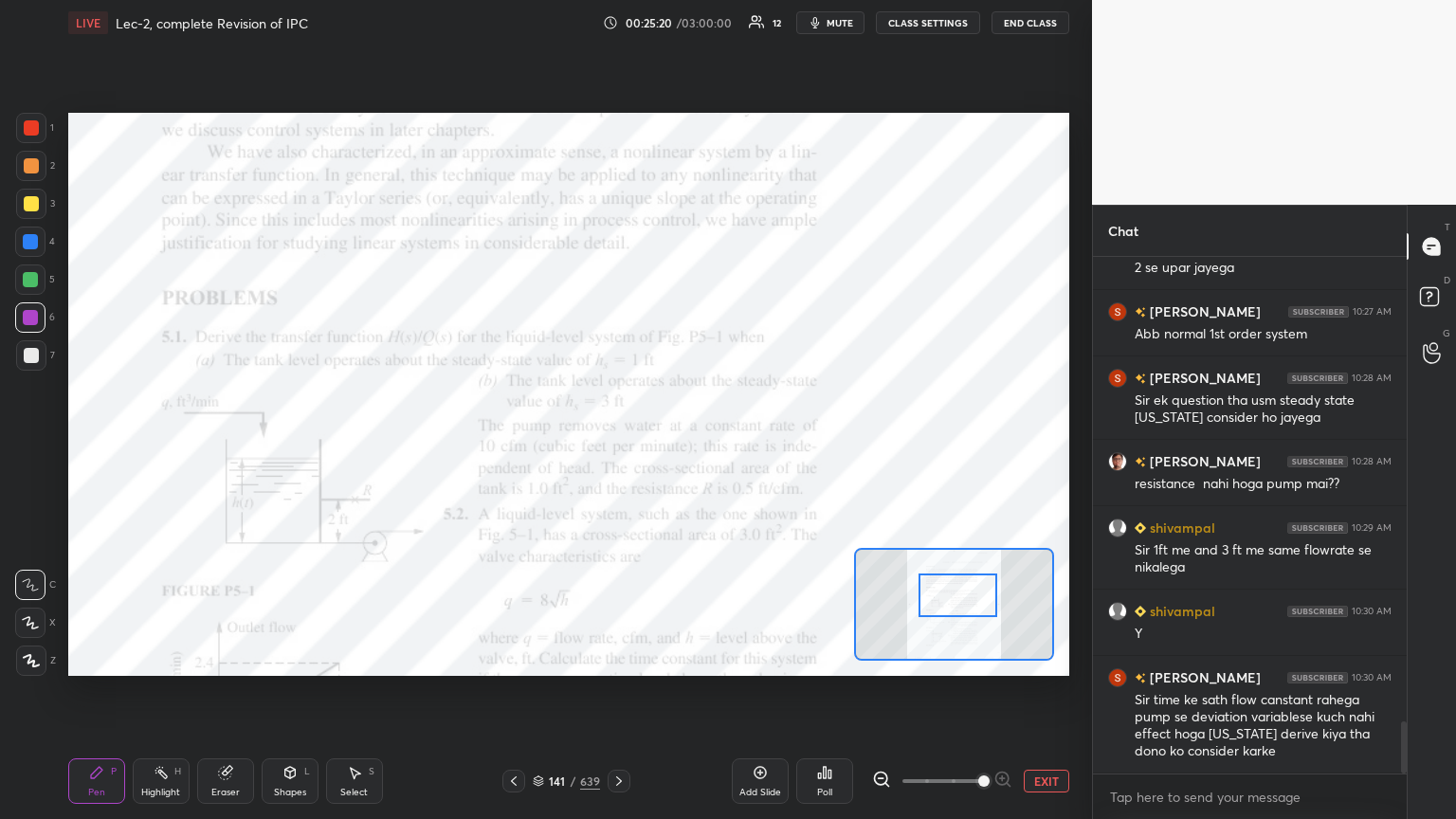 click on "Setting up your live class Poll for   secs No correct answer Start poll" at bounding box center [569, 394] 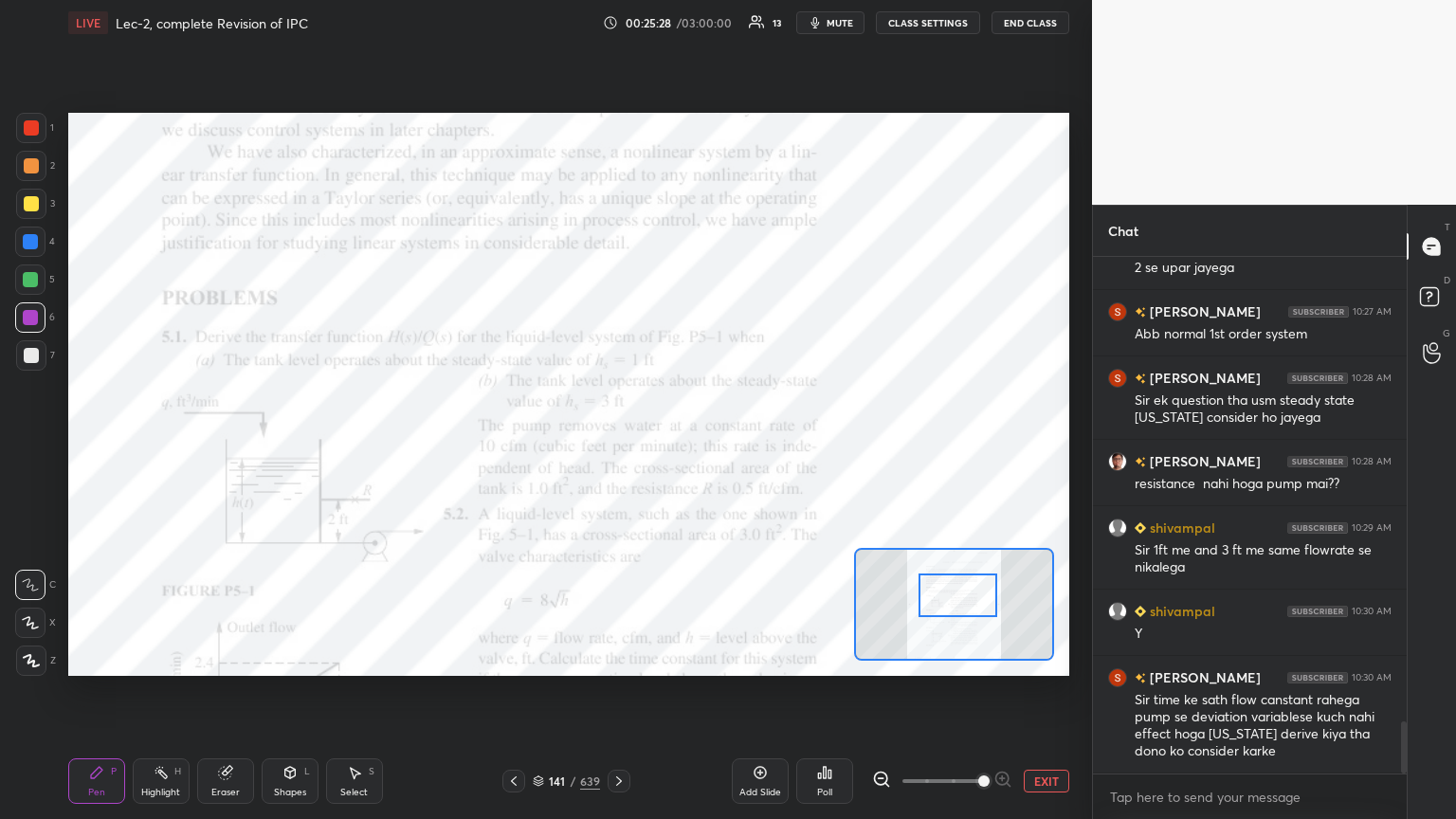 scroll, scrollTop: 4682, scrollLeft: 0, axis: vertical 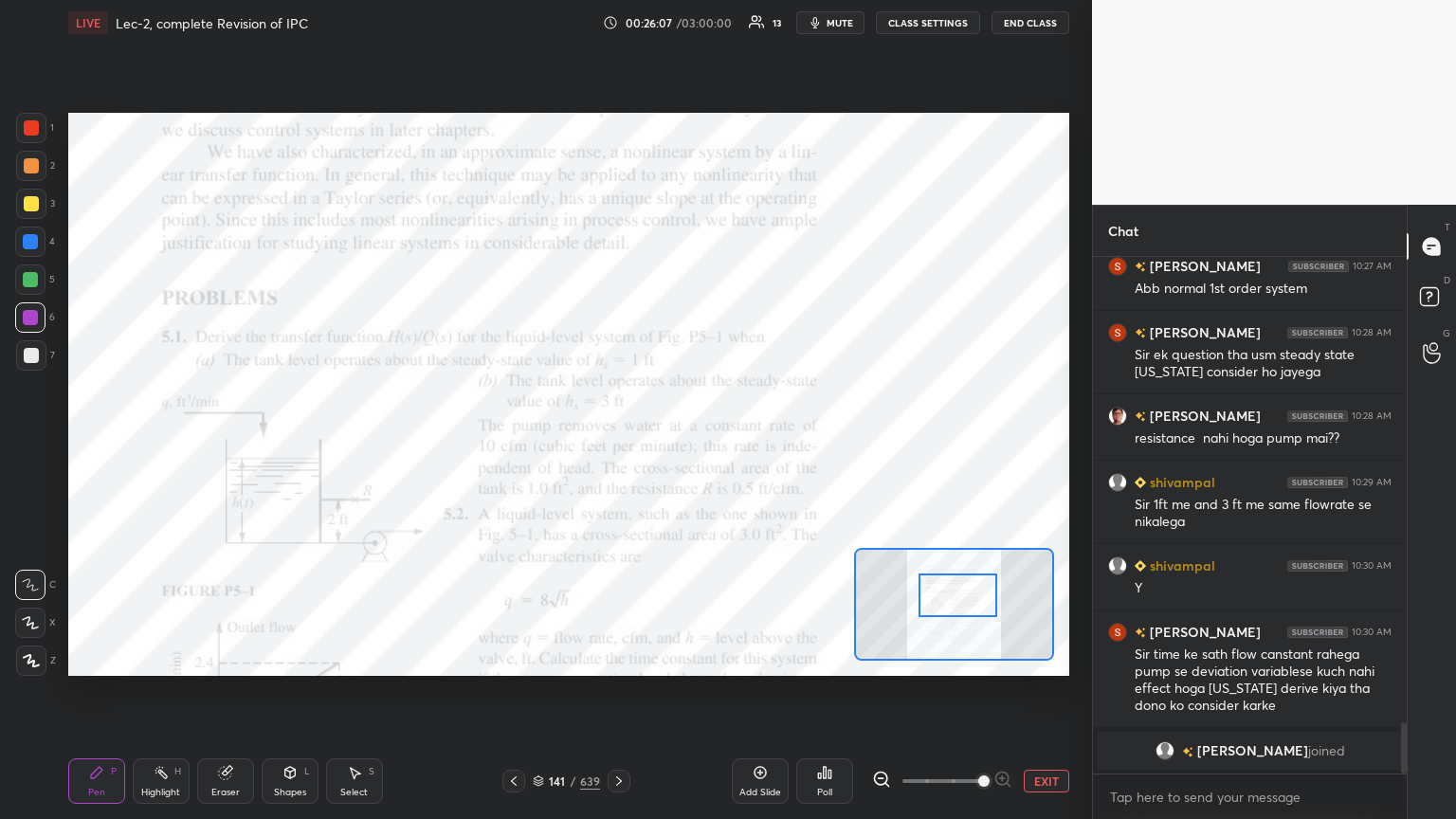 click at bounding box center (31, 128) 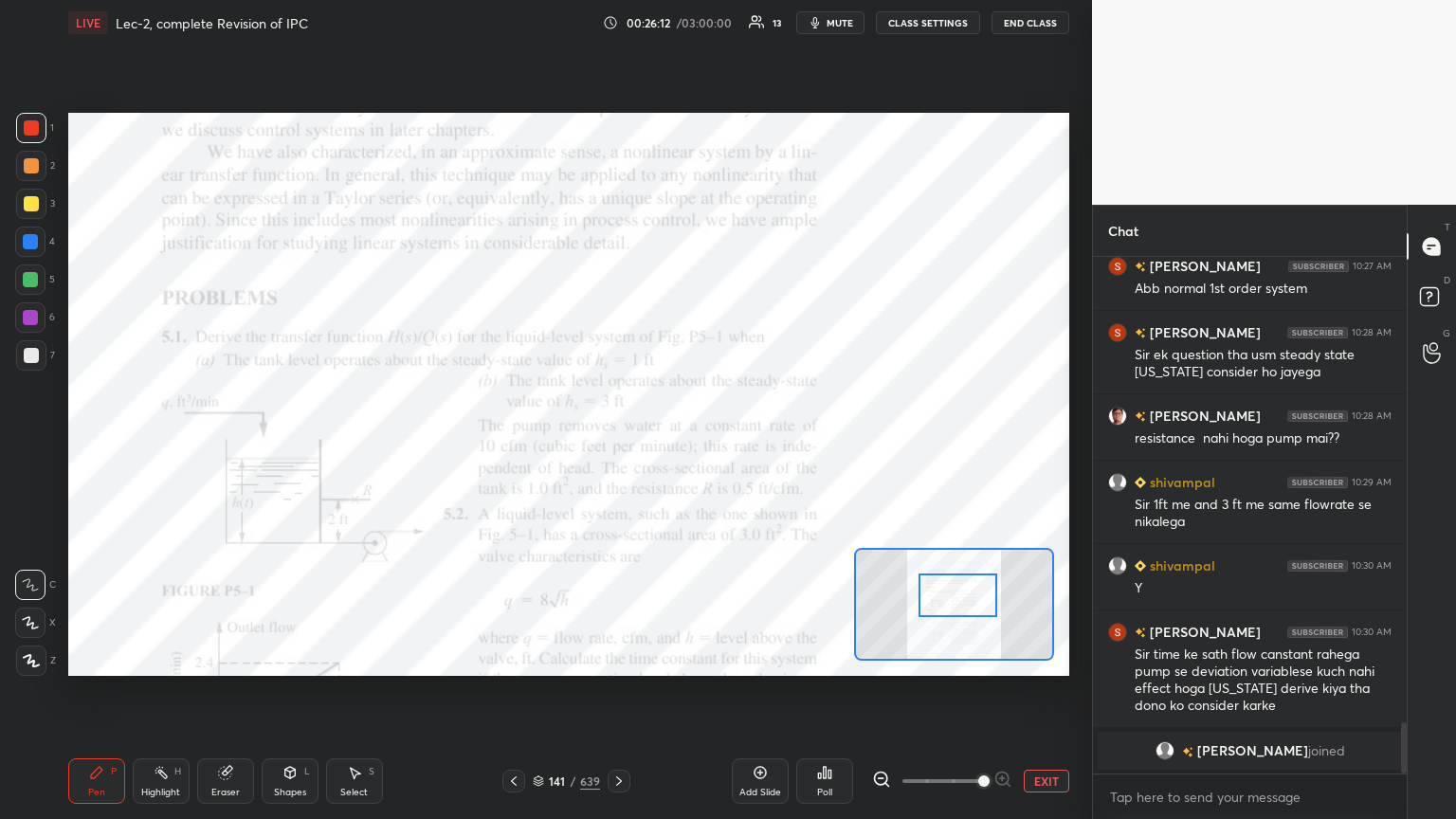 scroll, scrollTop: 473, scrollLeft: 308, axis: both 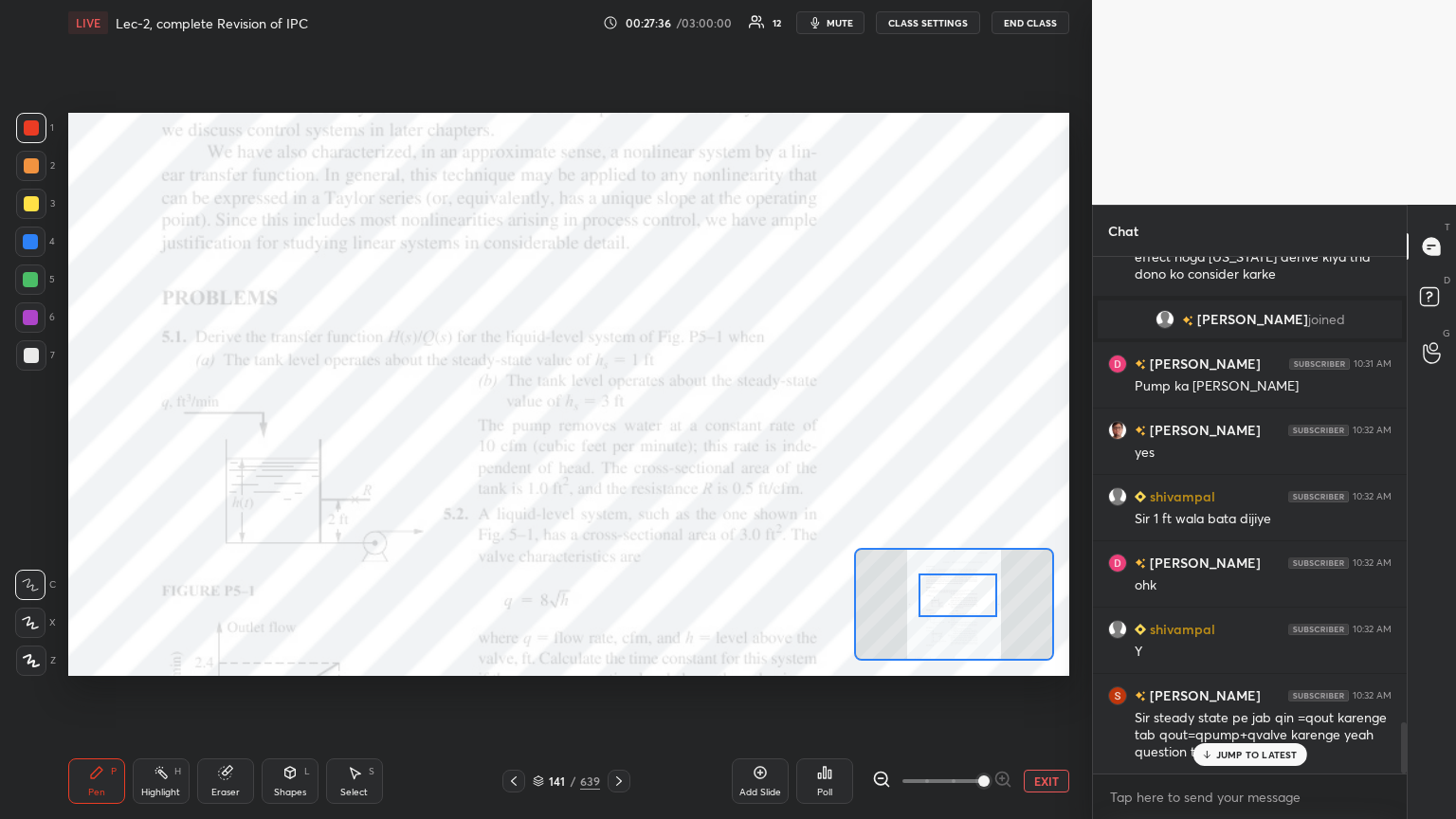 click on "shivampal 10:26 AM Happy Gurupornima Sir aap mere mentorship, guidence aur sab [PERSON_NAME] muje sahi raah pe jaane ka [DEMOGRAPHIC_DATA] dekhate [PERSON_NAME] 10:26 AM Yes [PERSON_NAME] 10:27 AM yes [PERSON_NAME] 10:27 AM [PERSON_NAME] 10:27 AM 2 se upar jayega [PERSON_NAME] 10:27 AM Abb normal 1st order system [PERSON_NAME] 10:28 AM Sir ek question tha usm steady state [US_STATE] consider [PERSON_NAME] 10:28 AM resistance  nahi hoga pump mai?? shivampal 10:29 AM Sir 1ft me and 3 ft me same flowrate se nikalega shivampal 10:30 AM Y [PERSON_NAME] 10:30 AM Sir time ke sath flow canstant rahega pump se deviation variablese kuch nahi effect hoga [US_STATE] derive kiya tha dono ko consider karke [PERSON_NAME]  joined [PERSON_NAME] 10:31 AM Pump ka [PERSON_NAME] 10:32 AM yes shivampal 10:32 AM Sir 1 ft wala bata dijiye [PERSON_NAME] 10:32 AM ohk shivampal 10:32 AM Y [PERSON_NAME] 10:32 AM Sir steady state pe jab qin =qout karenge tab qout=qpump+qvalve karenge yeah question tha JUMP TO LATEST" at bounding box center (1249, 515) 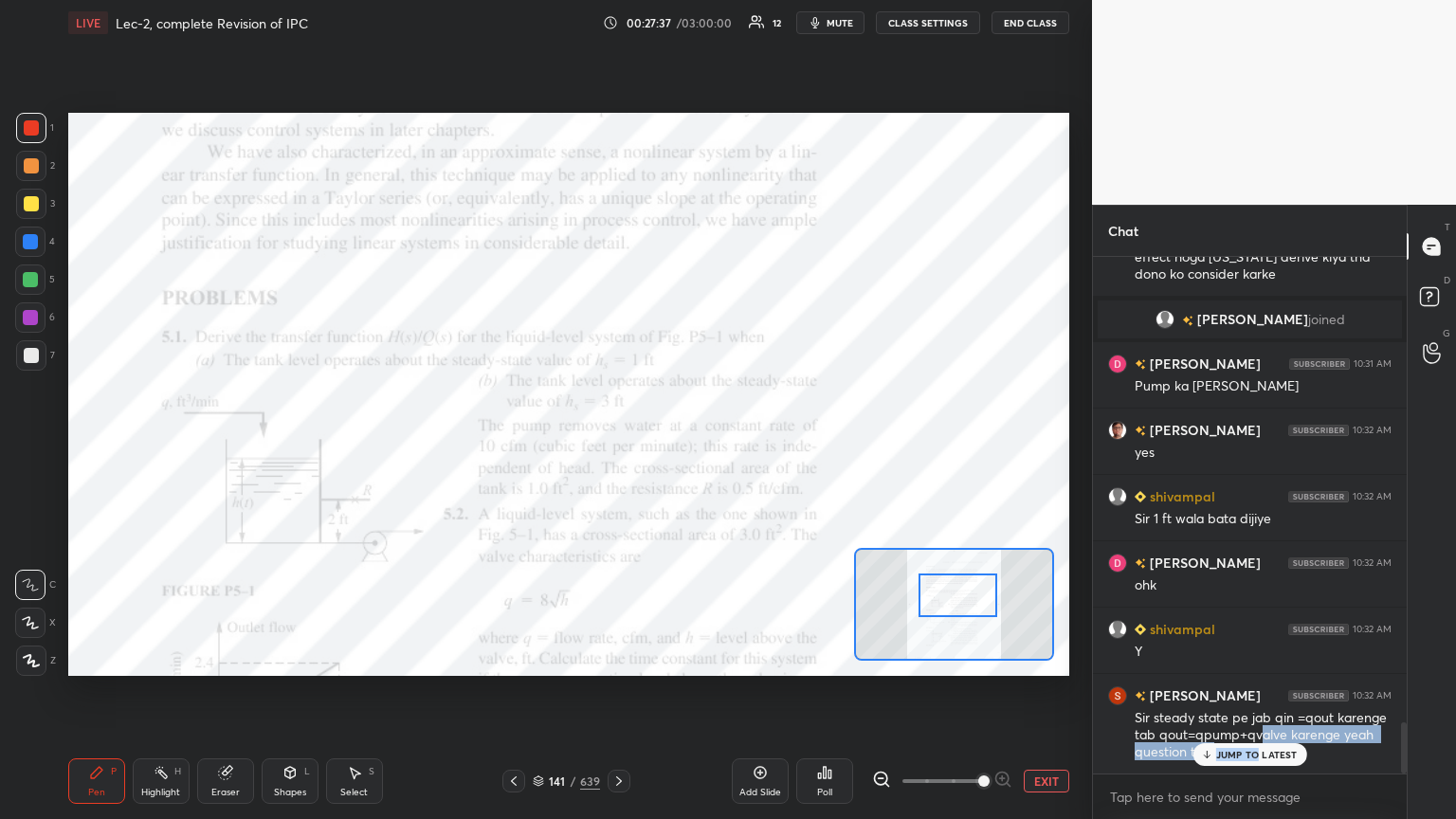 click on "1 2 3 4 5 6 7 C X Z C X Z E E Erase all   H H LIVE Lec-2, complete Revision of IPC 00:27:37 /  03:00:00 12 mute CLASS SETTINGS End Class Setting up your live class Poll for   secs No correct answer Start poll Back Lec-2, complete Revision of IPC [PERSON_NAME] Pen P Highlight H Eraser Shapes L Select S 141 / 639 Add Slide Poll EXIT" at bounding box center [546, 410] 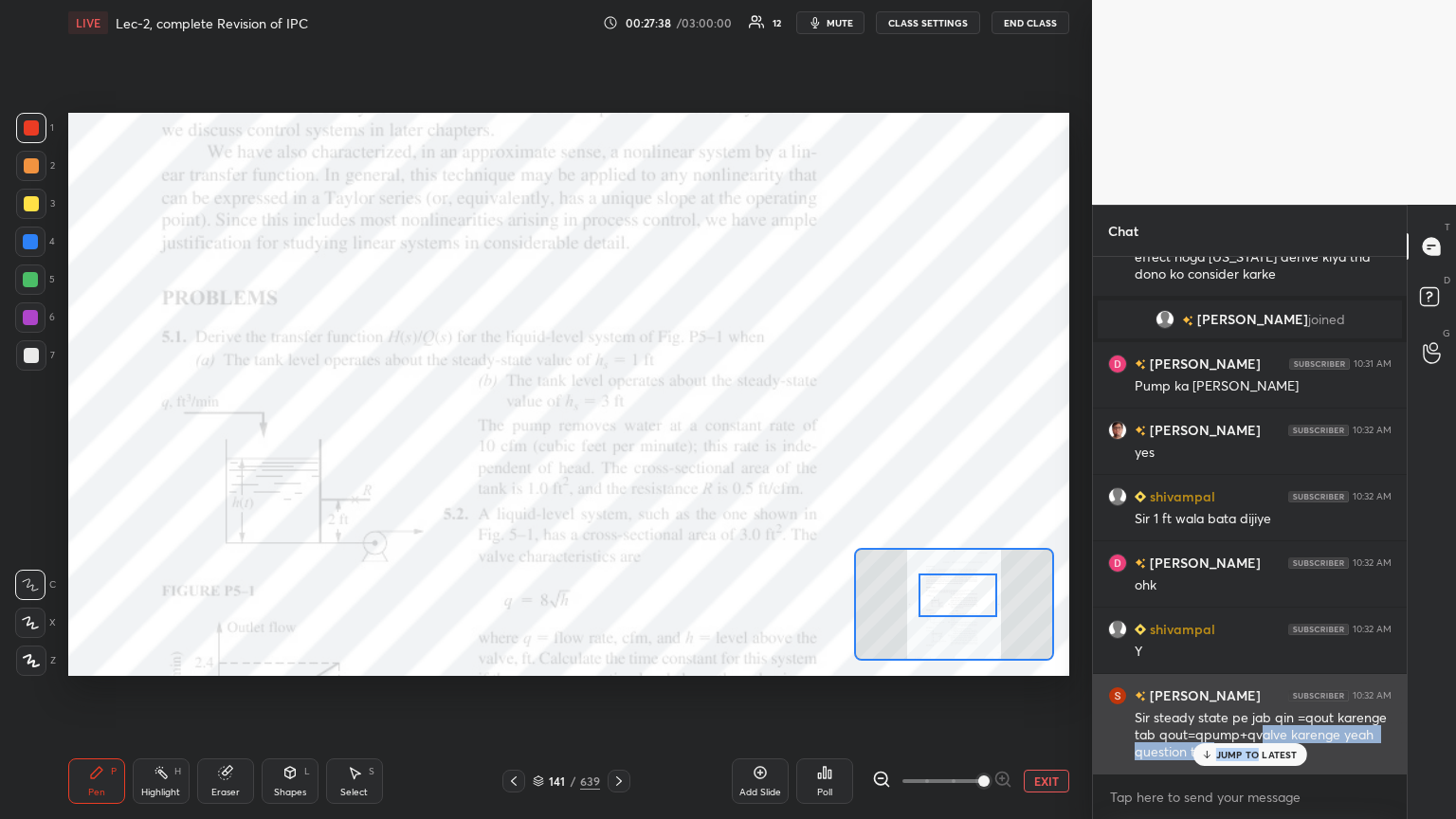 click 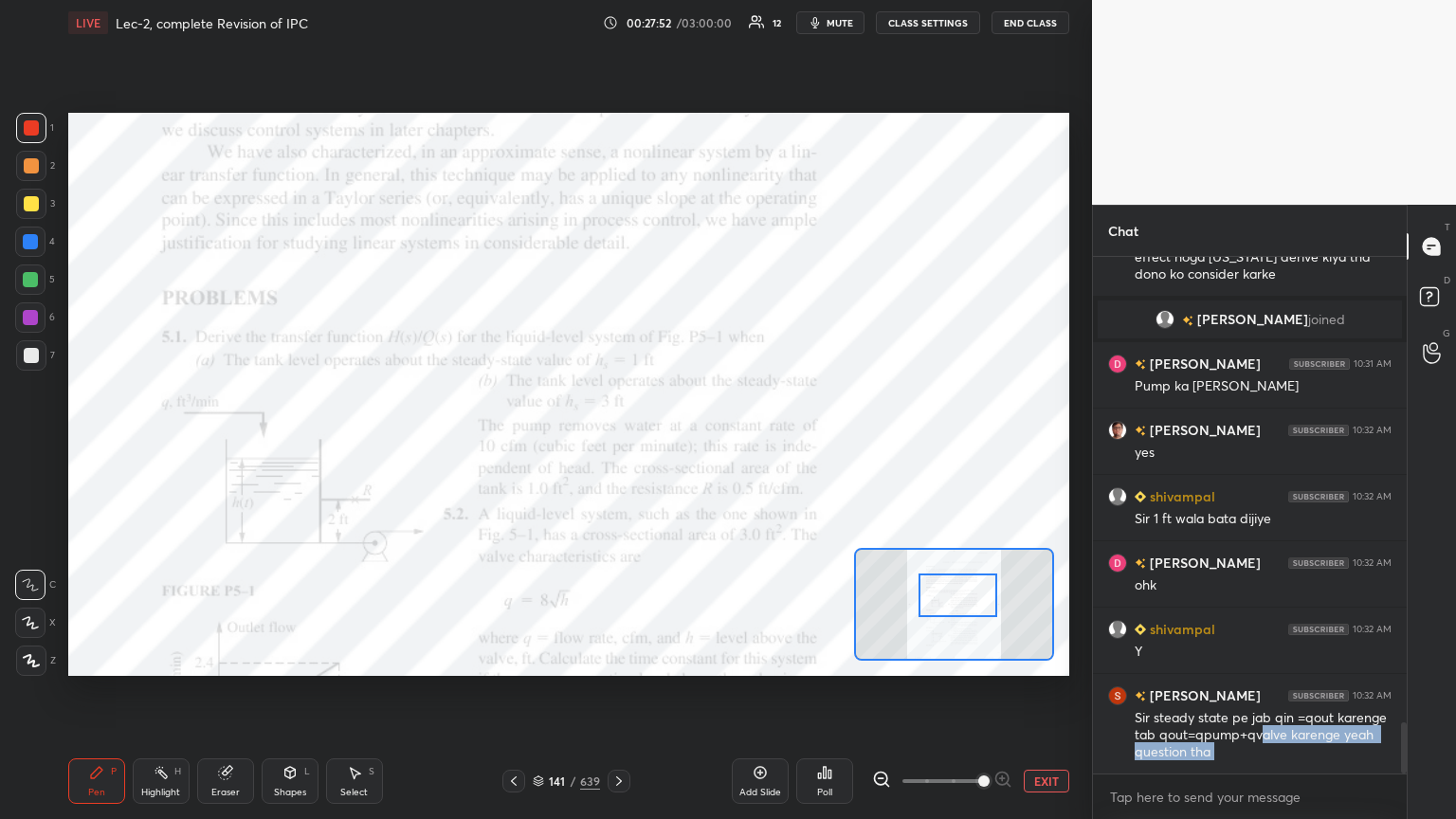 scroll, scrollTop: 4800, scrollLeft: 0, axis: vertical 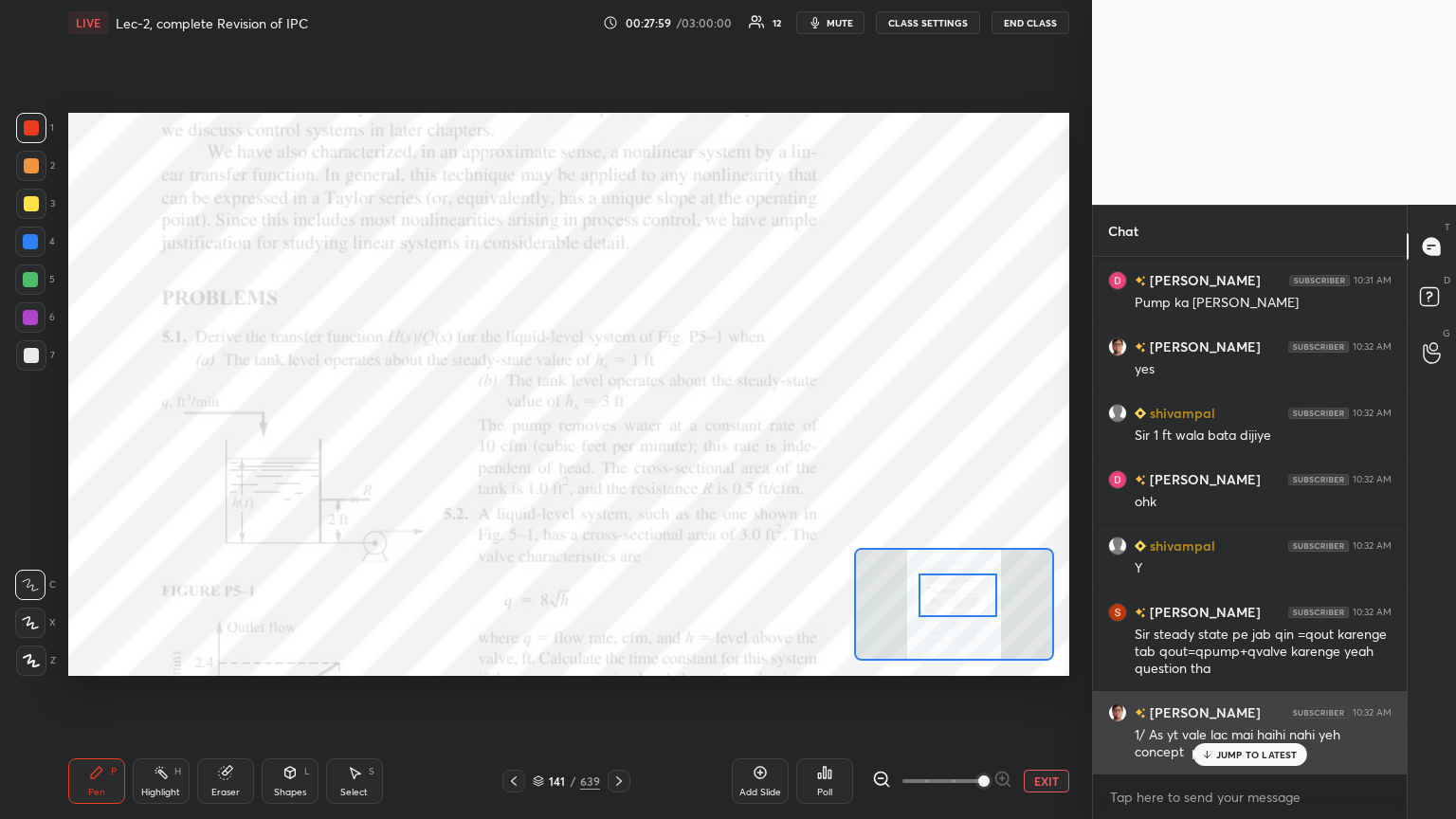click on "JUMP TO LATEST" at bounding box center [1249, 755] 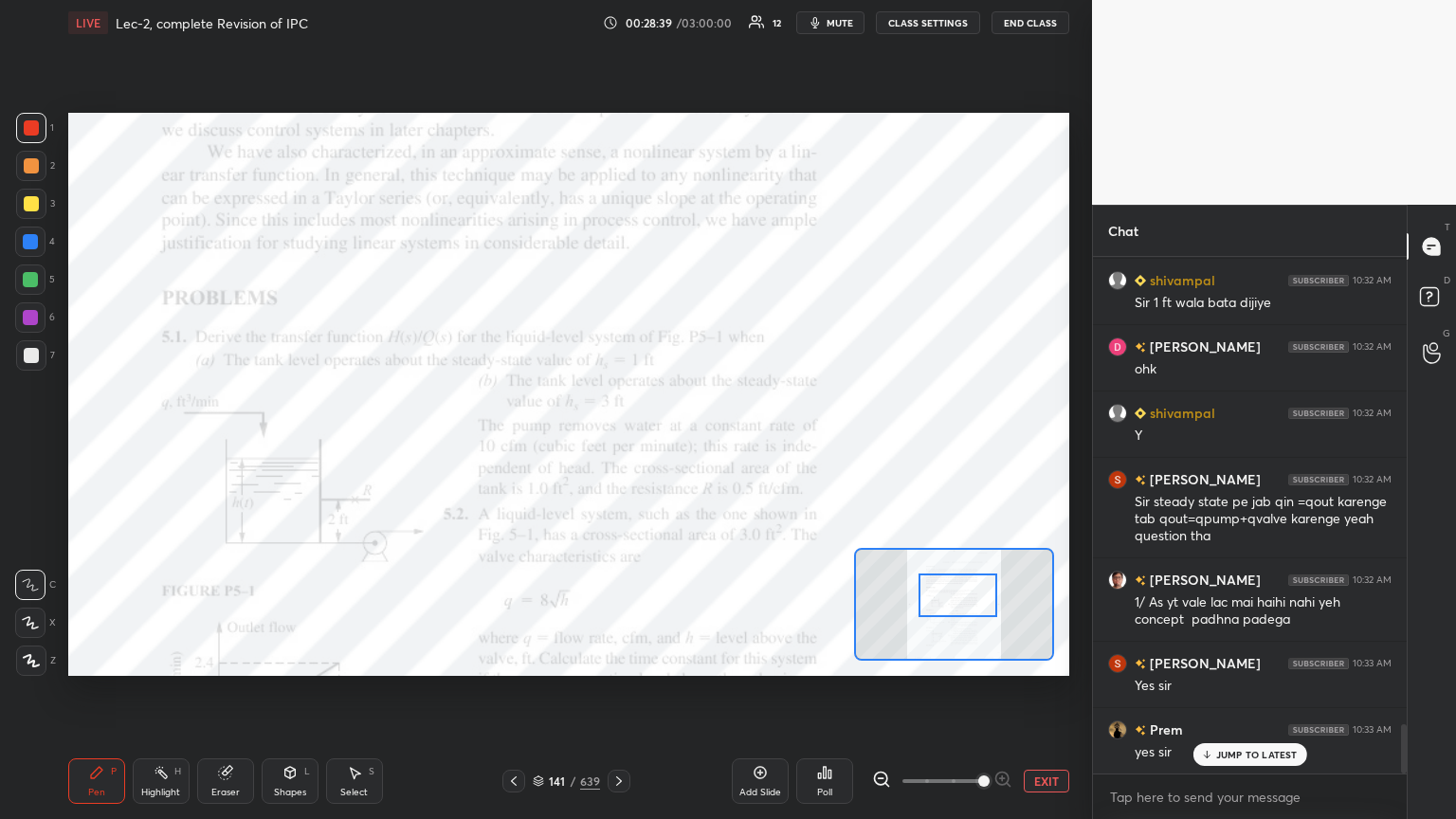 scroll, scrollTop: 5000, scrollLeft: 0, axis: vertical 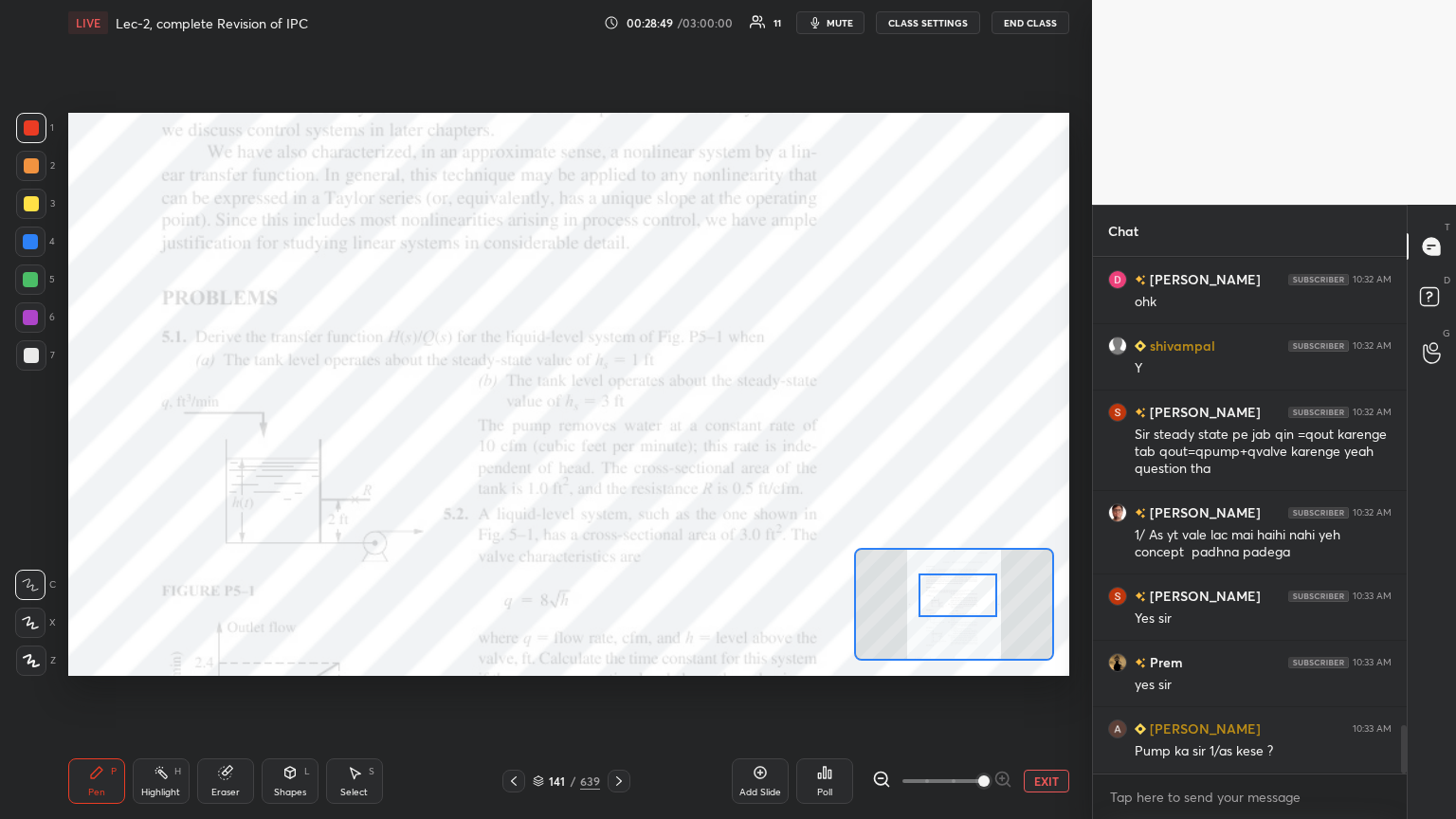 click on "Eraser" at bounding box center (226, 792) 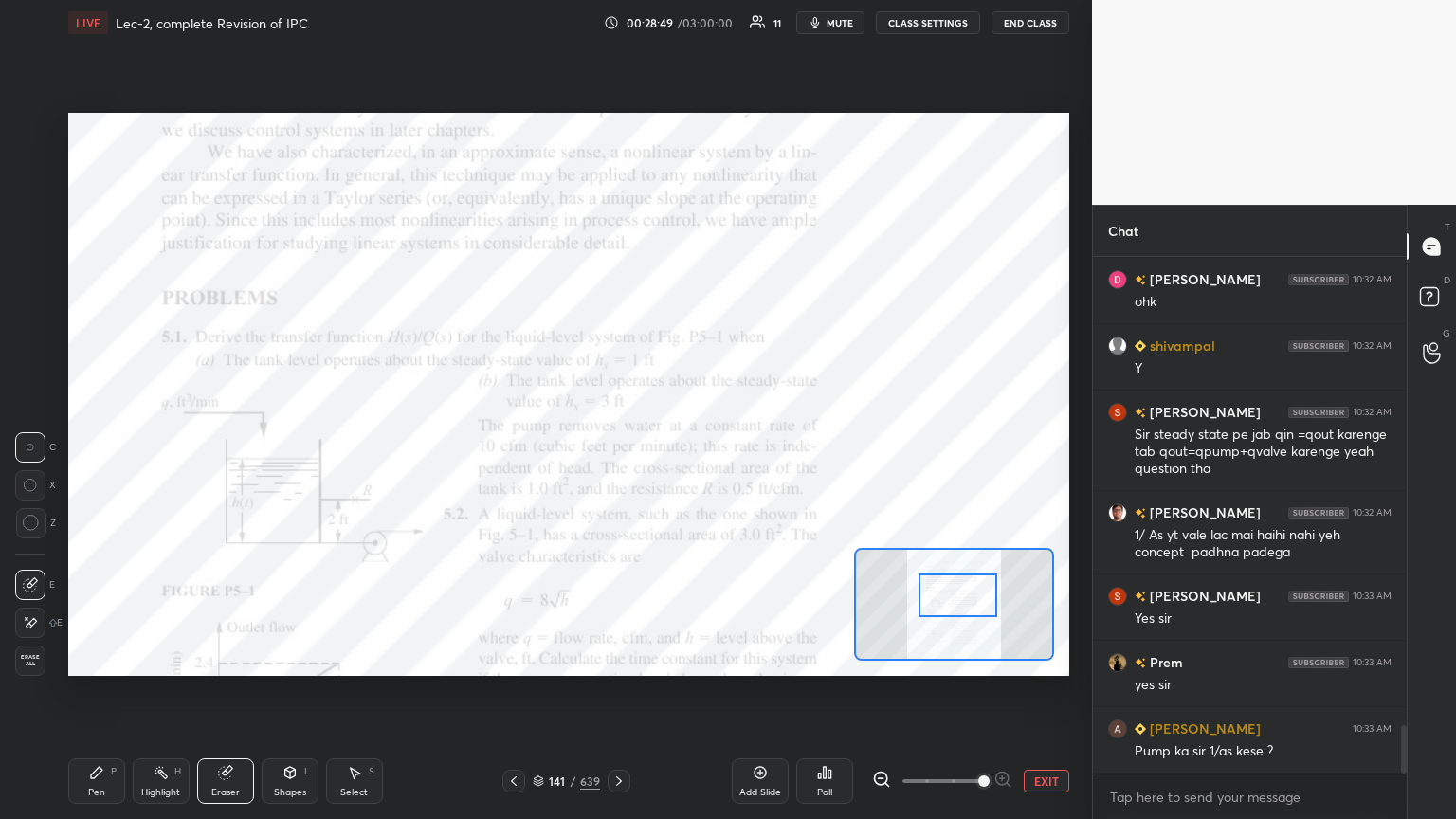click on "Erase all" at bounding box center [30, 661] 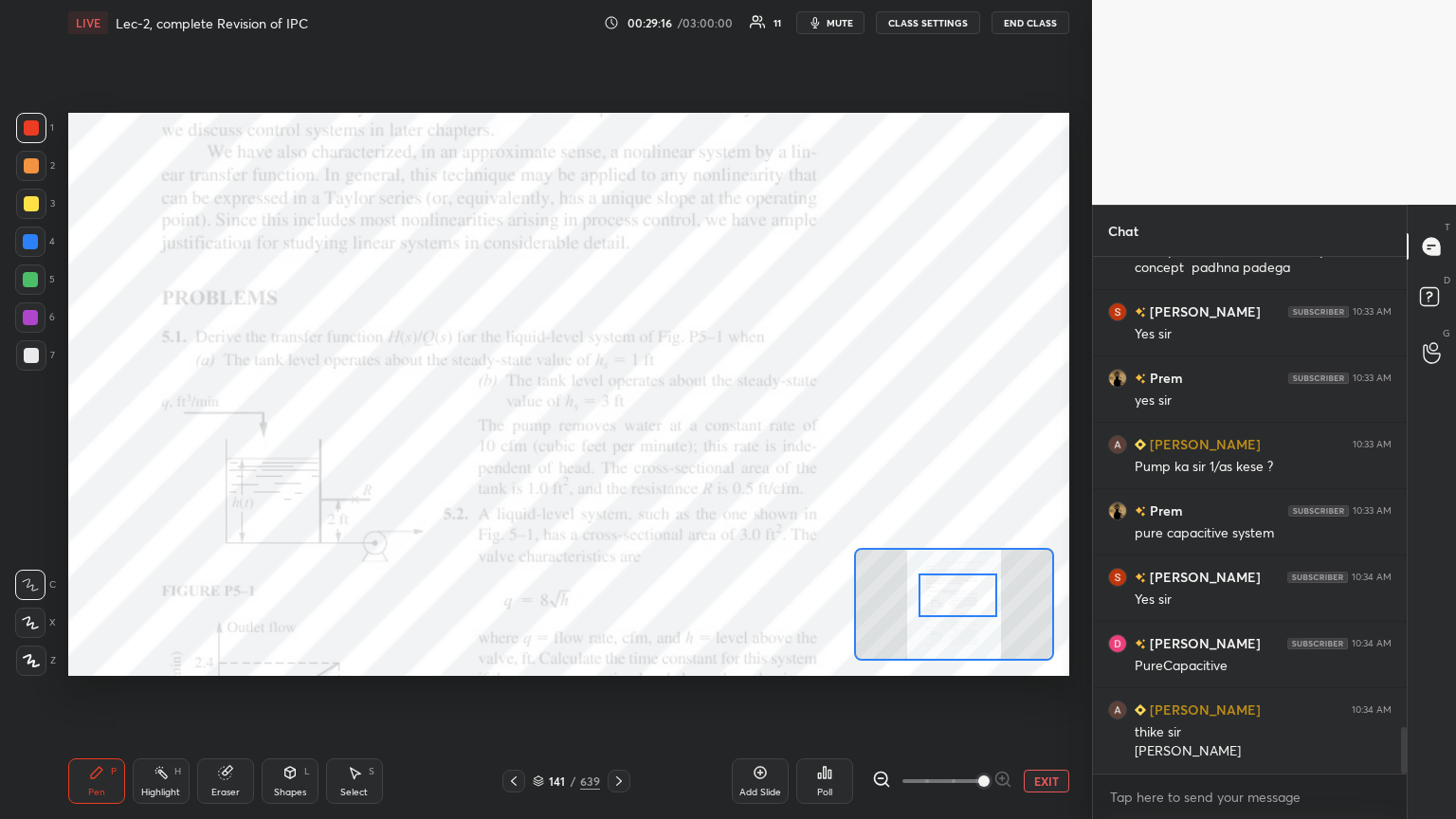 scroll, scrollTop: 5350, scrollLeft: 0, axis: vertical 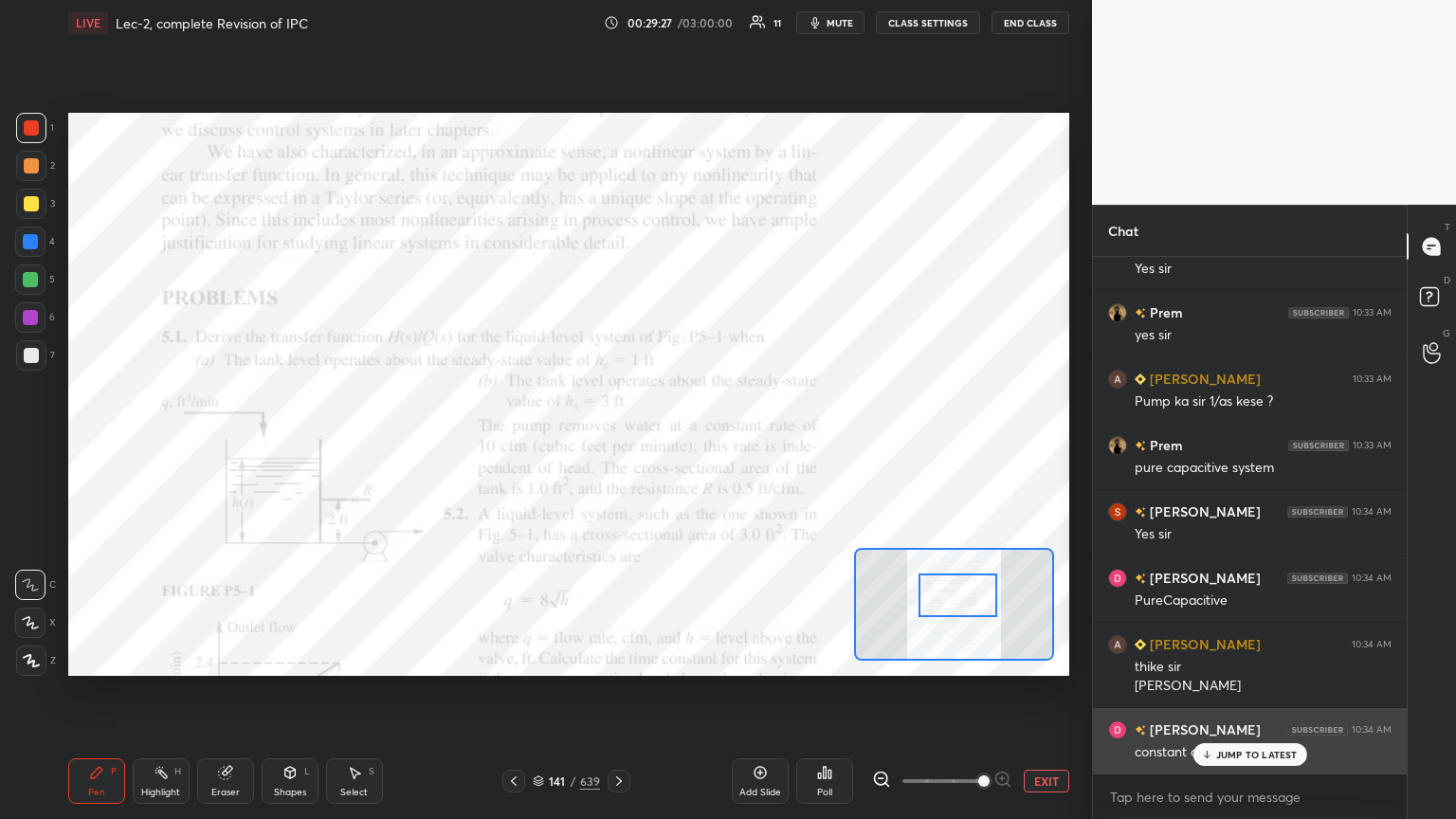click on "JUMP TO LATEST" at bounding box center (1257, 755) 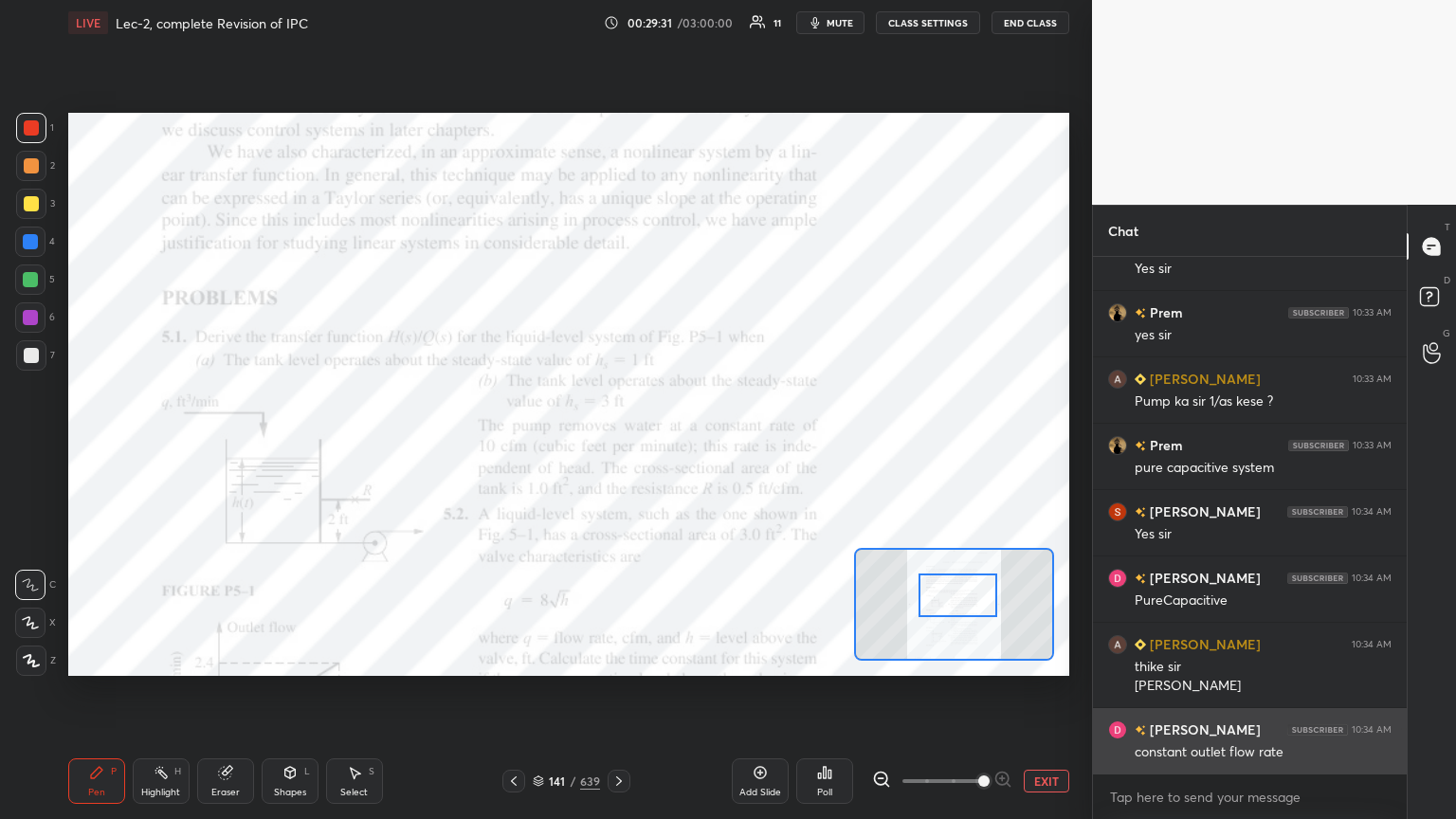 scroll, scrollTop: 5417, scrollLeft: 0, axis: vertical 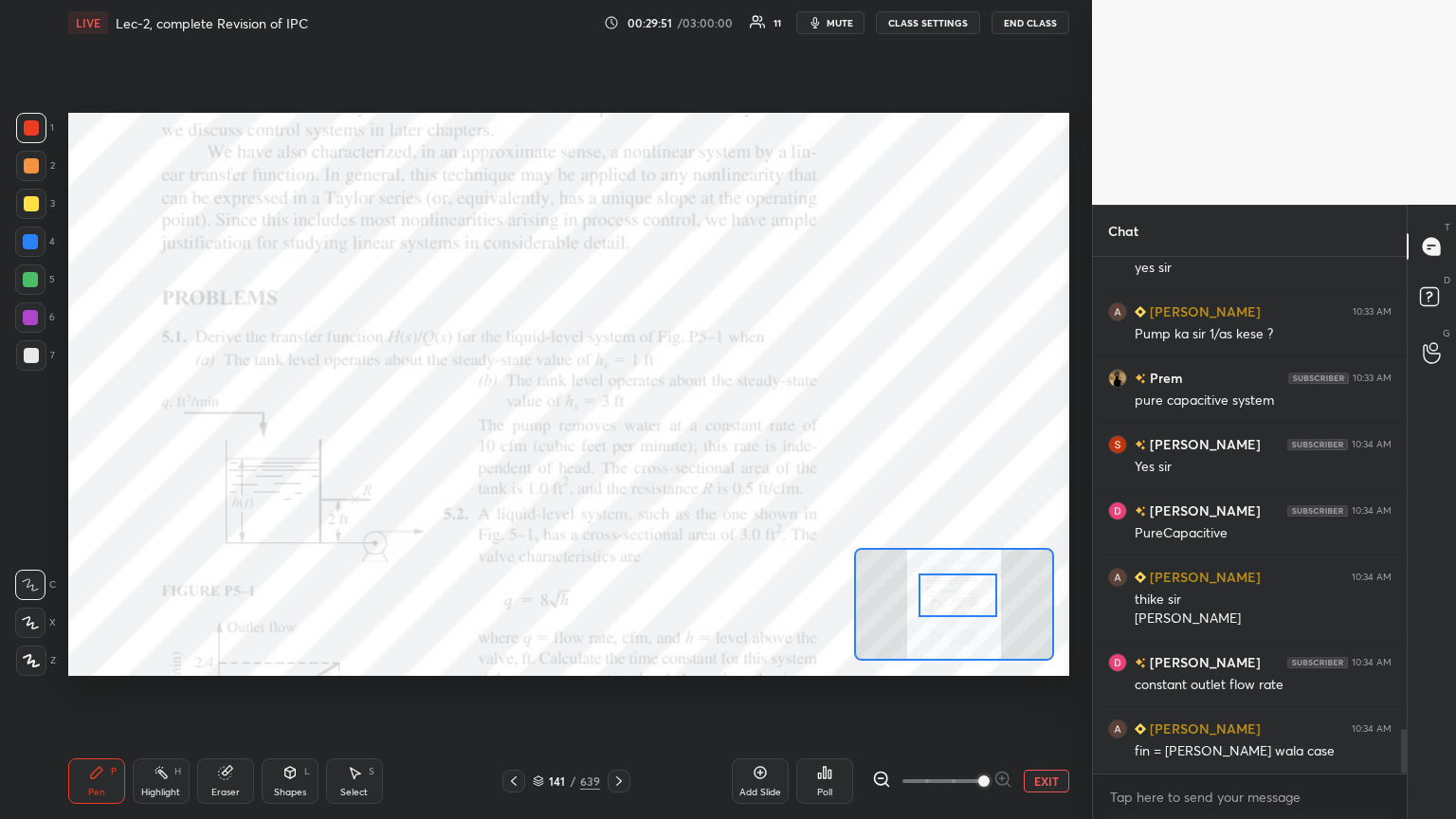 click on "Eraser" at bounding box center (226, 792) 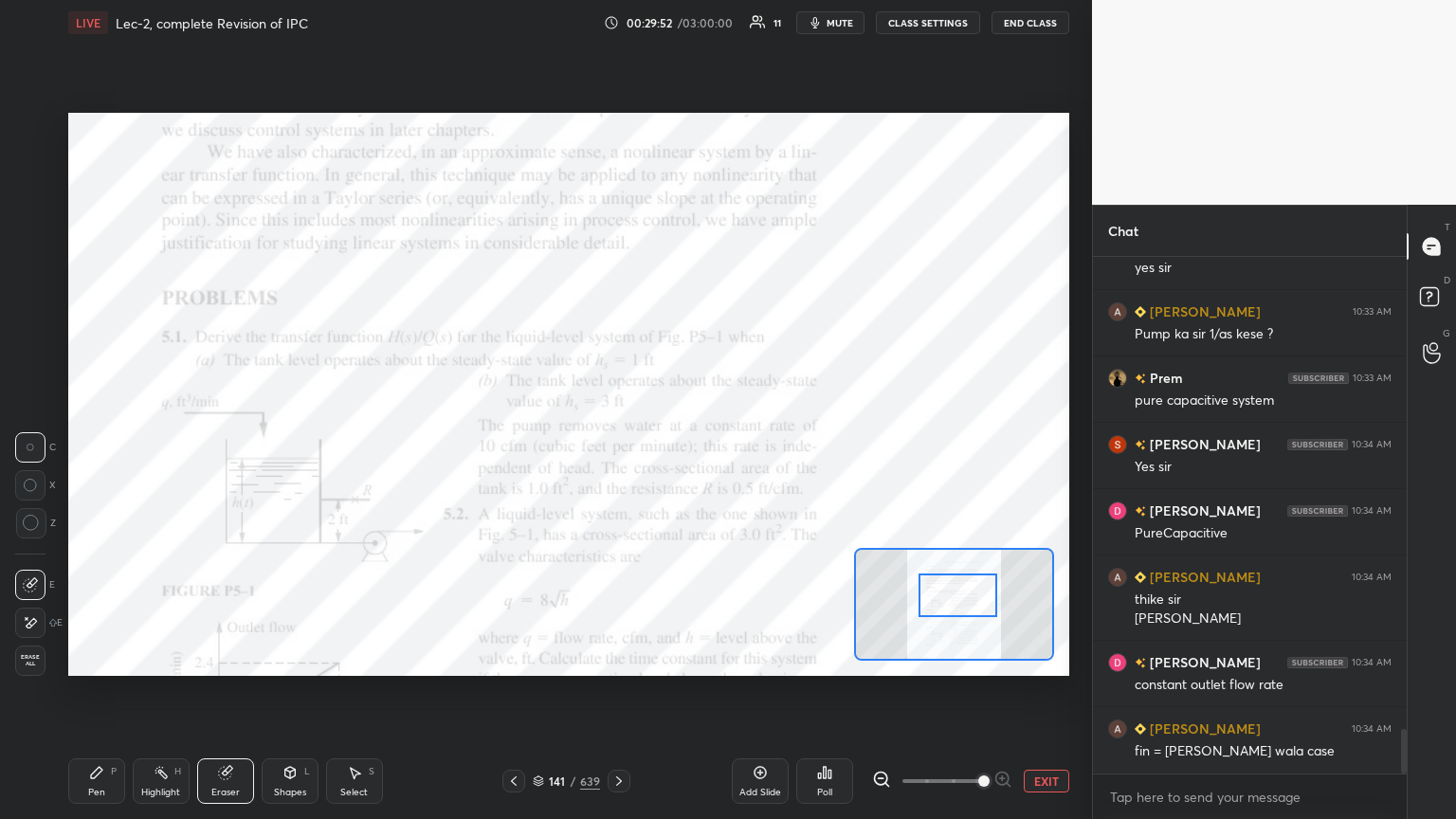 click on "Erase all" at bounding box center [30, 661] 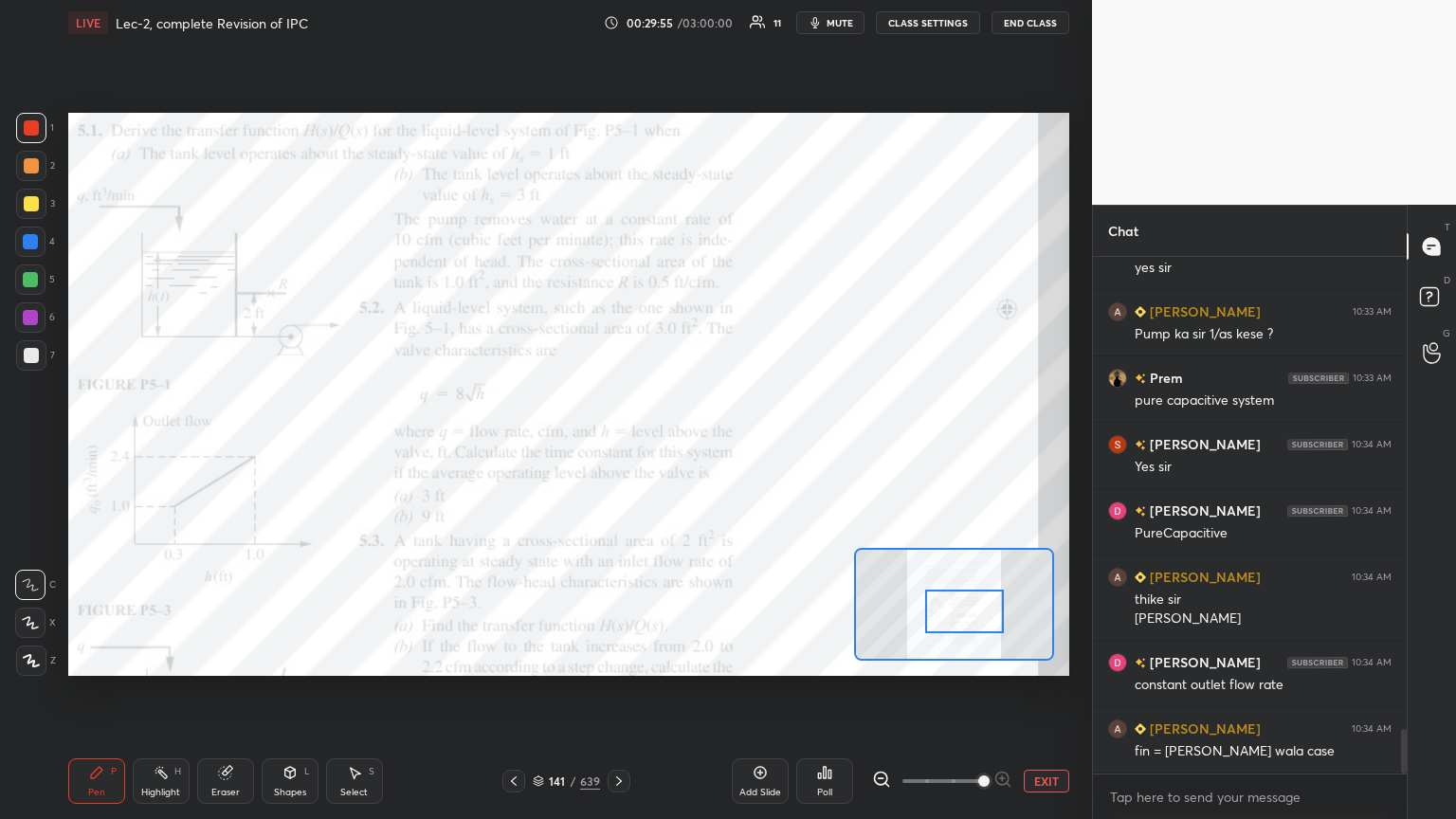 drag, startPoint x: 971, startPoint y: 593, endPoint x: 971, endPoint y: 610, distance: 17 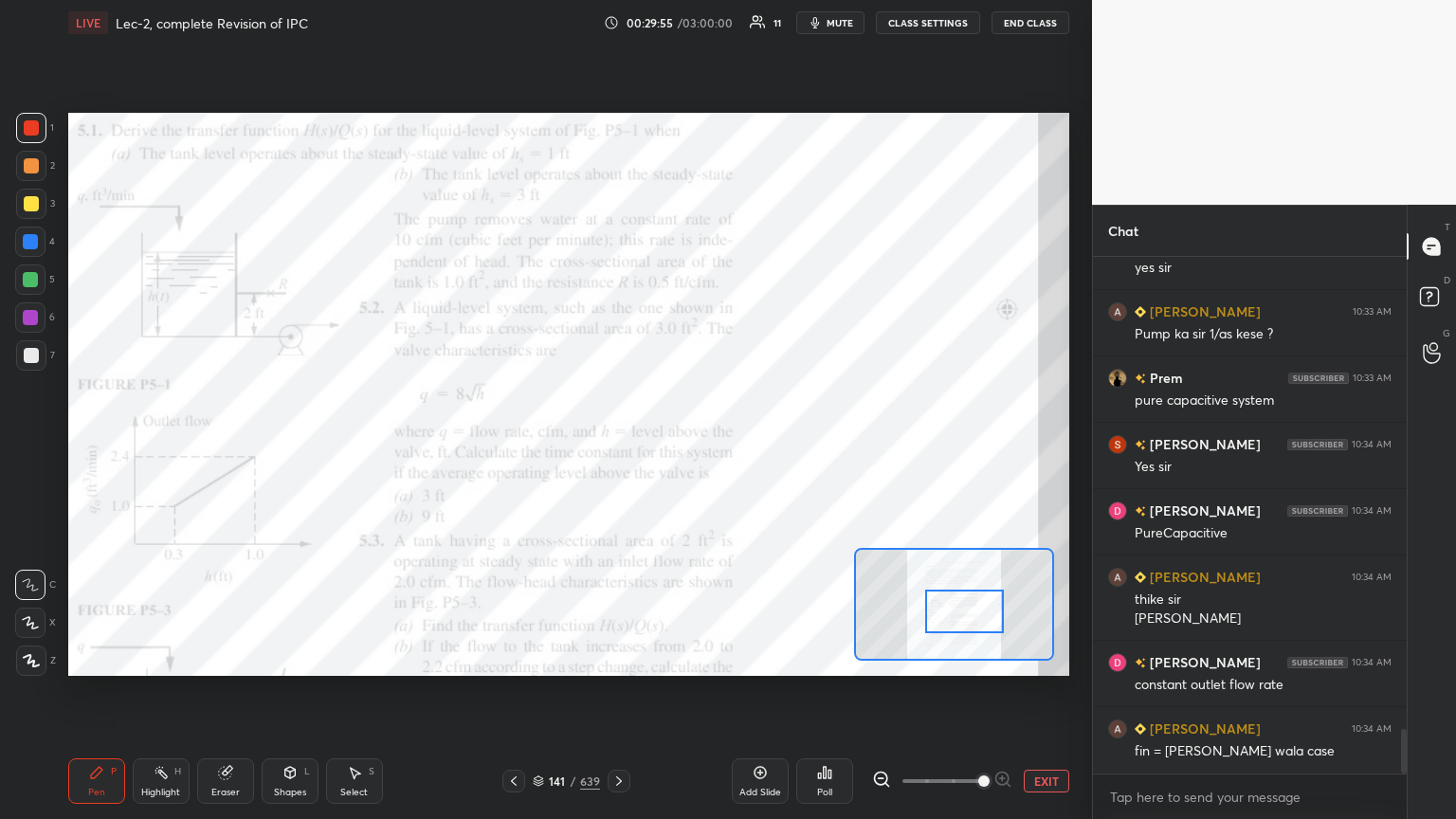 click at bounding box center (964, 611) 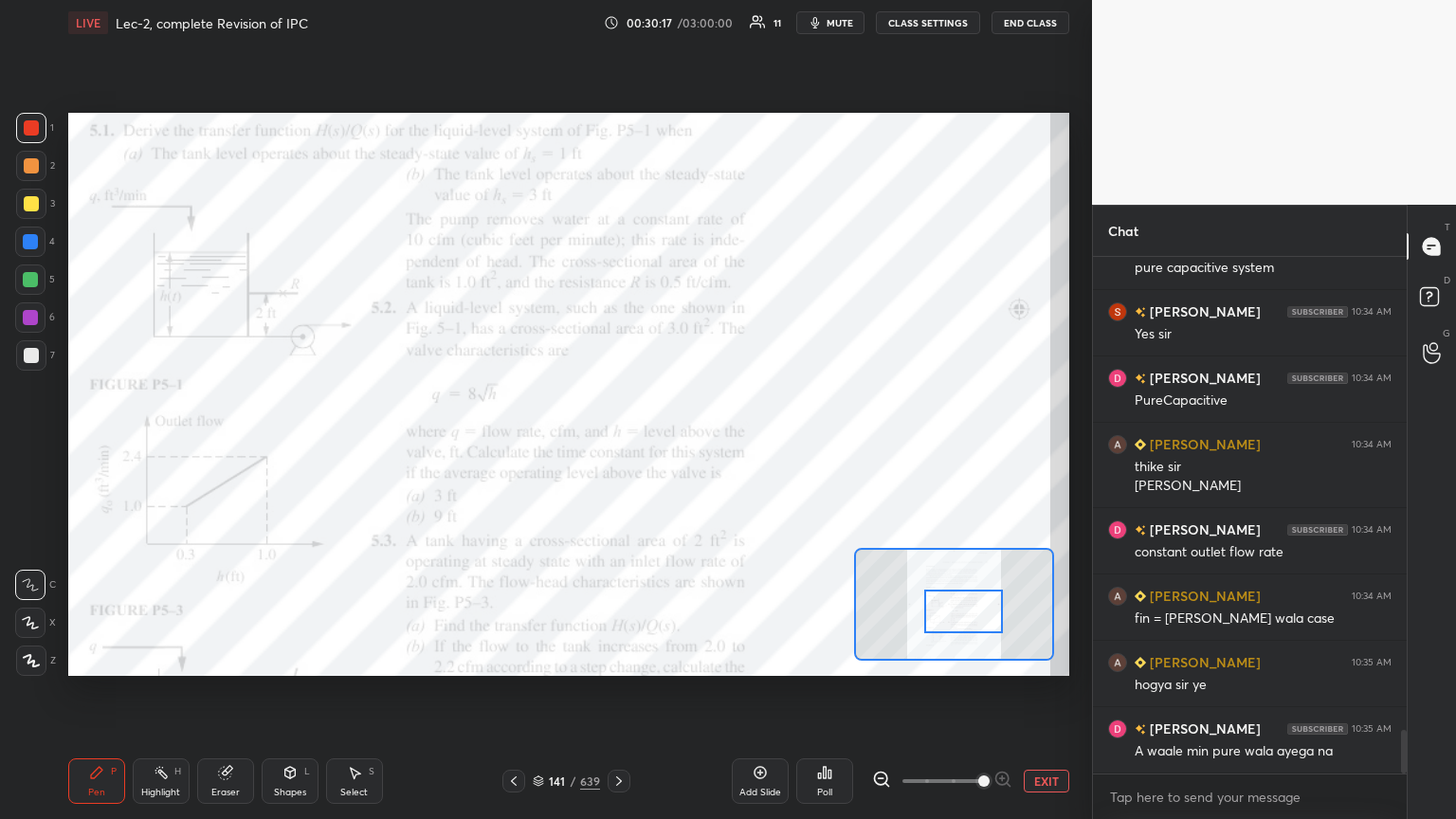 scroll, scrollTop: 5615, scrollLeft: 0, axis: vertical 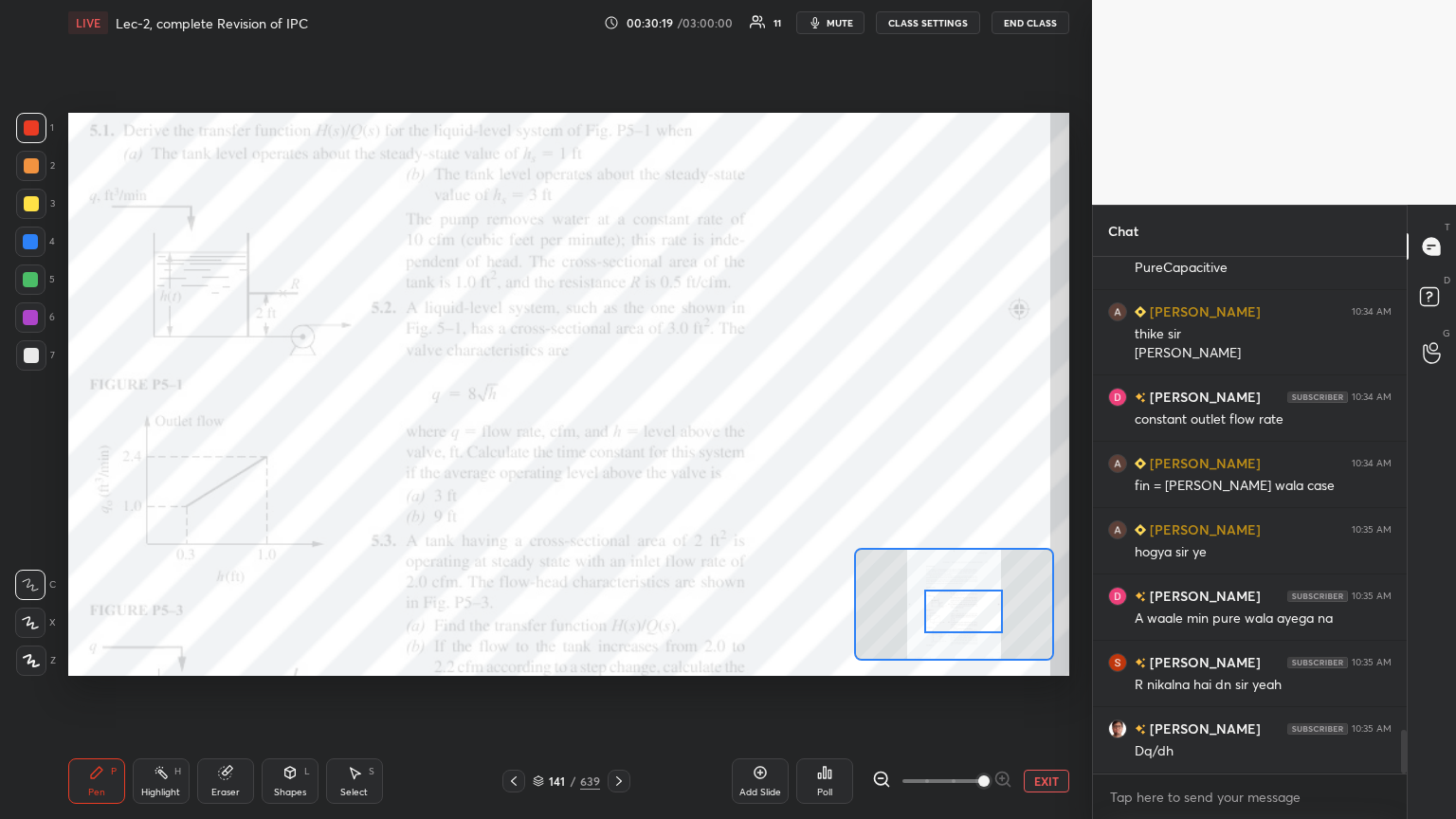 click on "[PERSON_NAME] 10:34 AM Yes [PERSON_NAME] 10:34 AM PureCapacitive [PERSON_NAME] 10:34 AM thike sir [PERSON_NAME] 10:34 AM constant outlet flow rate [PERSON_NAME] 10:34 AM fin = [PERSON_NAME] wala case [PERSON_NAME] 10:35 AM hogya sir [PERSON_NAME] 10:35 AM A waale min pure wala ayega na Subham 10:35 AM R nikalna hai dn sir yeah [PERSON_NAME] 10:35 AM Dq/dh" at bounding box center [1249, 515] 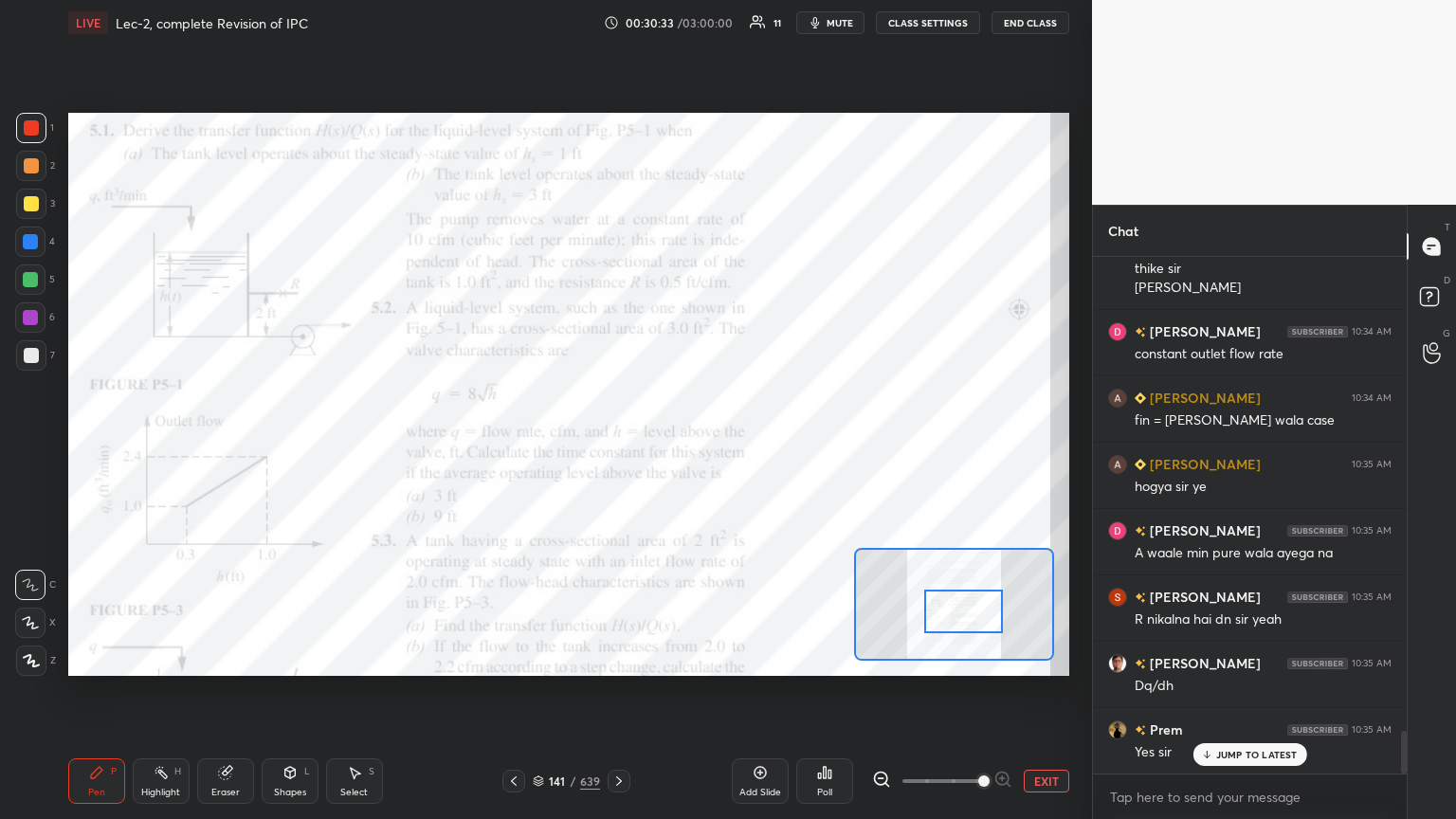 scroll, scrollTop: 5815, scrollLeft: 0, axis: vertical 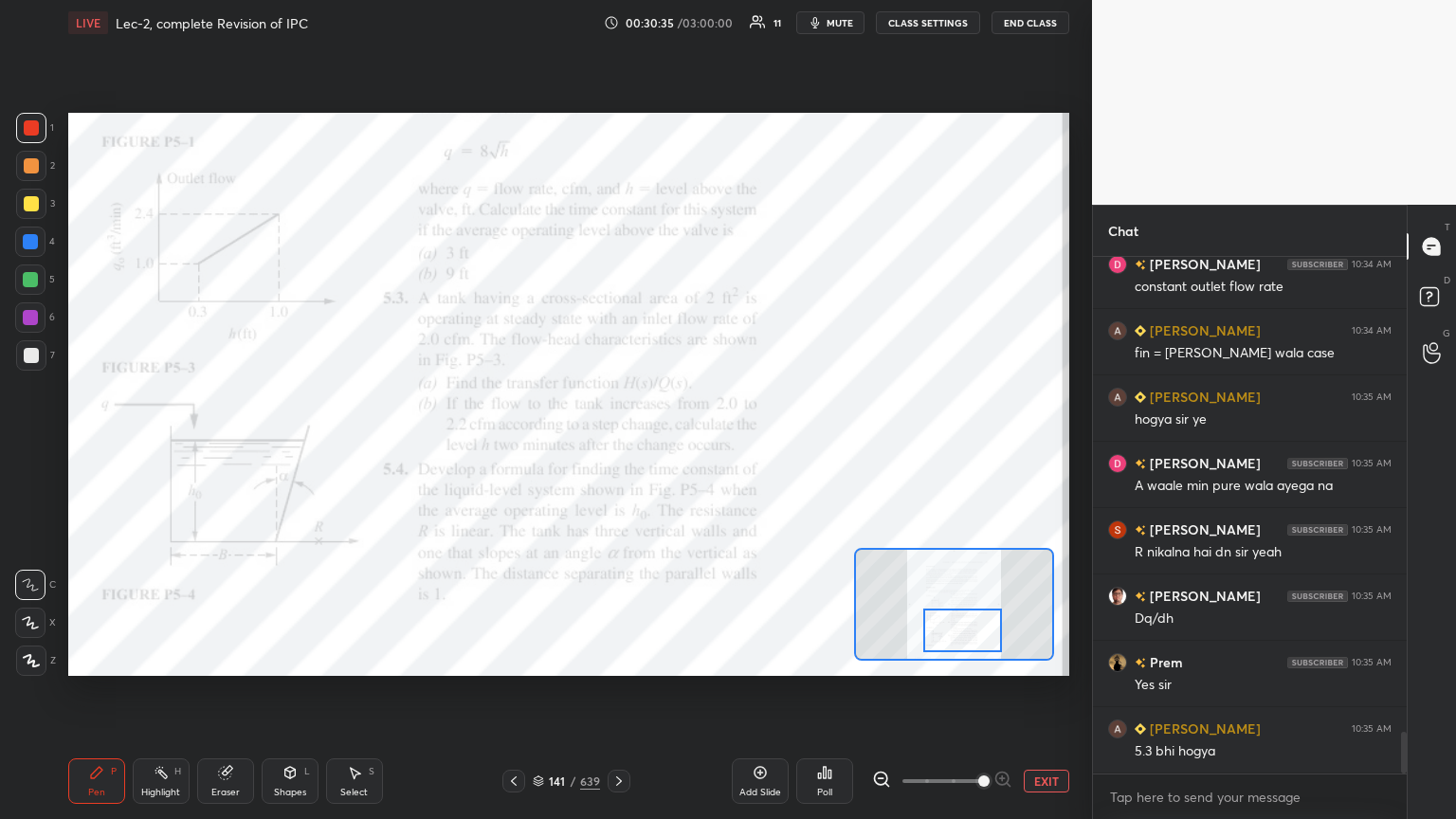 drag, startPoint x: 987, startPoint y: 612, endPoint x: 990, endPoint y: 626, distance: 14.3178211 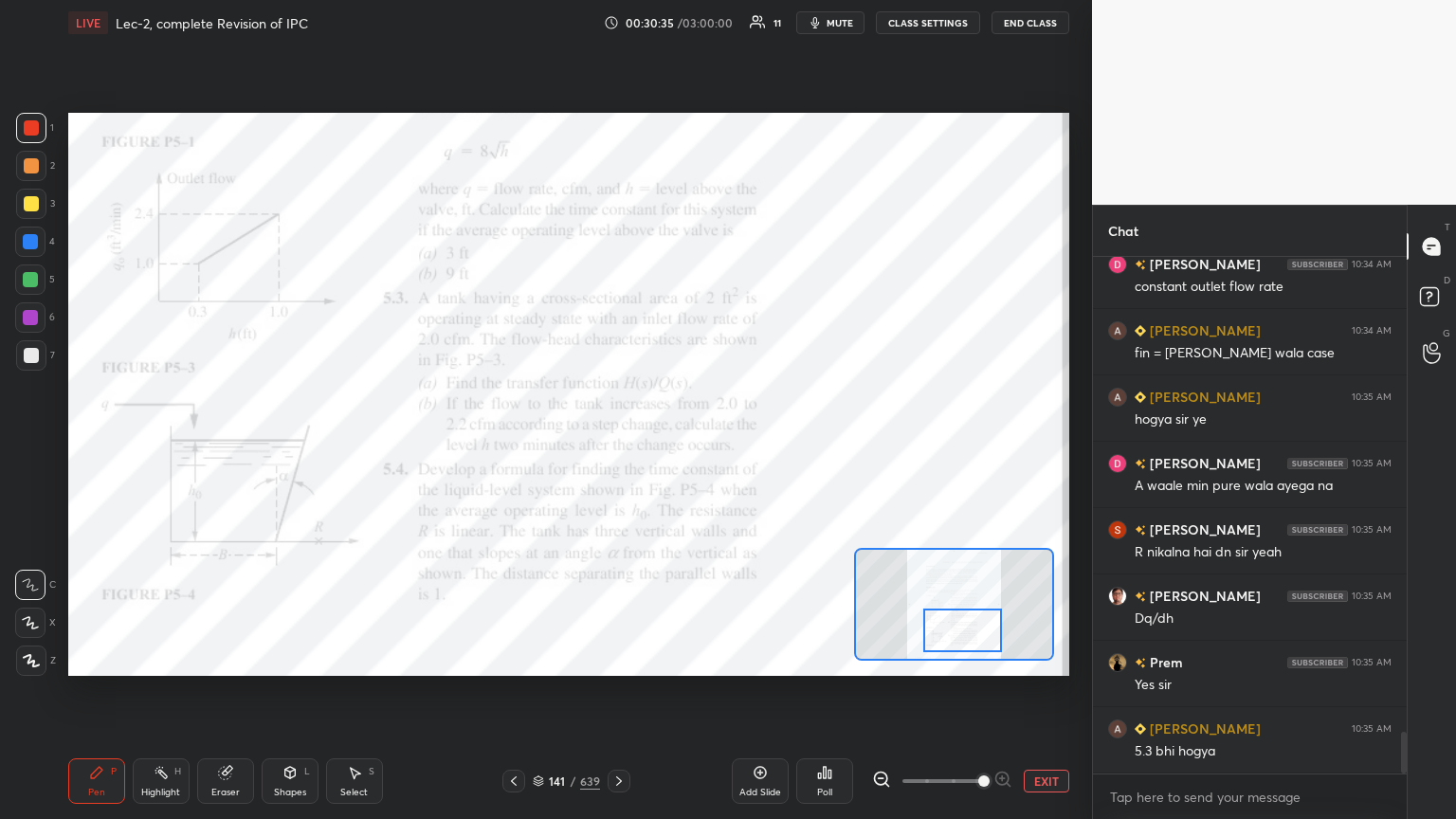 click at bounding box center (962, 630) 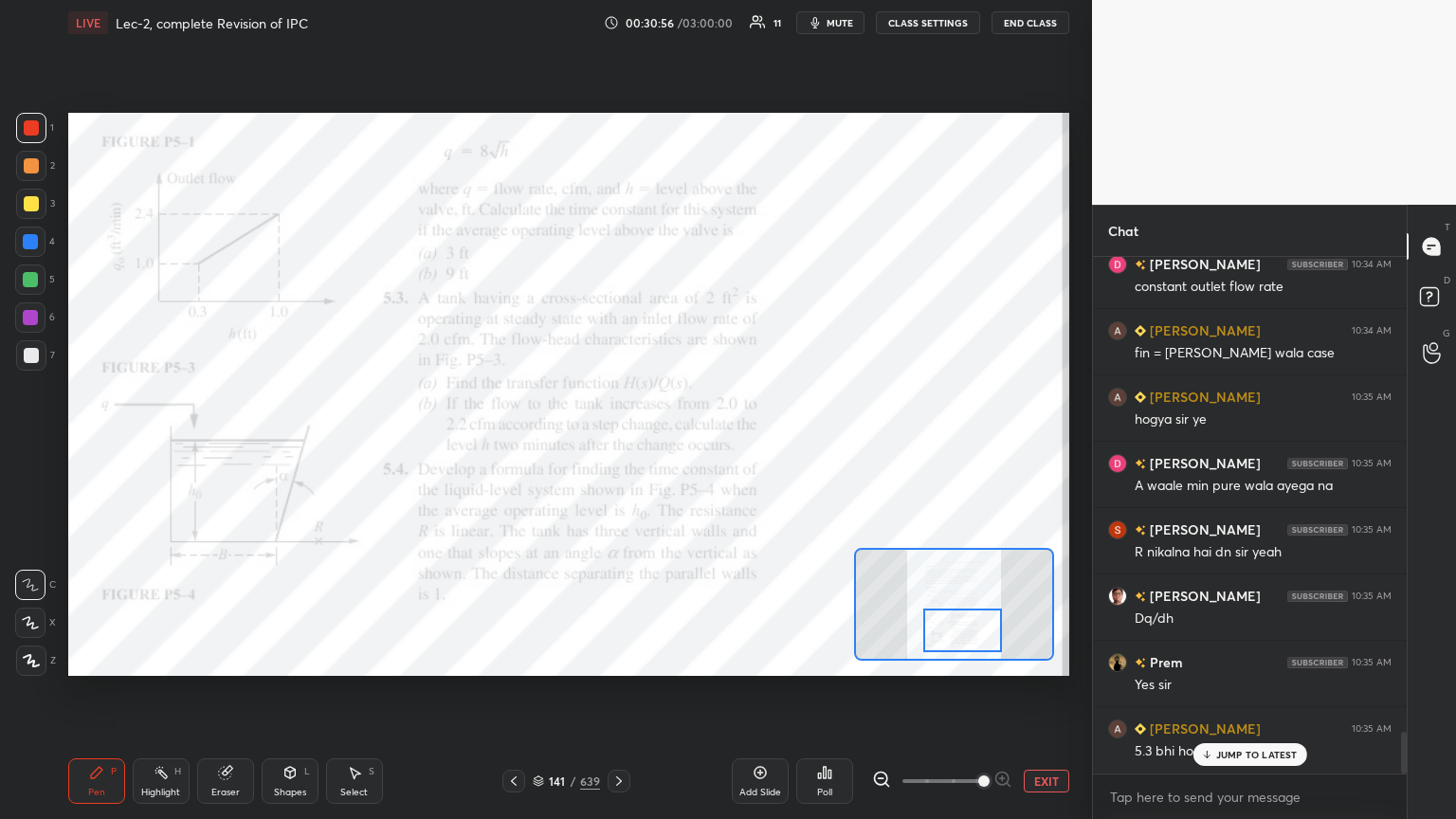 scroll, scrollTop: 5881, scrollLeft: 0, axis: vertical 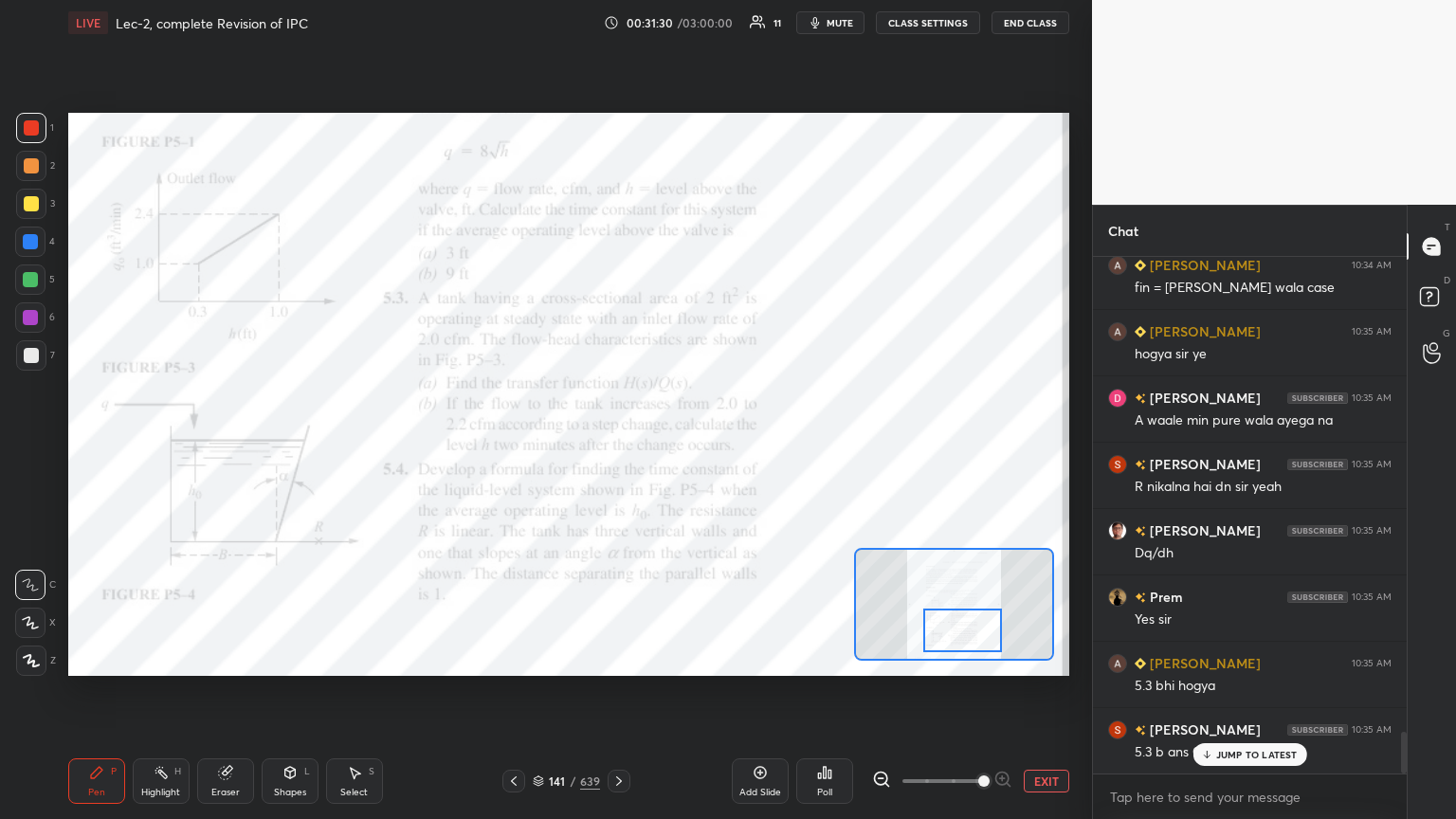 click at bounding box center (31, 128) 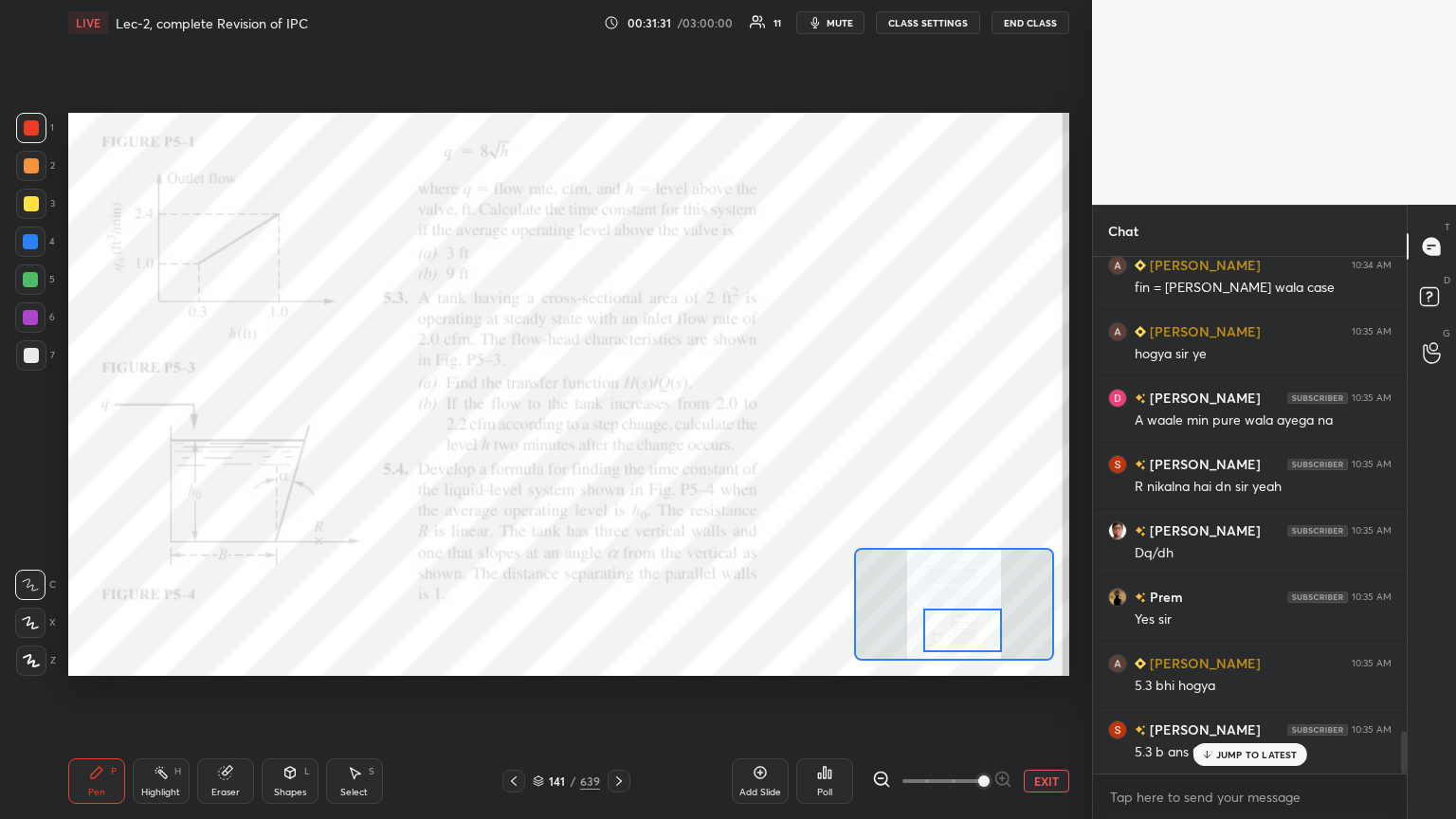 click at bounding box center [30, 318] 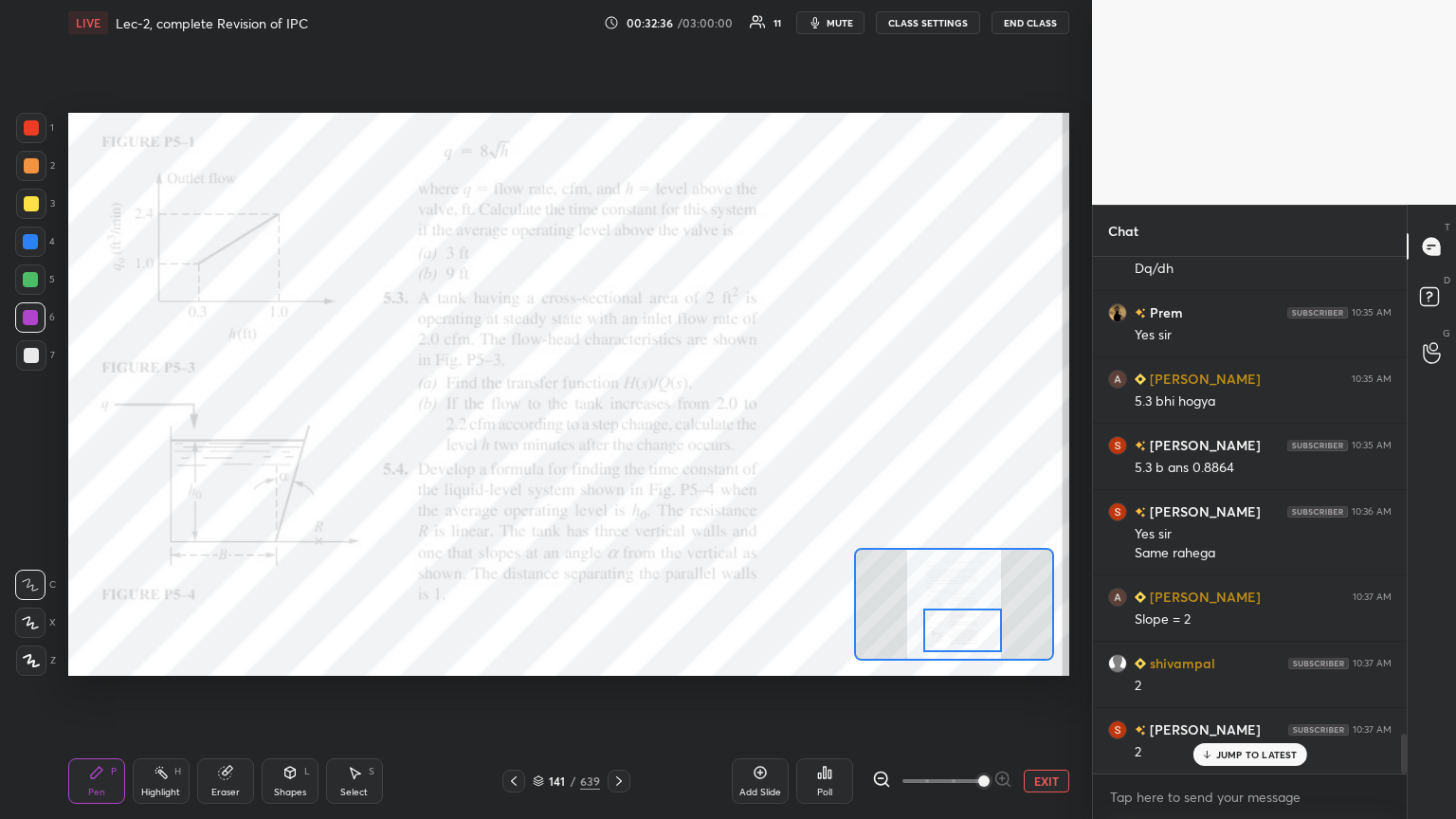 scroll, scrollTop: 6233, scrollLeft: 0, axis: vertical 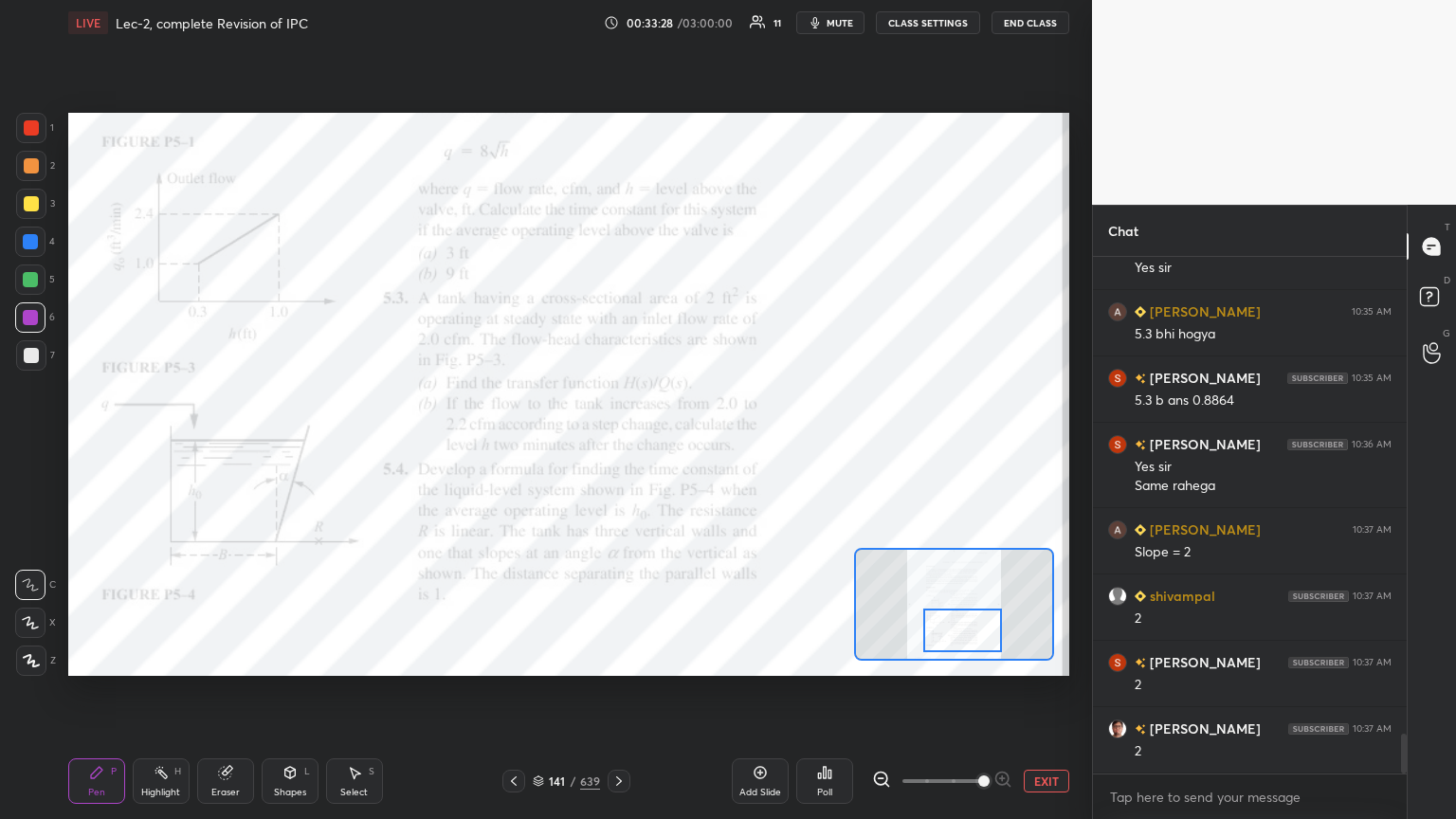click on "Eraser" at bounding box center (226, 792) 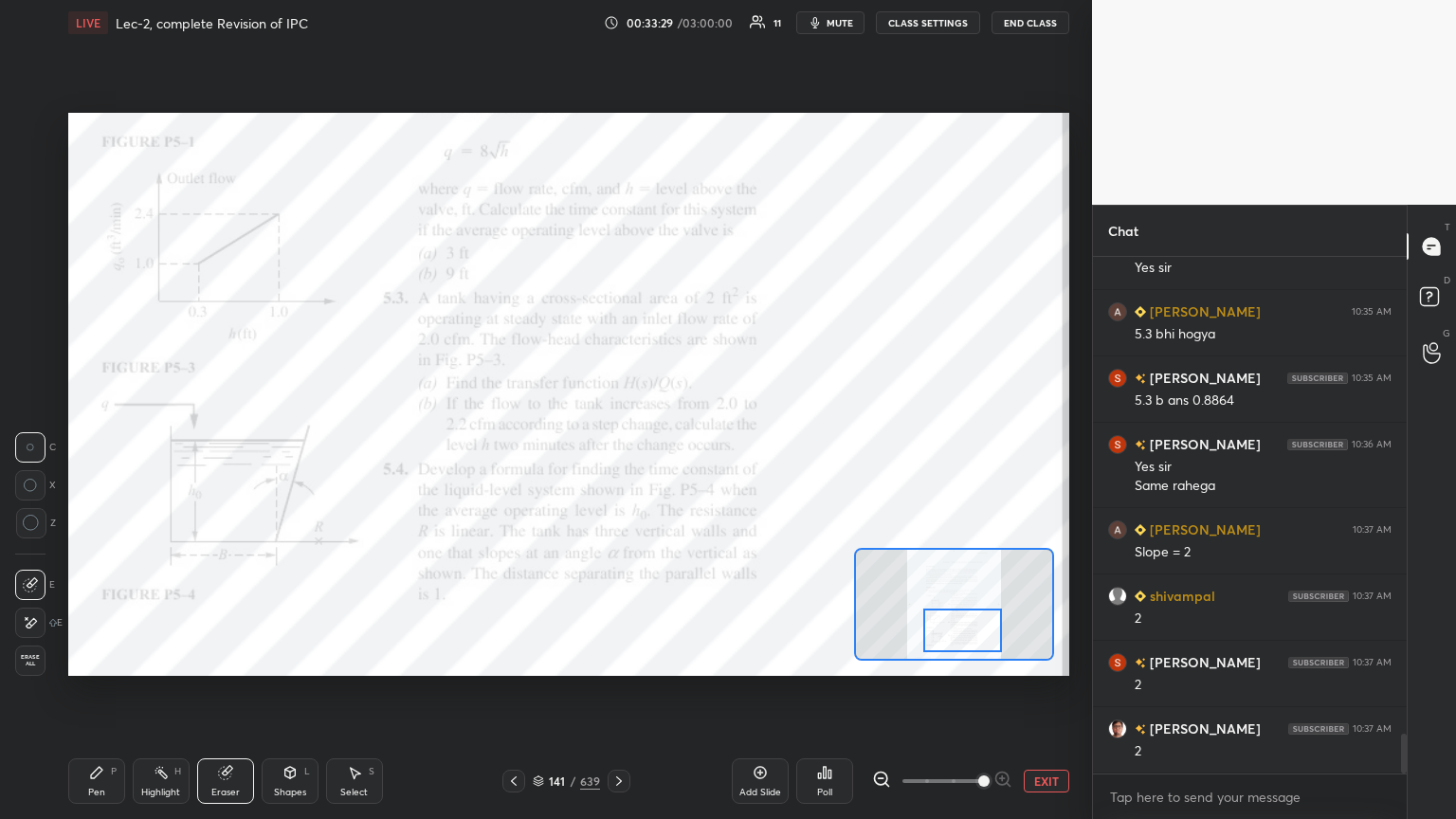 click on "Erase all" at bounding box center [30, 661] 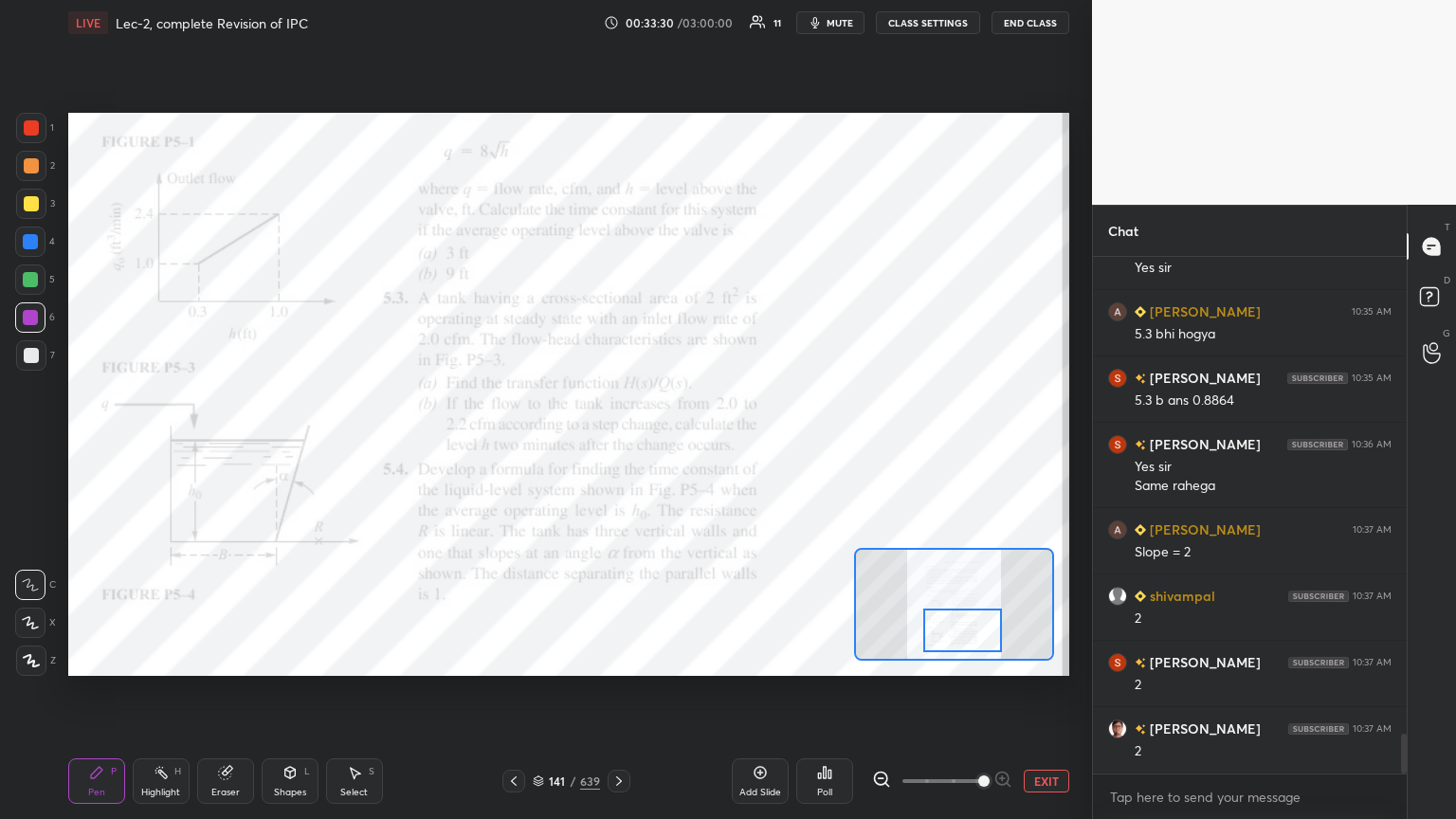 click on "Pen" at bounding box center [97, 792] 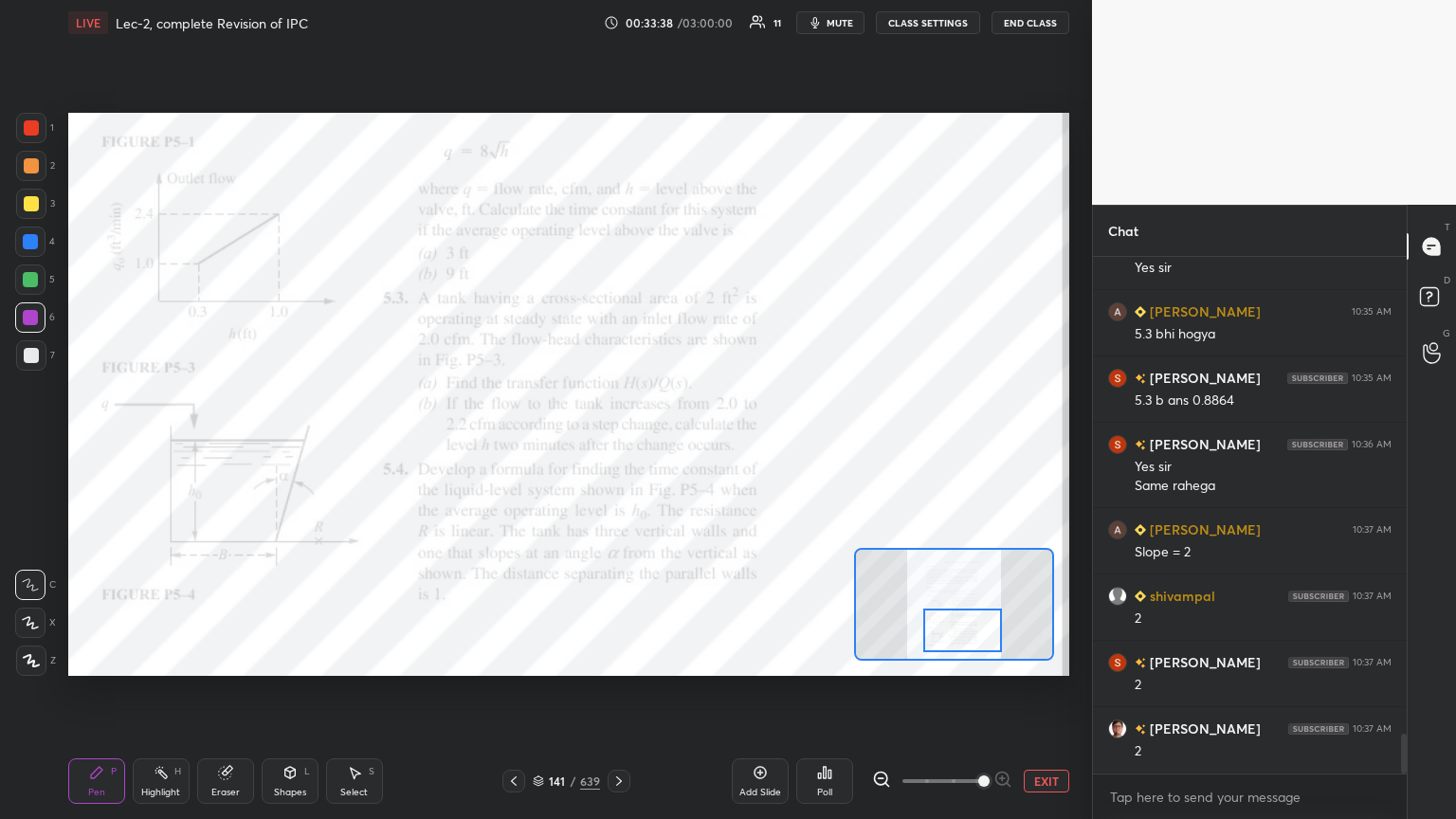 click 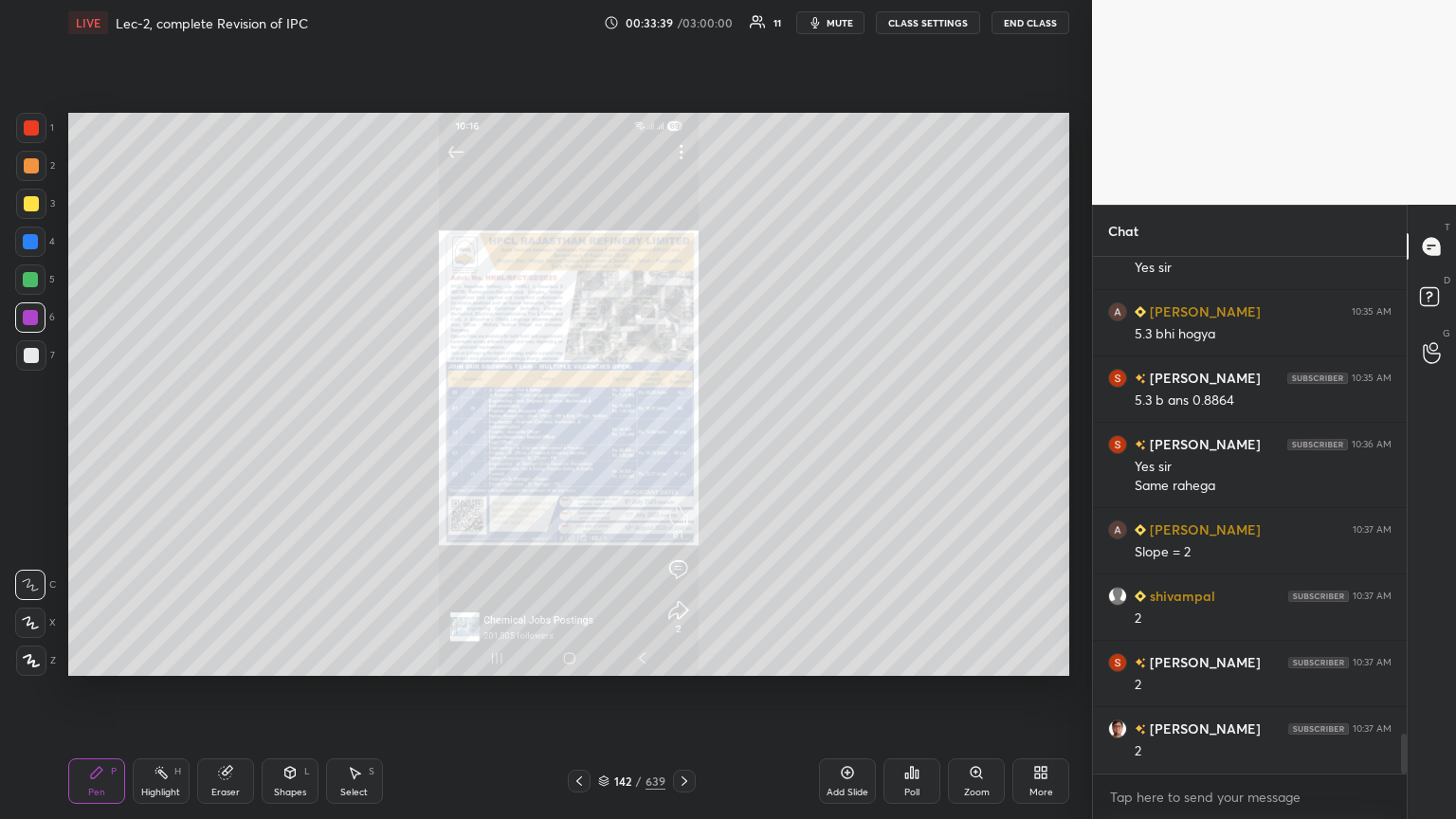 click 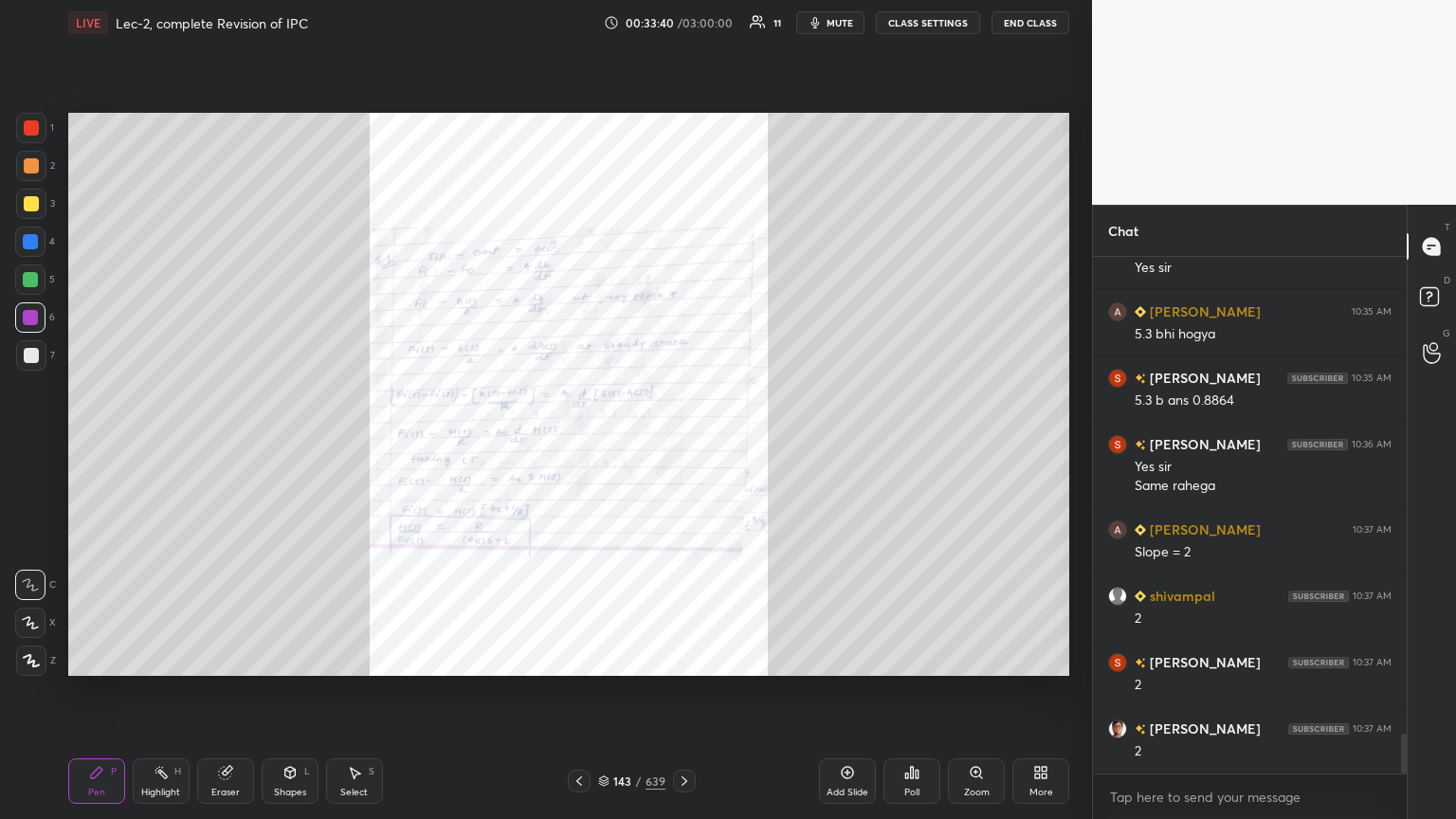 click 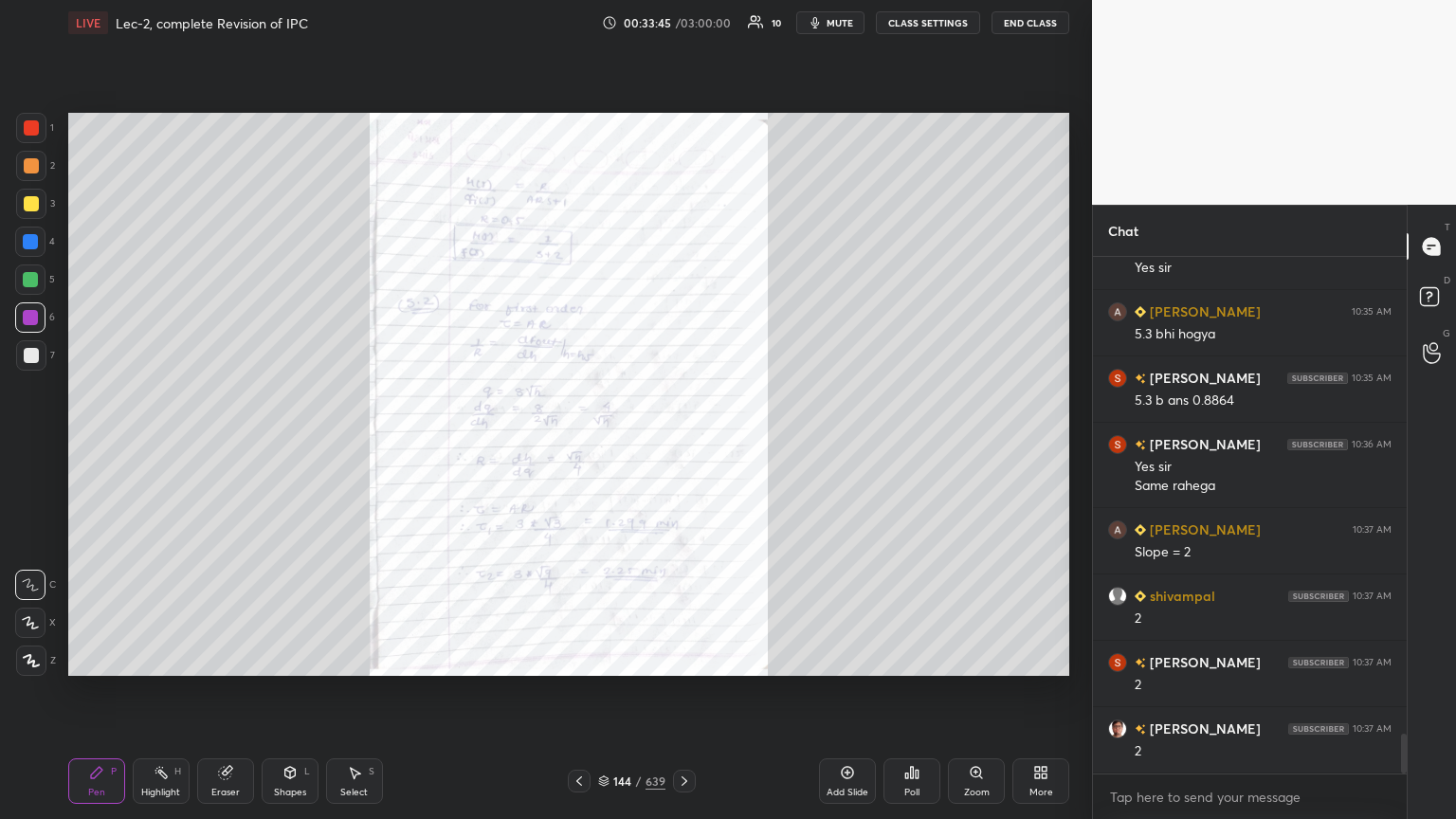 click 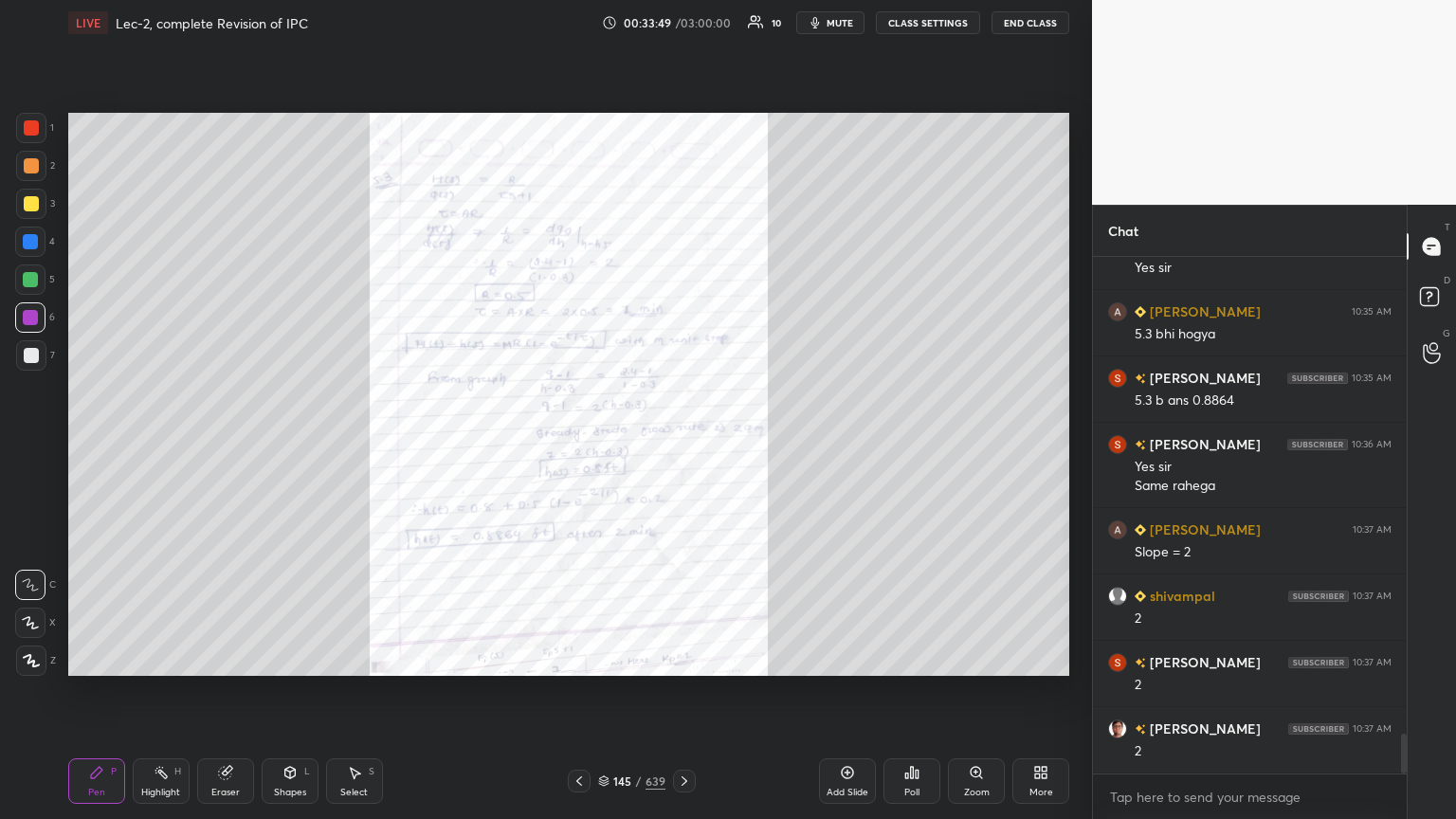 scroll, scrollTop: 6298, scrollLeft: 0, axis: vertical 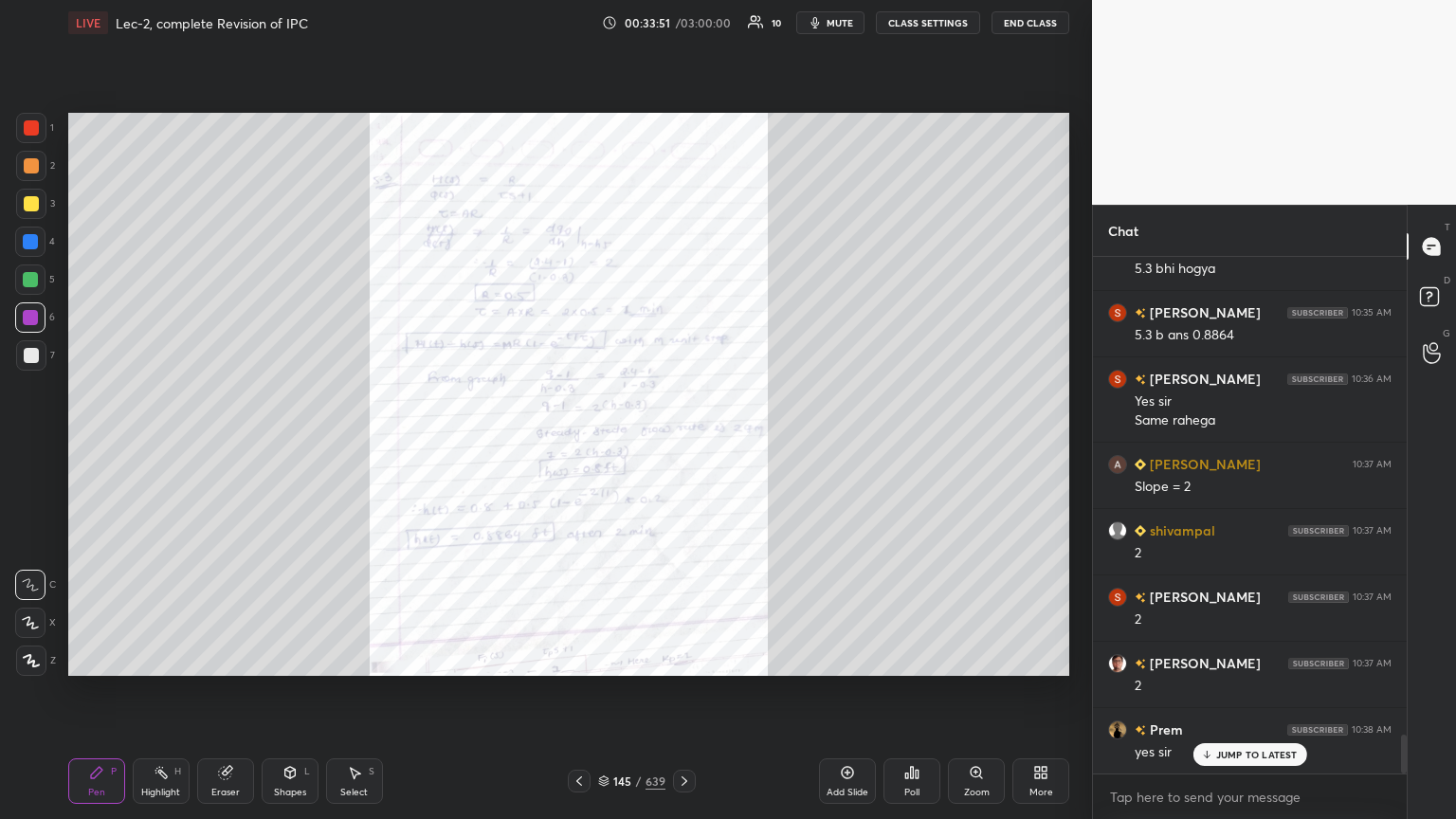 drag, startPoint x: 973, startPoint y: 780, endPoint x: 980, endPoint y: 748, distance: 32.756679 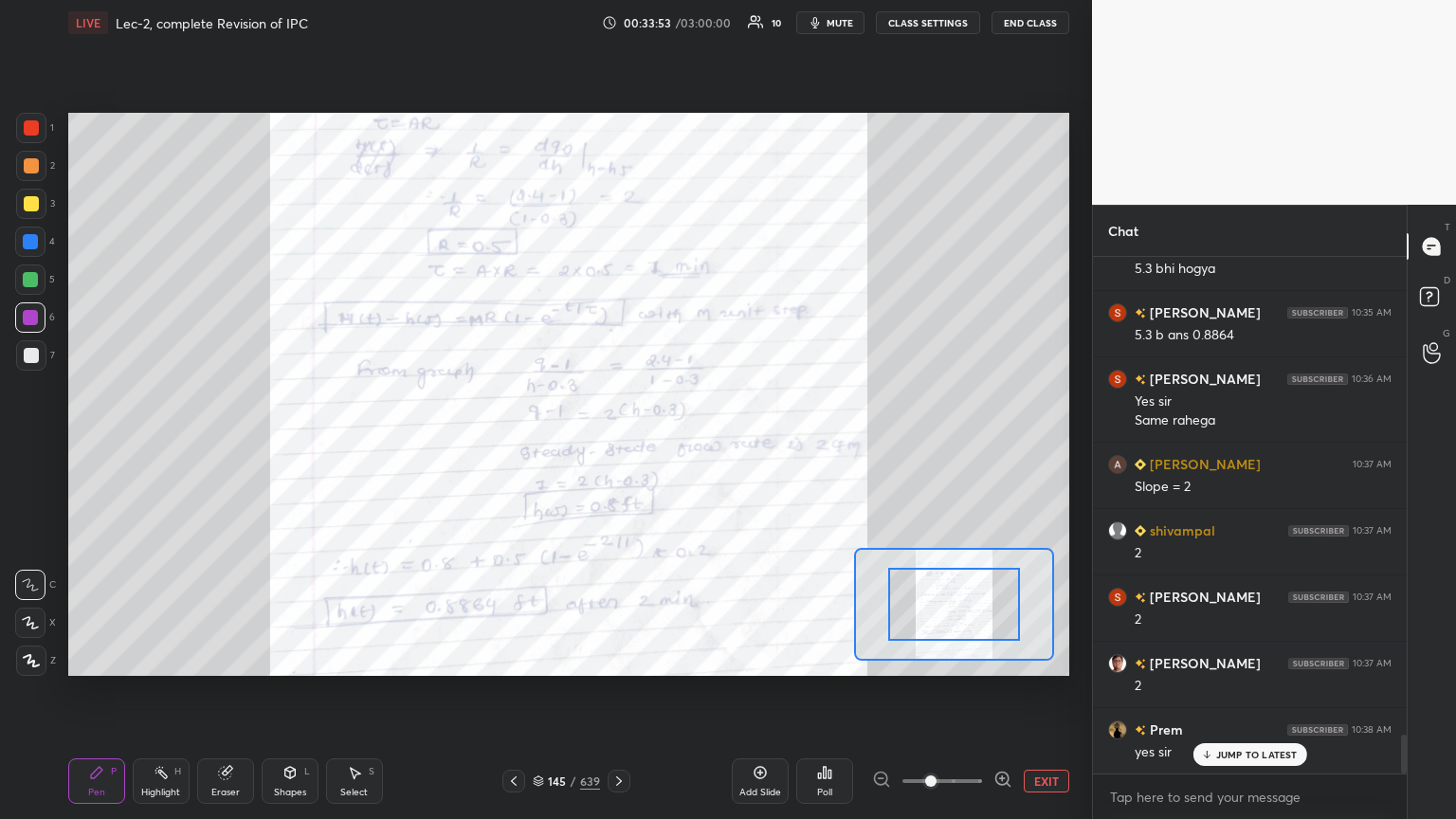 scroll, scrollTop: 6365, scrollLeft: 0, axis: vertical 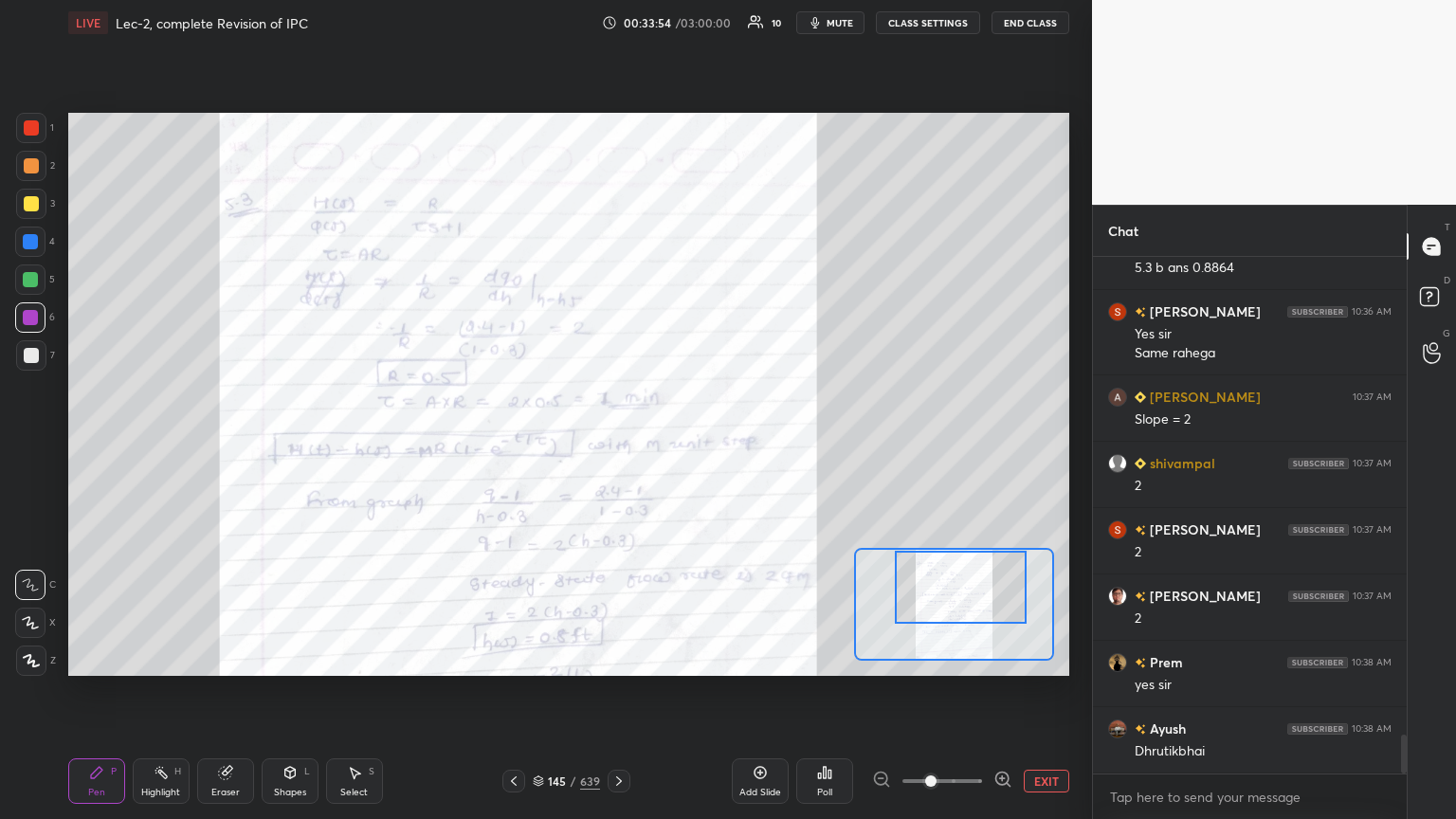 click at bounding box center [960, 587] 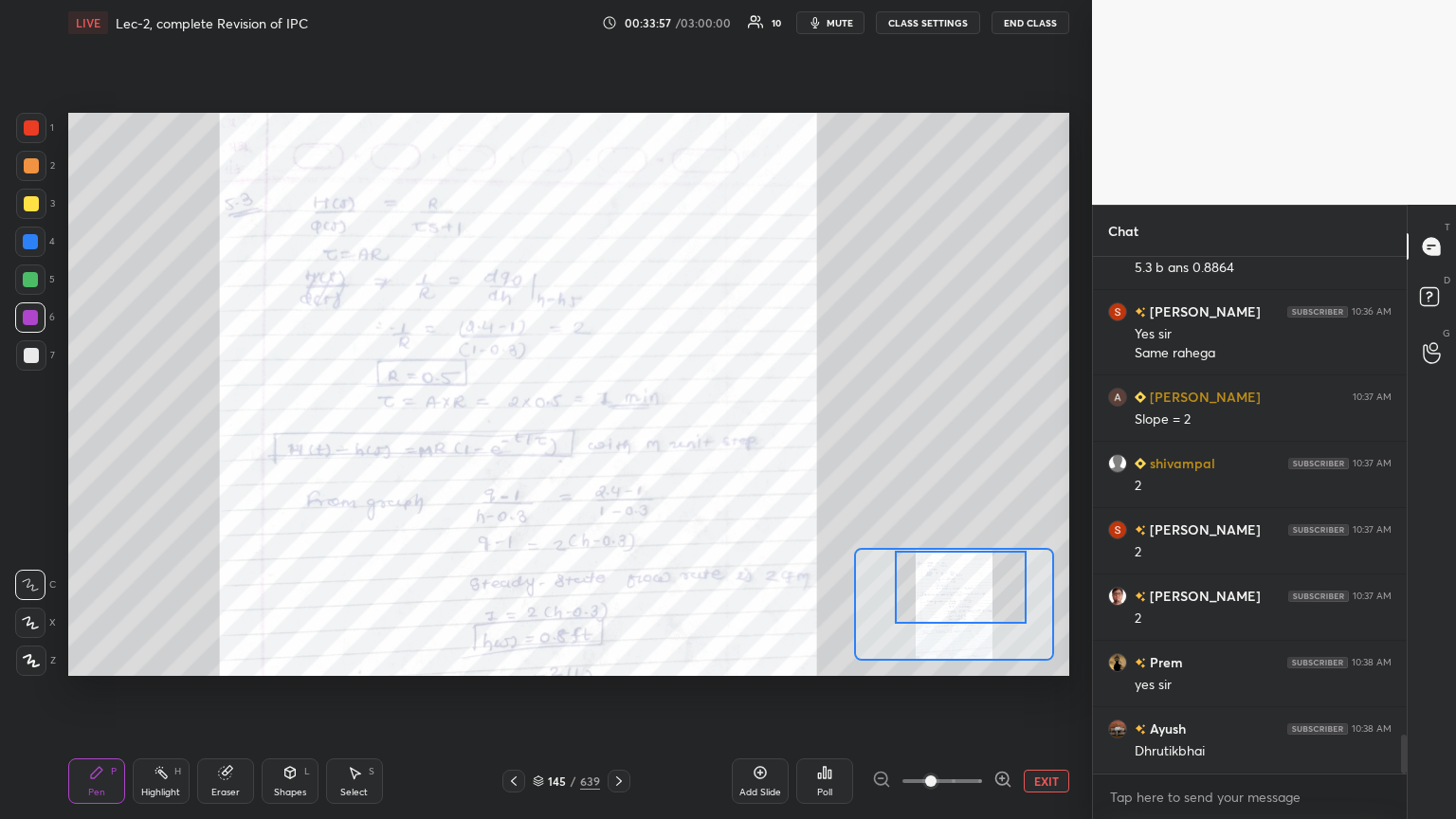 click at bounding box center [31, 128] 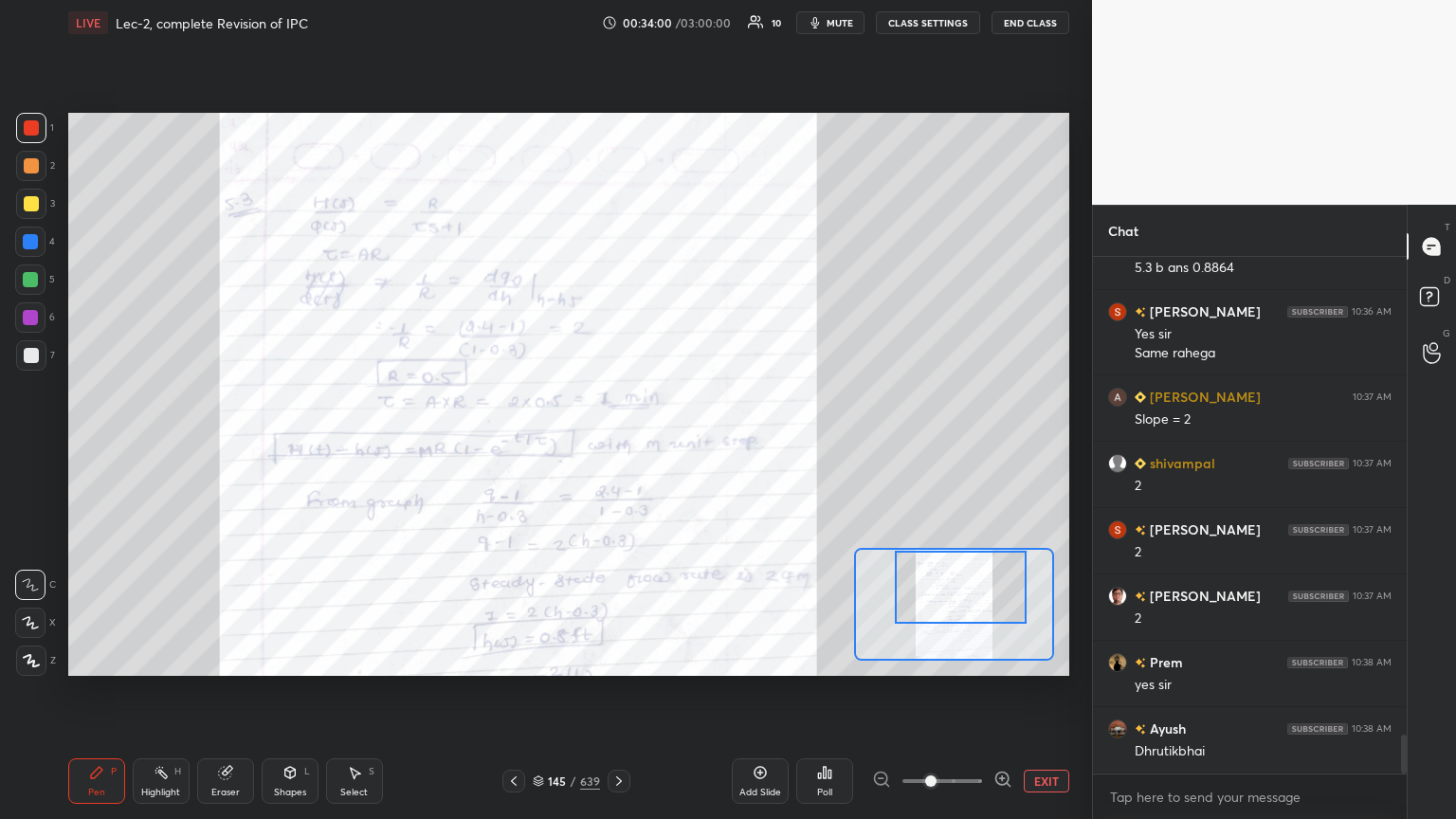 scroll, scrollTop: 6431, scrollLeft: 0, axis: vertical 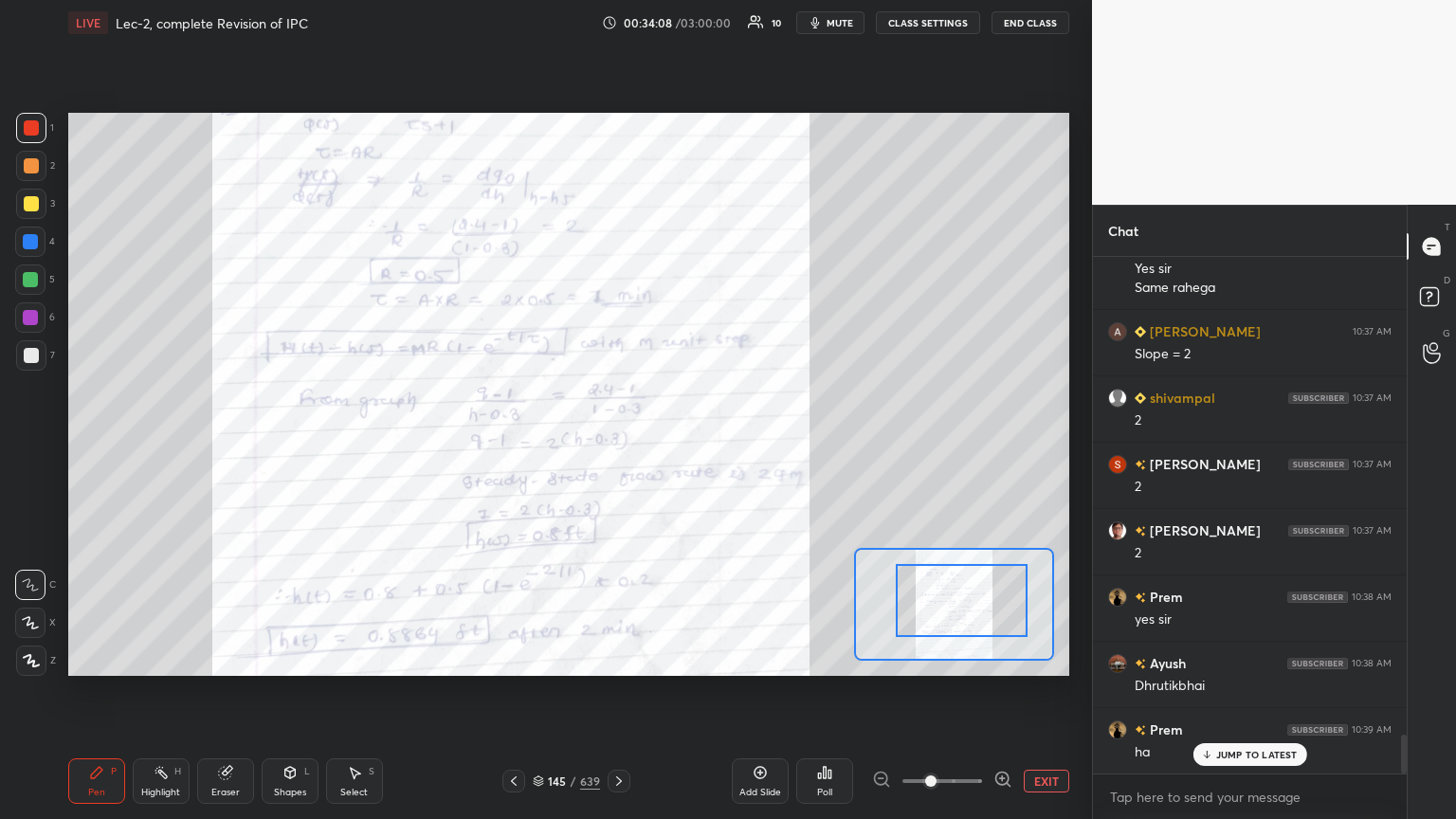 drag, startPoint x: 972, startPoint y: 598, endPoint x: 969, endPoint y: 611, distance: 13.3416641 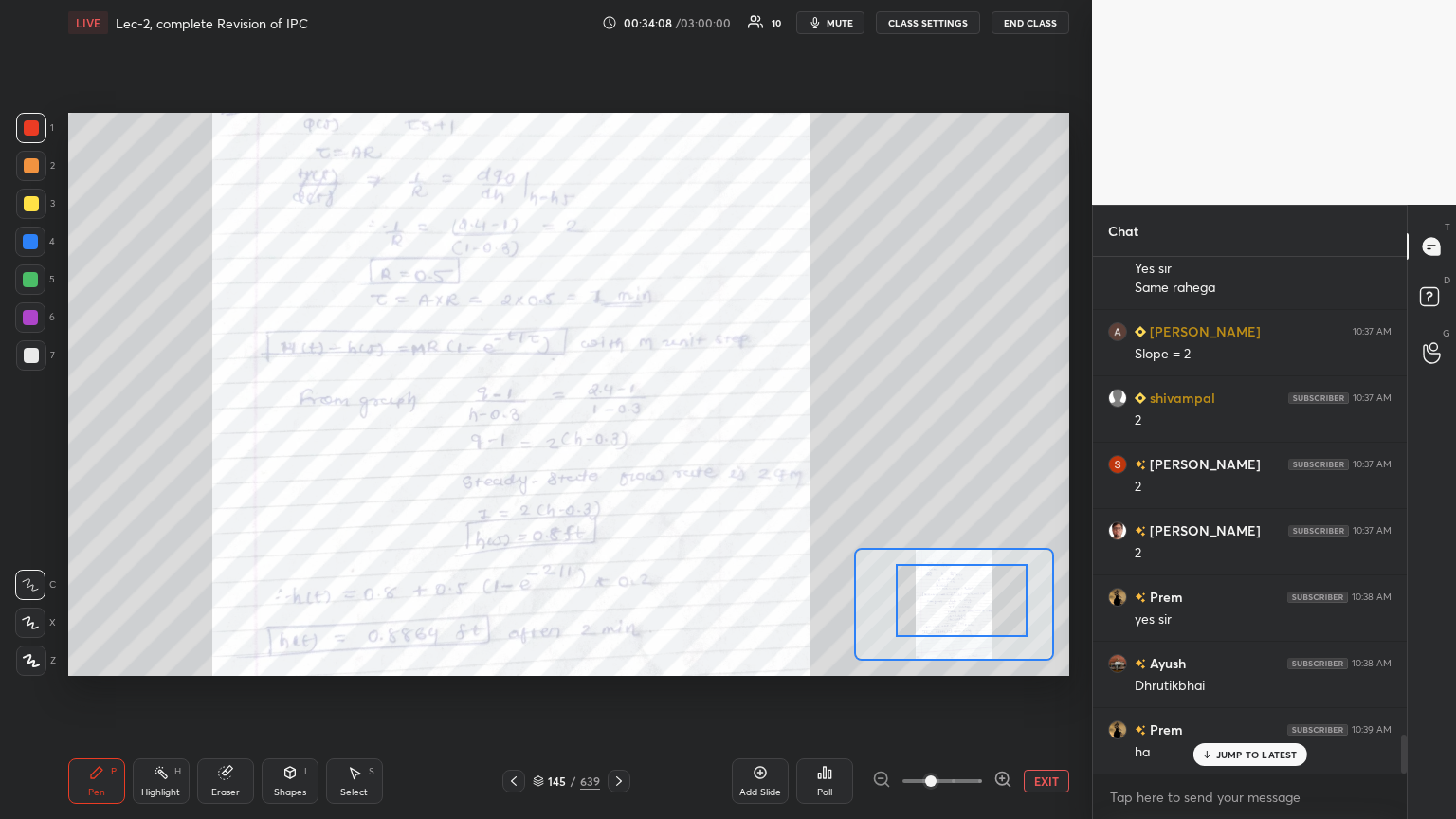 click at bounding box center (961, 600) 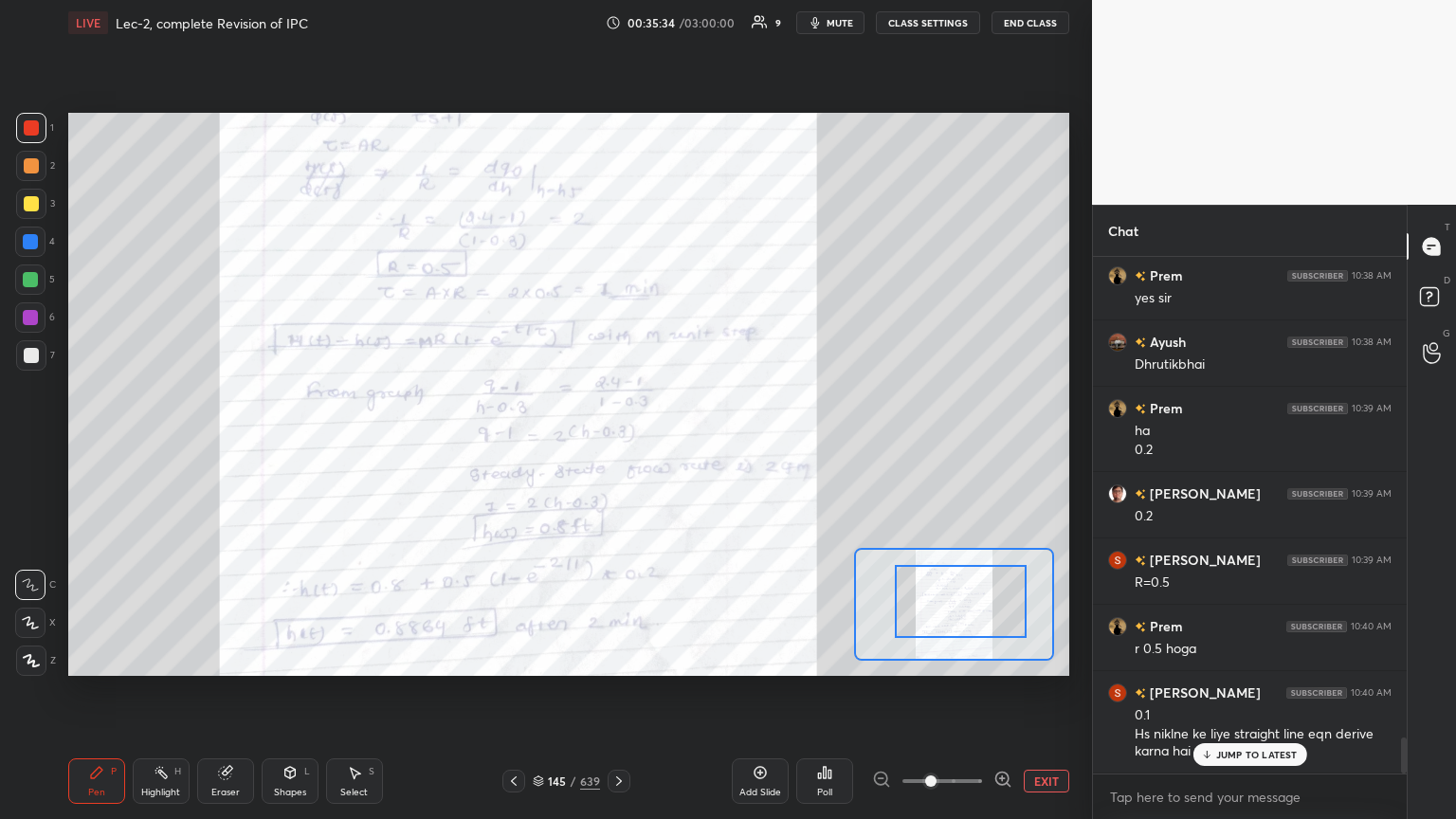 scroll, scrollTop: 6817, scrollLeft: 0, axis: vertical 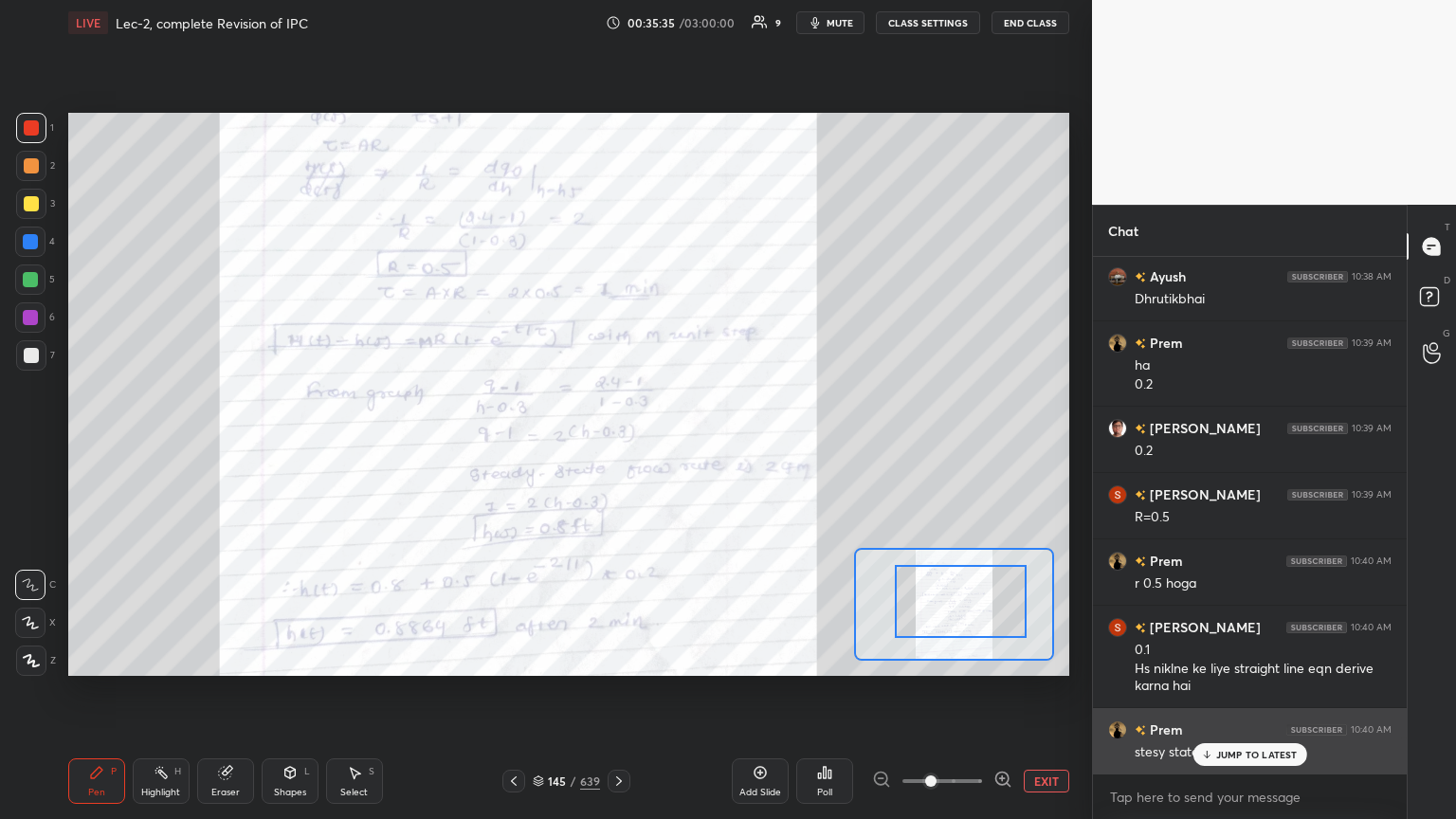 click on "JUMP TO LATEST" at bounding box center (1249, 755) 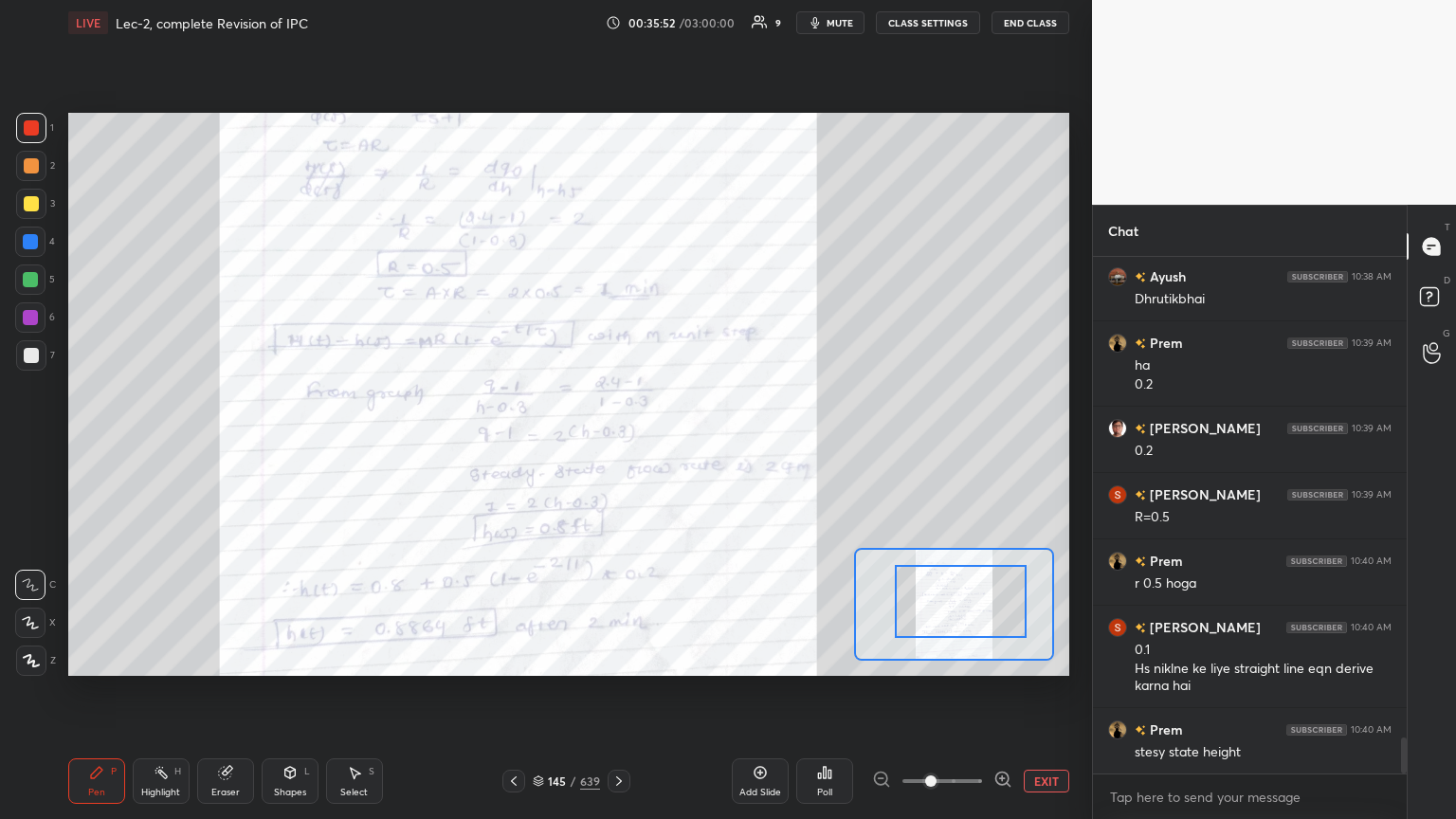 click 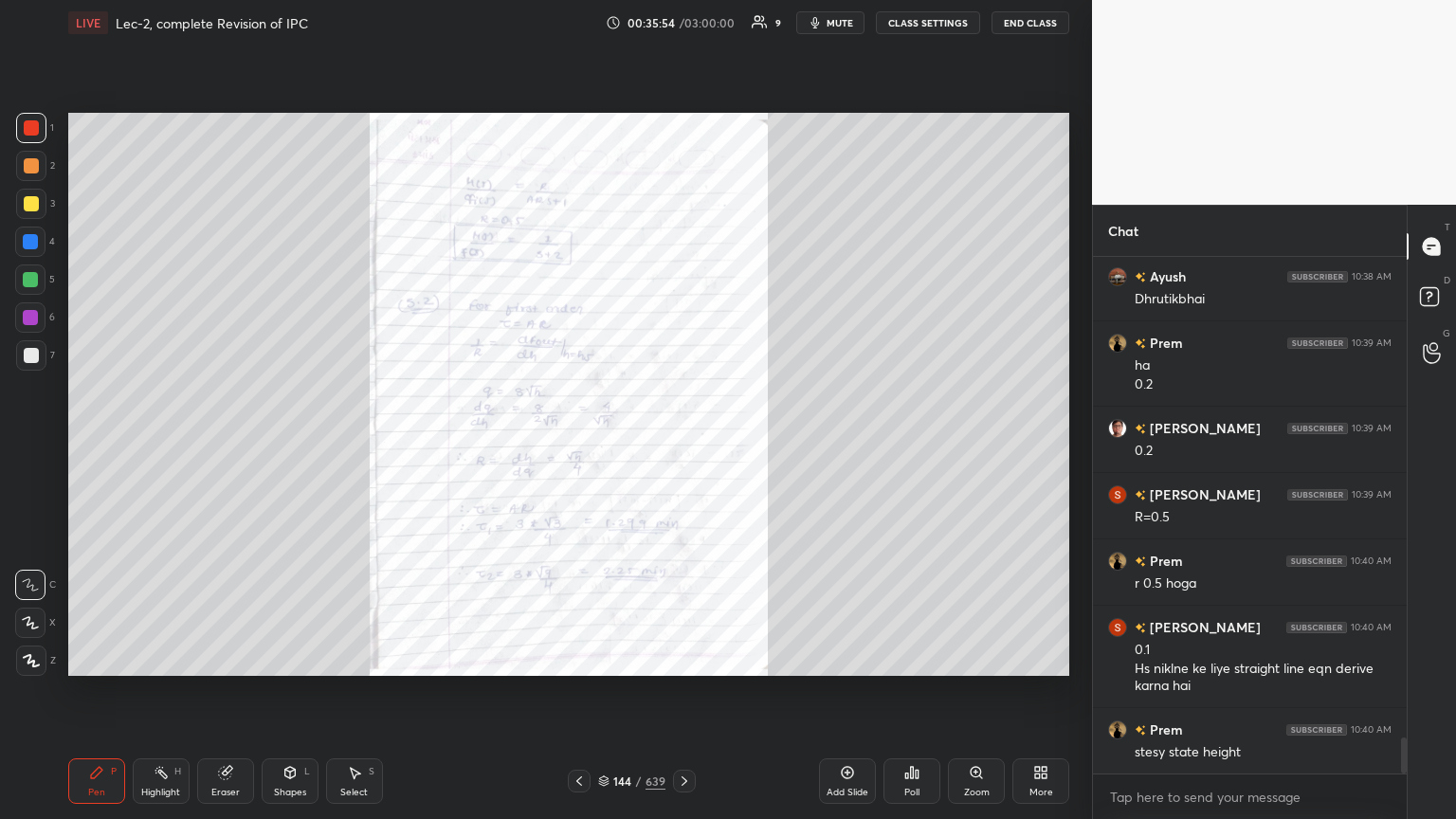 click 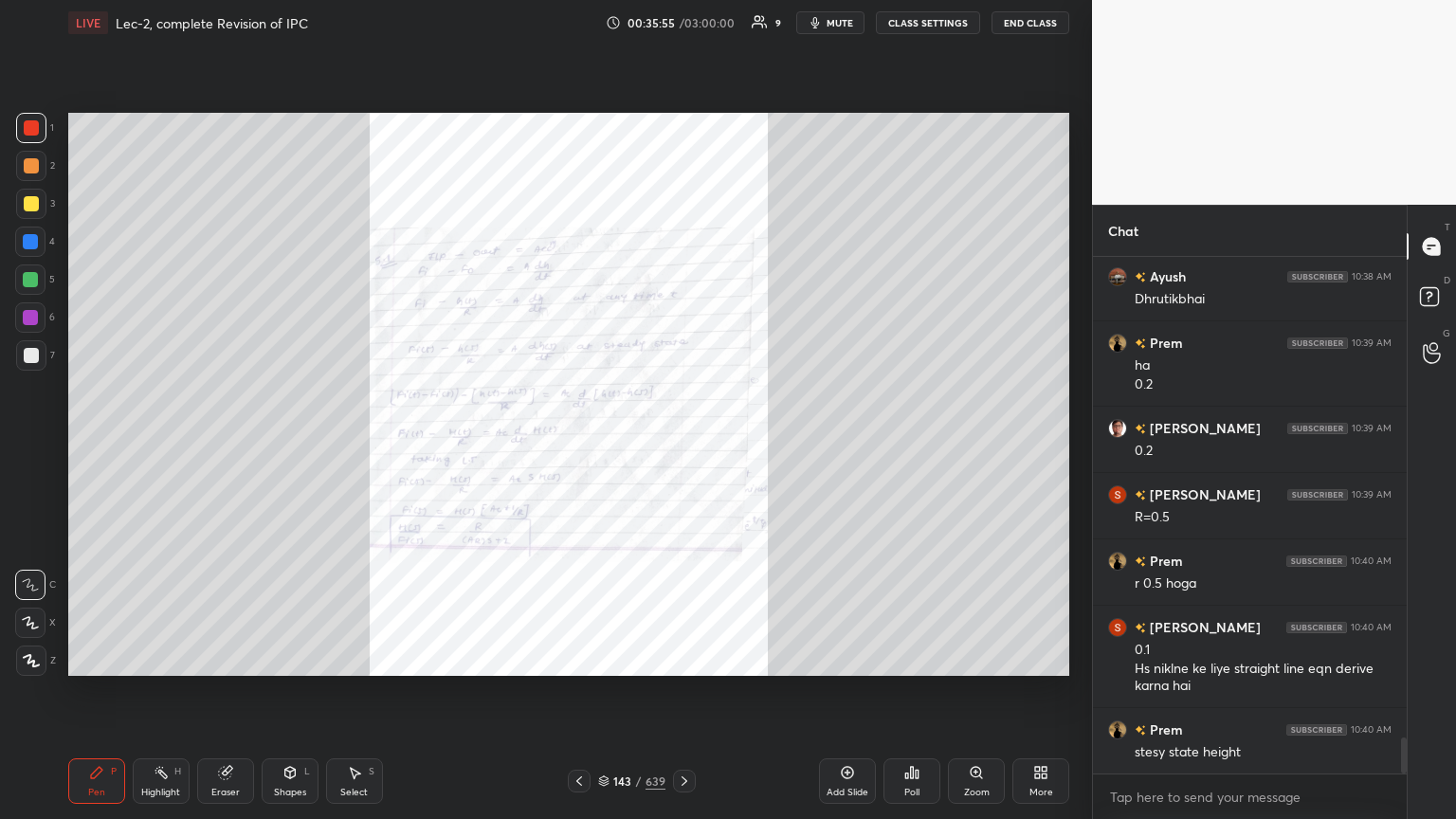 click 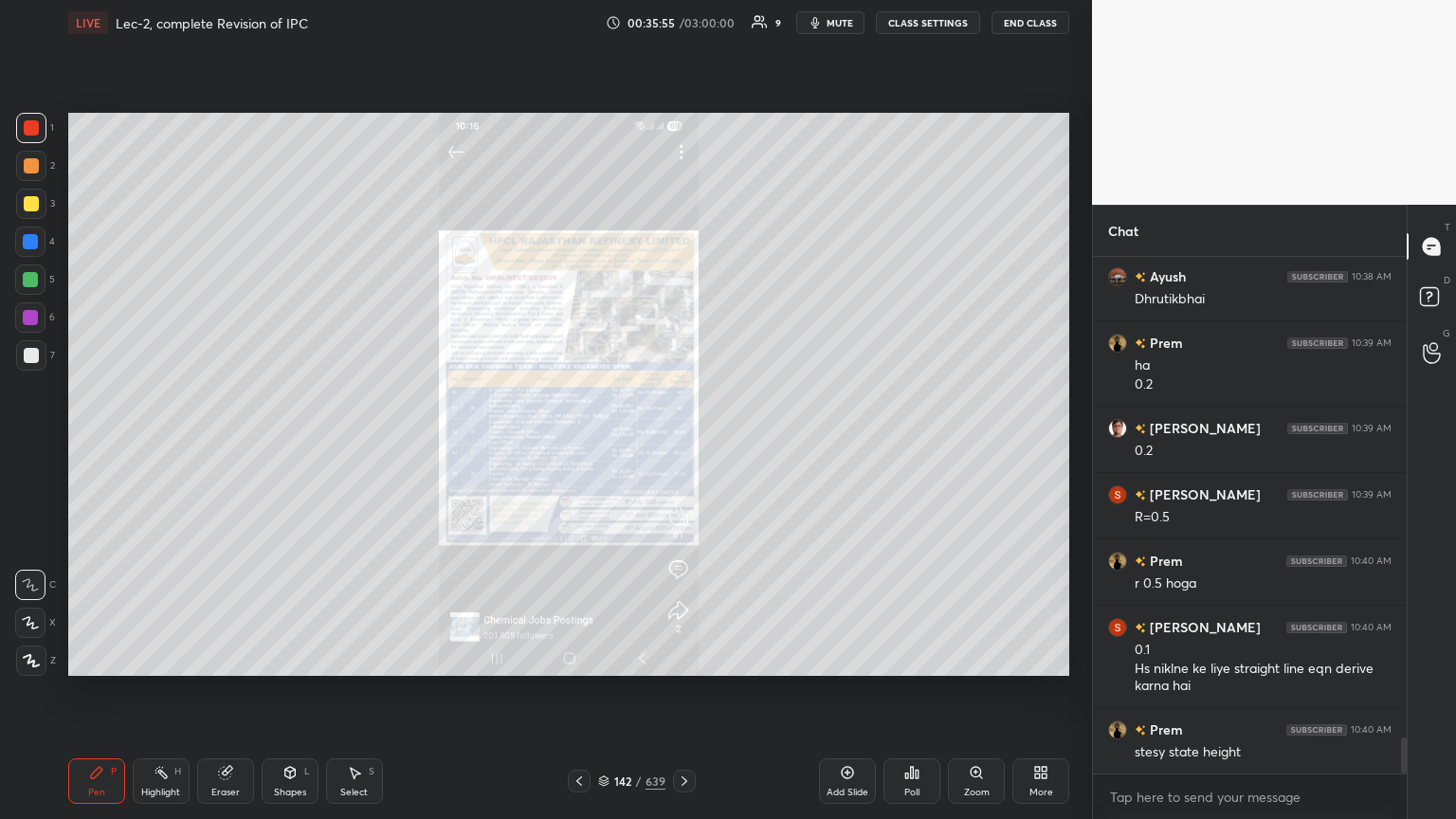 click 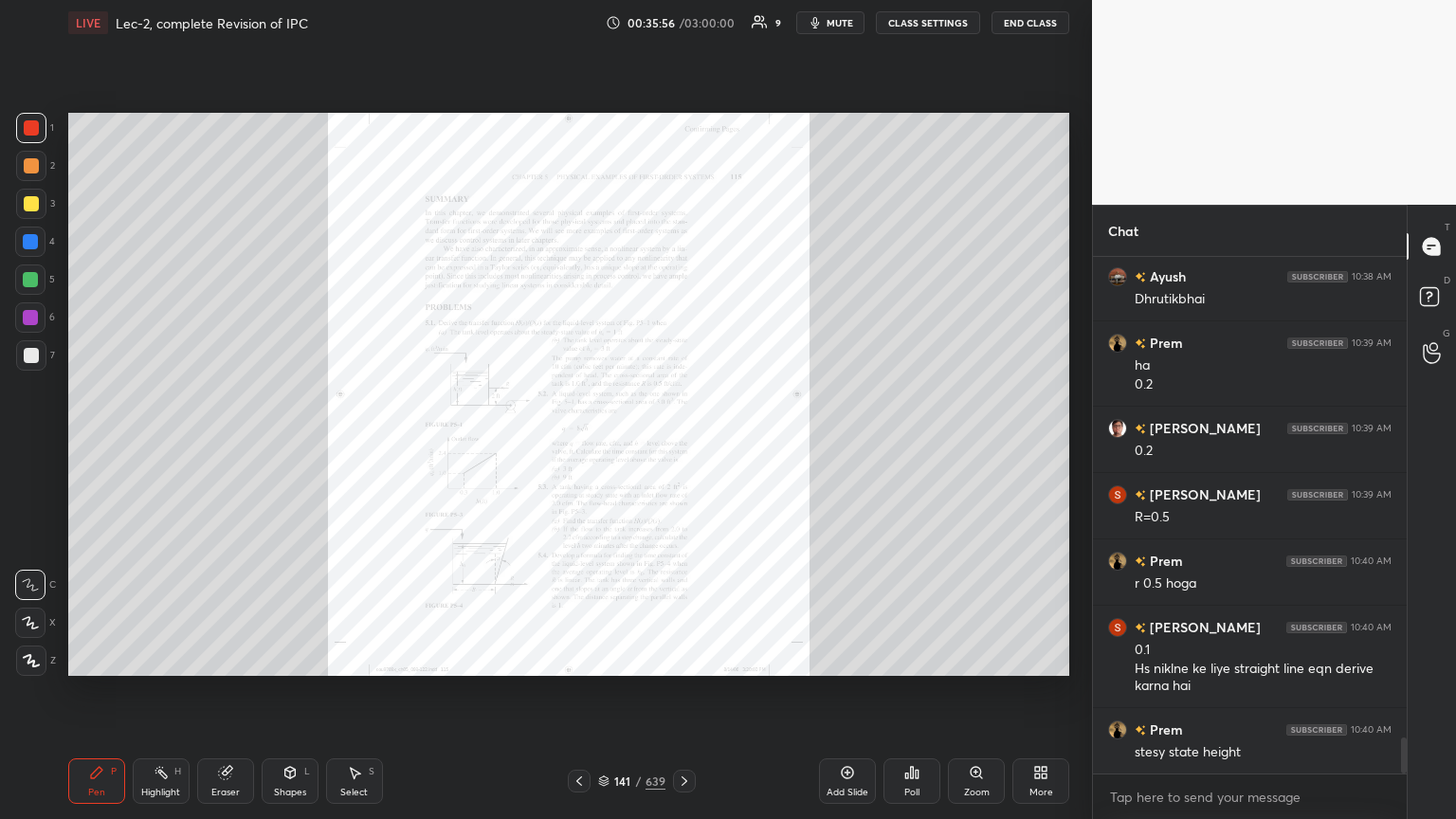 click on "Zoom" at bounding box center (976, 792) 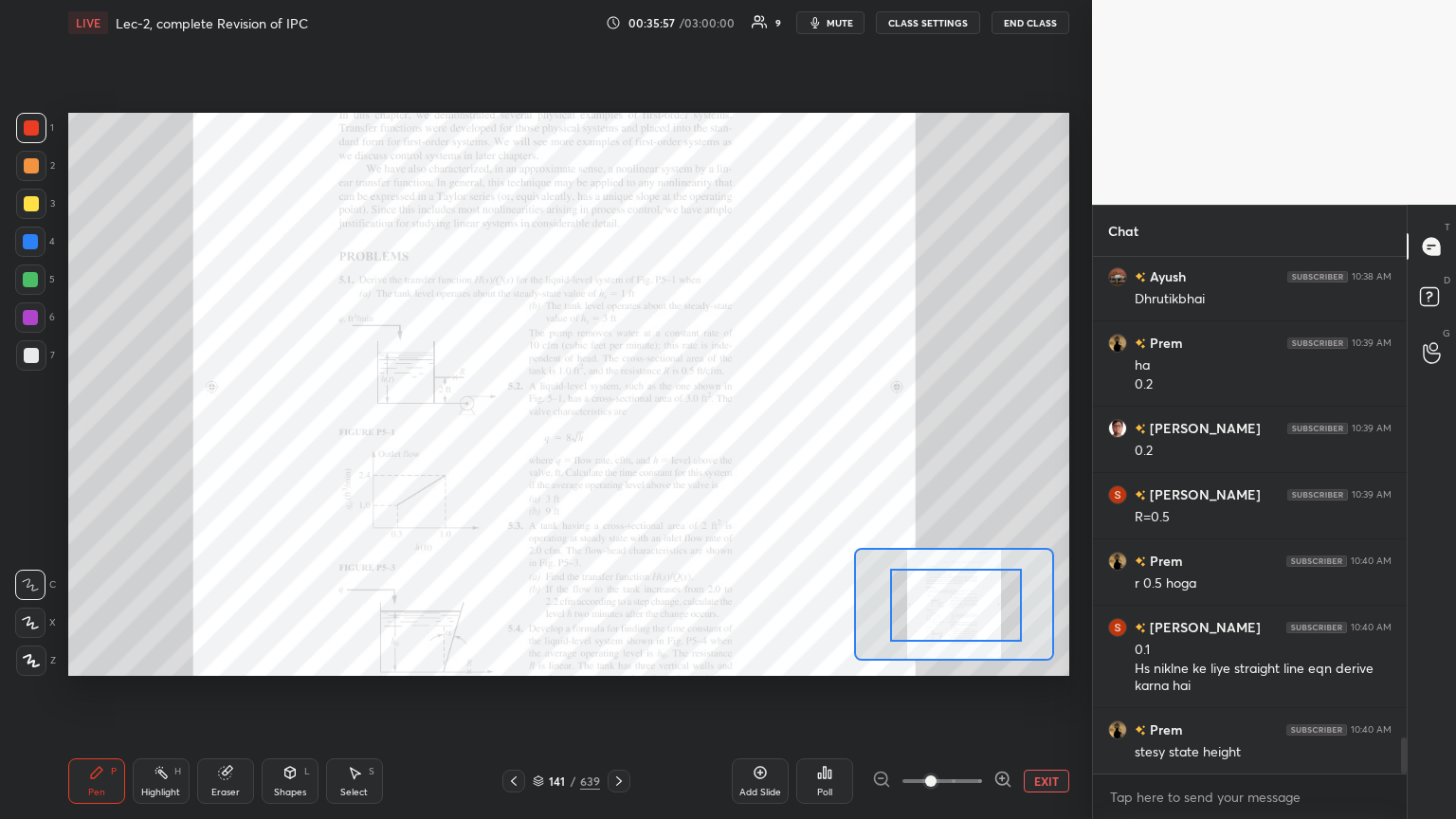 drag, startPoint x: 942, startPoint y: 619, endPoint x: 968, endPoint y: 625, distance: 26.683328 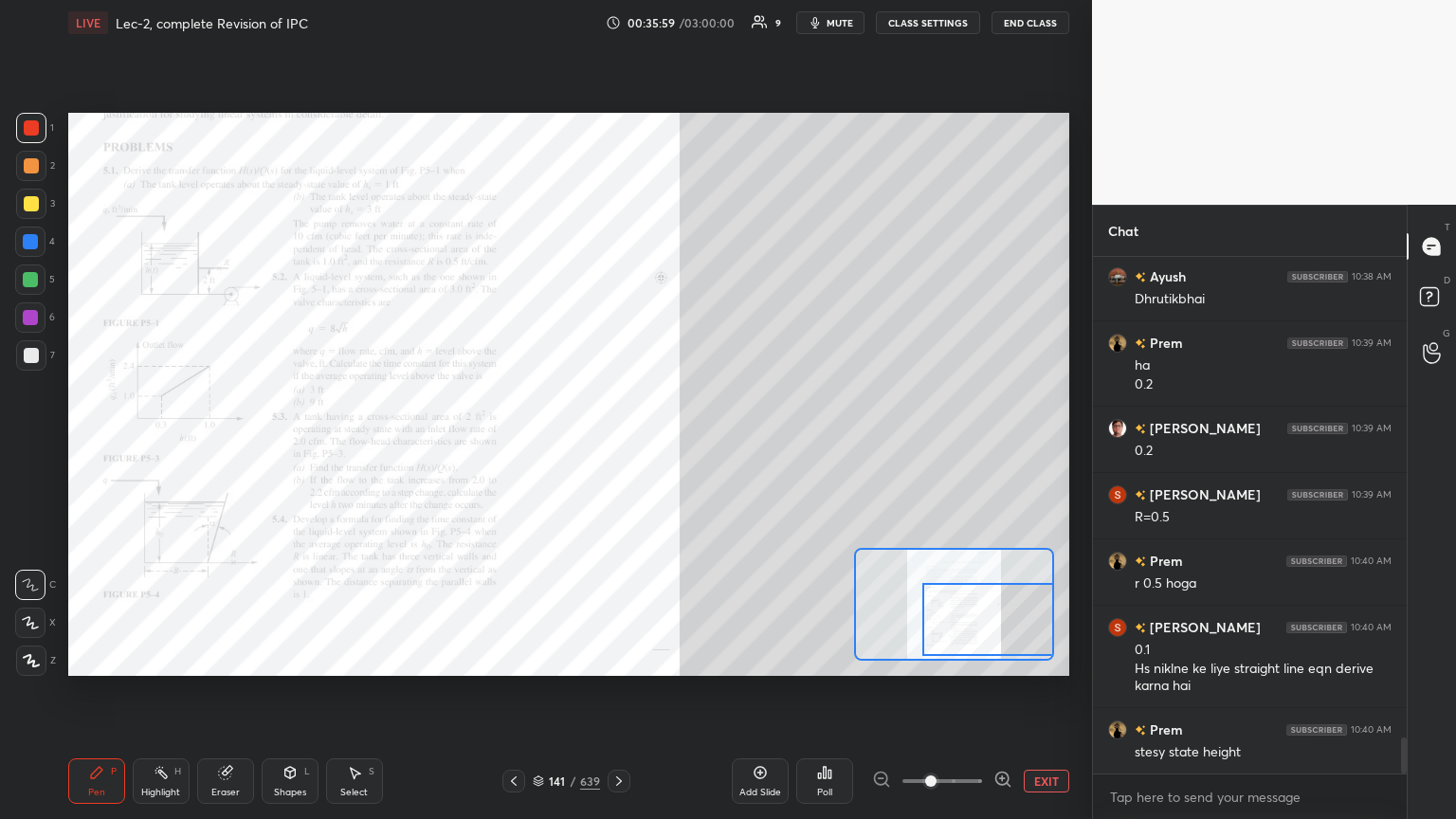 drag, startPoint x: 963, startPoint y: 623, endPoint x: 992, endPoint y: 633, distance: 30.67572 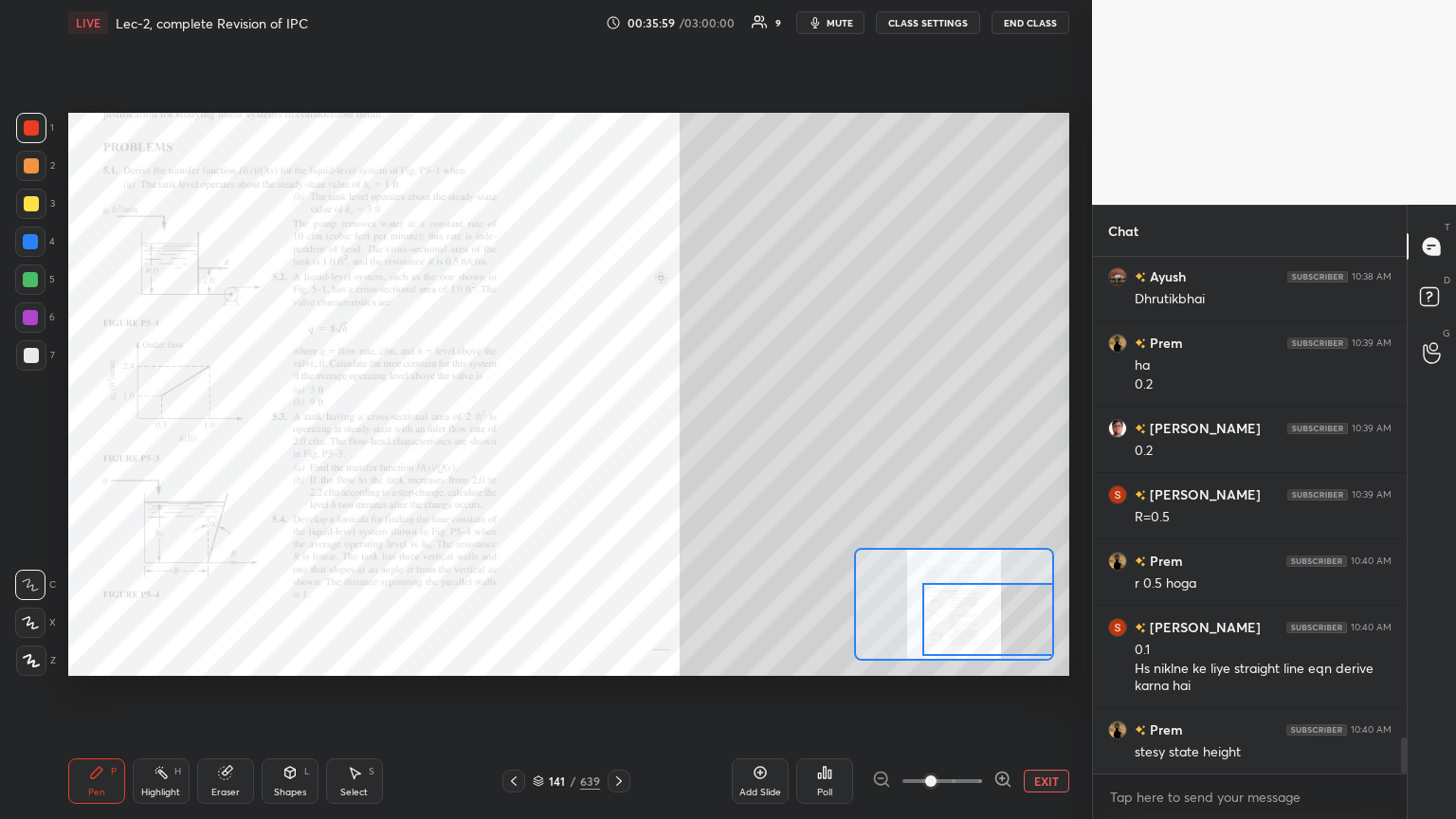 click at bounding box center [988, 619] 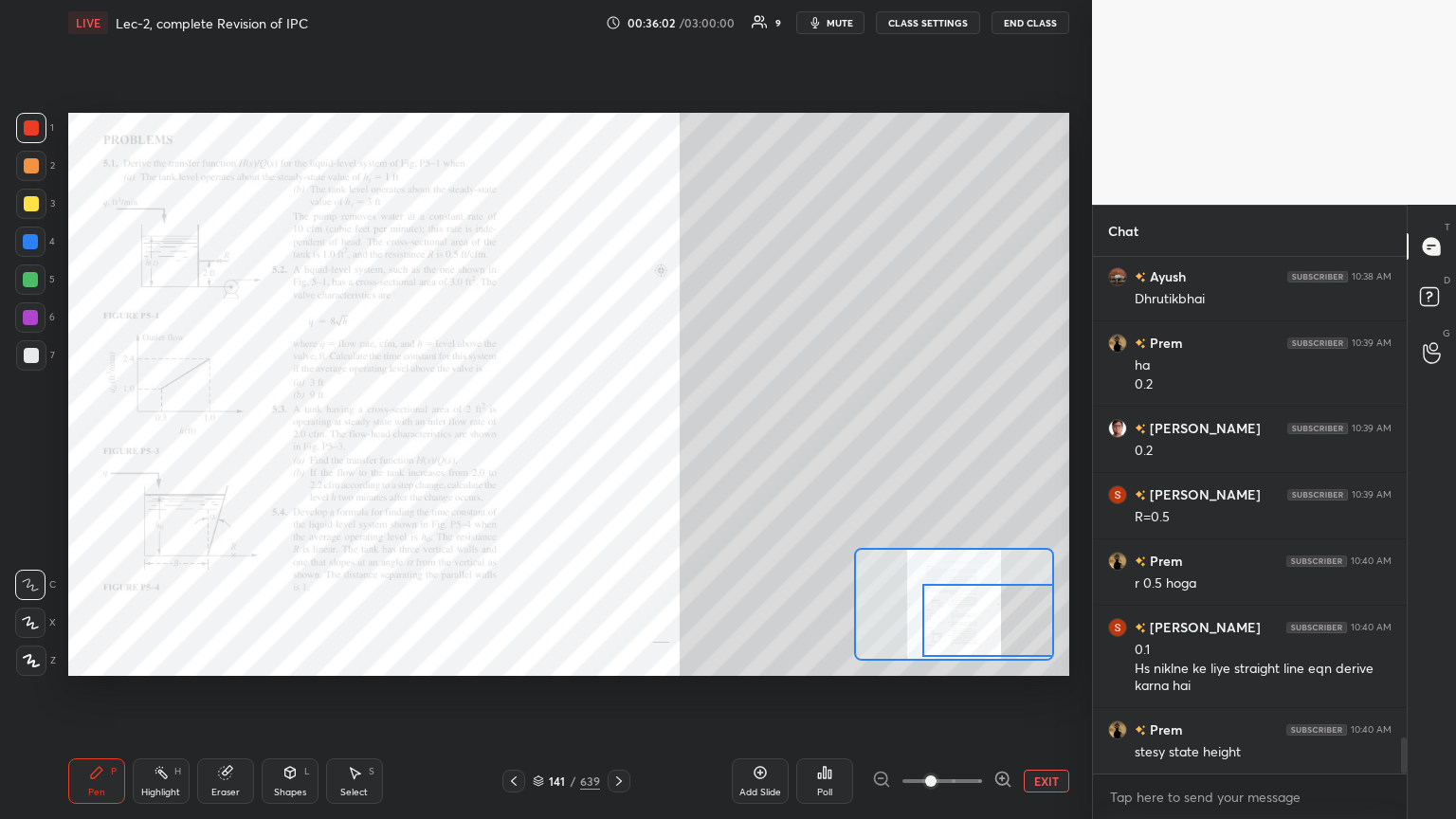 click at bounding box center [31, 204] 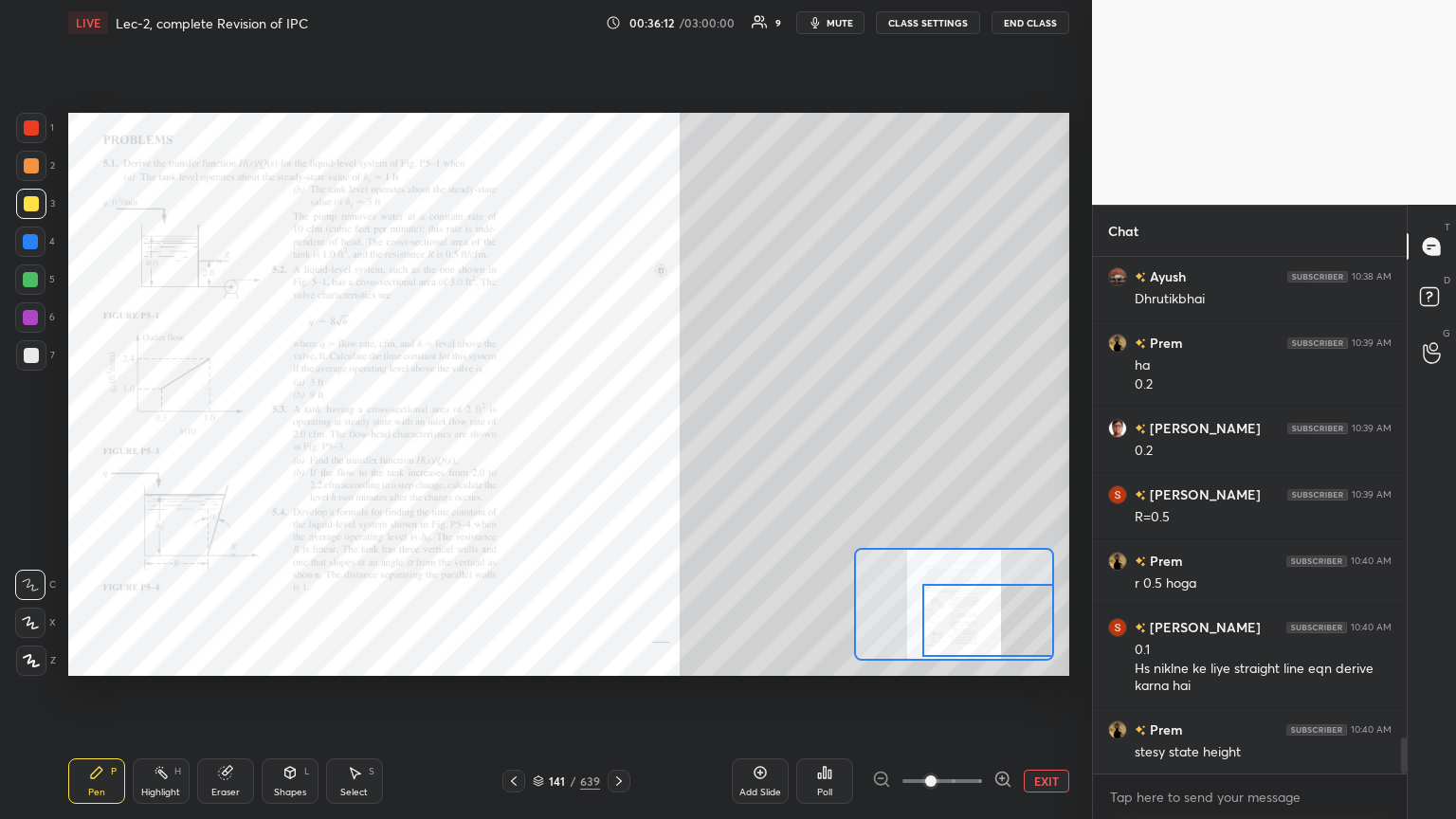 click on "Setting up your live class Poll for   secs No correct answer Start poll" at bounding box center [569, 394] 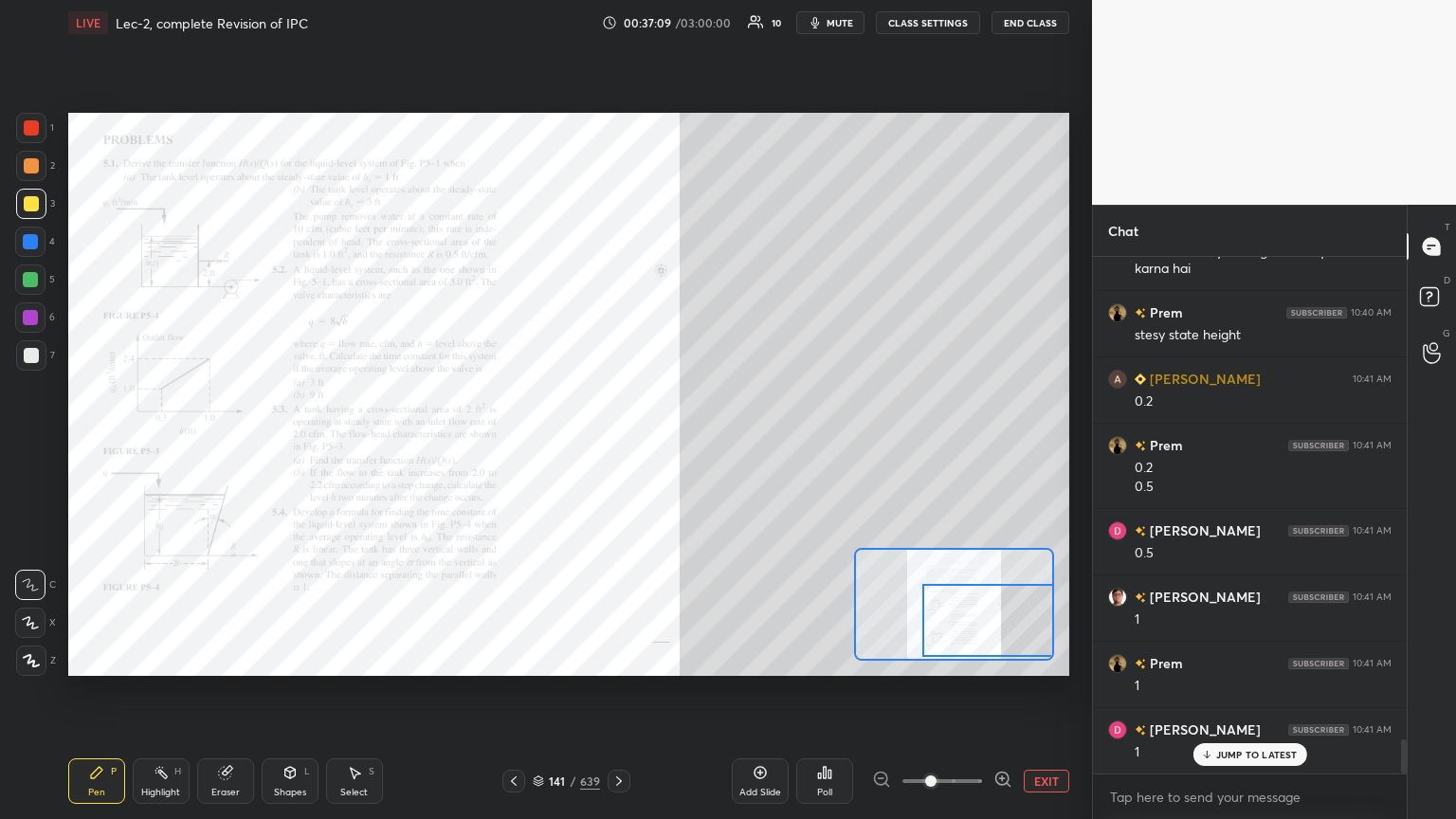 scroll, scrollTop: 7302, scrollLeft: 0, axis: vertical 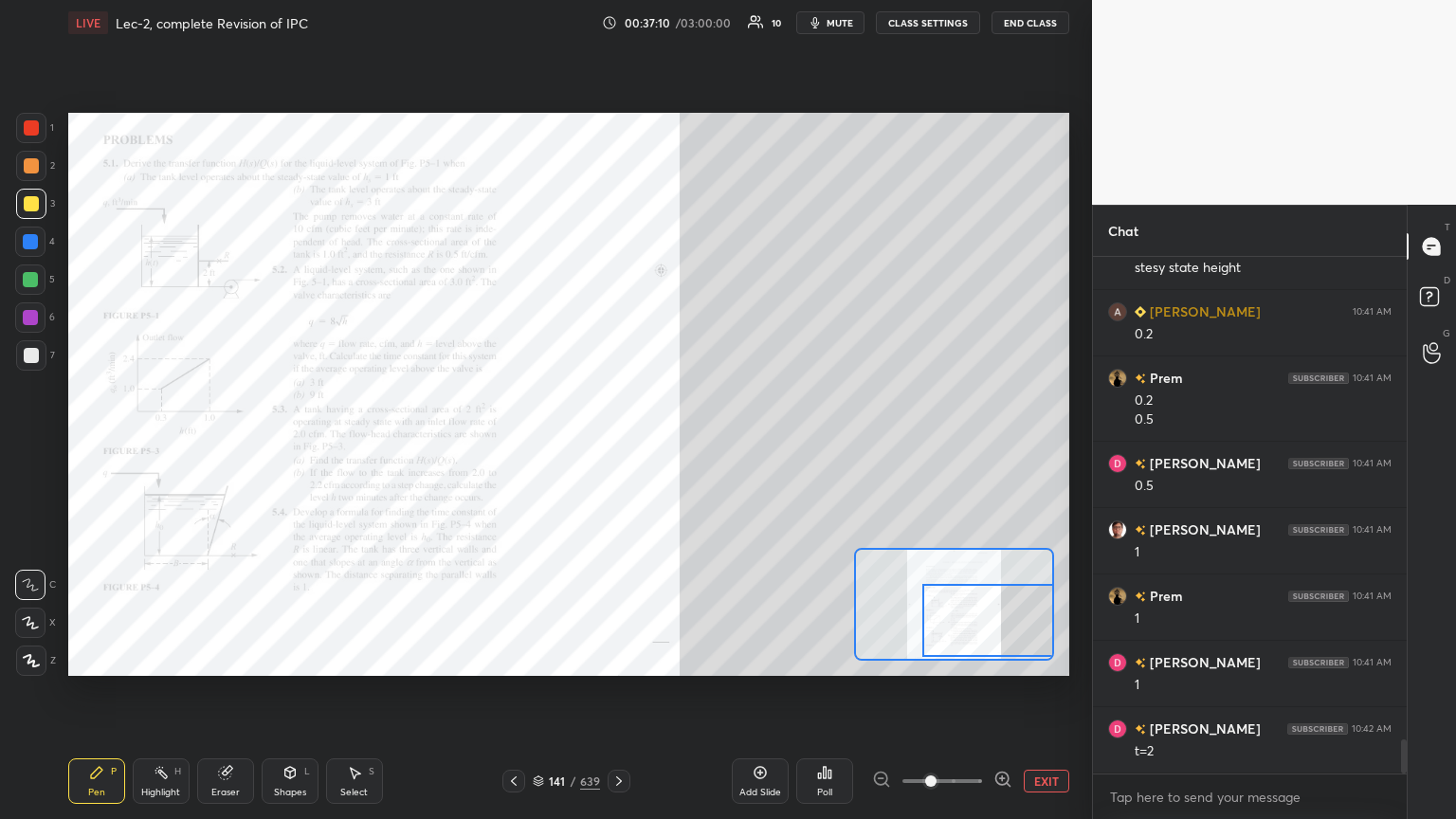 click at bounding box center [31, 128] 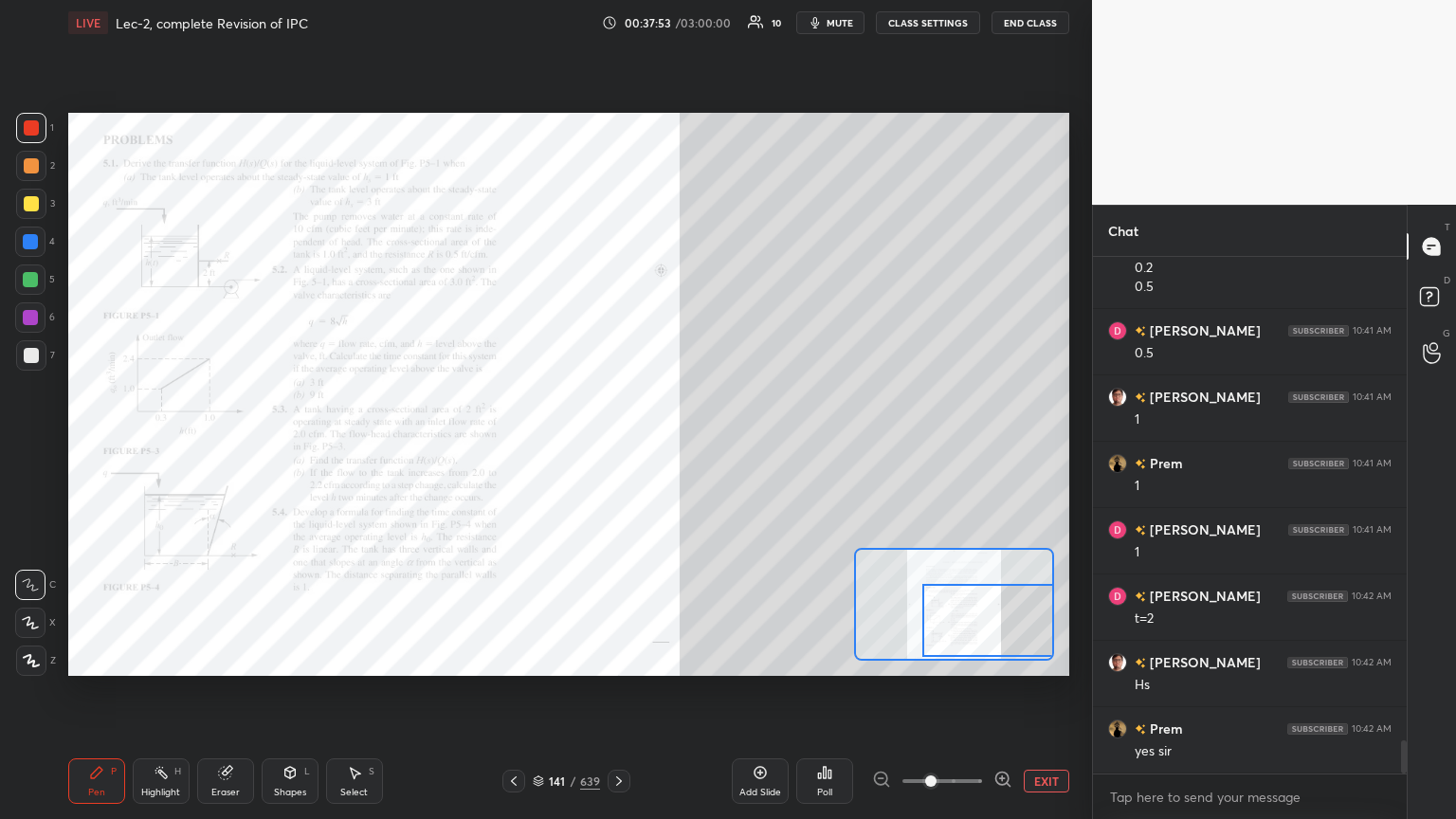 scroll, scrollTop: 7500, scrollLeft: 0, axis: vertical 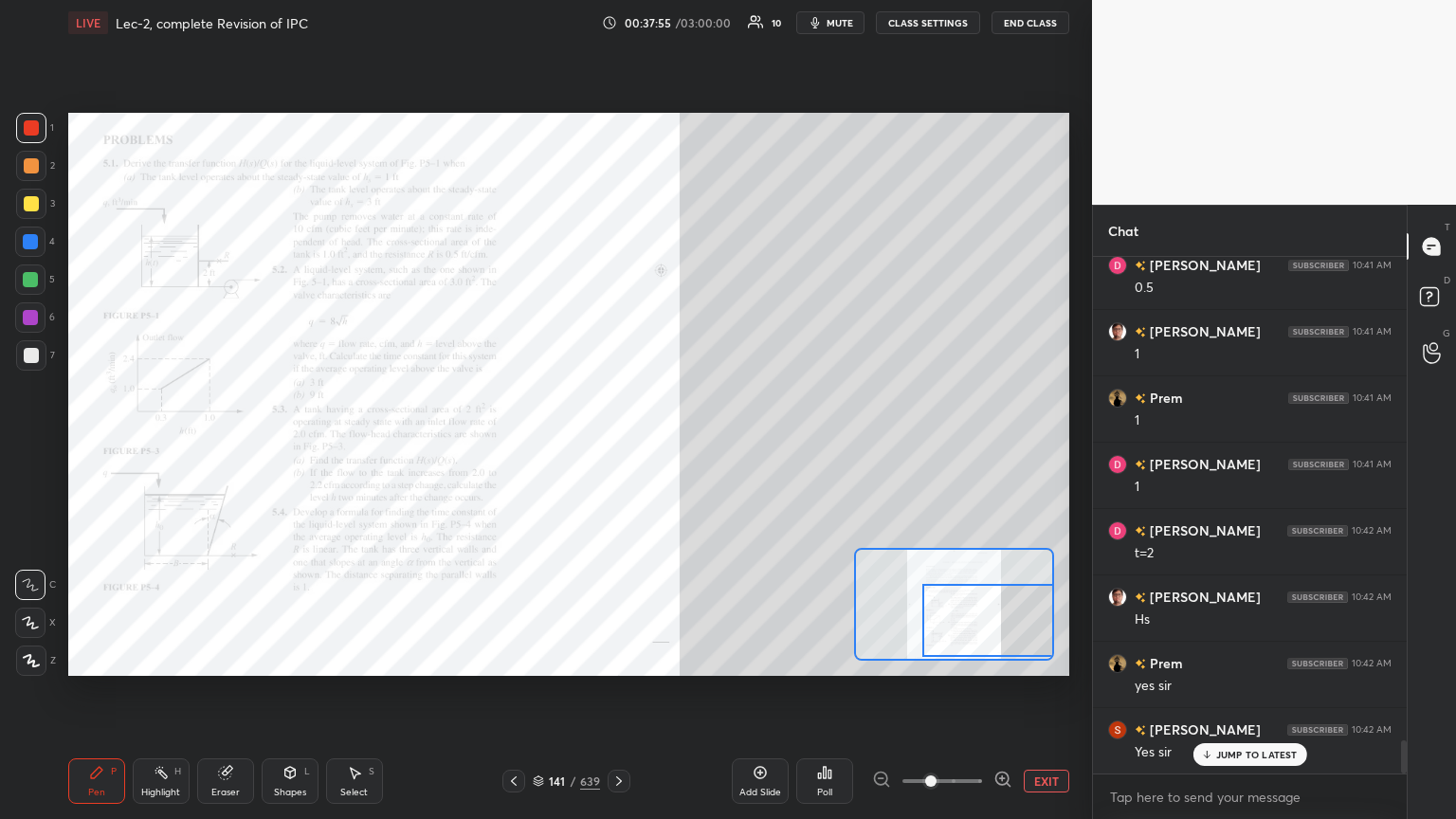 click at bounding box center (30, 318) 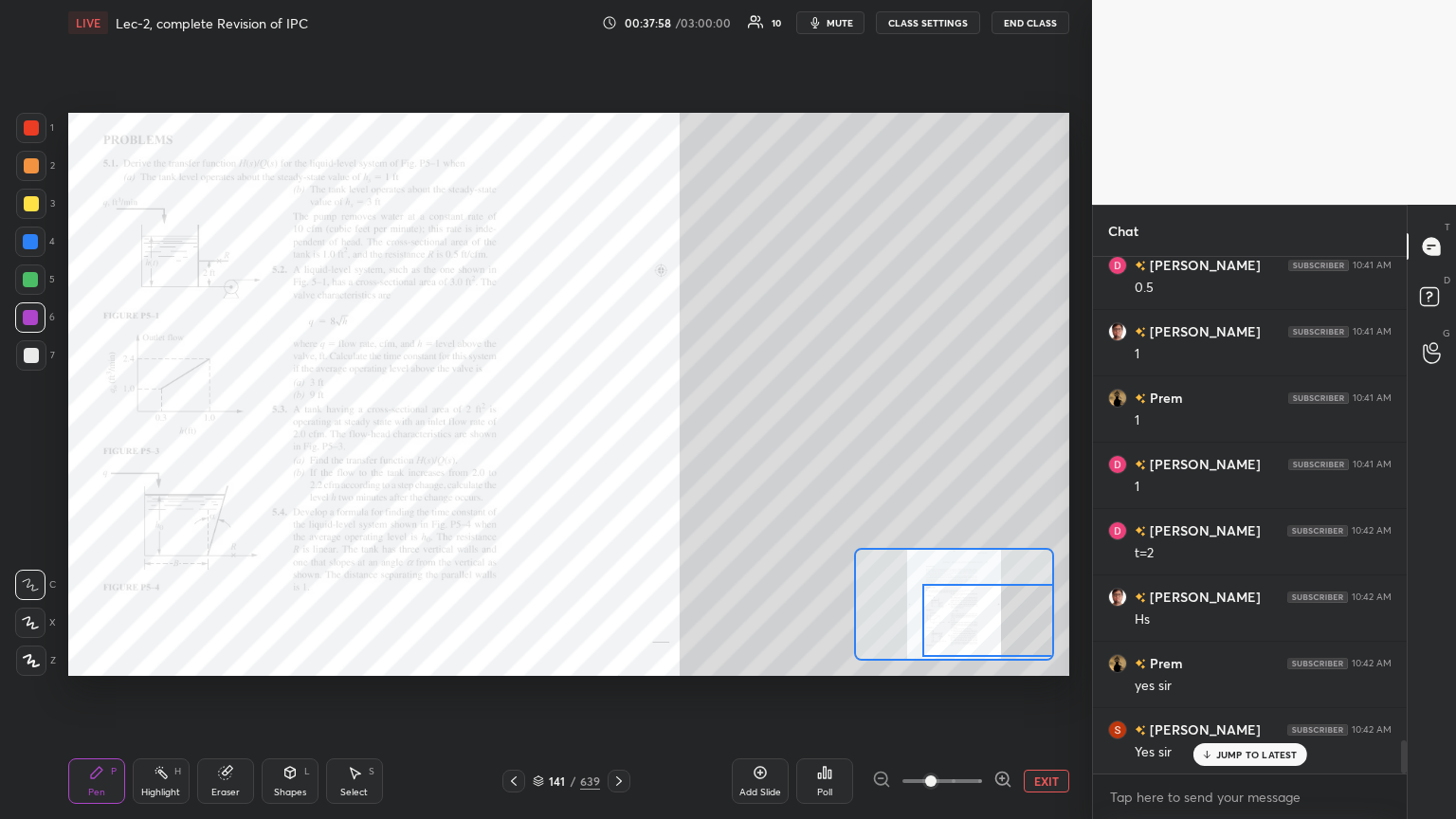 scroll, scrollTop: 7567, scrollLeft: 0, axis: vertical 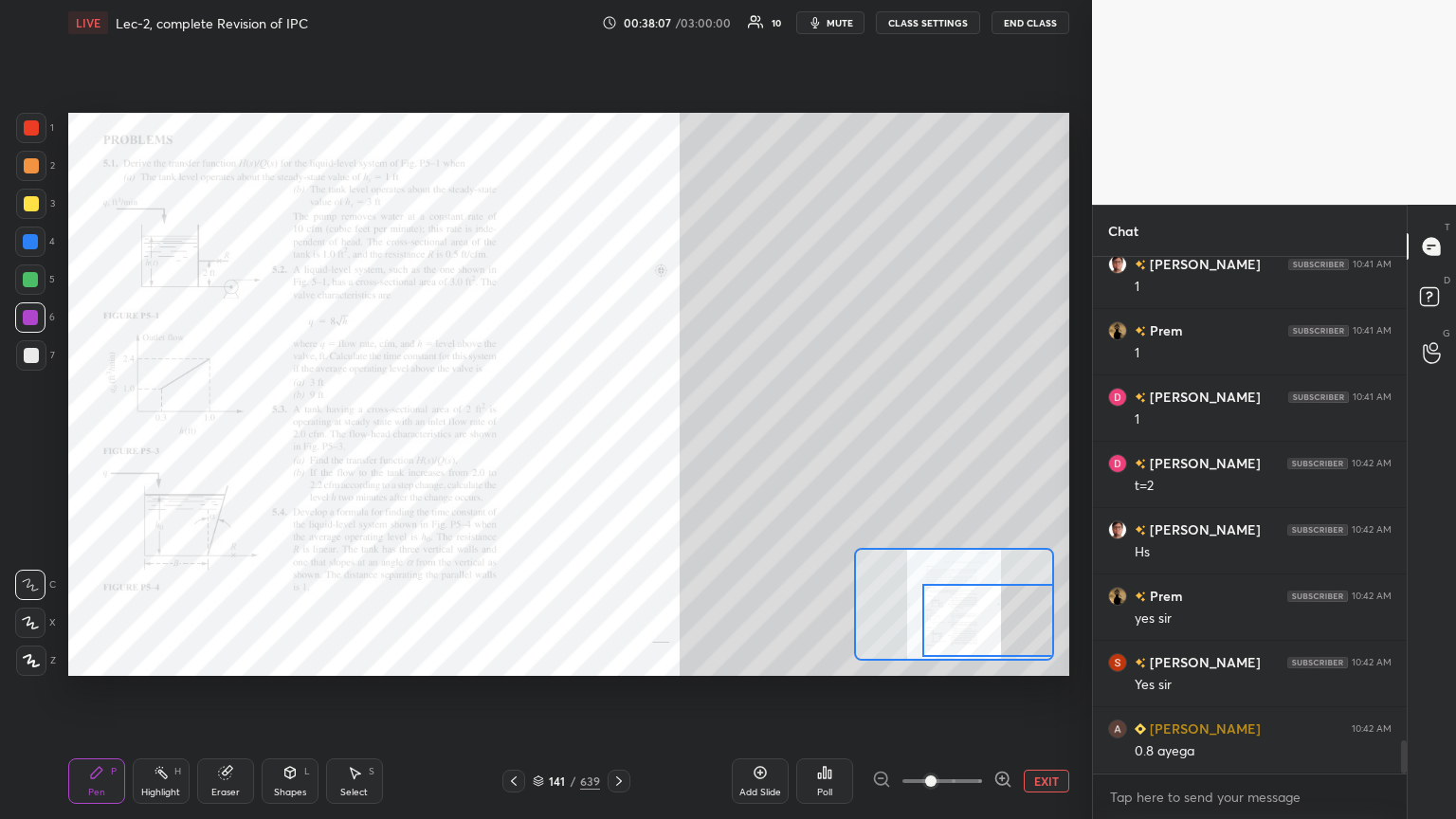 click at bounding box center (31, 204) 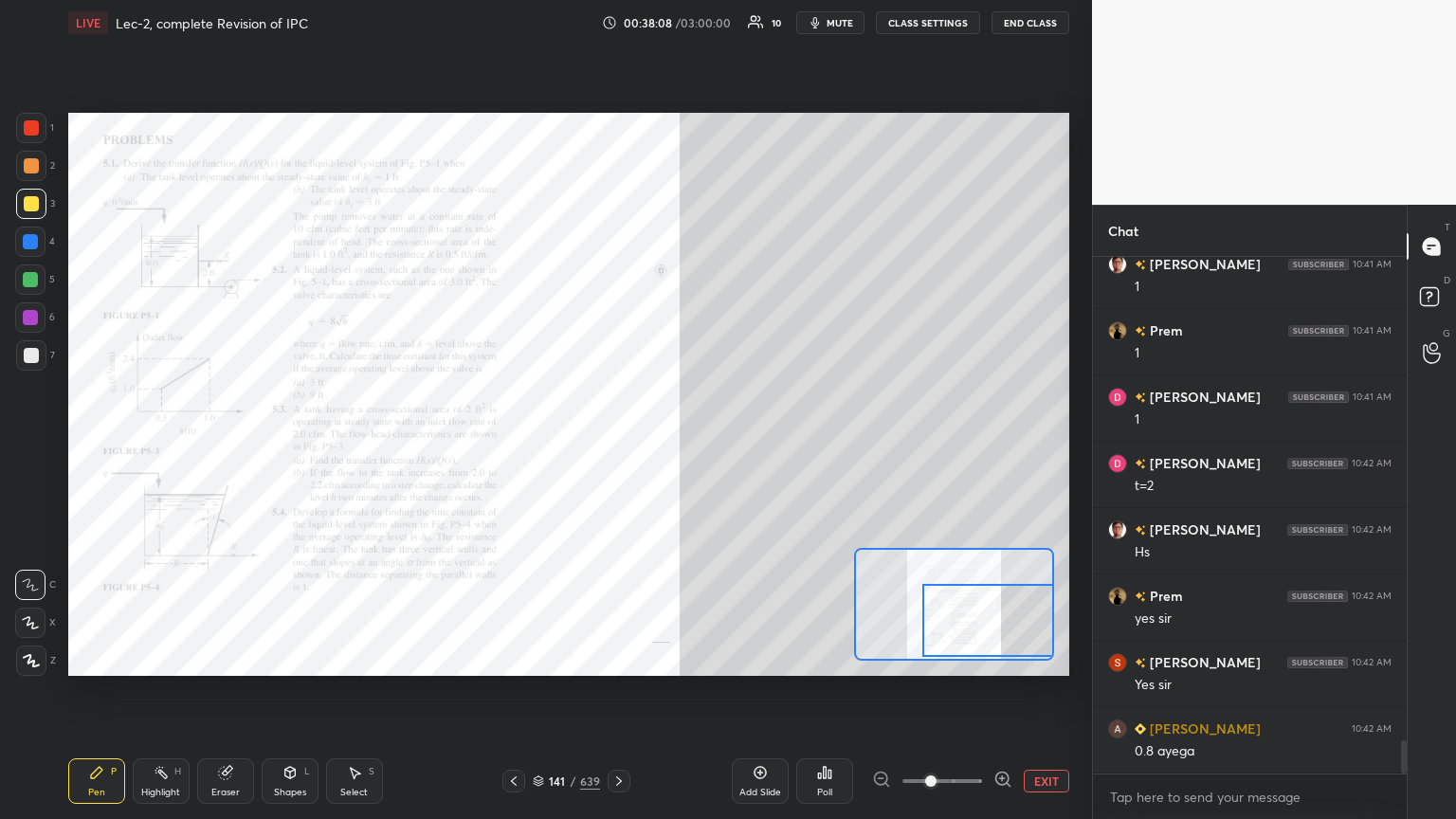 click at bounding box center [31, 355] 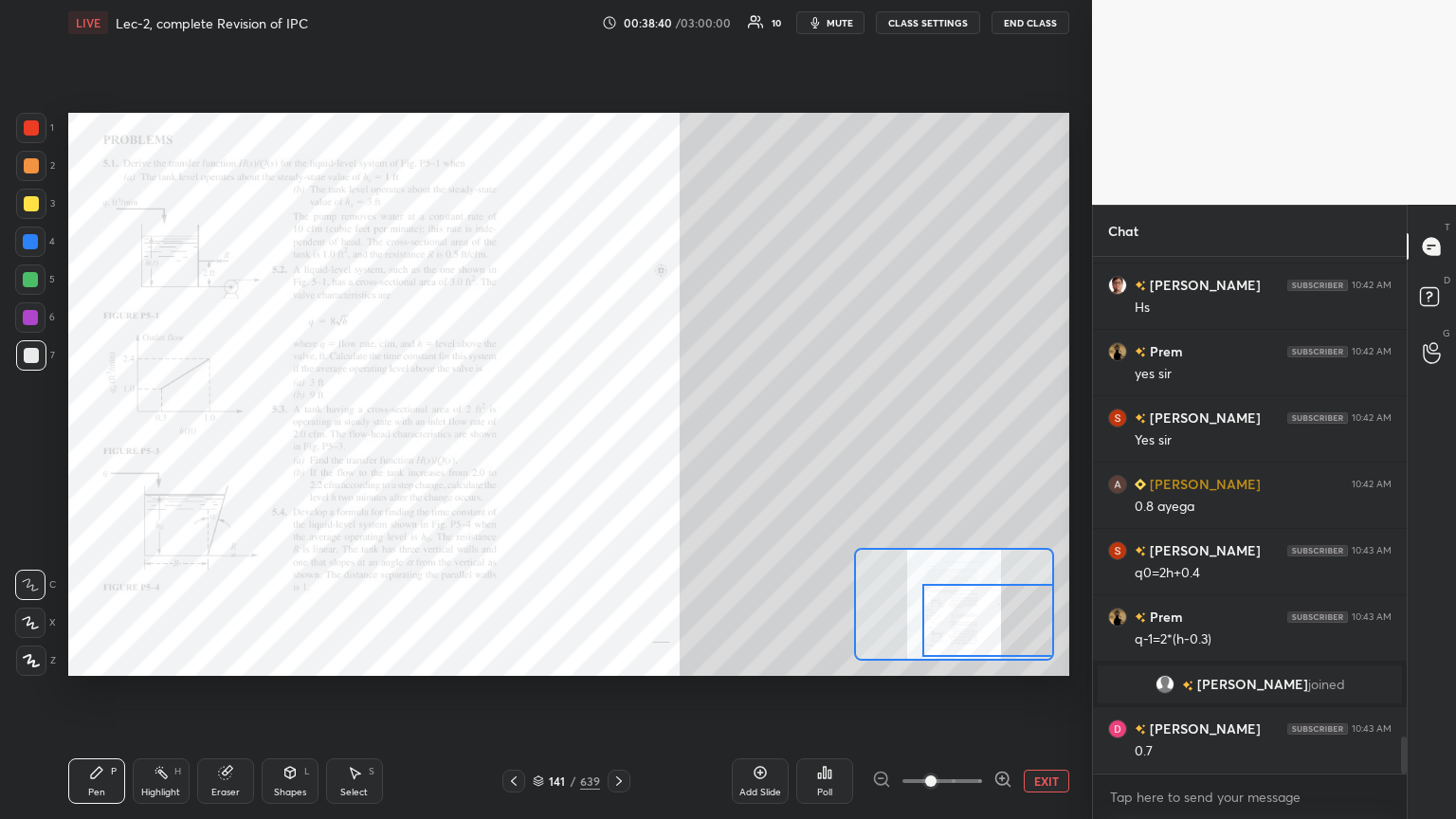 scroll, scrollTop: 6703, scrollLeft: 0, axis: vertical 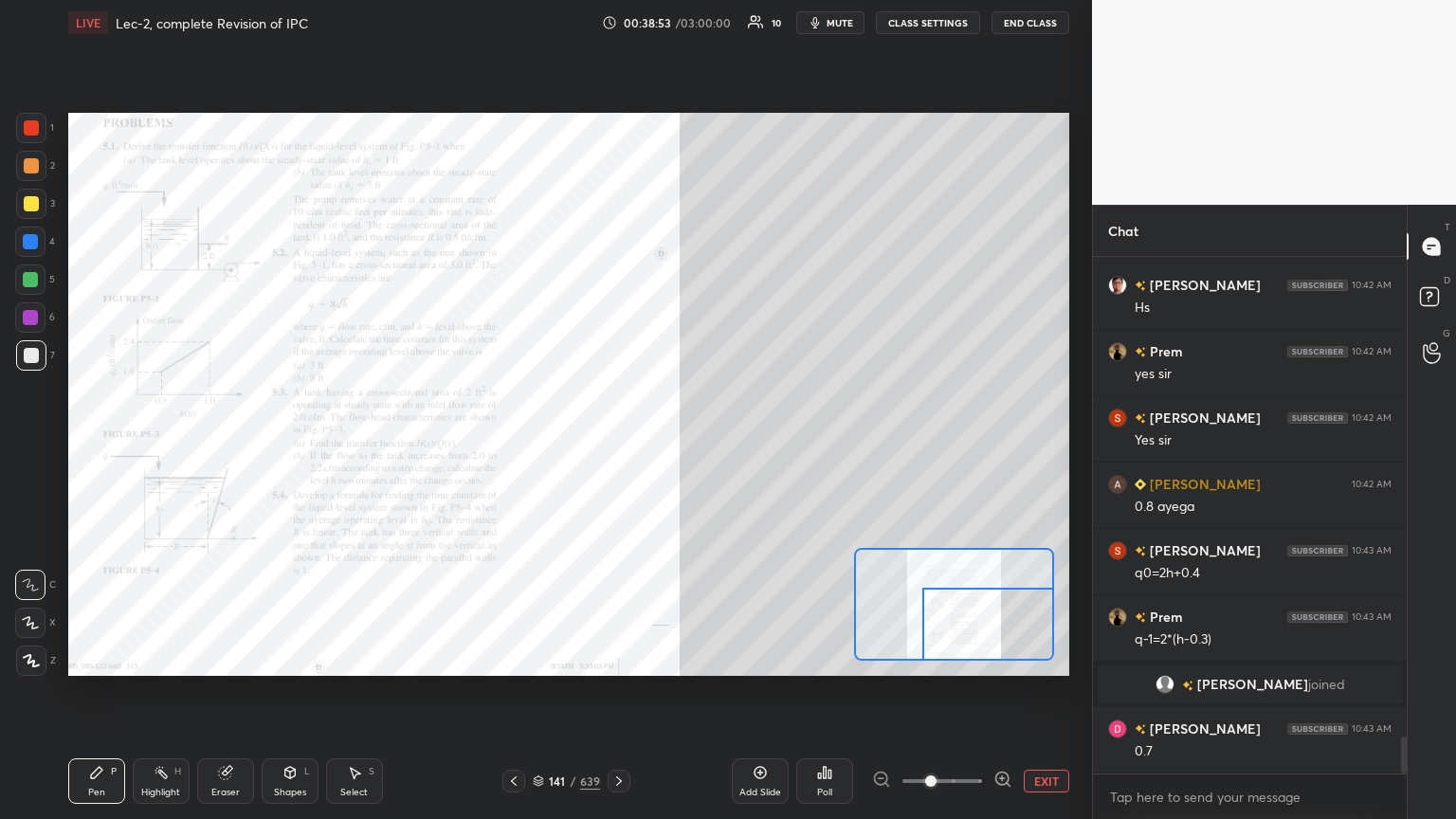 click at bounding box center [988, 624] 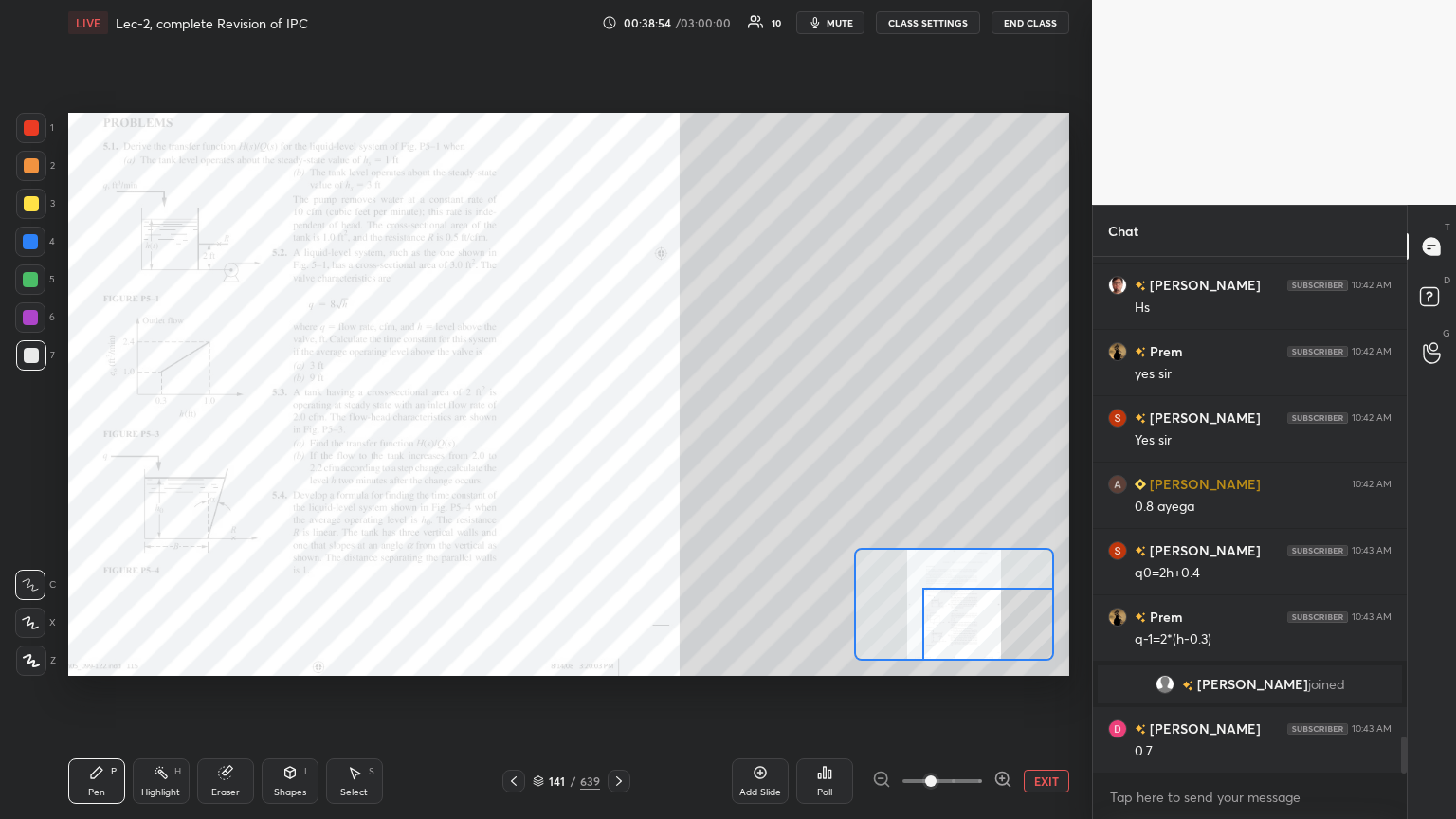 scroll, scrollTop: 6768, scrollLeft: 0, axis: vertical 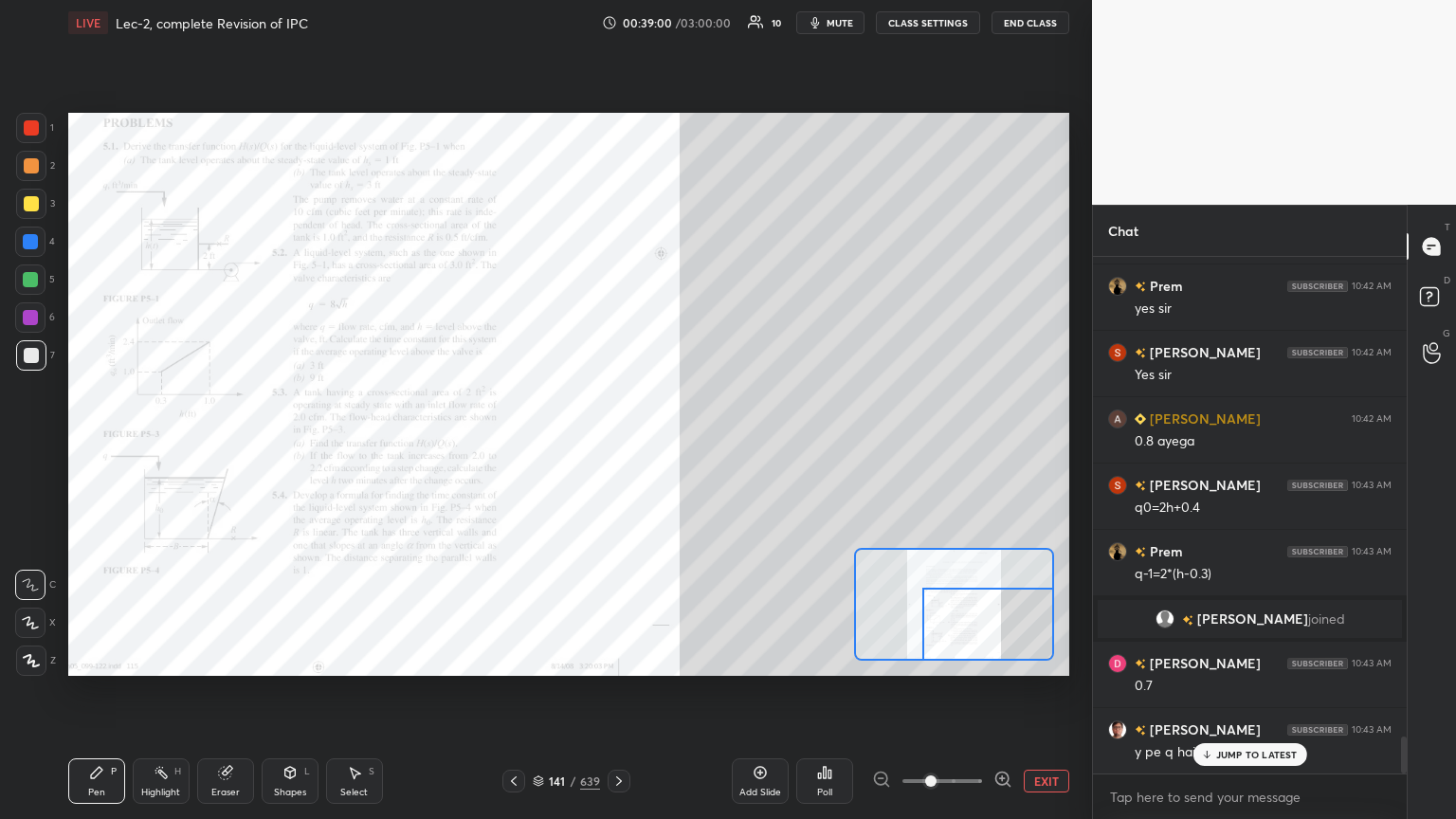click on "Eraser" at bounding box center (226, 781) 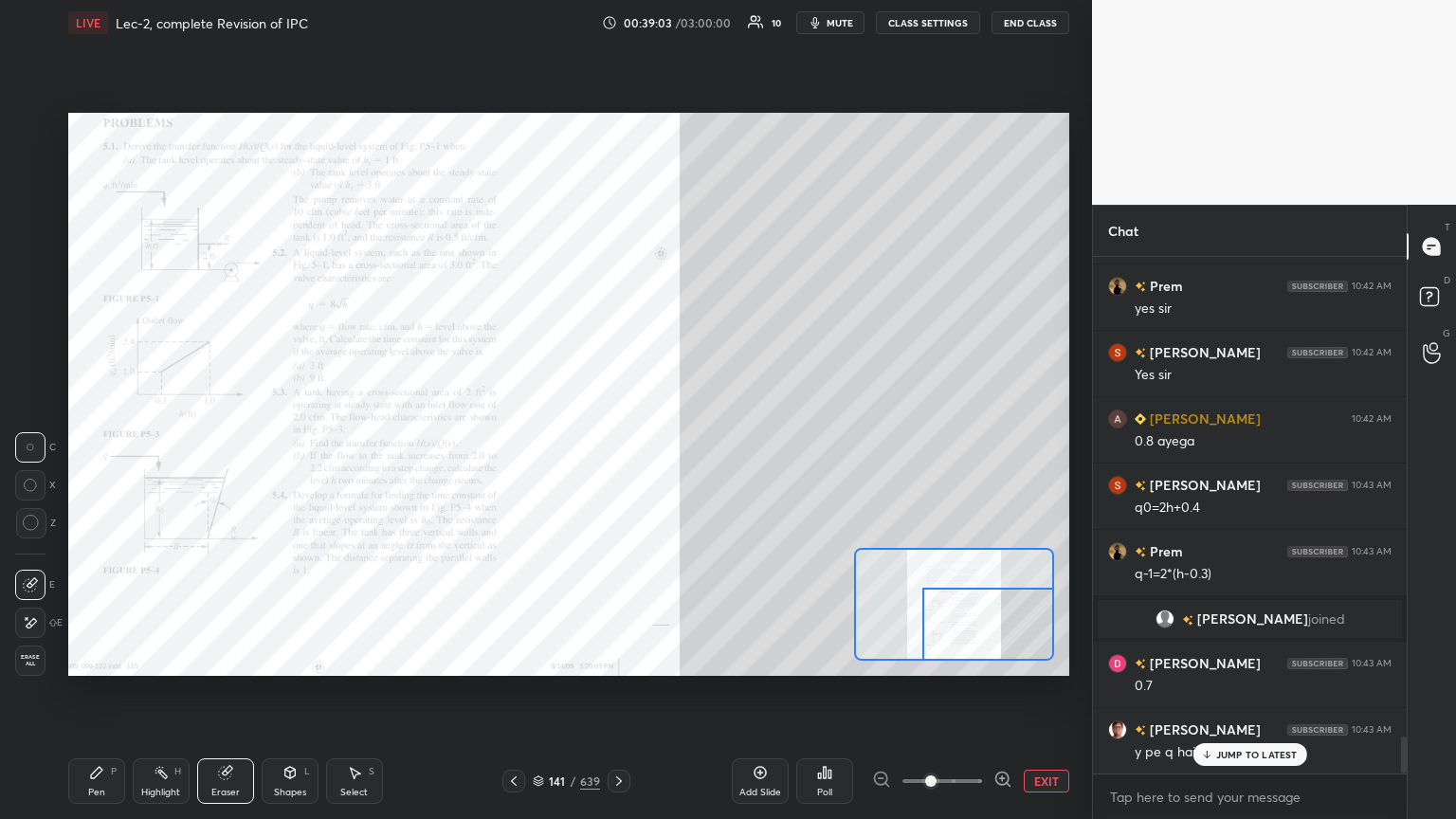 click on "Pen P" at bounding box center (97, 781) 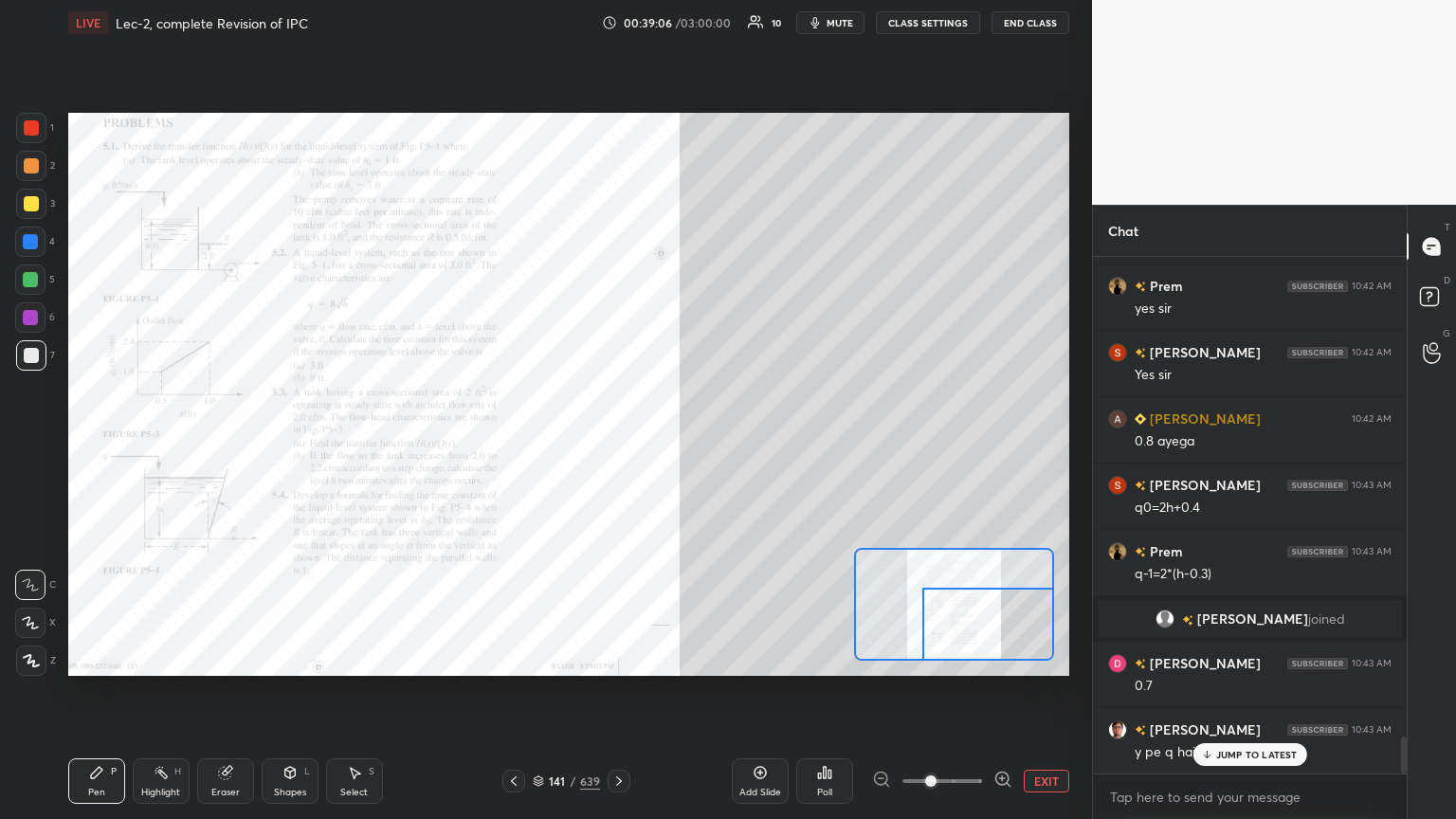 click on "Pen P" at bounding box center [97, 781] 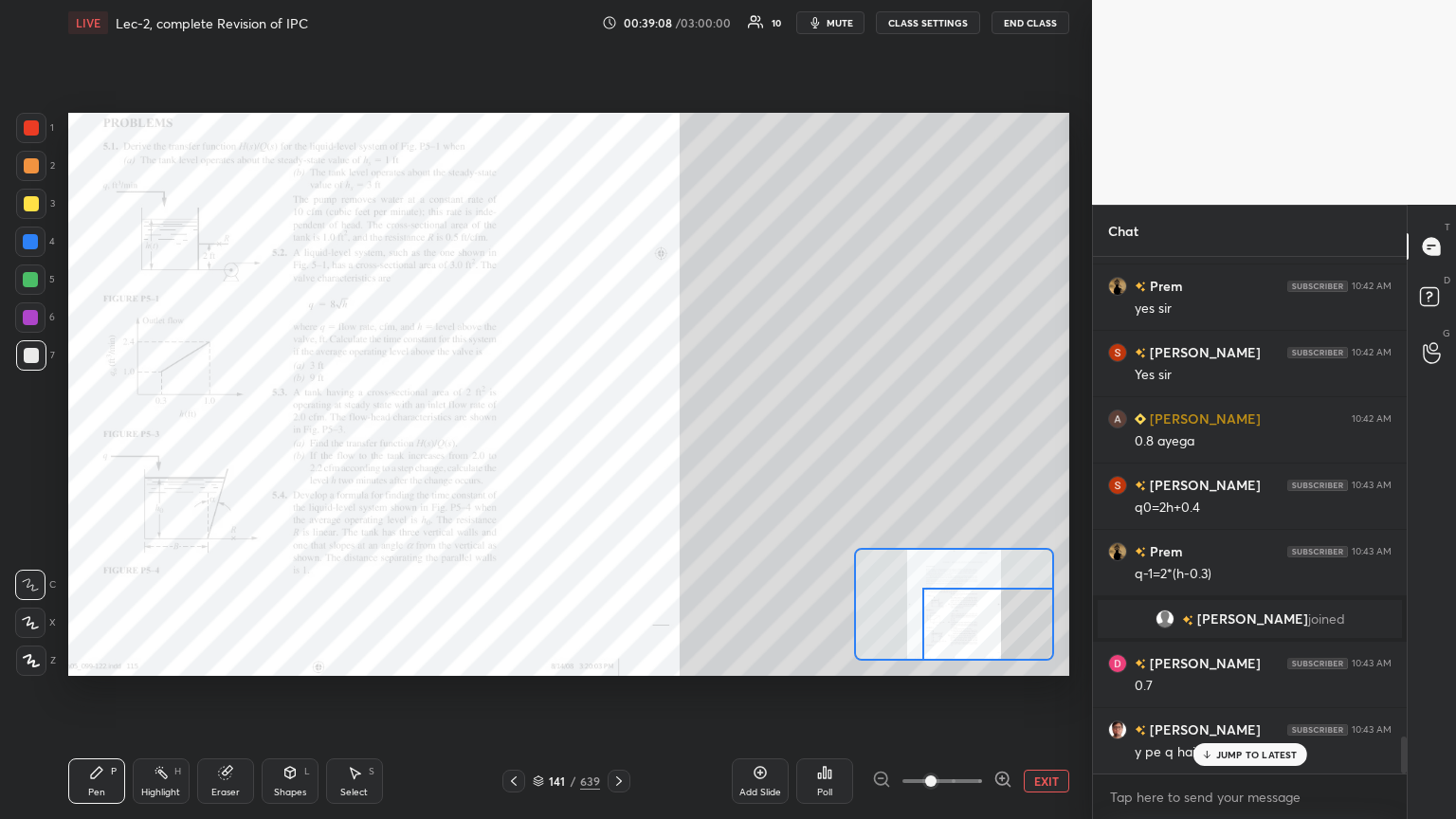 click on "Eraser" at bounding box center (226, 792) 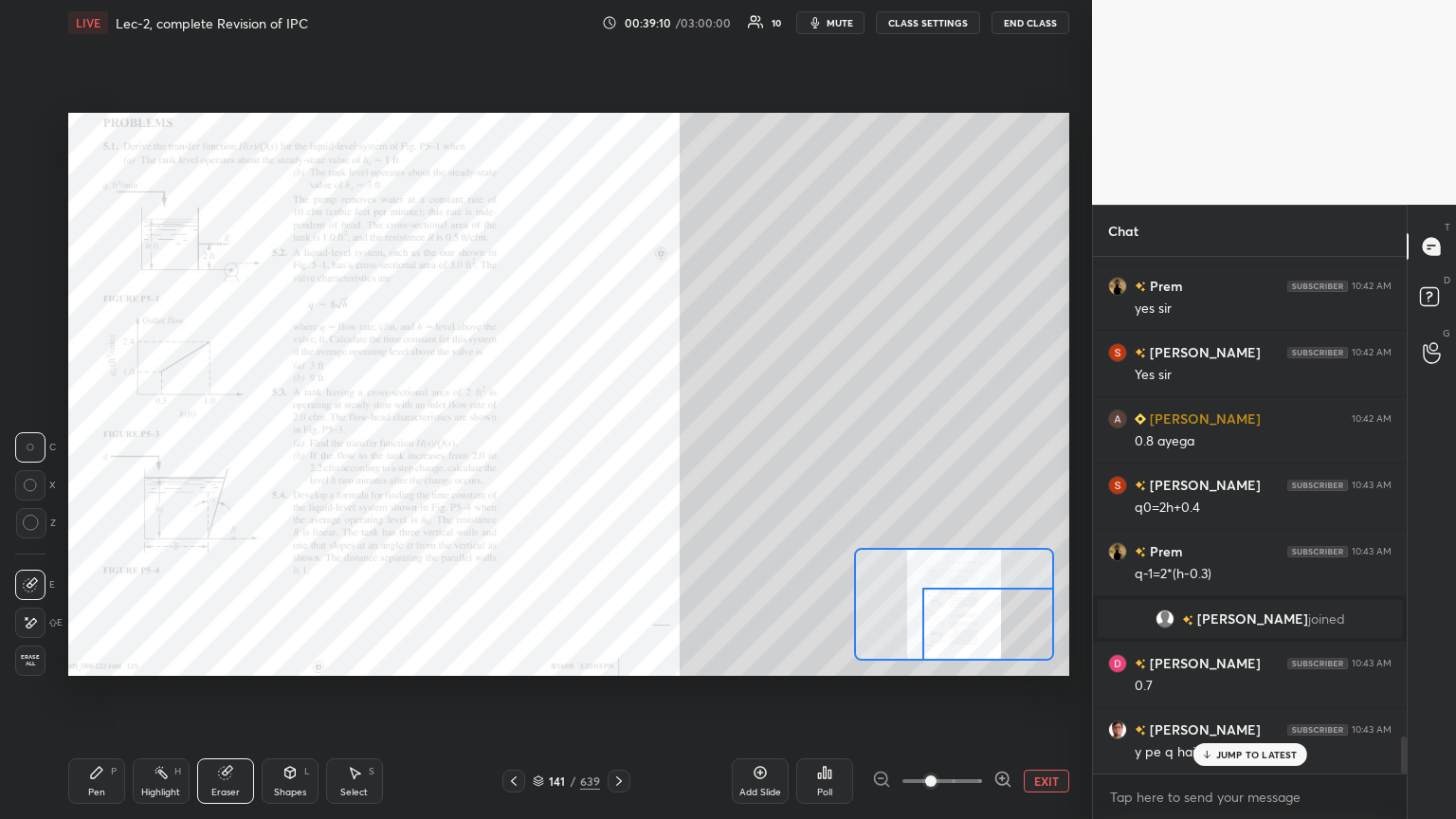 click on "Pen P" at bounding box center [97, 781] 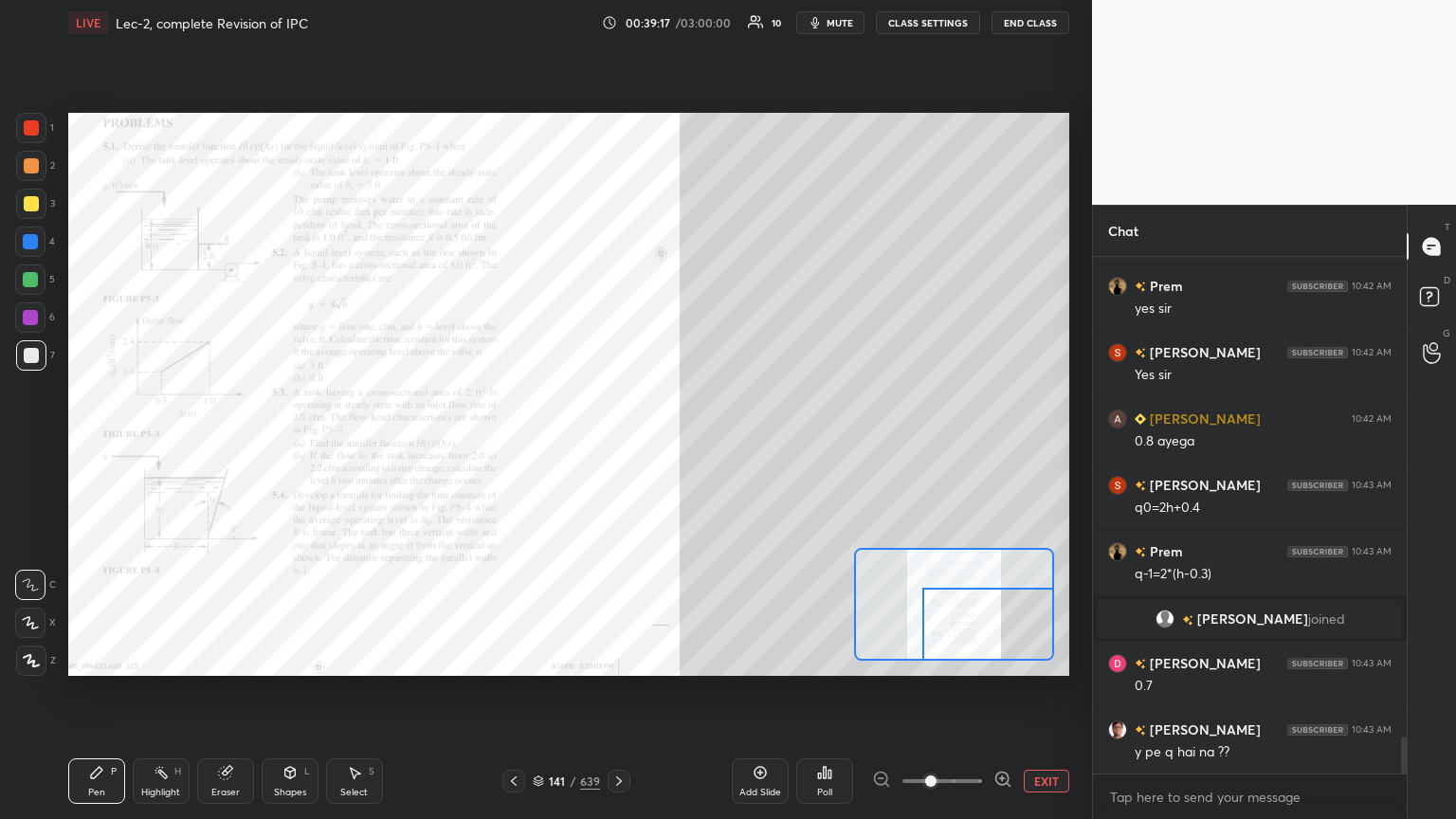 scroll, scrollTop: 6835, scrollLeft: 0, axis: vertical 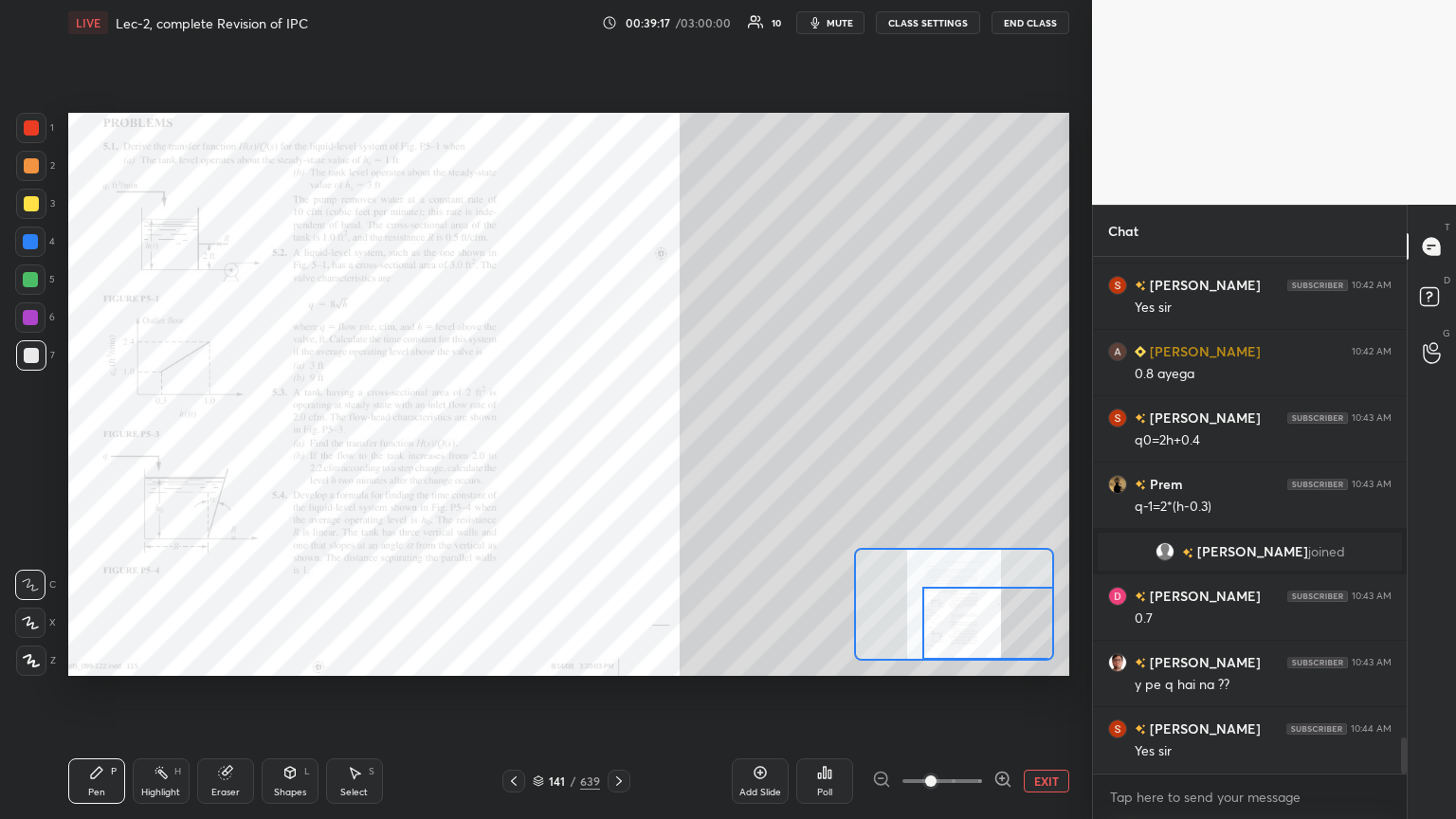 drag, startPoint x: 971, startPoint y: 613, endPoint x: 985, endPoint y: 612, distance: 14.035669 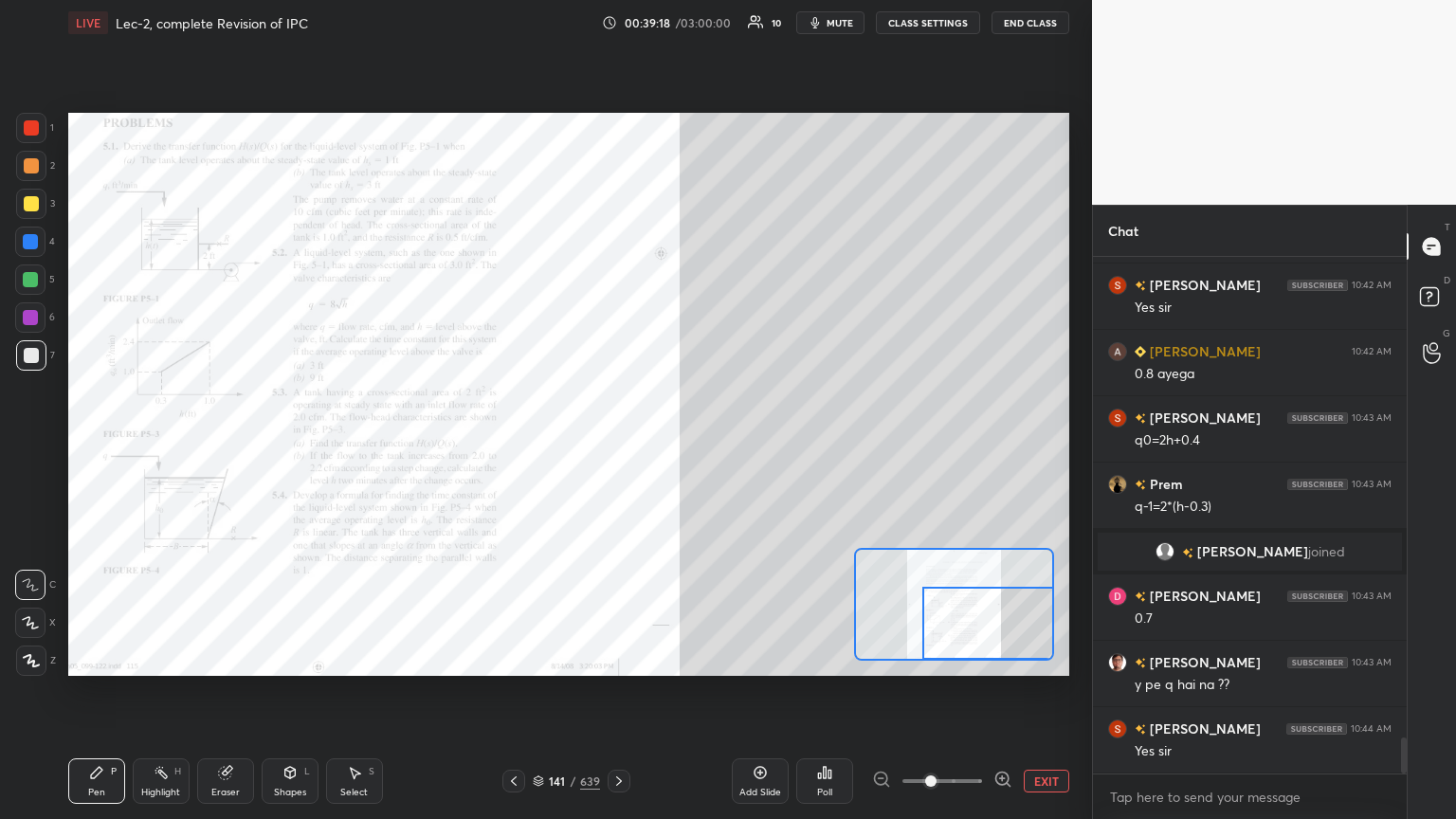 click at bounding box center (31, 128) 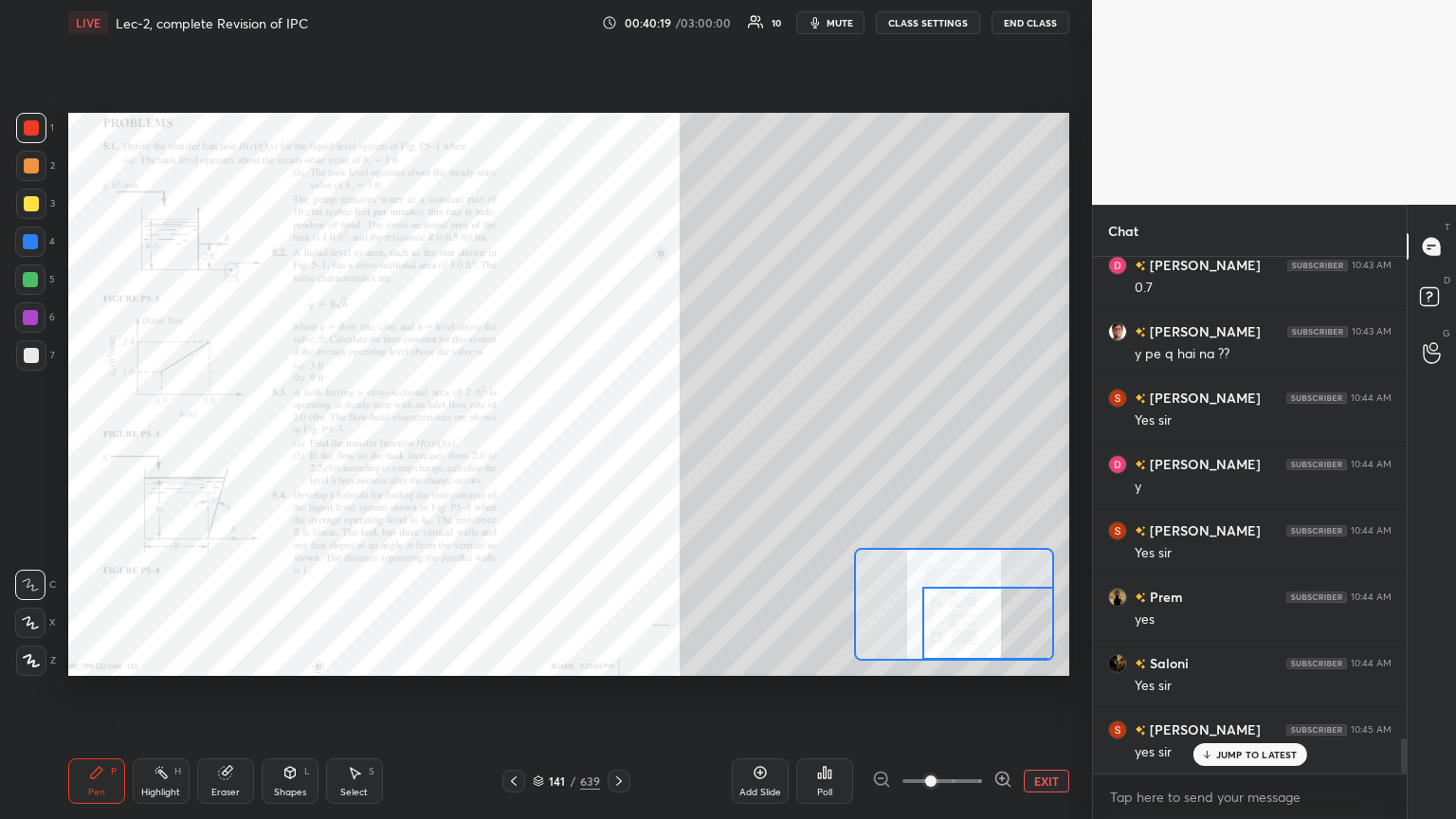 scroll, scrollTop: 7234, scrollLeft: 0, axis: vertical 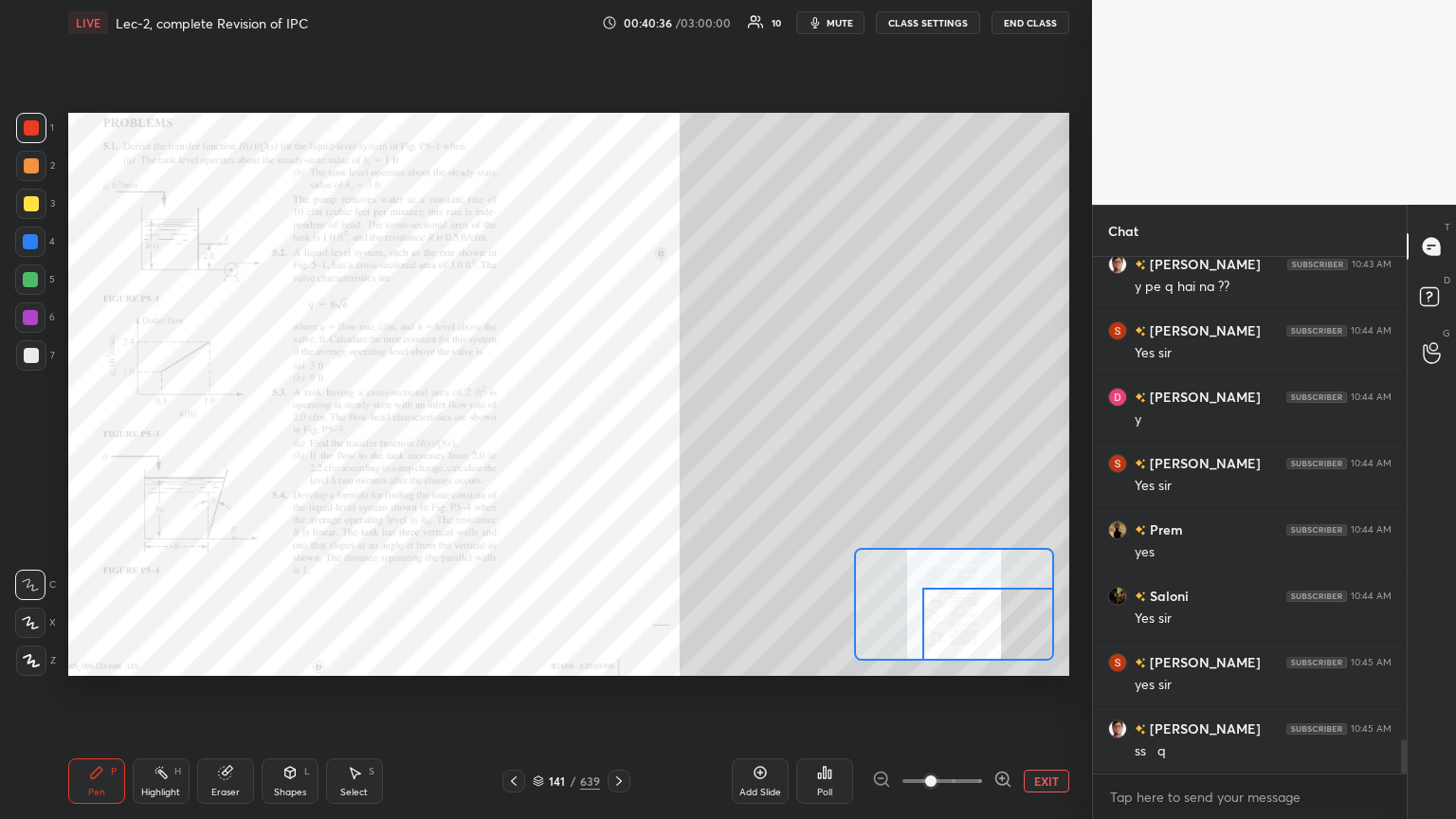 click at bounding box center [988, 624] 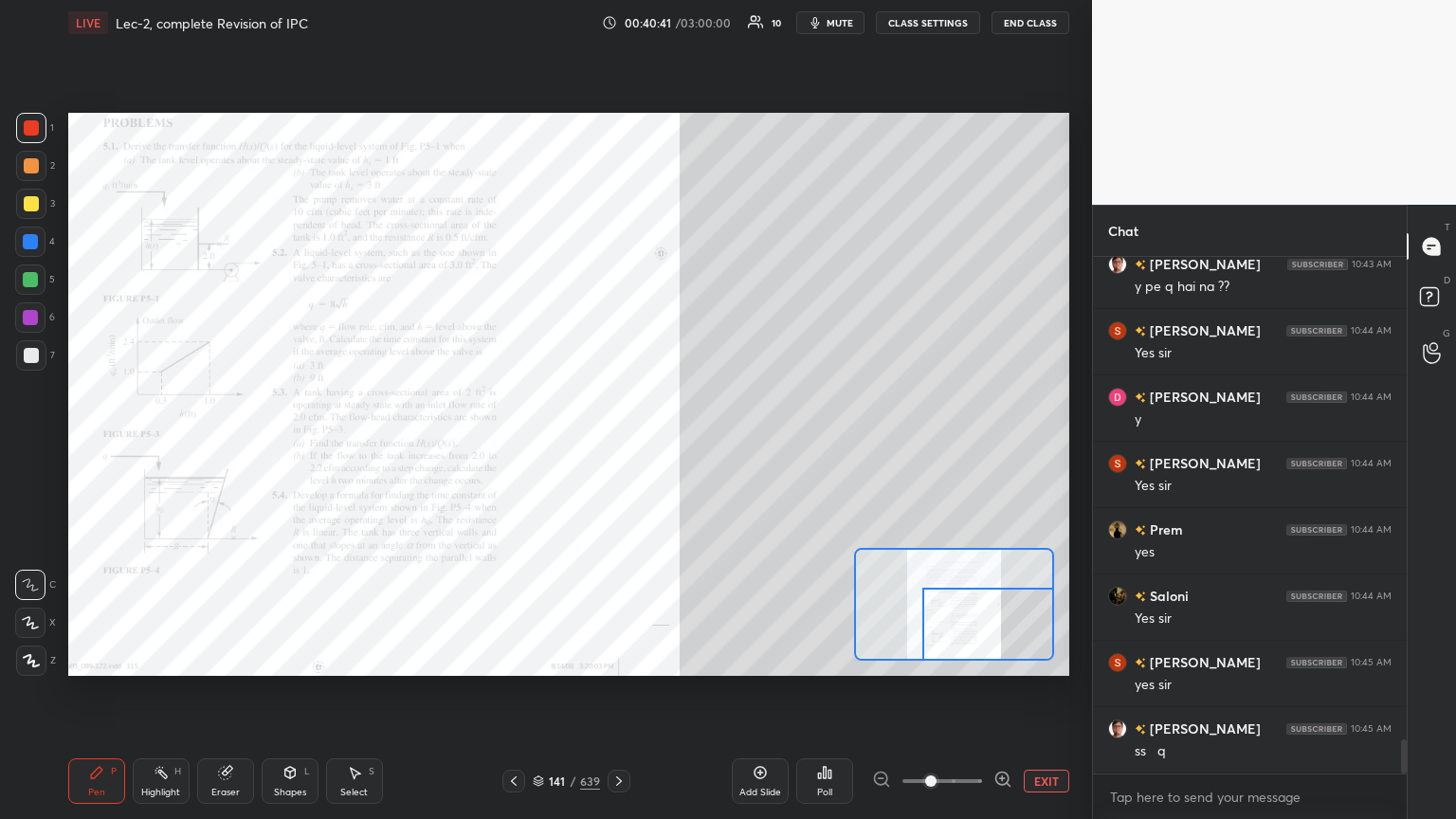 scroll, scrollTop: 7299, scrollLeft: 0, axis: vertical 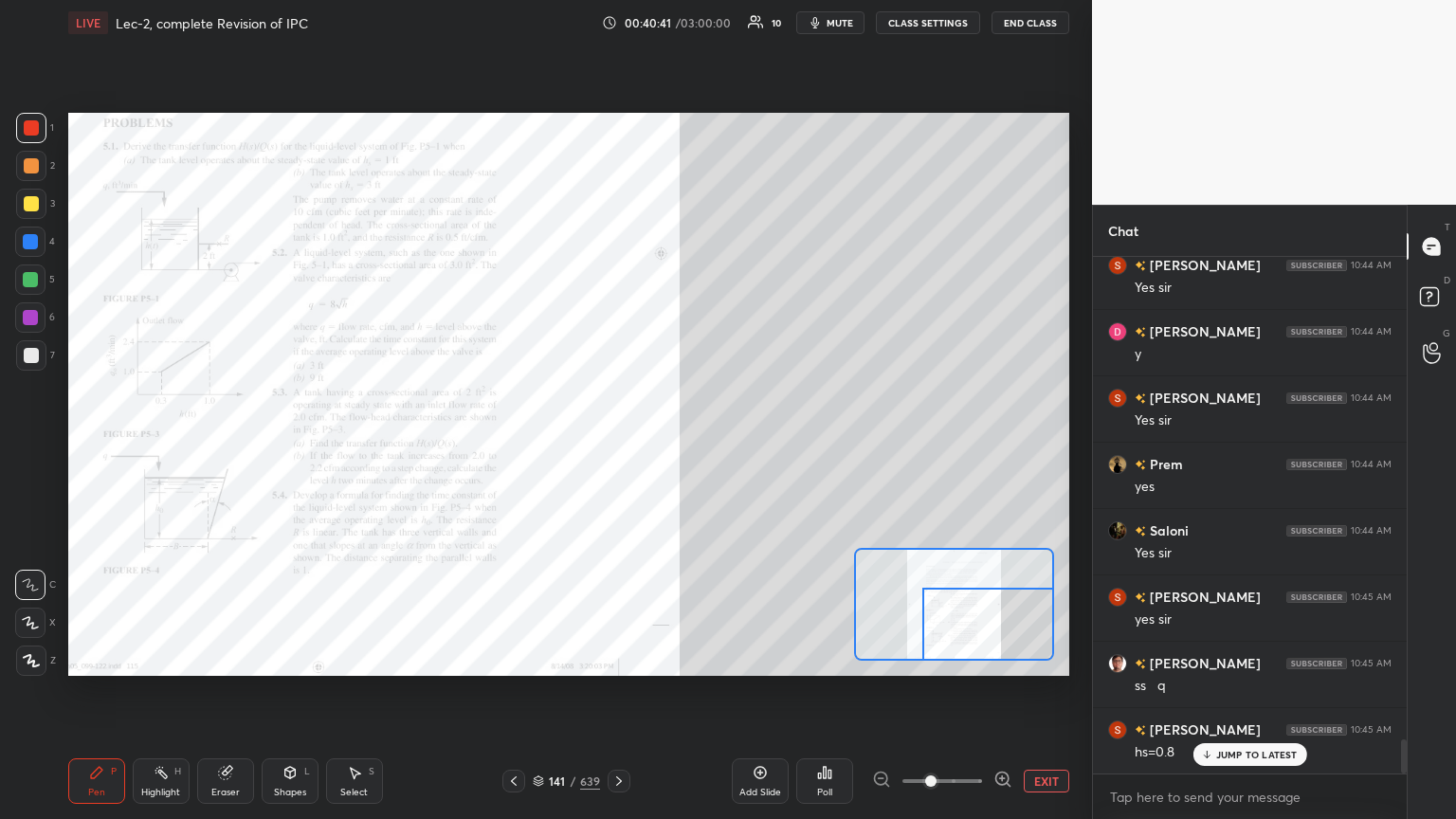 click at bounding box center (30, 318) 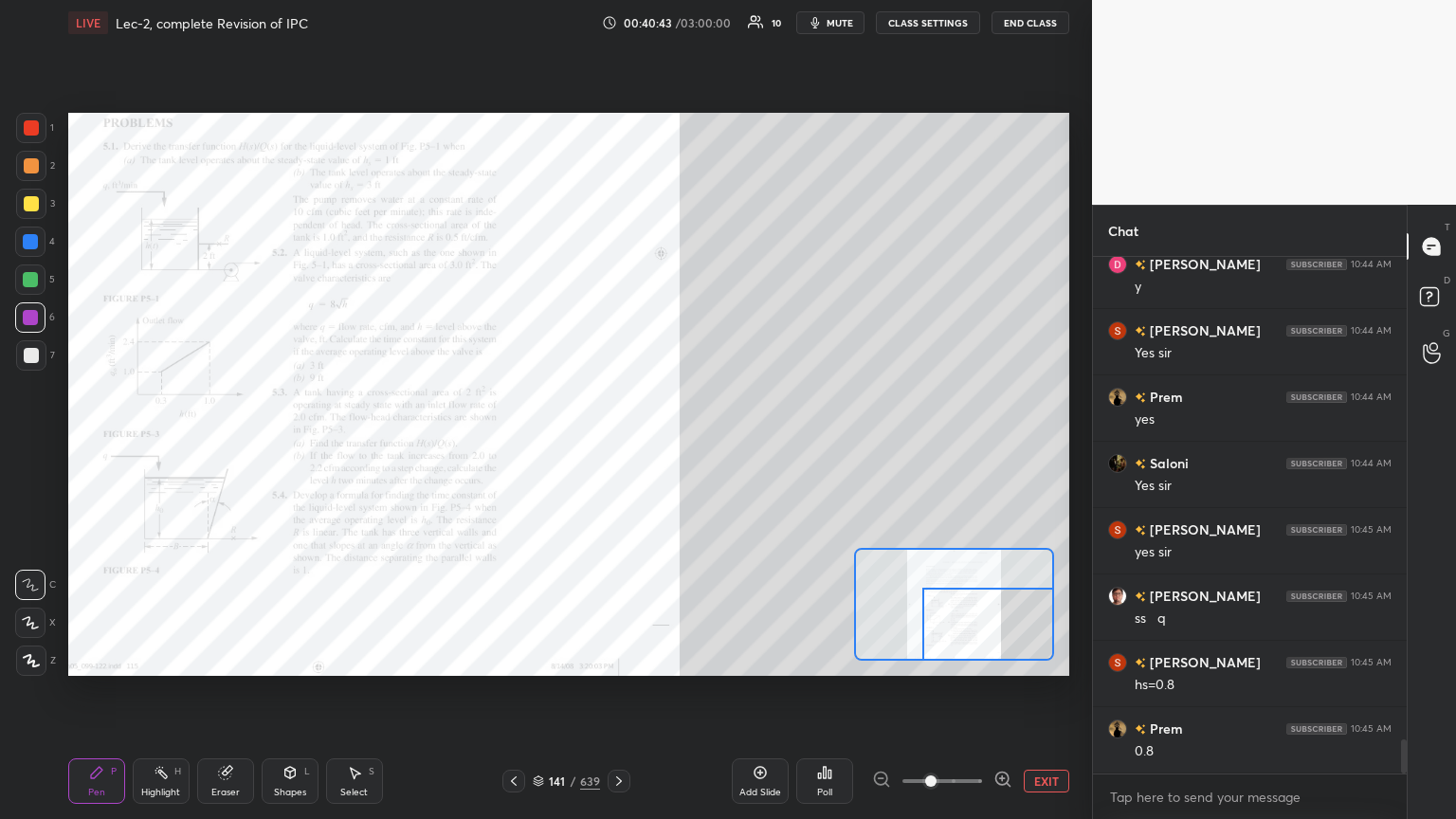 scroll, scrollTop: 7432, scrollLeft: 0, axis: vertical 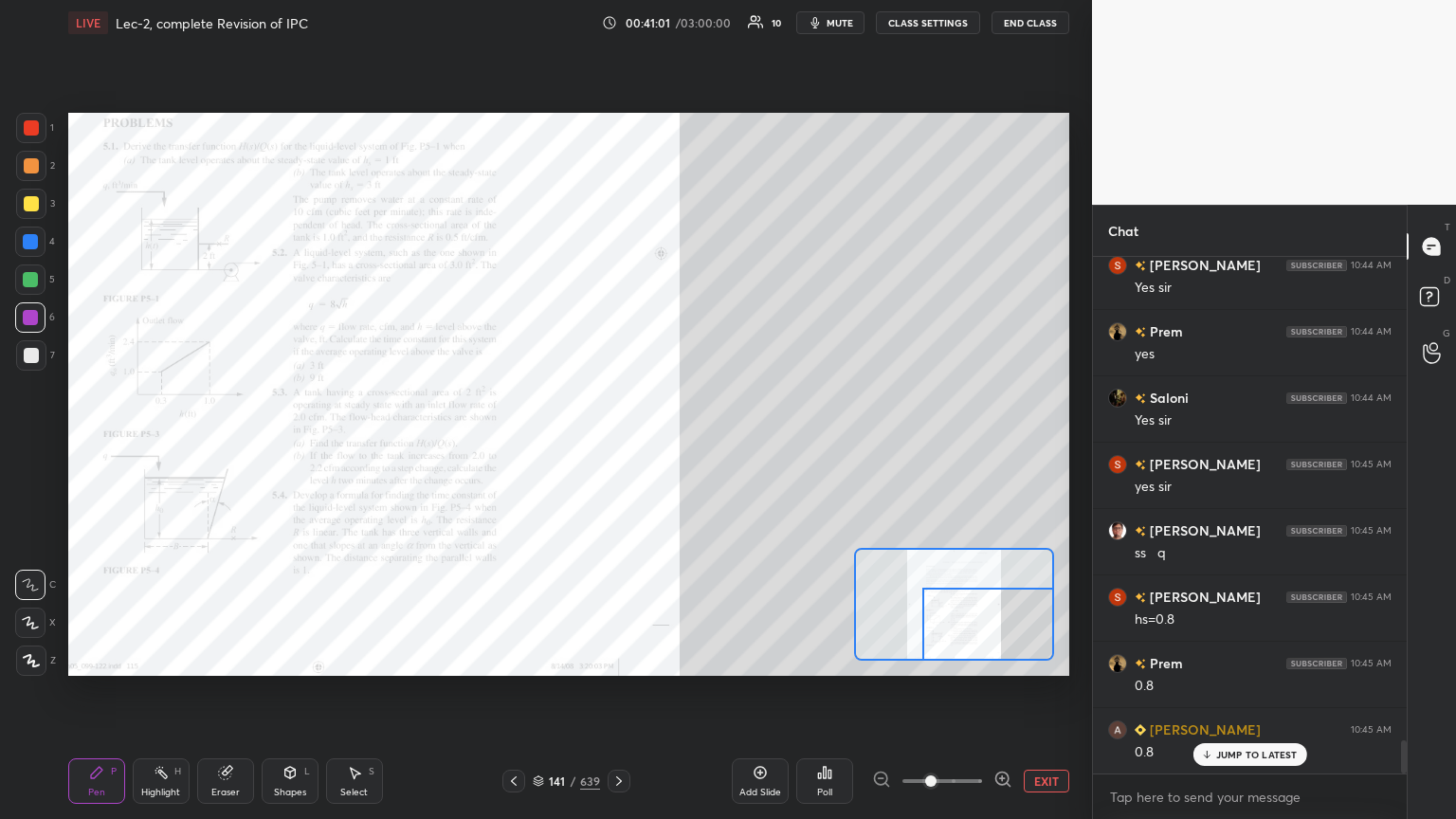 click at bounding box center (31, 128) 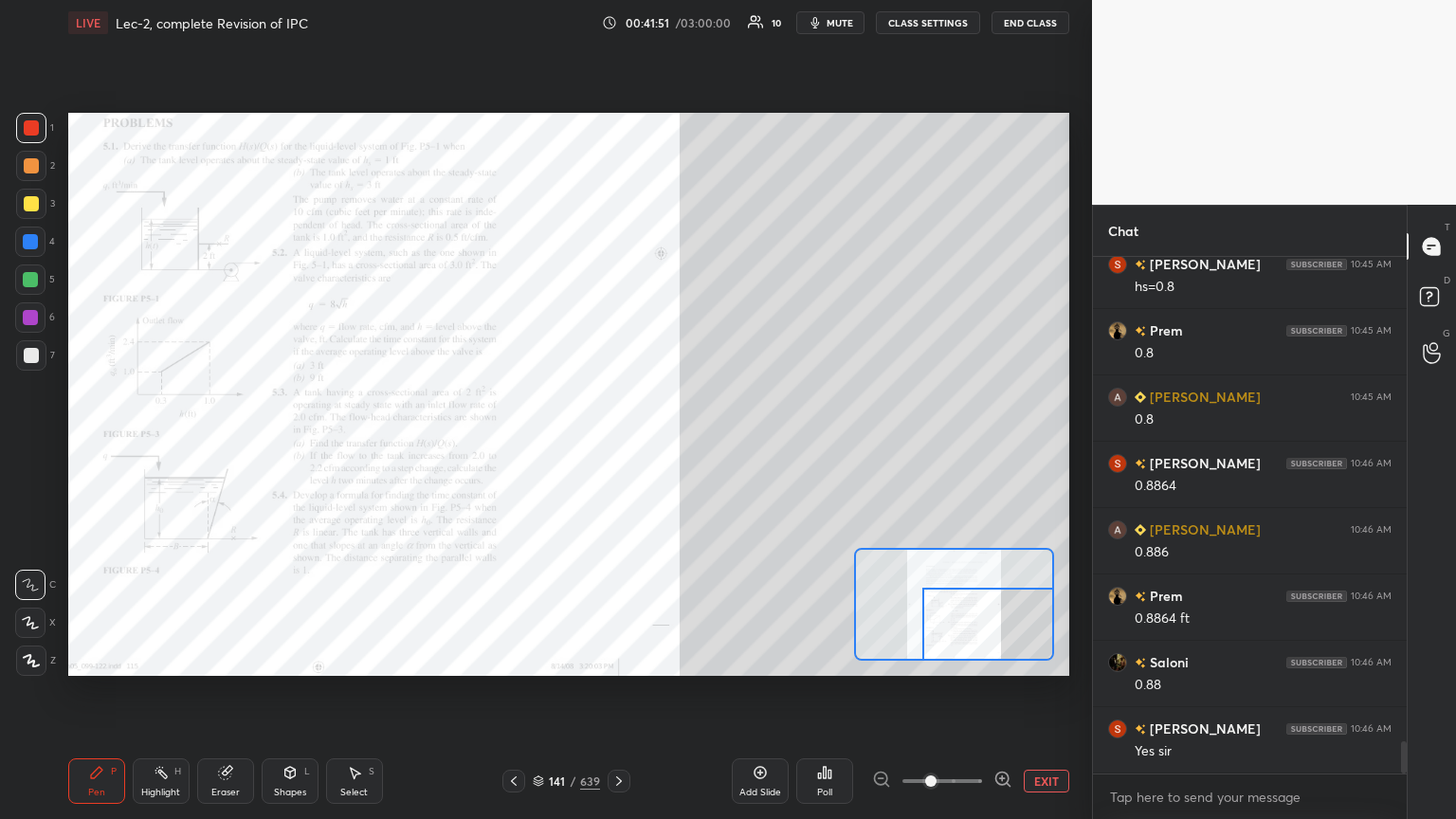 scroll, scrollTop: 7830, scrollLeft: 0, axis: vertical 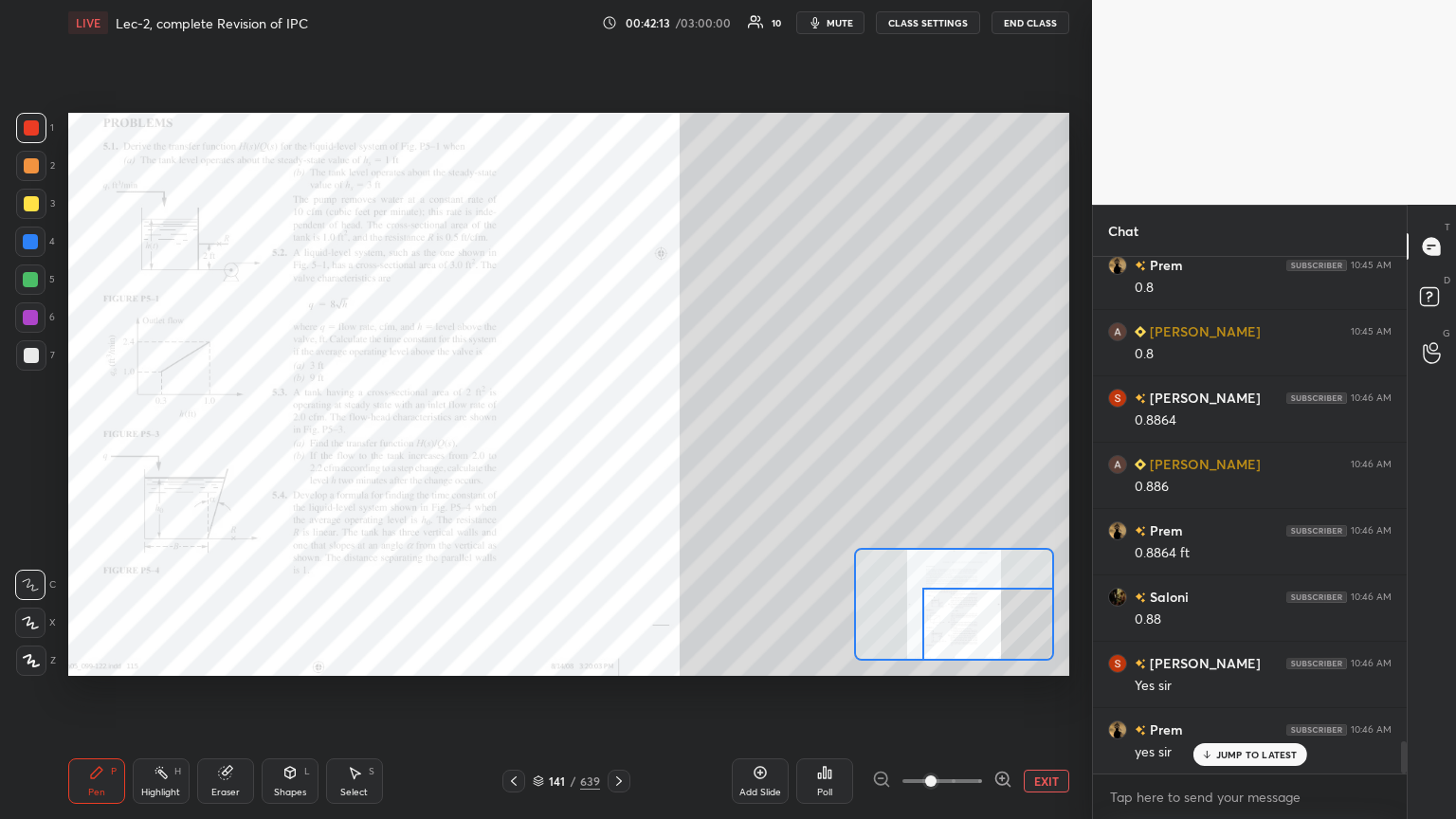 click on "Eraser" at bounding box center (226, 781) 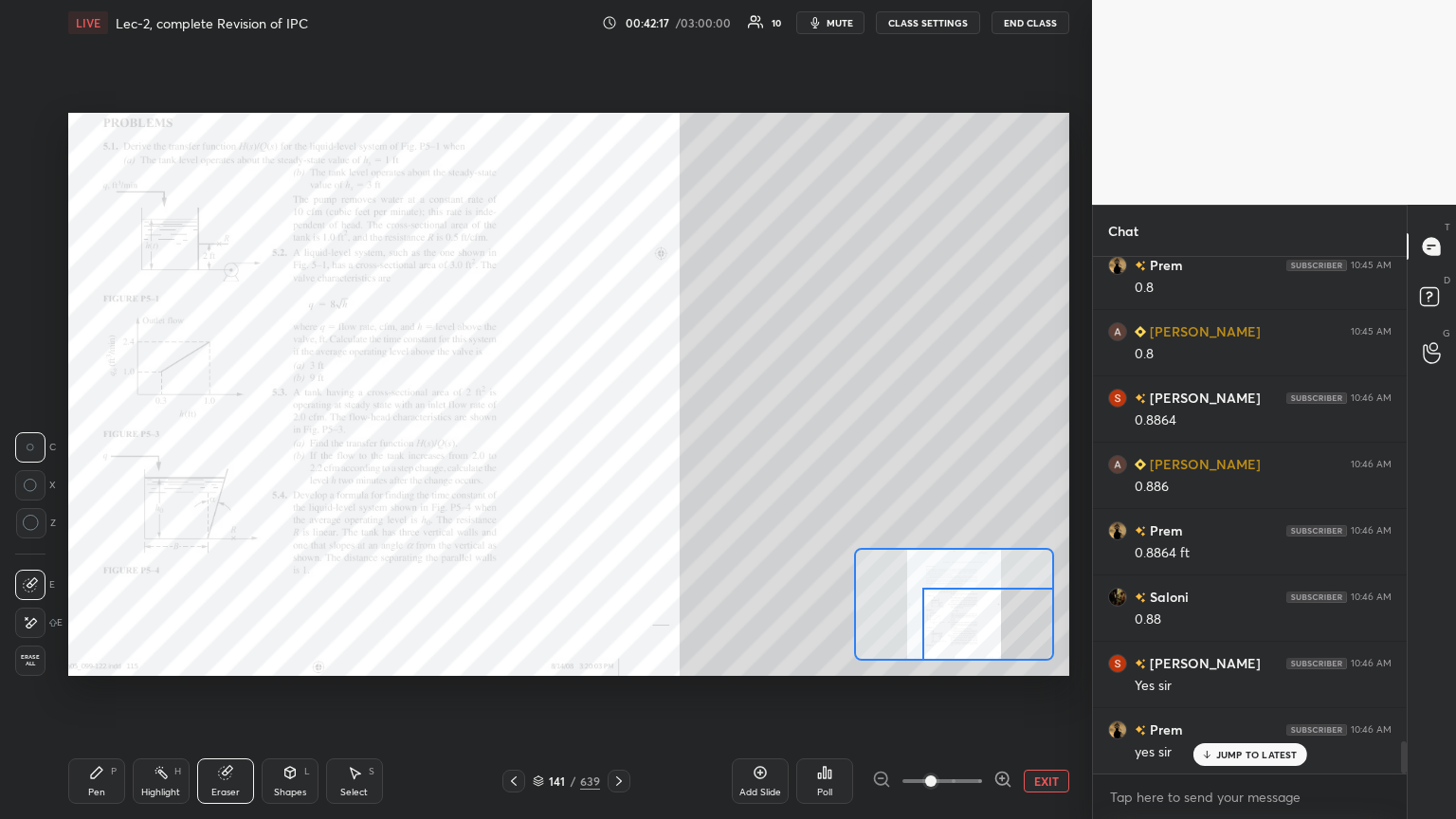drag, startPoint x: 102, startPoint y: 782, endPoint x: 89, endPoint y: 796, distance: 19.104973 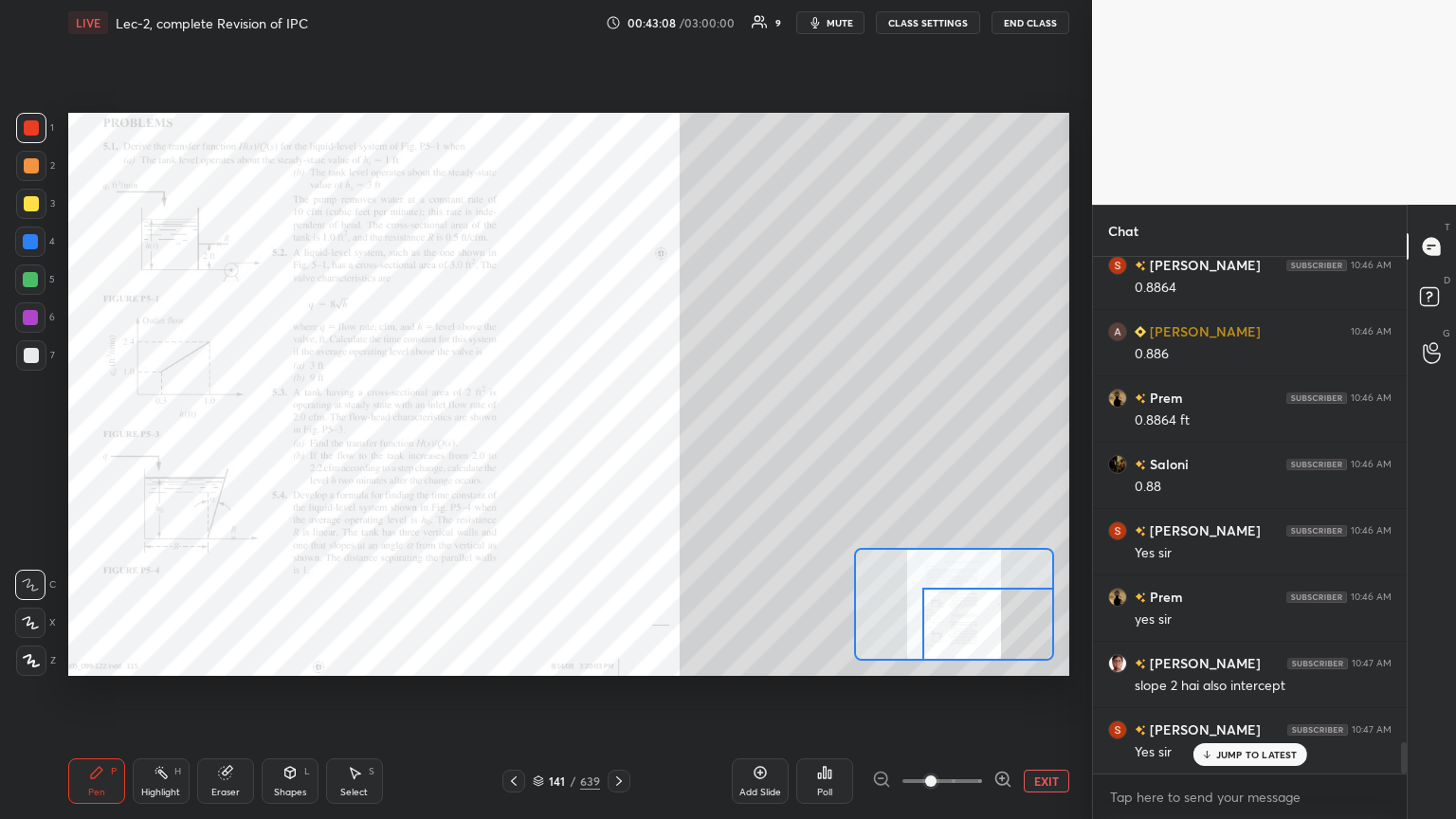 scroll, scrollTop: 8046, scrollLeft: 0, axis: vertical 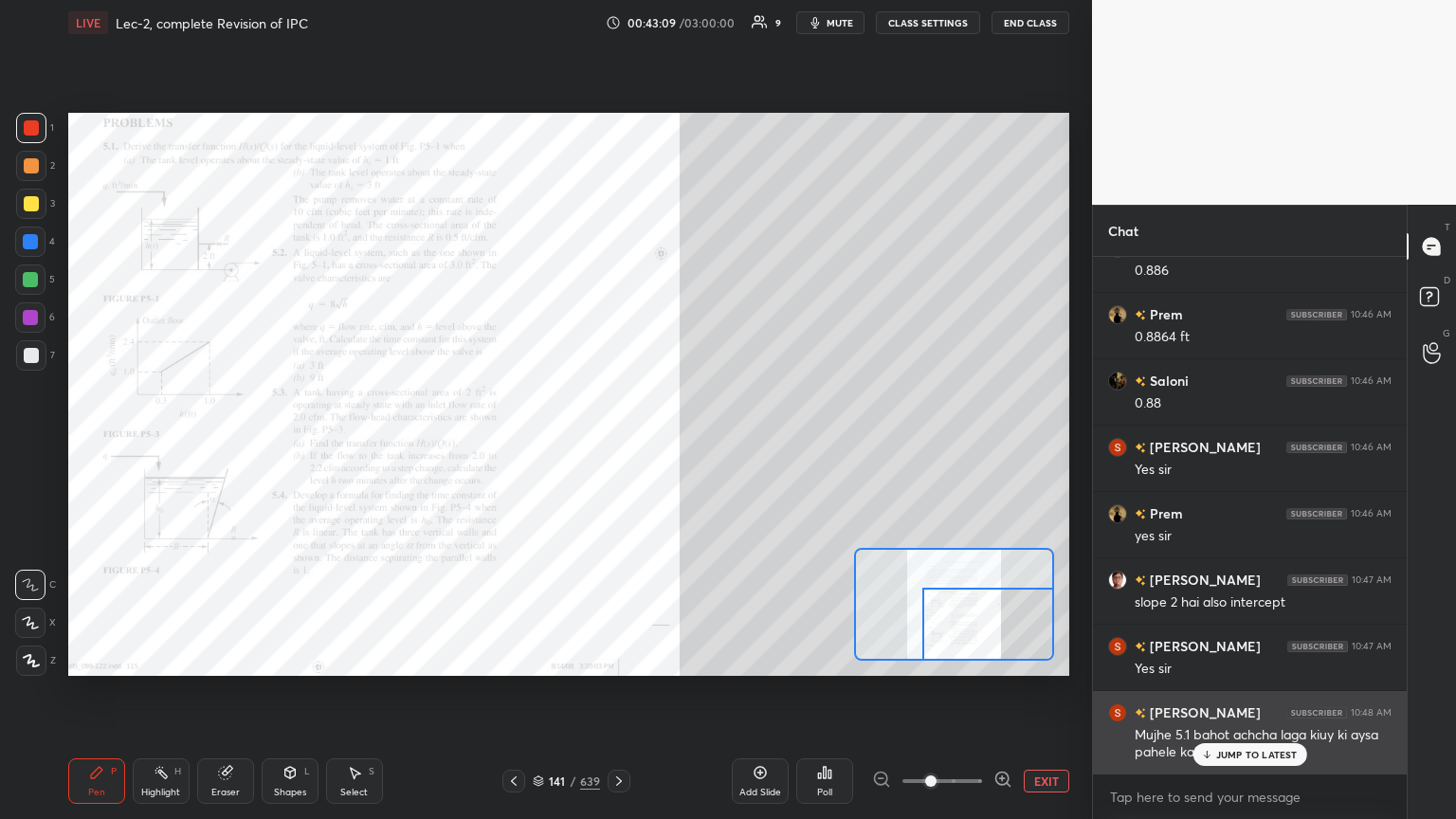 click on "JUMP TO LATEST" at bounding box center (1257, 755) 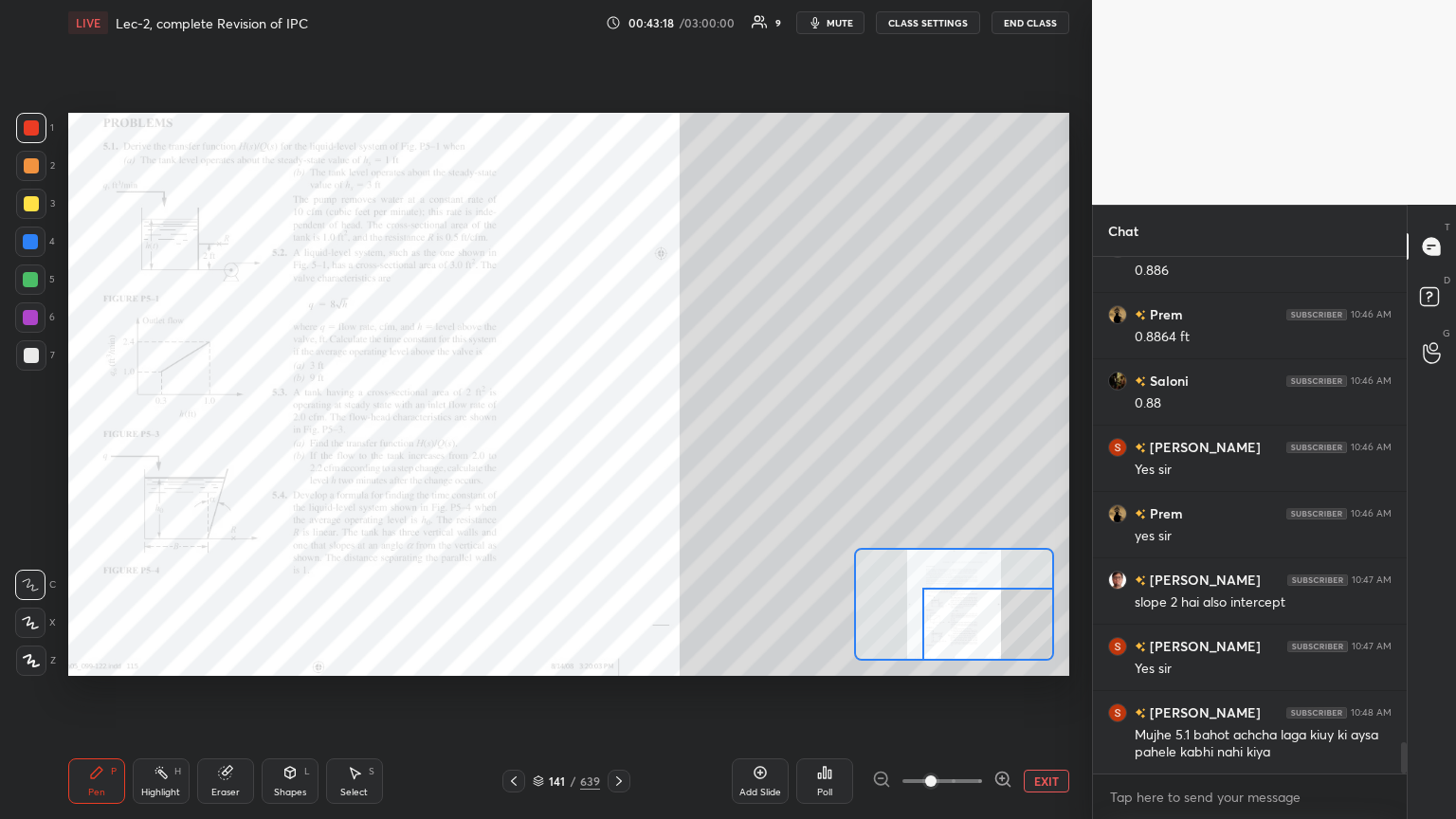 click at bounding box center [31, 128] 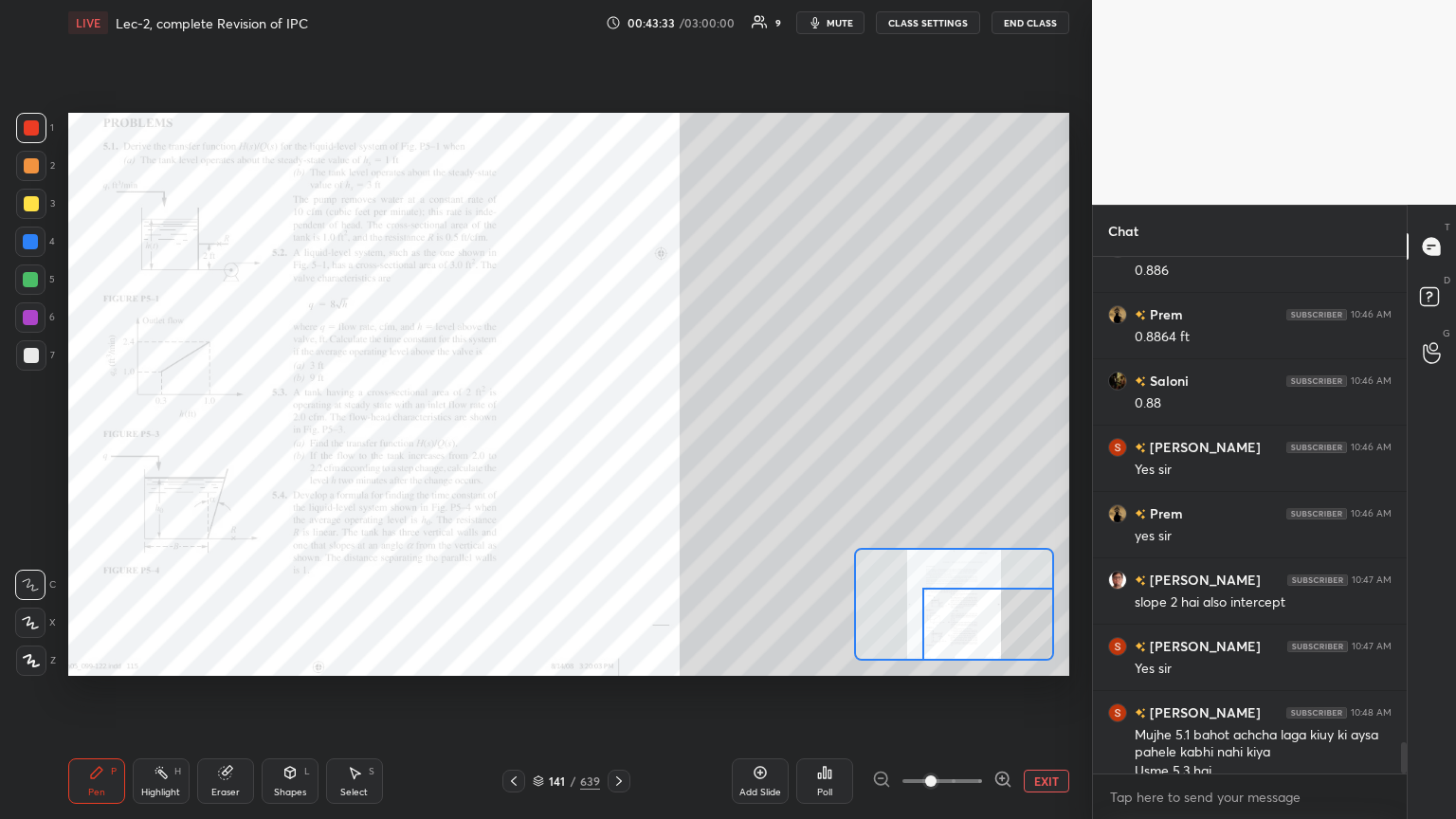 scroll, scrollTop: 8065, scrollLeft: 0, axis: vertical 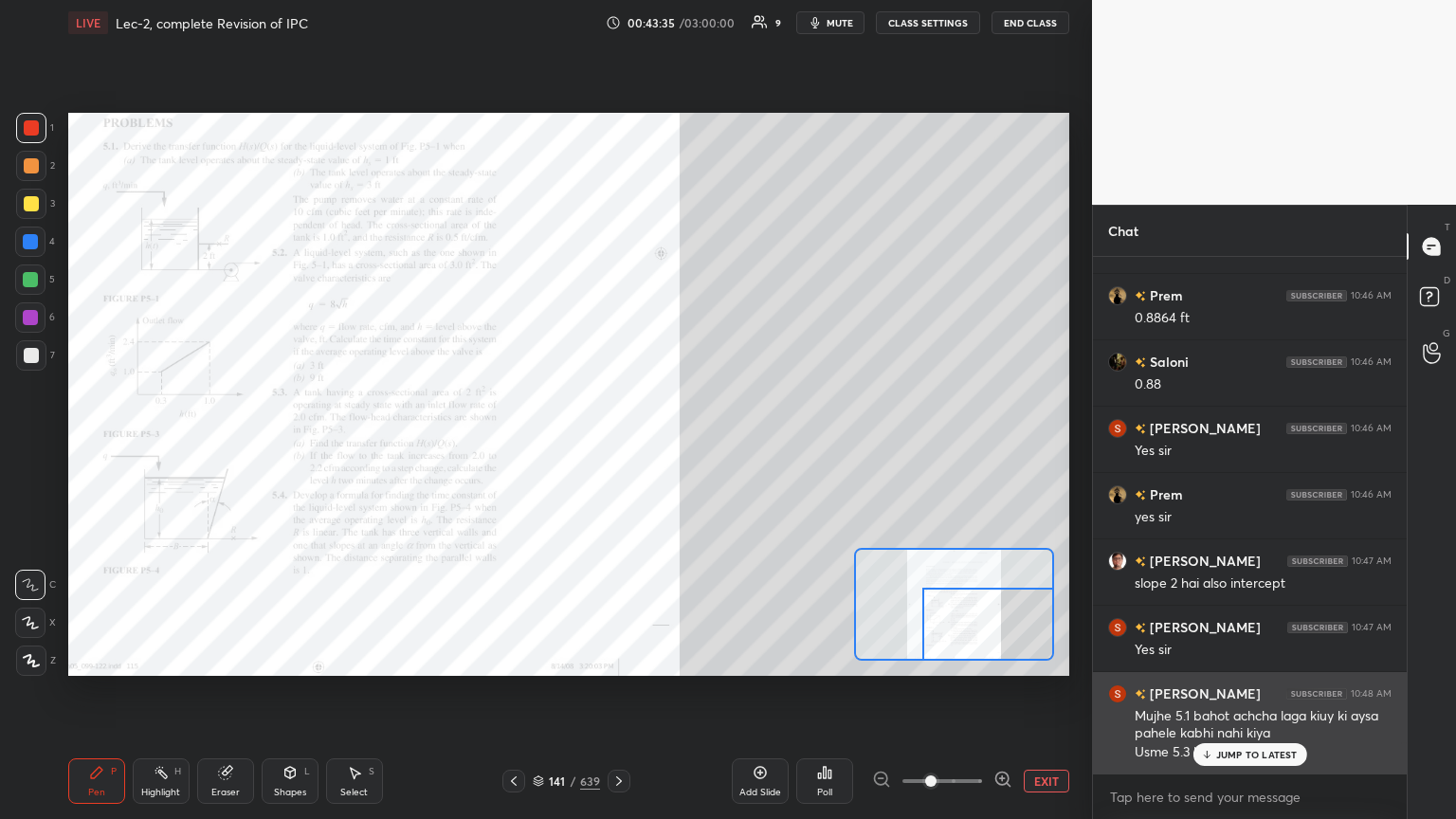 drag, startPoint x: 1272, startPoint y: 747, endPoint x: 1254, endPoint y: 747, distance: 18 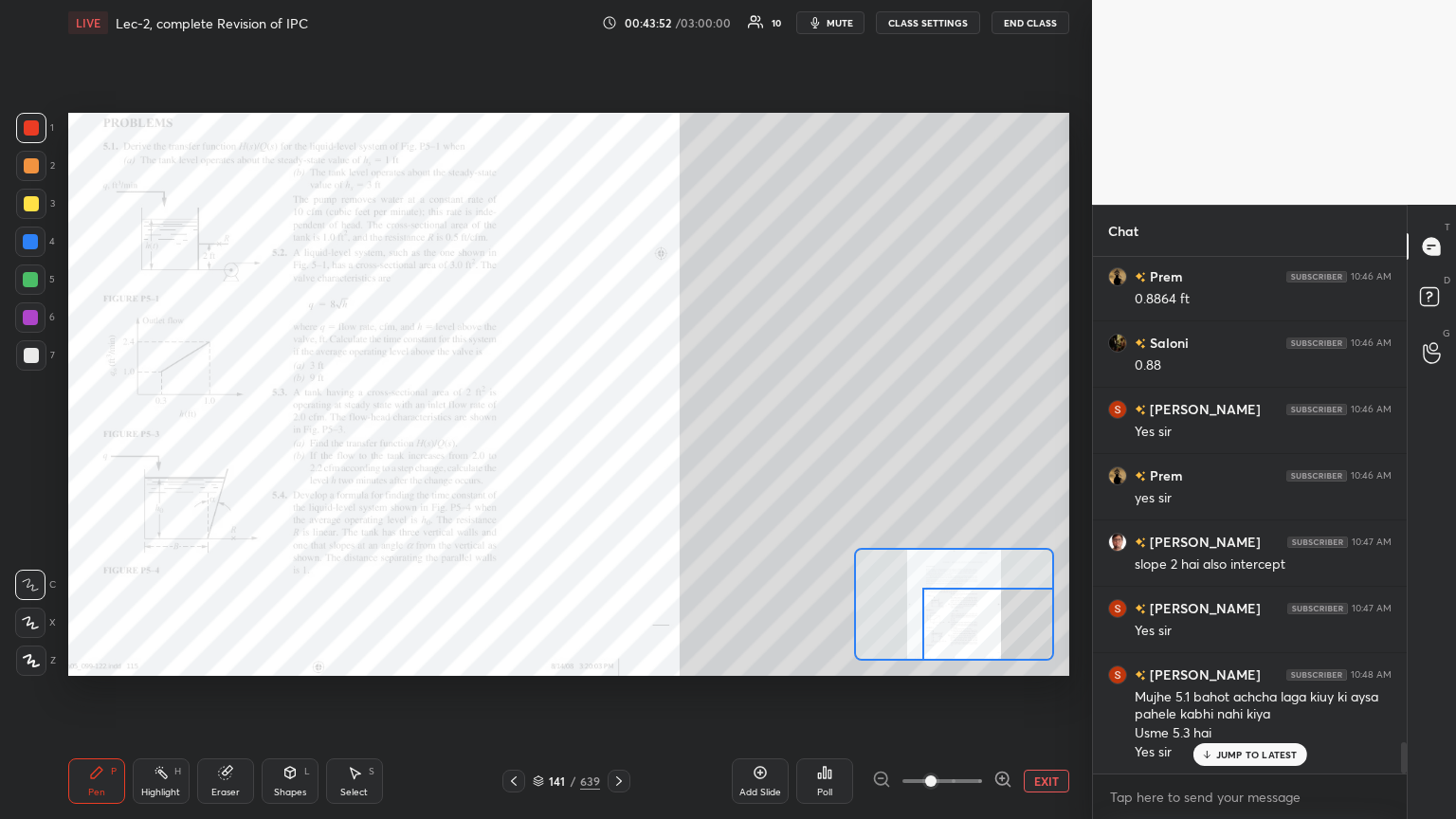scroll, scrollTop: 8129, scrollLeft: 0, axis: vertical 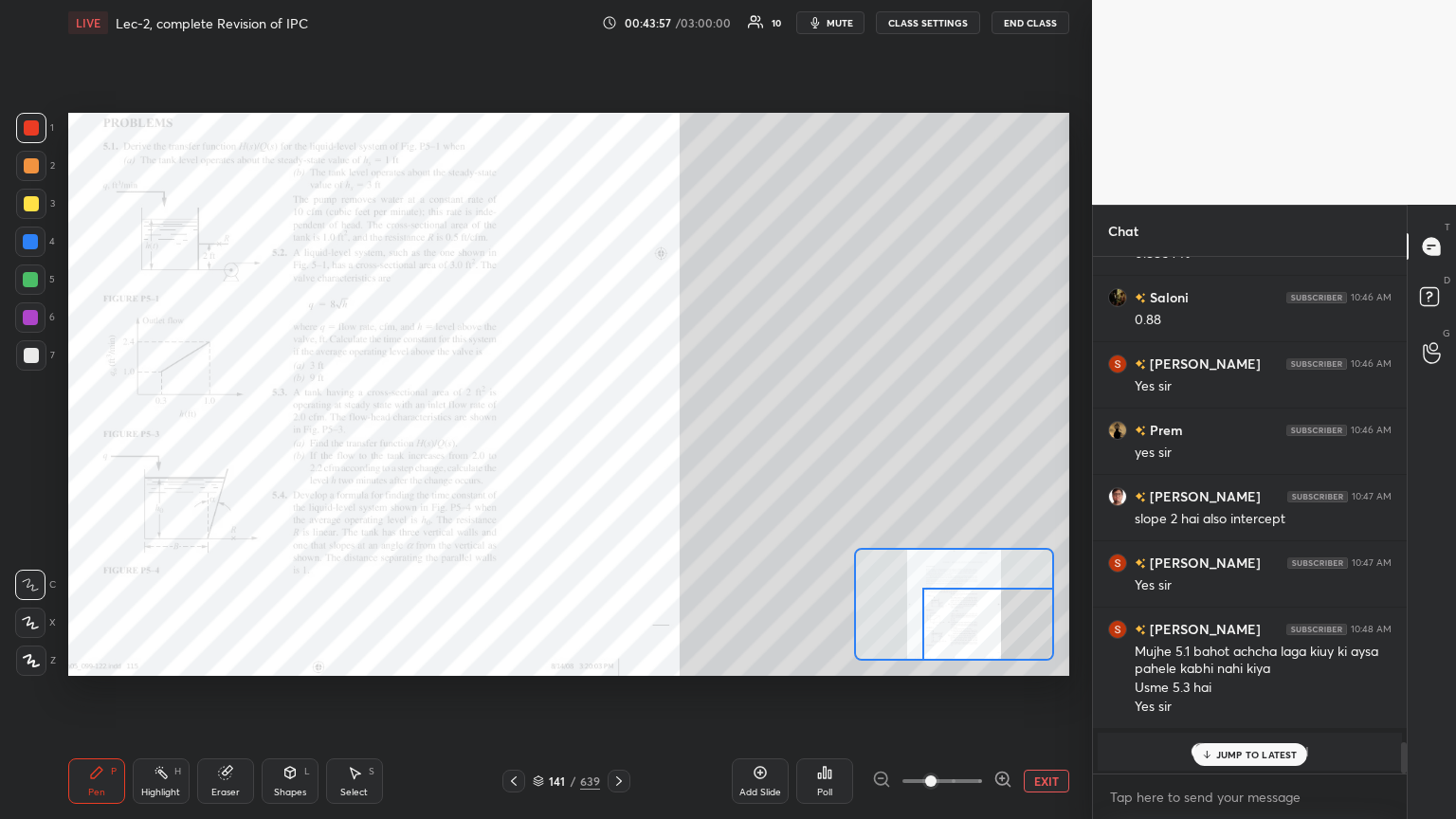 click 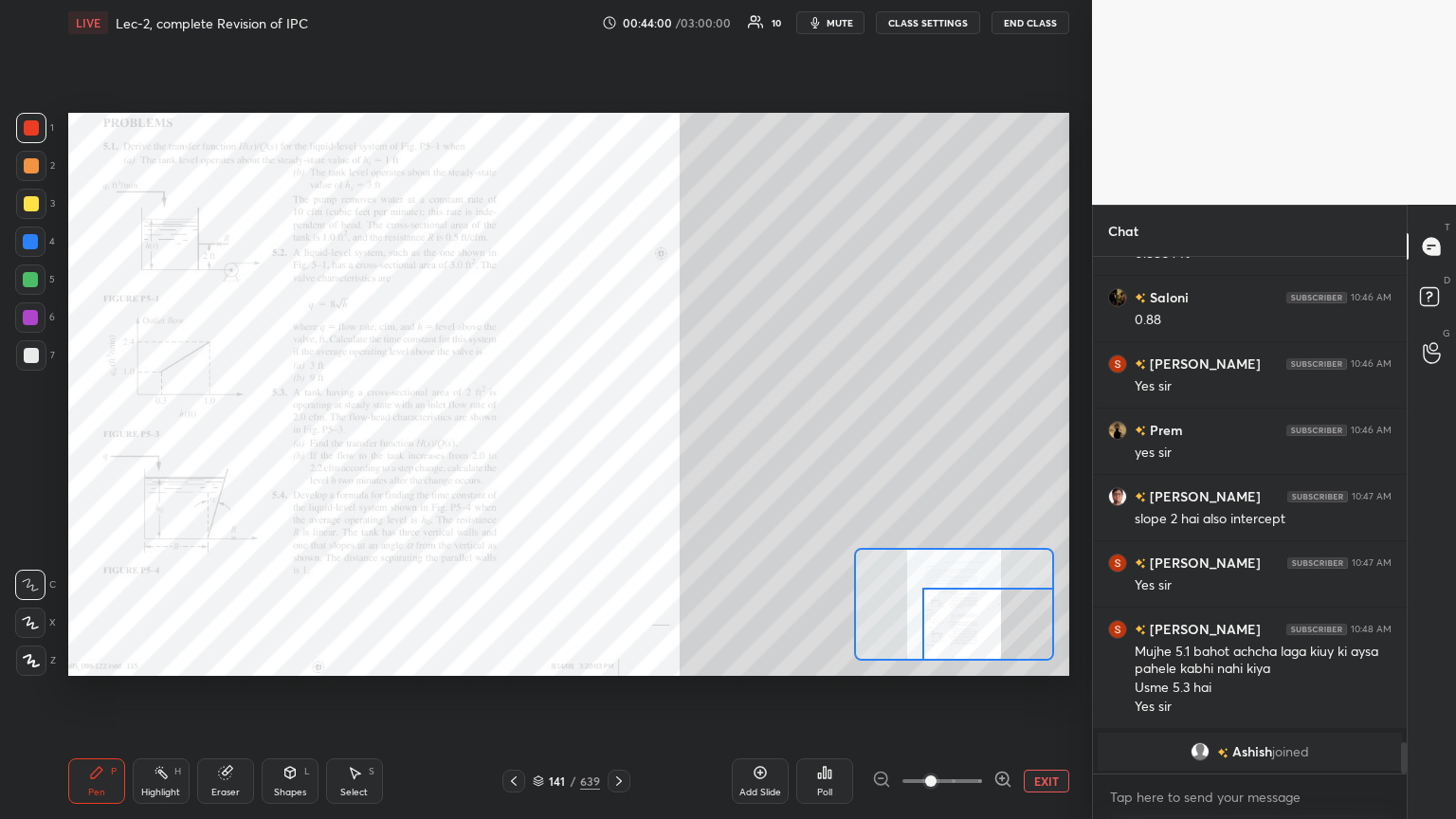 click at bounding box center (619, 781) 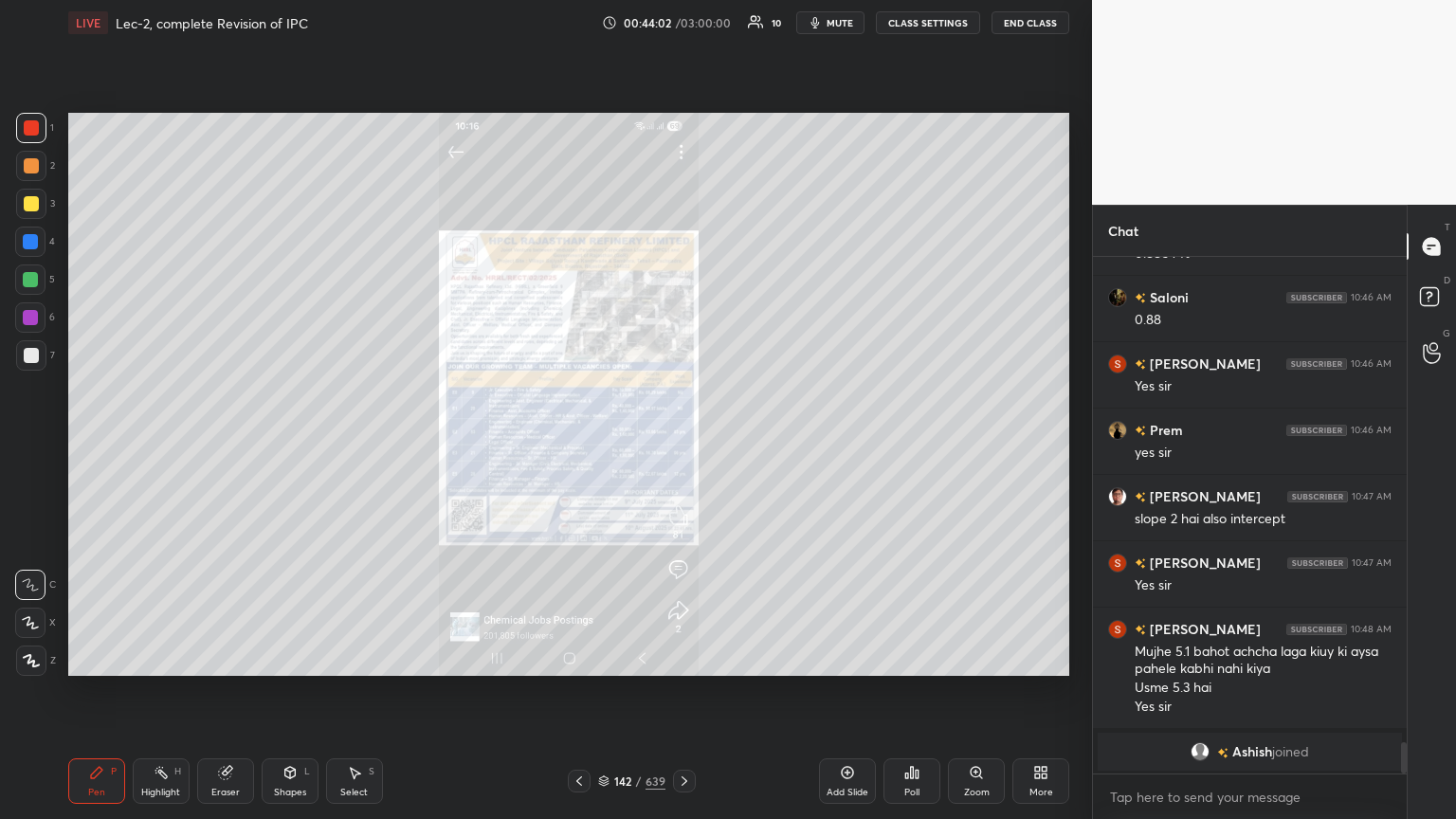 click 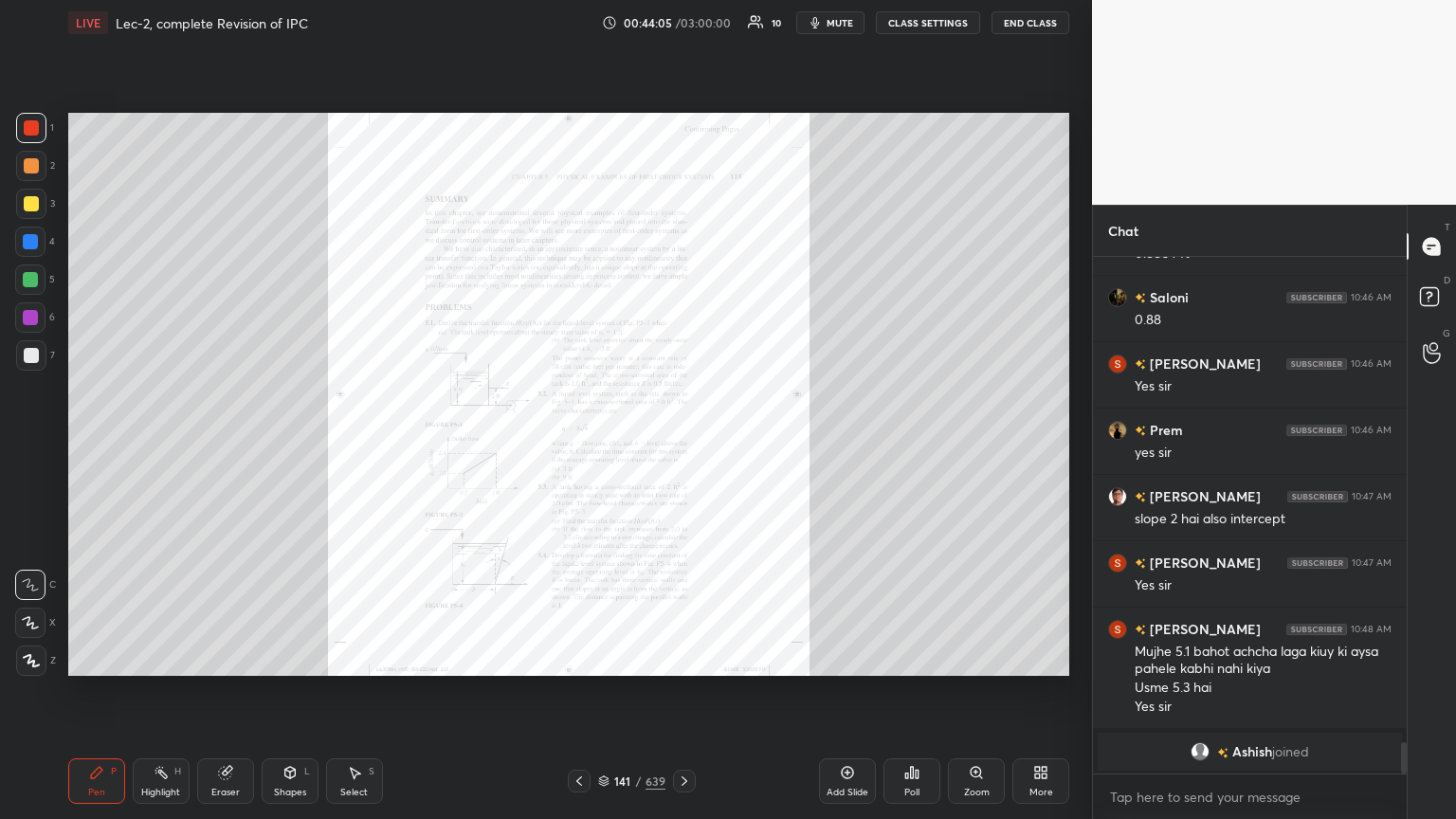 click 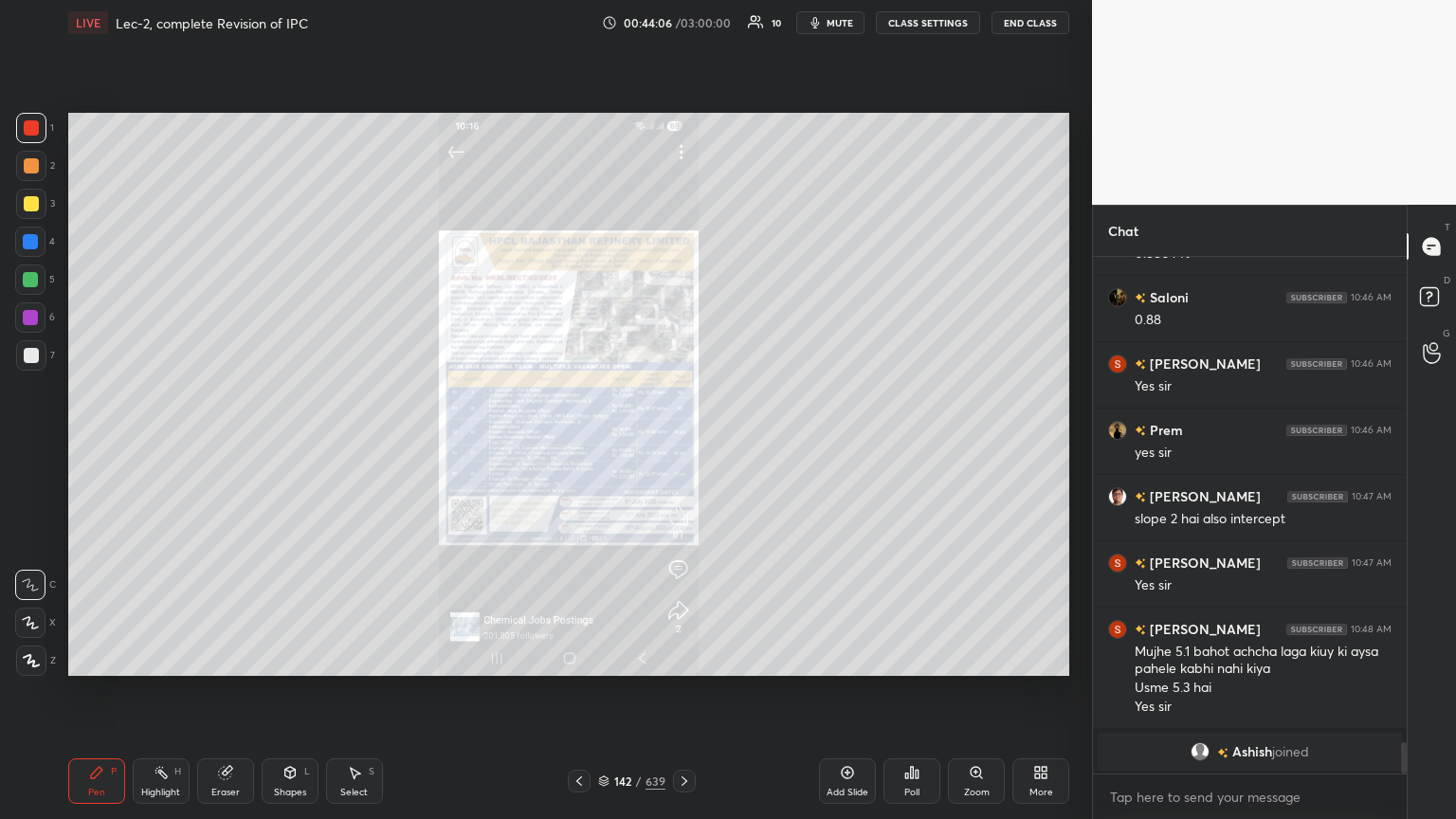 click 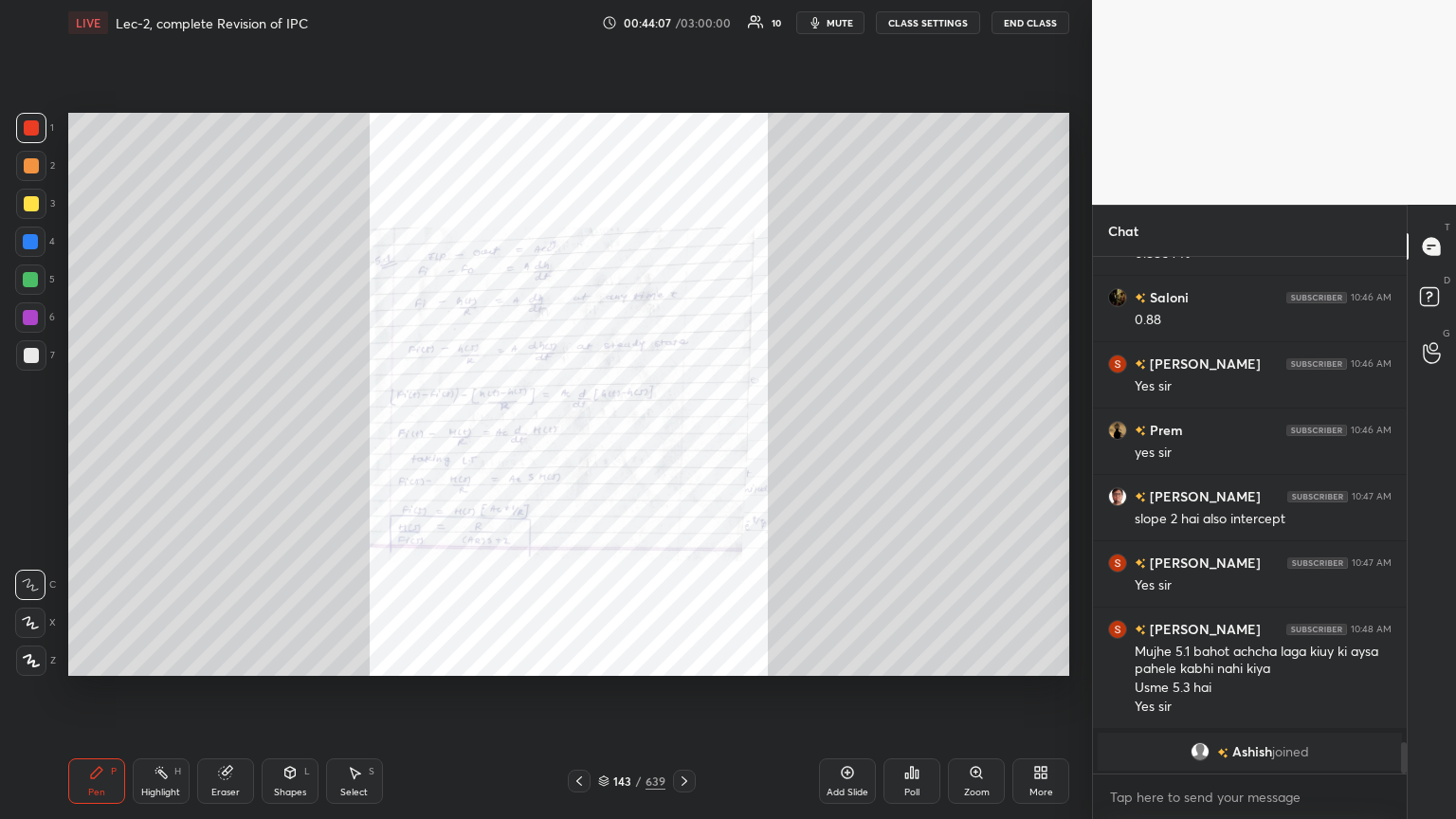 click 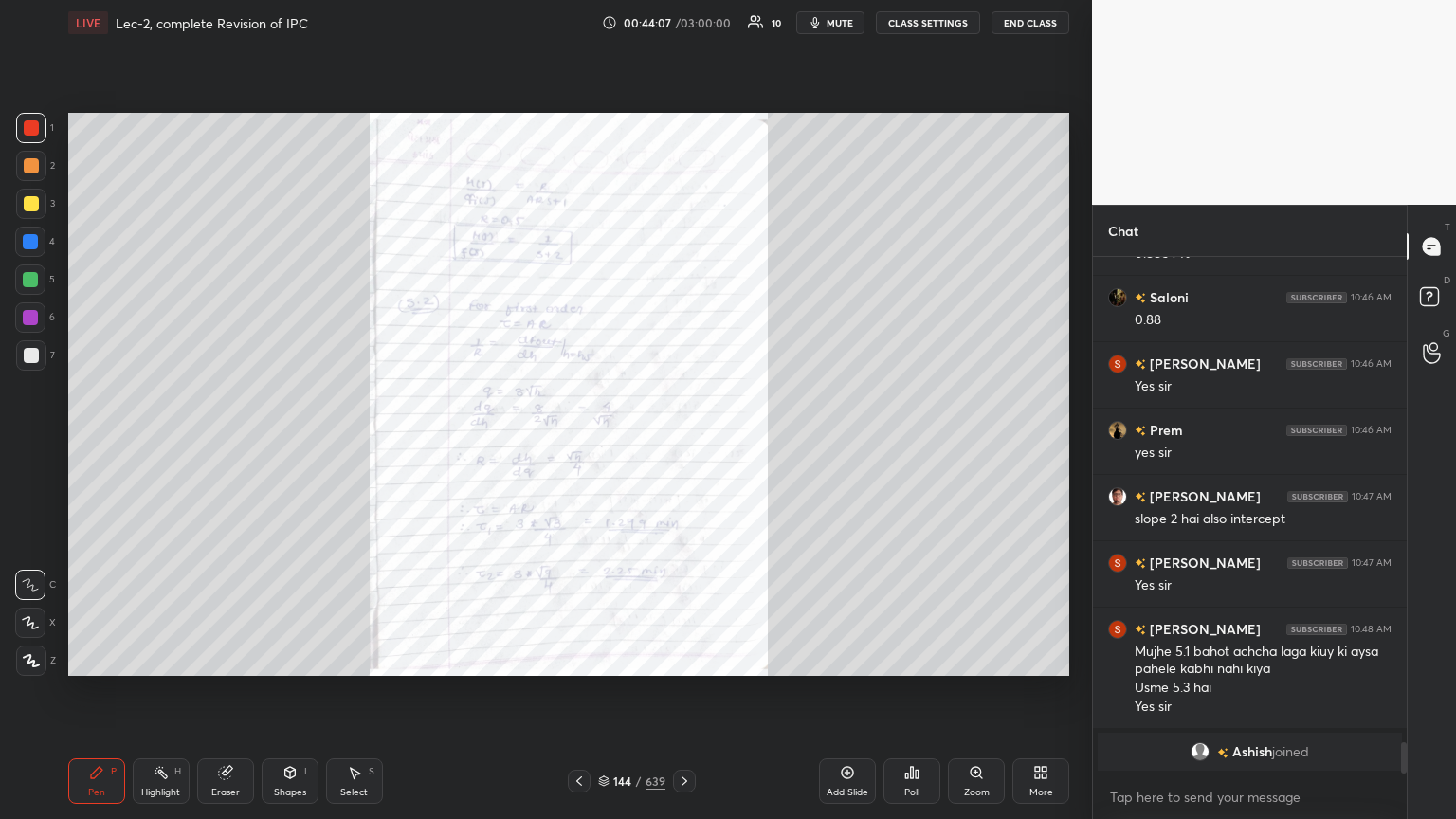 click 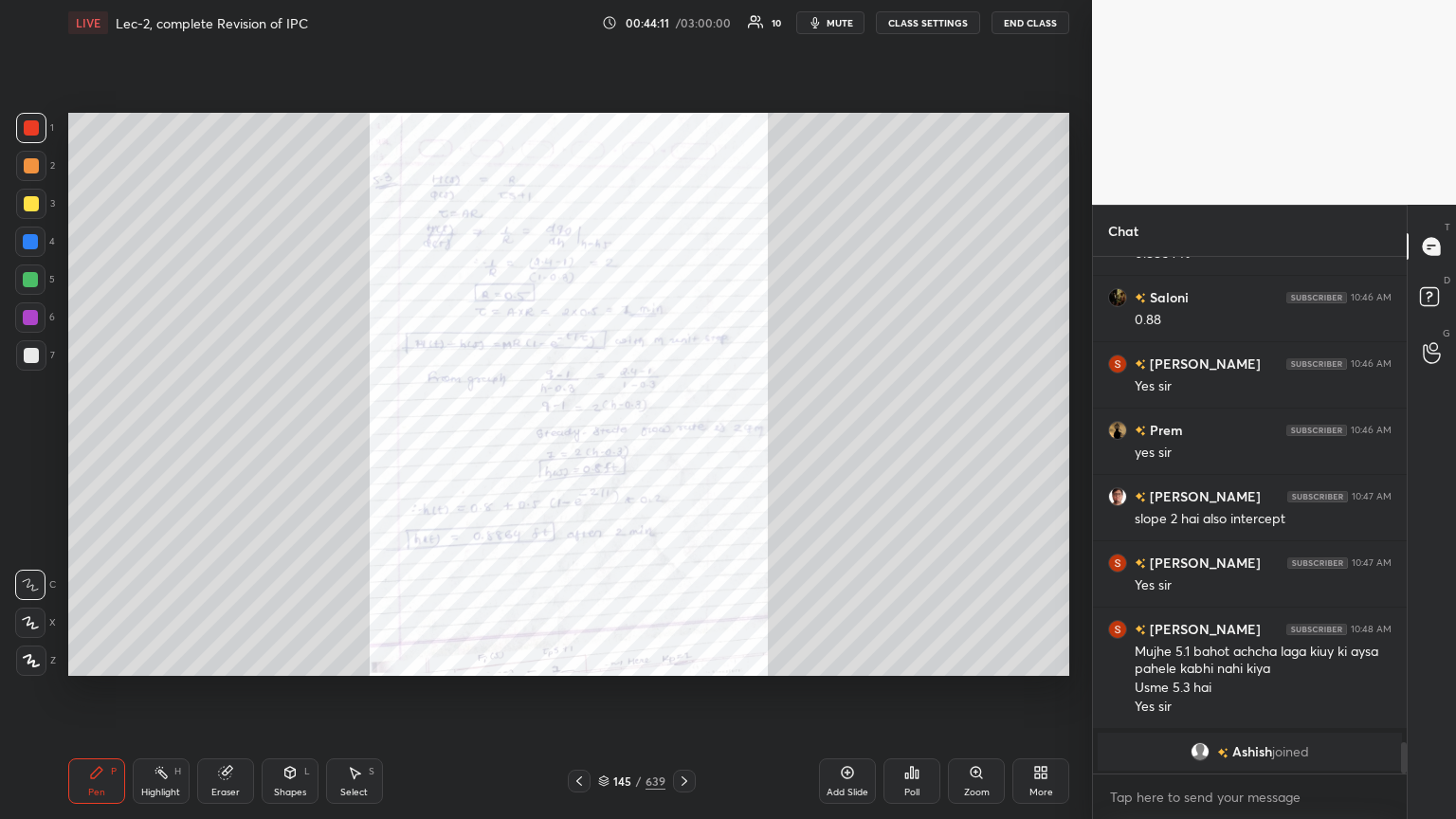 click 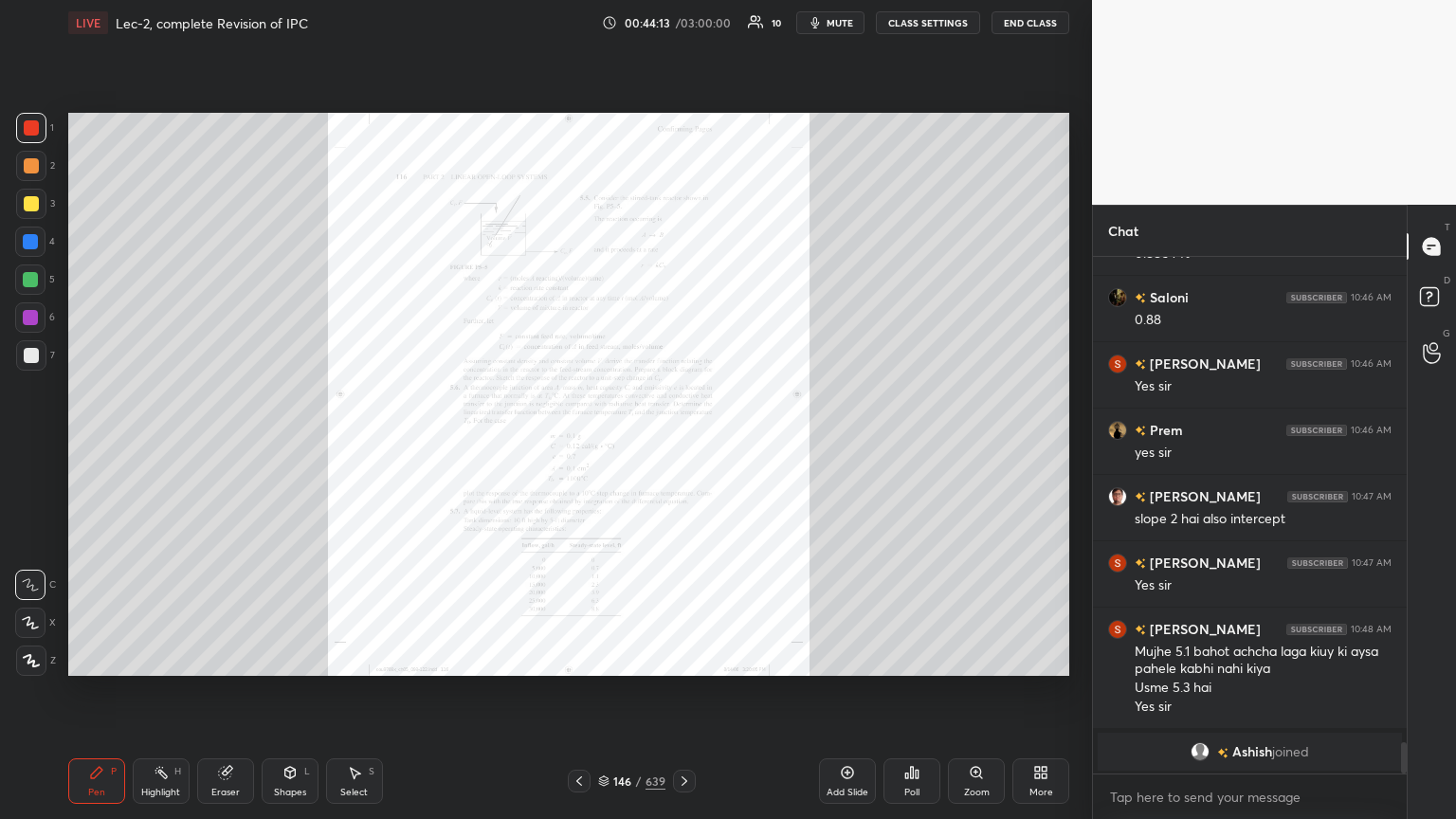 click 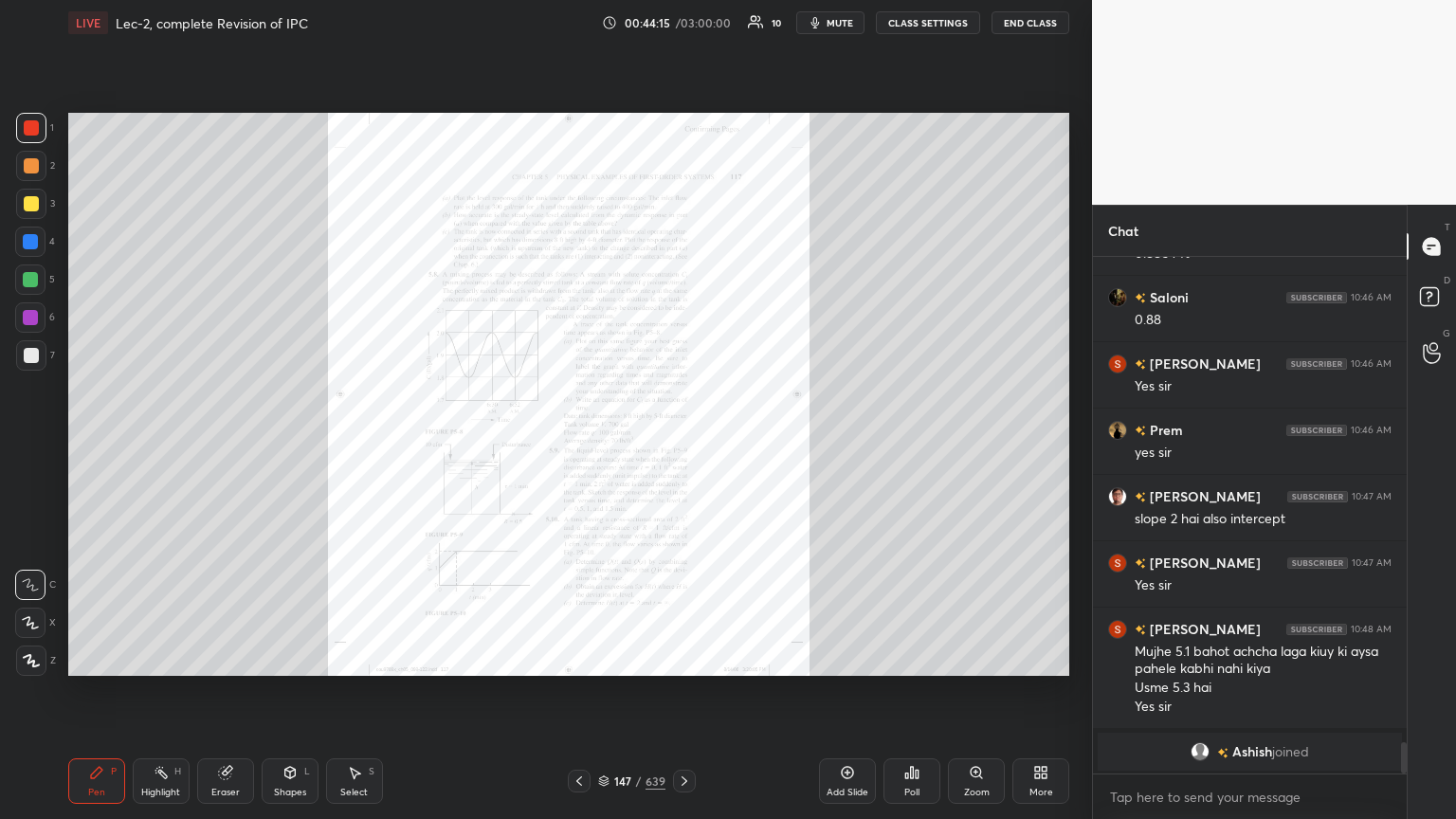 click 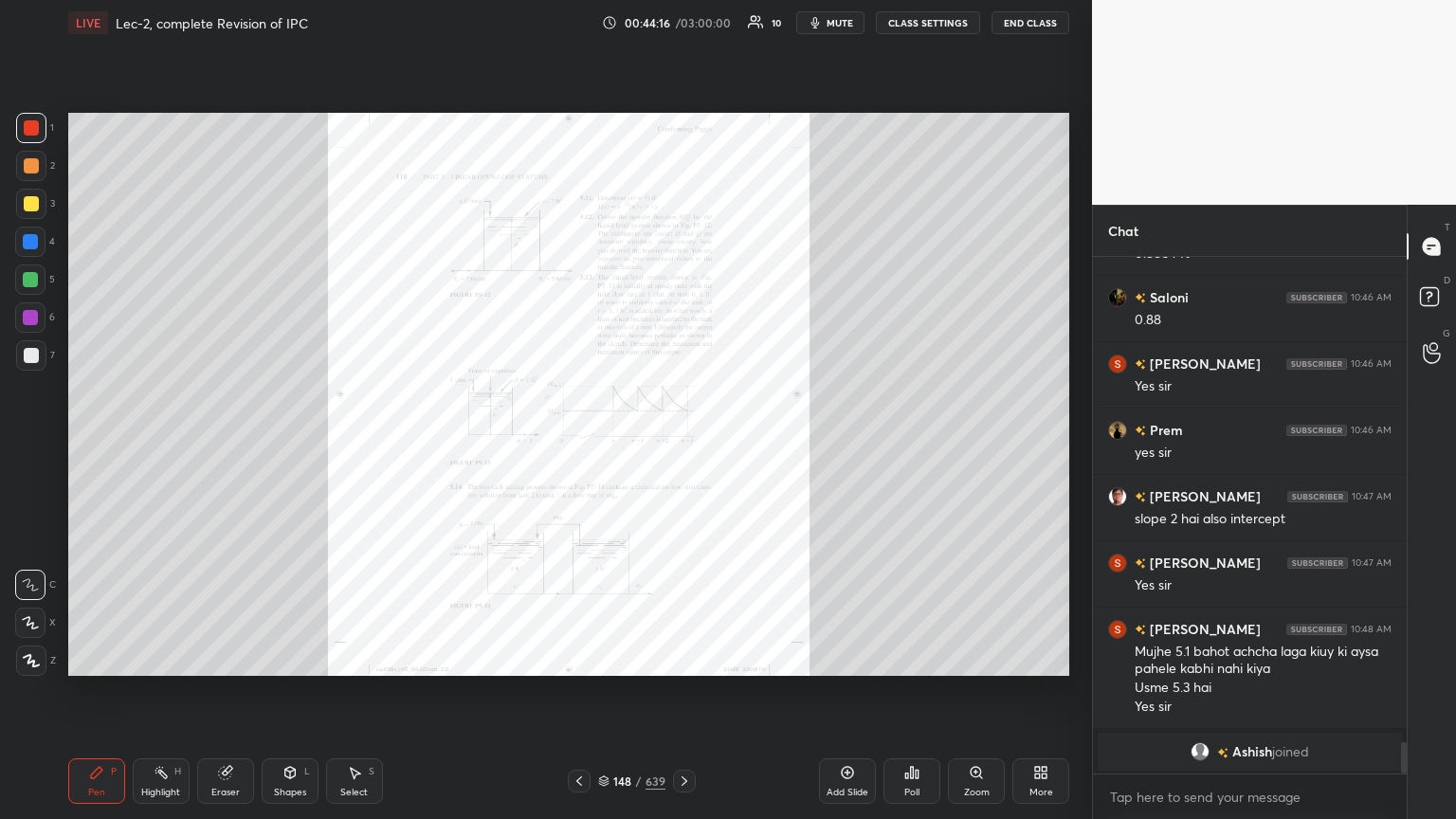 click 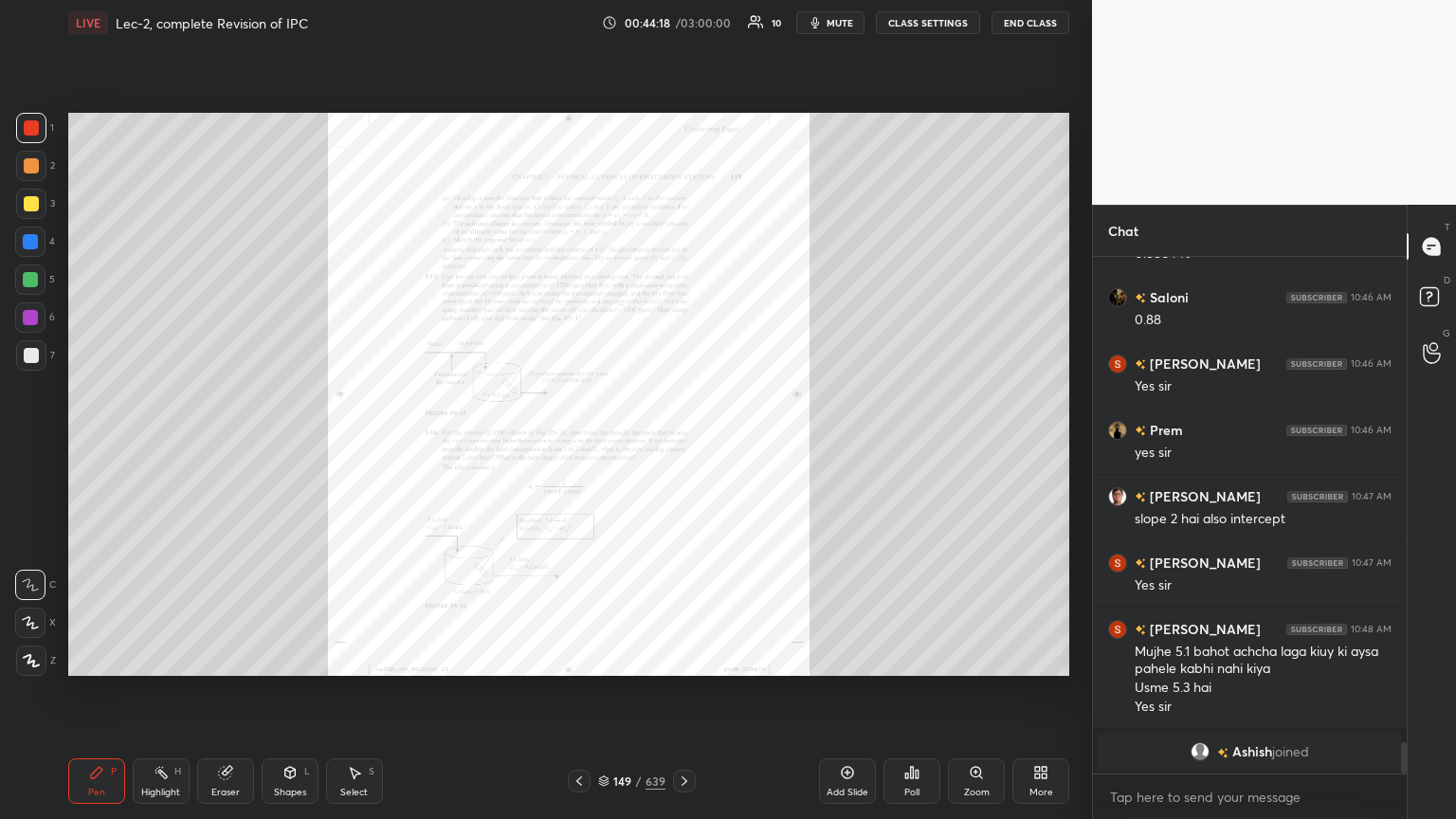 click 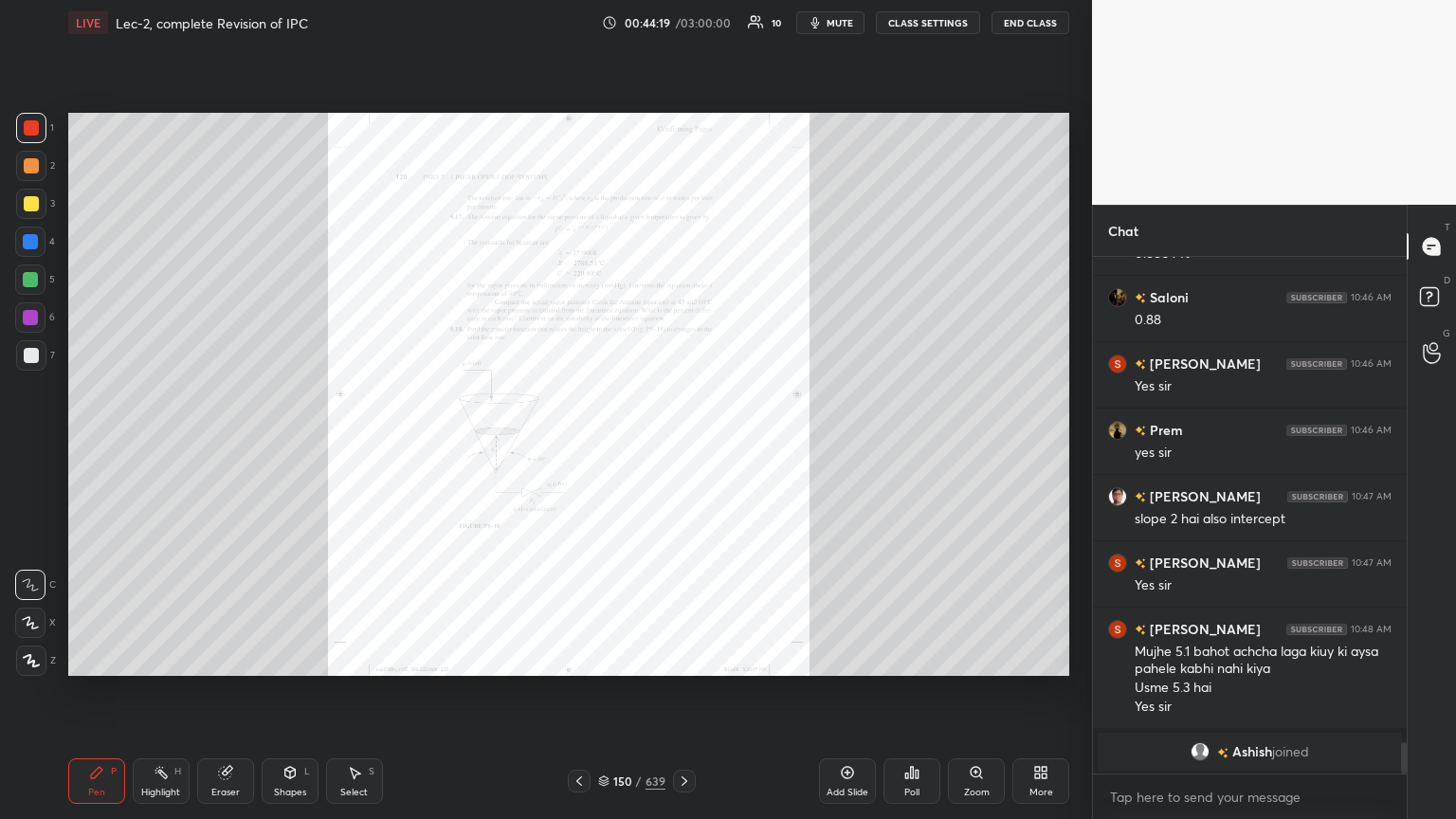 click 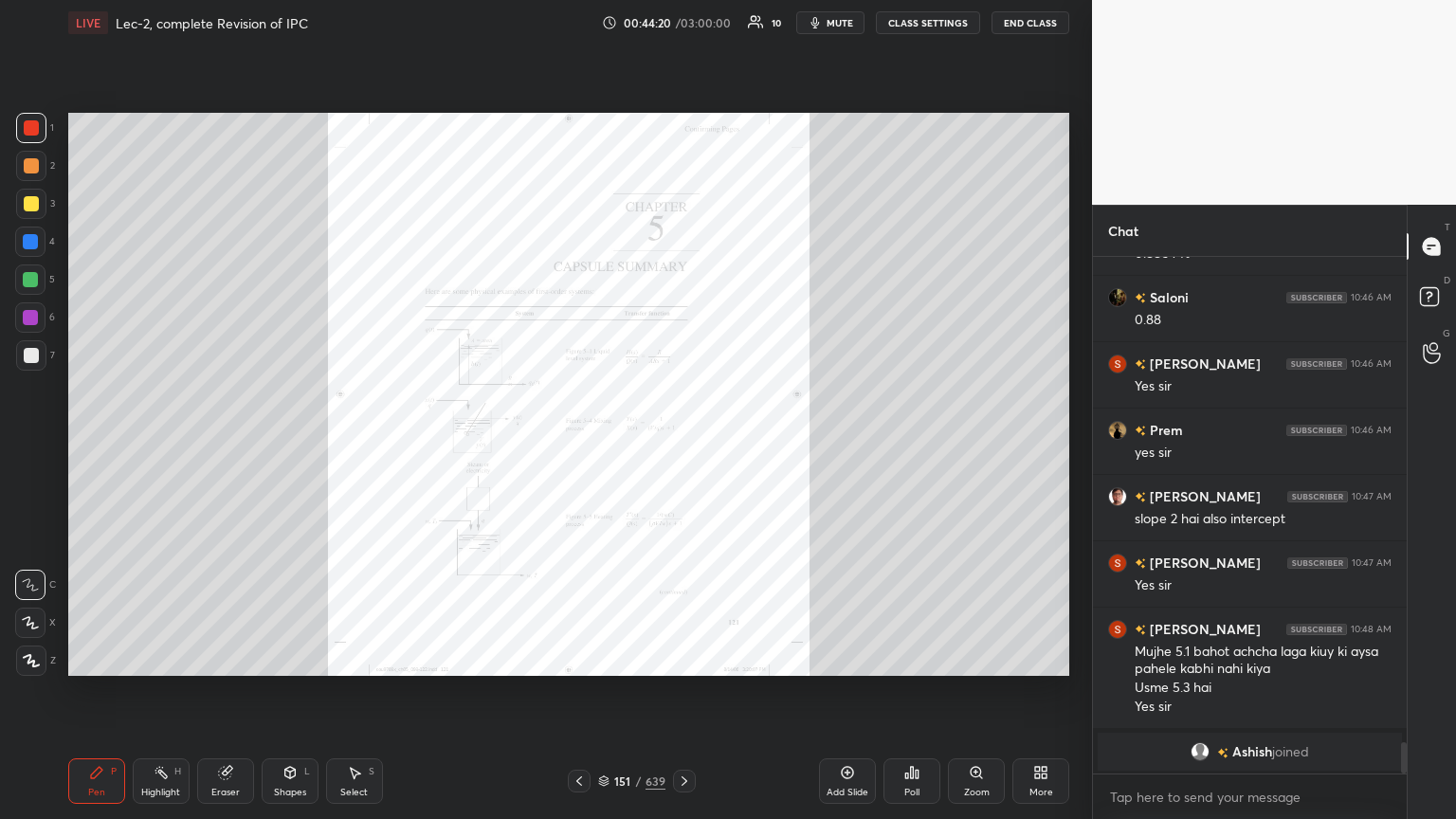 click 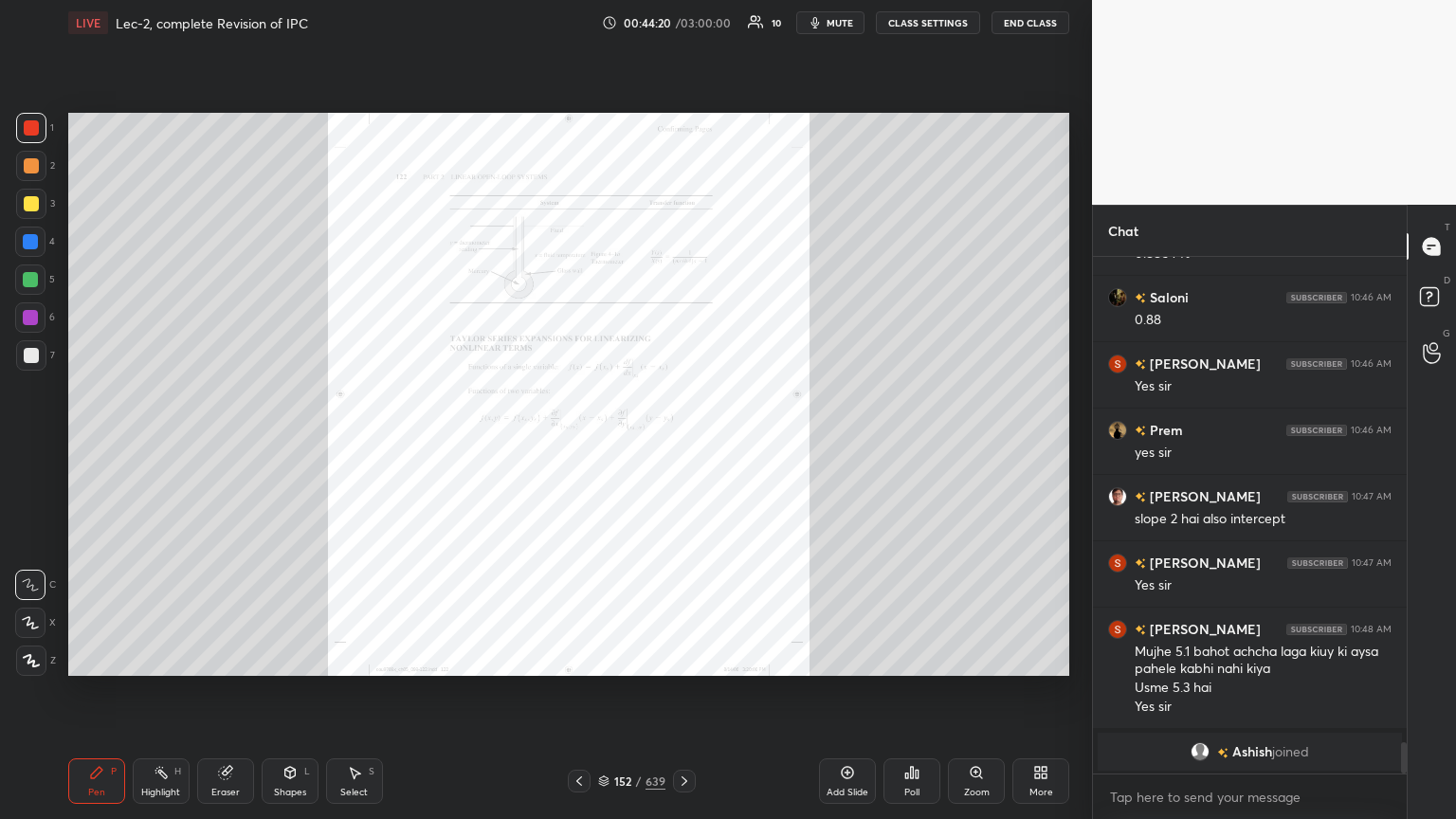 click 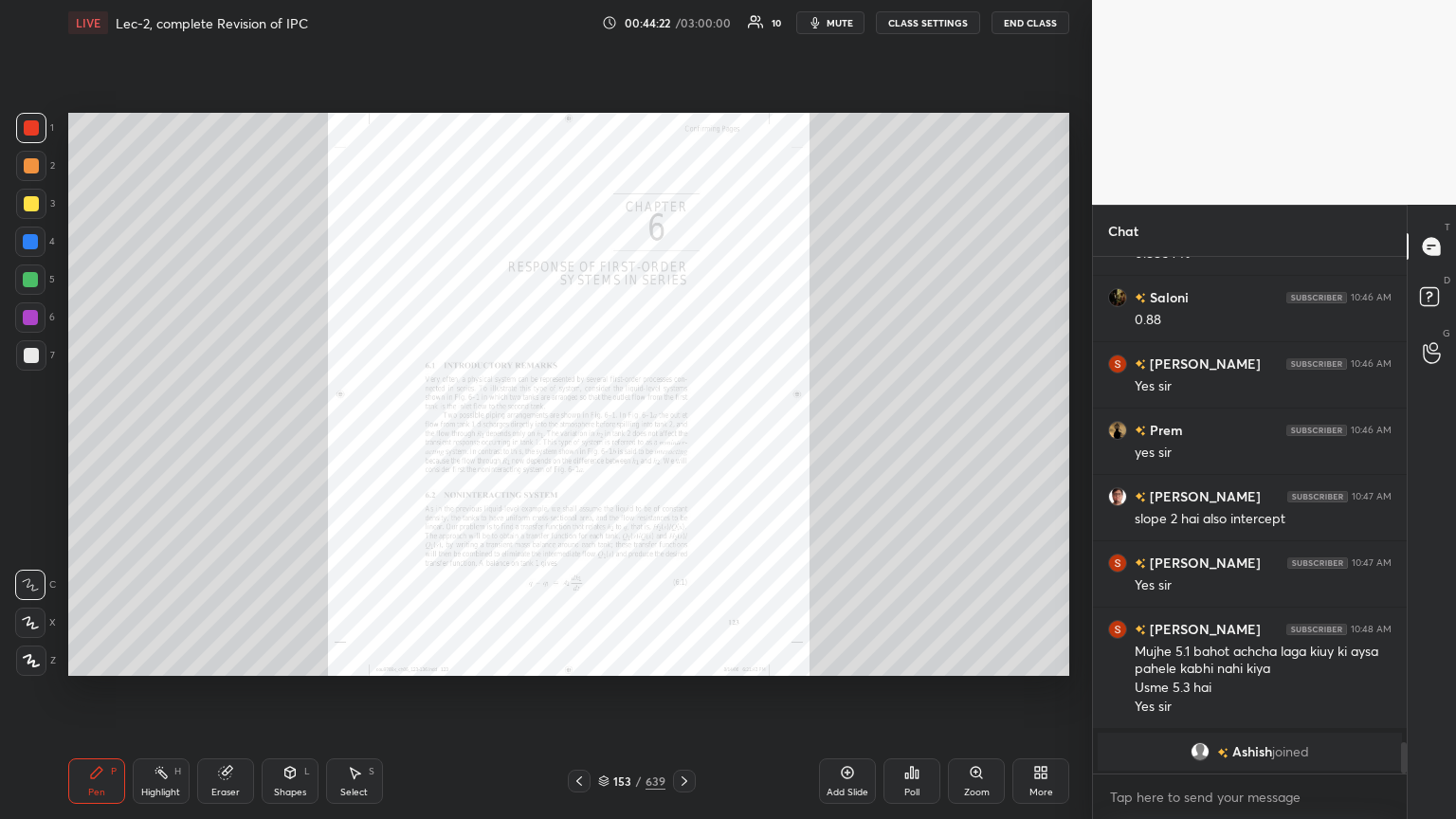 click 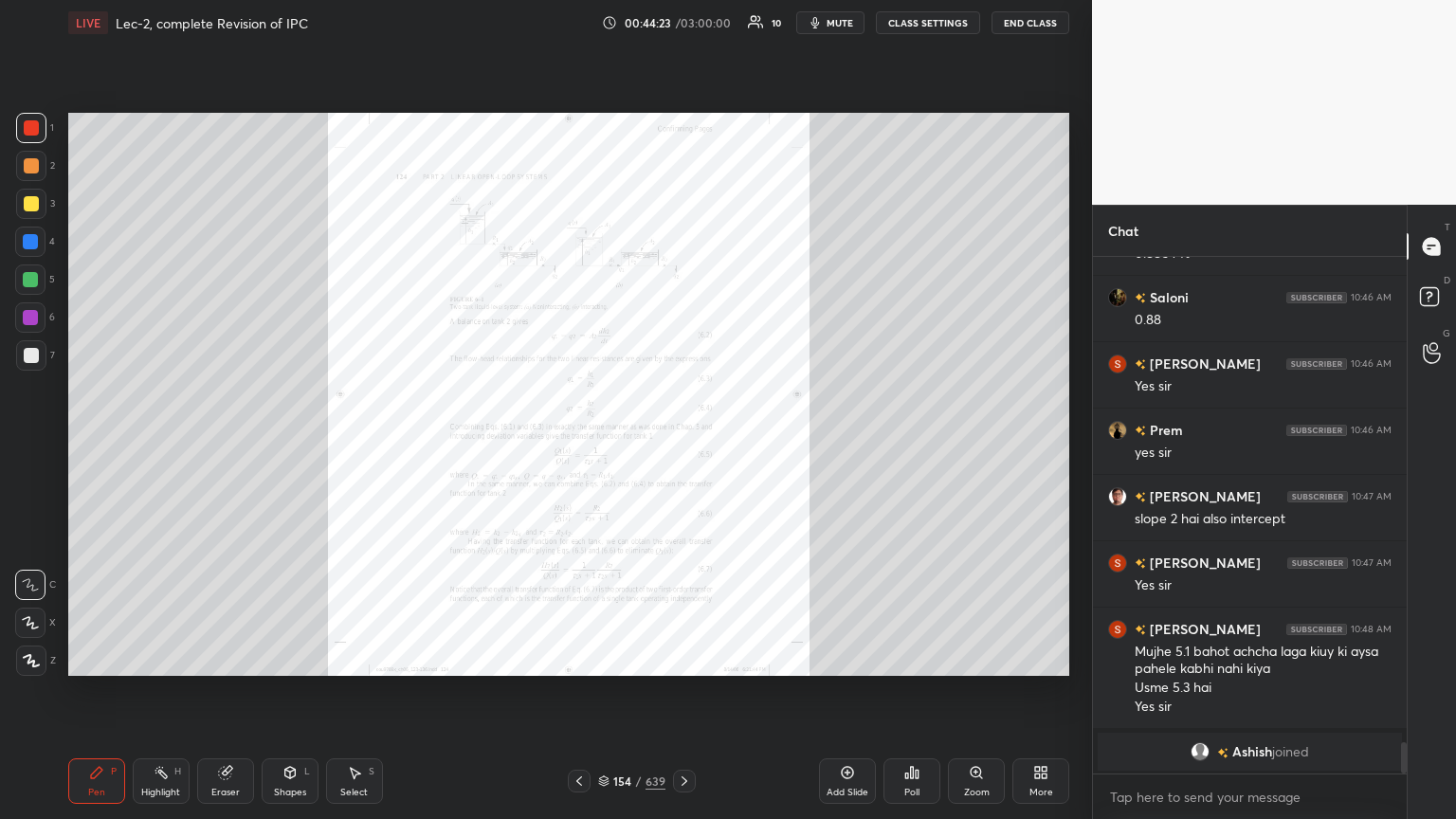 click 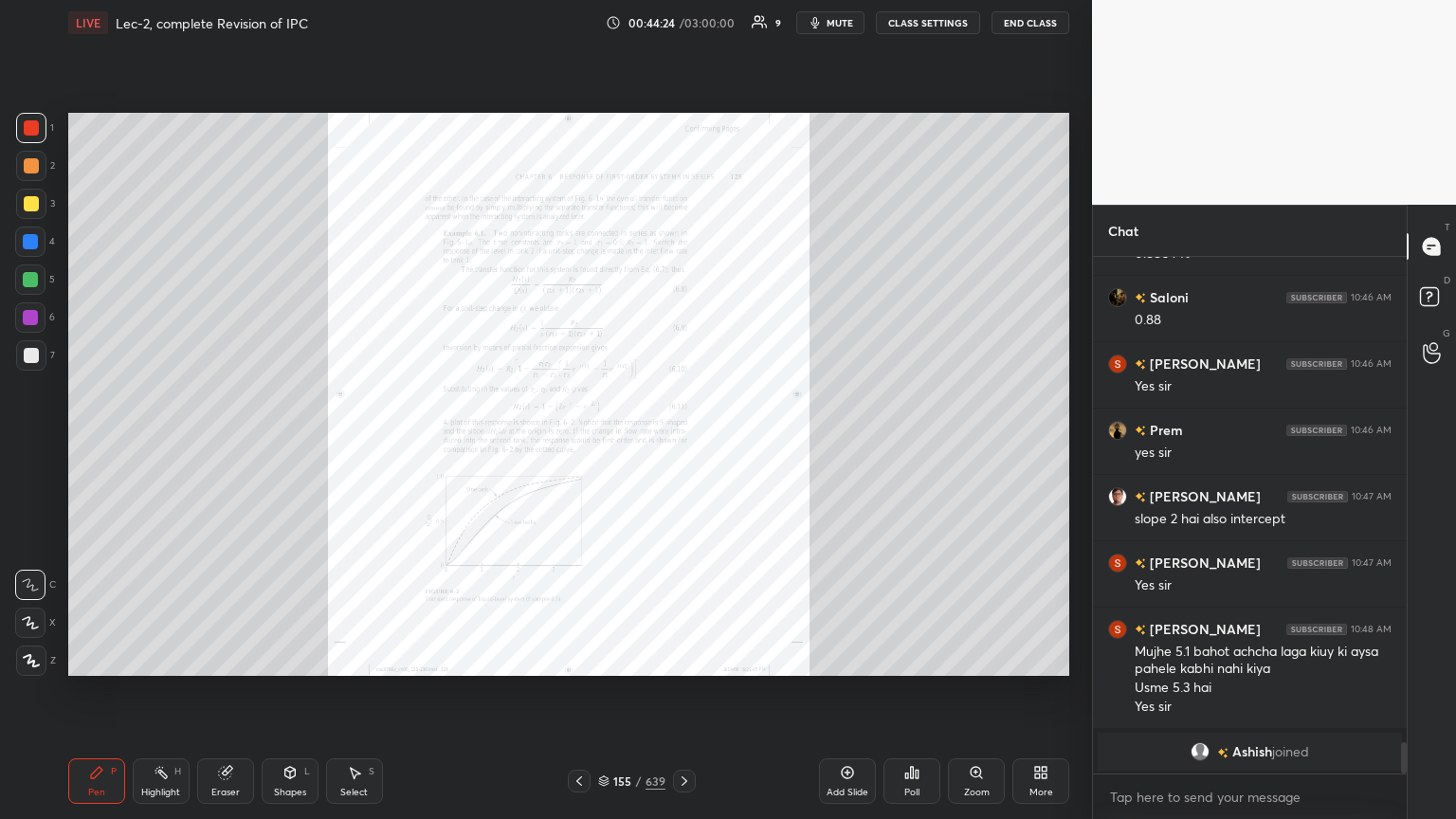 click 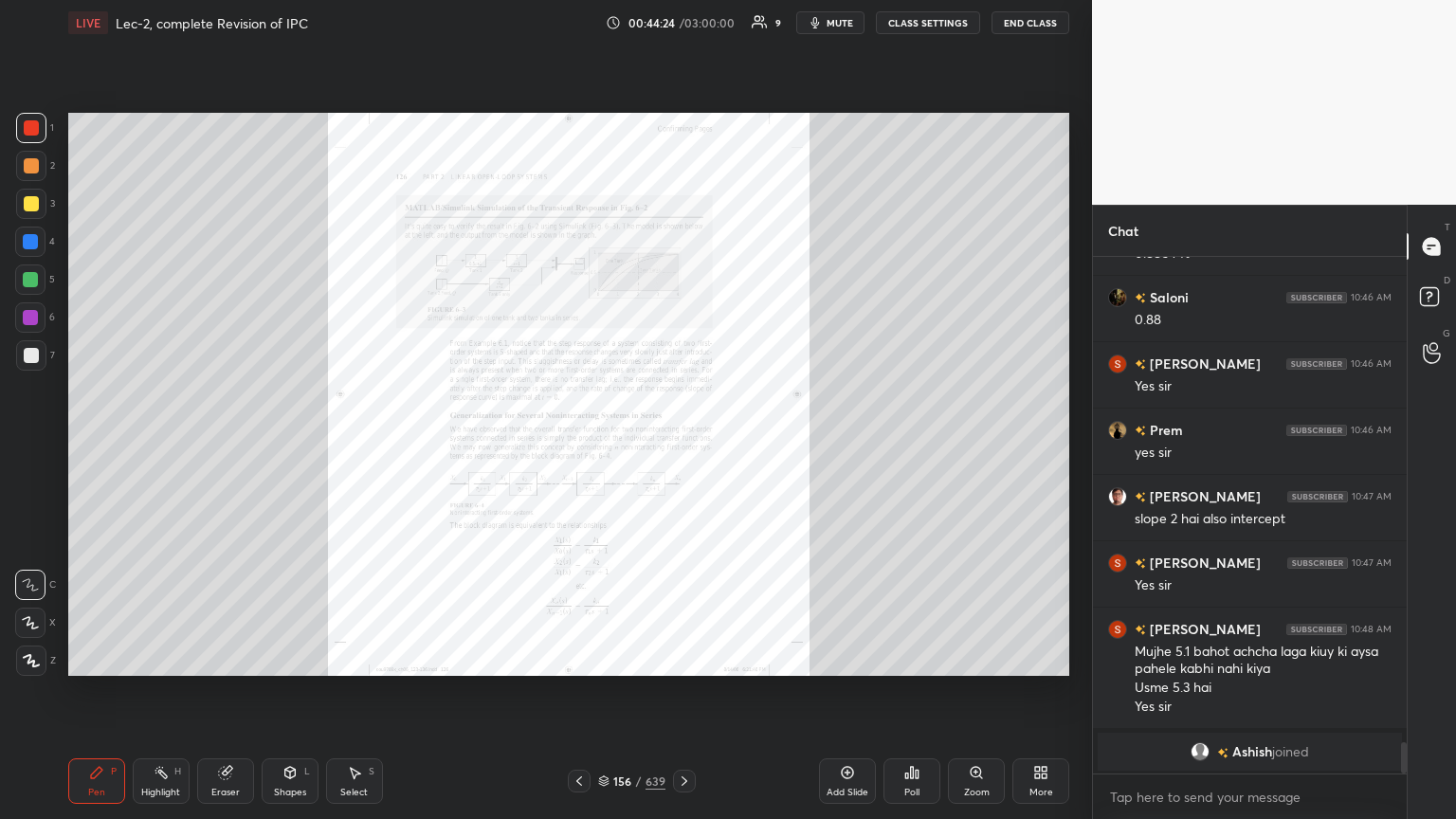 click 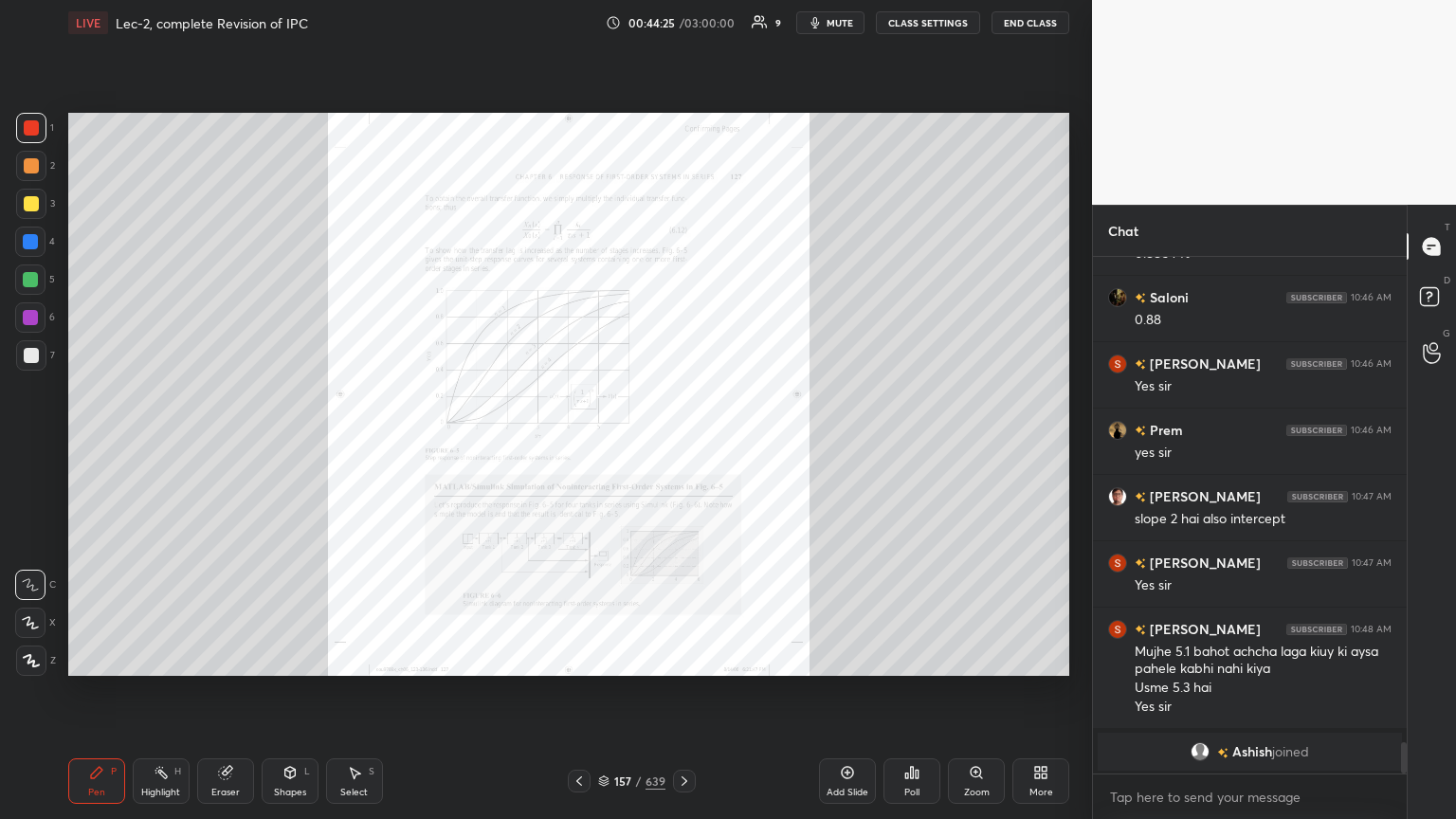 click 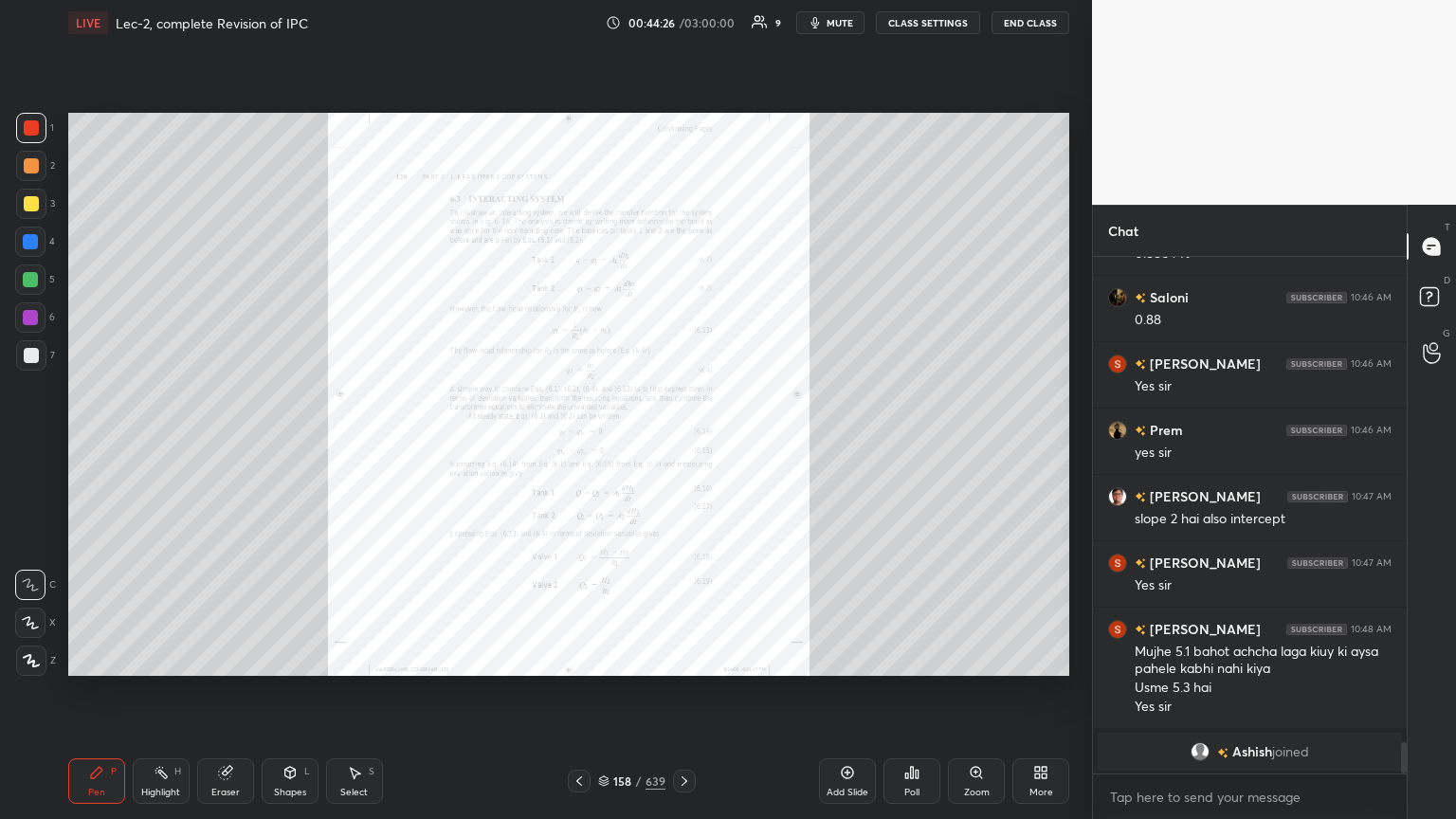 click 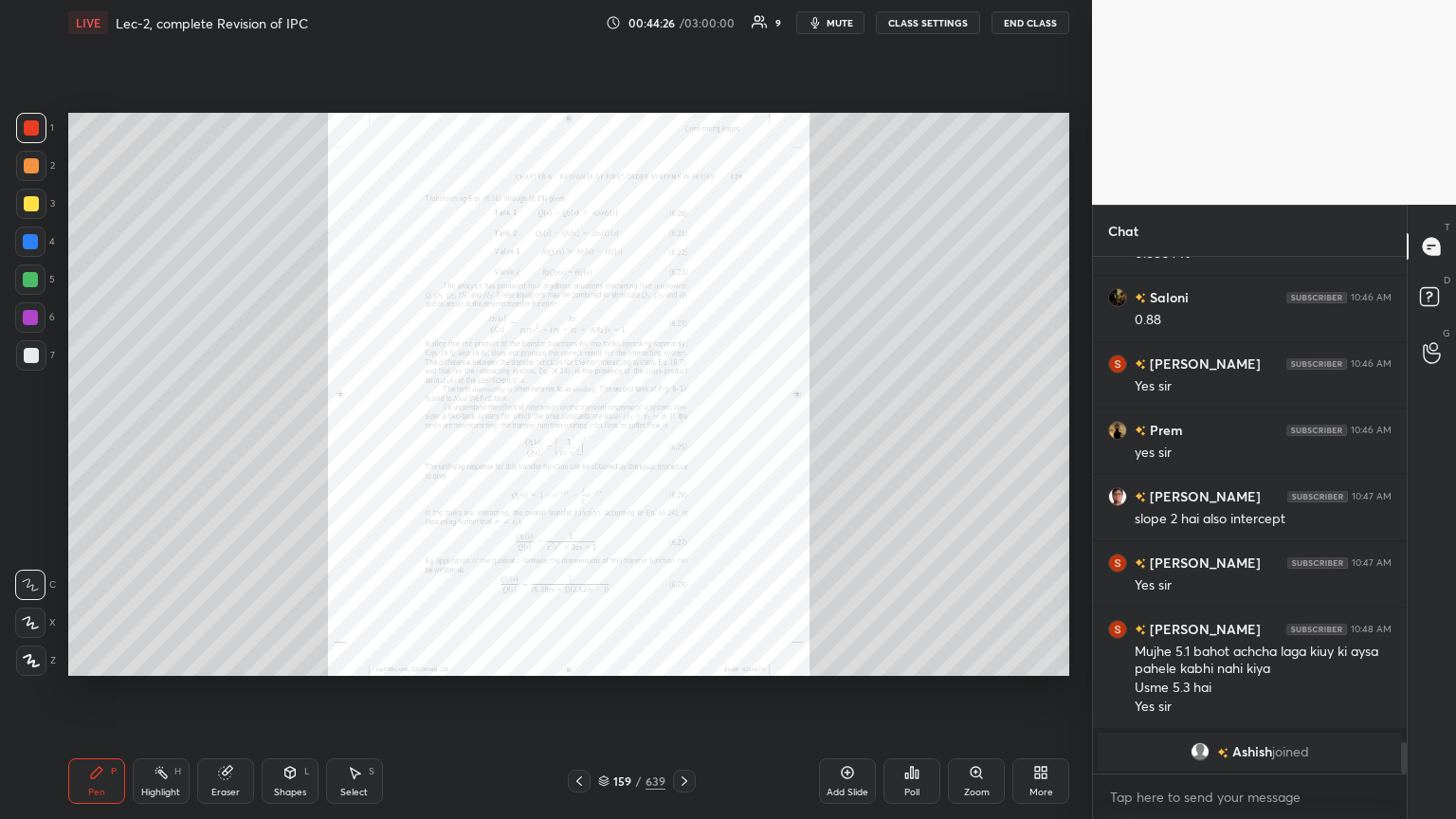 click 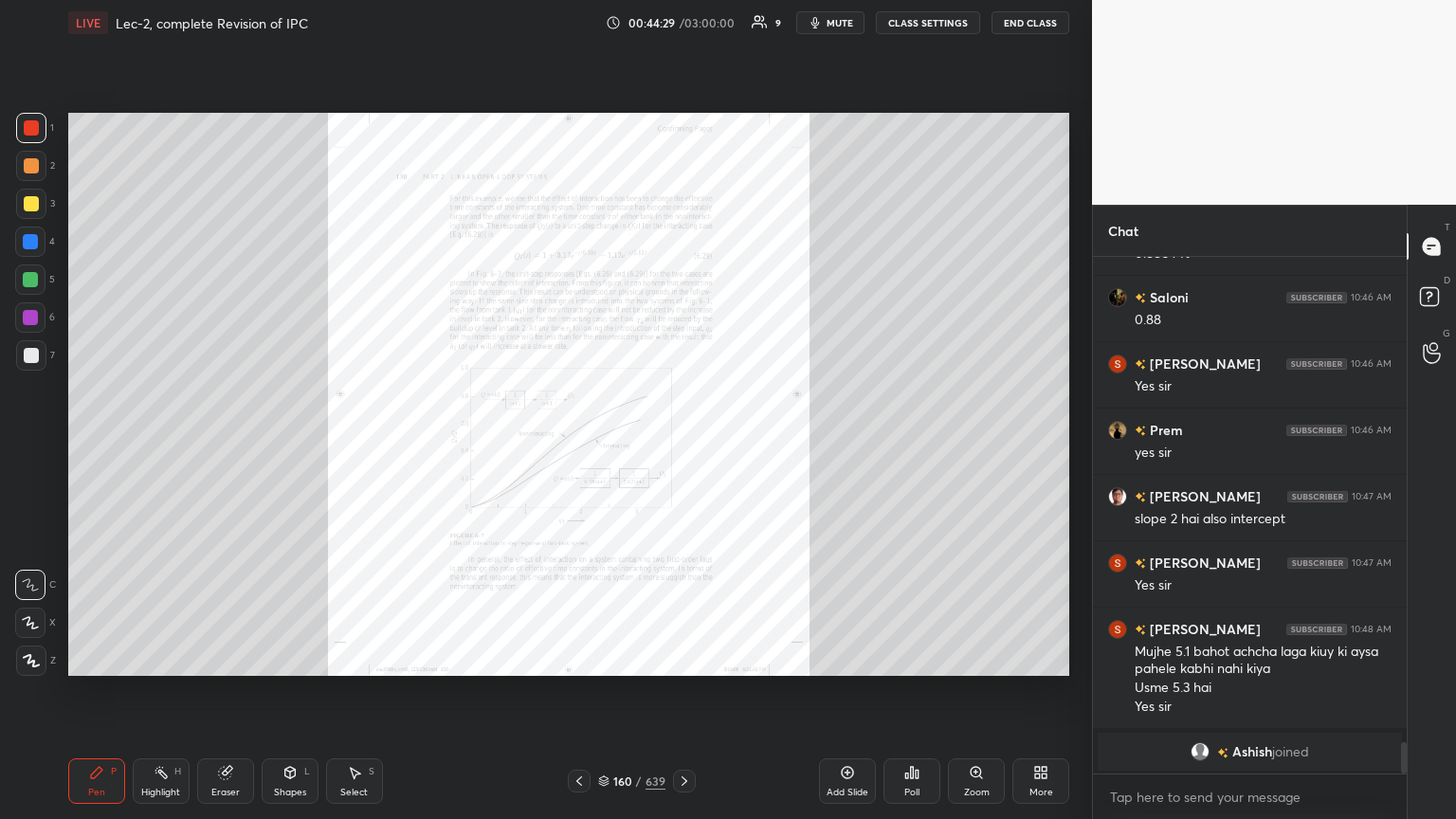 click 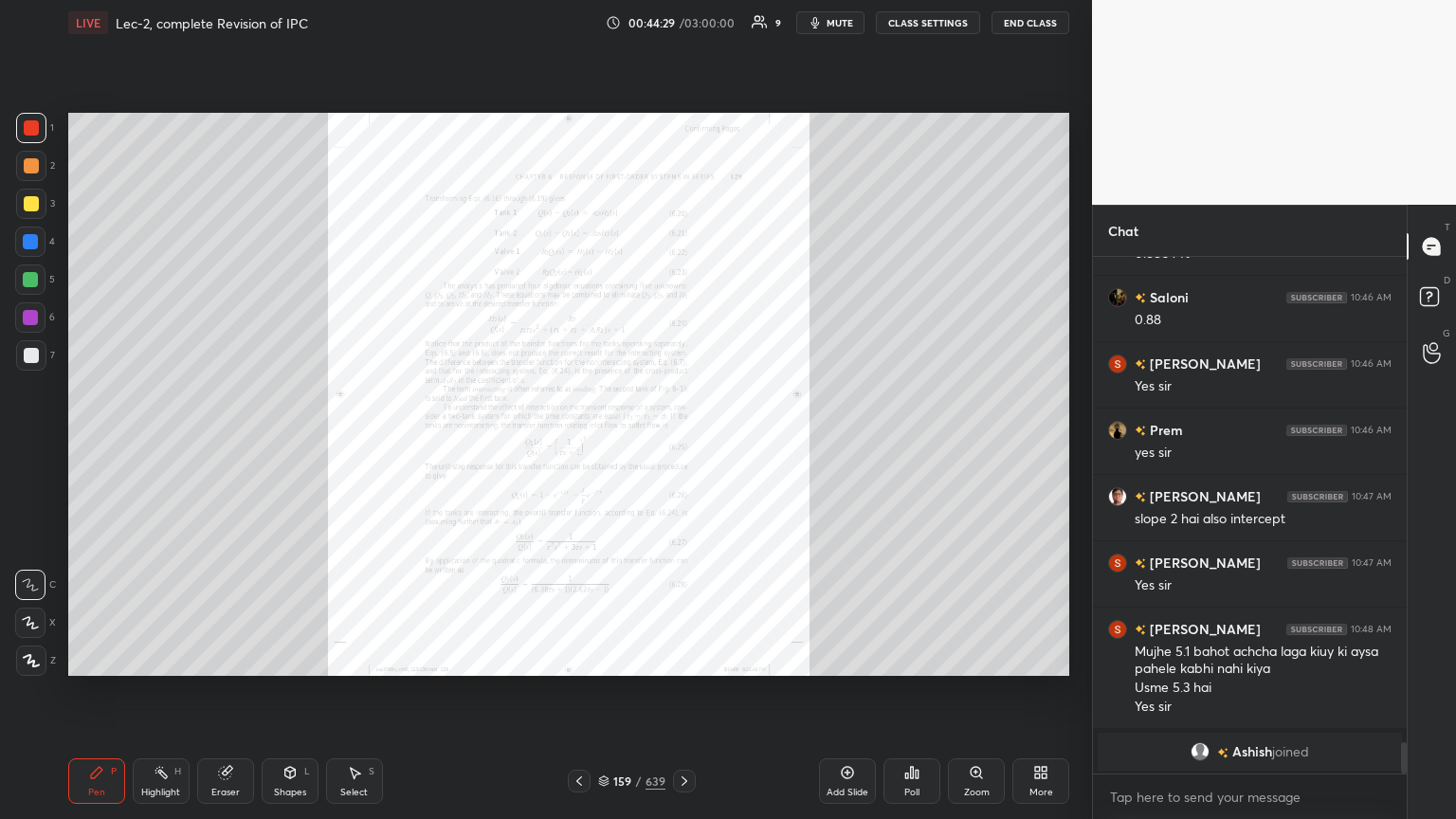 click 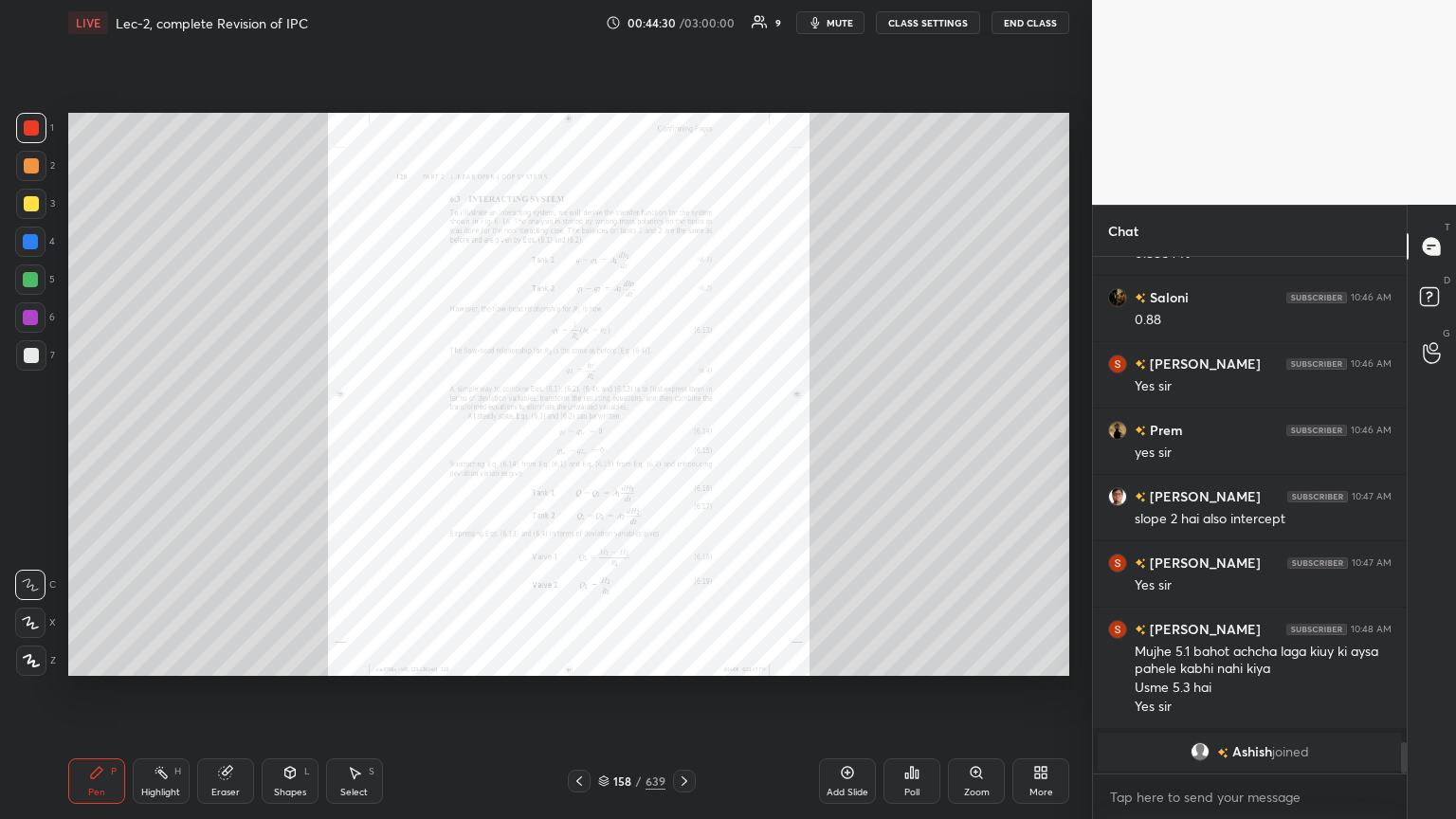 click 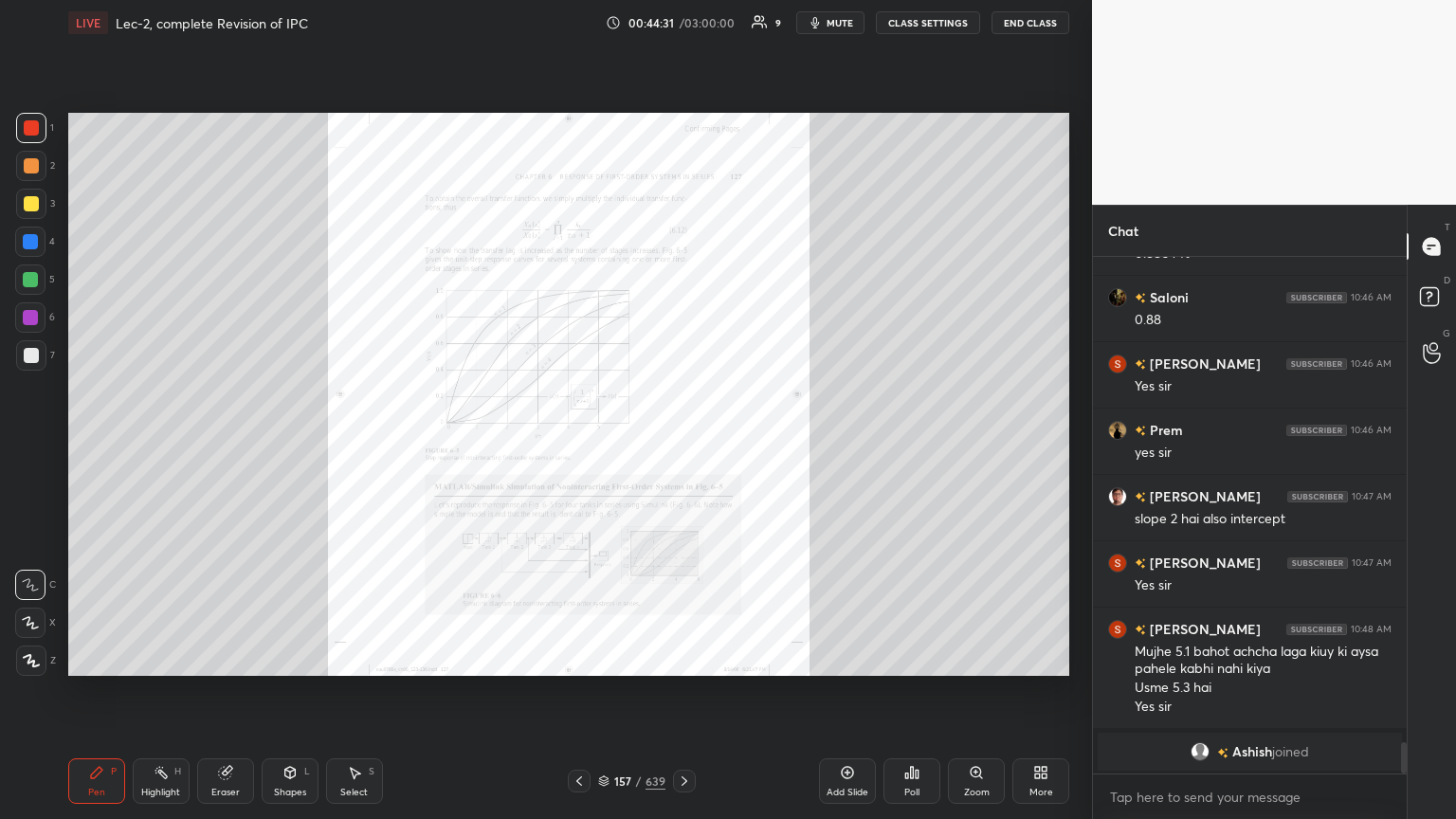click 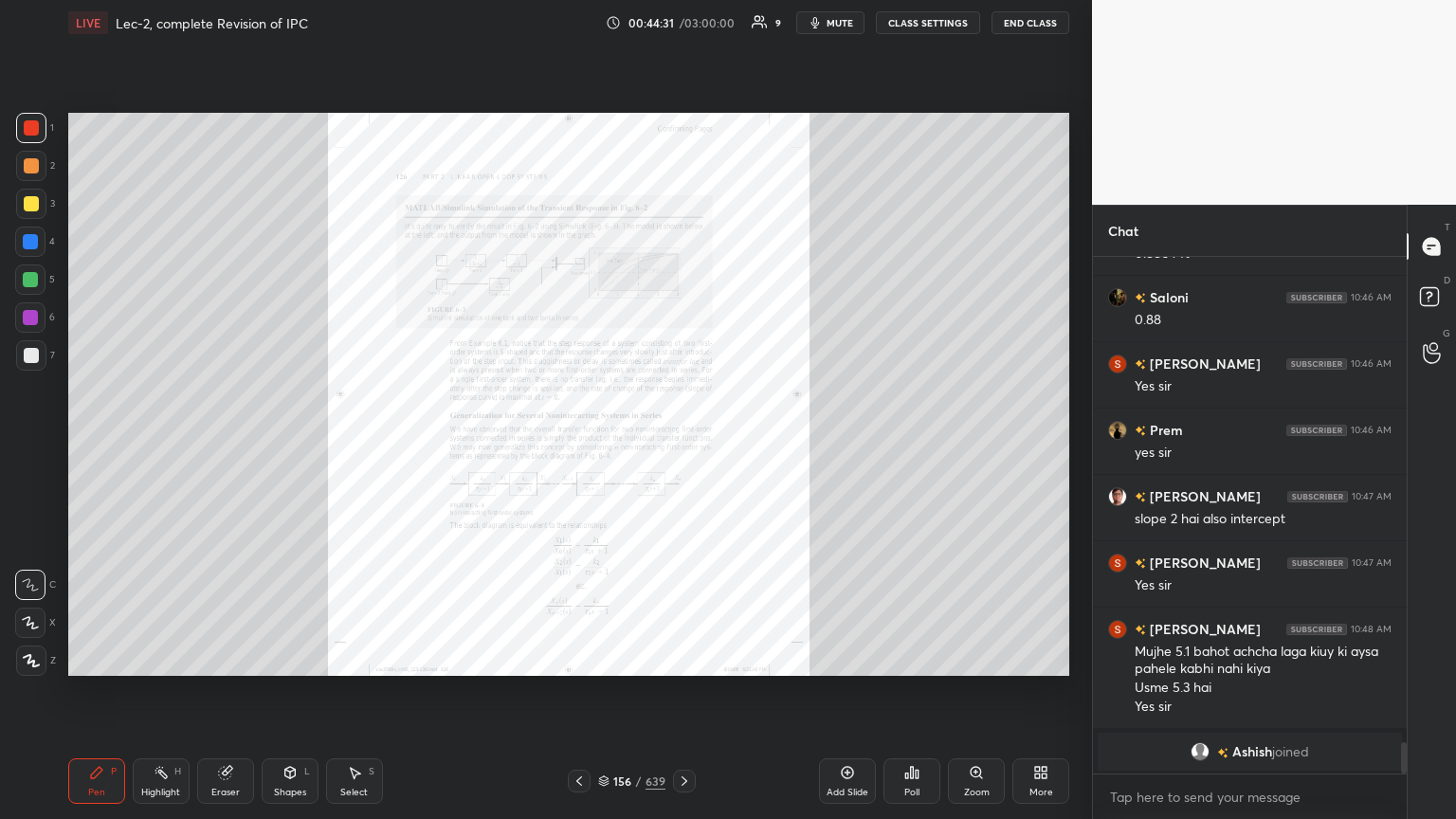 click 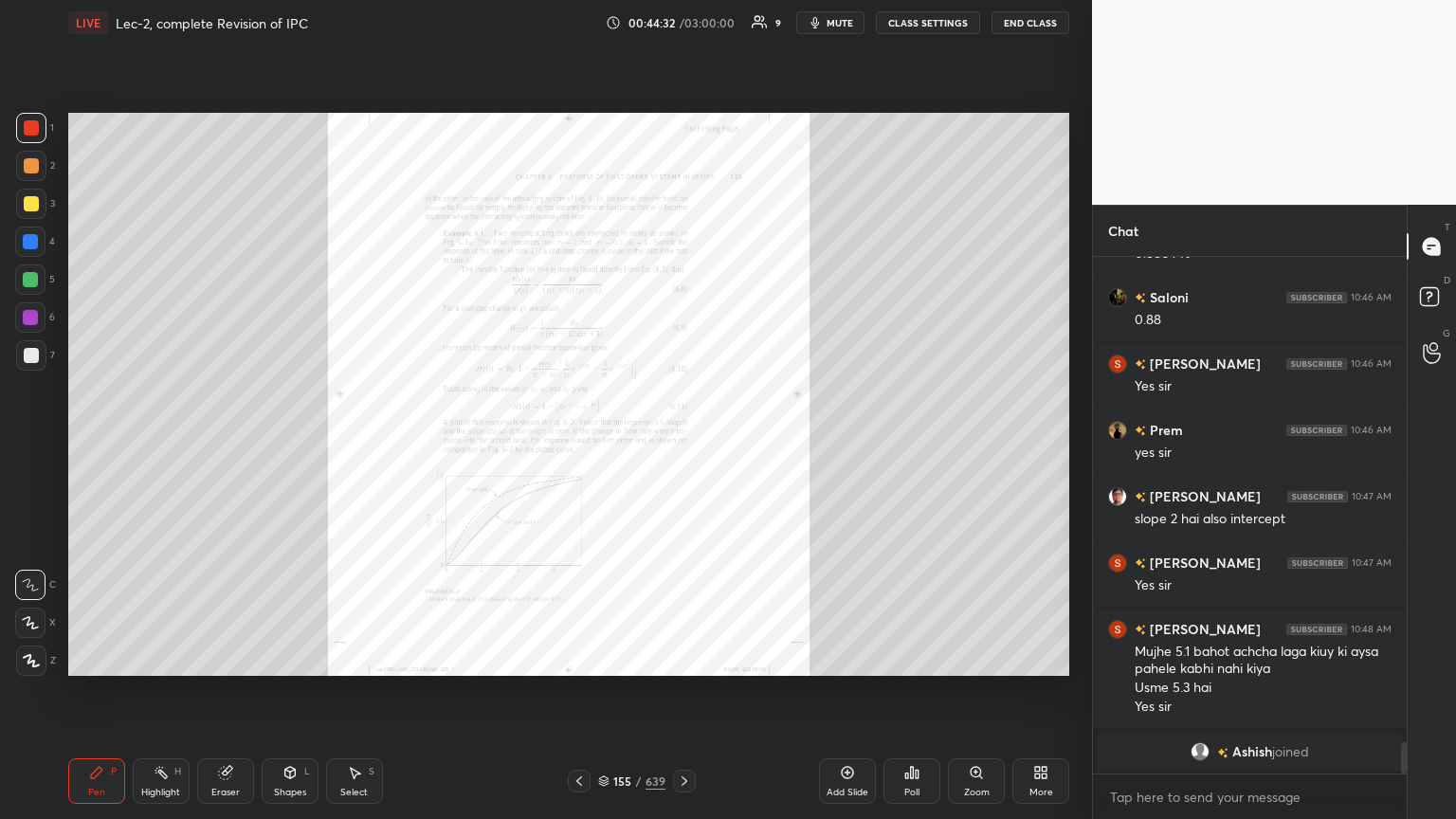 click 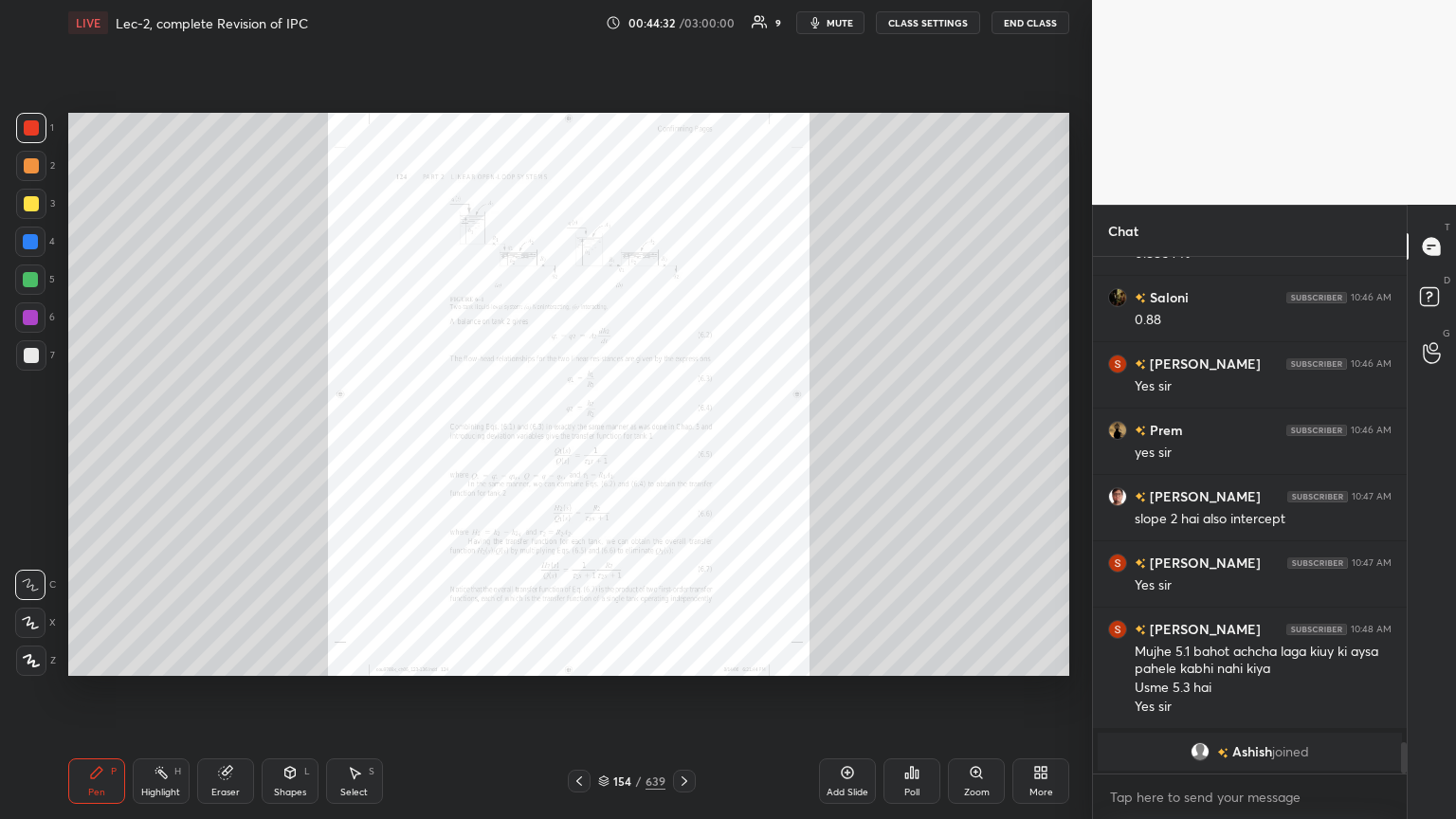 click 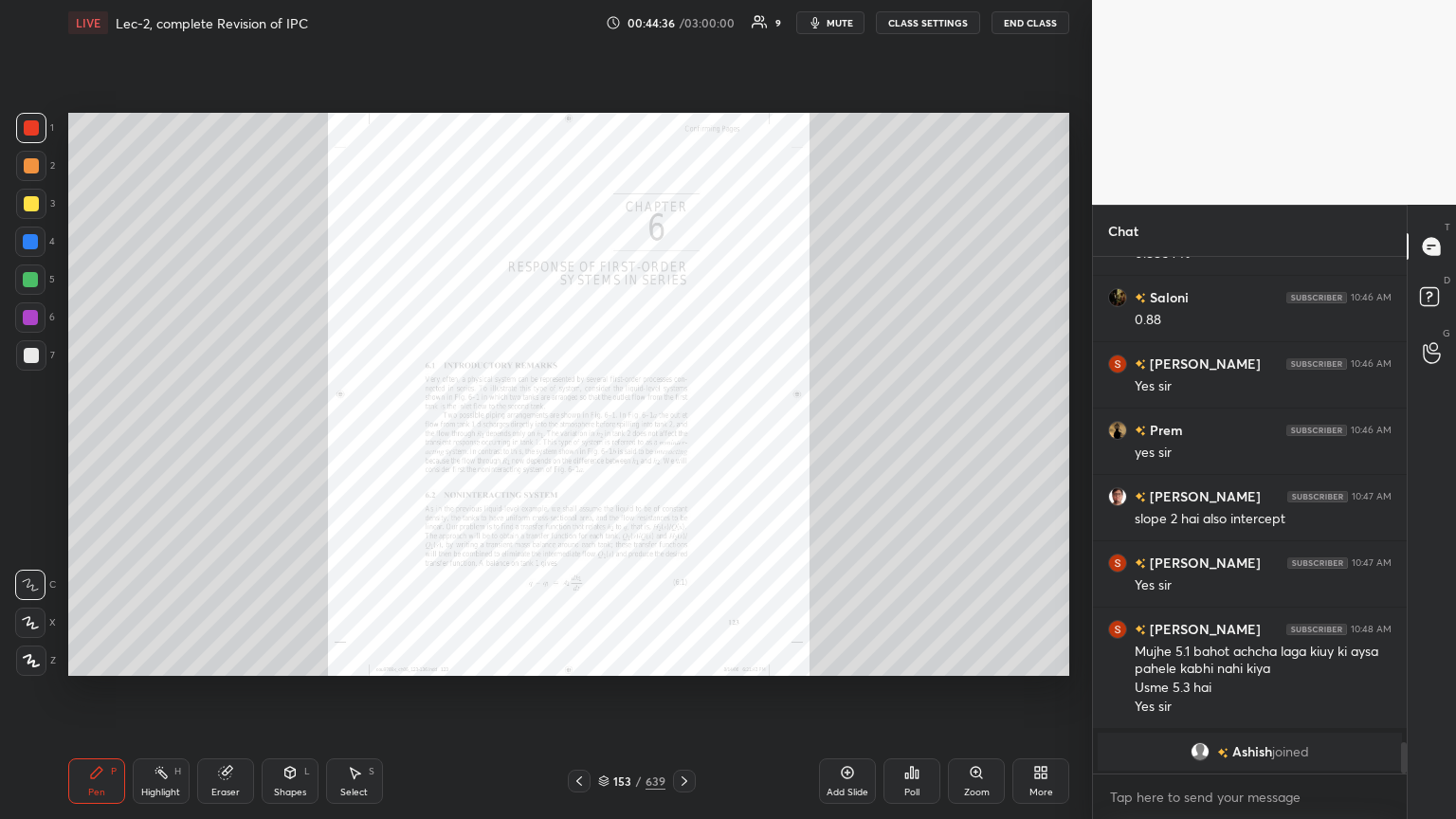 click on "Zoom" at bounding box center [976, 781] 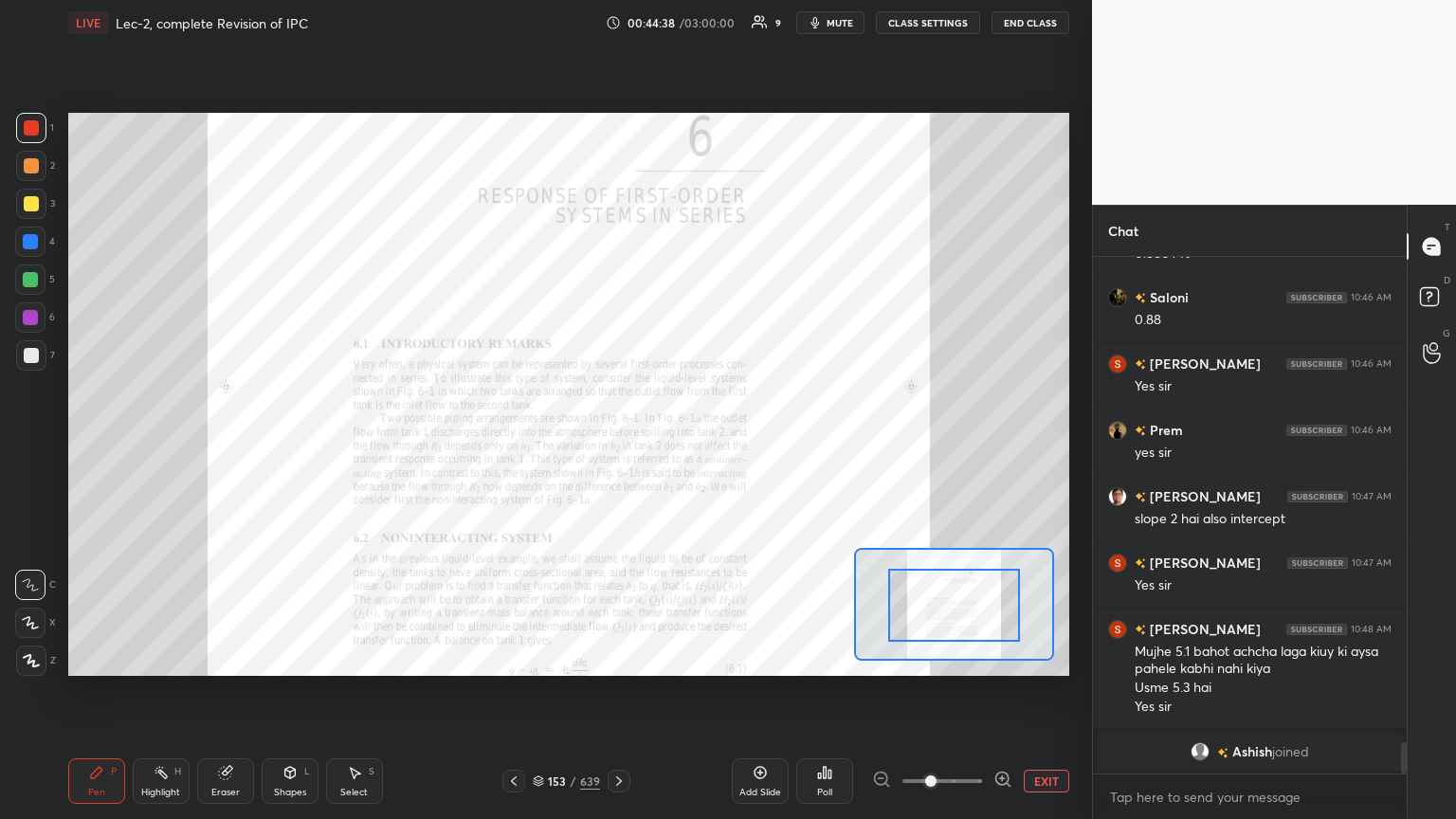 drag, startPoint x: 923, startPoint y: 611, endPoint x: 928, endPoint y: 626, distance: 15.811388 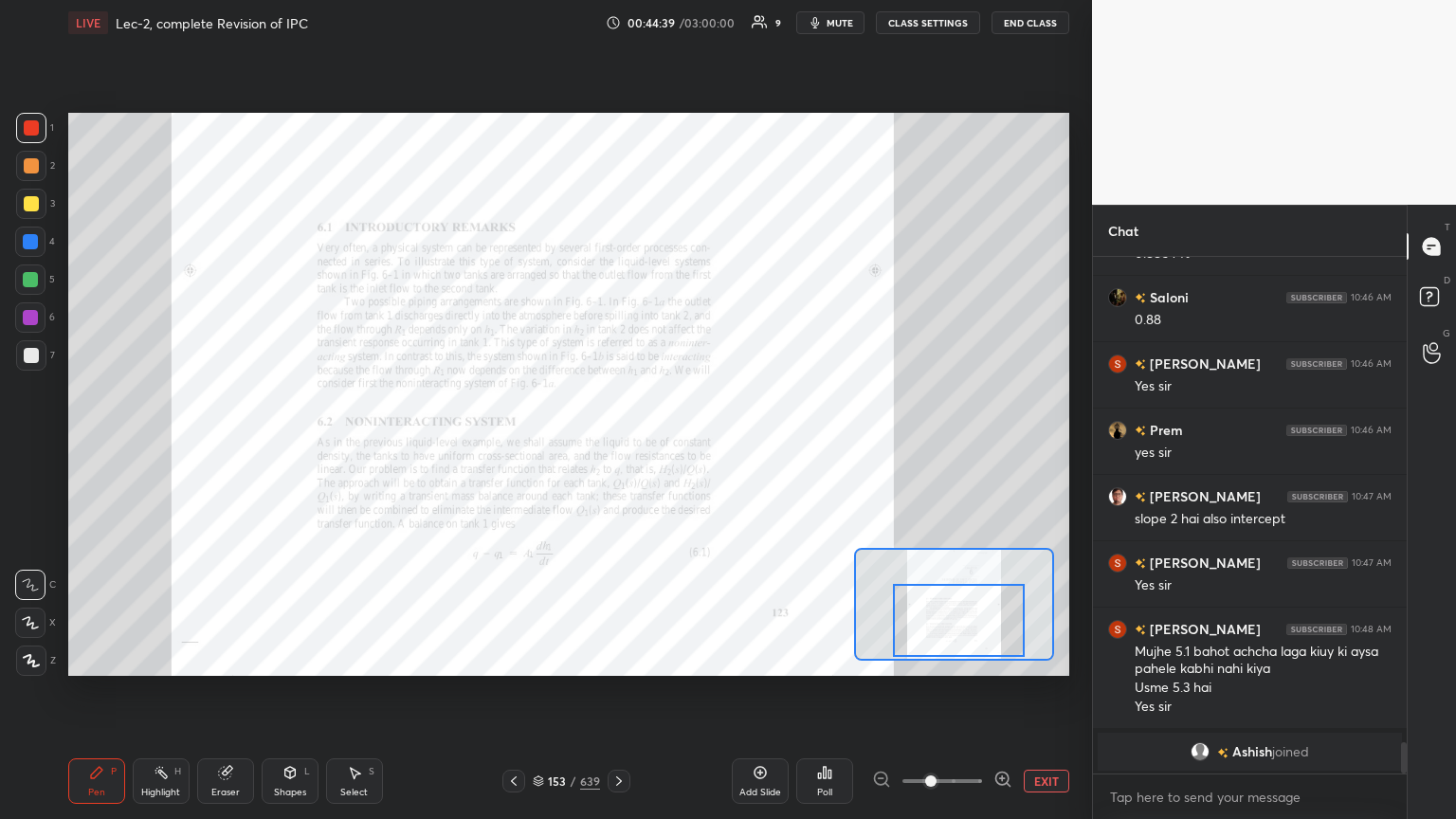 drag, startPoint x: 928, startPoint y: 622, endPoint x: 933, endPoint y: 639, distance: 17.720045 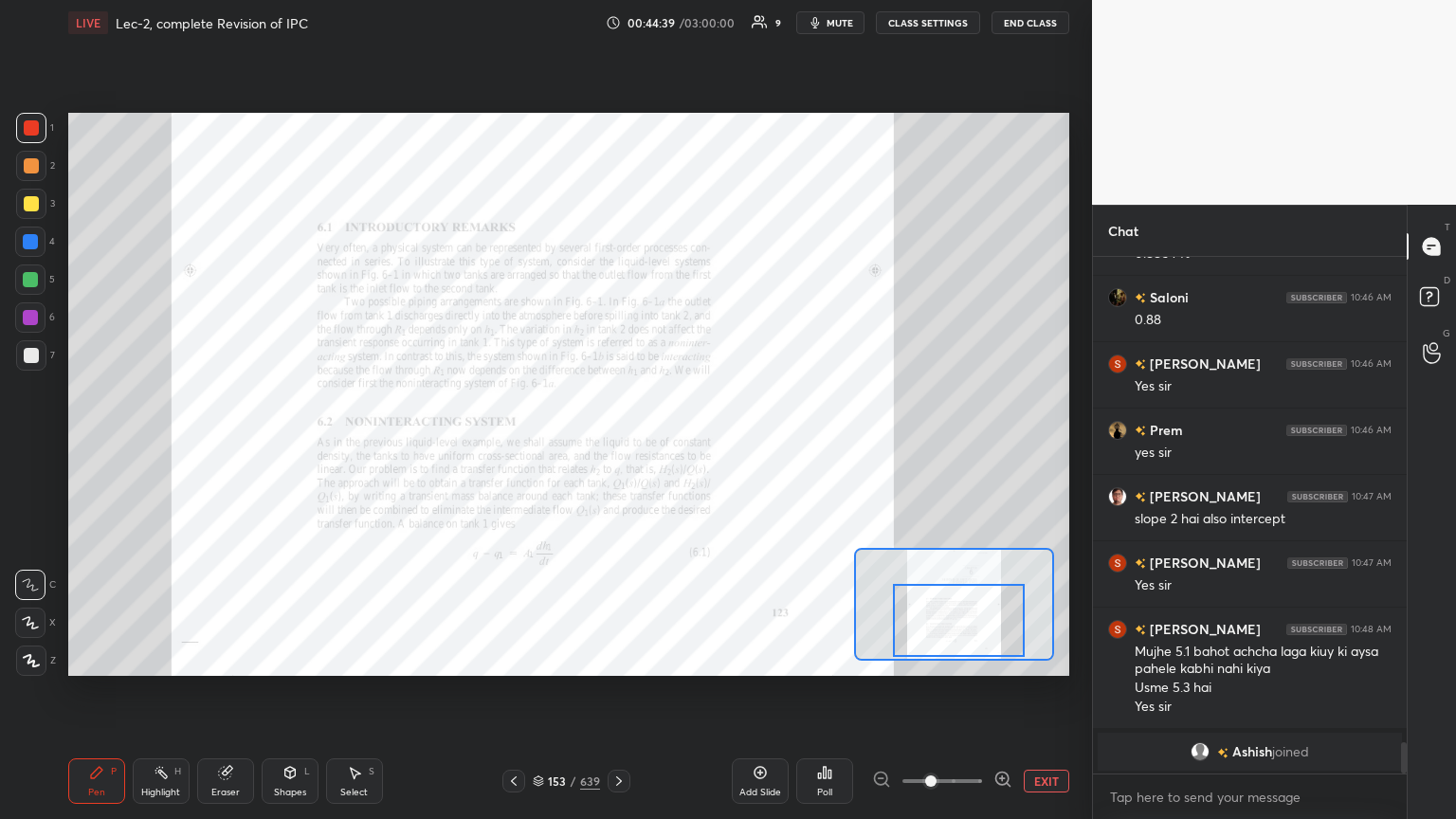 click at bounding box center (958, 620) 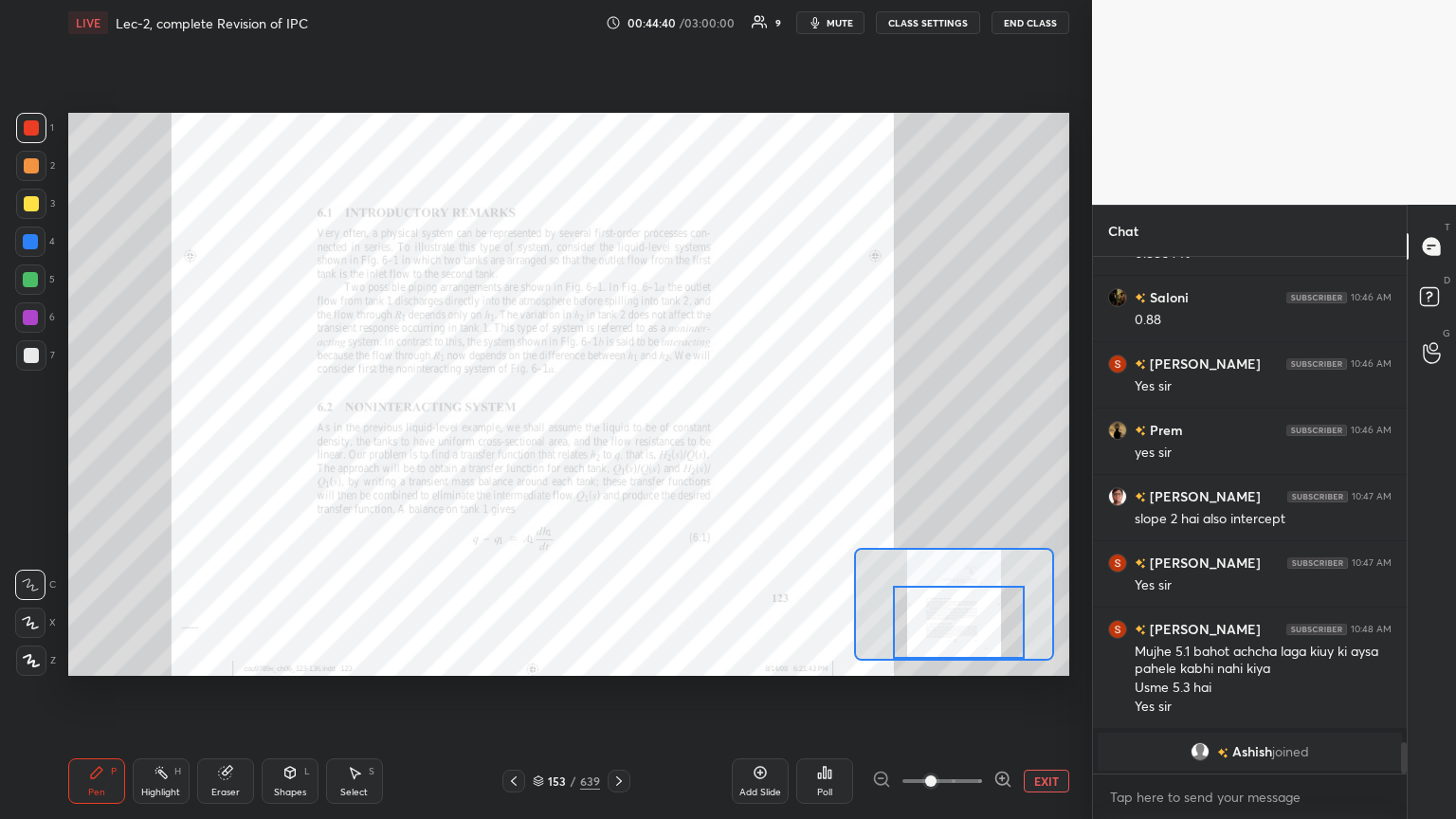 click 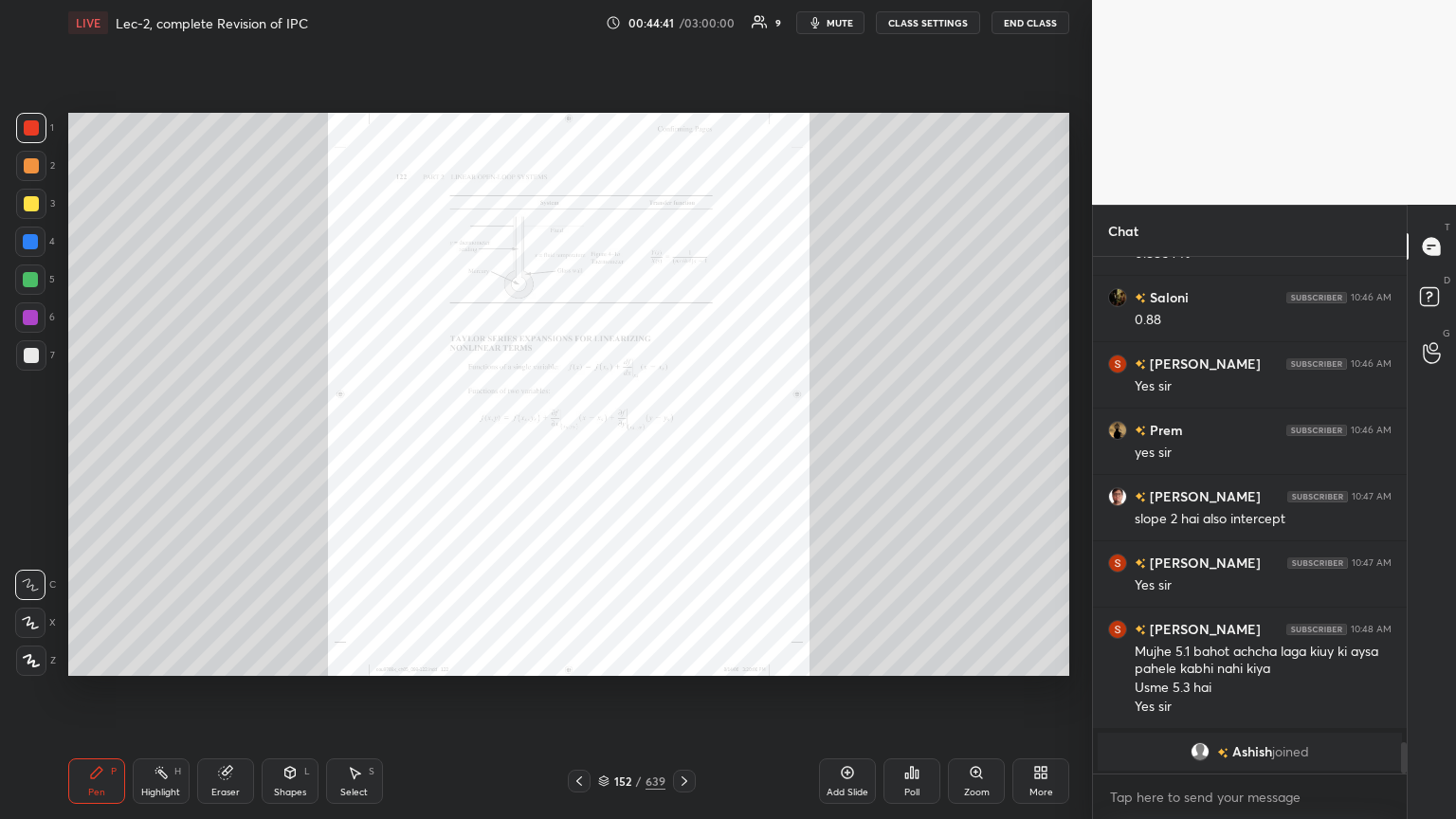 click on "152 / 639" at bounding box center [631, 781] 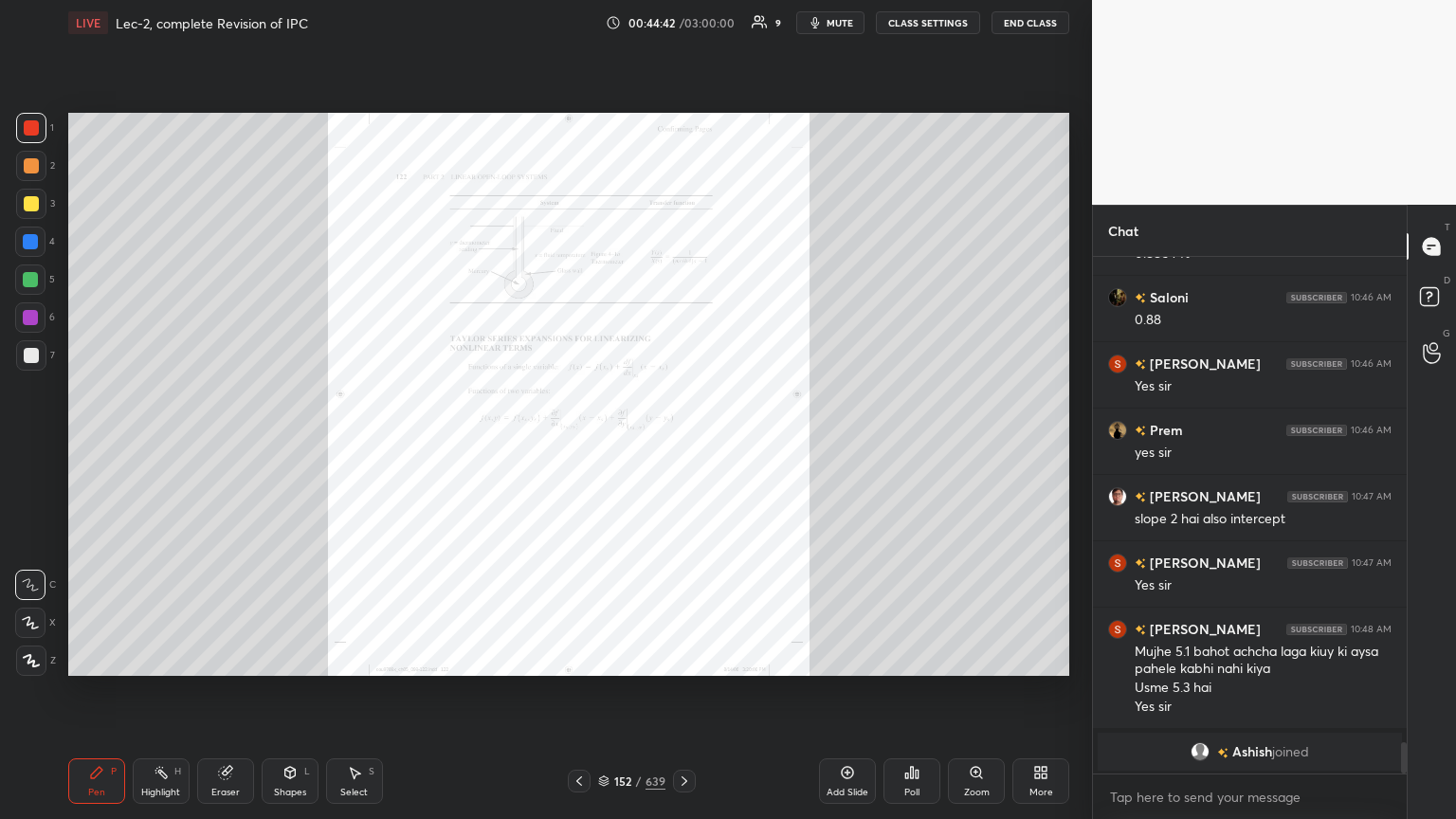 click 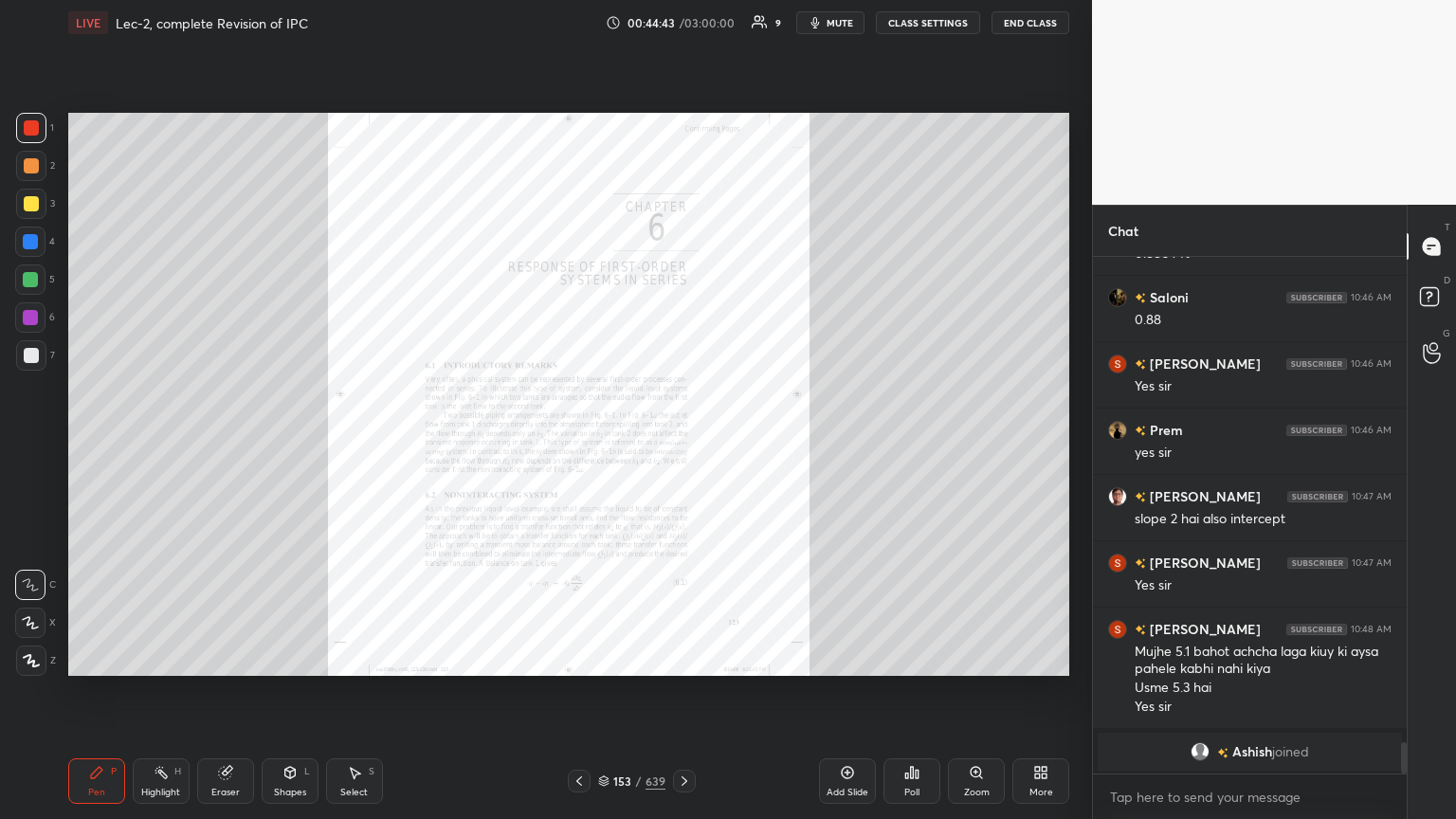 click on "Zoom" at bounding box center [976, 781] 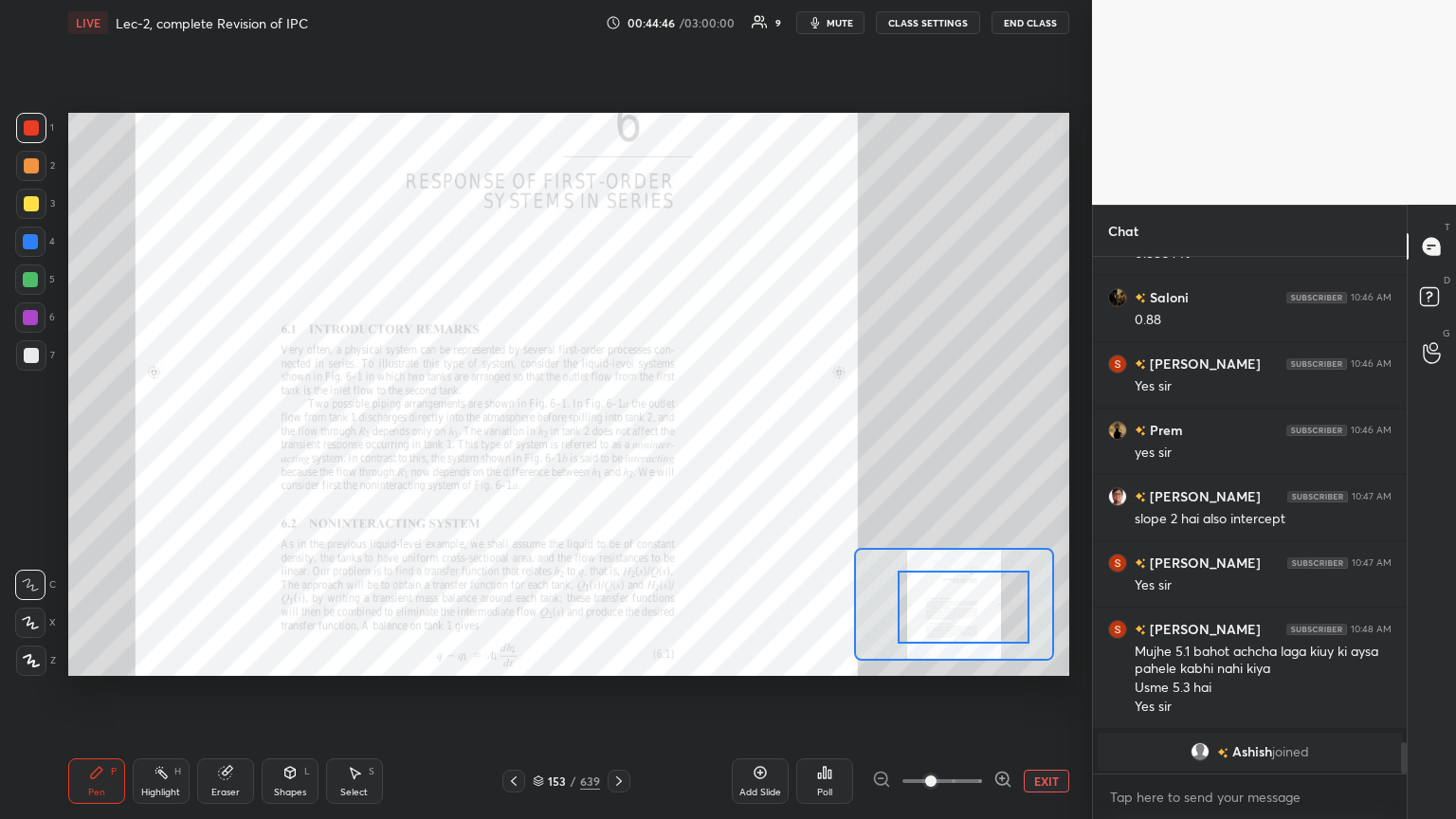 click at bounding box center (963, 607) 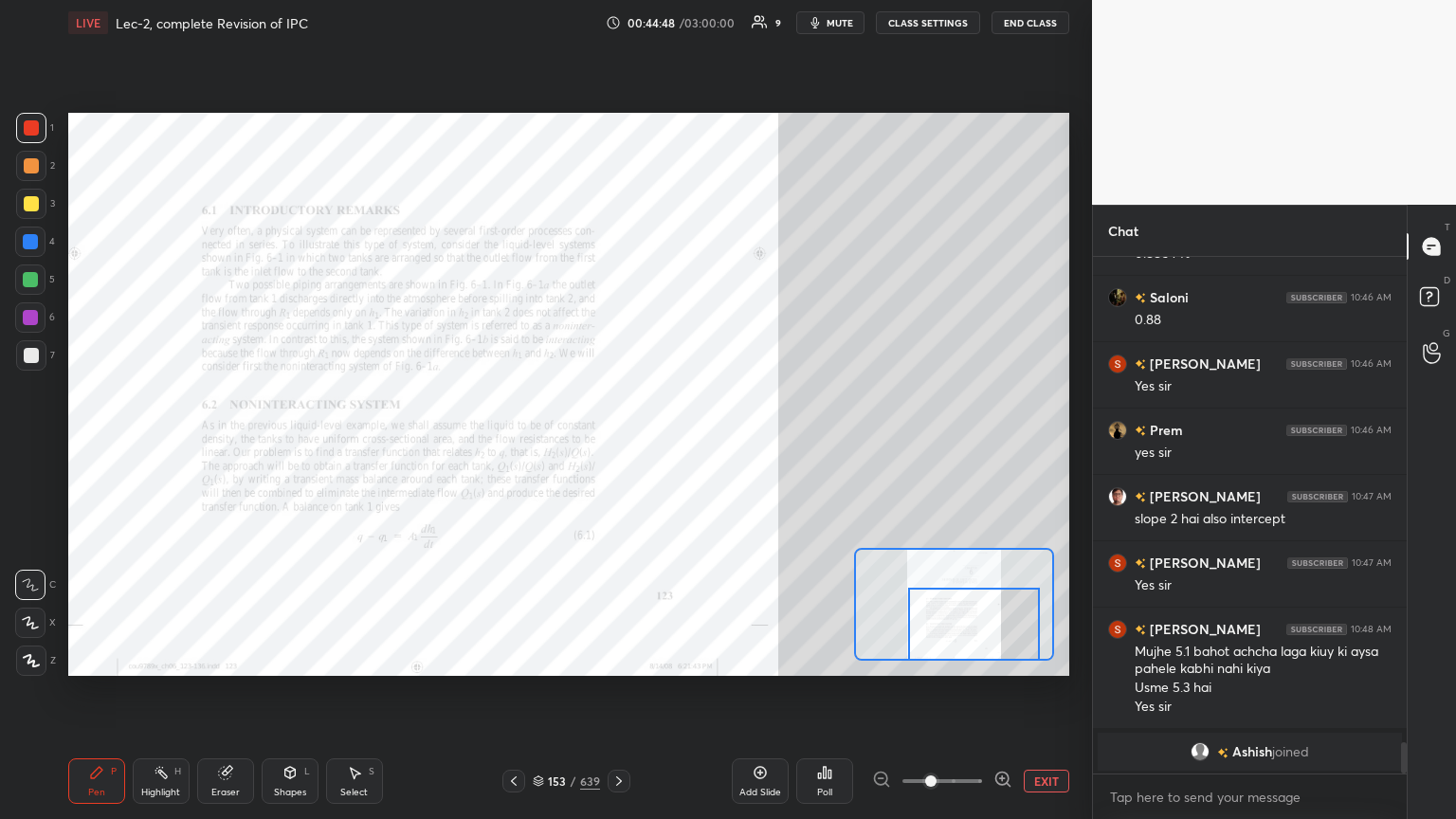 drag, startPoint x: 968, startPoint y: 632, endPoint x: 978, endPoint y: 653, distance: 23.259407 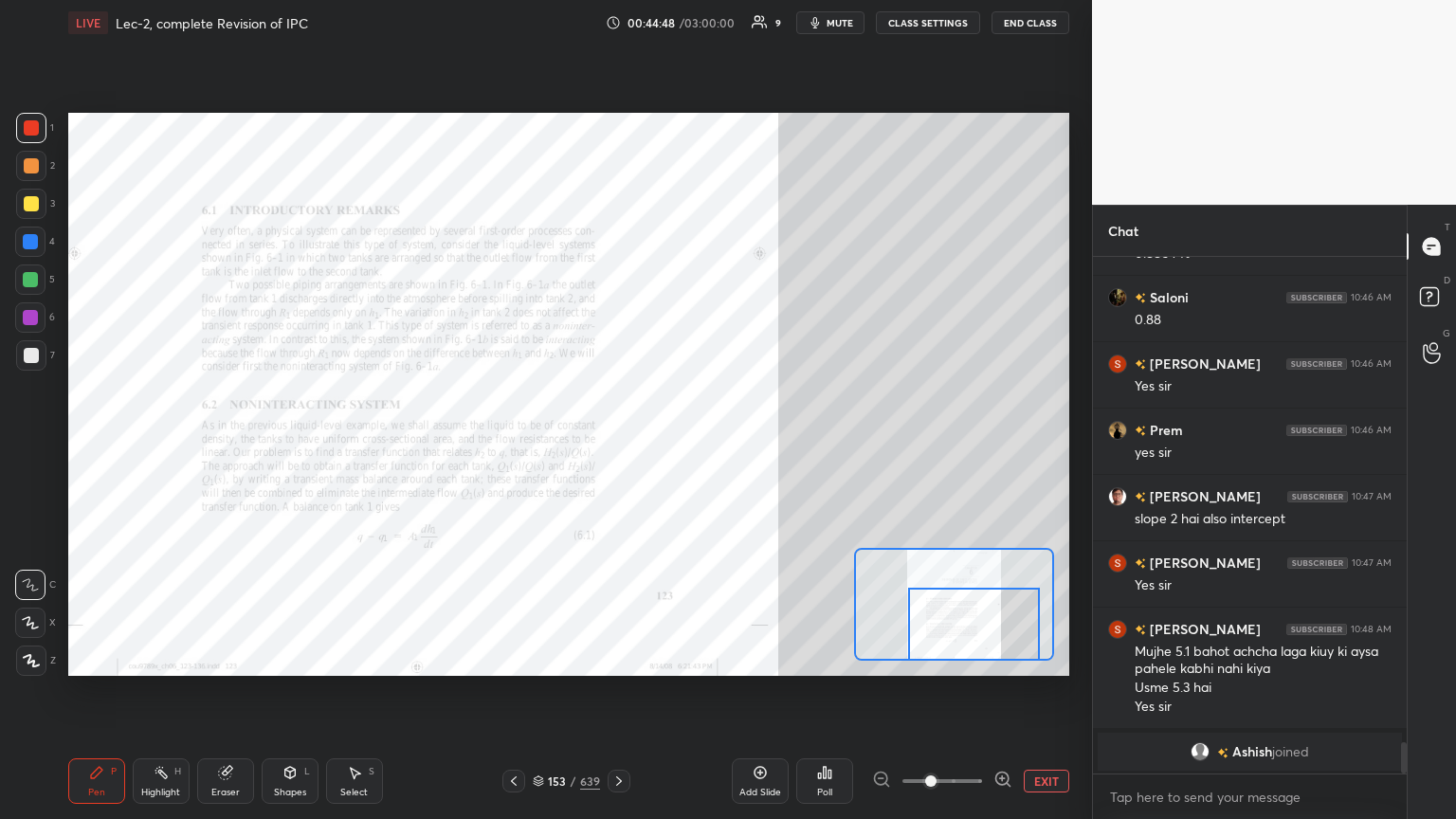 click at bounding box center (974, 624) 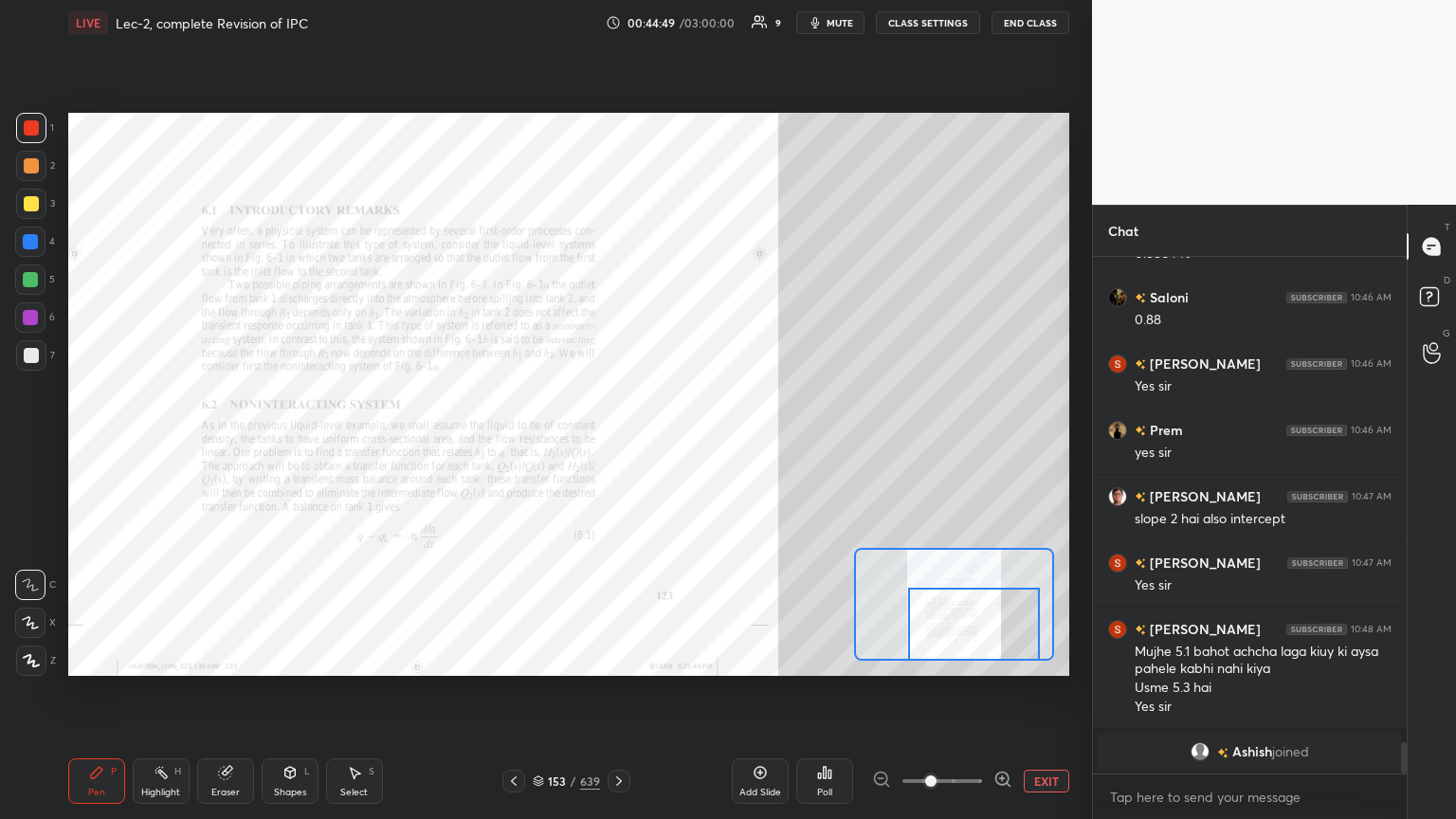 scroll, scrollTop: 8197, scrollLeft: 0, axis: vertical 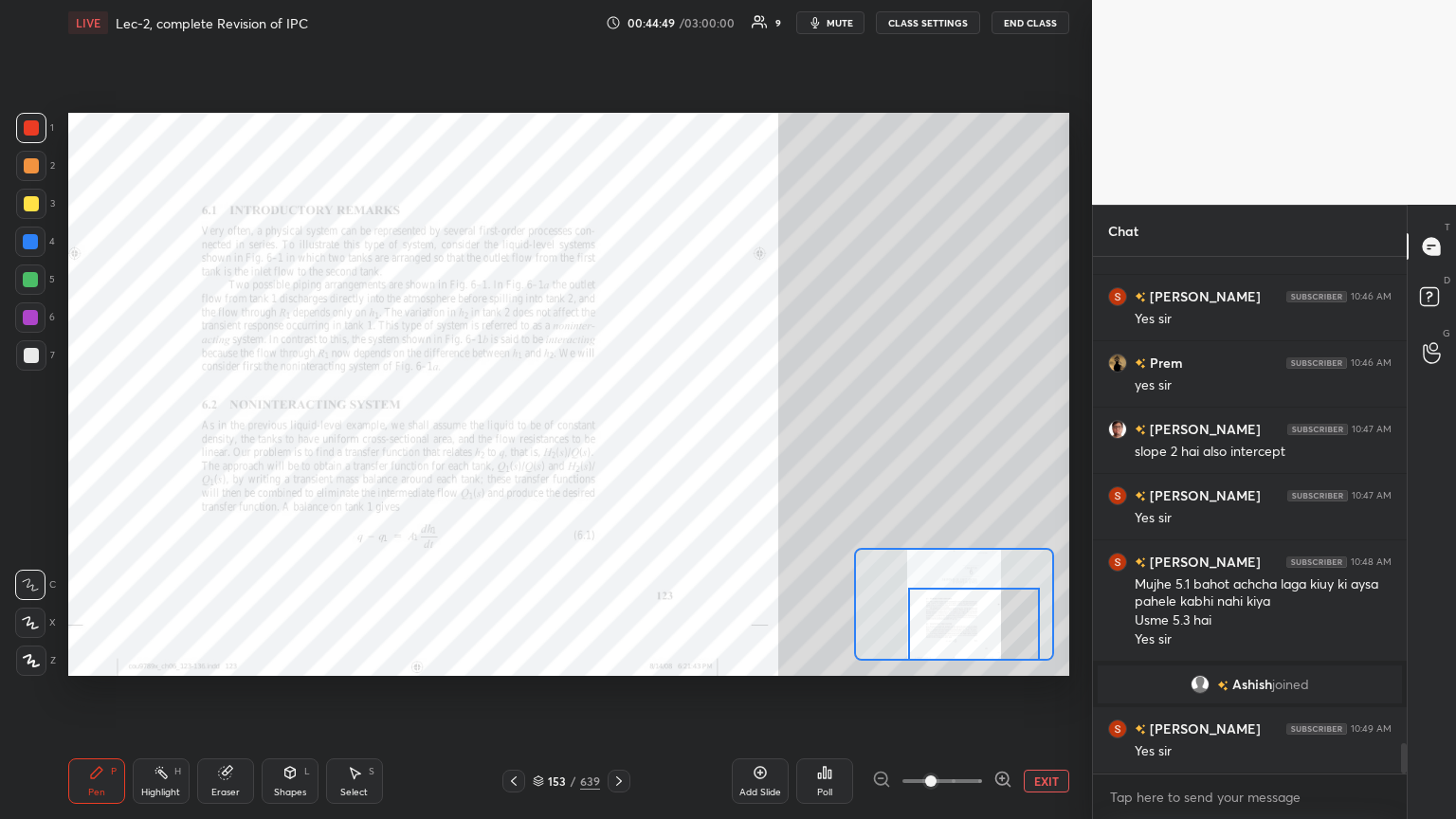 click 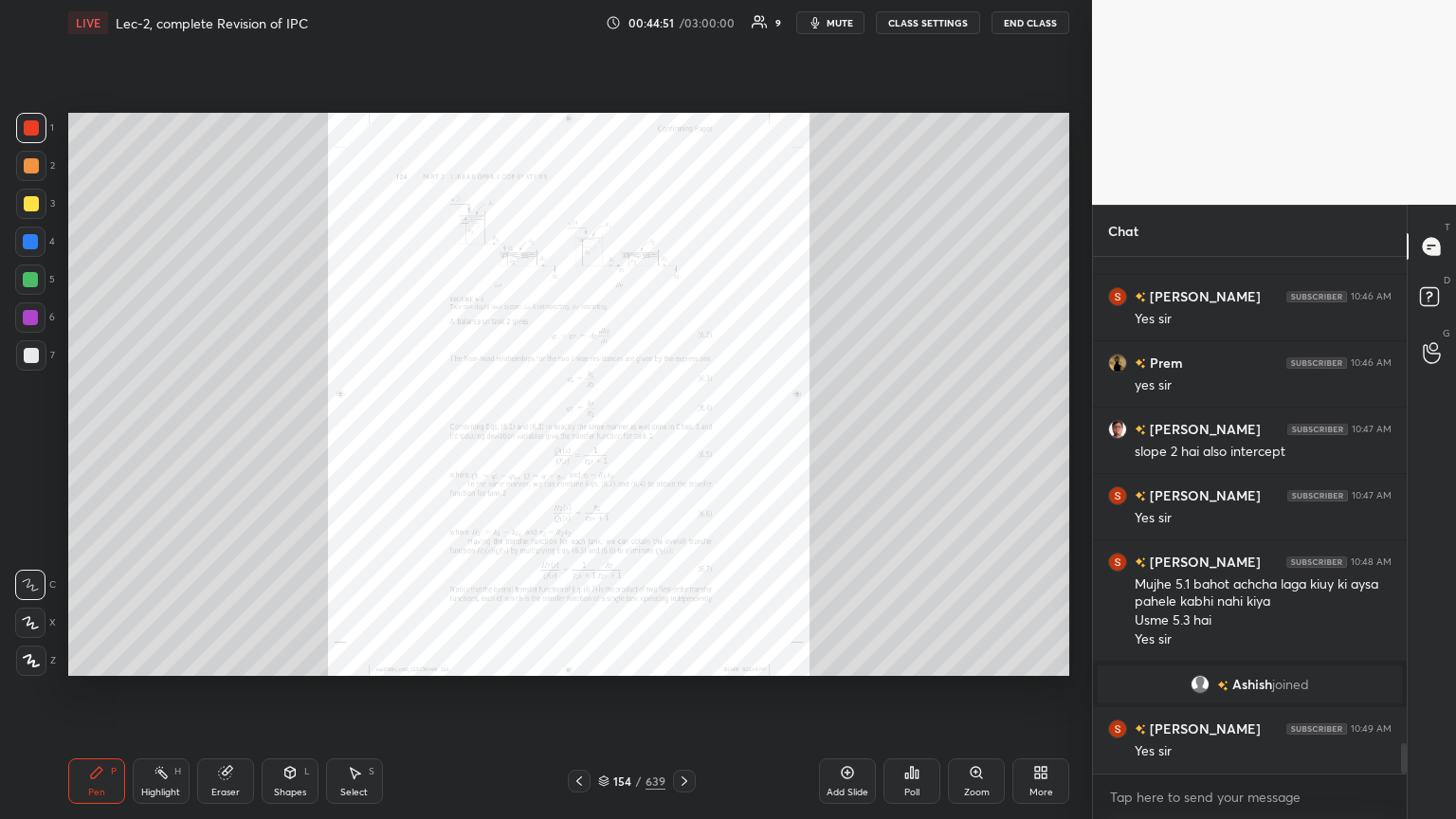 click on "Zoom" at bounding box center [976, 792] 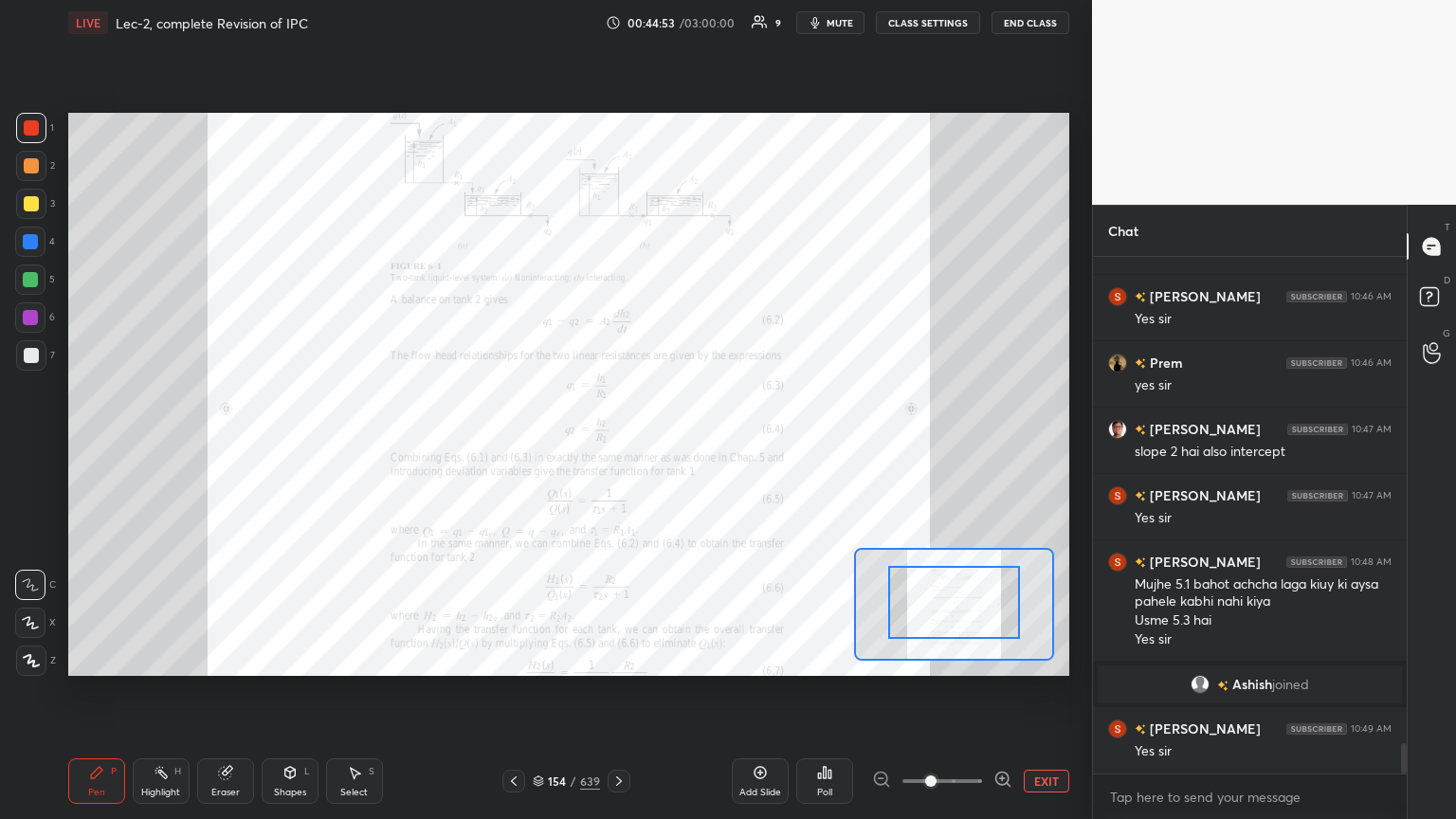 drag, startPoint x: 960, startPoint y: 616, endPoint x: 966, endPoint y: 592, distance: 24.738634 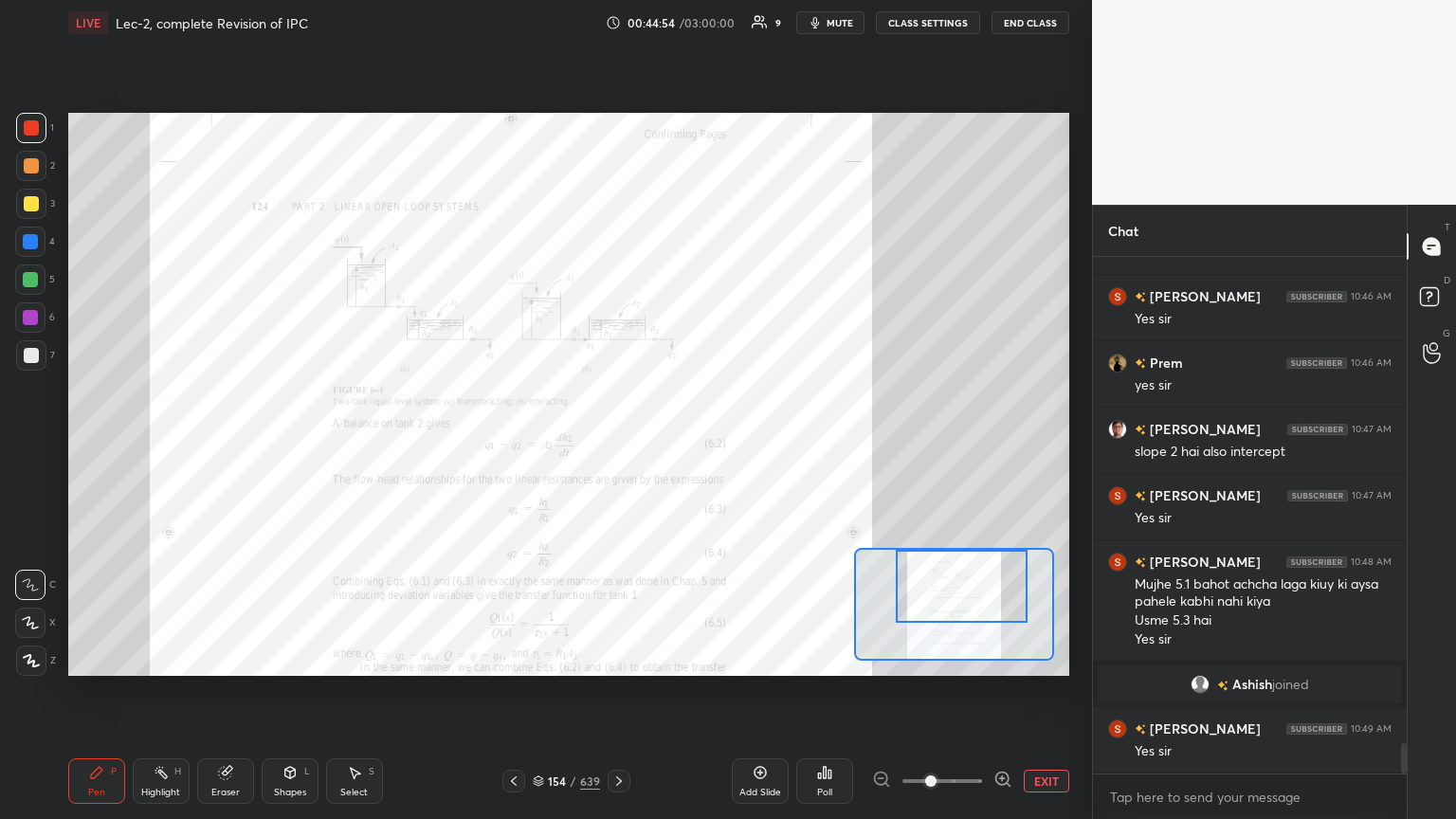 drag, startPoint x: 972, startPoint y: 599, endPoint x: 979, endPoint y: 580, distance: 20.248457 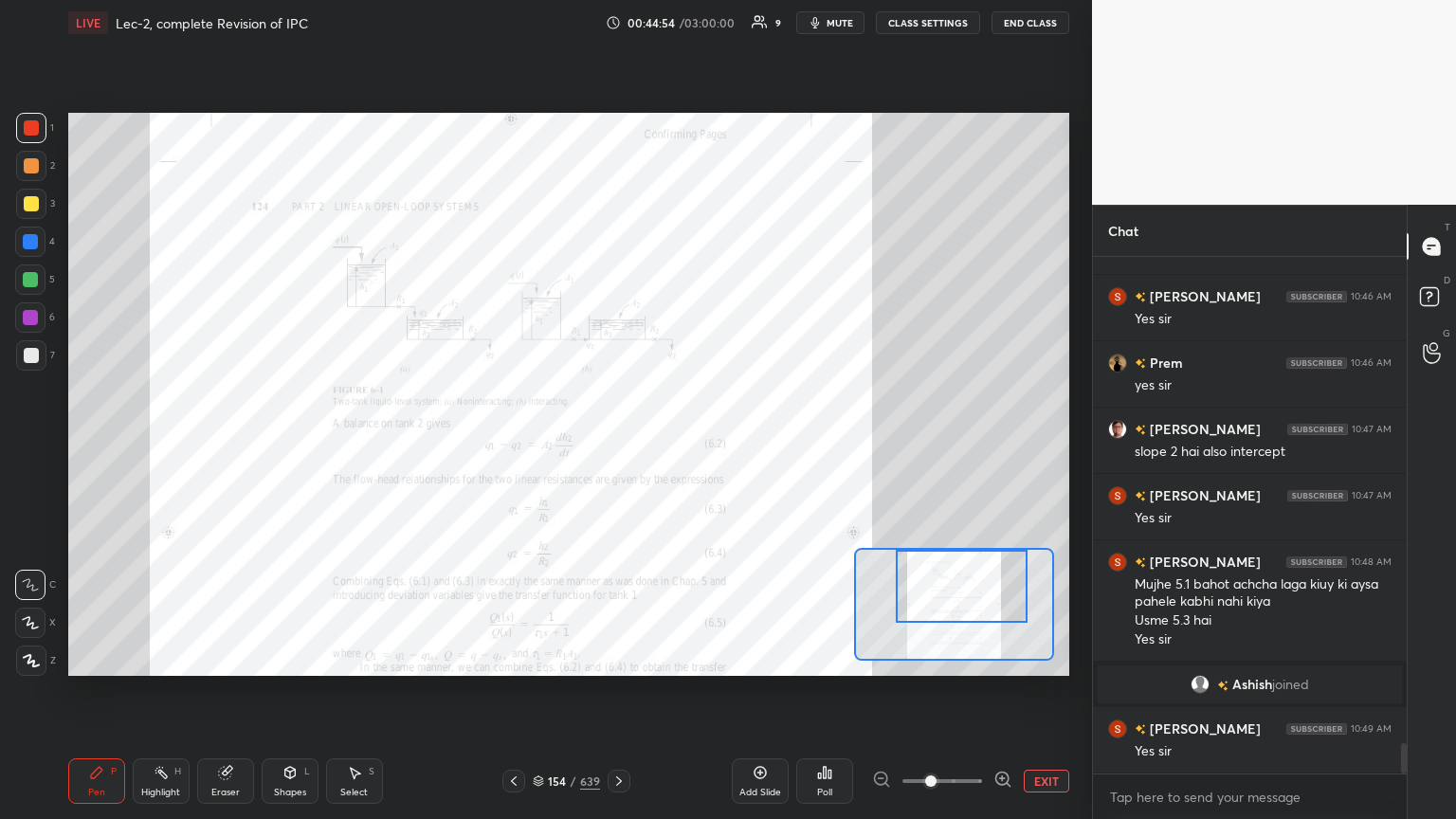 click at bounding box center (961, 586) 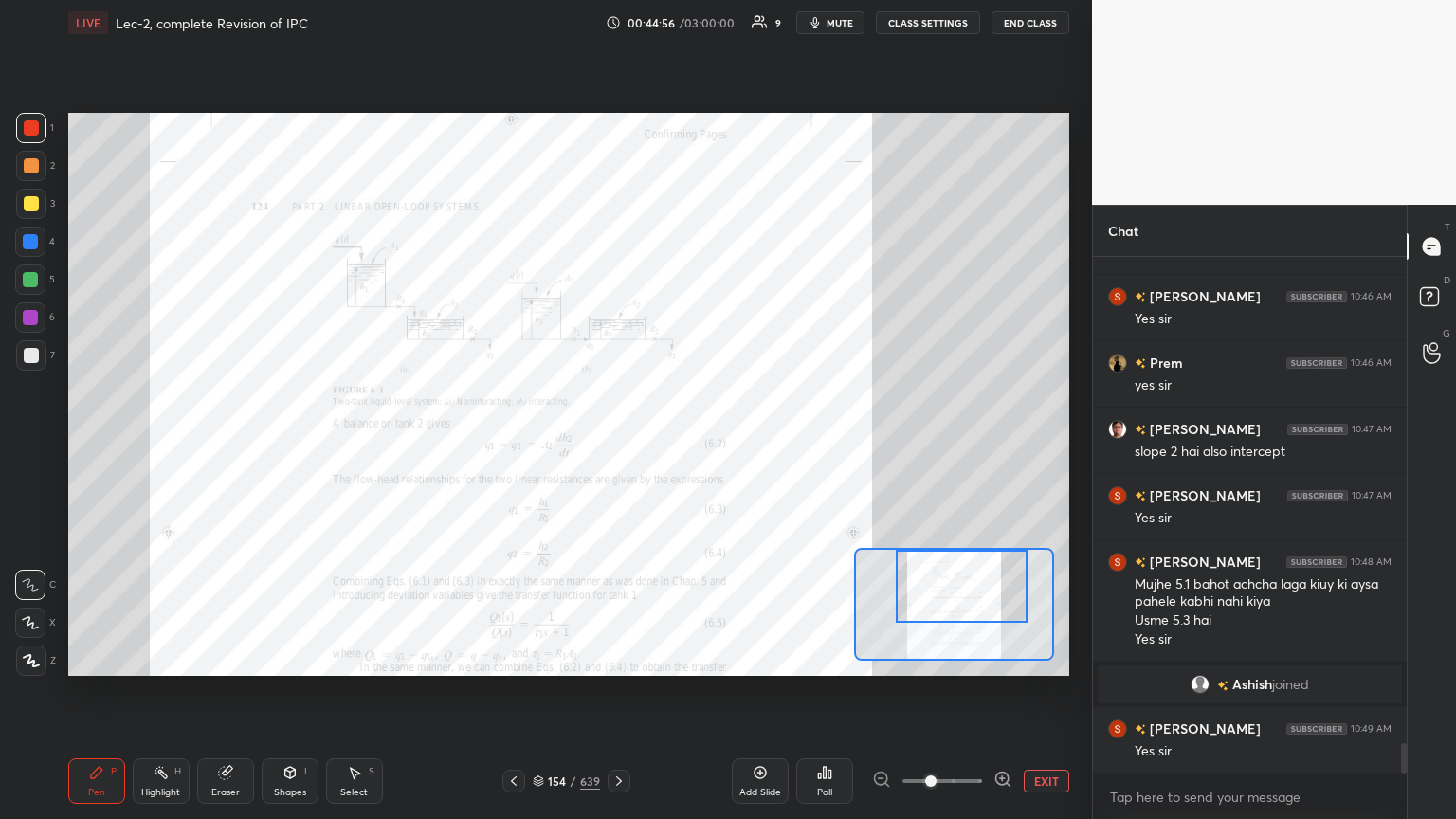 drag, startPoint x: 939, startPoint y: 784, endPoint x: 954, endPoint y: 781, distance: 15.297059 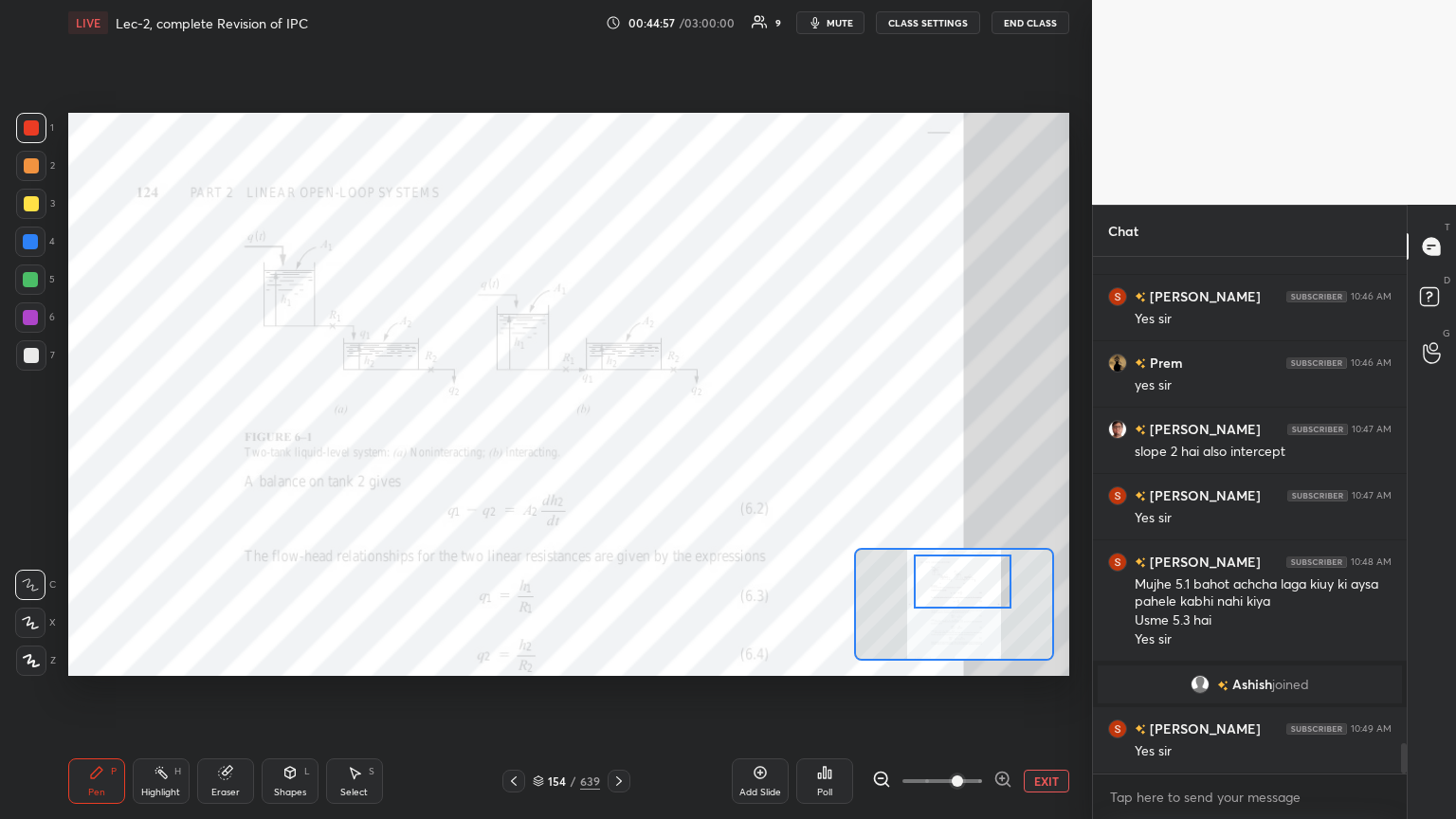 drag, startPoint x: 981, startPoint y: 592, endPoint x: 979, endPoint y: 581, distance: 11.18034 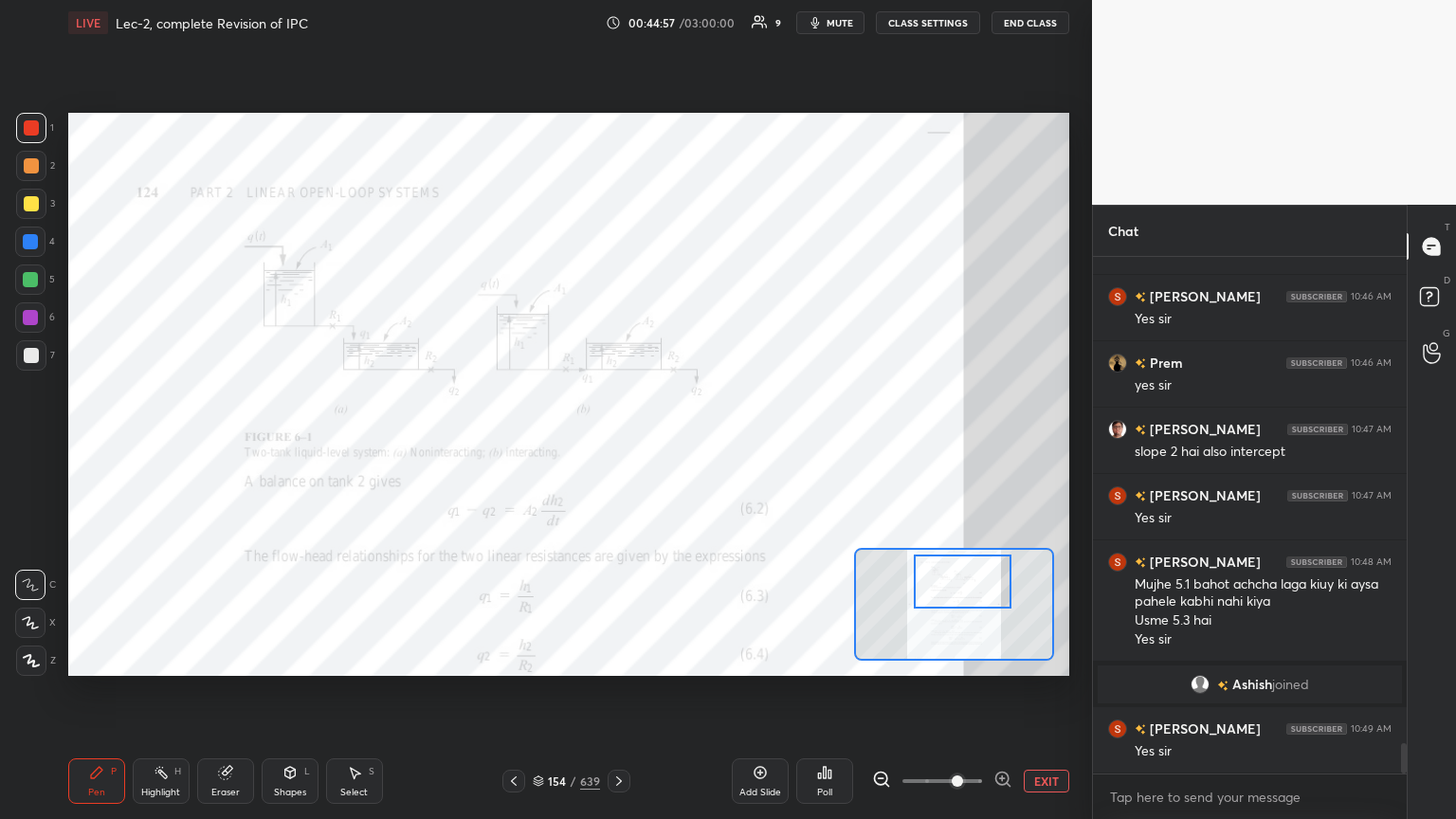 click at bounding box center [963, 581] 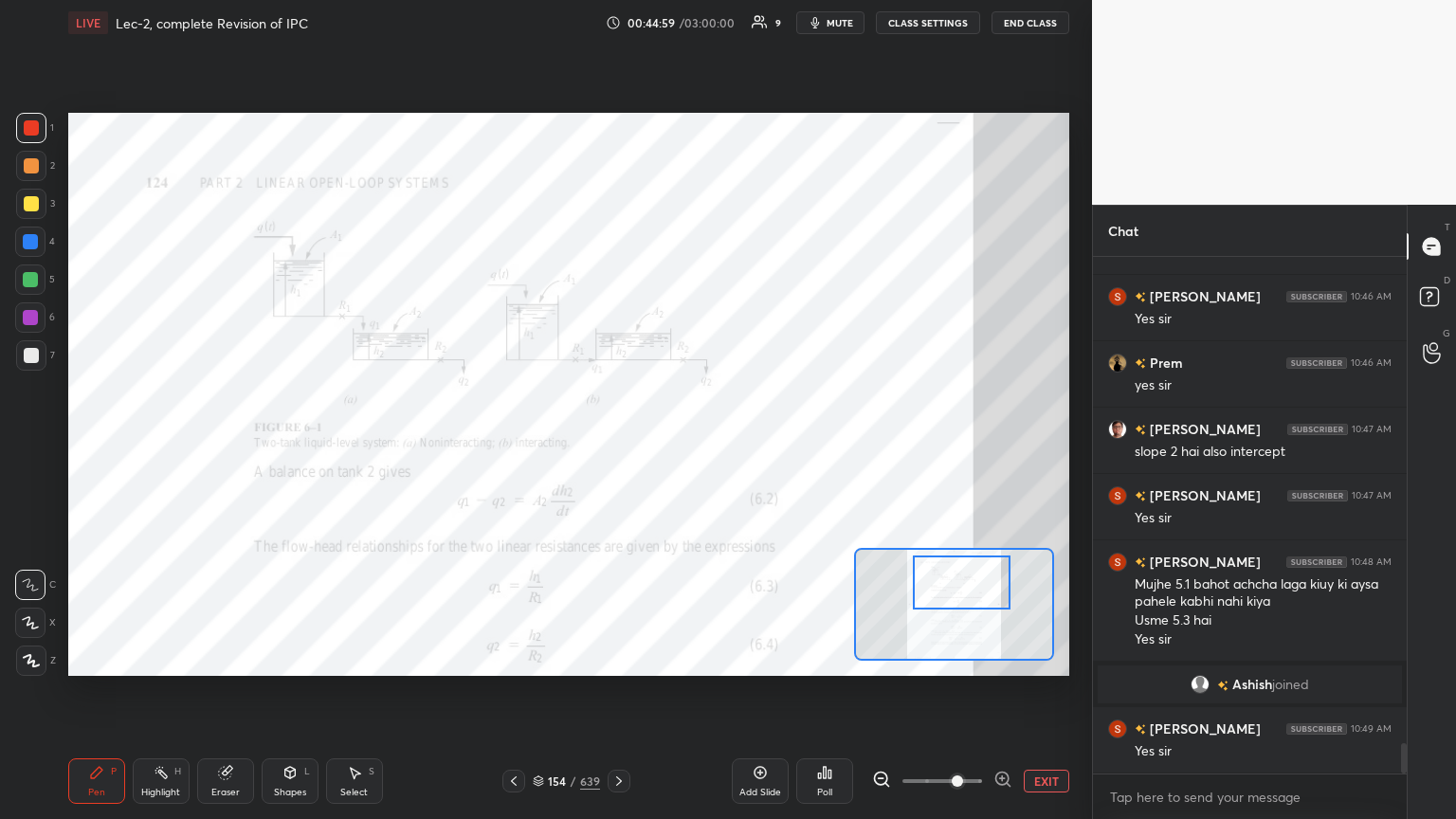 click at bounding box center (31, 128) 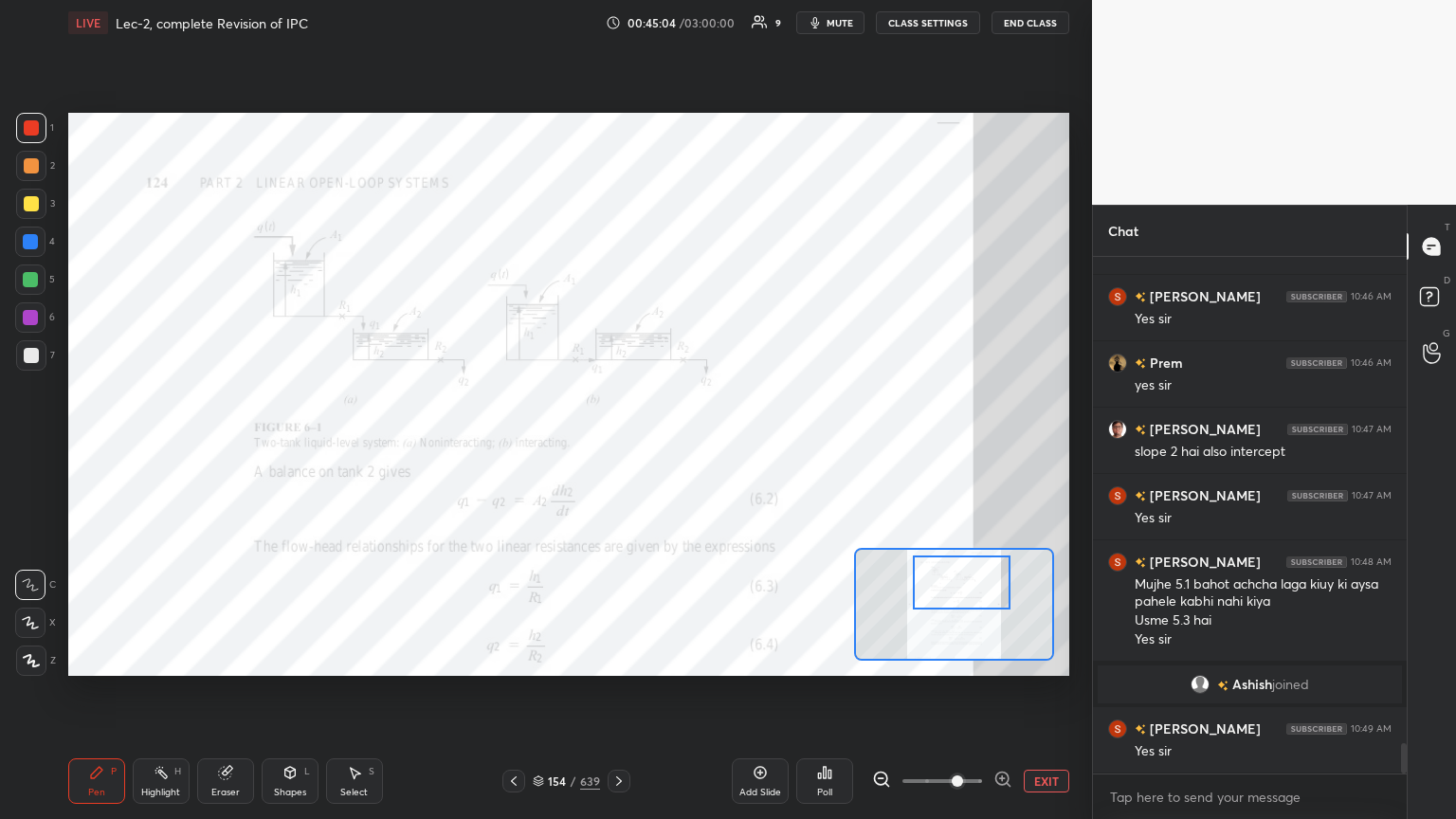 scroll, scrollTop: 8280, scrollLeft: 0, axis: vertical 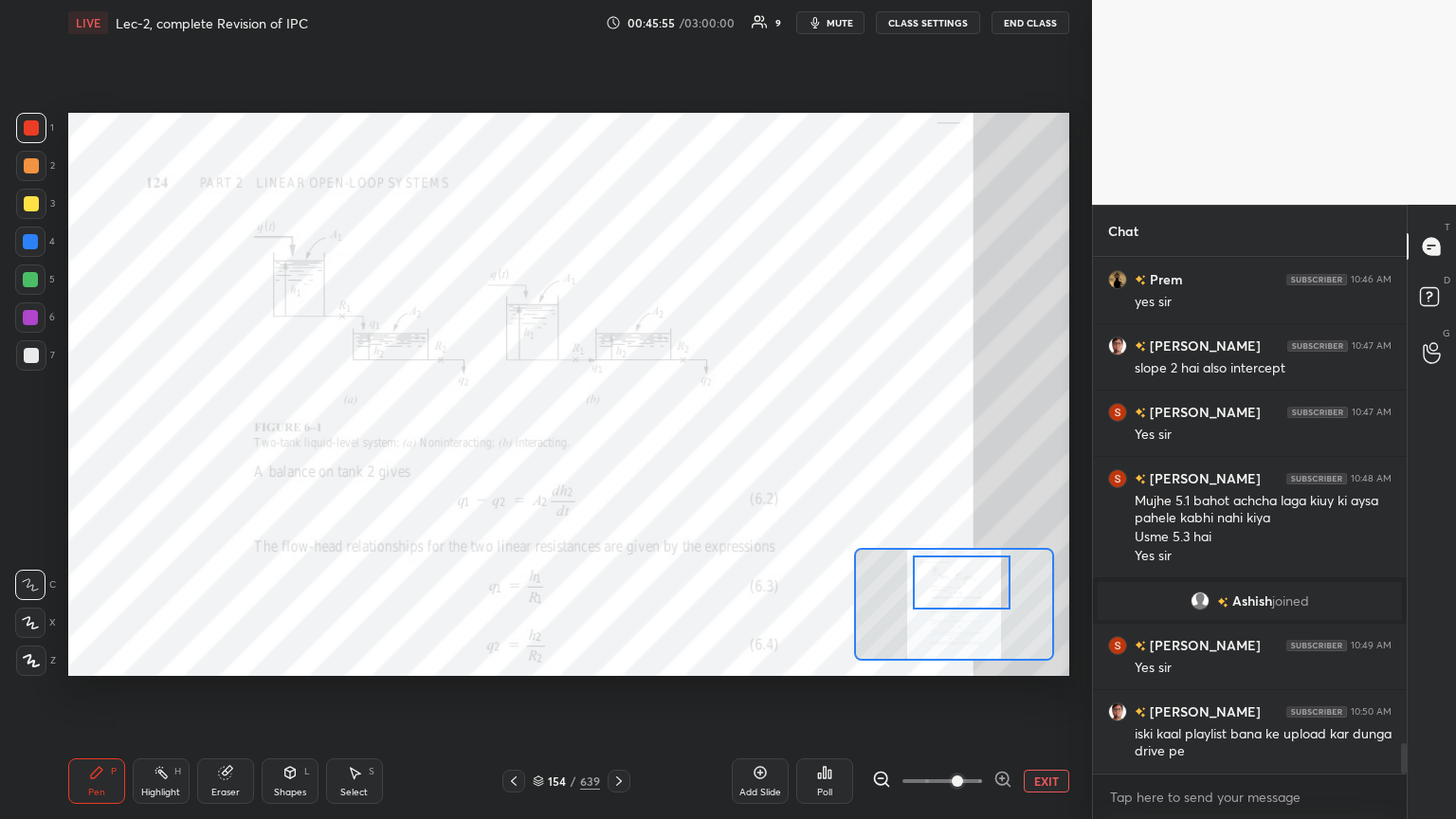 click on "Setting up your live class Poll for   secs No correct answer Start poll" at bounding box center (569, 394) 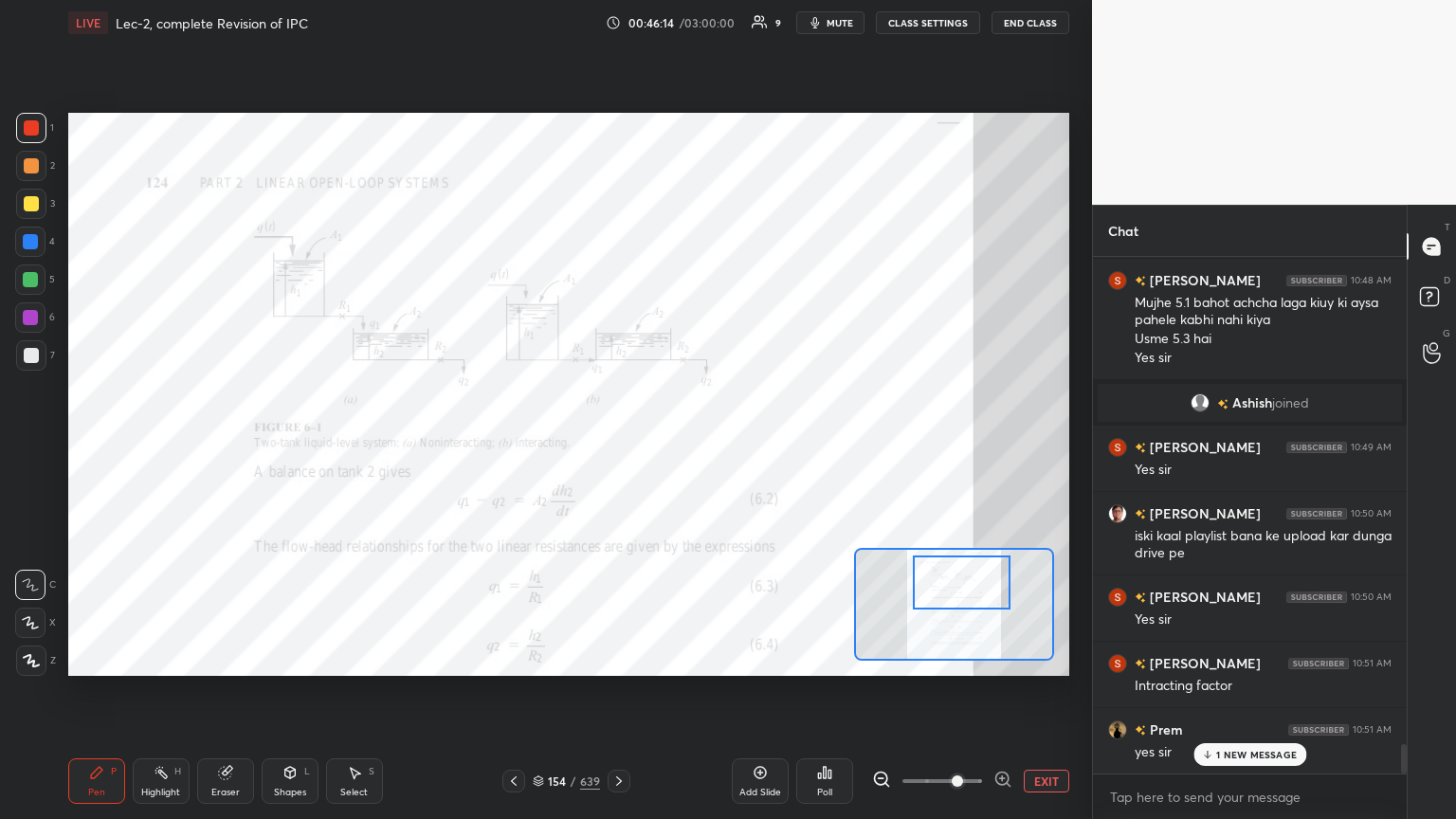 scroll, scrollTop: 8545, scrollLeft: 0, axis: vertical 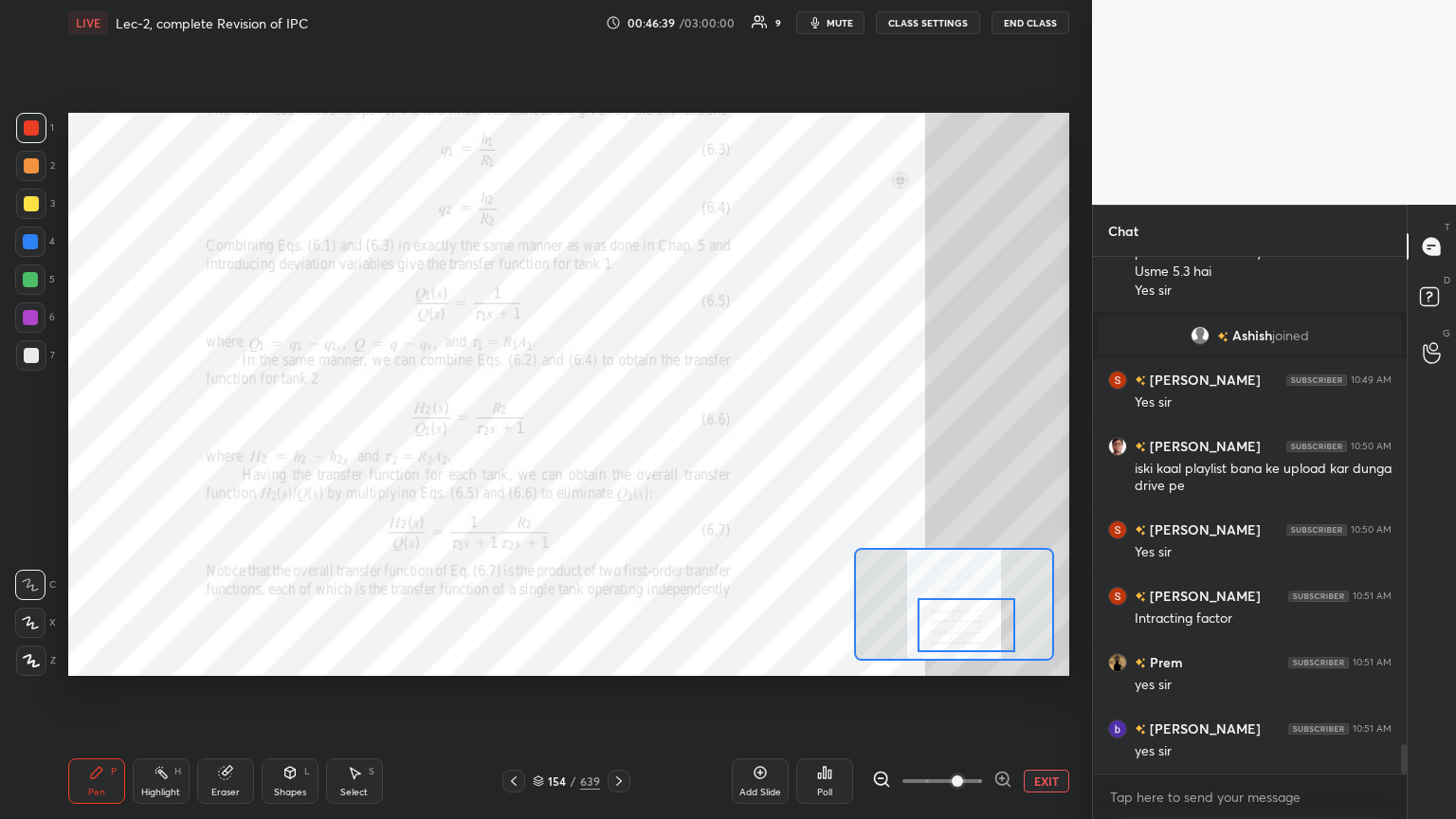 drag, startPoint x: 977, startPoint y: 583, endPoint x: 982, endPoint y: 627, distance: 44.28318 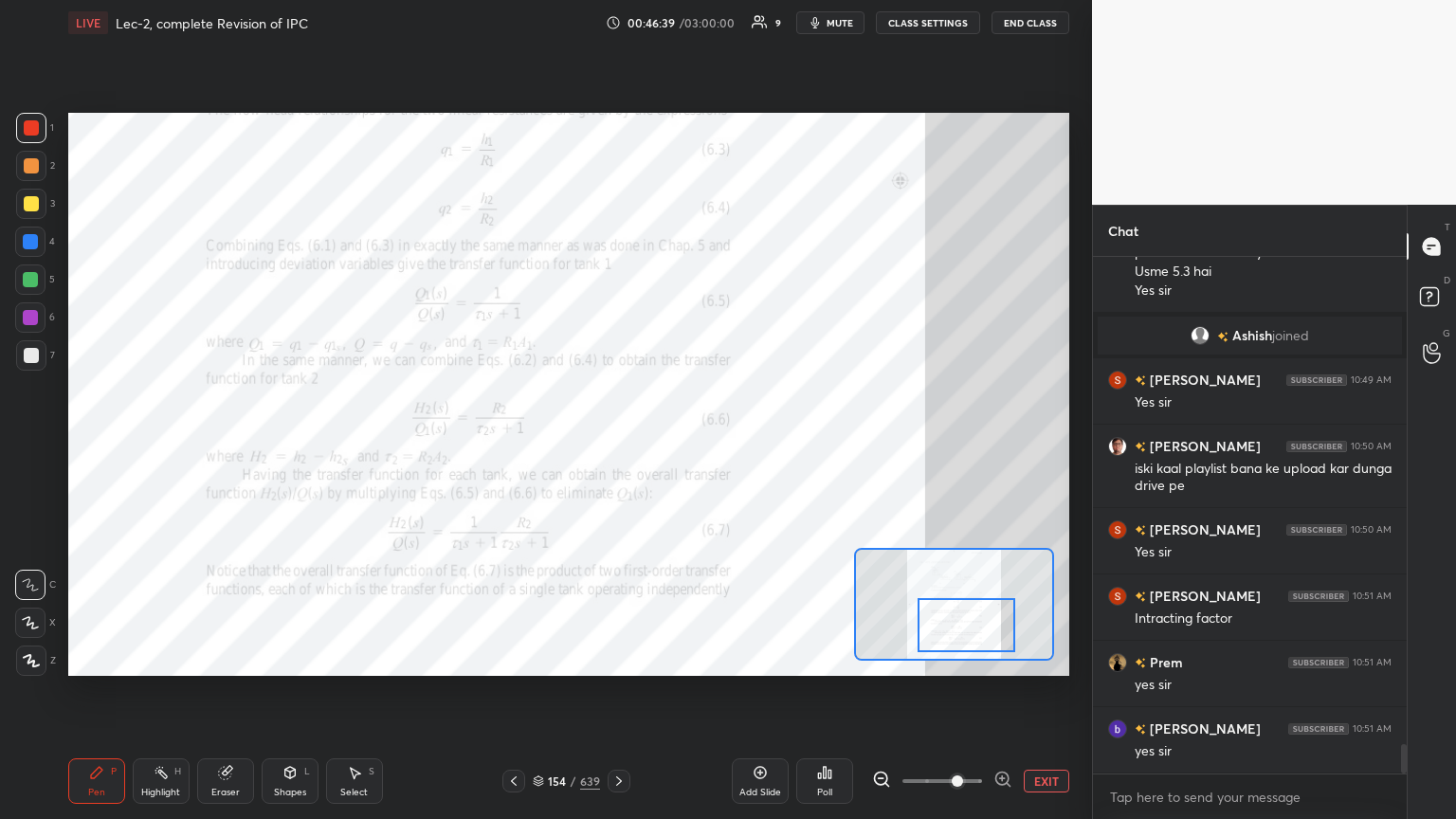 click at bounding box center [967, 625] 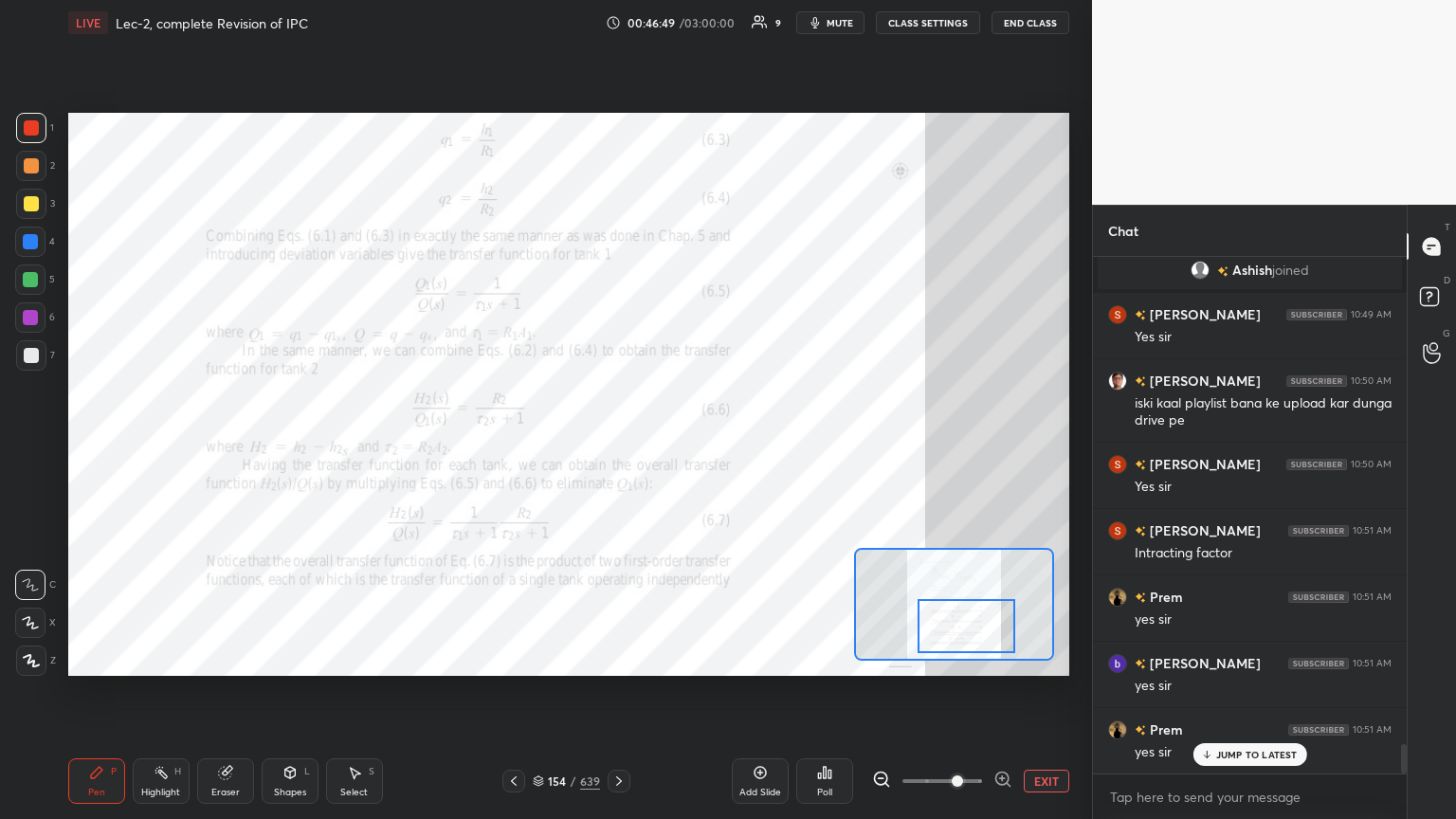 scroll, scrollTop: 8678, scrollLeft: 0, axis: vertical 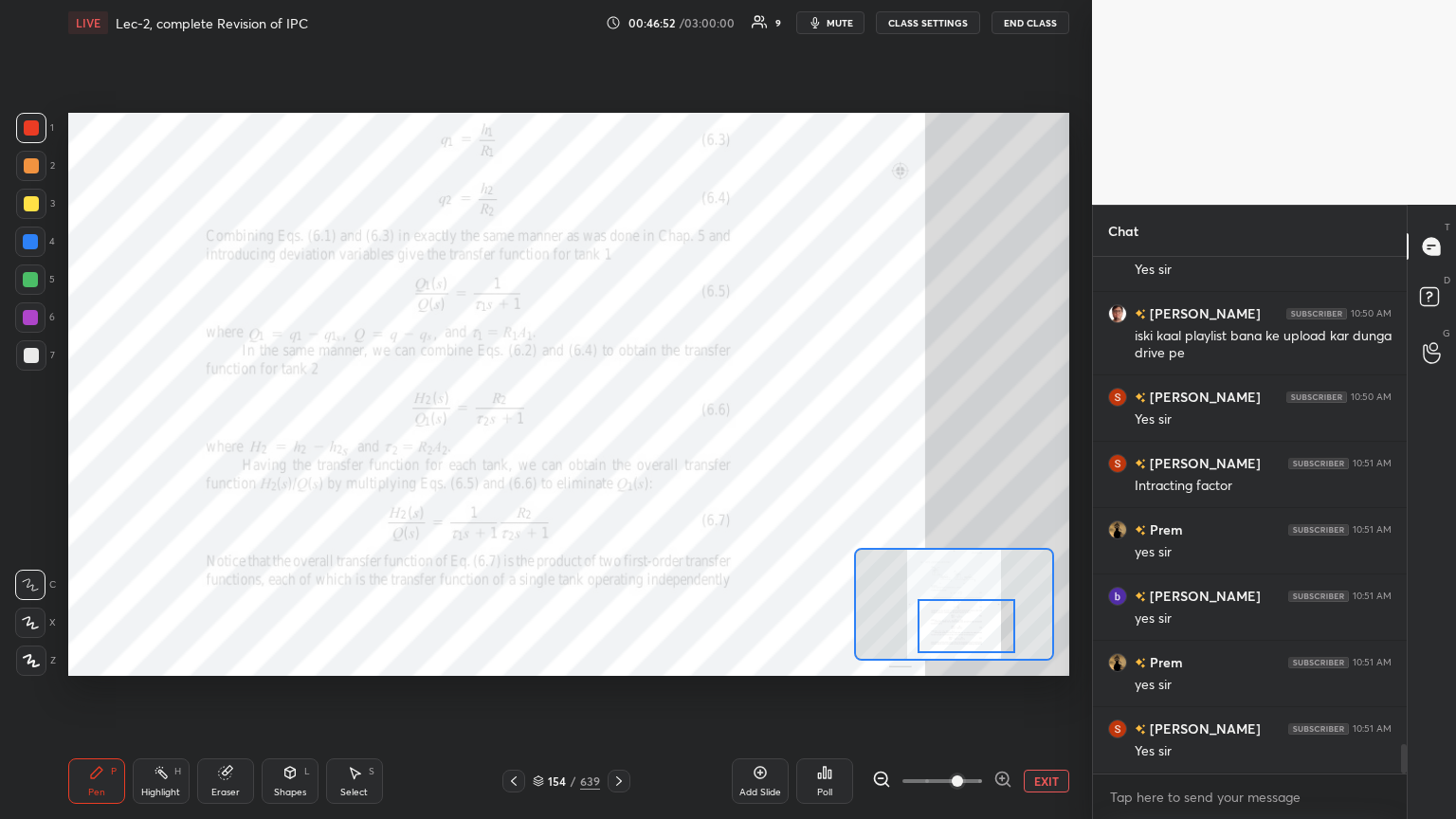 click 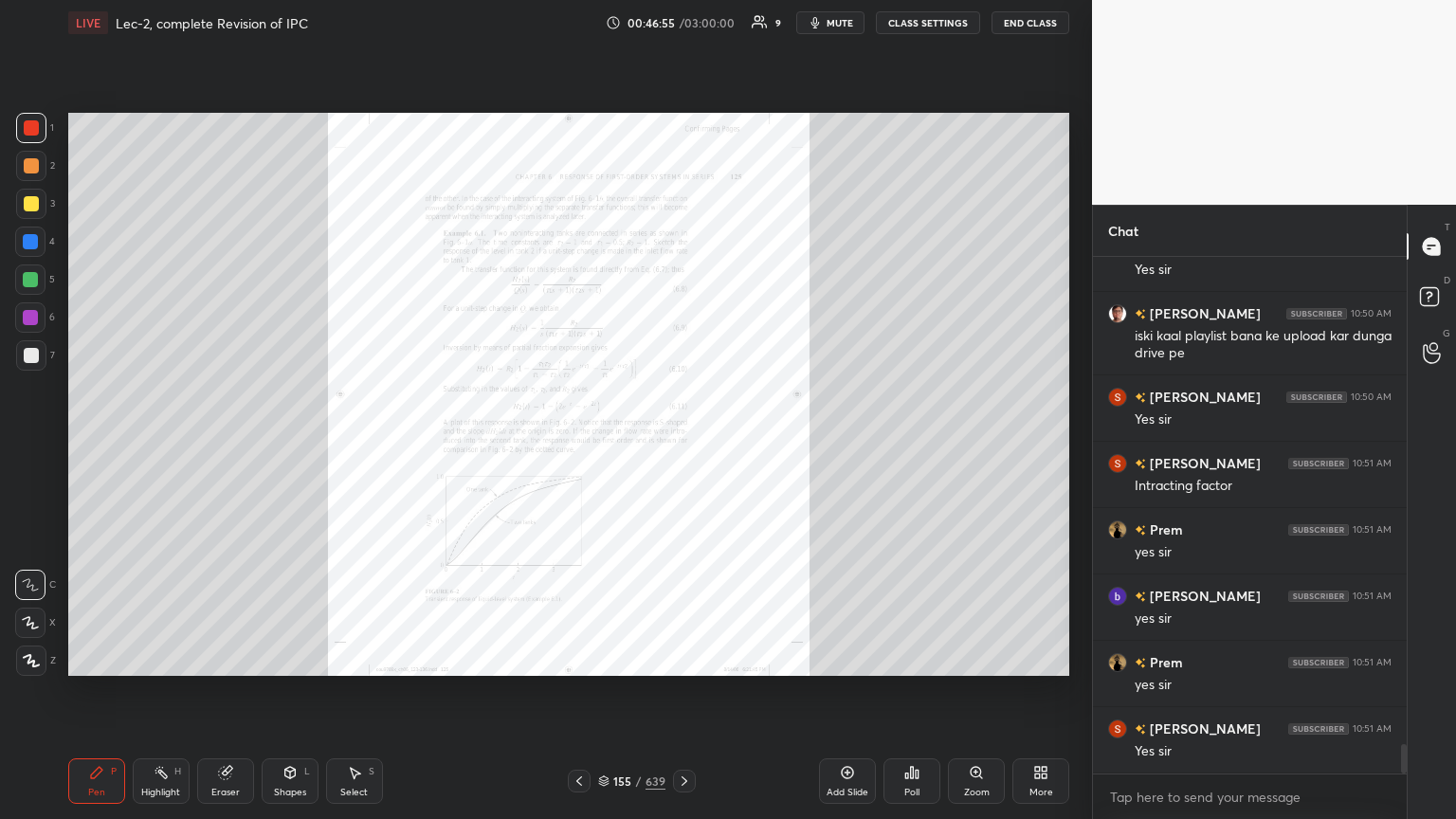 click on "Zoom" at bounding box center [976, 792] 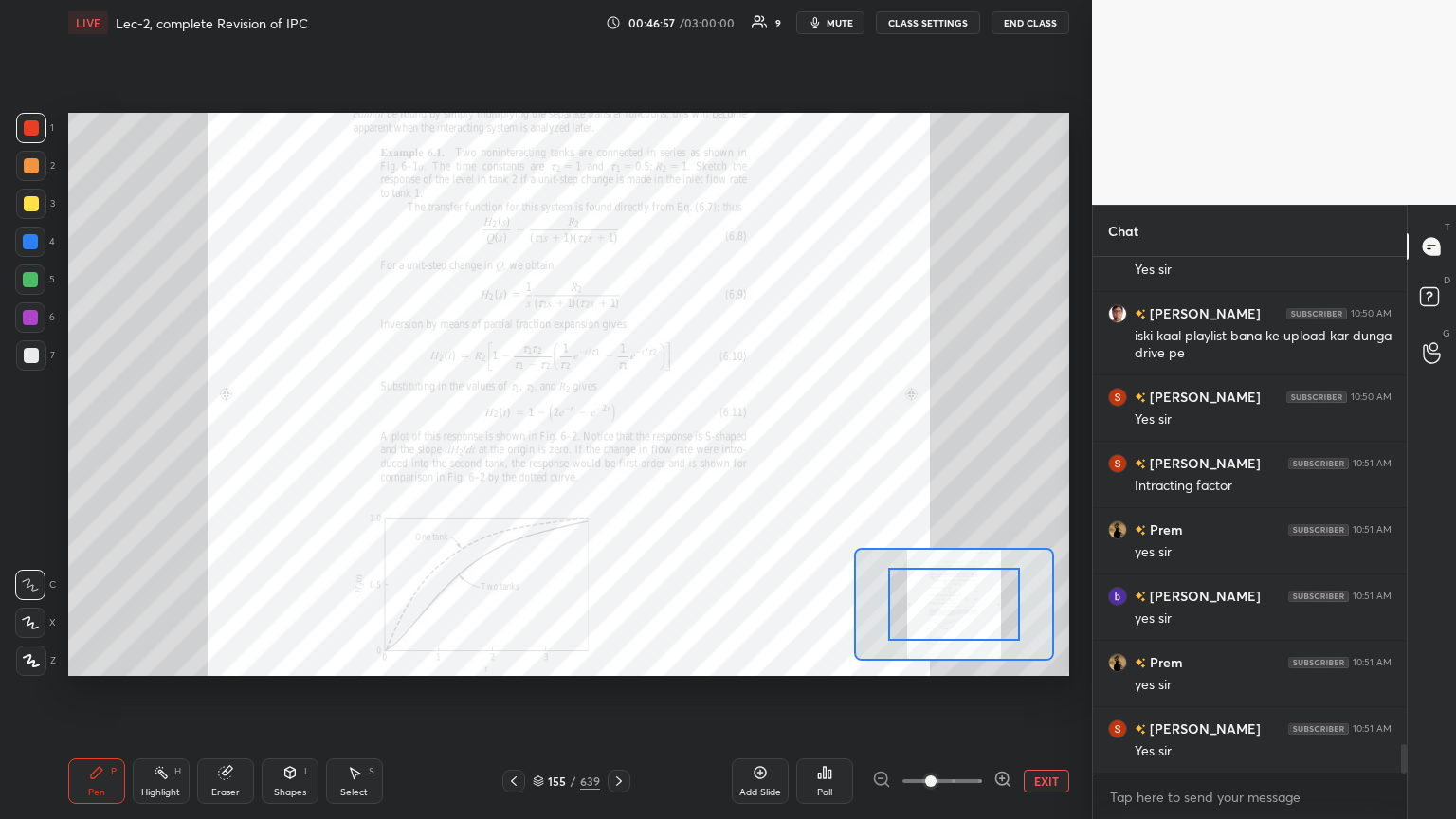 click at bounding box center (942, 781) 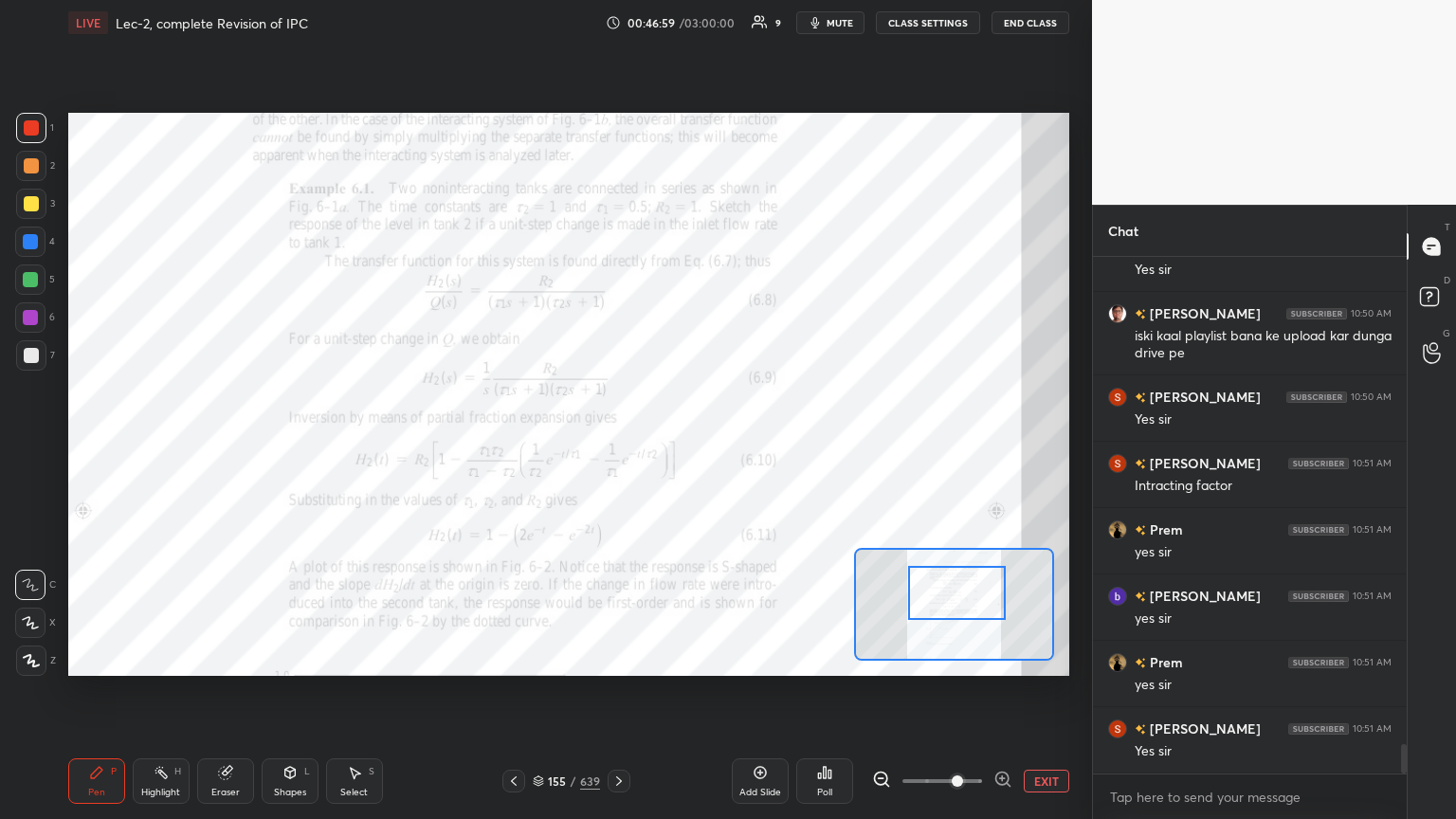 drag, startPoint x: 976, startPoint y: 611, endPoint x: 977, endPoint y: 598, distance: 13.038405 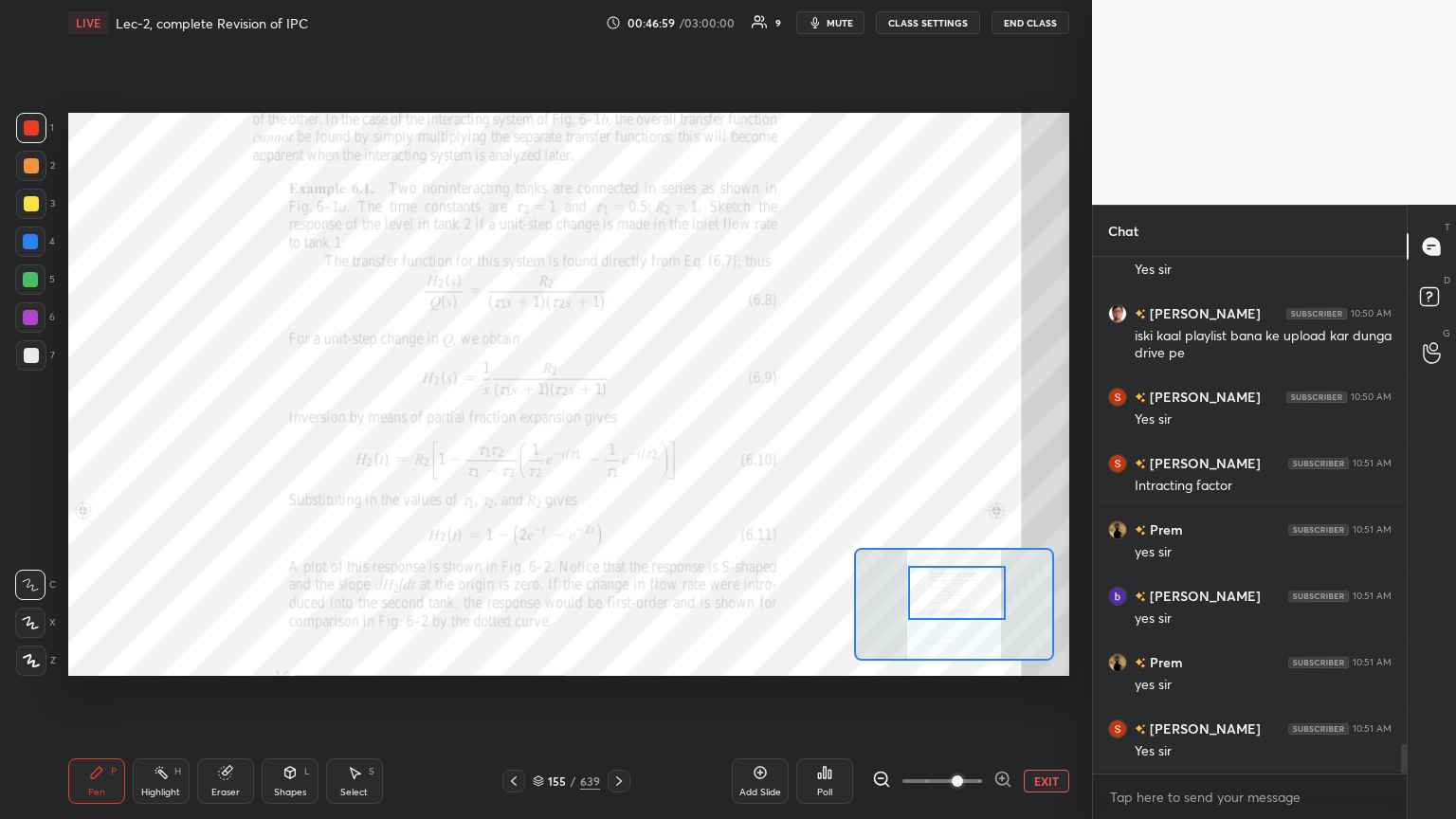 click at bounding box center [957, 592] 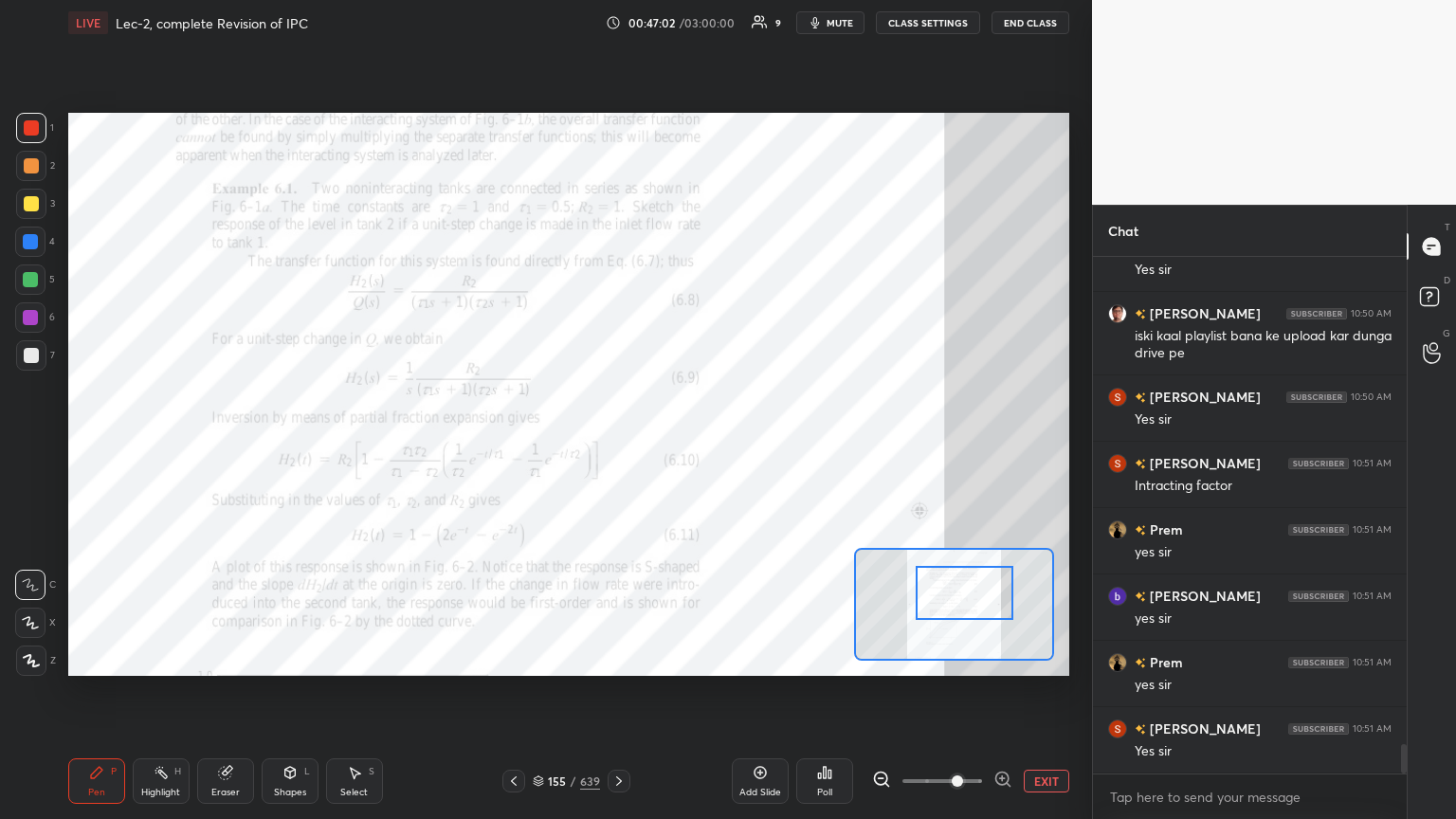 click at bounding box center (965, 592) 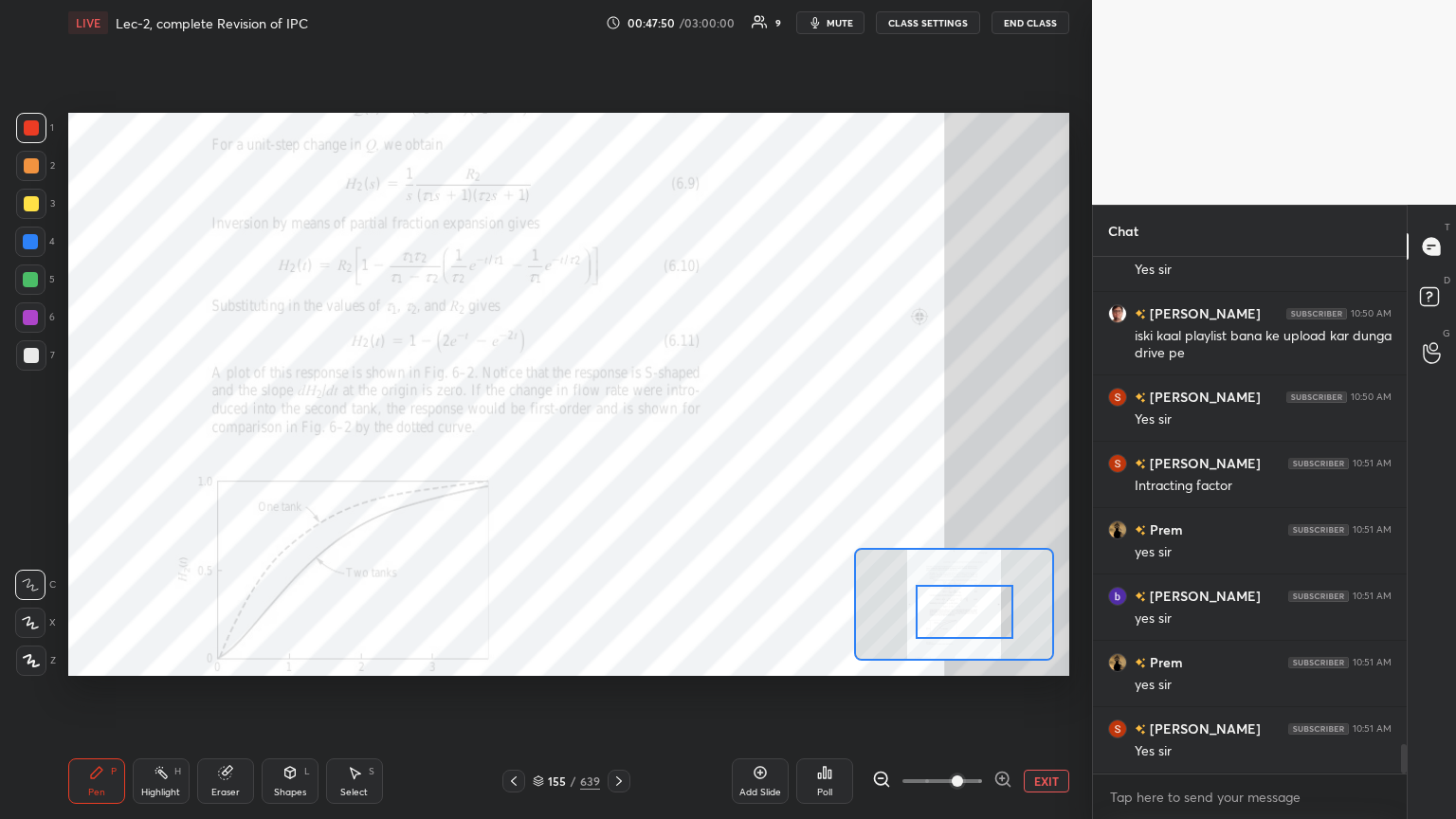 drag, startPoint x: 990, startPoint y: 589, endPoint x: 988, endPoint y: 609, distance: 20.099751 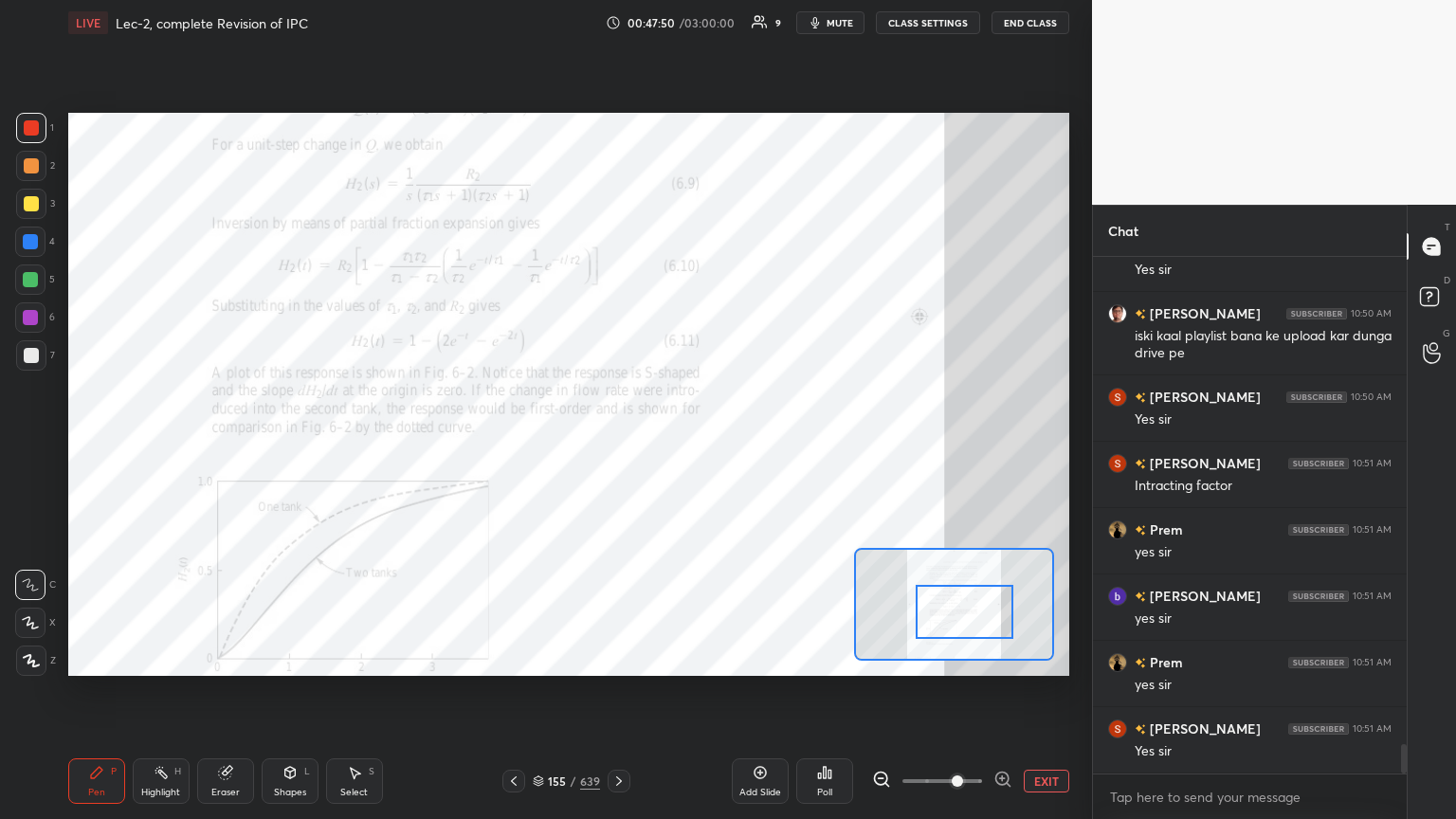 click at bounding box center (965, 611) 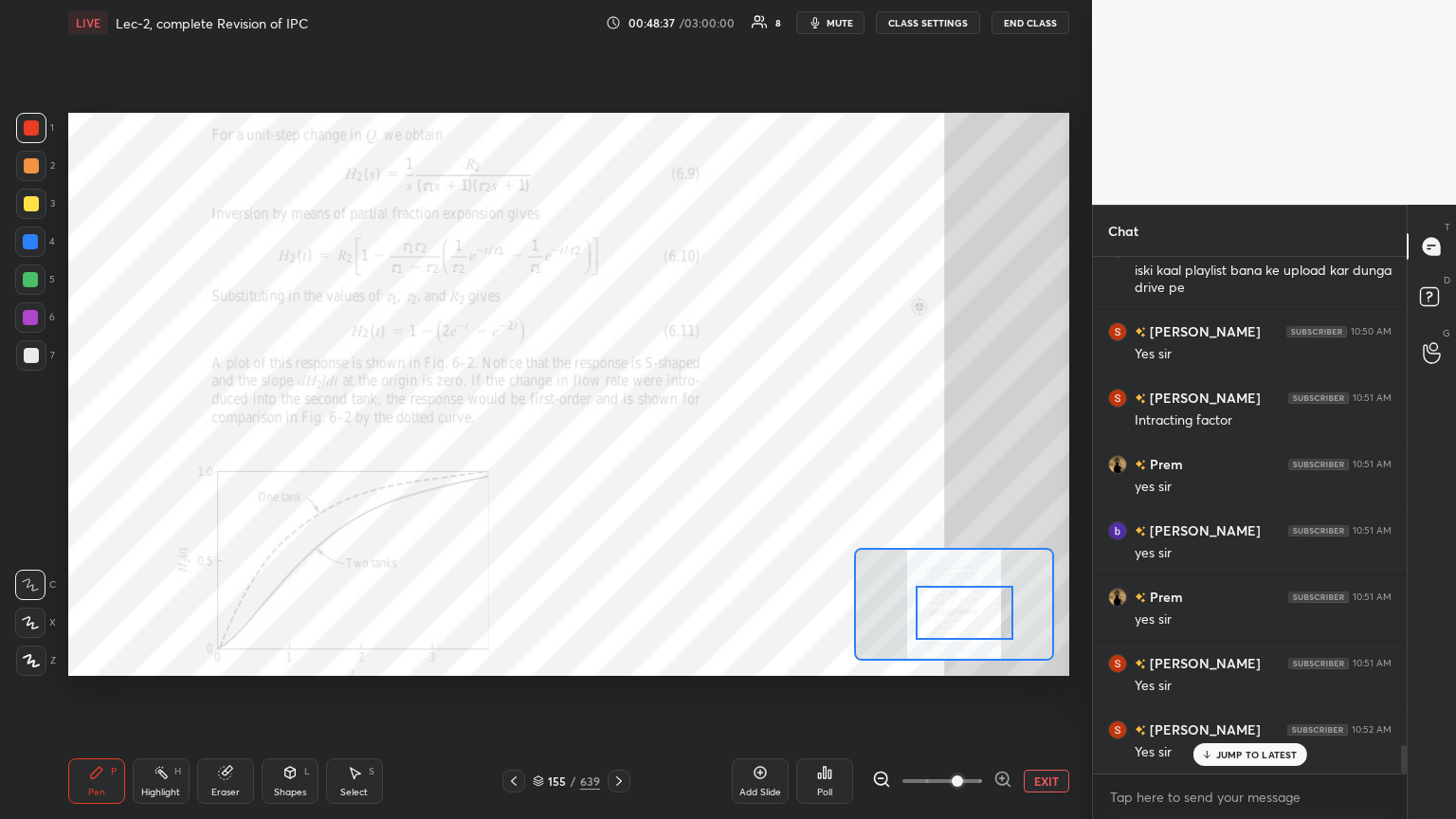 scroll, scrollTop: 8811, scrollLeft: 0, axis: vertical 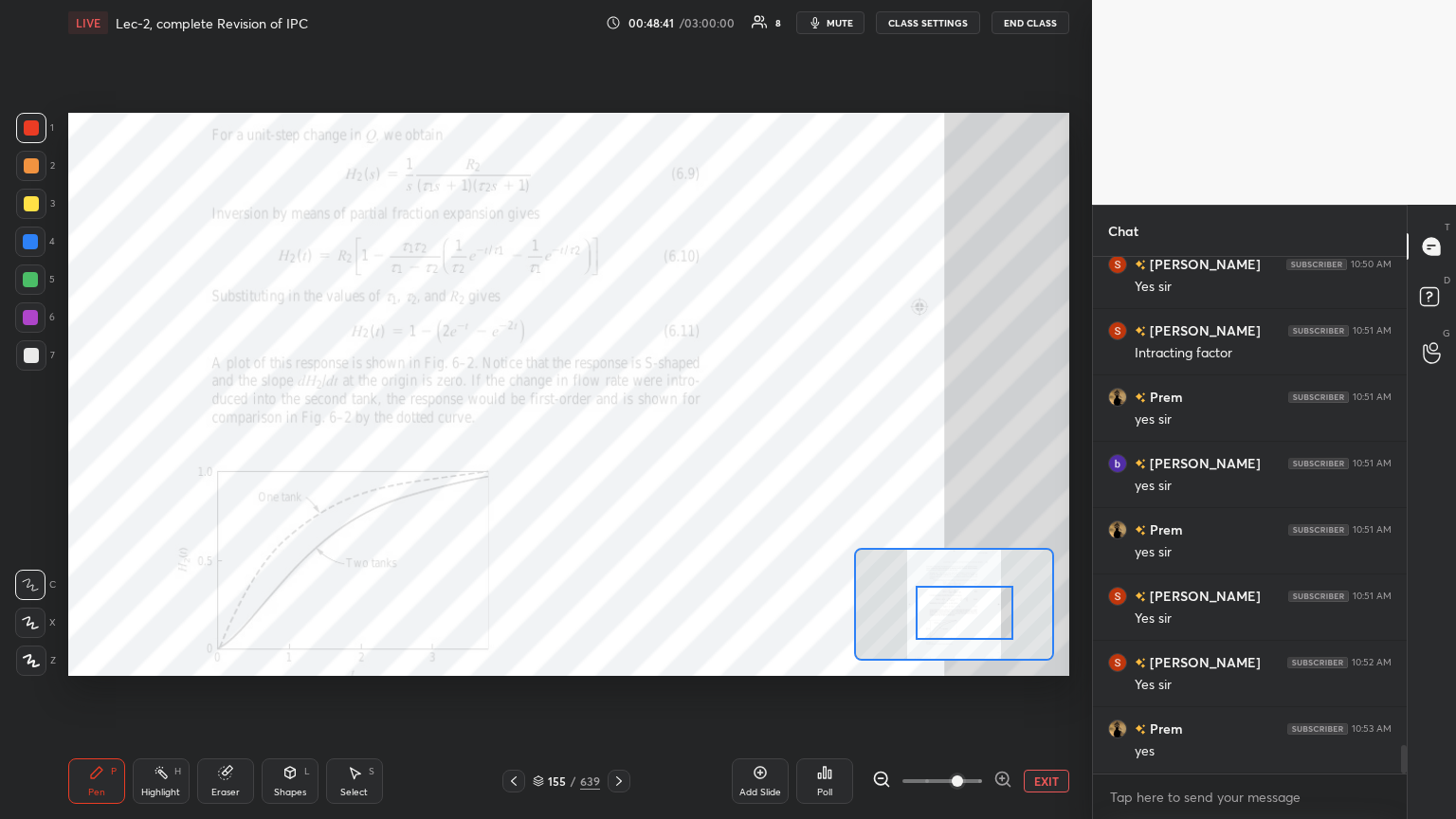 click at bounding box center [30, 318] 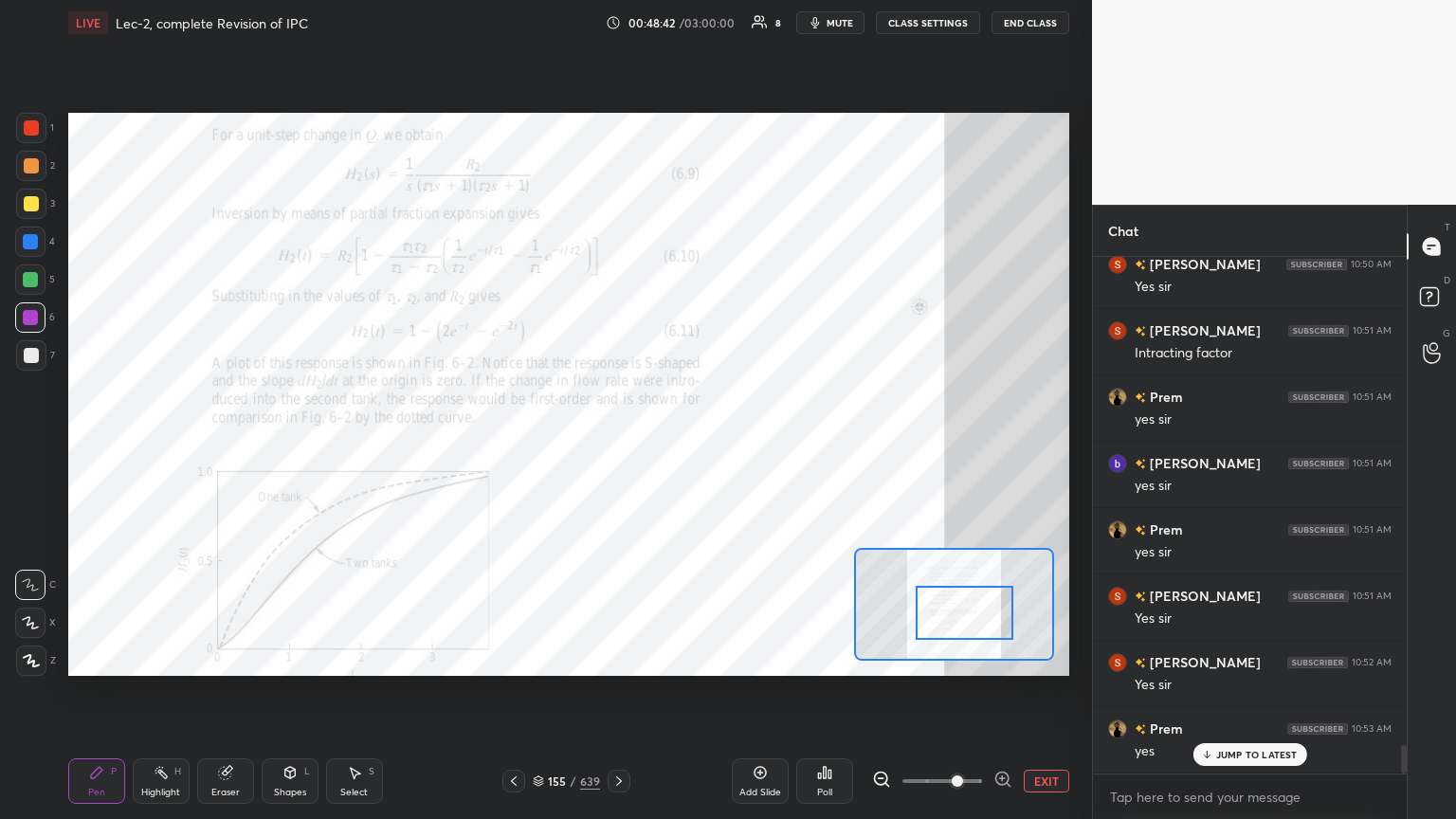scroll, scrollTop: 8876, scrollLeft: 0, axis: vertical 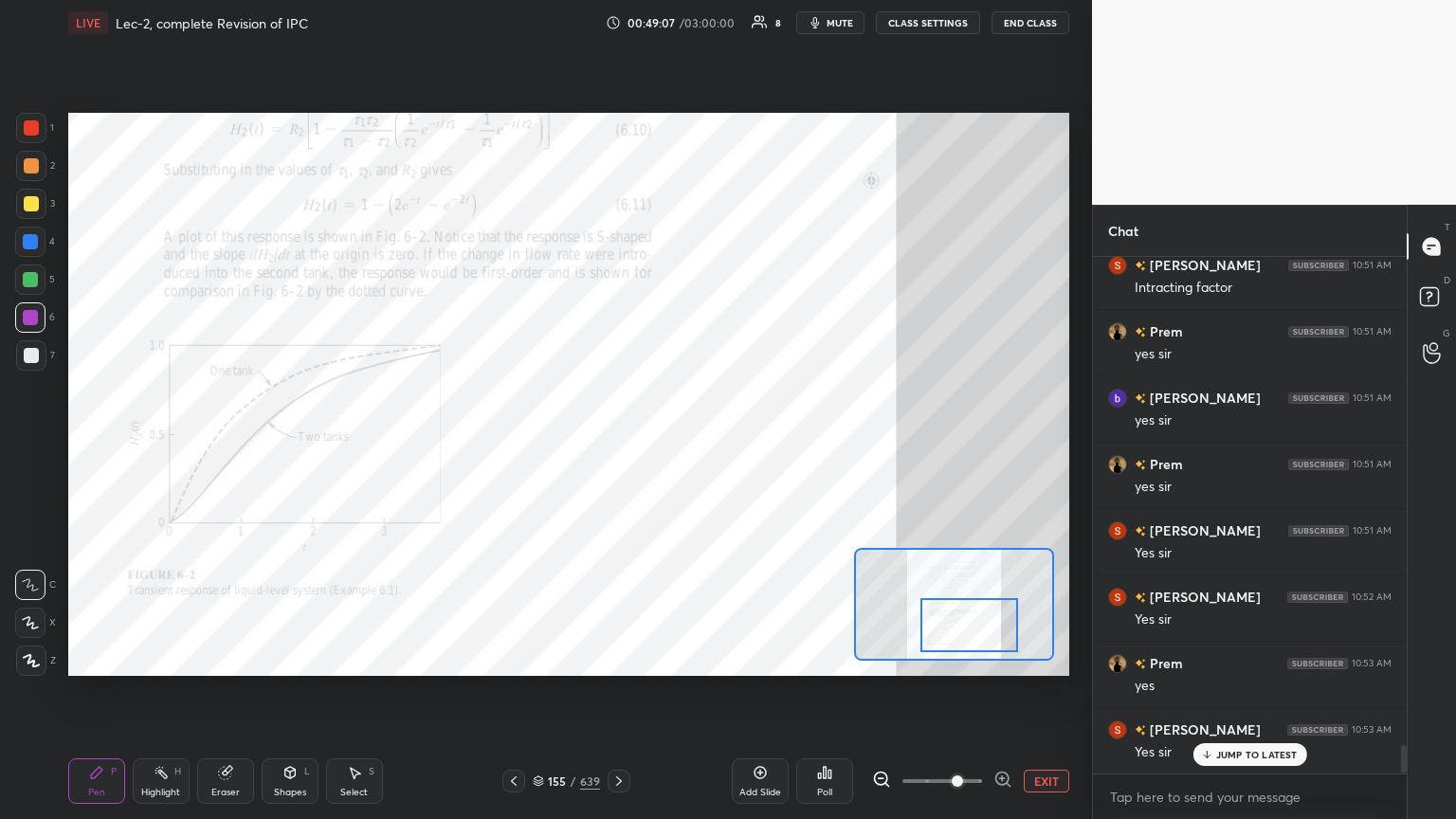 drag, startPoint x: 964, startPoint y: 607, endPoint x: 969, endPoint y: 619, distance: 13 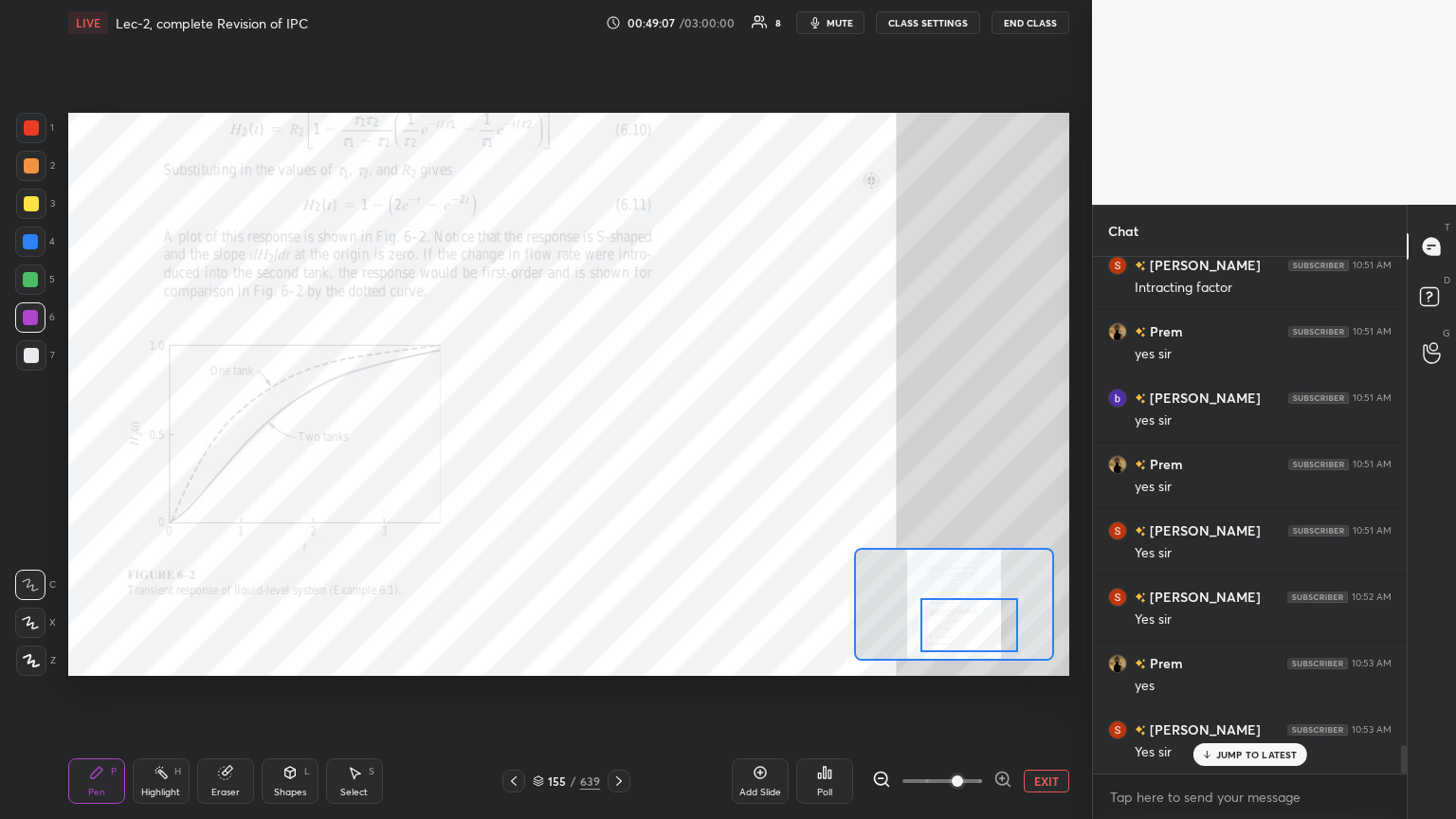 click at bounding box center [970, 625] 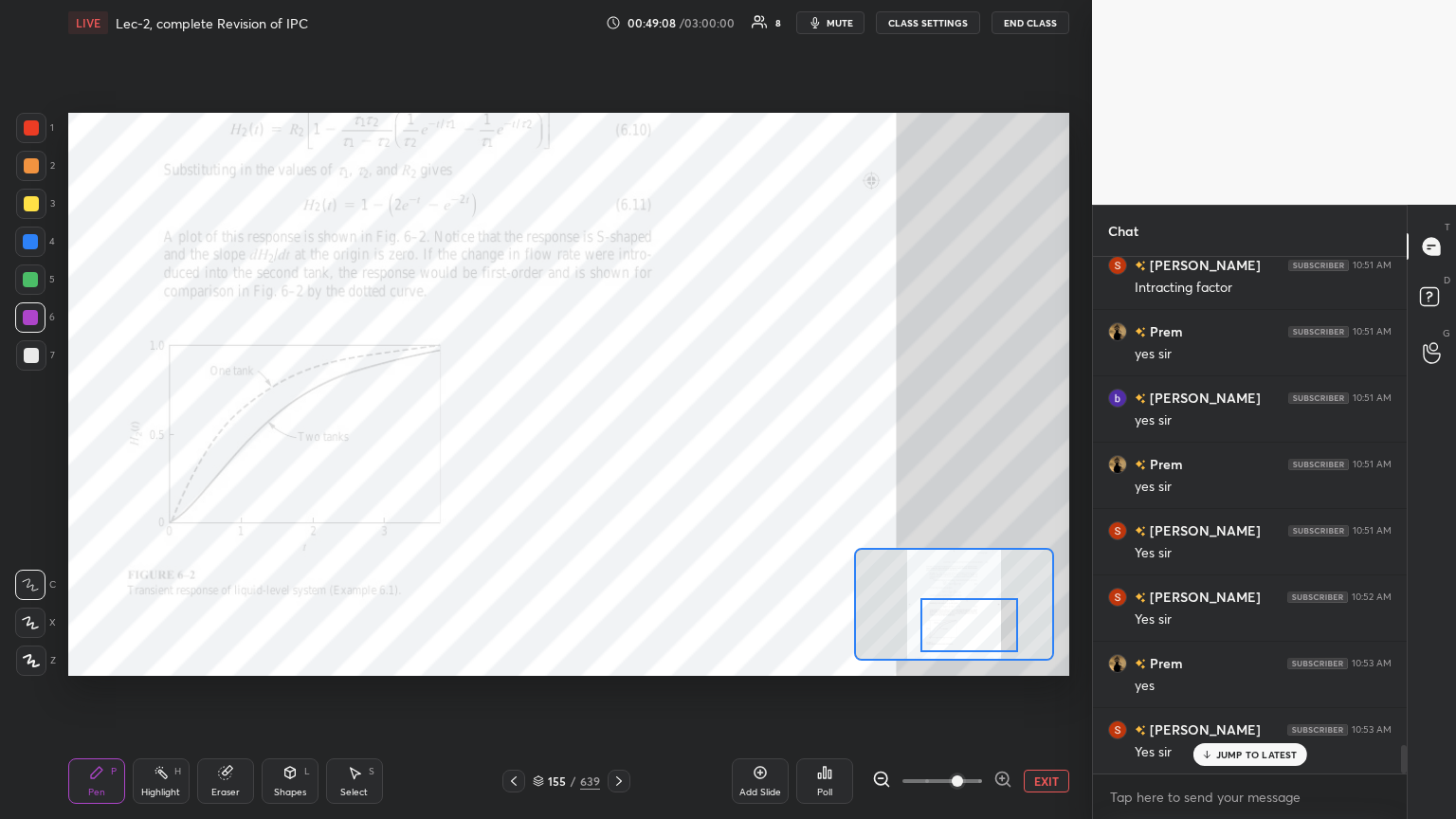 click 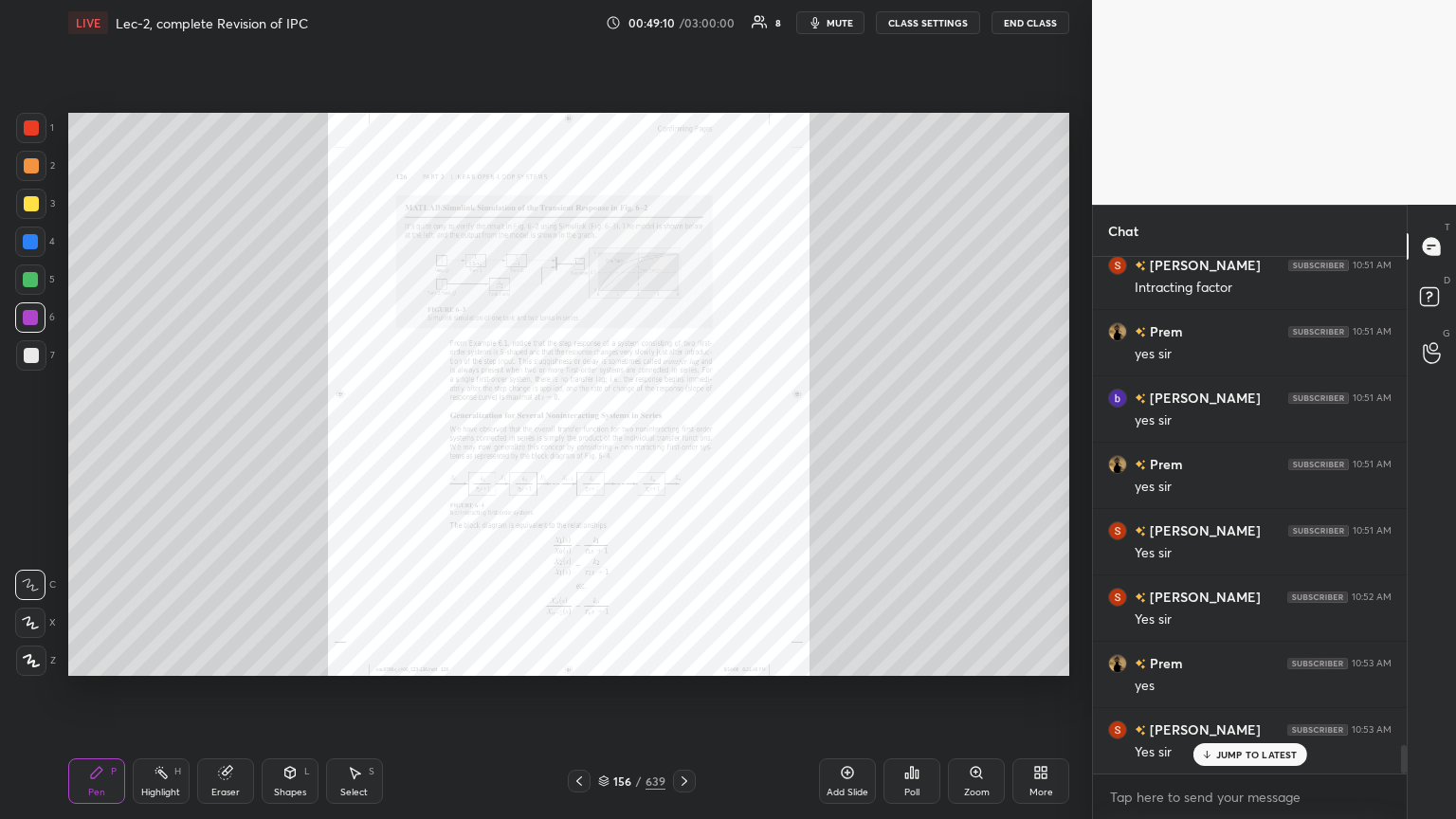 click on "Zoom" at bounding box center [976, 781] 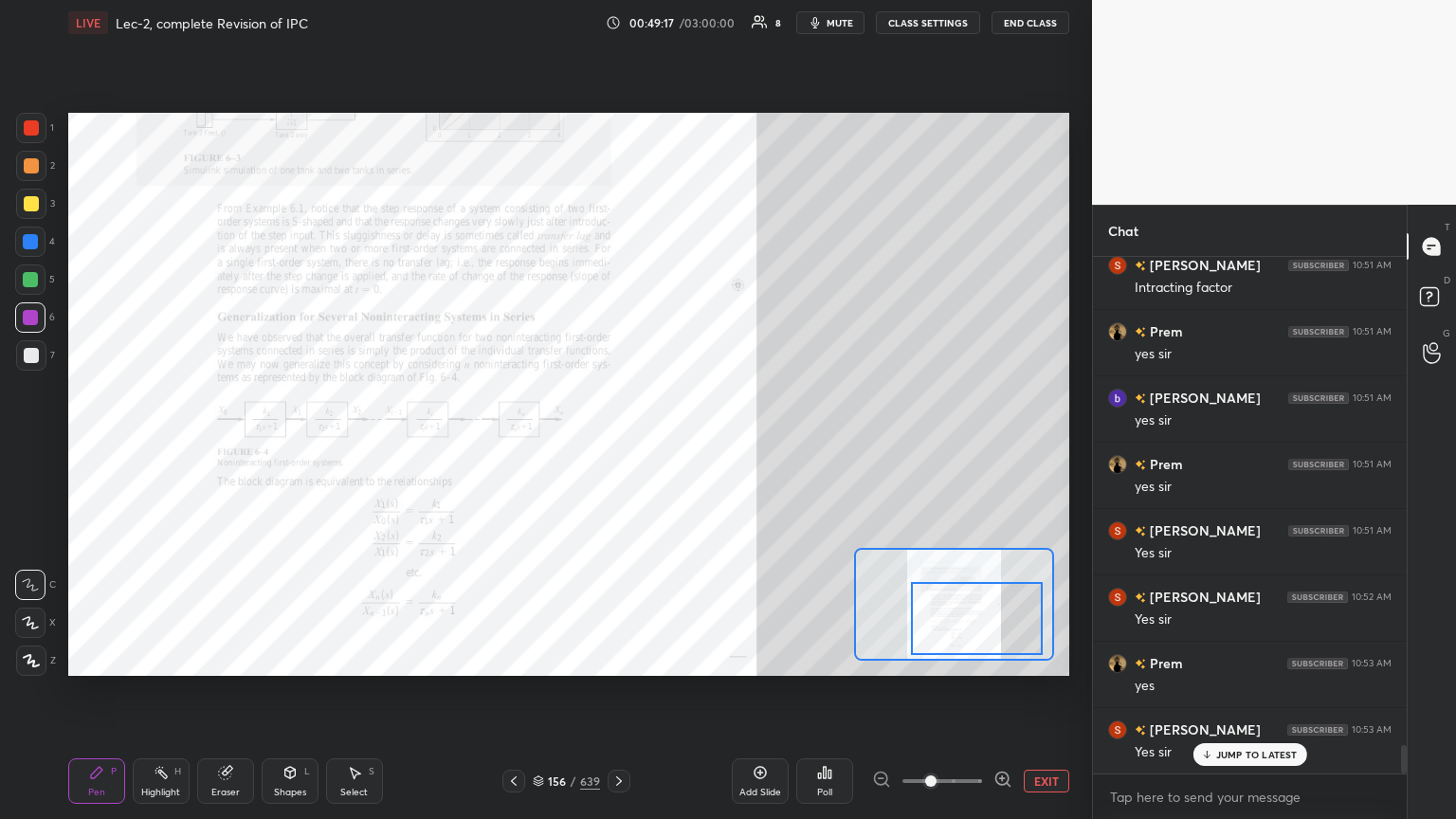 drag, startPoint x: 956, startPoint y: 626, endPoint x: 964, endPoint y: 648, distance: 23.4094 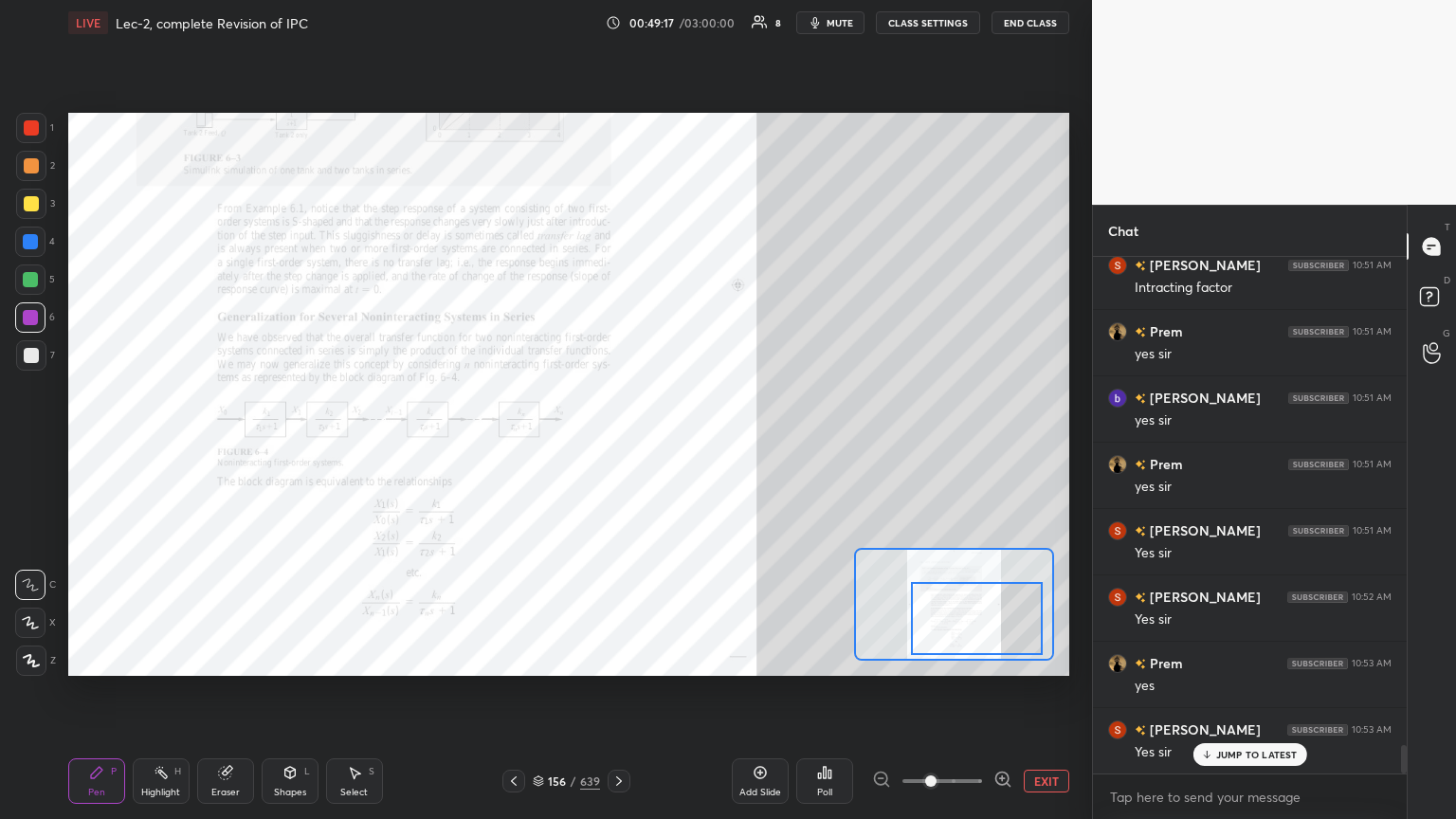 click at bounding box center (976, 618) 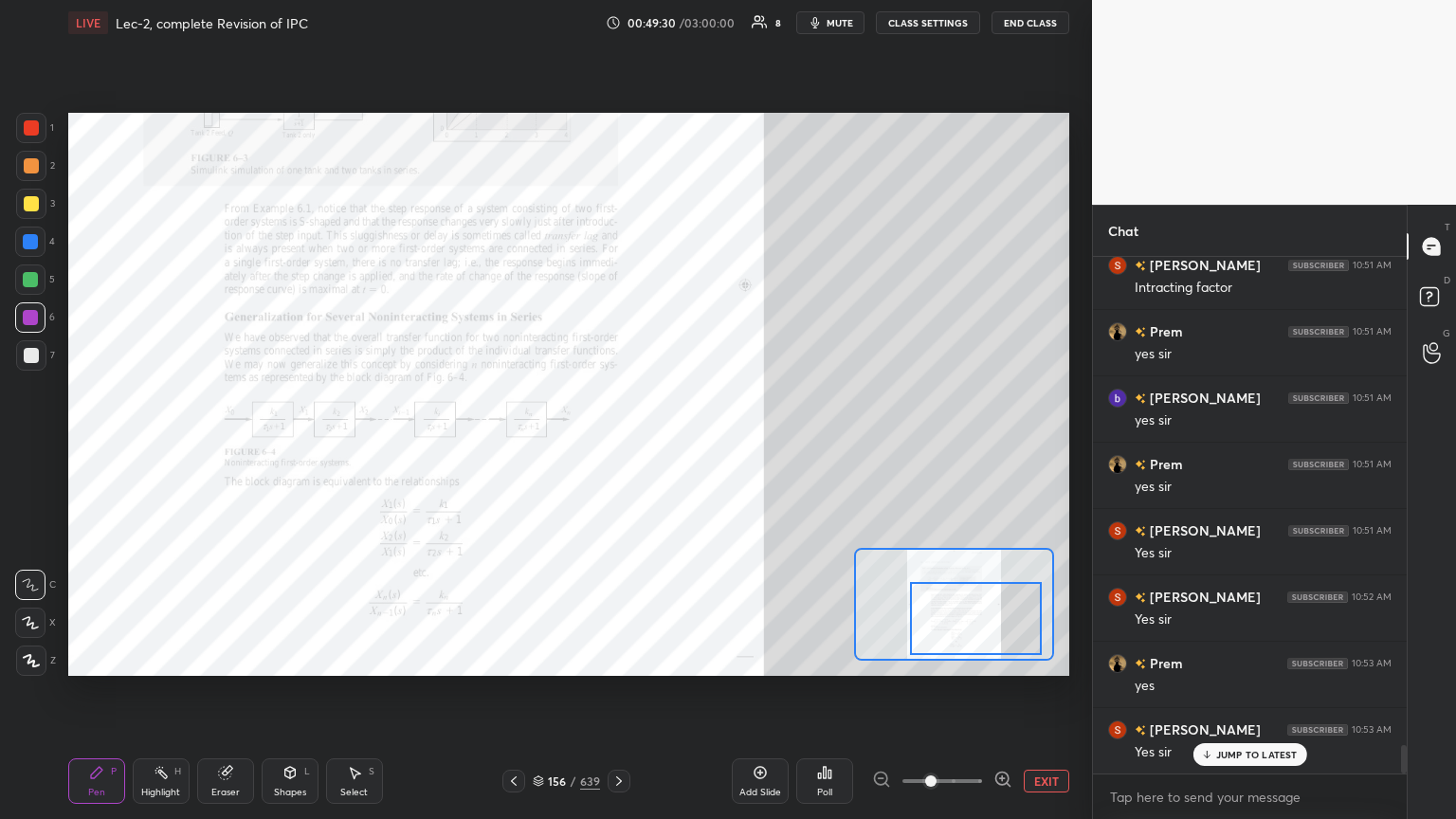 click 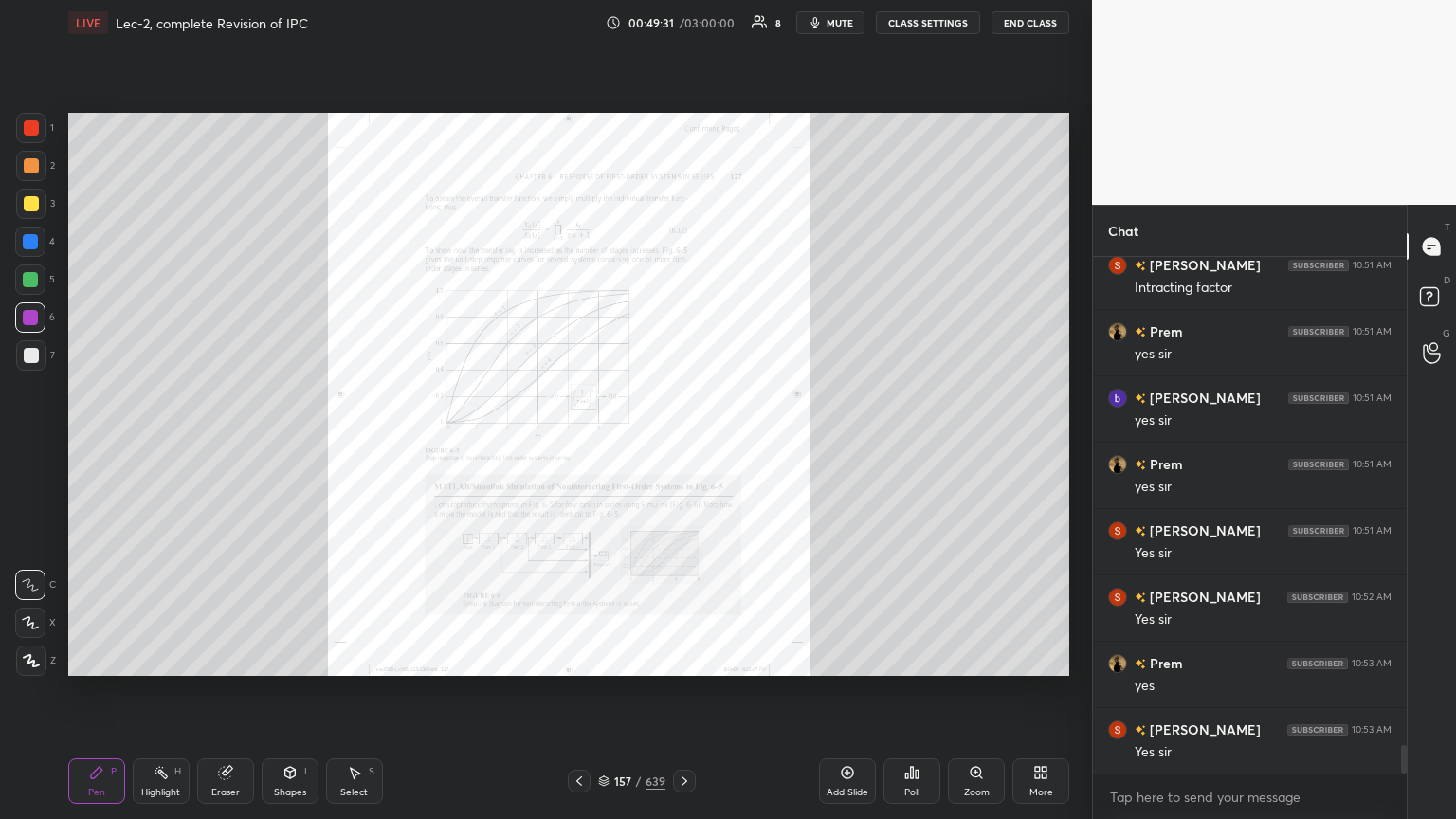 scroll, scrollTop: 8944, scrollLeft: 0, axis: vertical 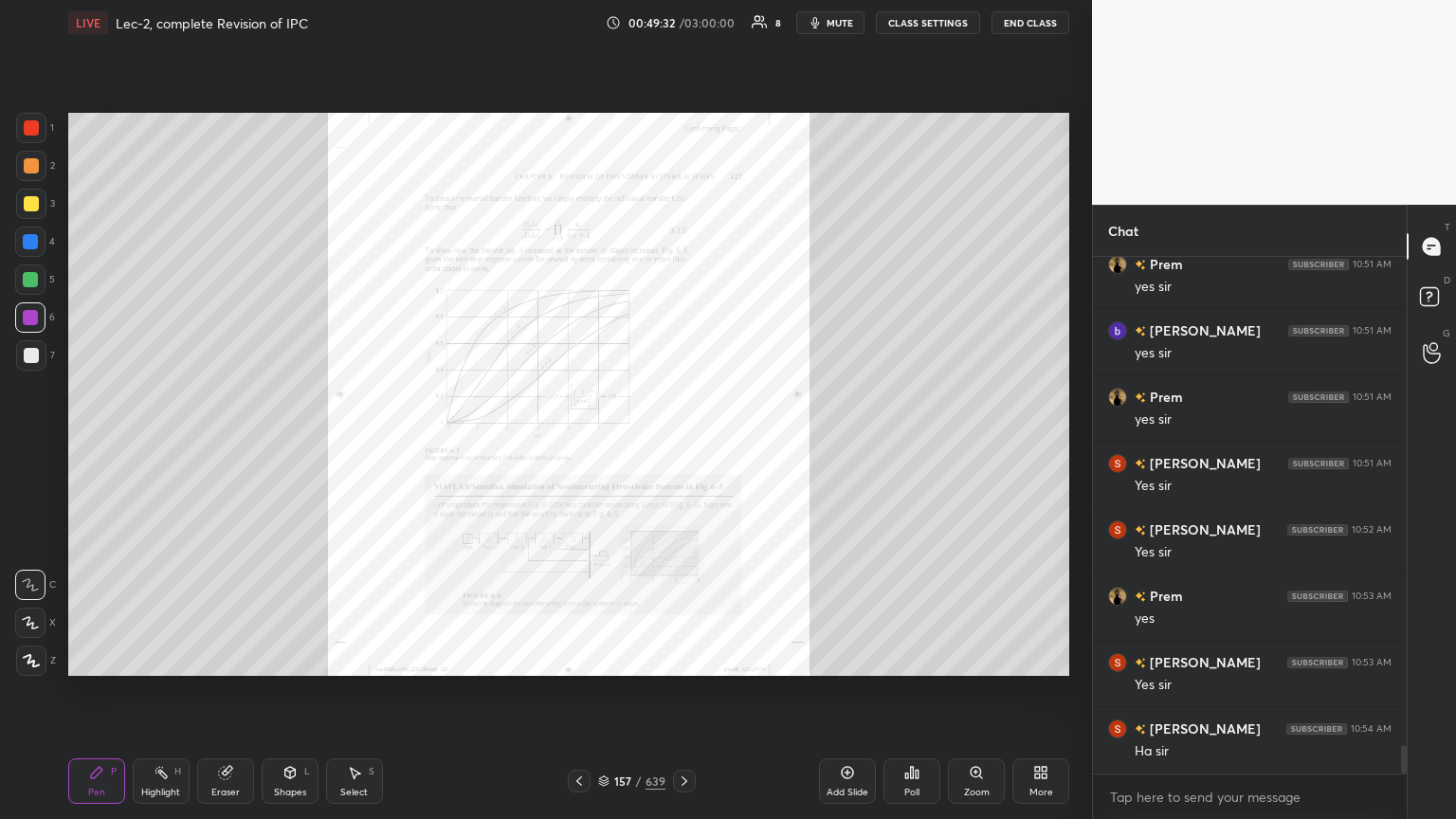 click on "Zoom" at bounding box center (976, 792) 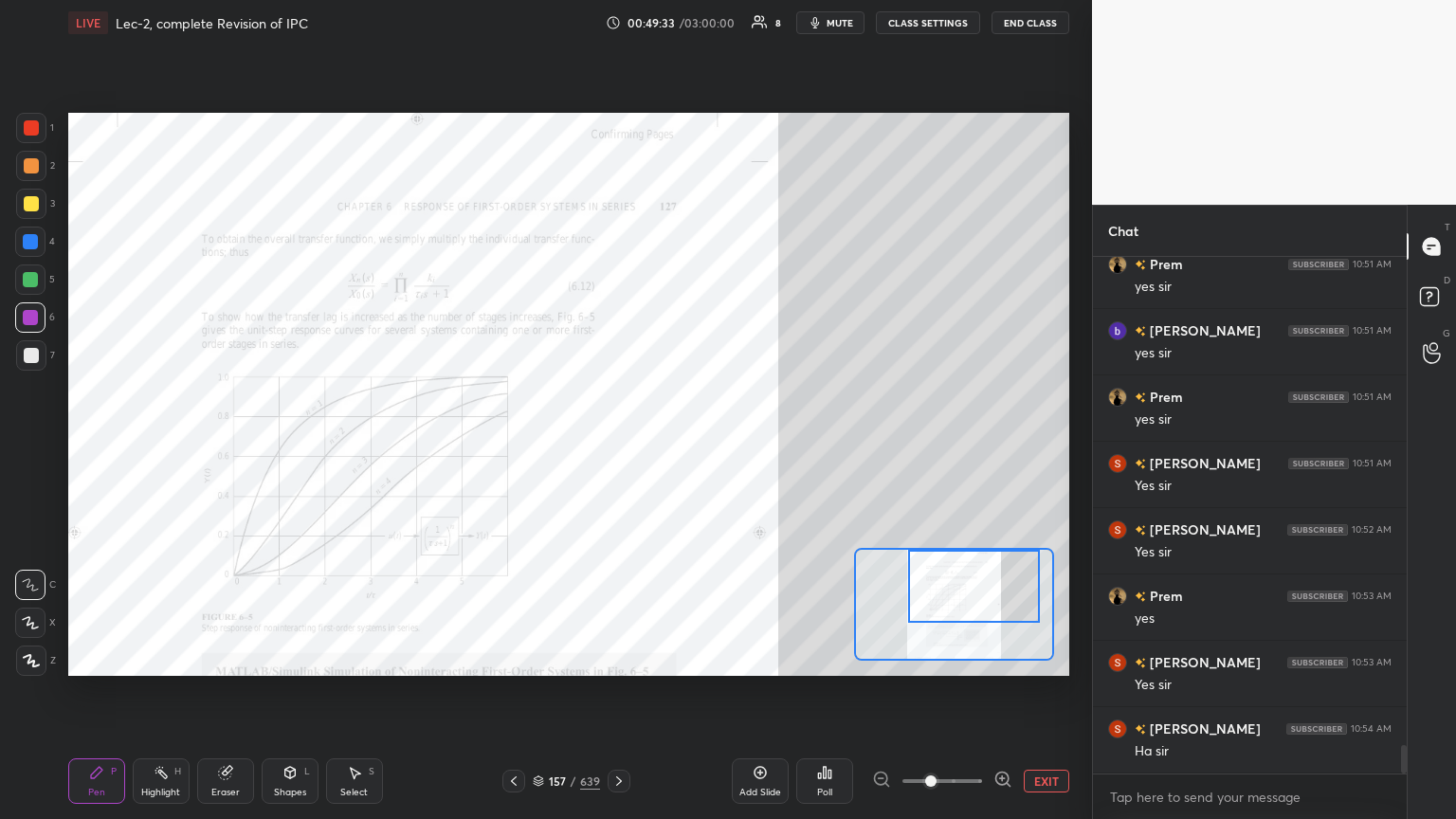 click at bounding box center (974, 586) 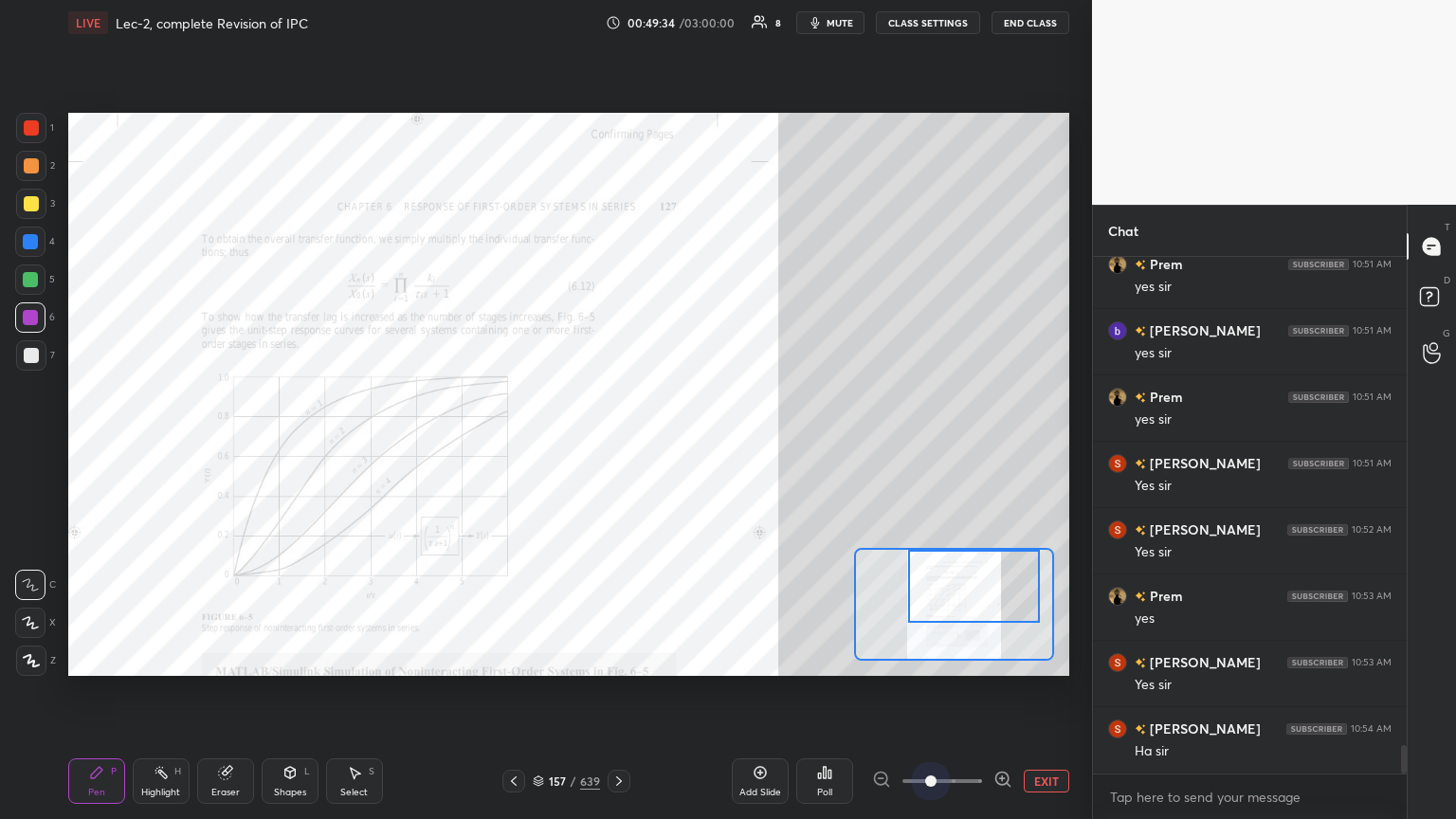 drag, startPoint x: 939, startPoint y: 781, endPoint x: 979, endPoint y: 696, distance: 93.94147 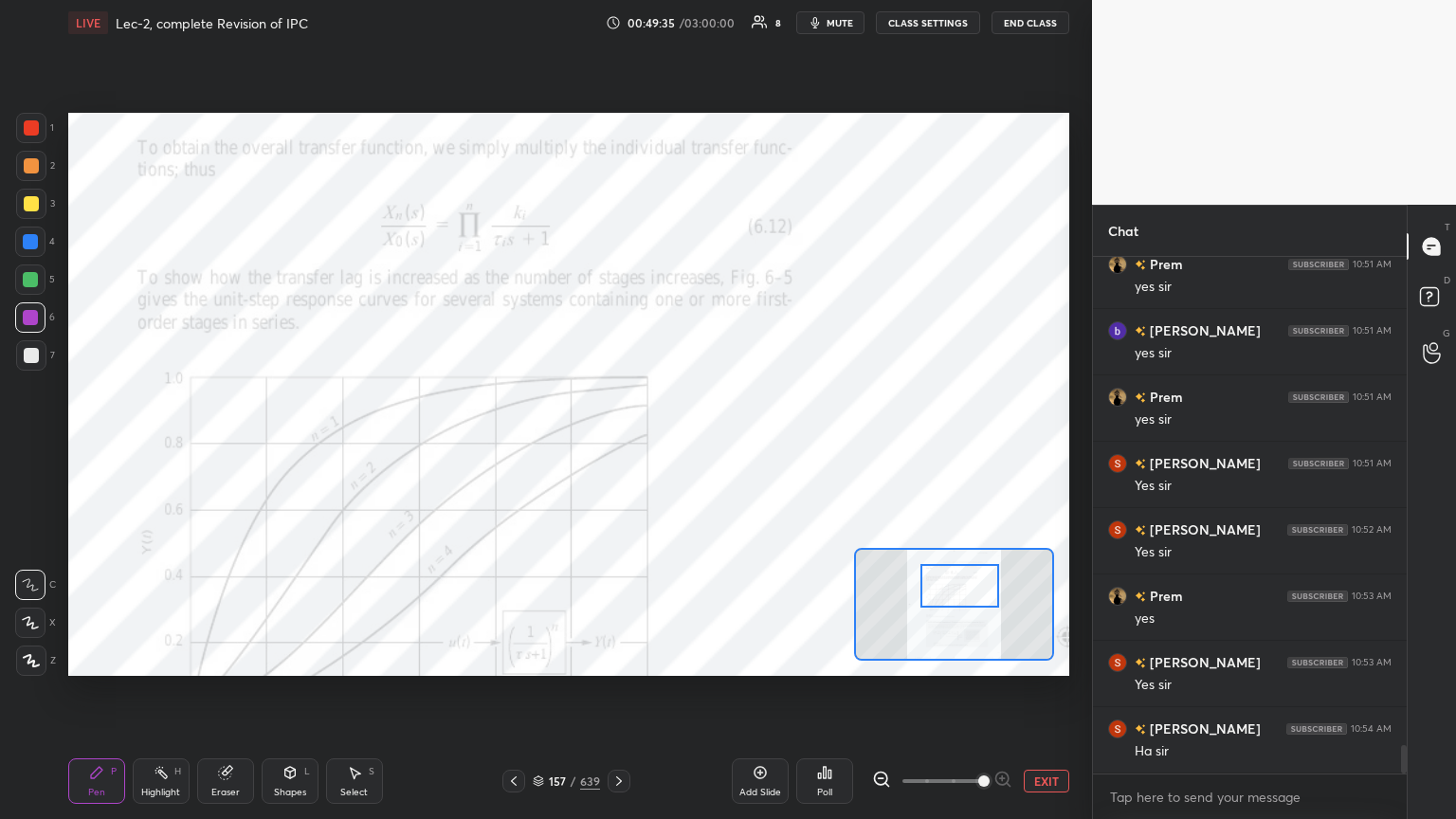 click at bounding box center (959, 586) 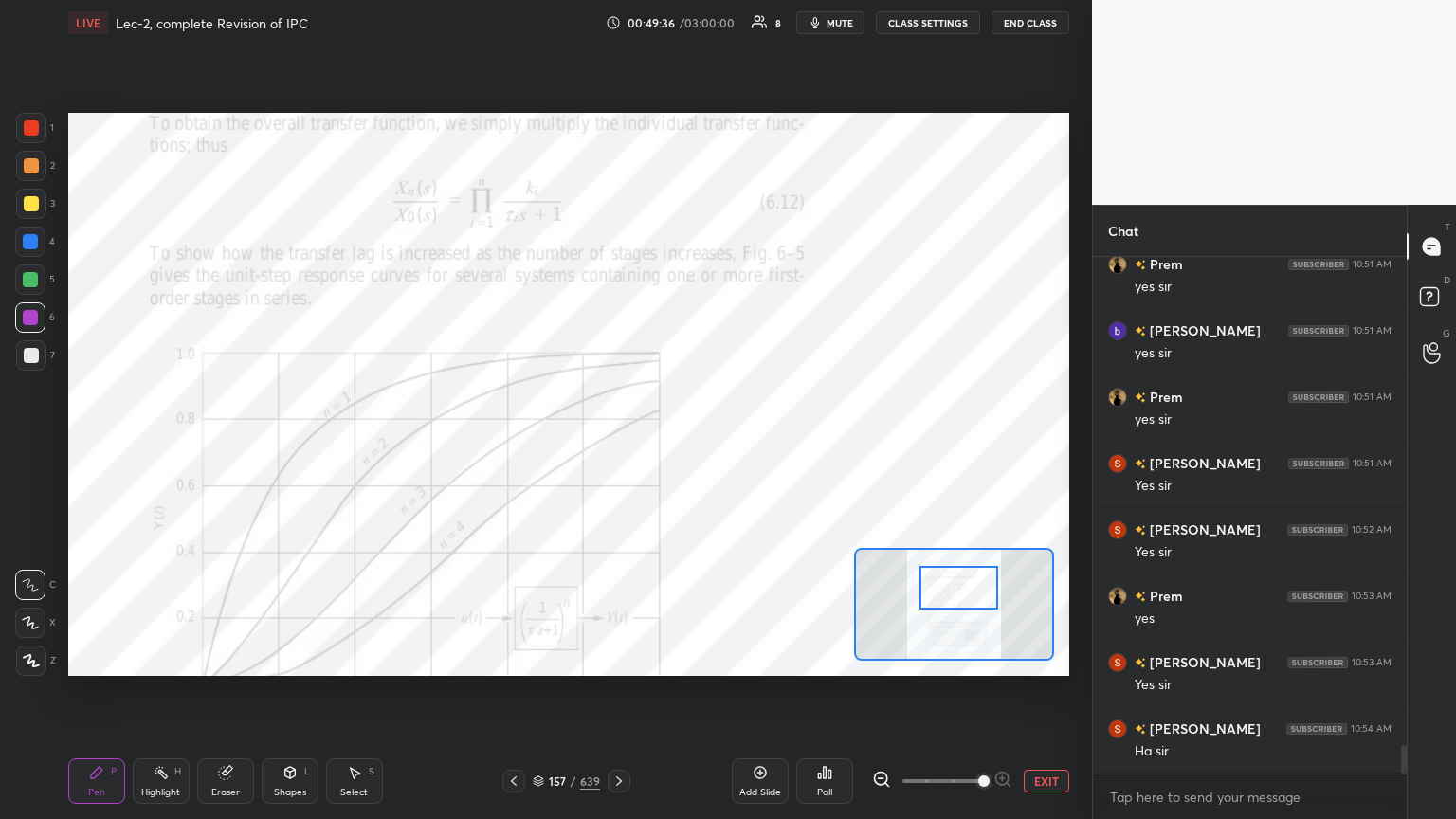 click on "Shapes L" at bounding box center [290, 781] 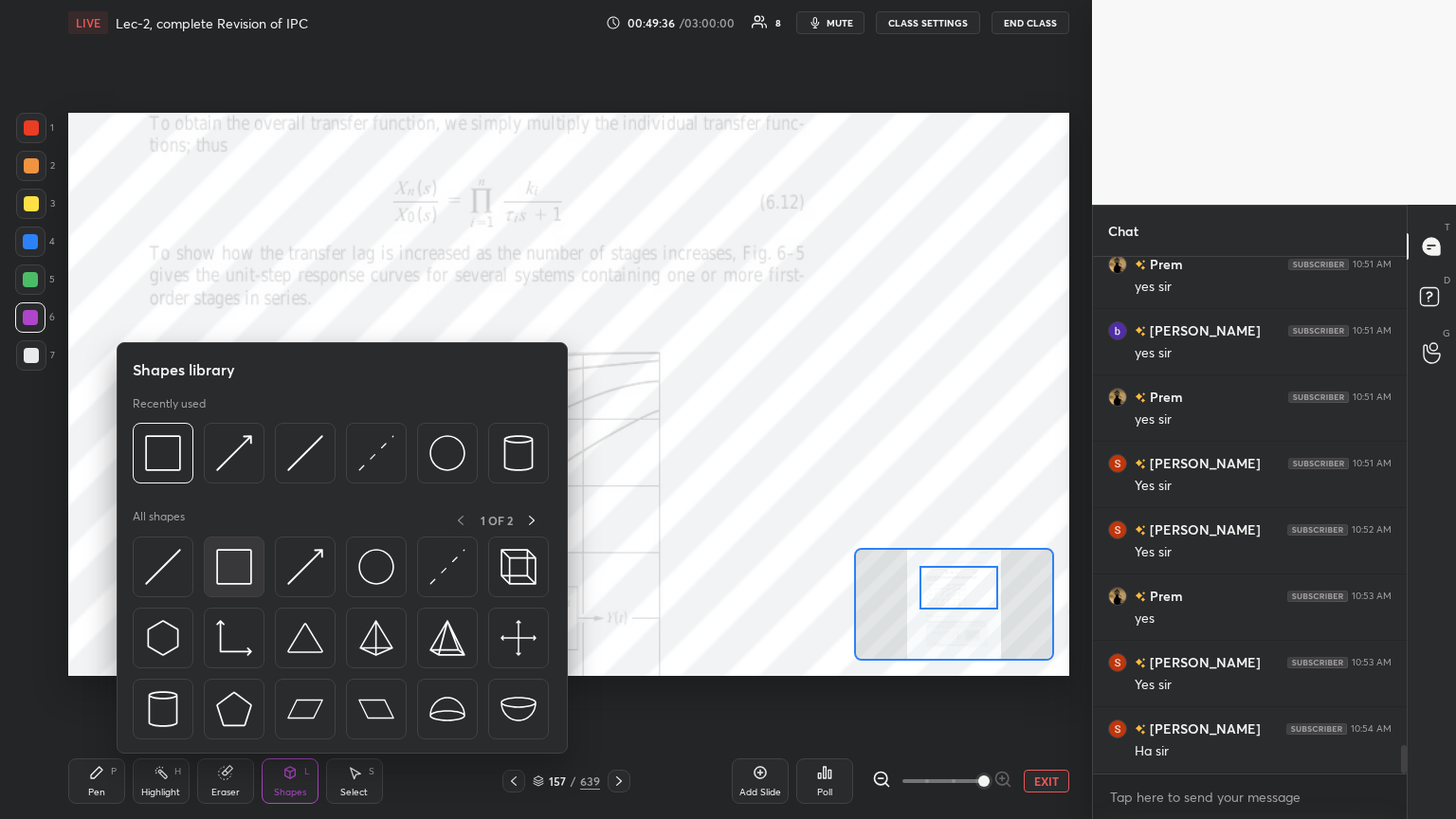 click at bounding box center [234, 567] 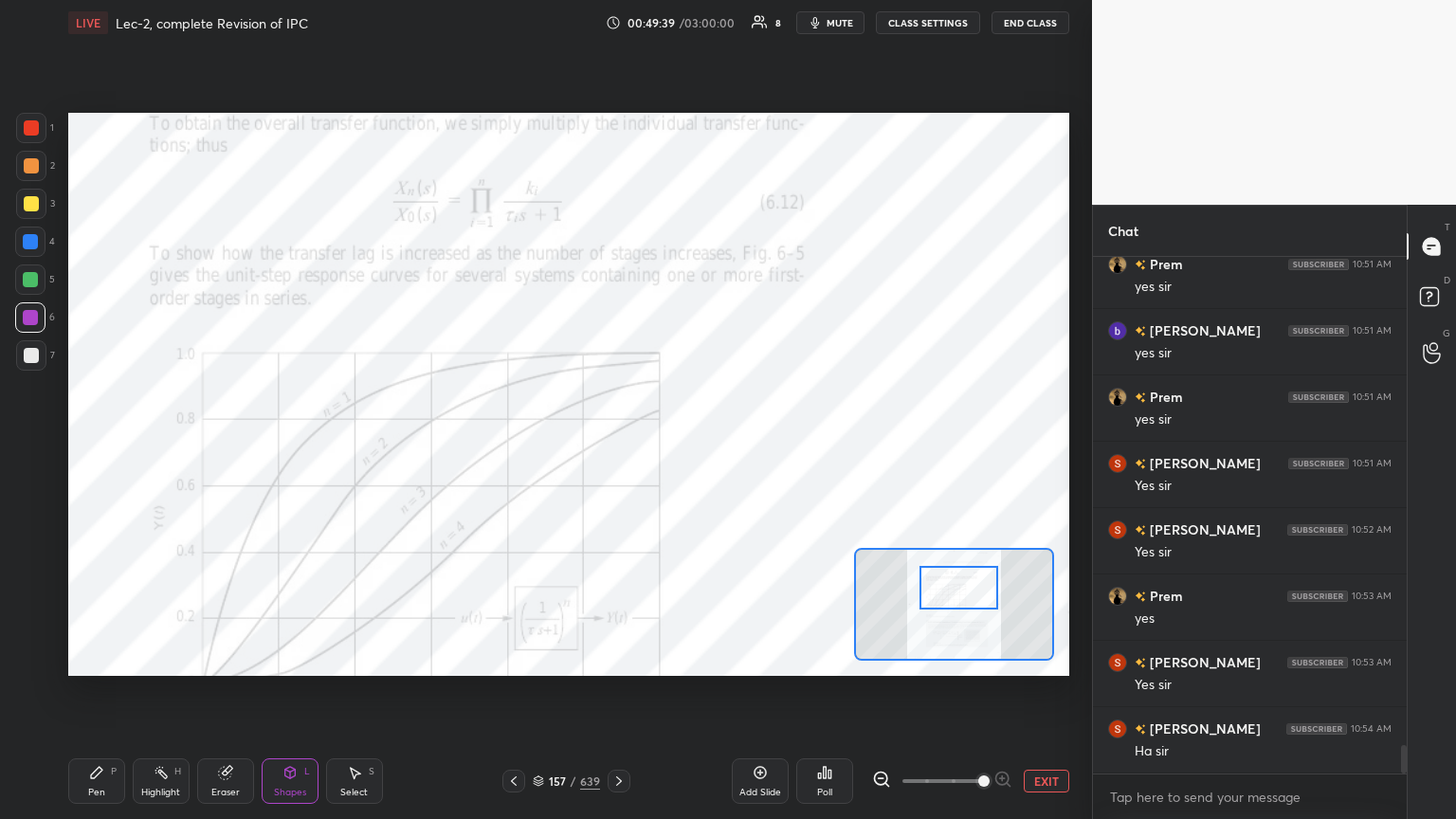 click on "Pen P" at bounding box center [97, 781] 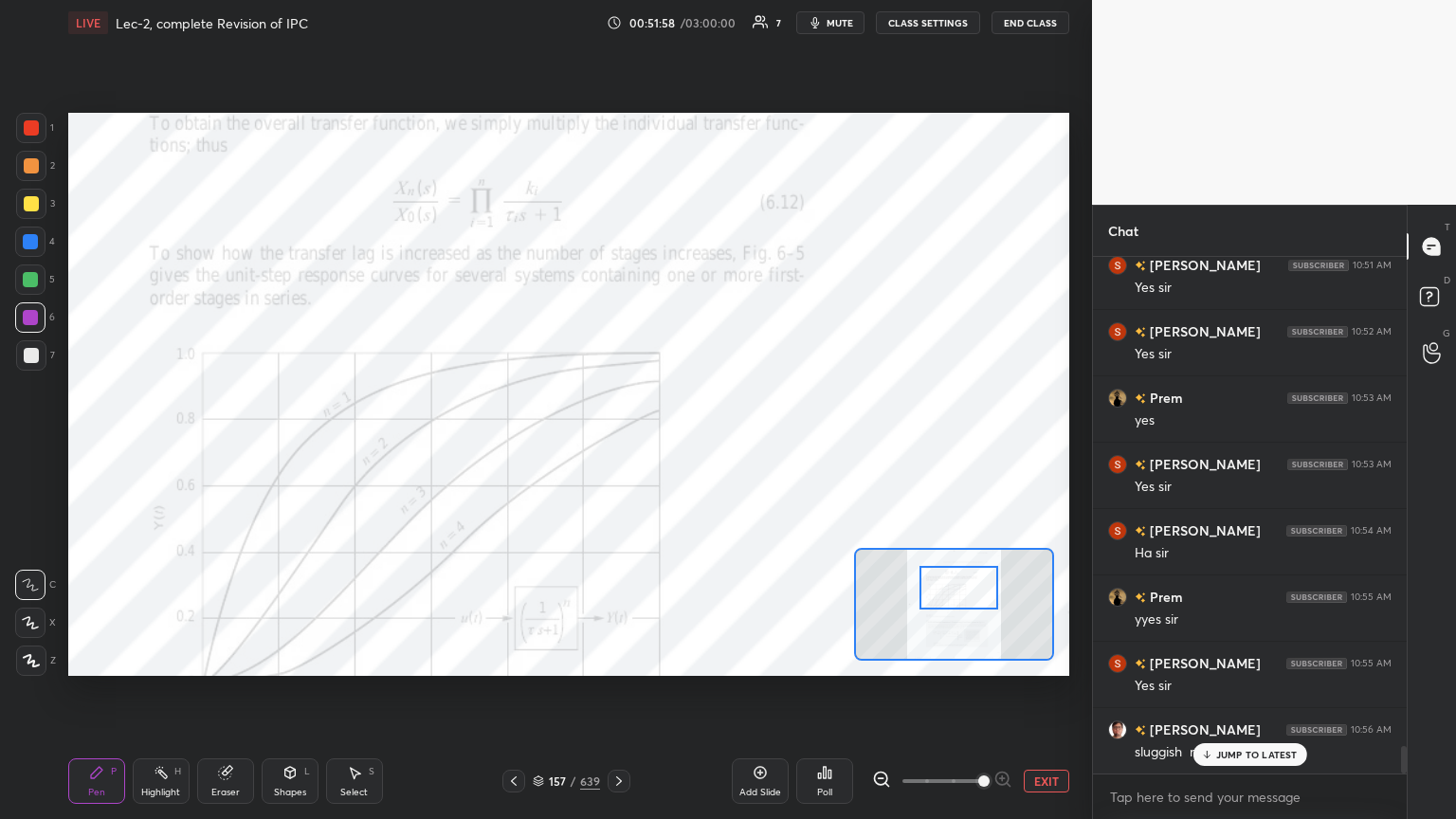 scroll, scrollTop: 9209, scrollLeft: 0, axis: vertical 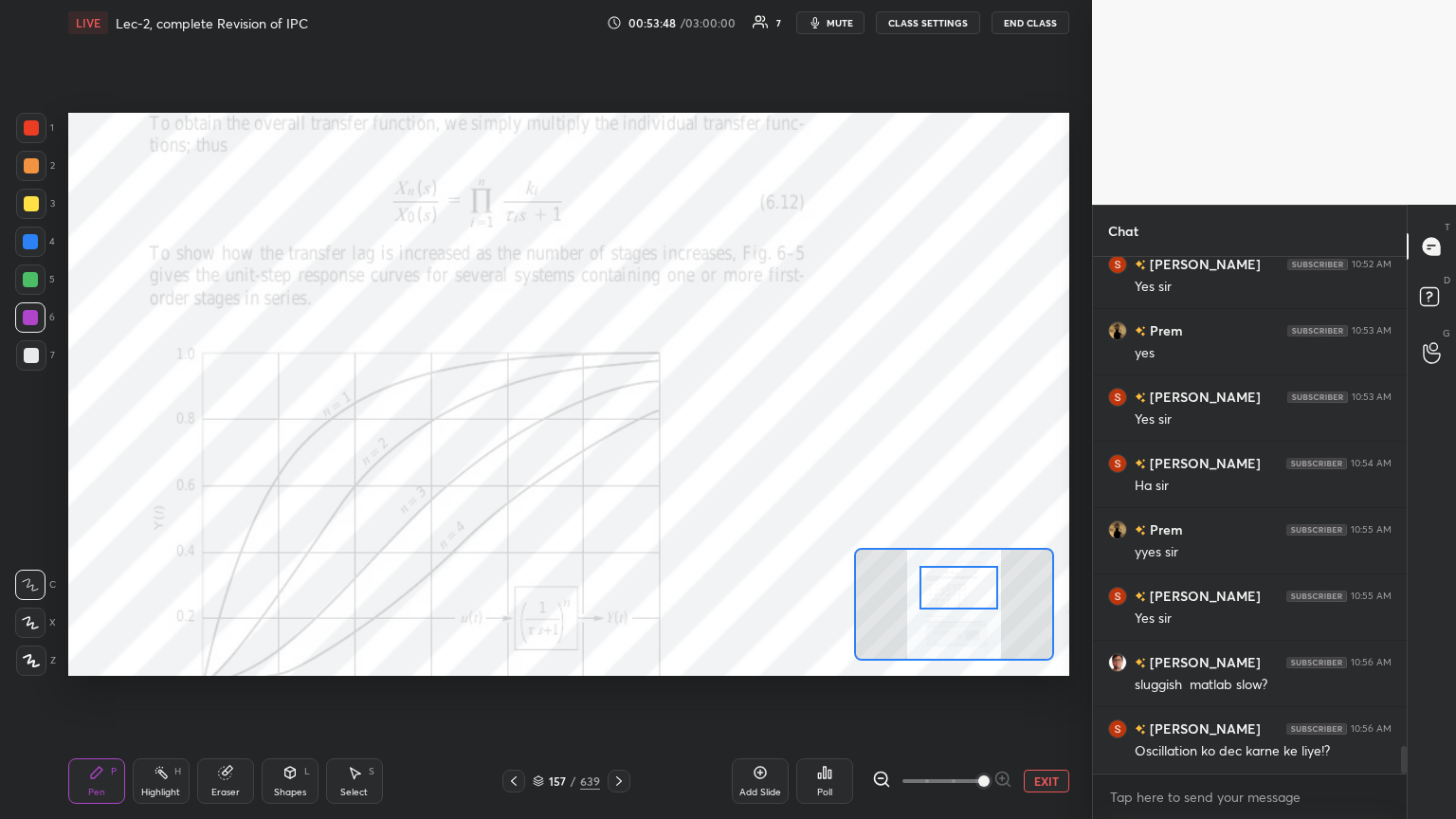 click on "Setting up your live class Poll for   secs No correct answer Start poll" at bounding box center [569, 394] 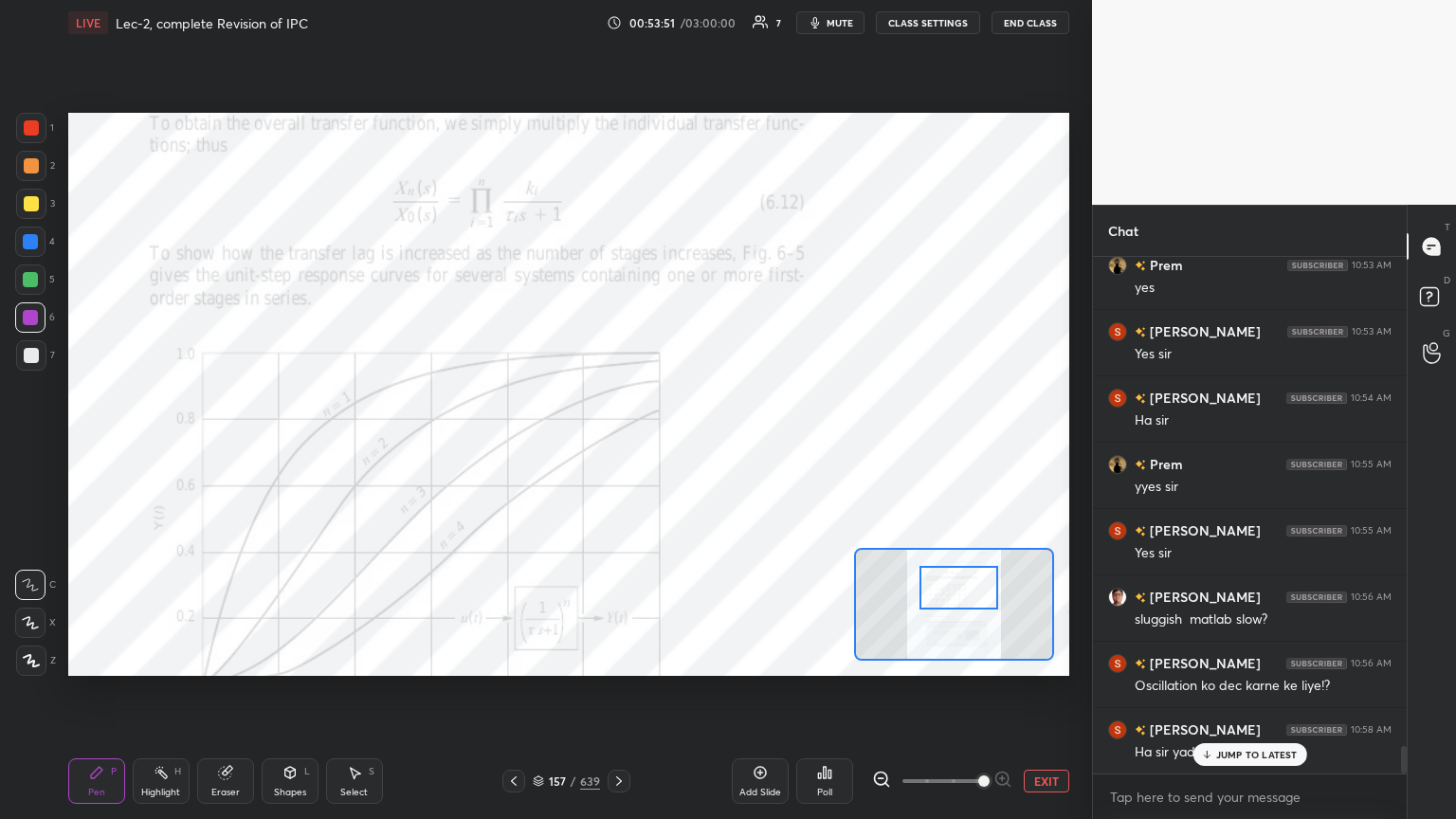 scroll, scrollTop: 9342, scrollLeft: 0, axis: vertical 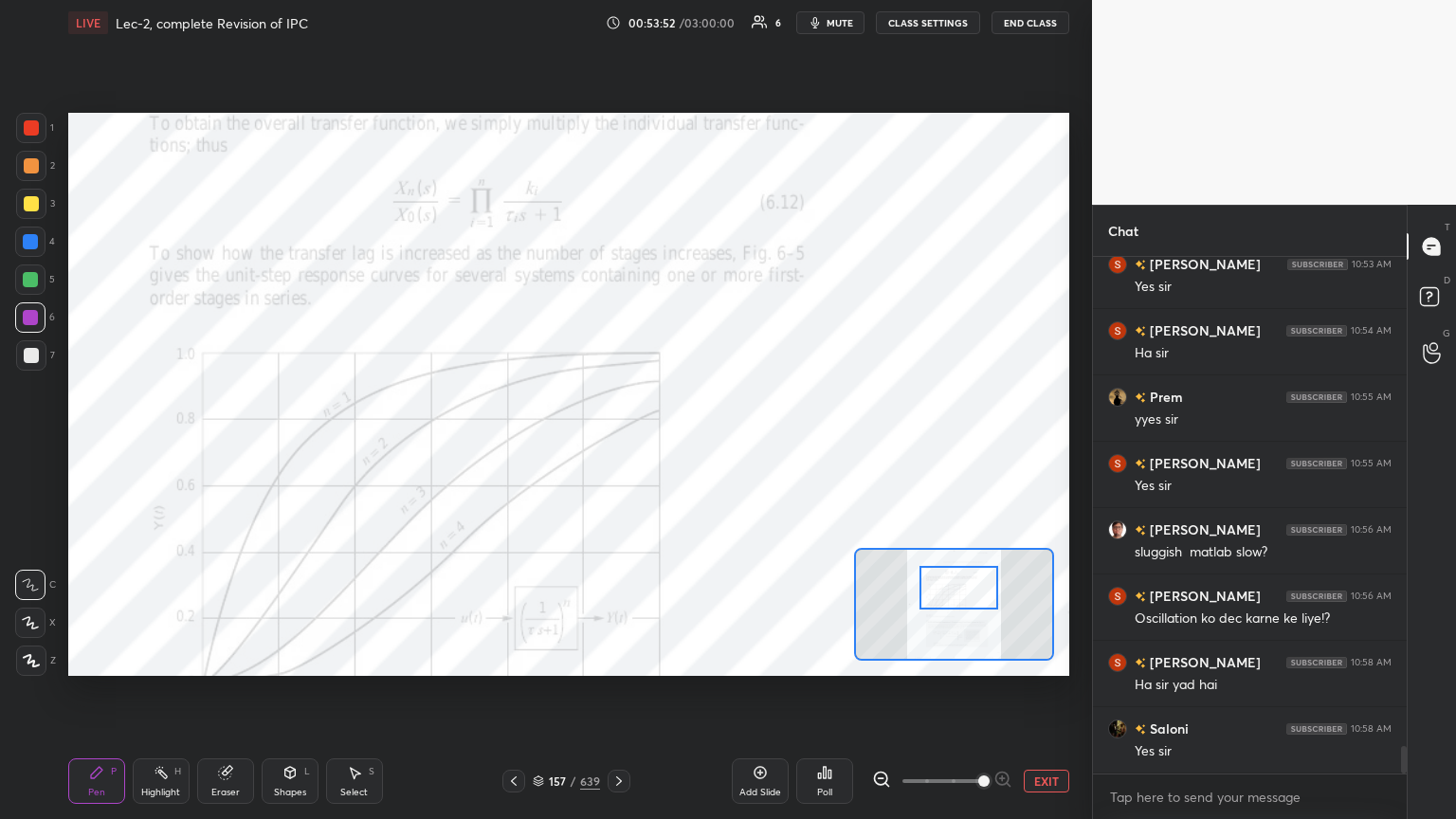 click at bounding box center [30, 280] 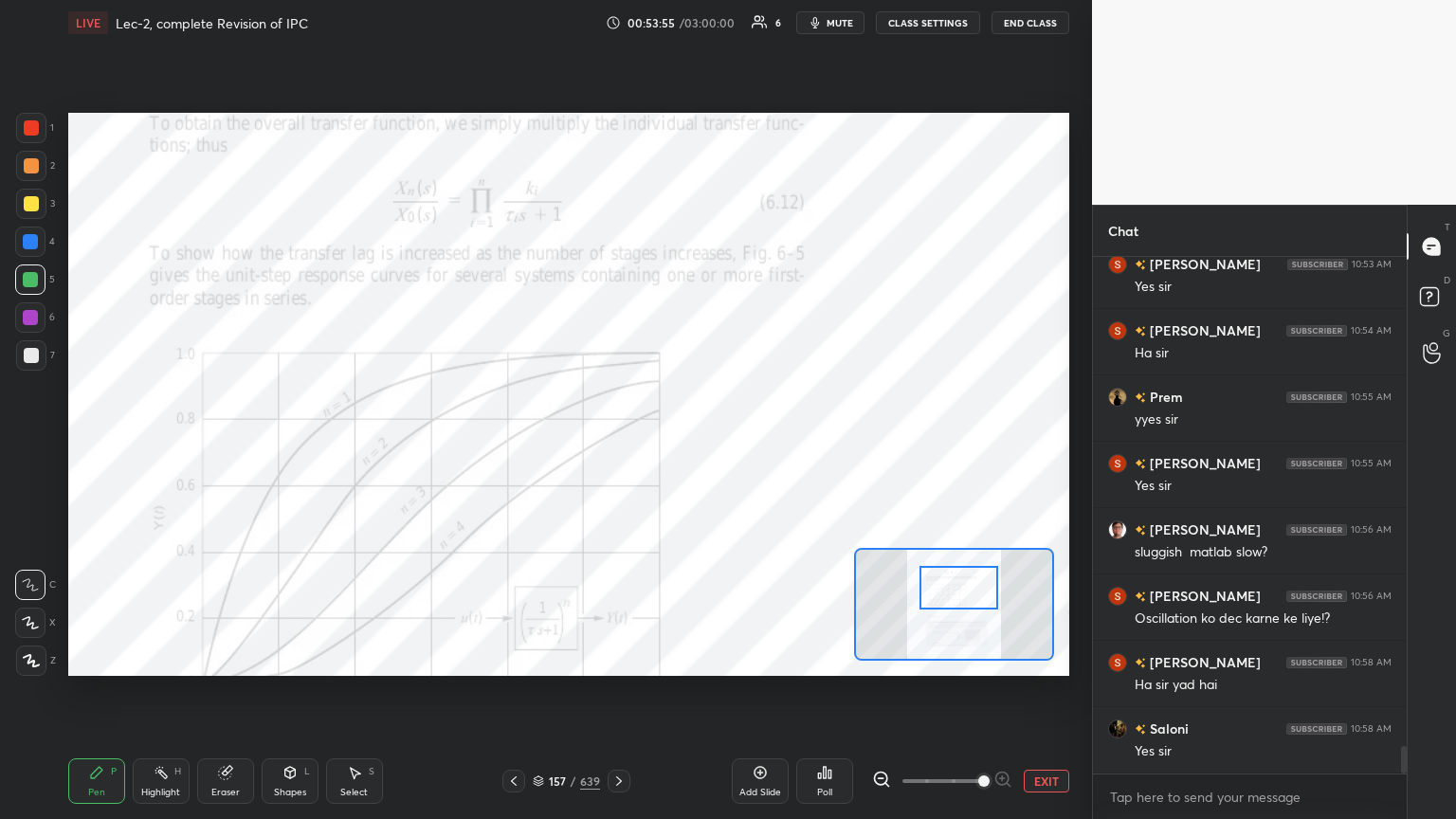 scroll, scrollTop: 9407, scrollLeft: 0, axis: vertical 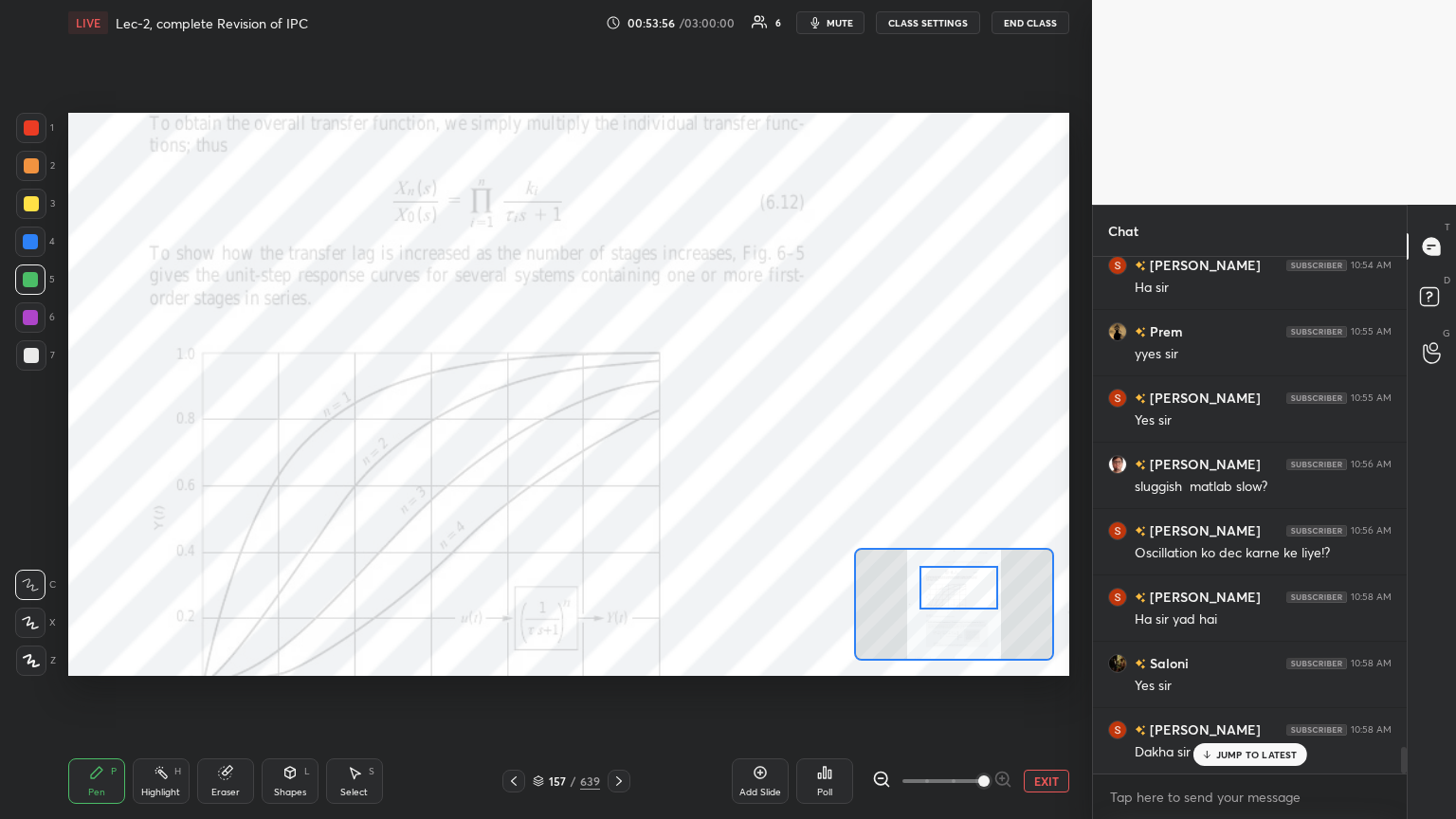 click at bounding box center (31, 204) 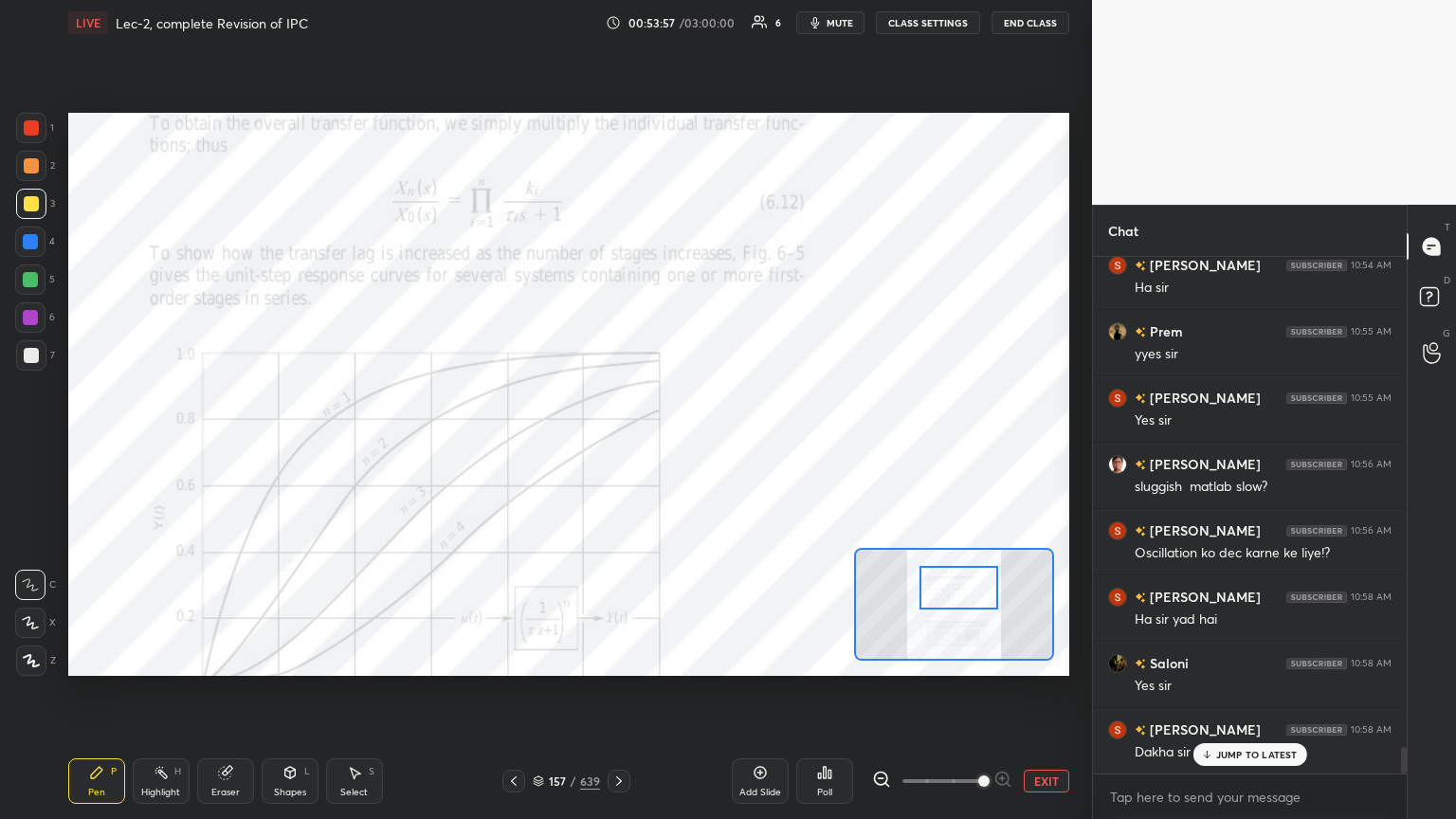 drag, startPoint x: 30, startPoint y: 152, endPoint x: 35, endPoint y: 126, distance: 26.4764 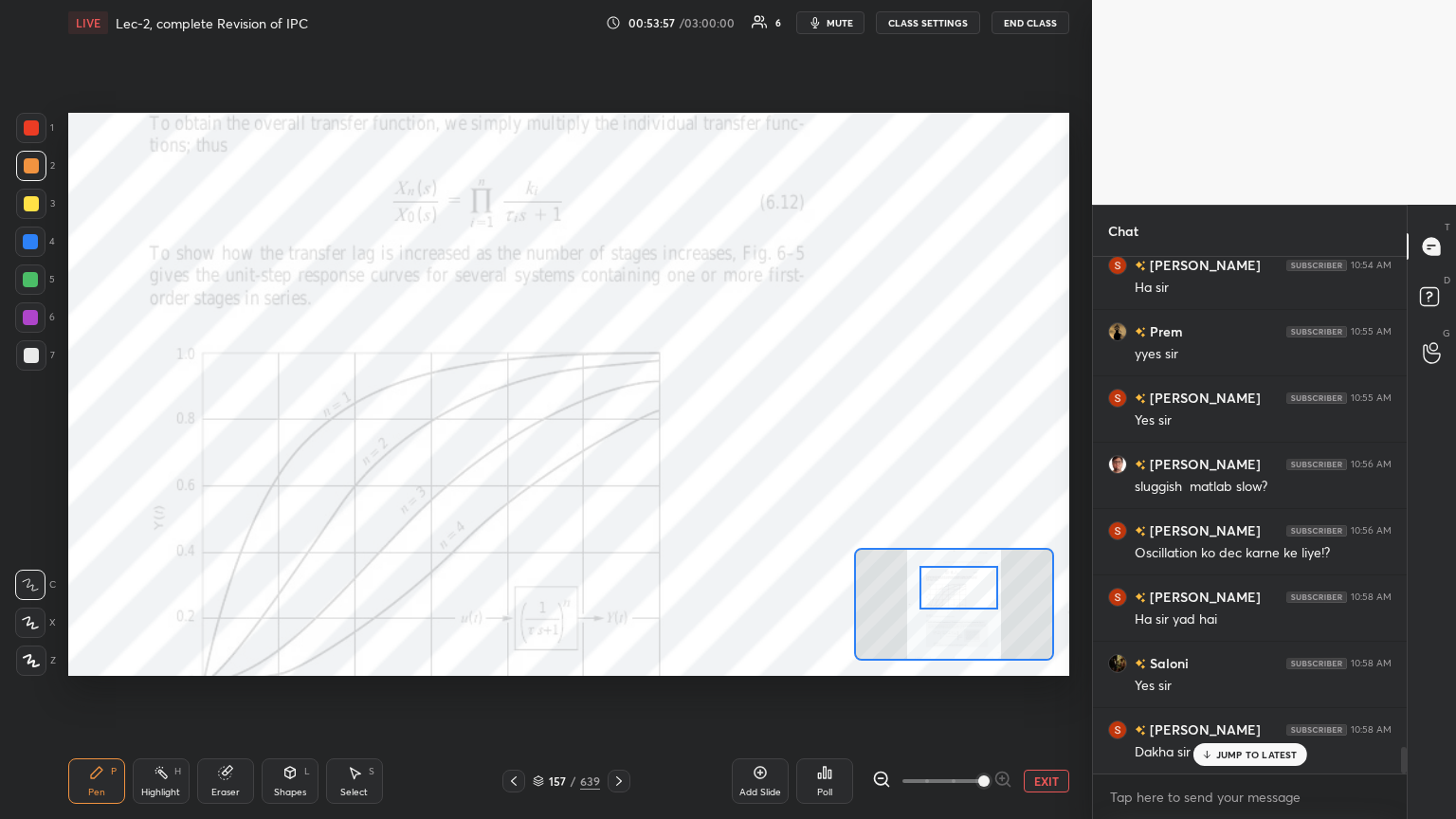 click at bounding box center (31, 128) 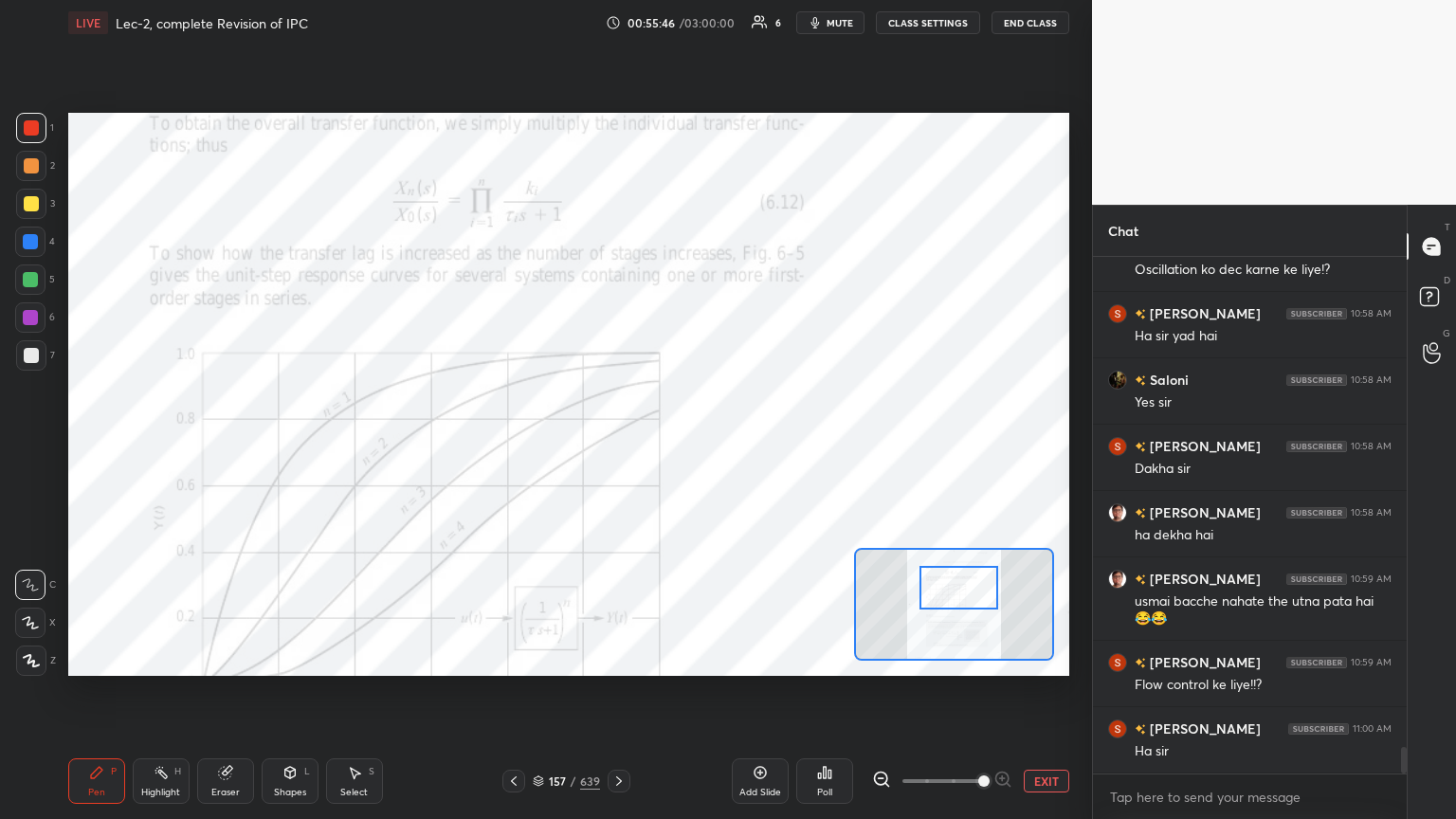 scroll, scrollTop: 9756, scrollLeft: 0, axis: vertical 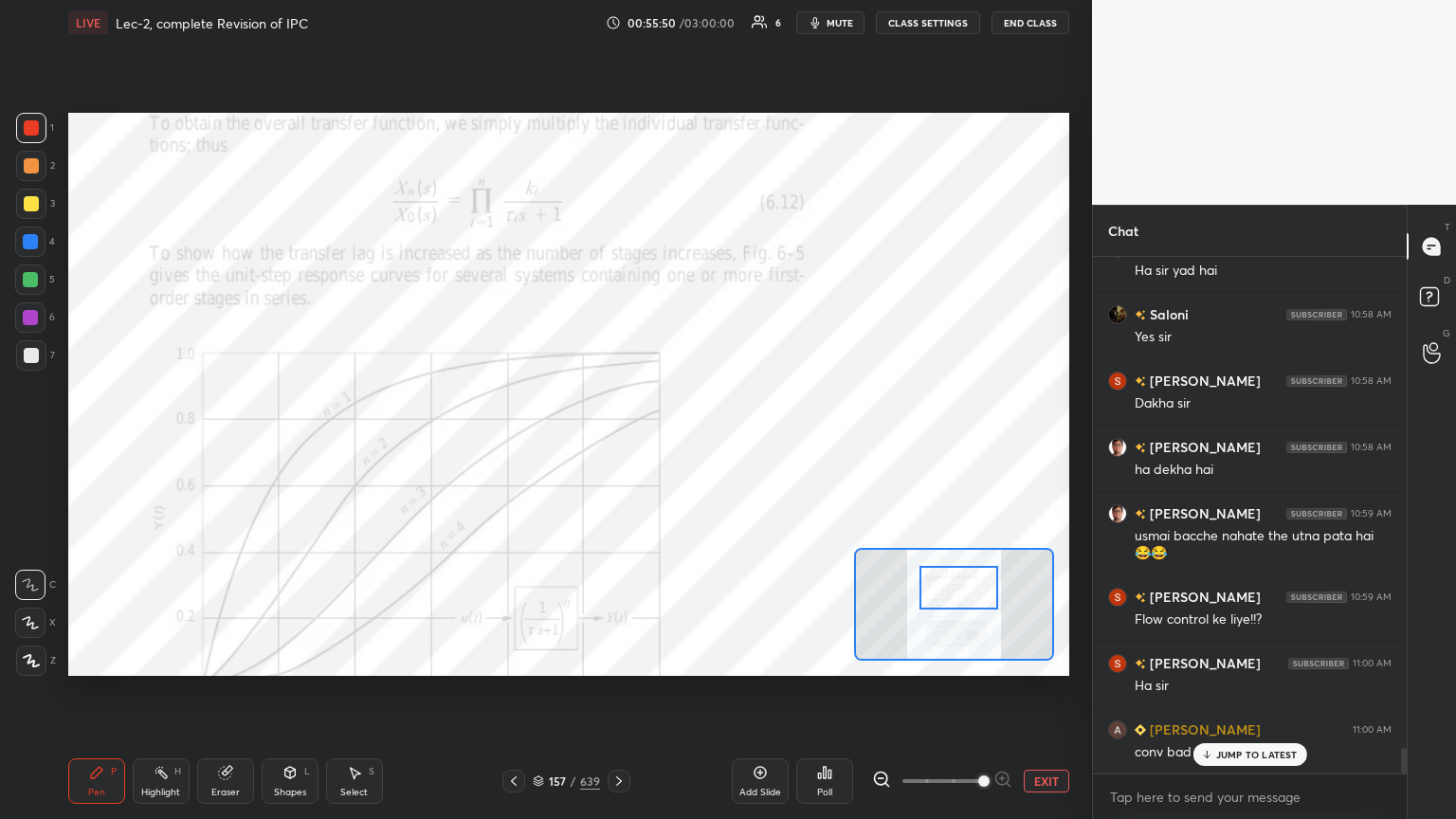 click on "JUMP TO LATEST" at bounding box center [1257, 755] 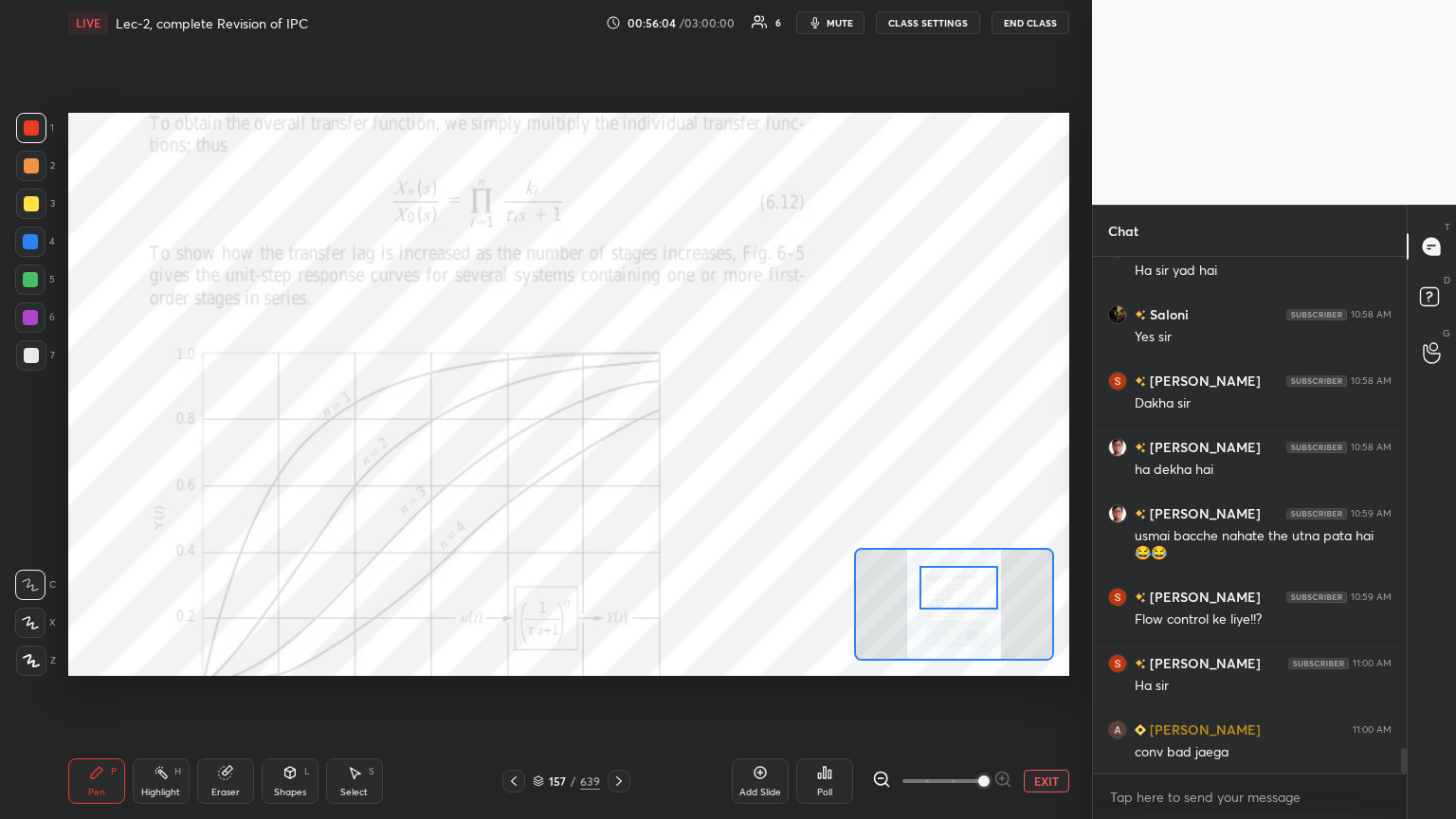 scroll, scrollTop: 9823, scrollLeft: 0, axis: vertical 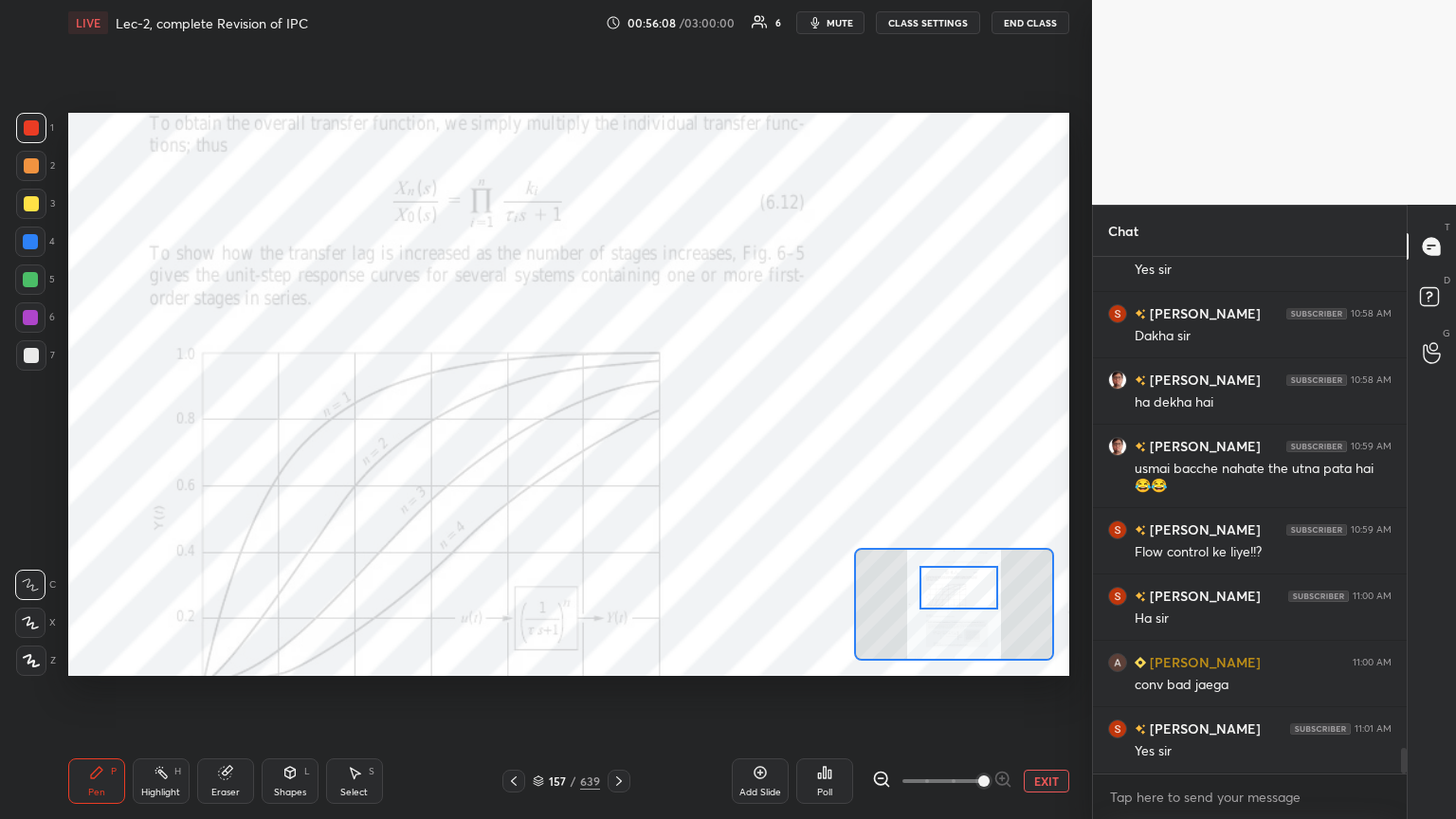 click 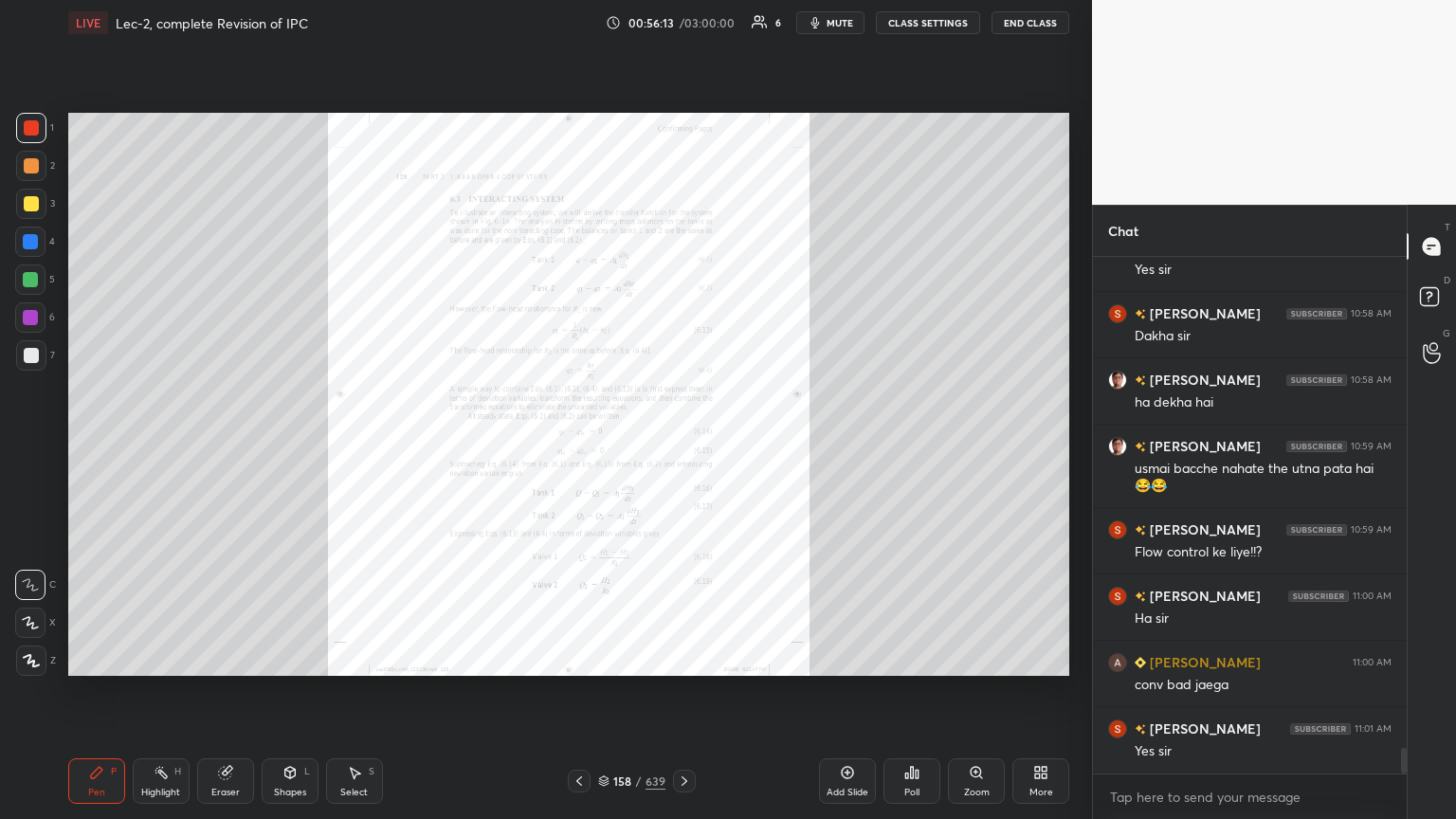 click 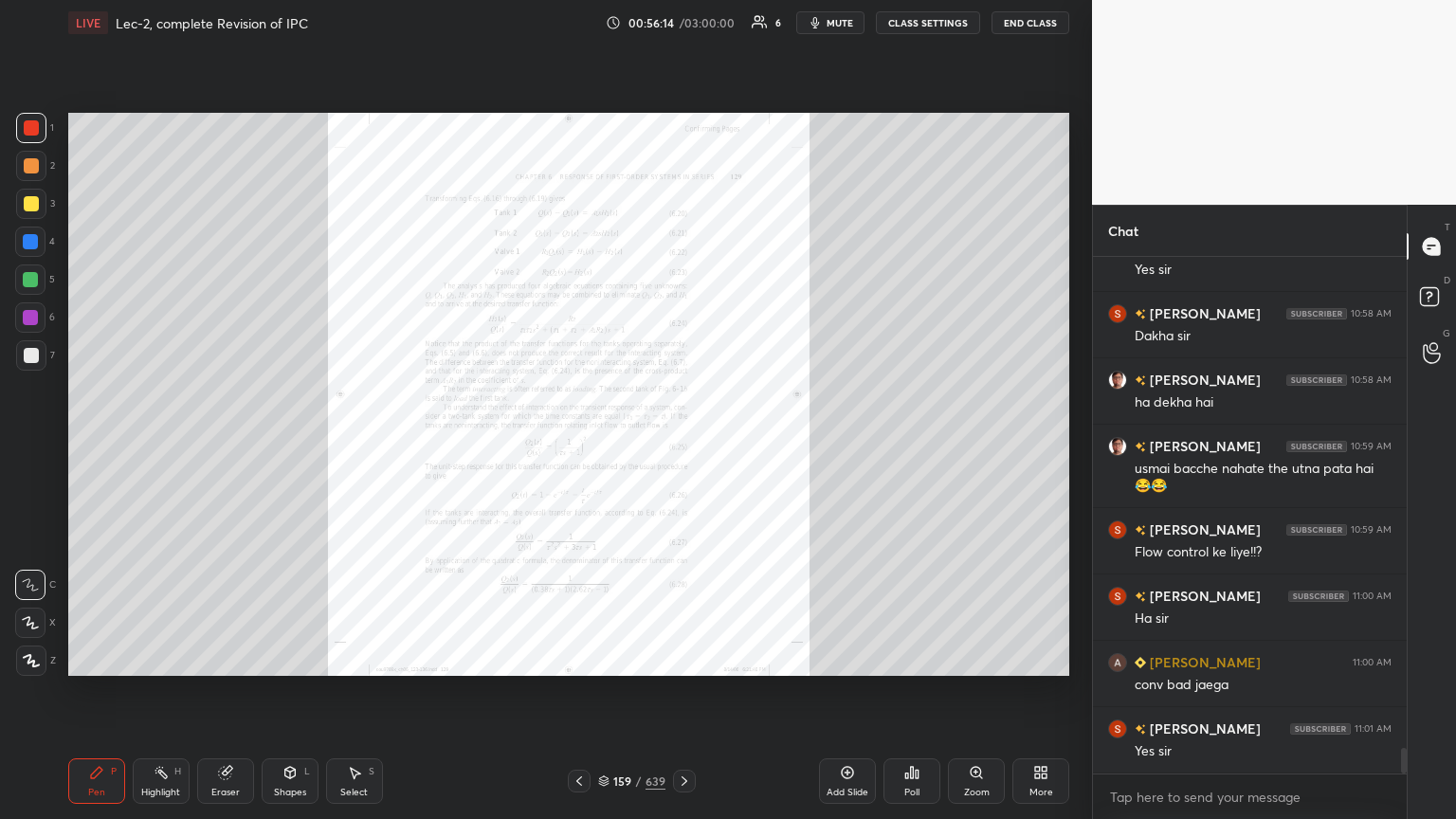 click 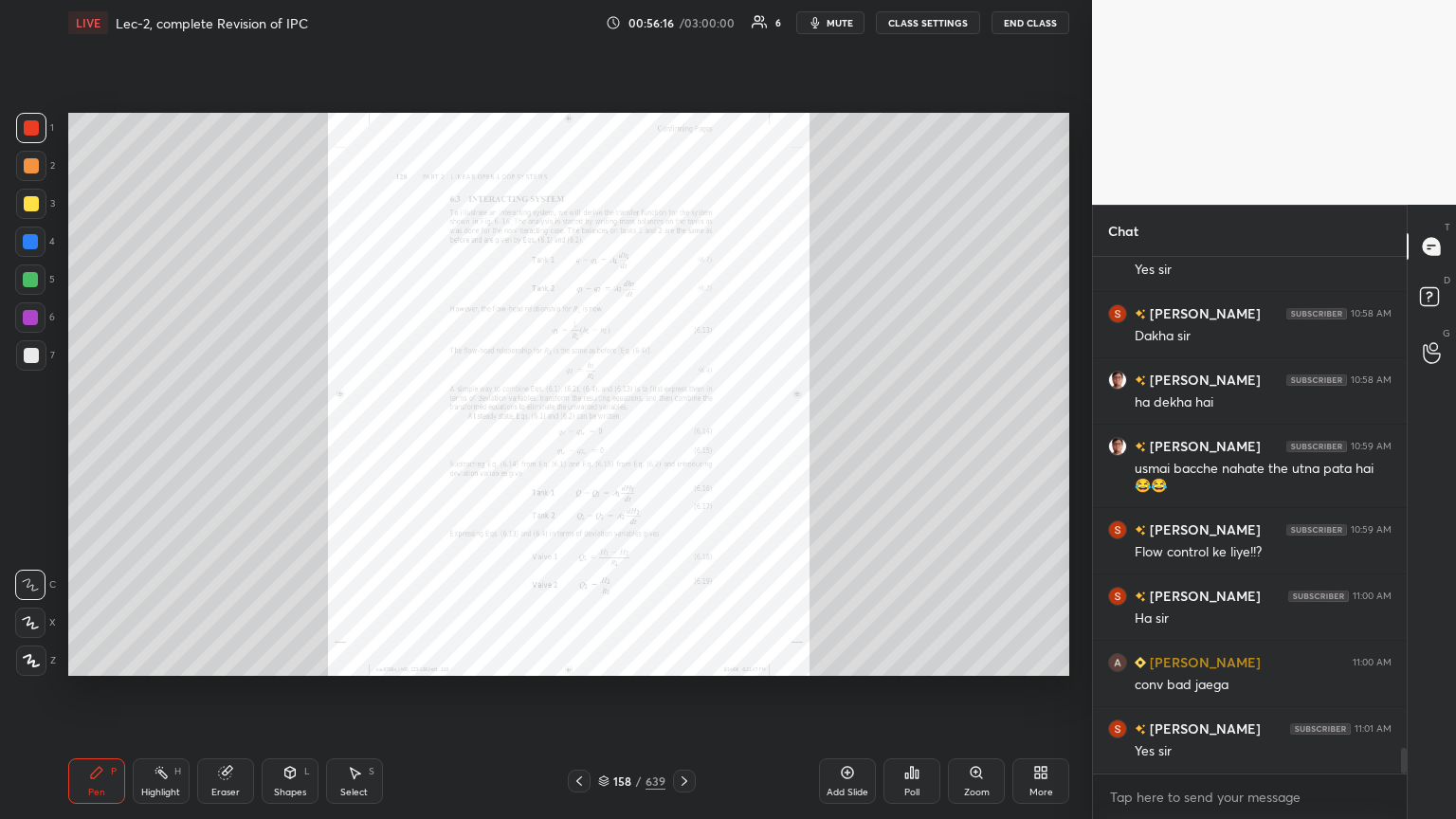 click on "Zoom" at bounding box center [976, 792] 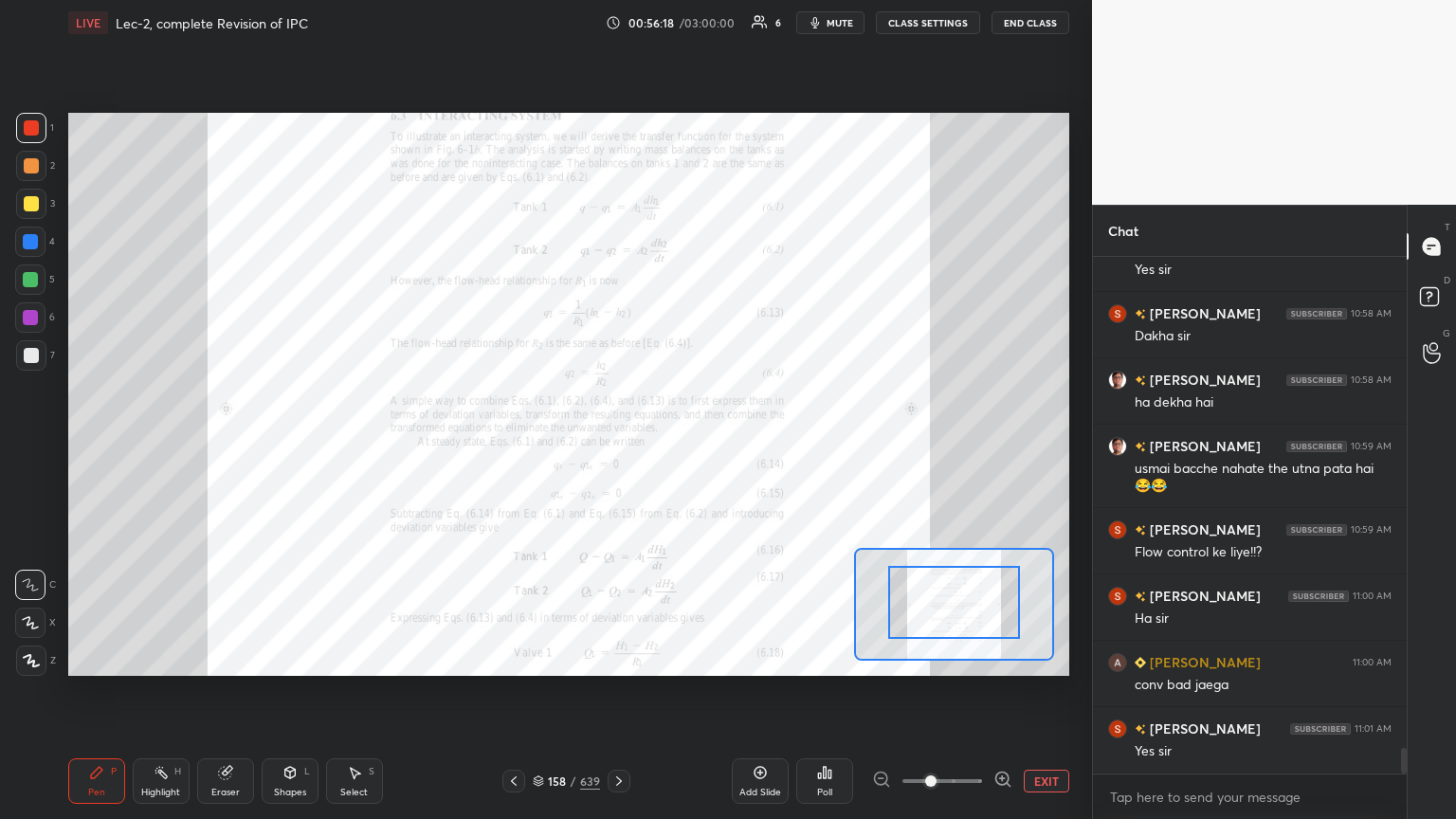 drag, startPoint x: 995, startPoint y: 612, endPoint x: 993, endPoint y: 585, distance: 27.073973 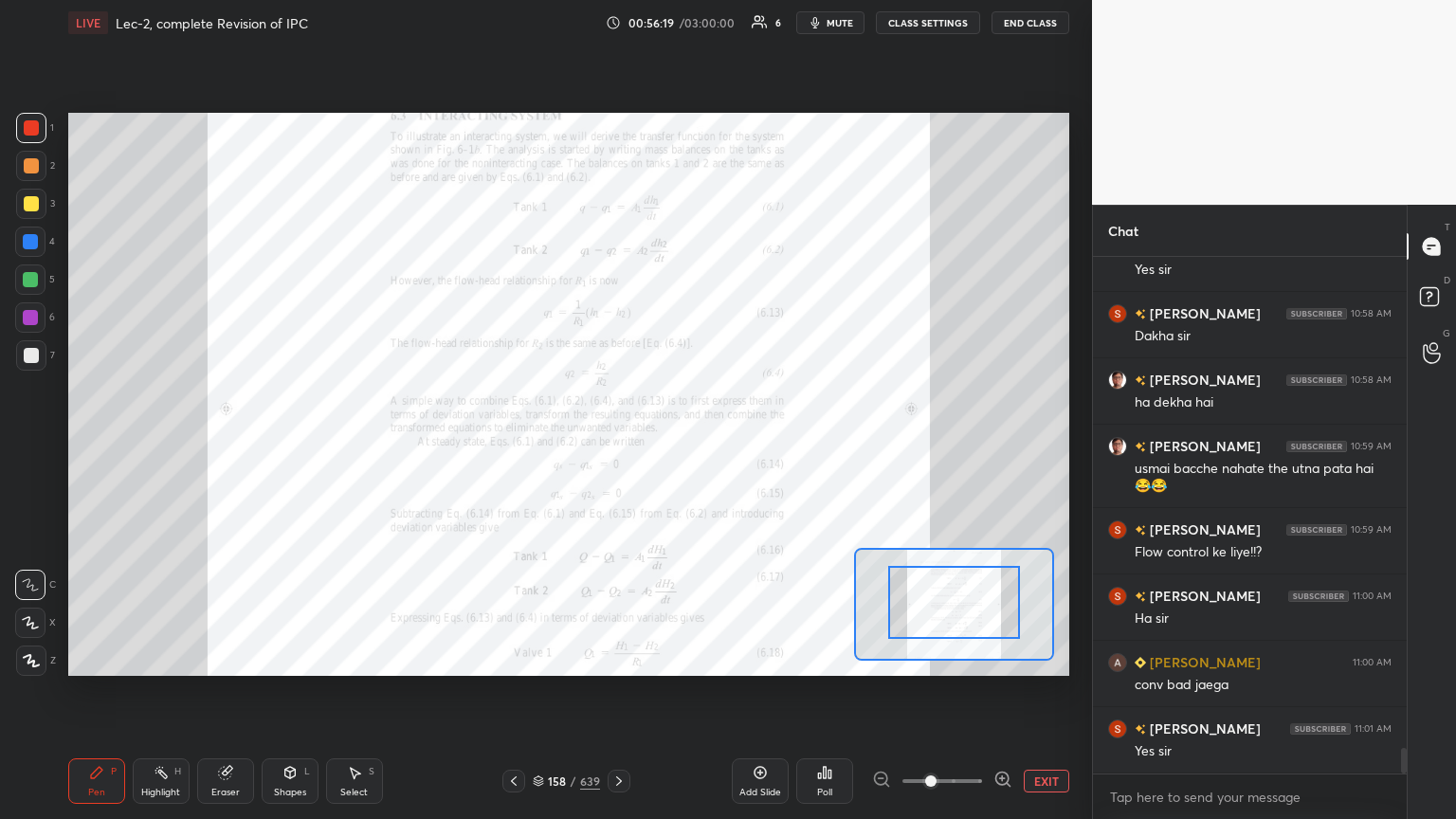 click at bounding box center [954, 602] 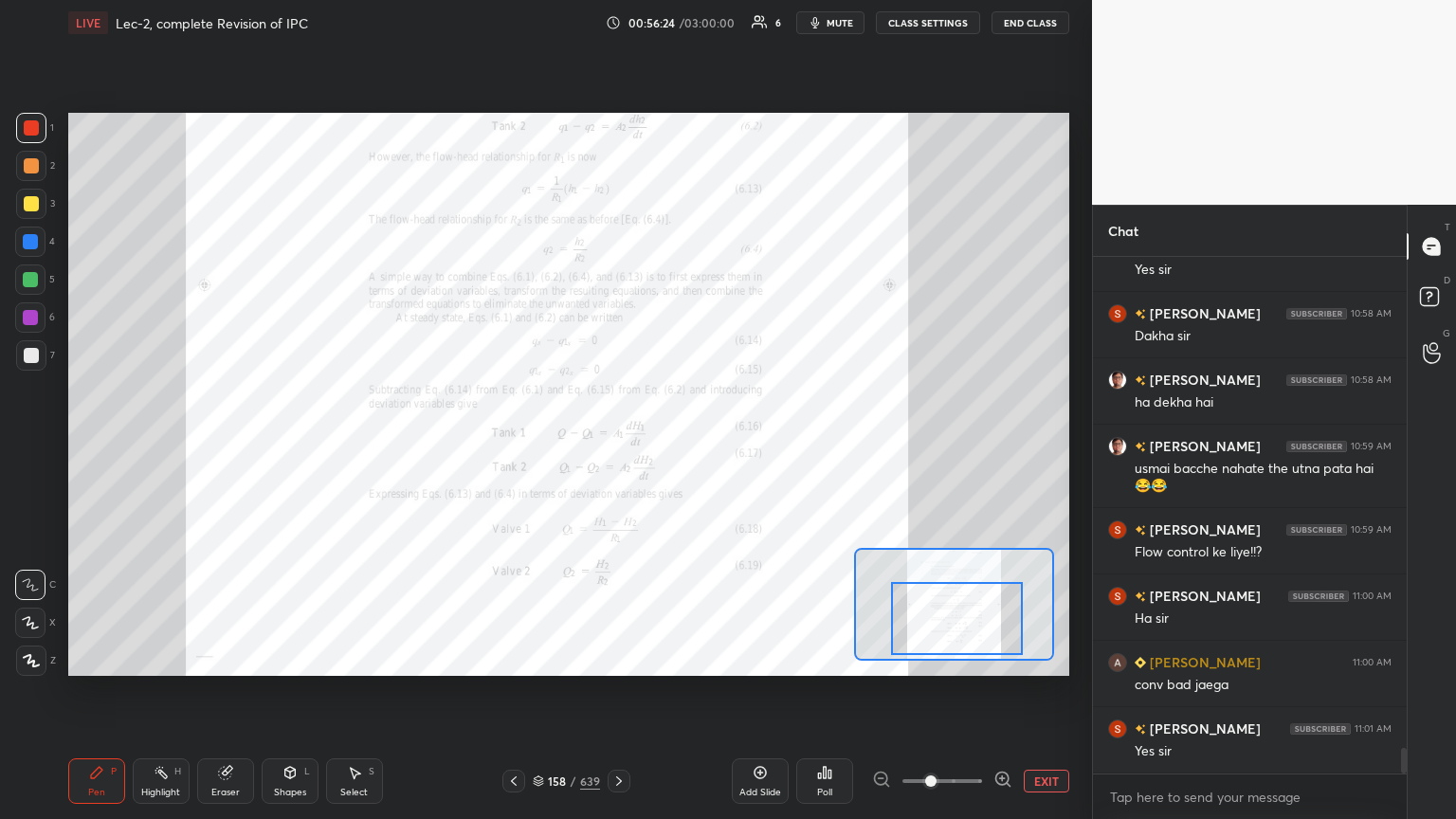 drag, startPoint x: 946, startPoint y: 599, endPoint x: 949, endPoint y: 616, distance: 17.262677 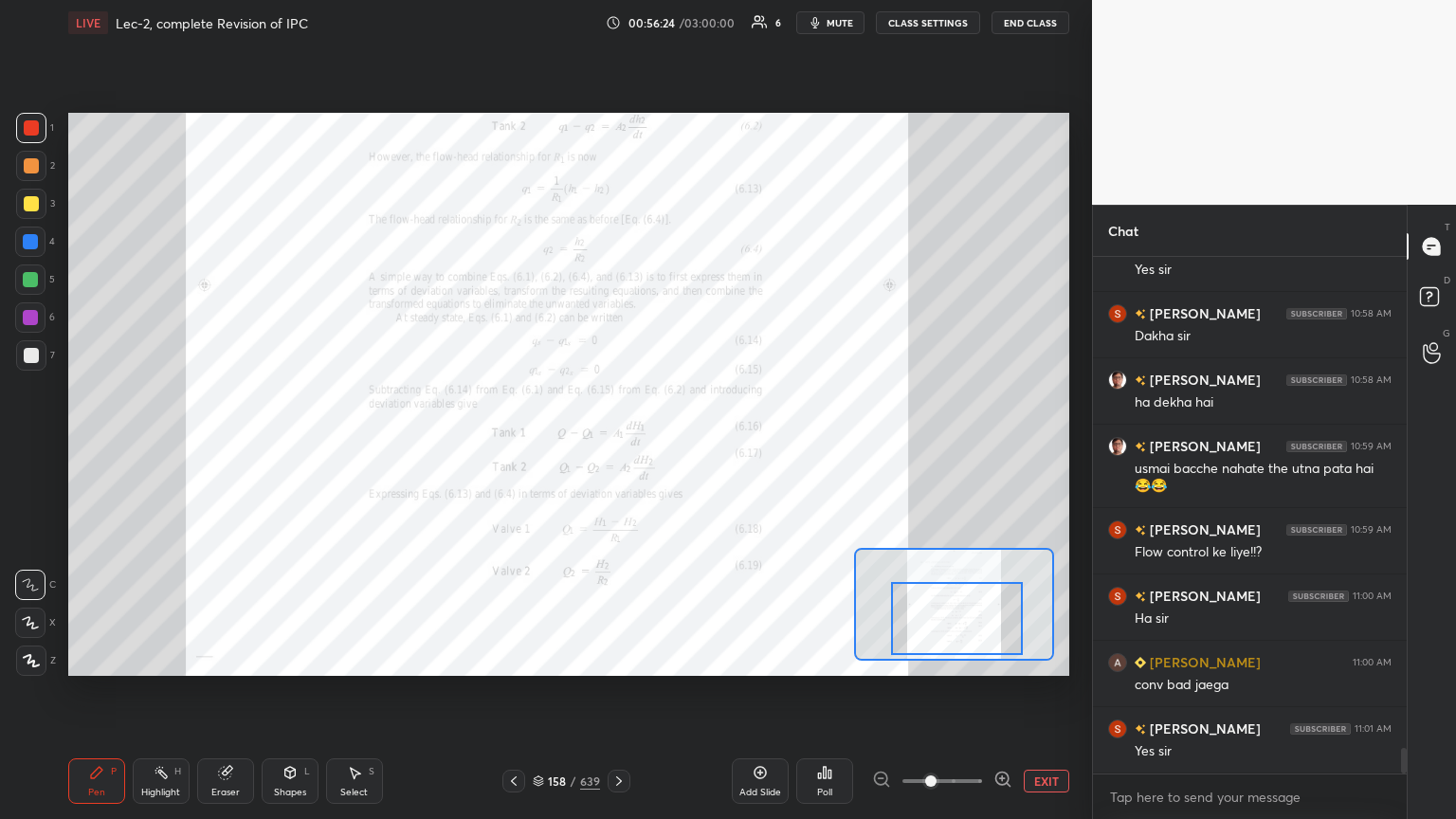 click at bounding box center (956, 618) 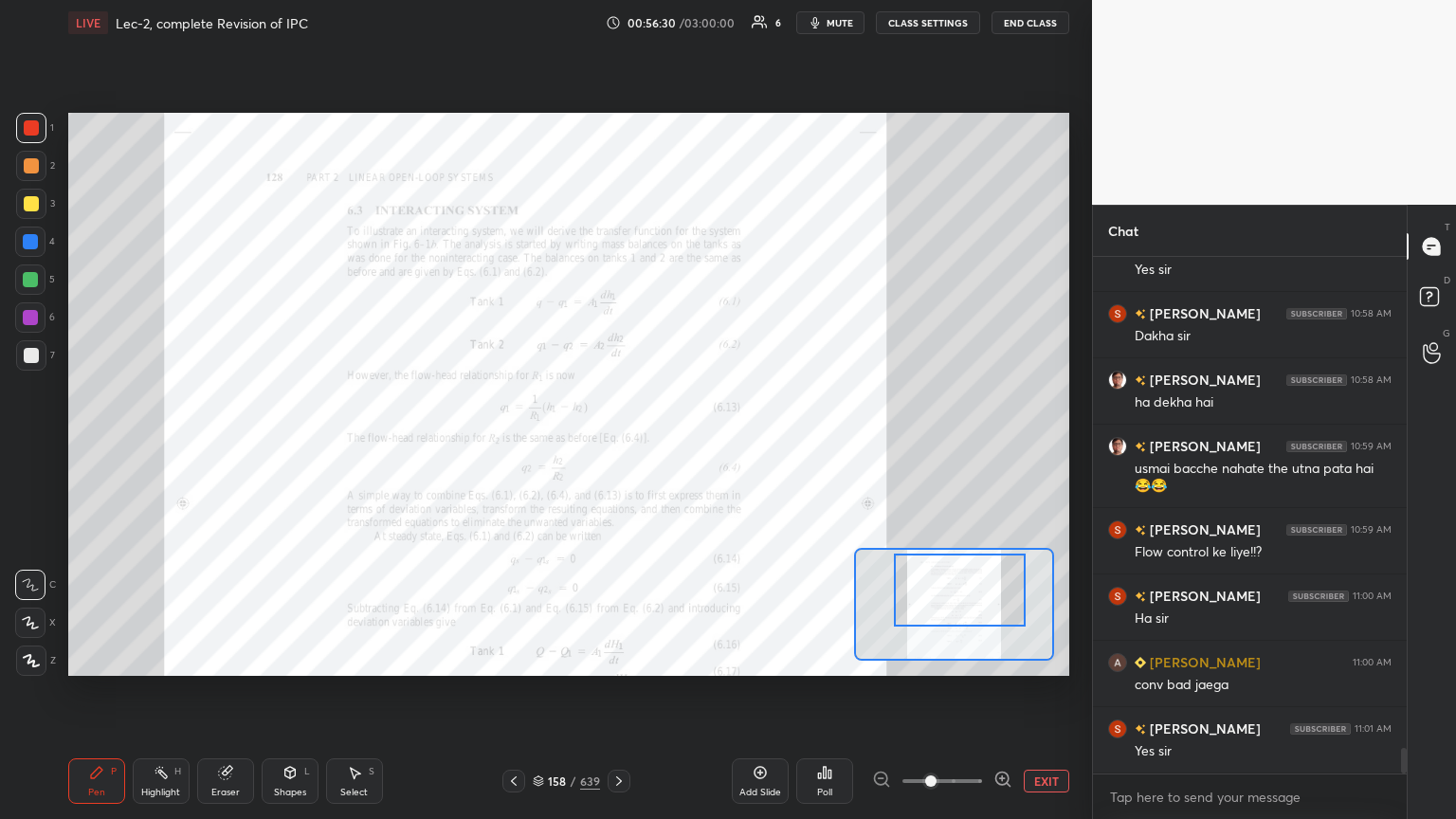 drag, startPoint x: 968, startPoint y: 634, endPoint x: 971, endPoint y: 606, distance: 28.160256 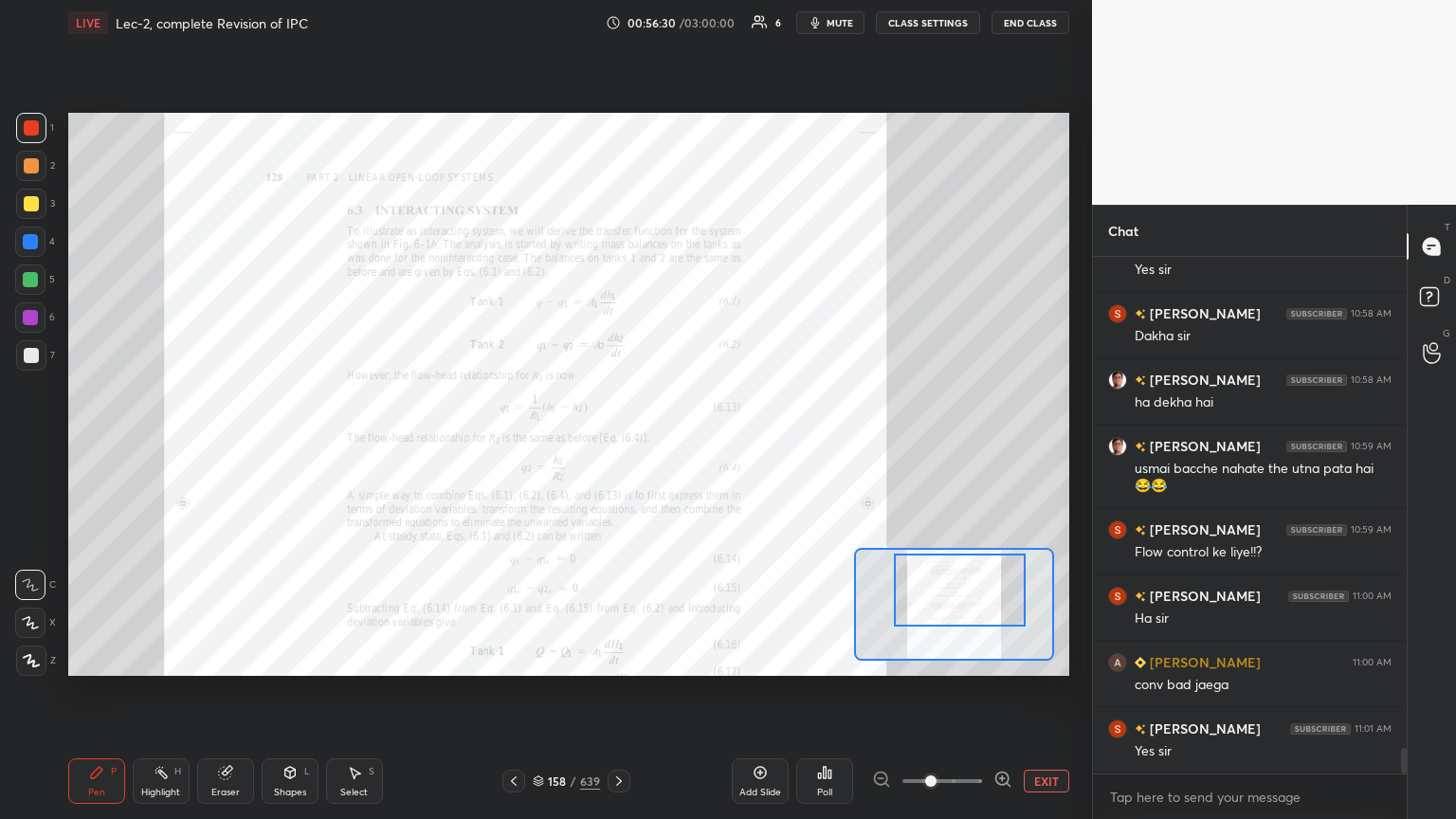 click at bounding box center (959, 590) 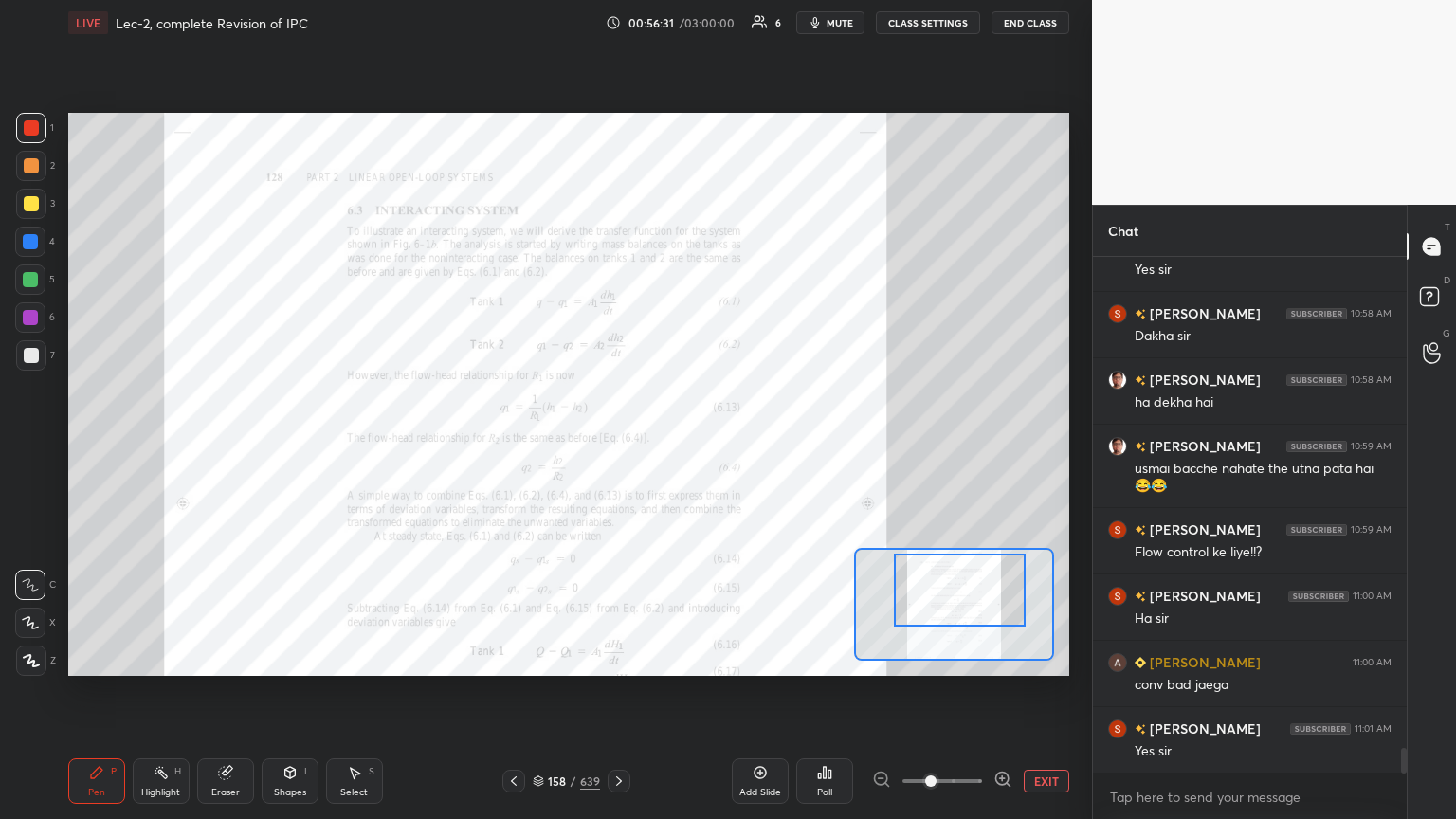 click 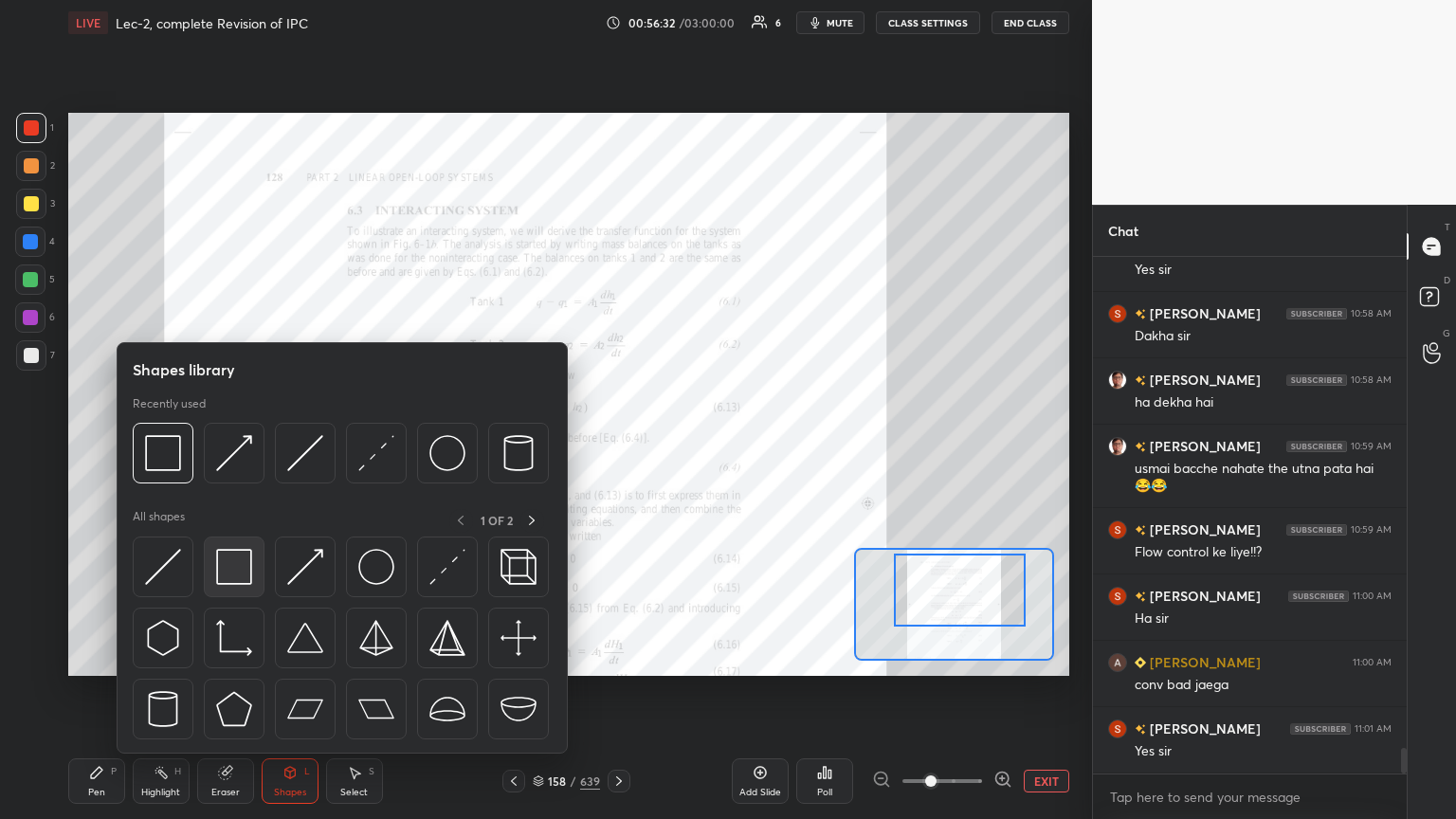 click at bounding box center (234, 567) 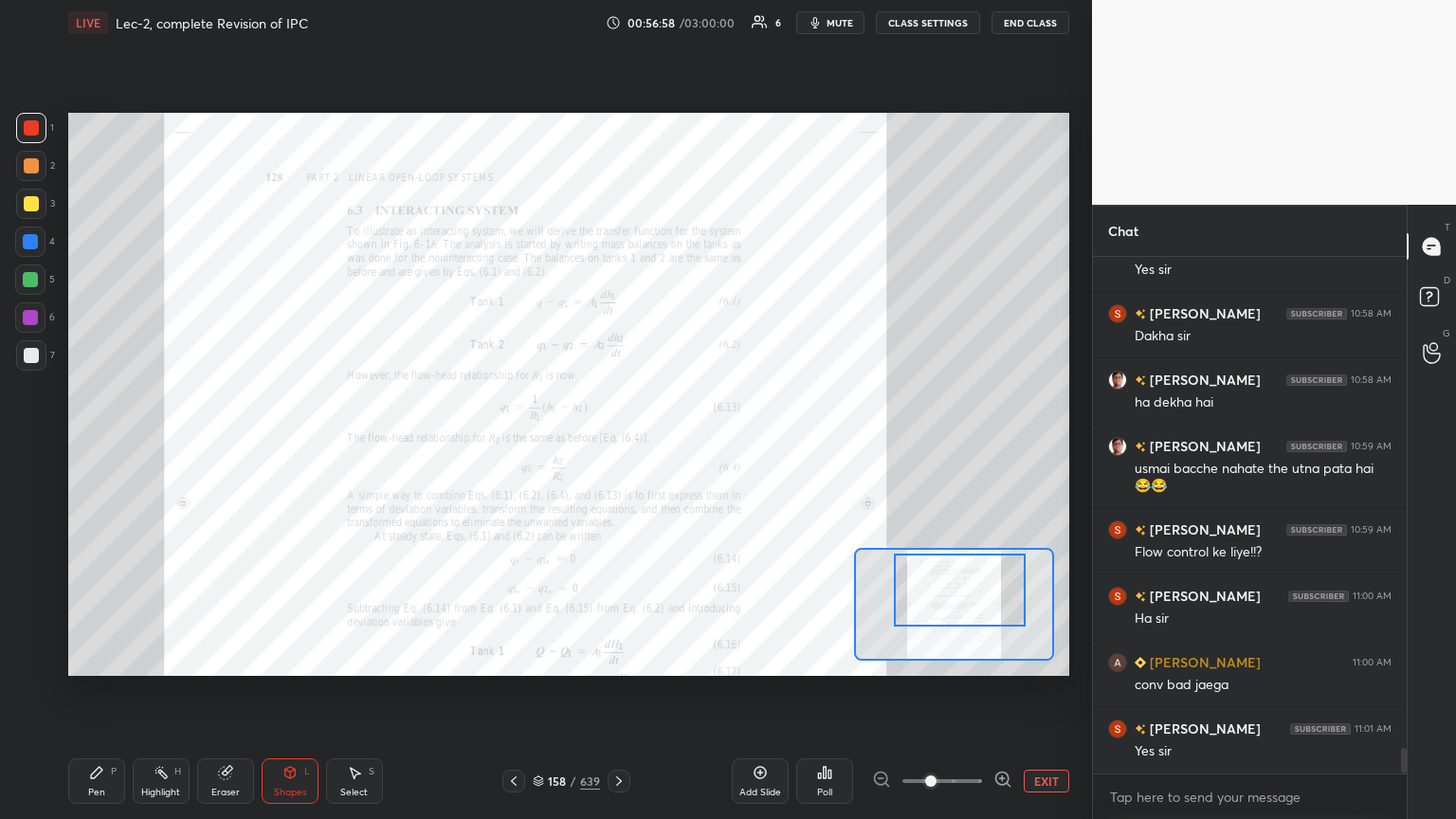 scroll, scrollTop: 9889, scrollLeft: 0, axis: vertical 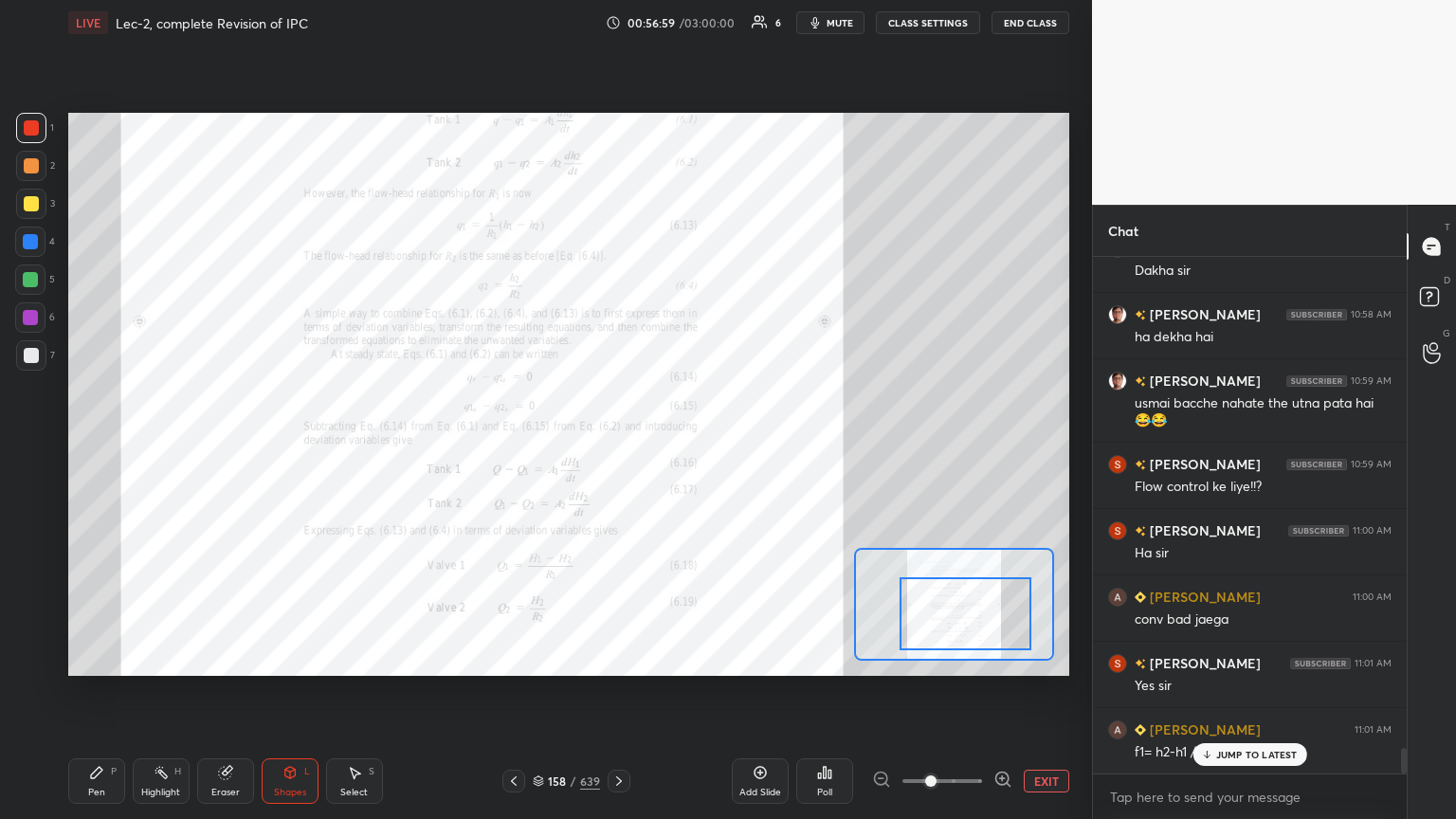 drag, startPoint x: 949, startPoint y: 593, endPoint x: 955, endPoint y: 618, distance: 25.70992 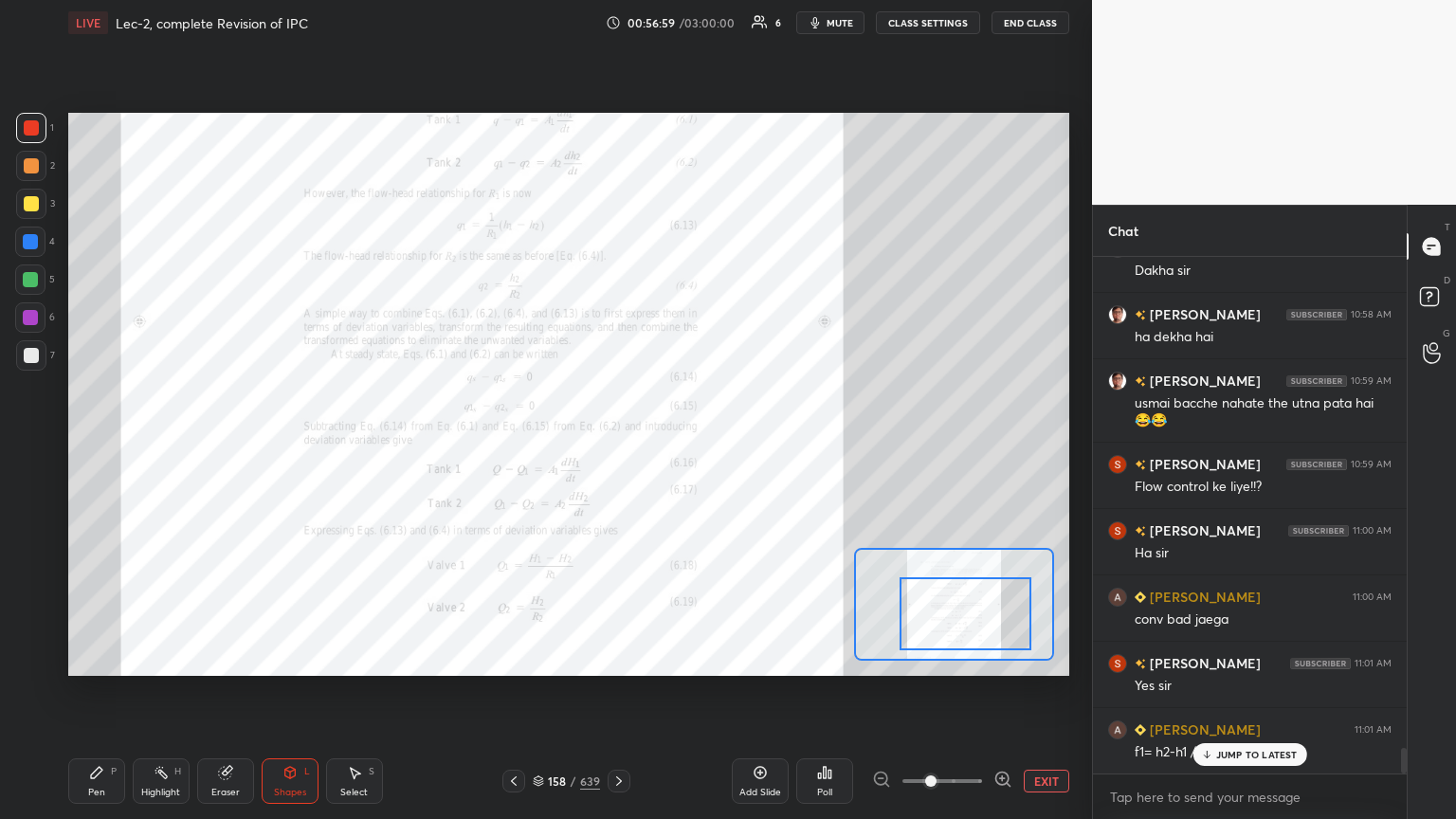 click at bounding box center (965, 613) 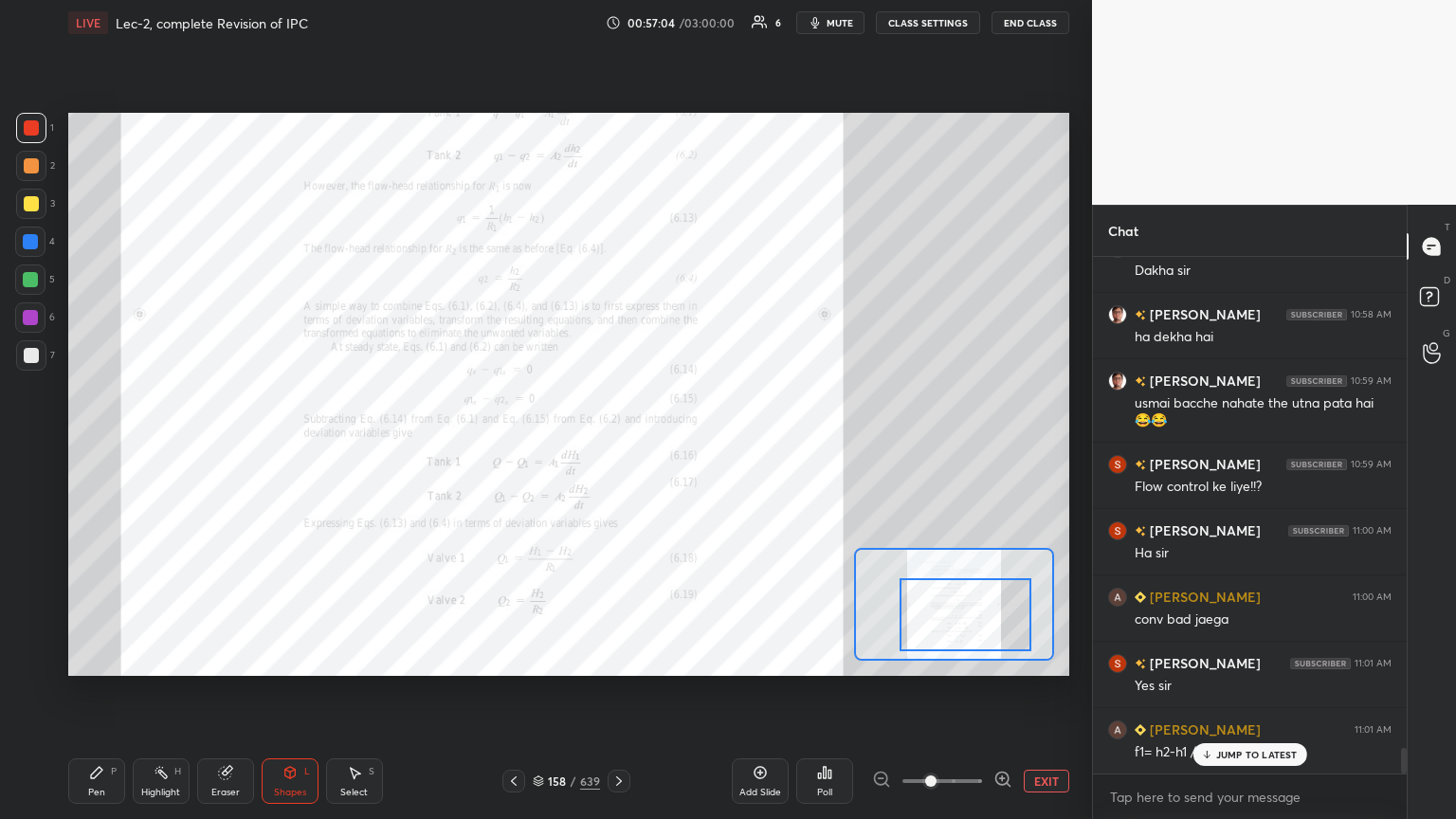 click on "JUMP TO LATEST" at bounding box center [1257, 755] 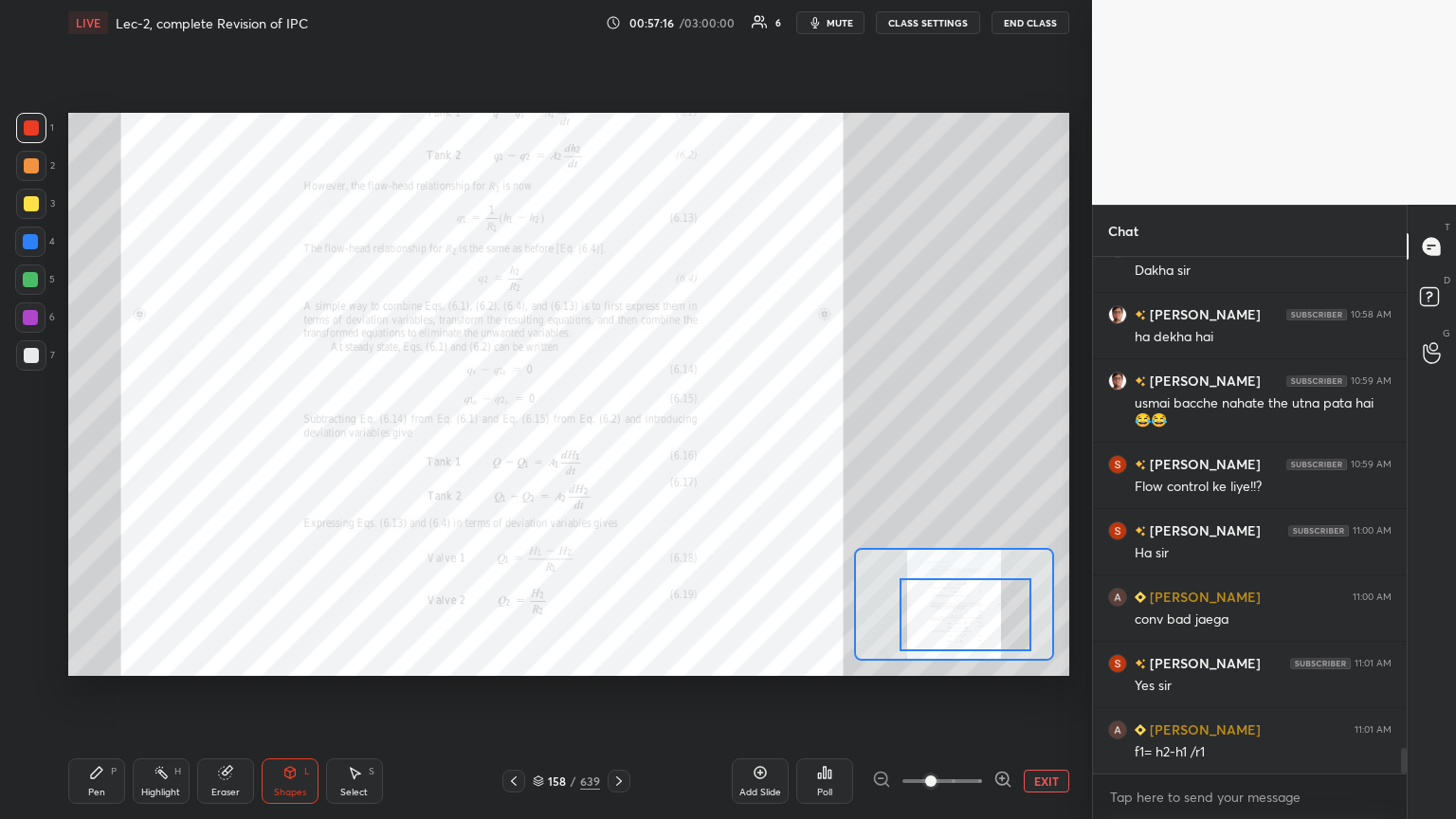 scroll, scrollTop: 9934, scrollLeft: 0, axis: vertical 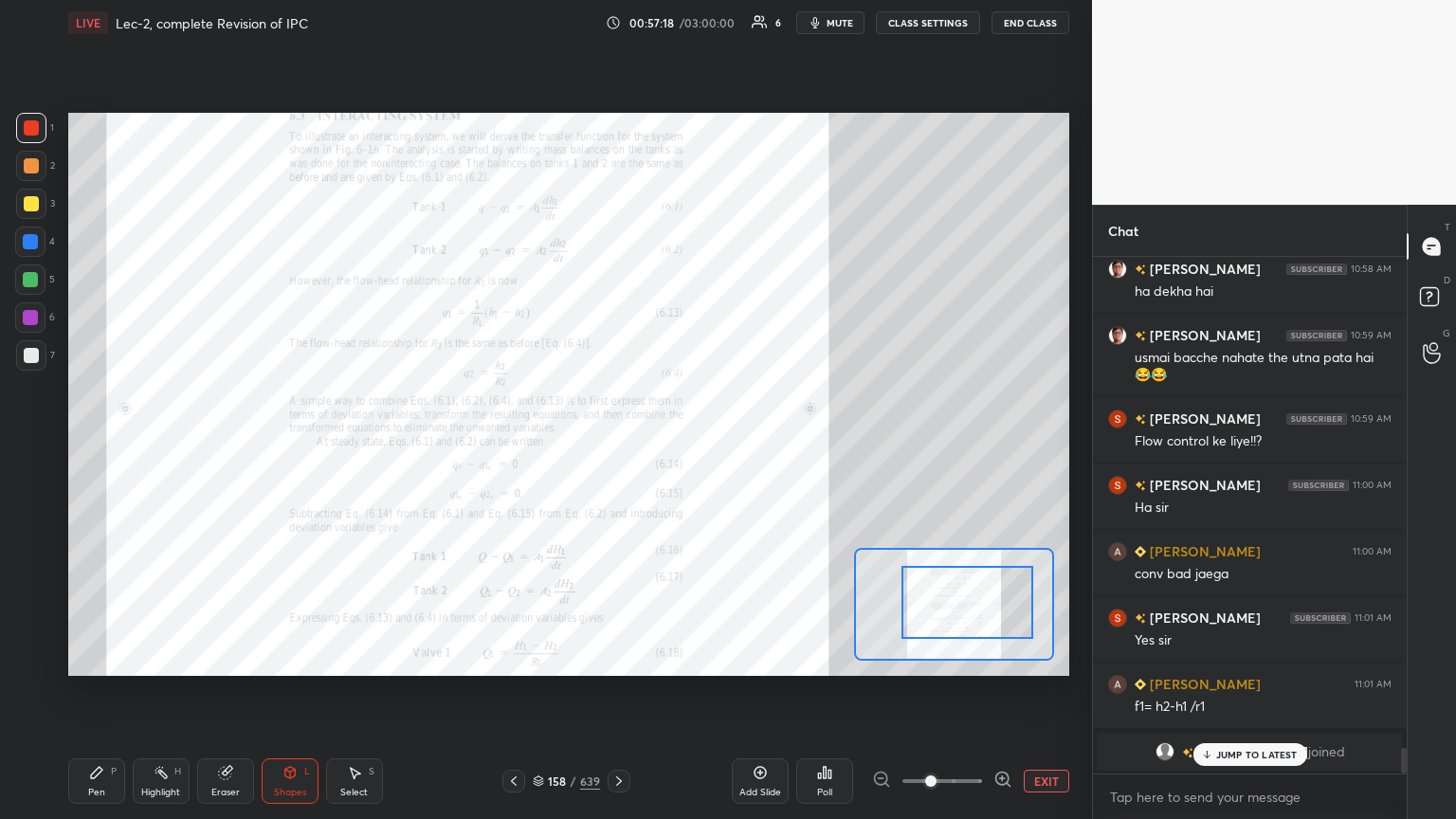 click at bounding box center (967, 602) 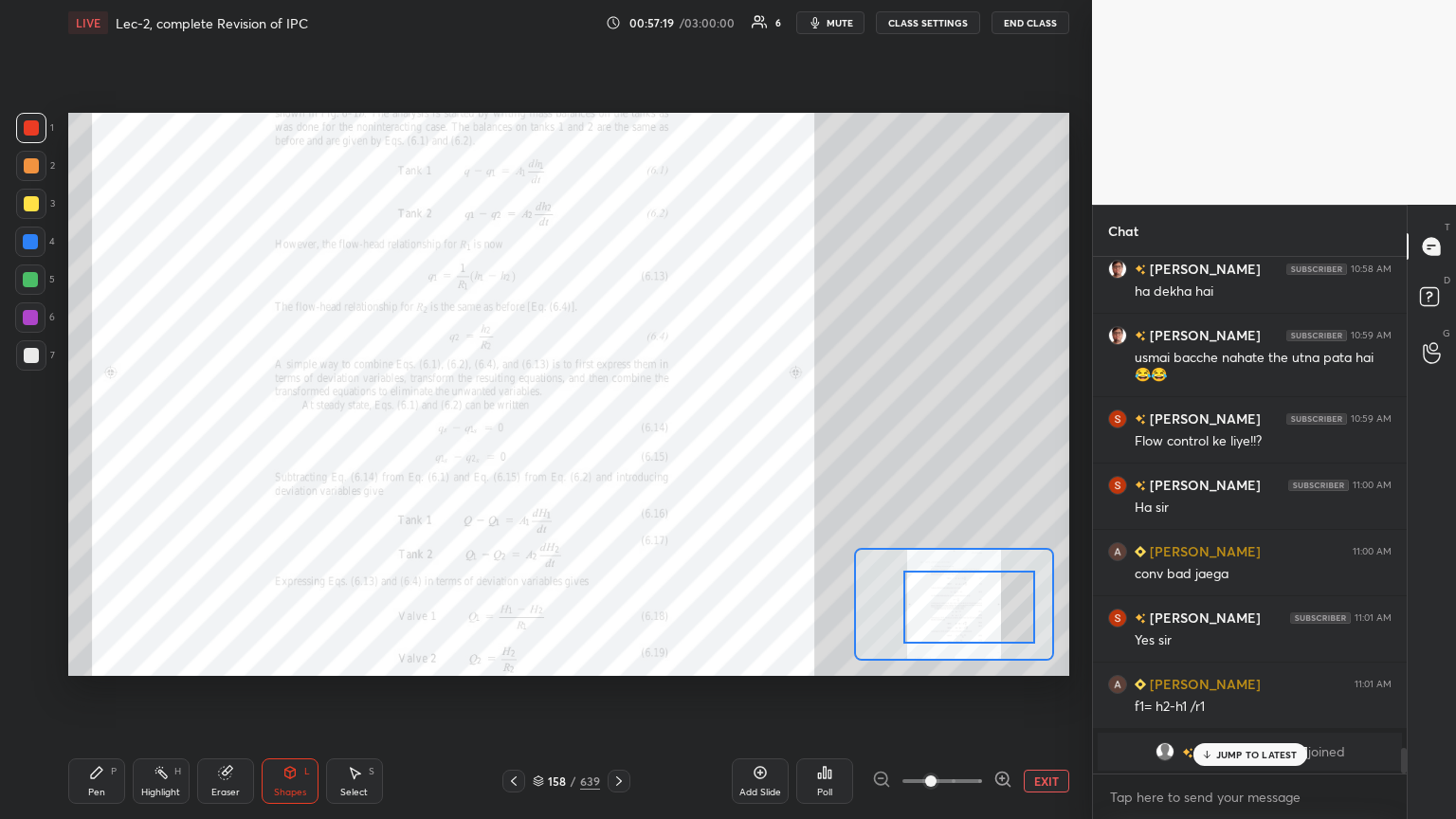 click 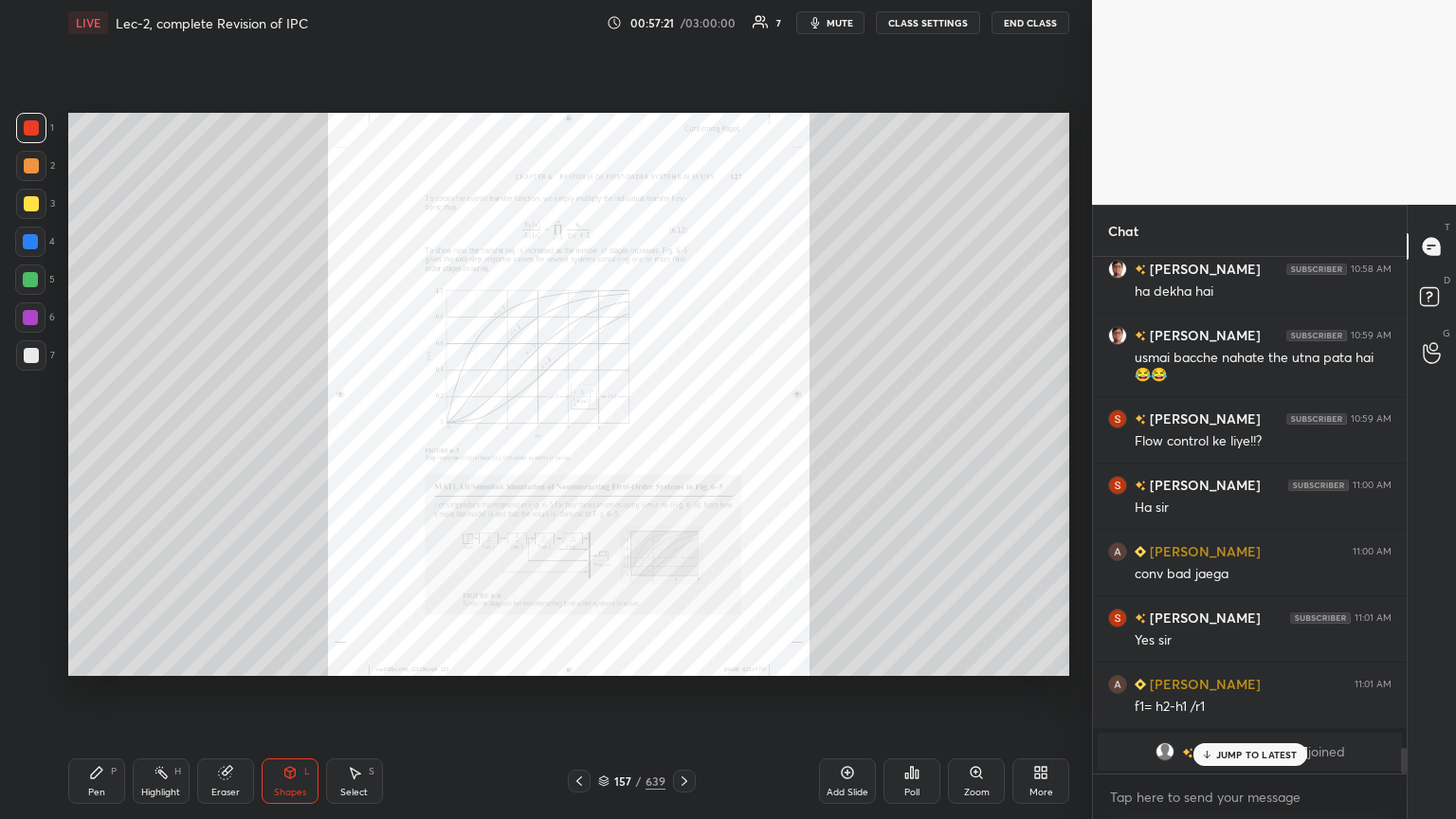 click on "157 / 639" at bounding box center [631, 781] 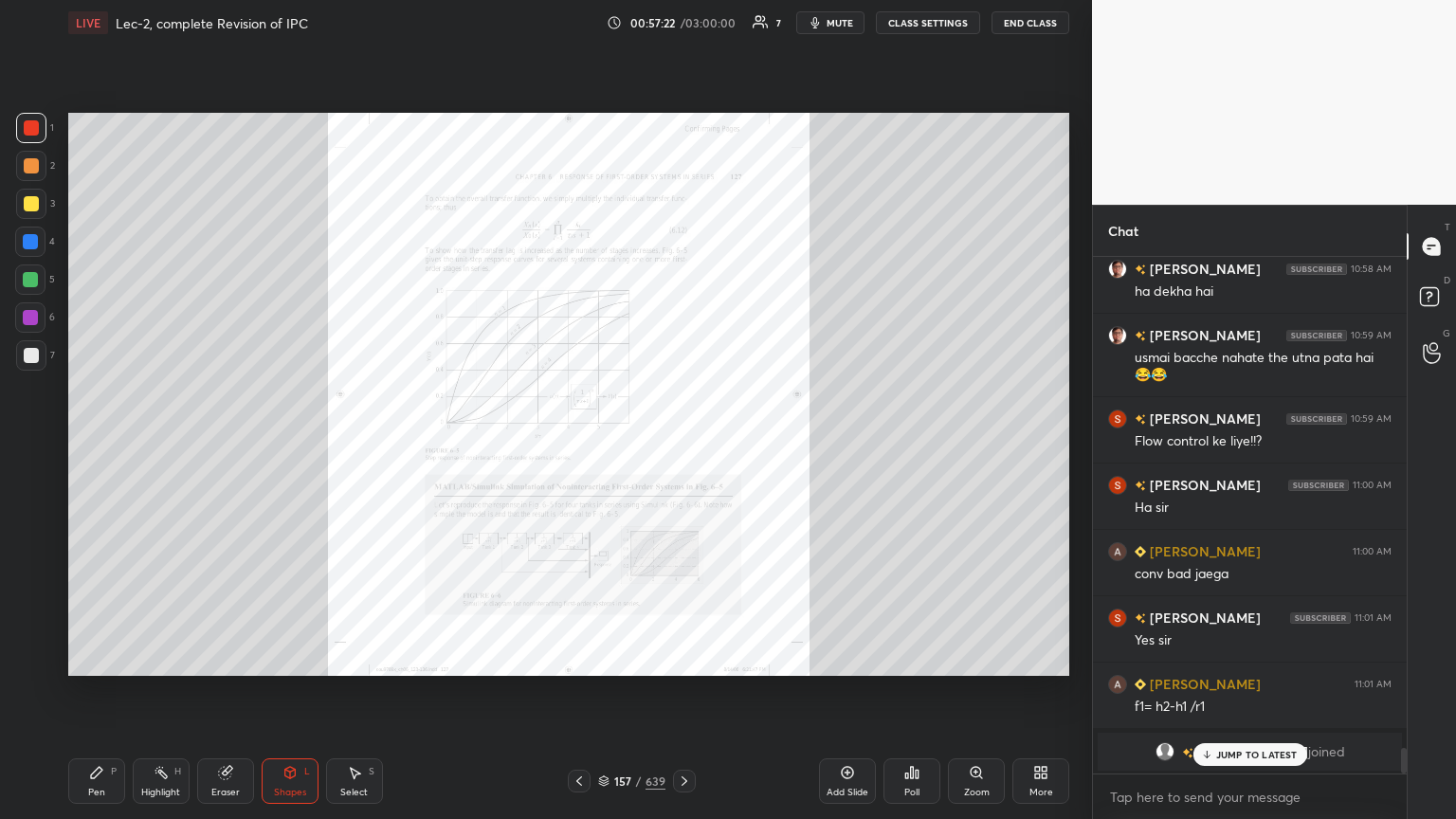 click 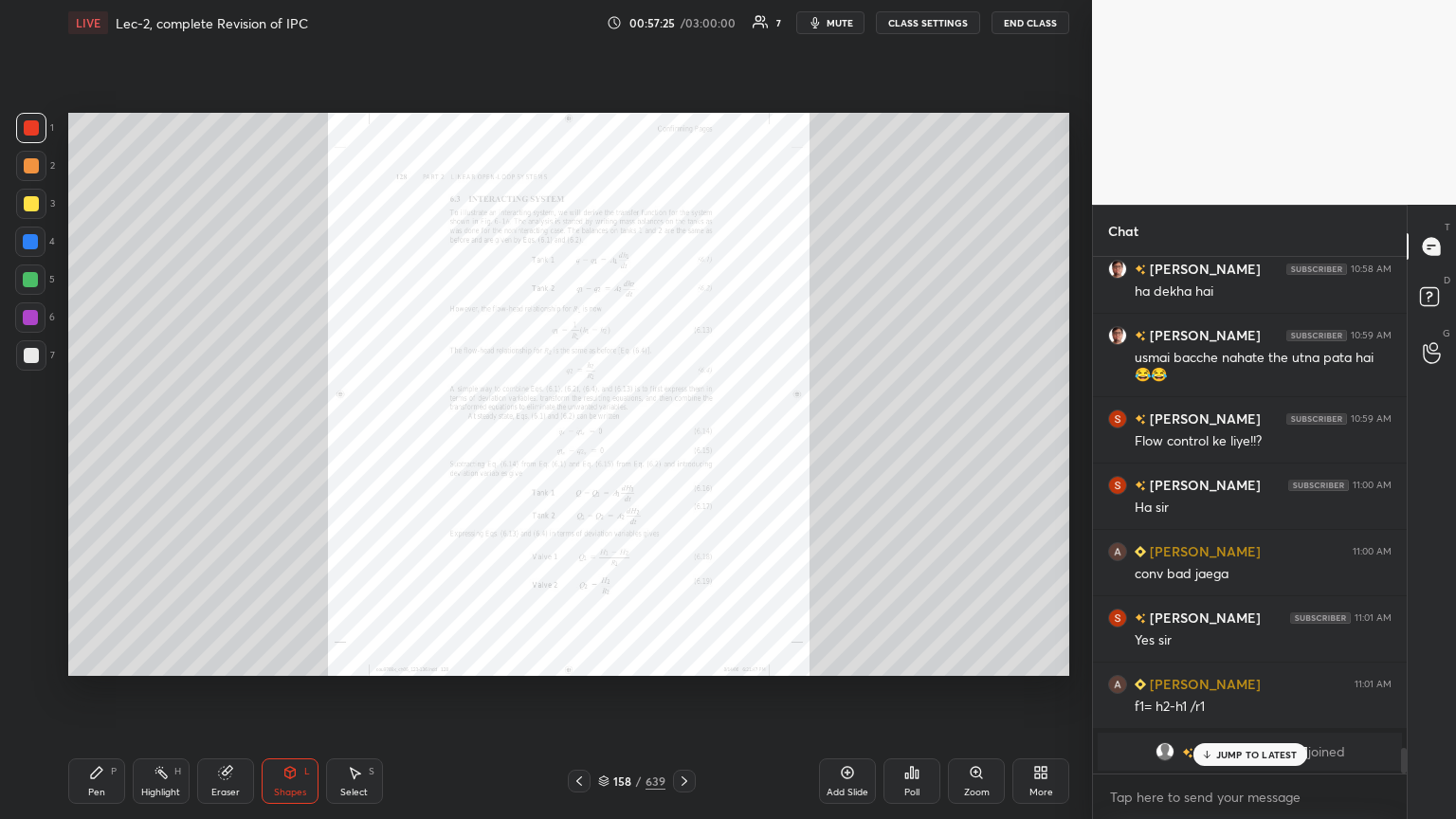 click 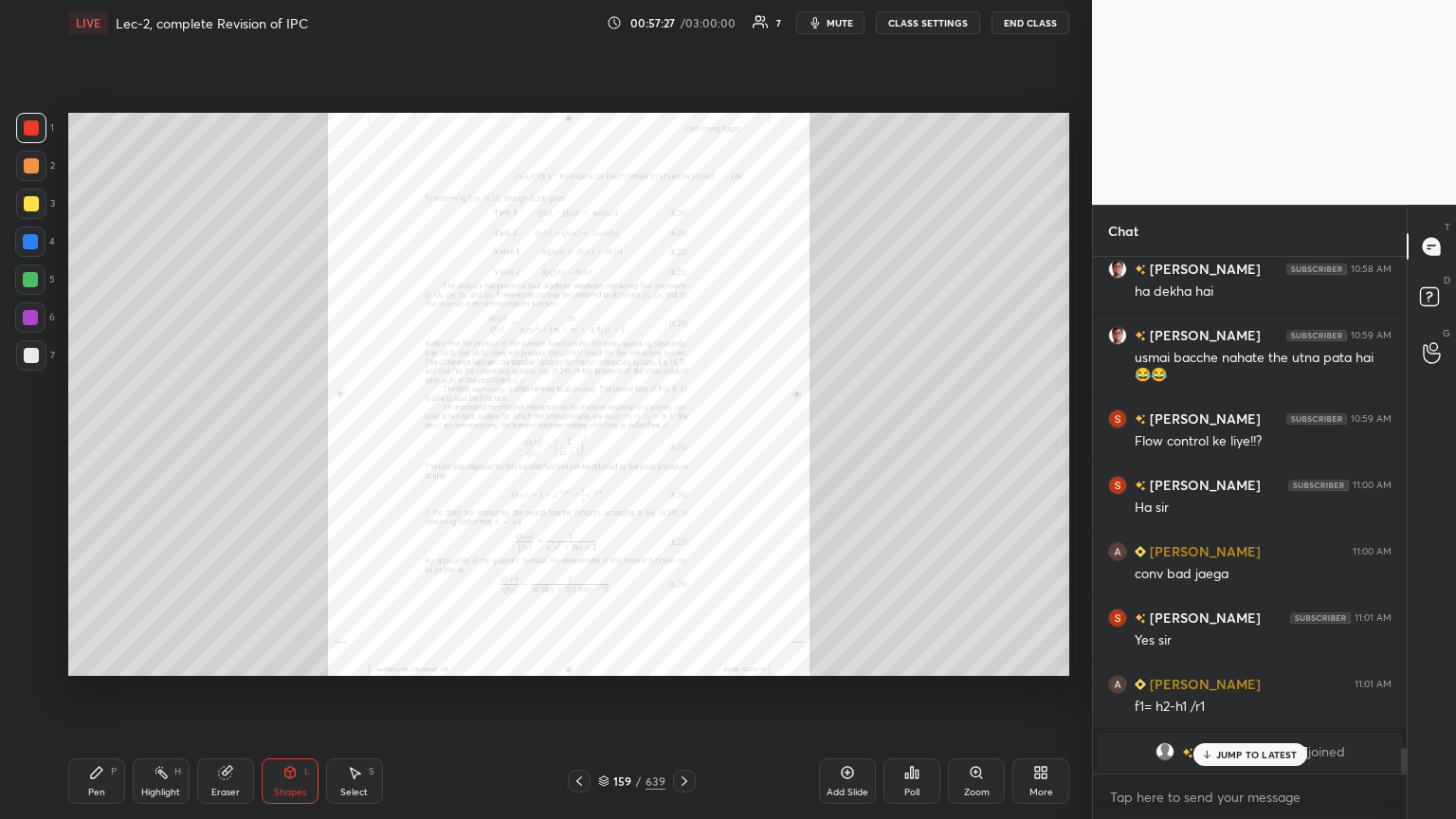 click on "Zoom" at bounding box center [976, 781] 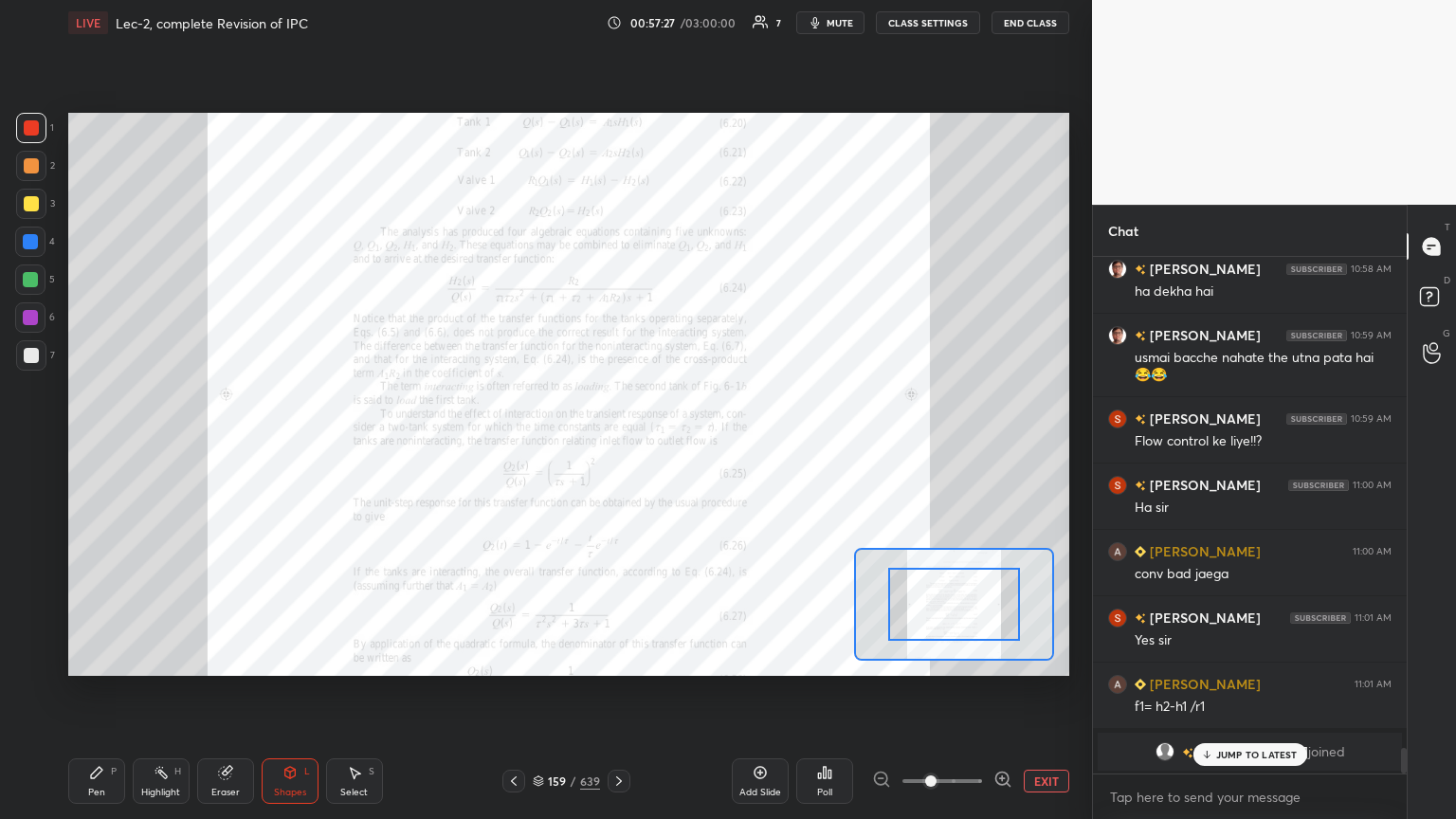 scroll, scrollTop: 8891, scrollLeft: 0, axis: vertical 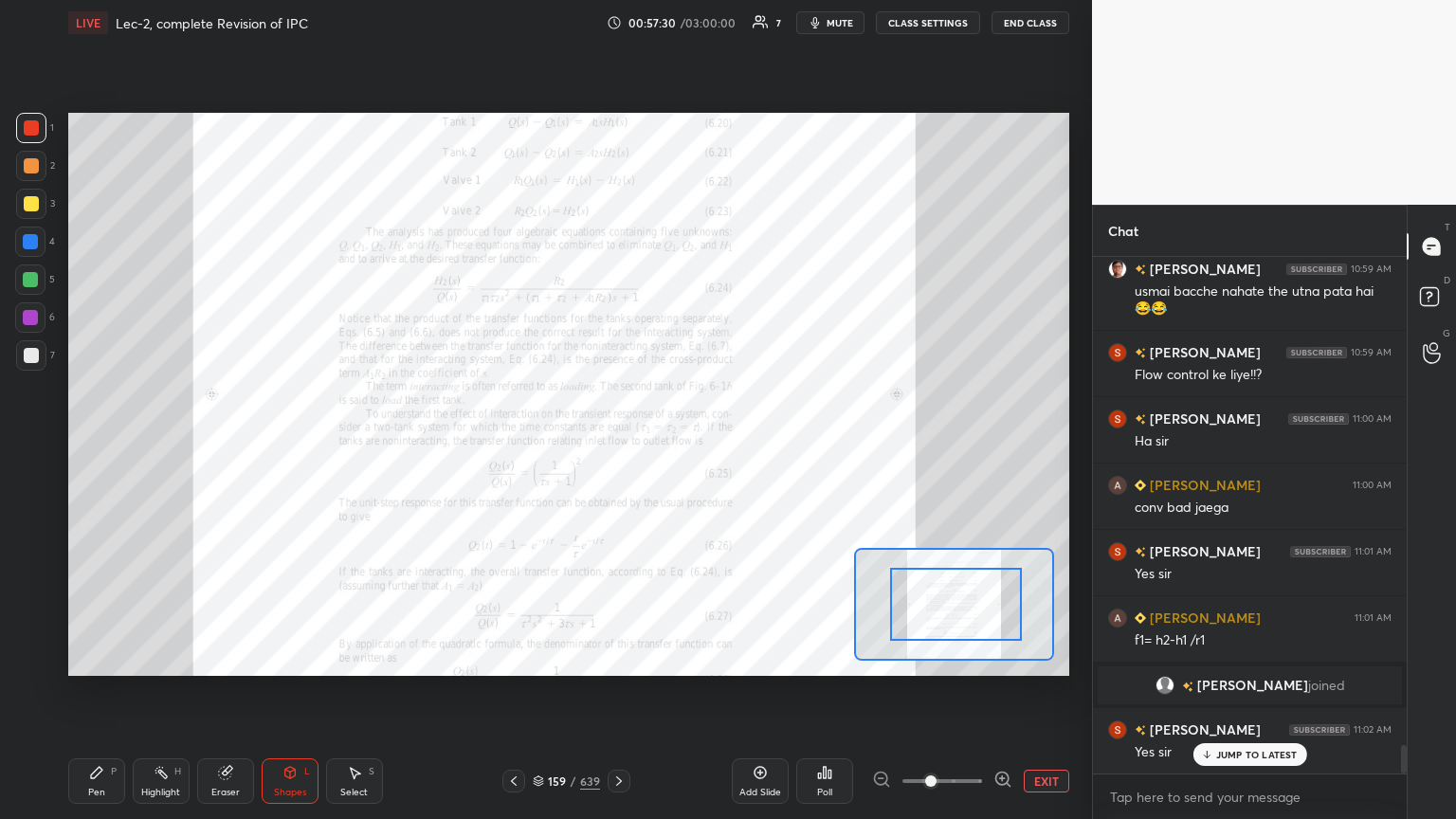 drag, startPoint x: 956, startPoint y: 605, endPoint x: 1001, endPoint y: 611, distance: 45.398238 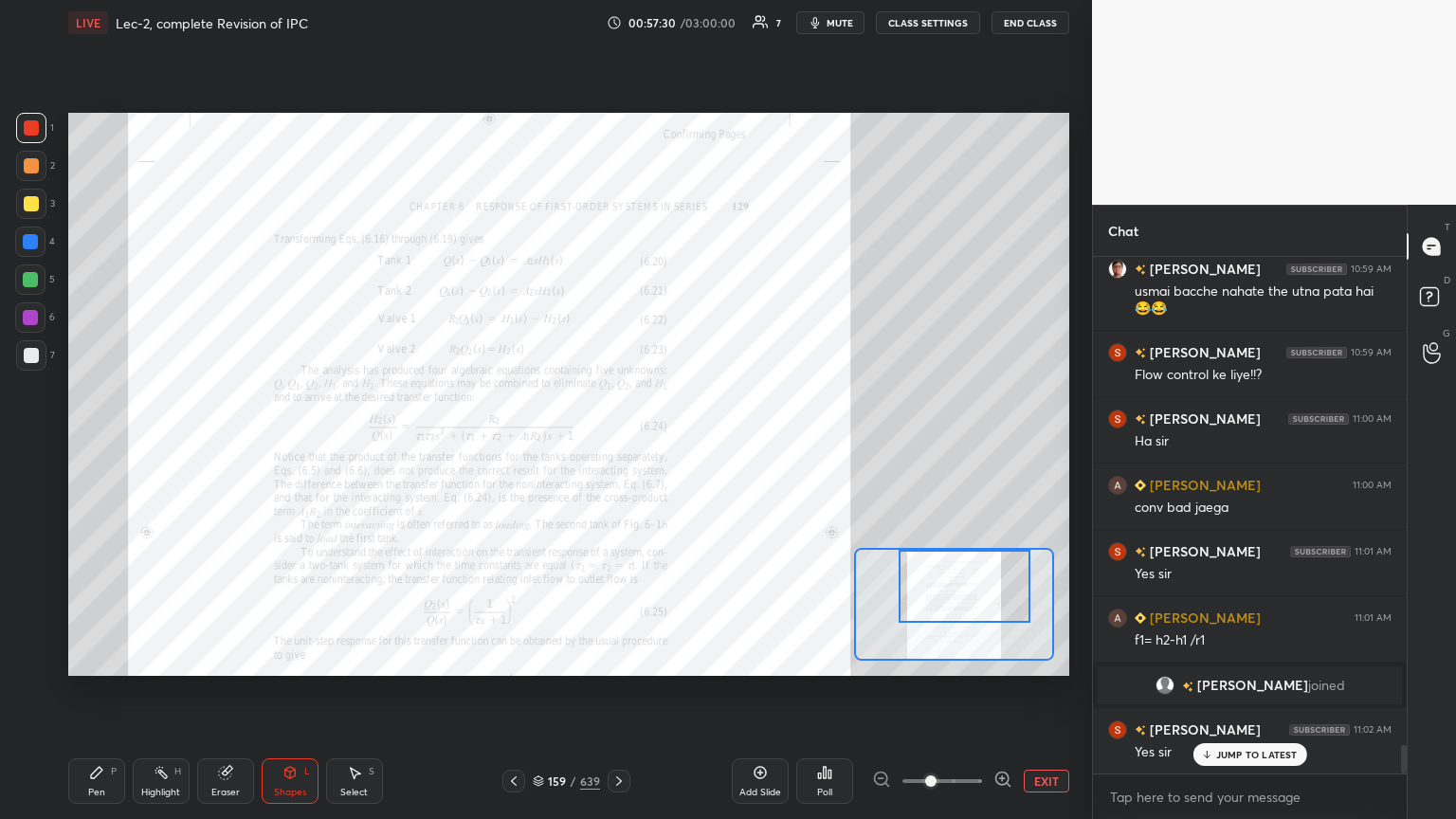 drag, startPoint x: 994, startPoint y: 607, endPoint x: 1003, endPoint y: 584, distance: 24.698178 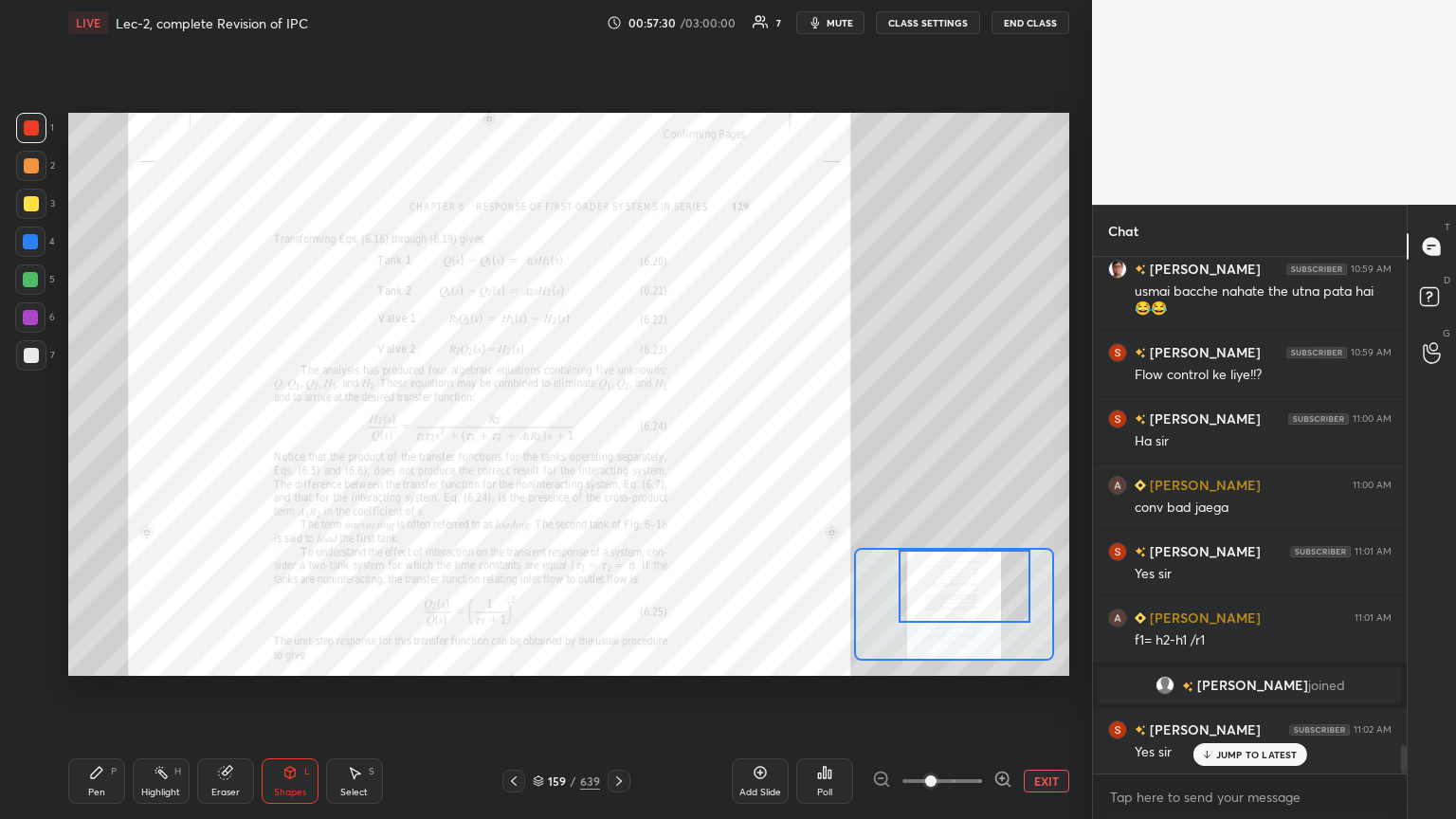 click at bounding box center (964, 586) 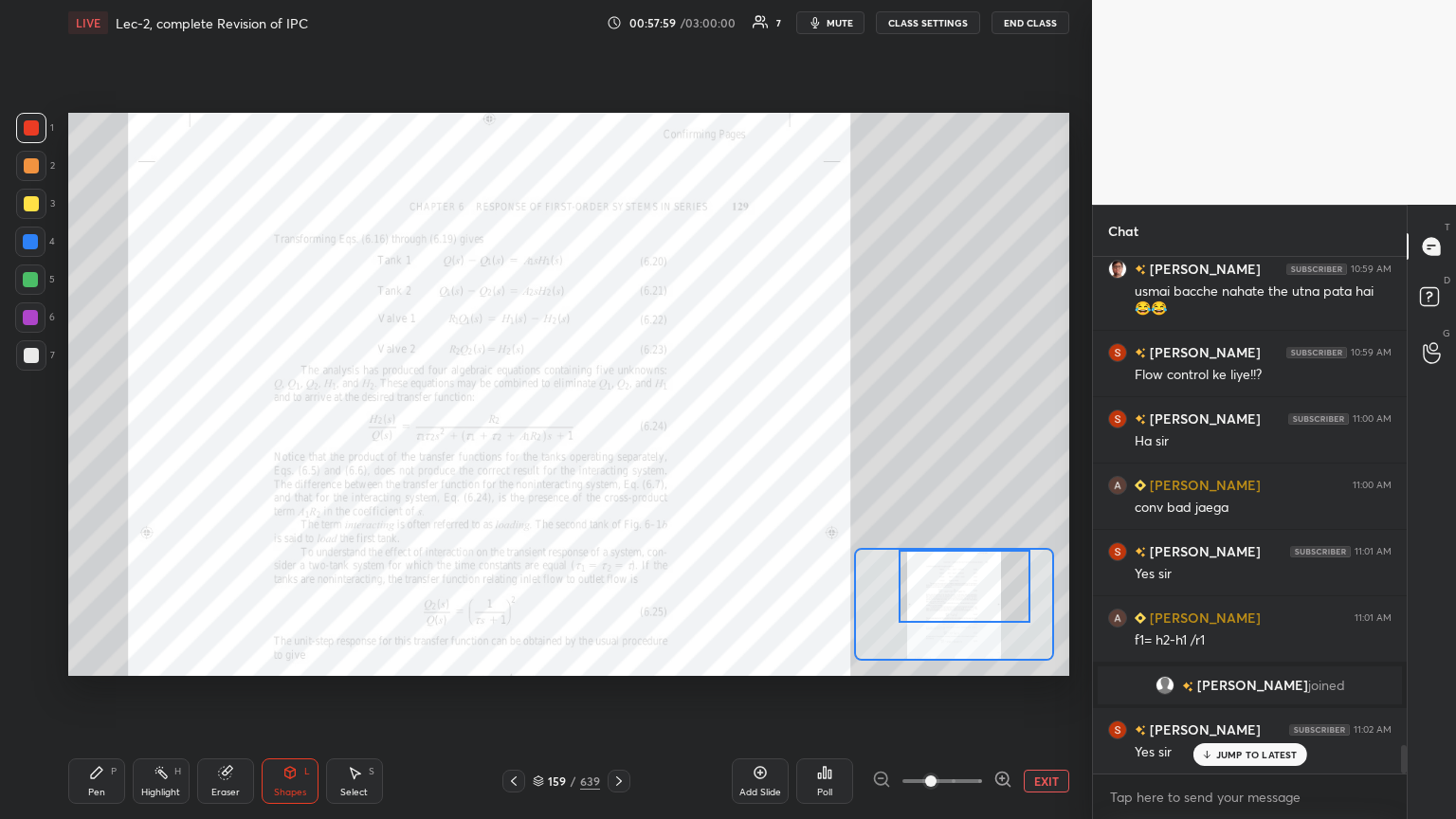 click at bounding box center [30, 318] 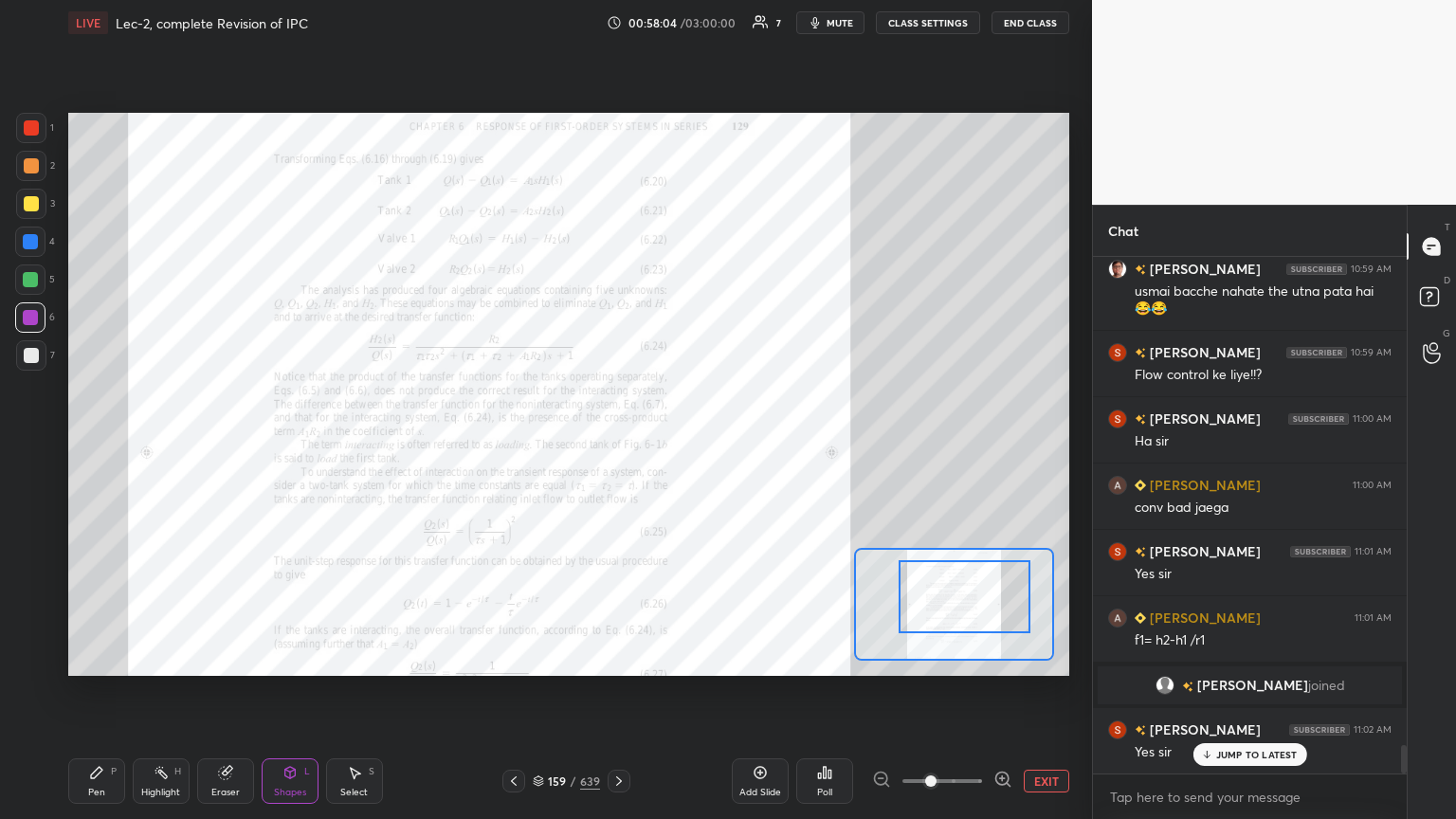 drag, startPoint x: 1007, startPoint y: 586, endPoint x: 1003, endPoint y: 599, distance: 13.60147 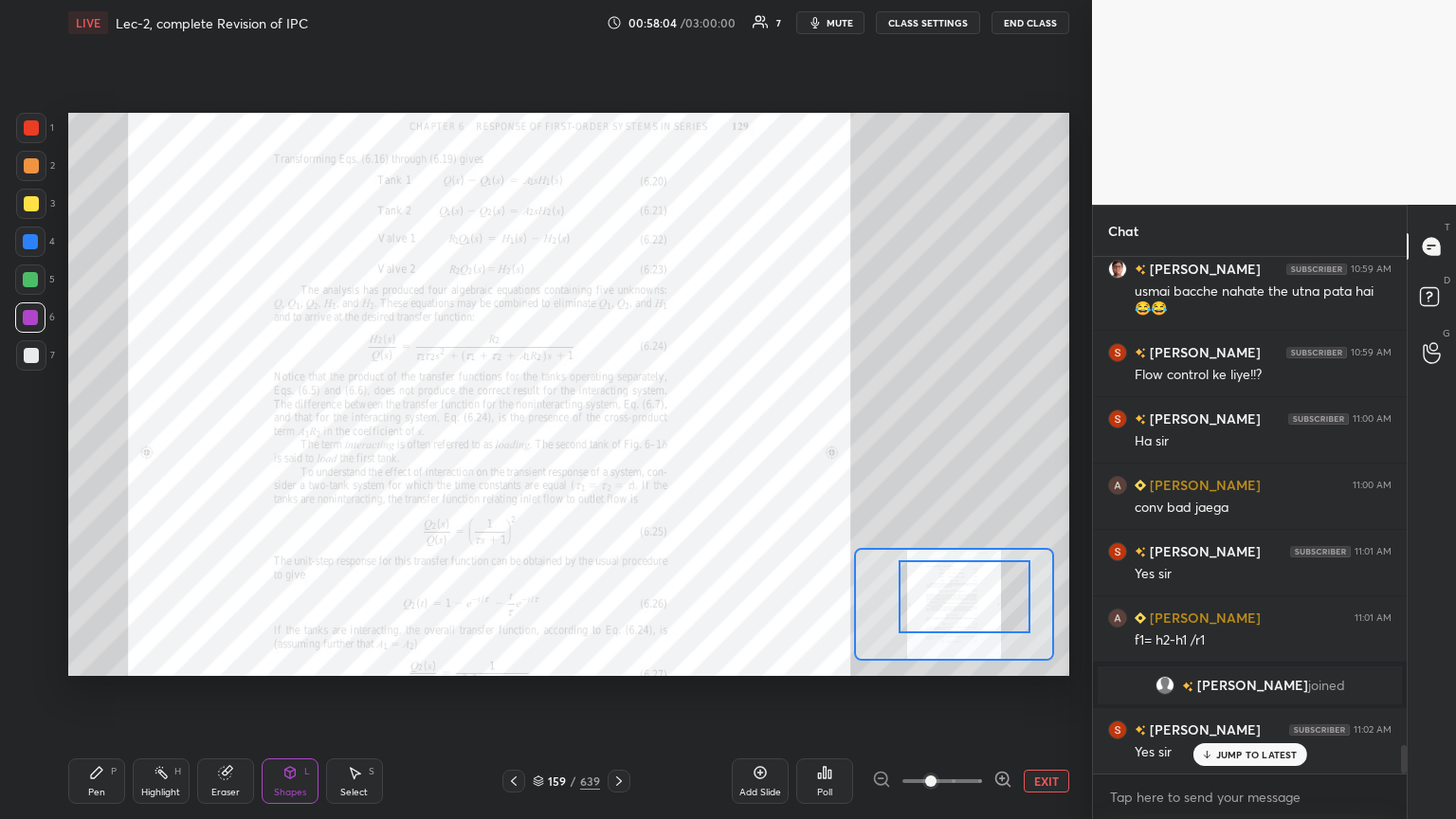 click at bounding box center (964, 596) 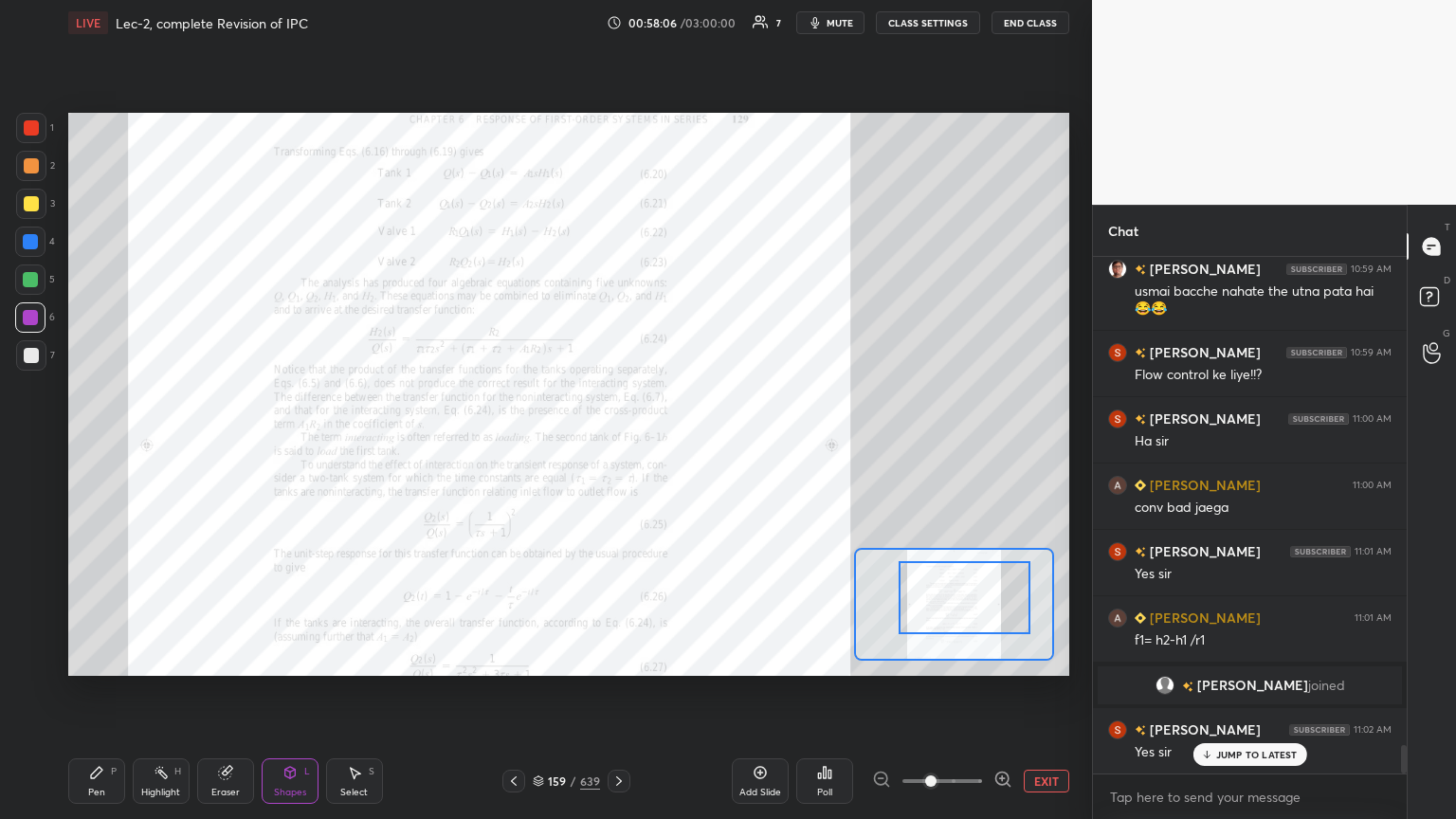 click on "Pen P" at bounding box center (97, 781) 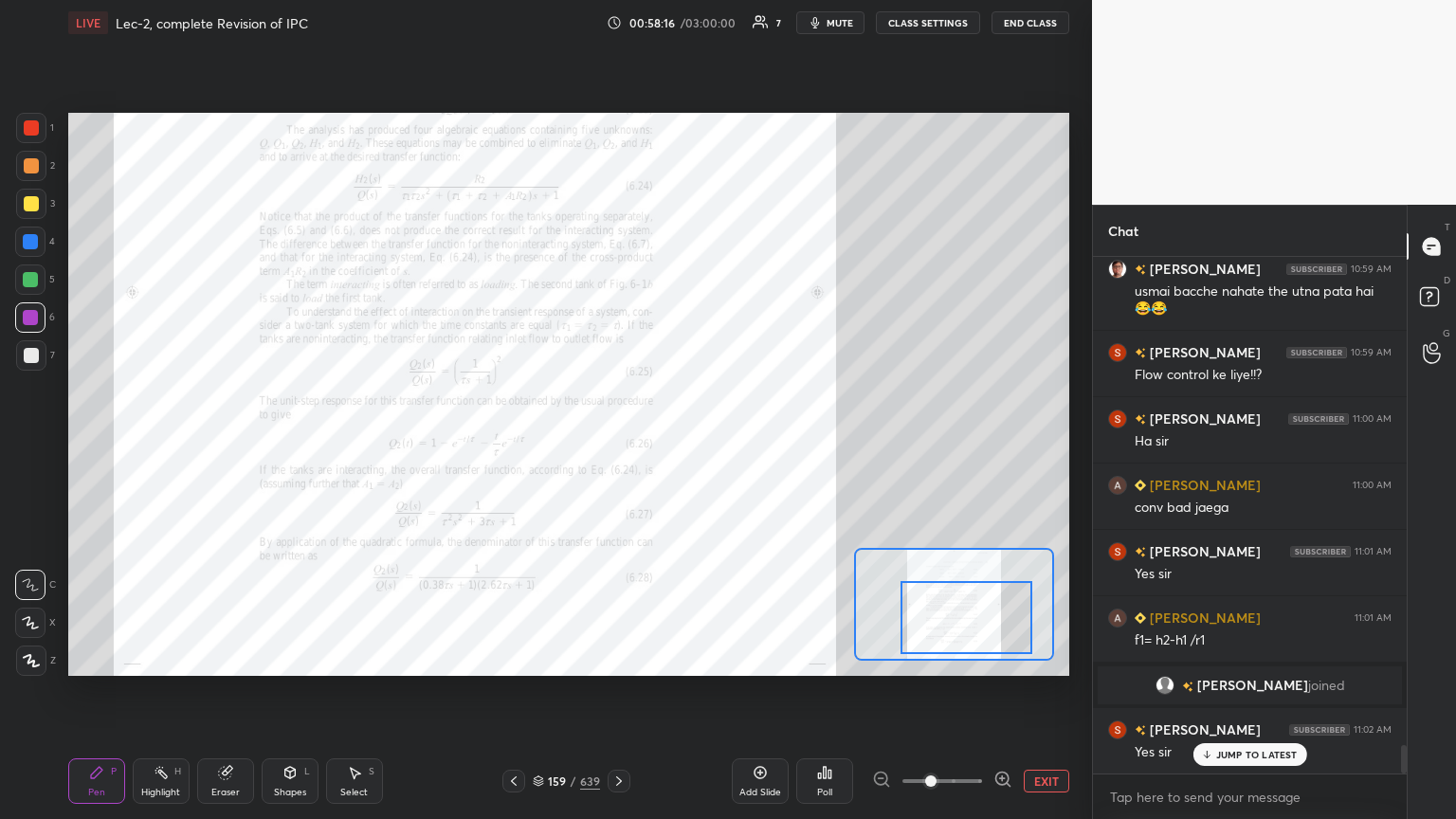 drag, startPoint x: 995, startPoint y: 598, endPoint x: 990, endPoint y: 620, distance: 22.561028 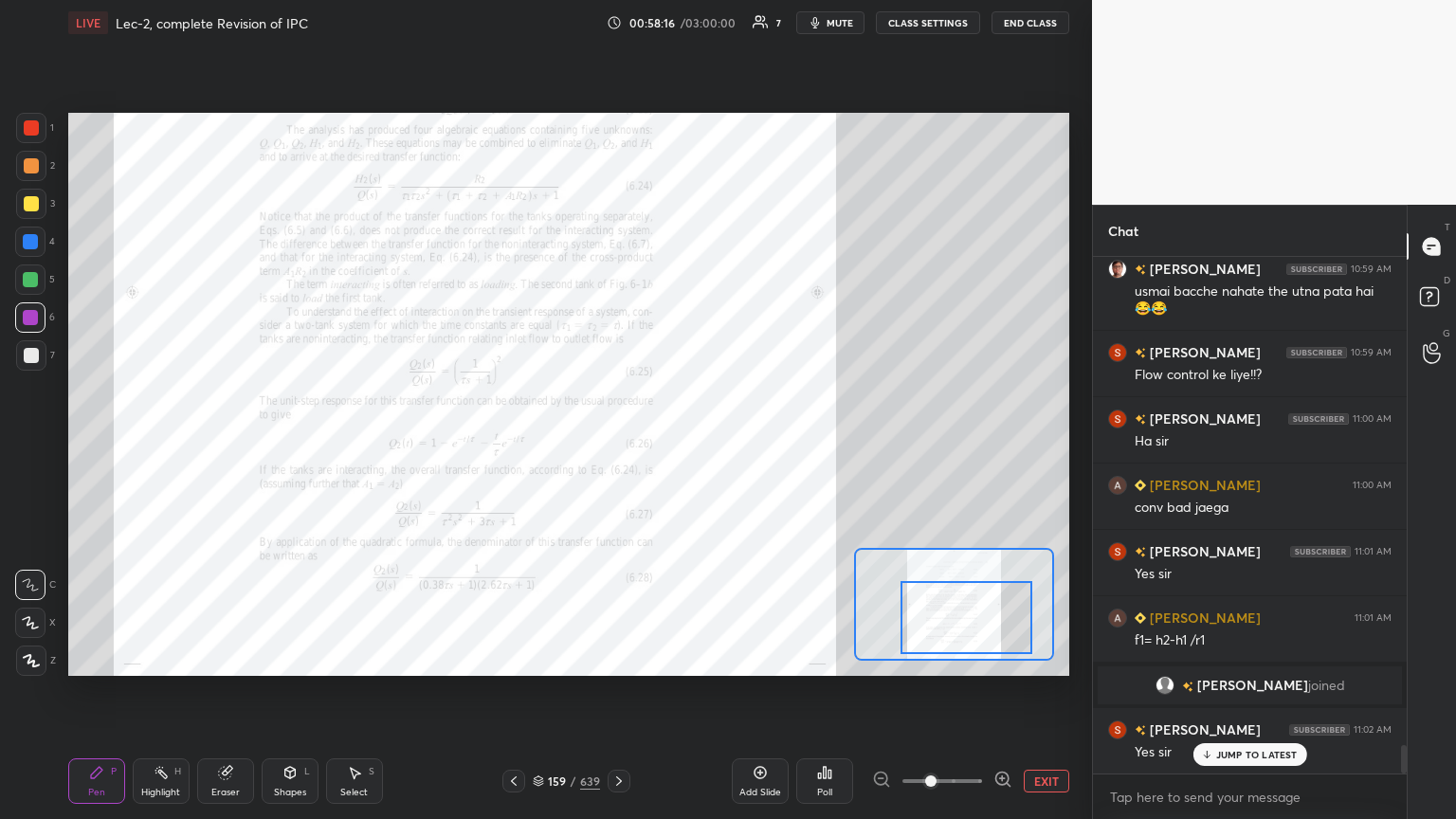 click at bounding box center (966, 617) 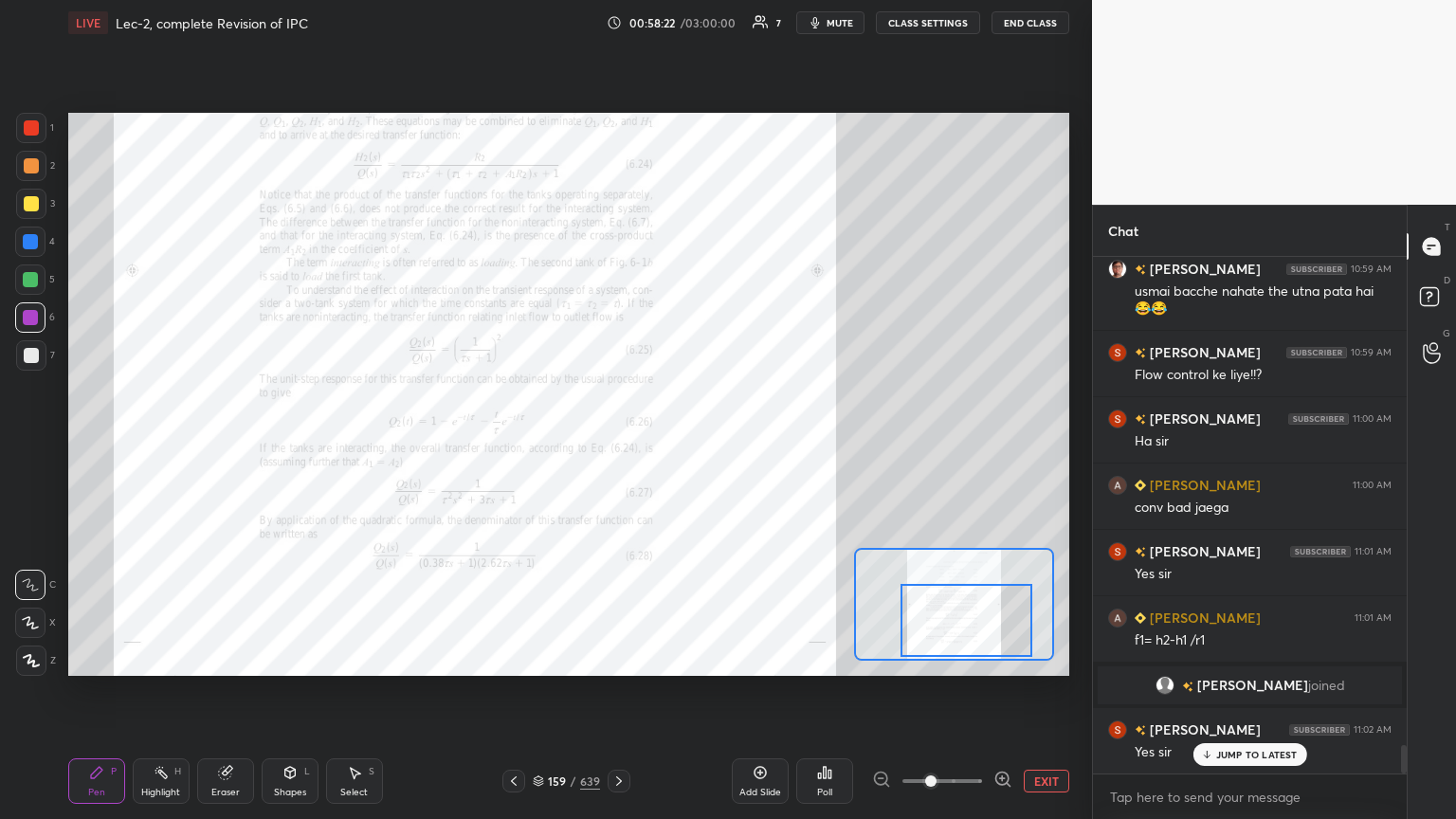 click 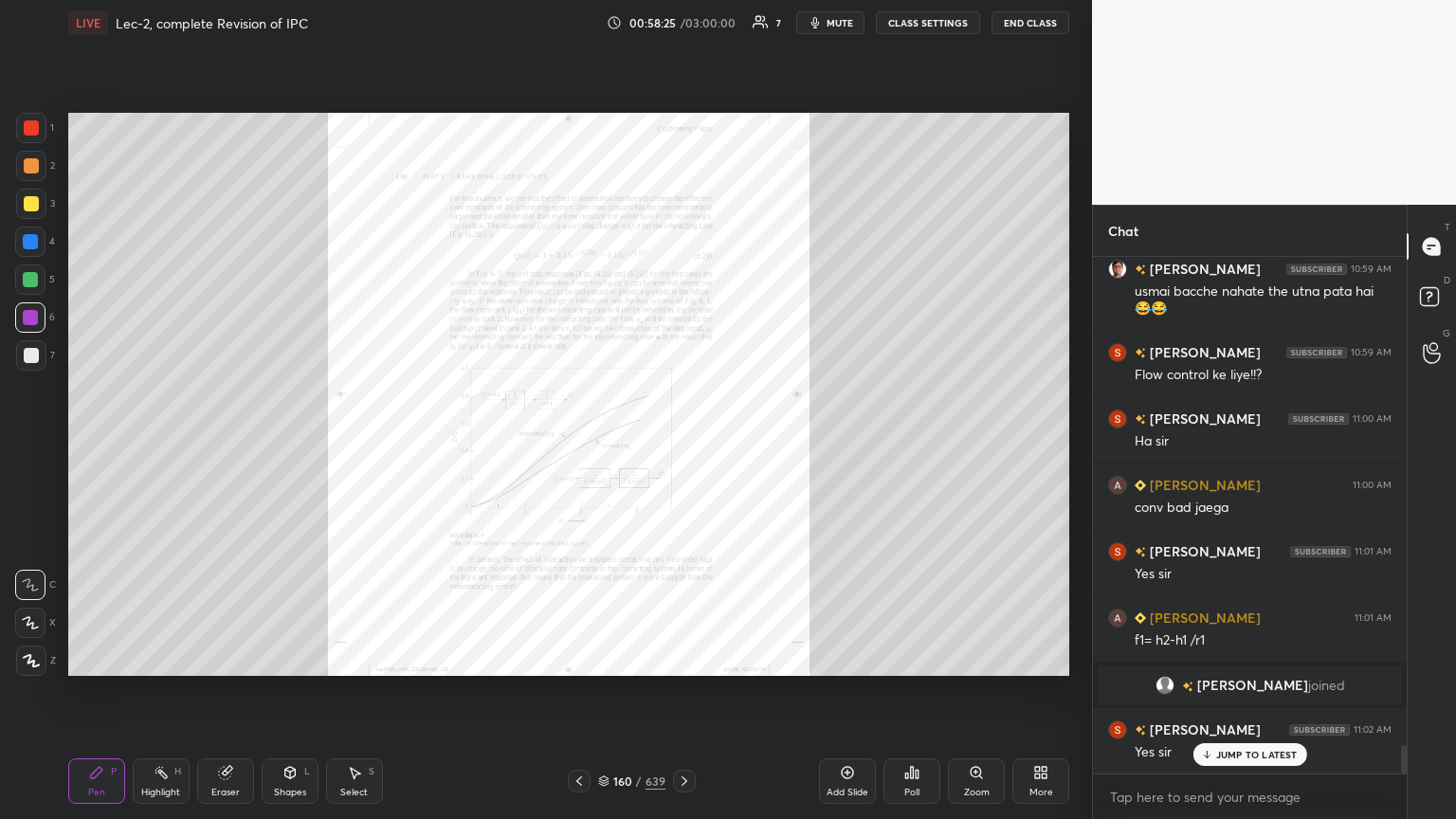 click on "Zoom" at bounding box center (976, 792) 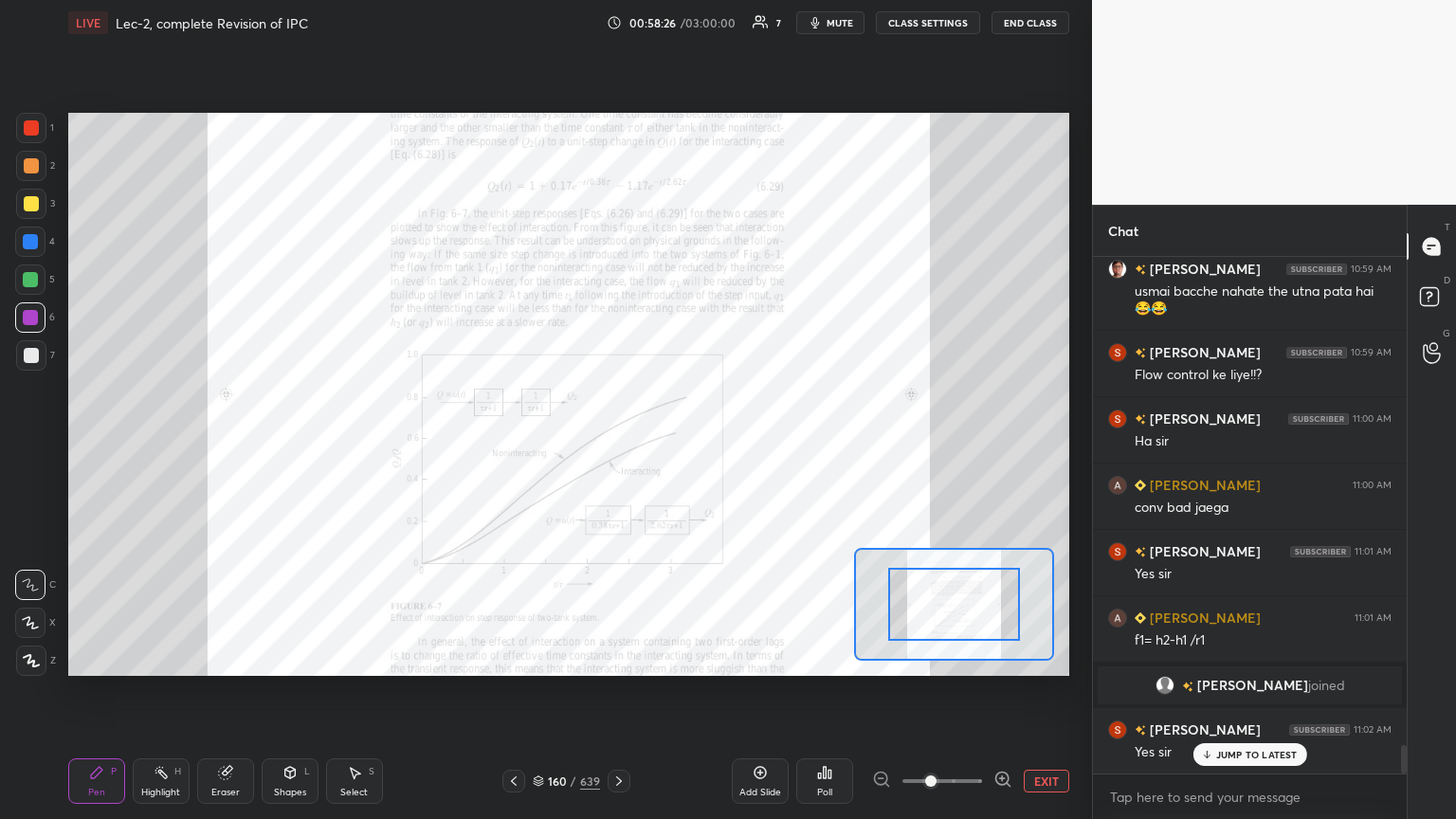 scroll, scrollTop: 8937, scrollLeft: 0, axis: vertical 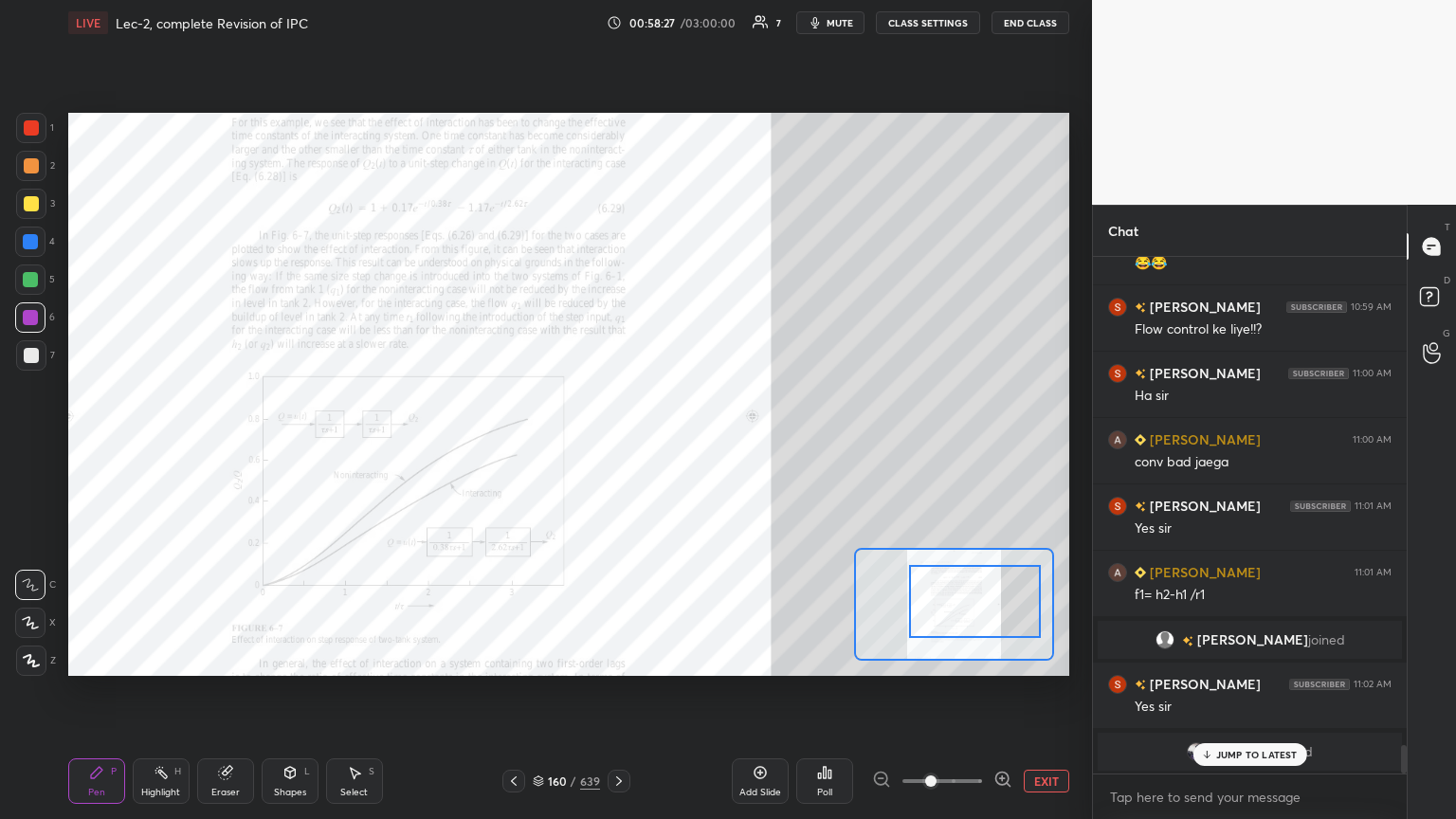 click at bounding box center (974, 601) 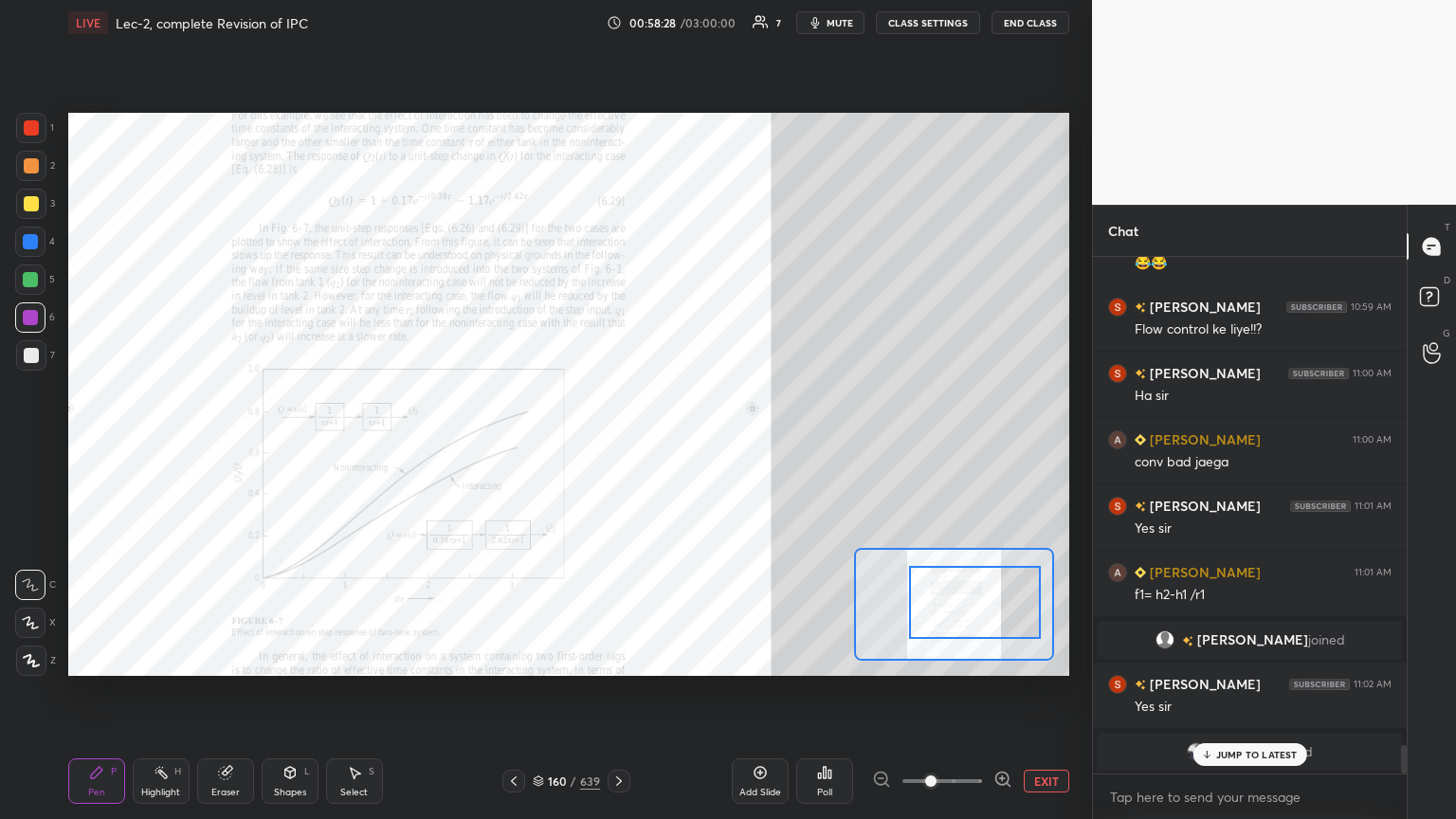 click on "JUMP TO LATEST" at bounding box center [1249, 755] 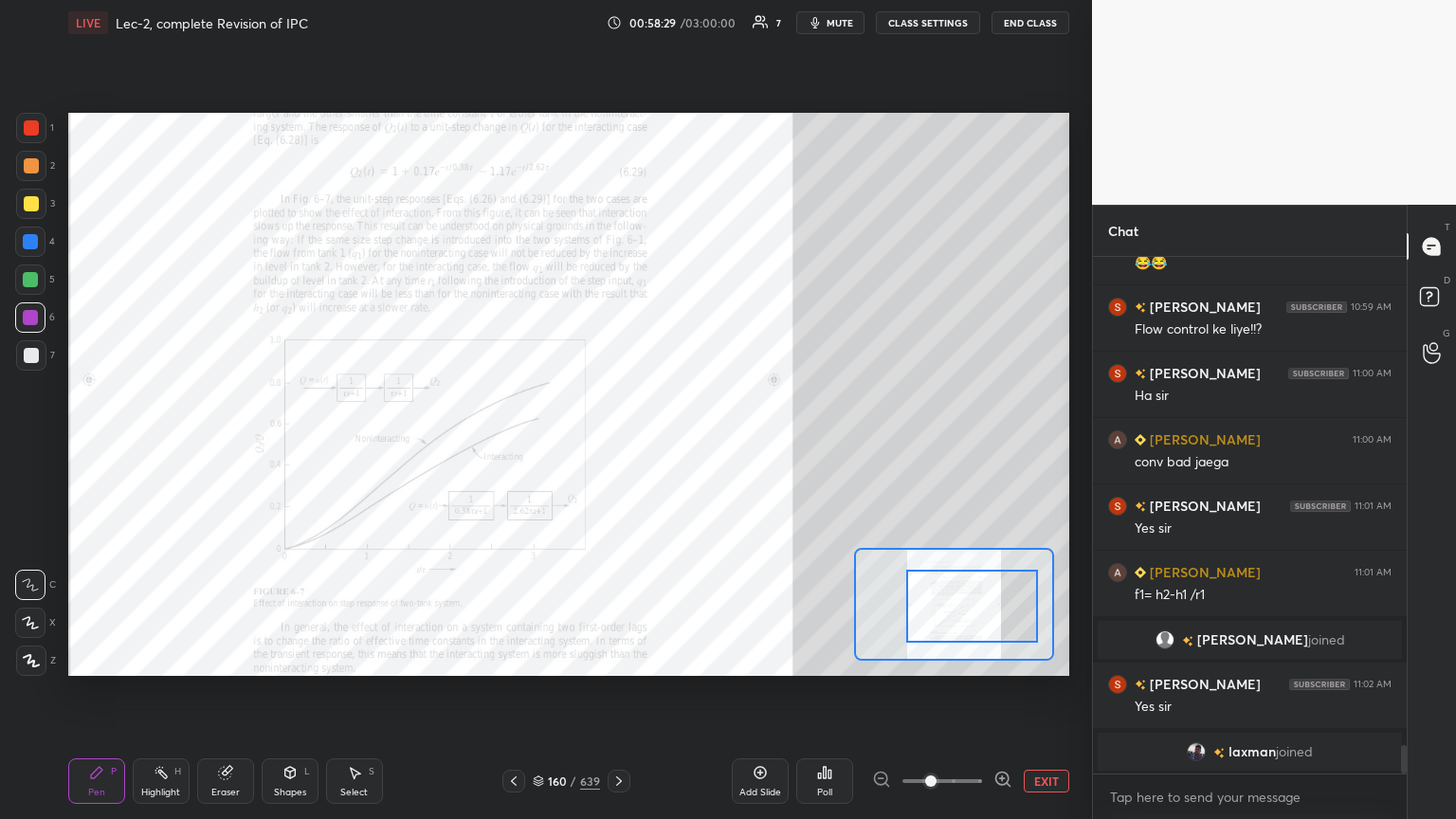 drag, startPoint x: 996, startPoint y: 607, endPoint x: 992, endPoint y: 617, distance: 10.77033 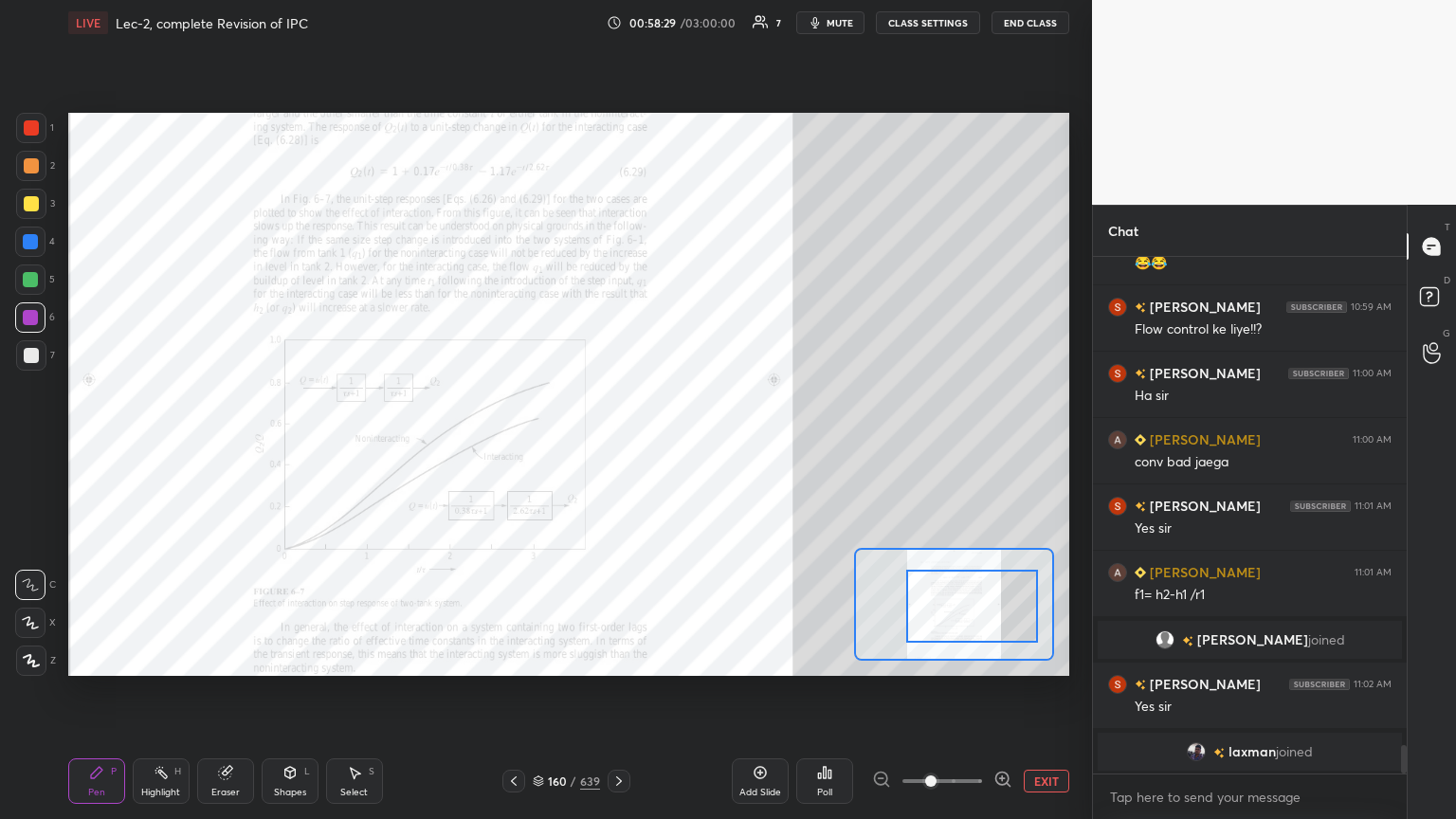 click at bounding box center (972, 606) 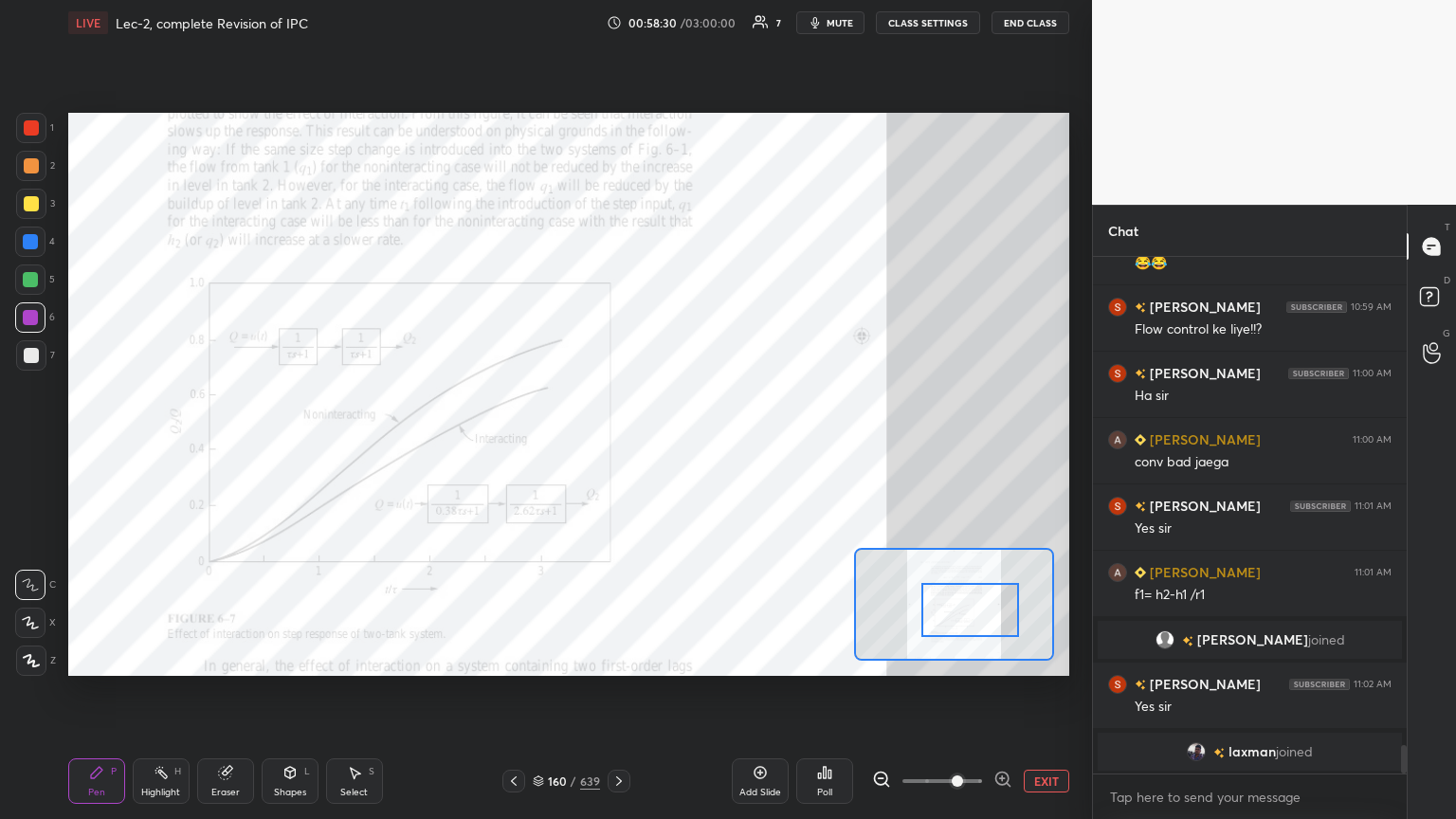drag, startPoint x: 943, startPoint y: 782, endPoint x: 953, endPoint y: 774, distance: 12.806248 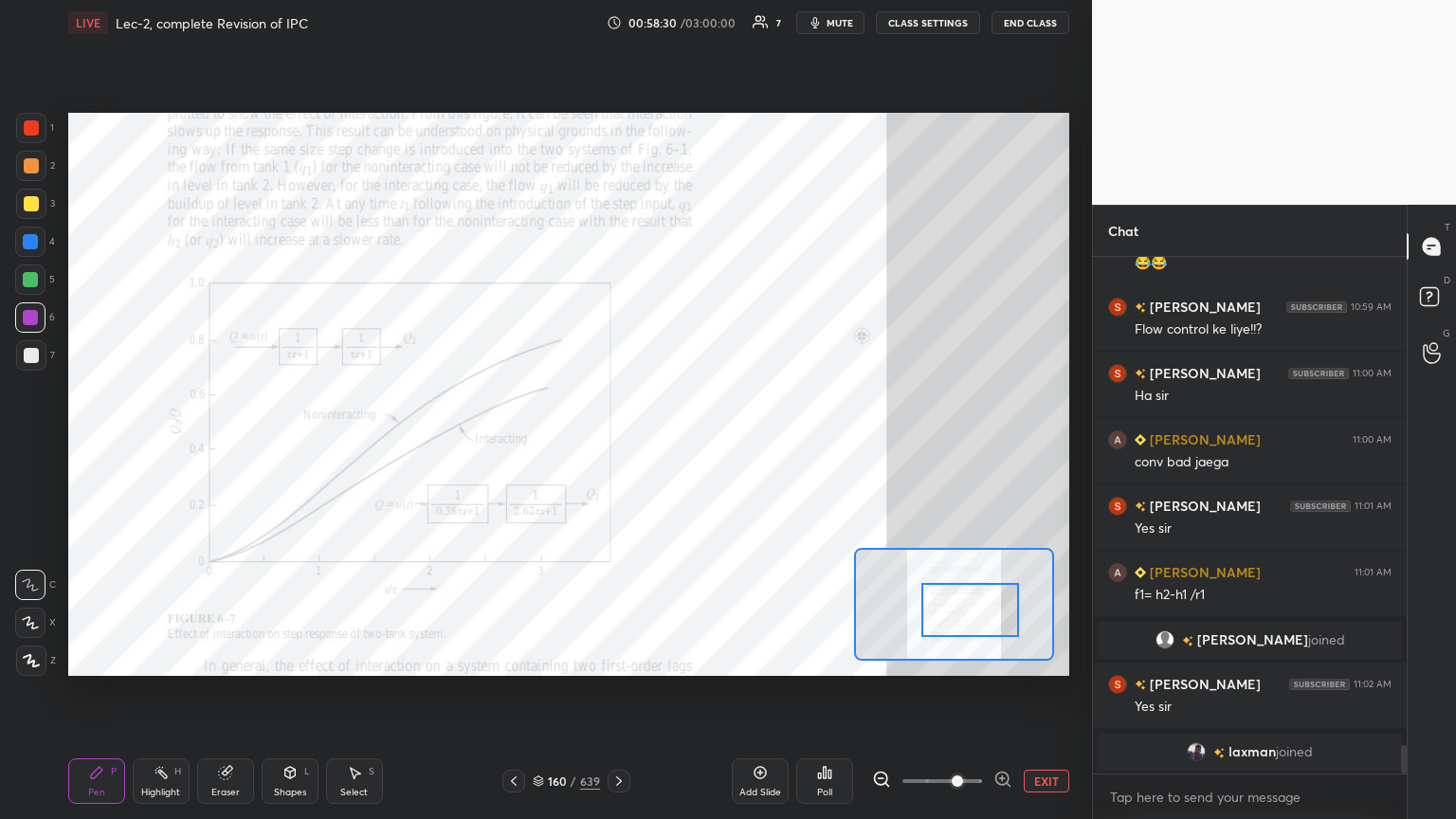 click at bounding box center [957, 781] 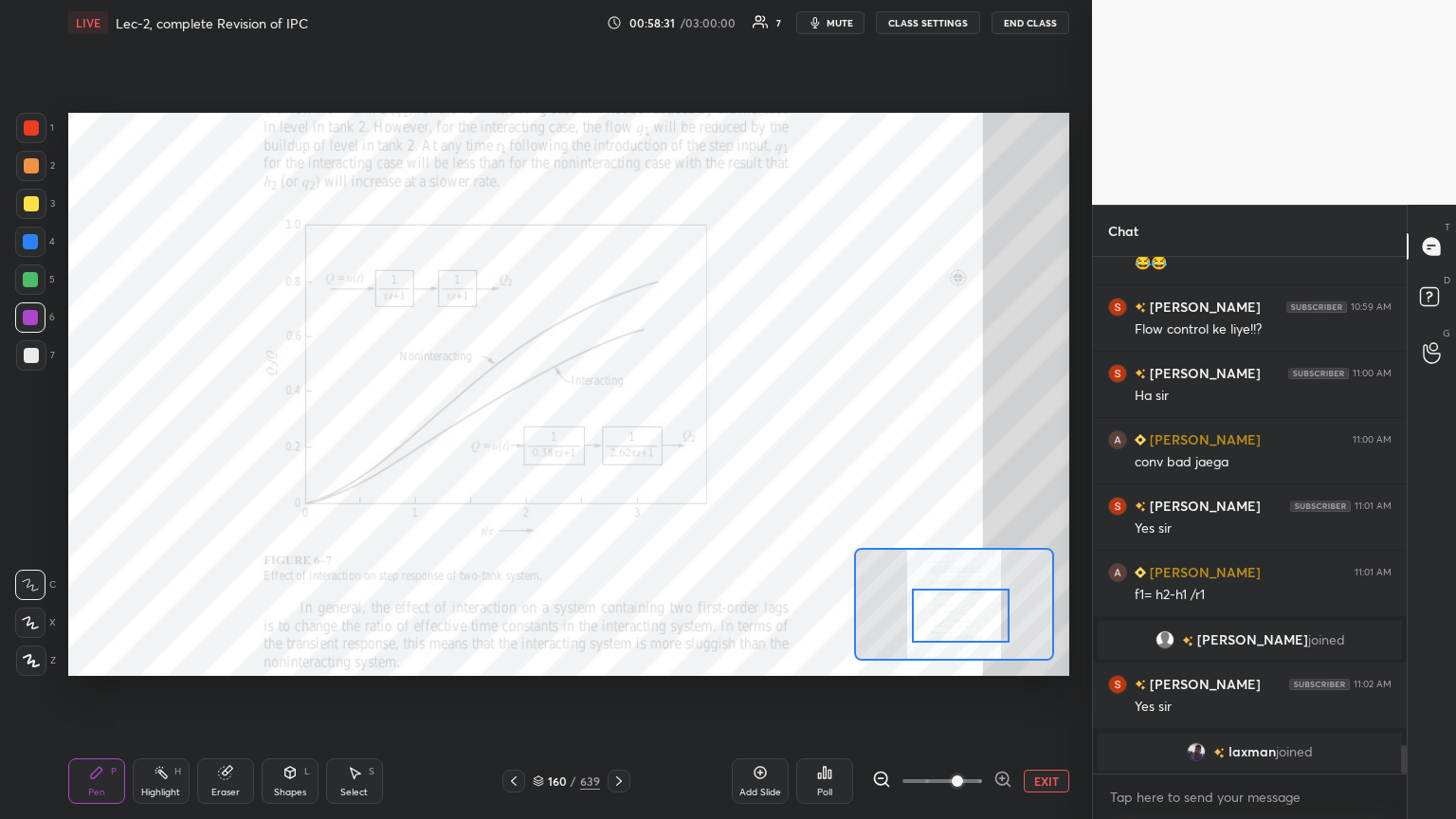 click at bounding box center [961, 615] 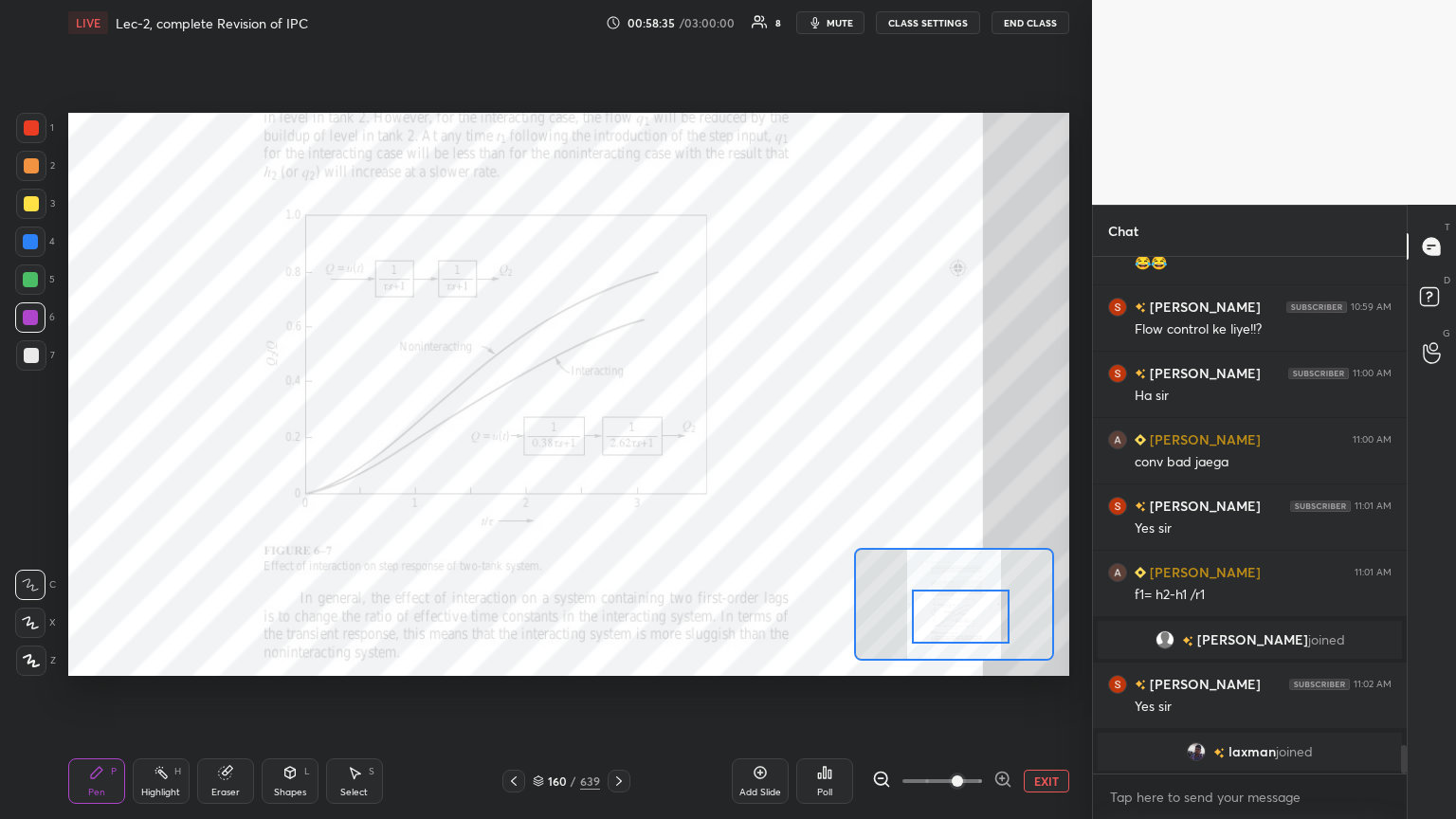 click at bounding box center [31, 128] 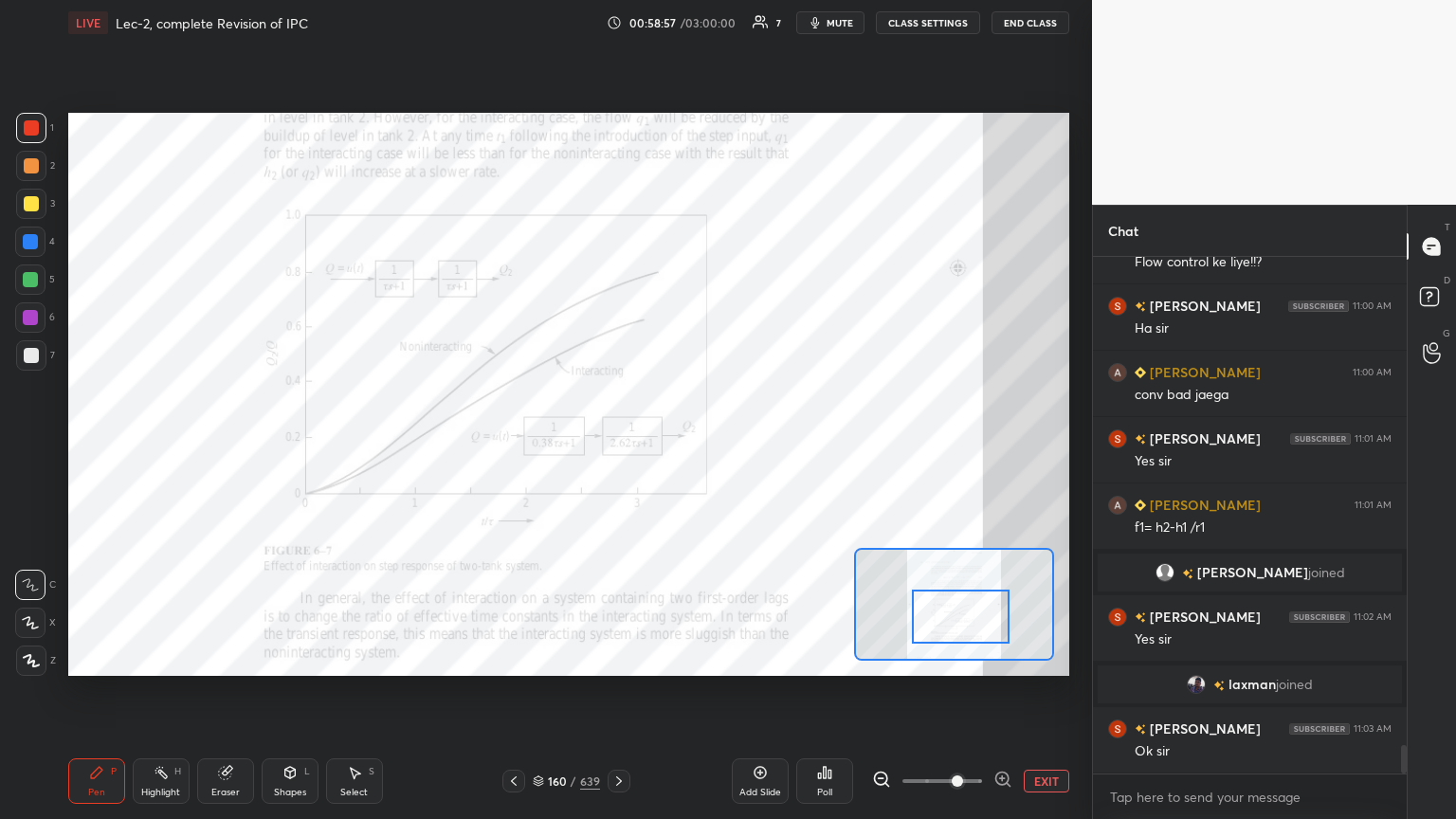 scroll, scrollTop: 9023, scrollLeft: 0, axis: vertical 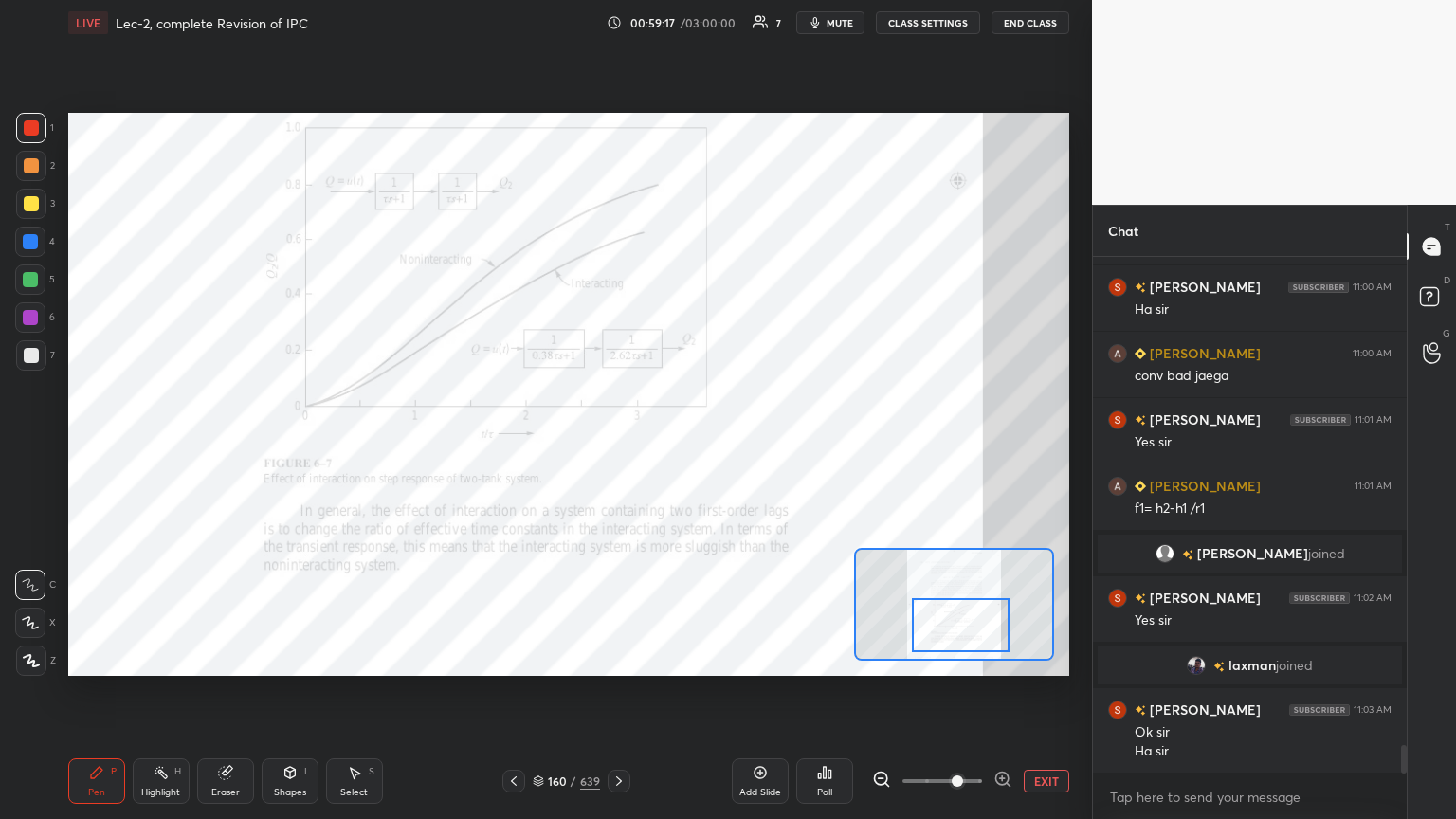 click at bounding box center (961, 625) 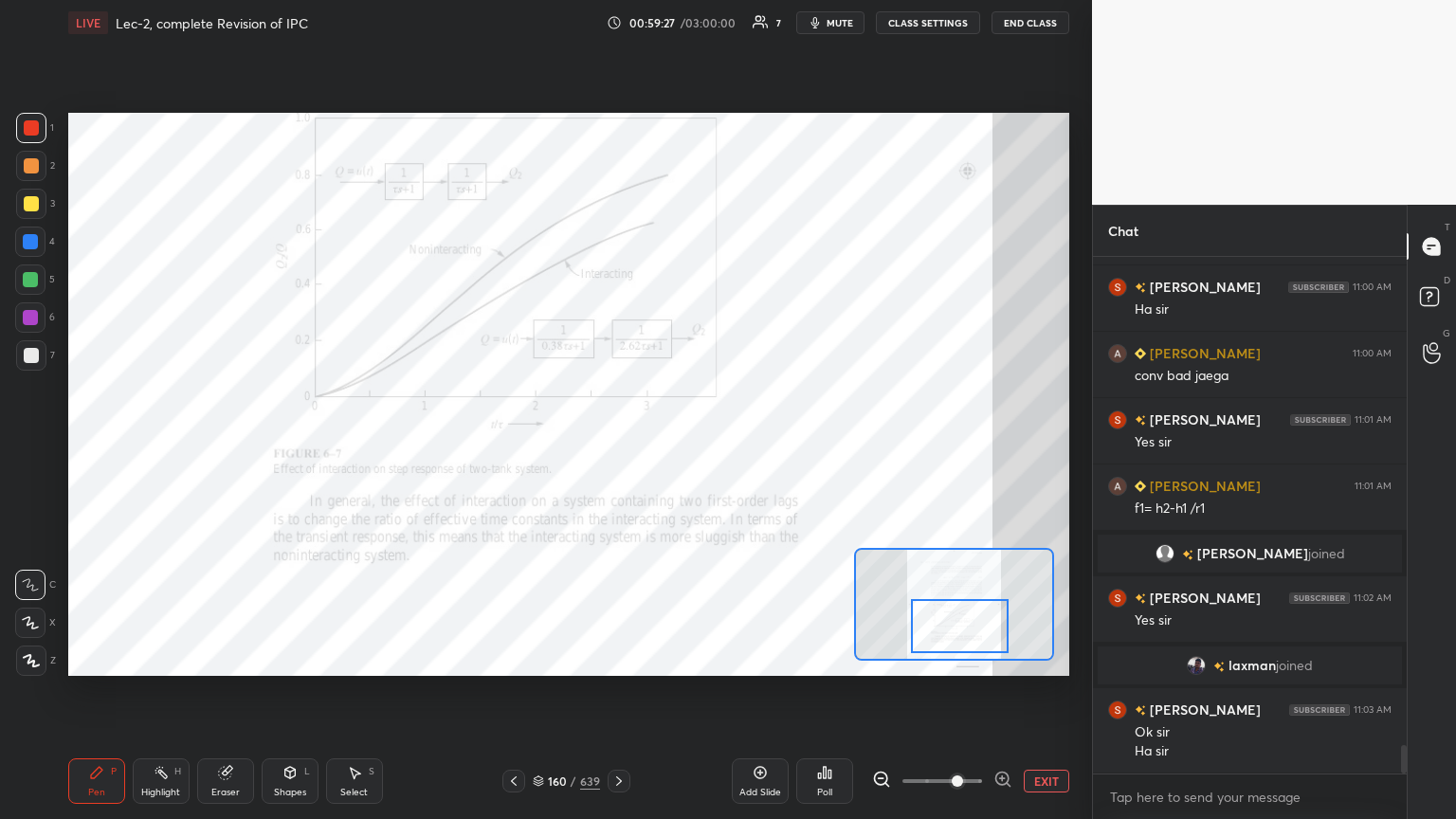 click on "Shapes" at bounding box center [290, 792] 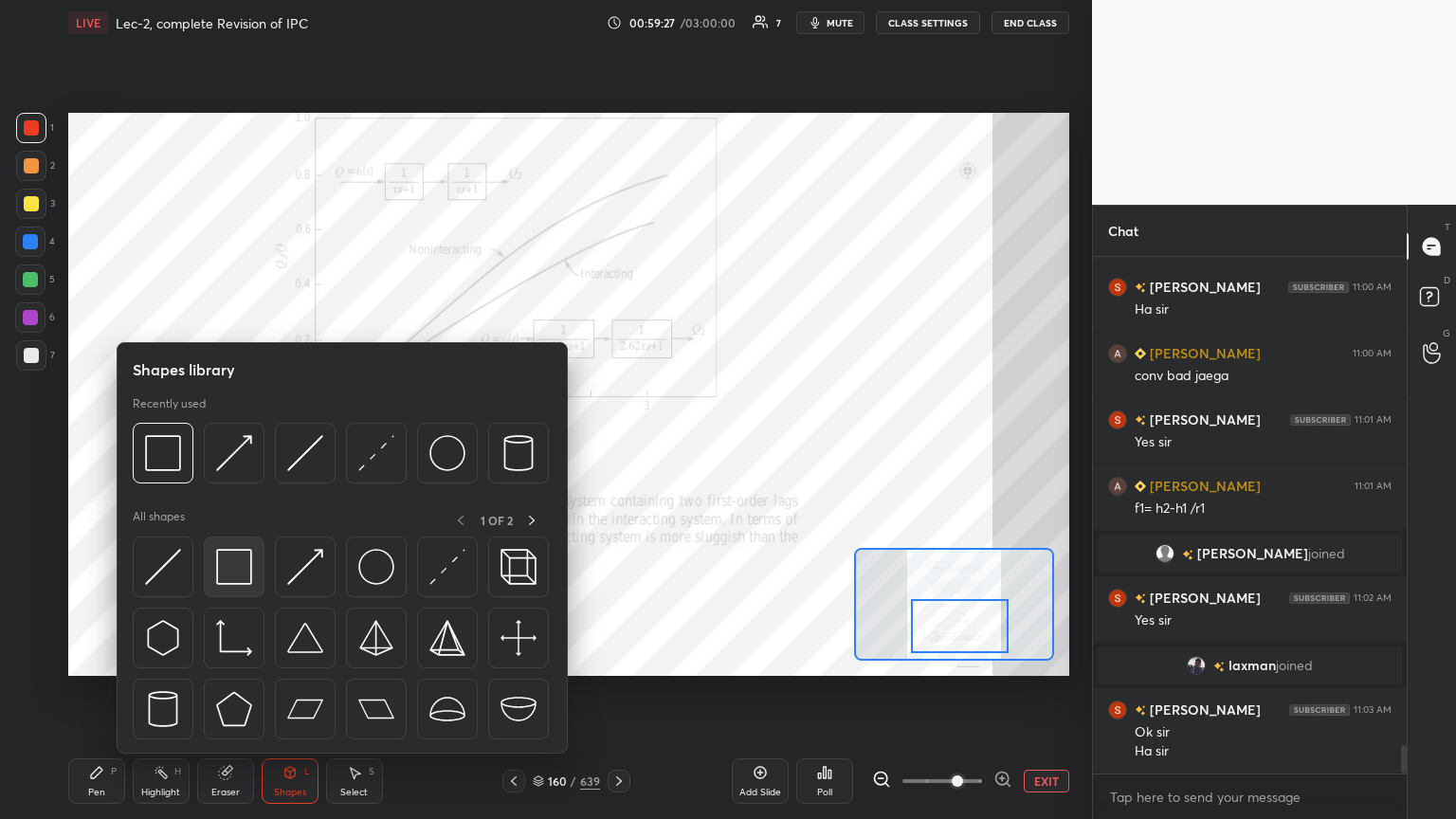 click at bounding box center (234, 567) 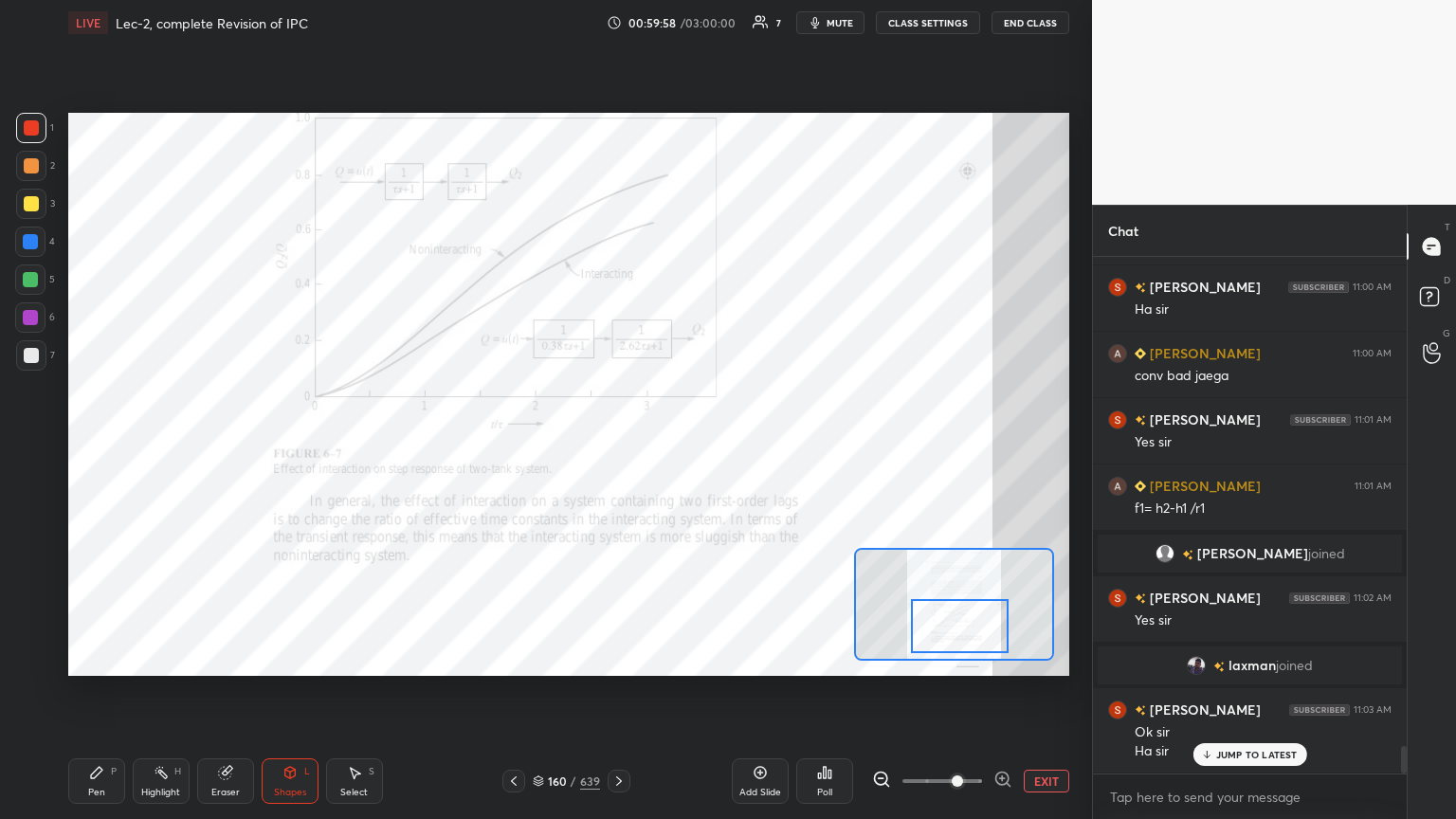 scroll, scrollTop: 9089, scrollLeft: 0, axis: vertical 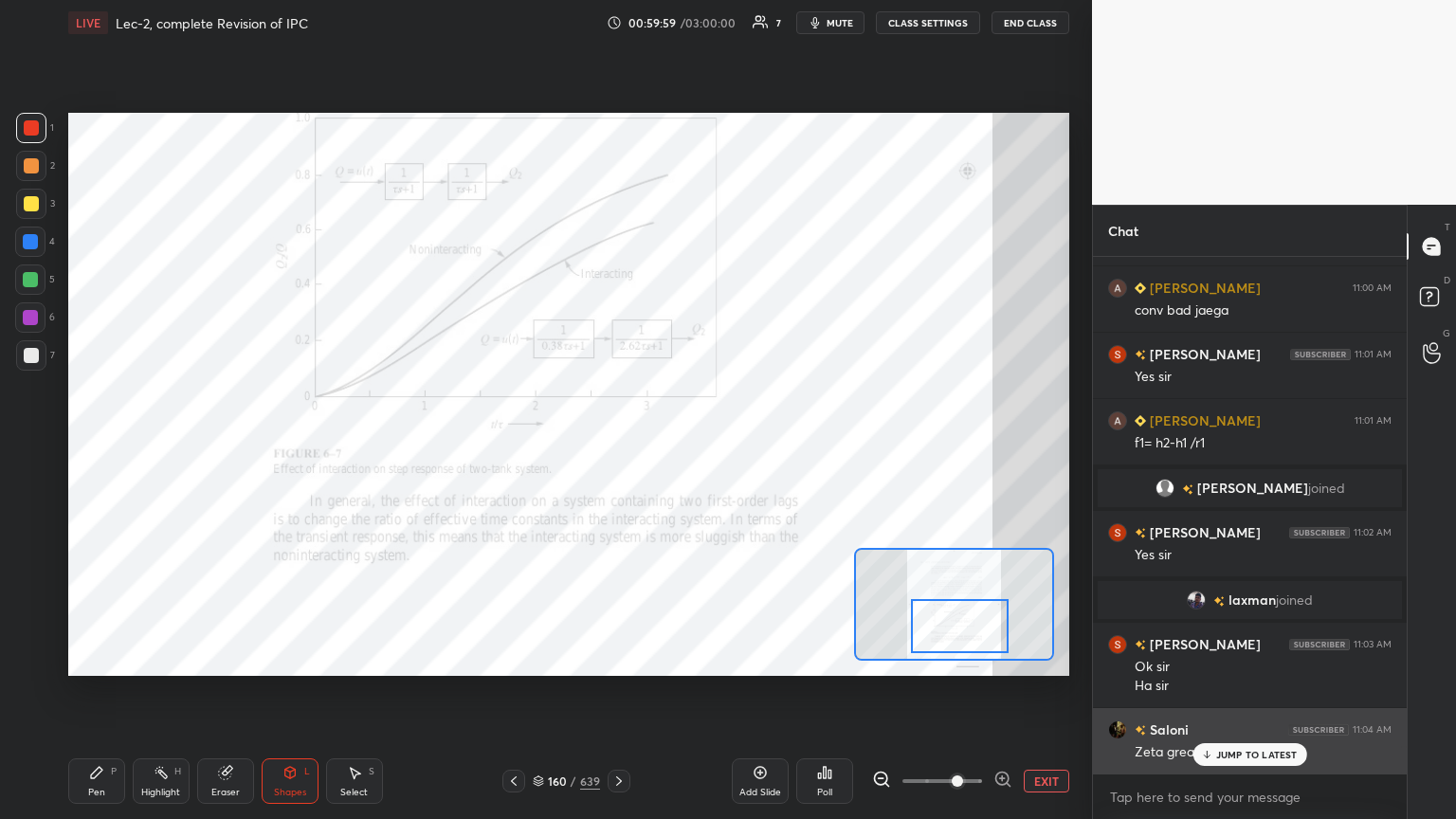 click on "JUMP TO LATEST" at bounding box center (1249, 755) 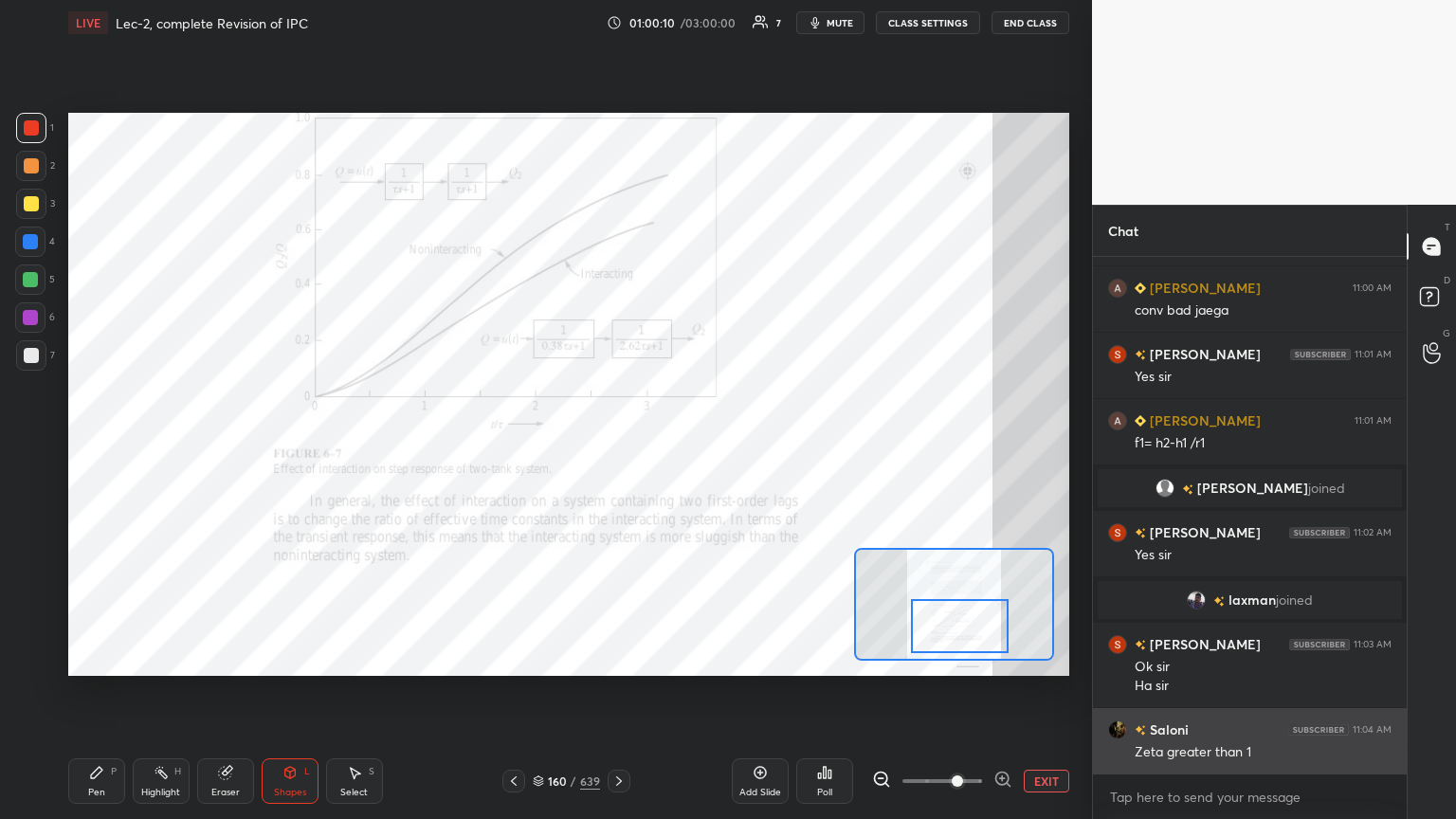 scroll, scrollTop: 9134, scrollLeft: 0, axis: vertical 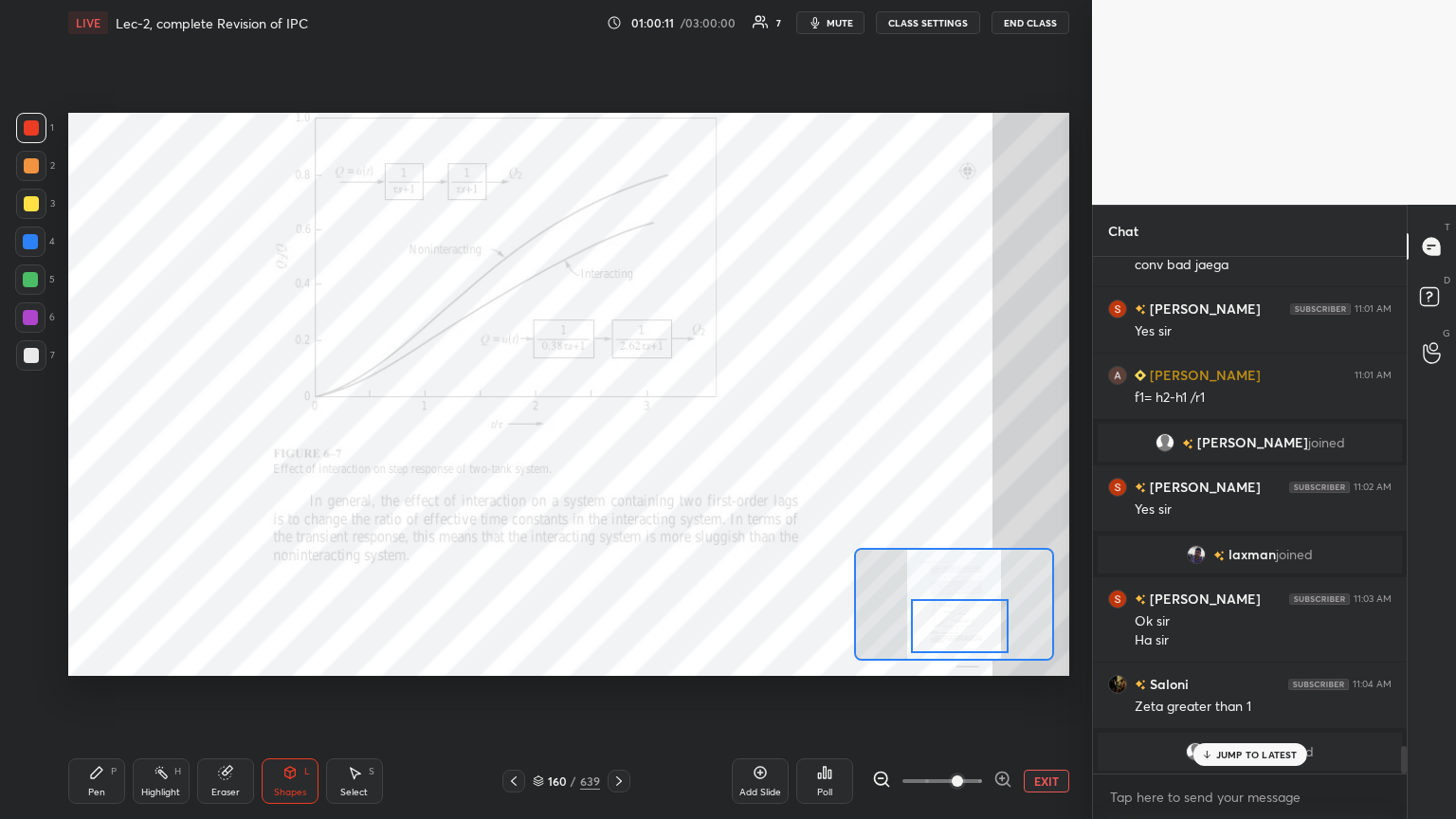 click on "JUMP TO LATEST" at bounding box center (1249, 755) 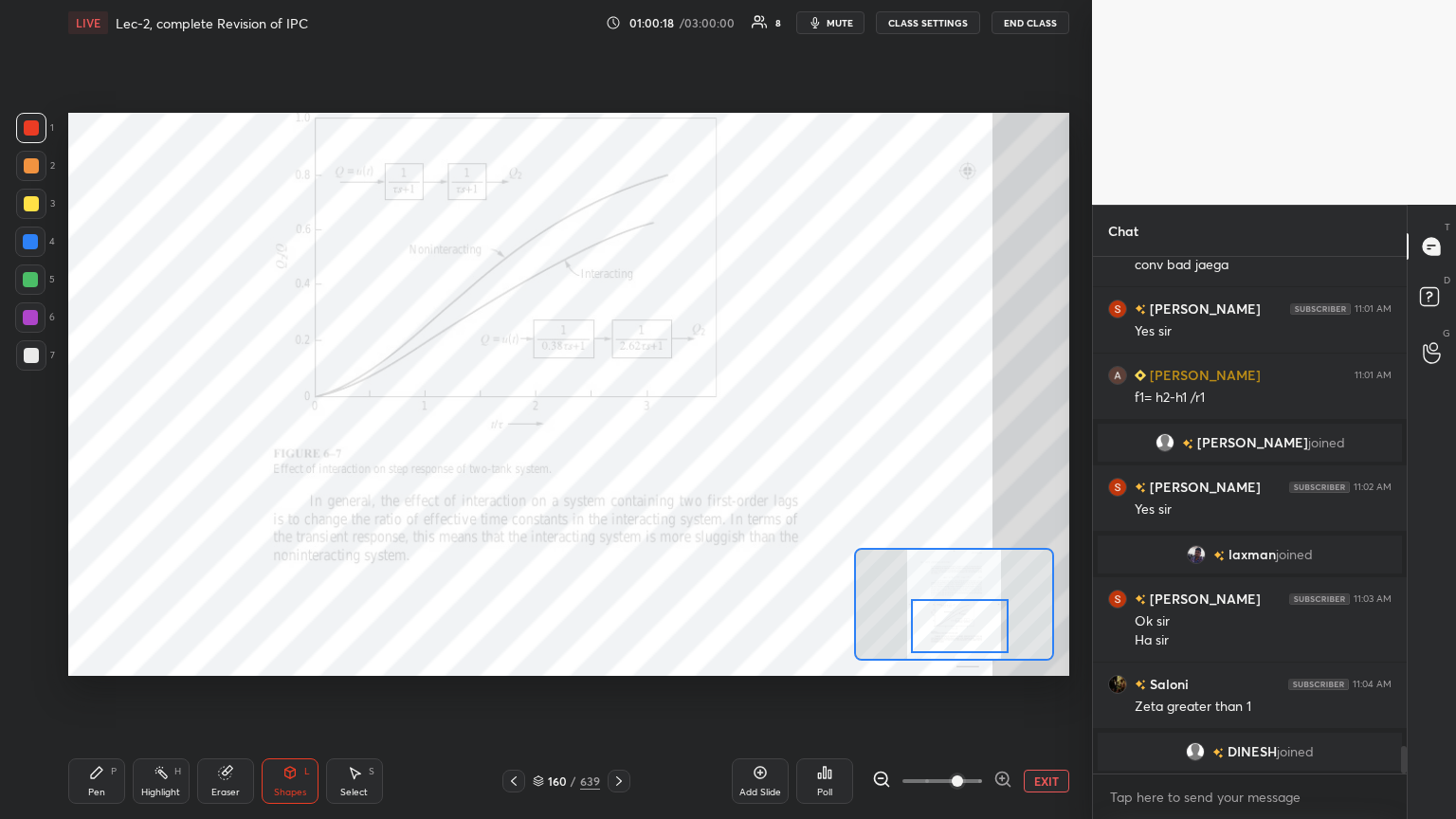 click on "Pen P" at bounding box center [97, 781] 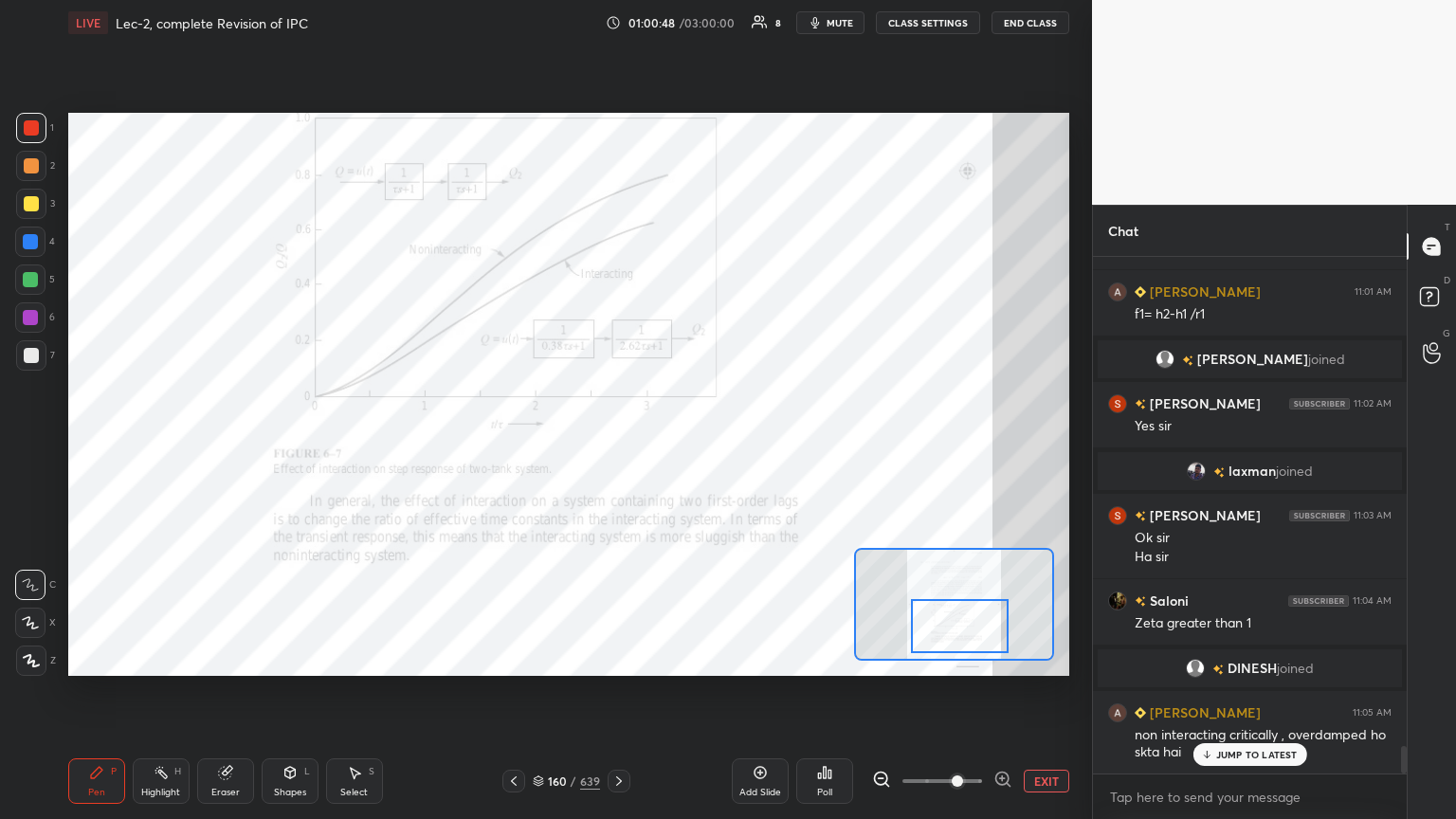 scroll, scrollTop: 9161, scrollLeft: 0, axis: vertical 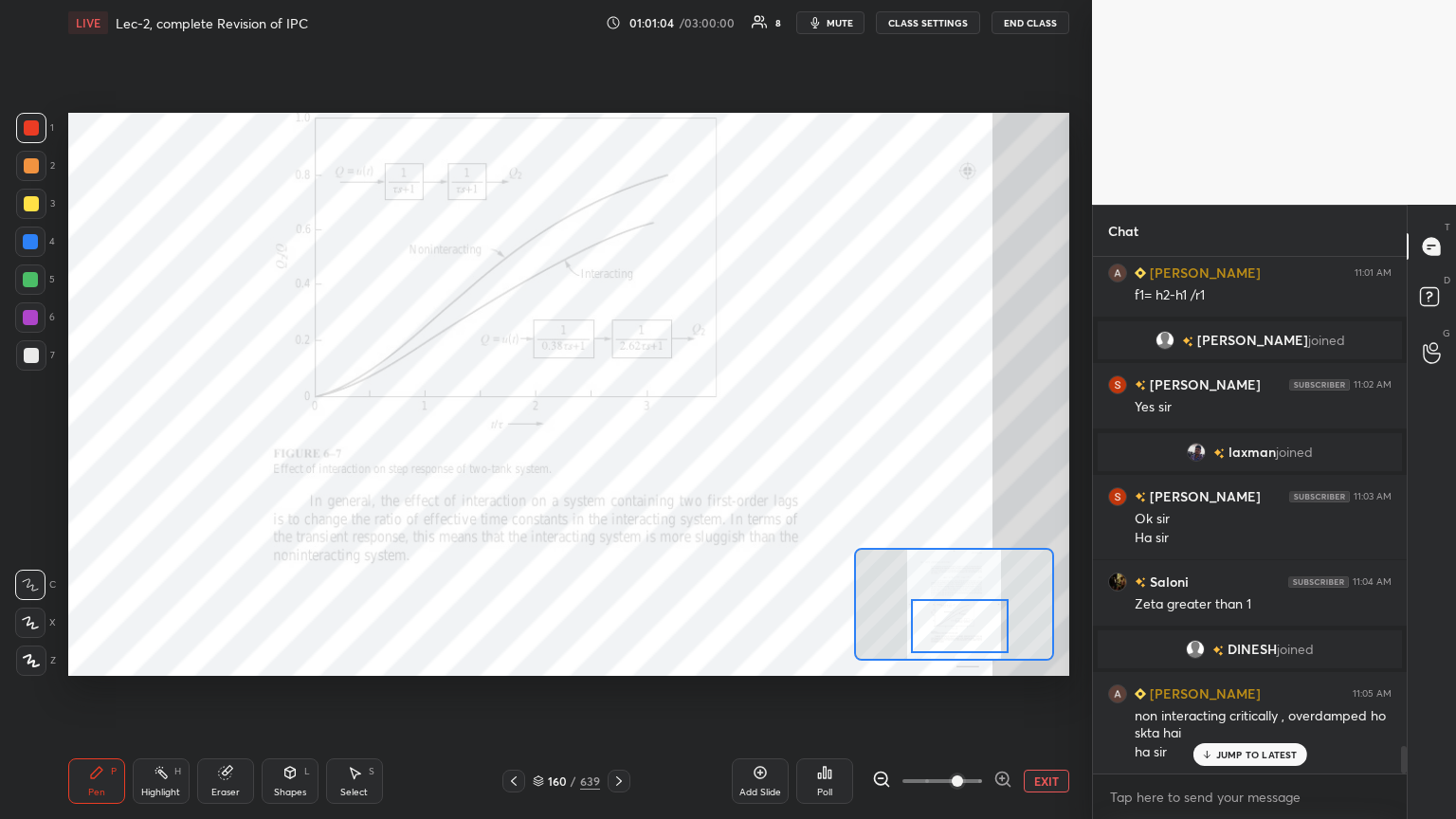 click 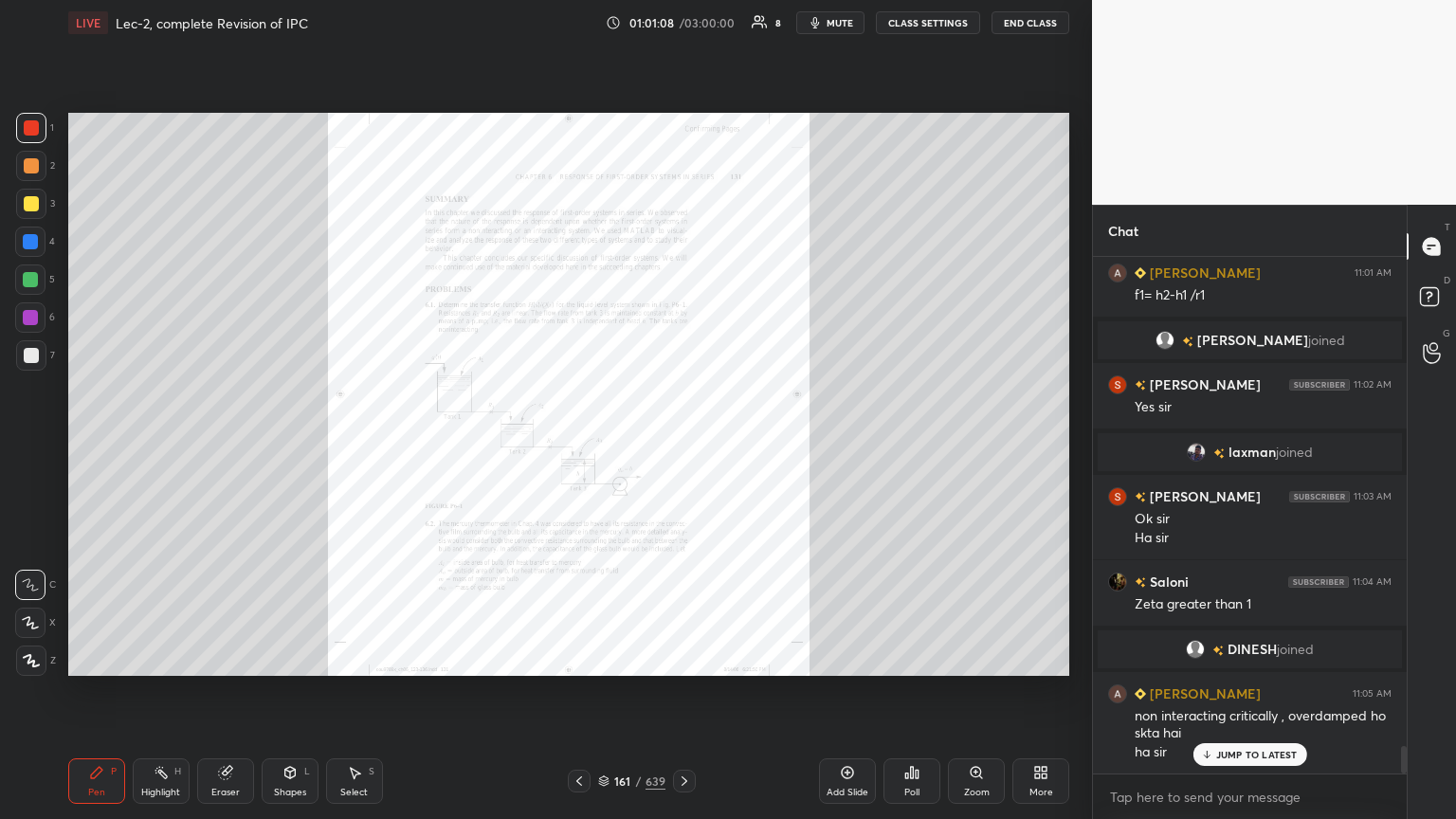 click on "Zoom" at bounding box center [976, 792] 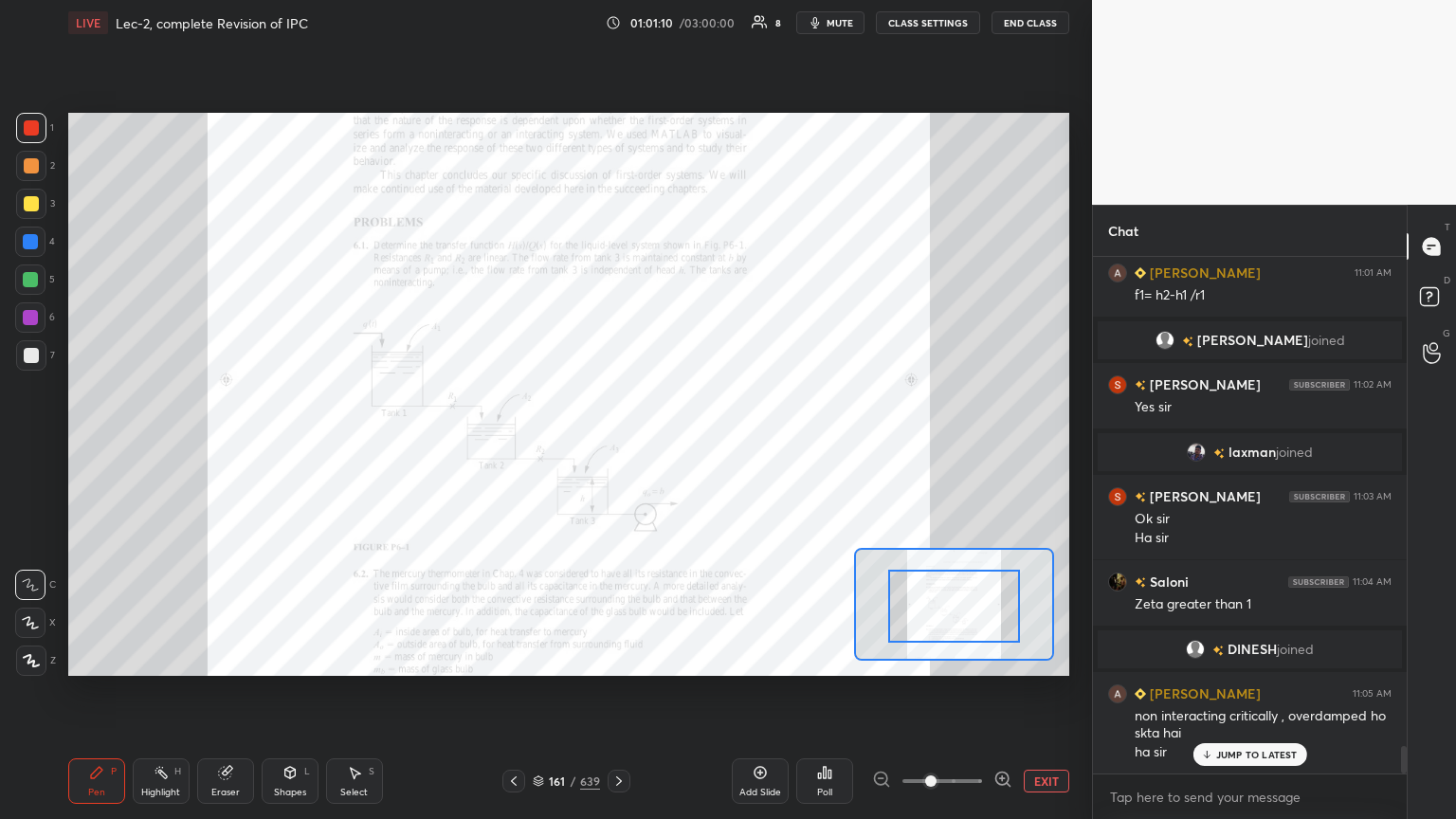 drag, startPoint x: 987, startPoint y: 618, endPoint x: 997, endPoint y: 626, distance: 12.806248 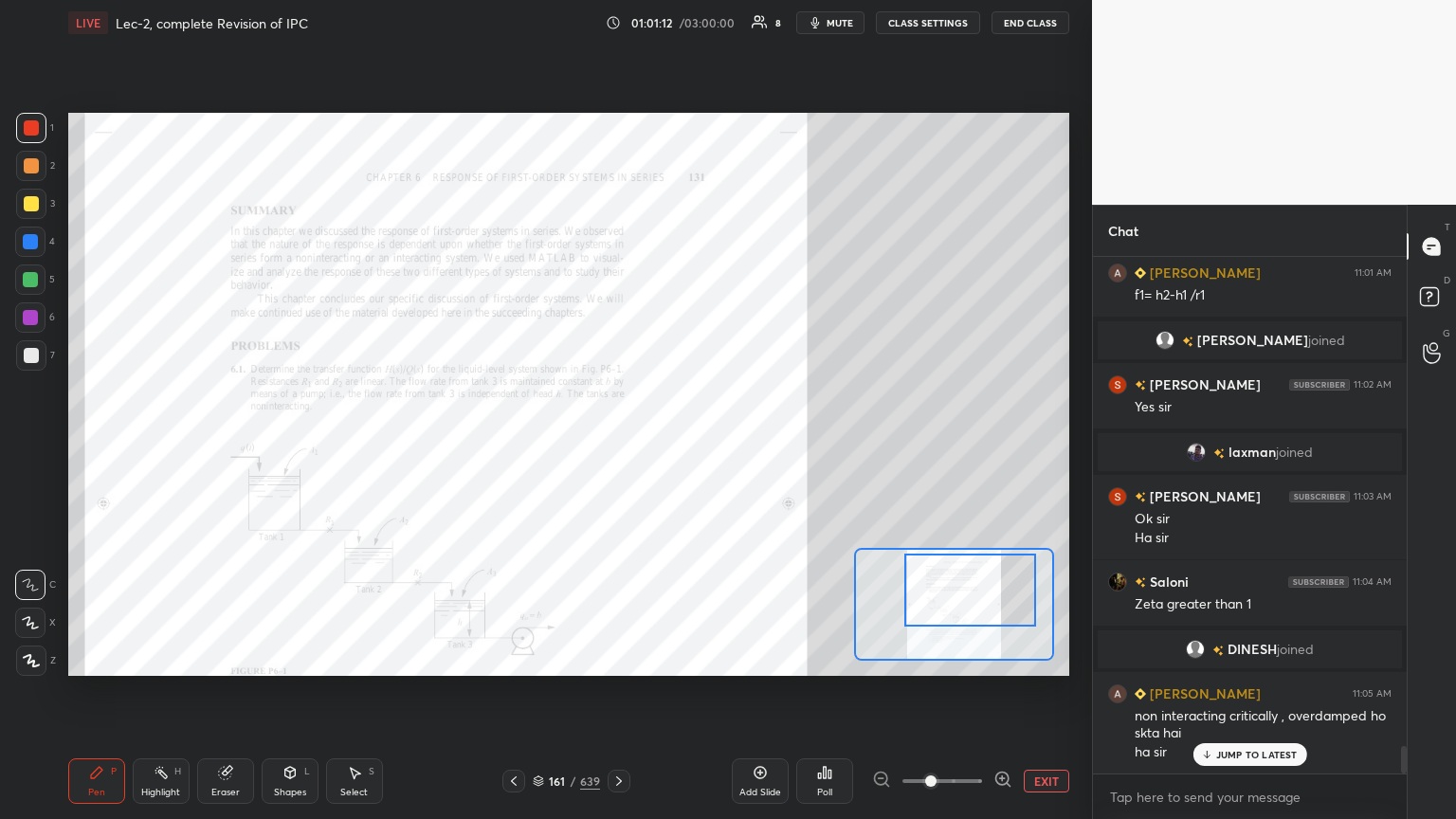 drag, startPoint x: 996, startPoint y: 626, endPoint x: 1012, endPoint y: 610, distance: 22.62742 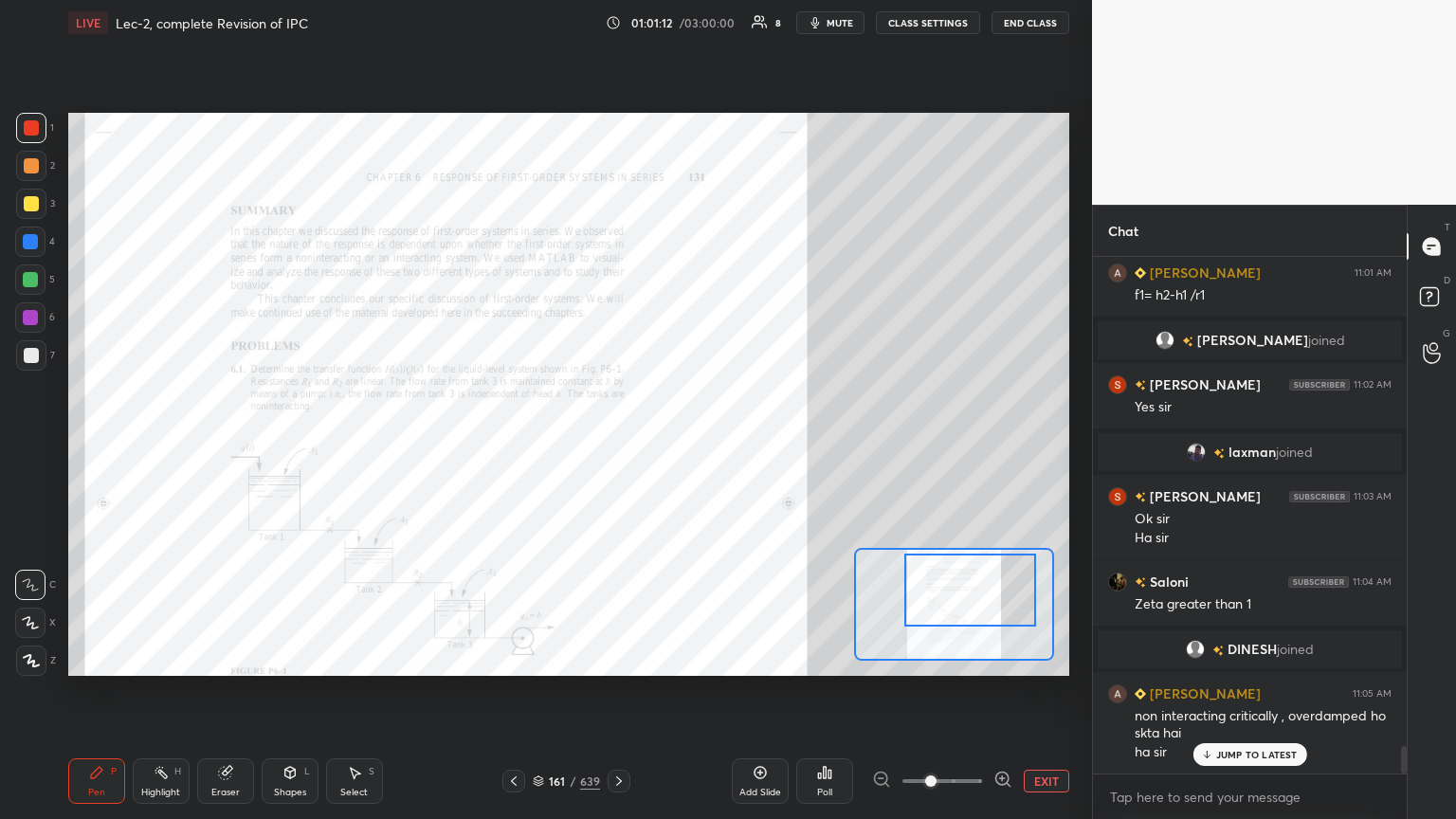 click at bounding box center [970, 590] 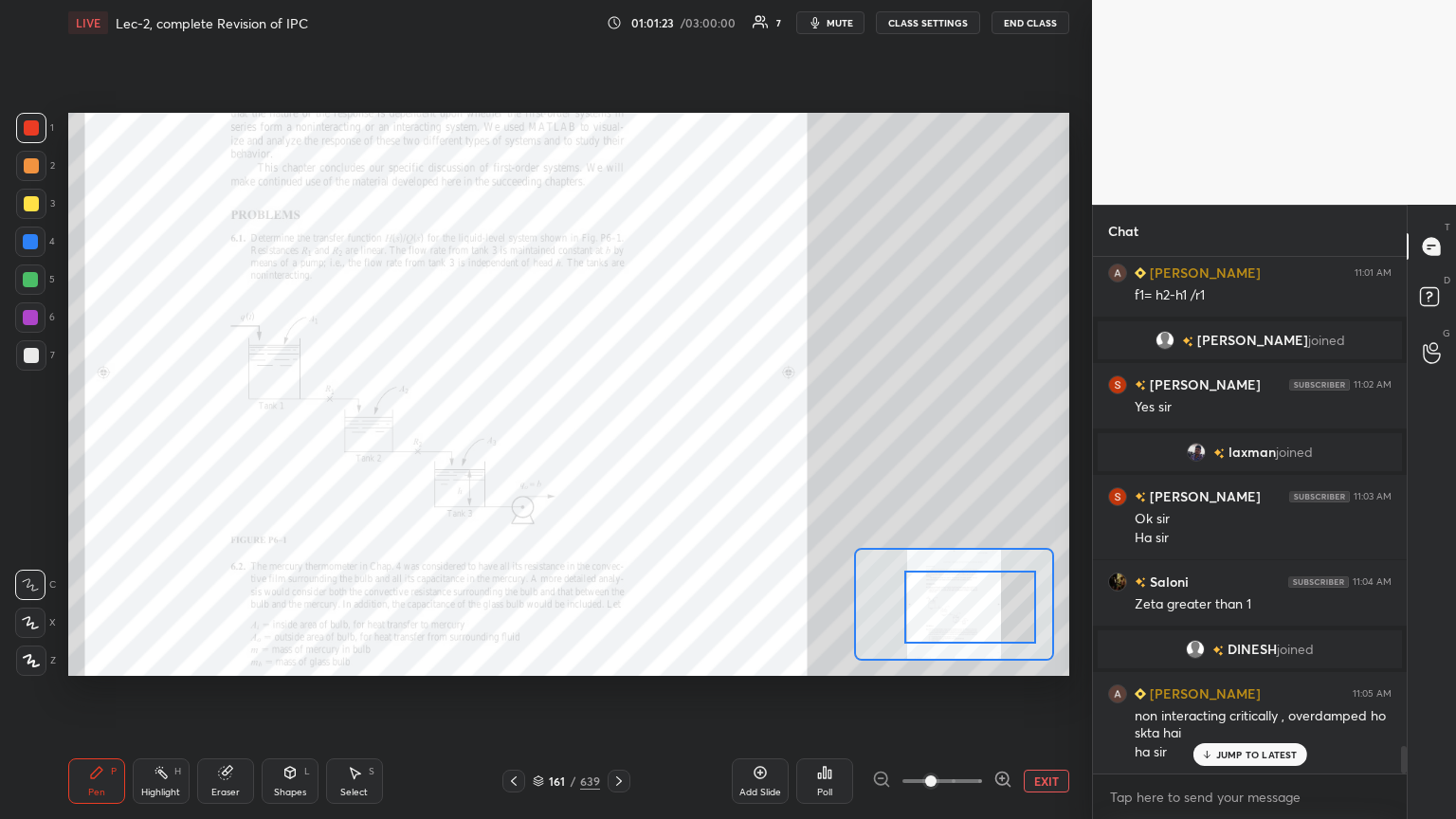 drag, startPoint x: 1005, startPoint y: 604, endPoint x: 1005, endPoint y: 621, distance: 17 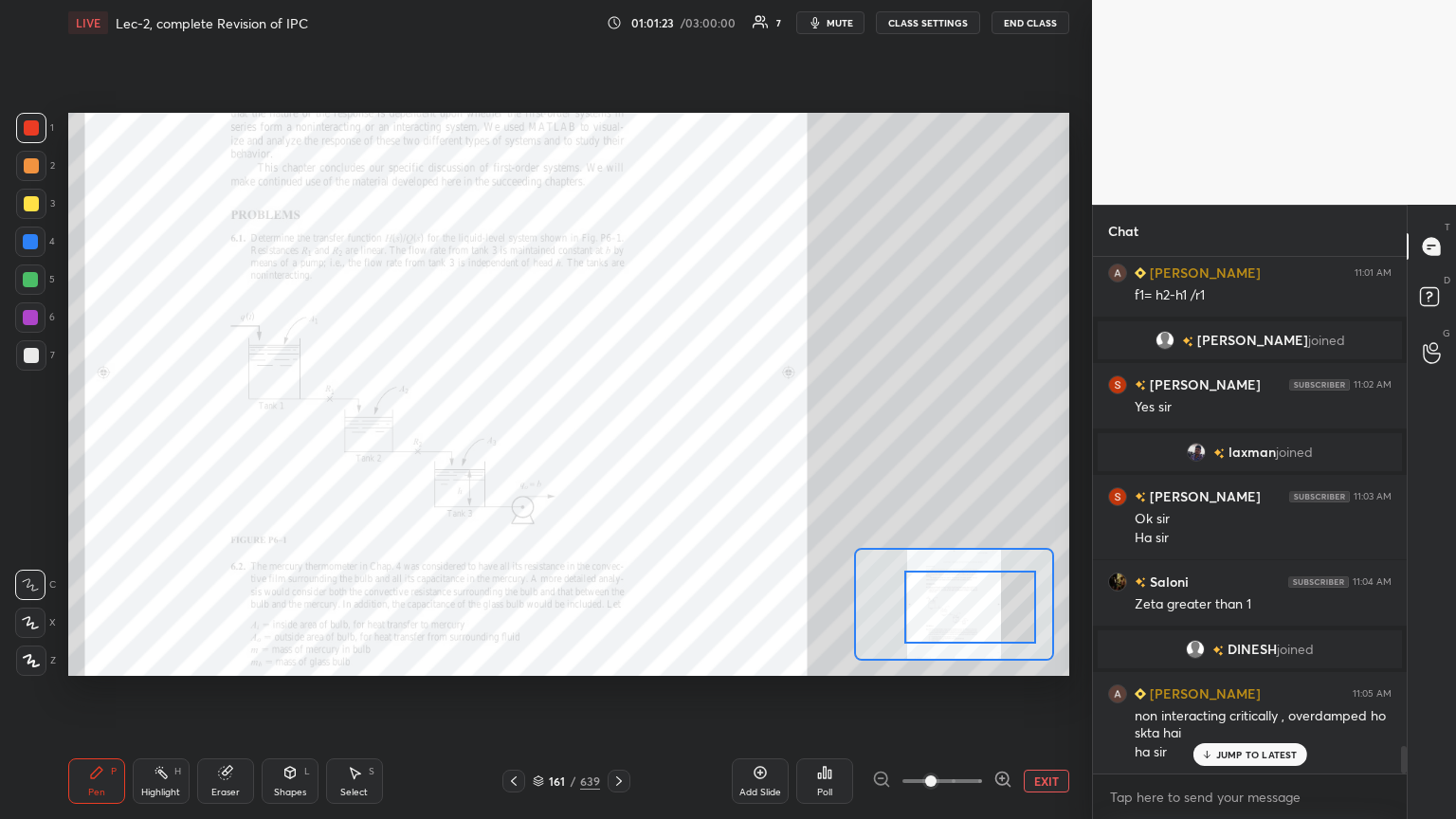 click at bounding box center [970, 607] 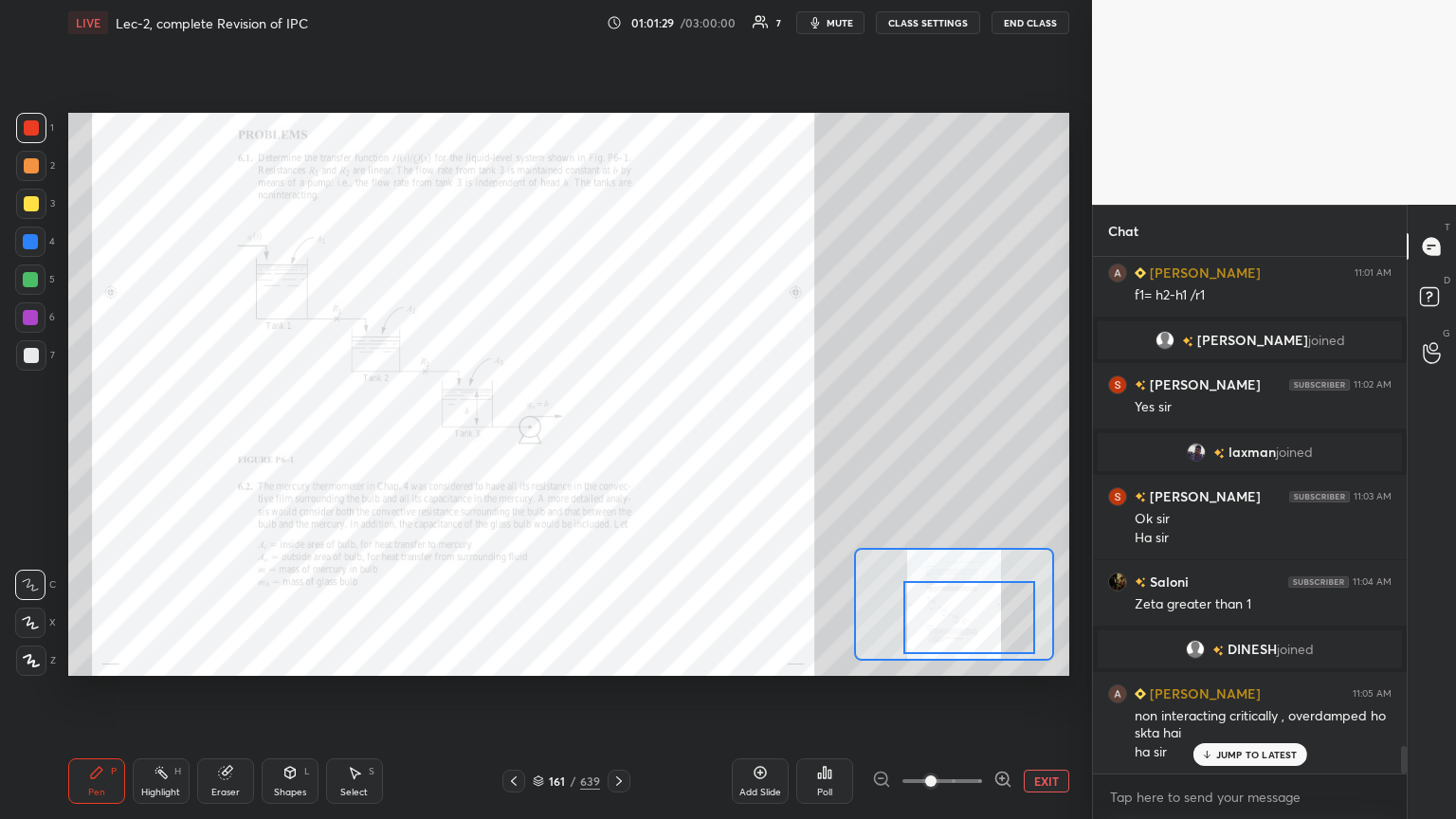 drag, startPoint x: 992, startPoint y: 601, endPoint x: 992, endPoint y: 610, distance: 9 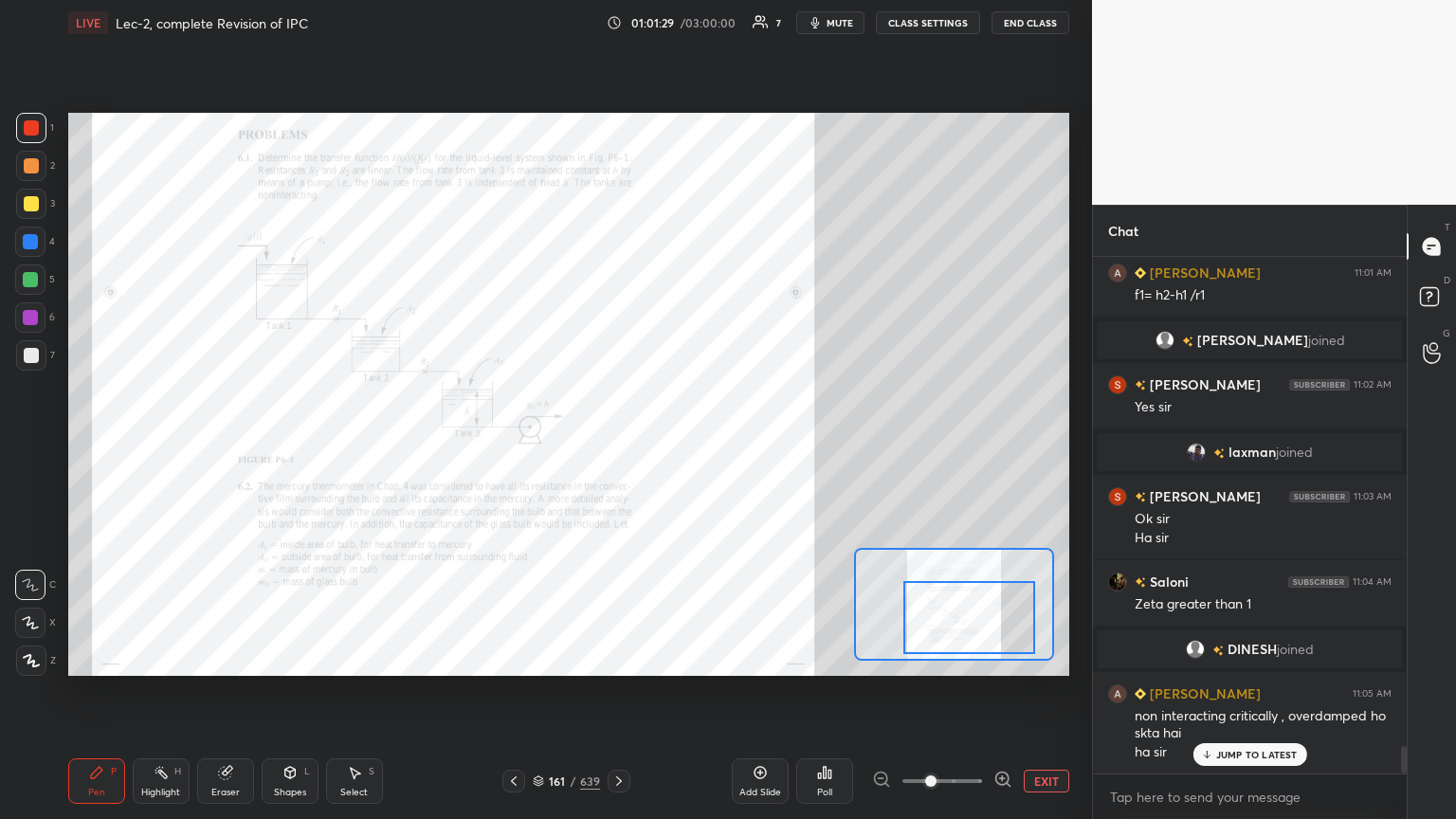 click at bounding box center (969, 617) 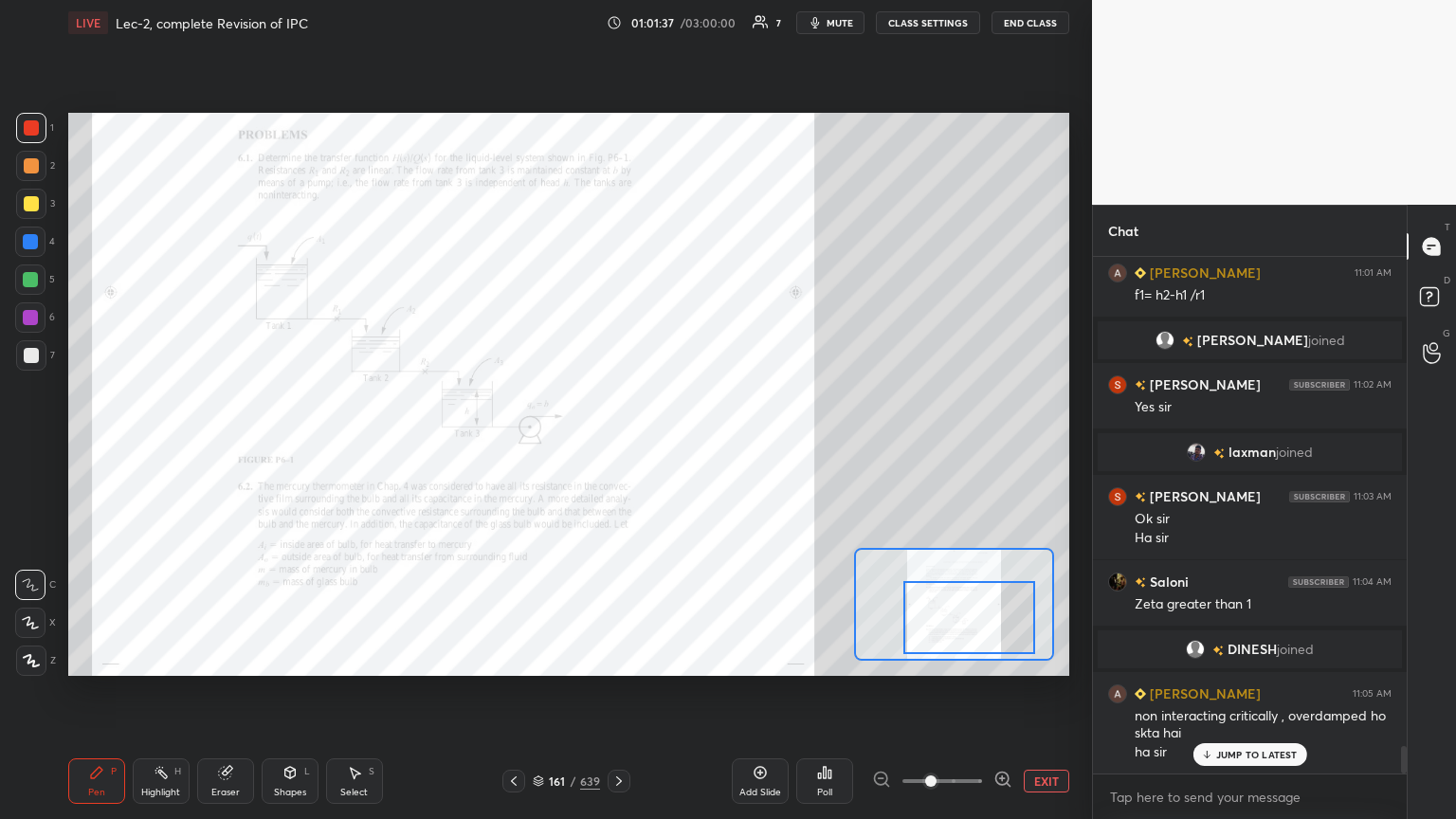 click 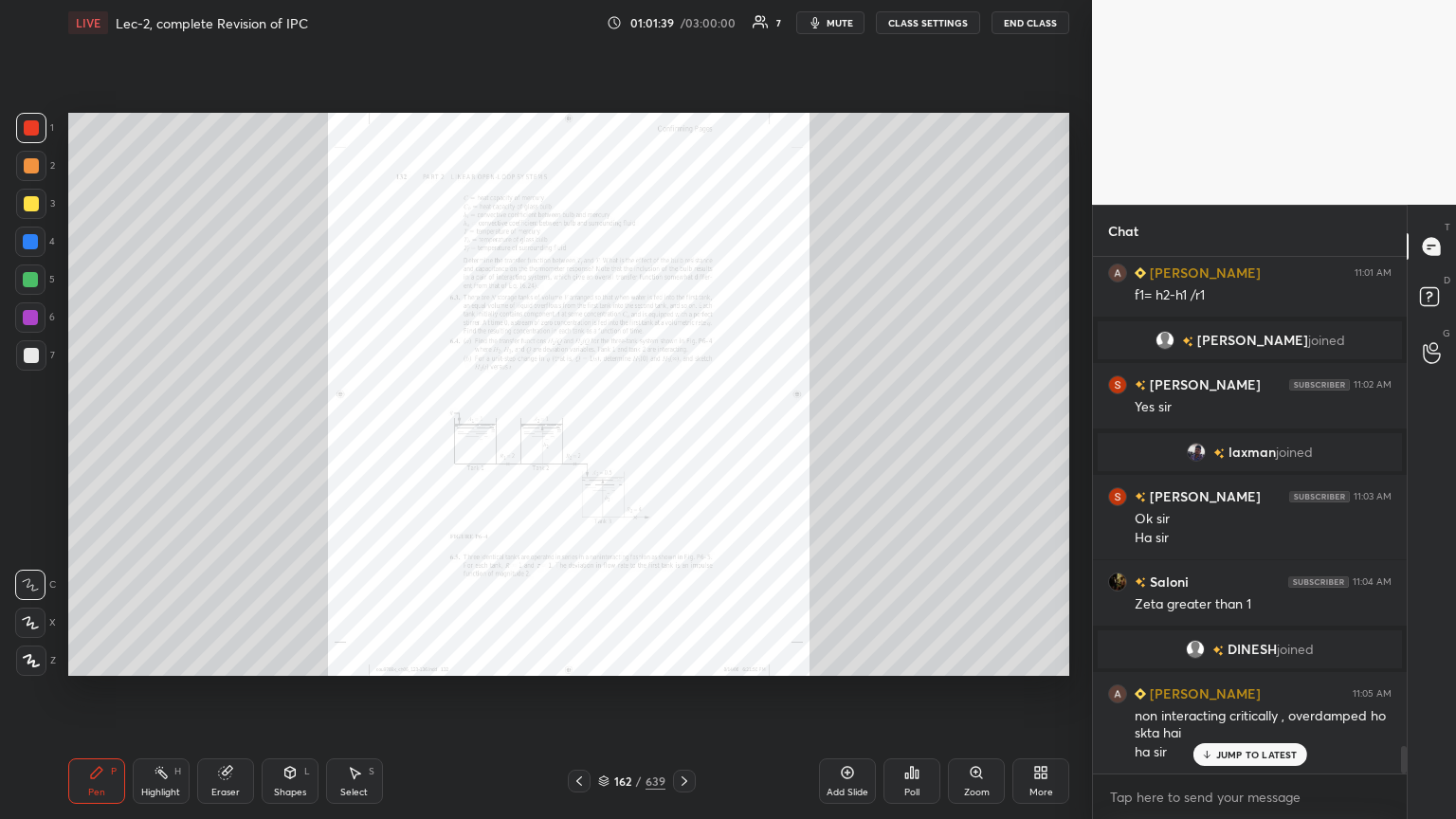 click on "Zoom" at bounding box center [976, 781] 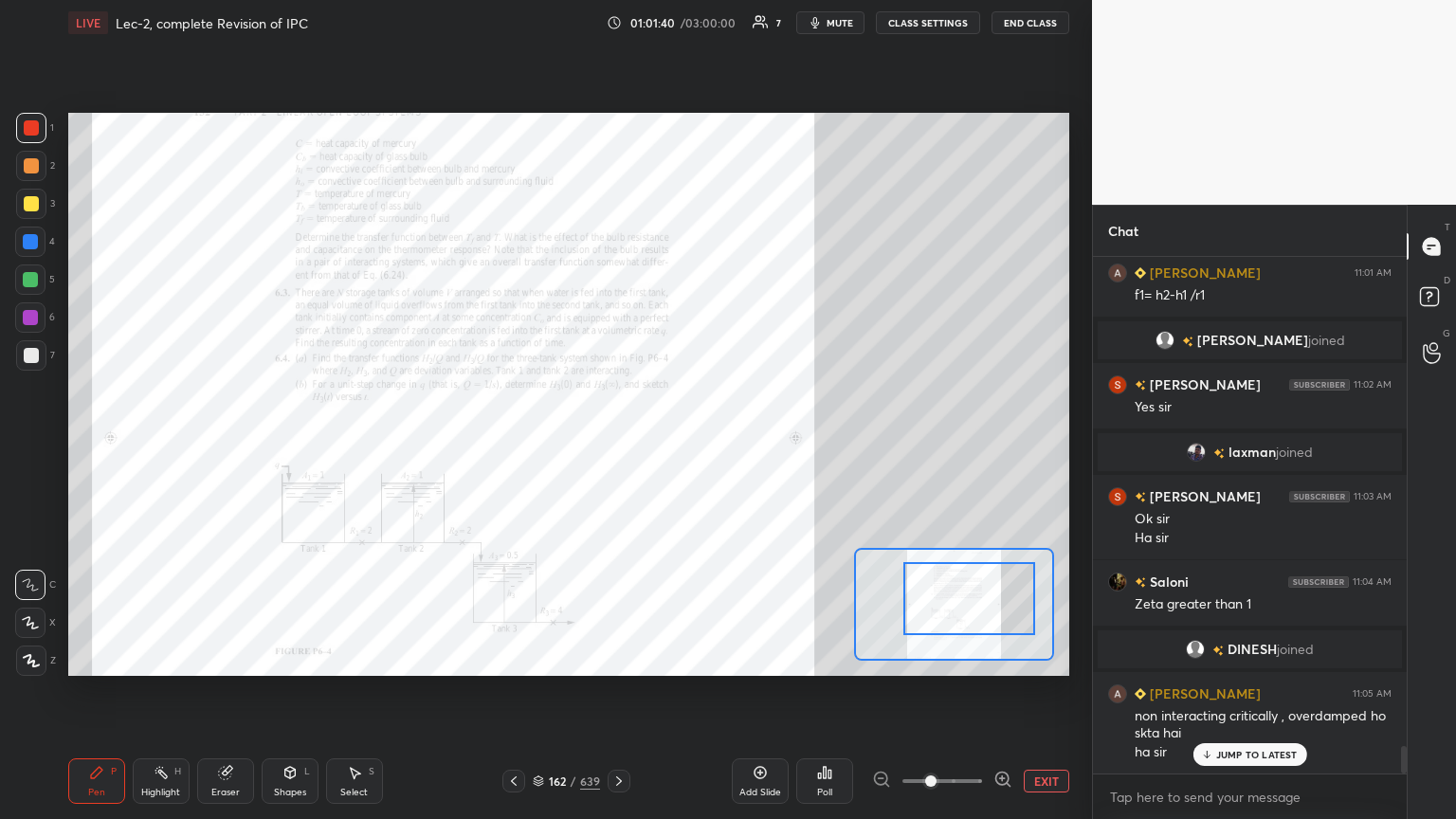 click at bounding box center [969, 598] 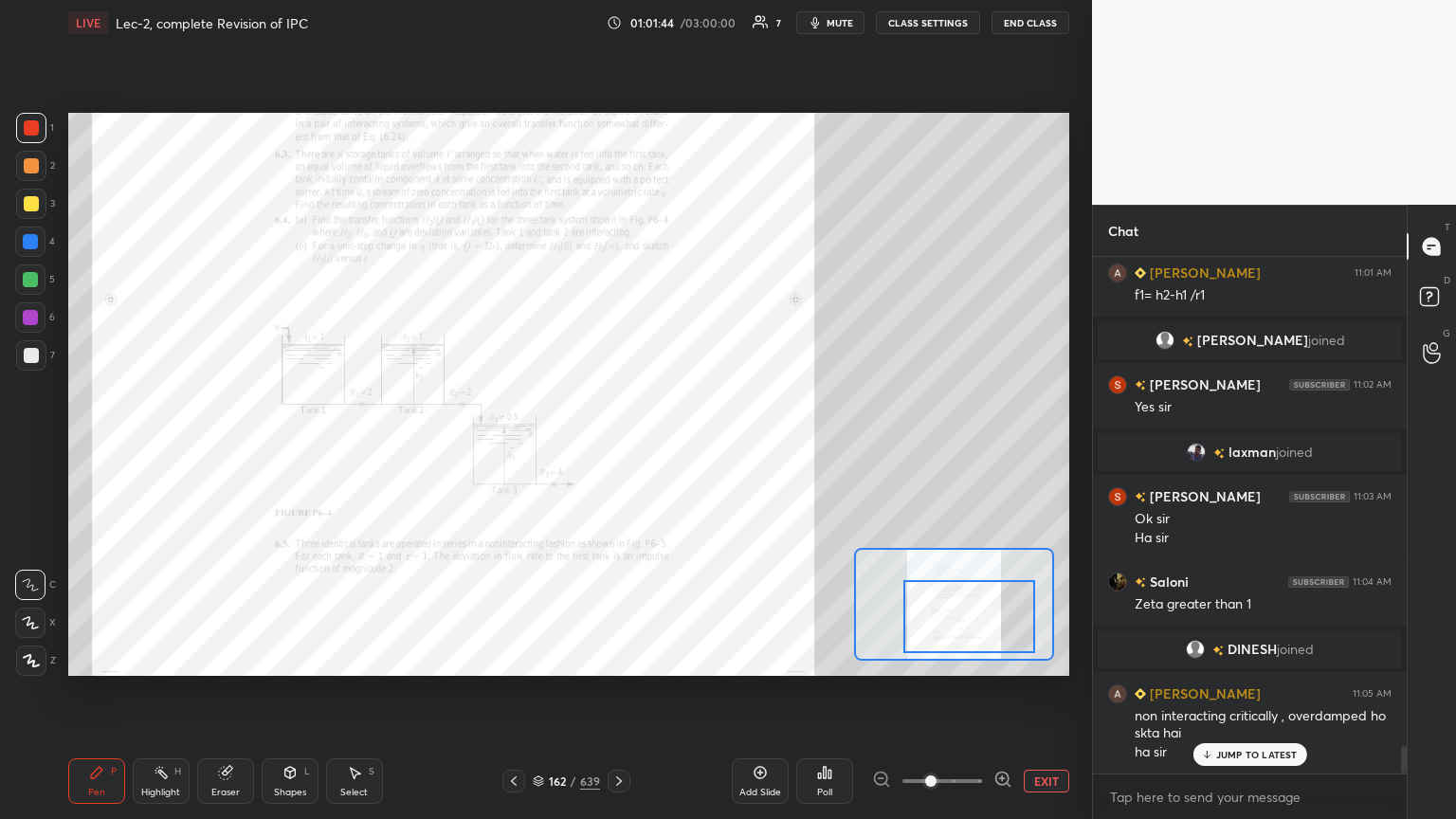 drag, startPoint x: 986, startPoint y: 594, endPoint x: 986, endPoint y: 611, distance: 17 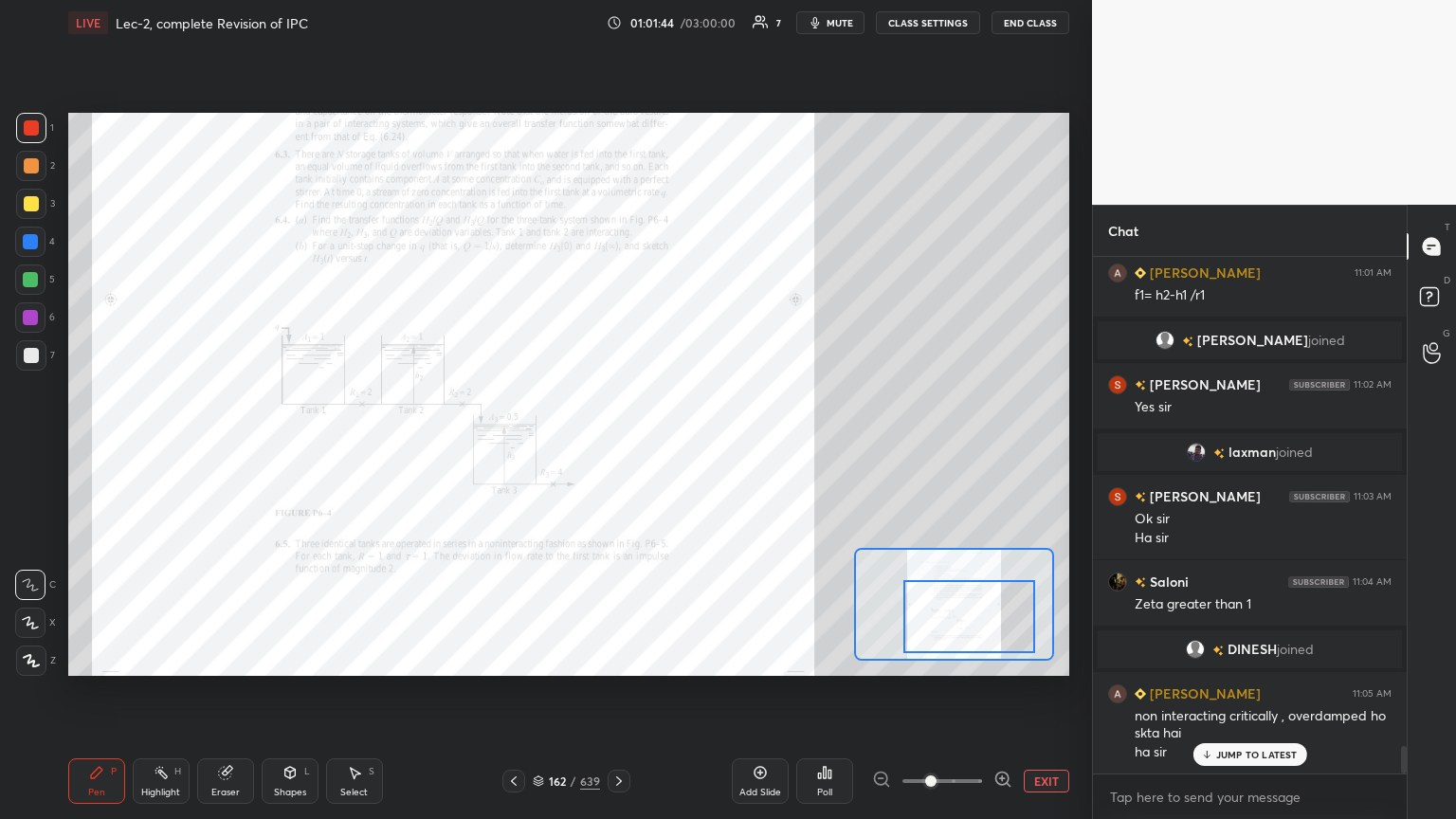click at bounding box center [969, 616] 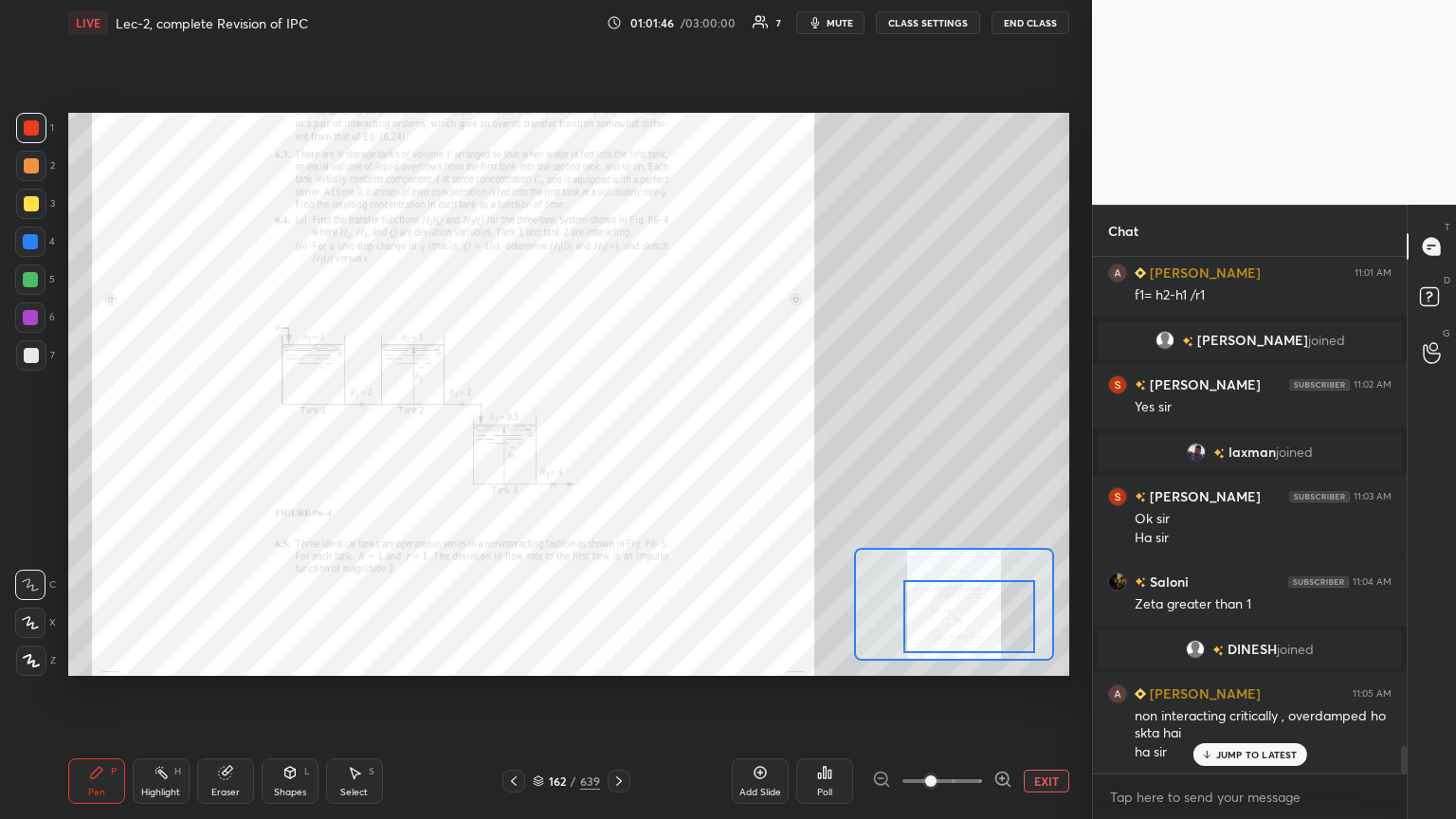 click 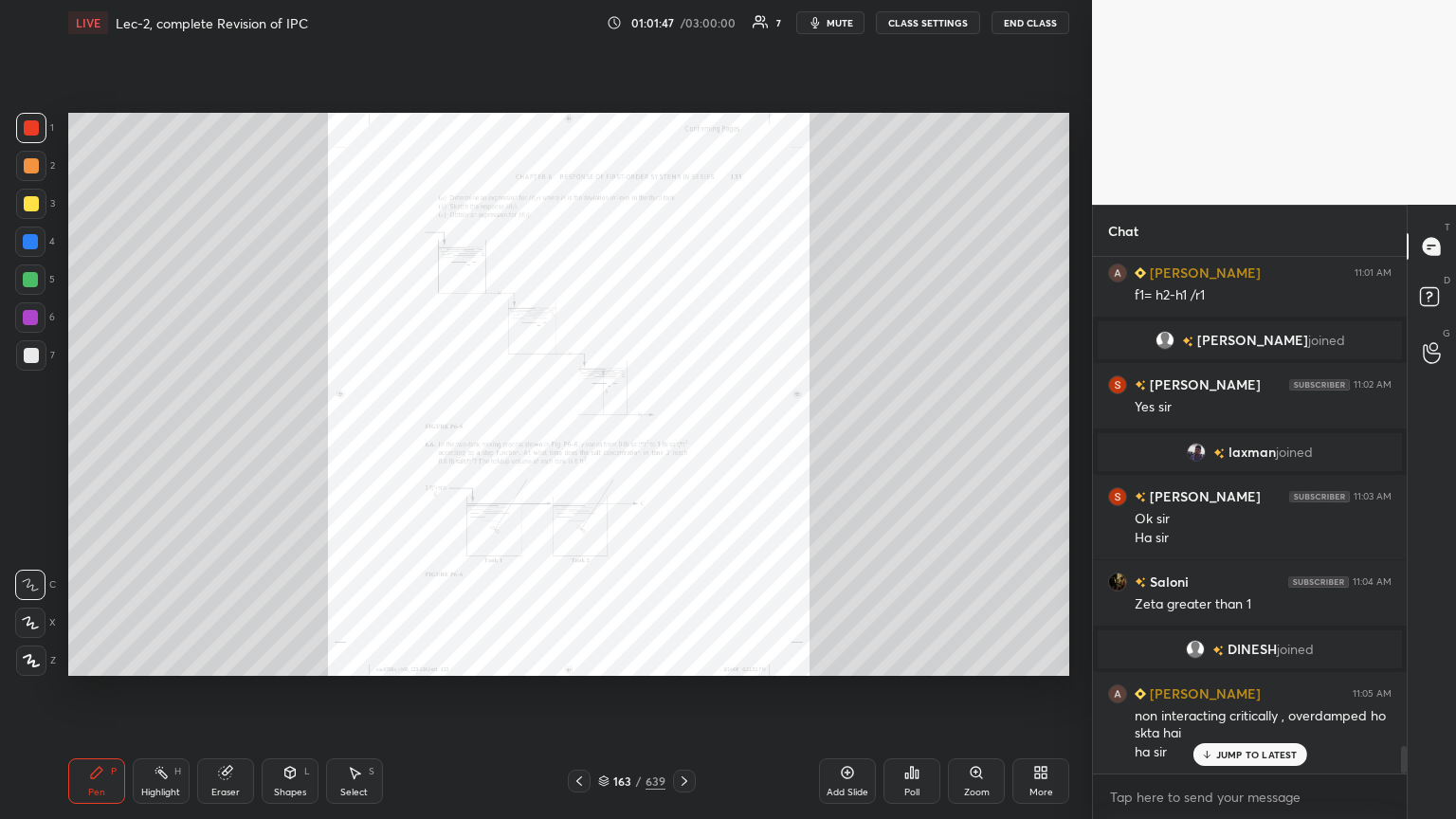 click at bounding box center [579, 781] 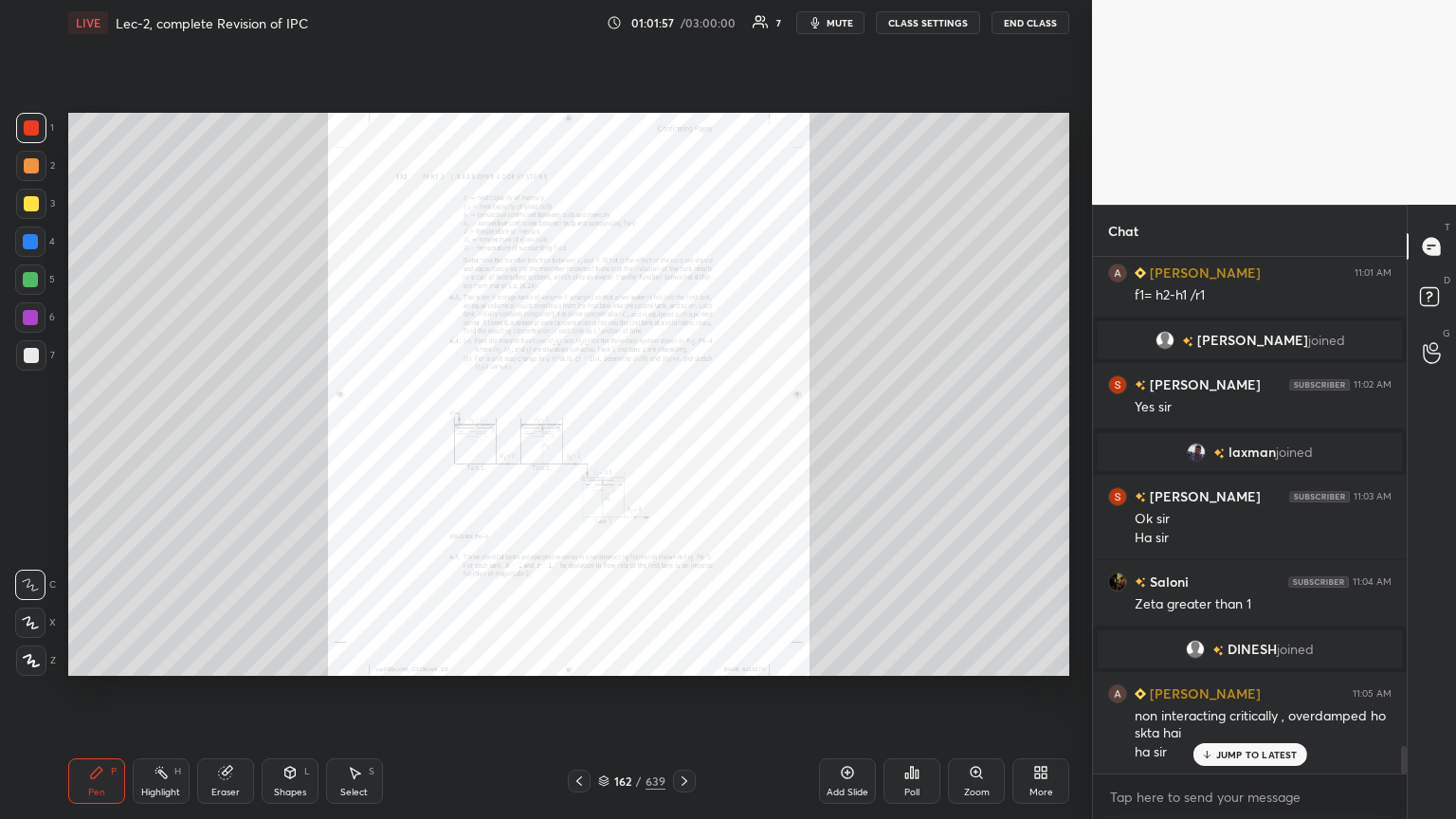 click 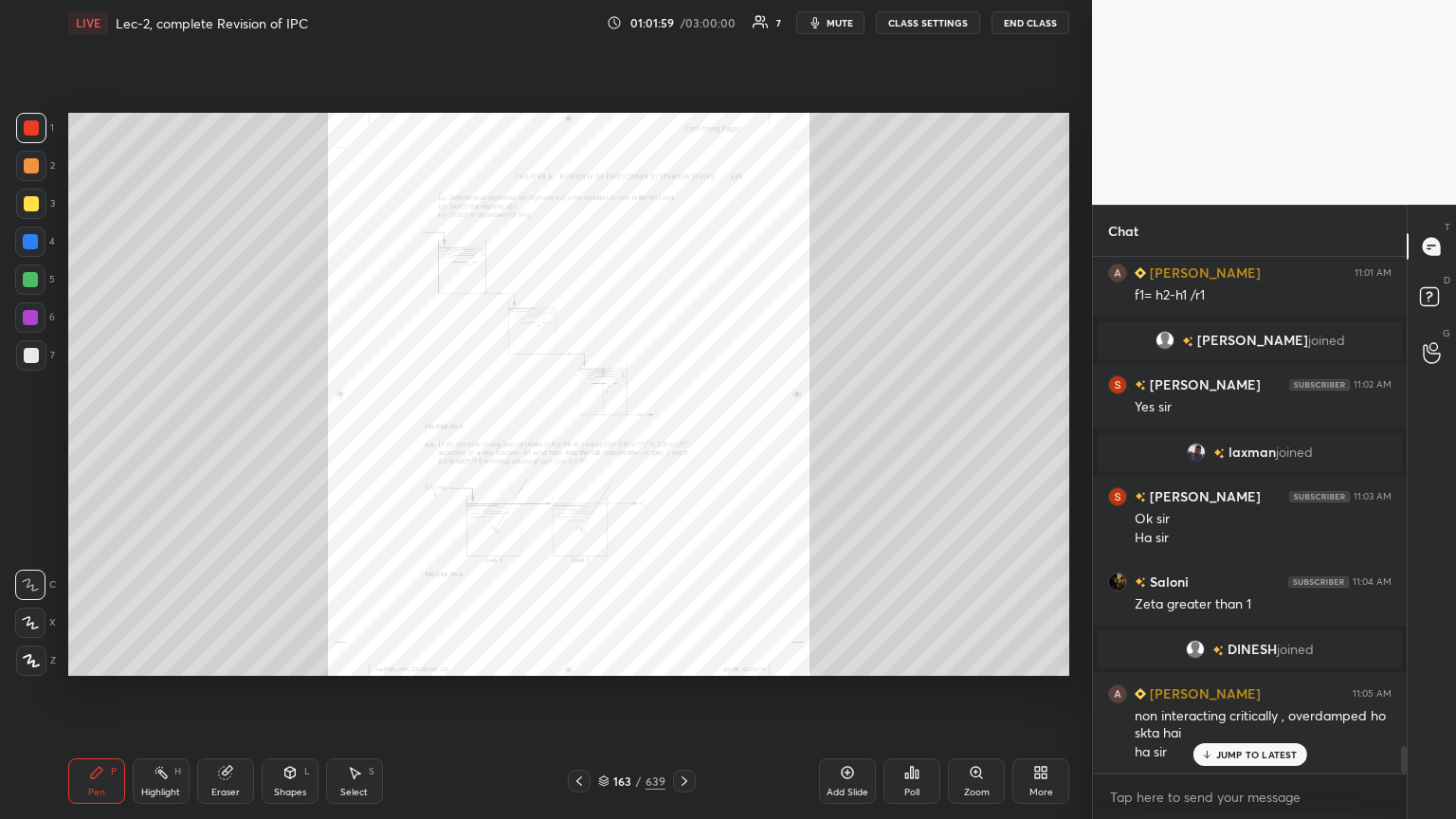 scroll, scrollTop: 9206, scrollLeft: 0, axis: vertical 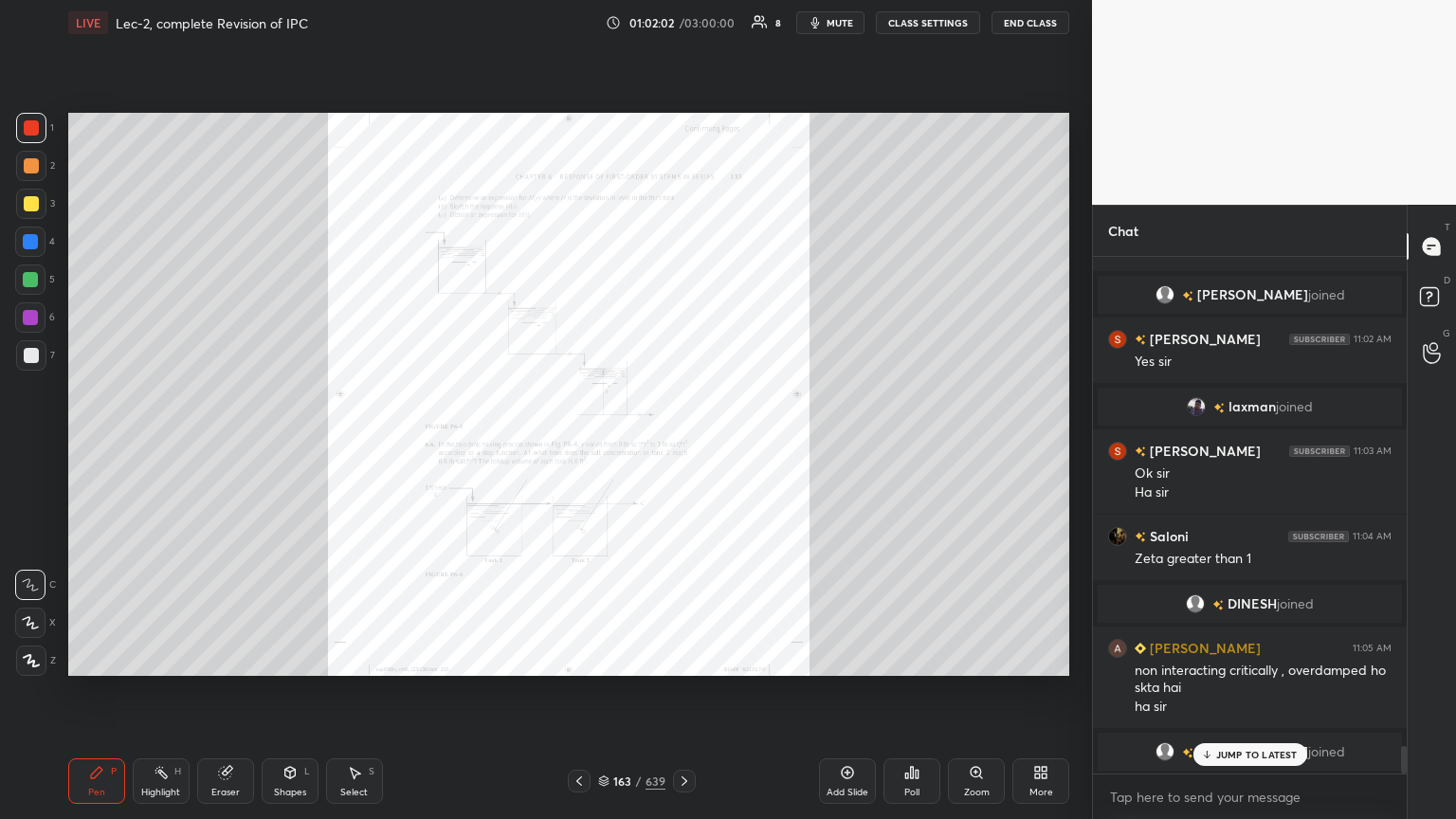 click on "Zoom" at bounding box center (976, 781) 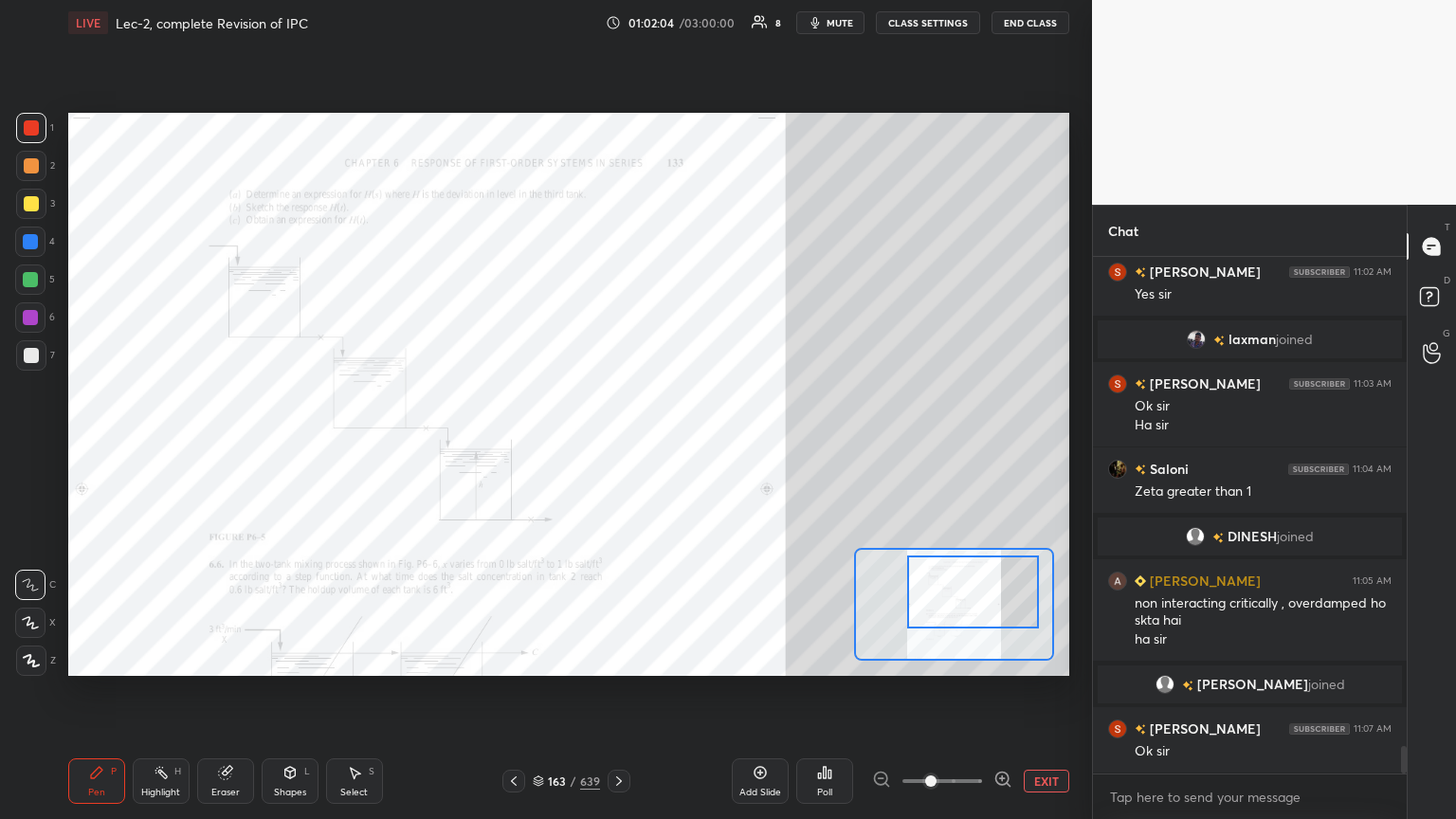 click at bounding box center (973, 592) 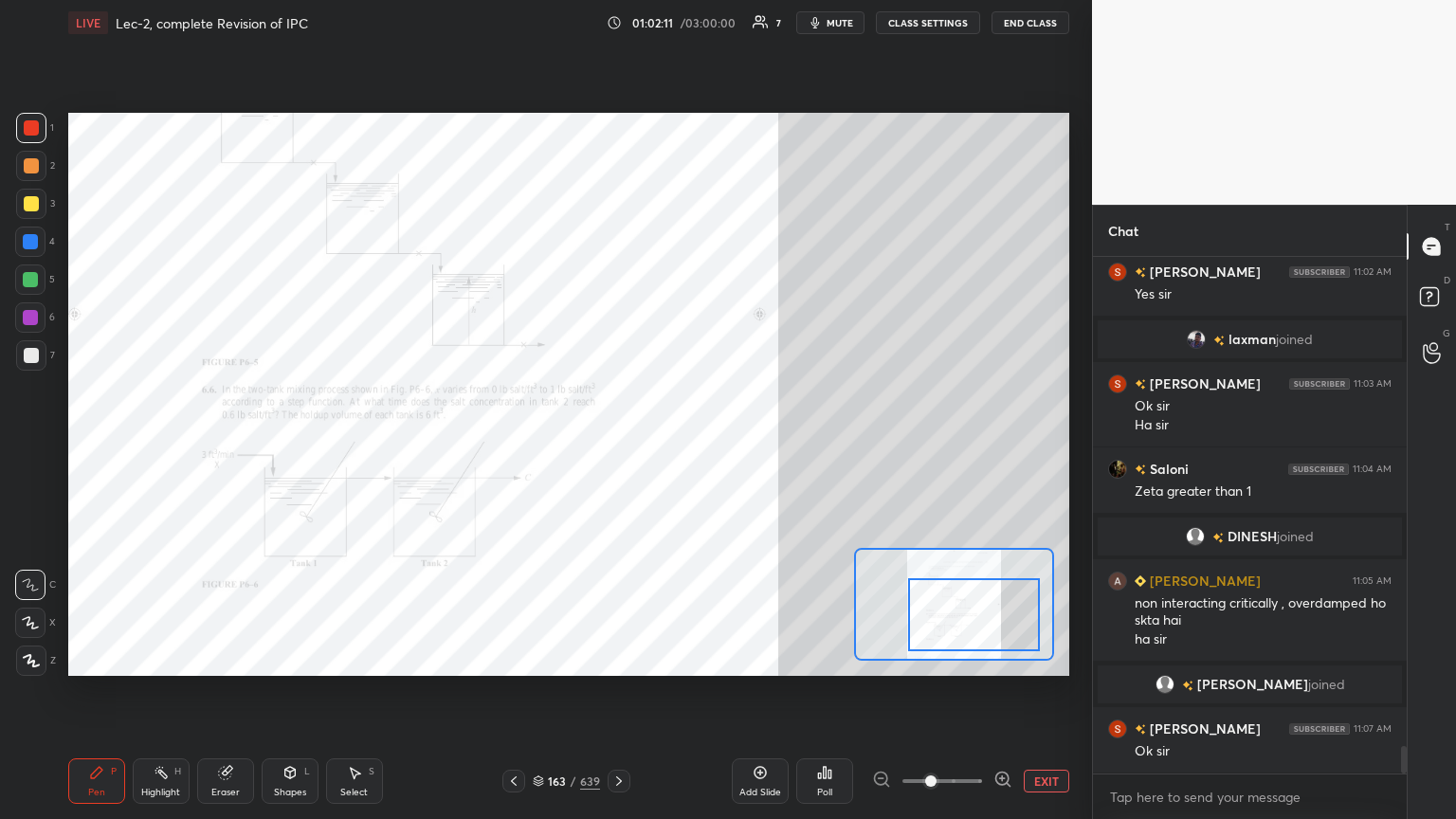 drag, startPoint x: 988, startPoint y: 589, endPoint x: 988, endPoint y: 610, distance: 21 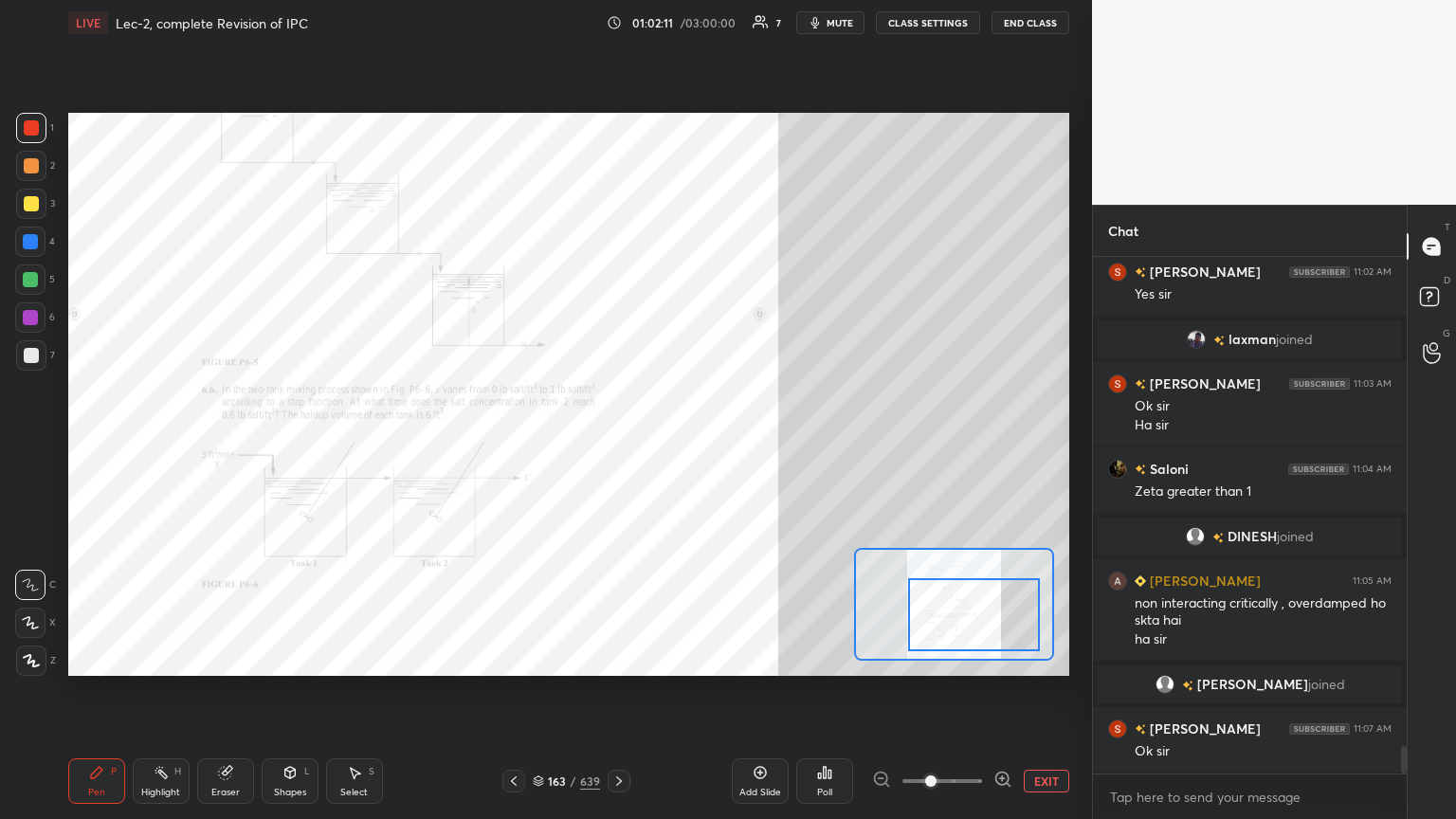 click at bounding box center (974, 614) 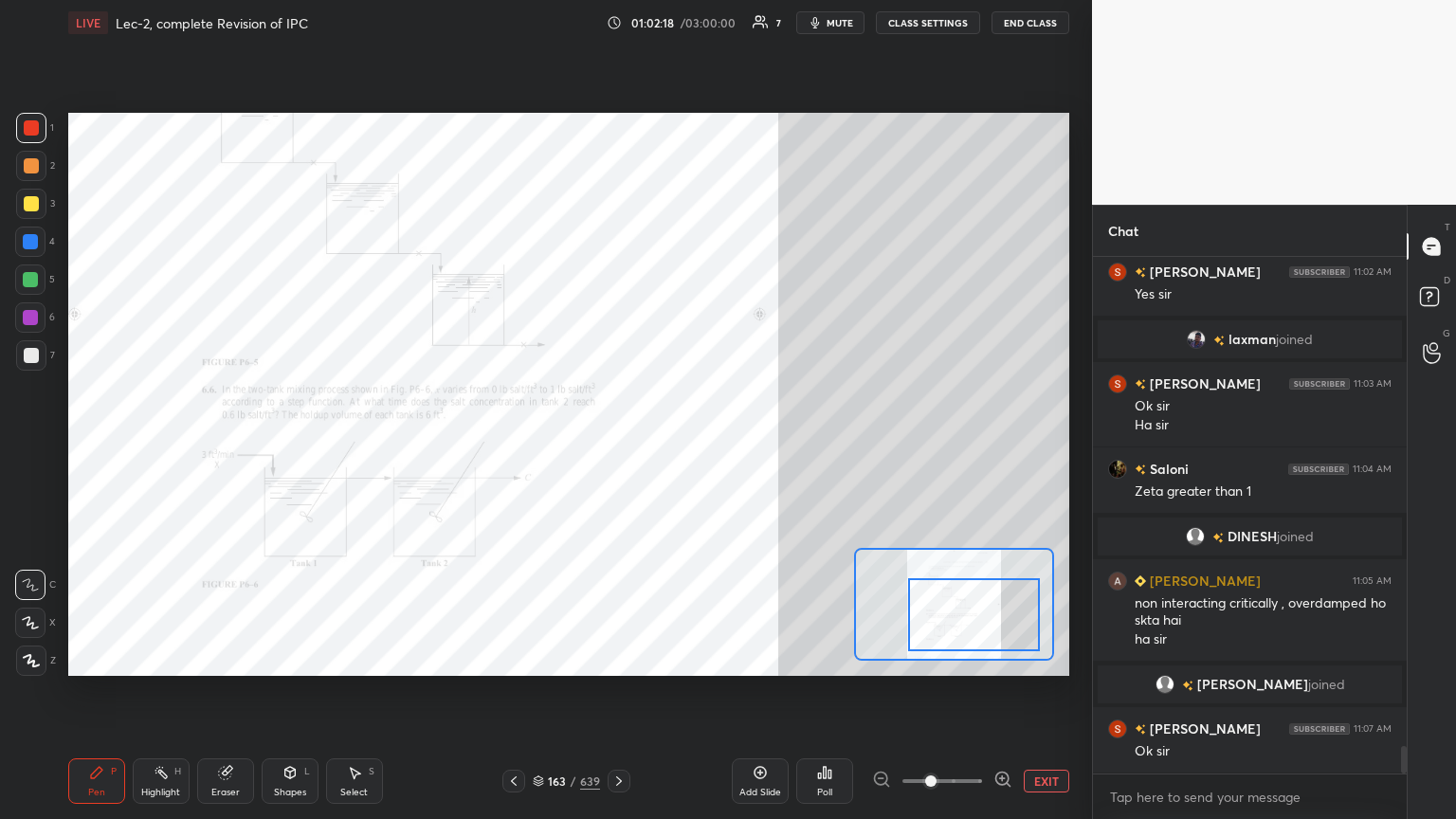 click 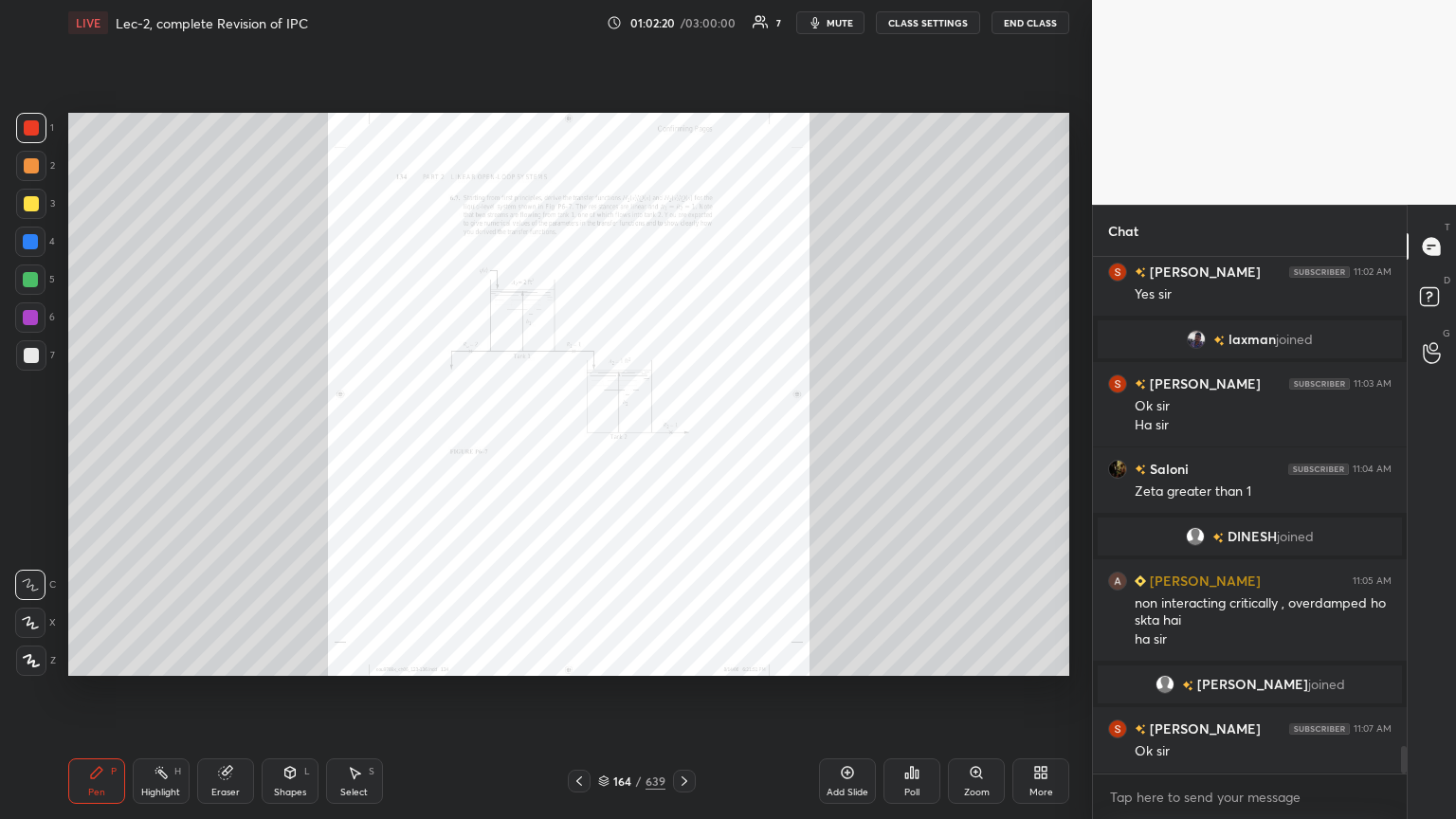 click 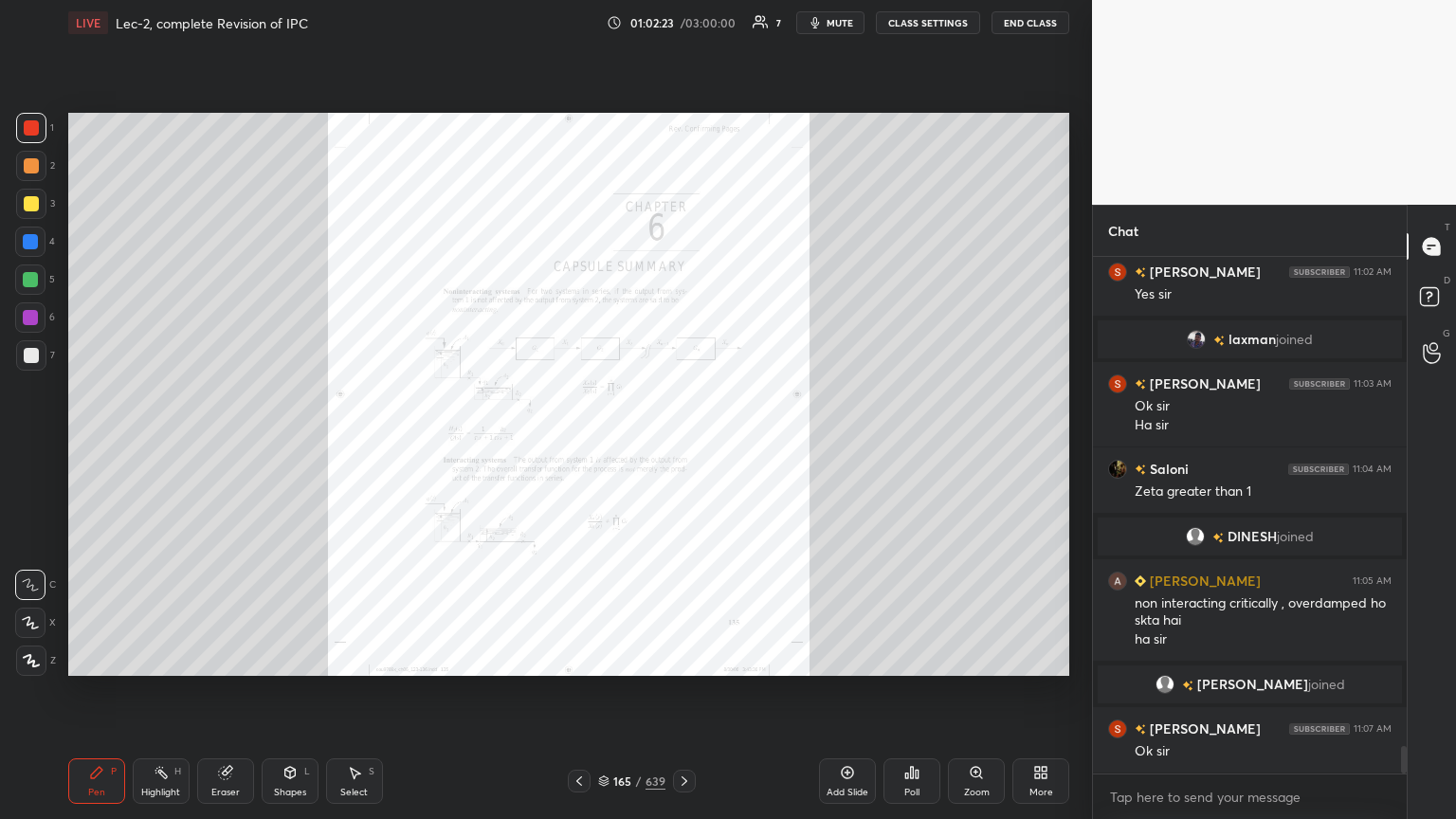 click on "Zoom" at bounding box center [976, 792] 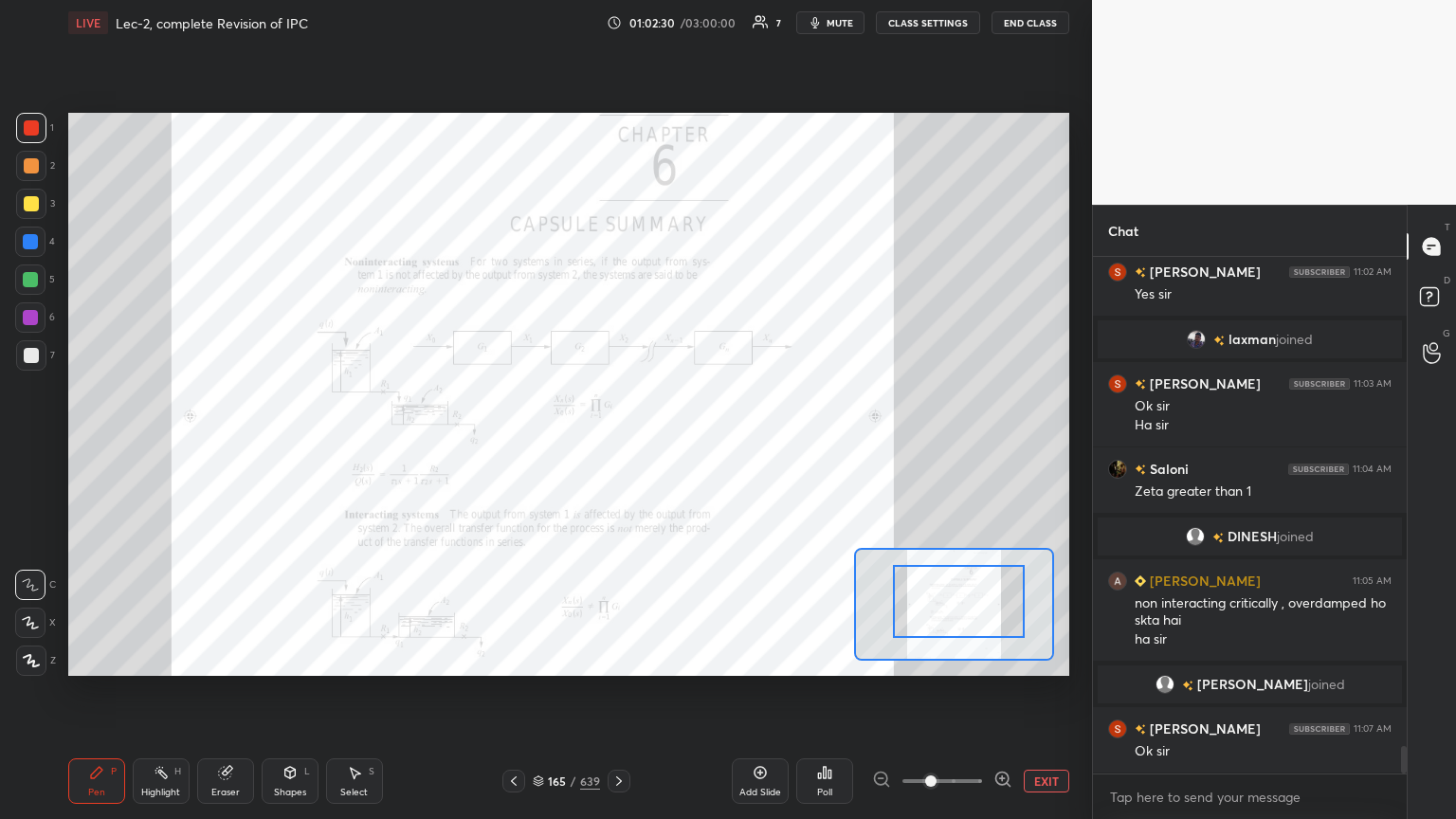 click 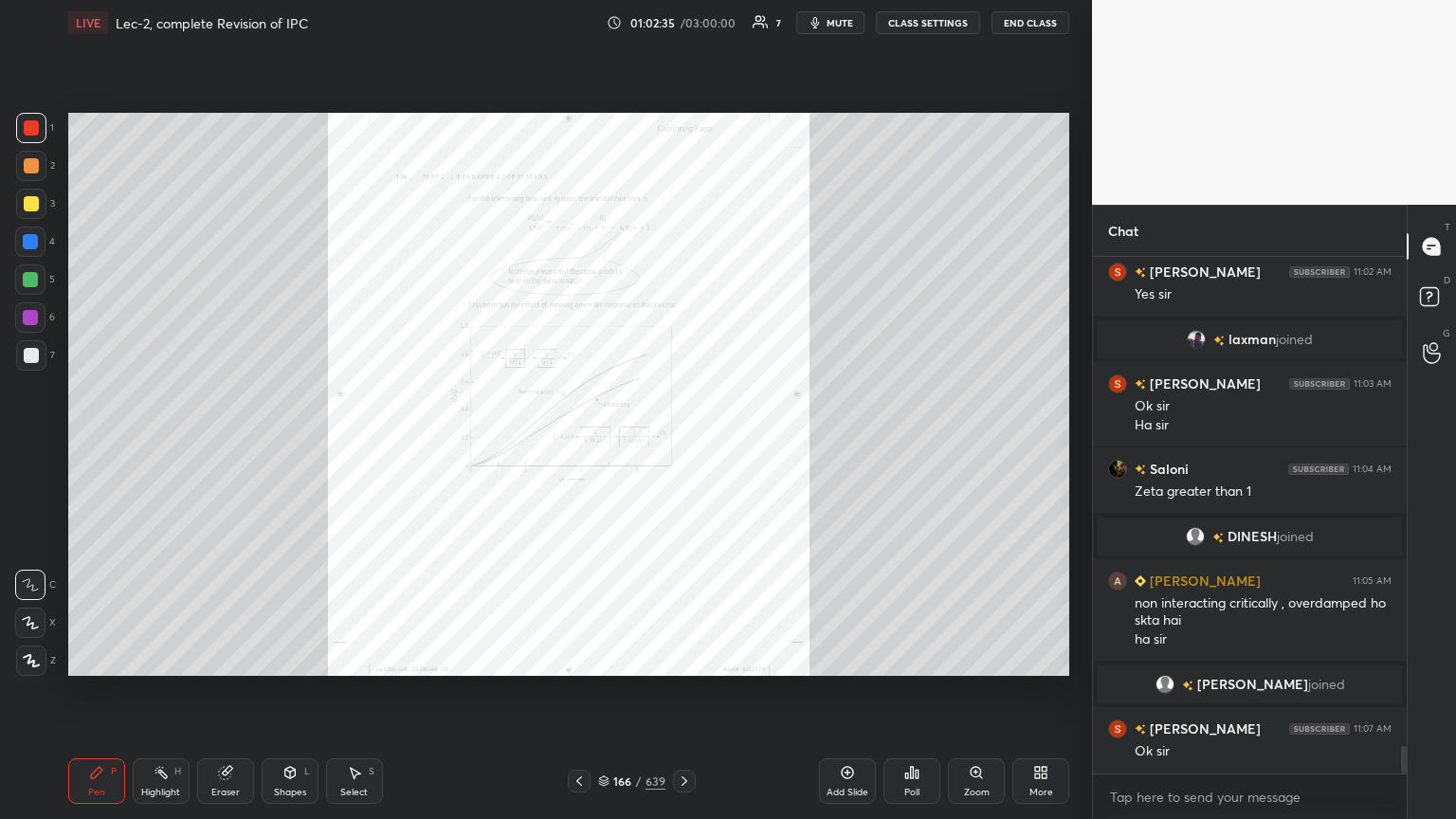 click 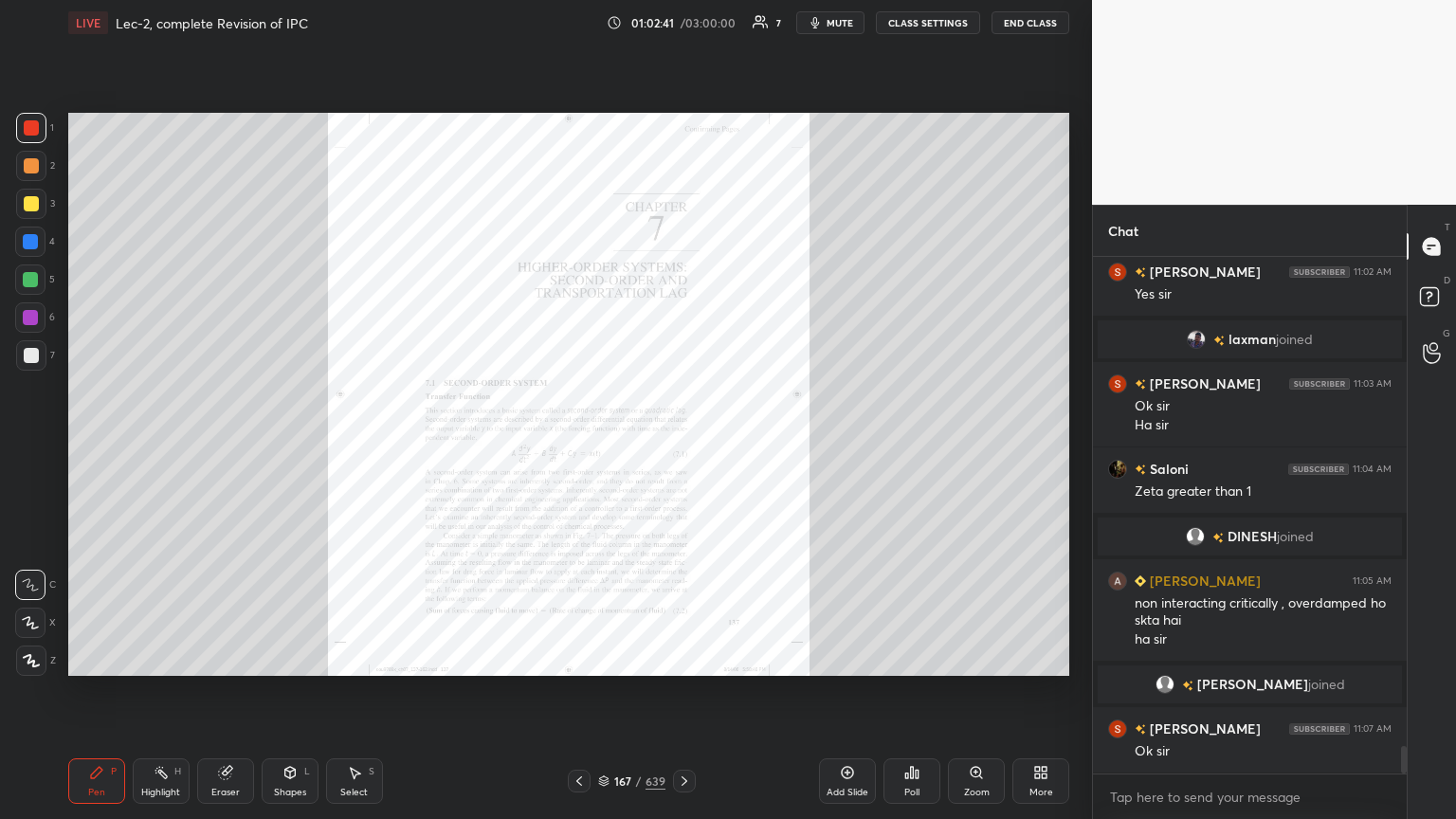 click 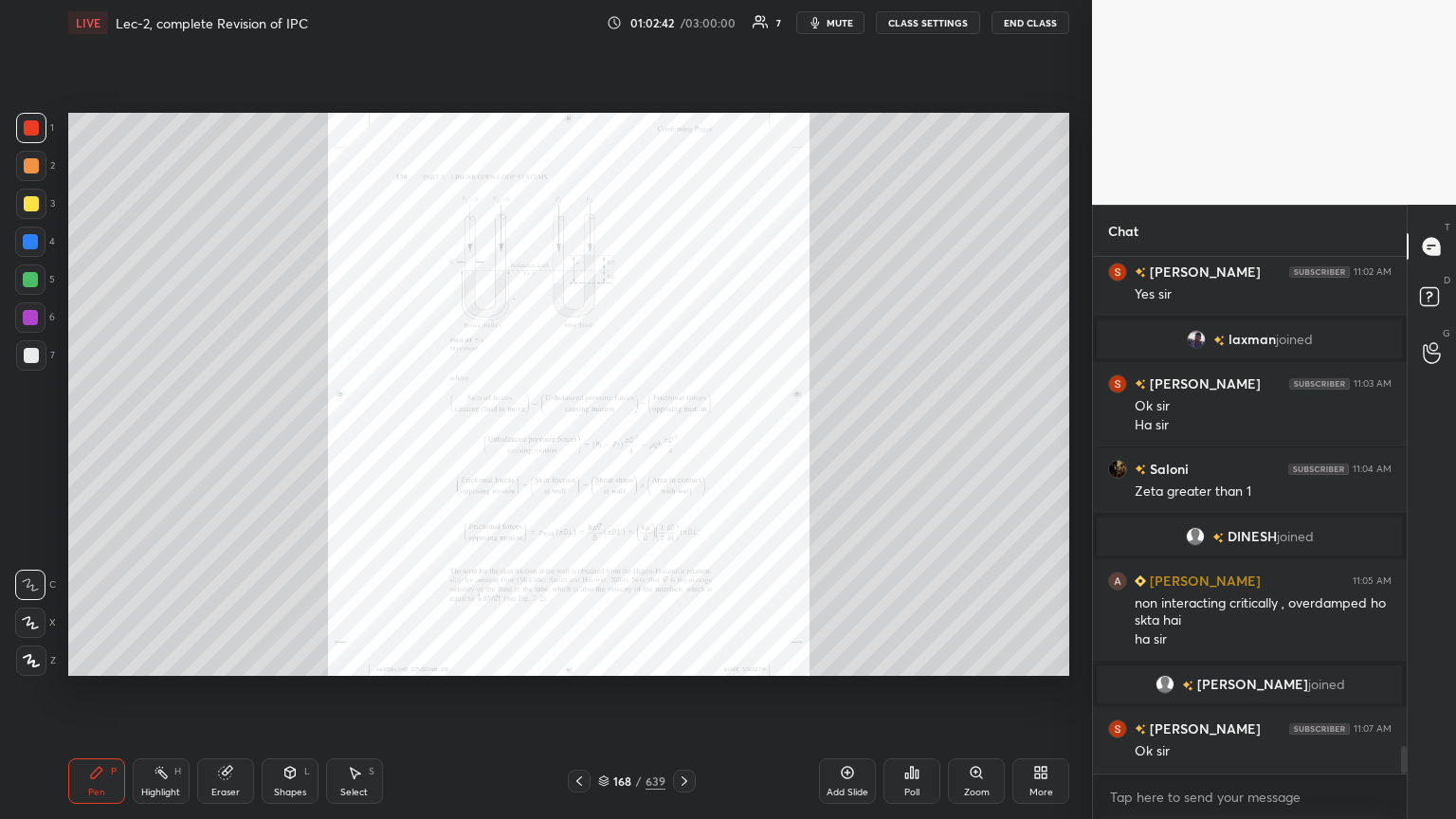 click 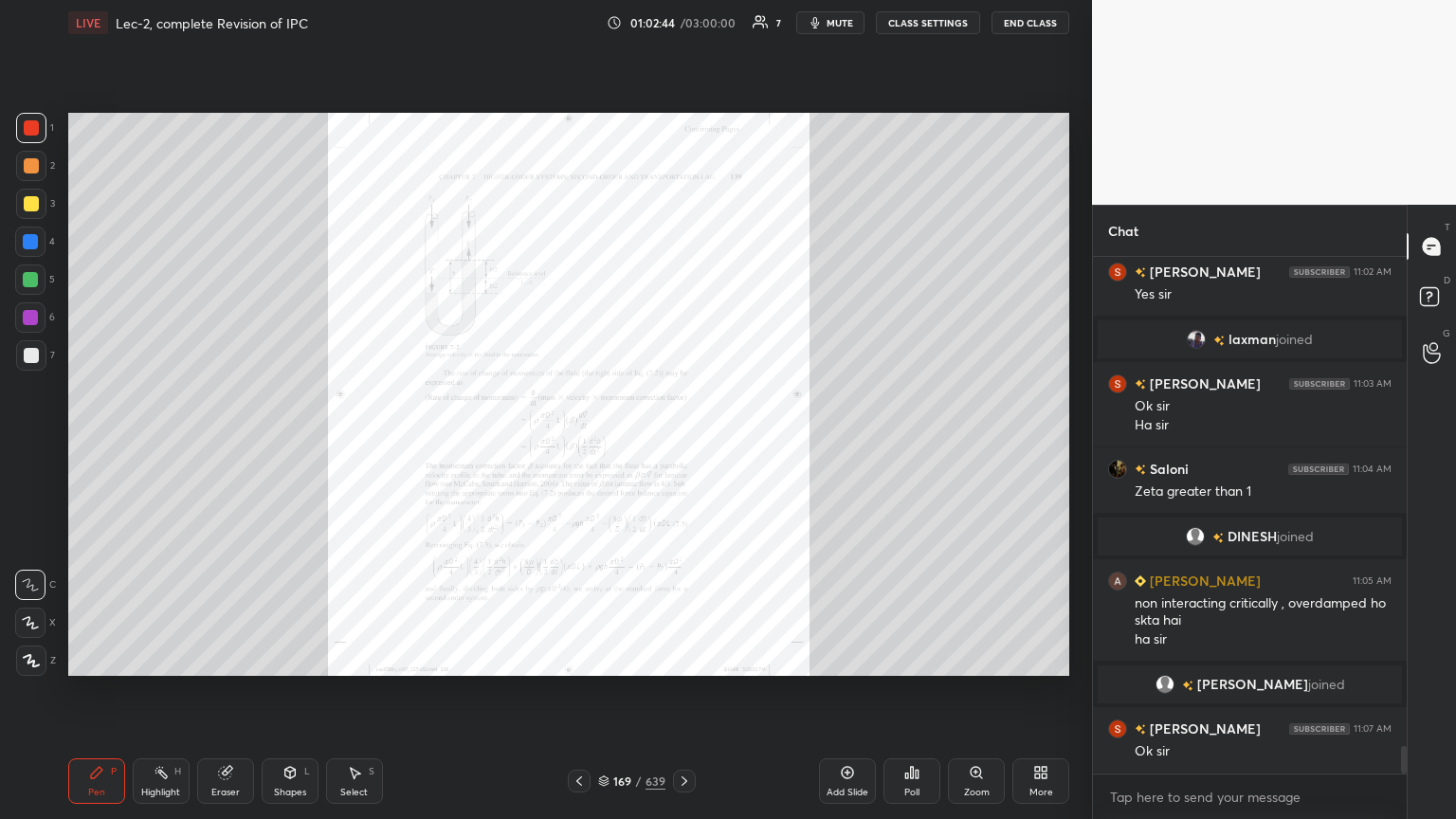 click 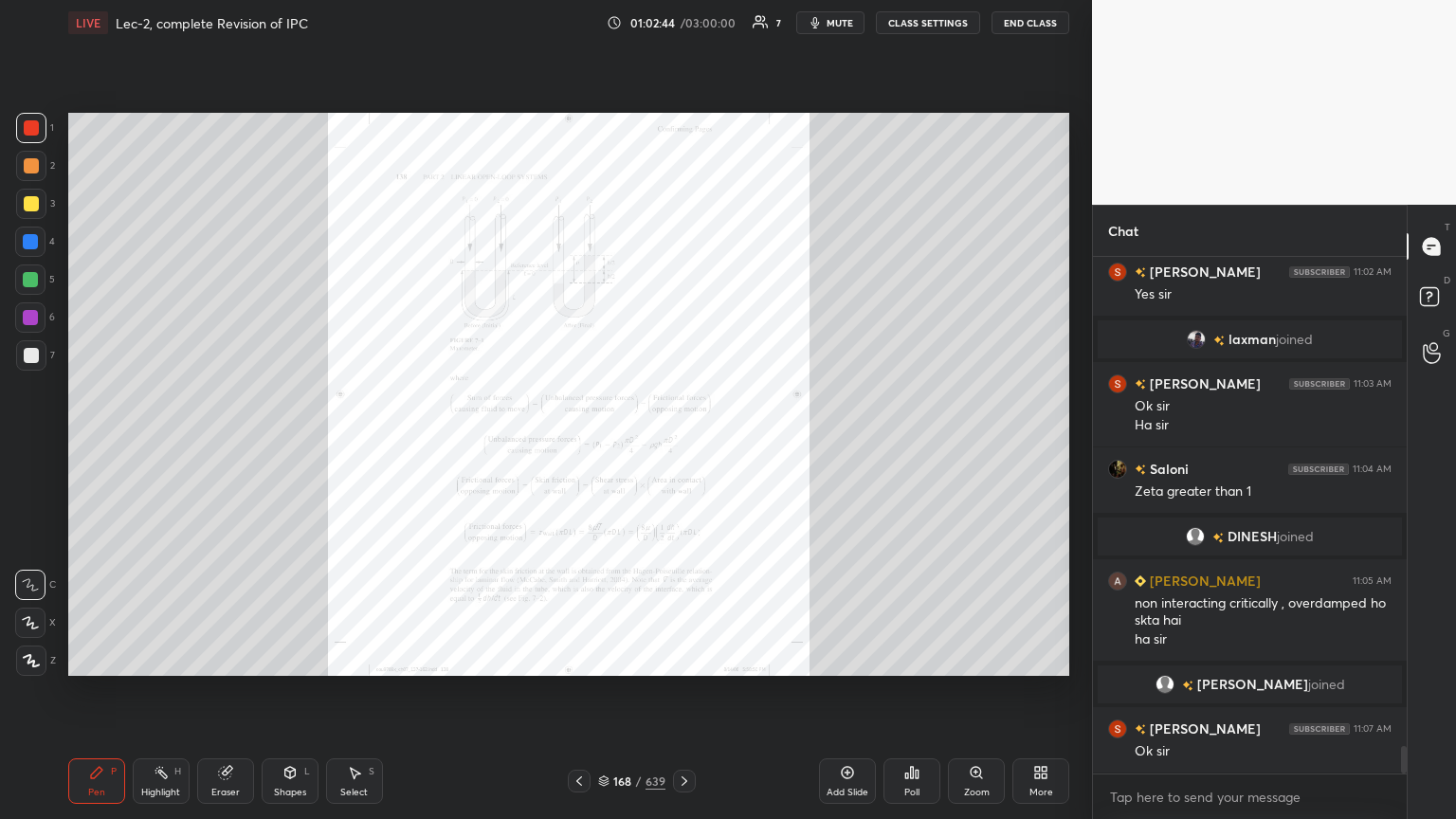 click at bounding box center [579, 781] 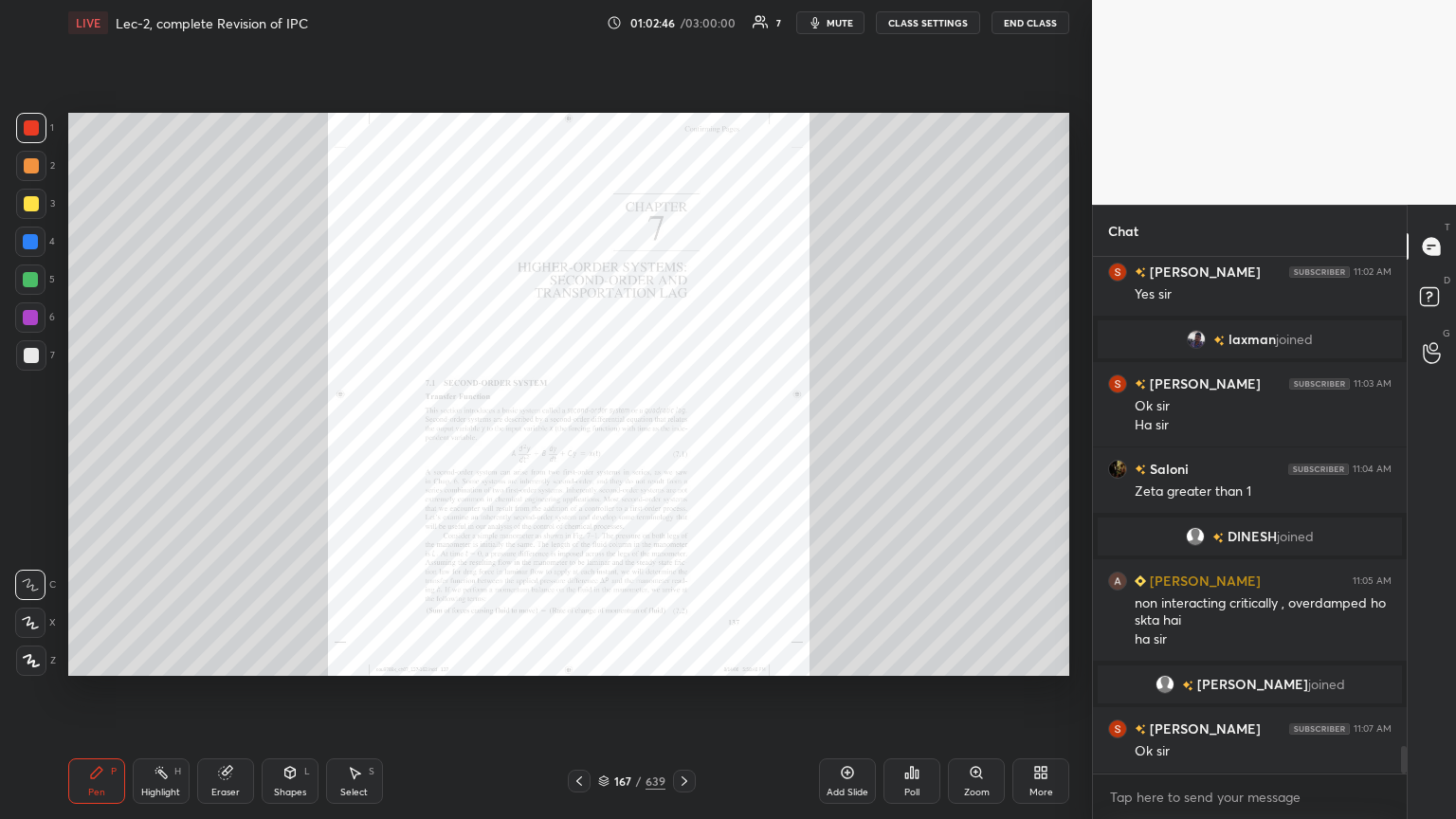 click on "Zoom" at bounding box center (976, 781) 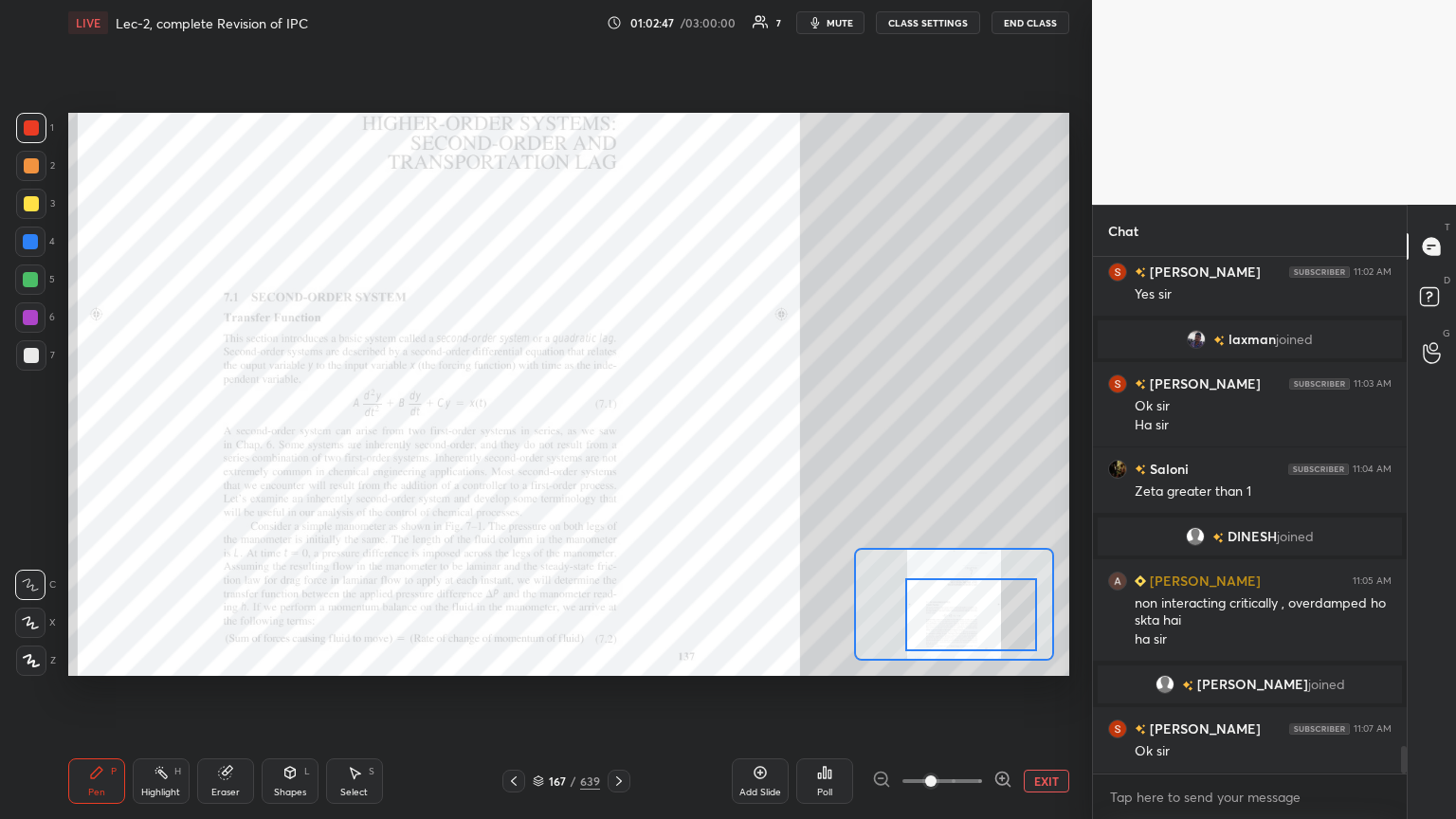 drag, startPoint x: 956, startPoint y: 599, endPoint x: 968, endPoint y: 611, distance: 16.970563 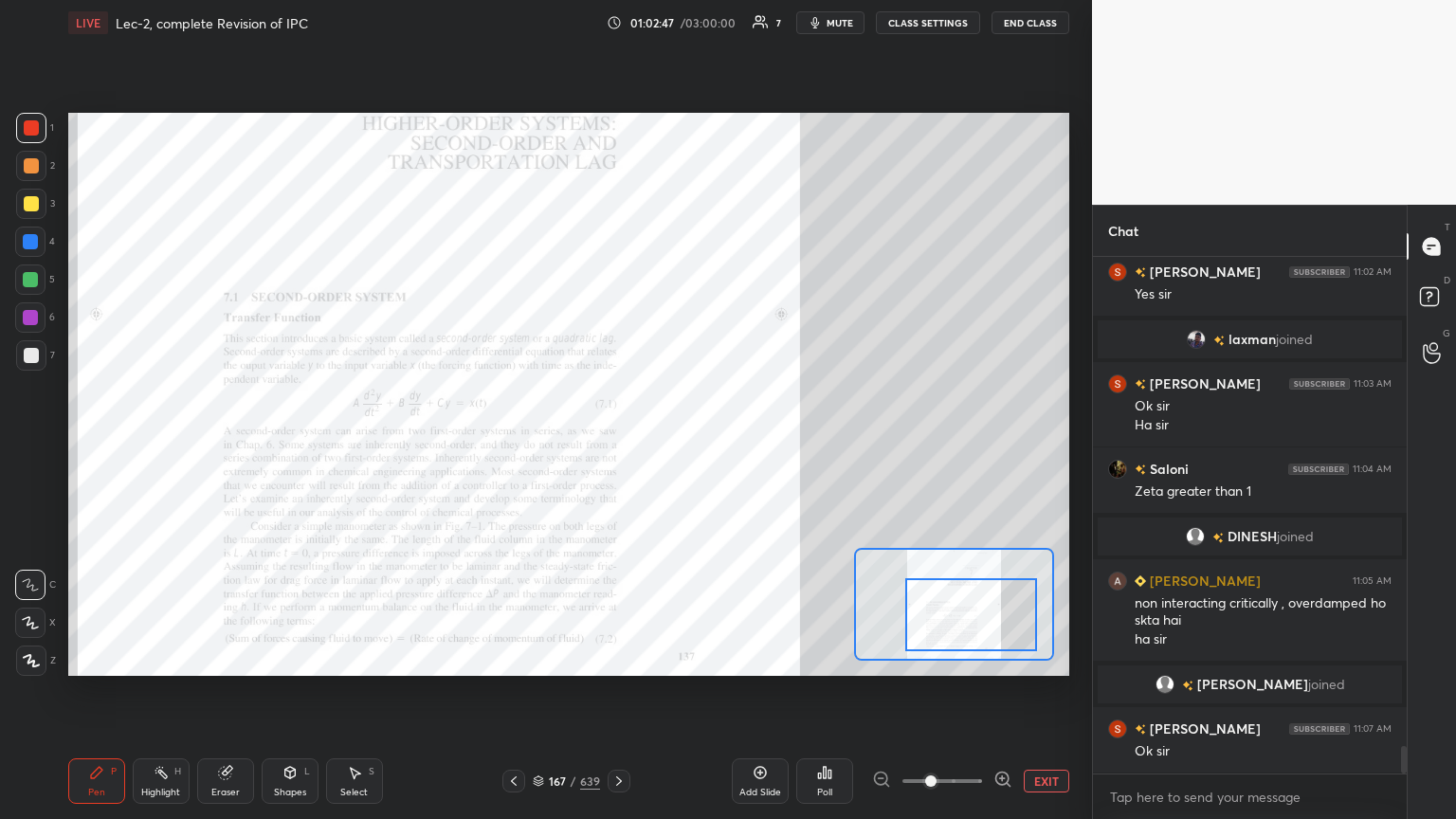 click at bounding box center [971, 614] 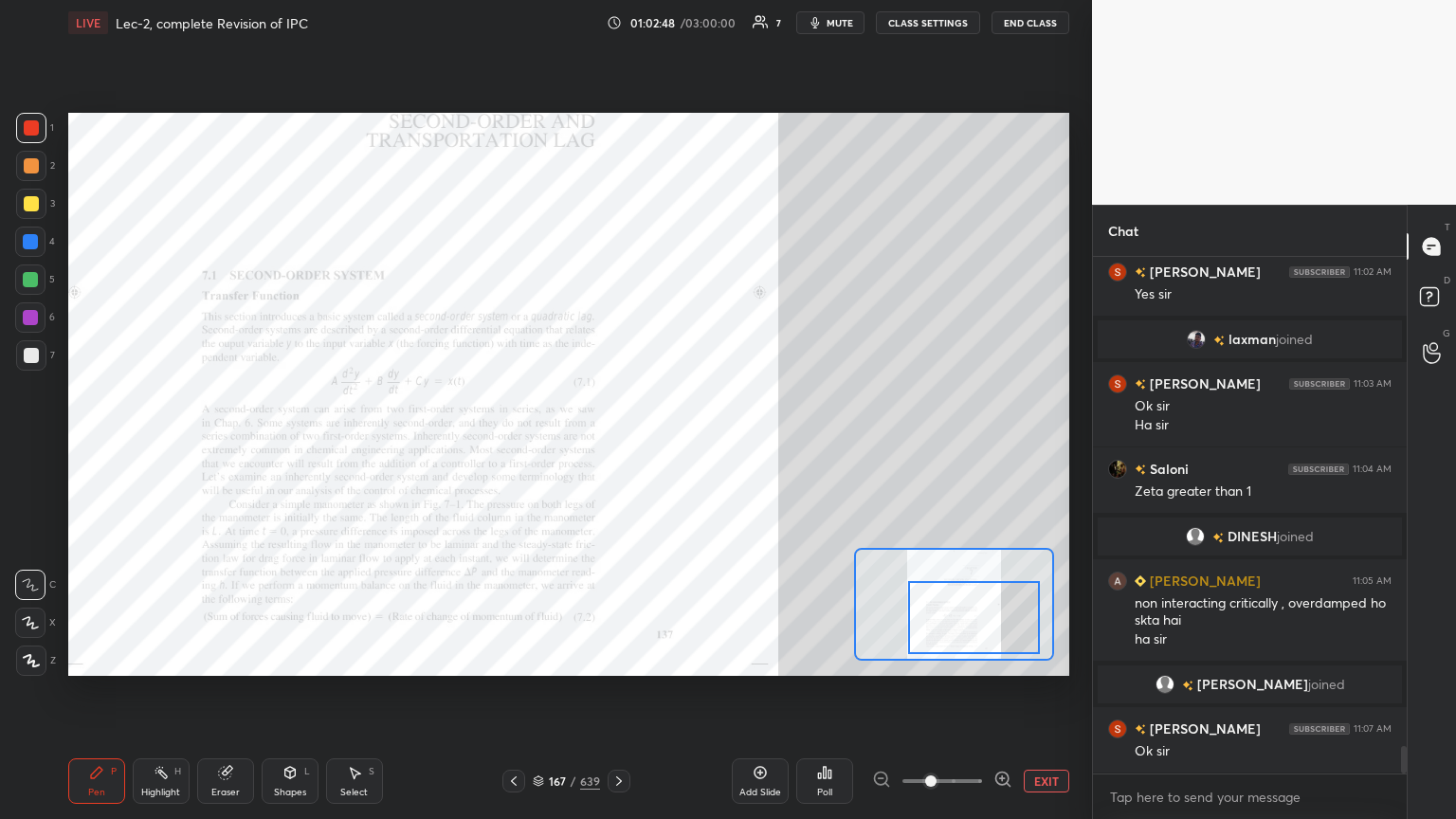 click at bounding box center (931, 781) 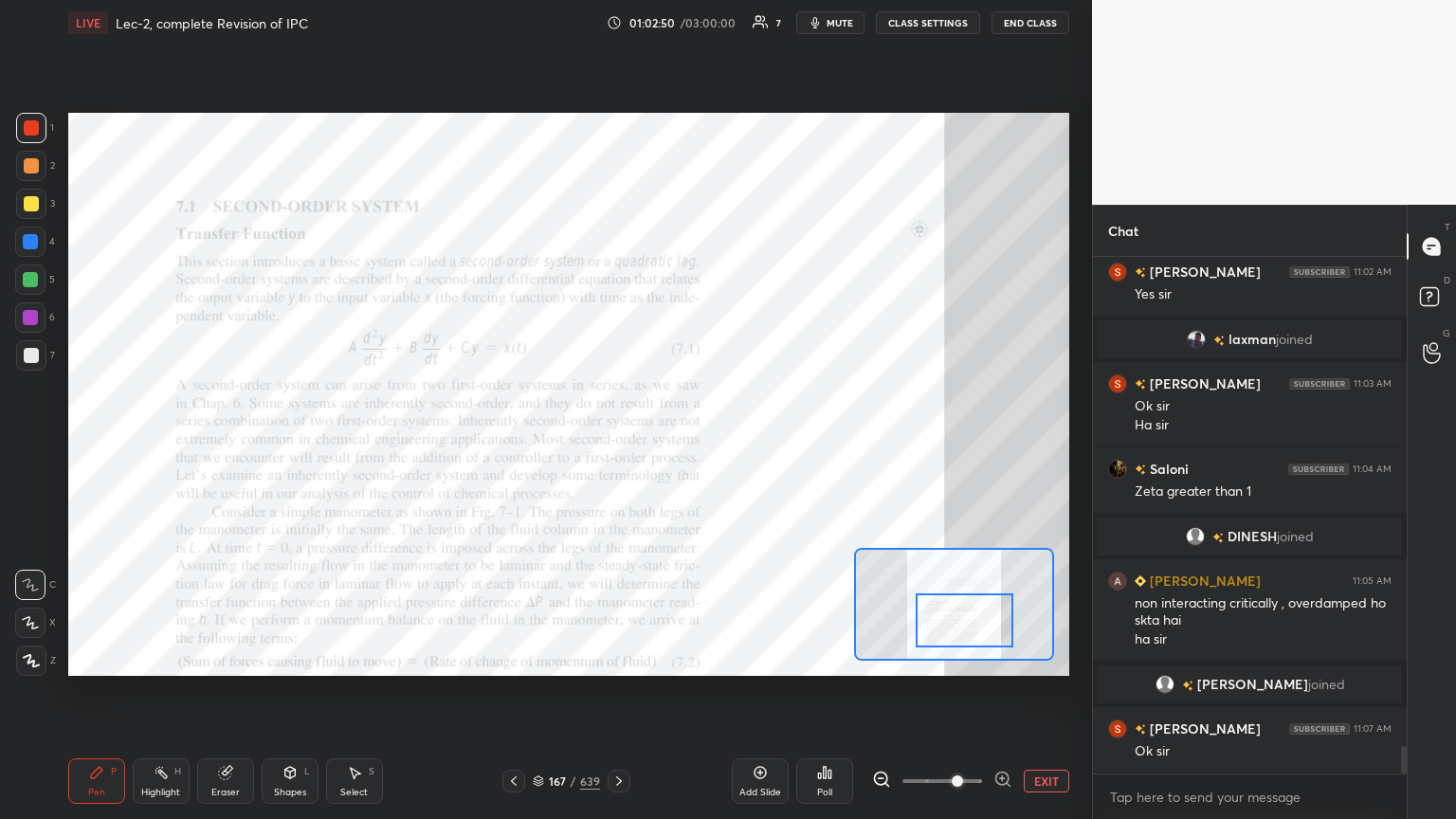 click at bounding box center [965, 620] 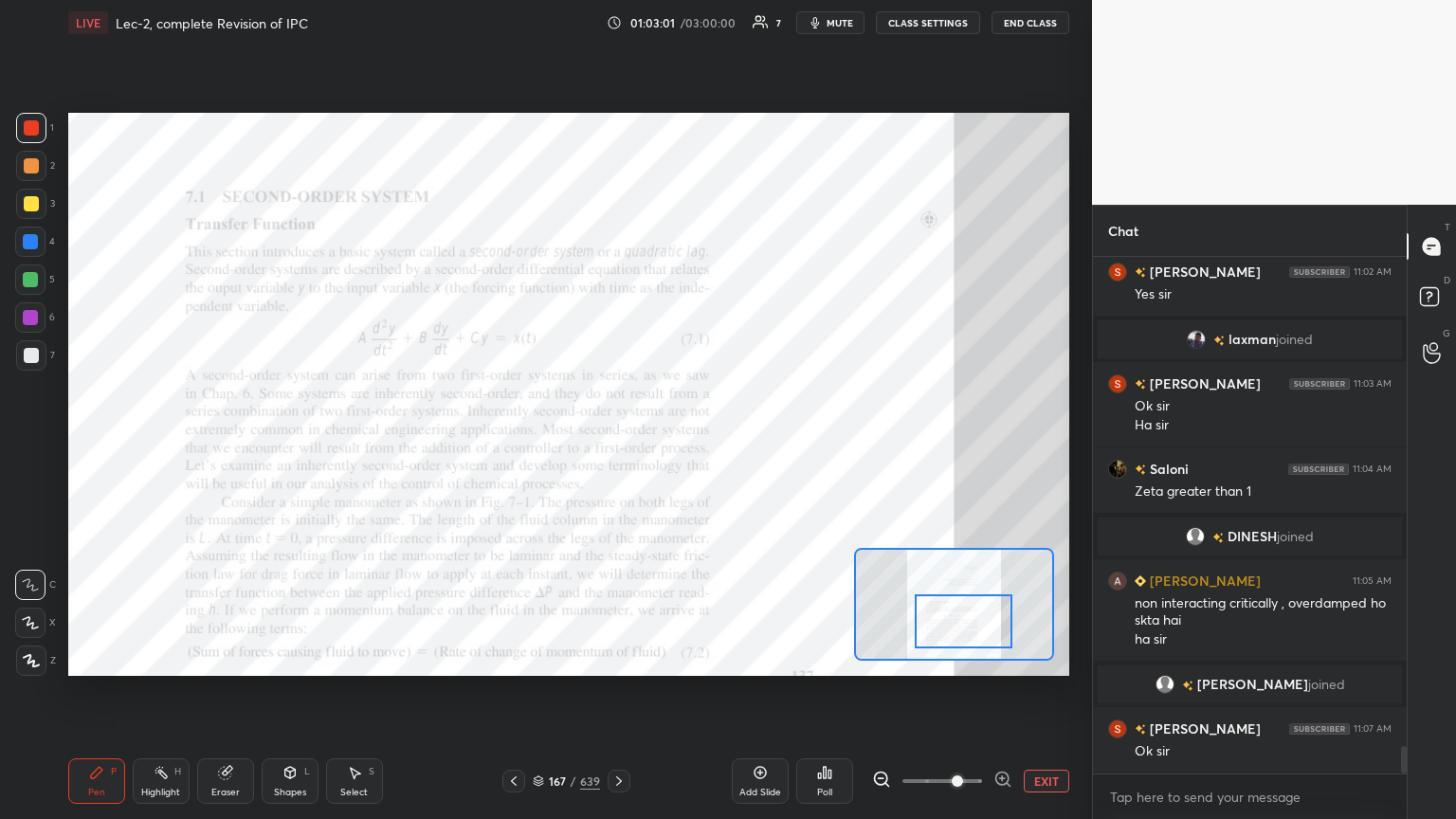 drag, startPoint x: 296, startPoint y: 780, endPoint x: 297, endPoint y: 768, distance: 12.041595 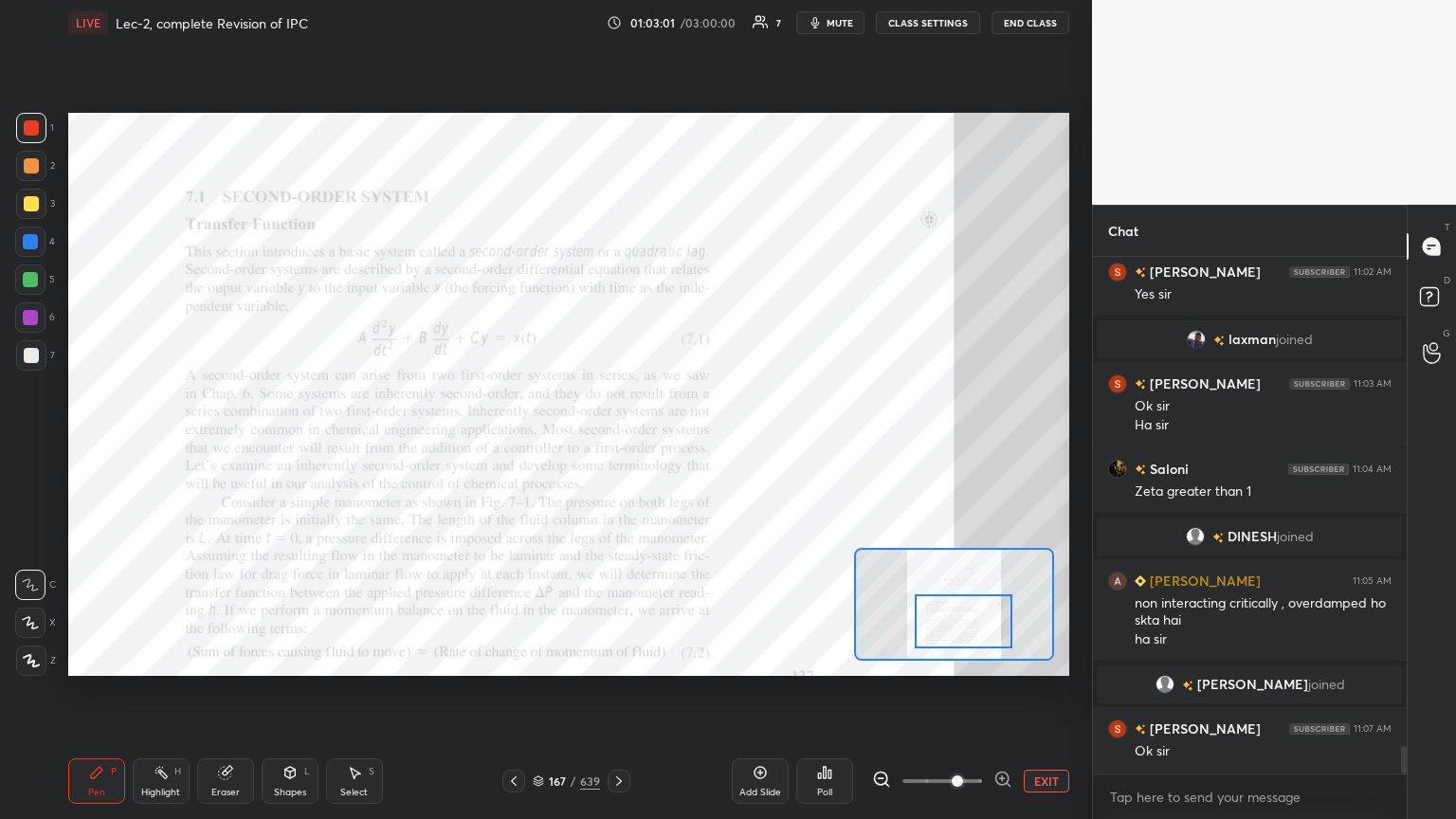 click on "Shapes L" at bounding box center [290, 781] 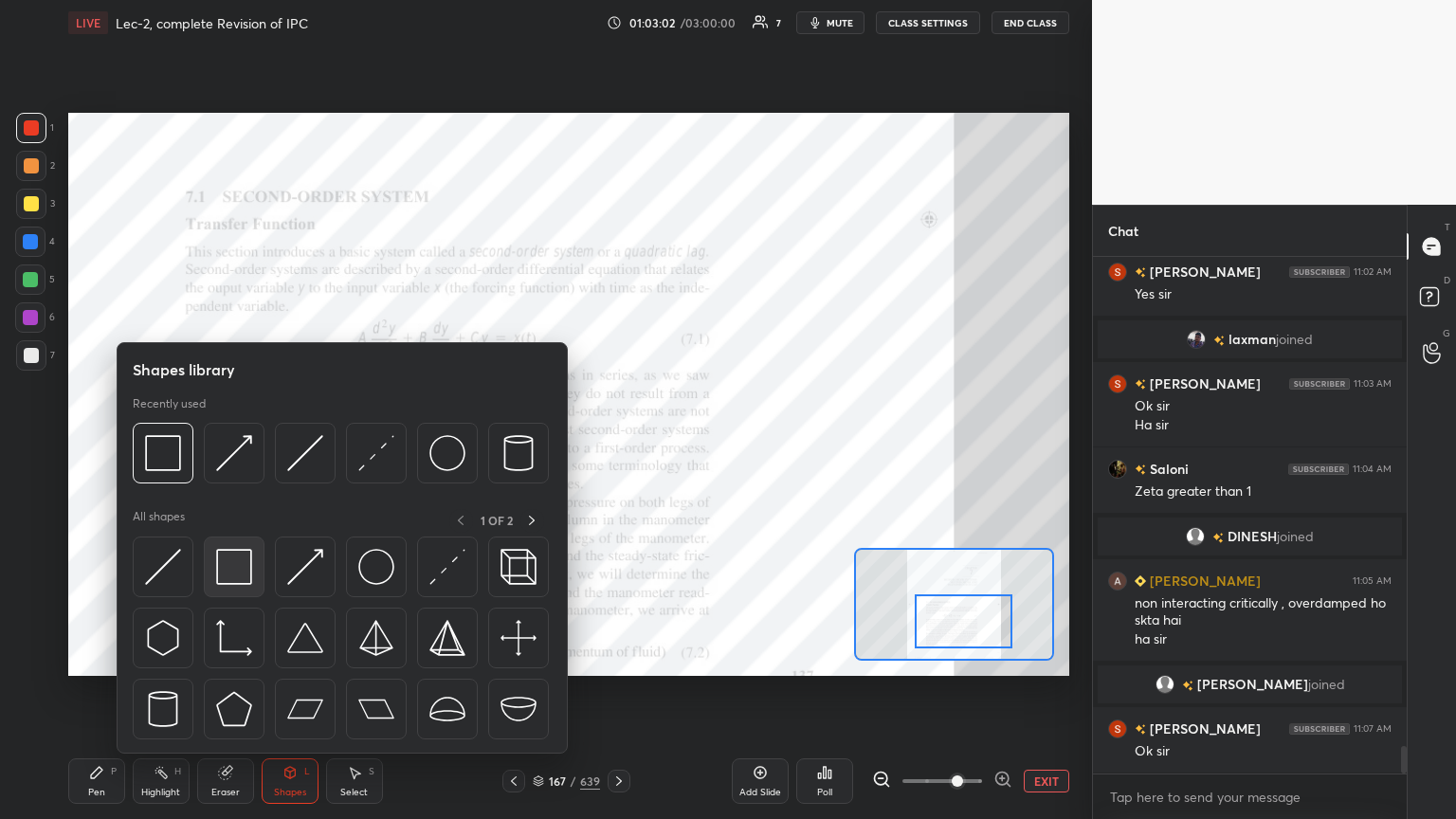 click at bounding box center [234, 567] 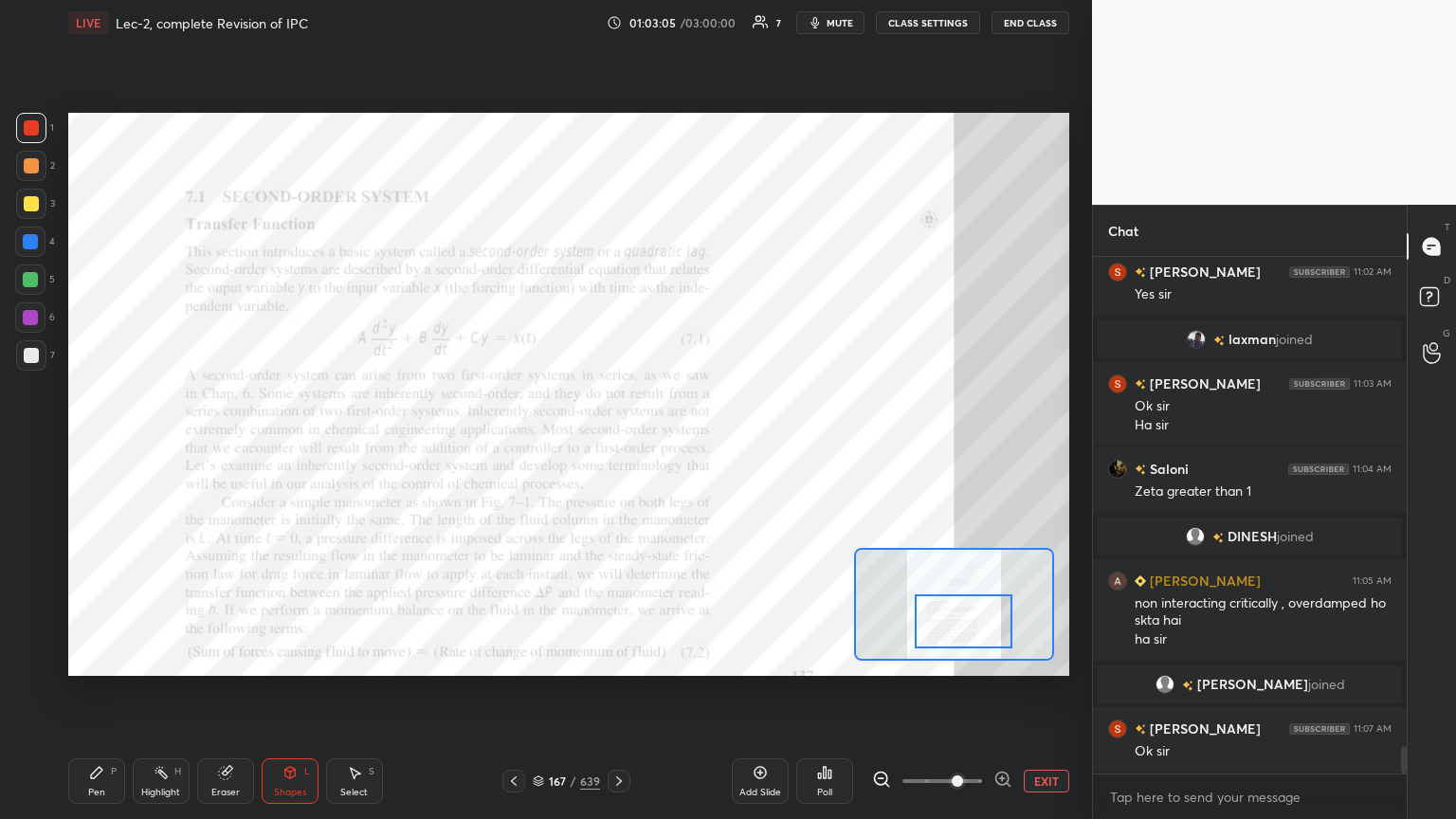 click on "Pen P" at bounding box center [97, 781] 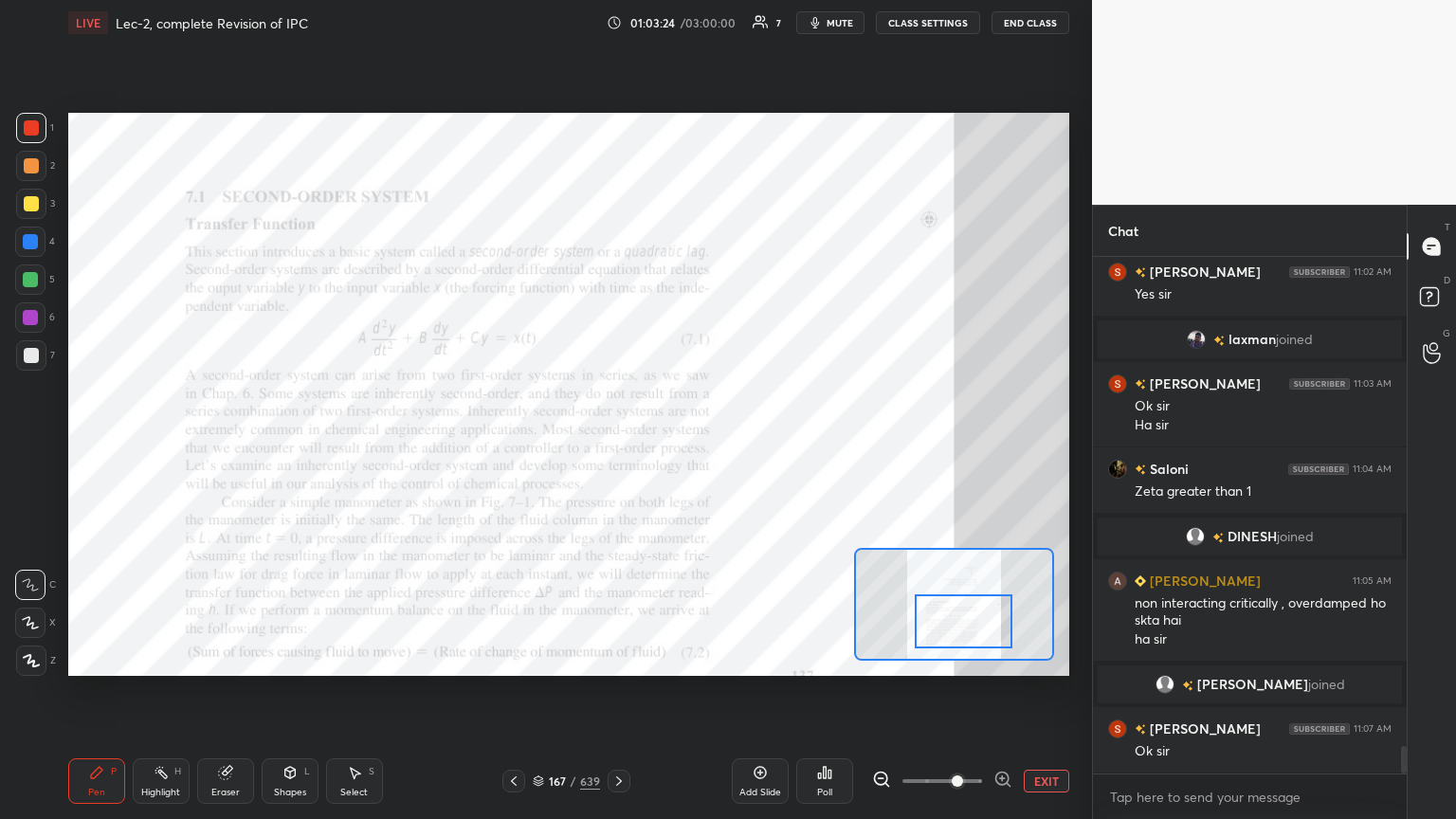 click on "Shapes" at bounding box center [290, 792] 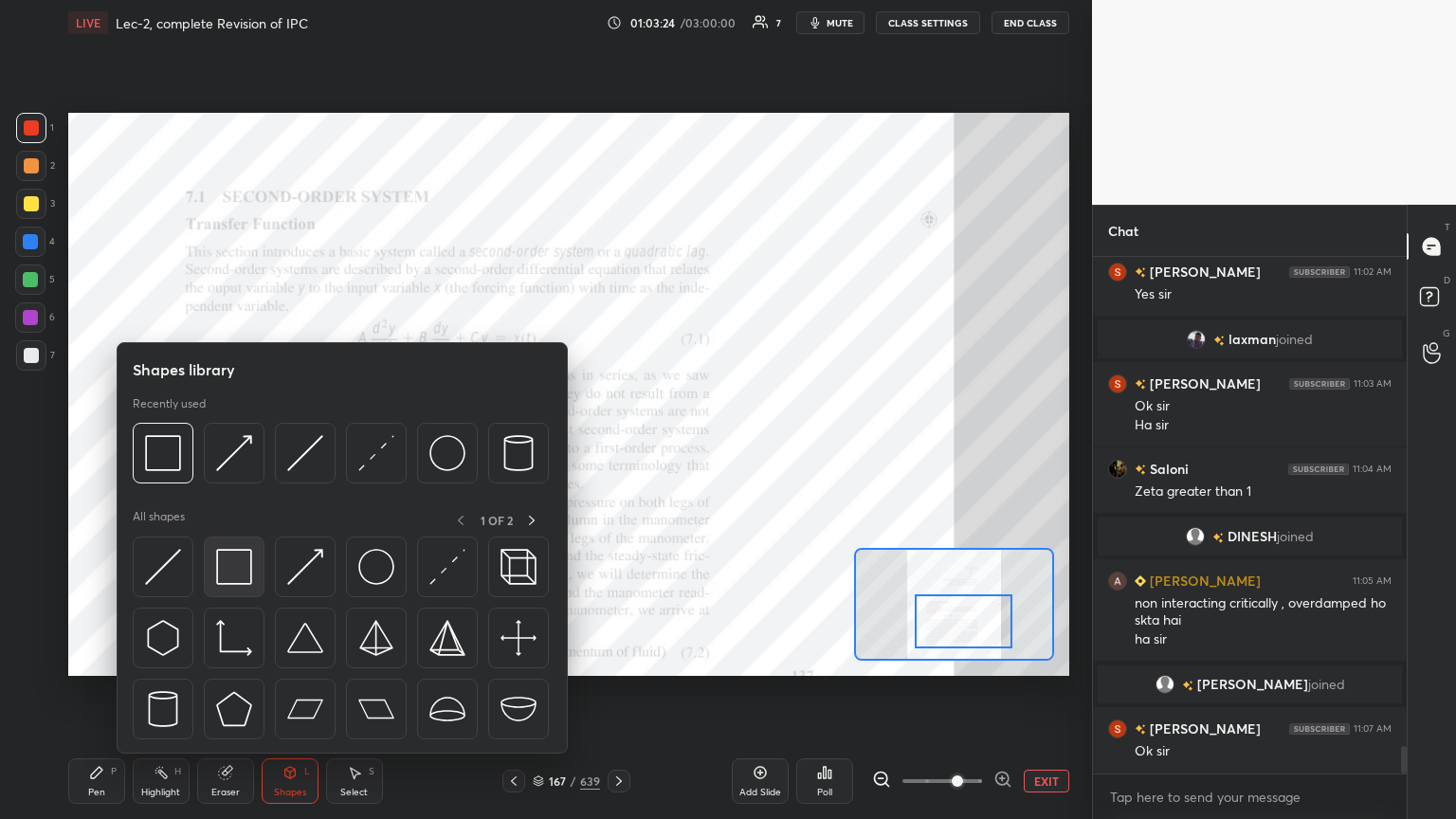 click at bounding box center (234, 567) 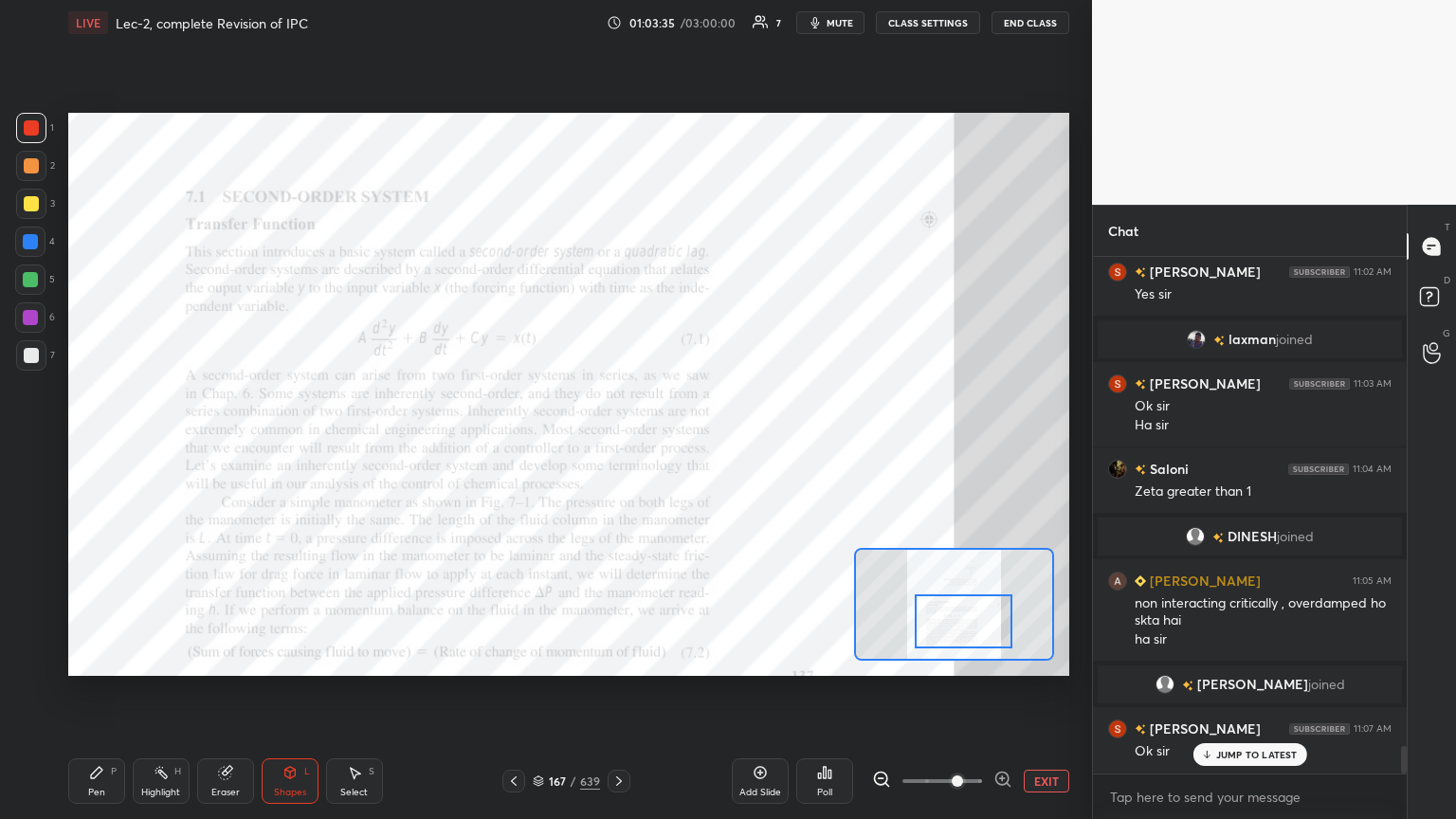scroll, scrollTop: 9339, scrollLeft: 0, axis: vertical 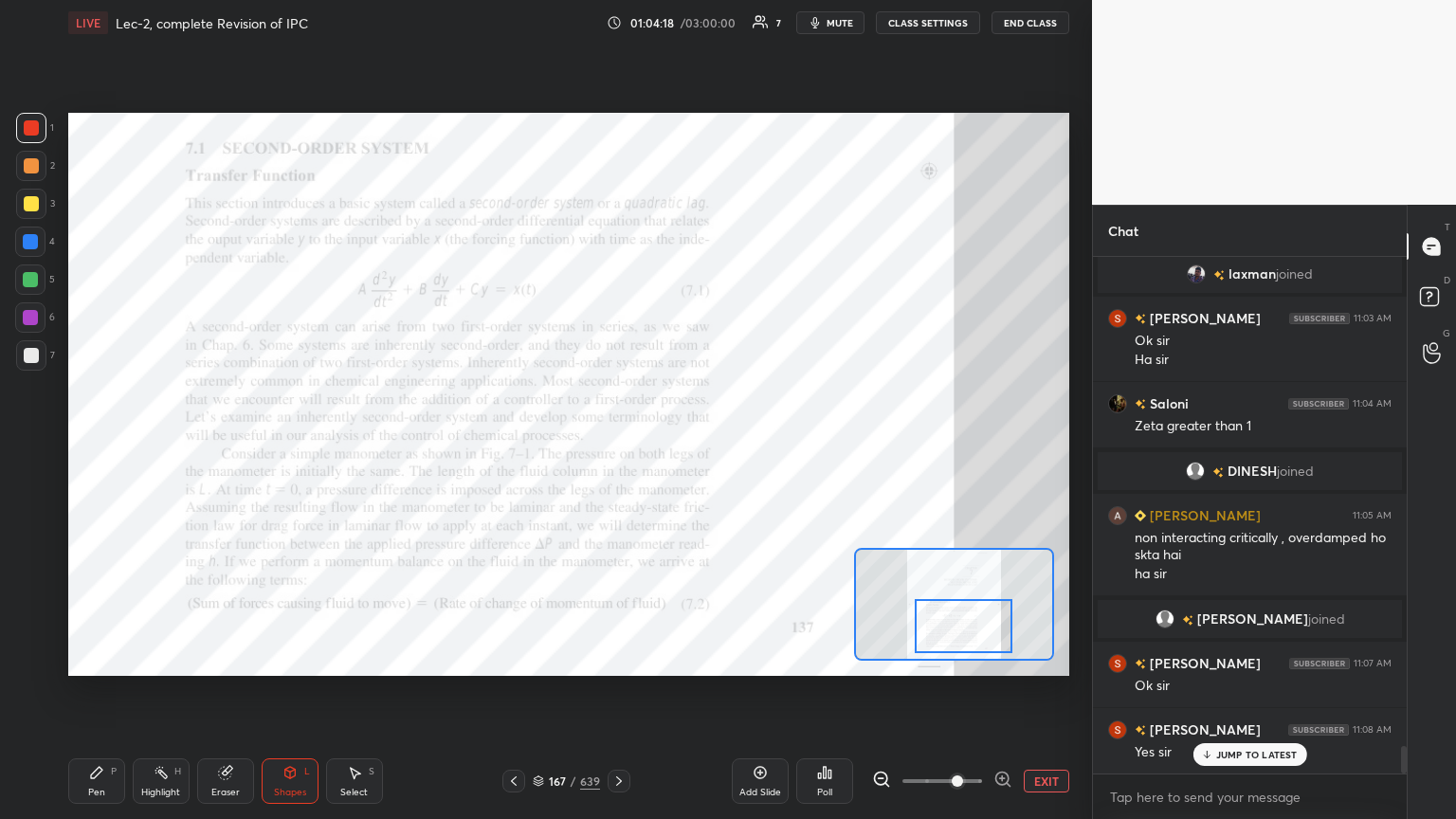 click at bounding box center (964, 626) 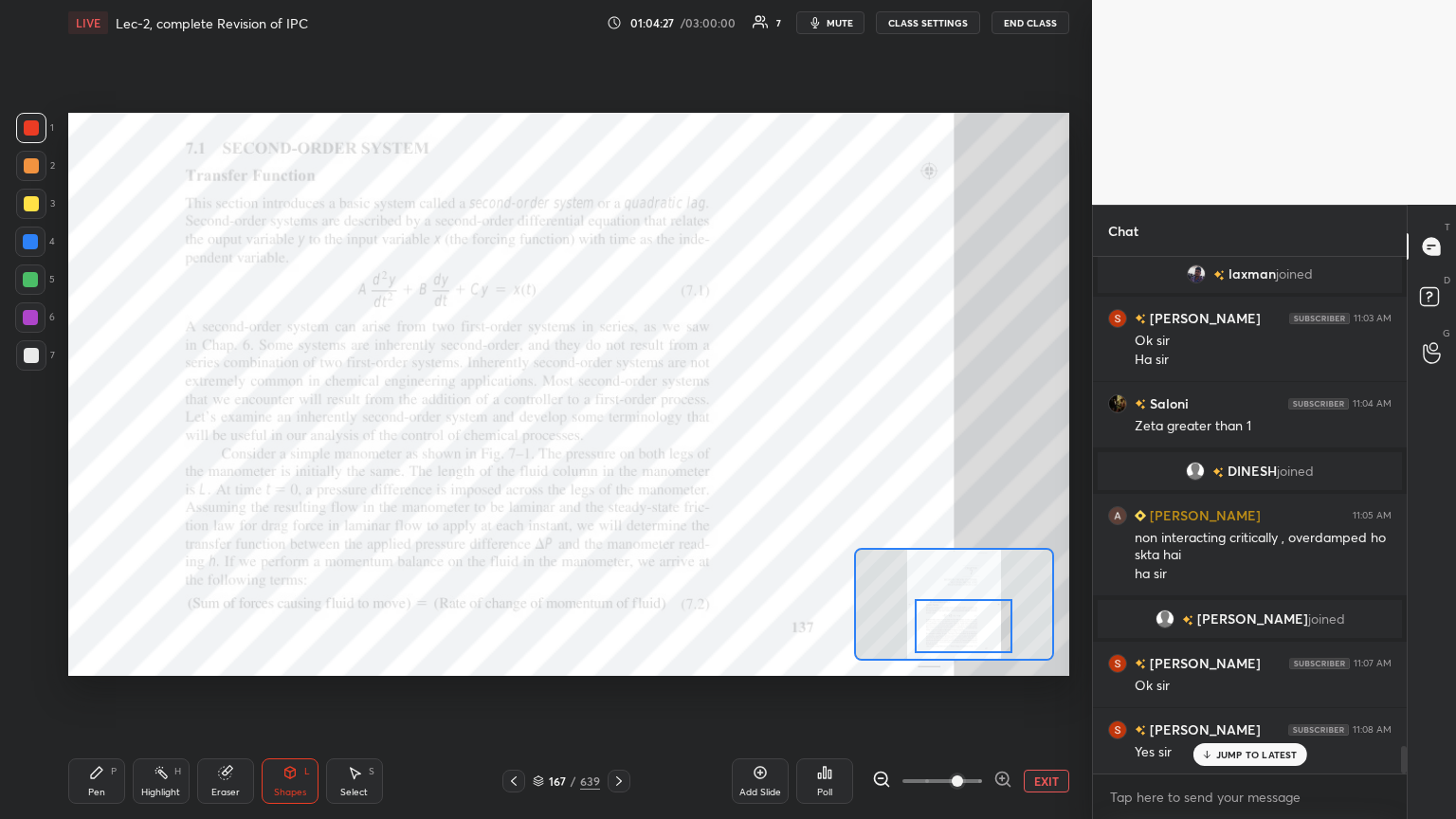 click 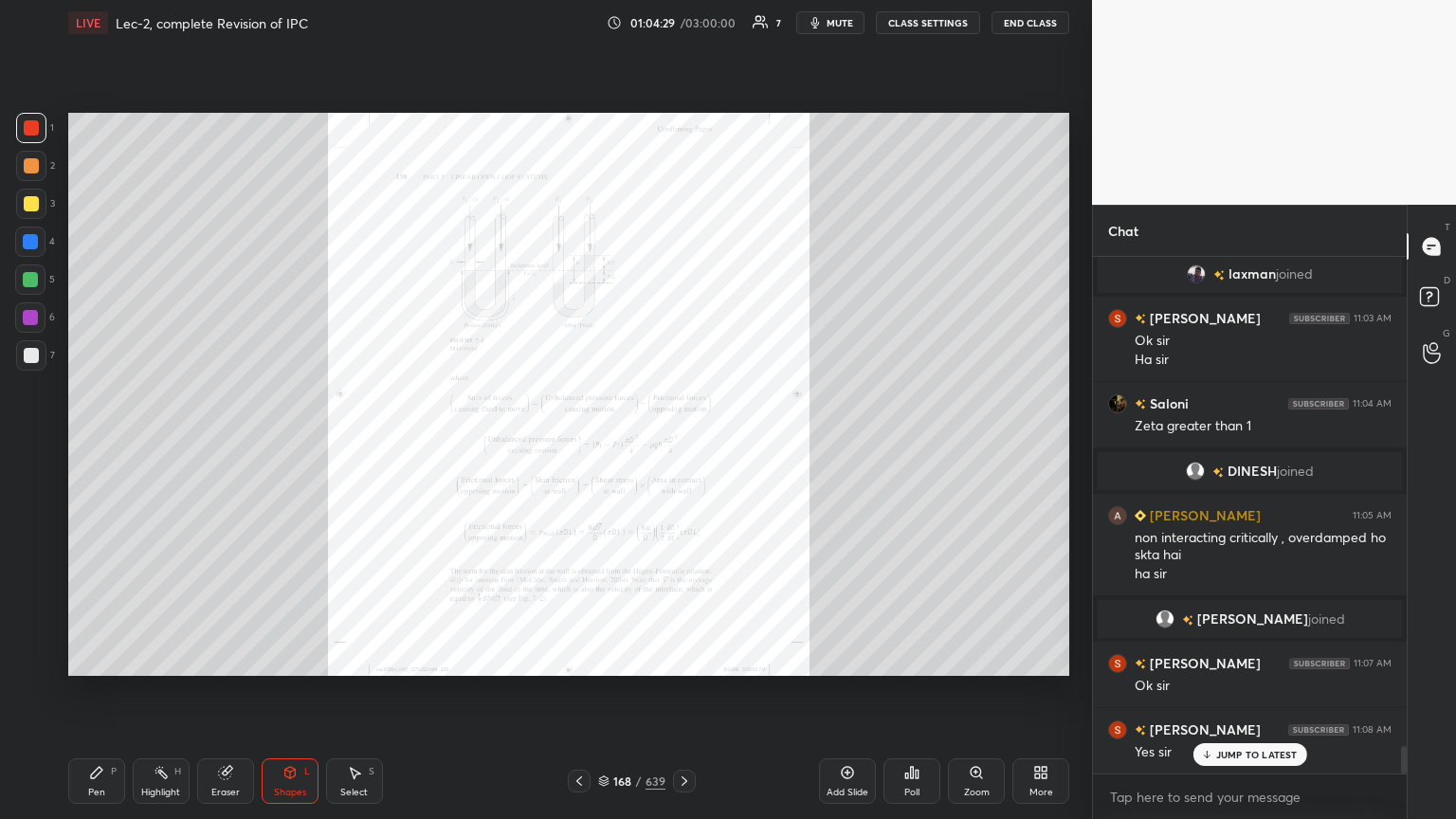 click on "Zoom" at bounding box center (976, 781) 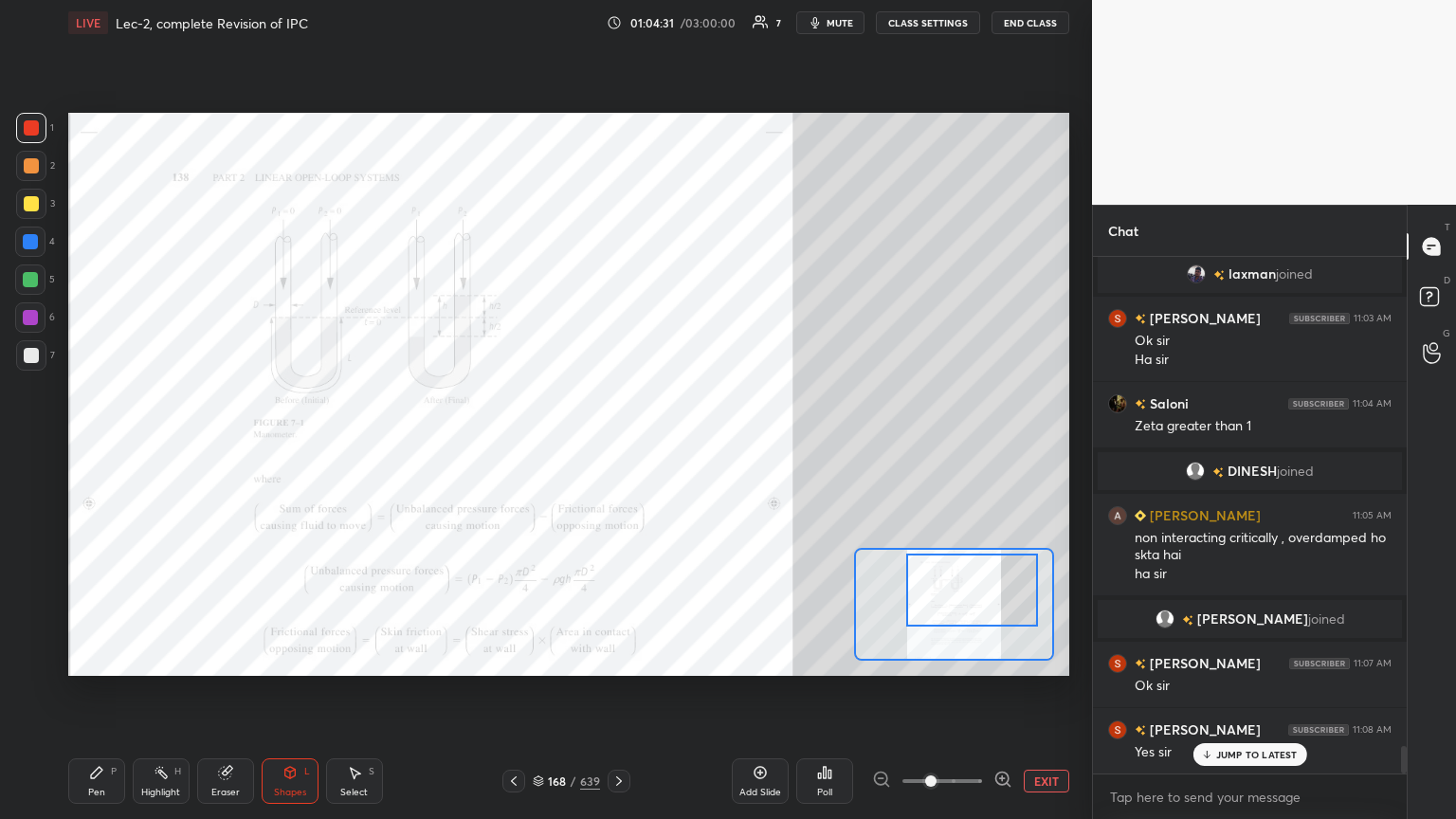 click at bounding box center (972, 590) 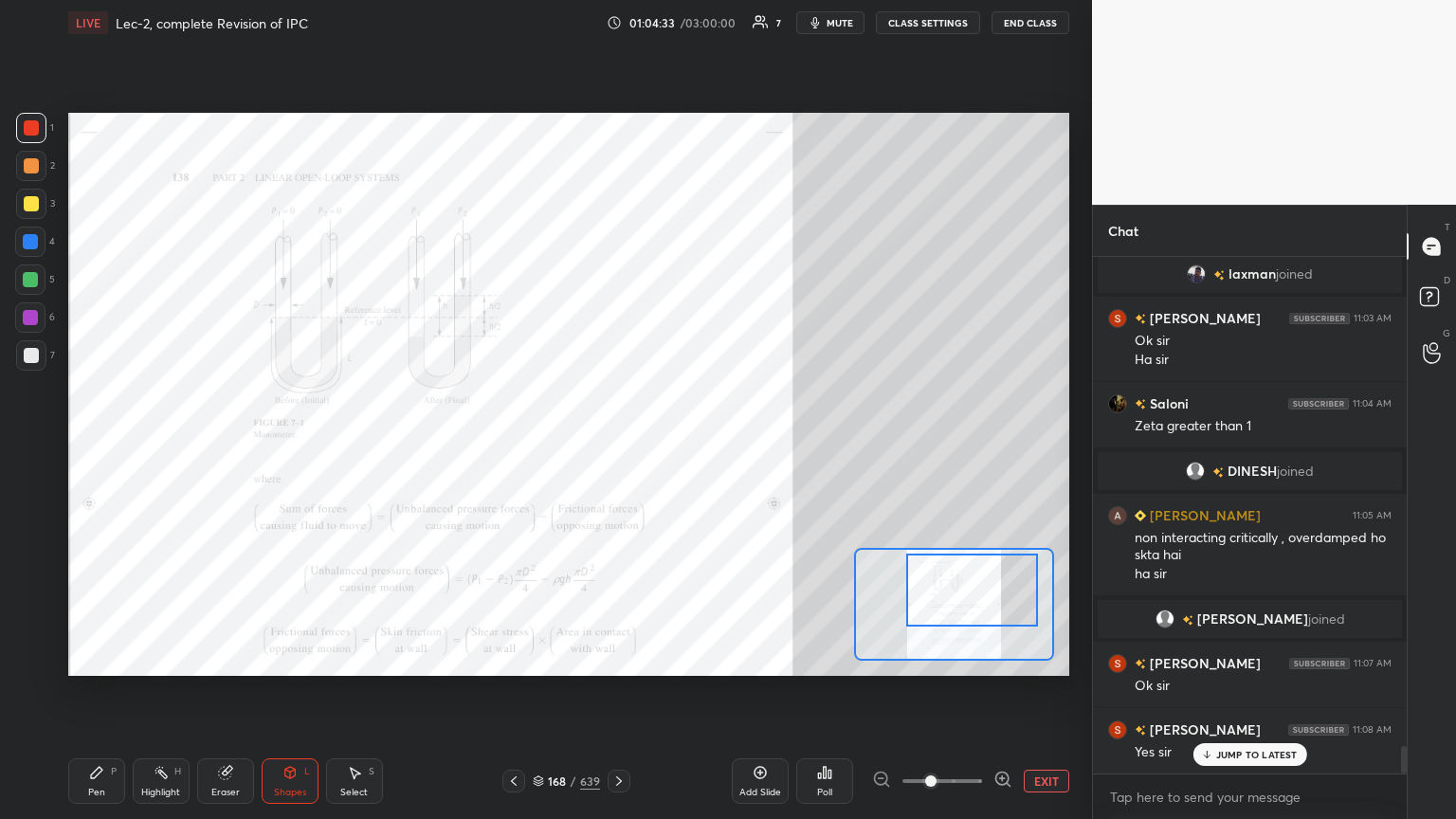 click on "Eraser" at bounding box center (226, 781) 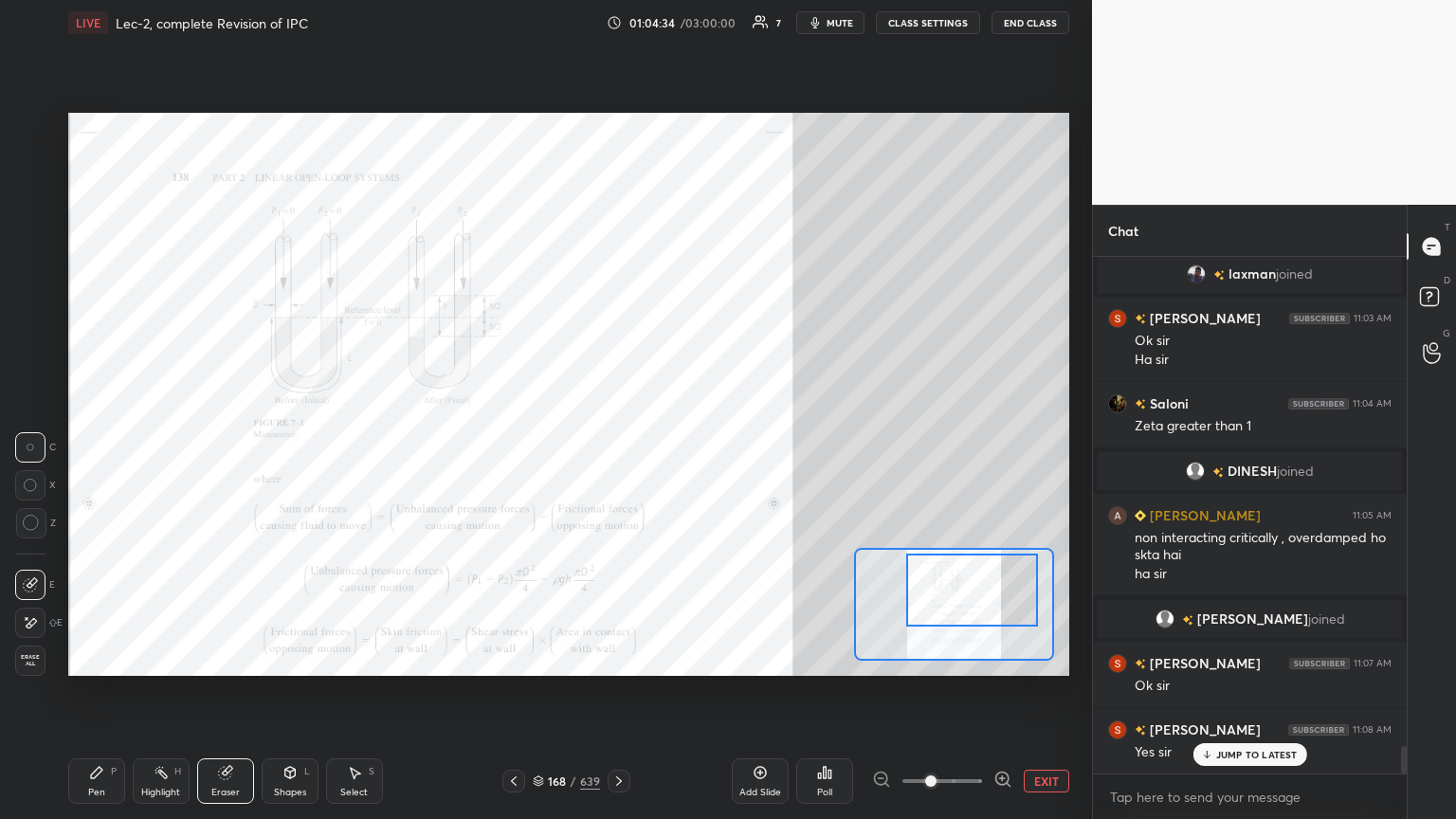 click on "Erase all" at bounding box center (30, 661) 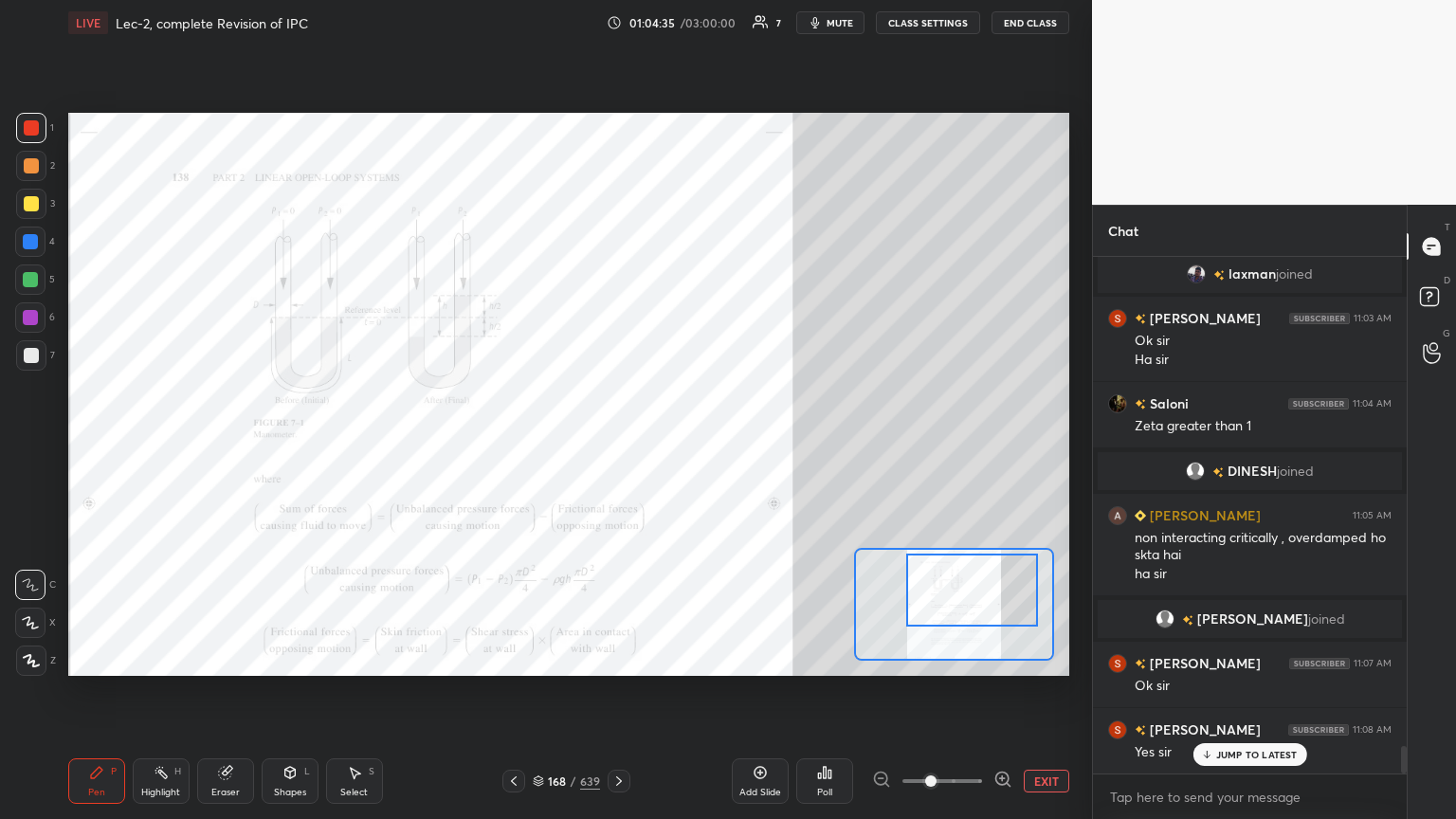 click on "Shapes" at bounding box center (290, 792) 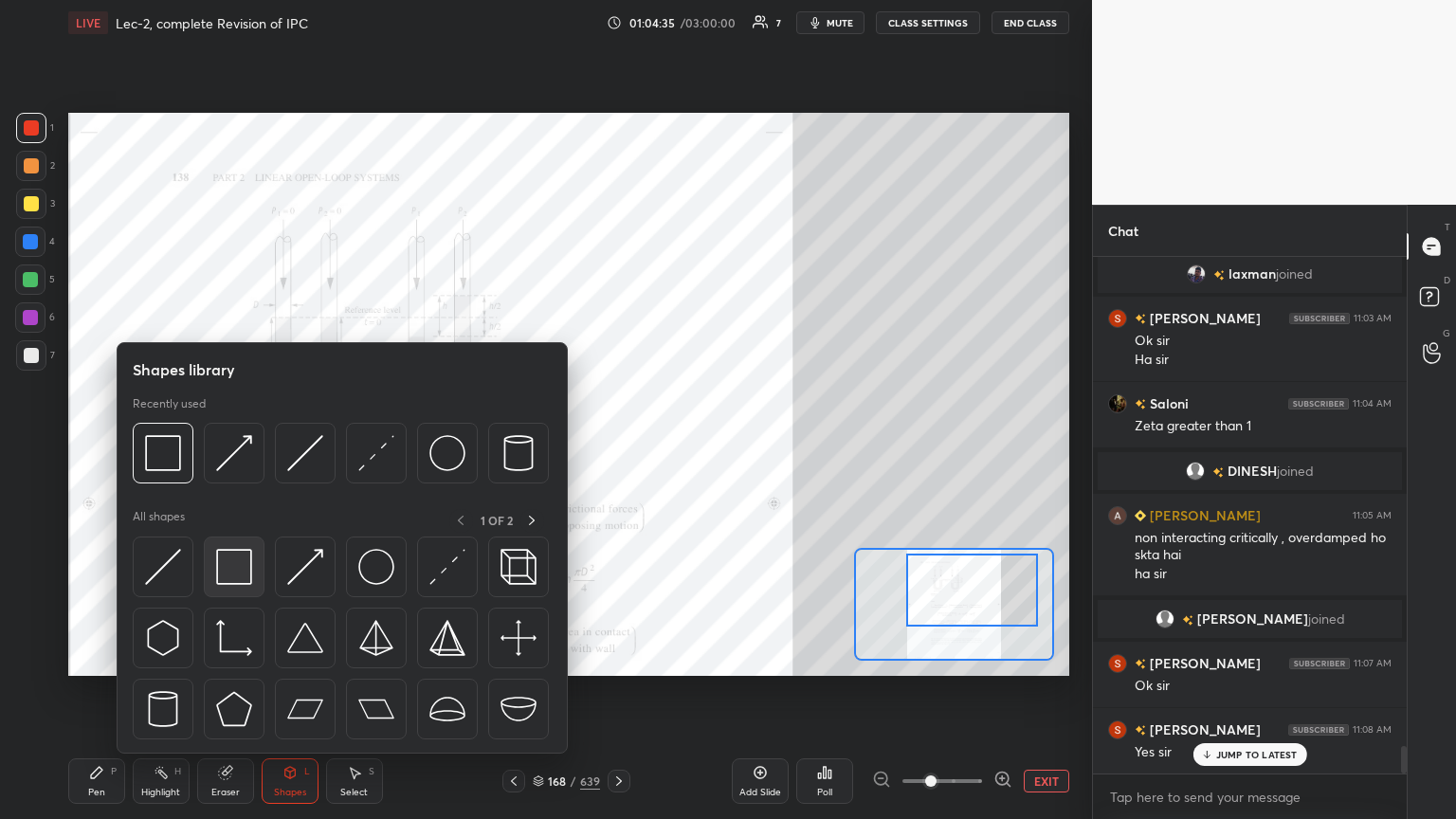click at bounding box center (234, 567) 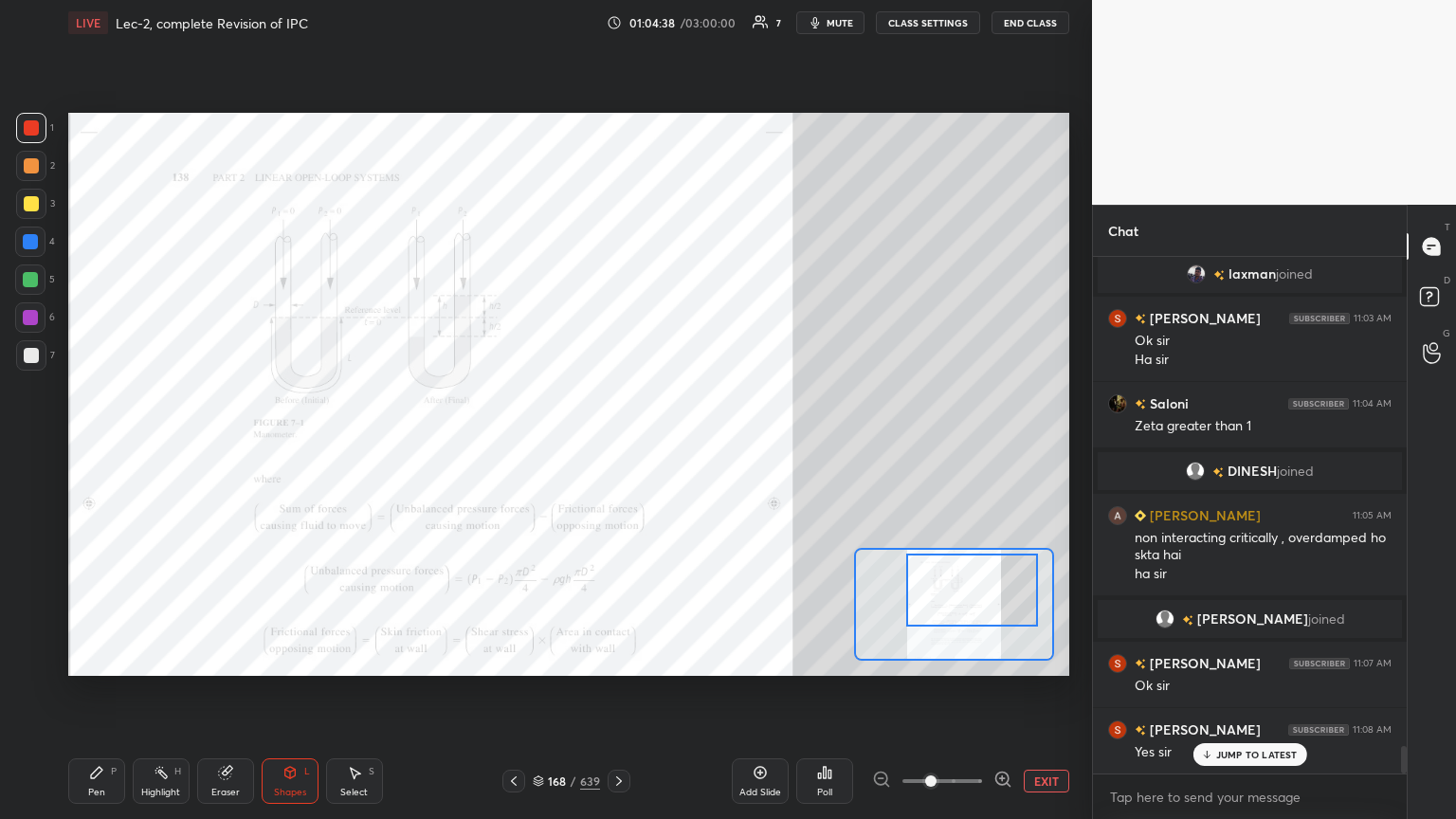 click on "Pen" at bounding box center [97, 792] 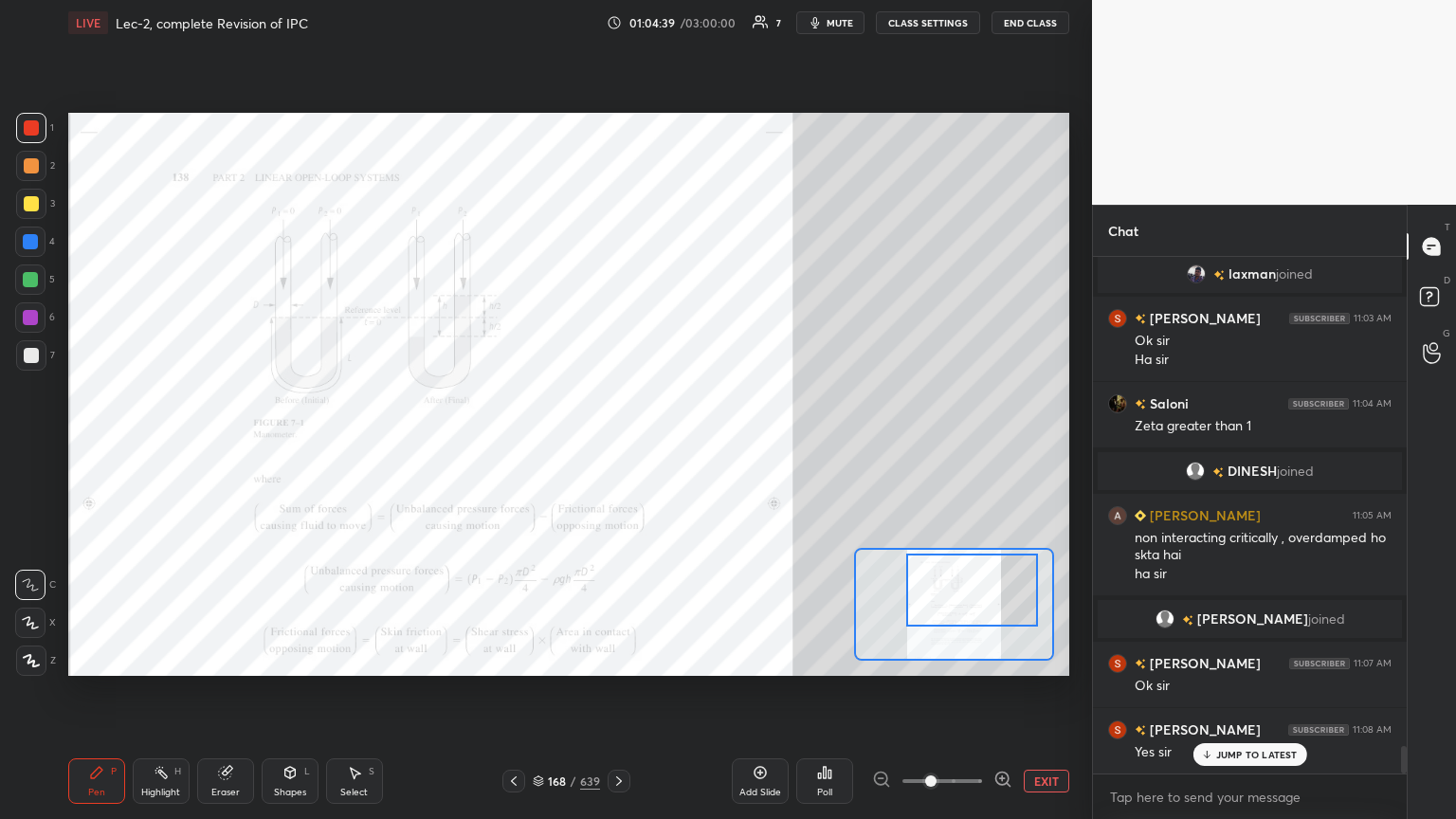 click on "Pen P" at bounding box center [97, 781] 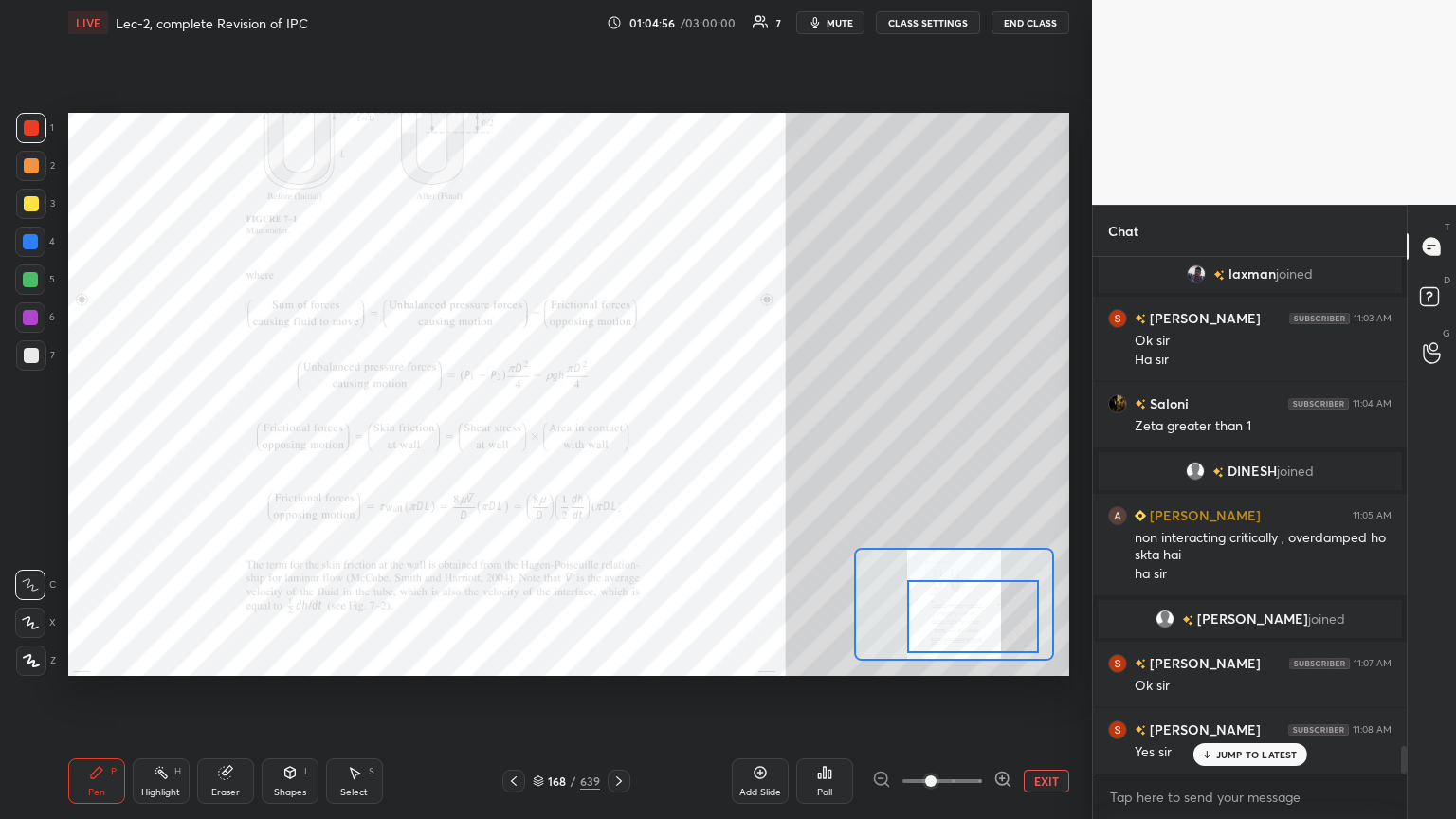 drag, startPoint x: 997, startPoint y: 605, endPoint x: 993, endPoint y: 628, distance: 23.34524 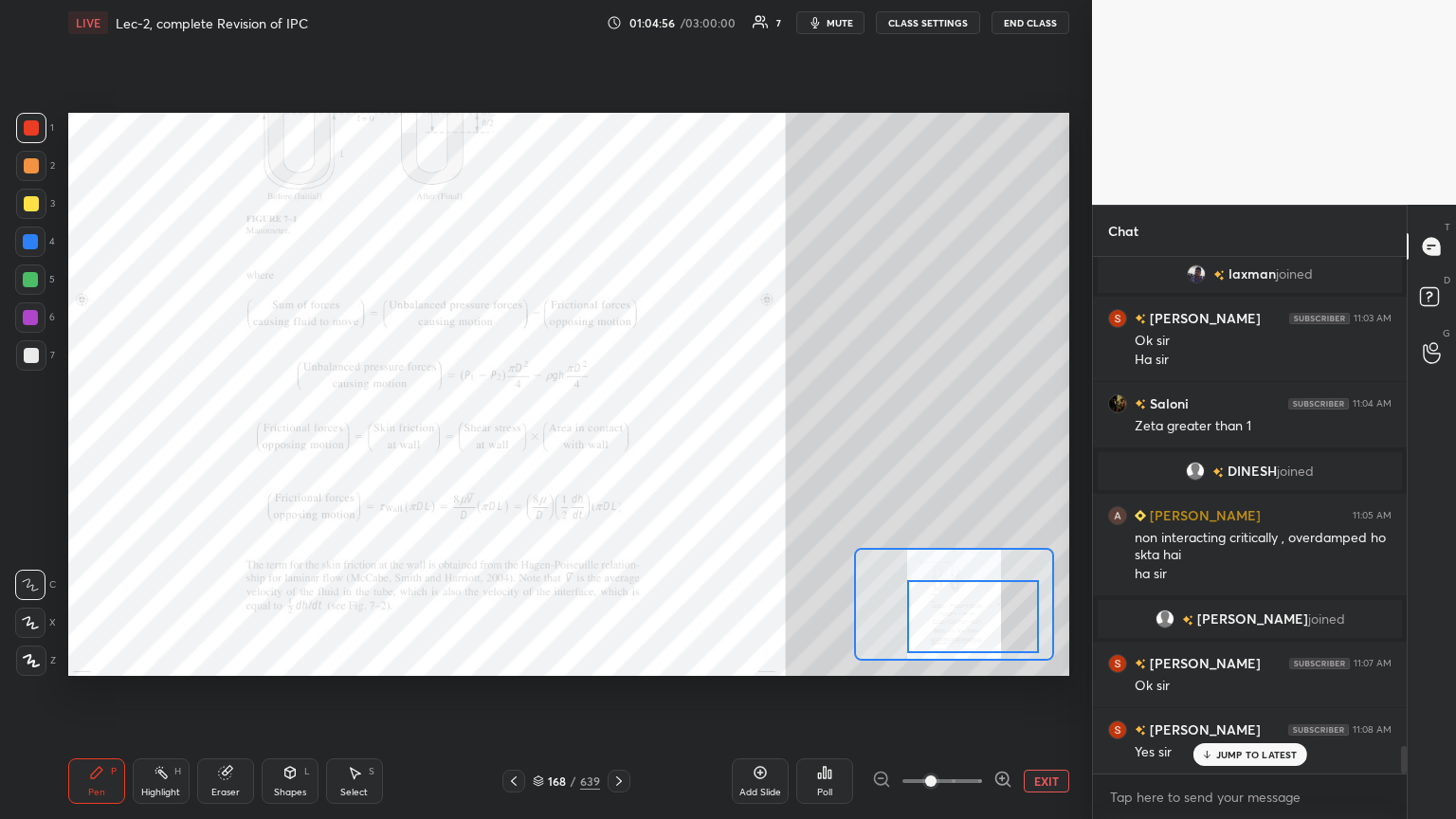 click at bounding box center [973, 616] 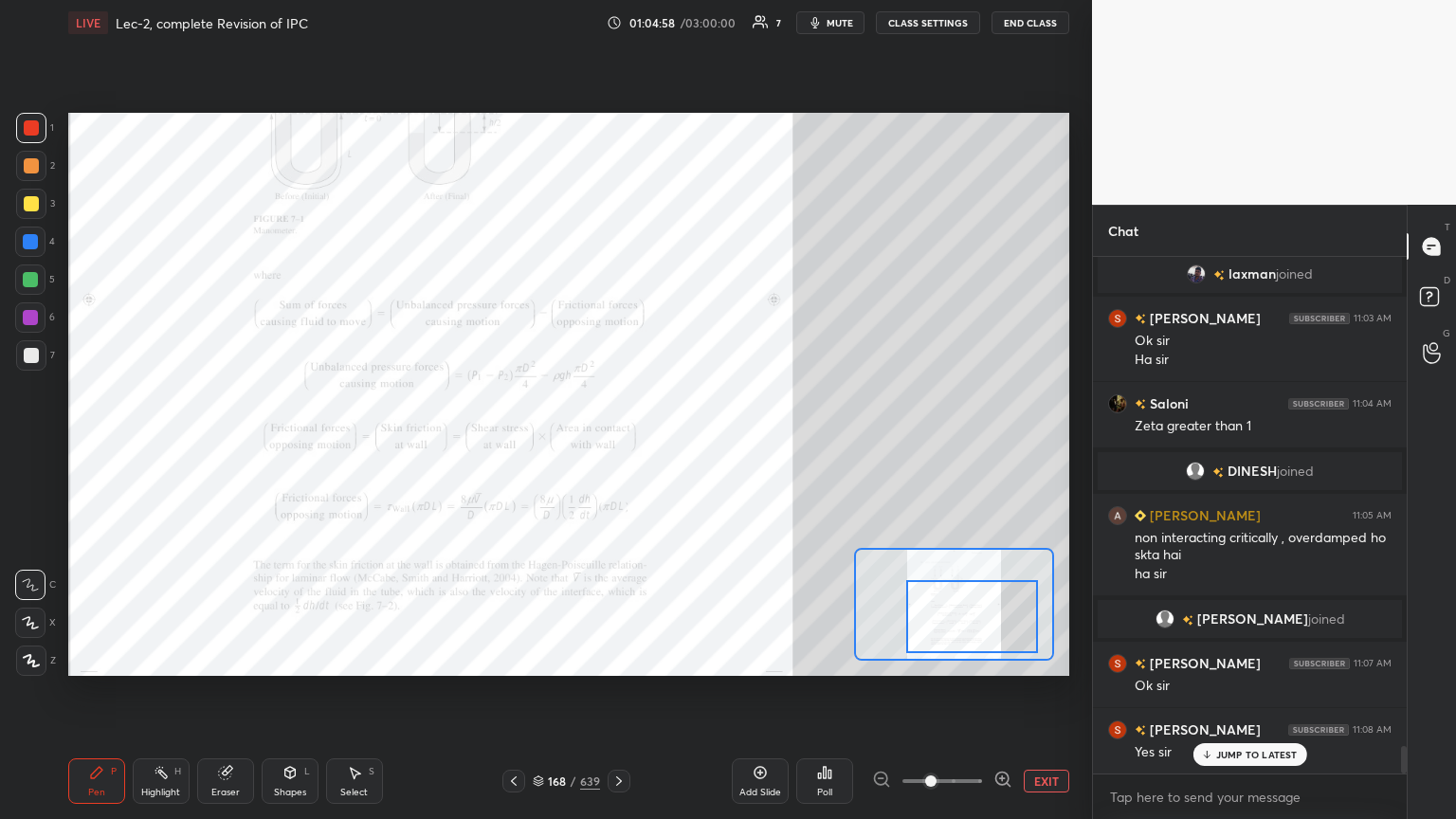 click 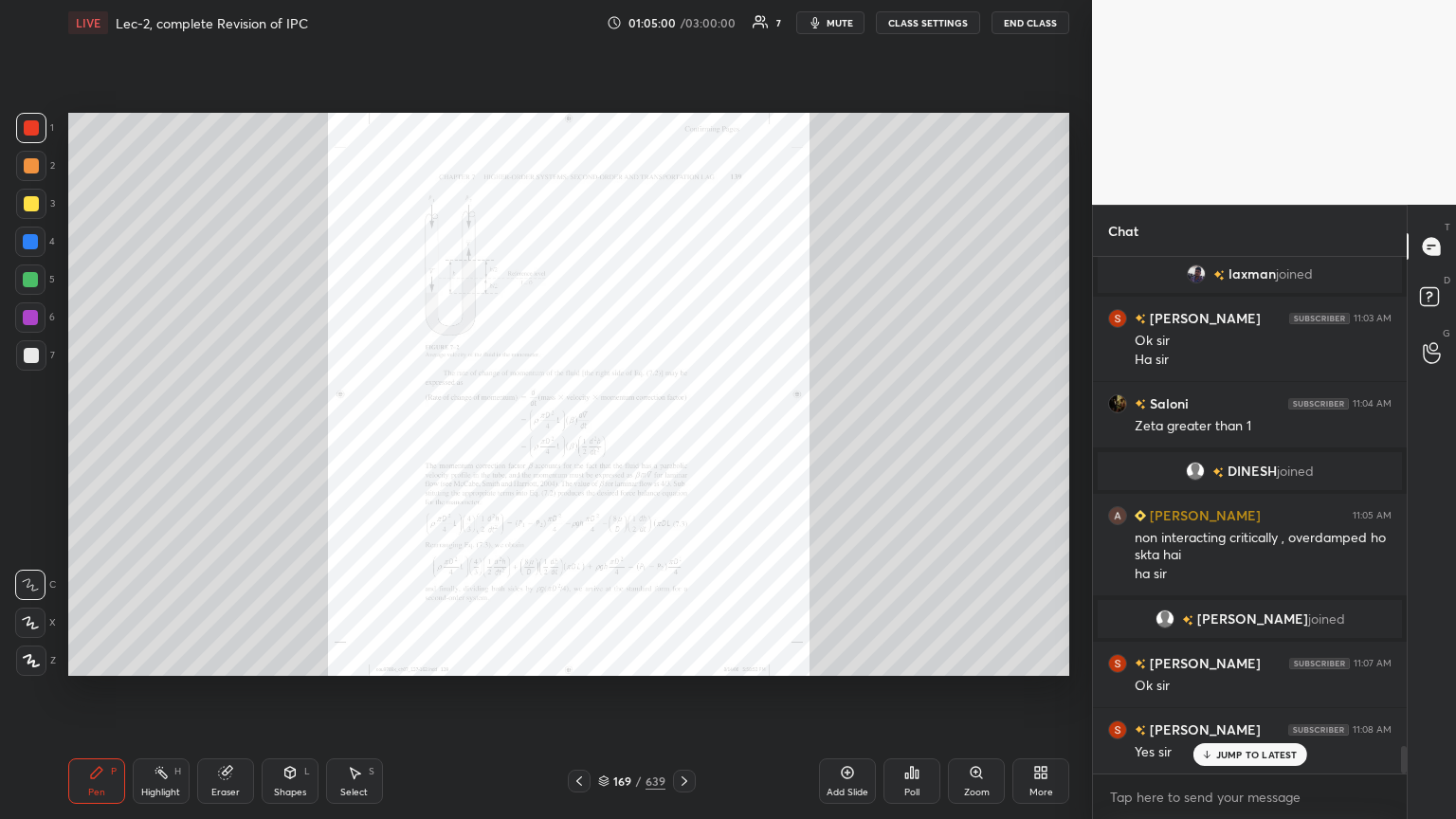 click on "Zoom" at bounding box center [976, 781] 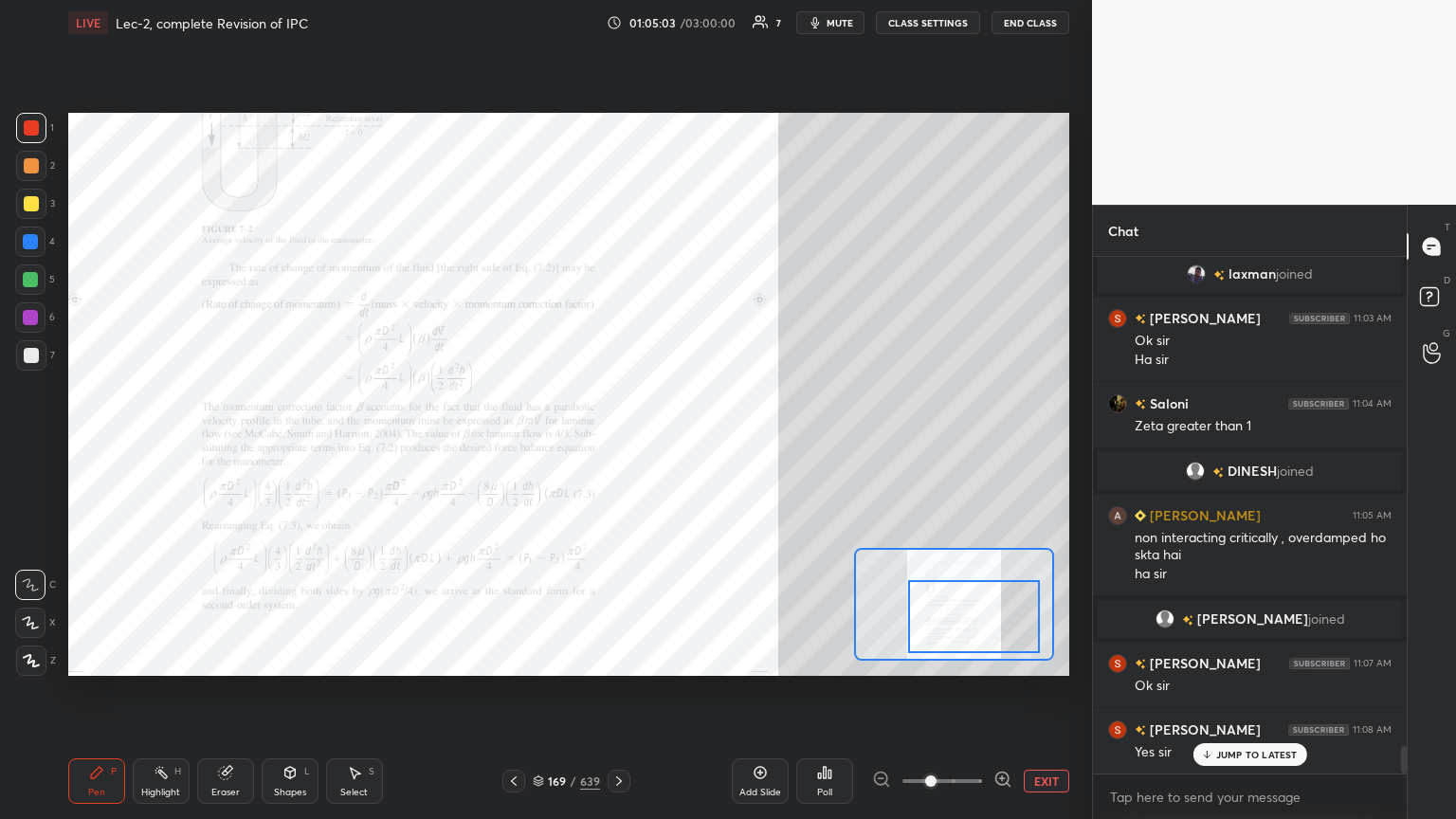 drag, startPoint x: 992, startPoint y: 611, endPoint x: 982, endPoint y: 632, distance: 23.259407 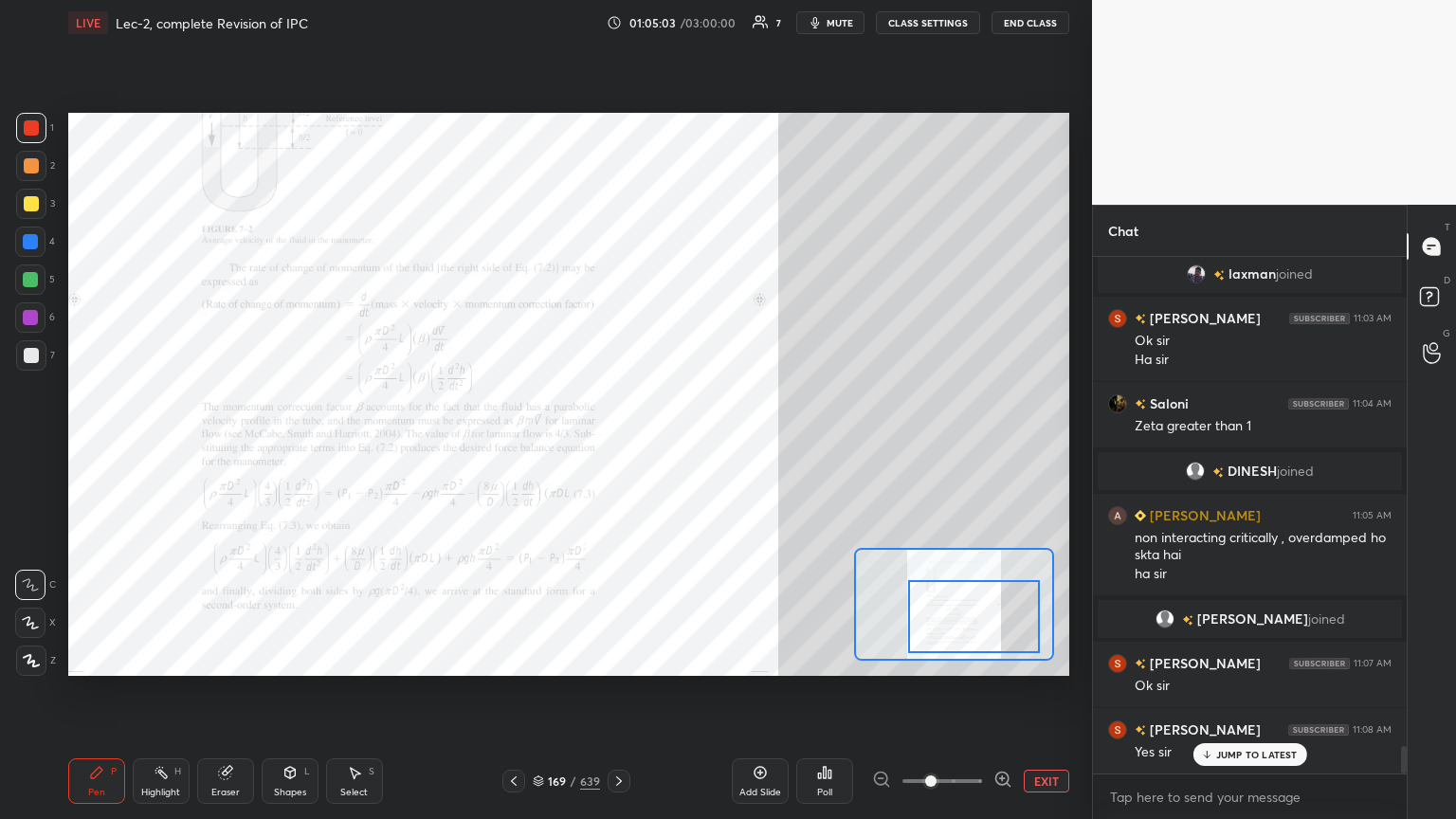 click at bounding box center (974, 616) 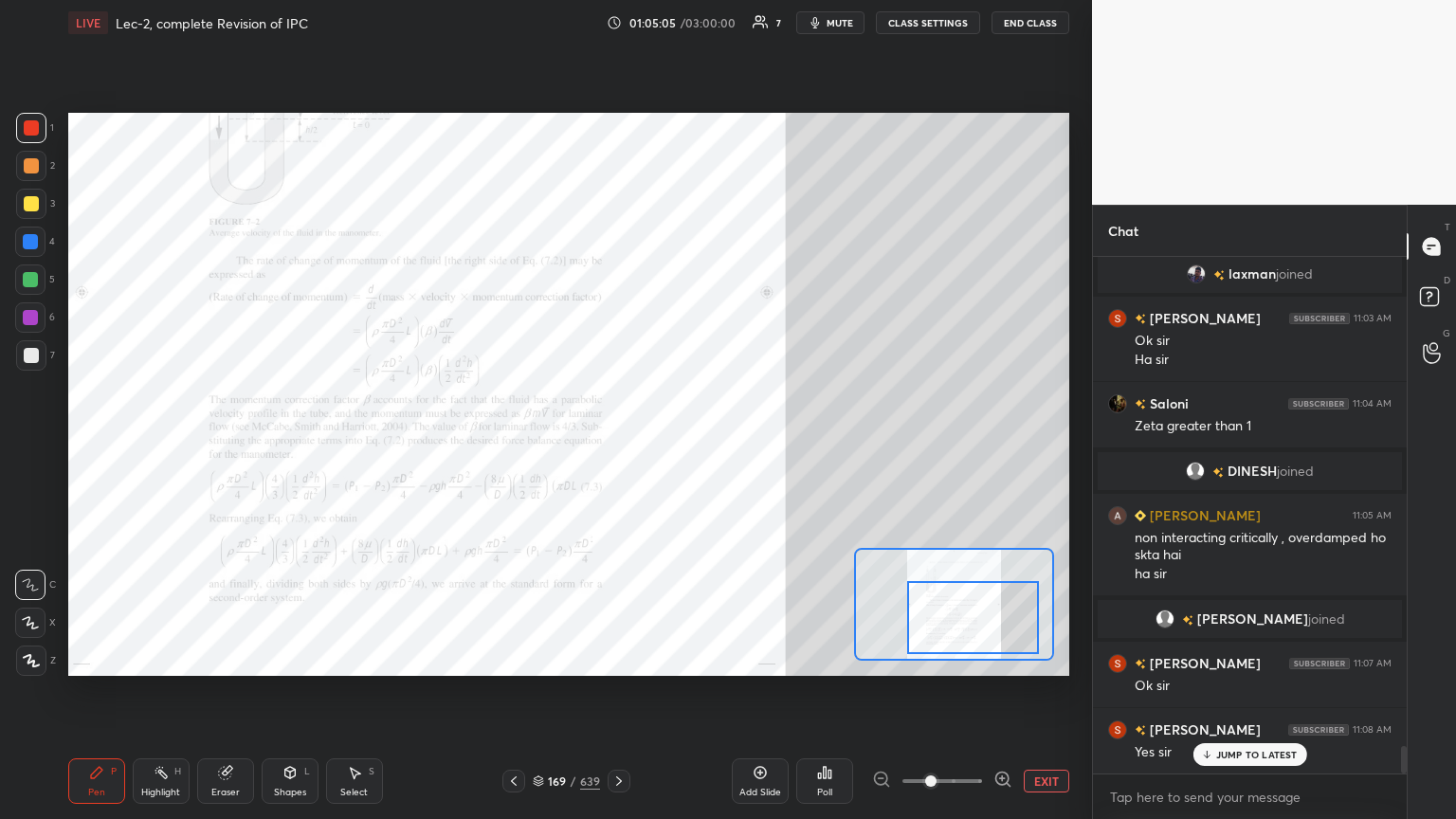 drag, startPoint x: 618, startPoint y: 785, endPoint x: 610, endPoint y: 777, distance: 11.3137085 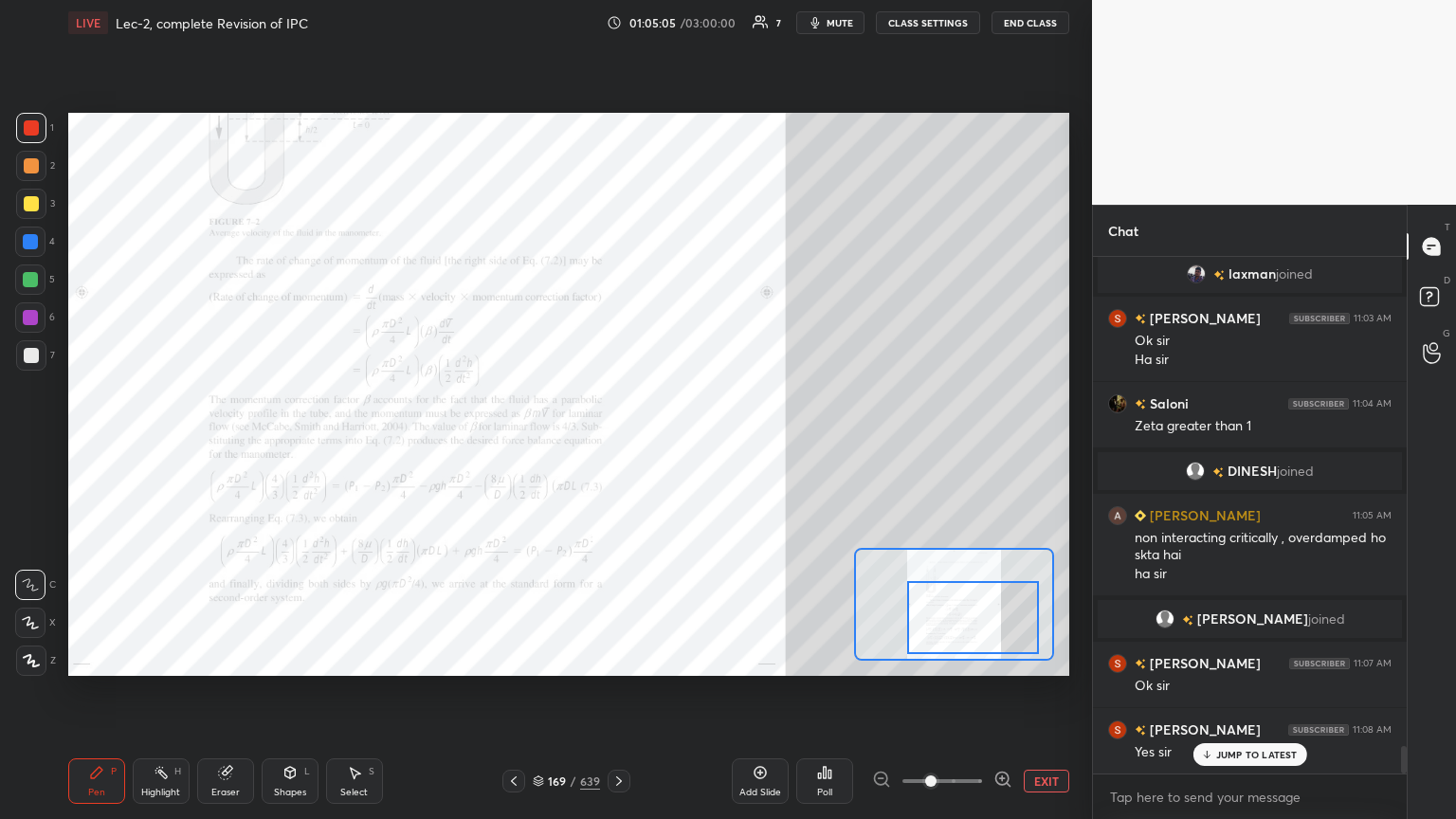 click 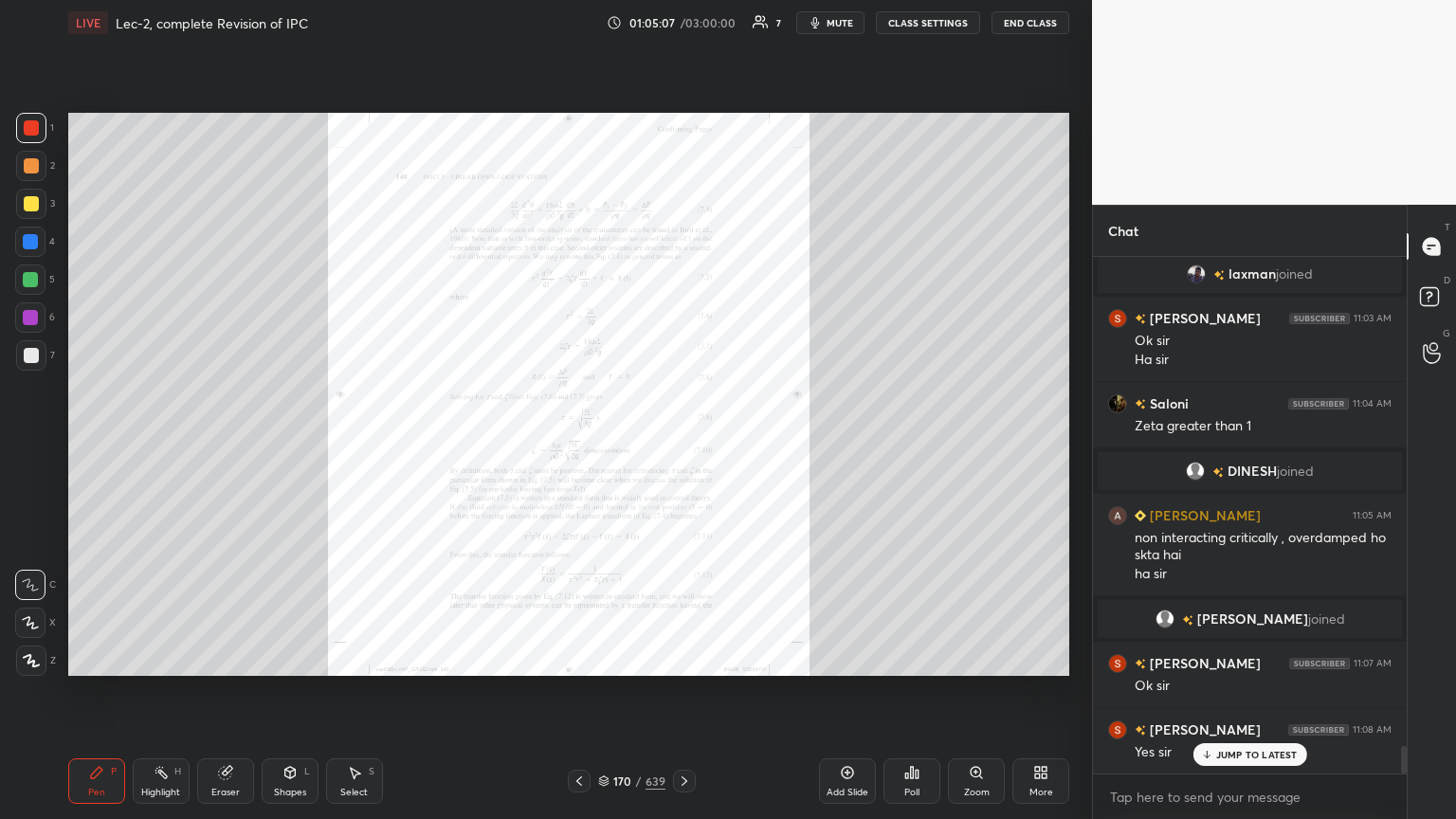 click on "Zoom" at bounding box center (976, 792) 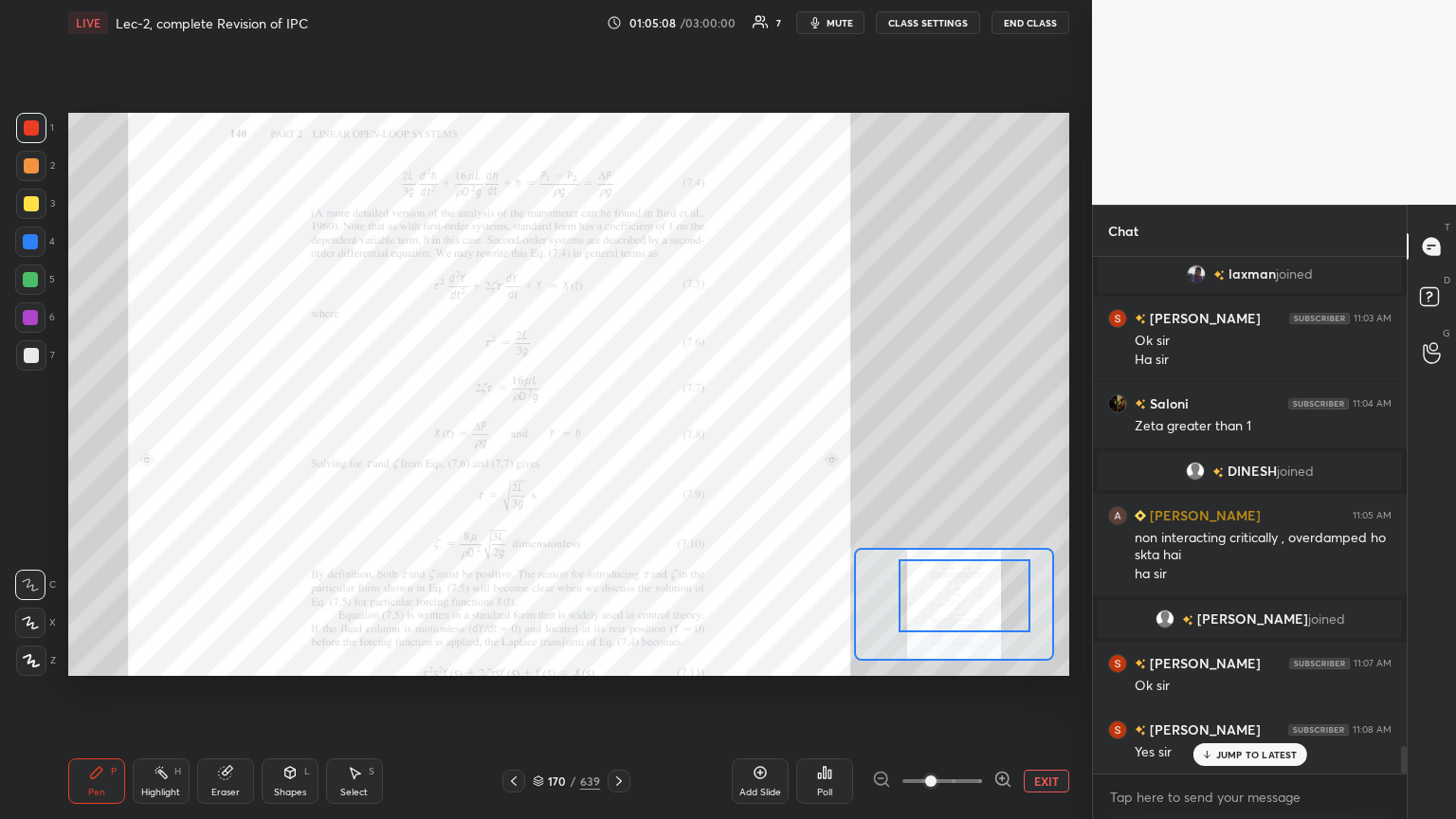 click at bounding box center (964, 595) 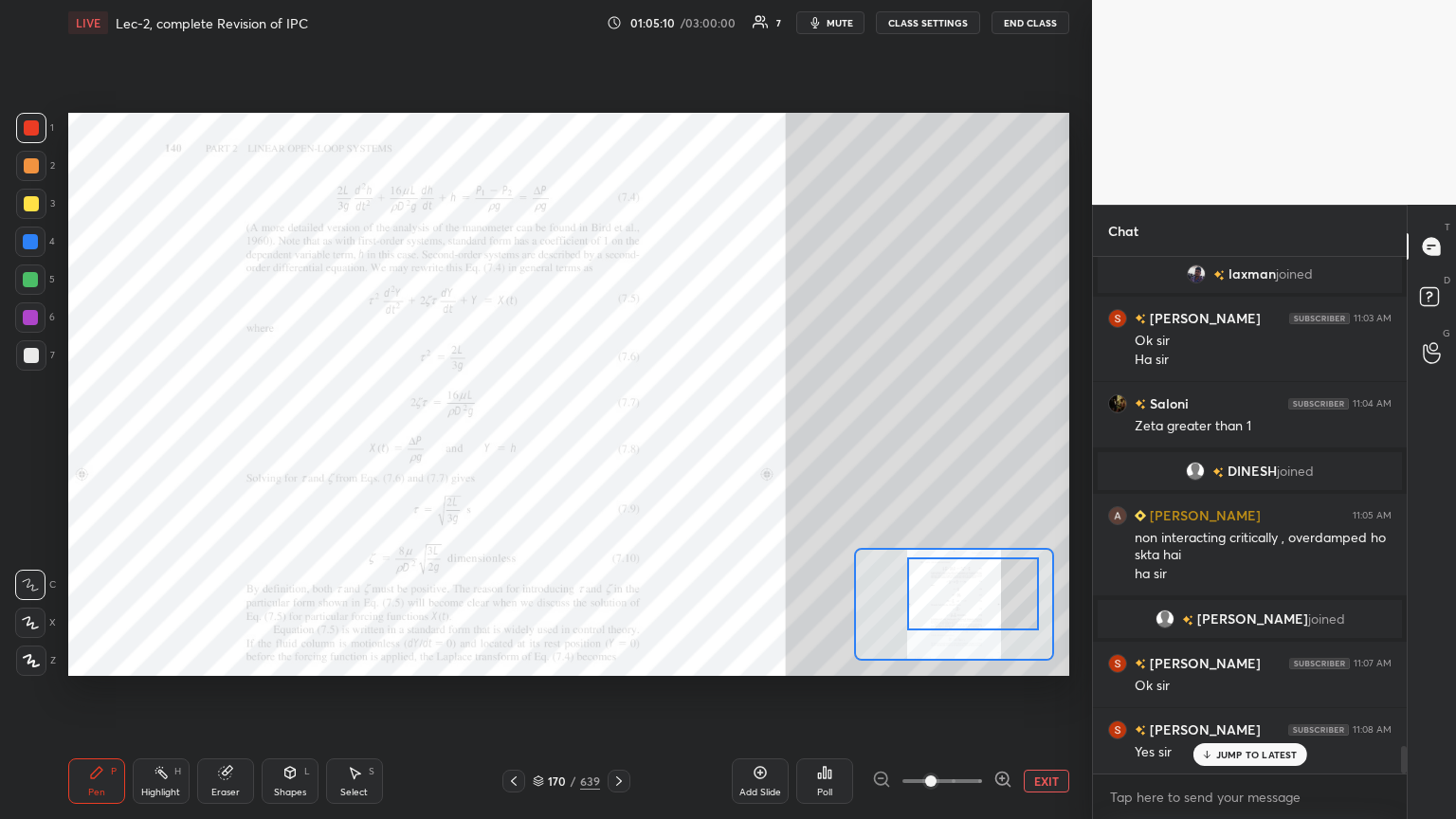 click at bounding box center (973, 593) 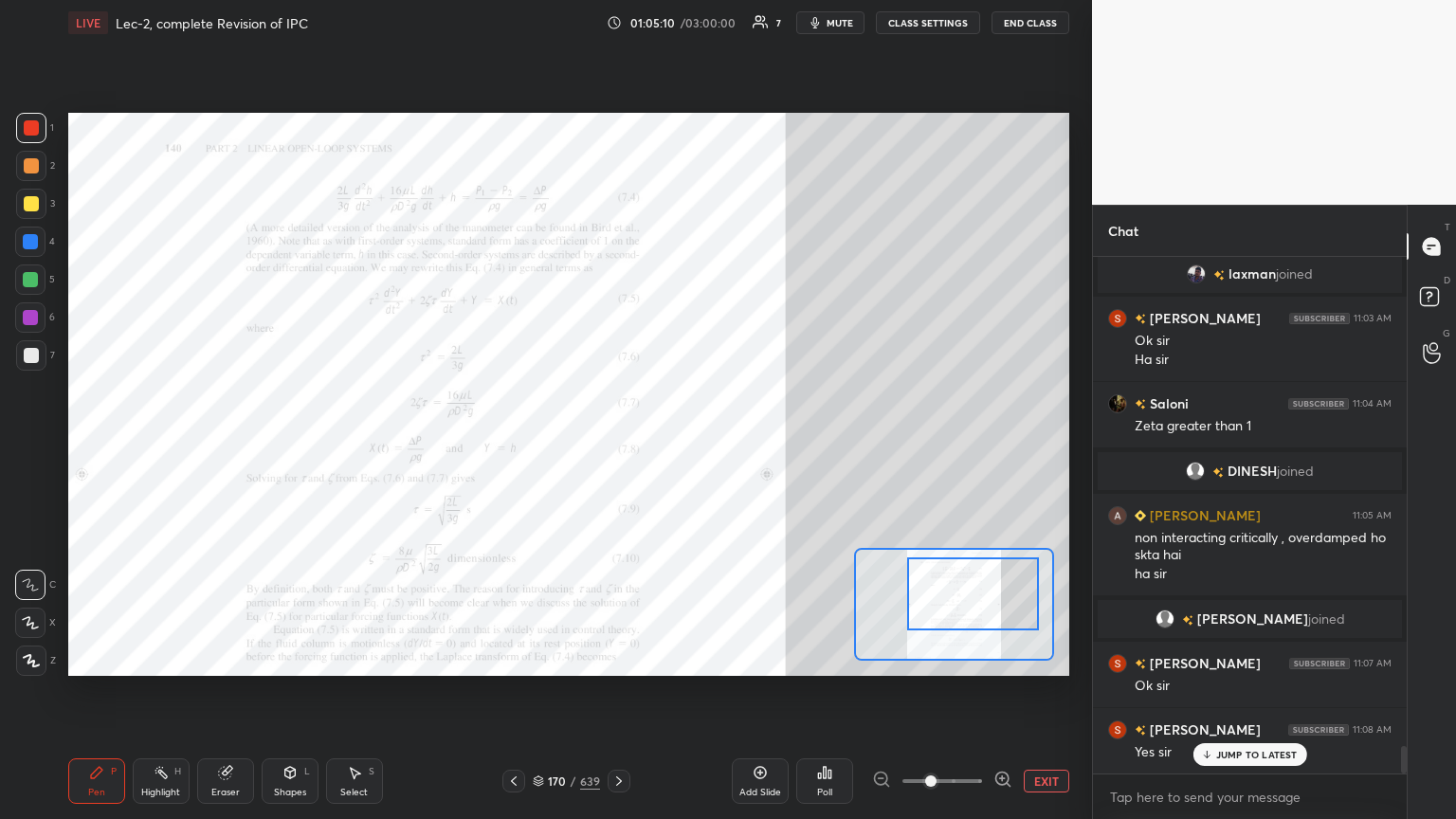 click on "Shapes L" at bounding box center [290, 781] 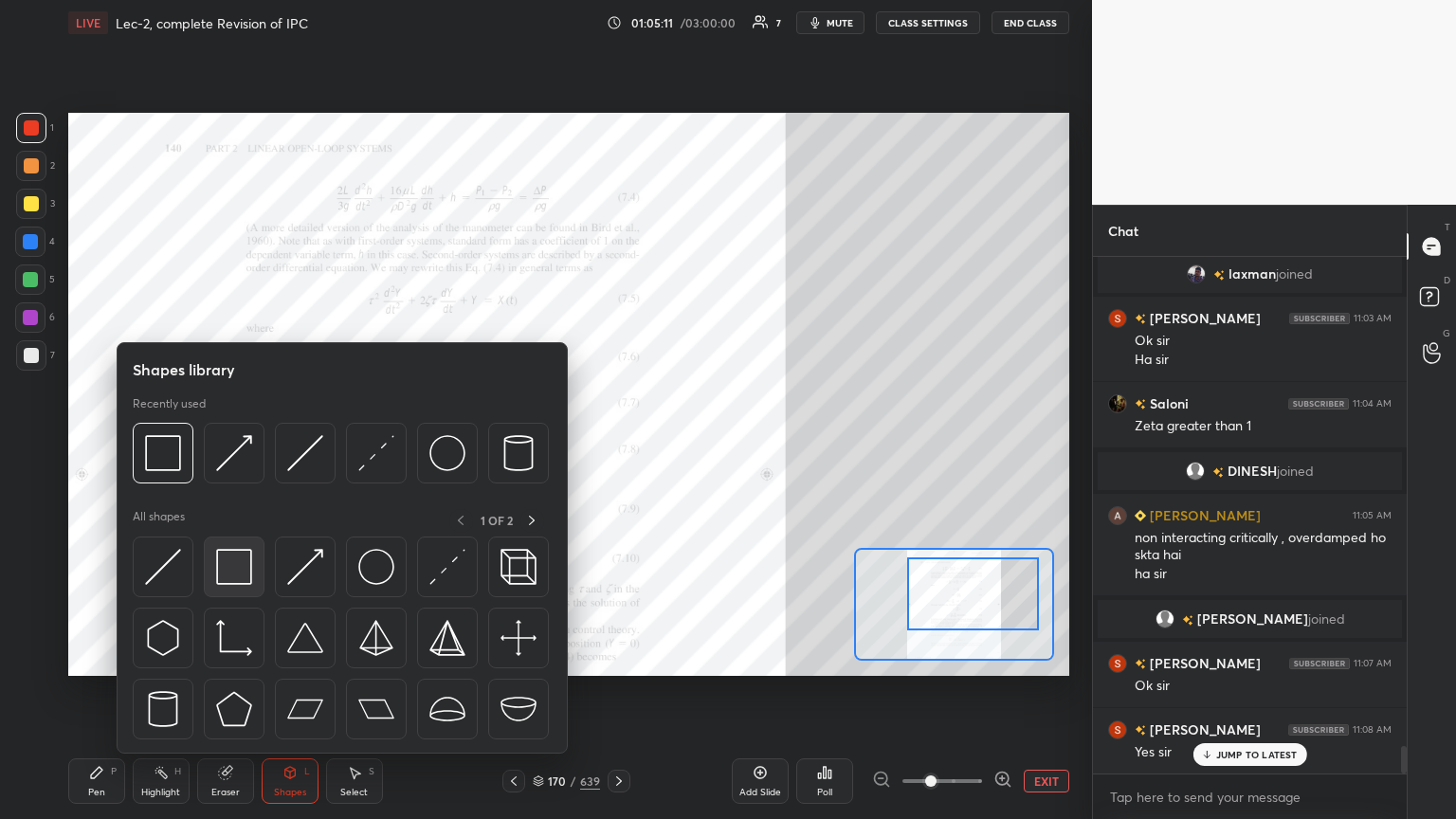 click at bounding box center [234, 567] 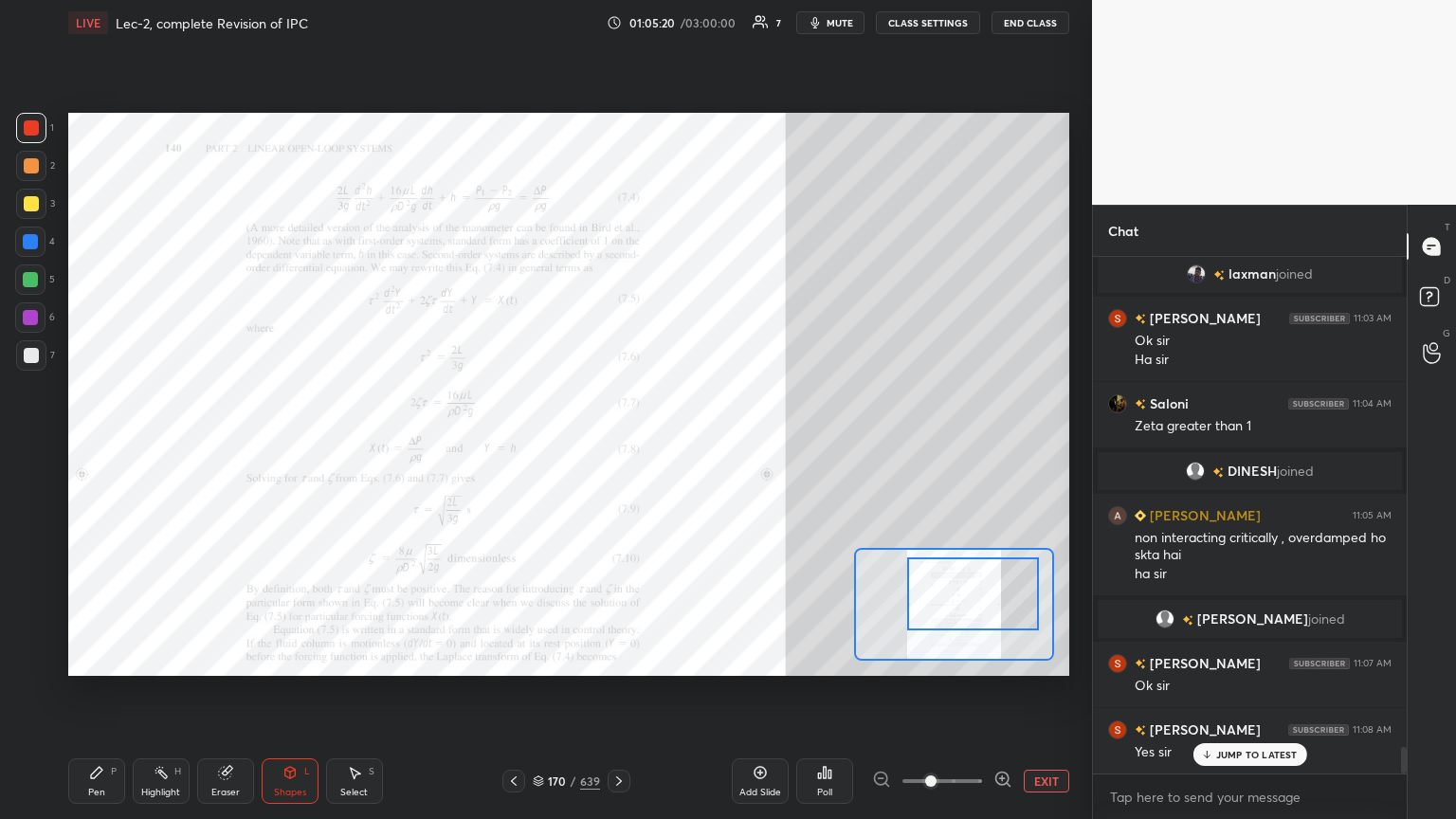 scroll, scrollTop: 9422, scrollLeft: 0, axis: vertical 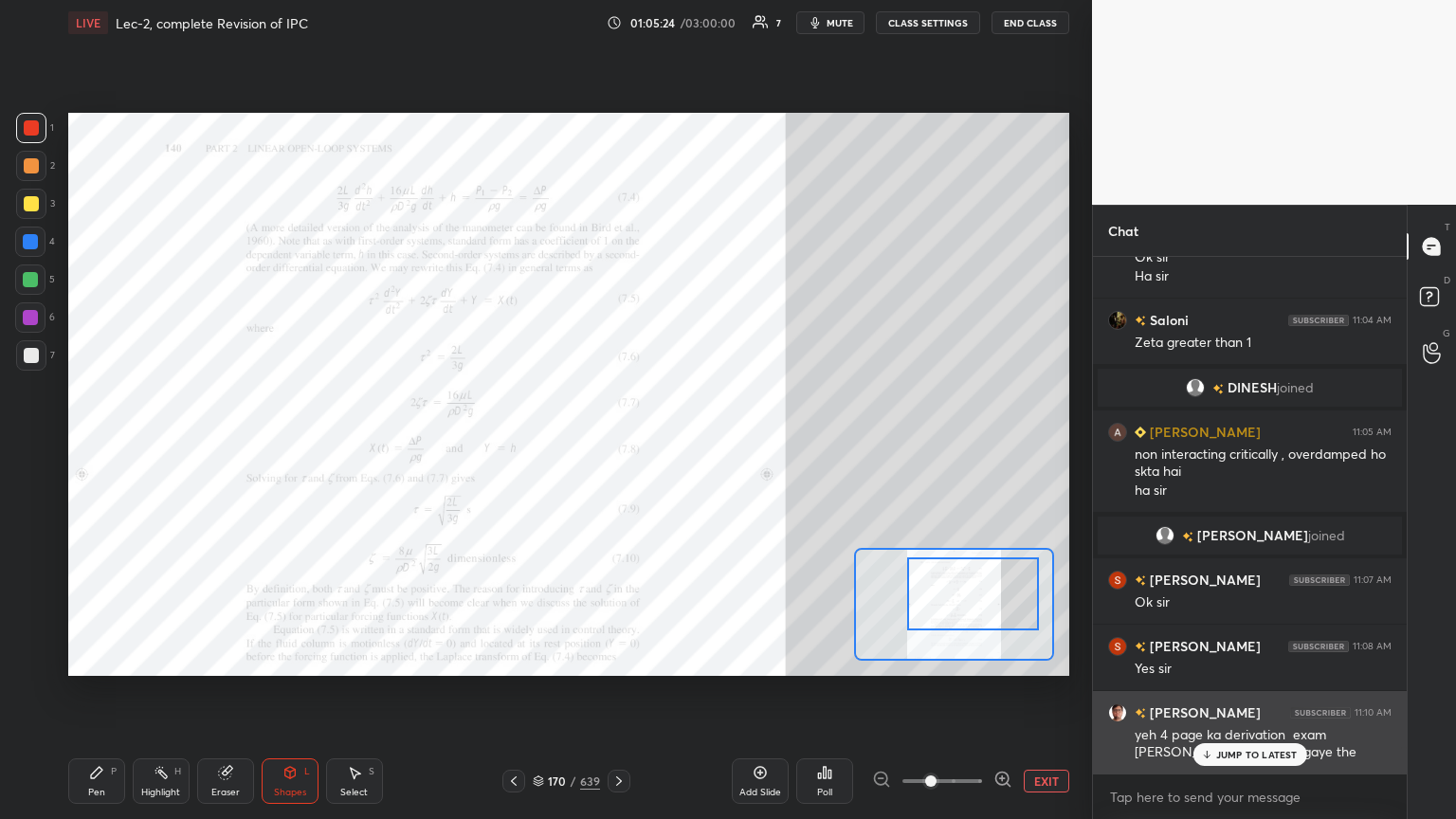 click on "JUMP TO LATEST" at bounding box center (1257, 755) 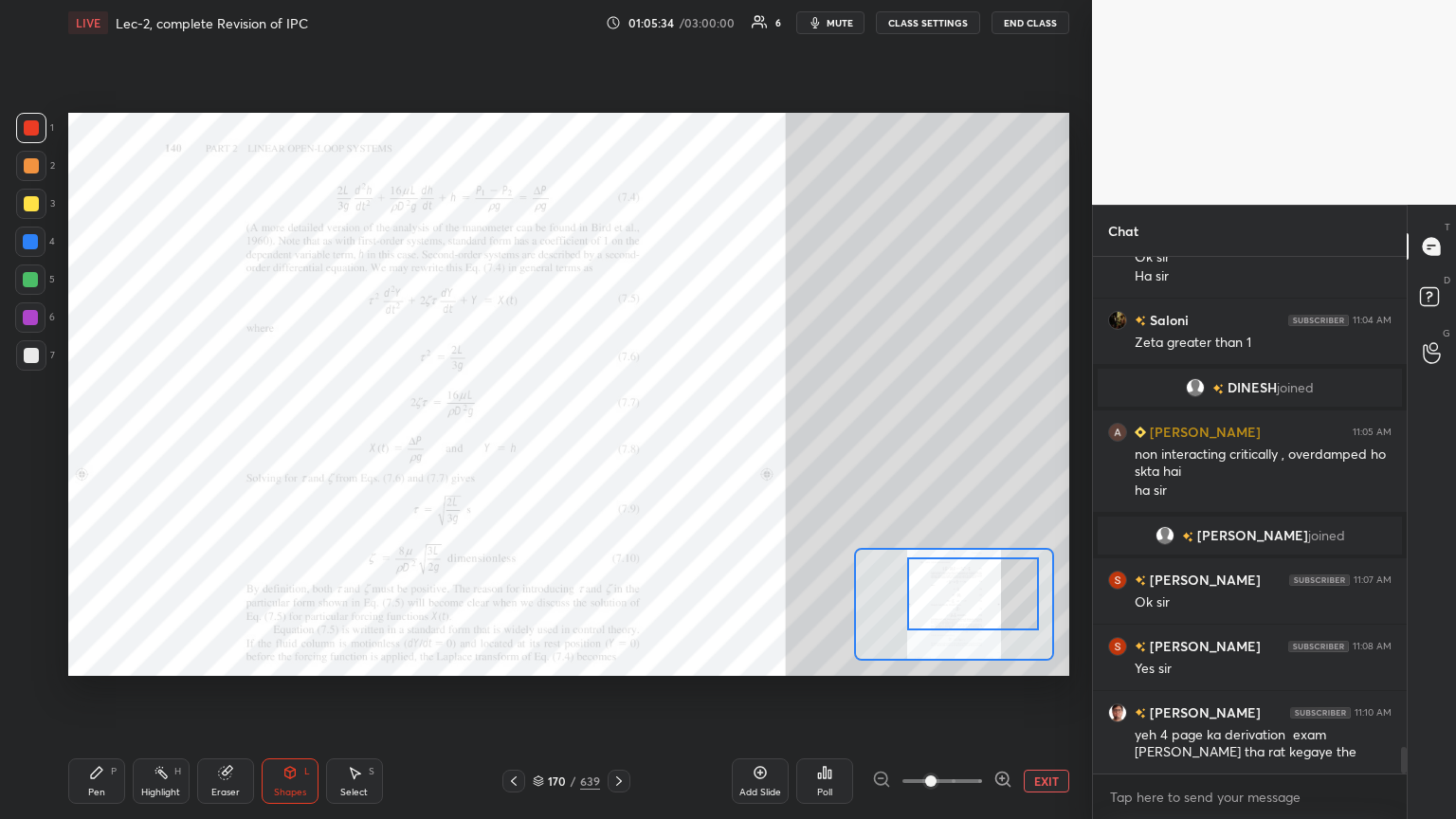 click at bounding box center [31, 355] 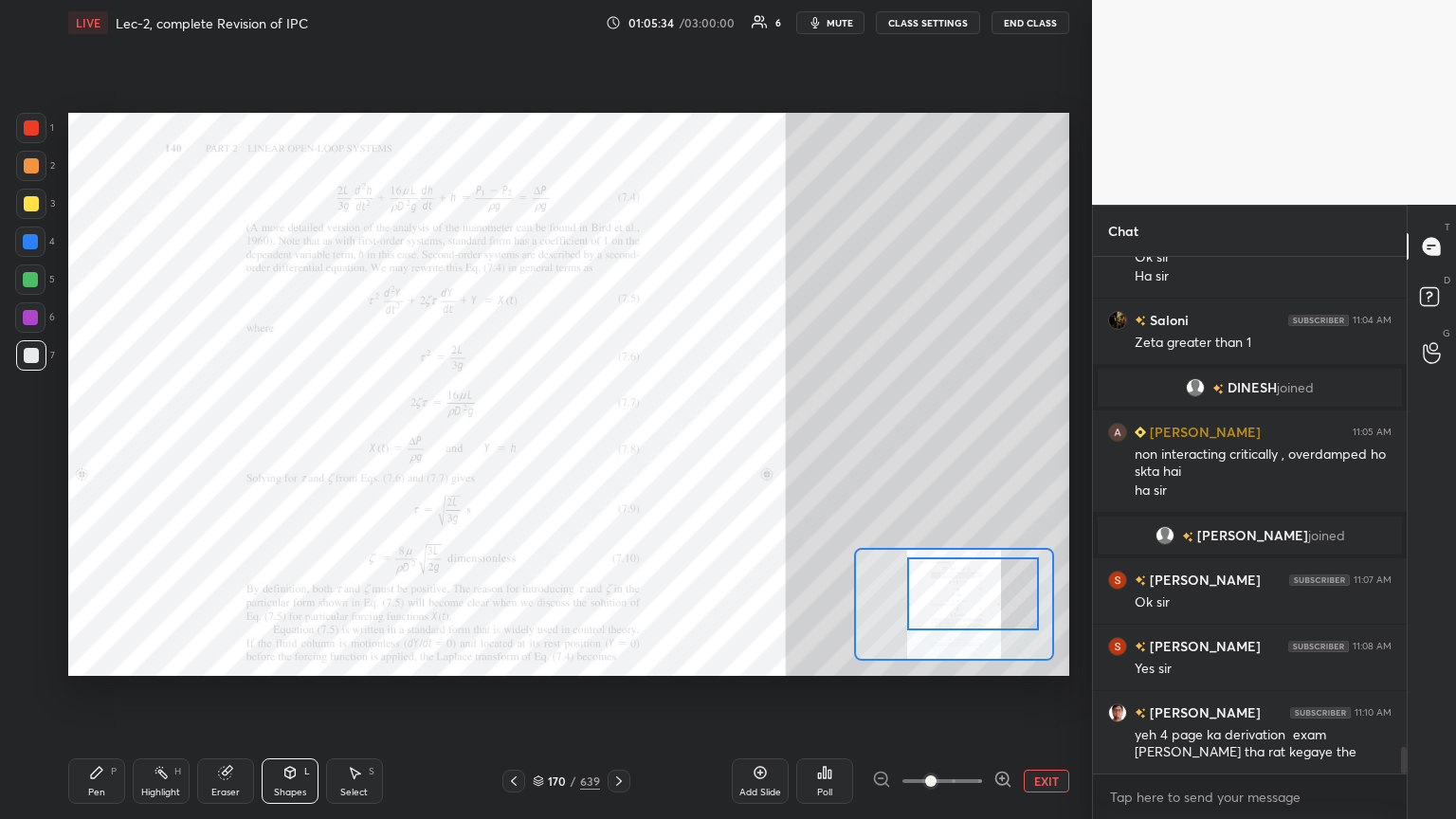 click at bounding box center [30, 318] 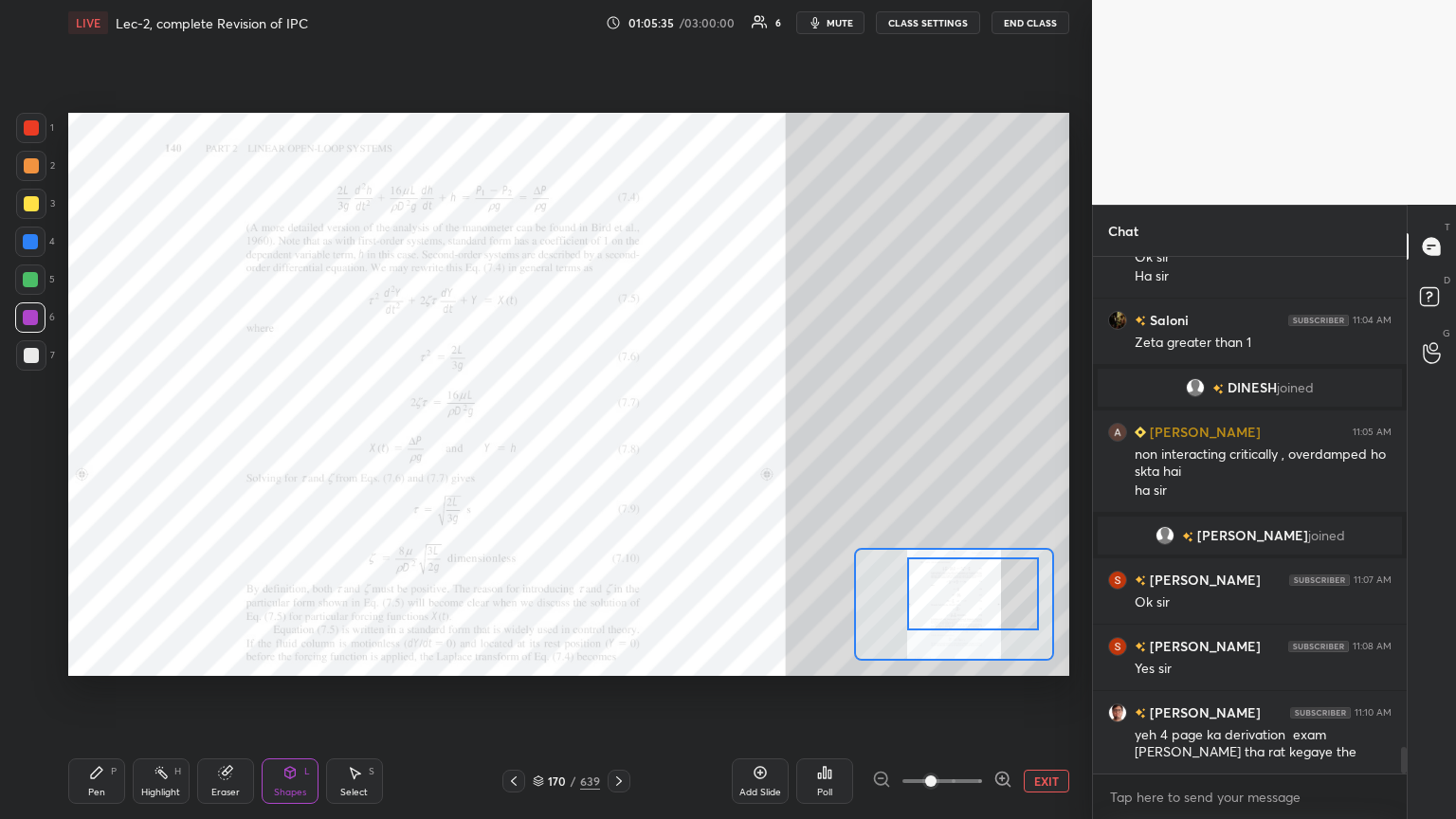 click at bounding box center (30, 242) 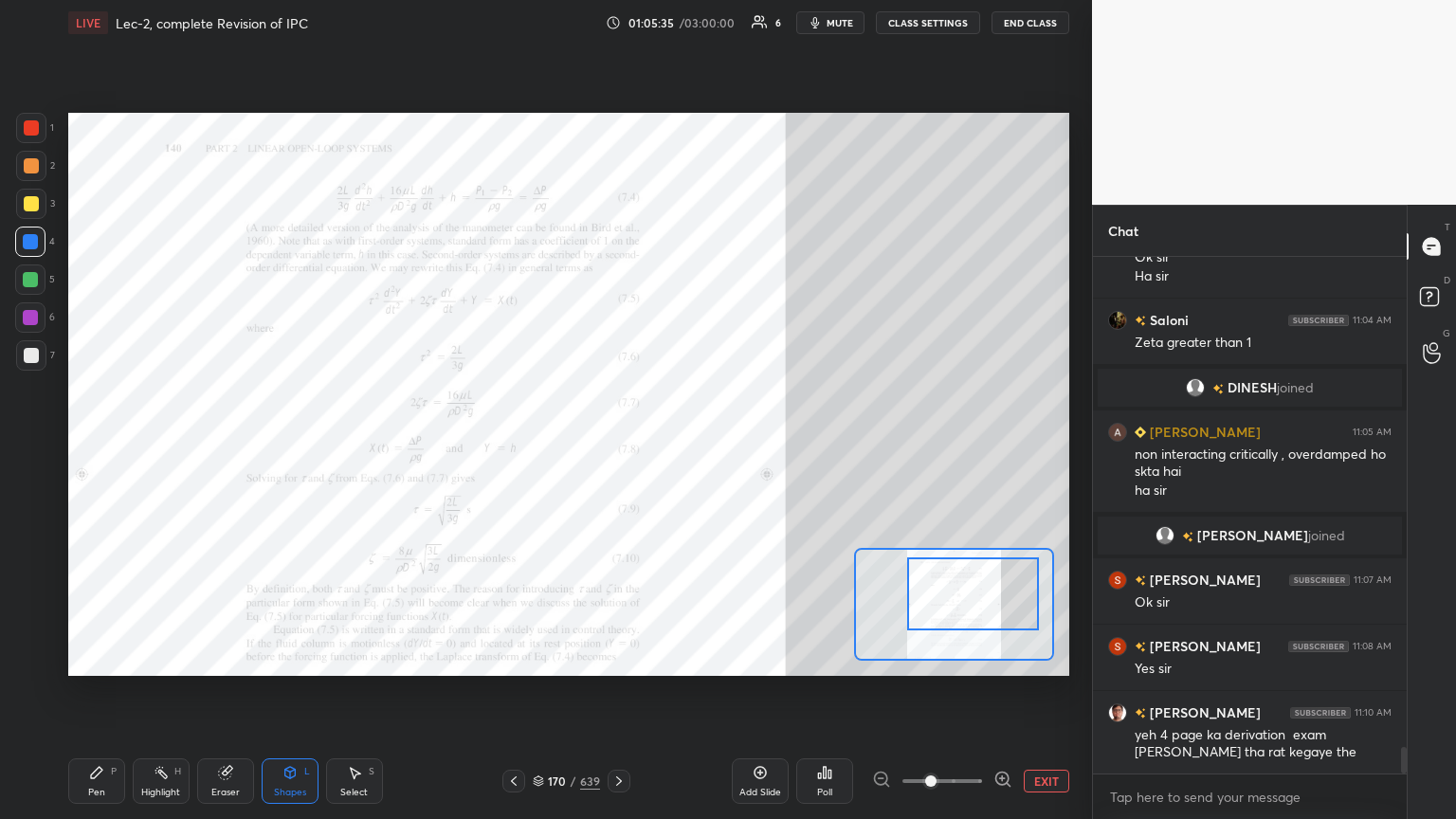 click at bounding box center [31, 204] 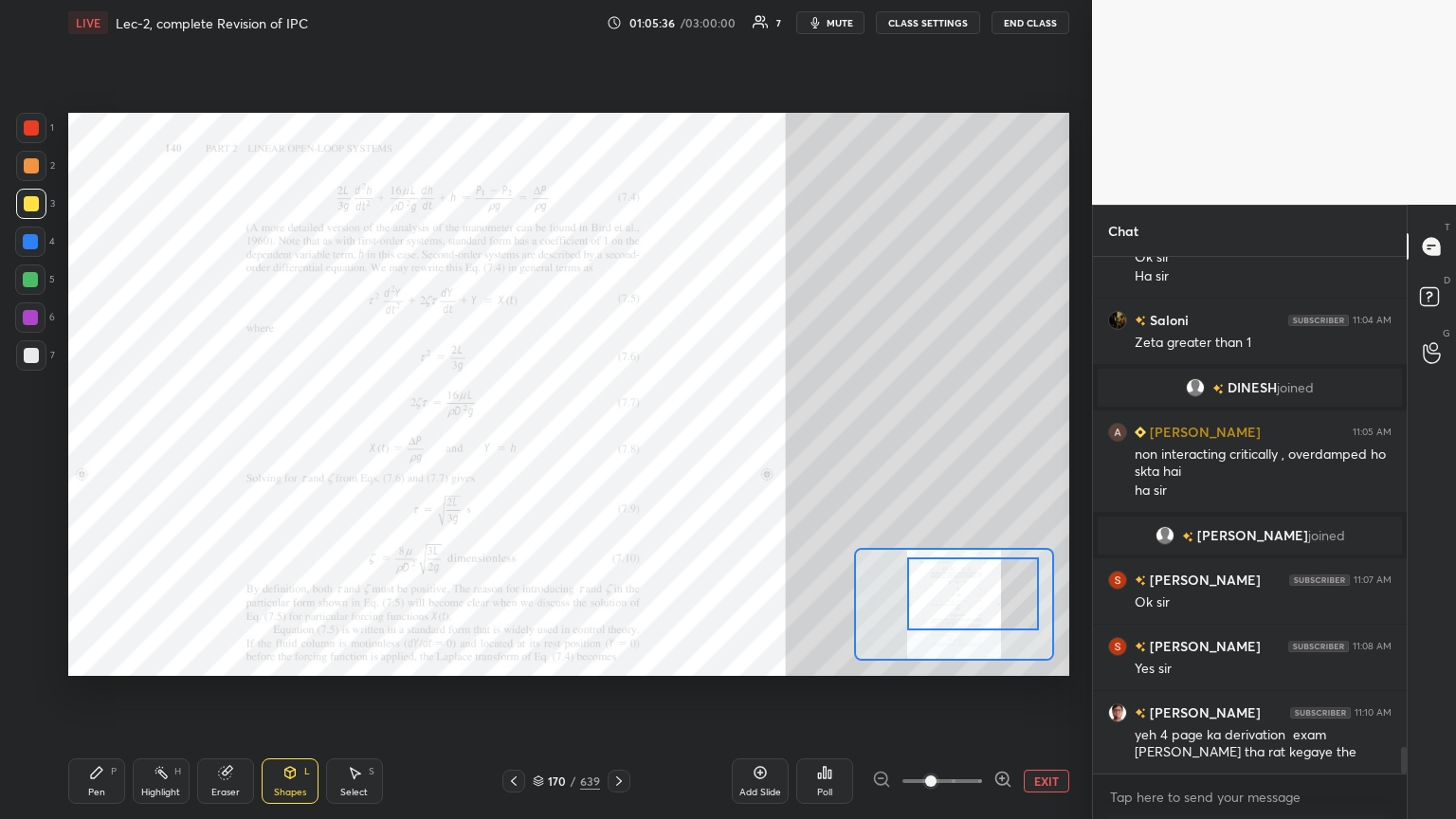 click at bounding box center [31, 128] 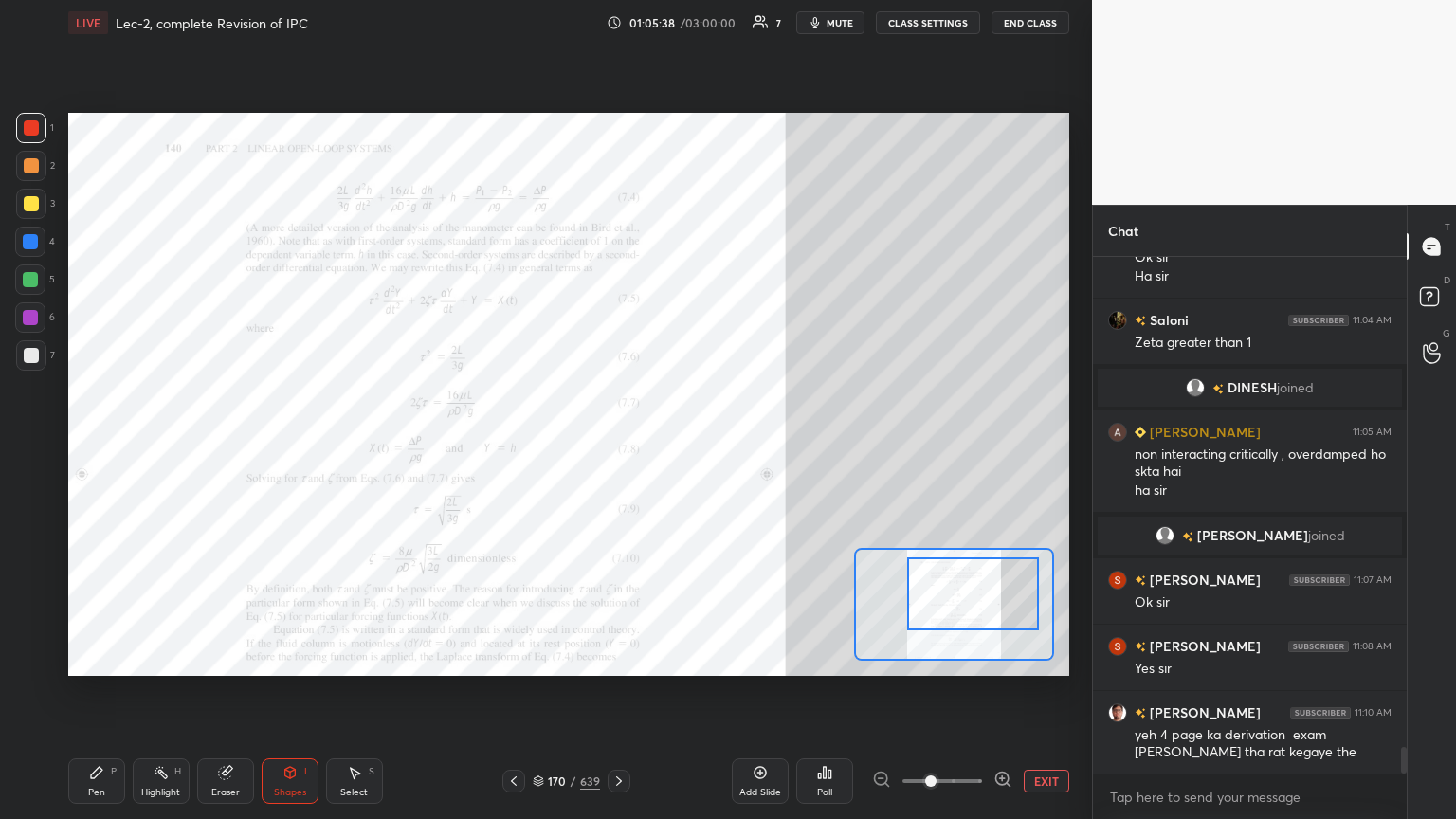 click on "Pen P" at bounding box center [97, 781] 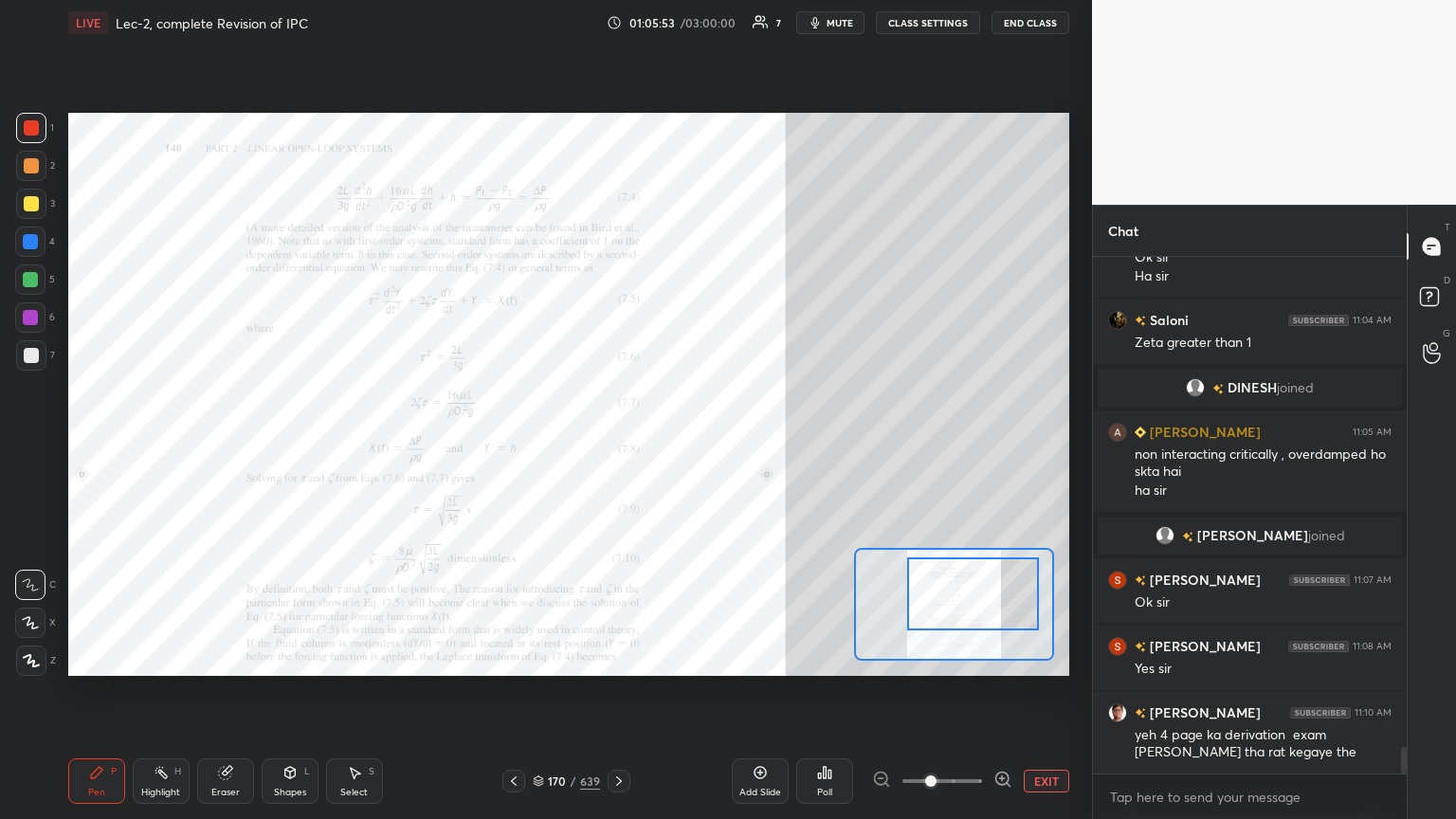 click on "Shapes L" at bounding box center [290, 781] 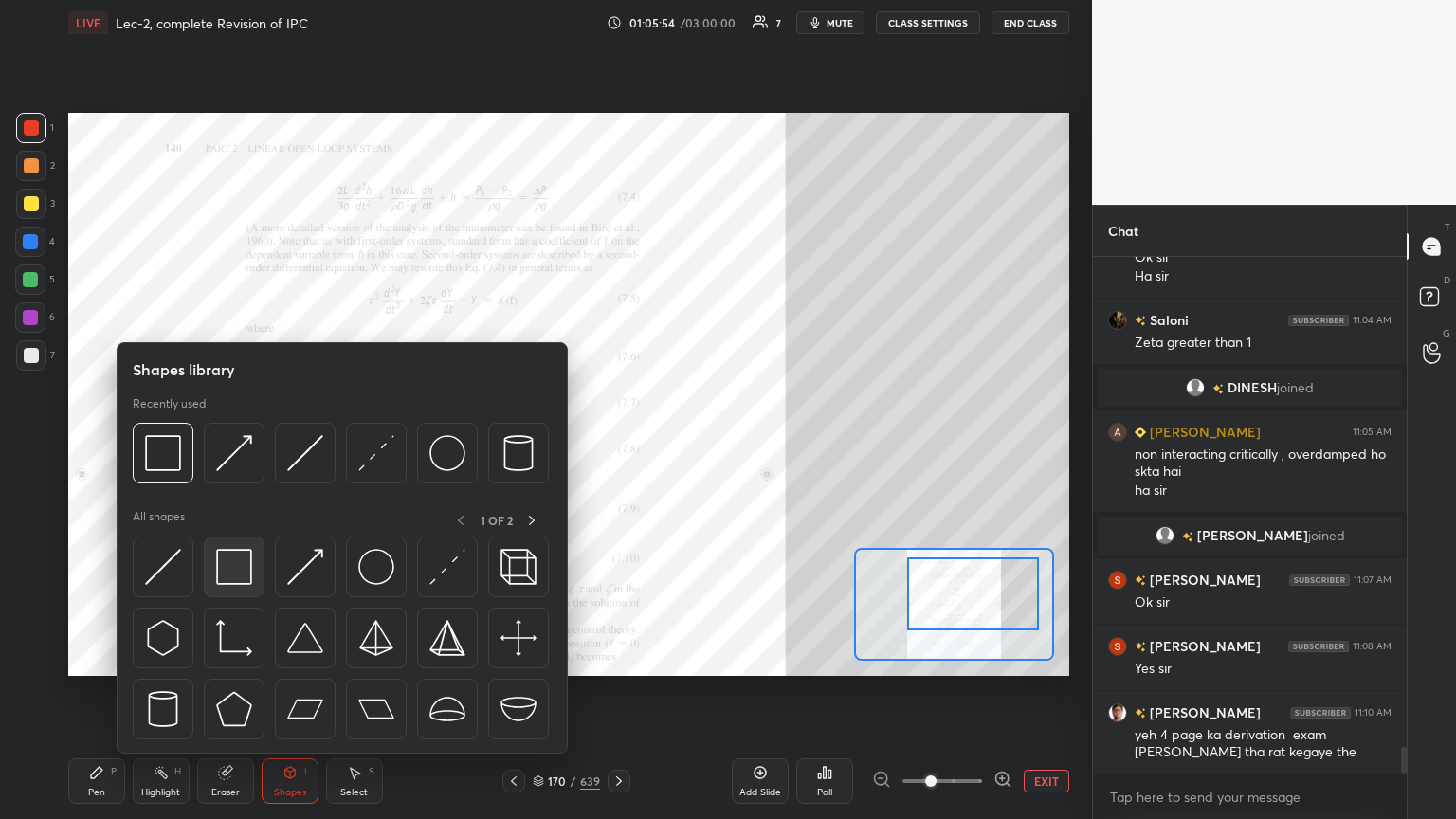 click at bounding box center [234, 567] 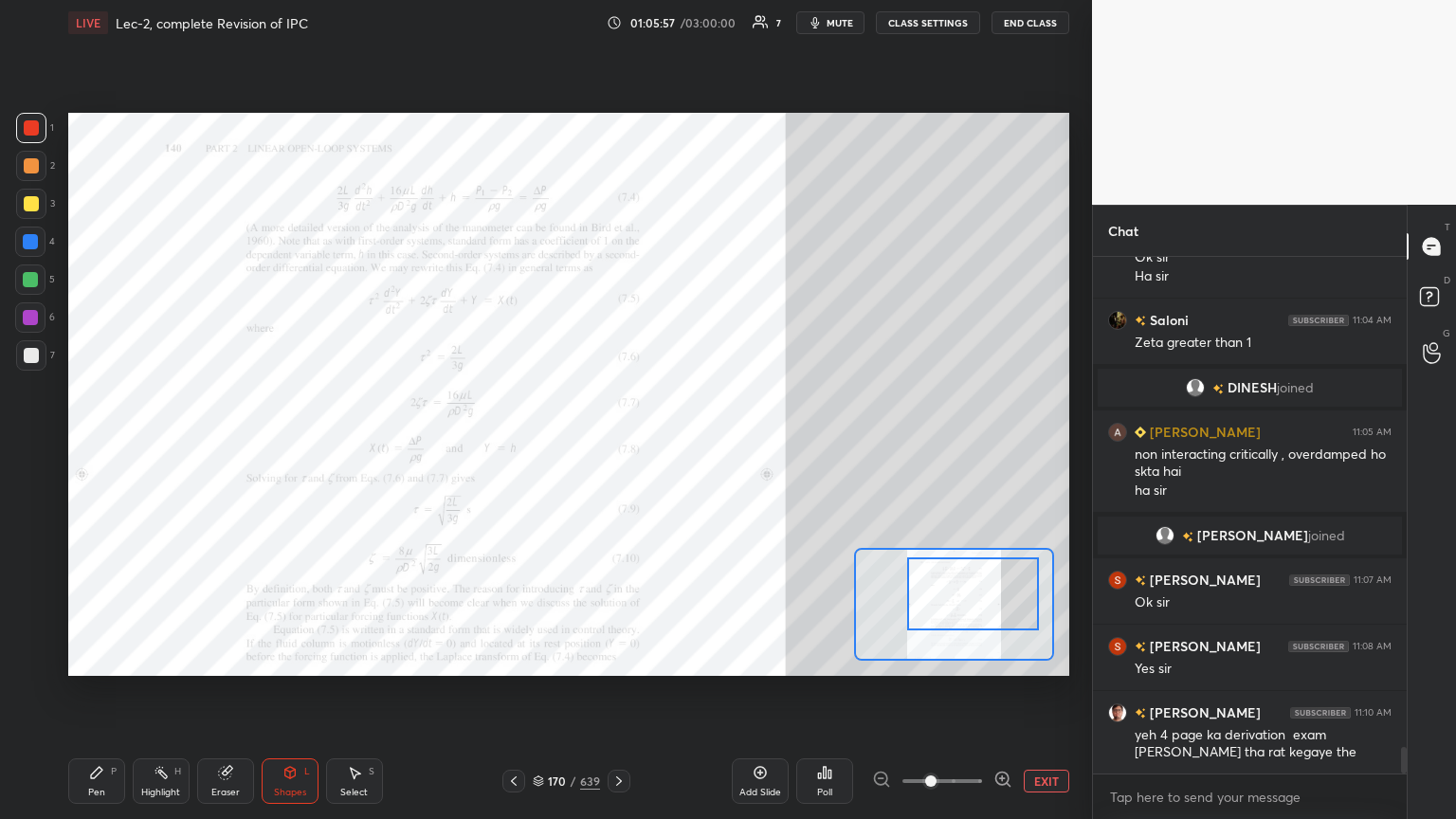 click on "Pen" at bounding box center [97, 792] 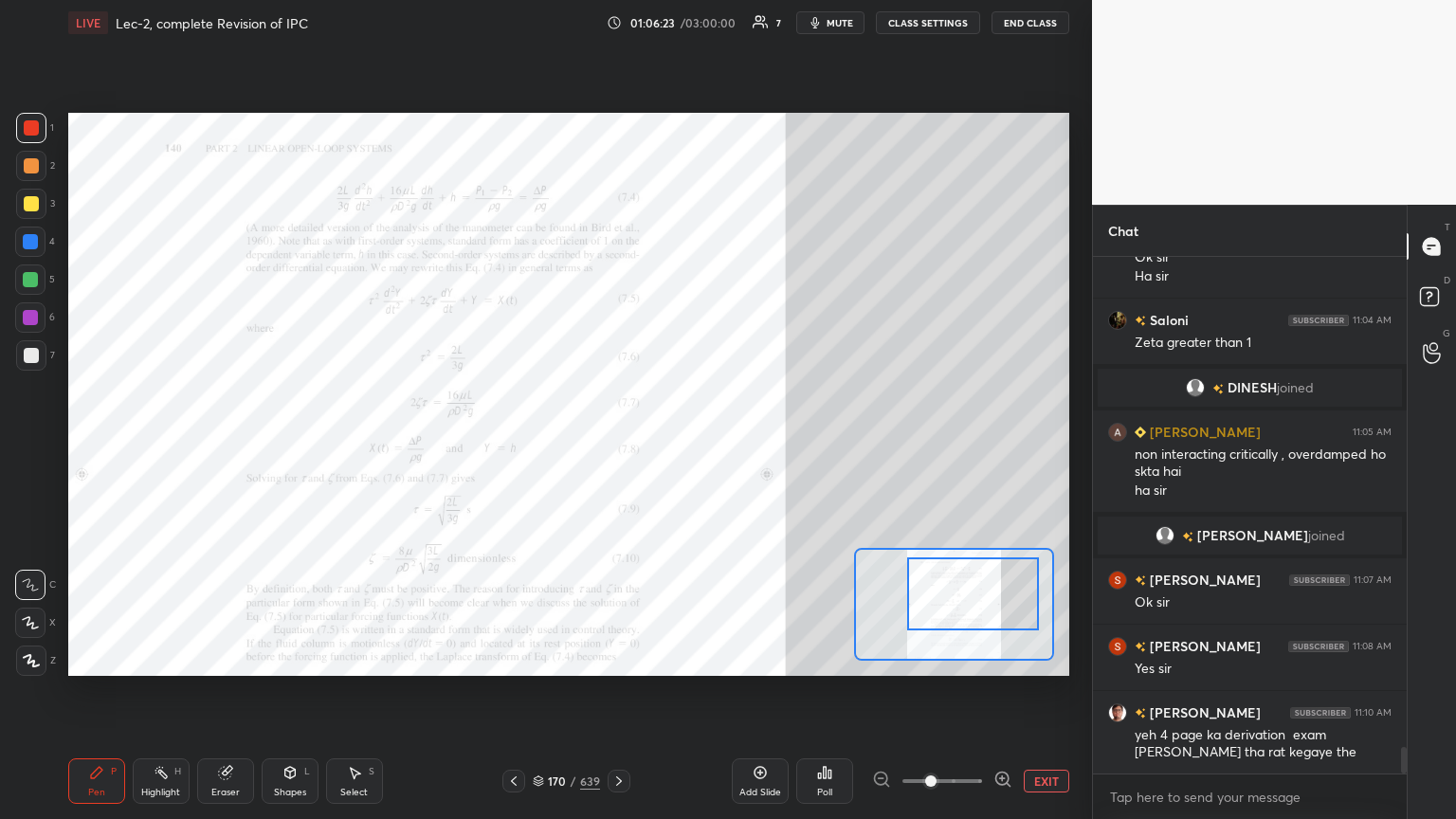 click at bounding box center (514, 781) 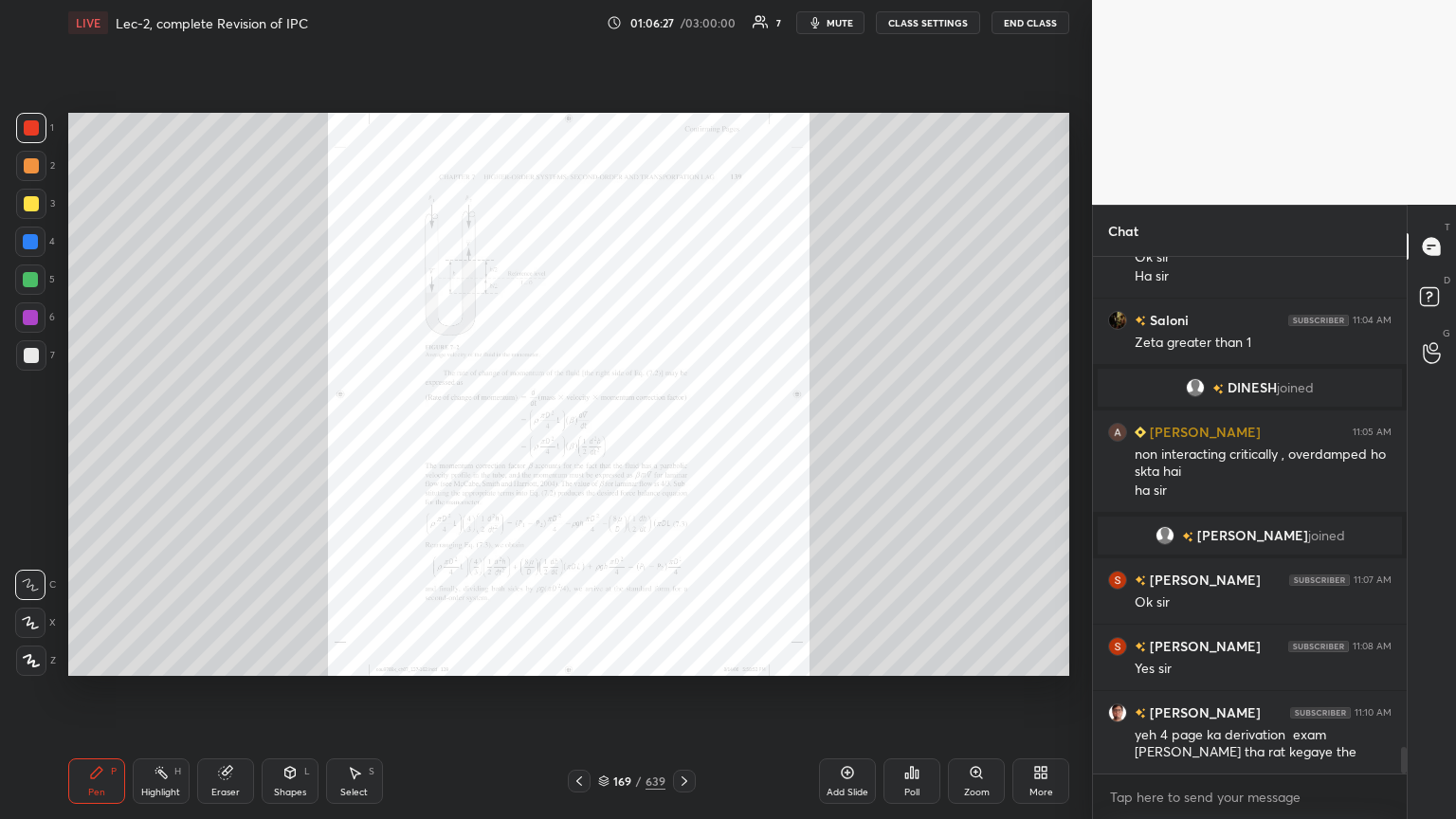 click 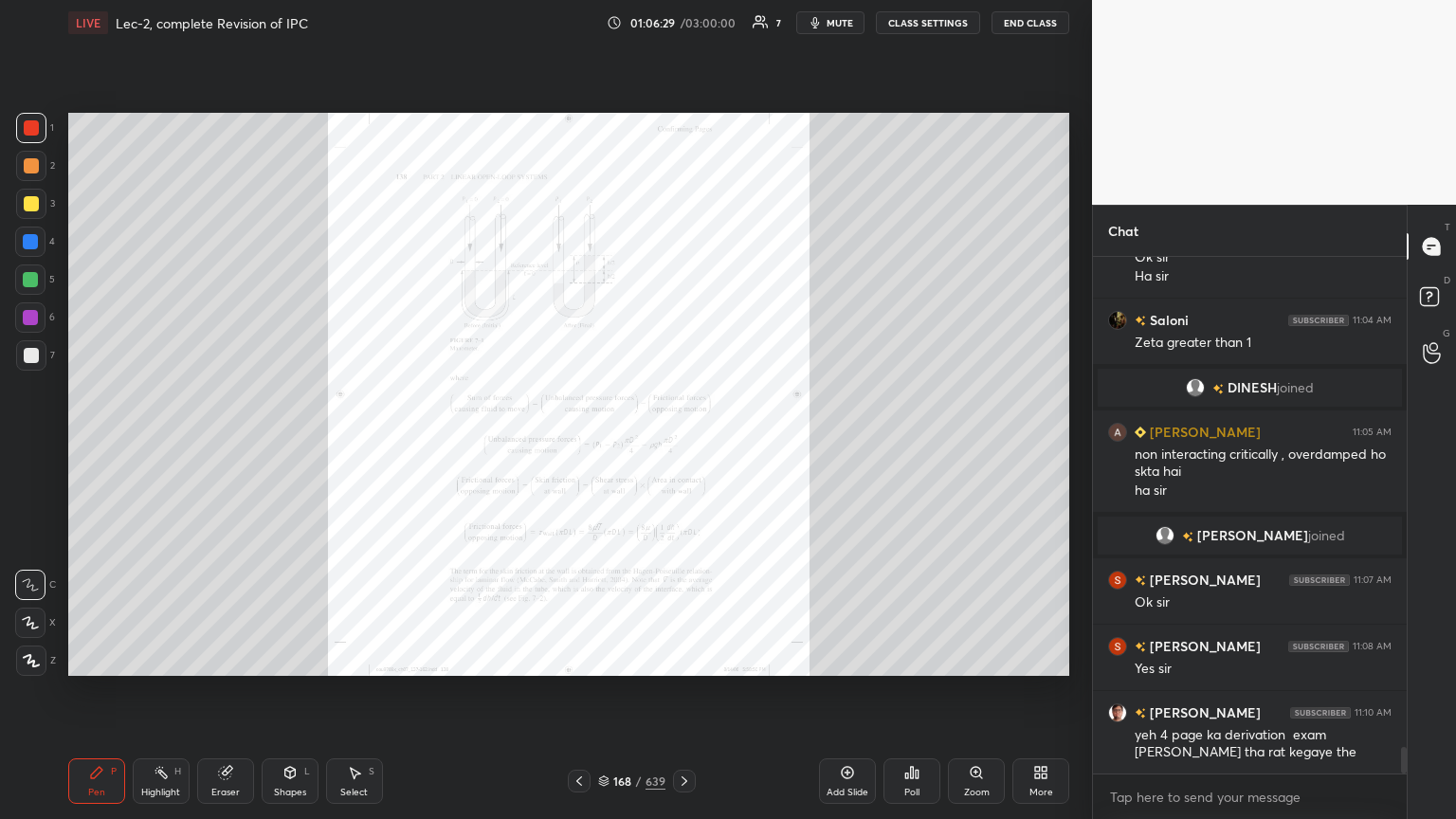 click 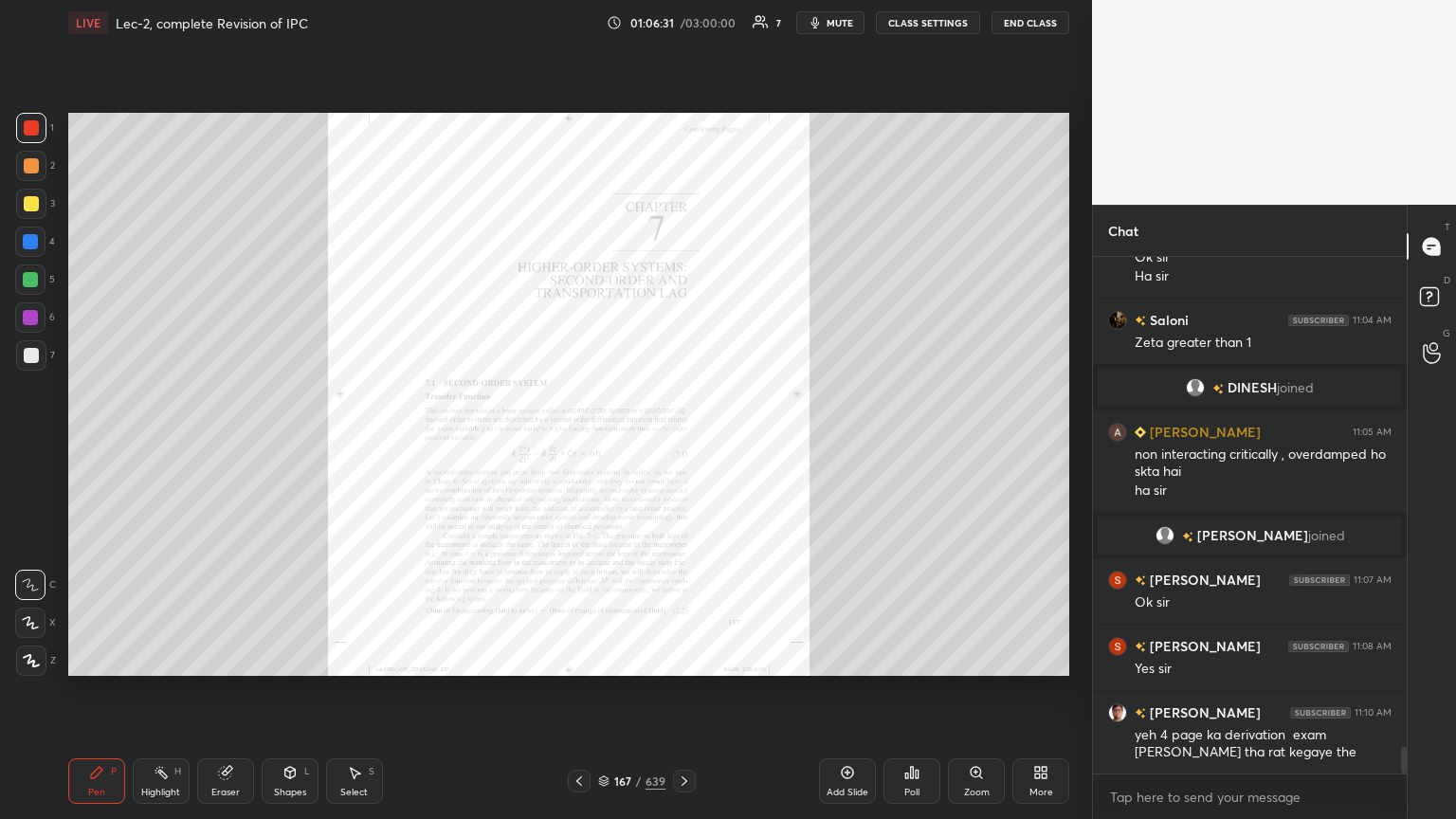 click 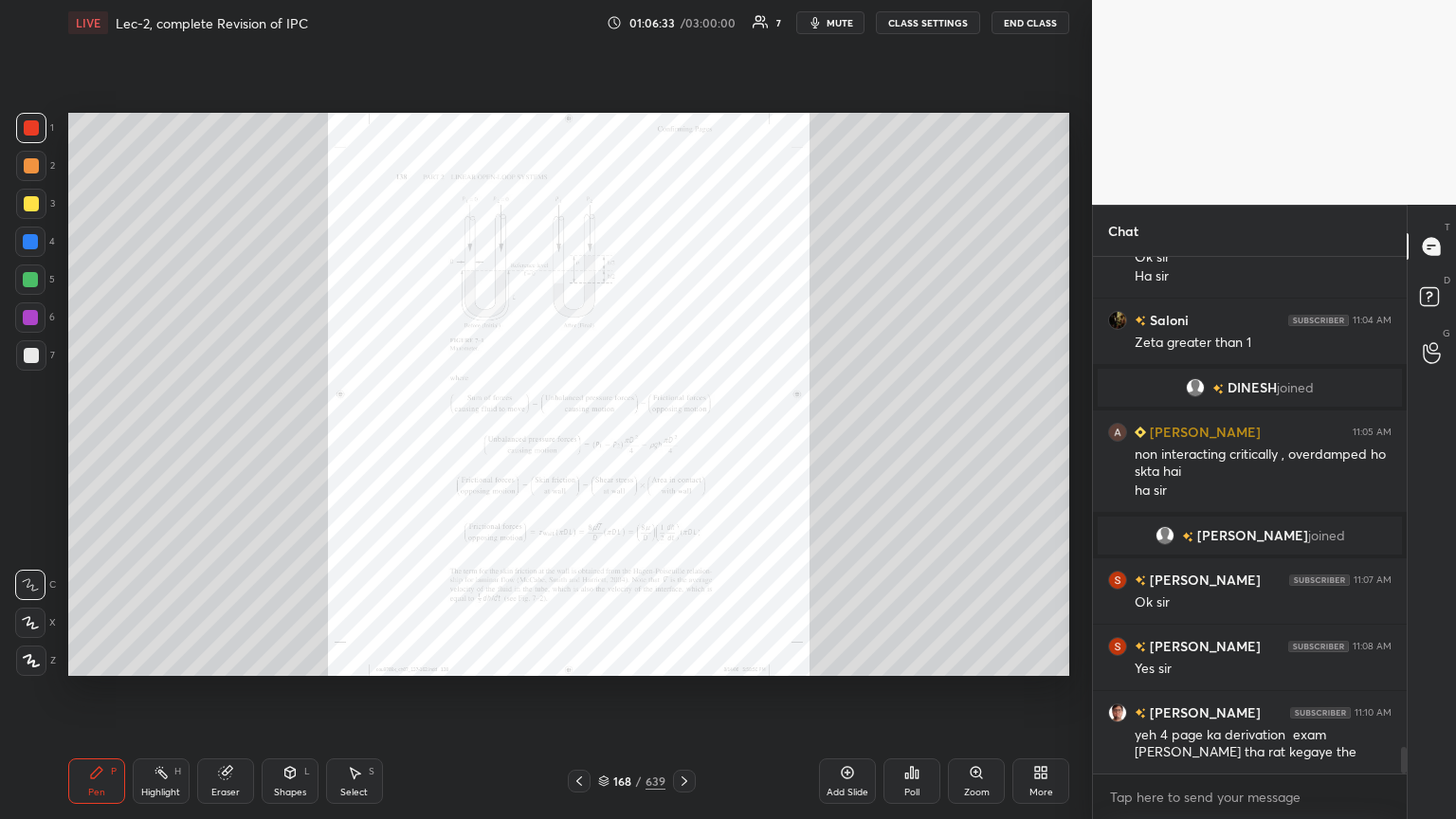 click on "Zoom" at bounding box center [976, 792] 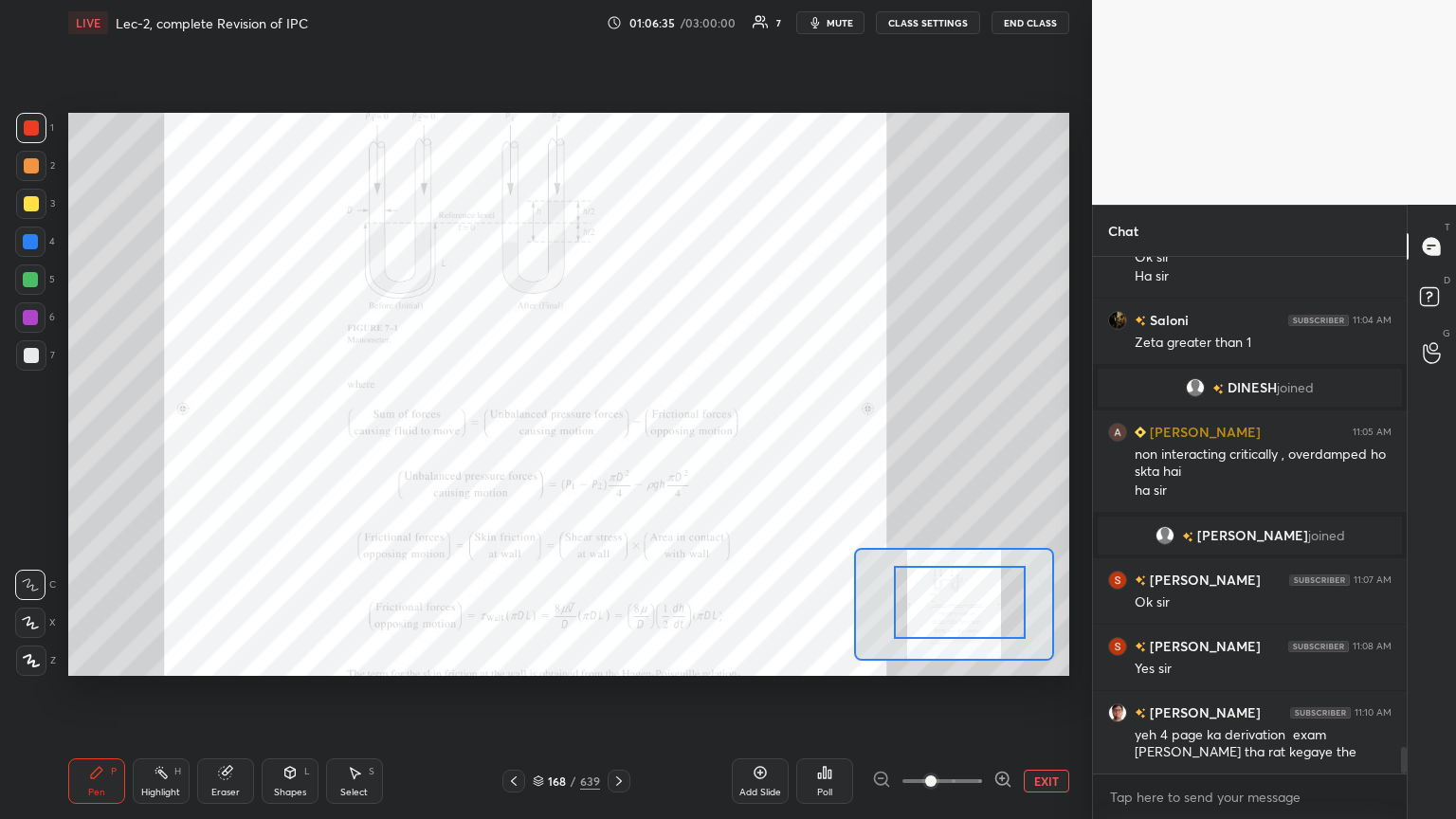 click at bounding box center (959, 602) 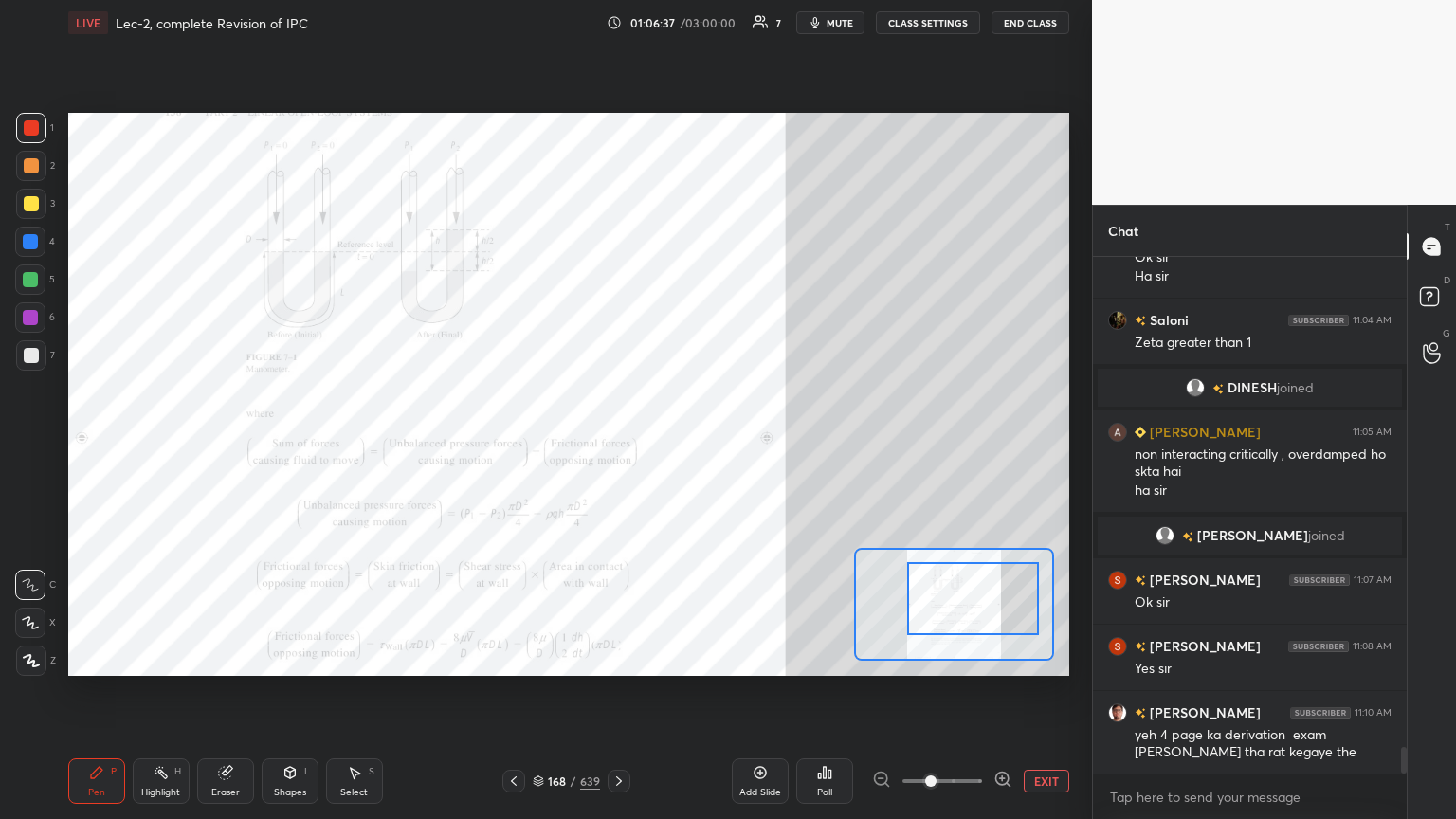 drag, startPoint x: 1001, startPoint y: 603, endPoint x: 1014, endPoint y: 599, distance: 13.60147 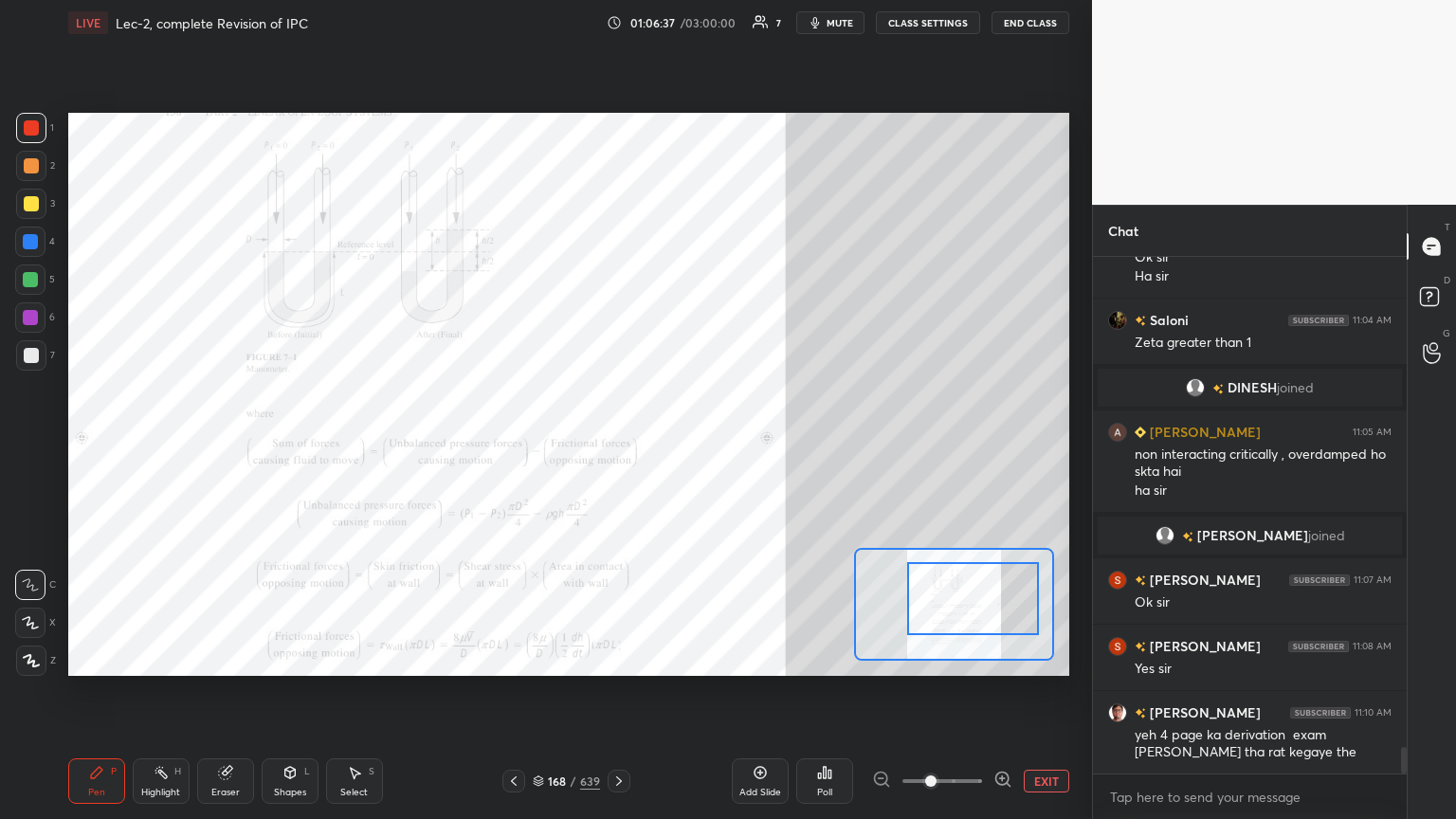 click at bounding box center (973, 598) 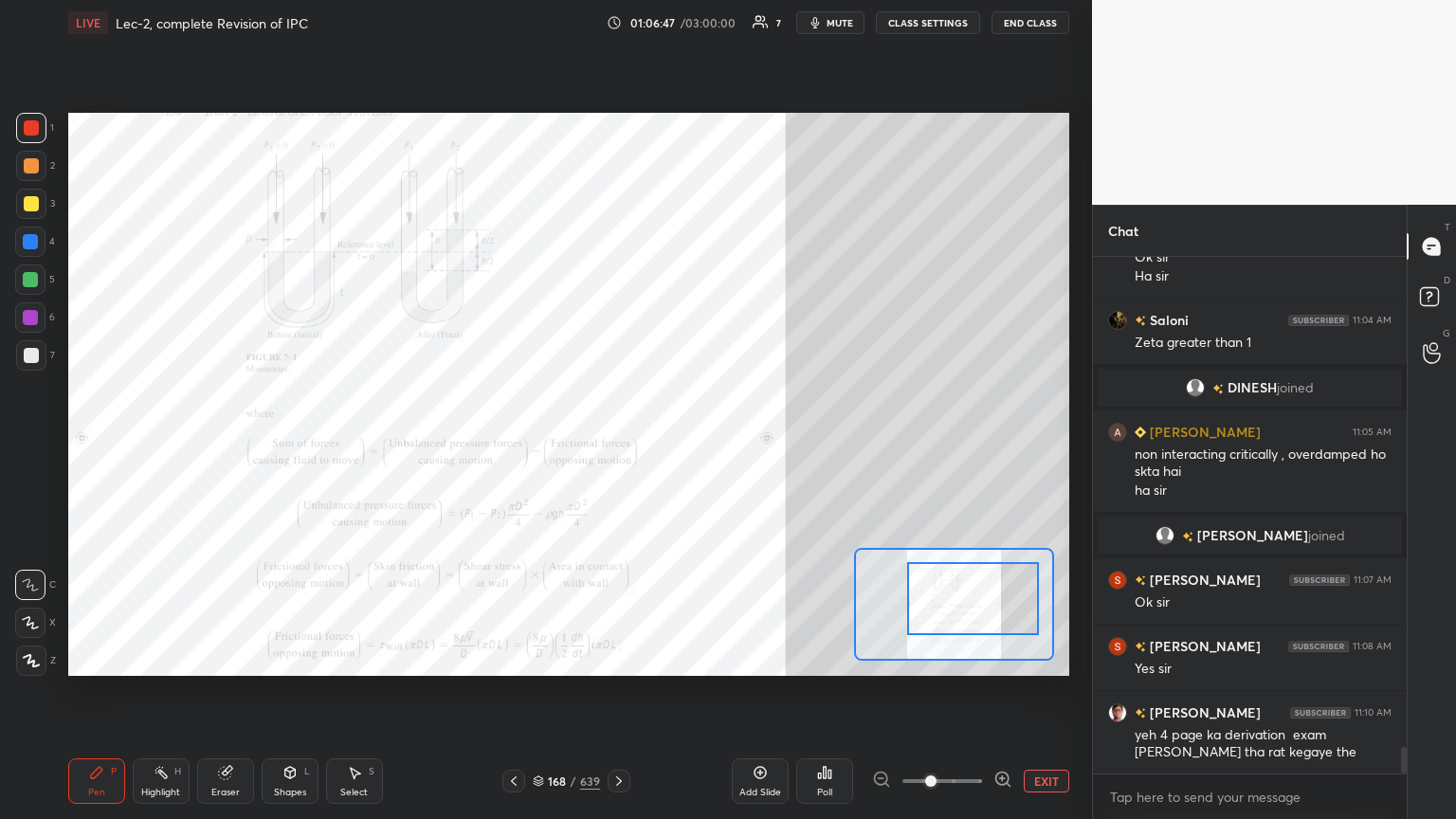 scroll, scrollTop: 9490, scrollLeft: 0, axis: vertical 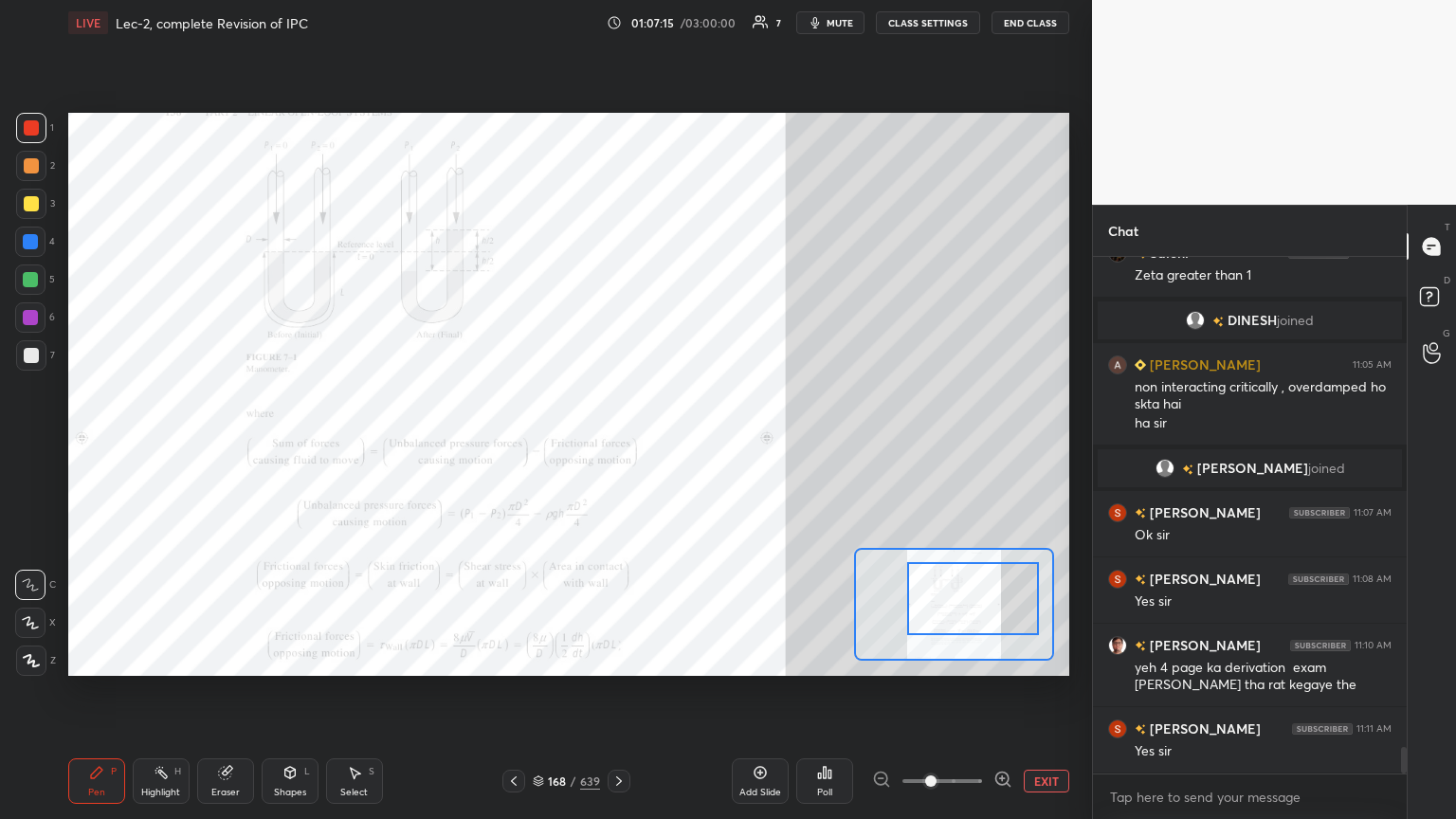 click at bounding box center (619, 781) 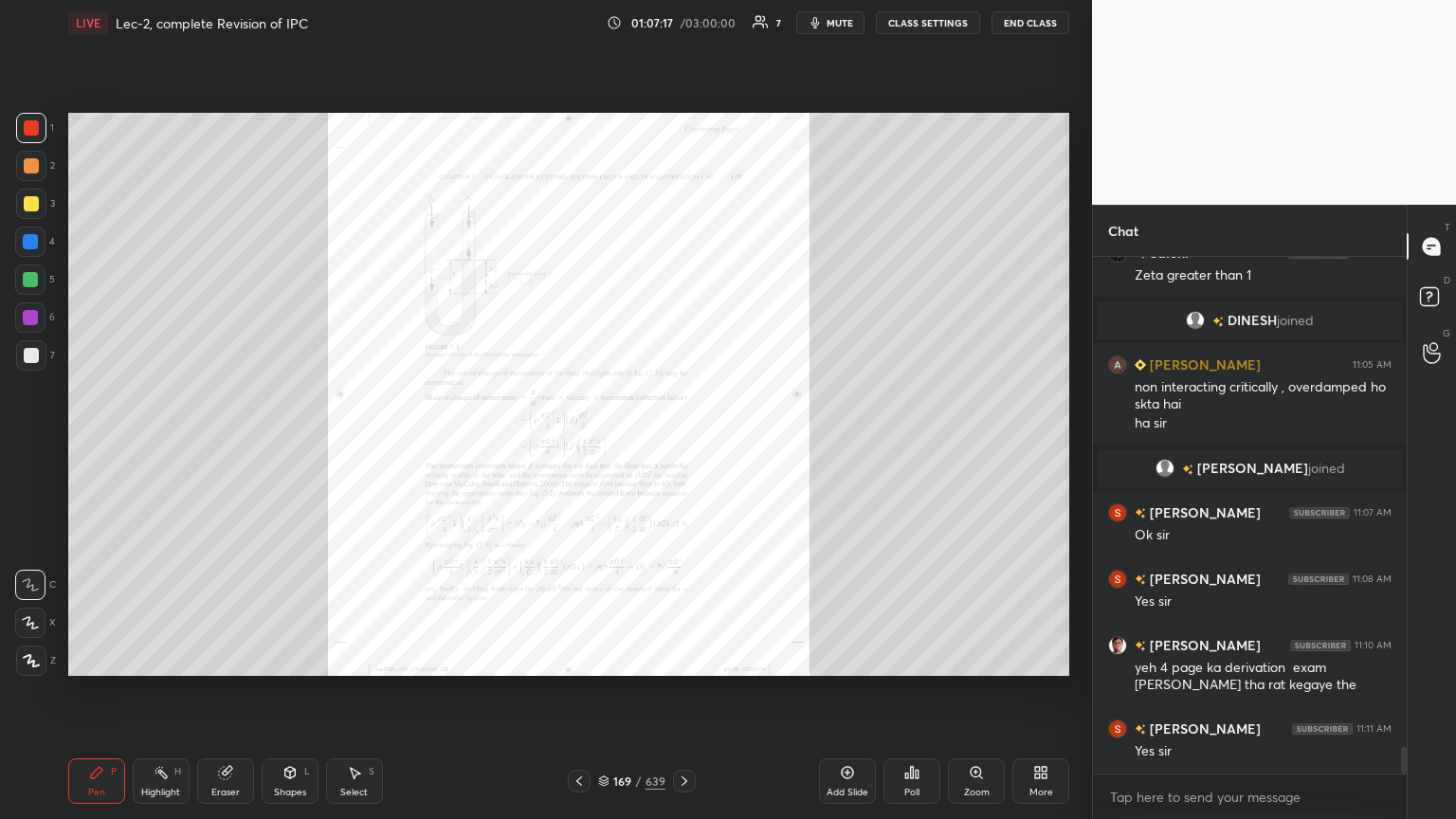 click 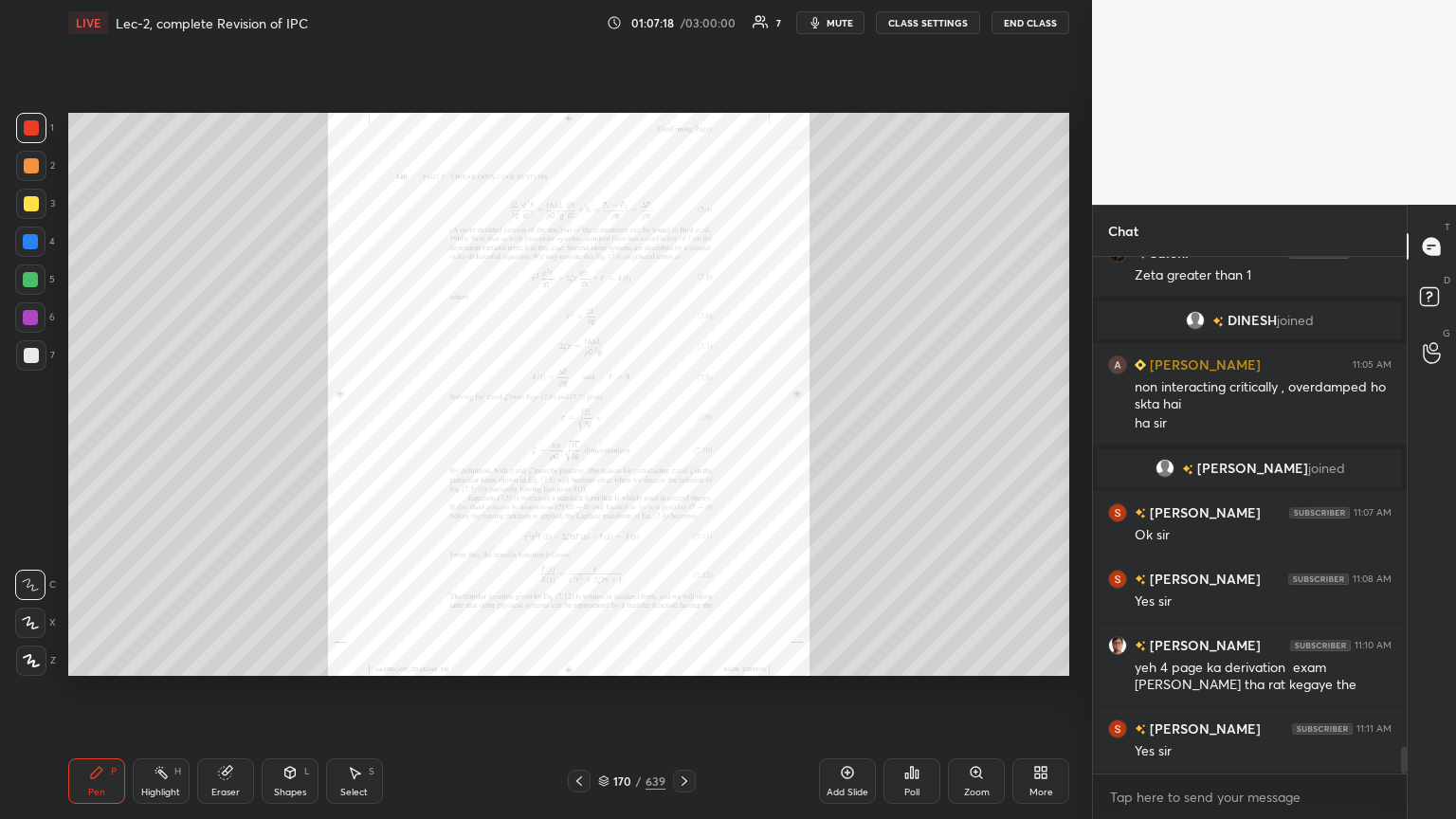 click on "Zoom" at bounding box center (976, 781) 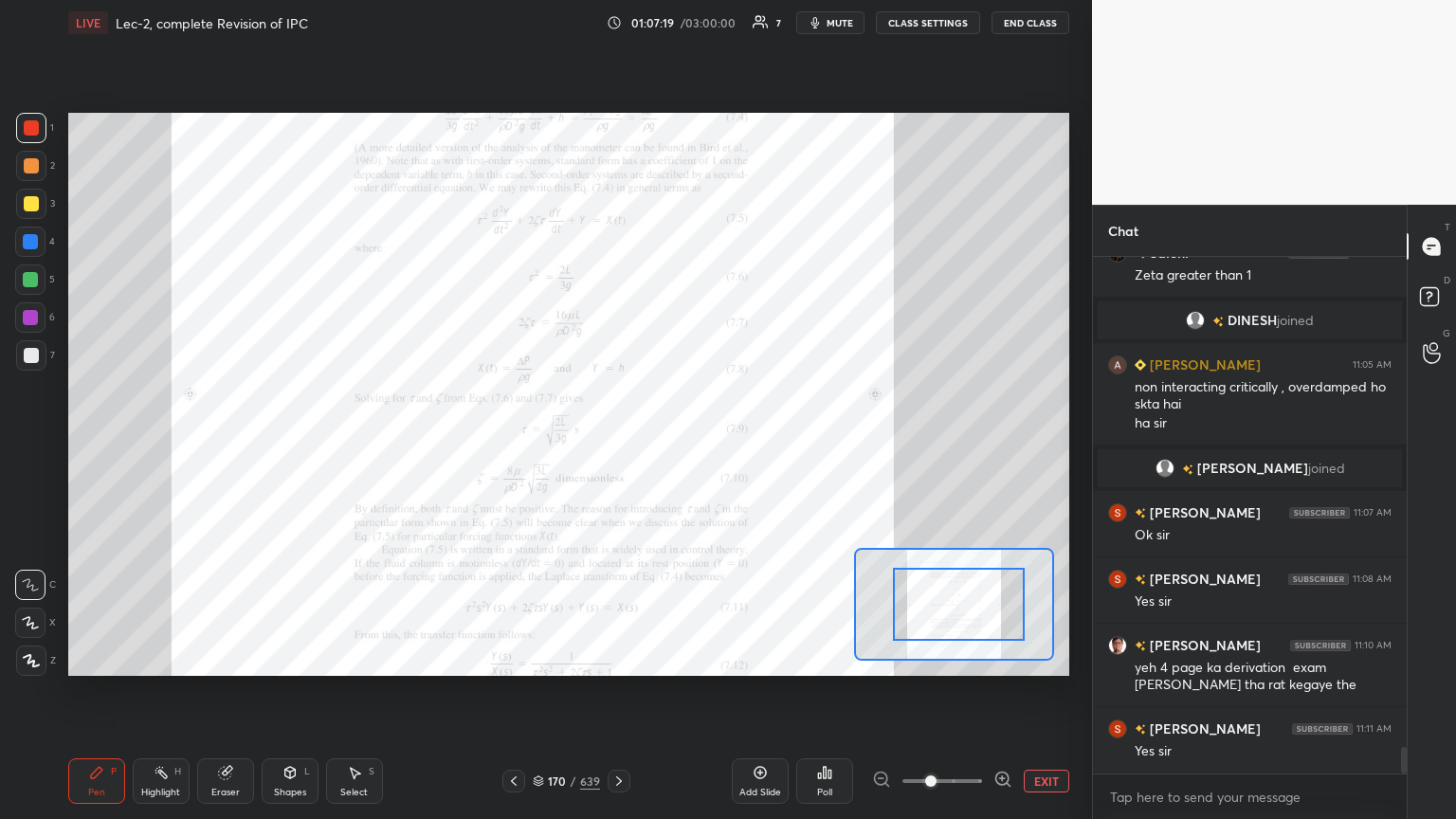 drag, startPoint x: 926, startPoint y: 621, endPoint x: 956, endPoint y: 618, distance: 30.149627 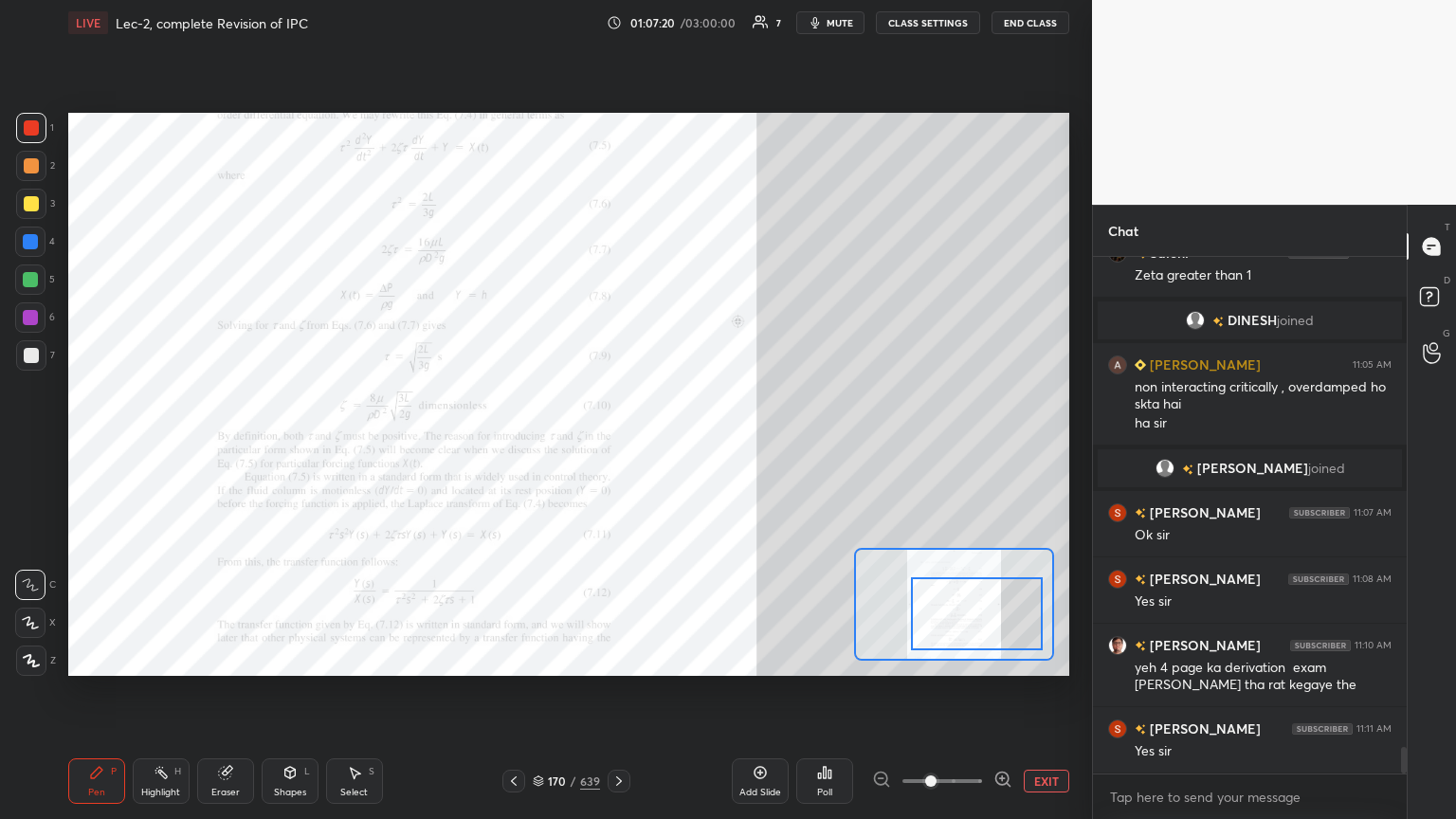 drag, startPoint x: 939, startPoint y: 627, endPoint x: 956, endPoint y: 632, distance: 17.720045 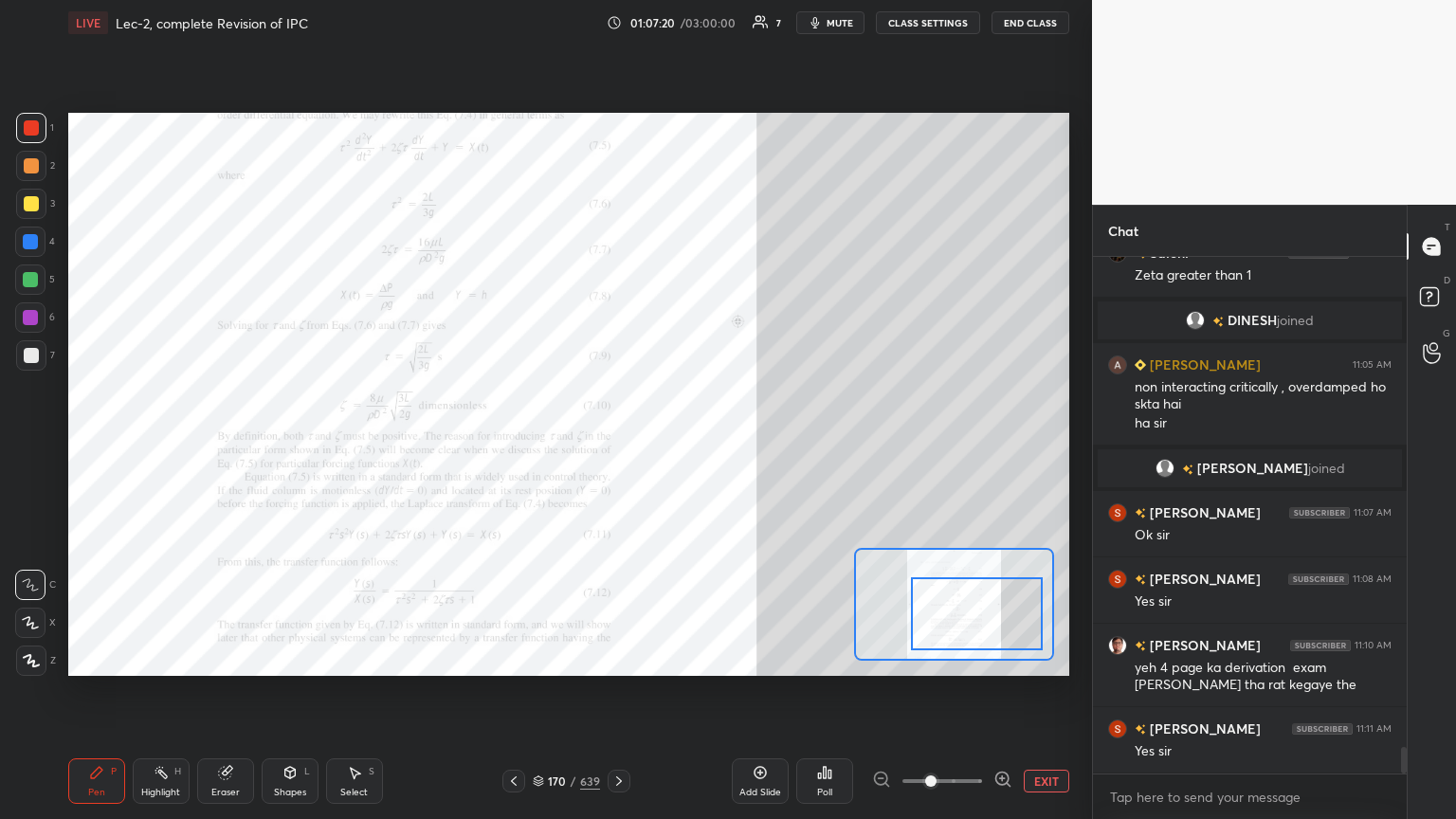 click at bounding box center (976, 613) 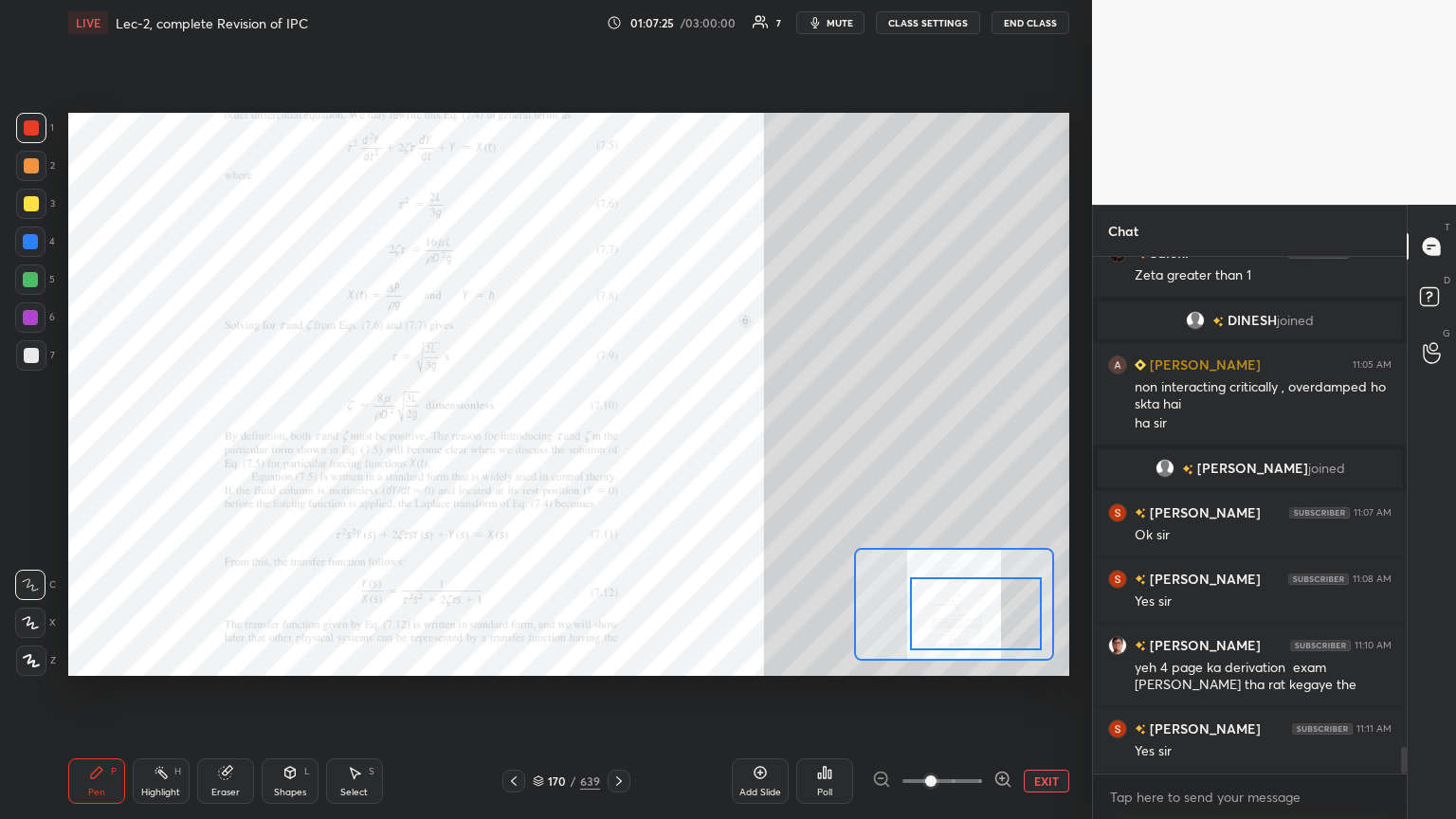 scroll, scrollTop: 9535, scrollLeft: 0, axis: vertical 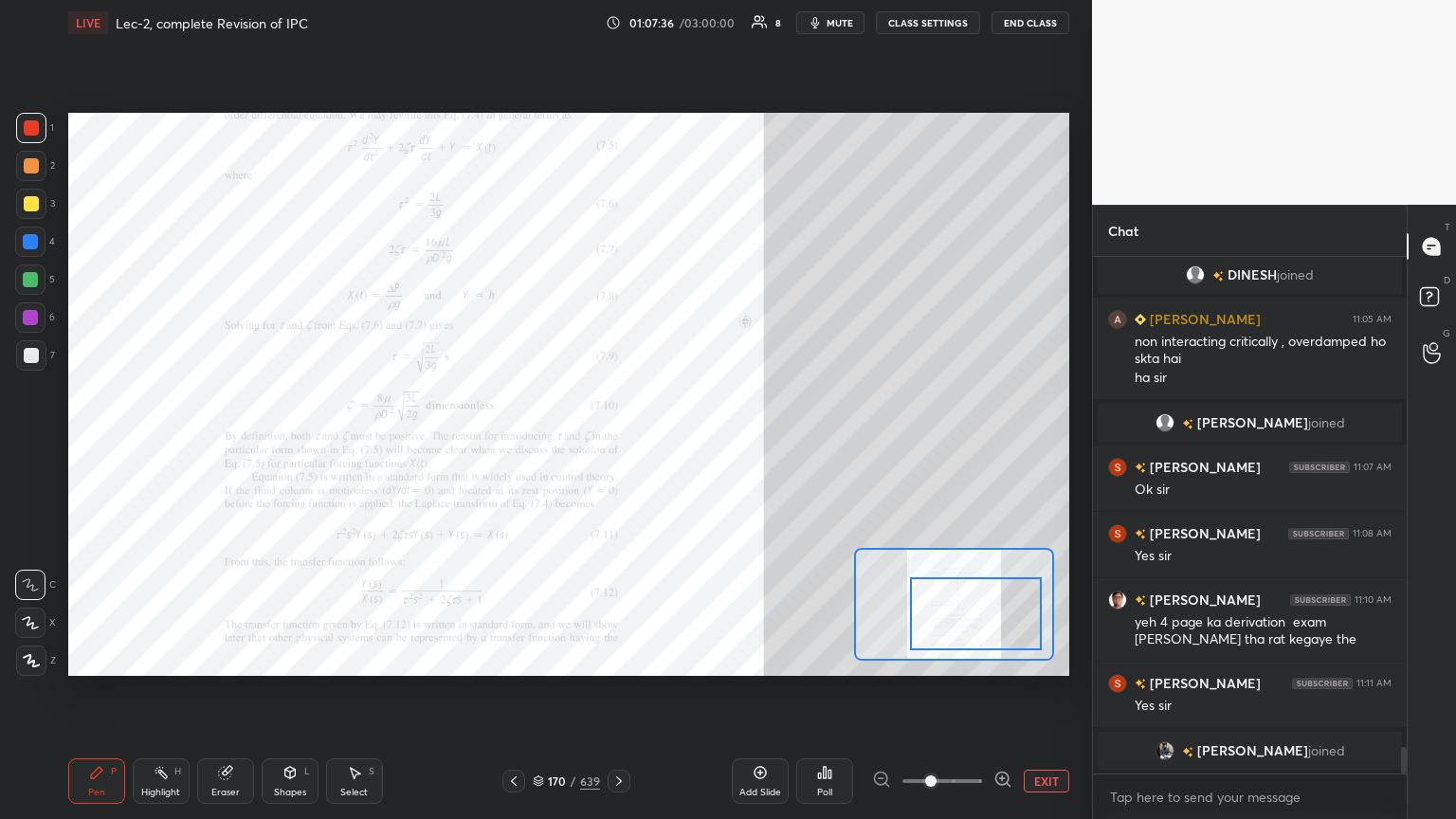 click on "Poll" at bounding box center (825, 792) 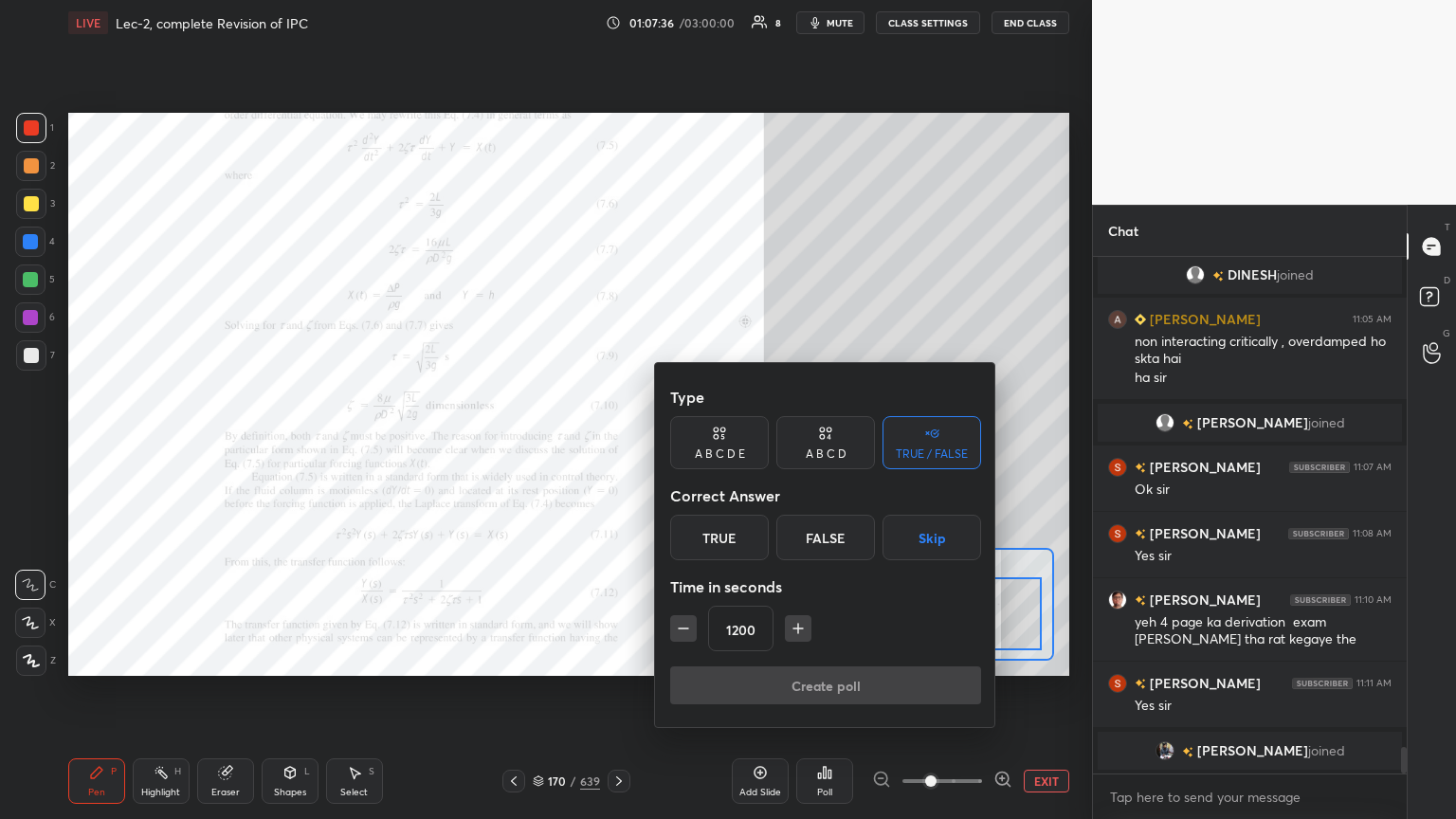 click at bounding box center [728, 410] 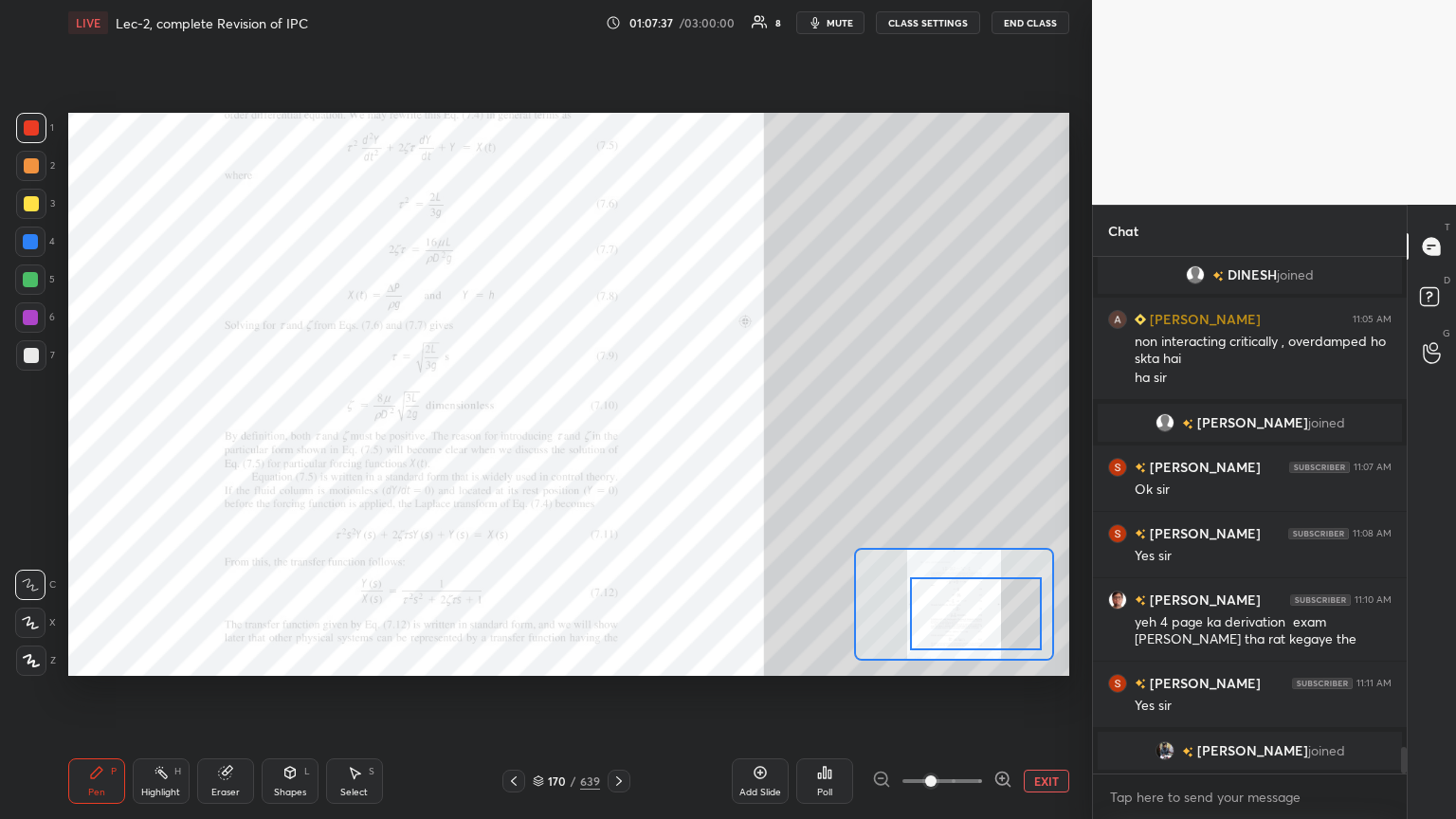 click on "Add Slide" at bounding box center (760, 781) 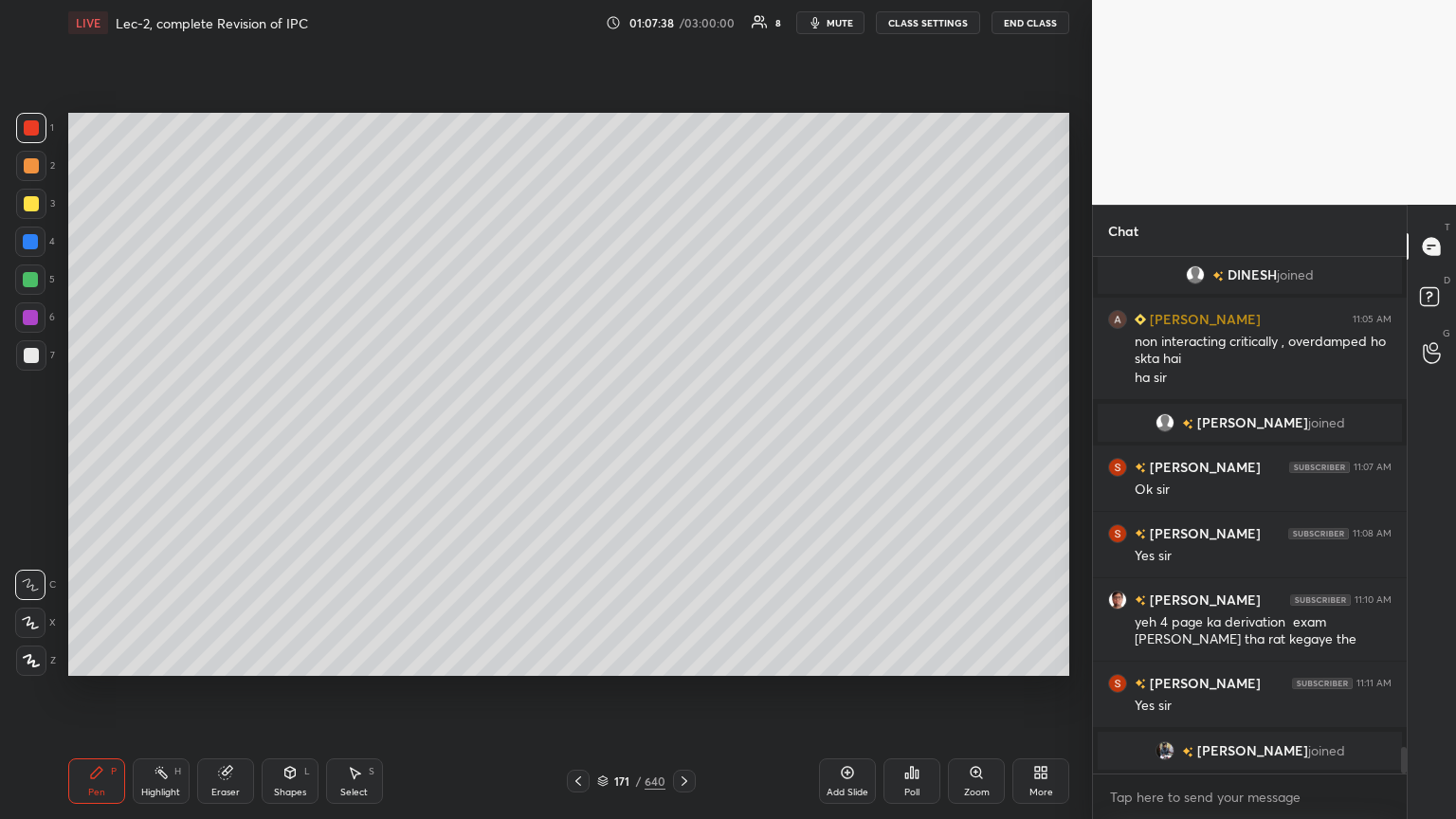 click 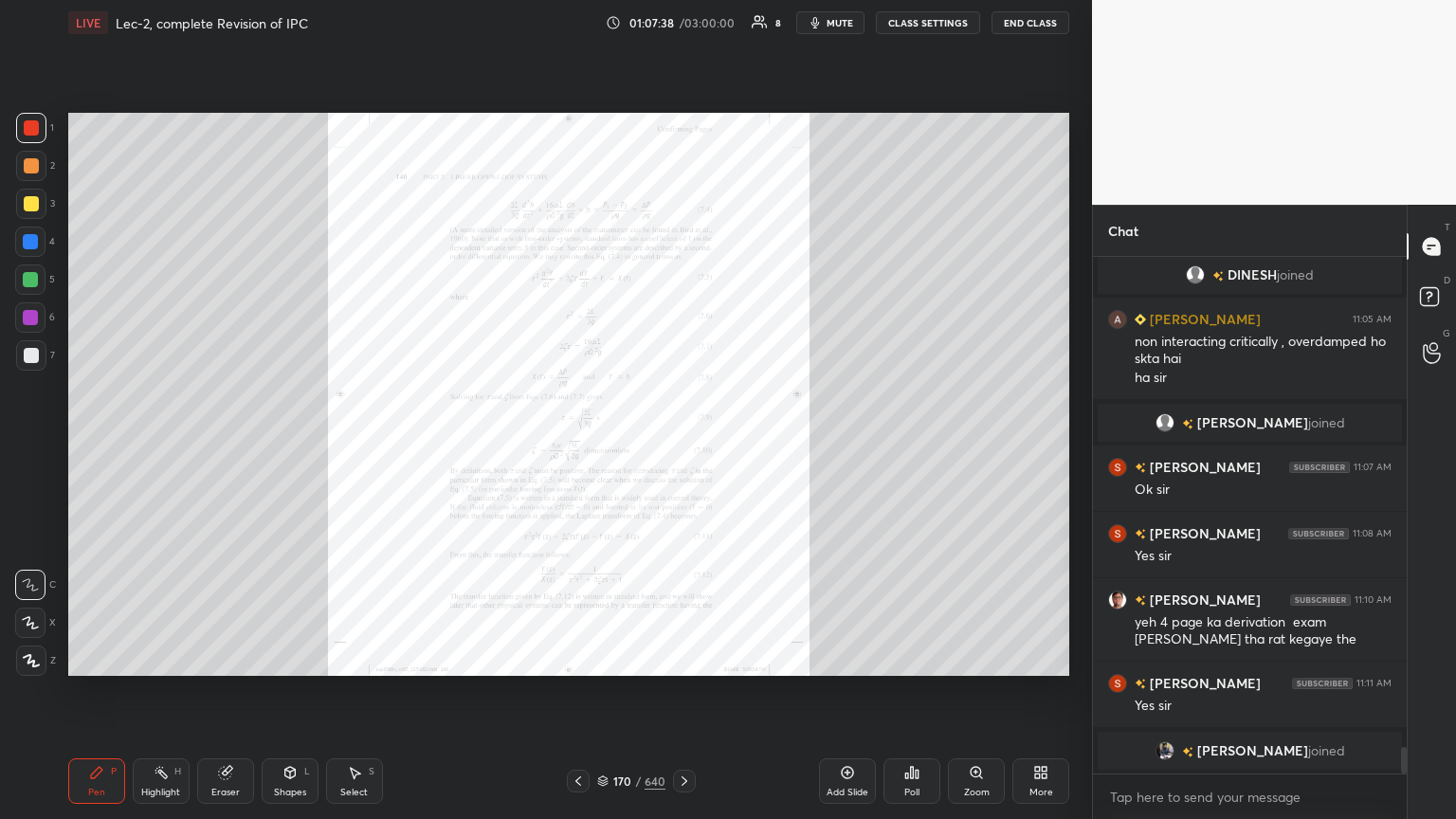 click on "Zoom" at bounding box center [976, 792] 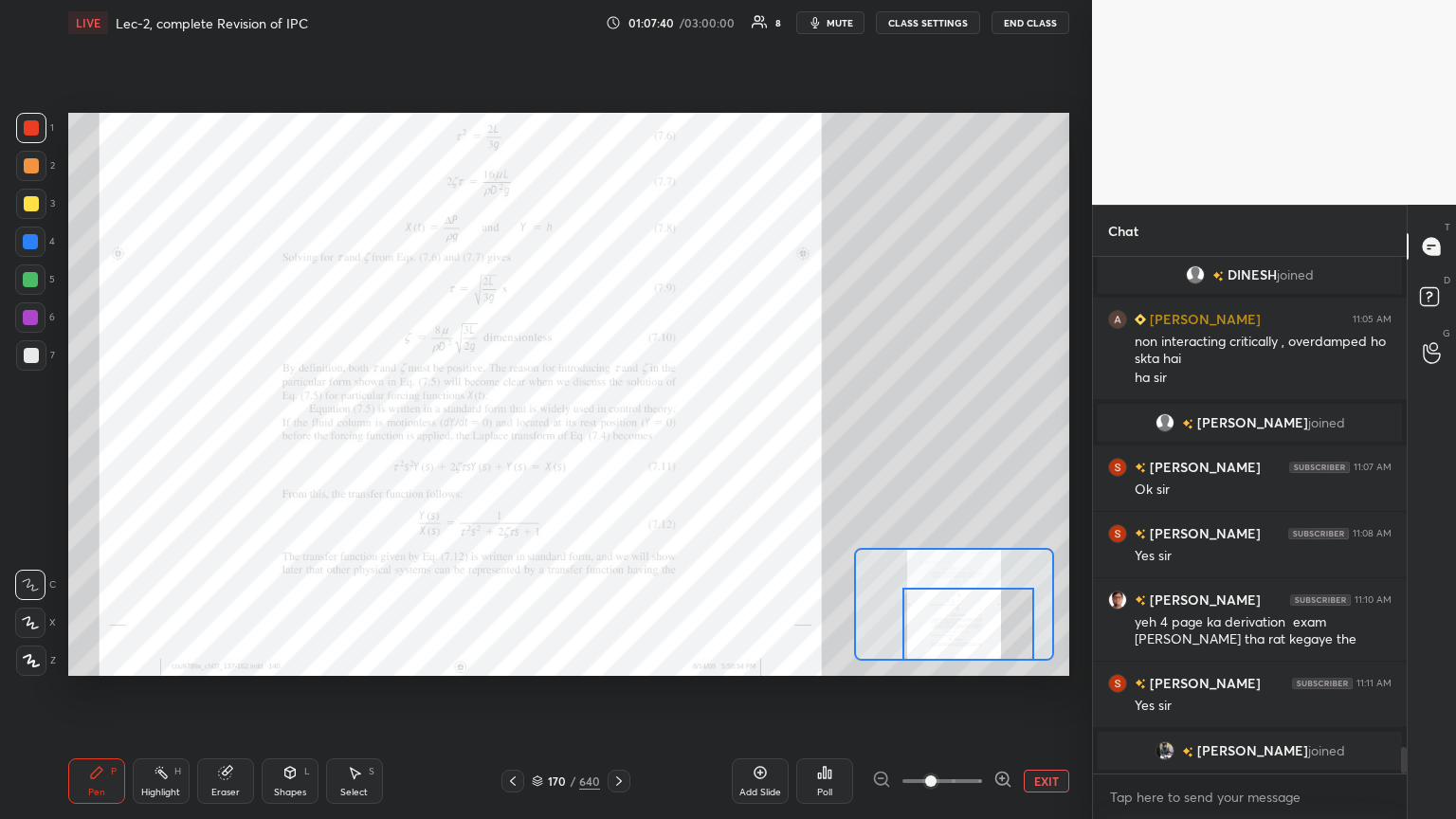 drag, startPoint x: 964, startPoint y: 595, endPoint x: 971, endPoint y: 615, distance: 21.18962 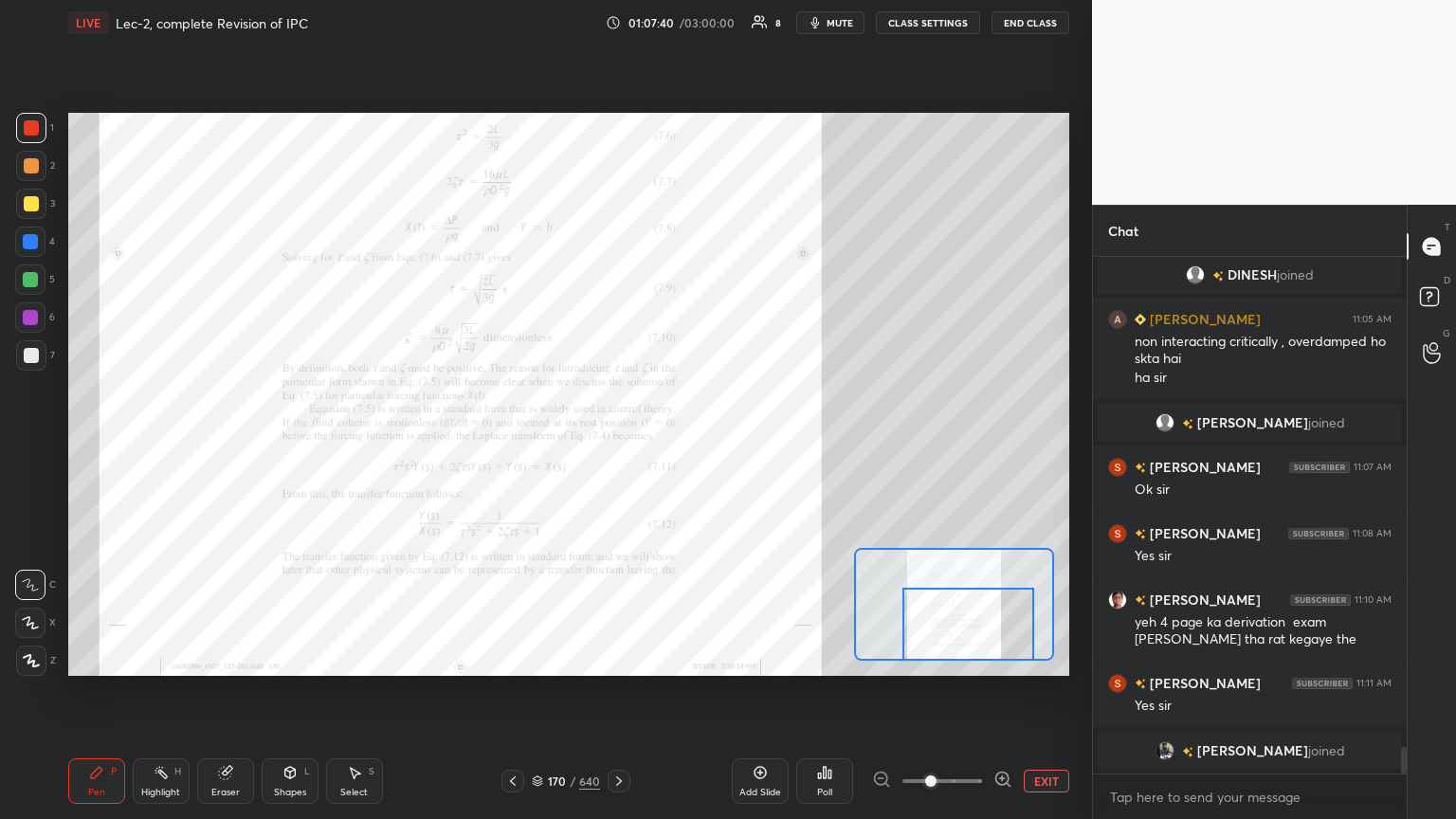 click at bounding box center (968, 624) 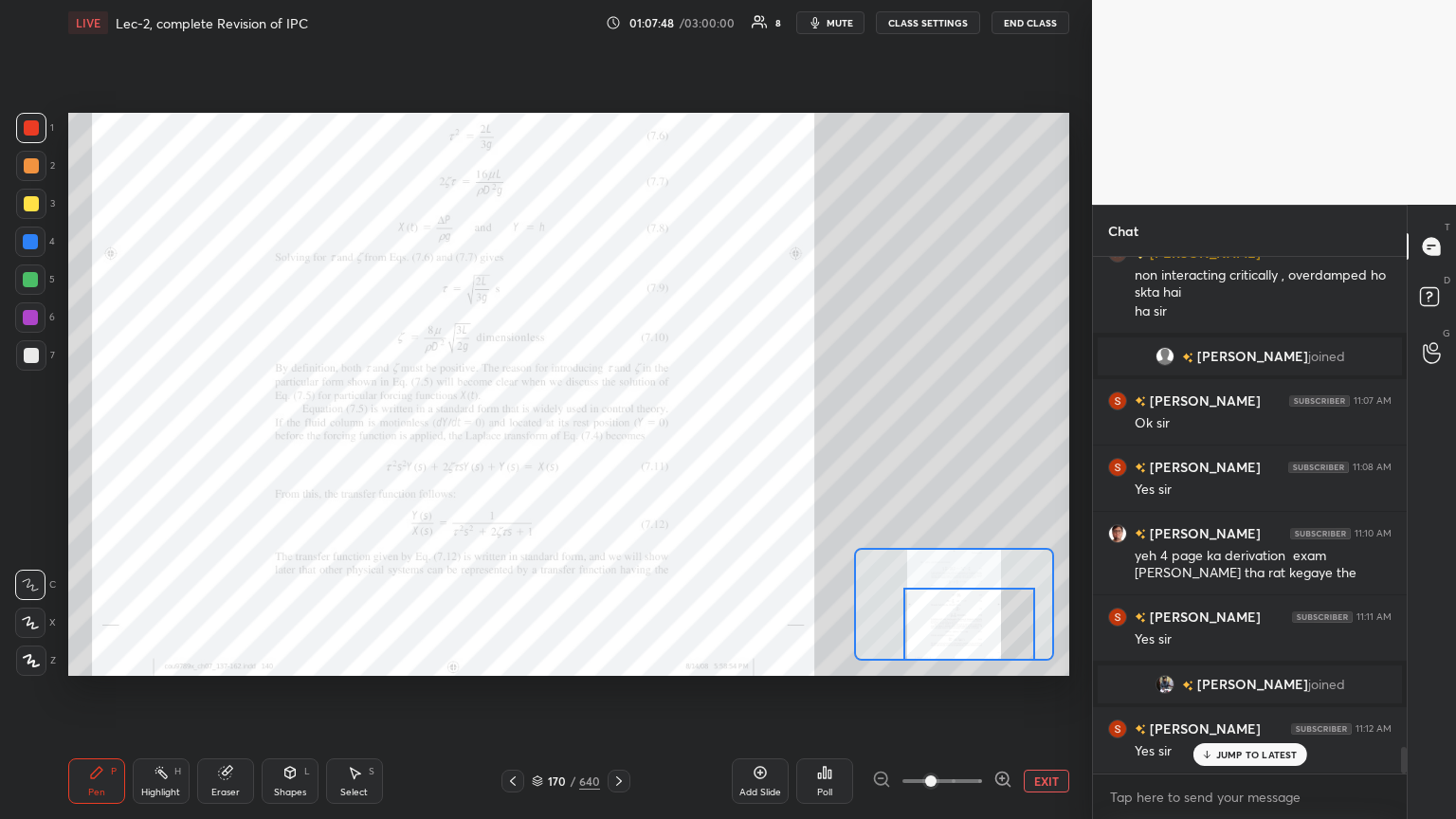 scroll, scrollTop: 9487, scrollLeft: 0, axis: vertical 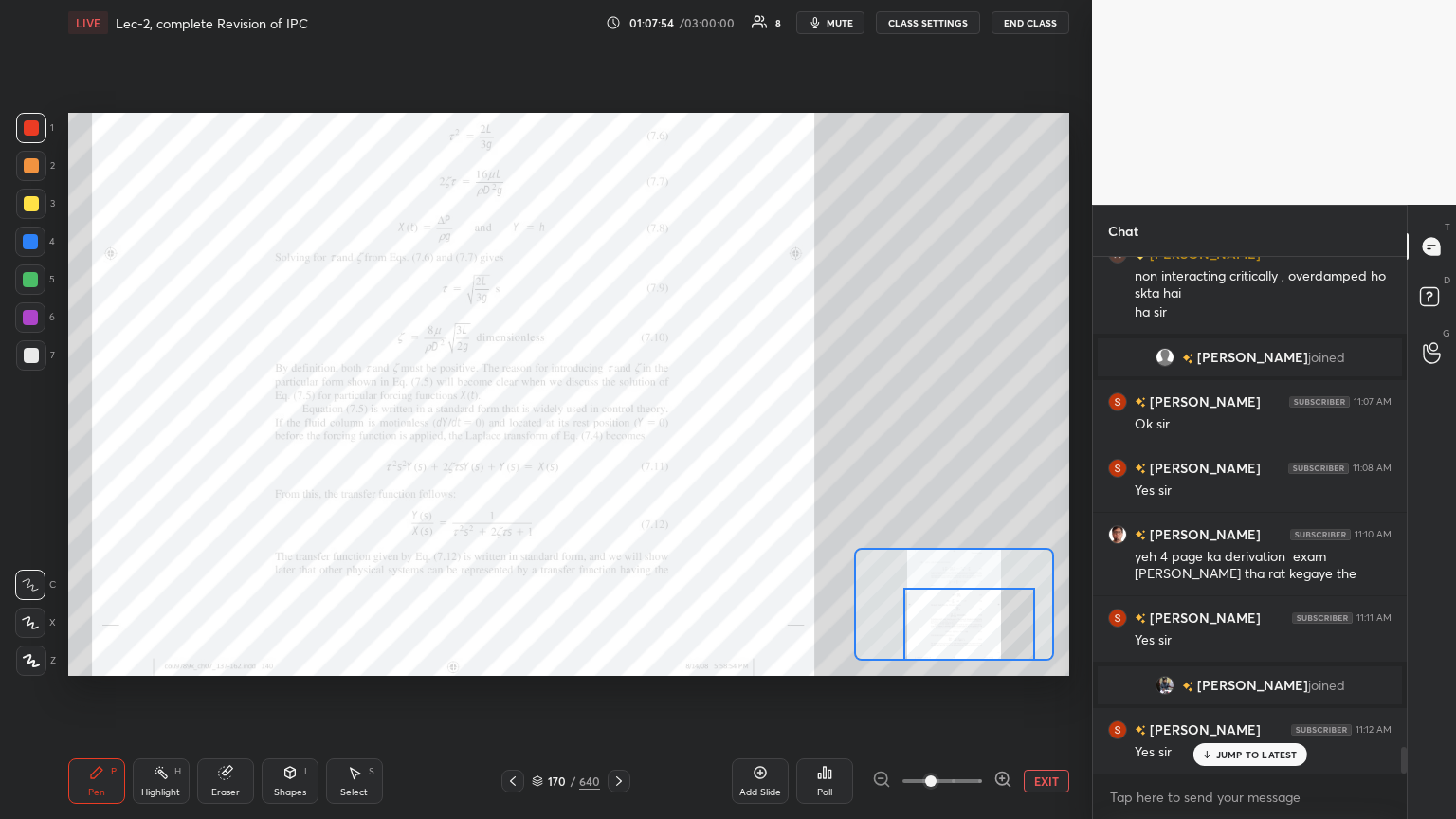 click 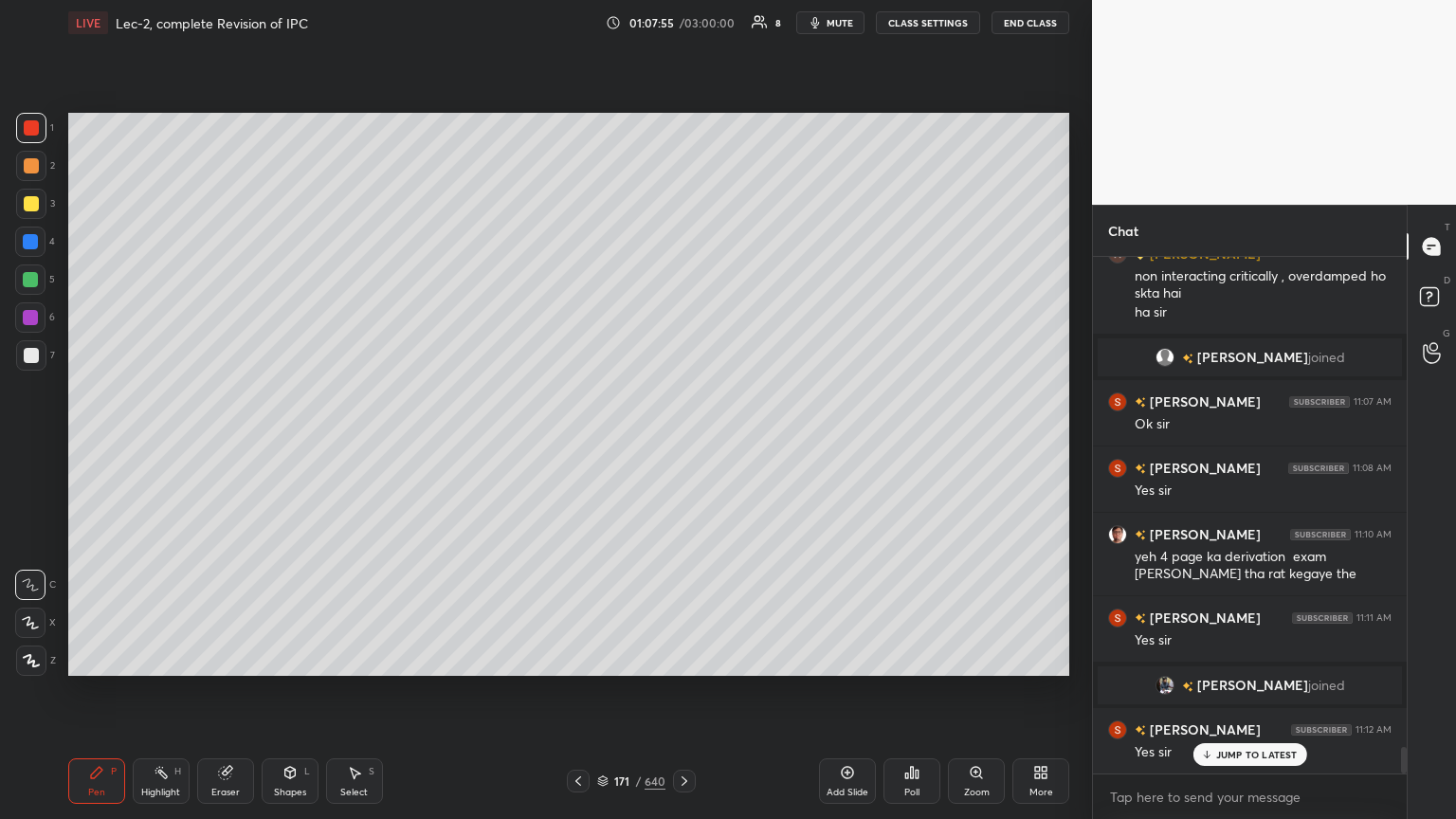 click 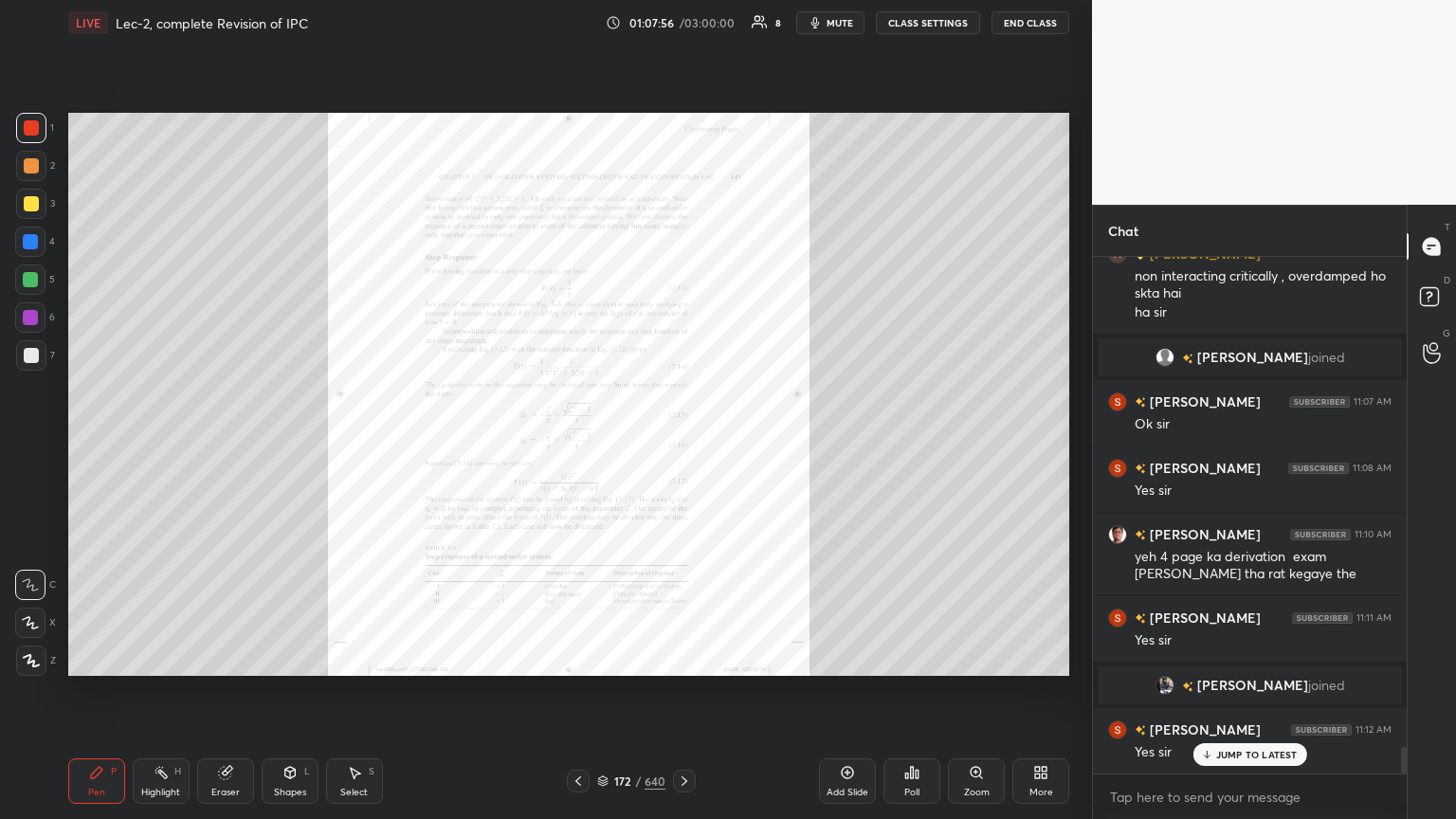 click on "Zoom" at bounding box center (976, 792) 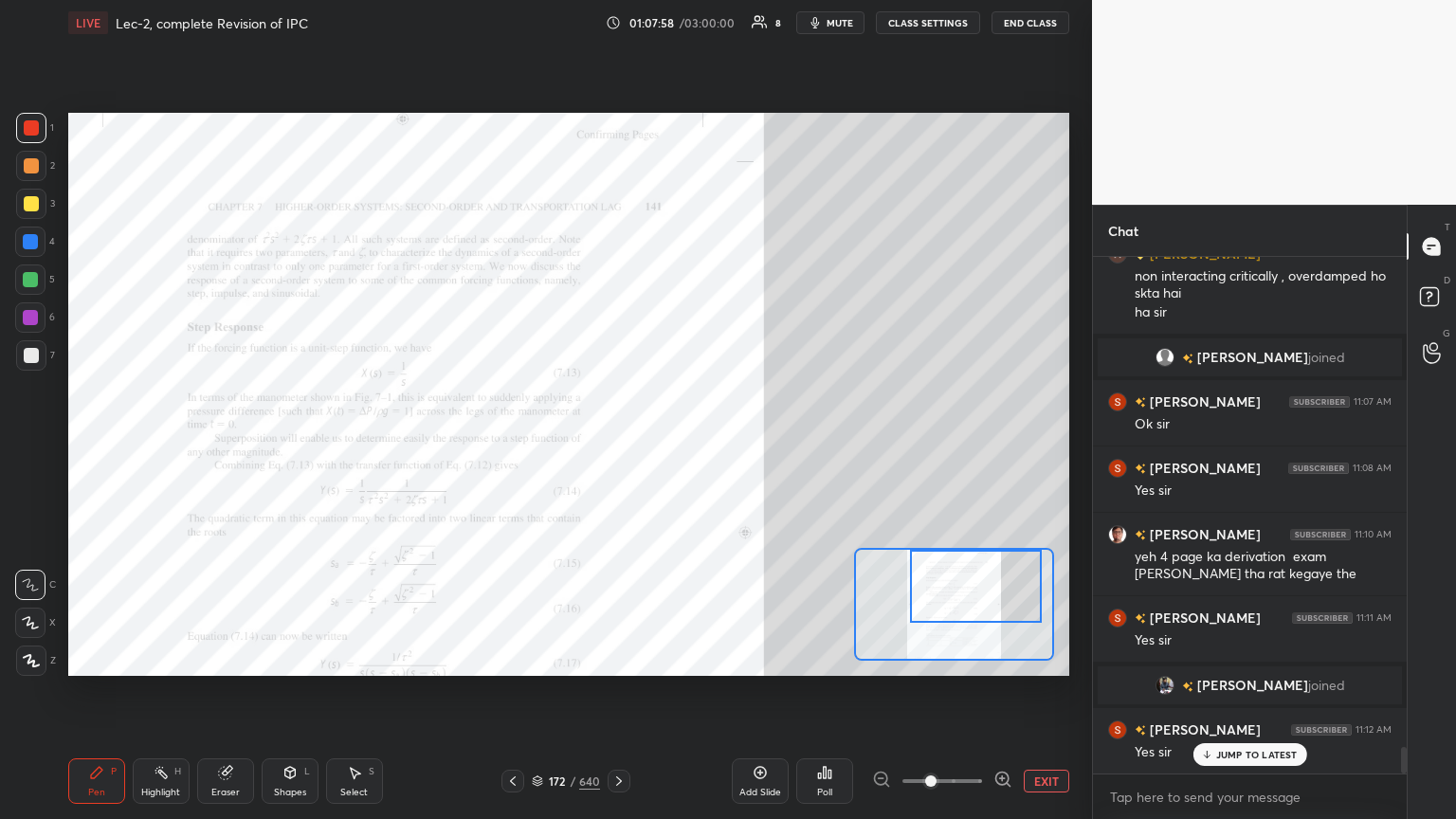 click at bounding box center (975, 586) 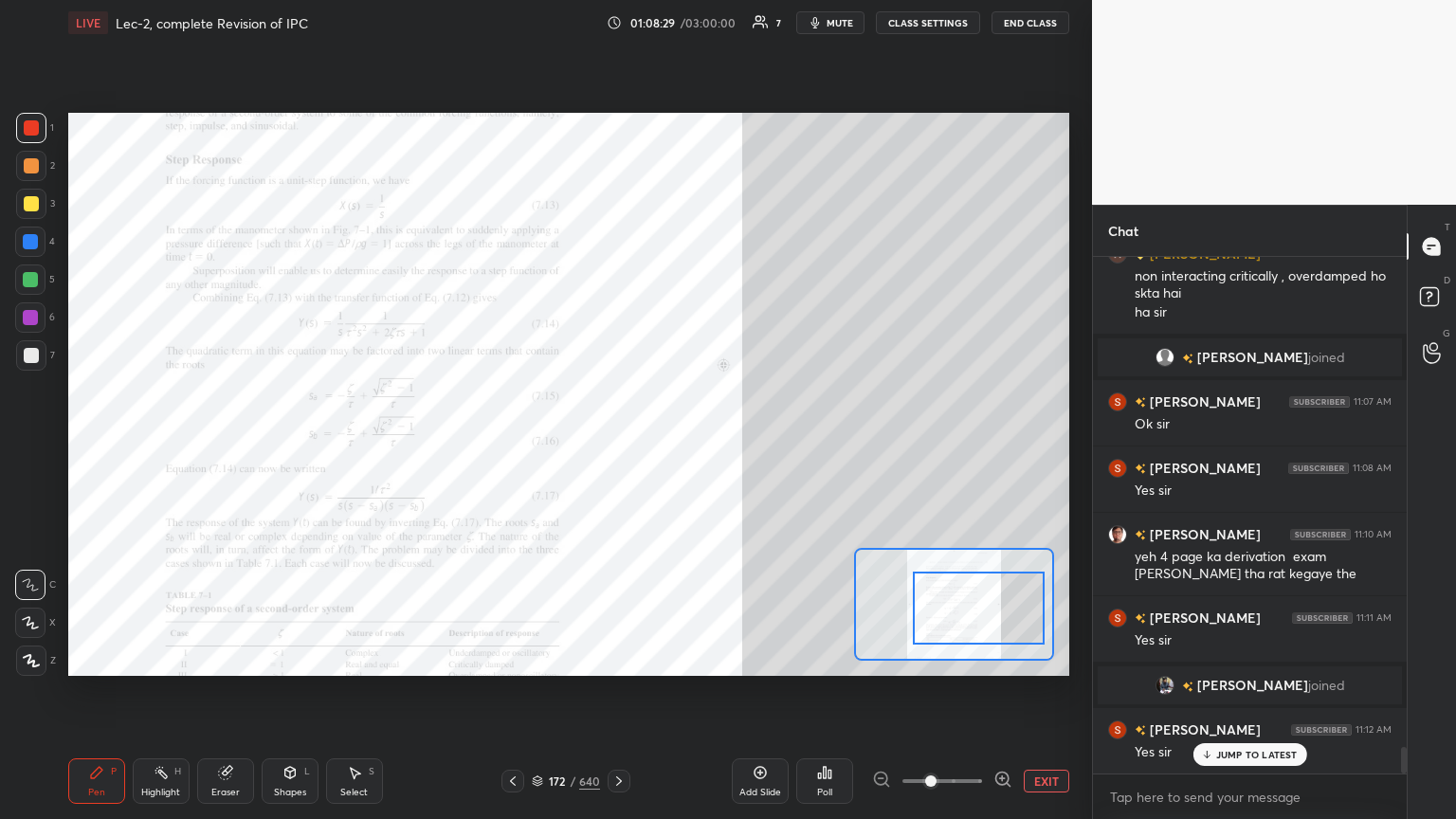 drag, startPoint x: 973, startPoint y: 587, endPoint x: 972, endPoint y: 607, distance: 20.024984 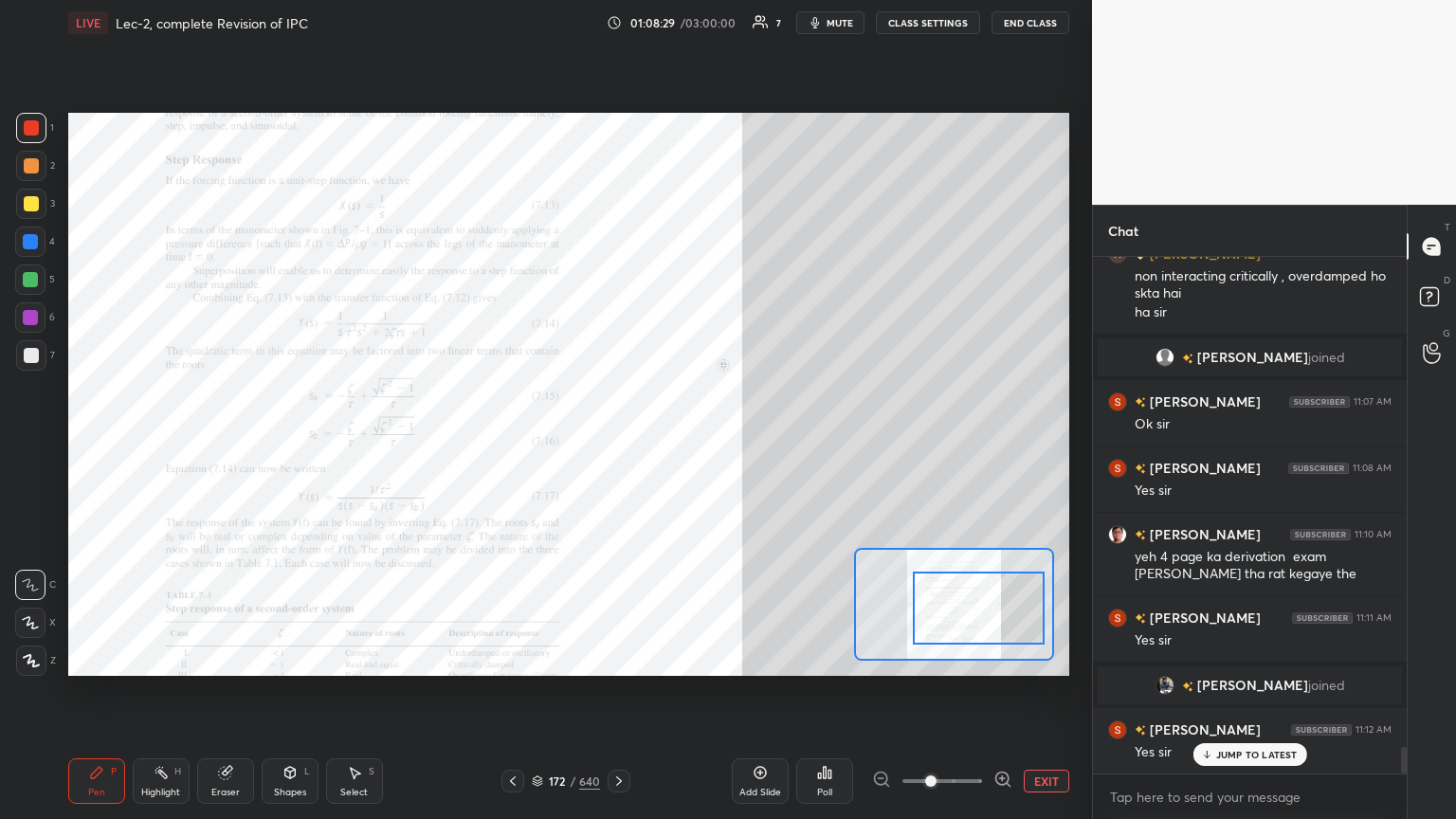 click at bounding box center [978, 608] 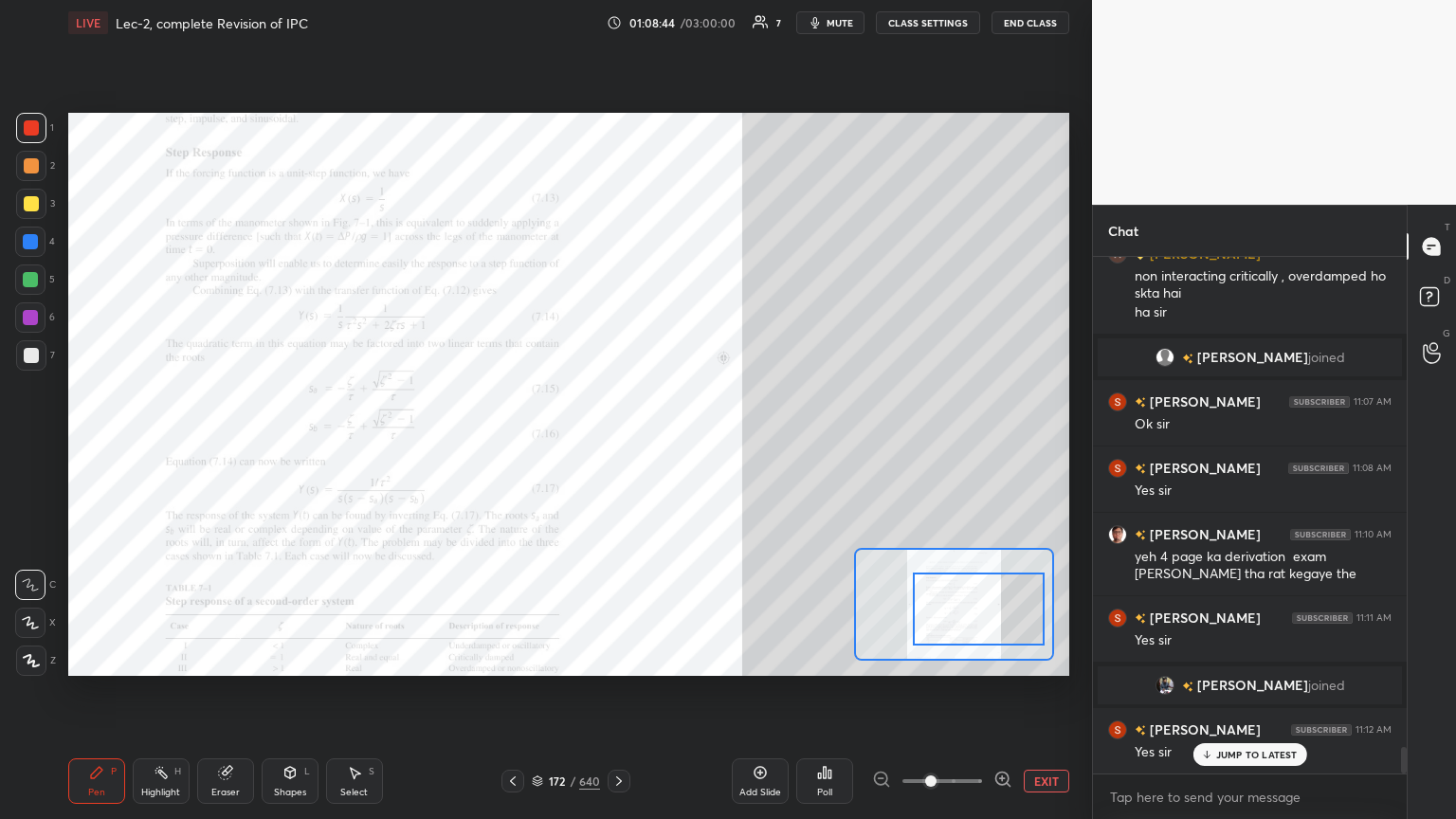 click at bounding box center [30, 318] 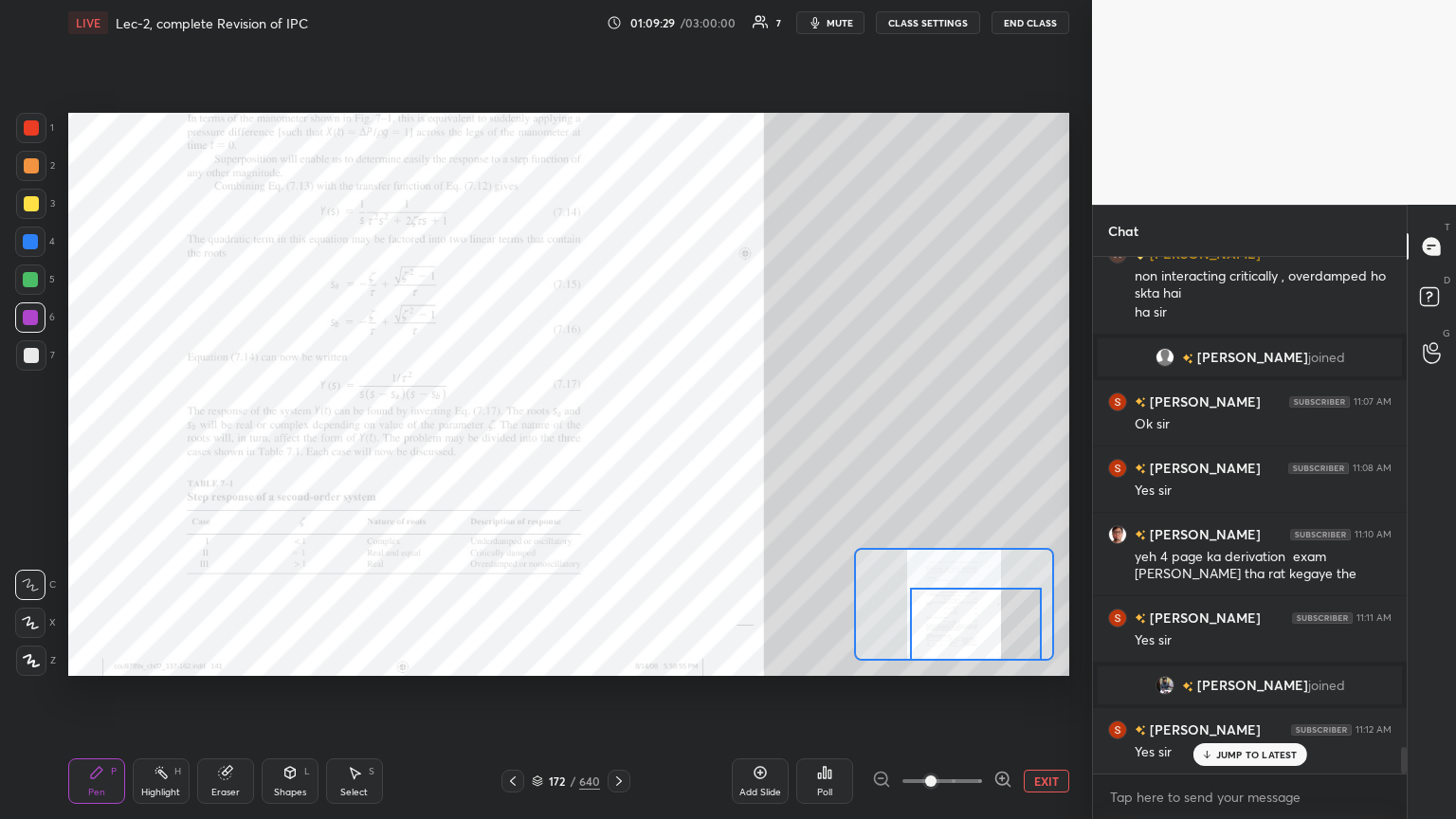 drag, startPoint x: 996, startPoint y: 609, endPoint x: 982, endPoint y: 627, distance: 22.803509 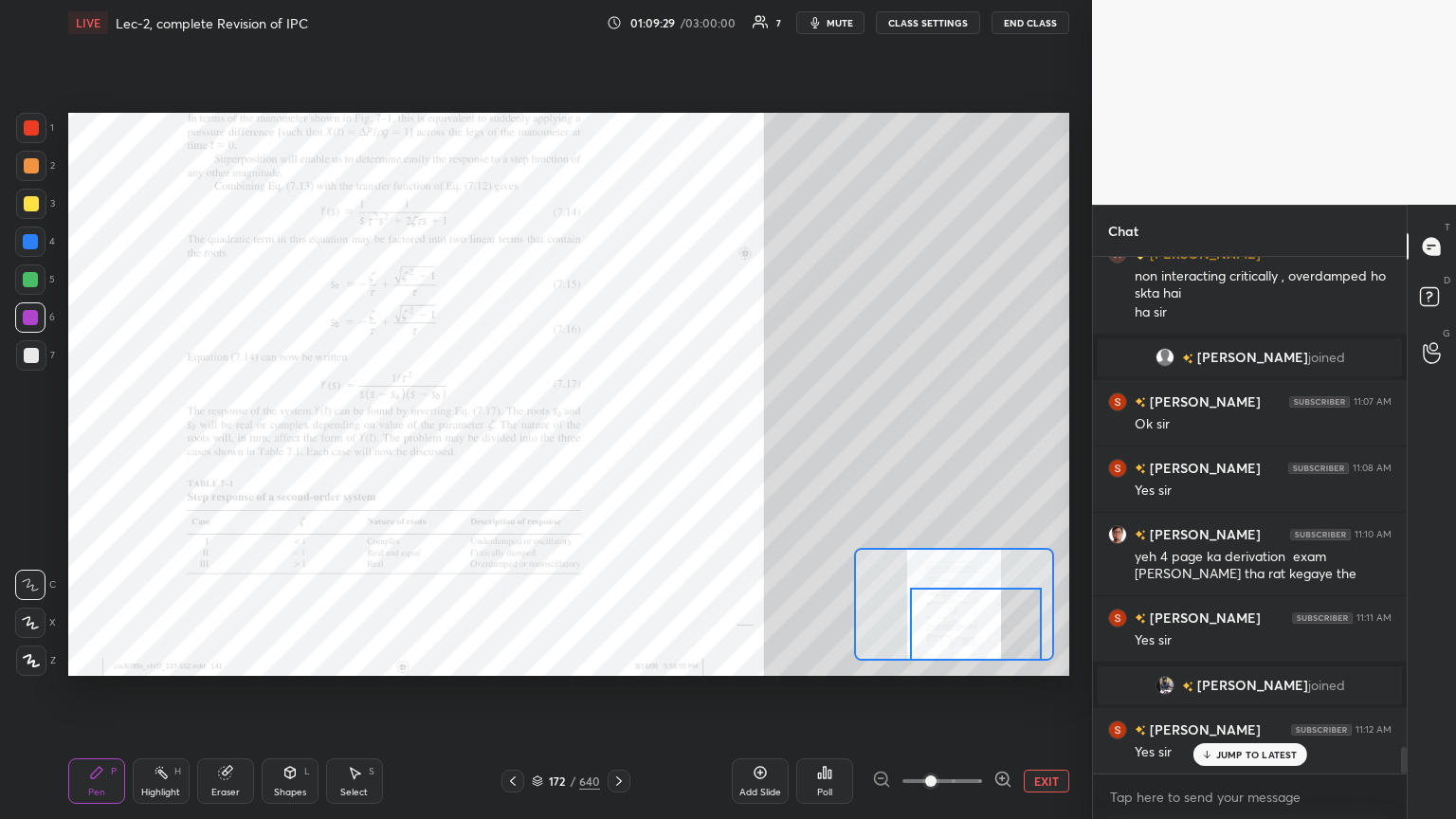 click at bounding box center [975, 624] 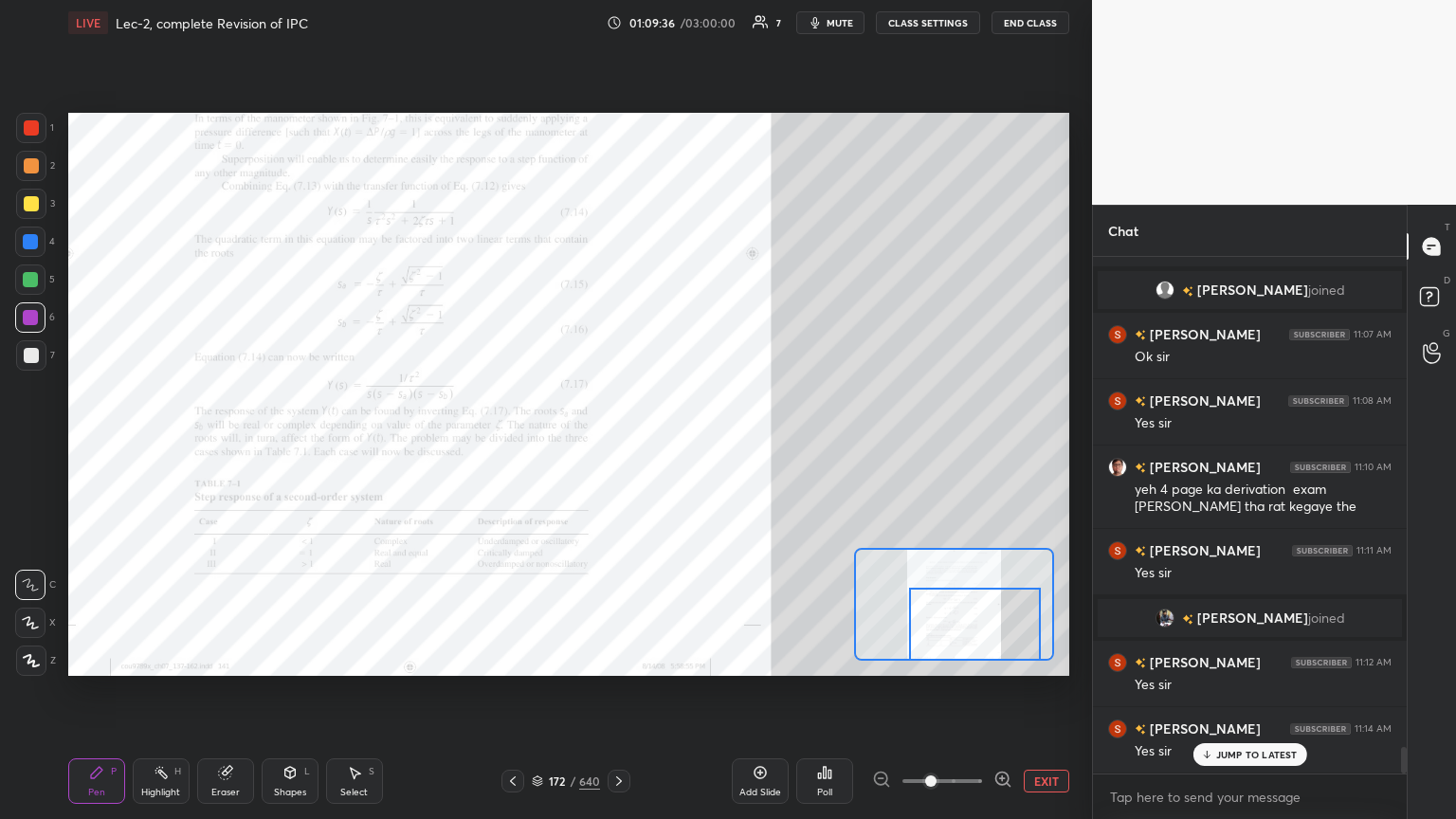 scroll, scrollTop: 9619, scrollLeft: 0, axis: vertical 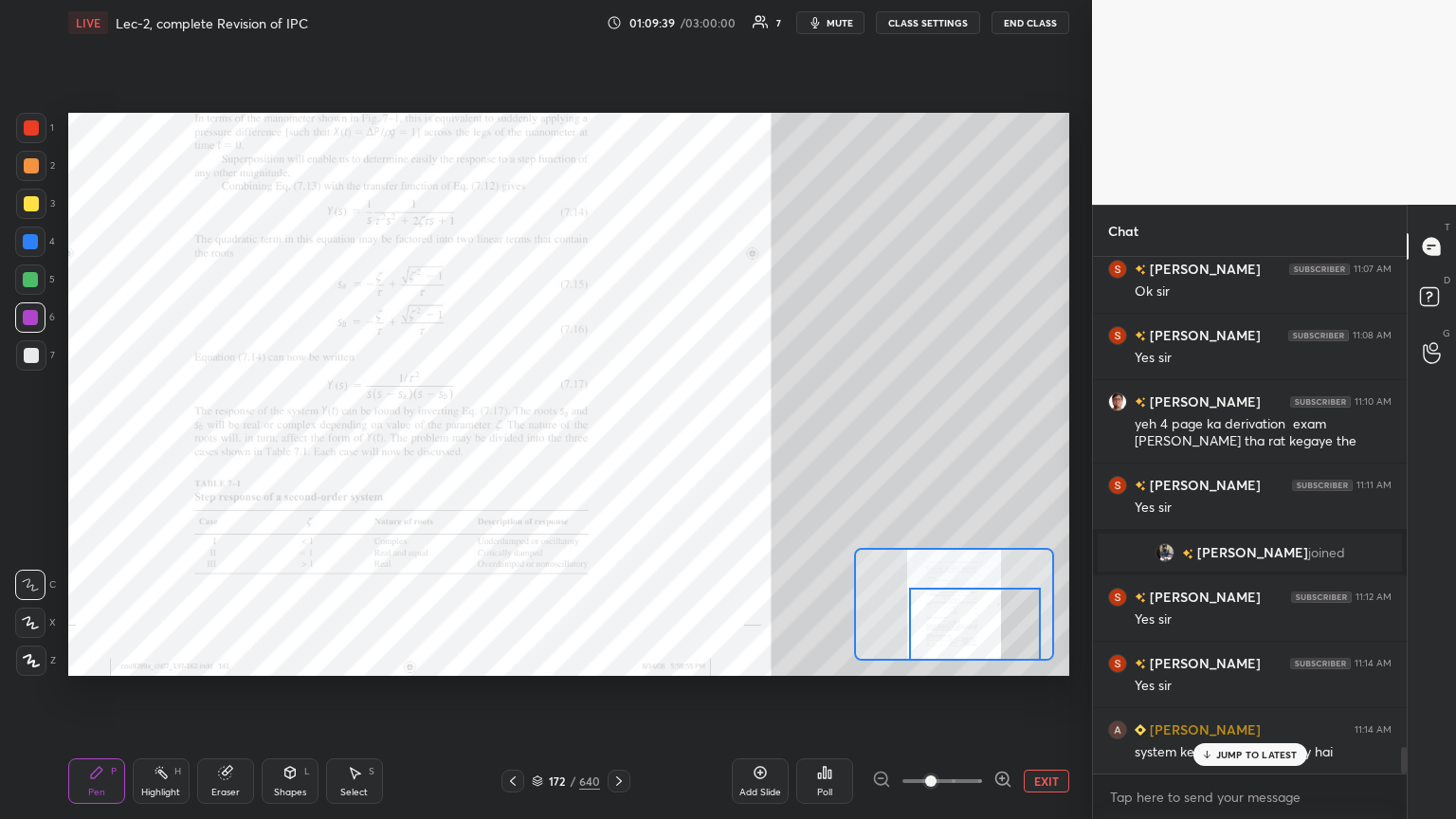 click at bounding box center [31, 204] 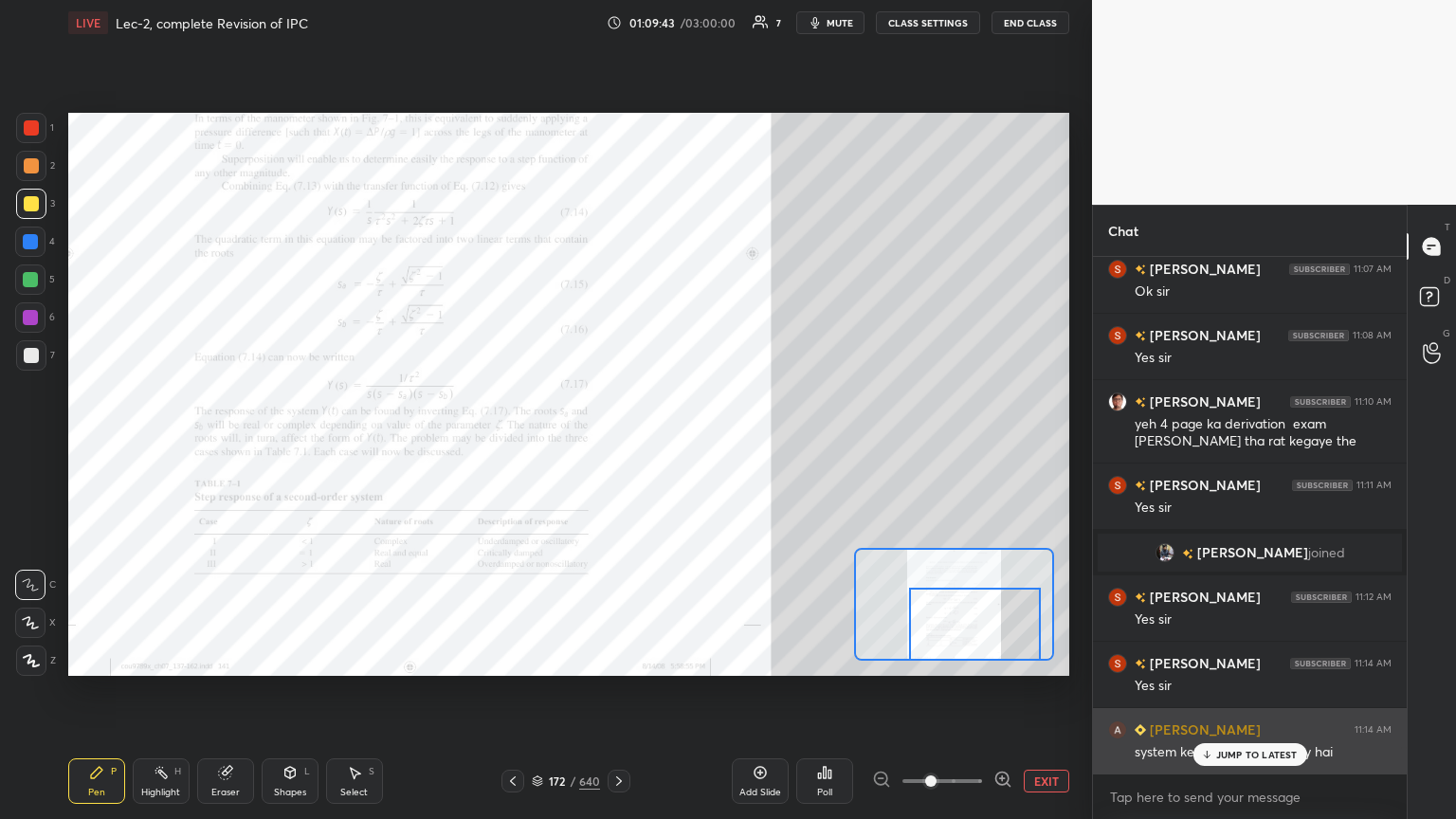 click on "JUMP TO LATEST" at bounding box center (1257, 755) 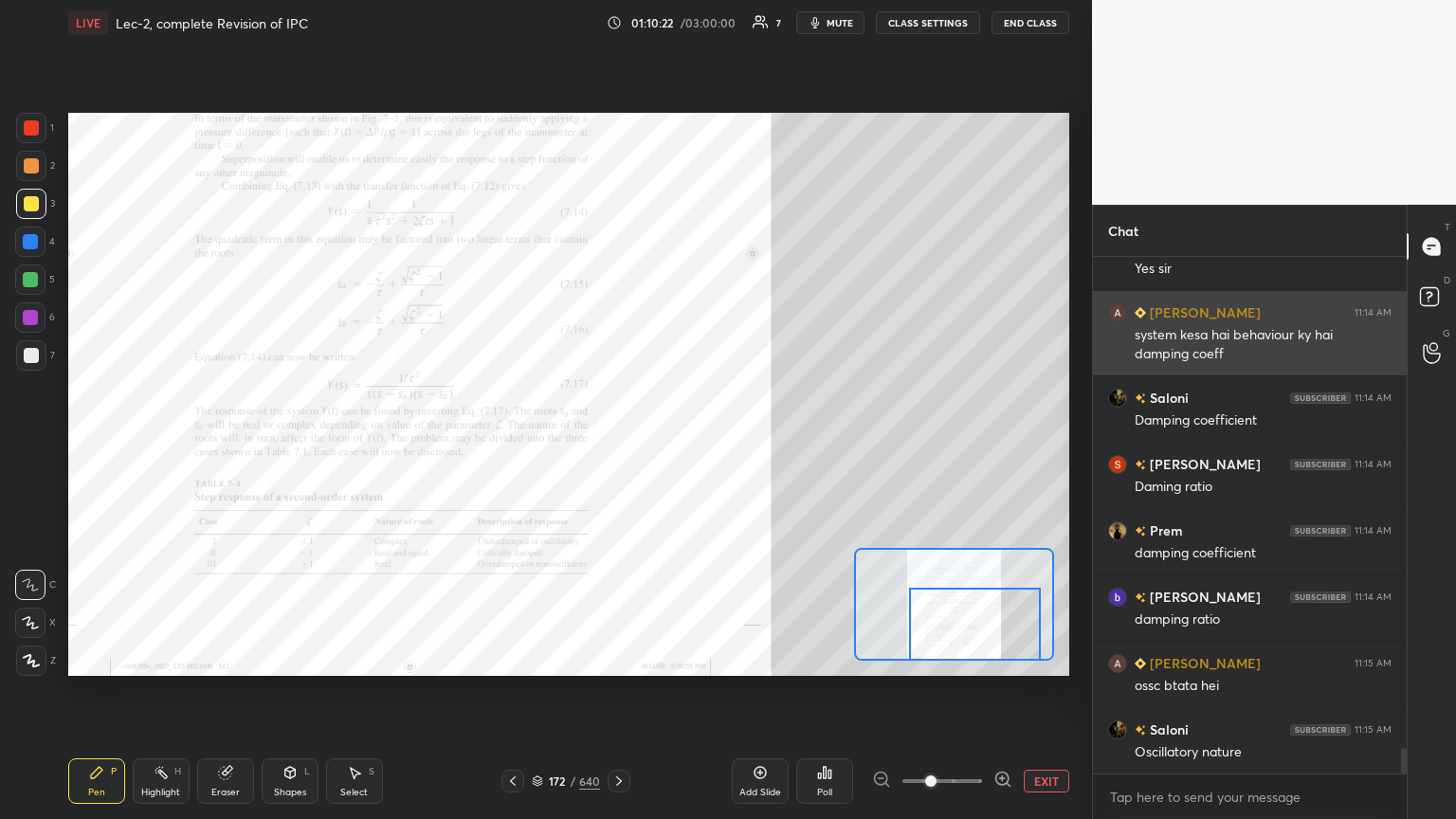 scroll, scrollTop: 10104, scrollLeft: 0, axis: vertical 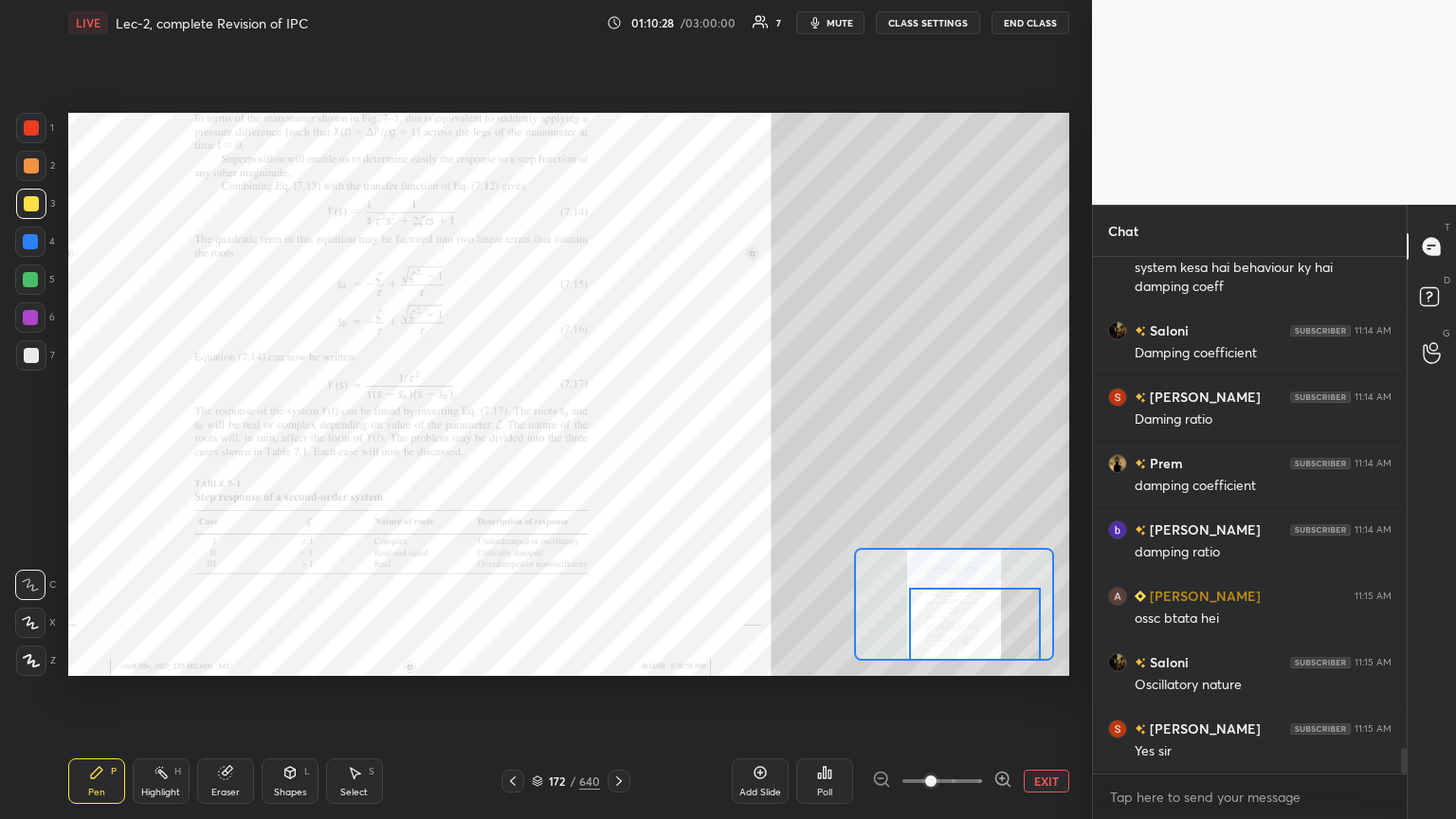 click at bounding box center [31, 166] 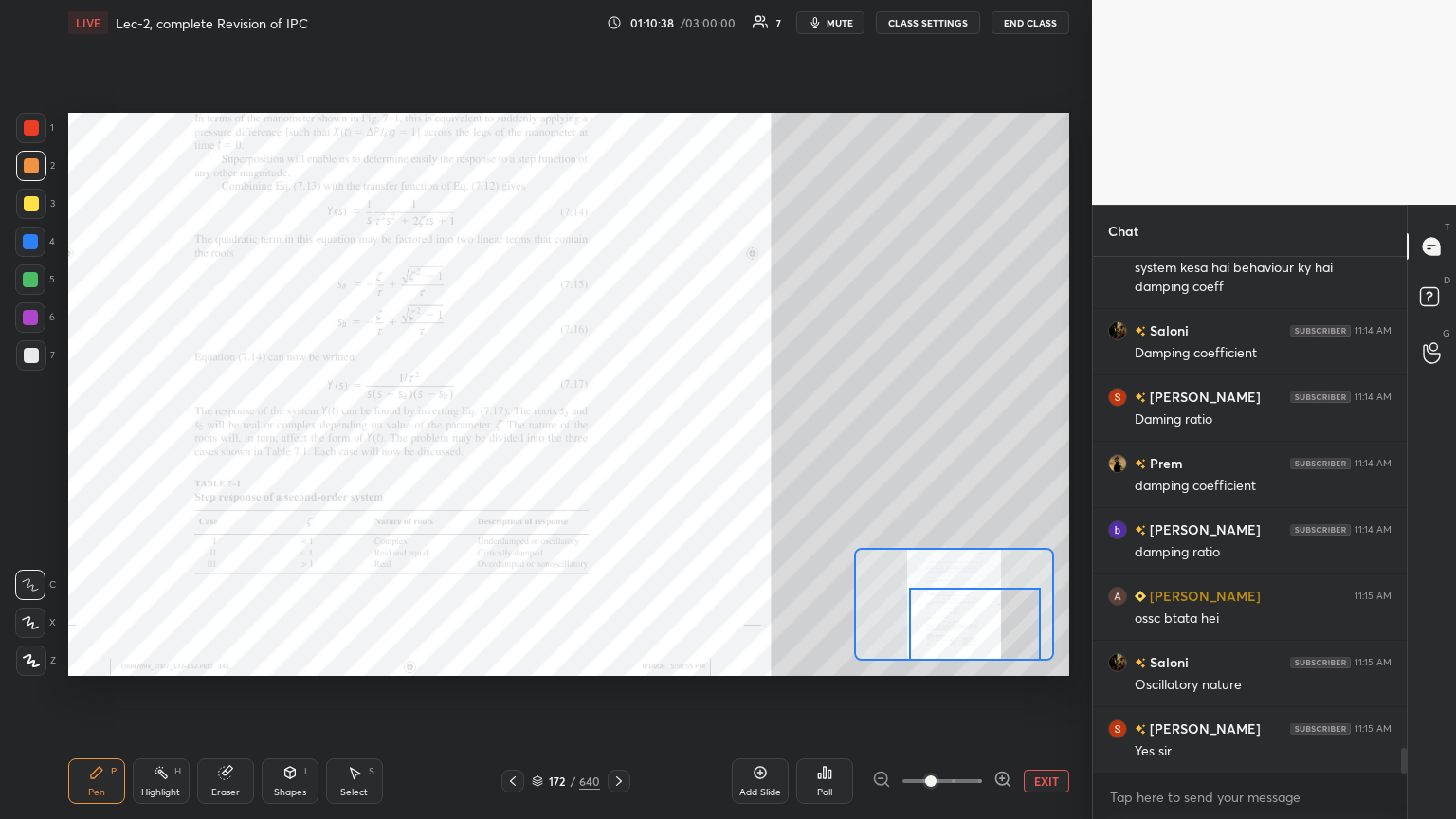 scroll, scrollTop: 10149, scrollLeft: 0, axis: vertical 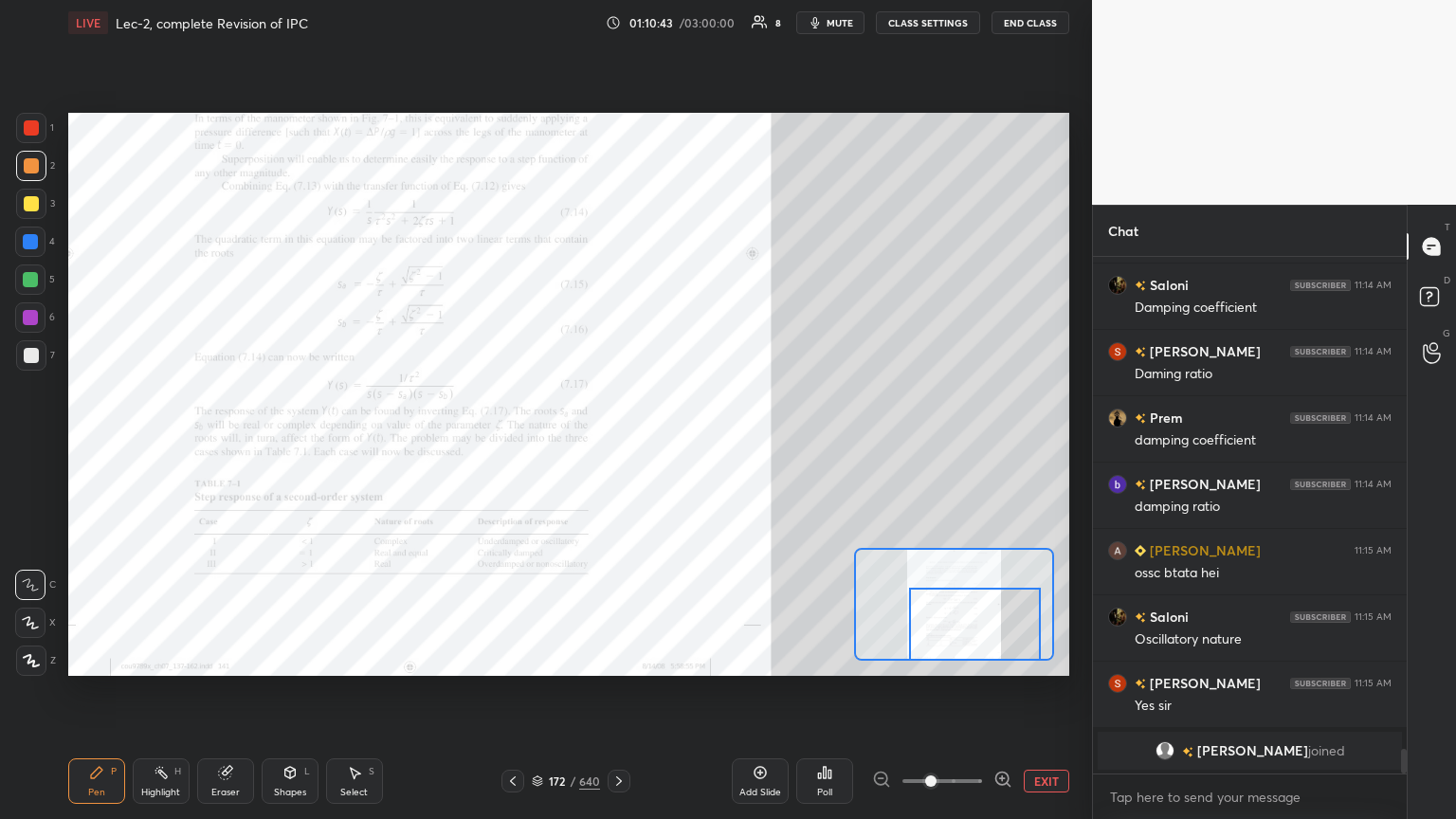 click at bounding box center [31, 128] 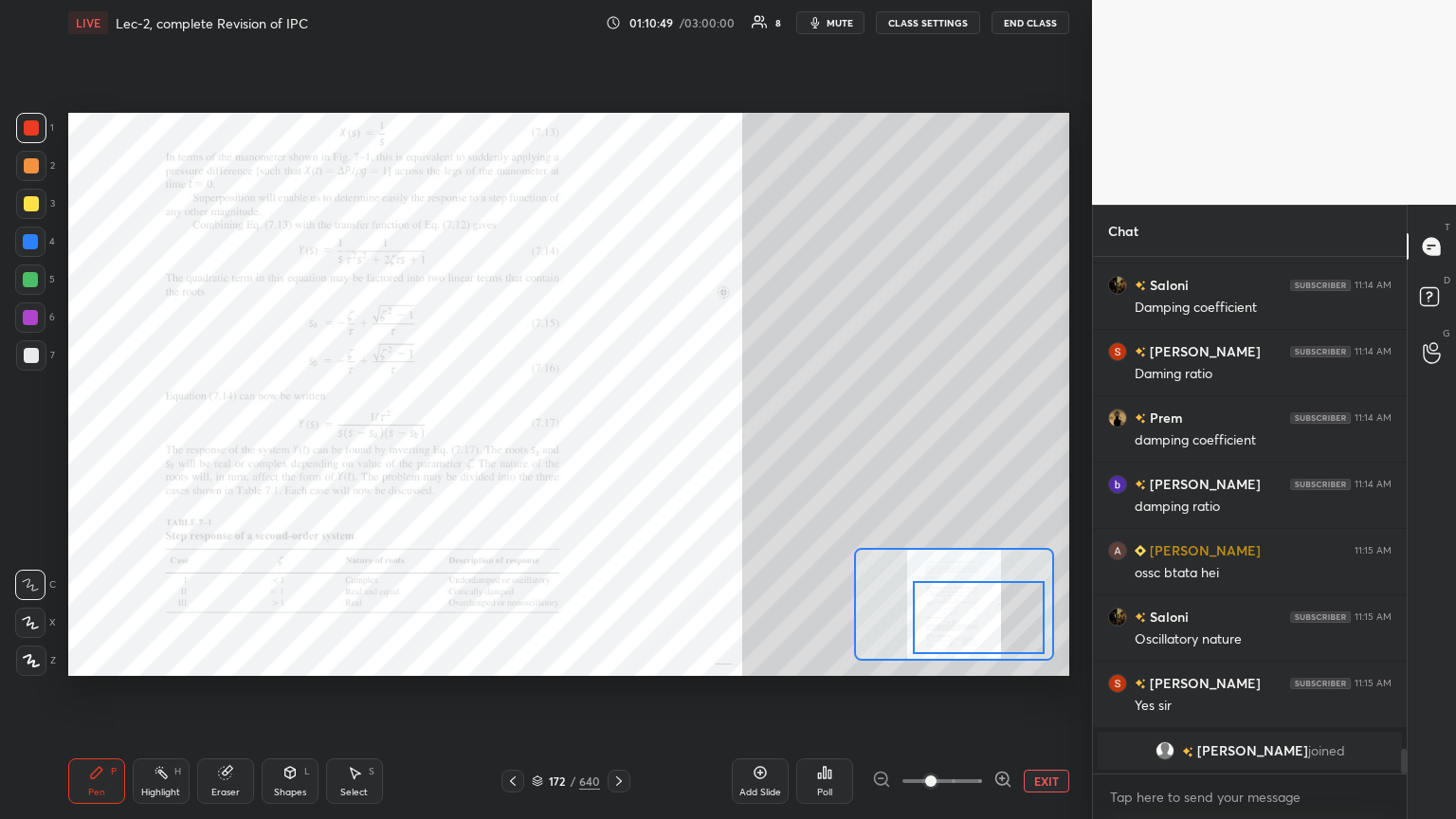 click at bounding box center [978, 617] 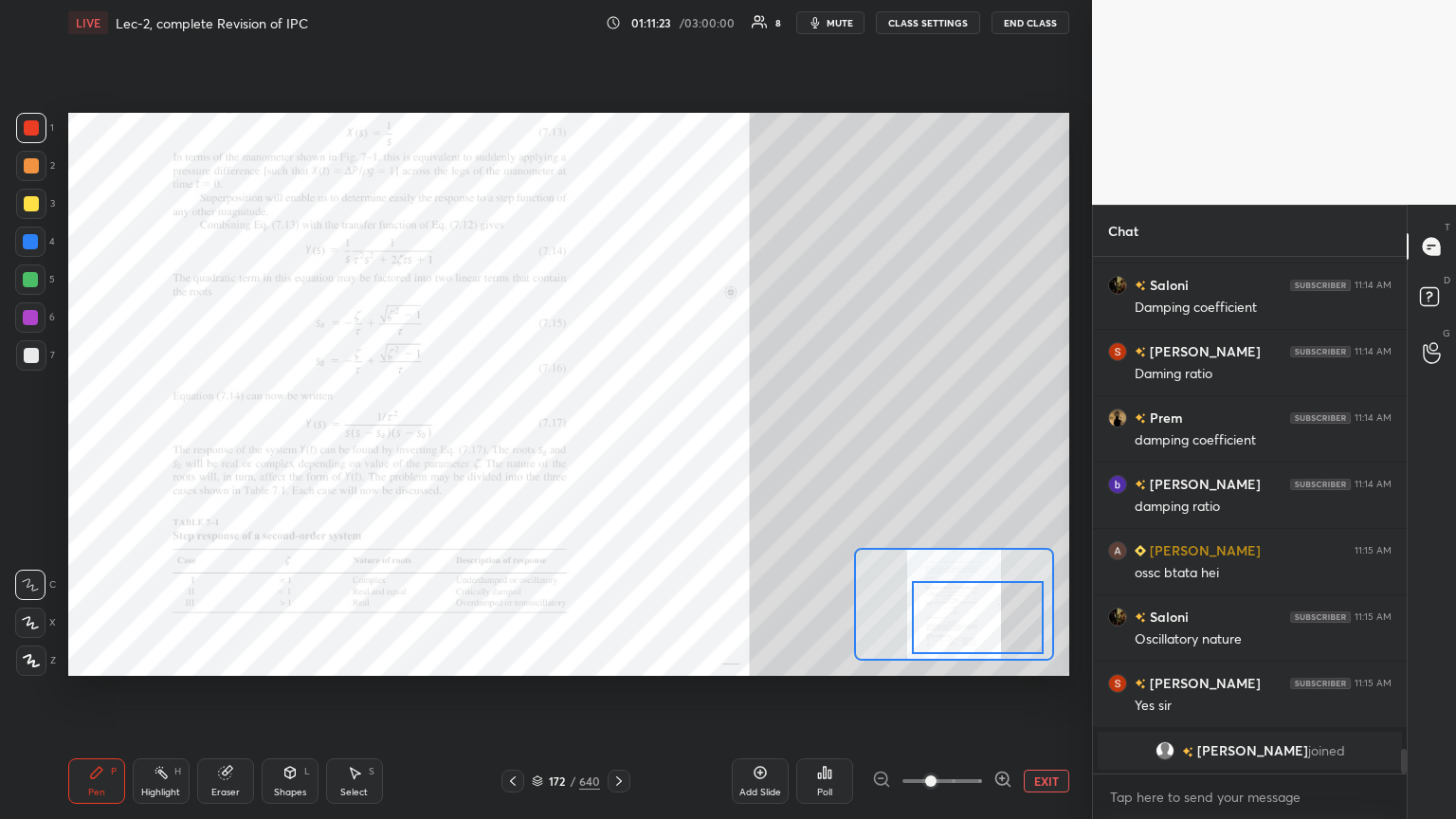 click on "Shapes" at bounding box center [290, 792] 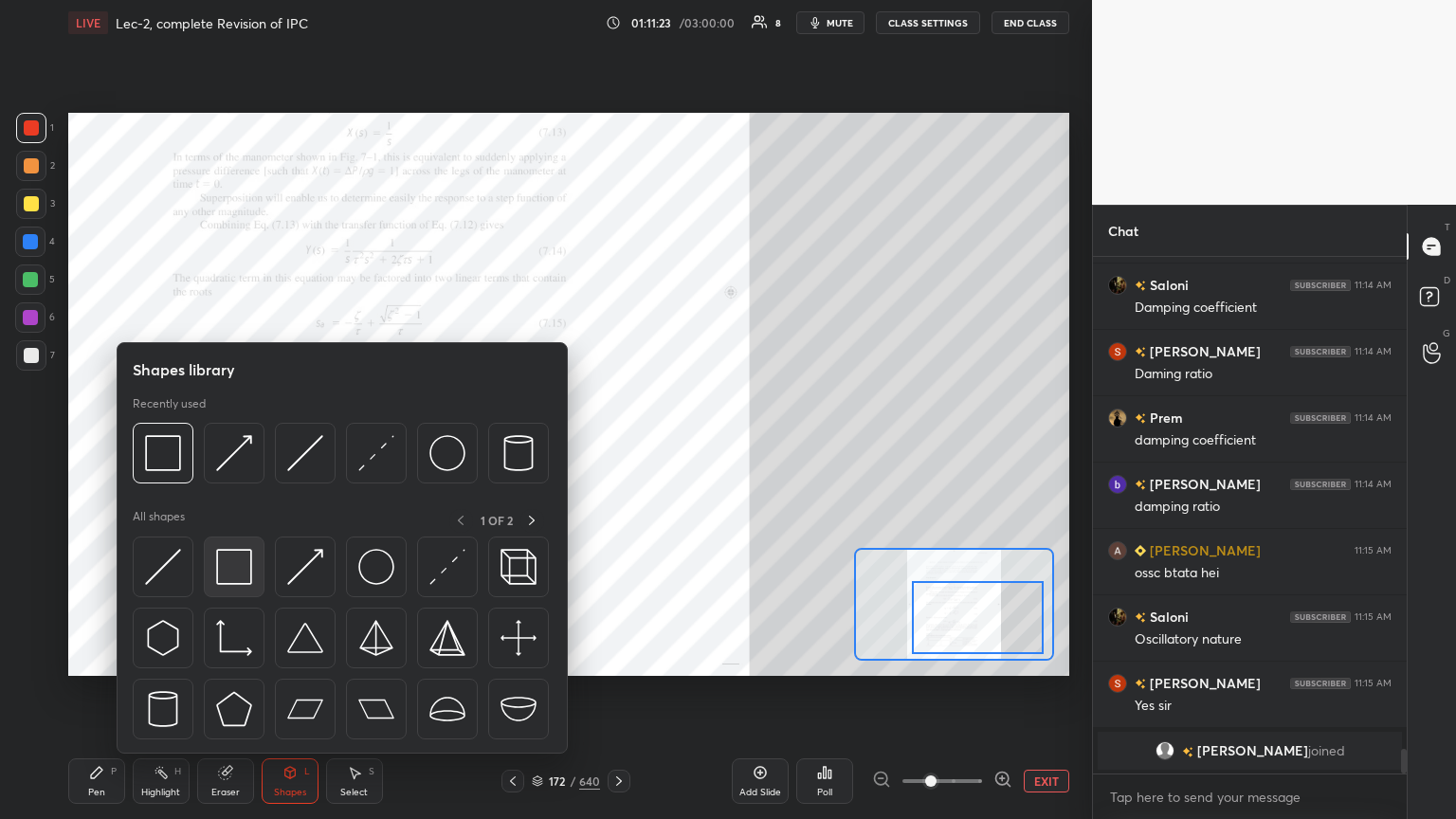 click at bounding box center [234, 567] 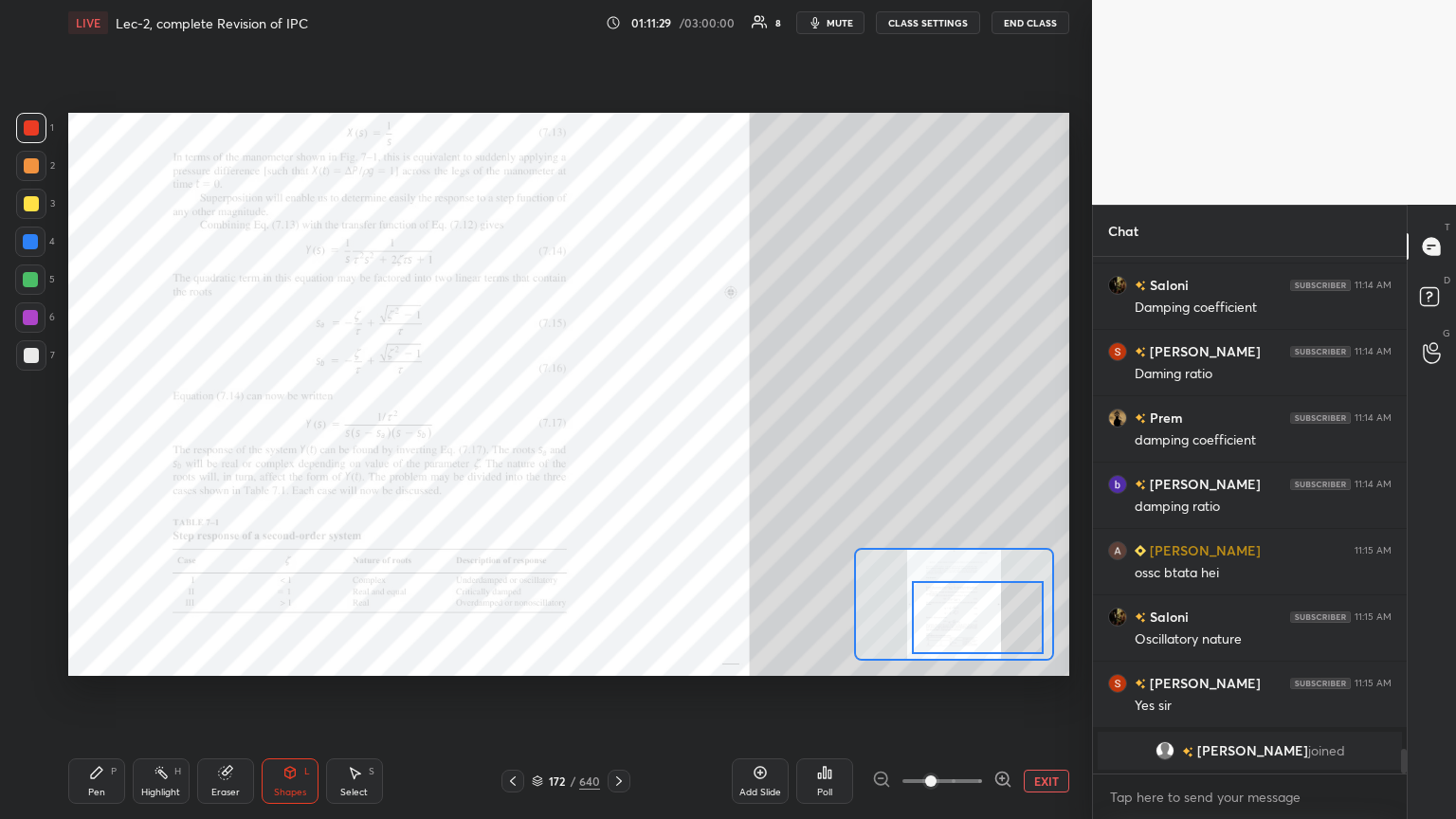 click on "Pen P" at bounding box center (97, 781) 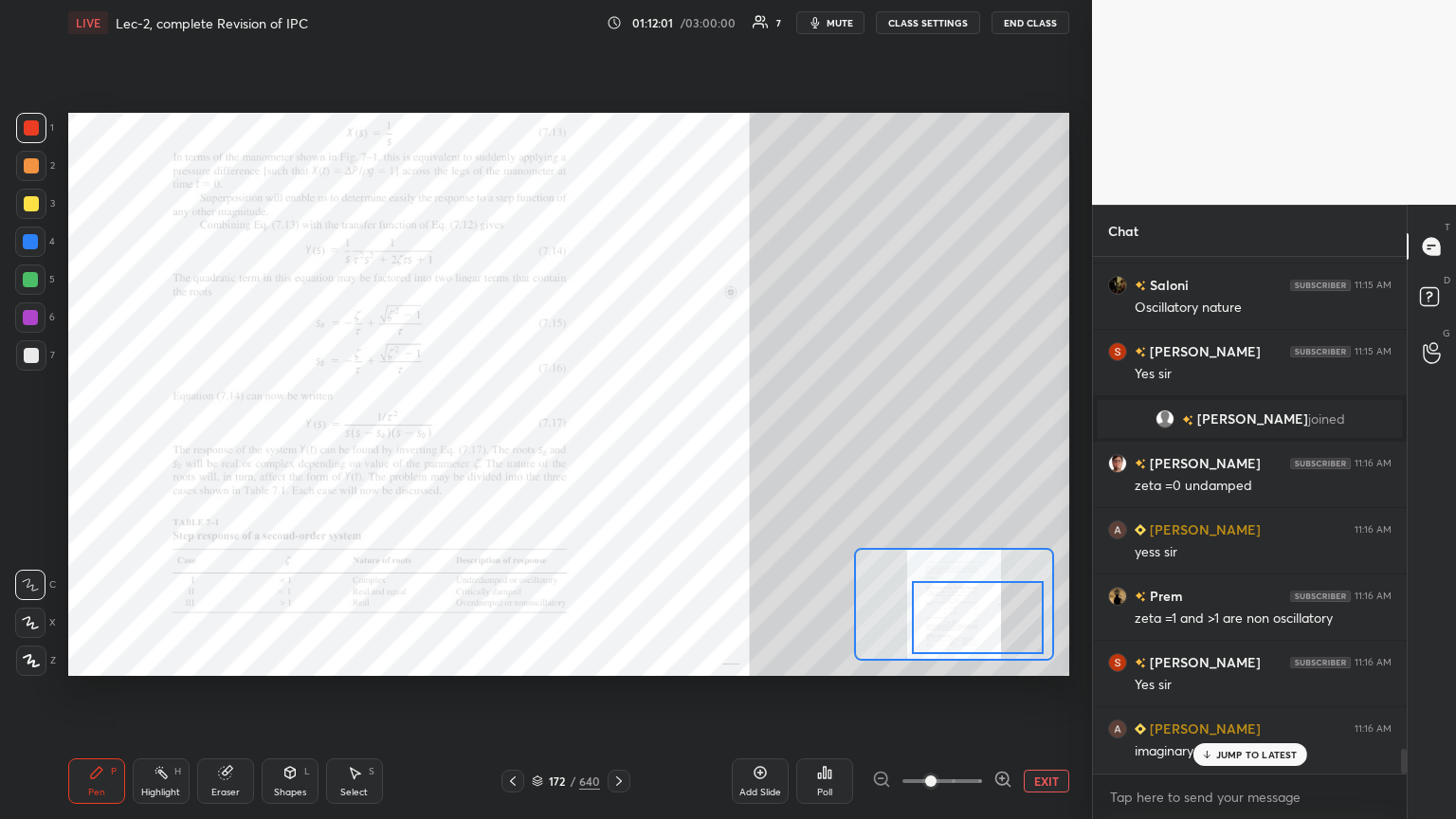 scroll, scrollTop: 10344, scrollLeft: 0, axis: vertical 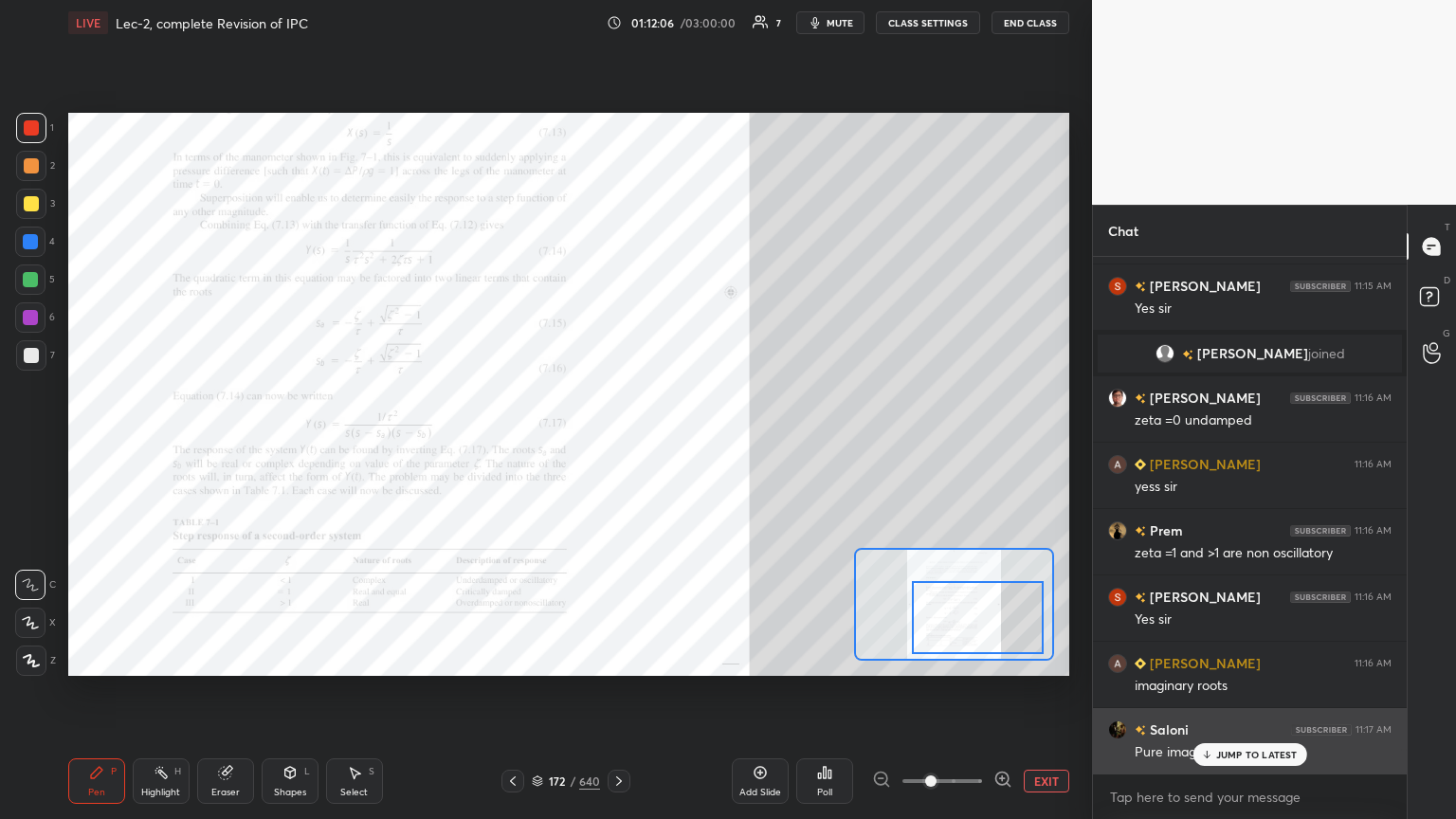 click on "JUMP TO LATEST" at bounding box center [1249, 755] 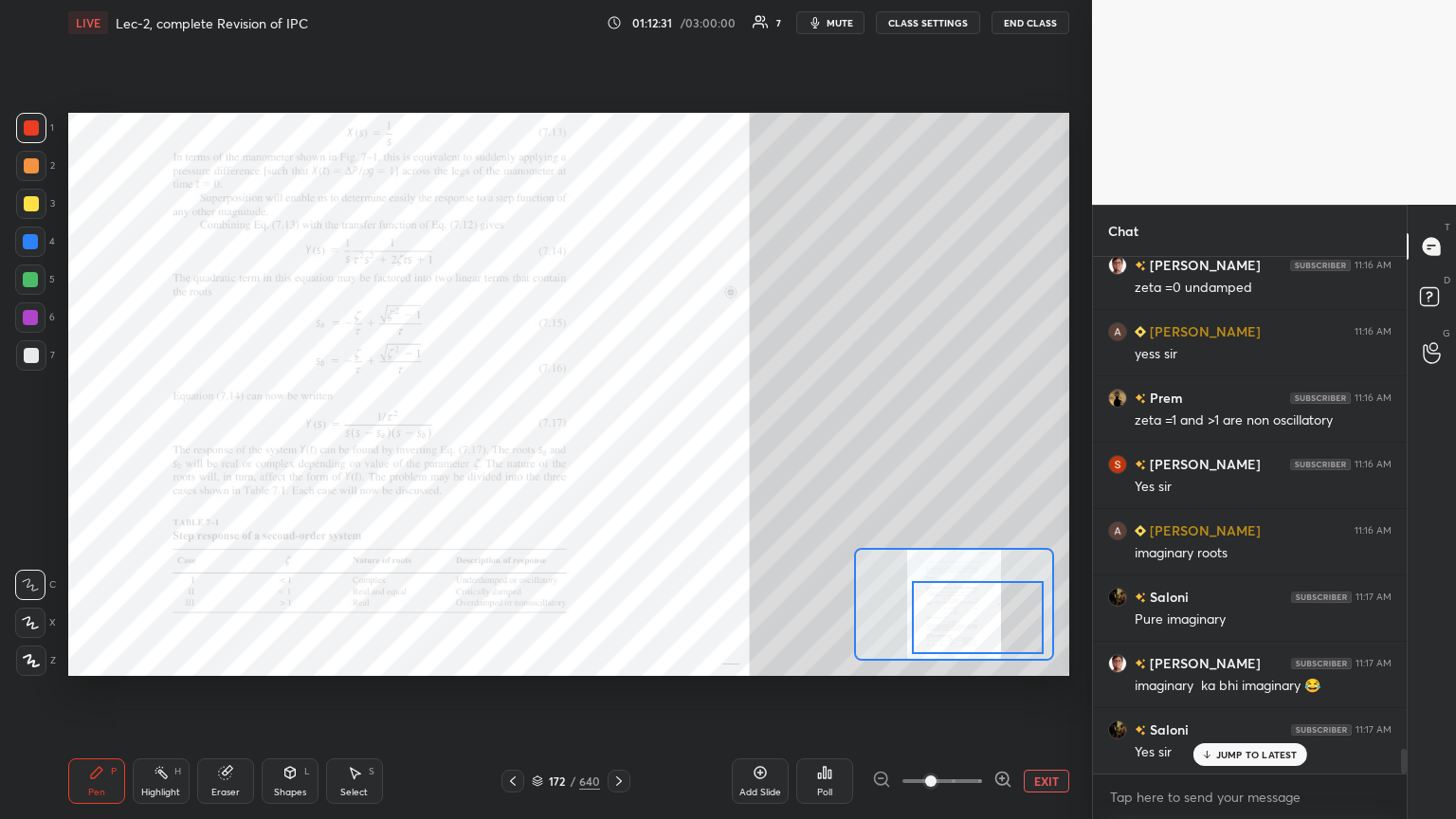 scroll, scrollTop: 10544, scrollLeft: 0, axis: vertical 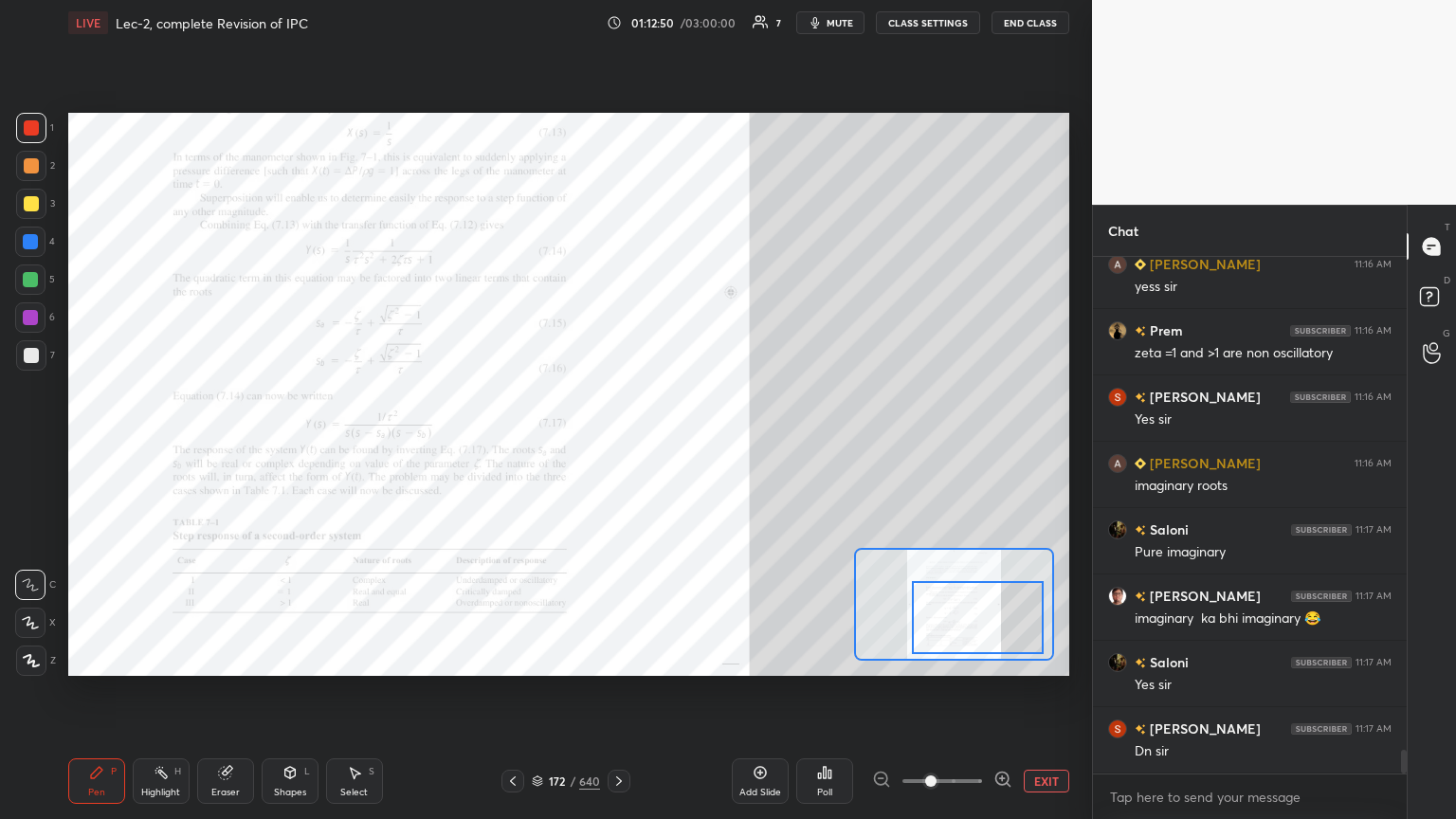 click at bounding box center [30, 280] 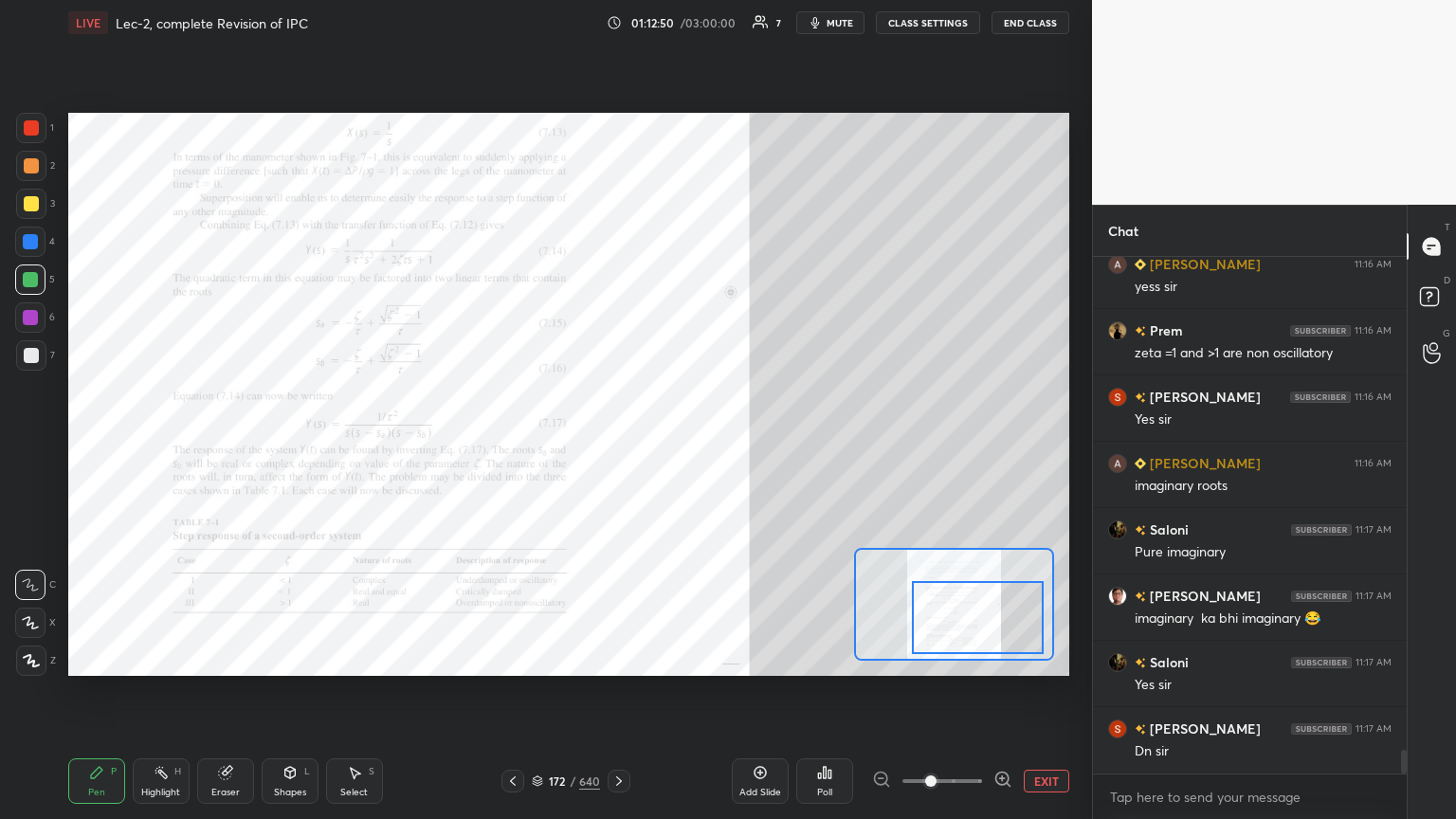 drag, startPoint x: 30, startPoint y: 322, endPoint x: 24, endPoint y: 334, distance: 13.416408 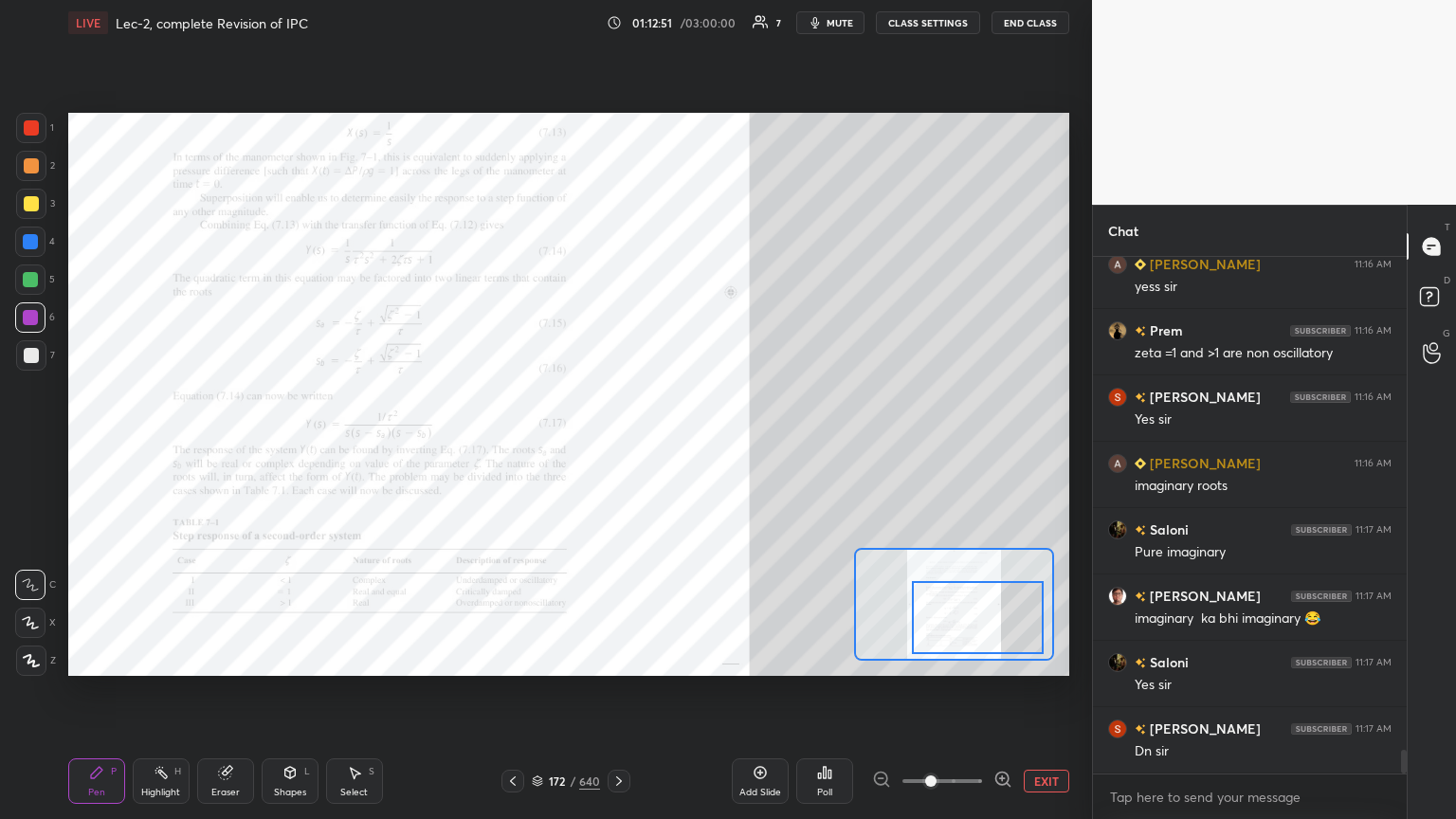 click at bounding box center [31, 355] 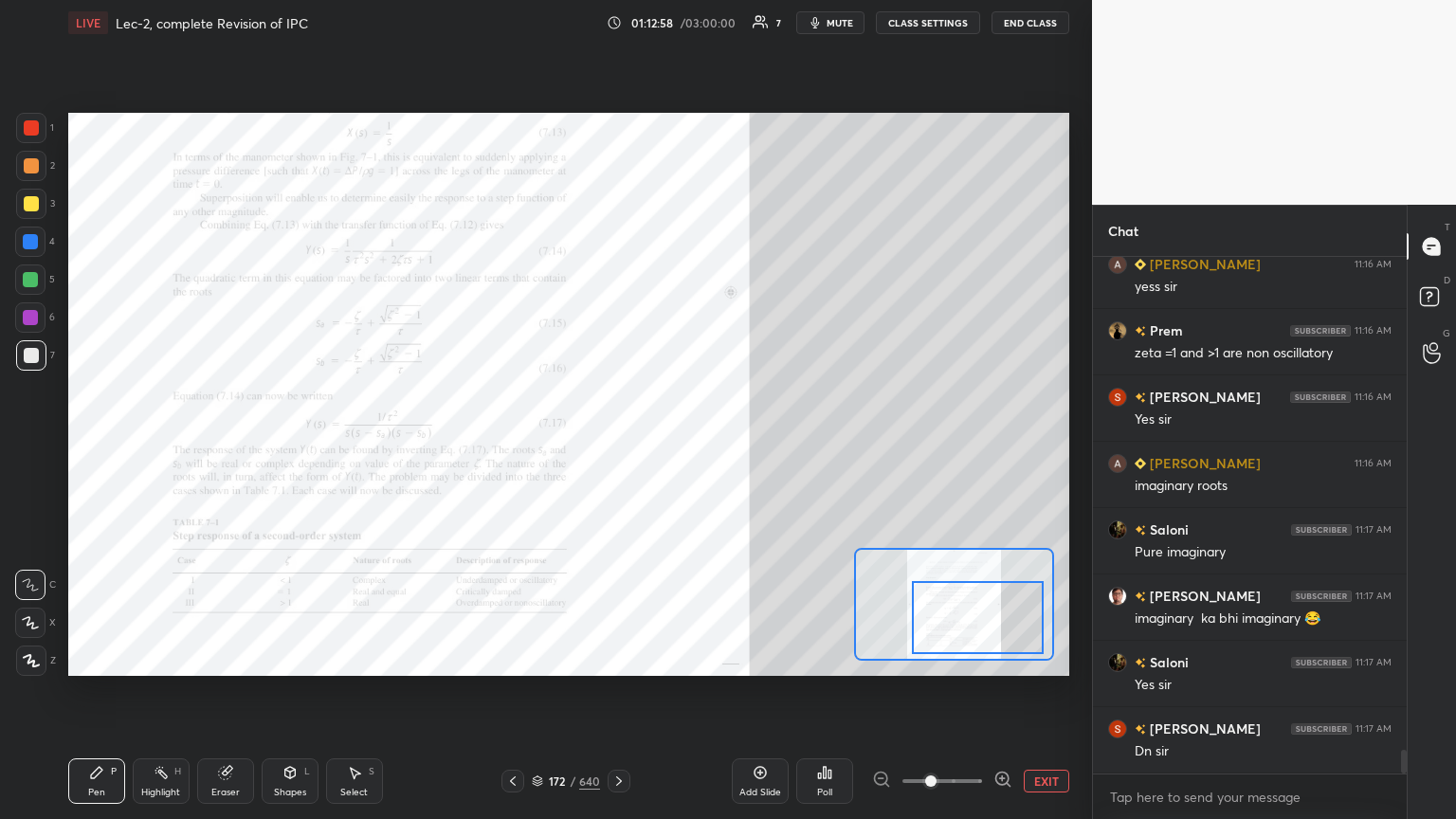 click 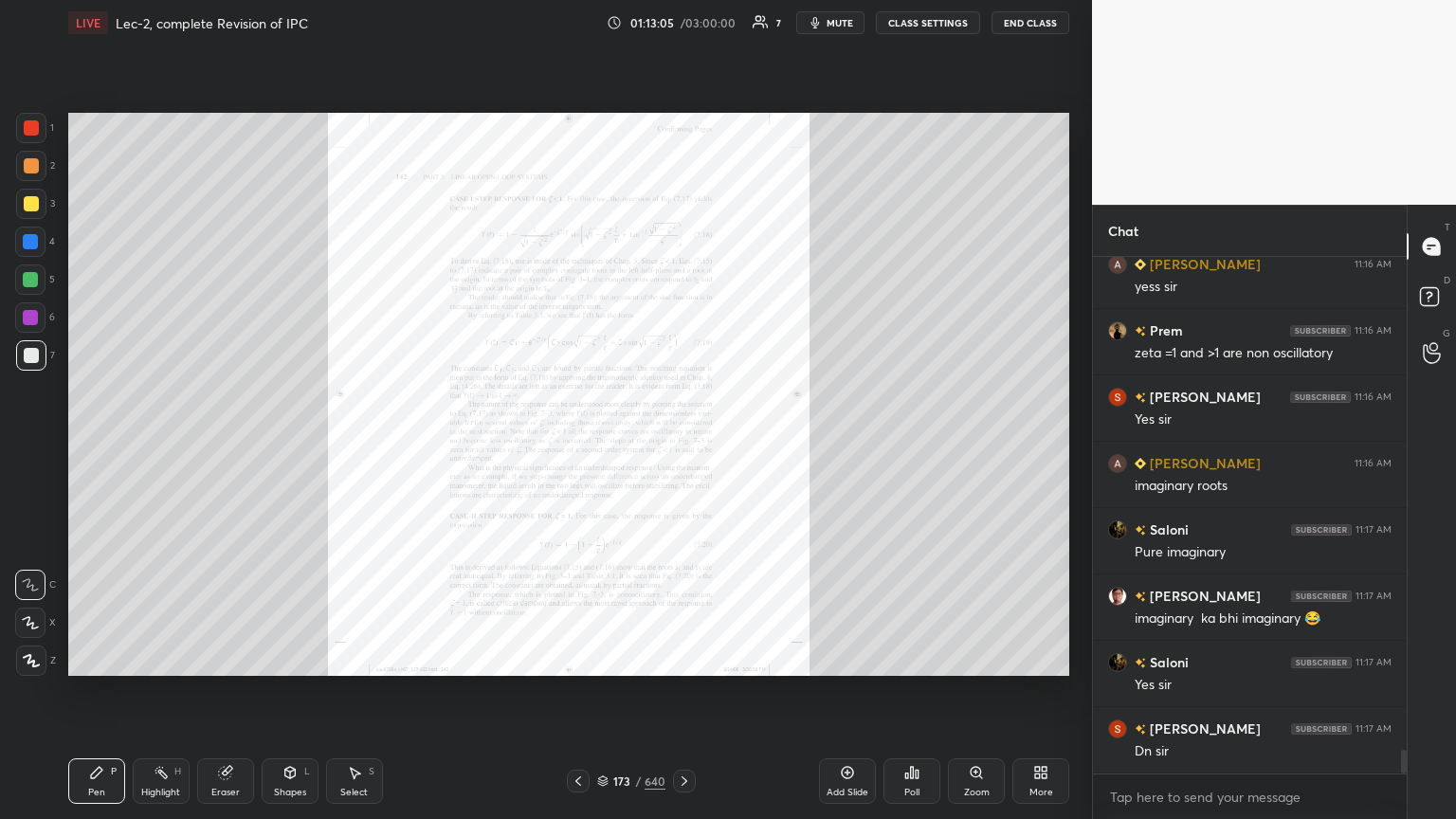 click on "Zoom" at bounding box center [976, 792] 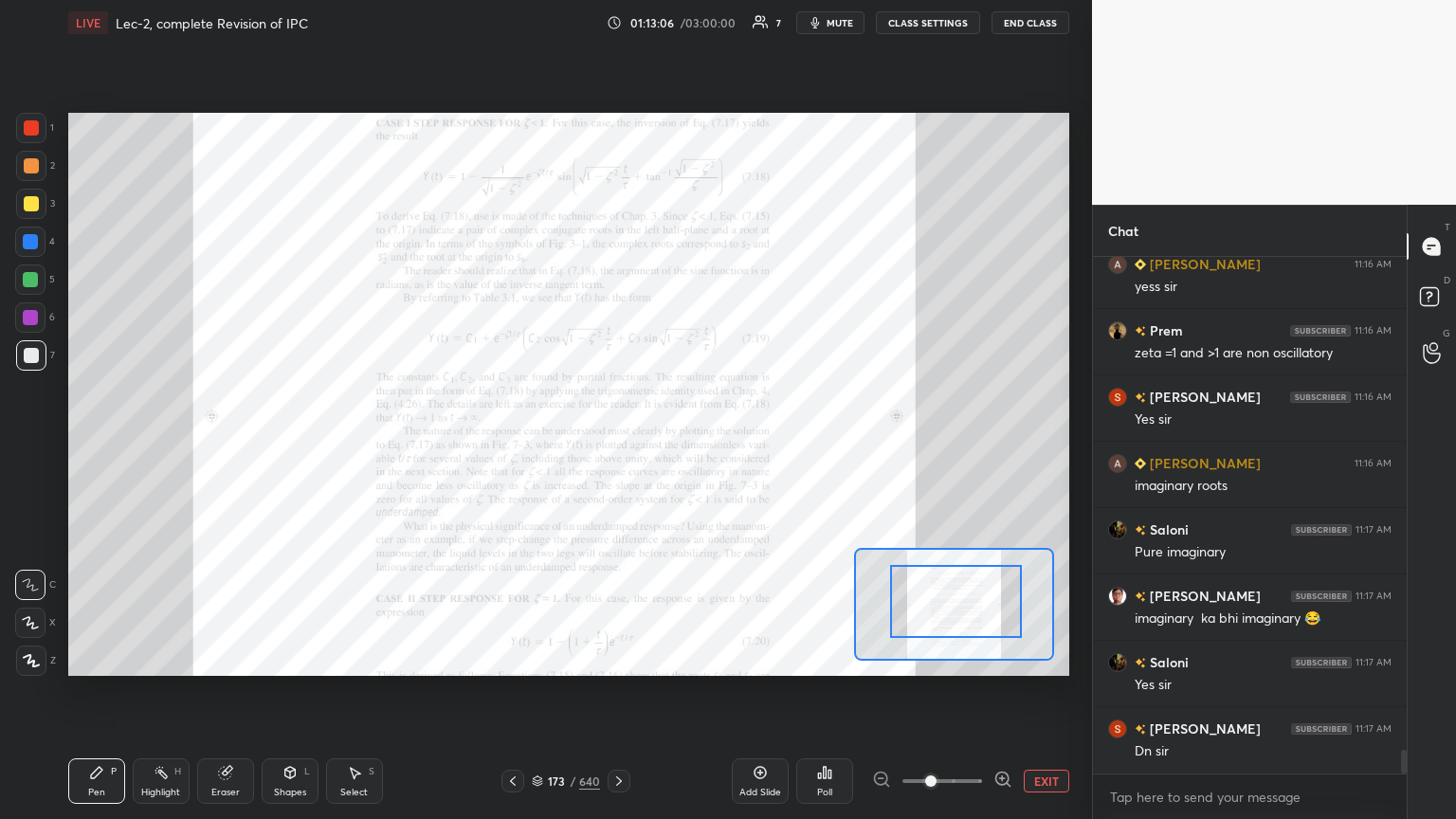 drag, startPoint x: 954, startPoint y: 623, endPoint x: 974, endPoint y: 595, distance: 34.4093 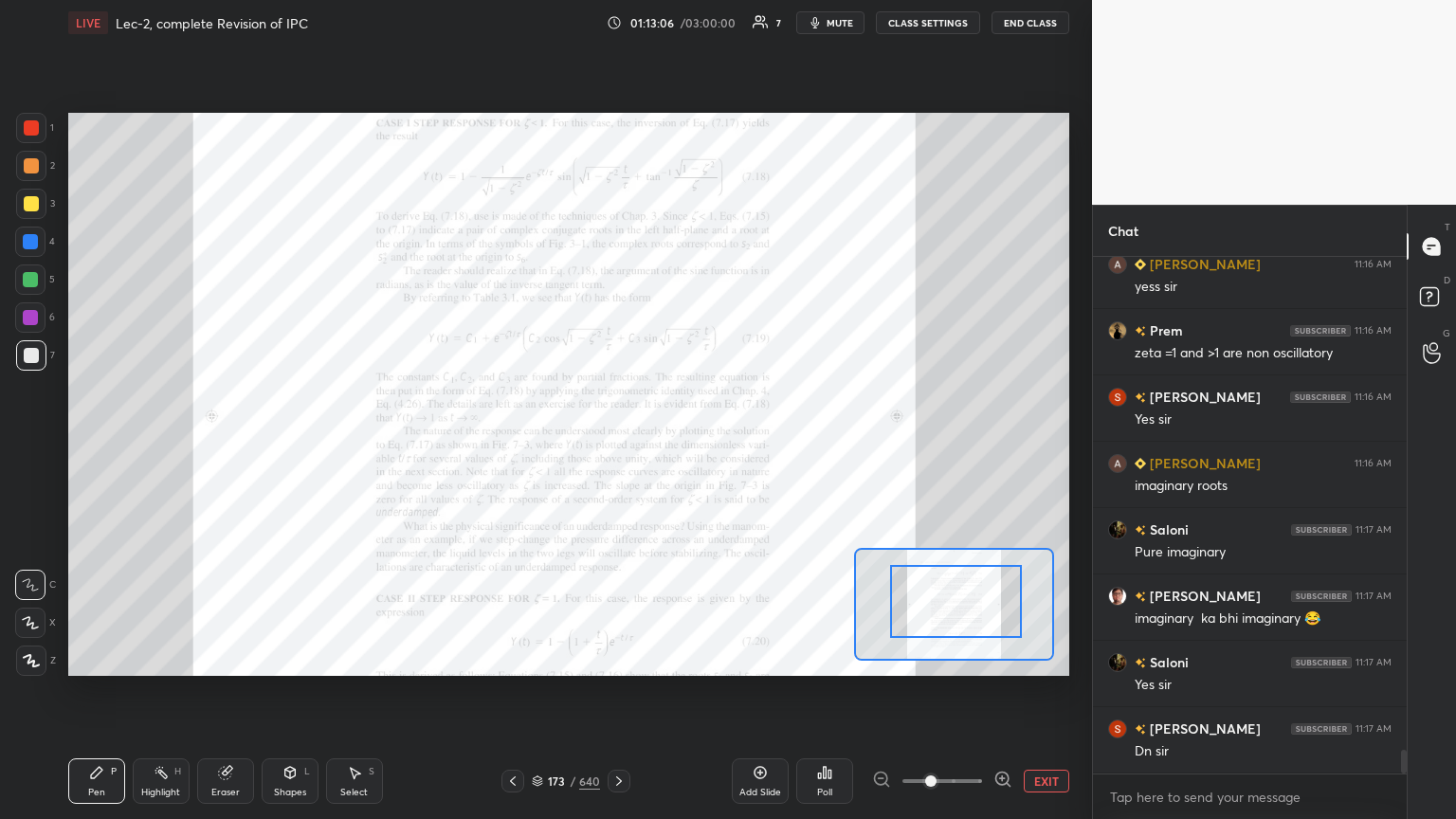 drag, startPoint x: 970, startPoint y: 608, endPoint x: 978, endPoint y: 597, distance: 13.60147 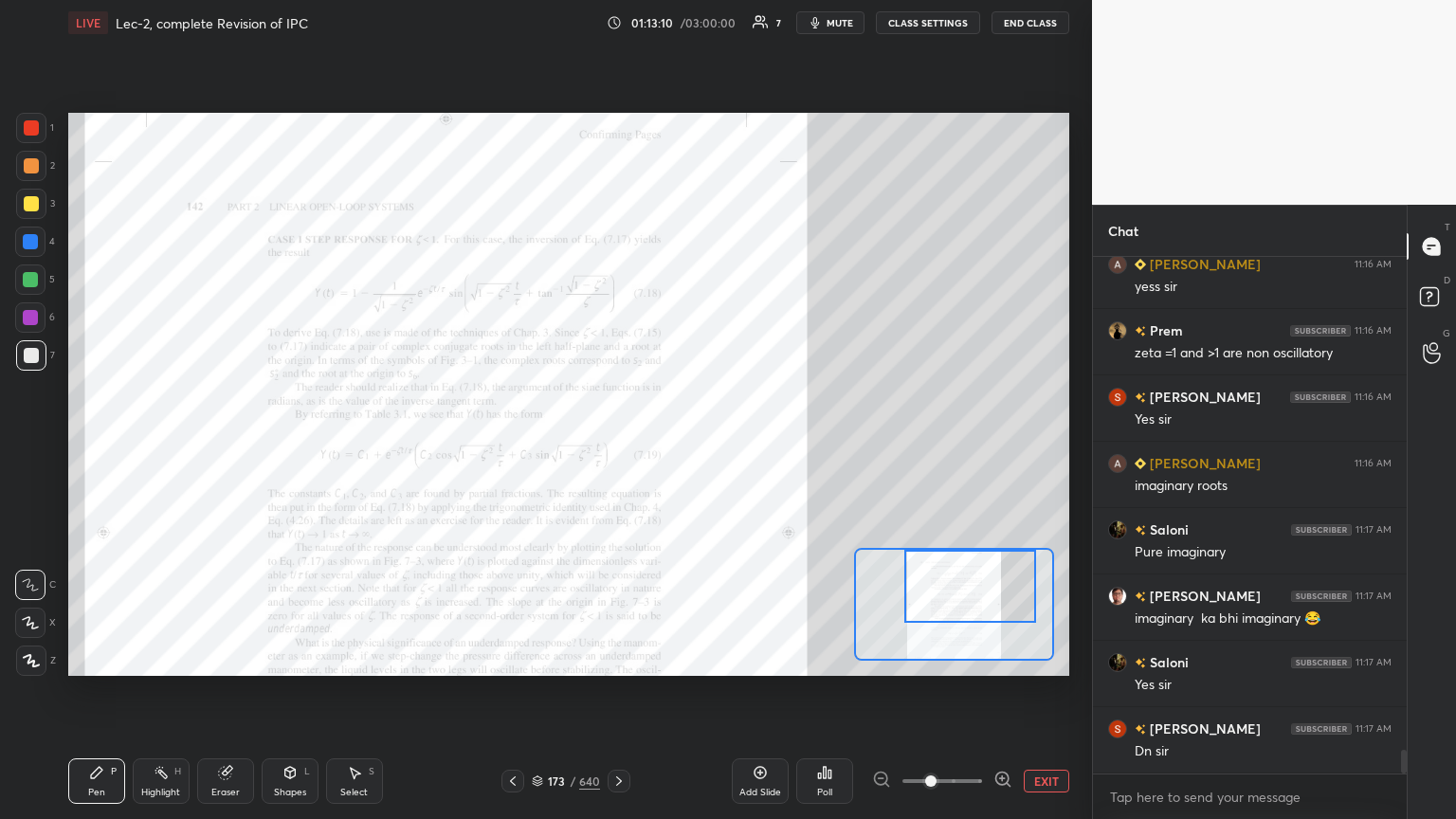 drag, startPoint x: 34, startPoint y: 133, endPoint x: 42, endPoint y: 141, distance: 11.3137085 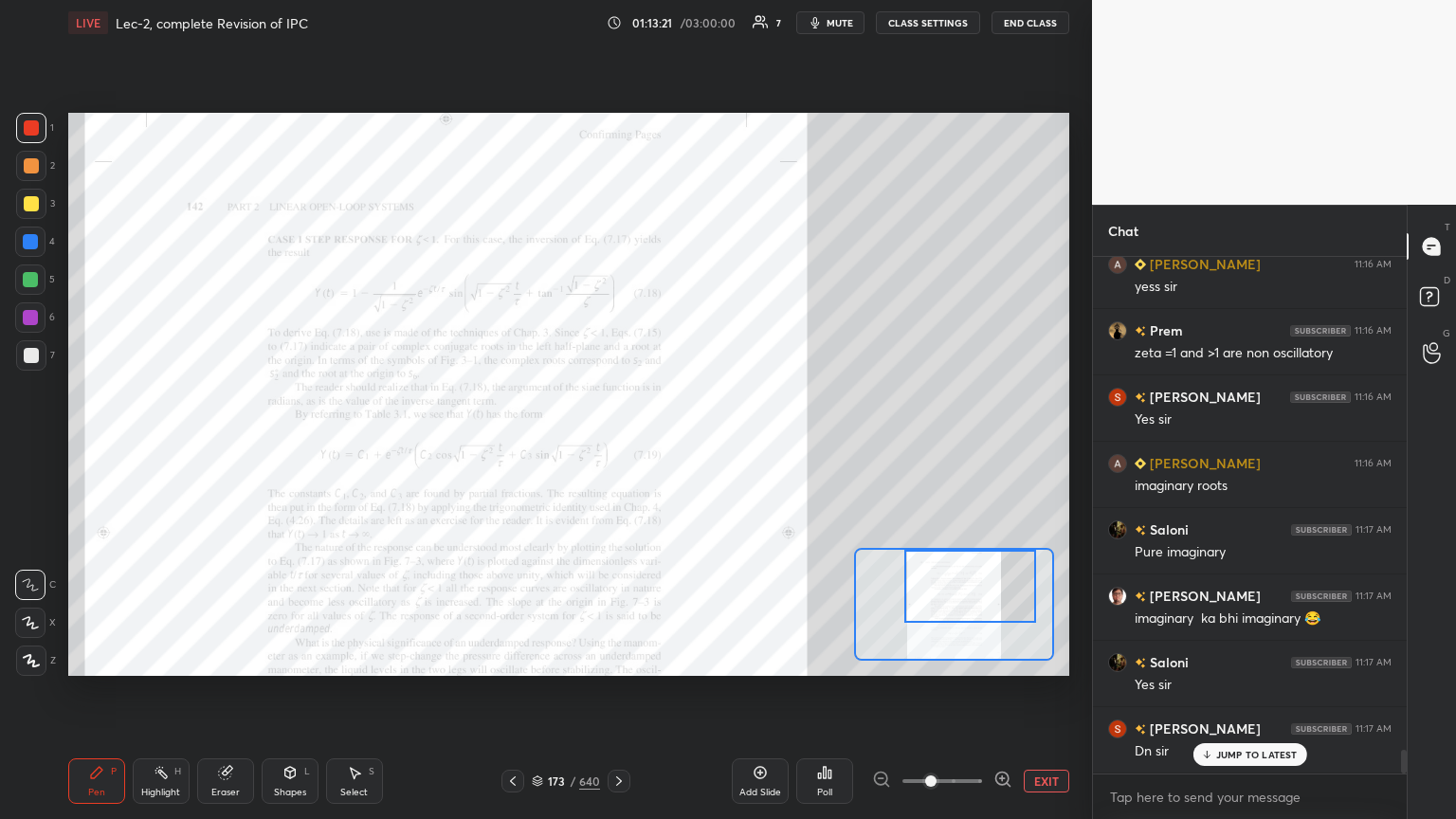 scroll, scrollTop: 10609, scrollLeft: 0, axis: vertical 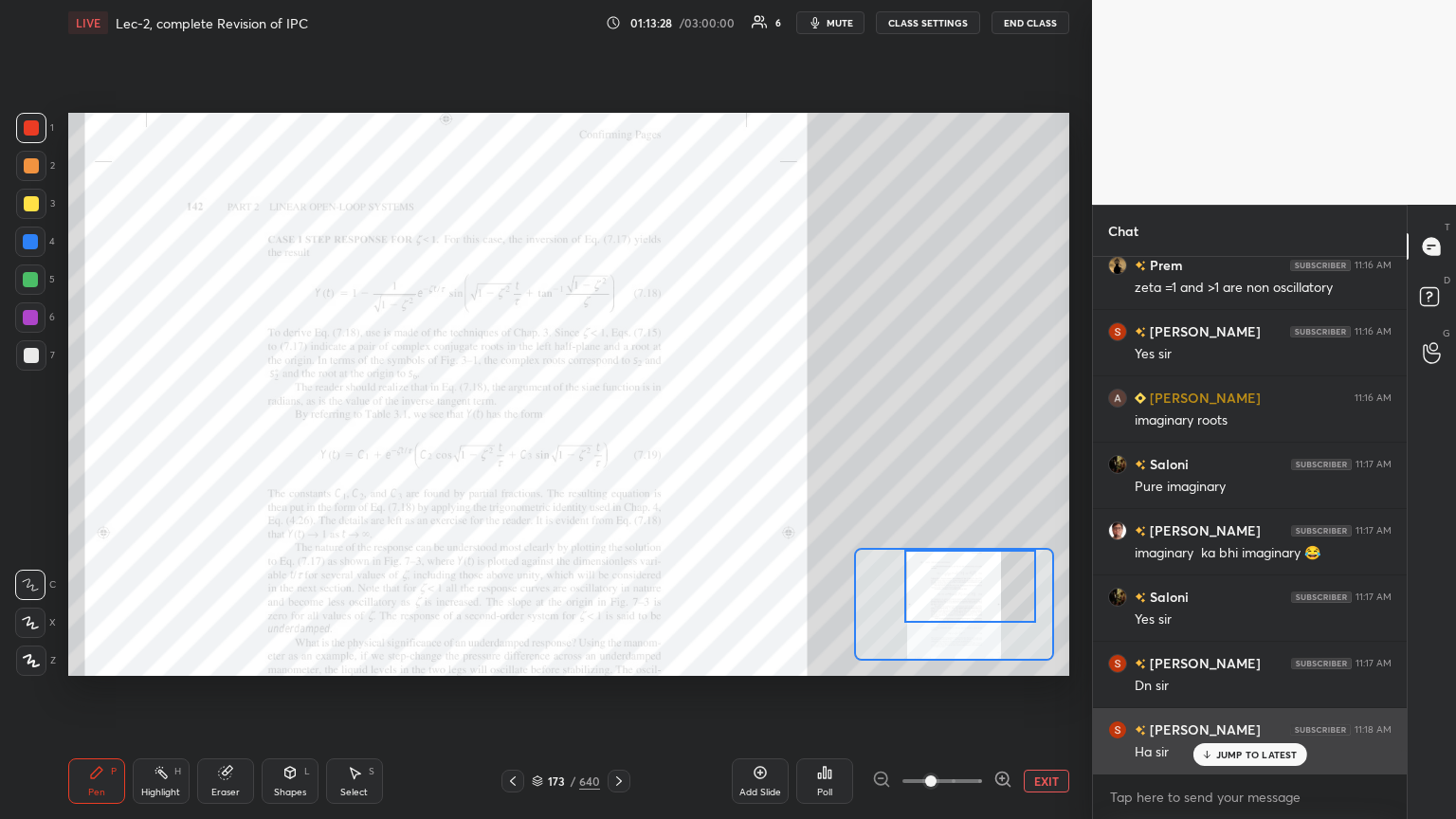 click on "JUMP TO LATEST" at bounding box center [1257, 755] 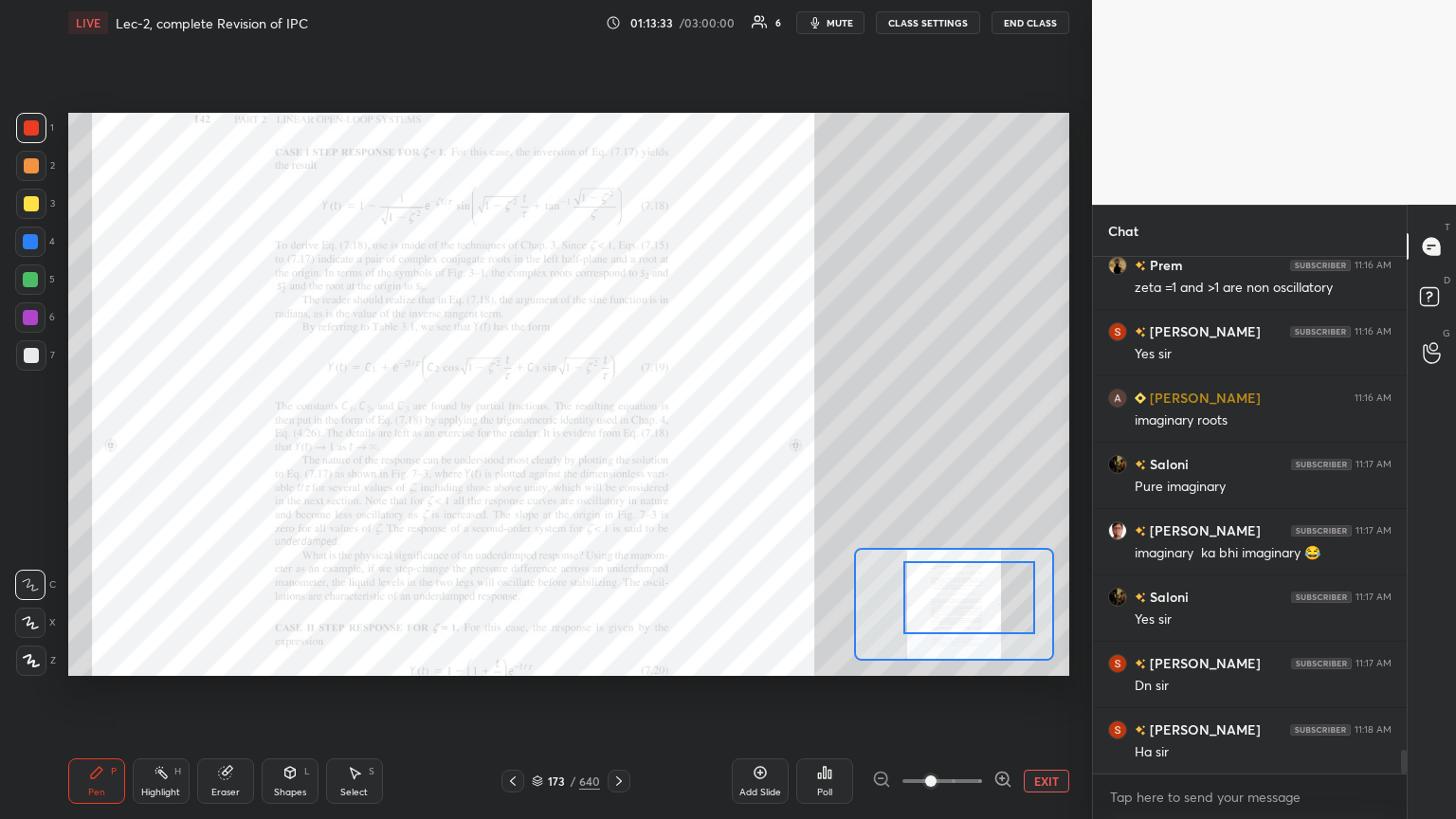 drag, startPoint x: 995, startPoint y: 590, endPoint x: 994, endPoint y: 601, distance: 11.045361 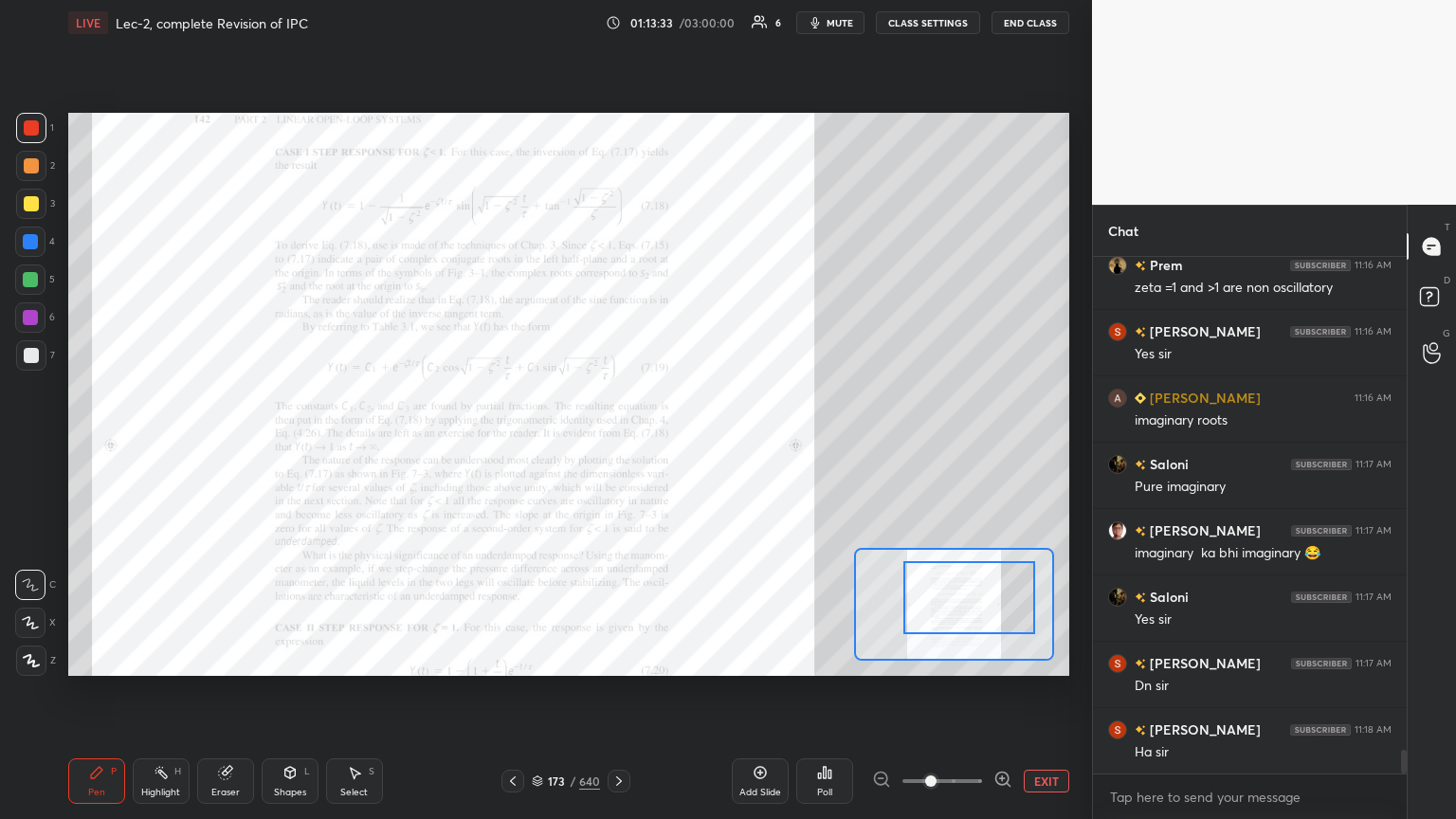 click at bounding box center [969, 597] 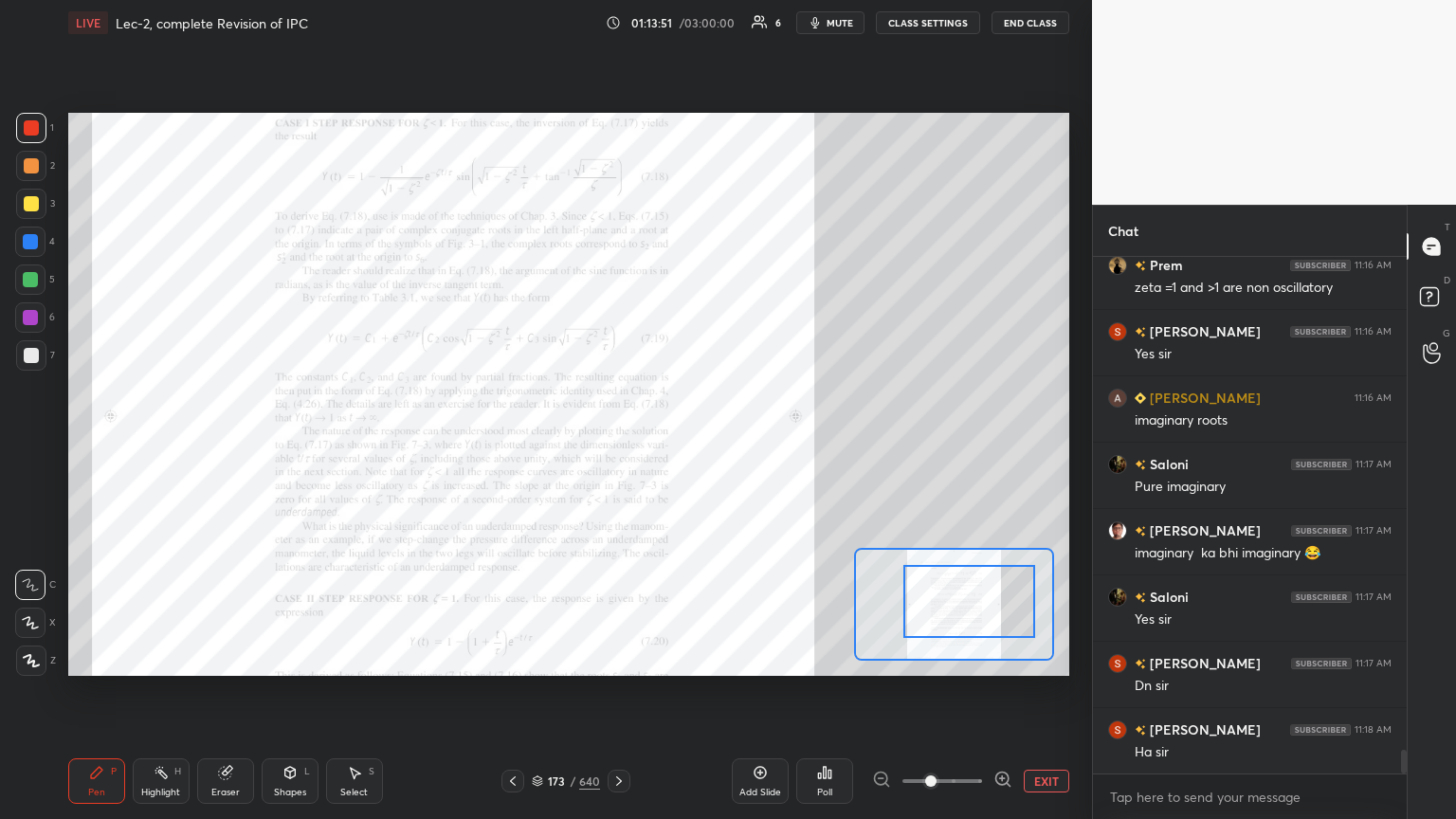 click at bounding box center [969, 601] 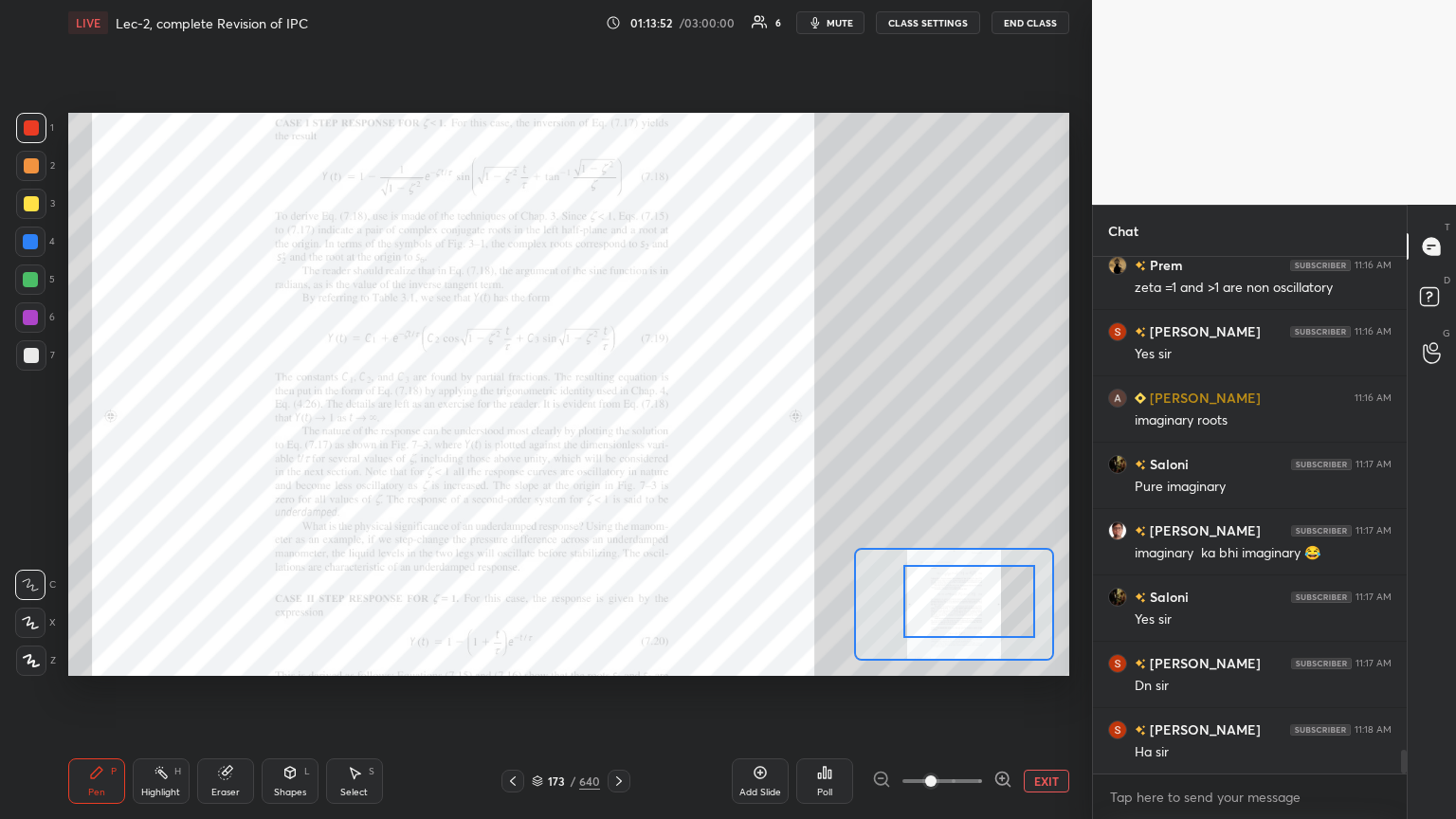 drag, startPoint x: 298, startPoint y: 782, endPoint x: 289, endPoint y: 770, distance: 15 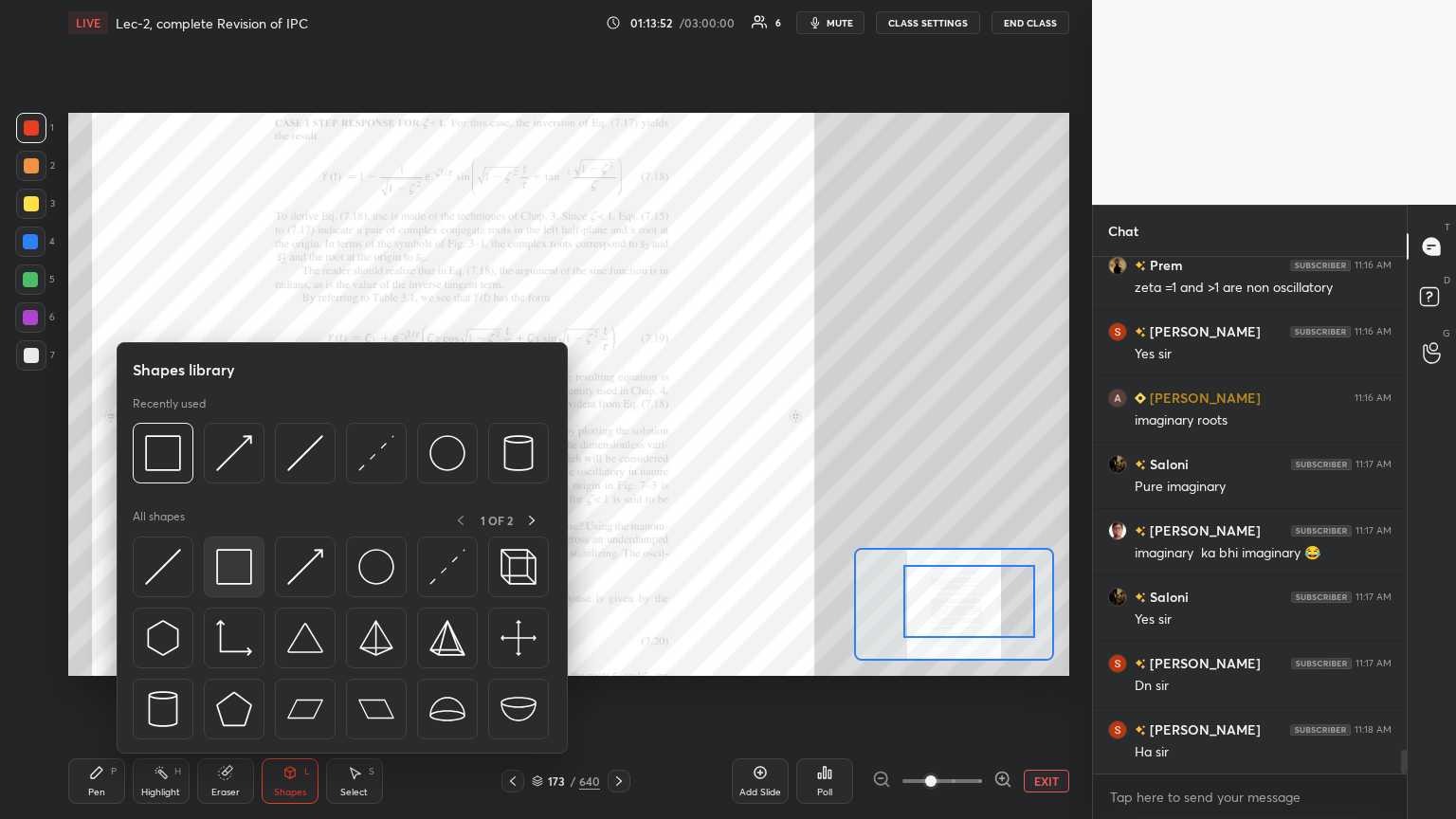 click at bounding box center [234, 567] 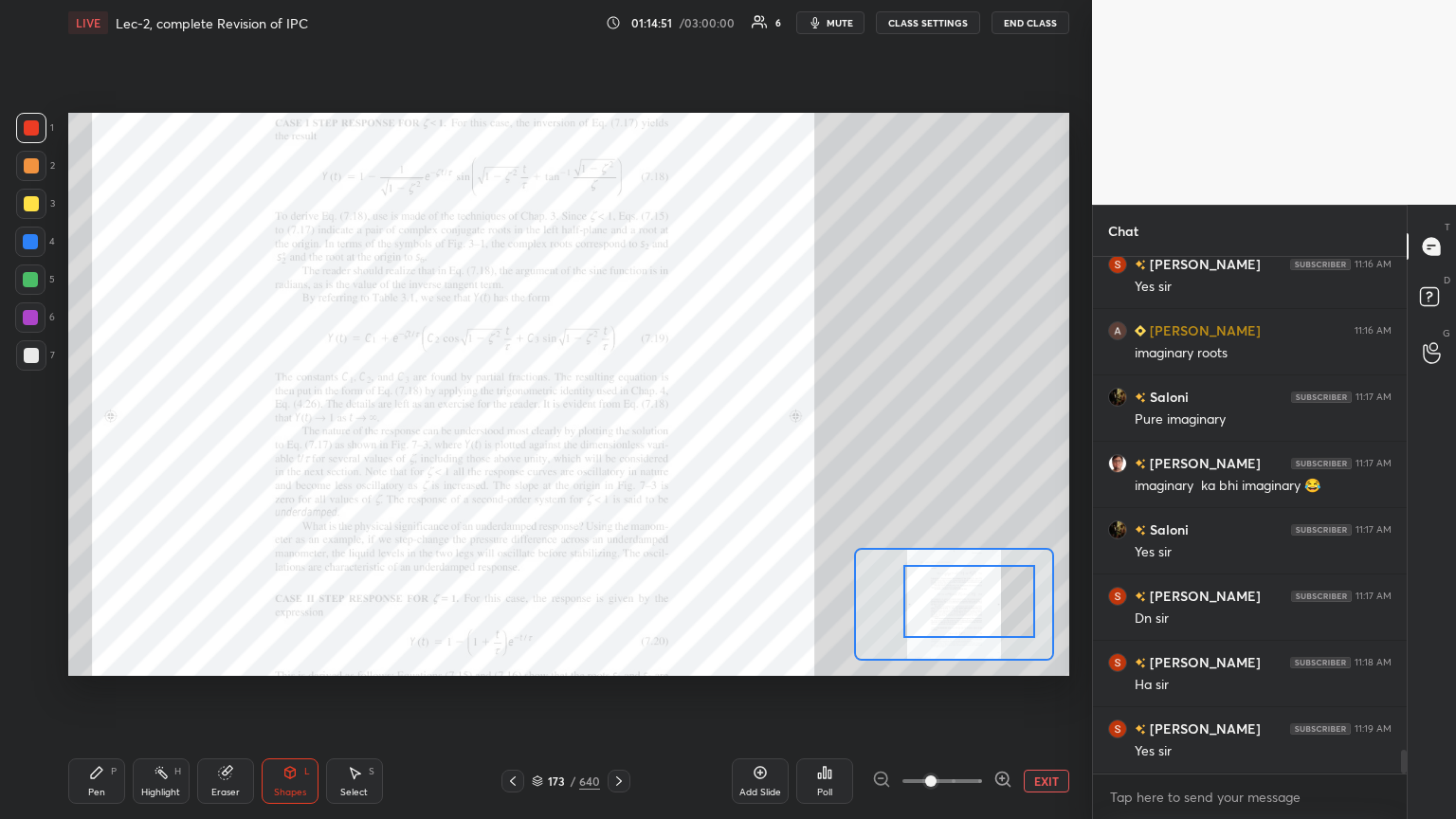 scroll, scrollTop: 10695, scrollLeft: 0, axis: vertical 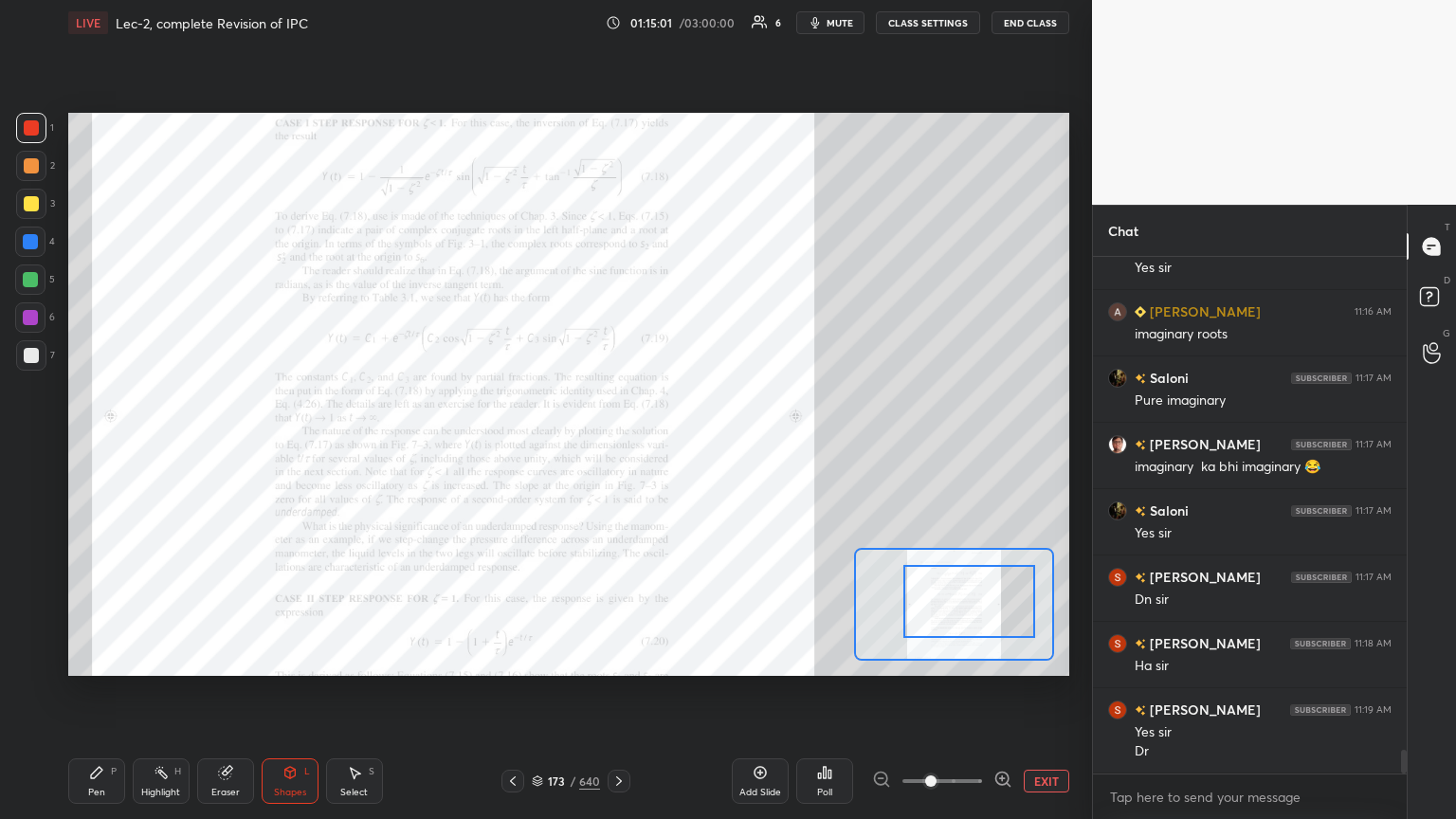 click on "Shapes" at bounding box center [290, 792] 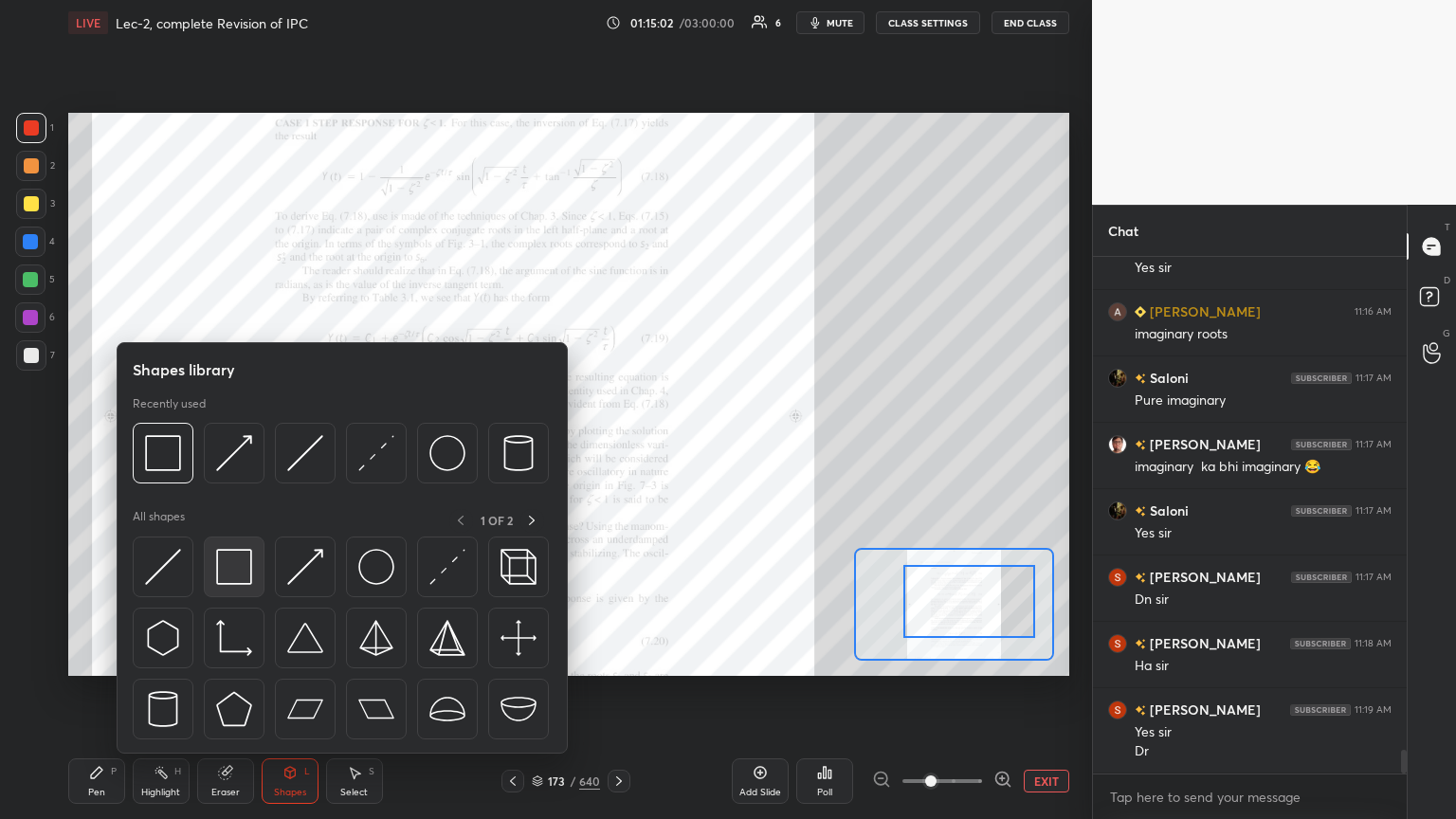 click at bounding box center (234, 567) 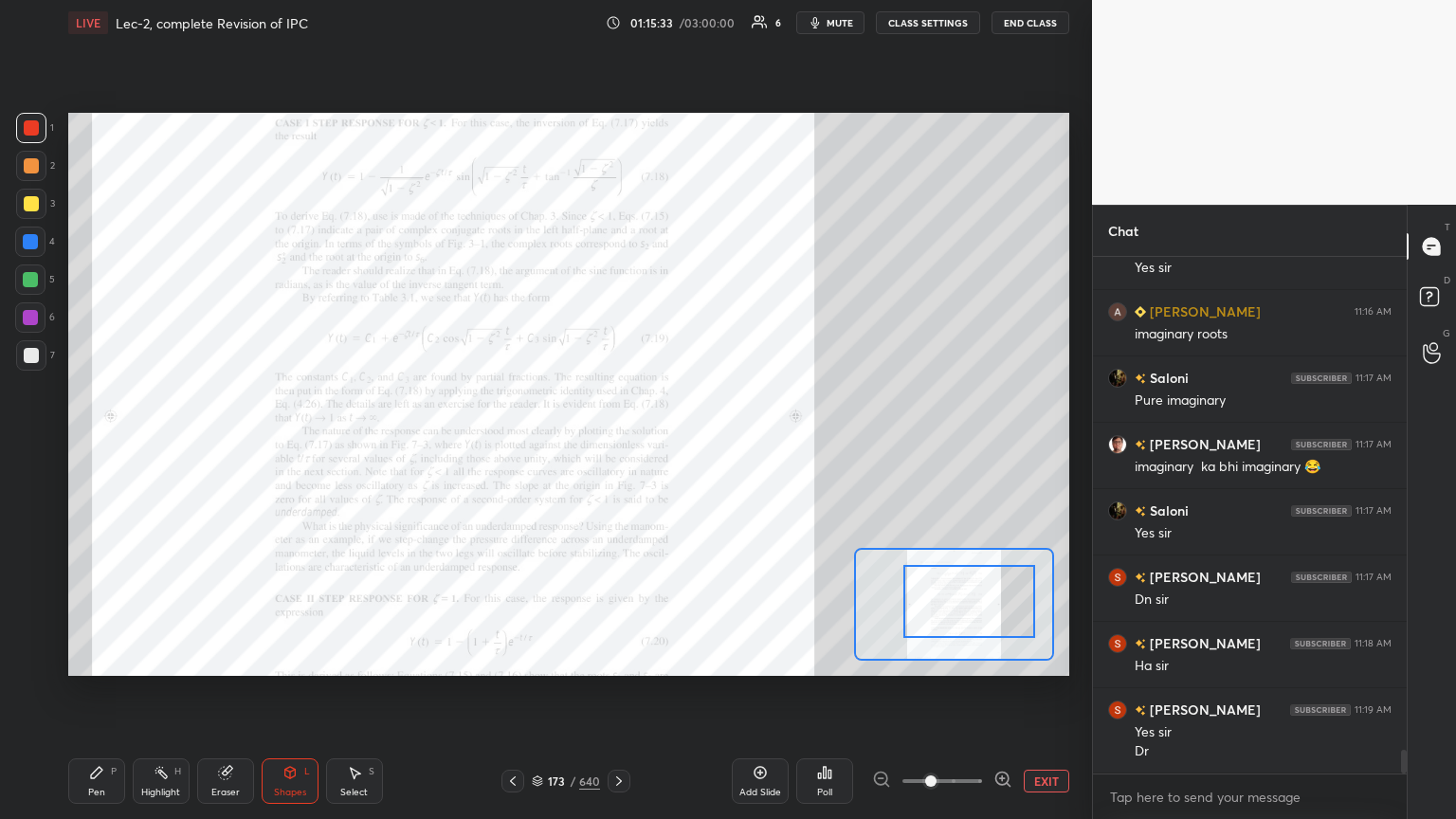 scroll, scrollTop: 10761, scrollLeft: 0, axis: vertical 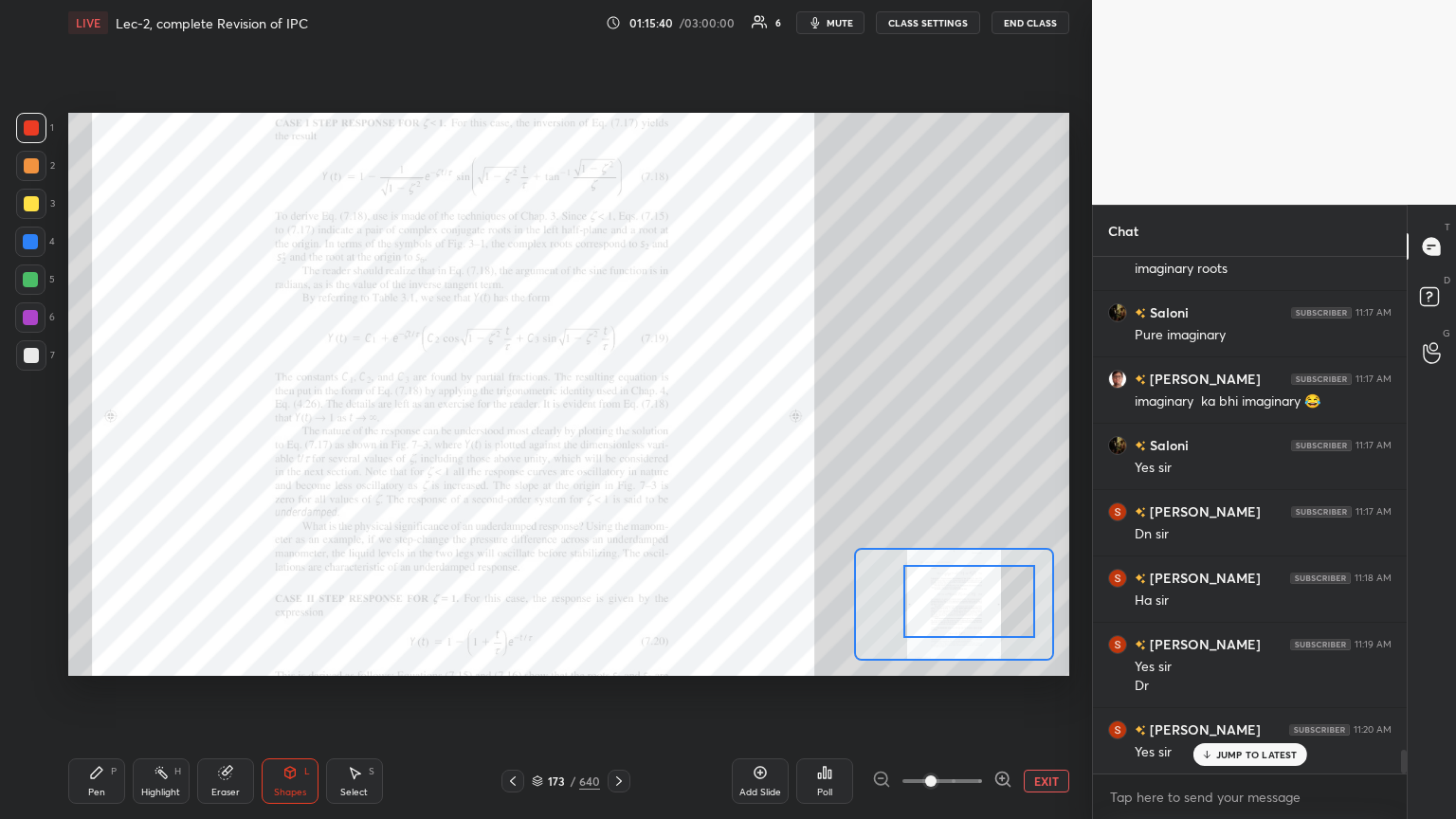 click on "Pen" at bounding box center (97, 792) 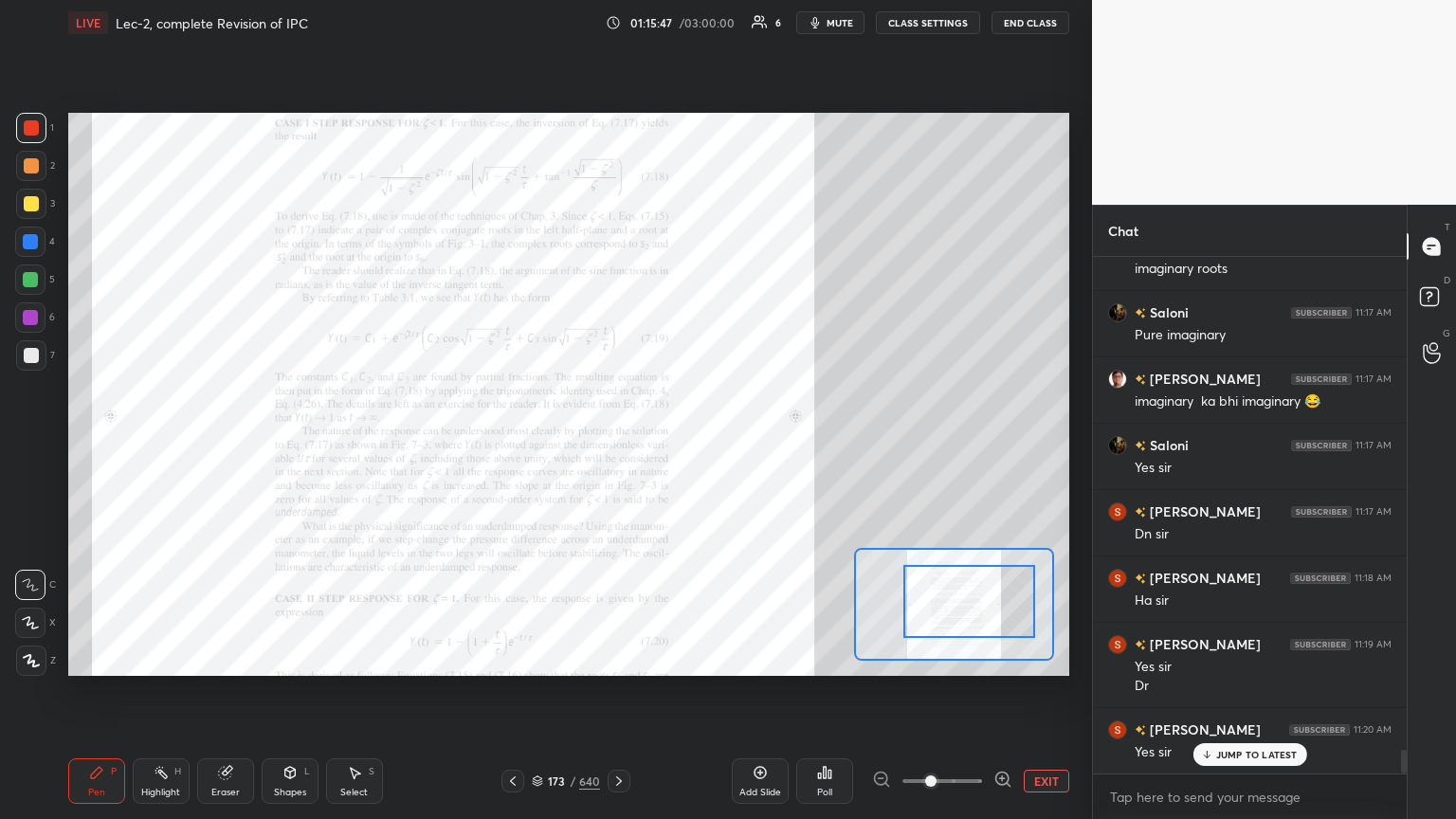 click on "Shapes" at bounding box center [290, 792] 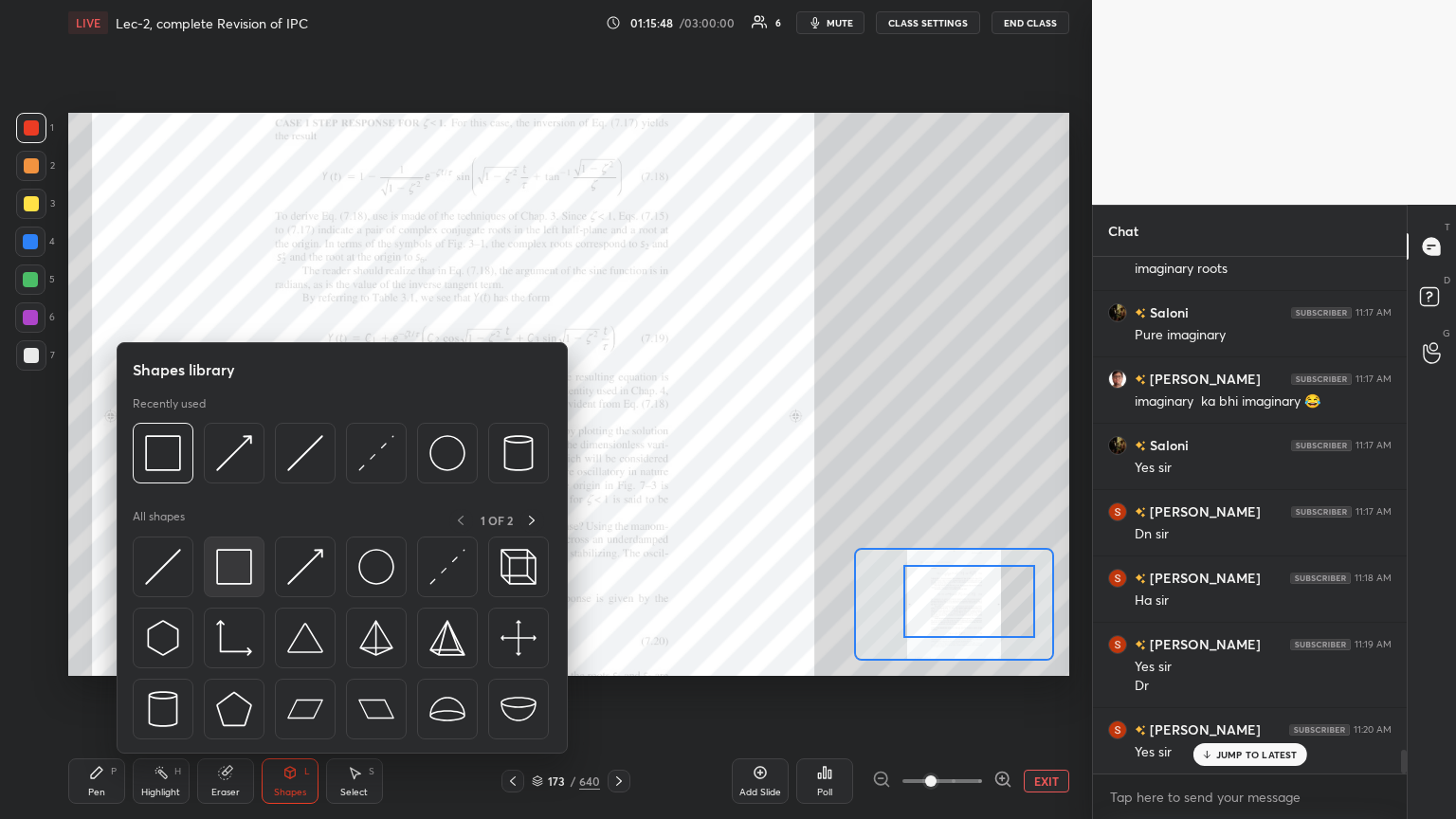 click at bounding box center [234, 567] 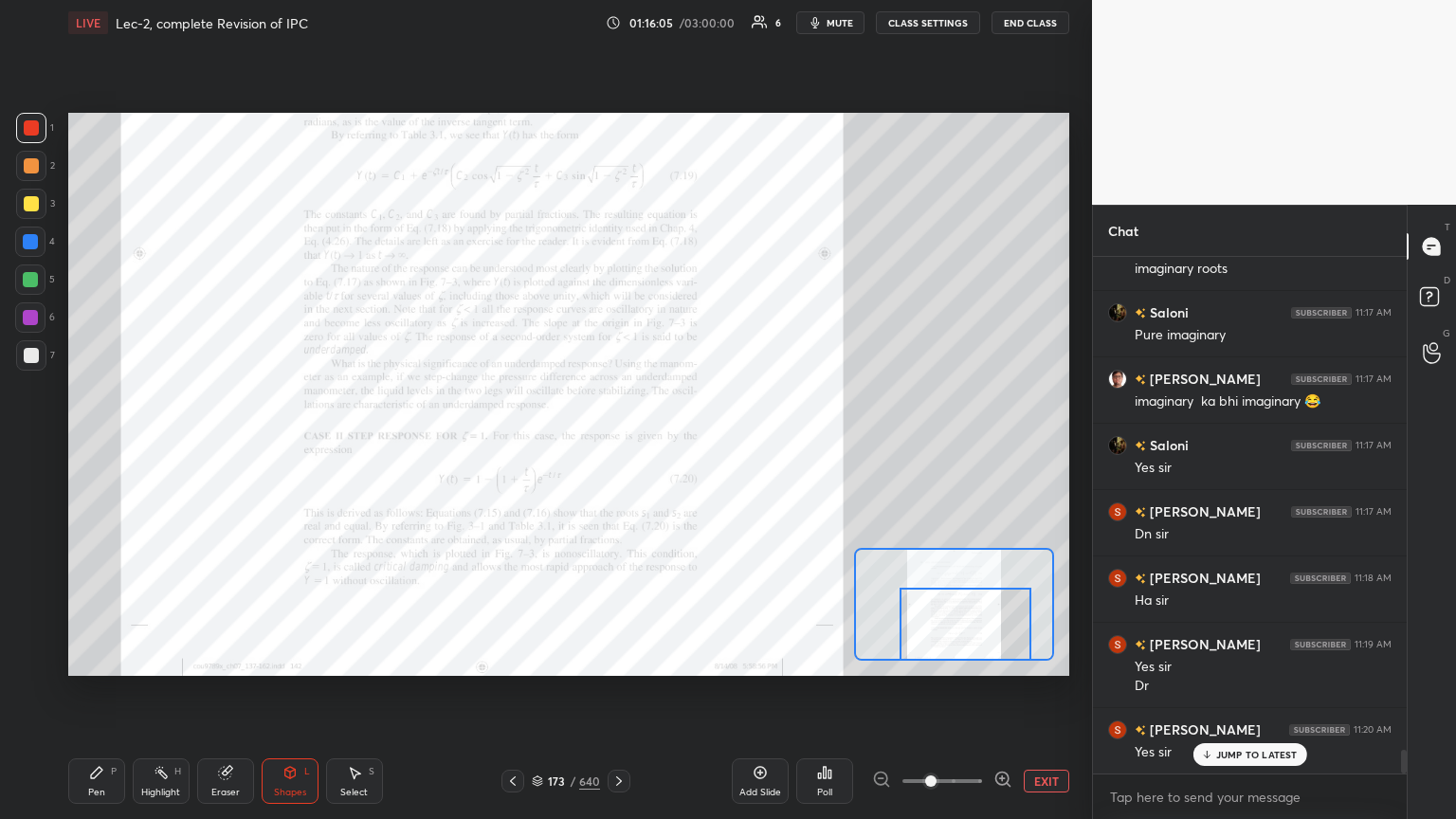 drag, startPoint x: 1001, startPoint y: 592, endPoint x: 998, endPoint y: 610, distance: 18.24829 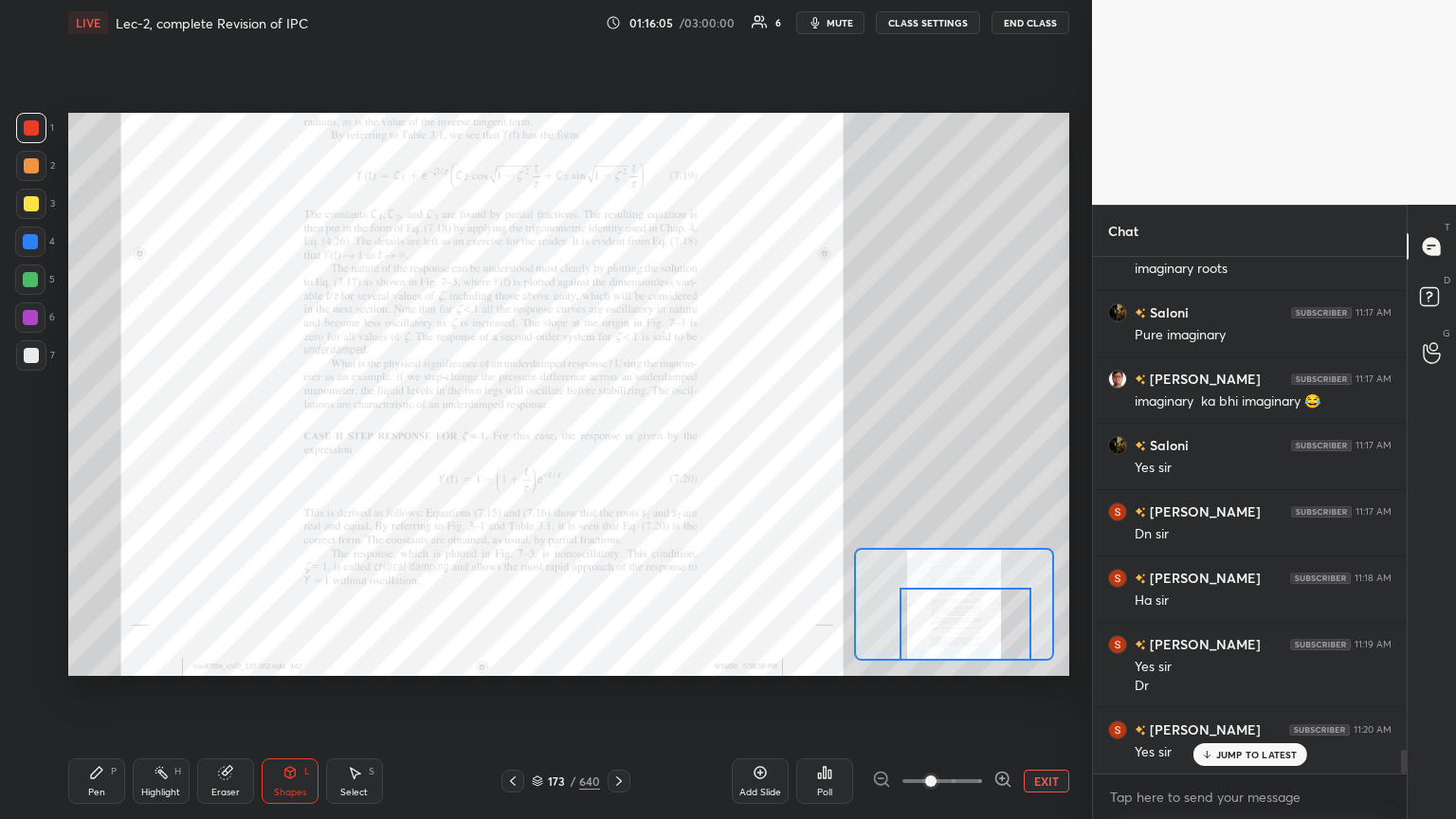 click at bounding box center [965, 624] 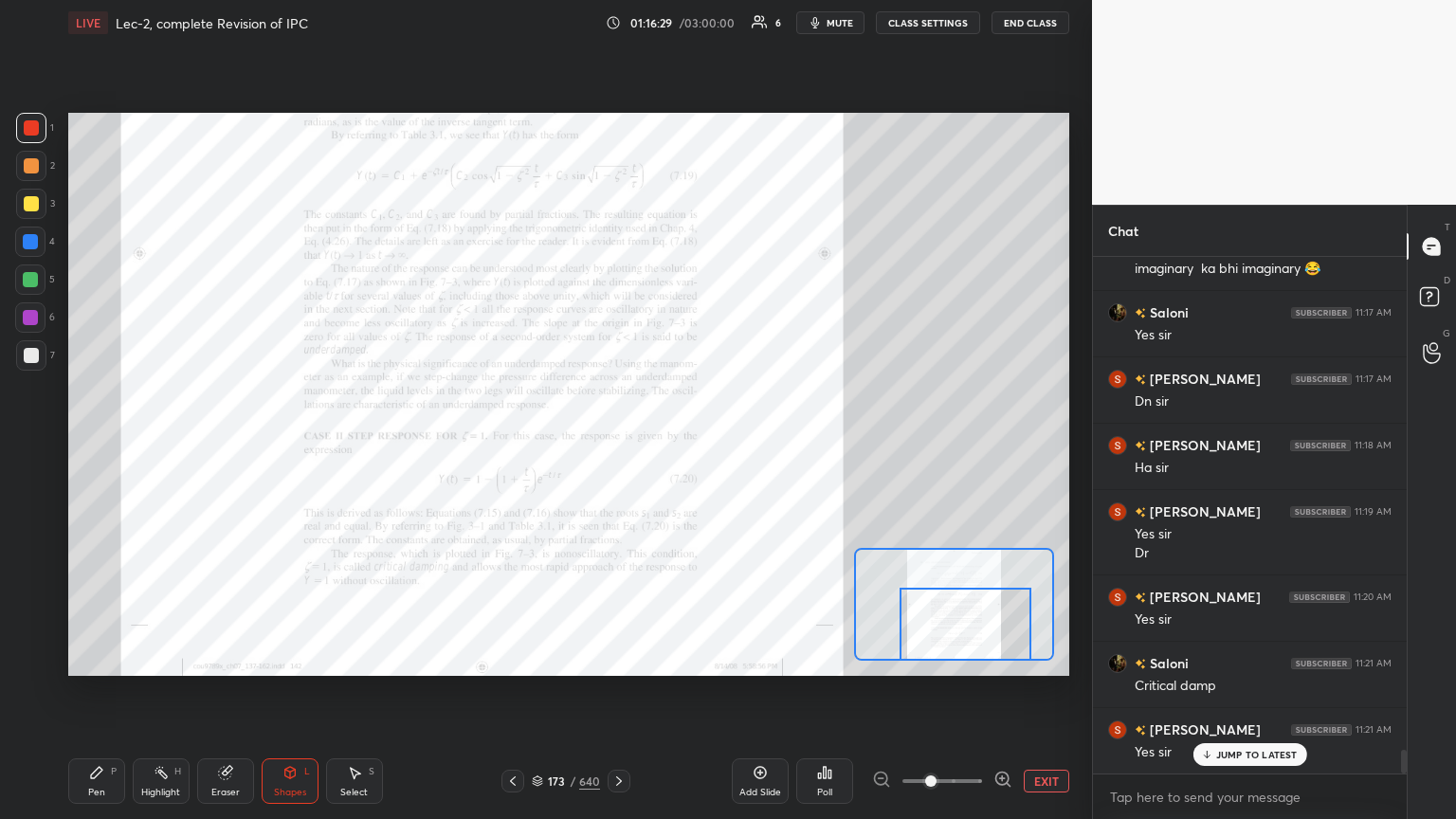 scroll, scrollTop: 10961, scrollLeft: 0, axis: vertical 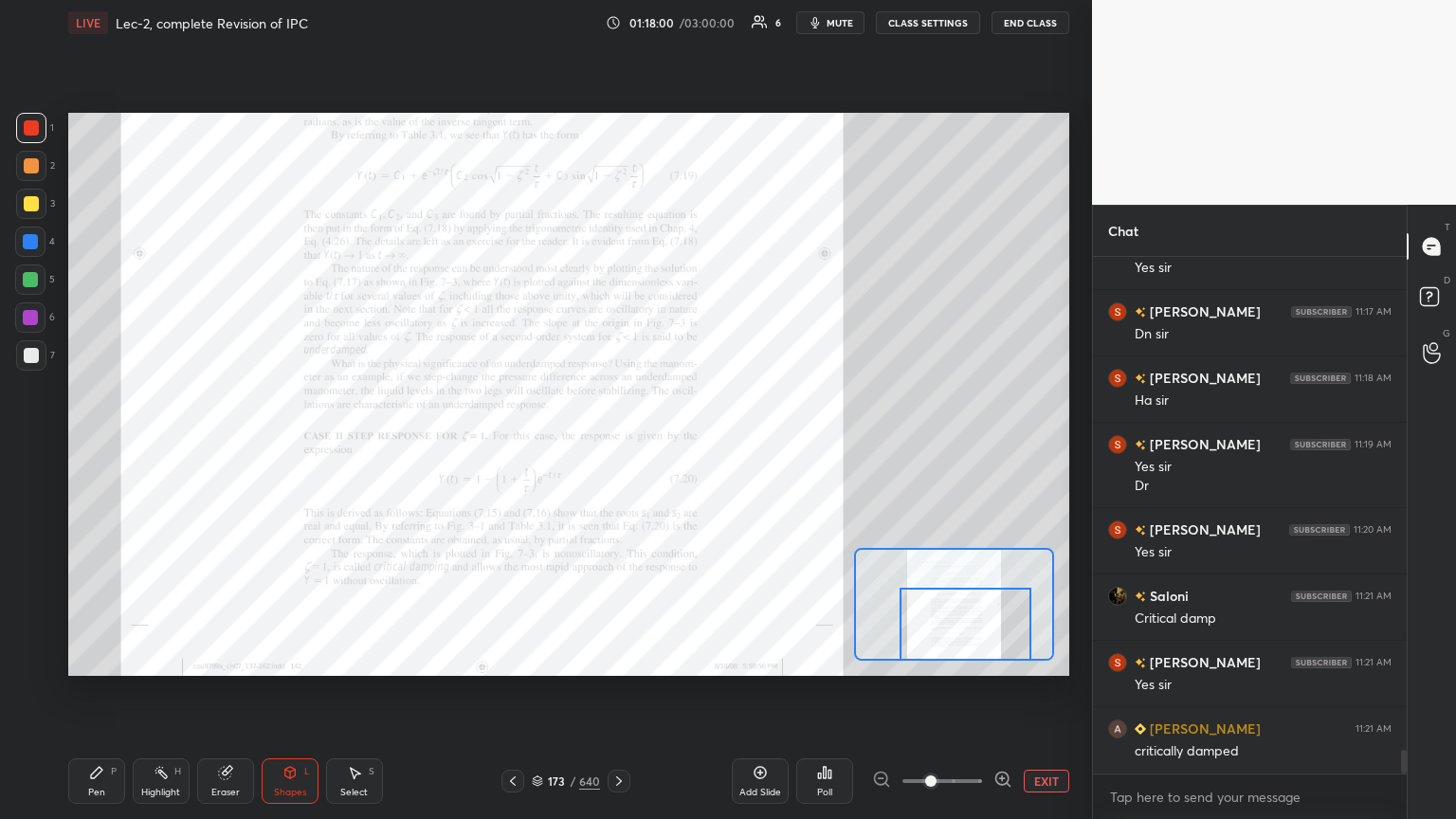 click 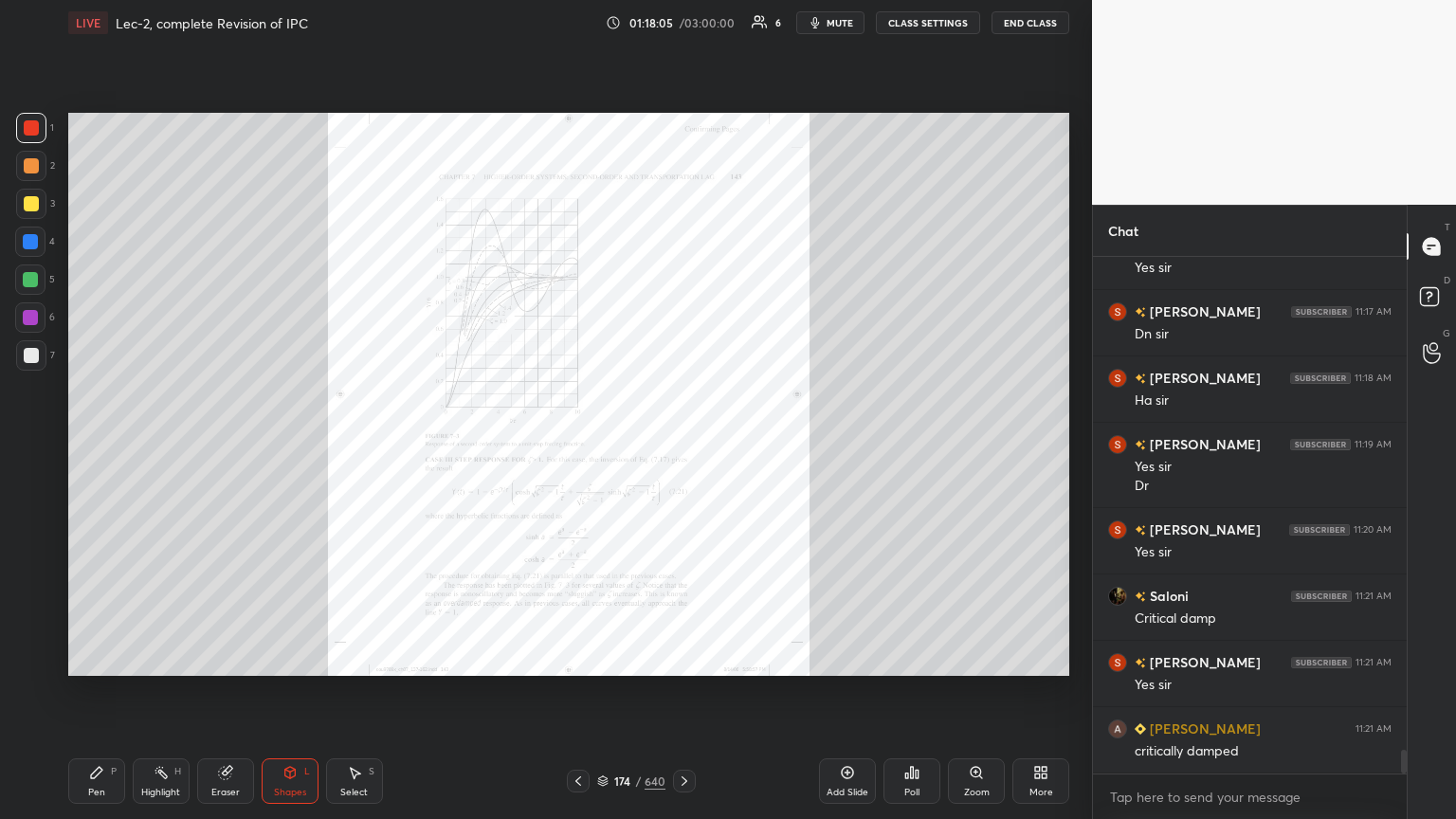 click on "Zoom" at bounding box center [976, 792] 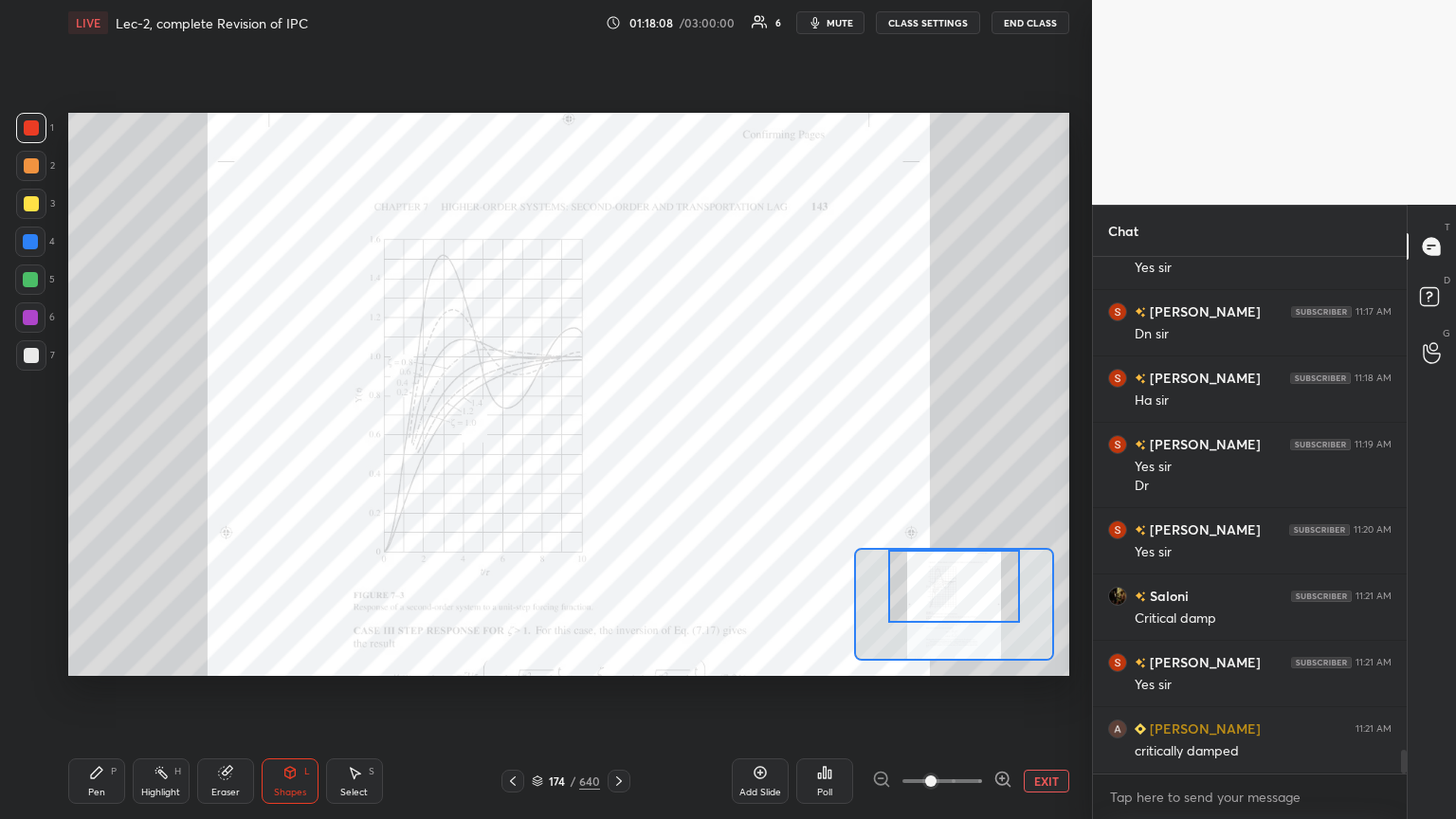 drag, startPoint x: 956, startPoint y: 614, endPoint x: 960, endPoint y: 593, distance: 21.377558 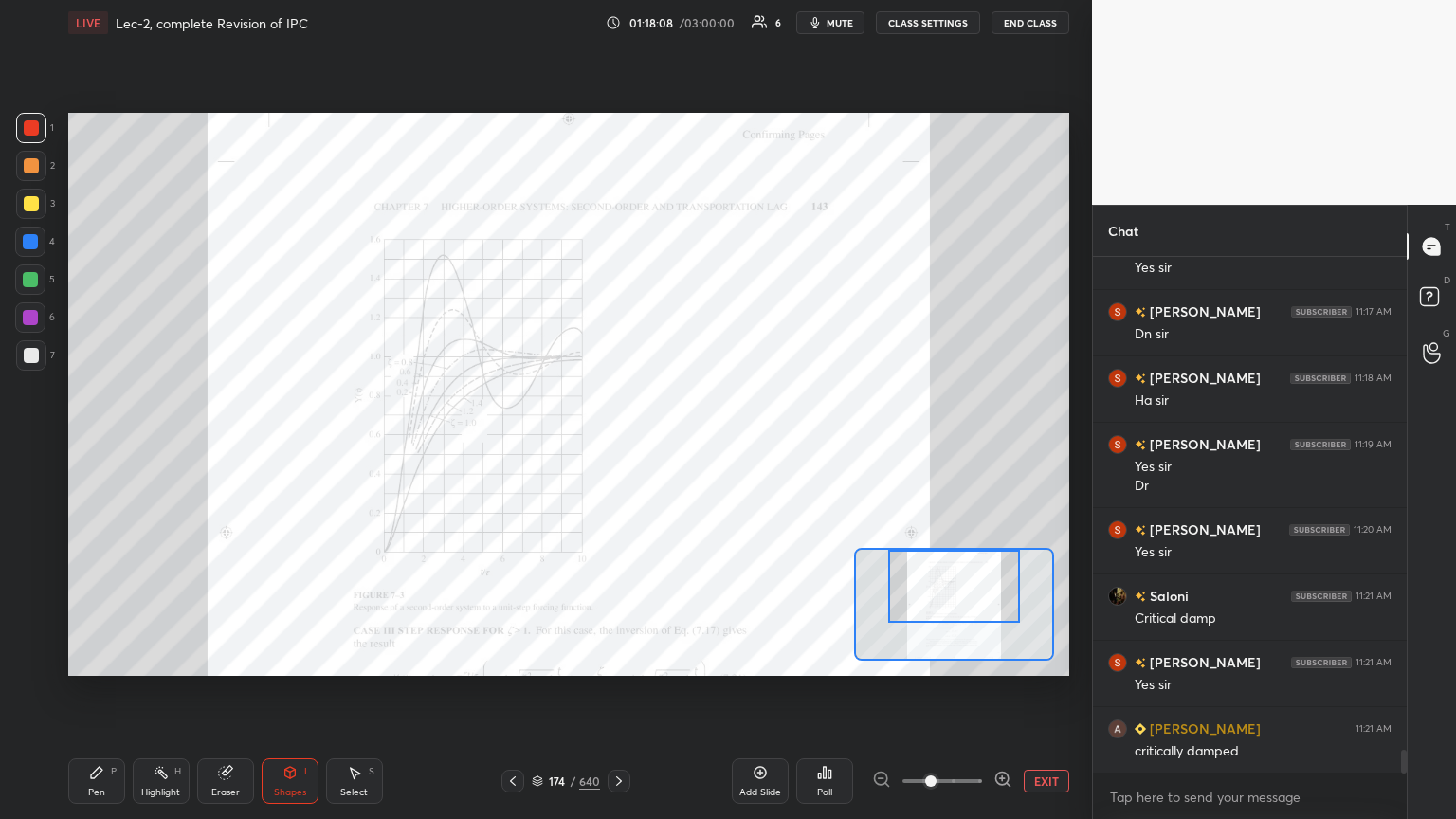 click at bounding box center [954, 586] 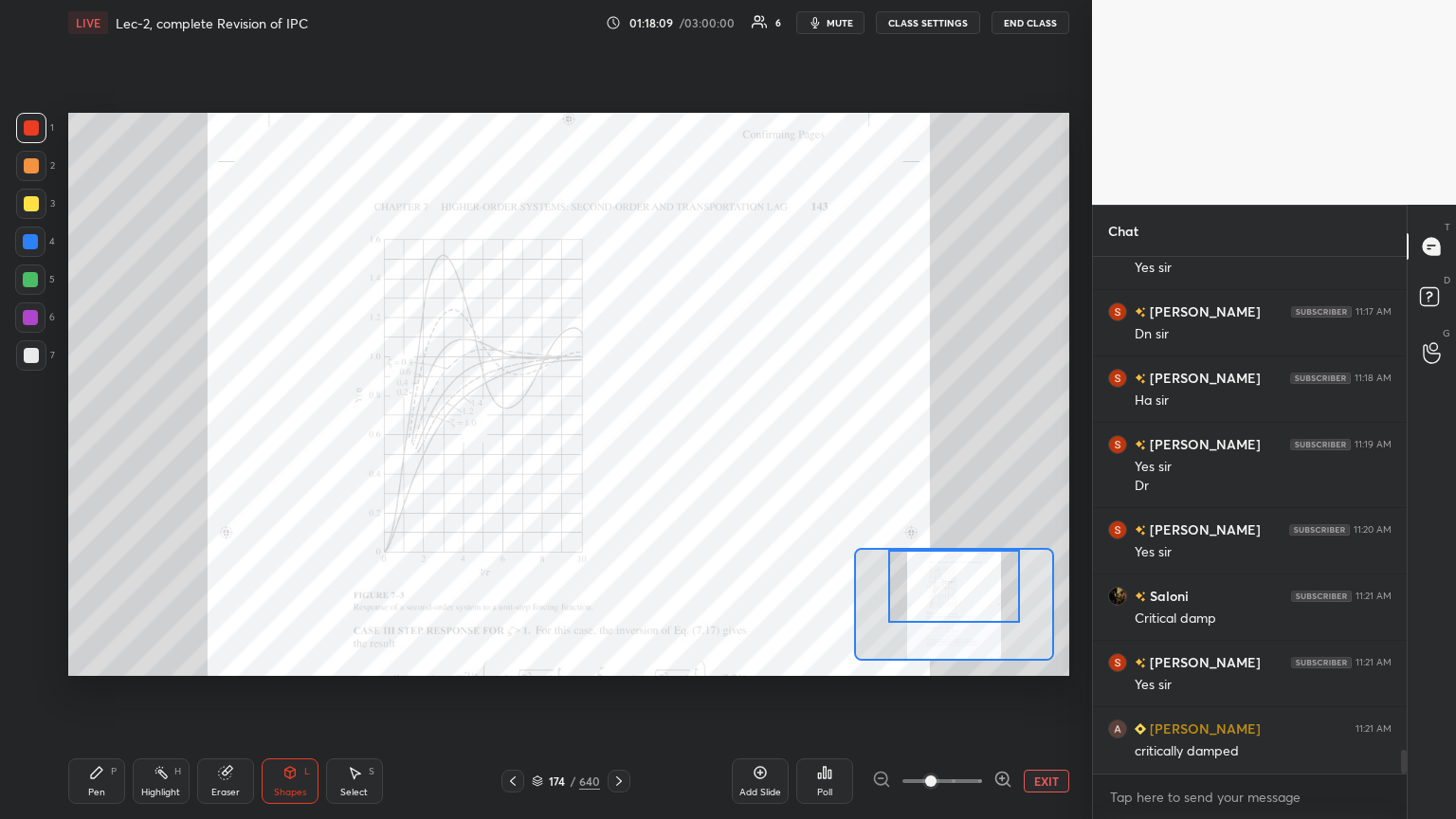 click at bounding box center (931, 781) 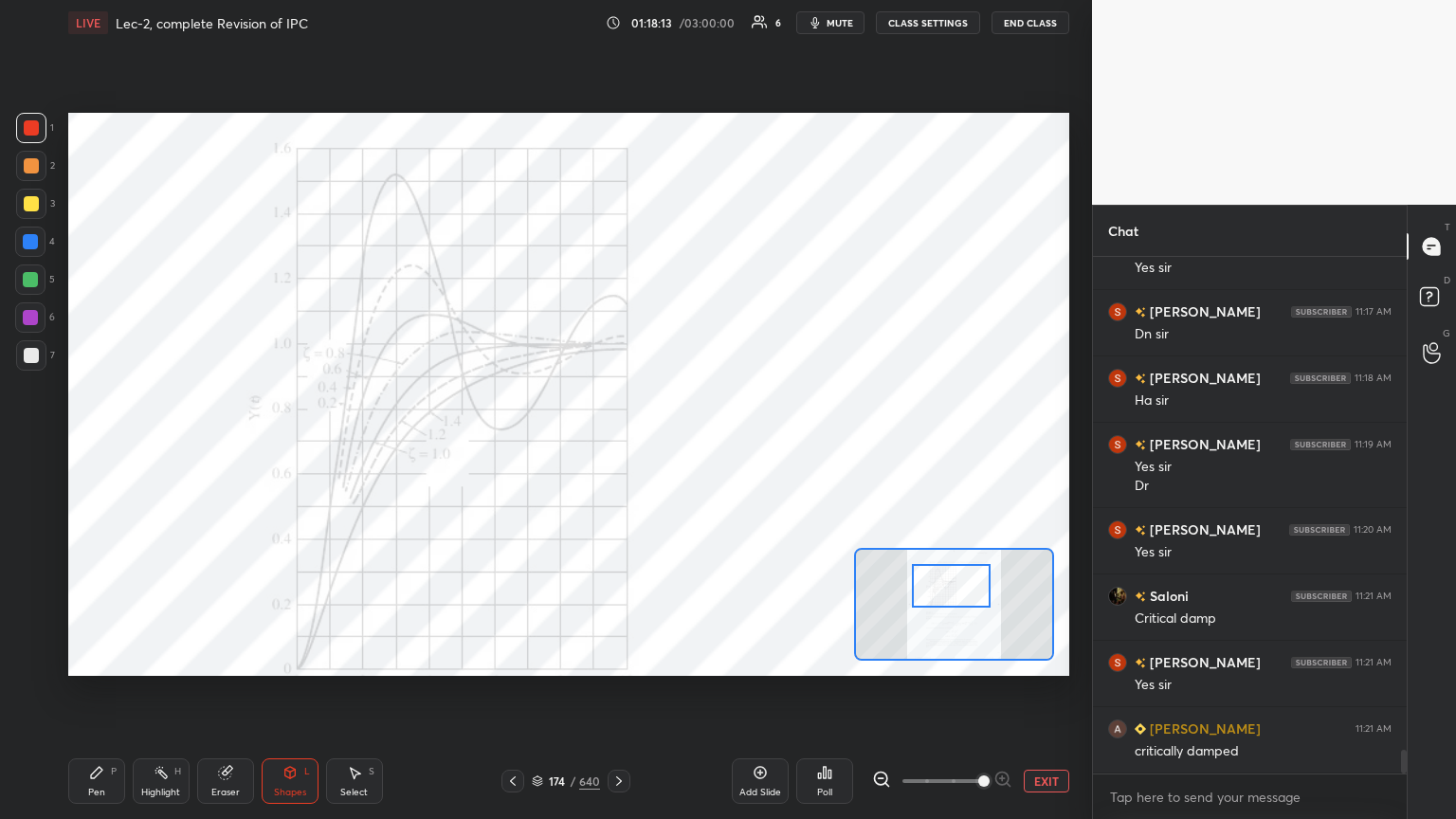click at bounding box center [951, 586] 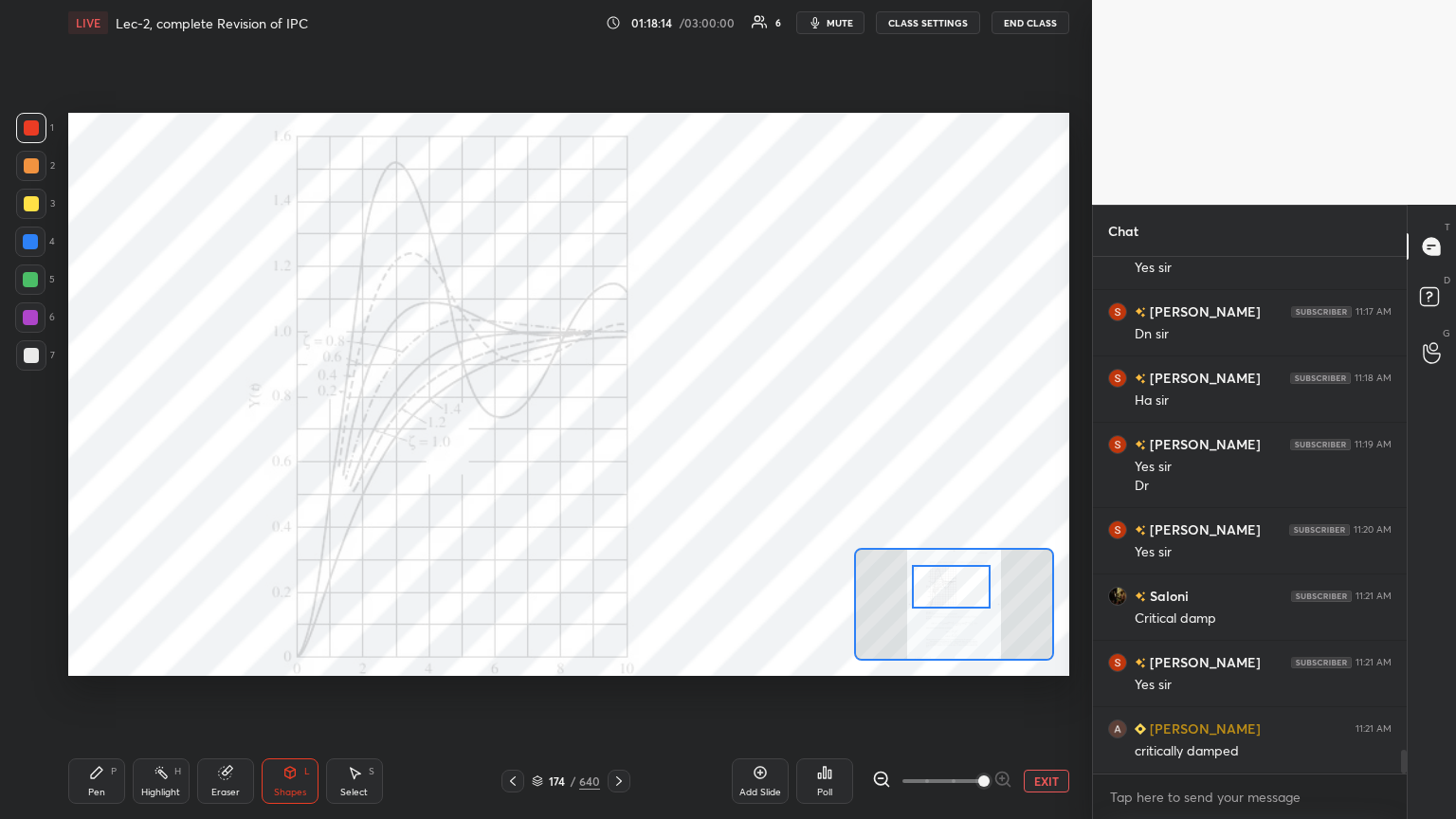 click on "Shapes" at bounding box center (290, 792) 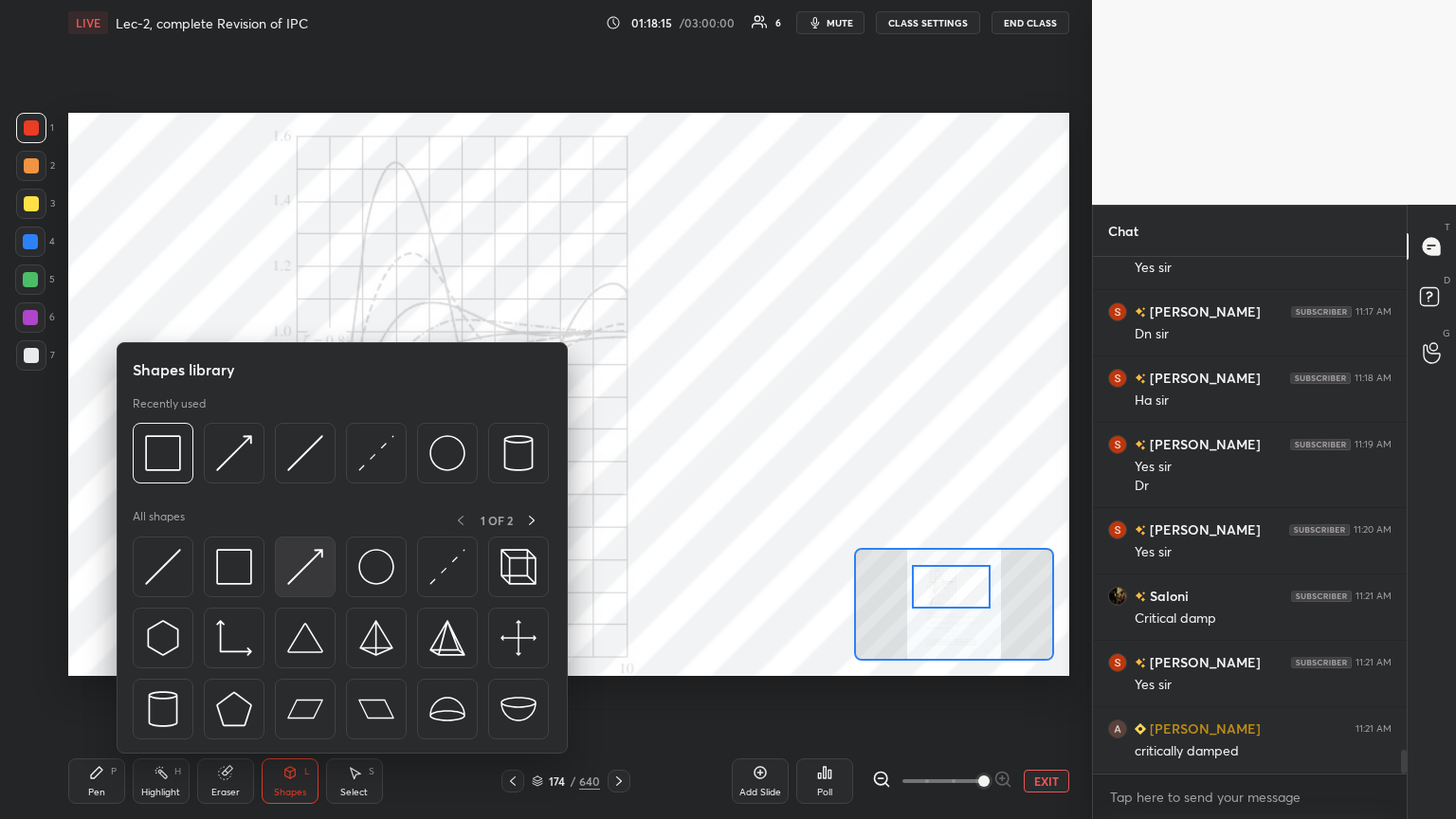click at bounding box center (305, 567) 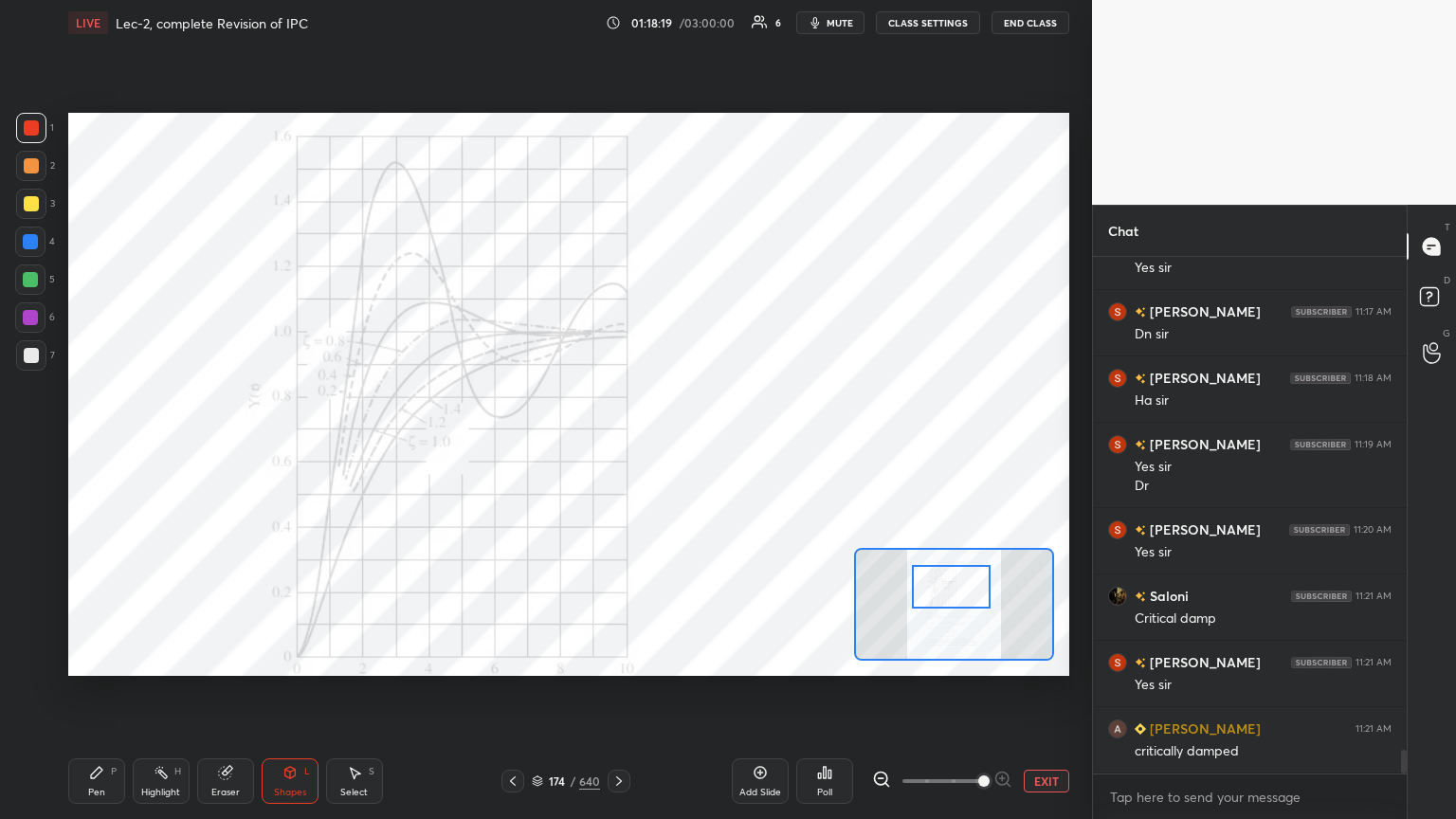 click on "Shapes L" at bounding box center (290, 781) 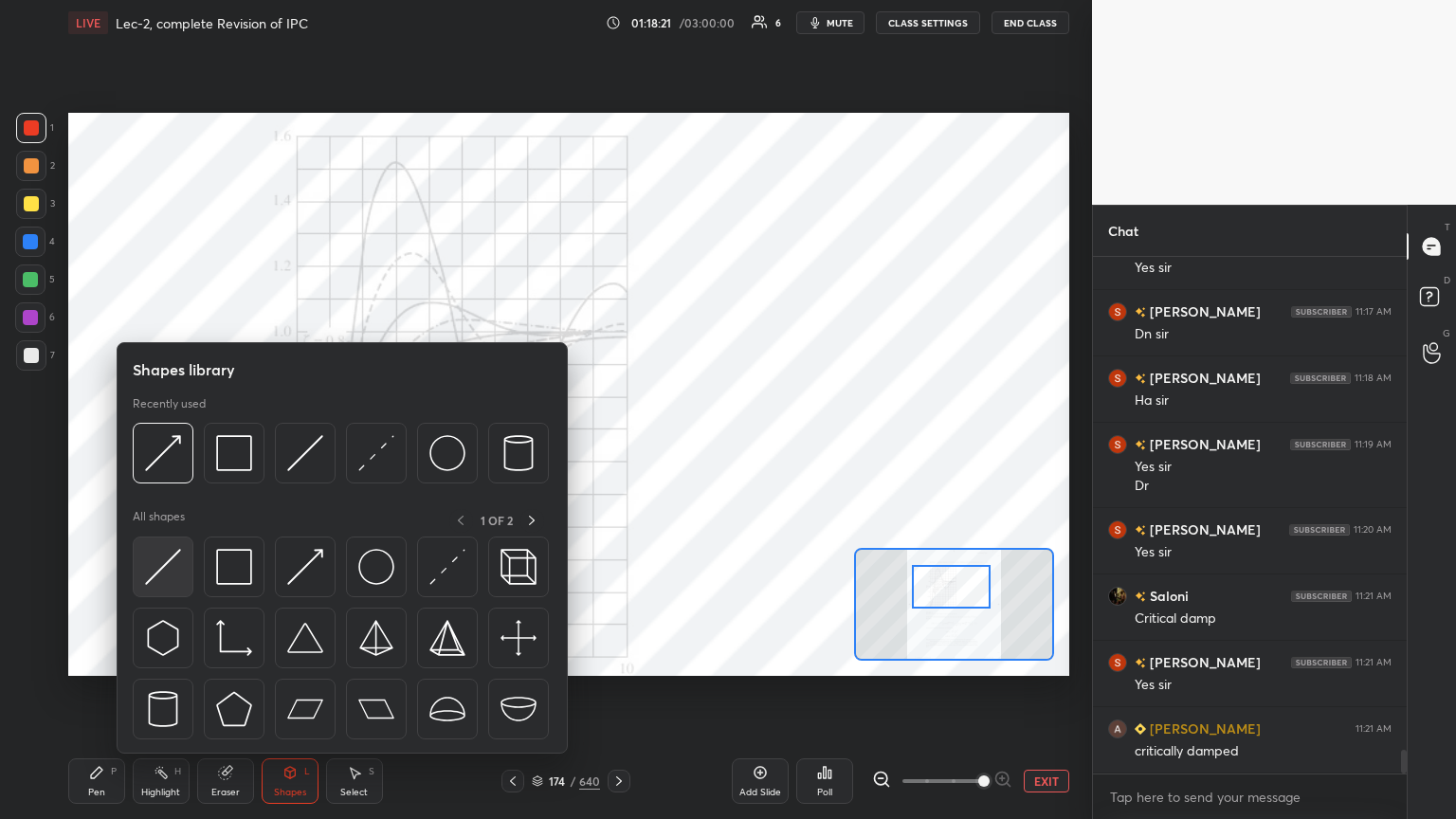 click at bounding box center [163, 567] 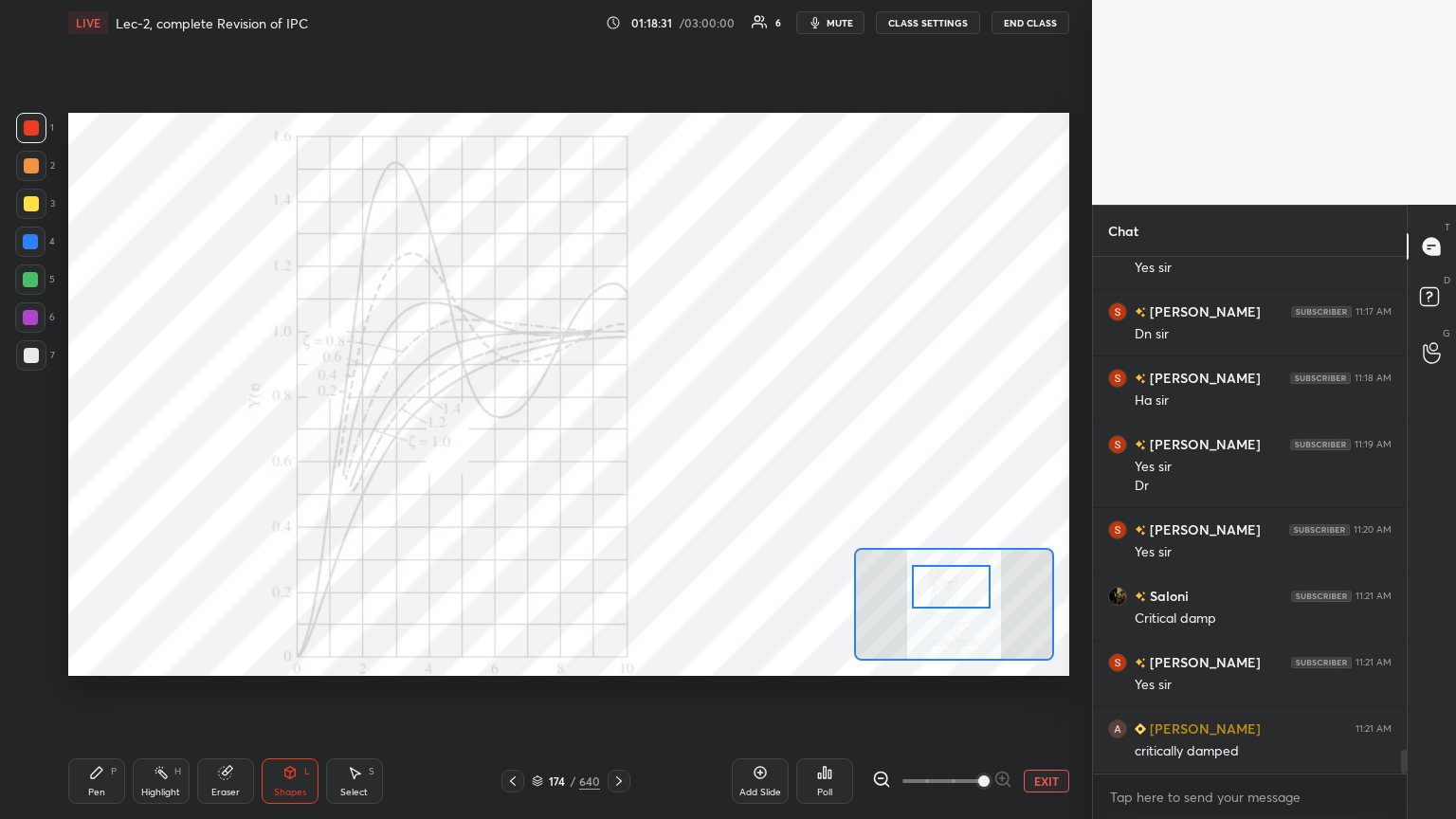 click on "Pen P" at bounding box center [97, 781] 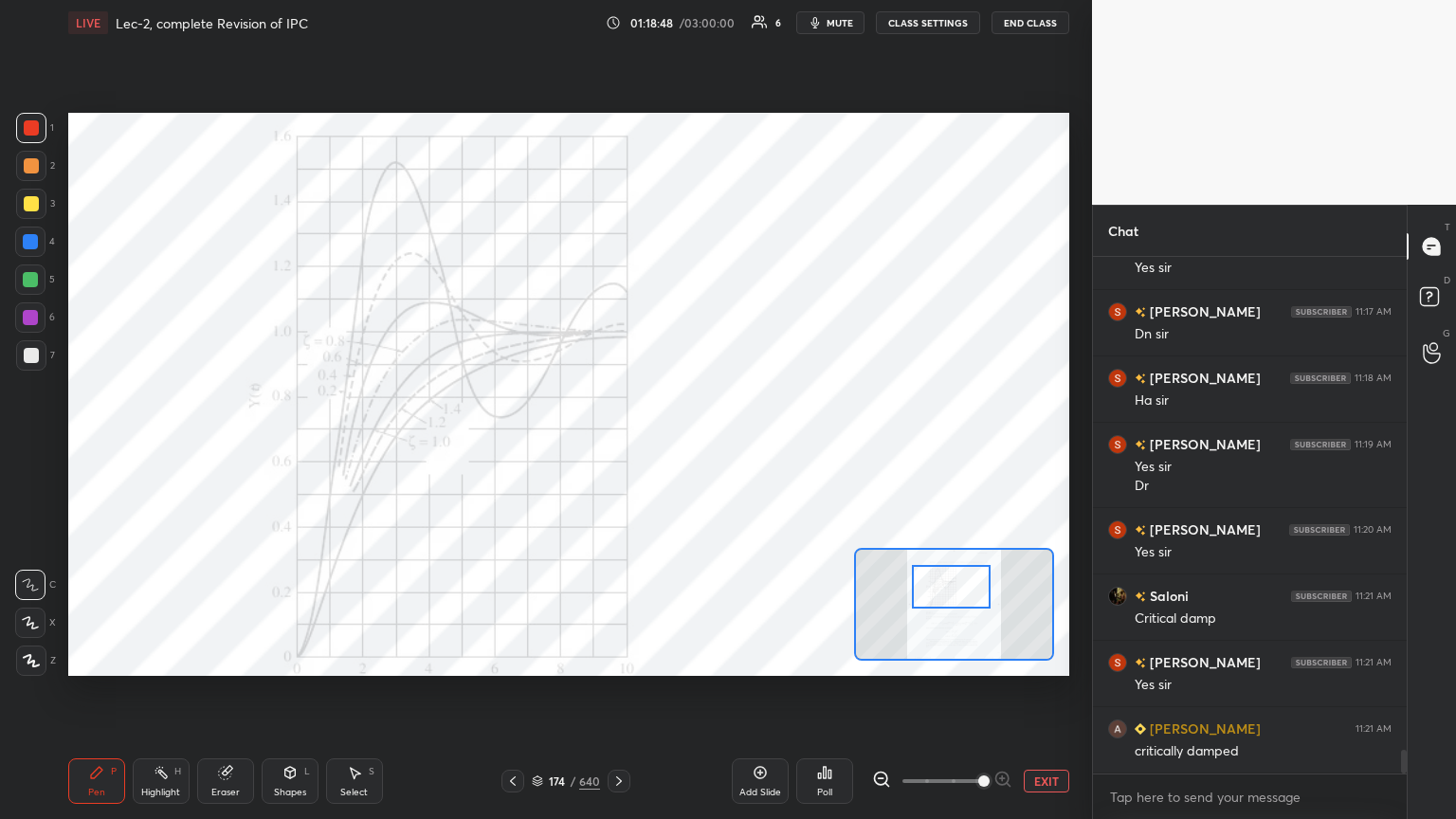 click at bounding box center (30, 318) 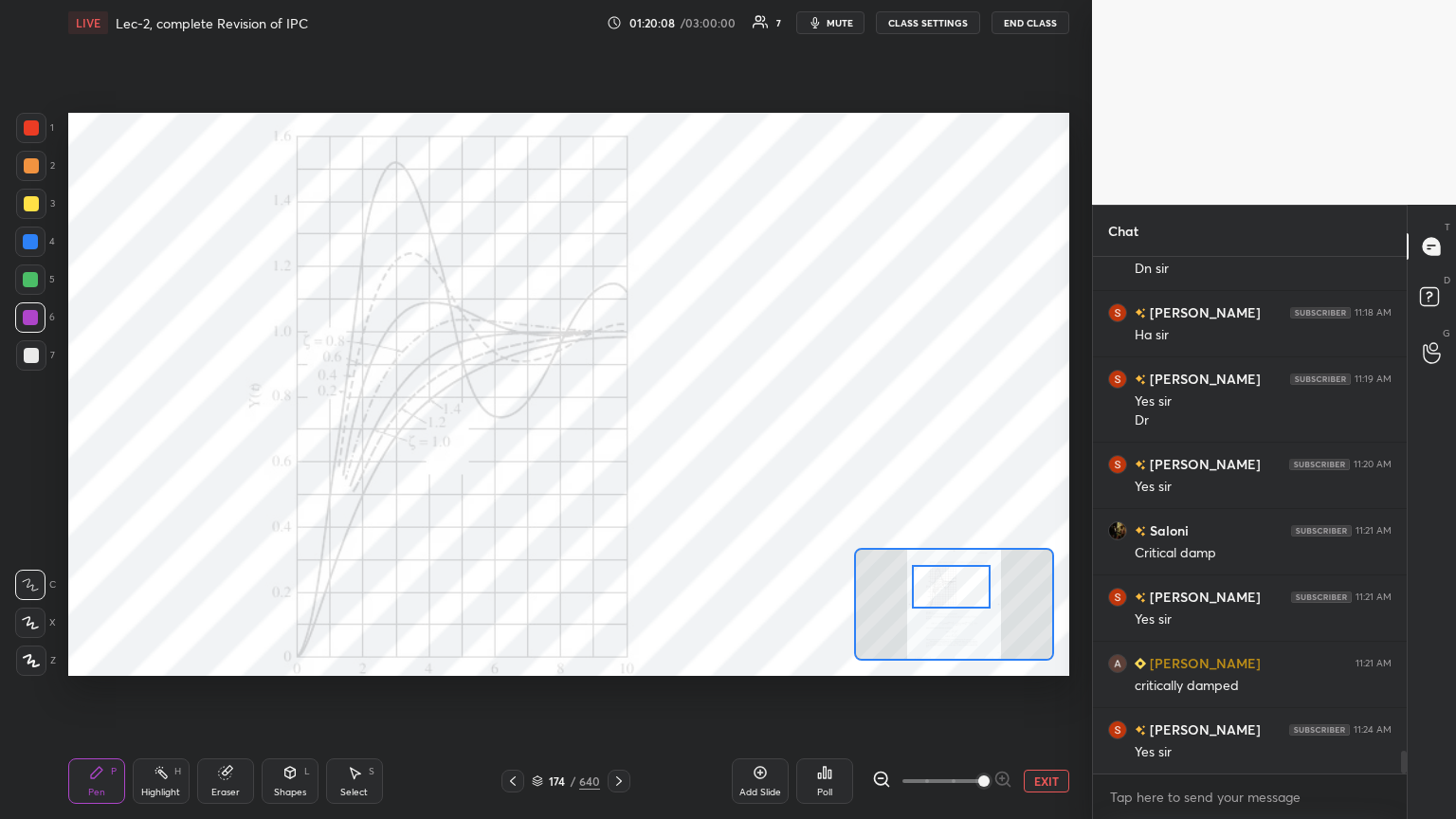 scroll, scrollTop: 11072, scrollLeft: 0, axis: vertical 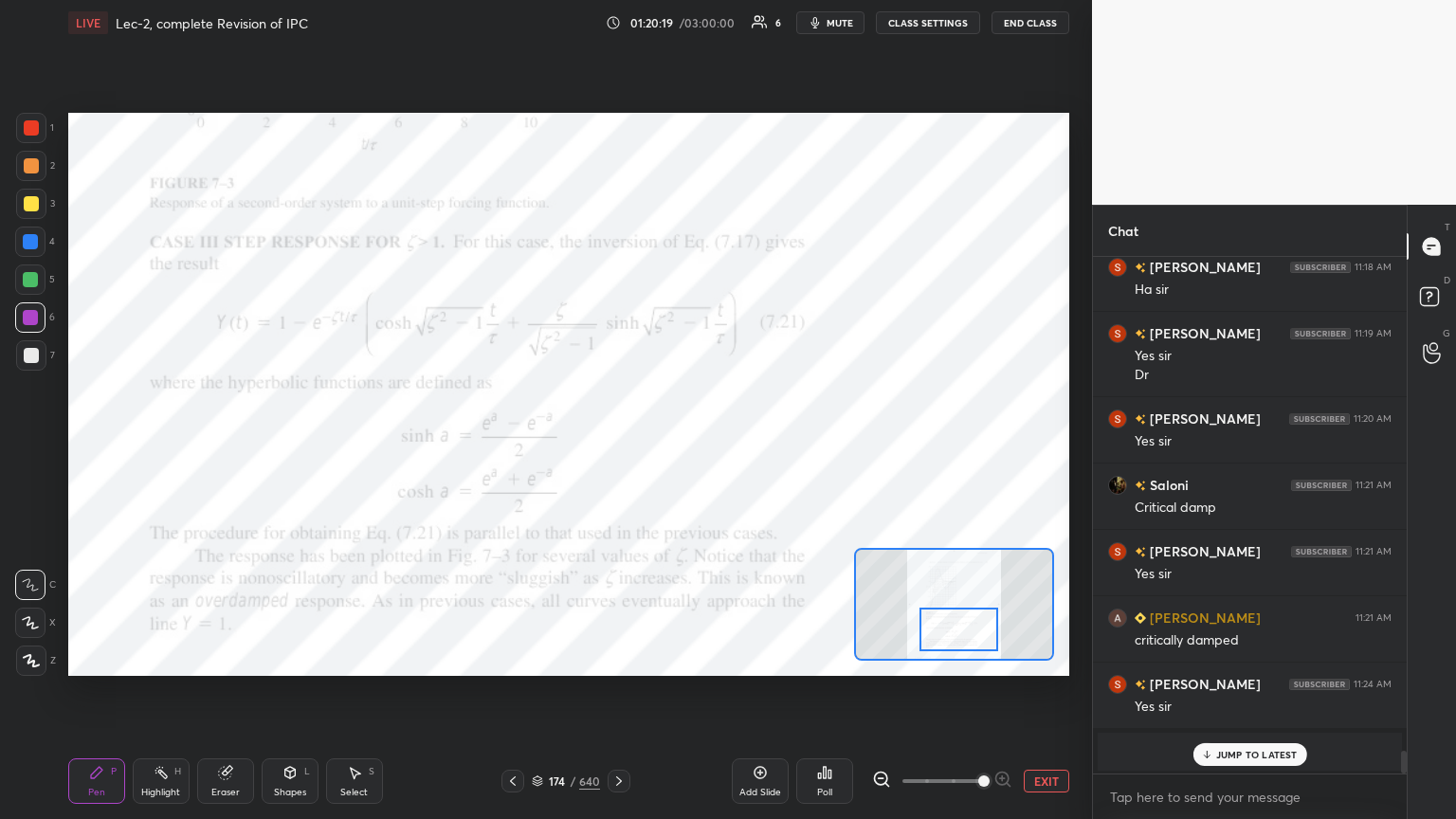 drag, startPoint x: 978, startPoint y: 597, endPoint x: 980, endPoint y: 641, distance: 44.045431 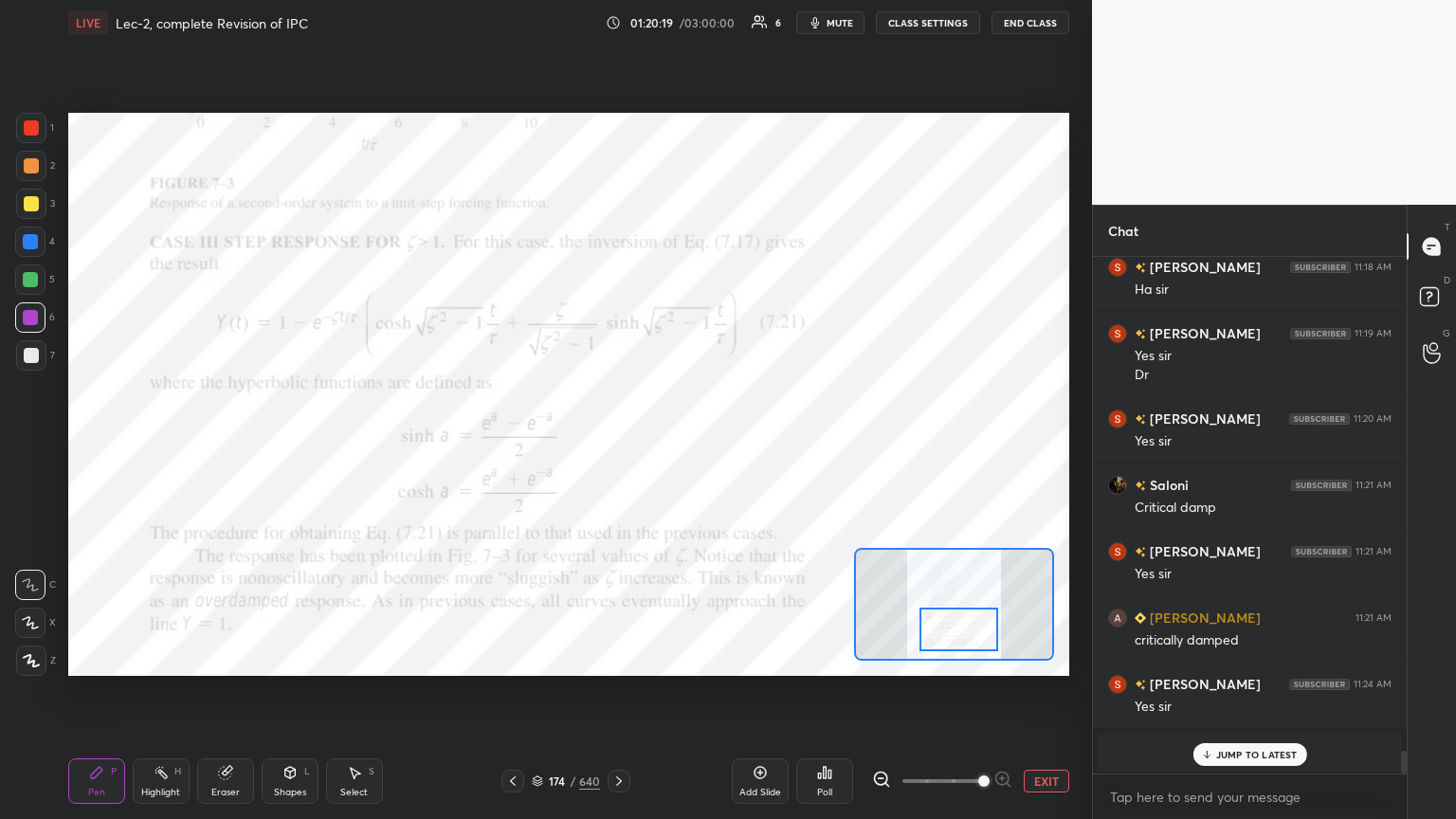 click at bounding box center [958, 629] 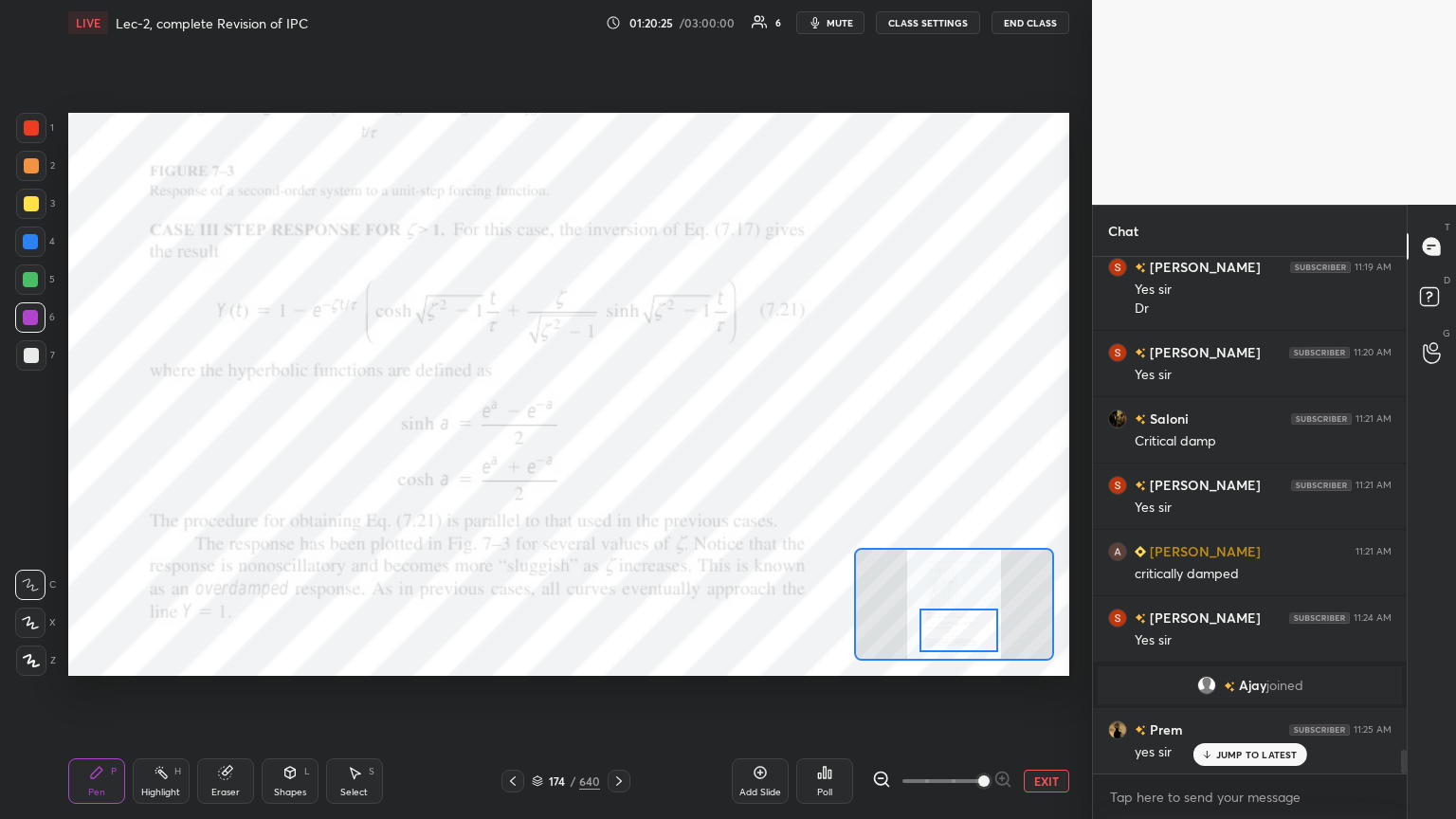scroll, scrollTop: 10836, scrollLeft: 0, axis: vertical 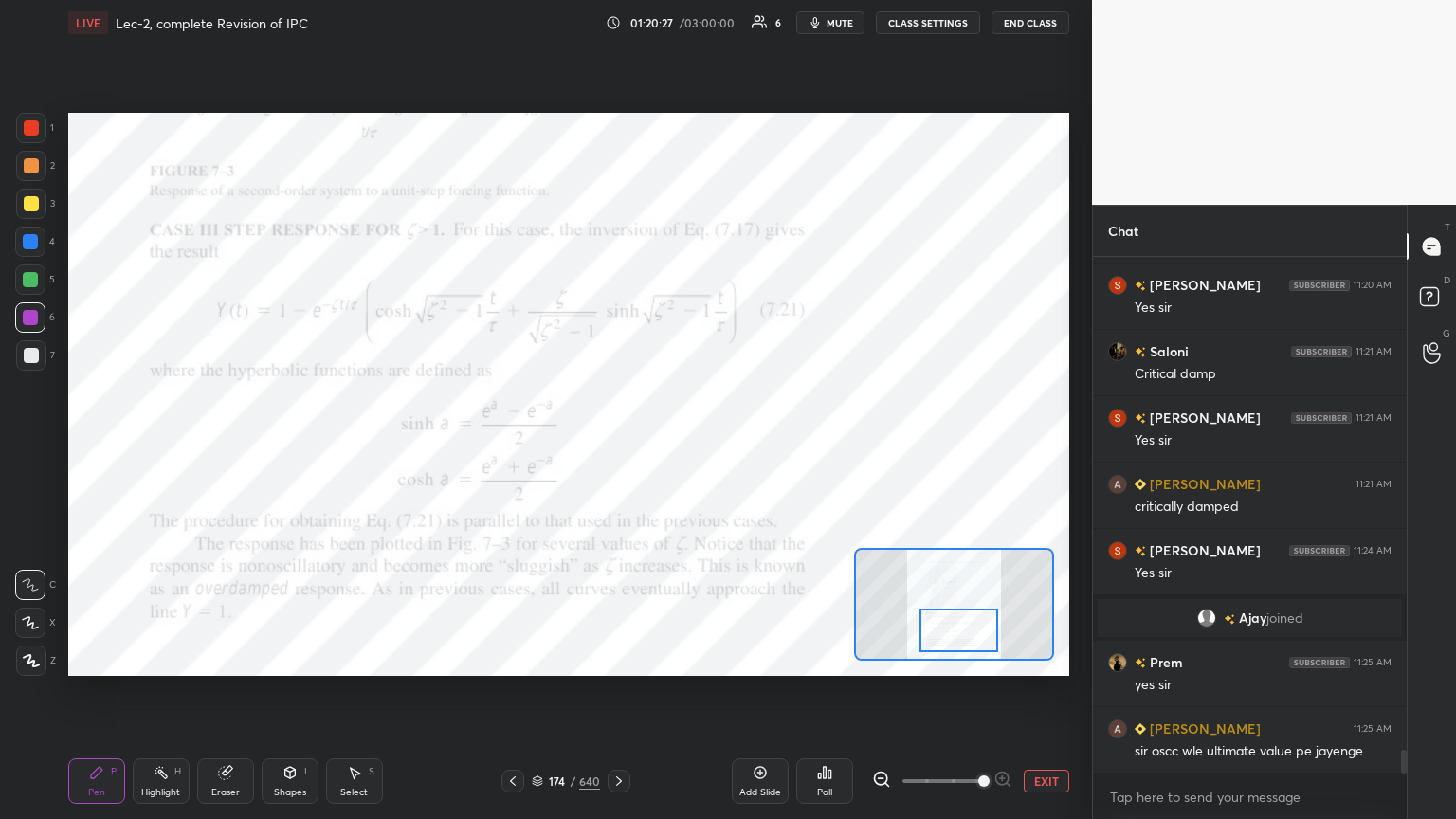 click on "Shapes L" at bounding box center [290, 781] 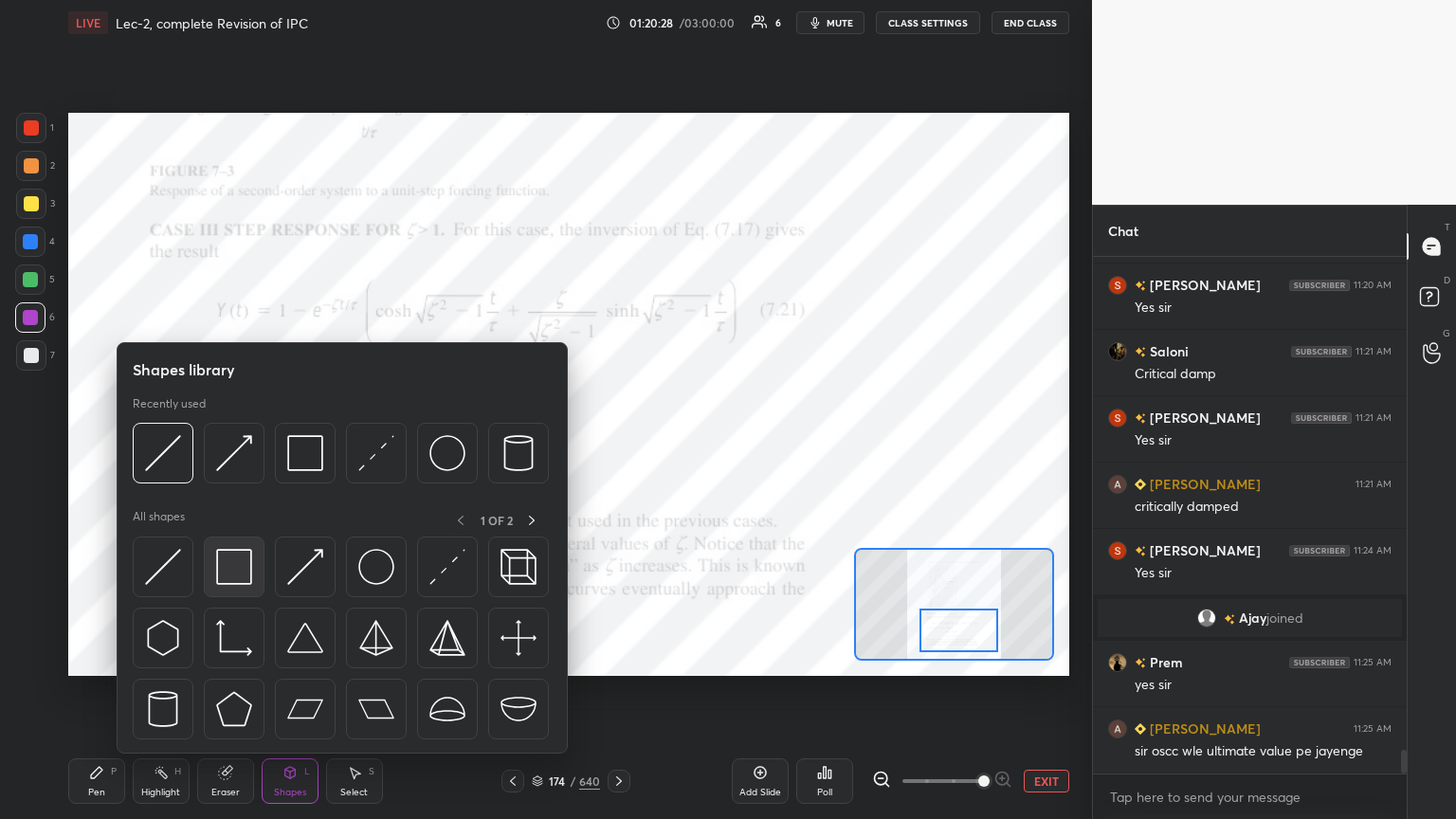 click at bounding box center [234, 567] 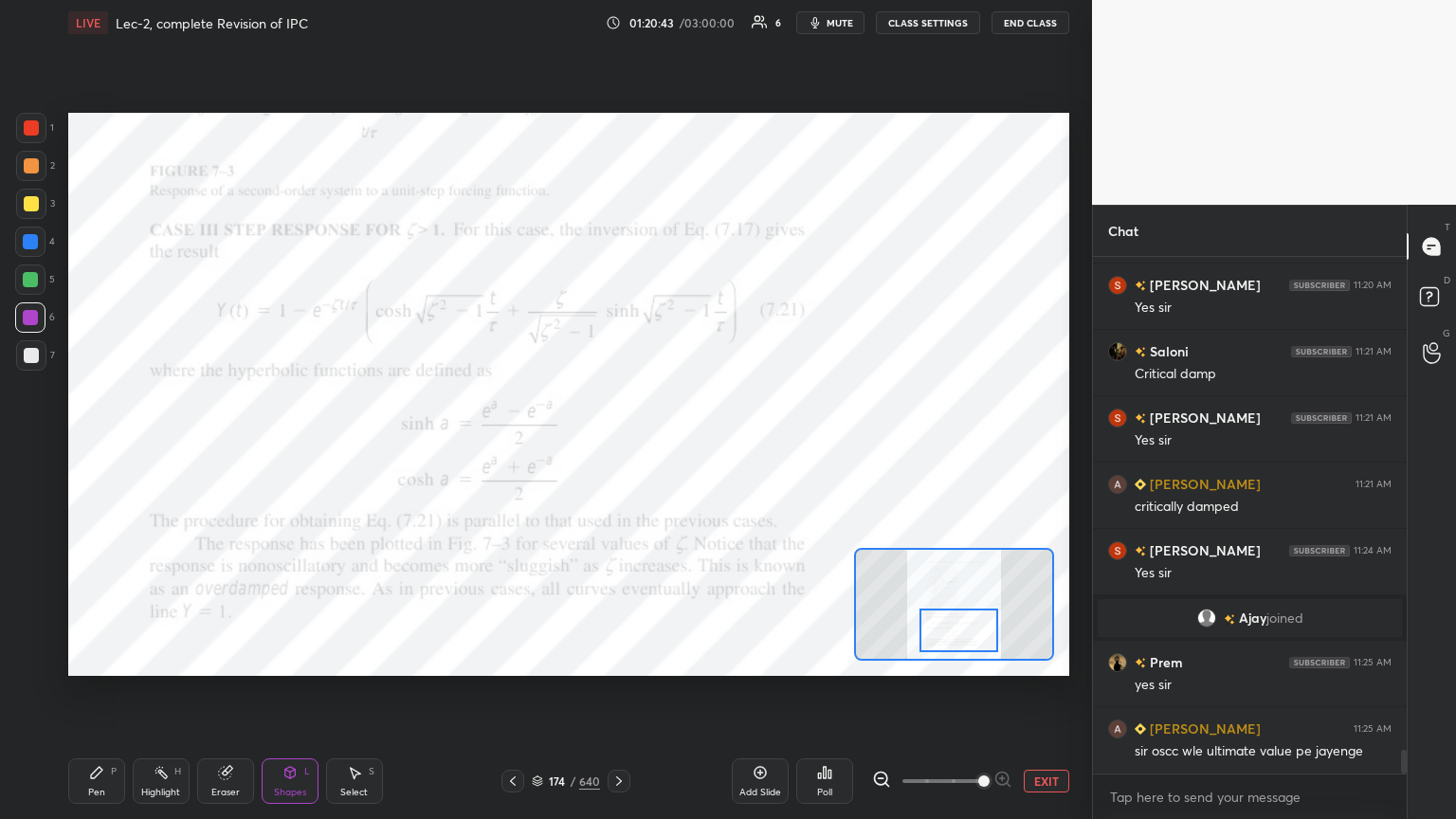 scroll, scrollTop: 10901, scrollLeft: 0, axis: vertical 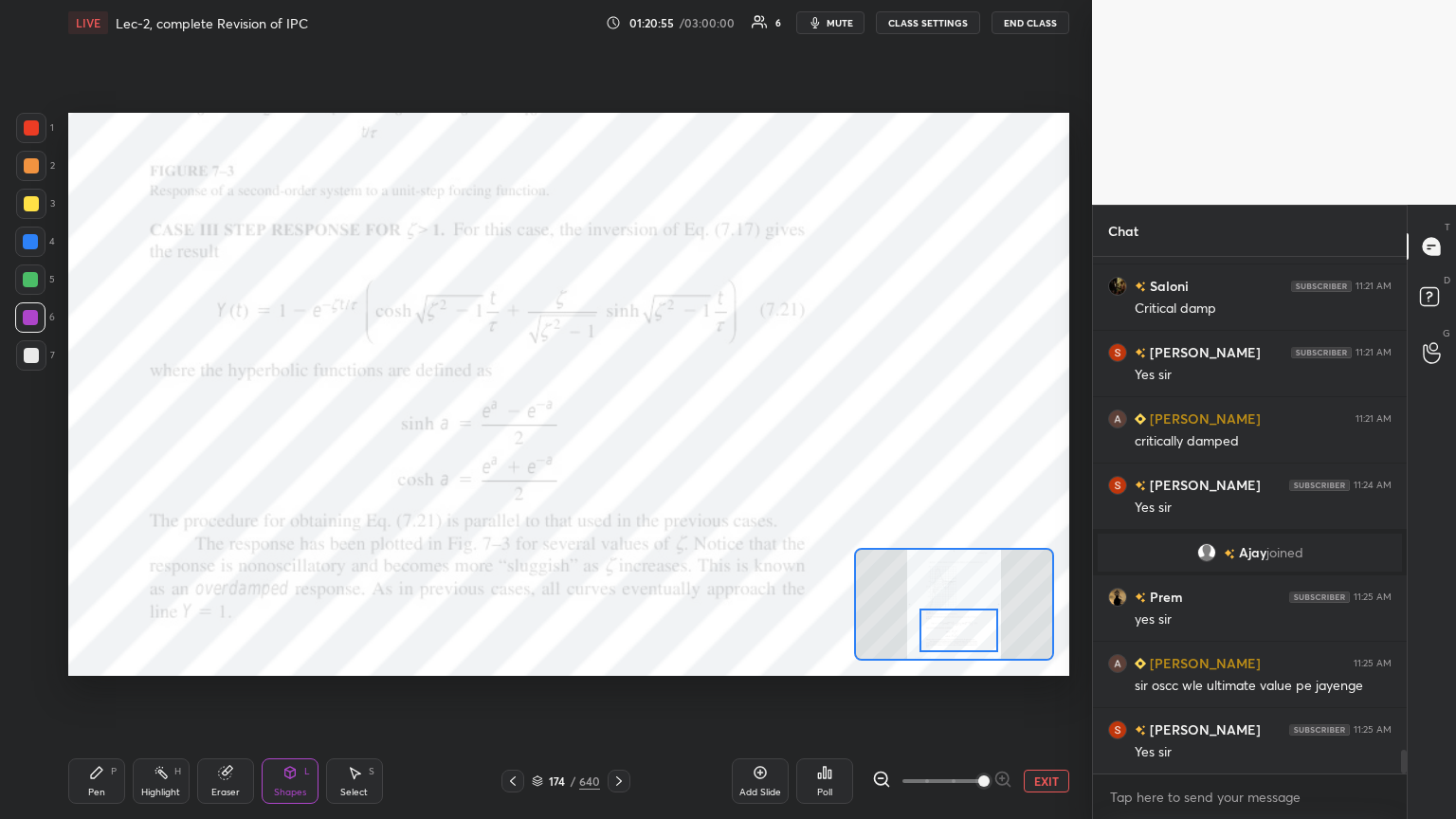 click 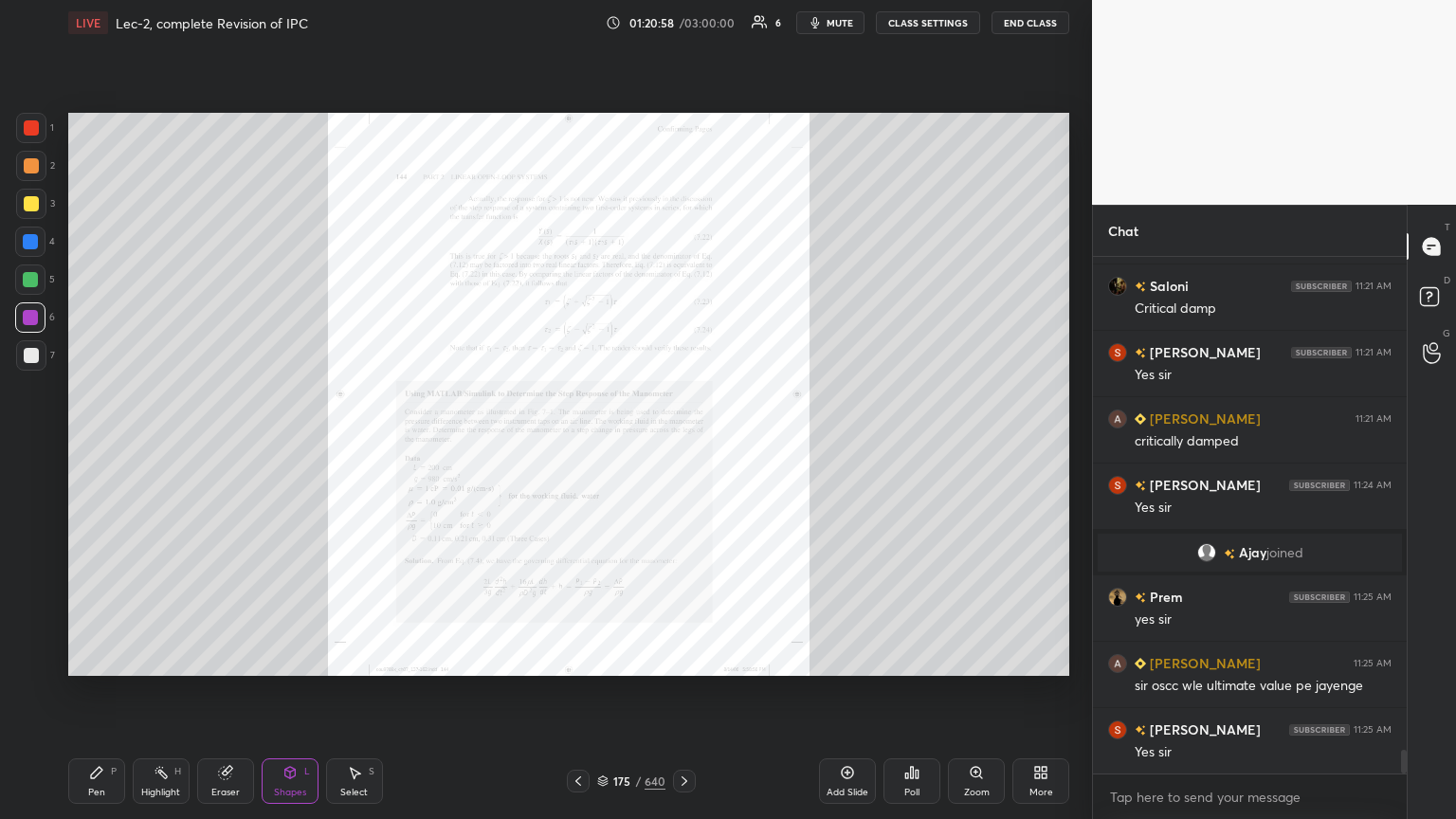 click on "Zoom" at bounding box center [976, 792] 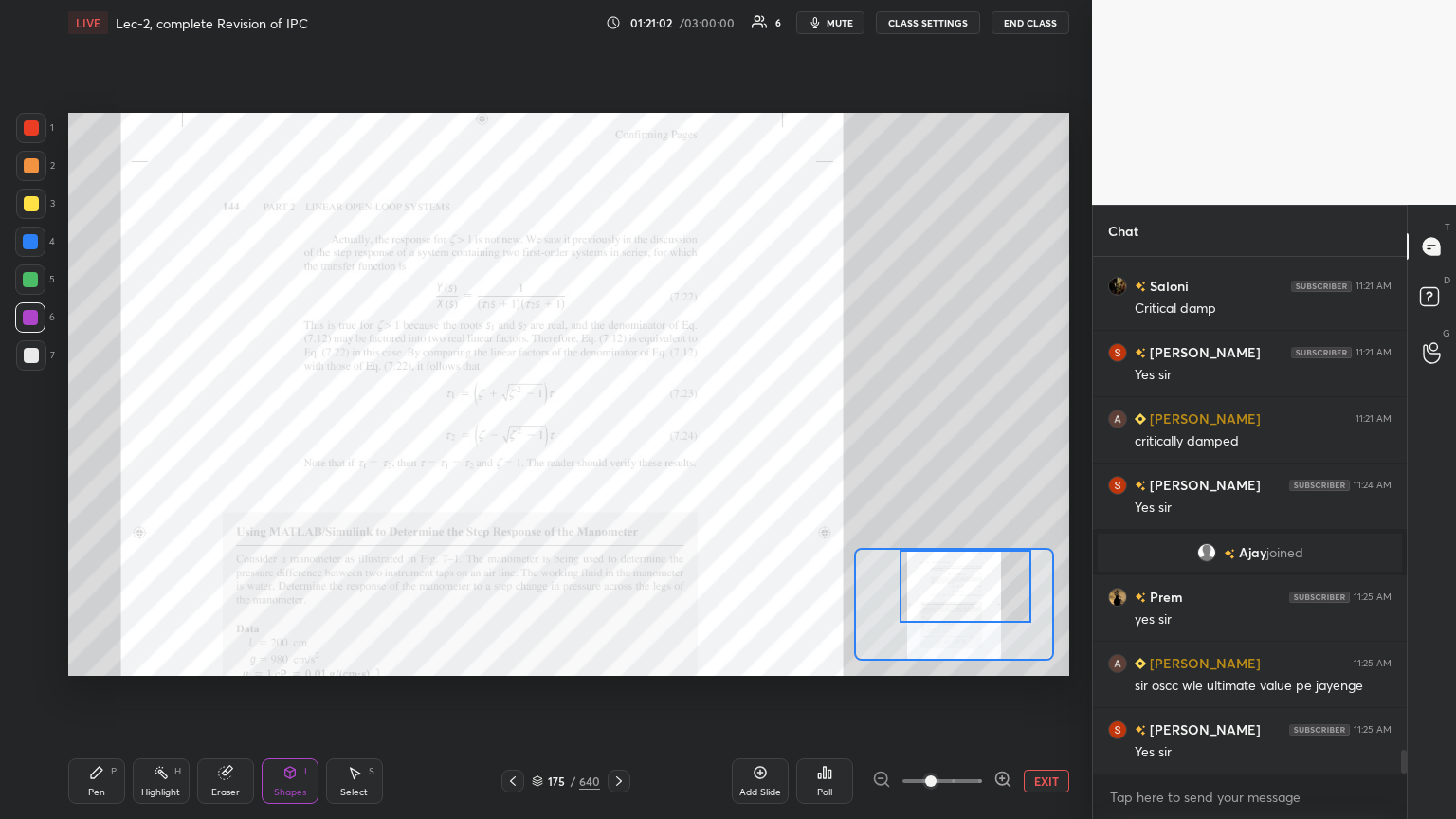 drag, startPoint x: 943, startPoint y: 621, endPoint x: 951, endPoint y: 603, distance: 19.697716 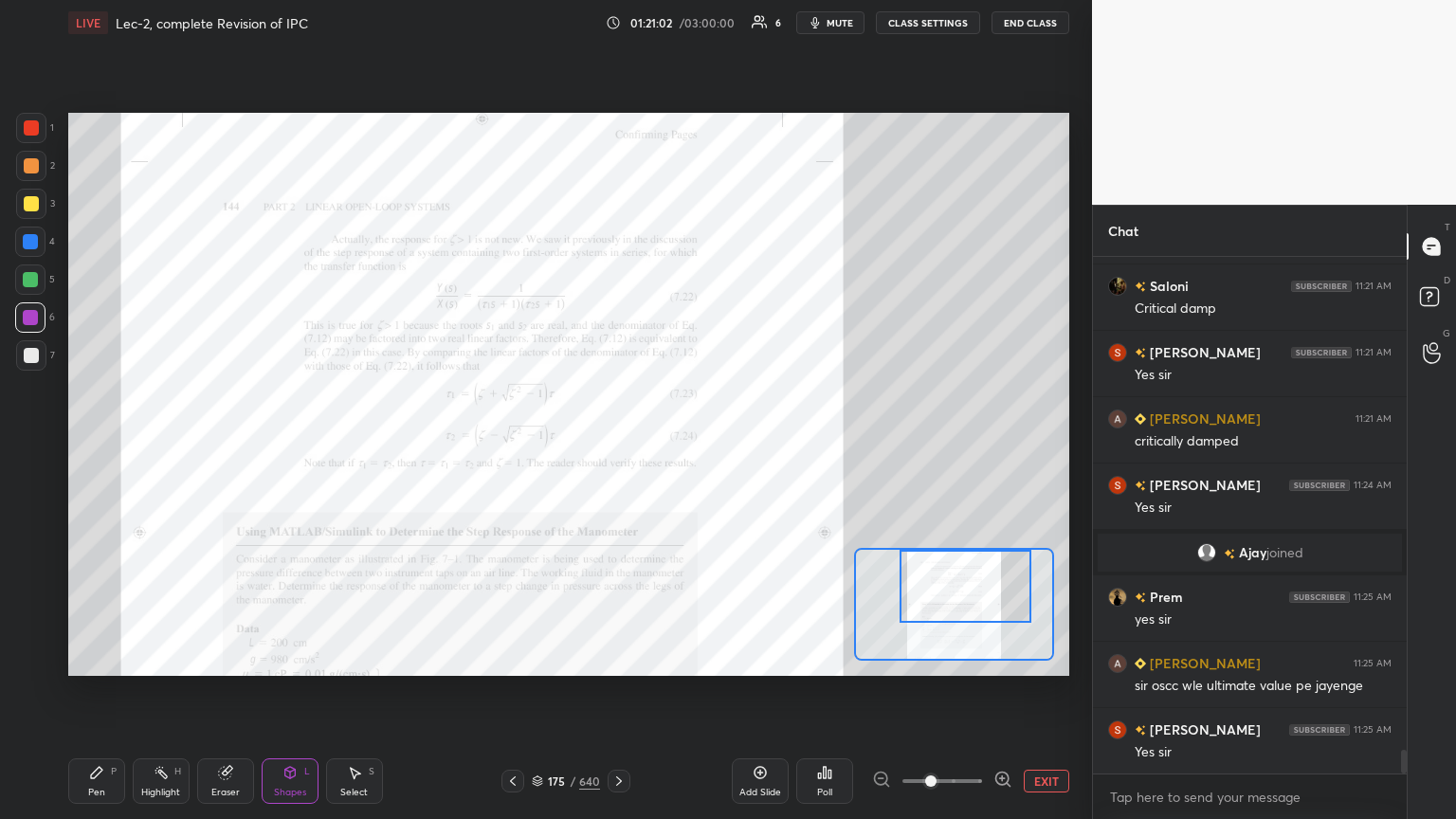 click at bounding box center [965, 586] 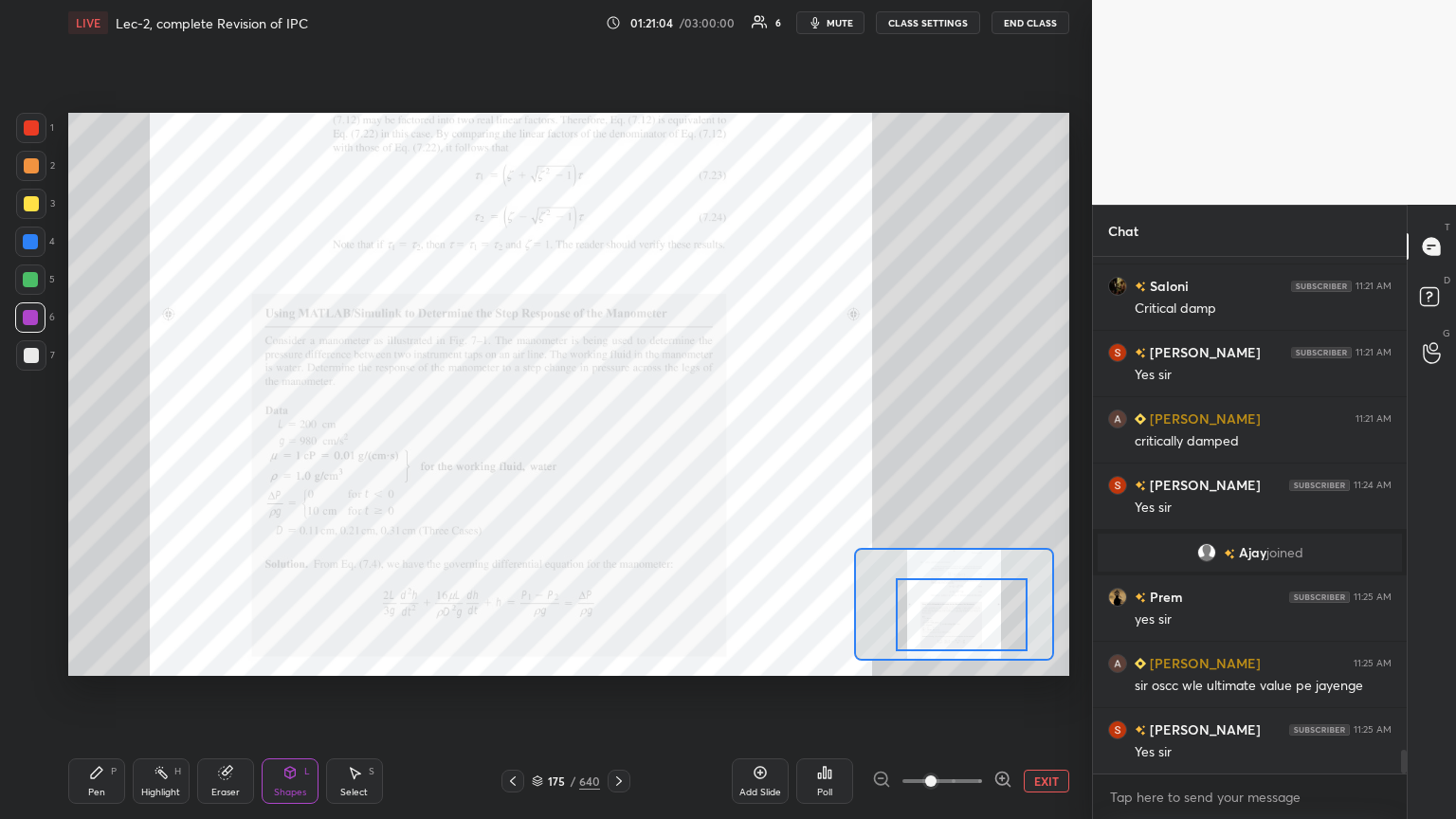 scroll, scrollTop: 10968, scrollLeft: 0, axis: vertical 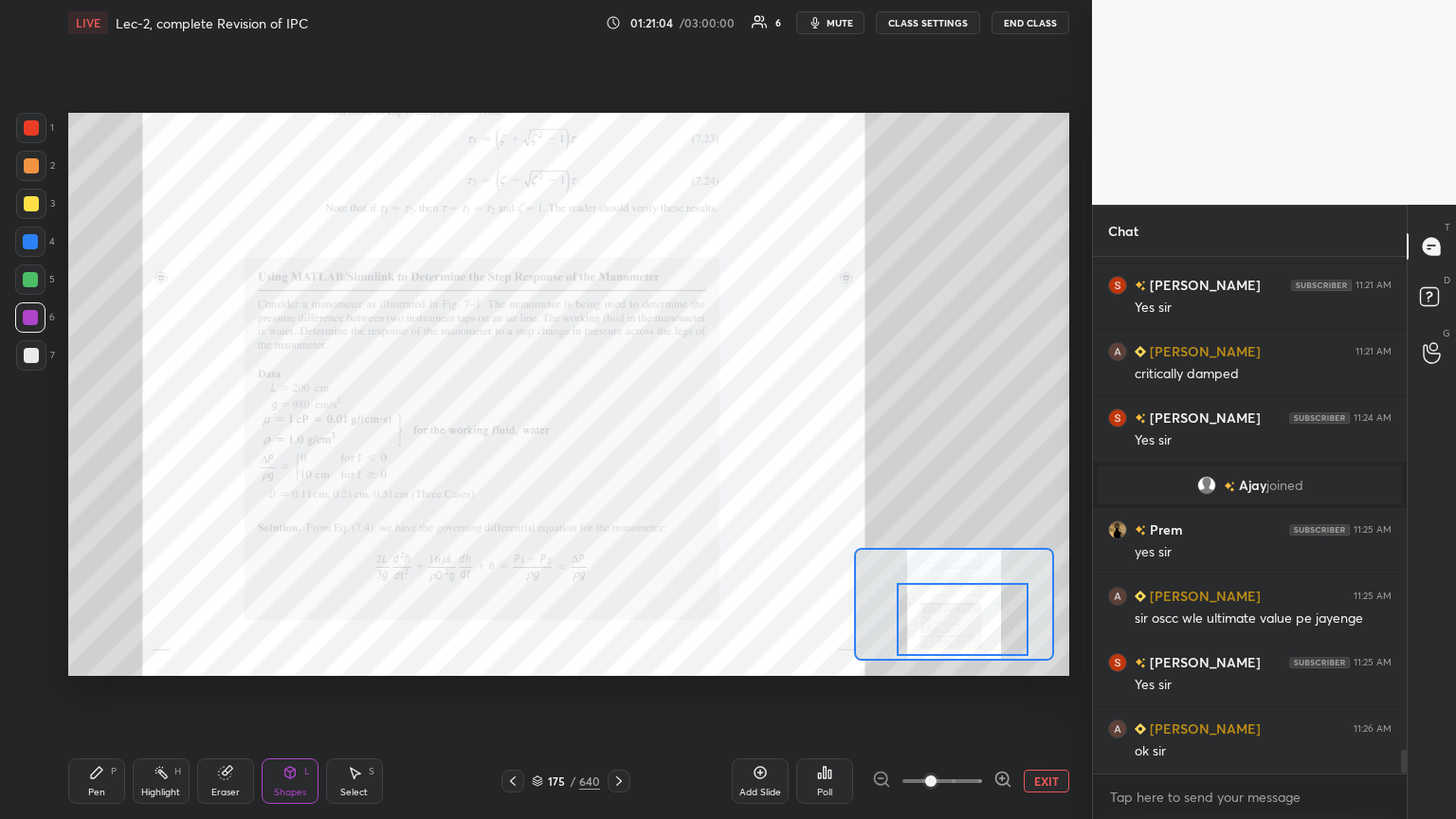 drag, startPoint x: 989, startPoint y: 604, endPoint x: 988, endPoint y: 639, distance: 35.01428 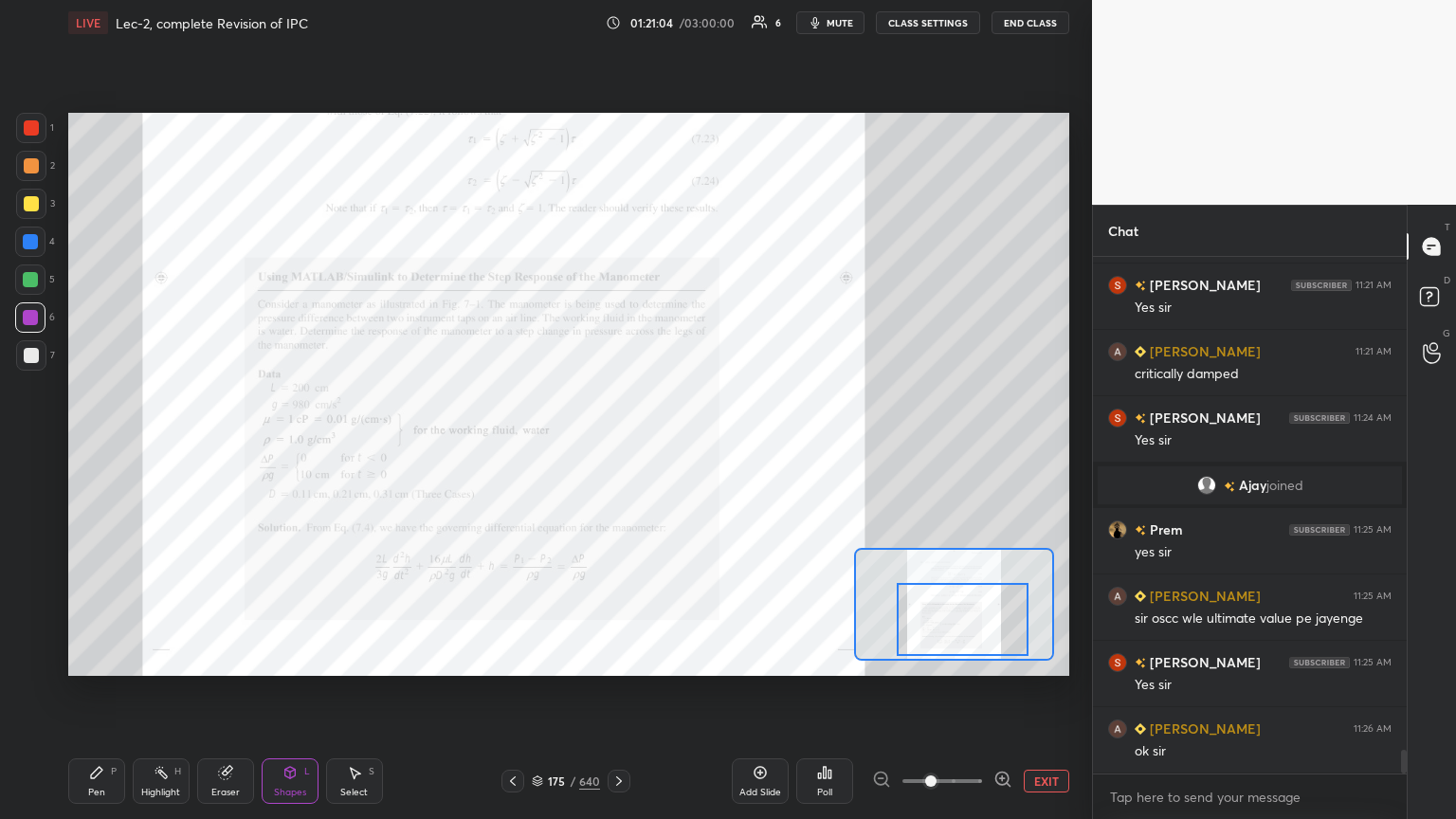 click at bounding box center [962, 619] 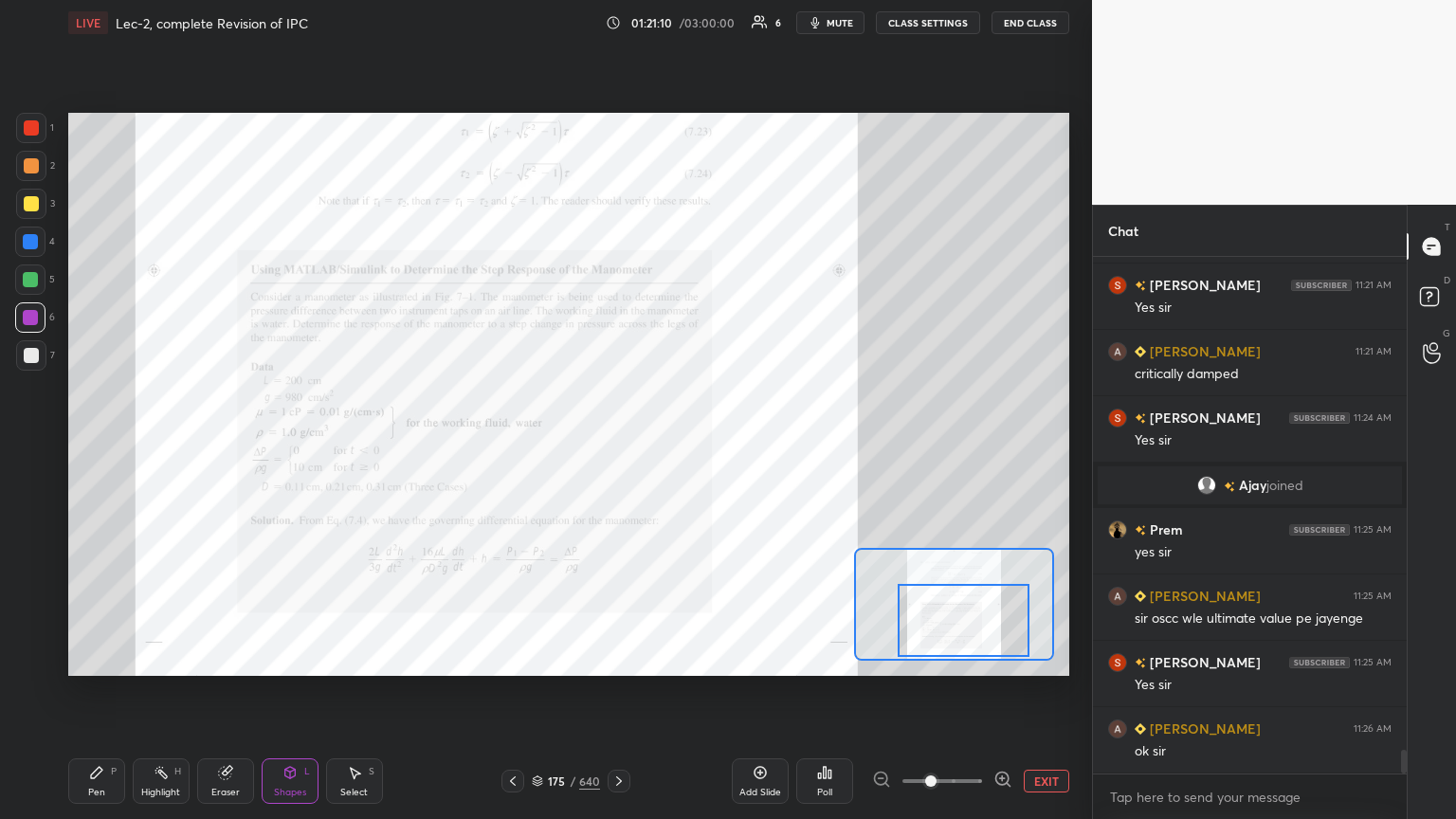 drag, startPoint x: 614, startPoint y: 779, endPoint x: 598, endPoint y: 770, distance: 18.35756 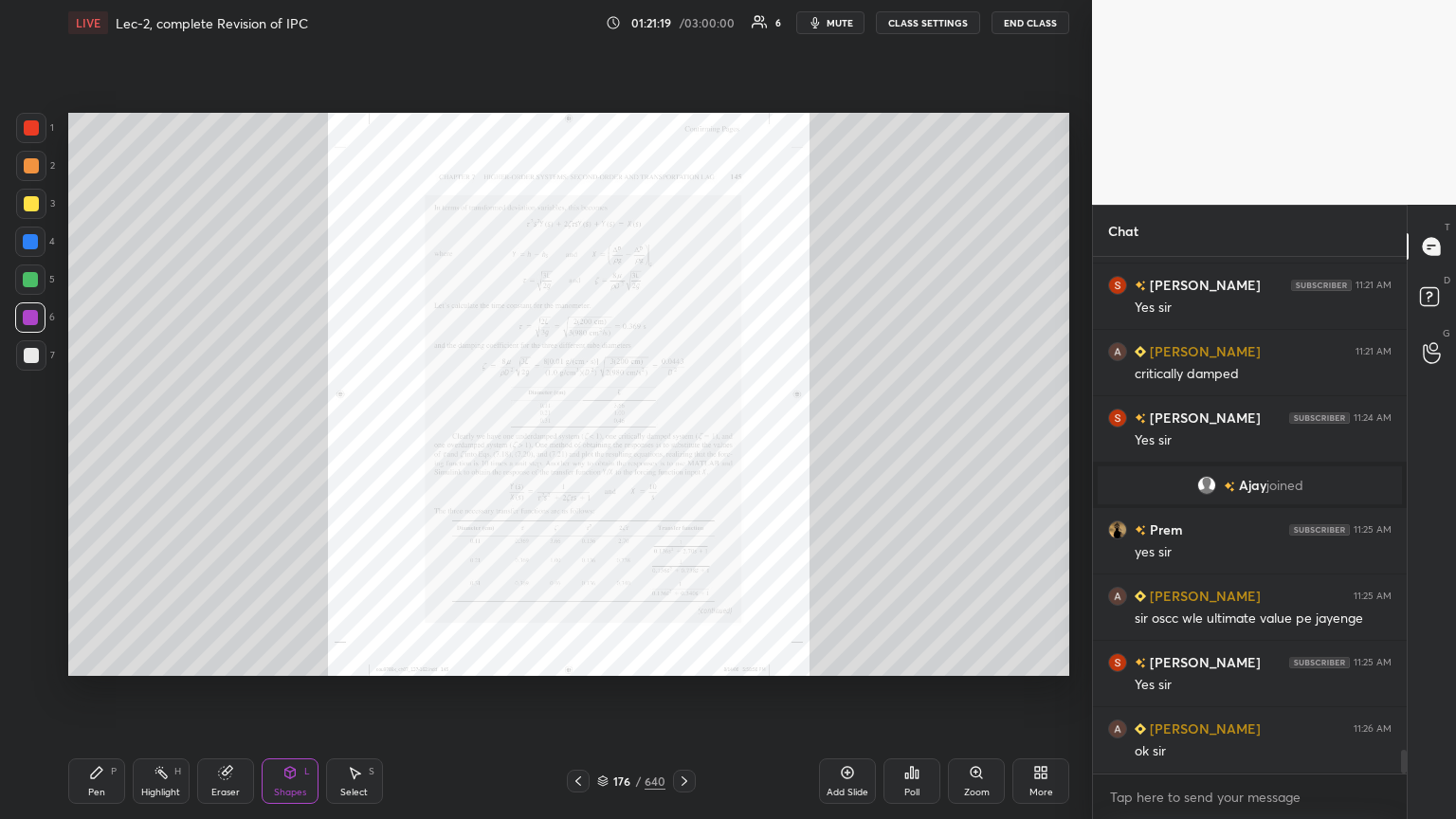 click 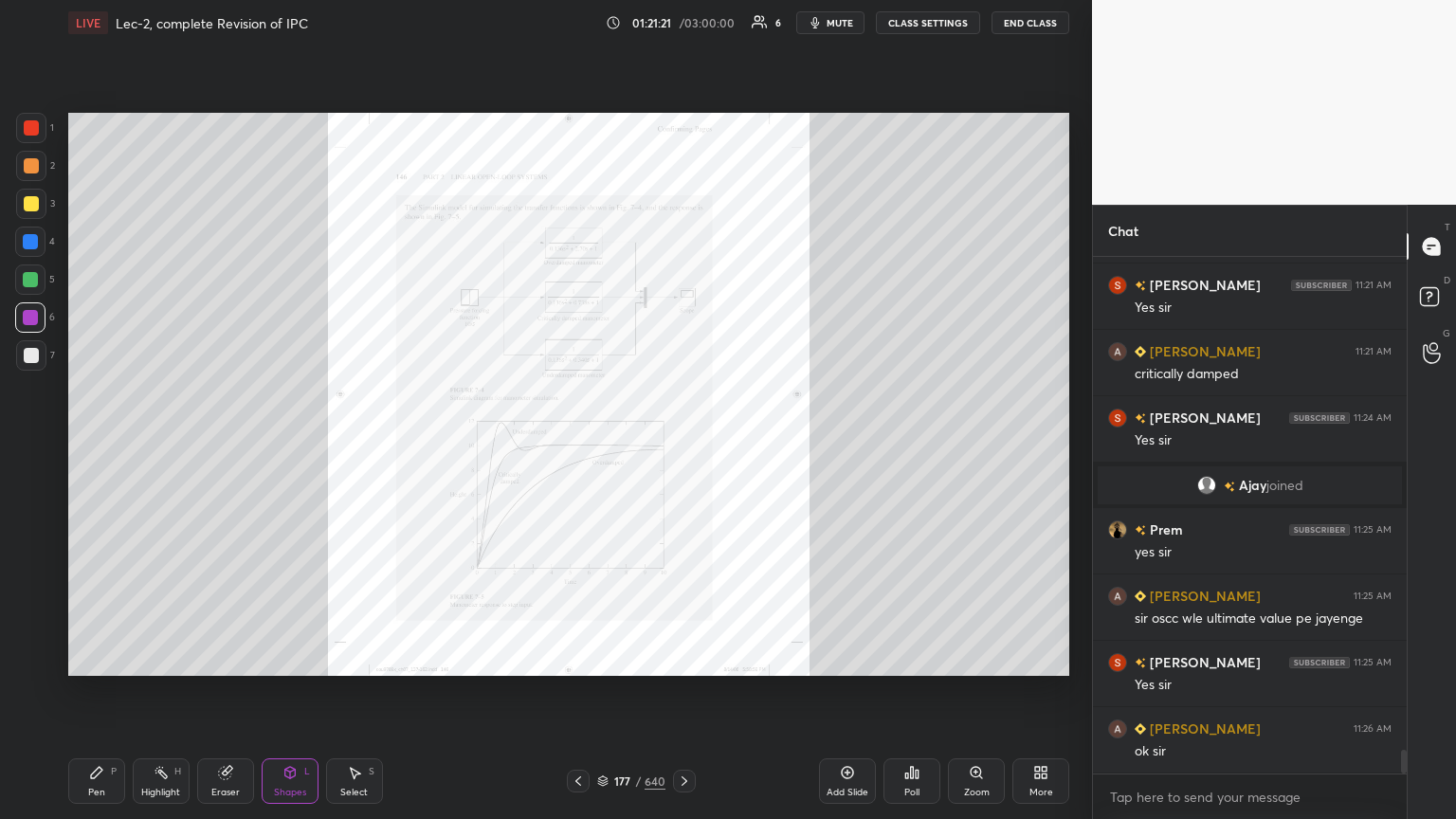 click on "Zoom" at bounding box center (976, 781) 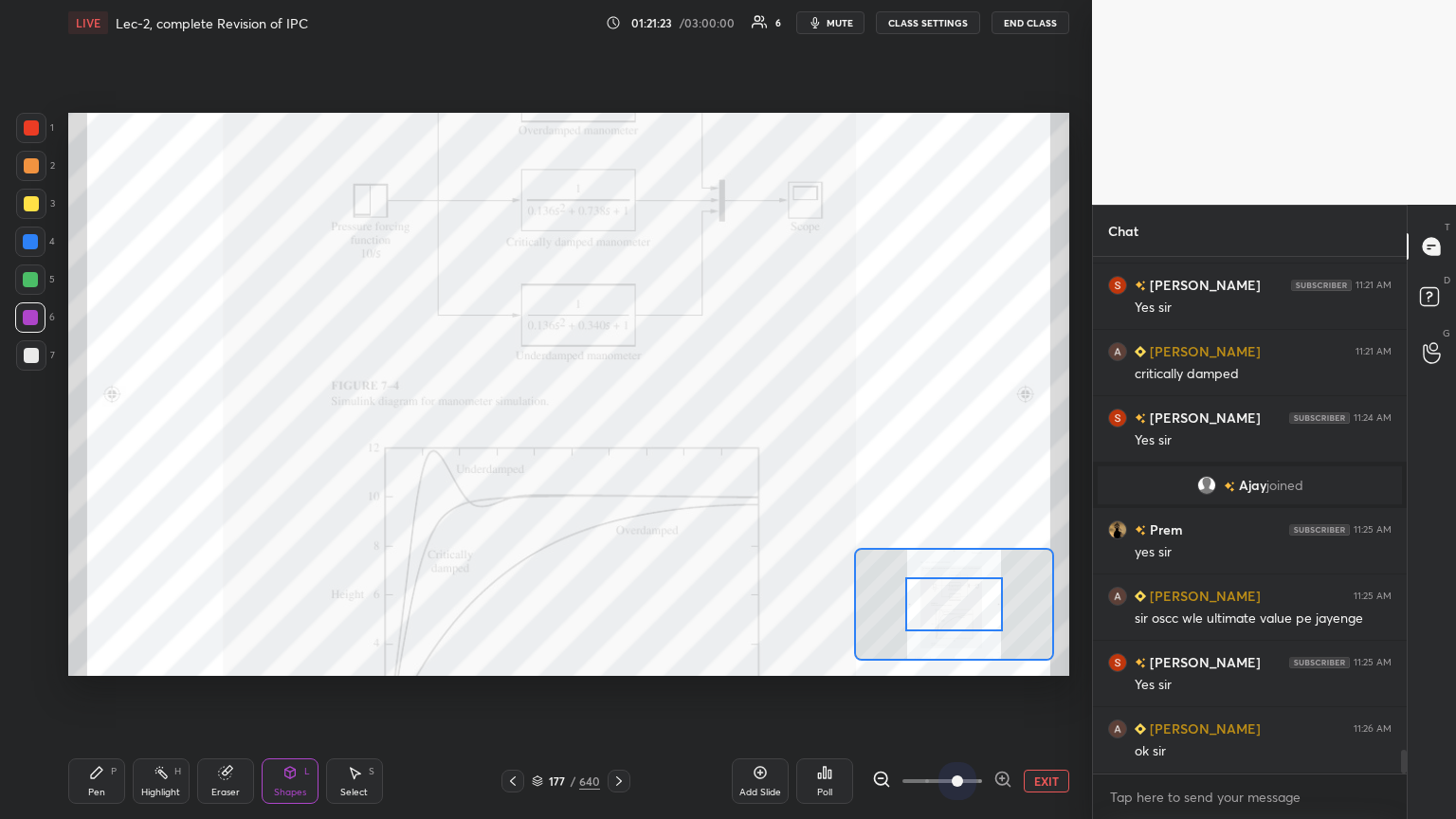 drag, startPoint x: 934, startPoint y: 780, endPoint x: 971, endPoint y: 746, distance: 50.249378 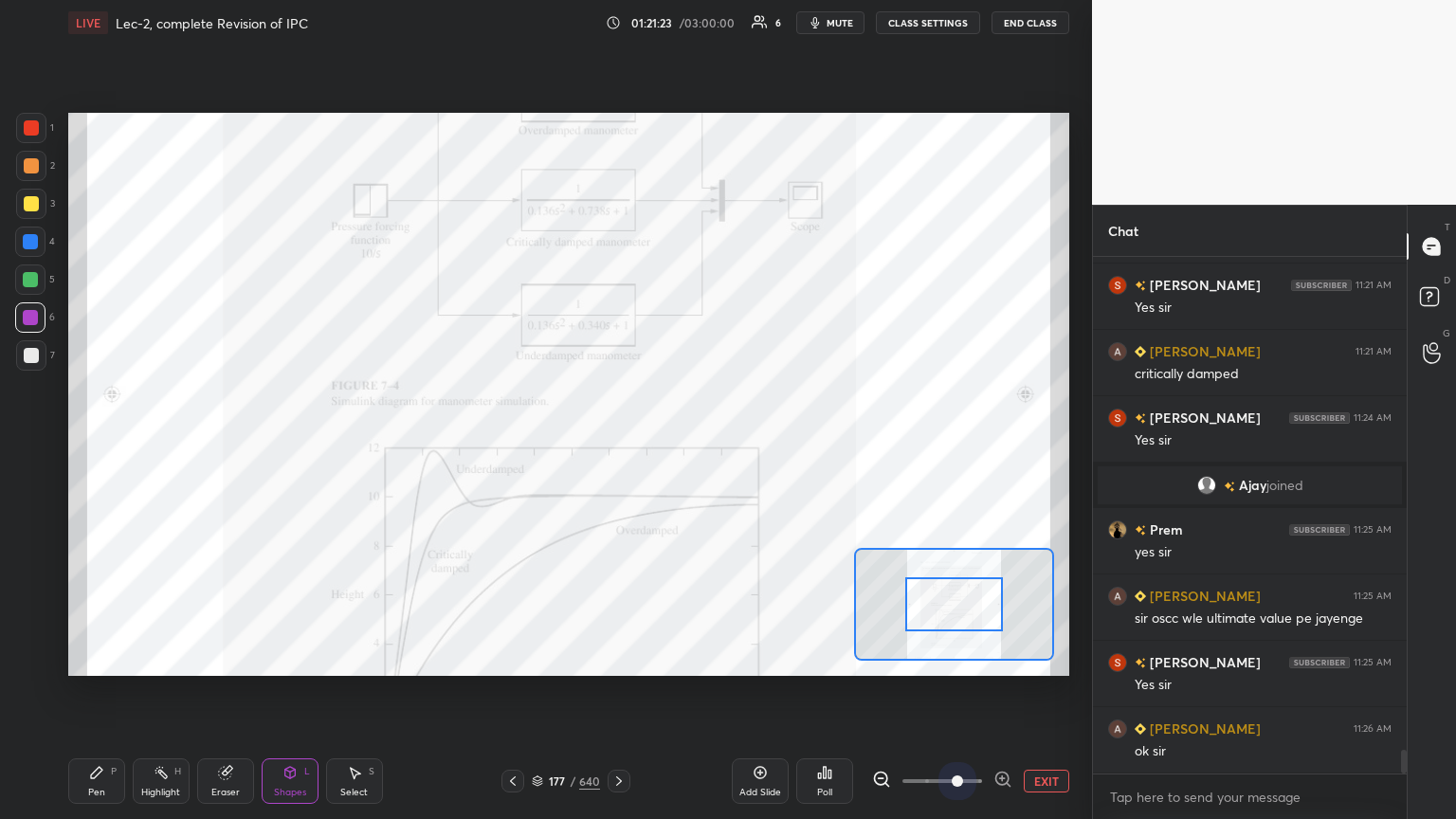 click at bounding box center [957, 781] 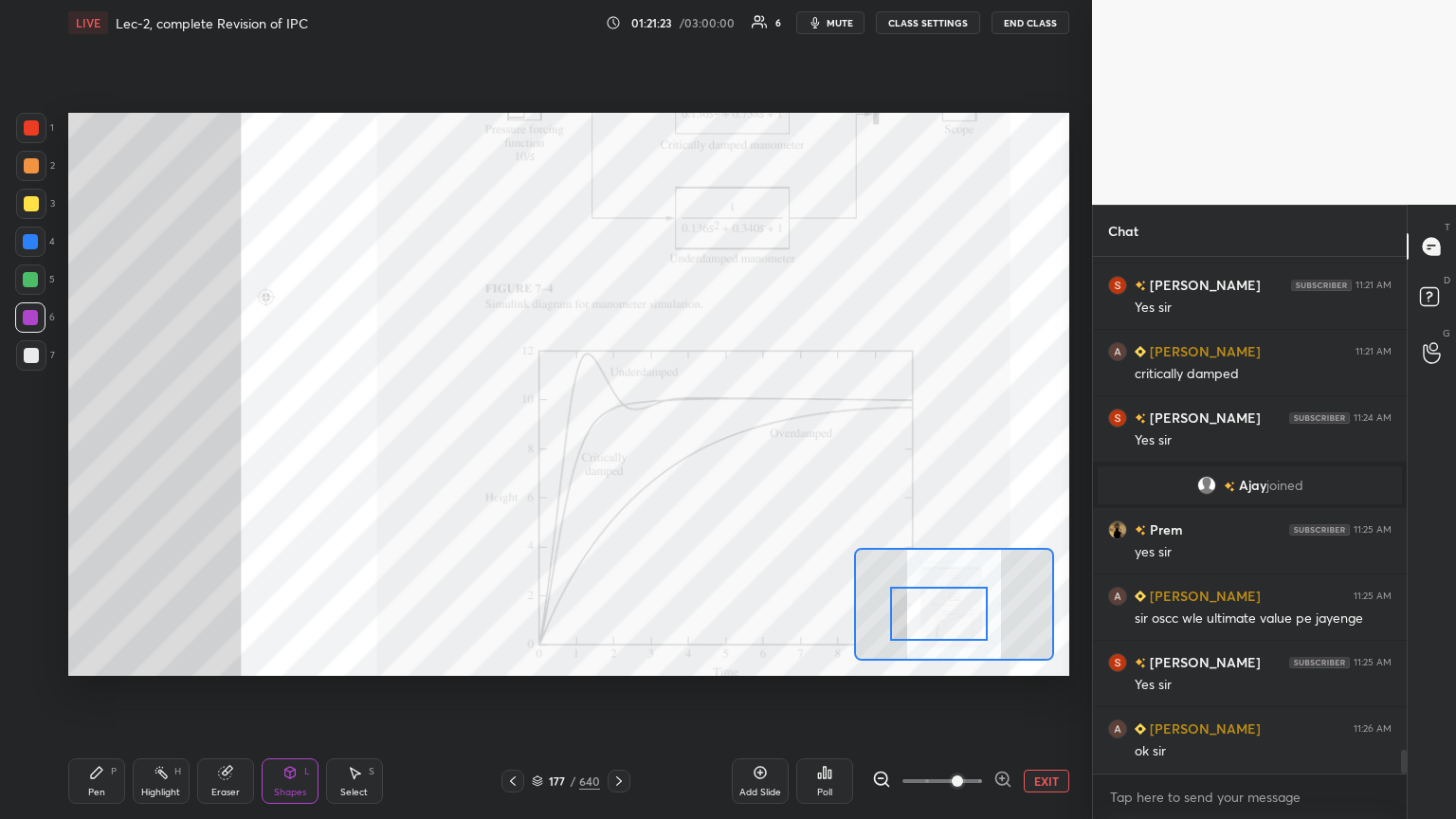drag, startPoint x: 974, startPoint y: 610, endPoint x: 958, endPoint y: 625, distance: 21.931712 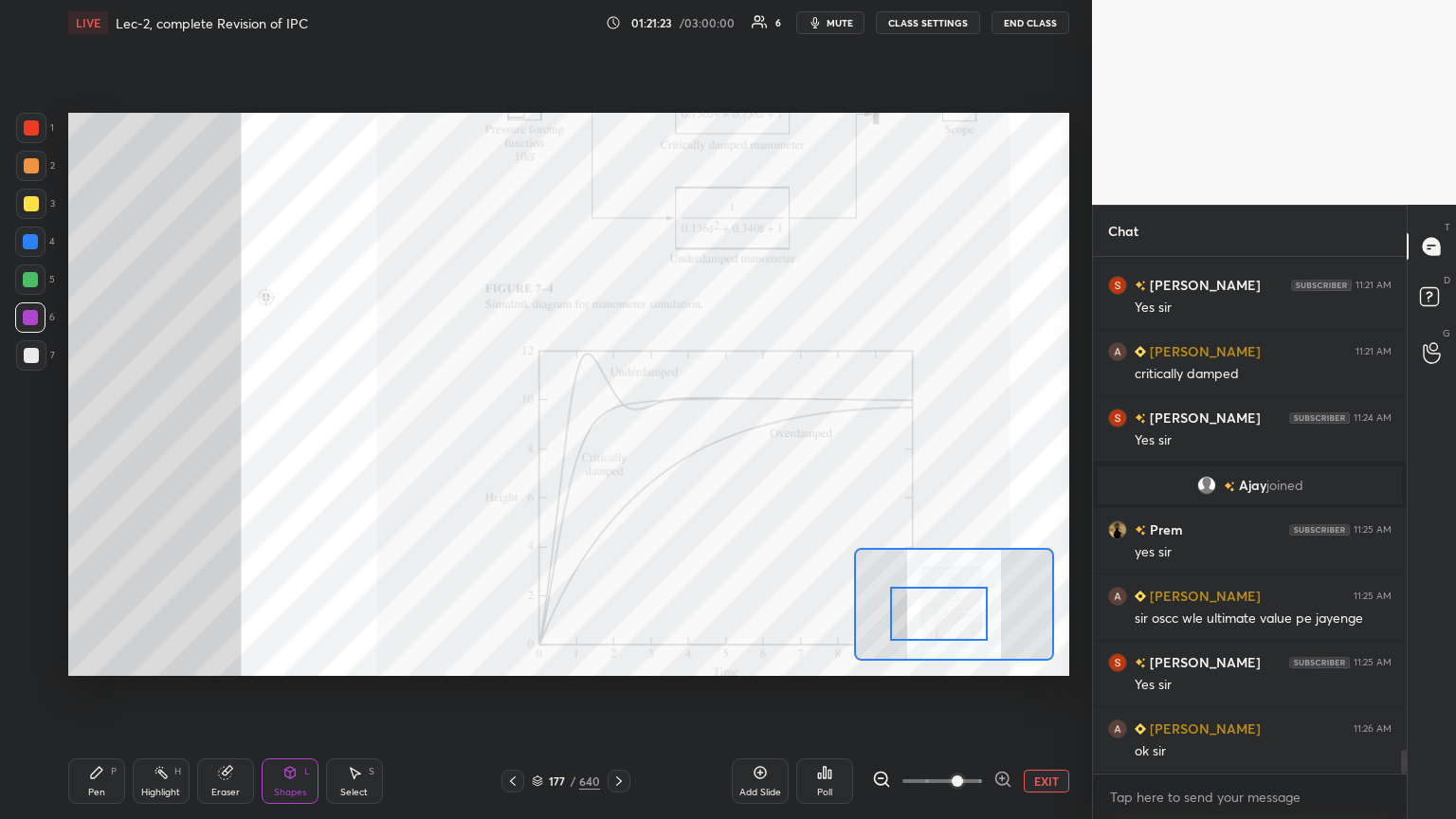 click at bounding box center [939, 613] 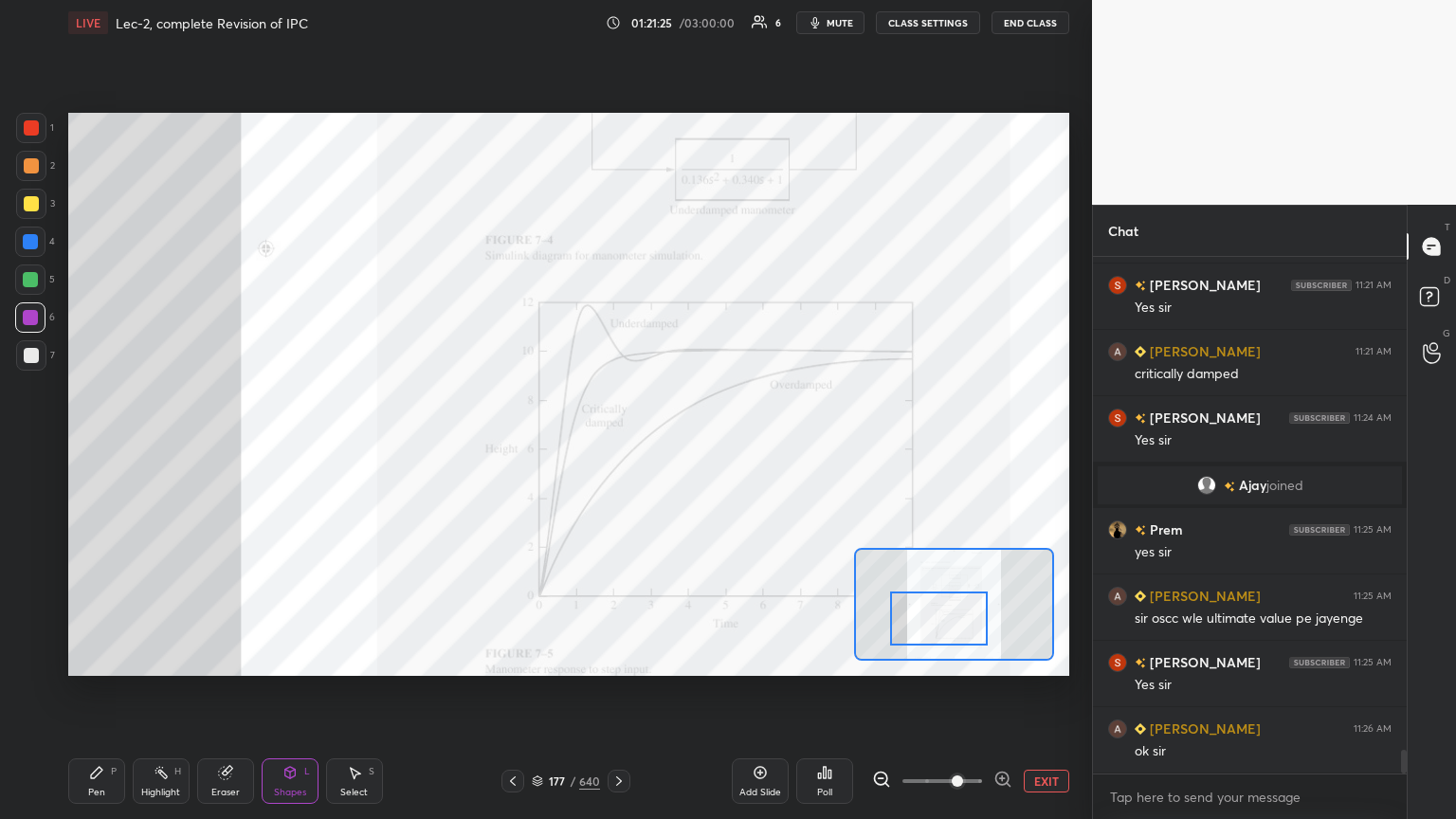 click on "Pen P" at bounding box center (97, 781) 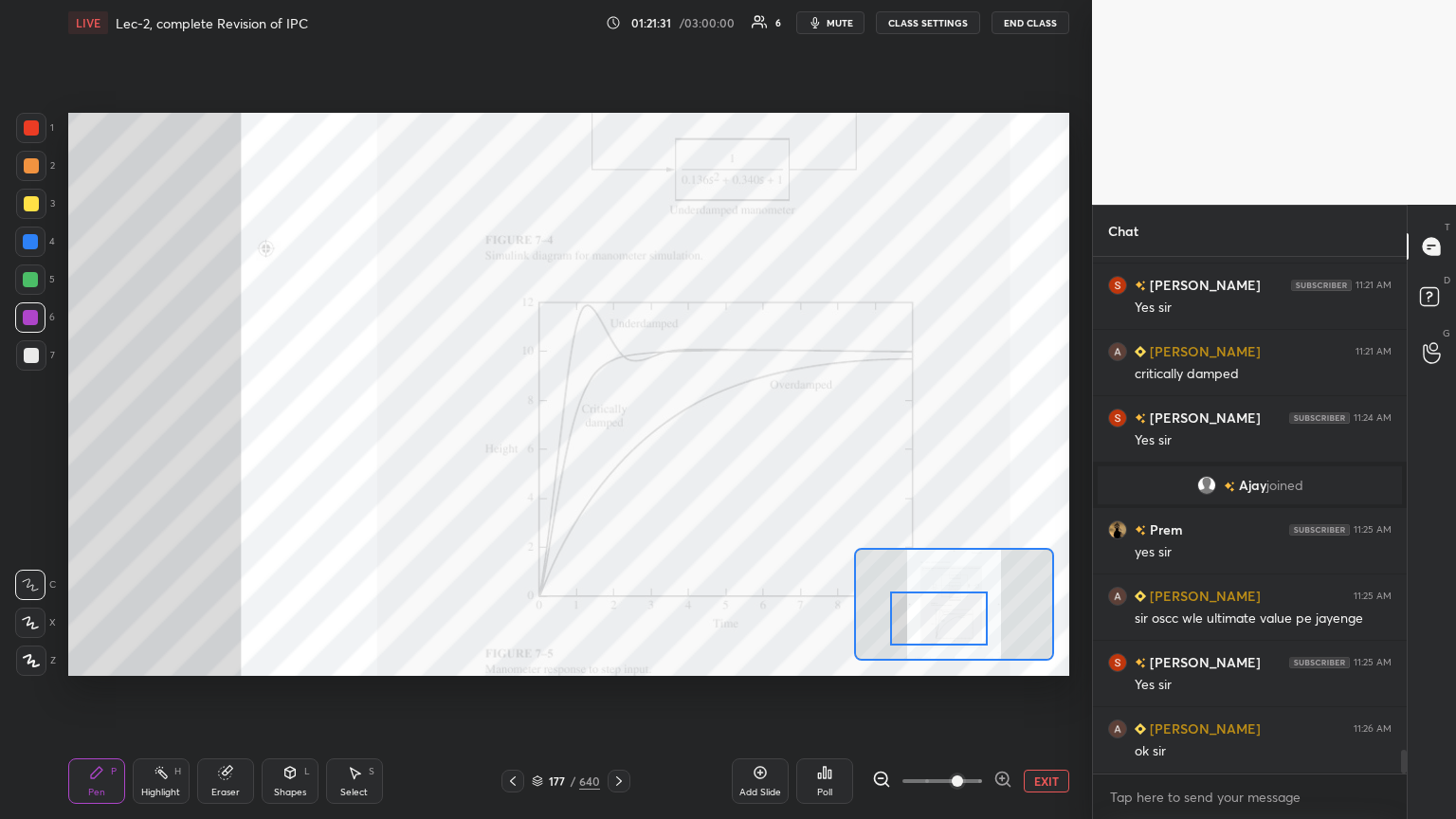 click 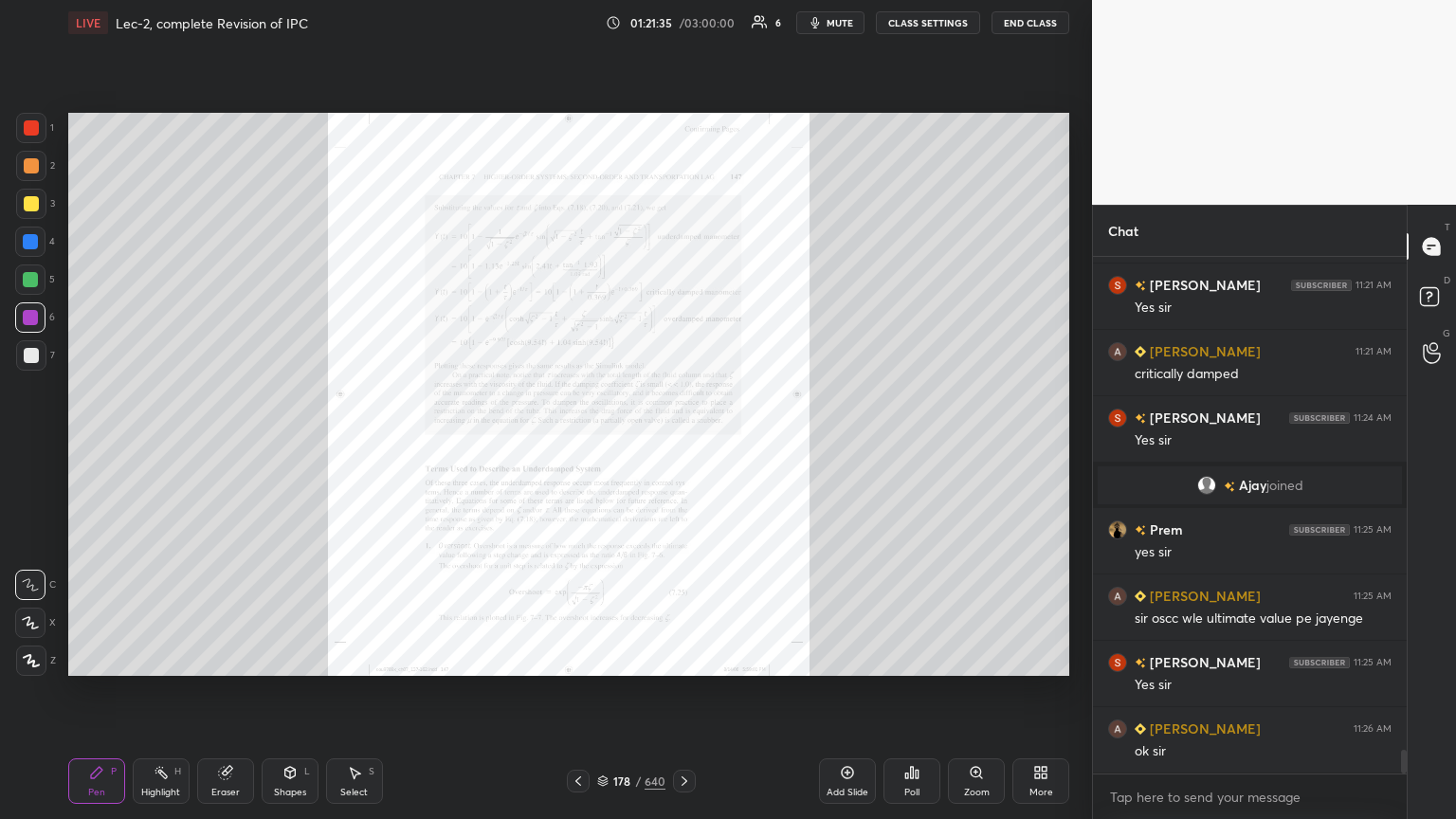 click on "Zoom" at bounding box center (976, 792) 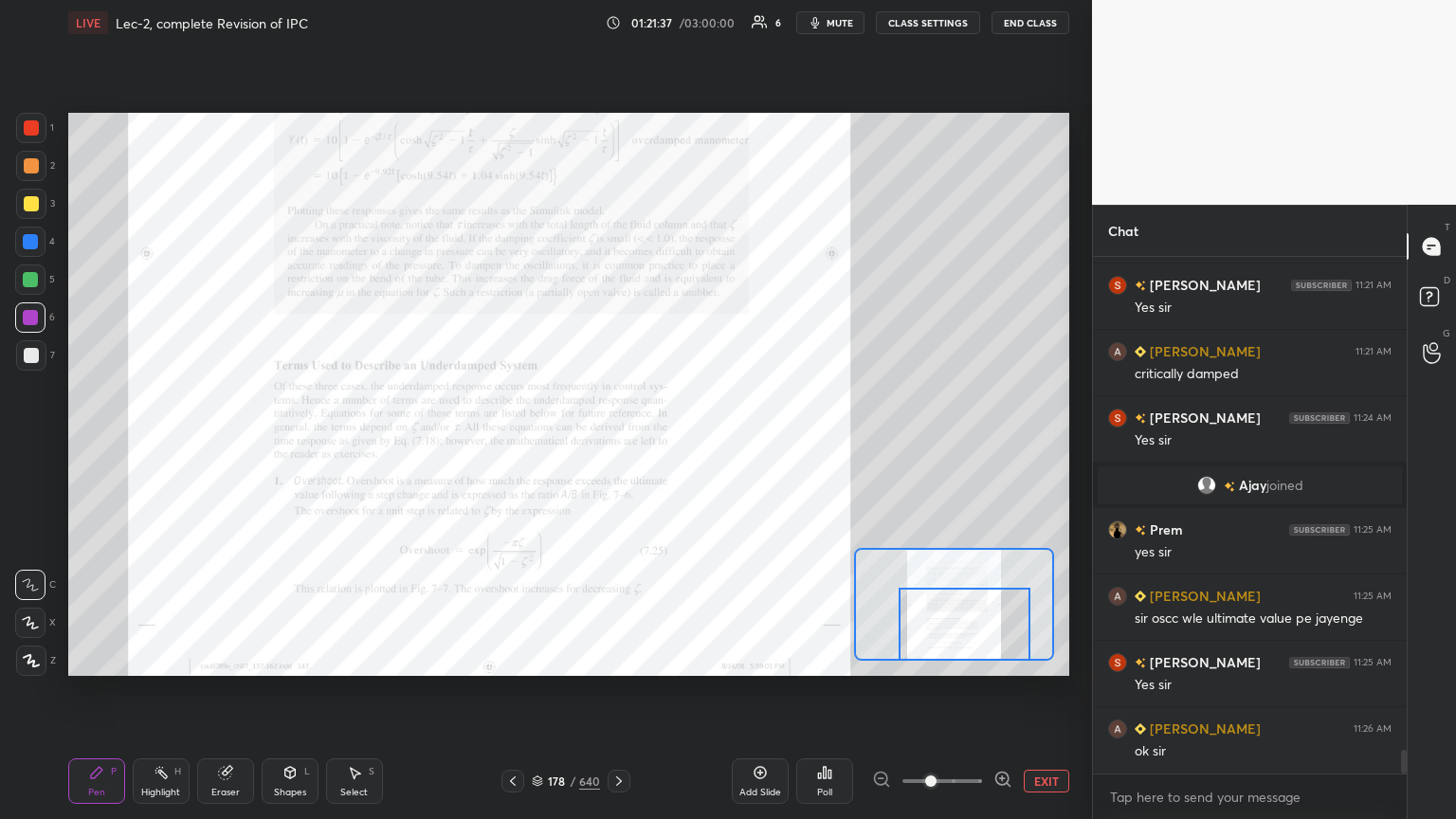 drag, startPoint x: 973, startPoint y: 629, endPoint x: 972, endPoint y: 646, distance: 17.029386 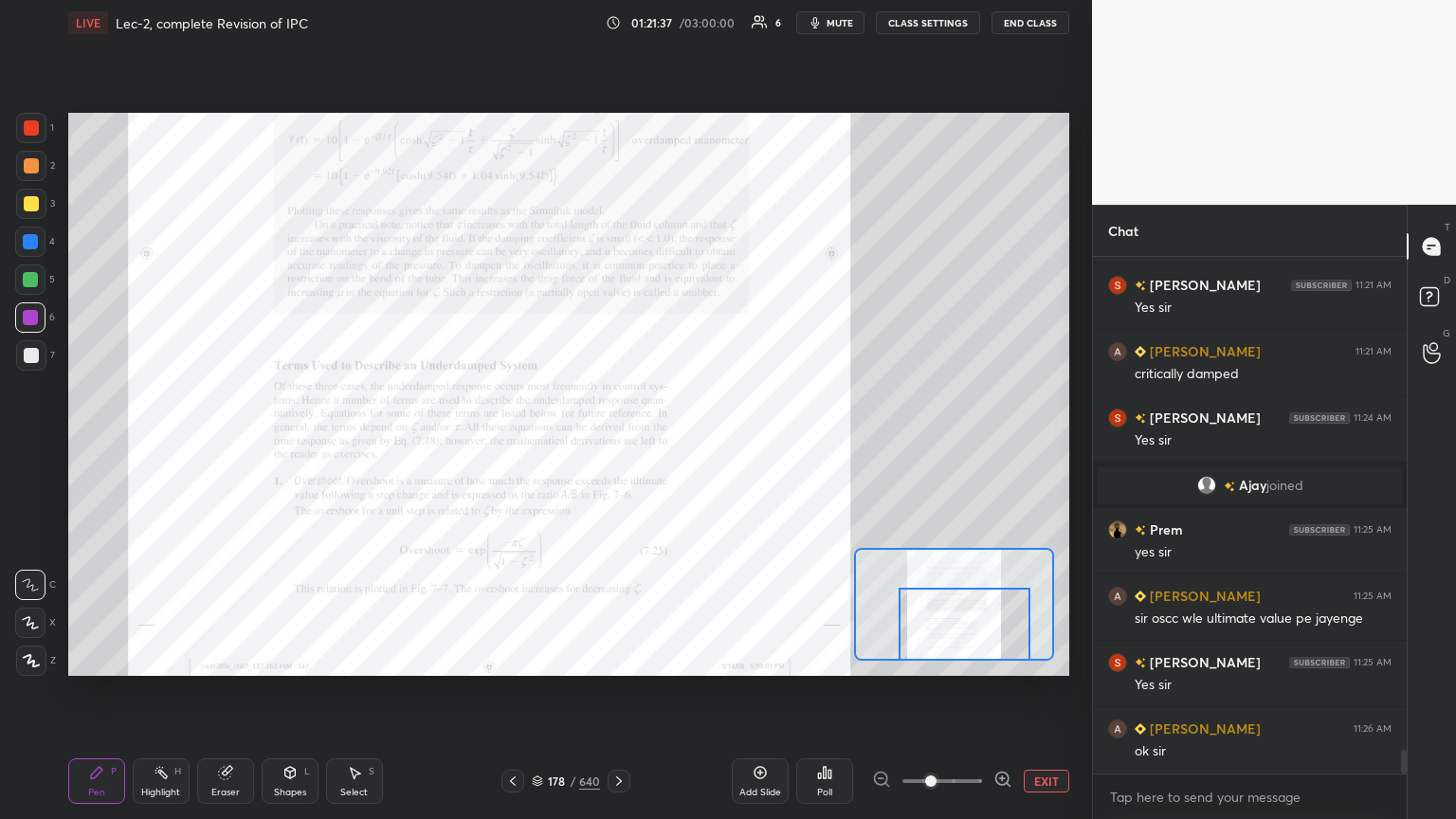 click at bounding box center [964, 624] 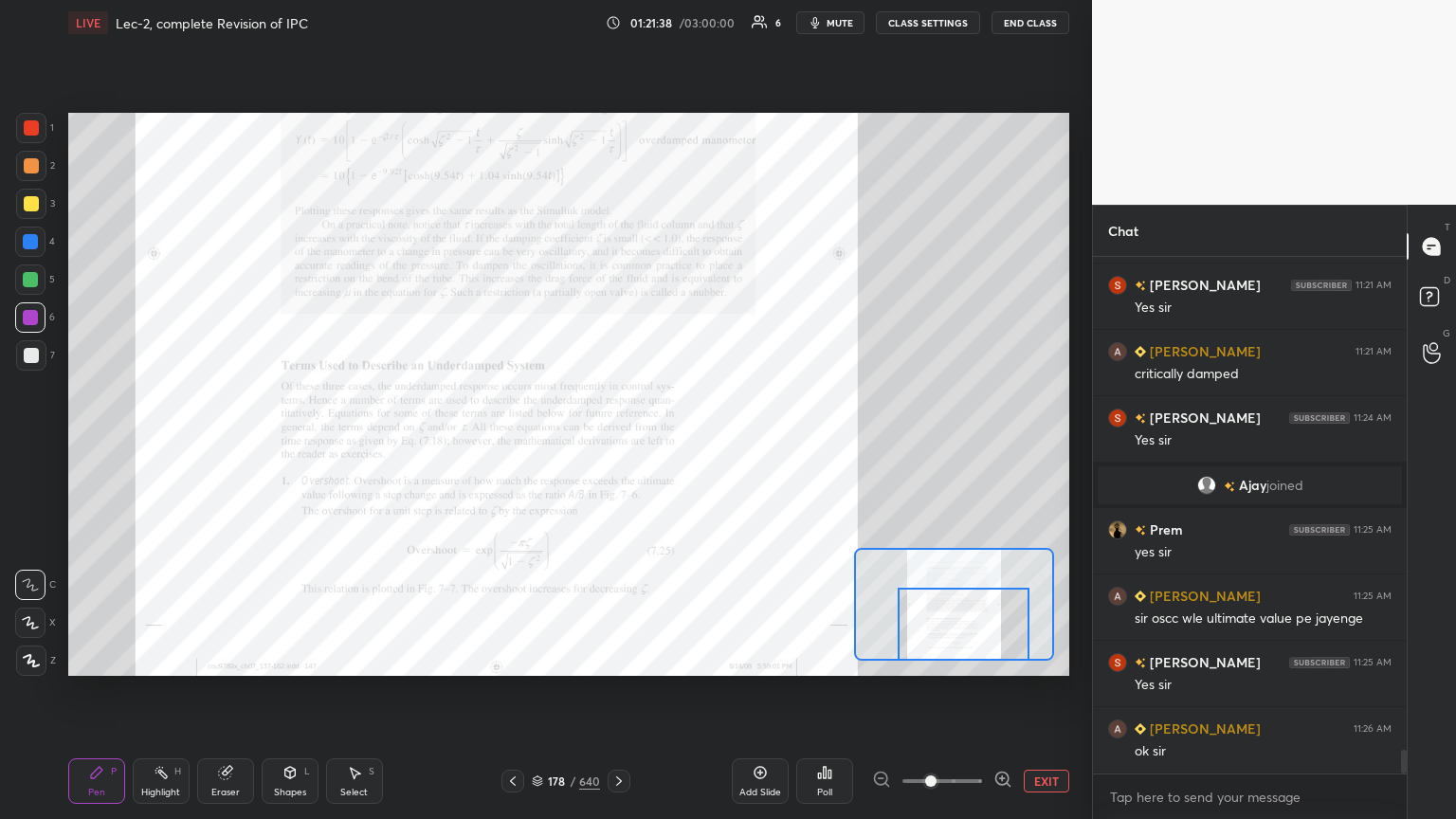 click on "Shapes" at bounding box center [290, 792] 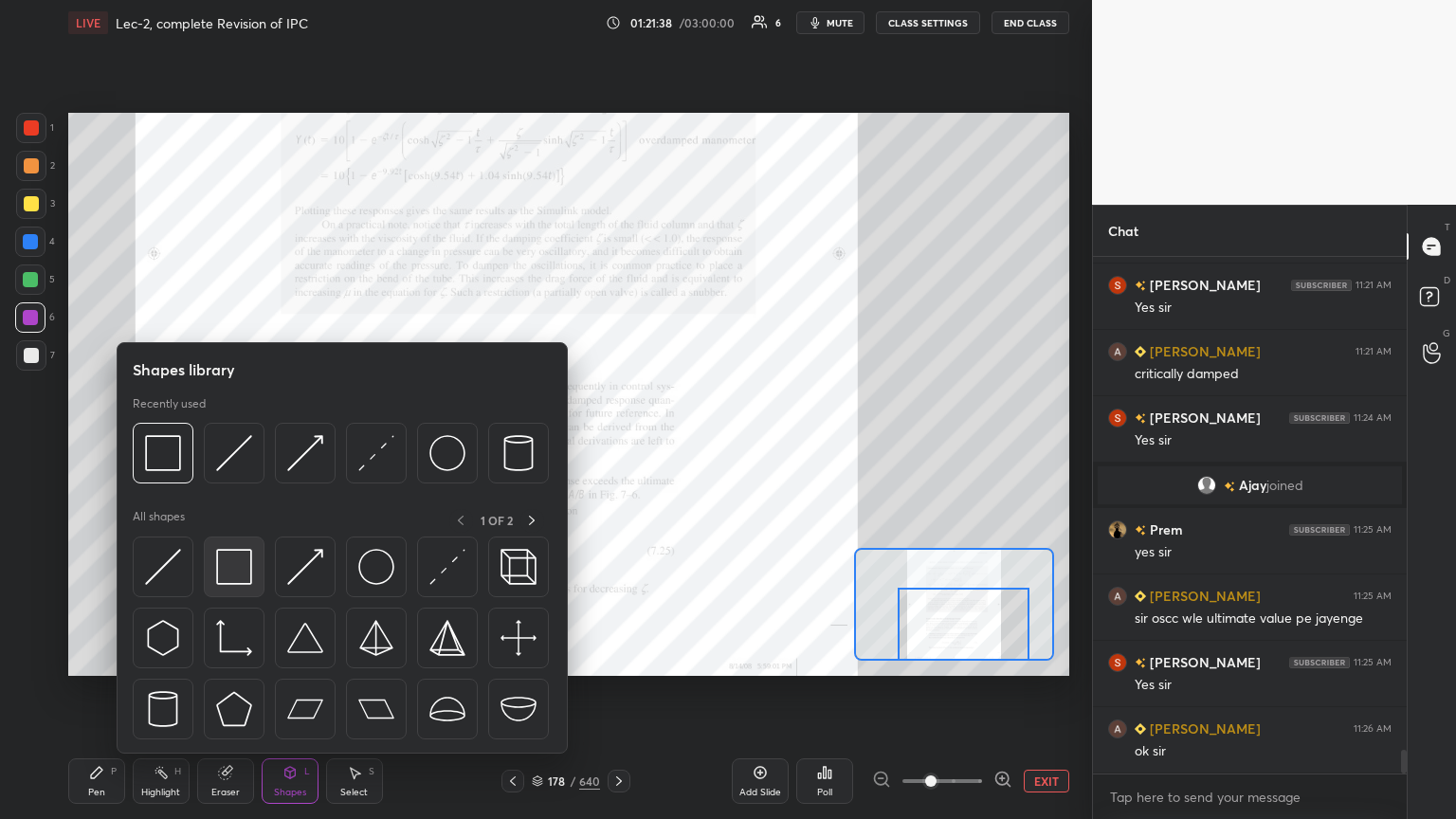 click at bounding box center (234, 567) 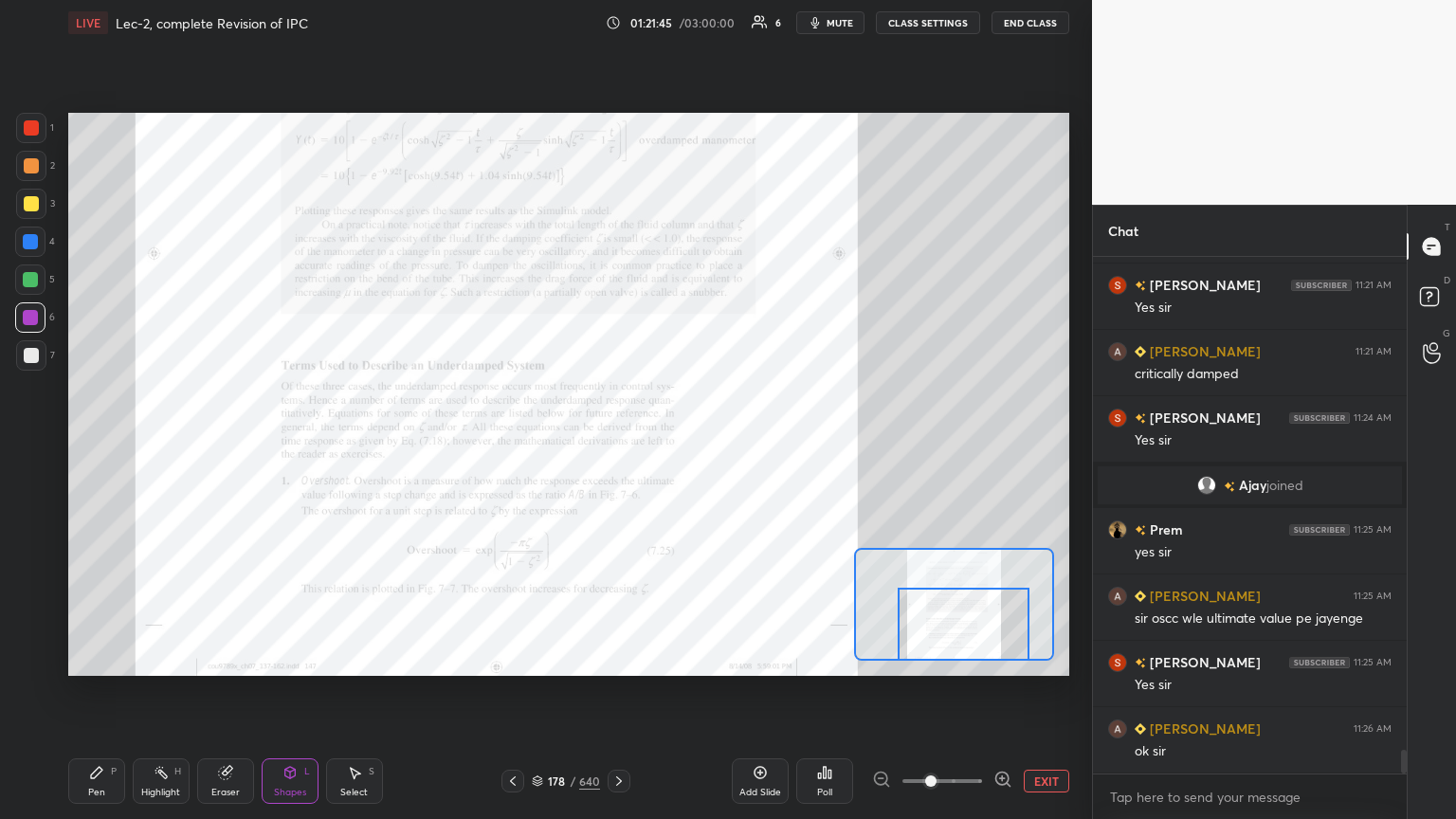 scroll, scrollTop: 10987, scrollLeft: 0, axis: vertical 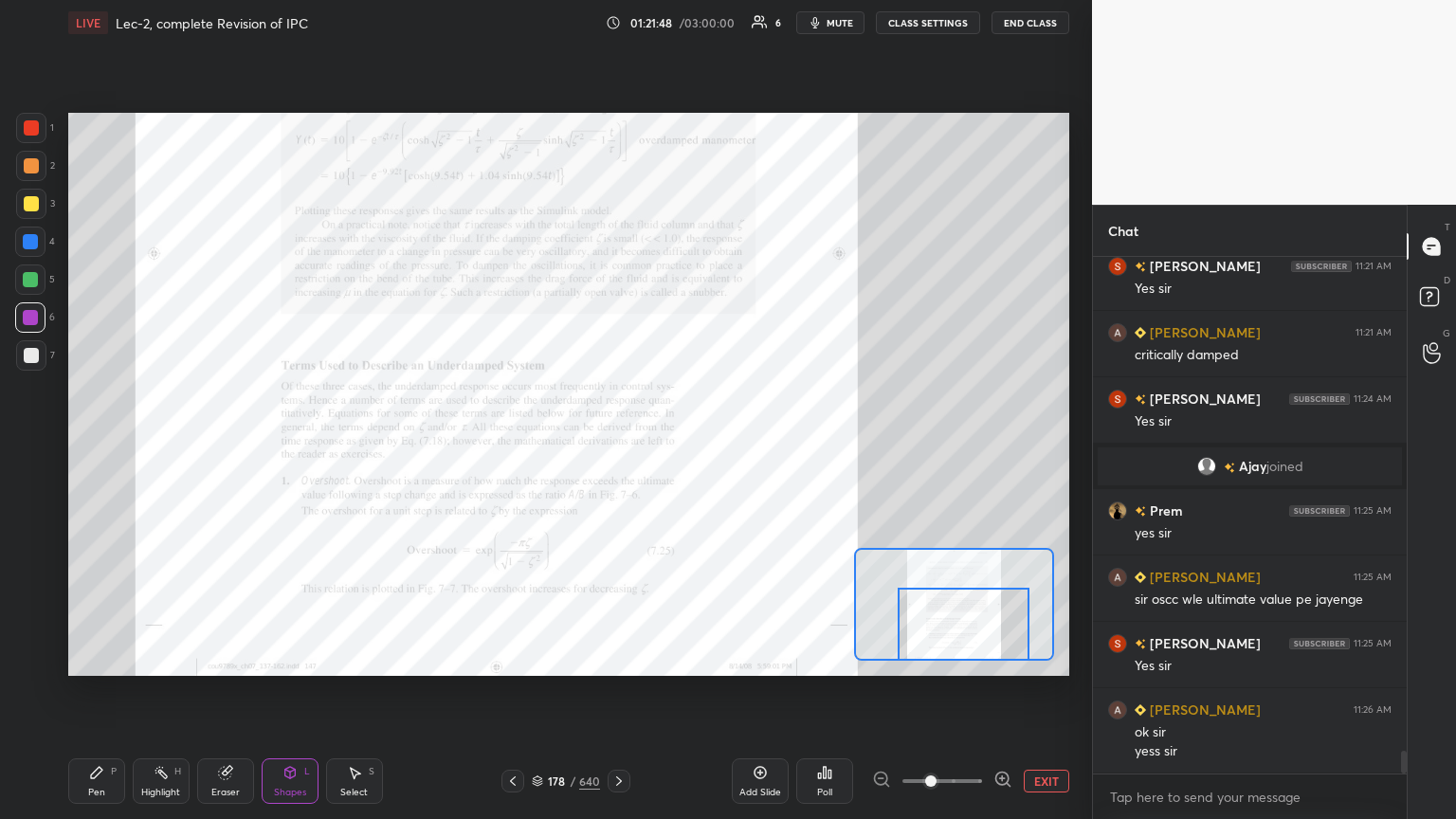 click on "Pen P" at bounding box center [97, 781] 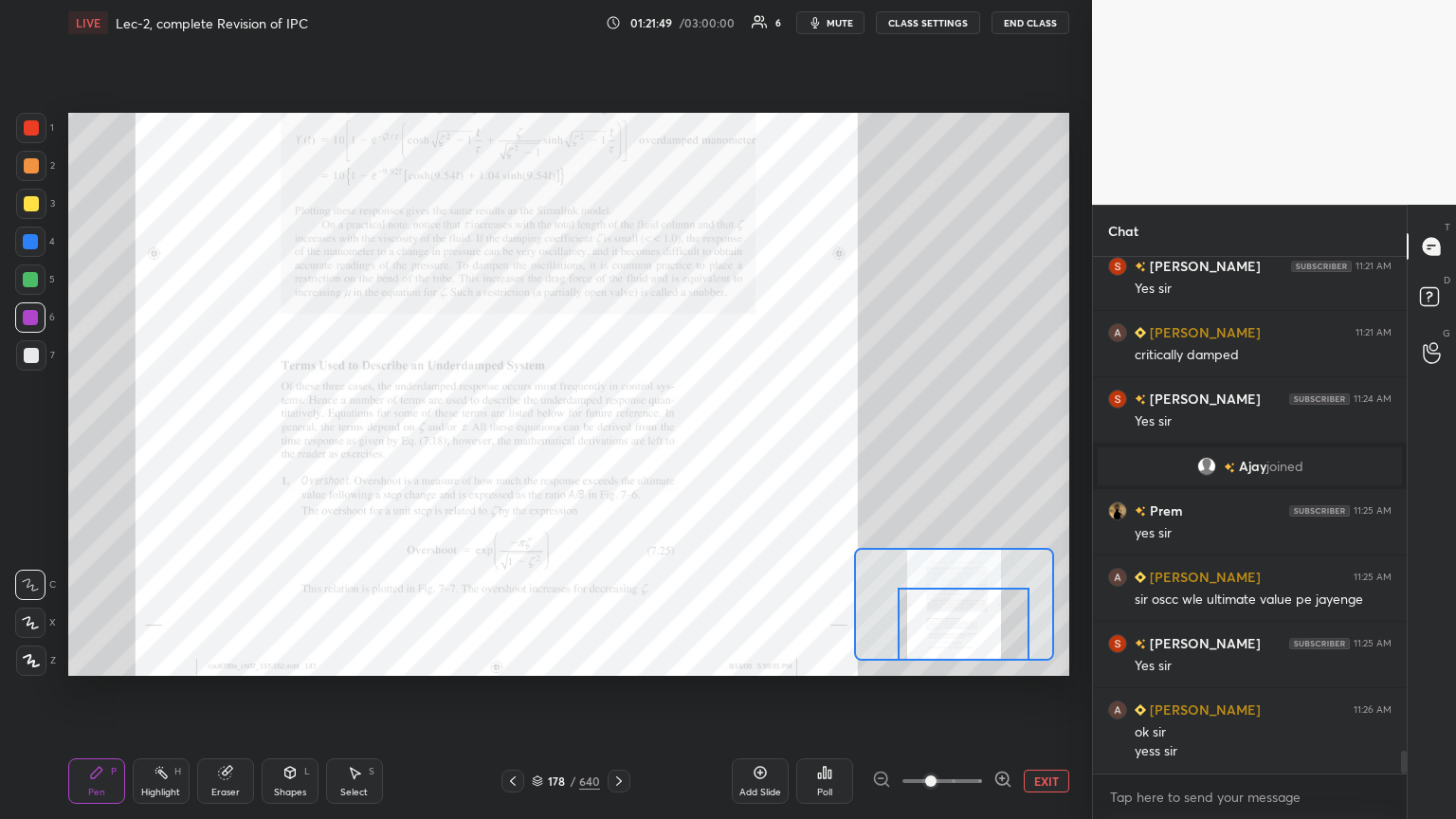 click at bounding box center [30, 242] 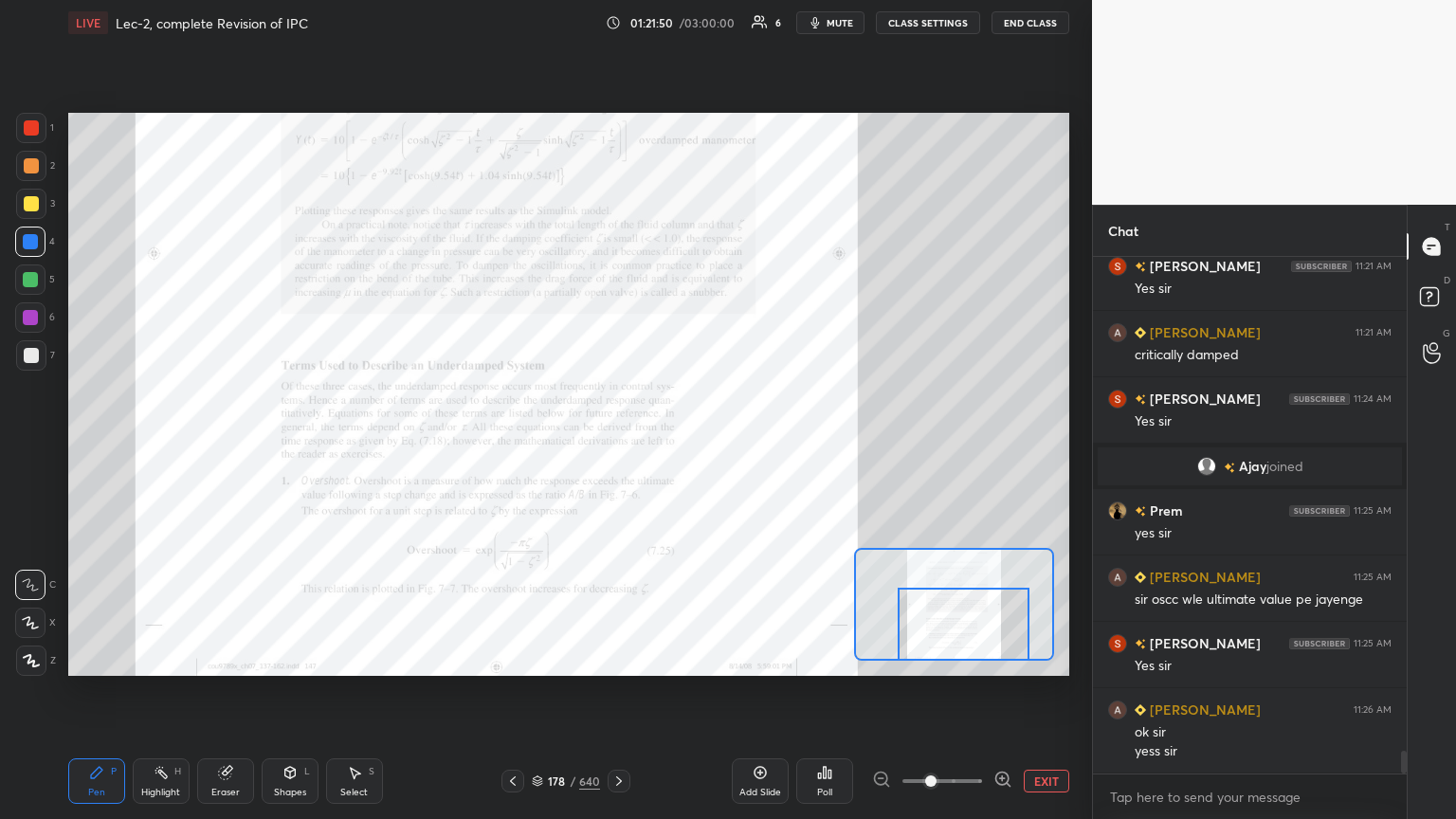 click at bounding box center [31, 204] 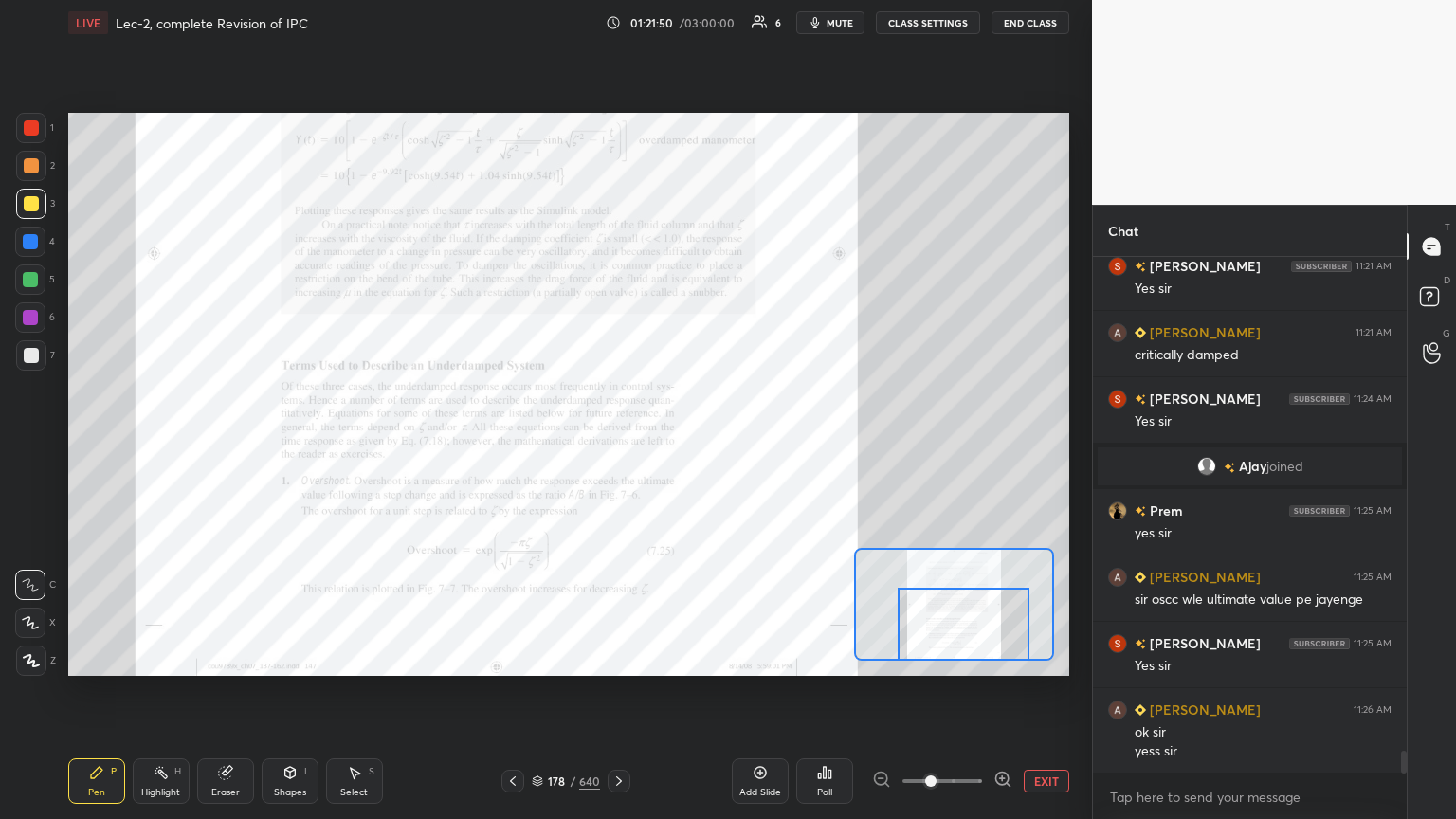 click at bounding box center [31, 166] 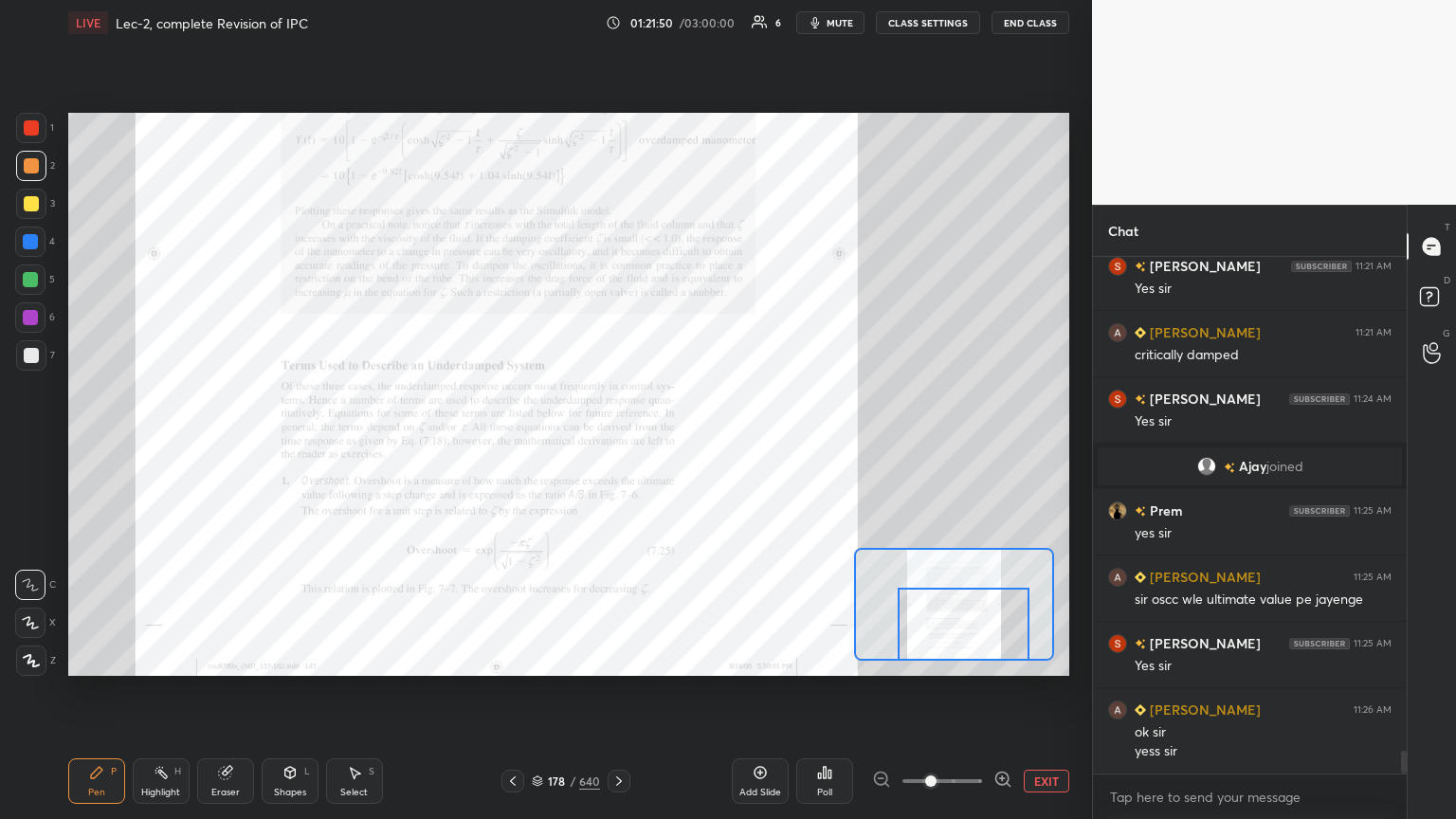click at bounding box center (31, 128) 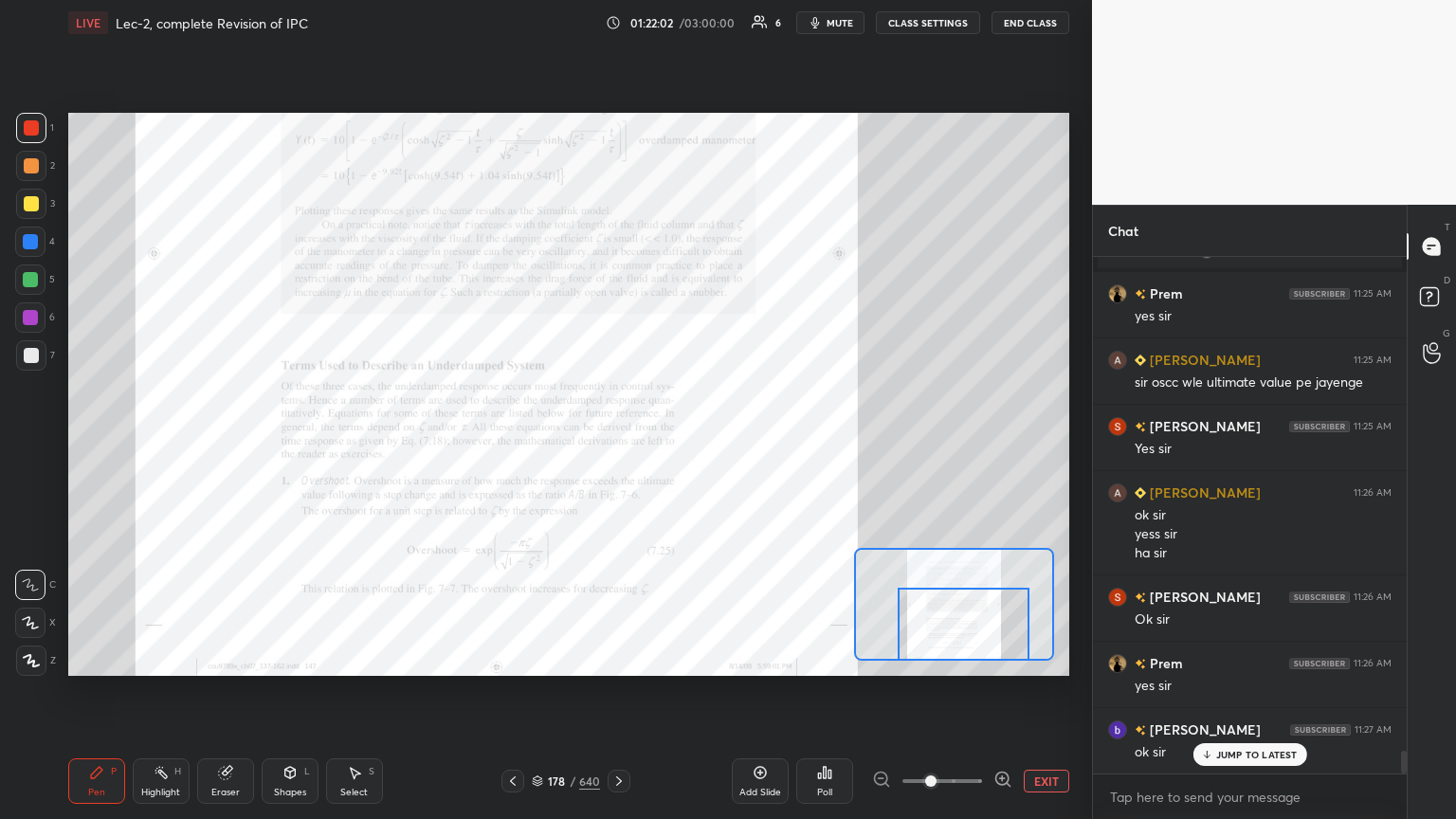 scroll, scrollTop: 11272, scrollLeft: 0, axis: vertical 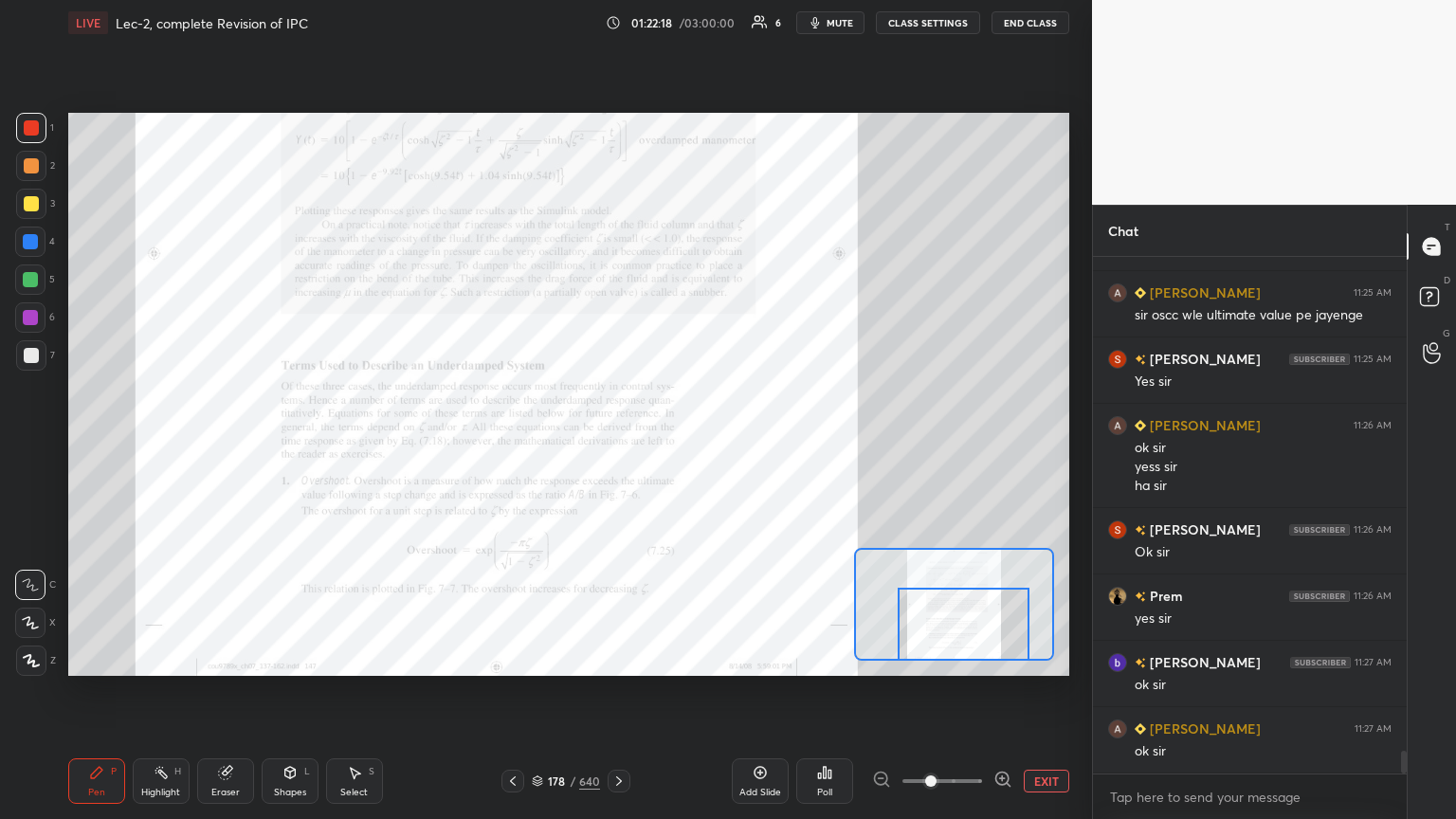 drag, startPoint x: 65, startPoint y: 92, endPoint x: 783, endPoint y: 689, distance: 933.77353 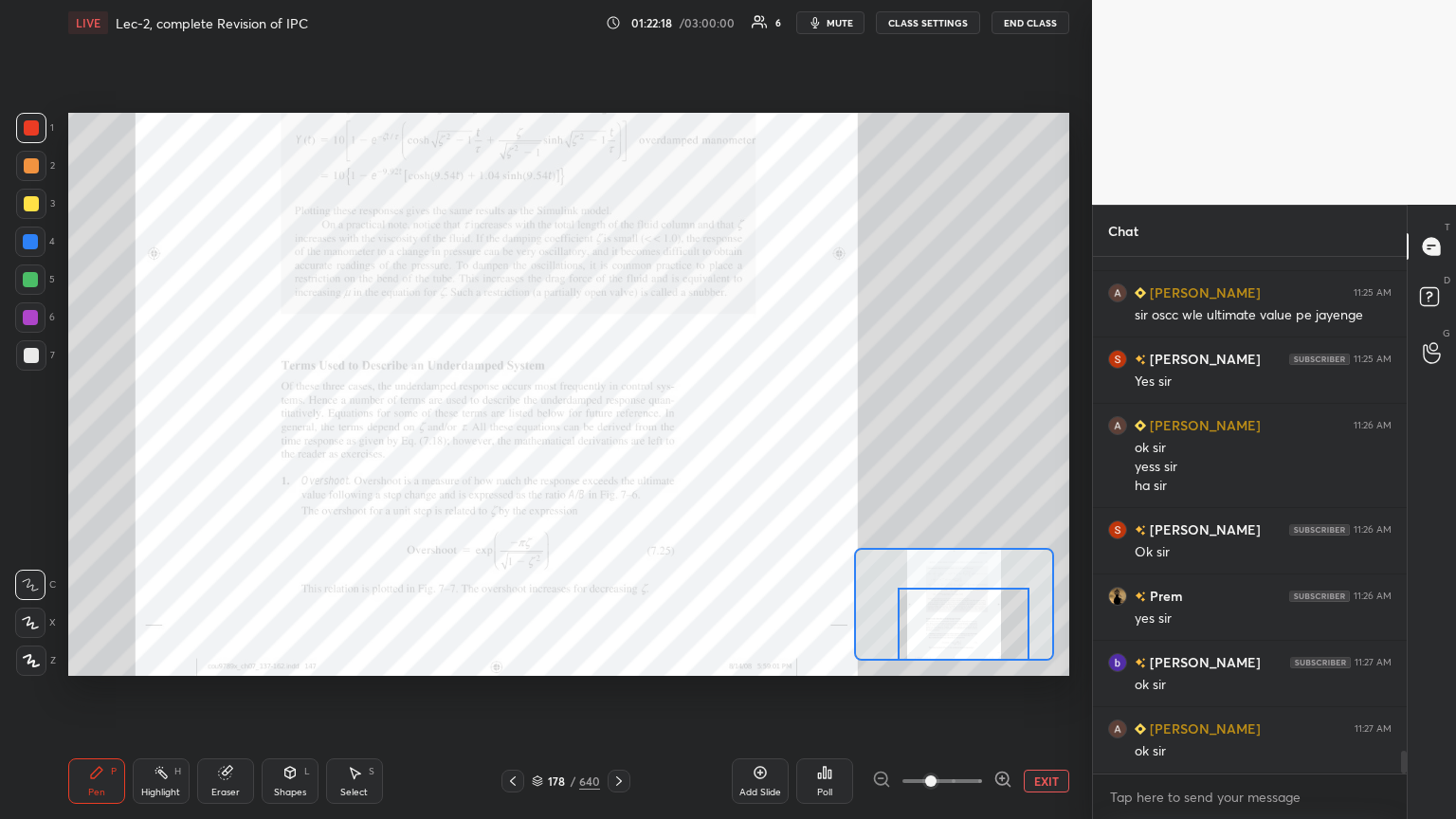 click on "1 2 3 4 5 6 7 C X Z C X Z E E Erase all   H H LIVE Lec-2, complete Revision of IPC 01:22:18 /  03:00:00 6 mute CLASS SETTINGS End Class Setting up your live class Poll for   secs No correct answer Start poll Back Lec-2, complete Revision of IPC [PERSON_NAME] Pen P Highlight H Eraser Shapes L Select S 178 / 640 Add Slide Poll EXIT" at bounding box center (538, 410) 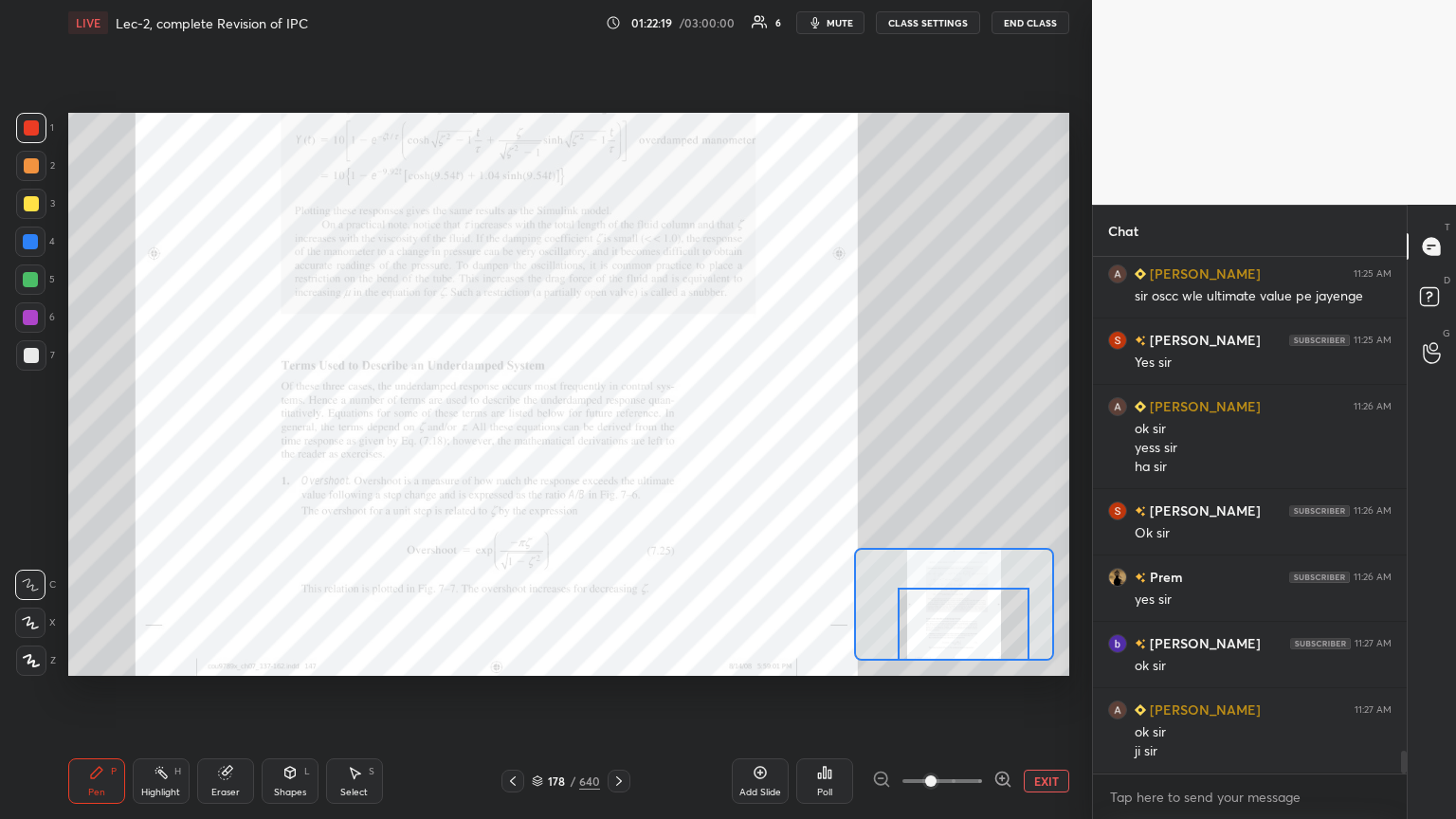 scroll, scrollTop: 11356, scrollLeft: 0, axis: vertical 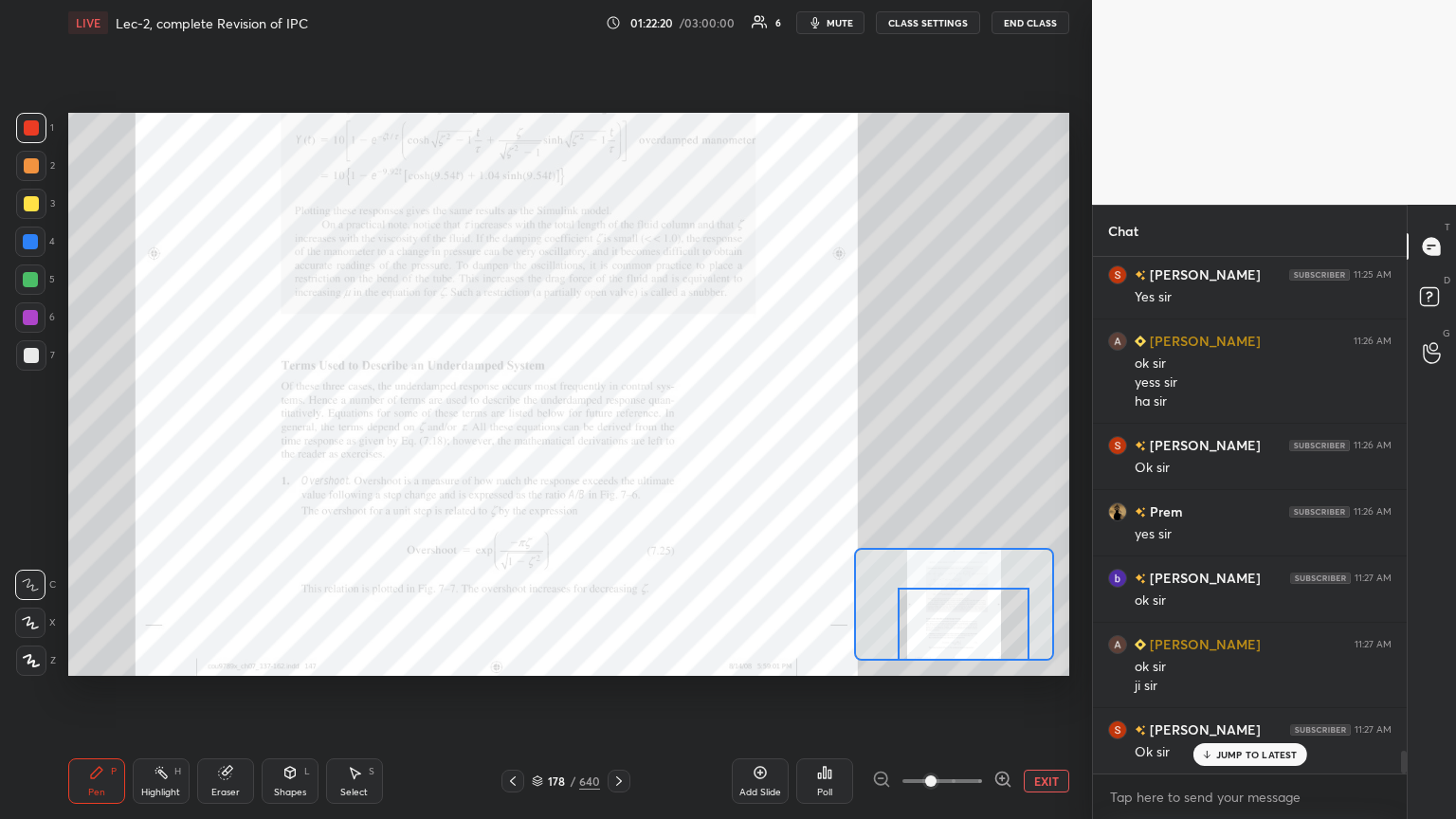 click on "Poll" at bounding box center [825, 781] 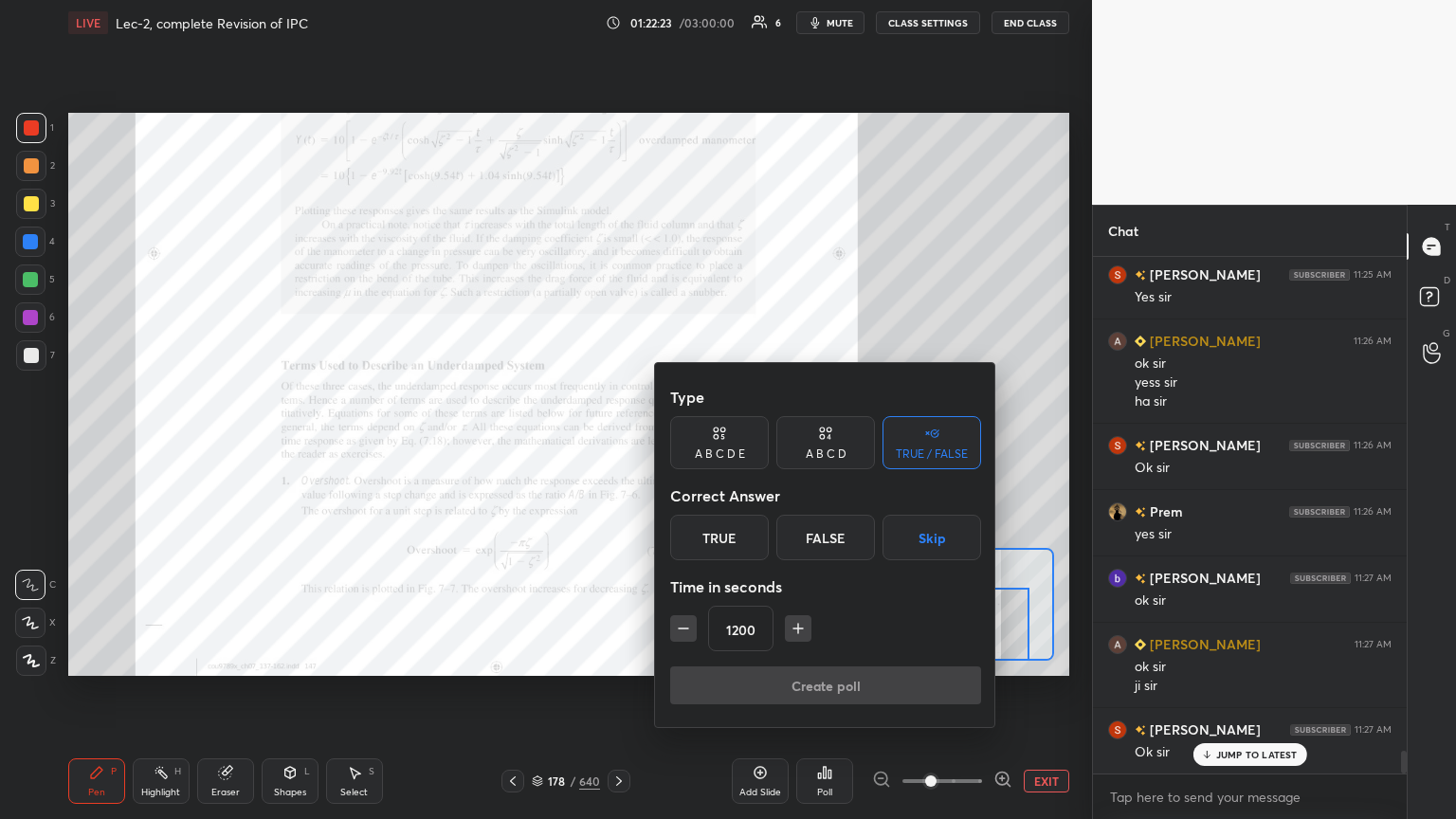 click on "True" at bounding box center [719, 537] 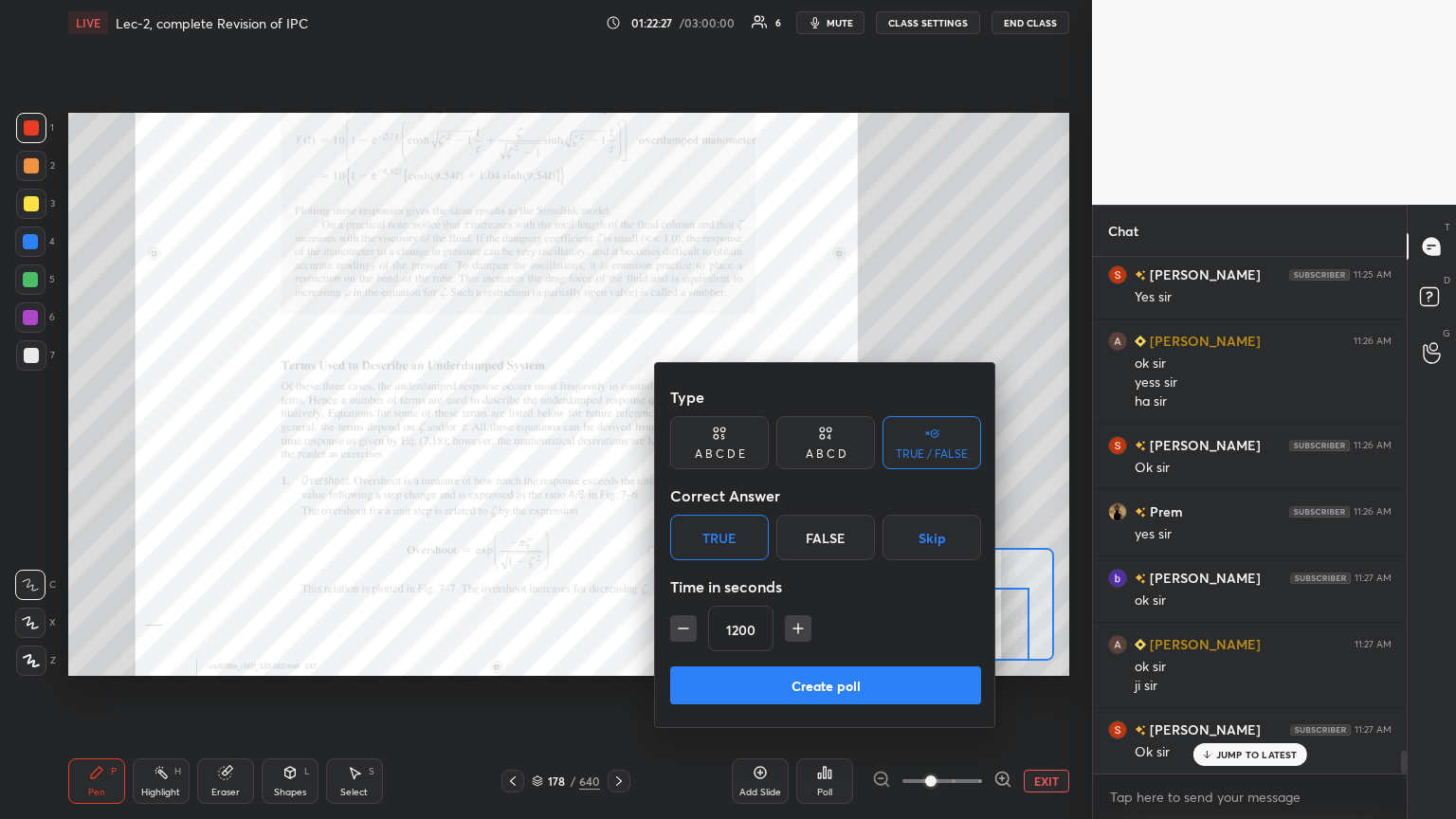 click at bounding box center (728, 410) 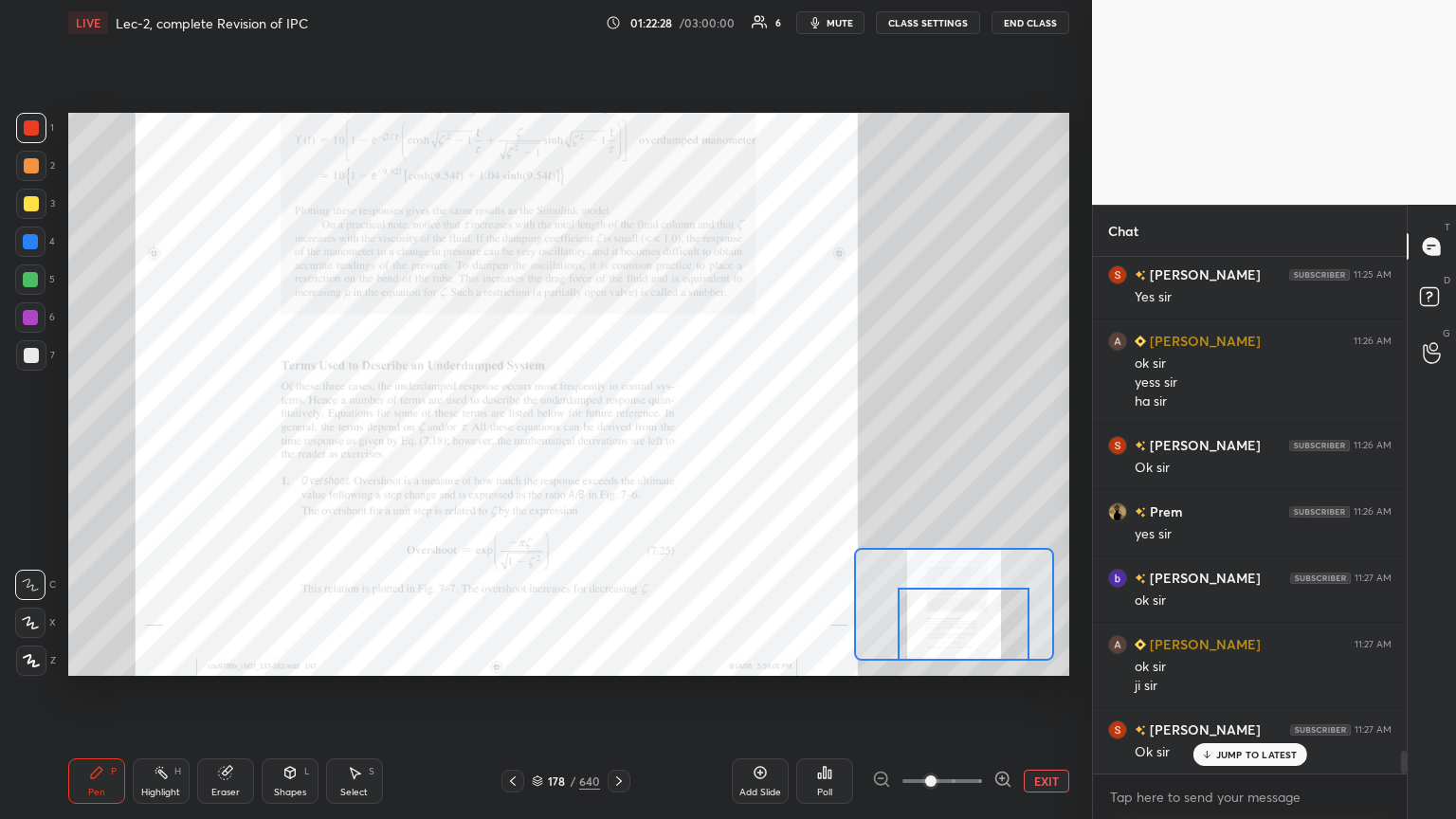 click on "[PERSON_NAME] 11:18 AM Ha [PERSON_NAME] 11:19 AM Yes sir [PERSON_NAME] 11:20 AM Yes sir [PERSON_NAME] 11:21 AM Critical damp [PERSON_NAME] 11:21 AM Yes [PERSON_NAME] 11:21 AM critically damped [PERSON_NAME] 11:24 AM Yes [PERSON_NAME]  joined Prem 11:25 AM yes [PERSON_NAME] 11:25 AM sir oscc wle ultimate value pe jayenge [PERSON_NAME] 11:25 AM Yes [PERSON_NAME] 11:26 AM ok [PERSON_NAME] [PERSON_NAME] [PERSON_NAME] 11:26 AM Ok sir Prem 11:26 AM yes [PERSON_NAME] 11:27 AM ok [PERSON_NAME] 11:27 AM ok [PERSON_NAME] 11:27 AM Ok sir JUMP TO LATEST" at bounding box center [1249, 515] 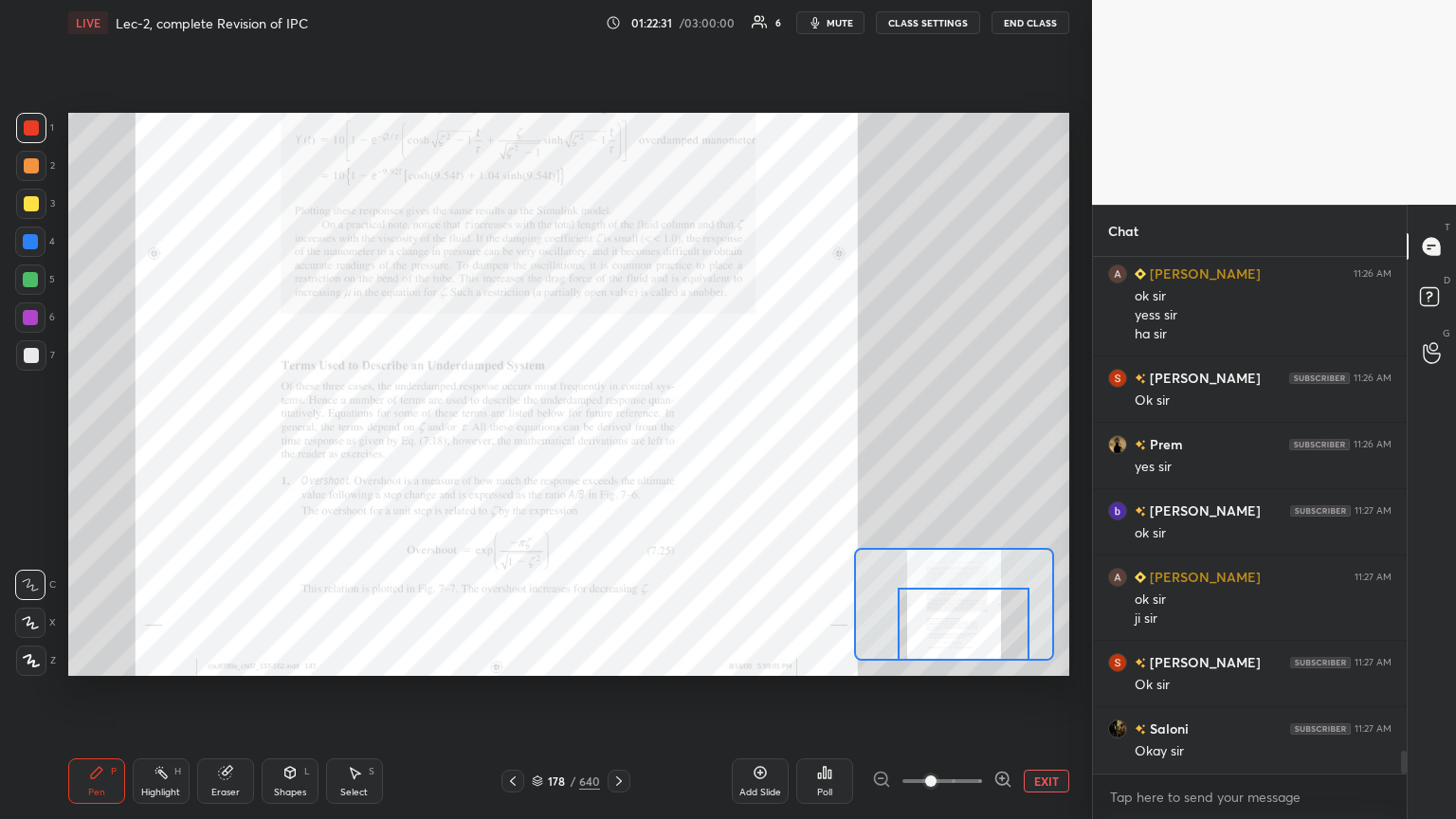 click on "Poll" at bounding box center (825, 781) 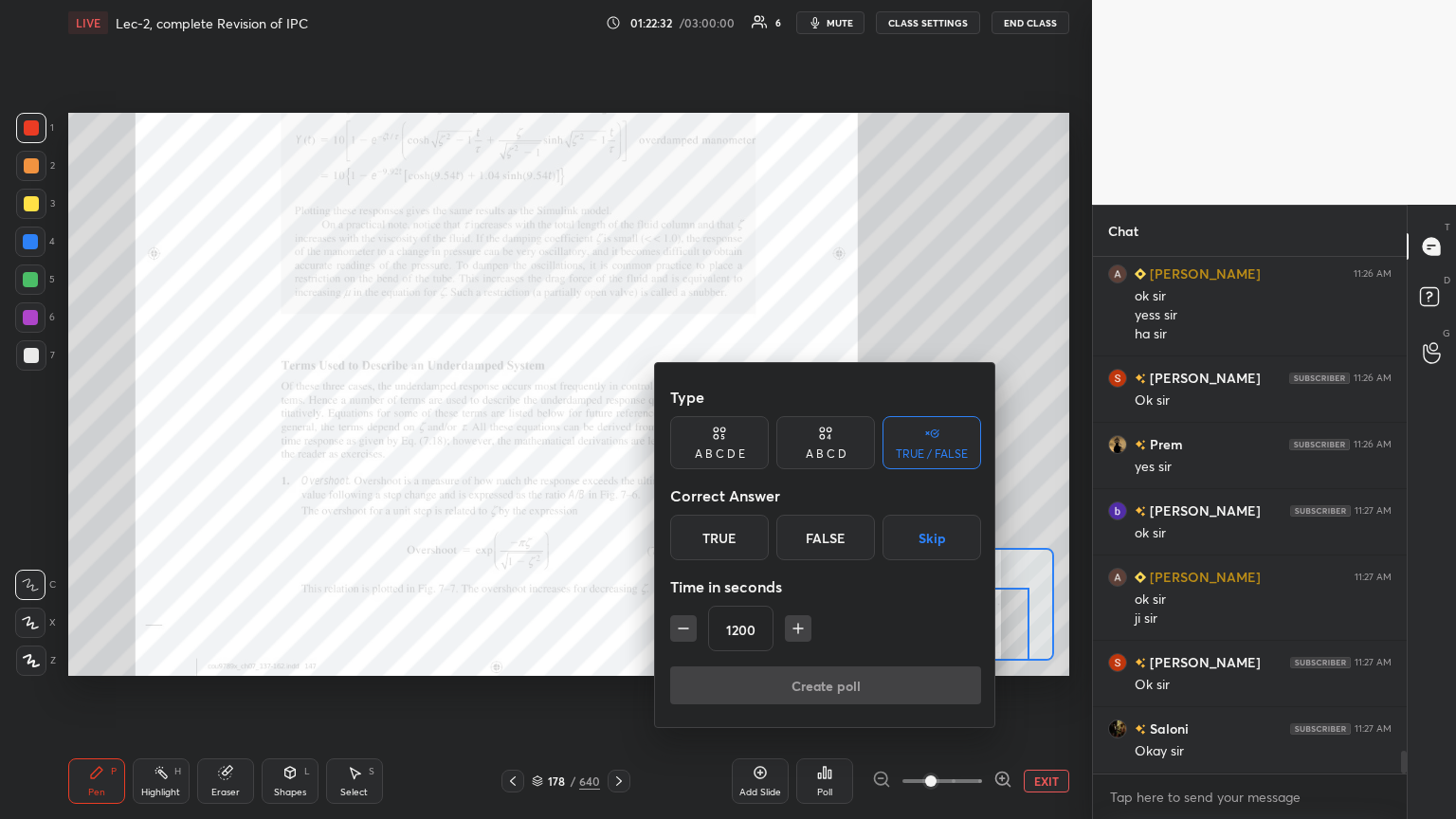 click on "True" at bounding box center (719, 537) 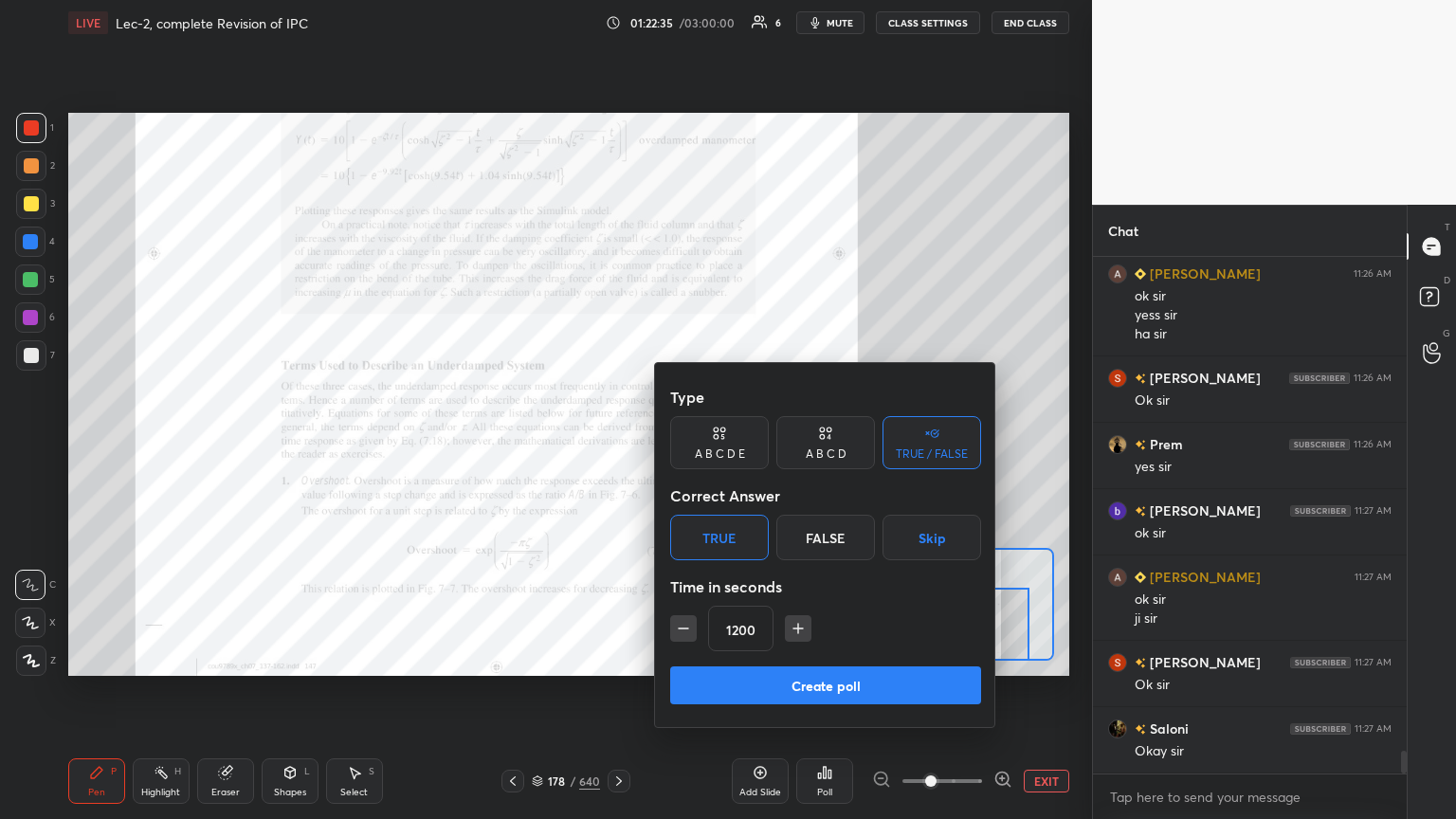 click on "Create poll" at bounding box center (826, 685) 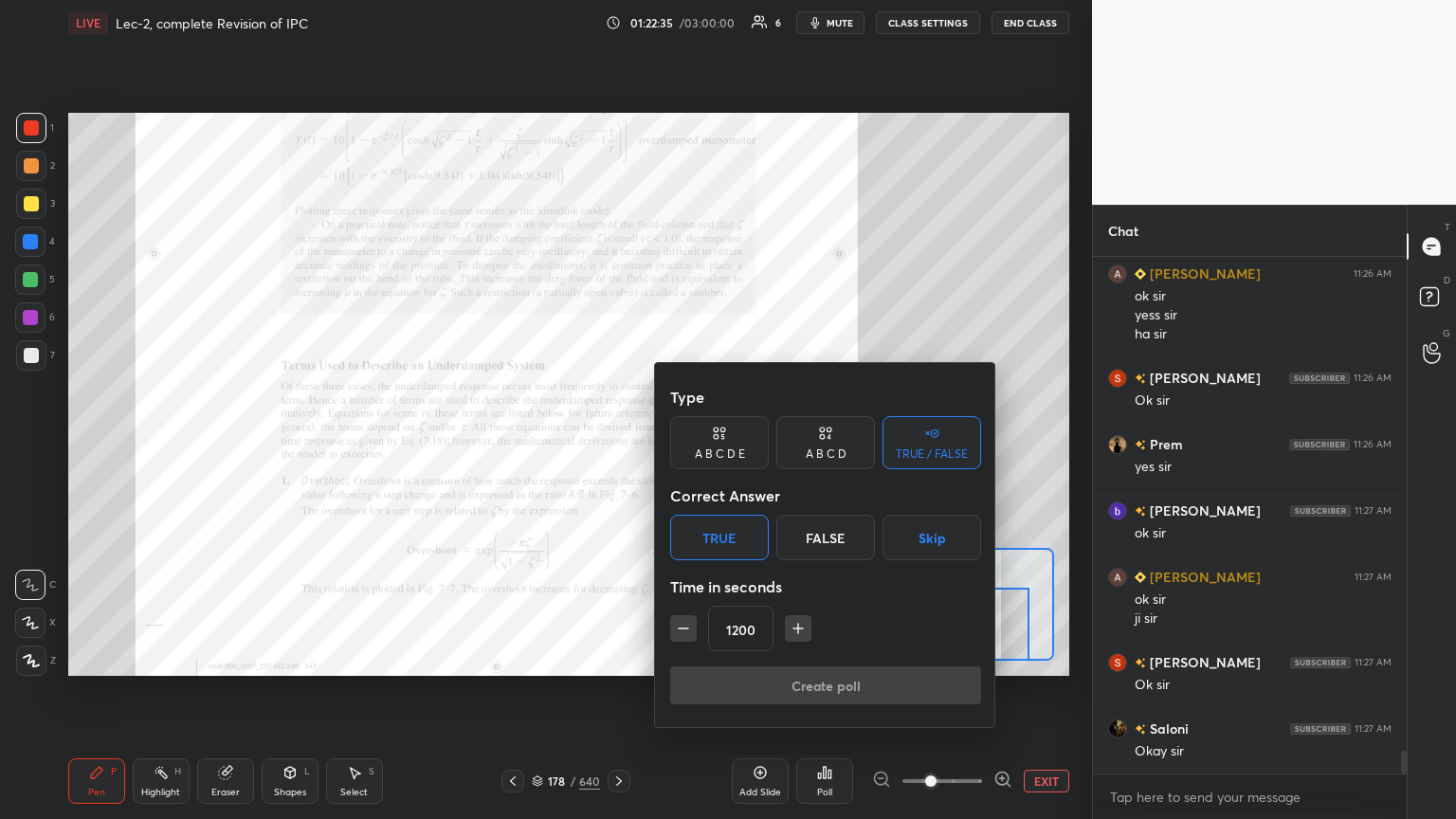 scroll, scrollTop: 334, scrollLeft: 308, axis: both 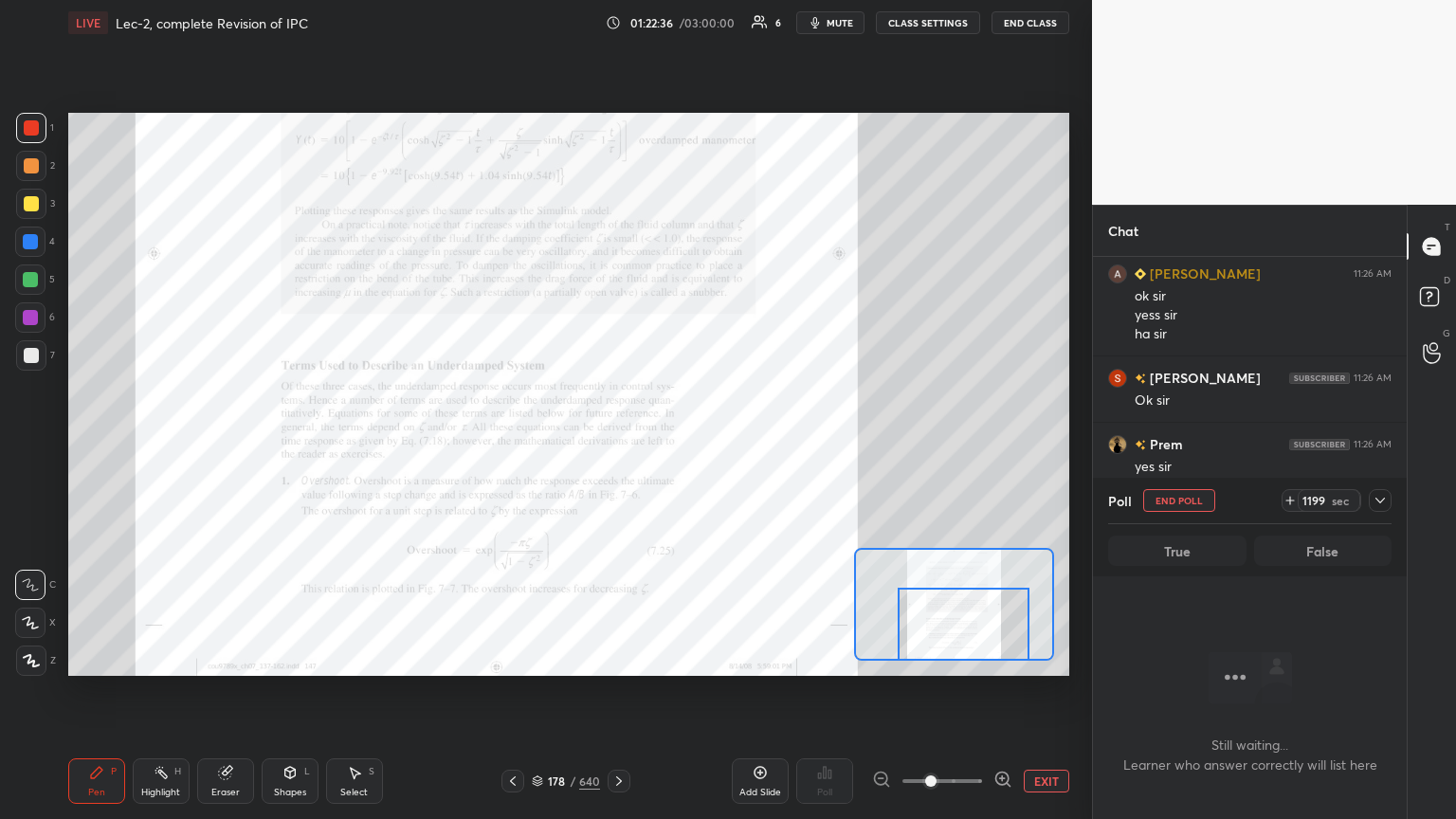 click 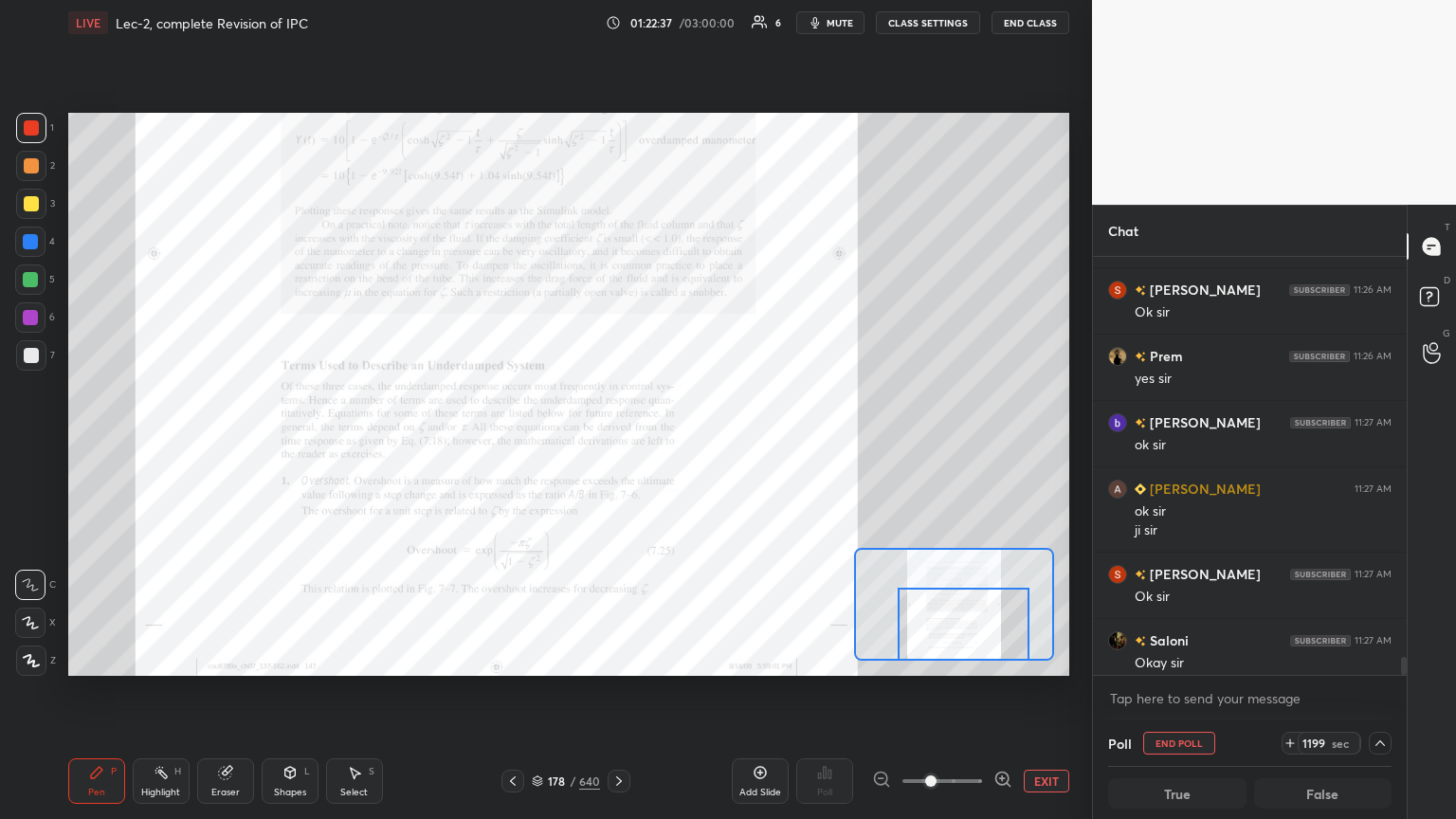 scroll, scrollTop: 11522, scrollLeft: 0, axis: vertical 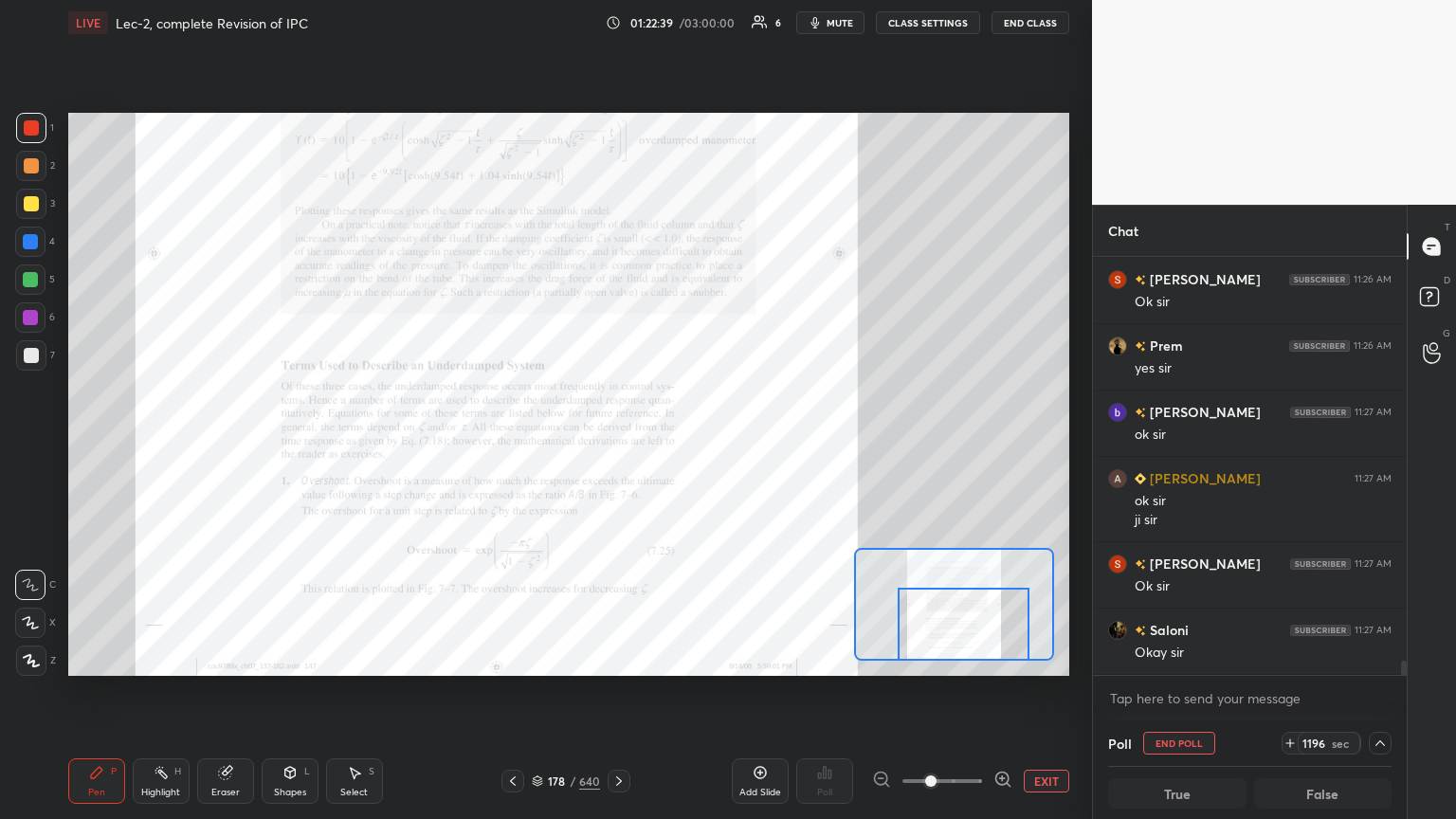 click on "mute" at bounding box center (840, 23) 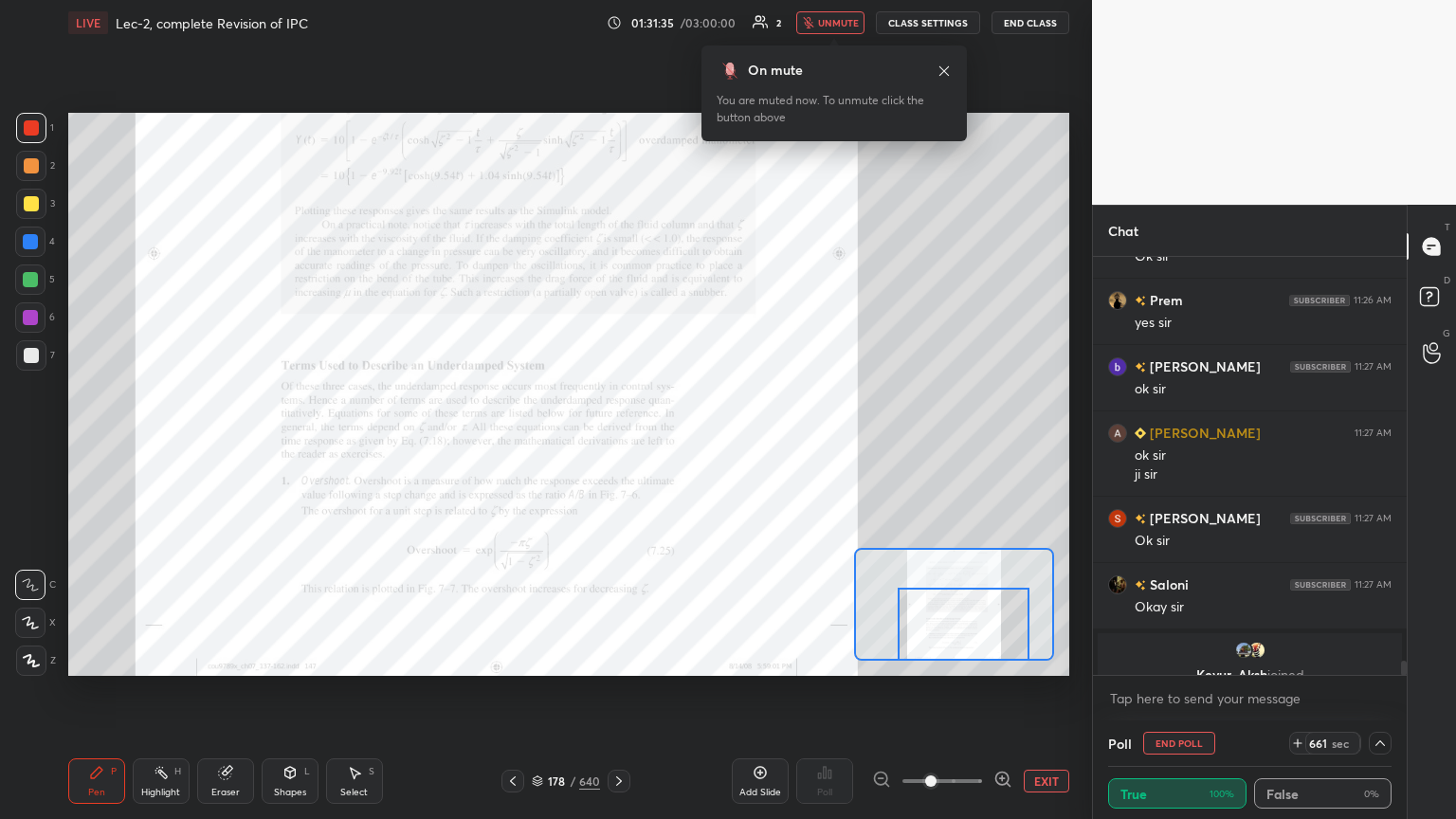 scroll, scrollTop: 11590, scrollLeft: 0, axis: vertical 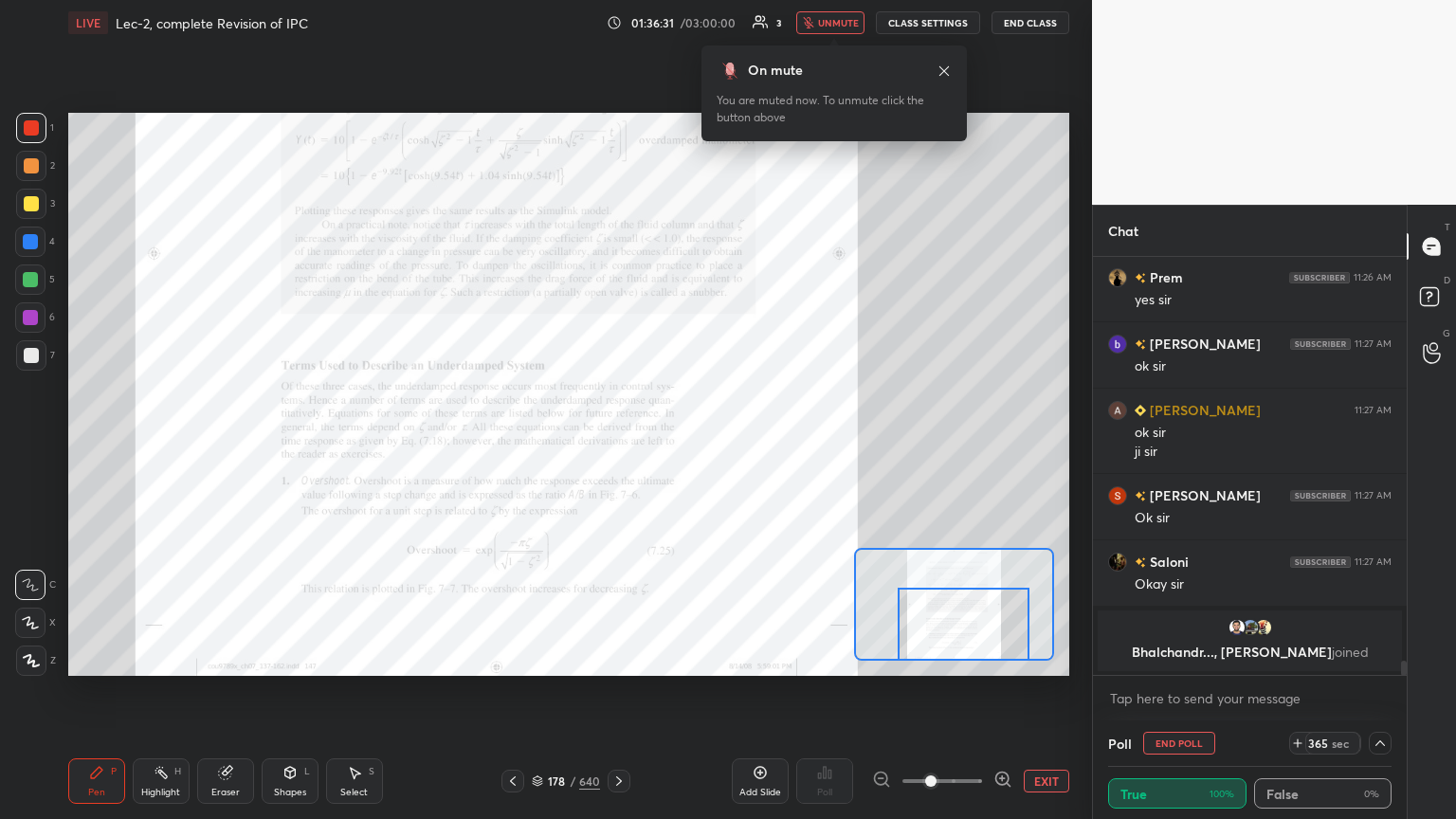 click on "On mute" at bounding box center (834, 70) 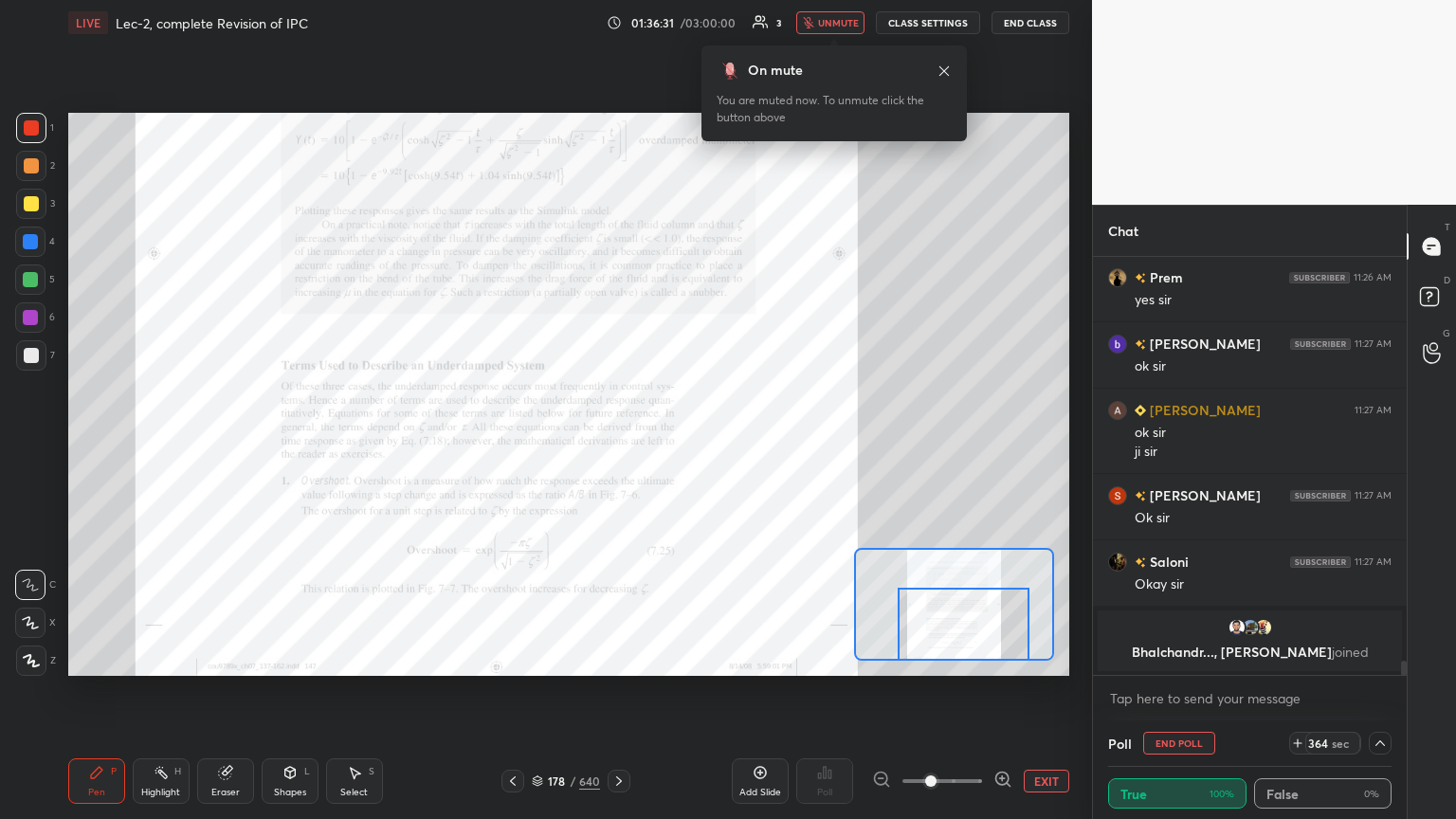 drag, startPoint x: 933, startPoint y: 77, endPoint x: 962, endPoint y: 63, distance: 32.20248 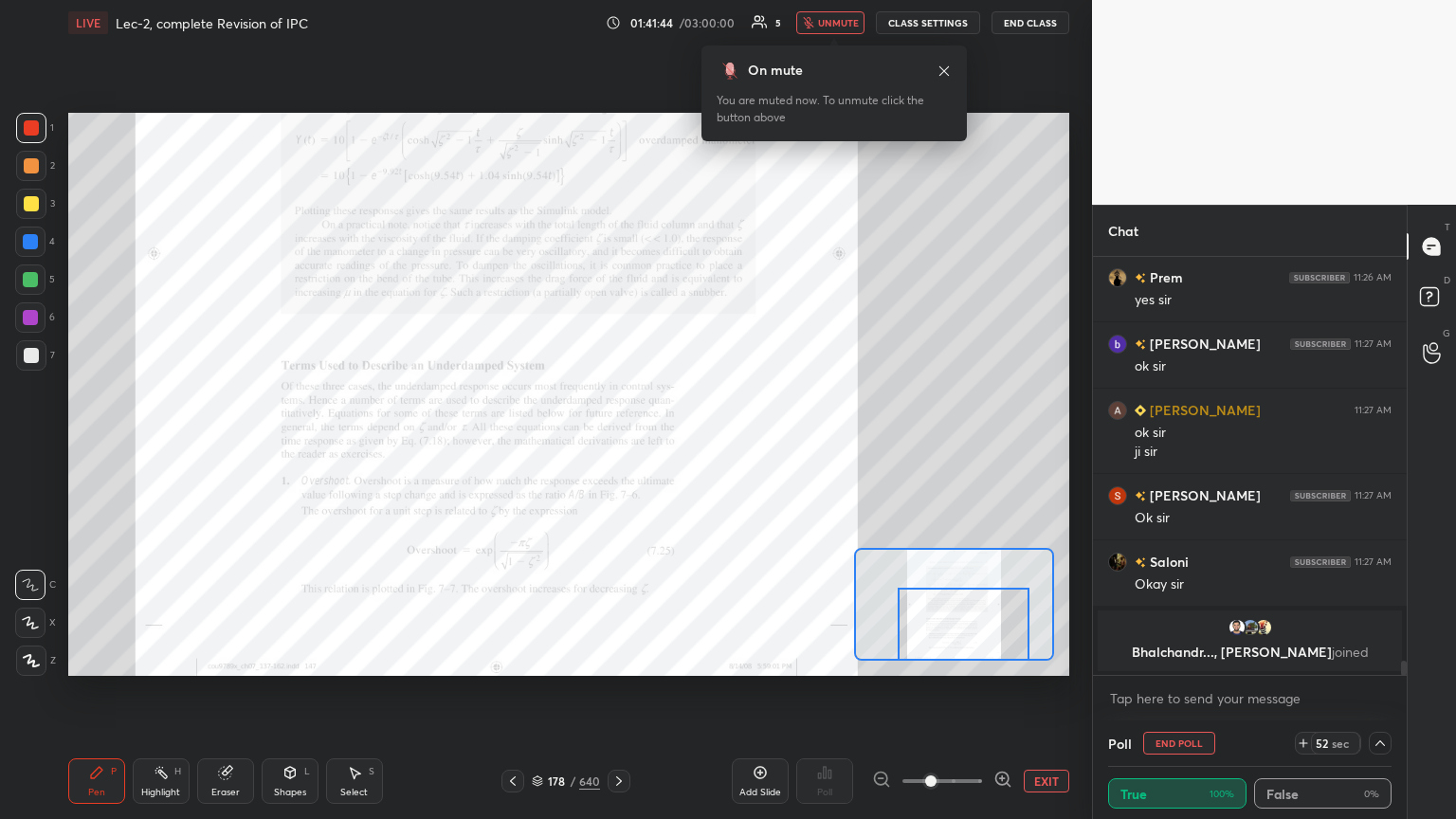 click on "unmute" at bounding box center [830, 23] 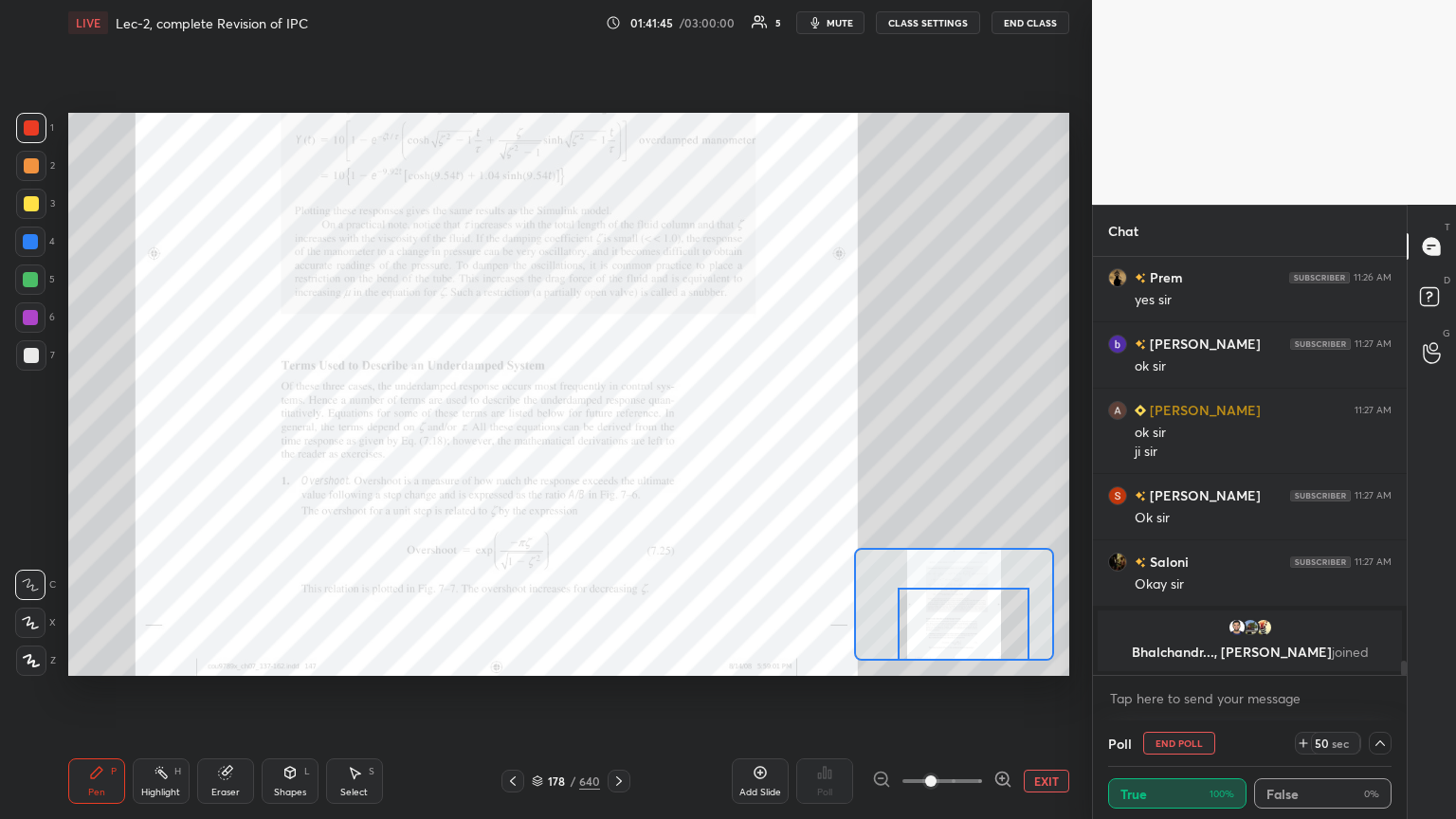 click on "End Poll" at bounding box center (1179, 743) 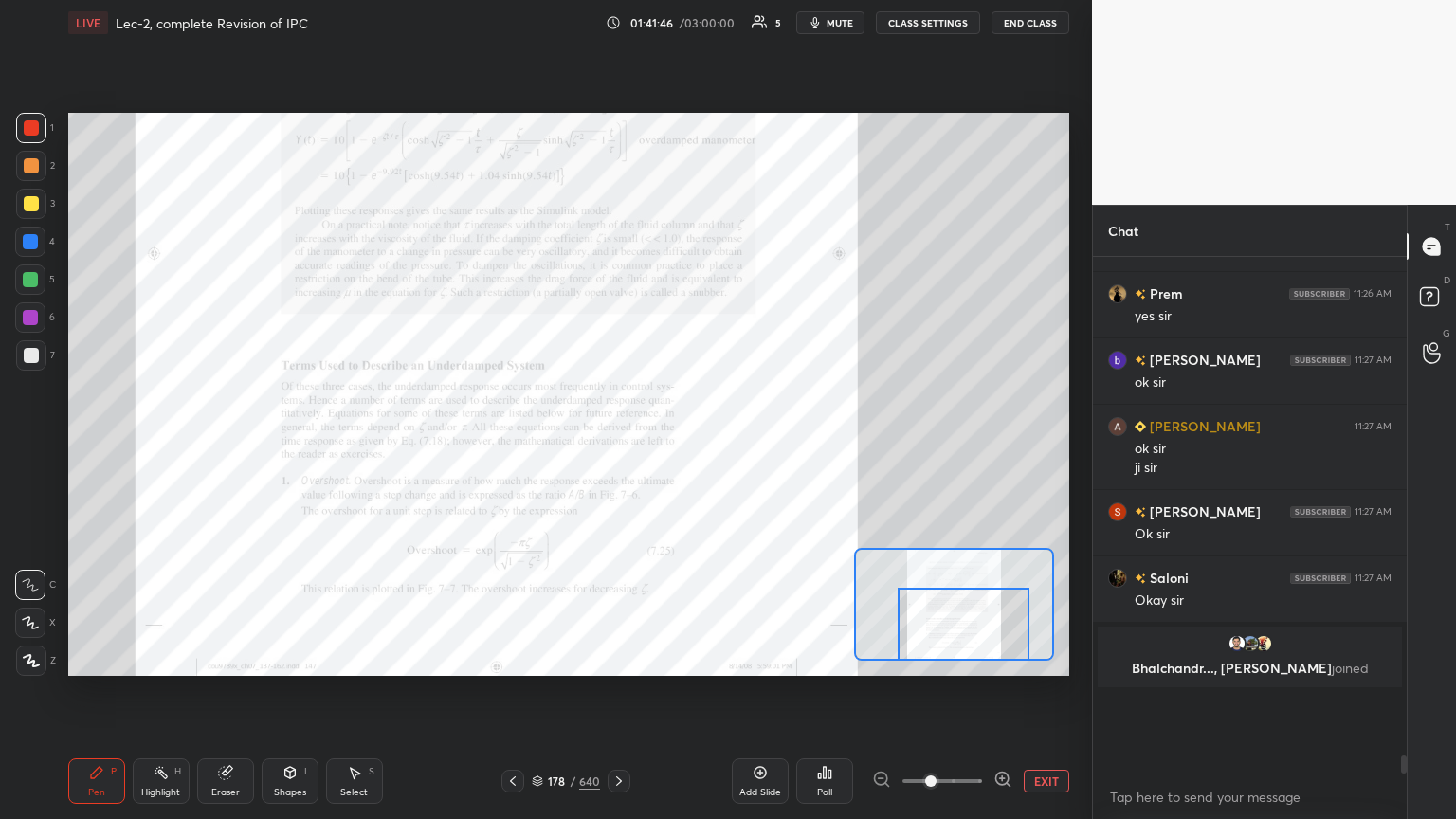 scroll, scrollTop: 7, scrollLeft: 6, axis: both 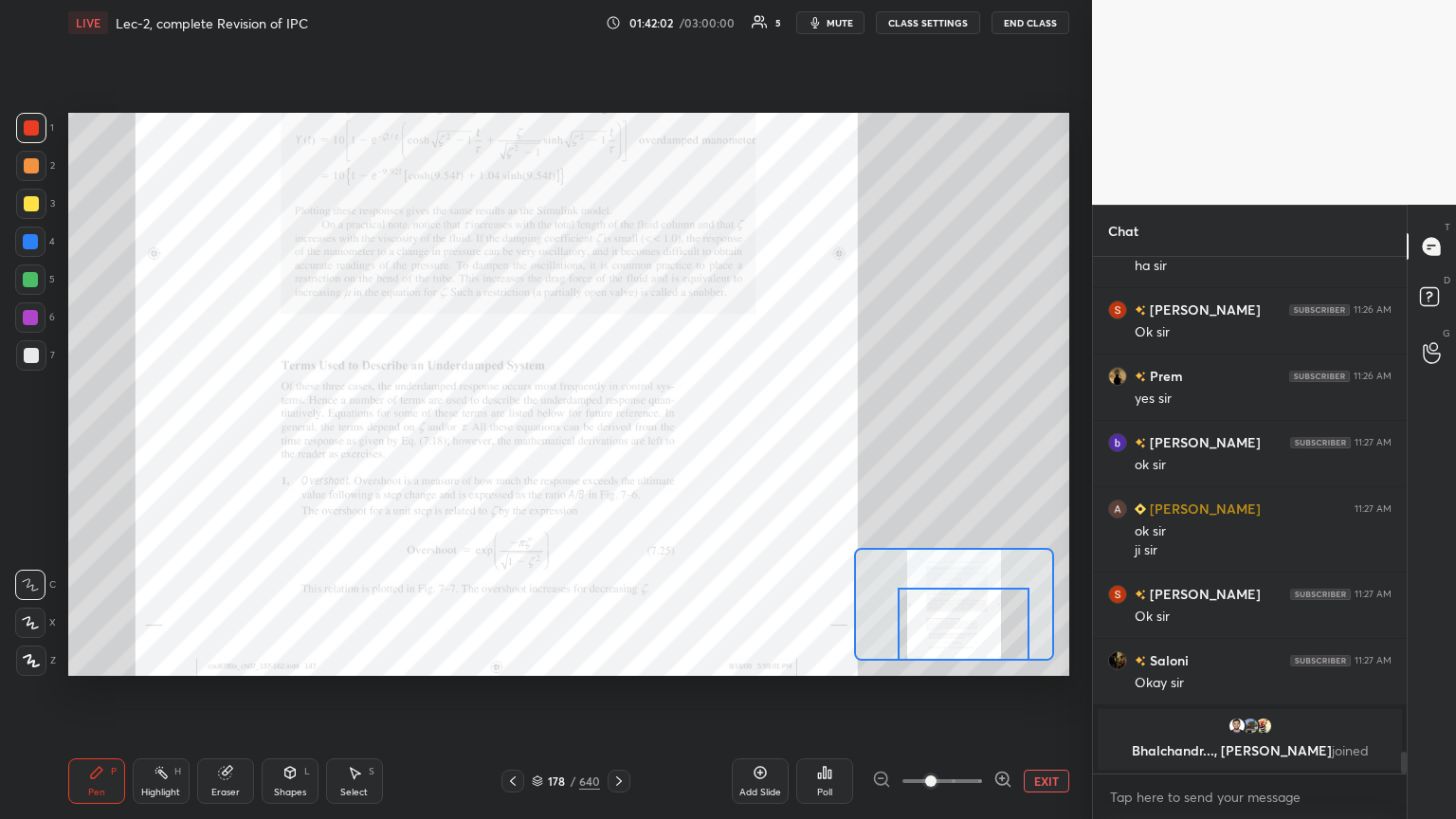click 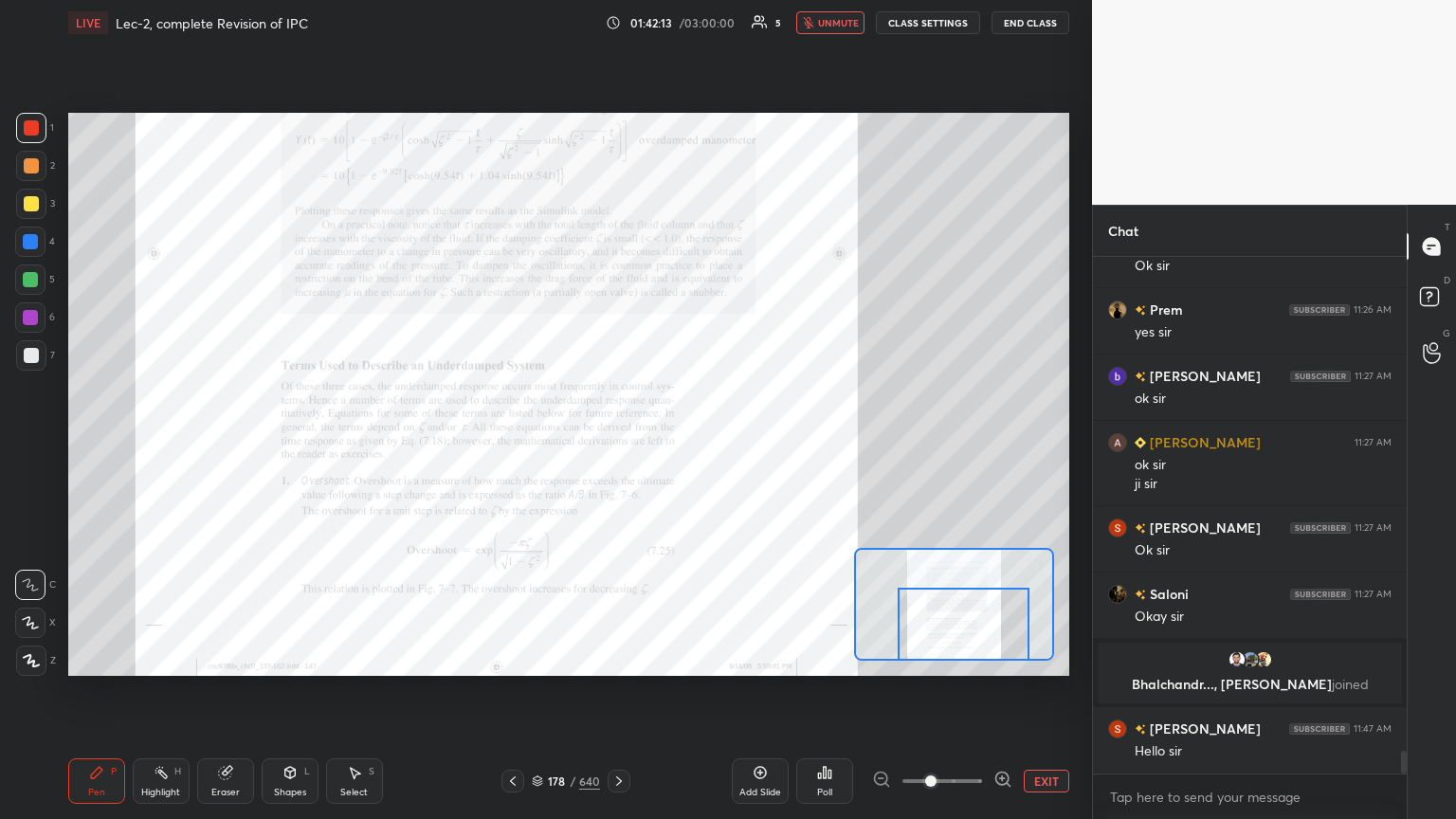 scroll, scrollTop: 11436, scrollLeft: 0, axis: vertical 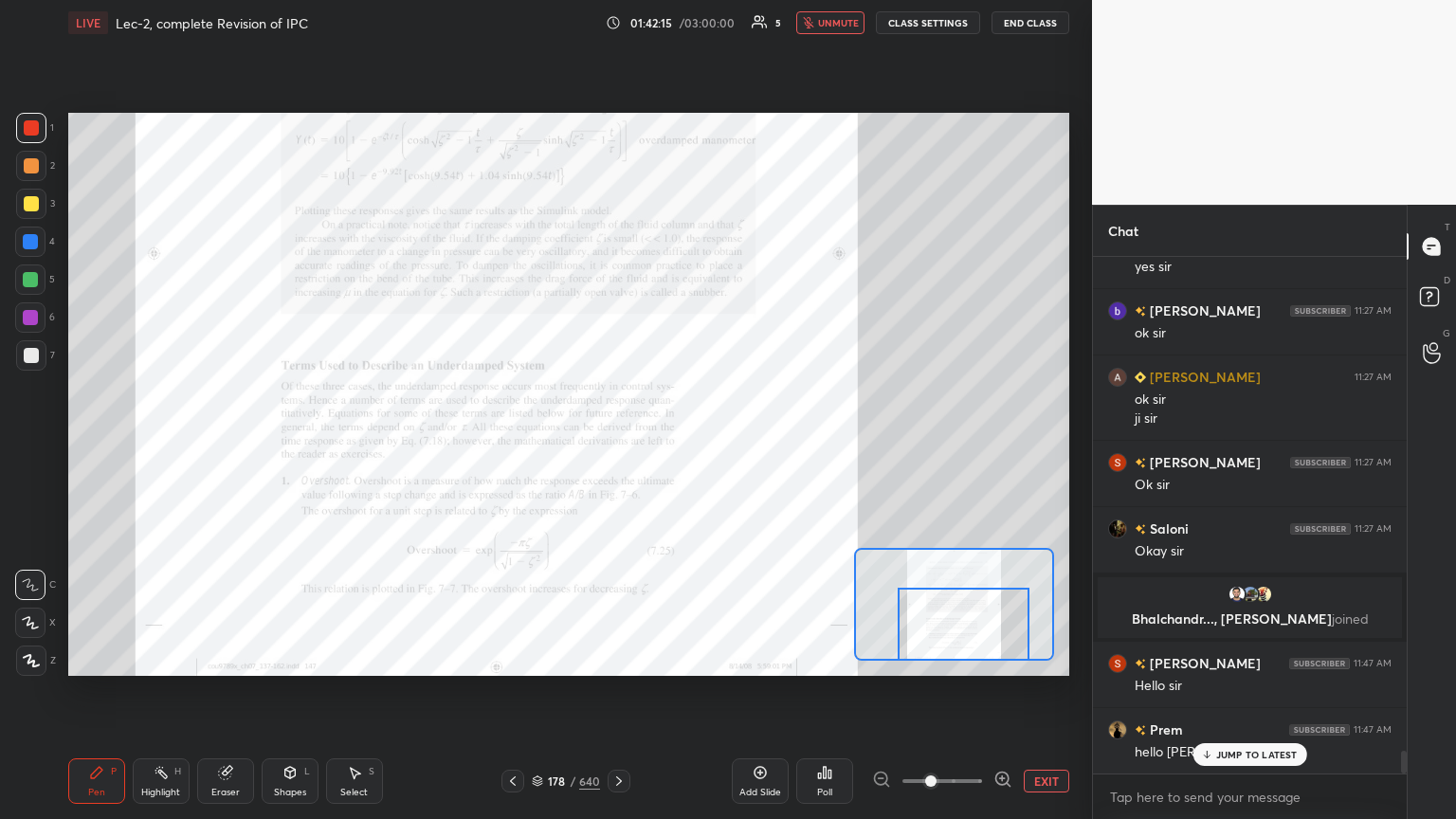 click 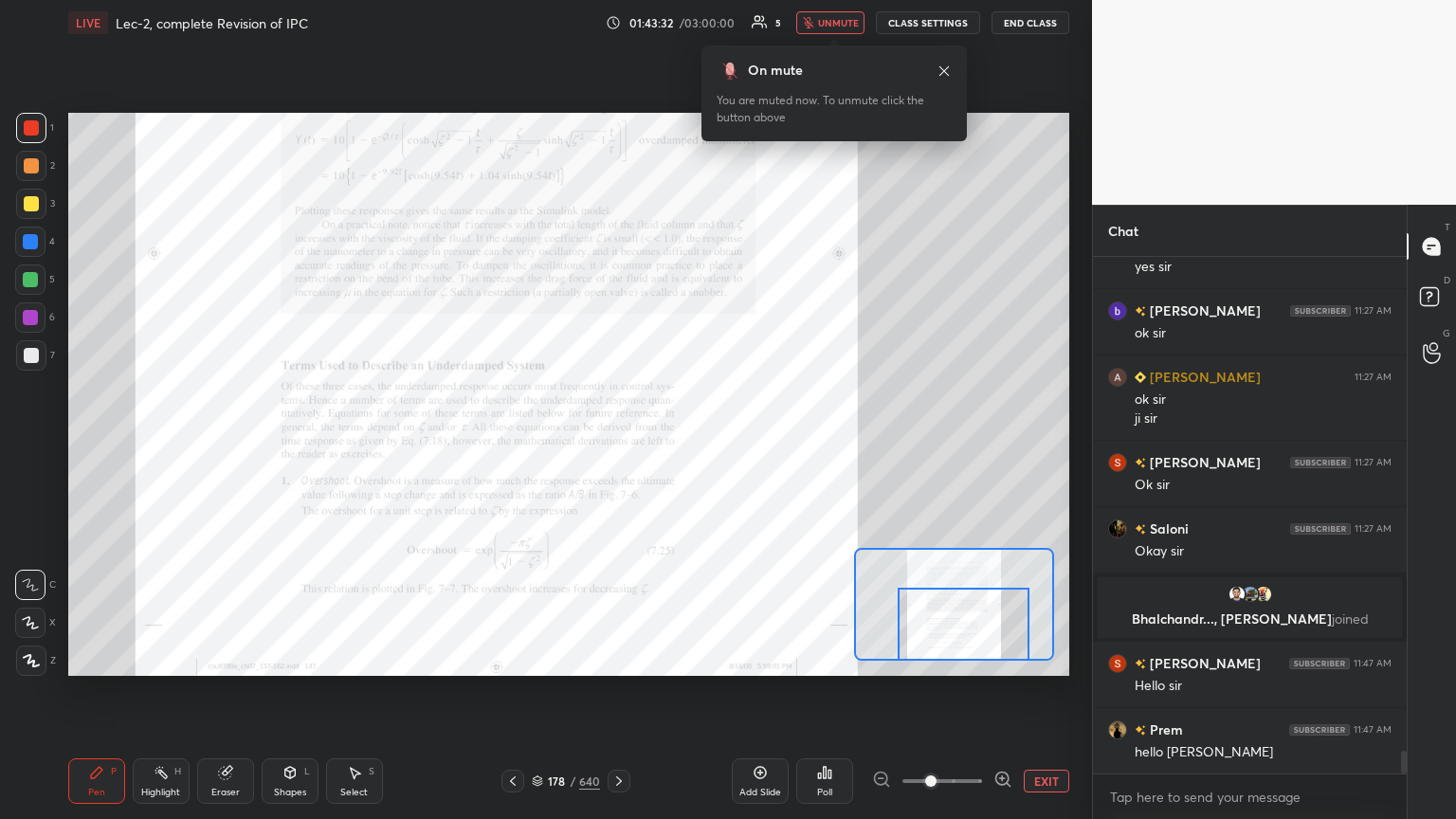click on "unmute" at bounding box center (838, 23) 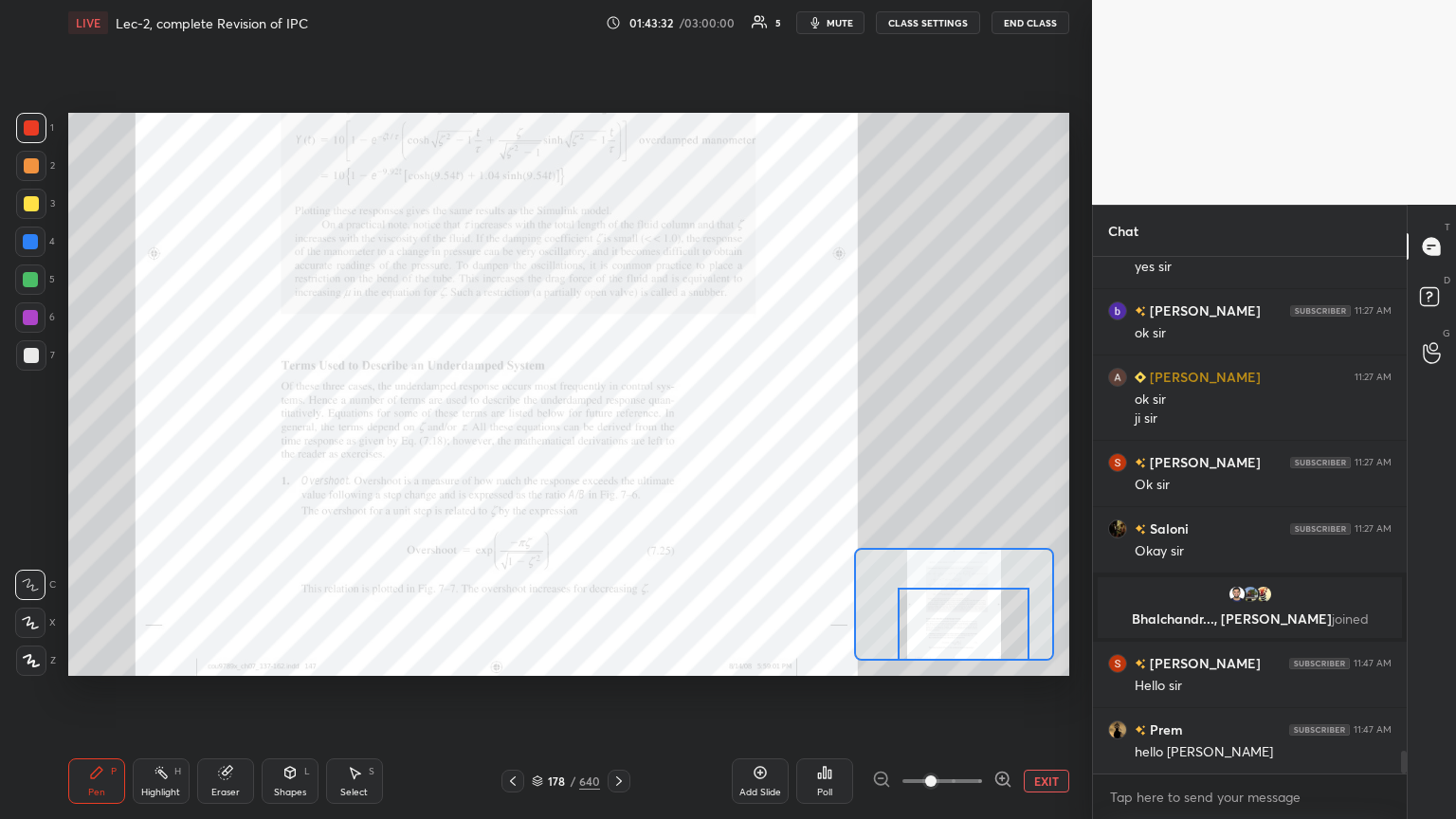 scroll, scrollTop: 11481, scrollLeft: 0, axis: vertical 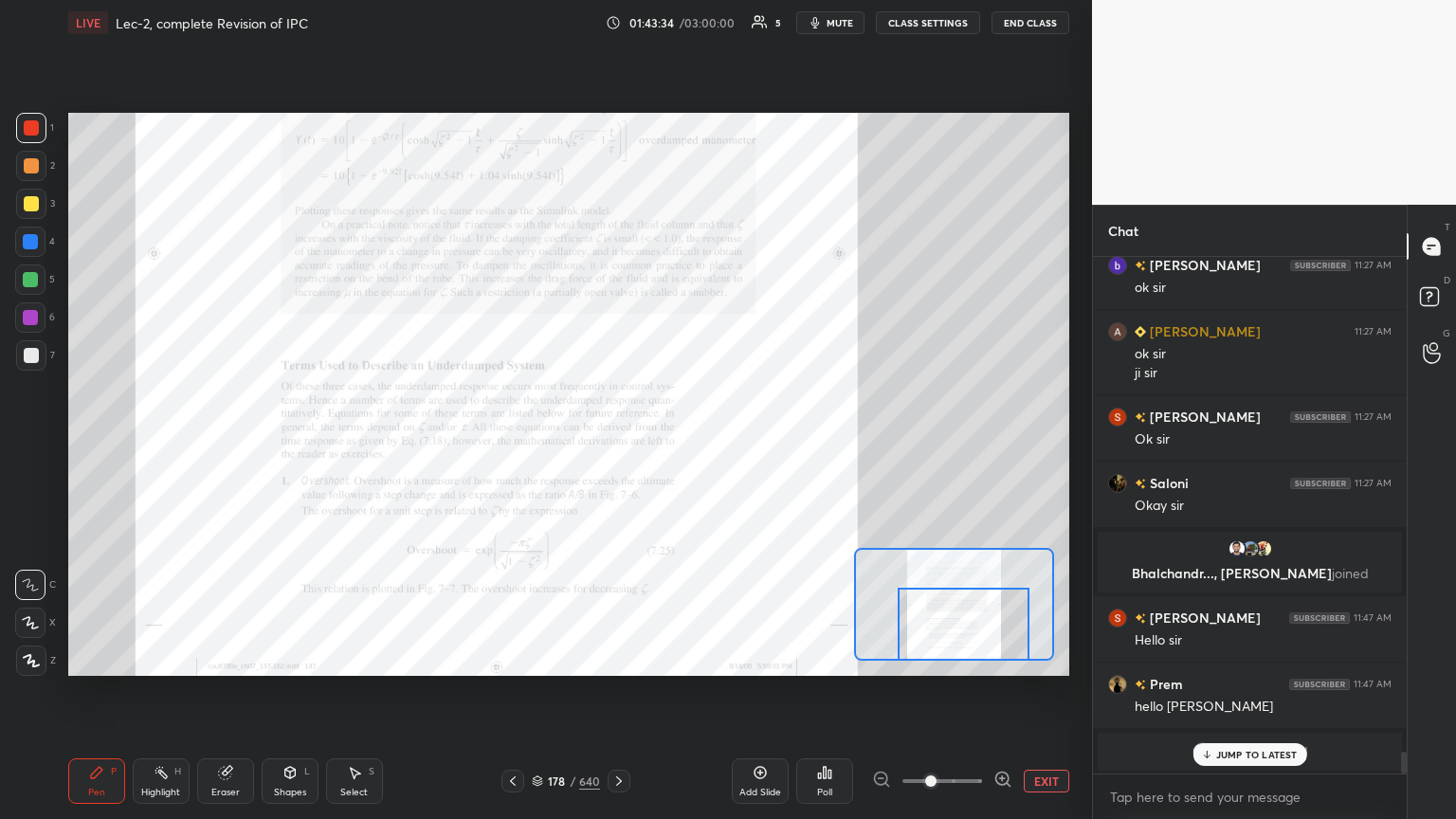 click on "JUMP TO LATEST" at bounding box center (1257, 755) 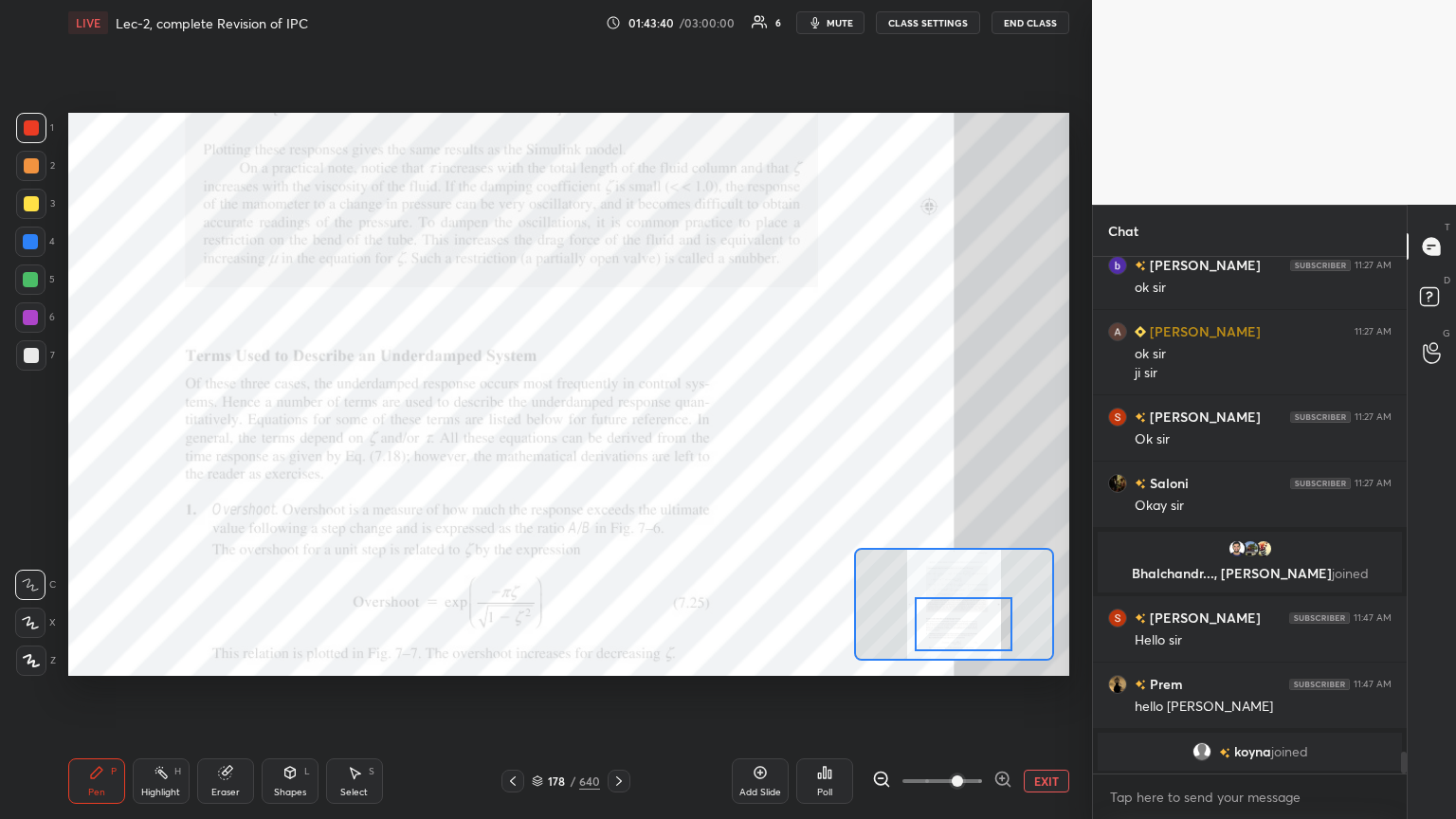 click at bounding box center (957, 781) 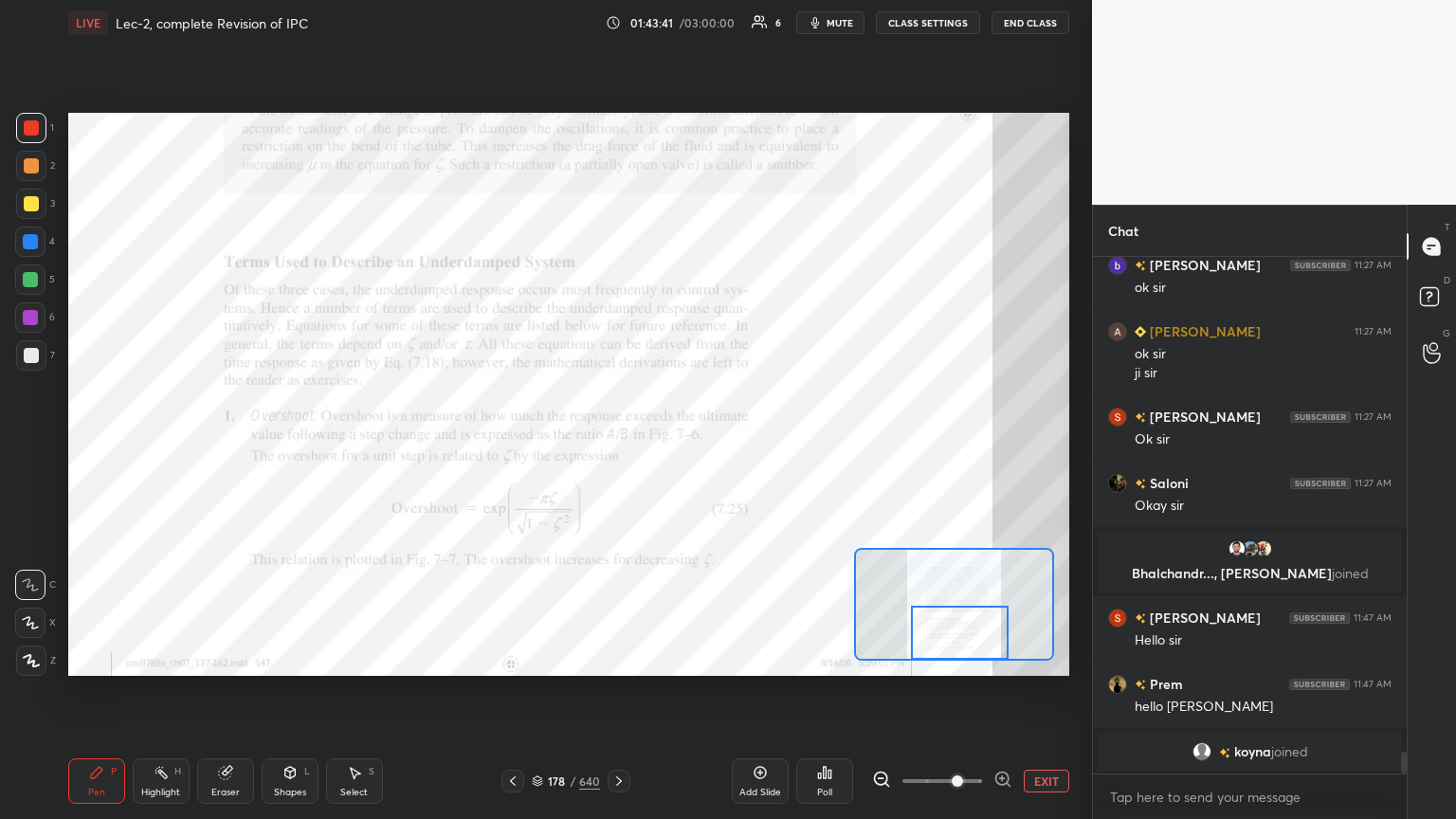 click at bounding box center (960, 632) 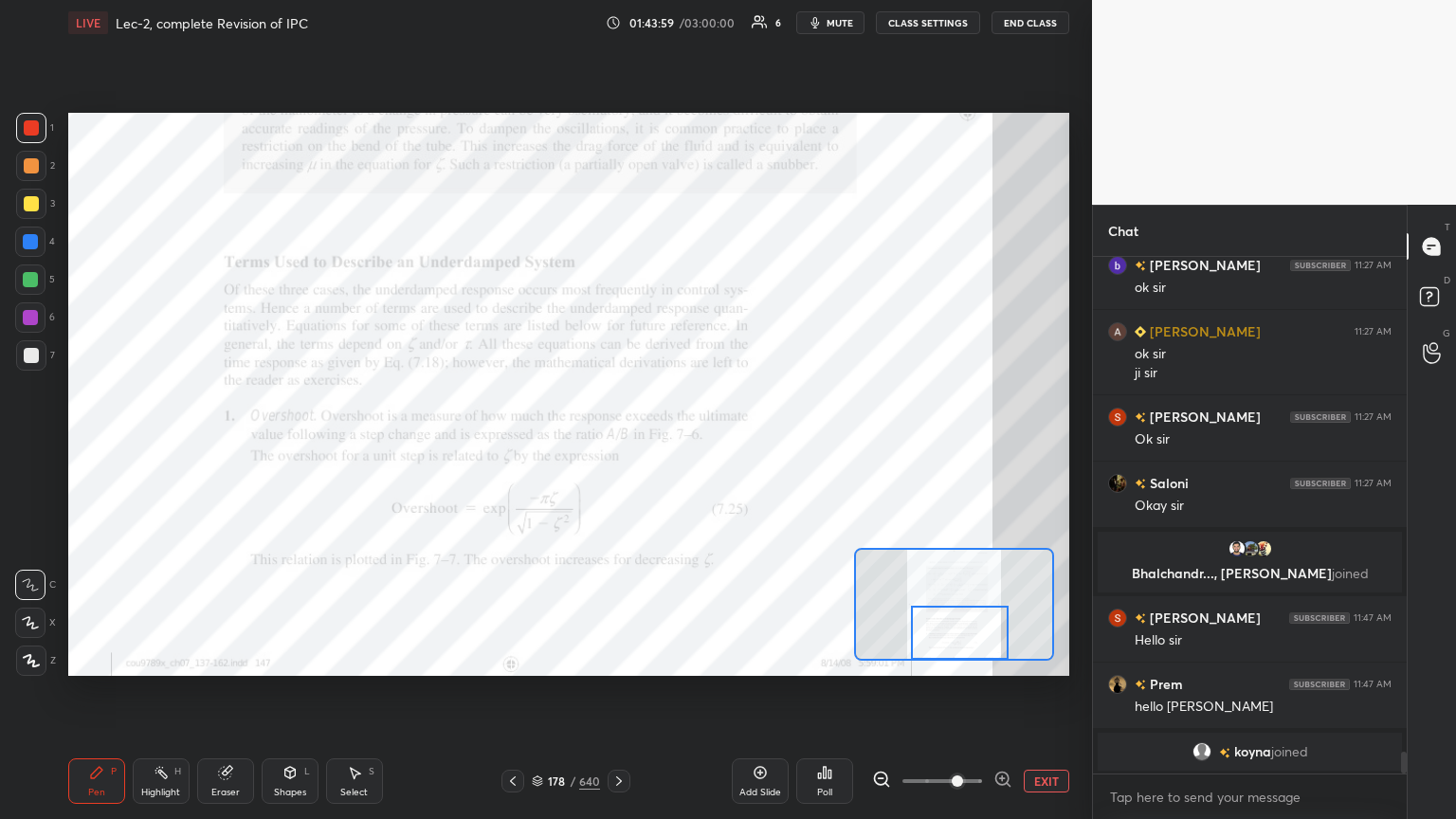 click on "Shapes" at bounding box center (290, 792) 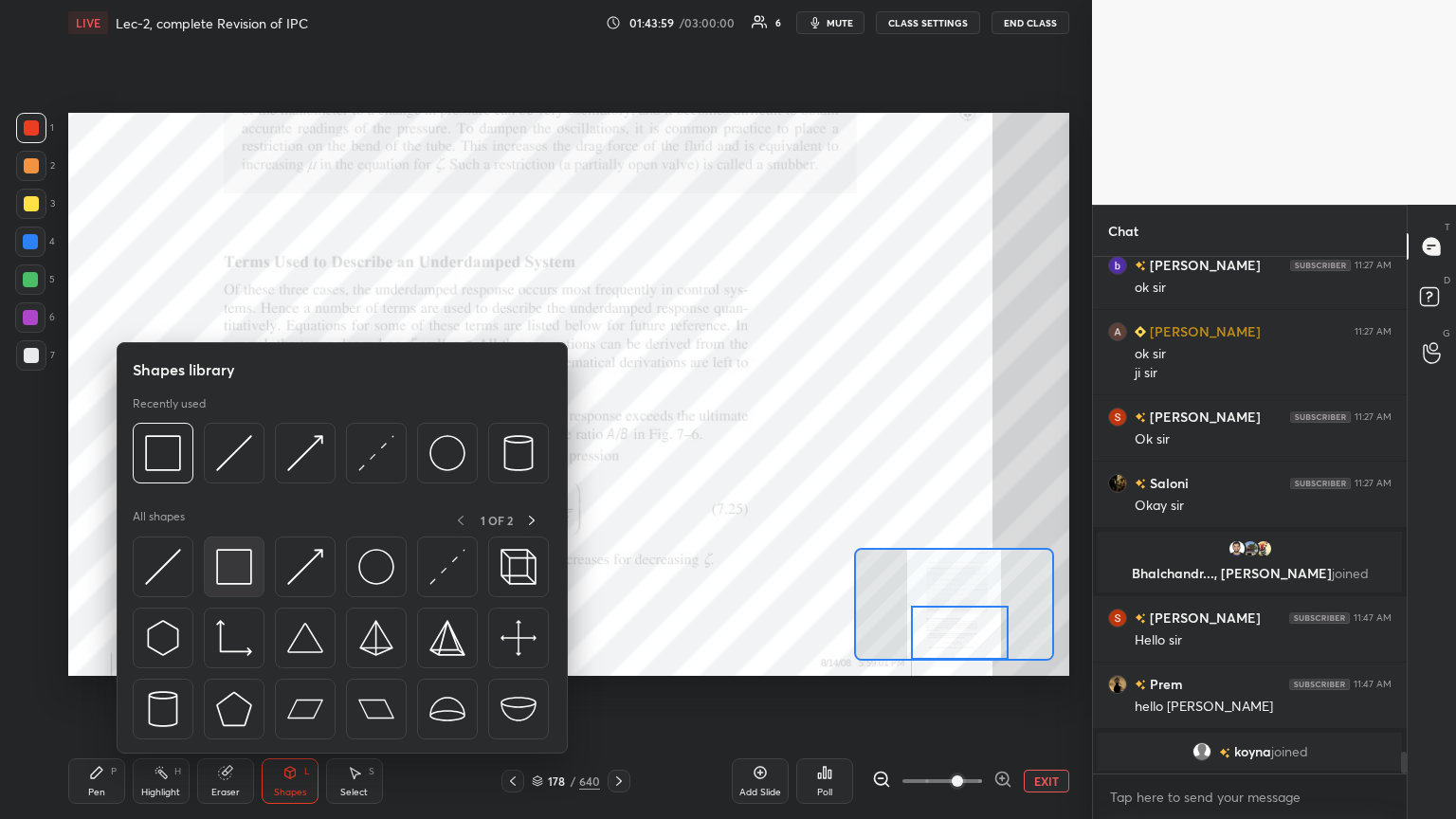 click at bounding box center (234, 567) 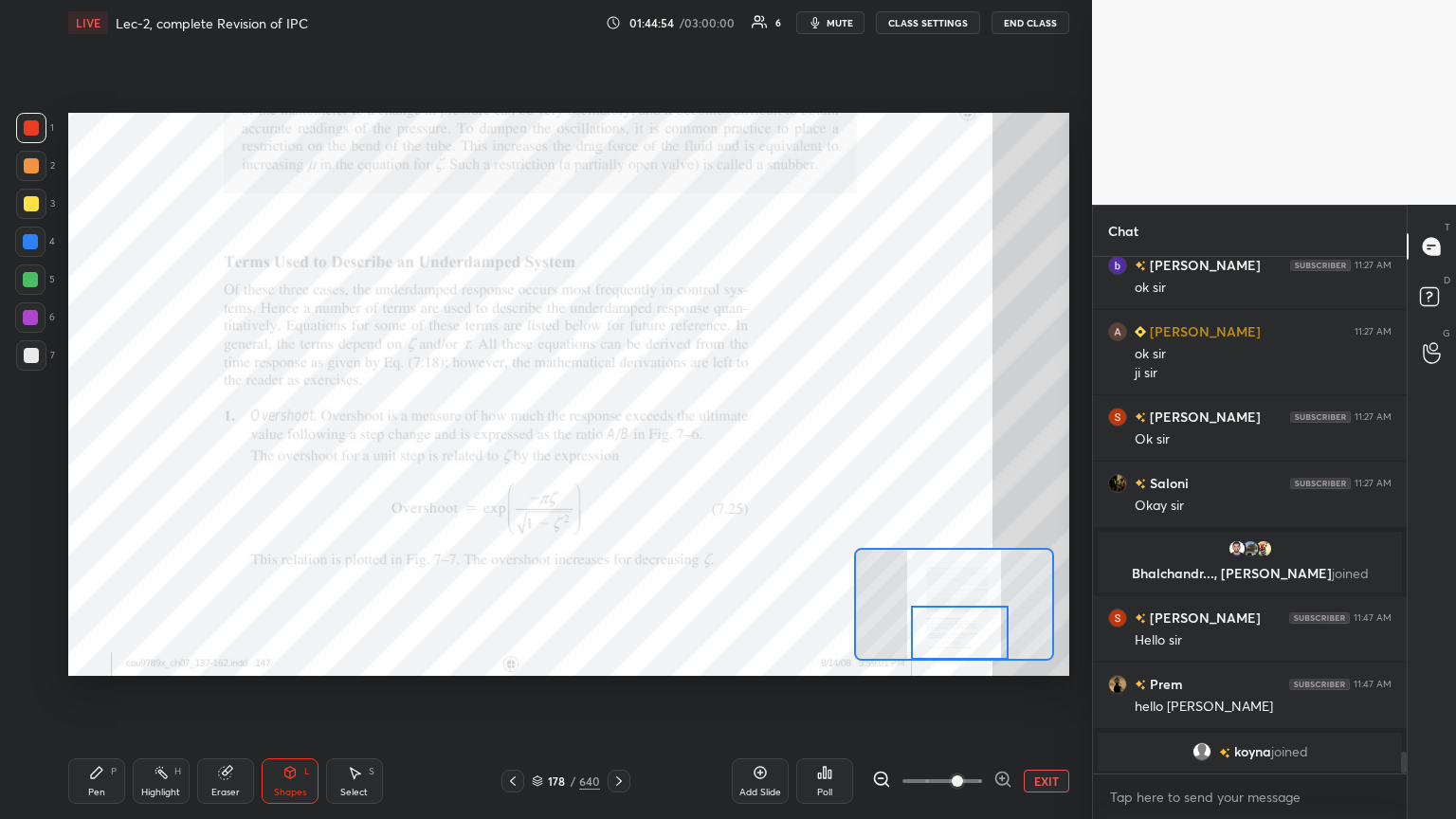 click 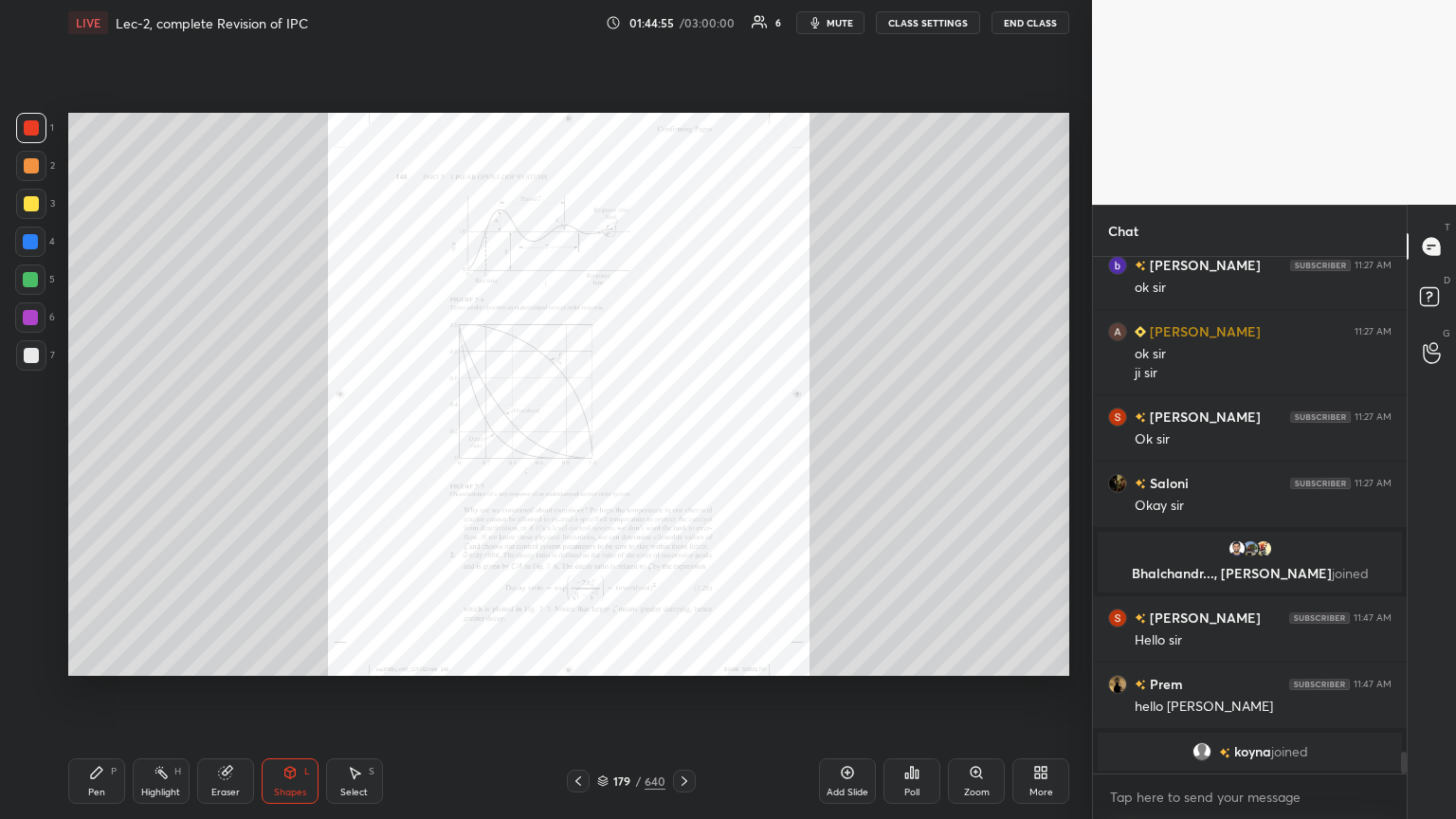 click on "Zoom" at bounding box center (976, 792) 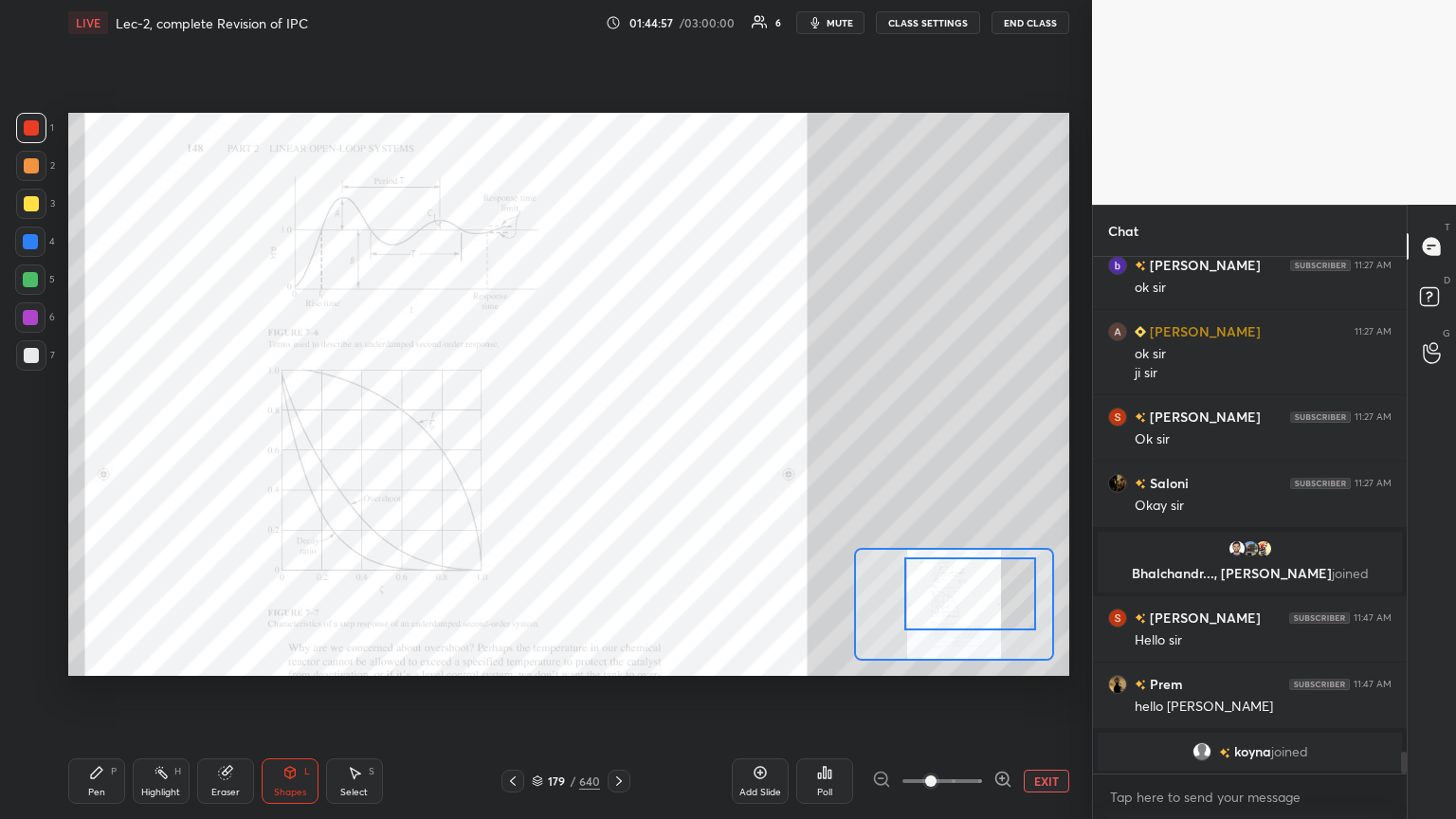 click at bounding box center [970, 593] 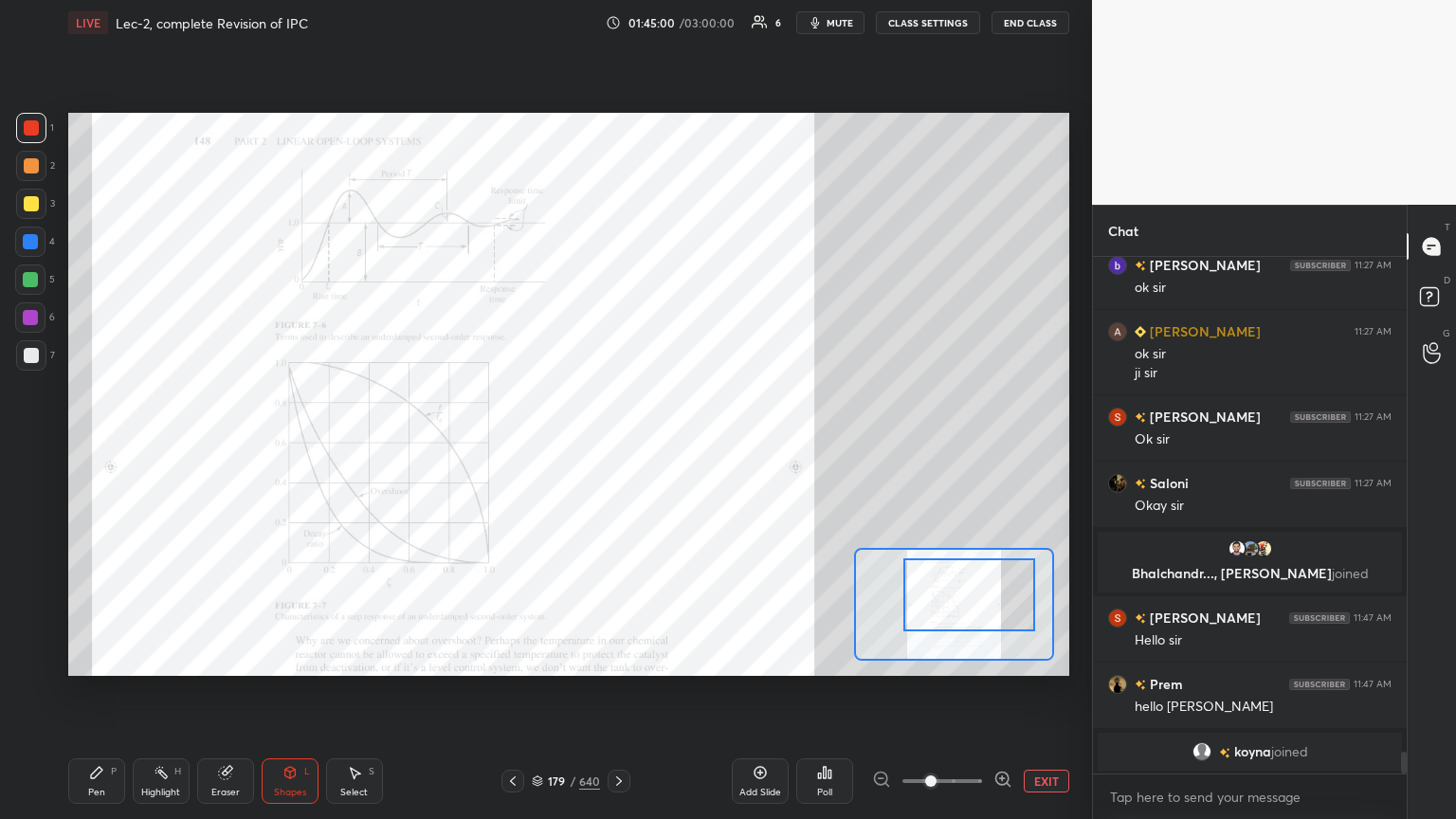 click 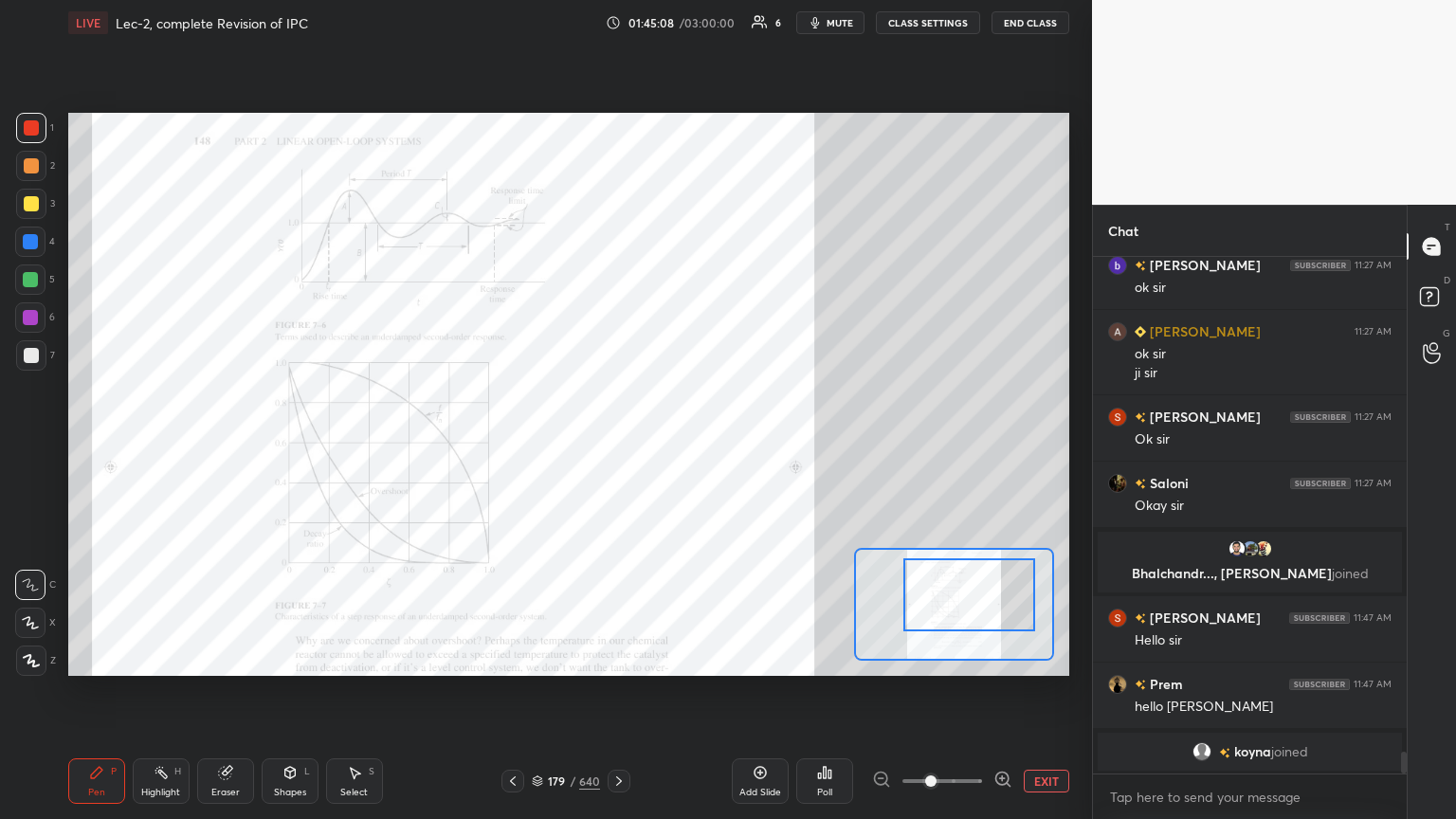 drag, startPoint x: 99, startPoint y: 794, endPoint x: 103, endPoint y: 779, distance: 15.524175 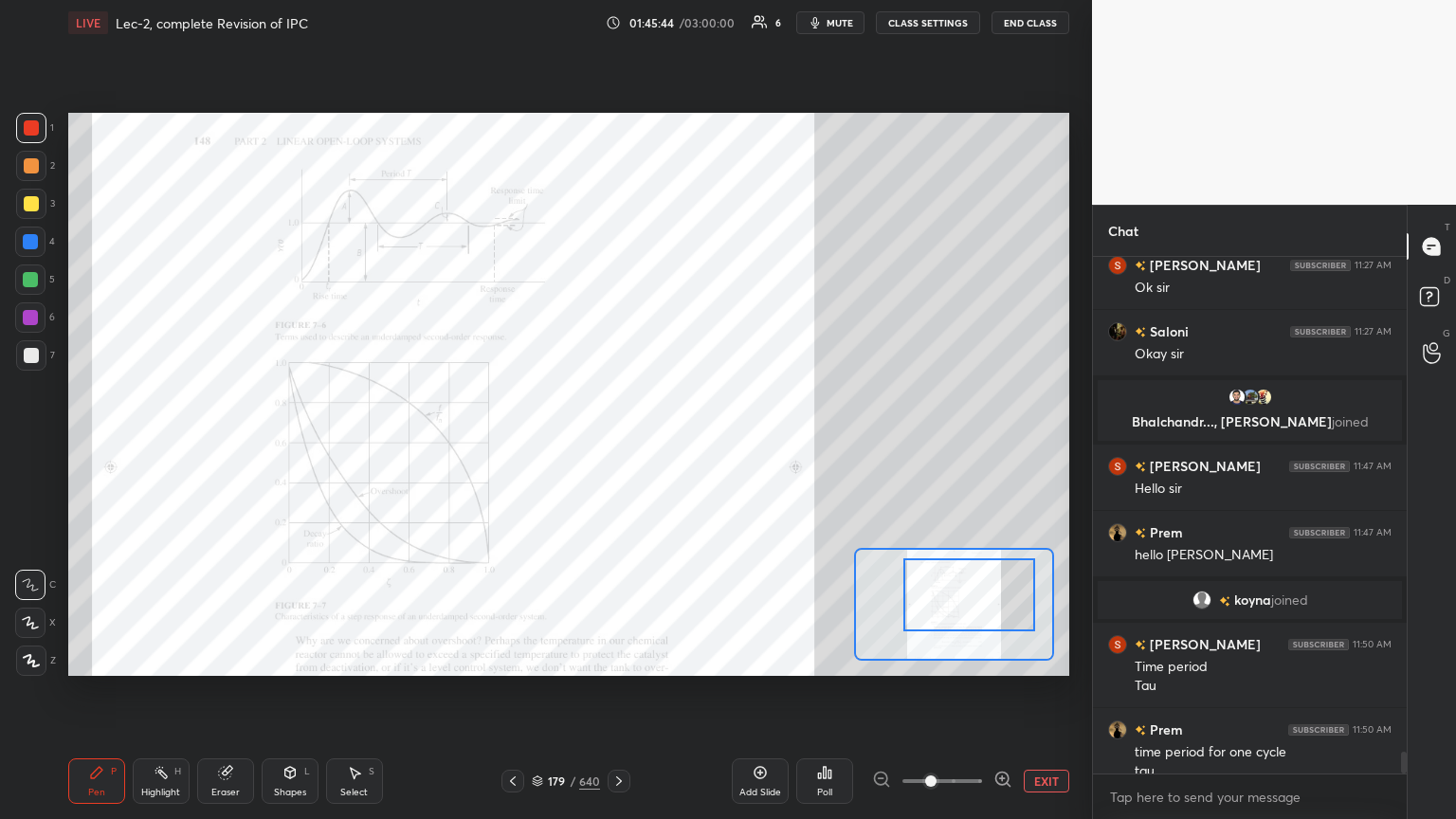 scroll, scrollTop: 11576, scrollLeft: 0, axis: vertical 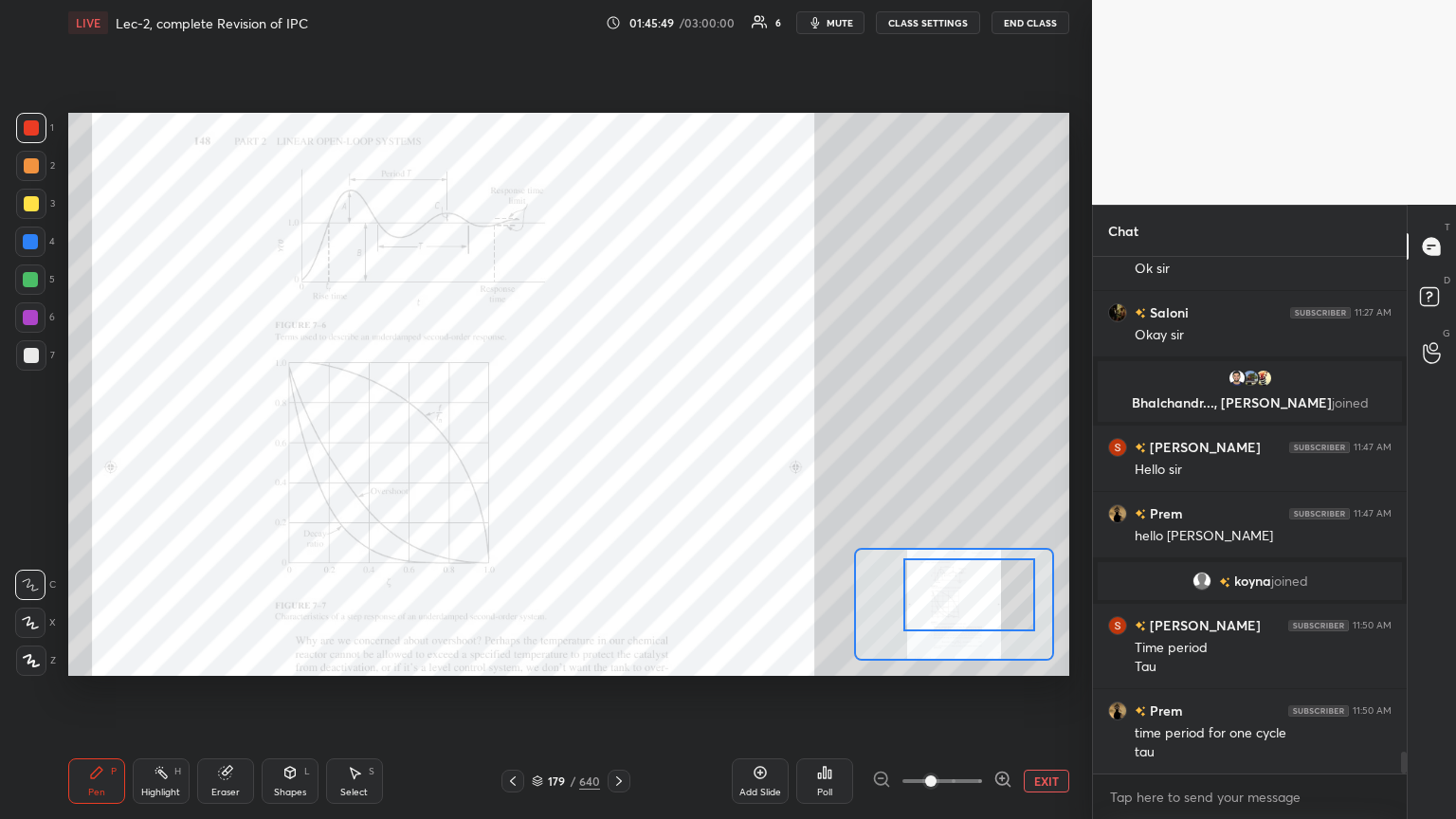 click on "Setting up your live class Poll for   secs No correct answer Start poll" at bounding box center (569, 394) 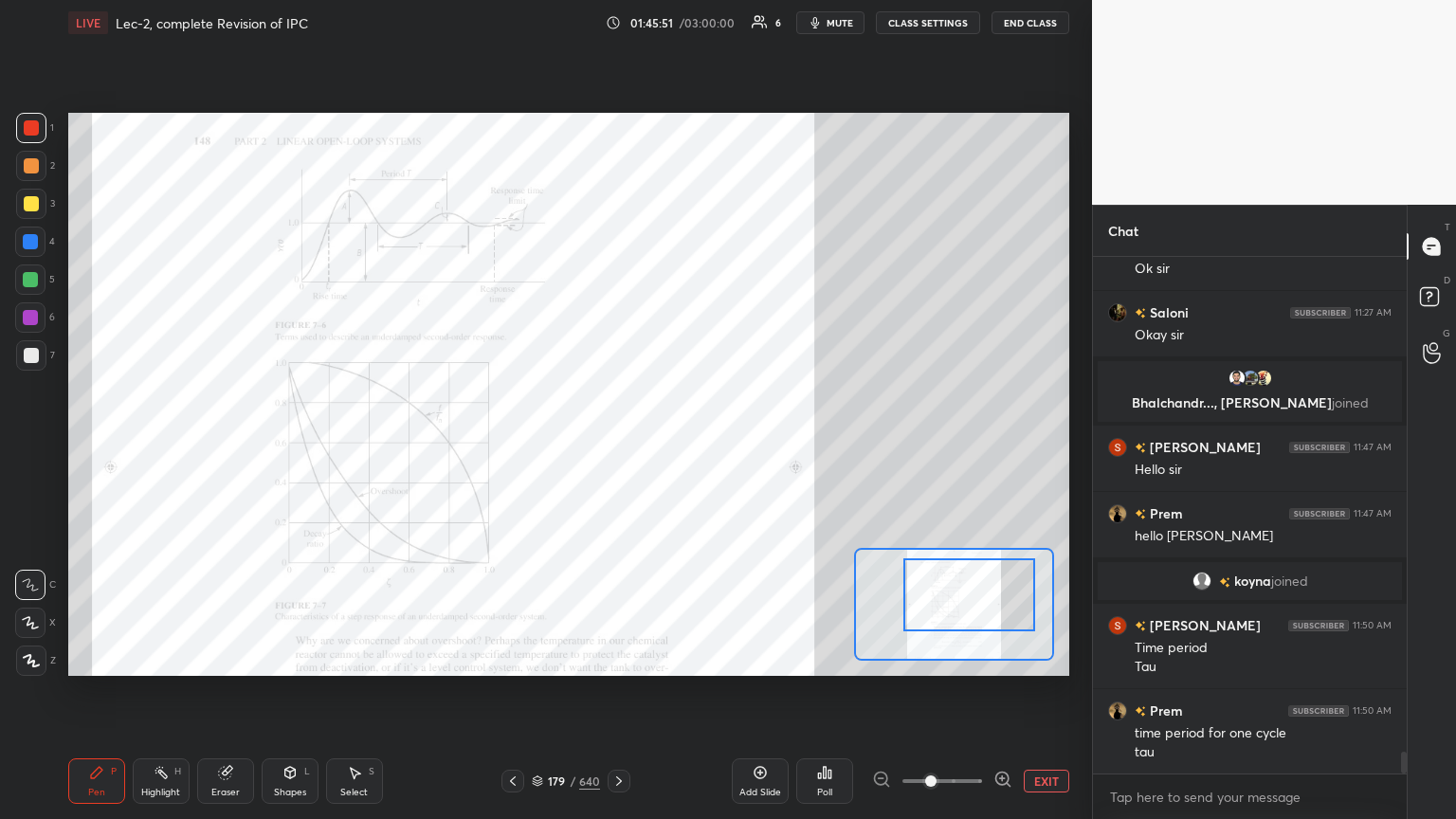 drag, startPoint x: 889, startPoint y: 110, endPoint x: 906, endPoint y: 98, distance: 20.808652 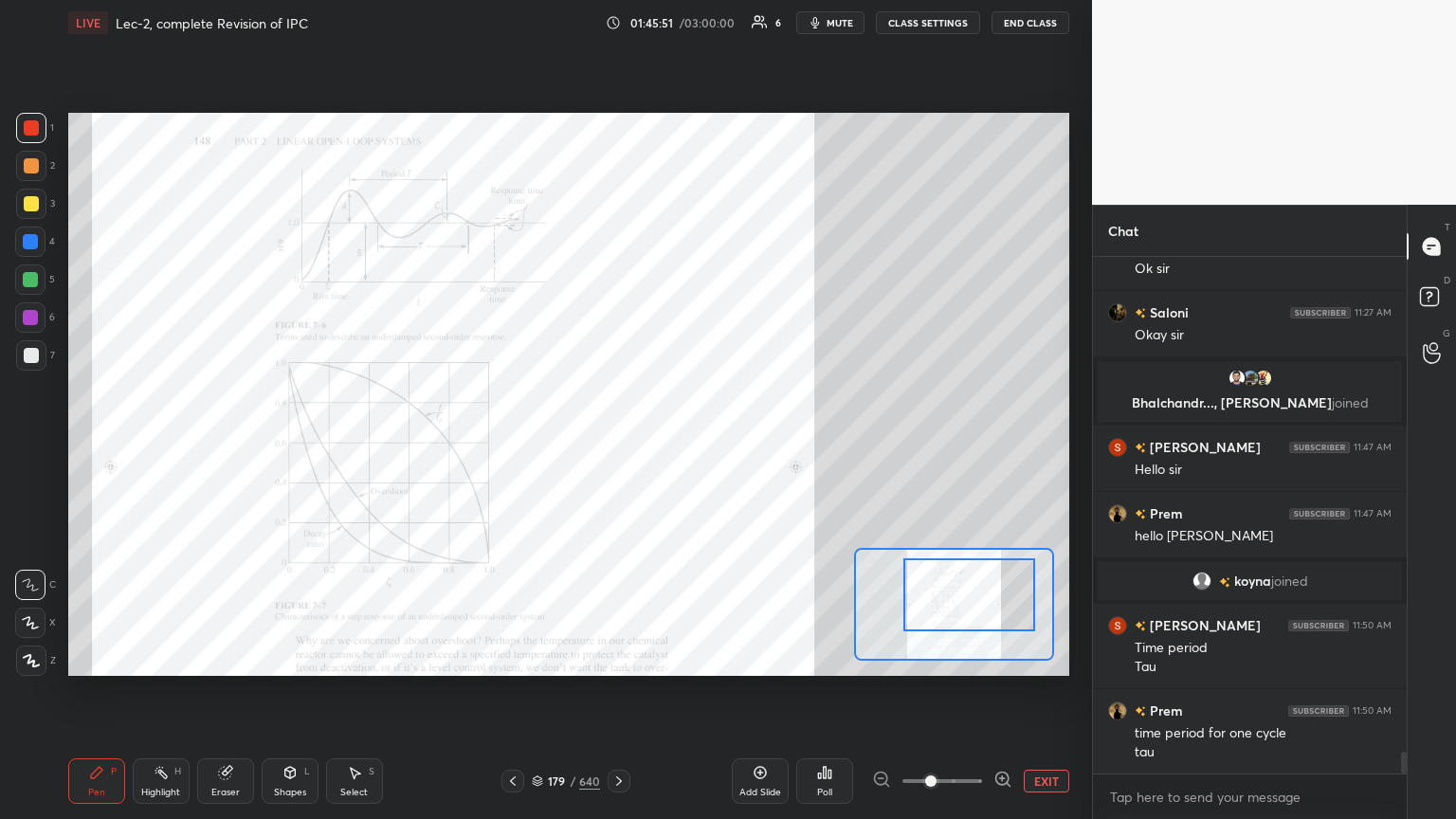 click on "Setting up your live class Poll for   secs No correct answer Start poll" at bounding box center (569, 394) 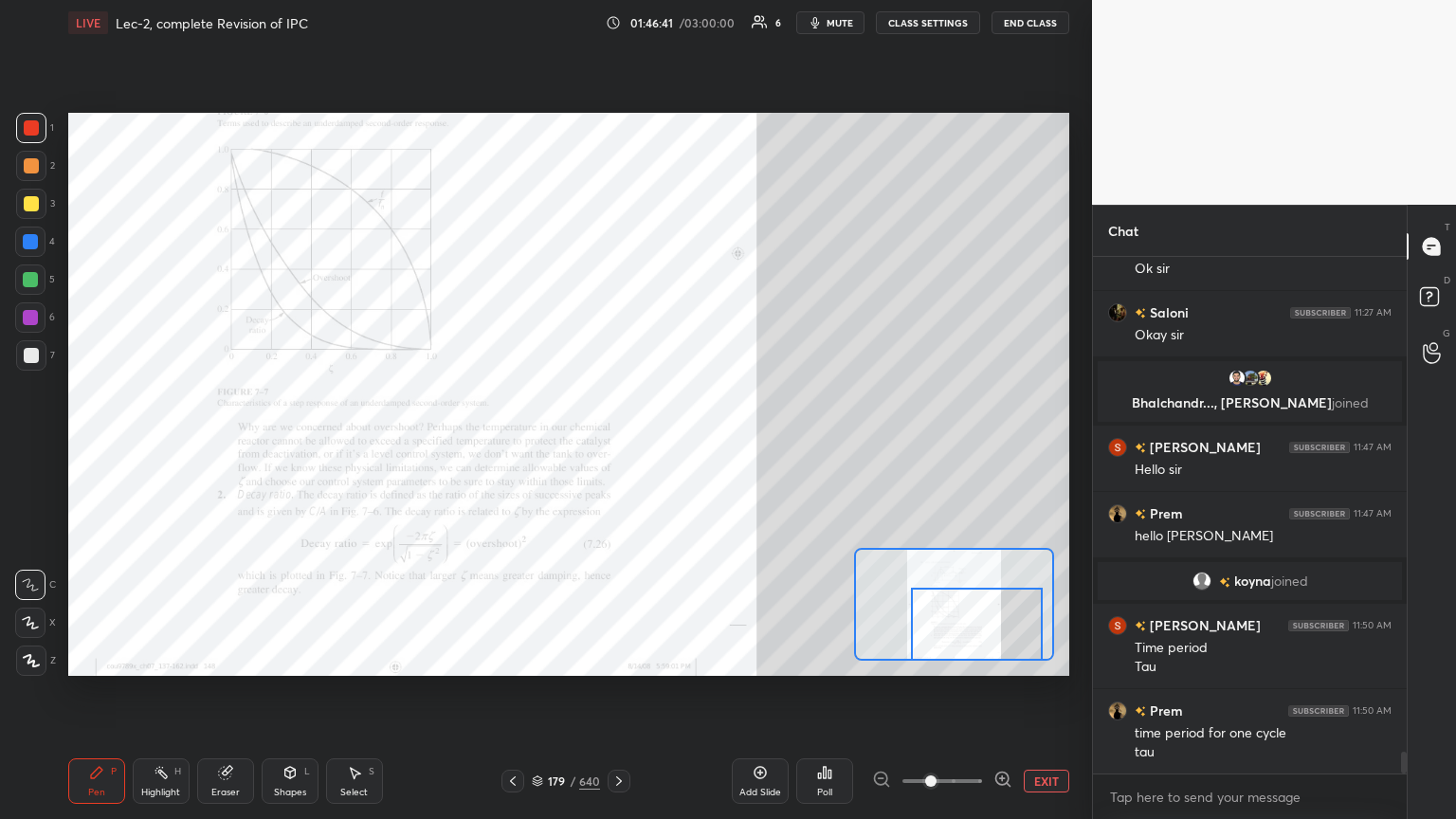 drag, startPoint x: 964, startPoint y: 588, endPoint x: 955, endPoint y: 619, distance: 32.28002 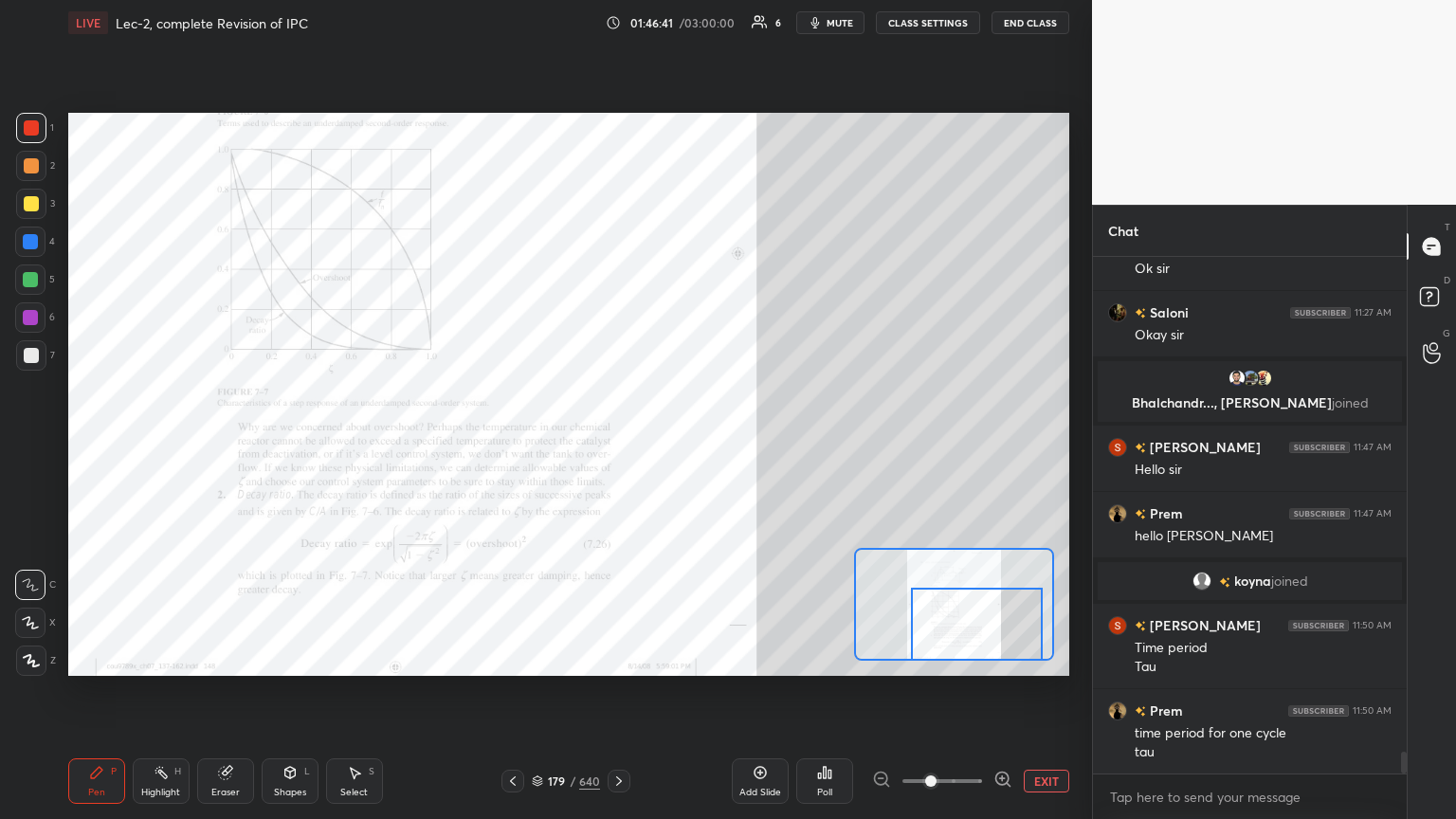 click at bounding box center [976, 624] 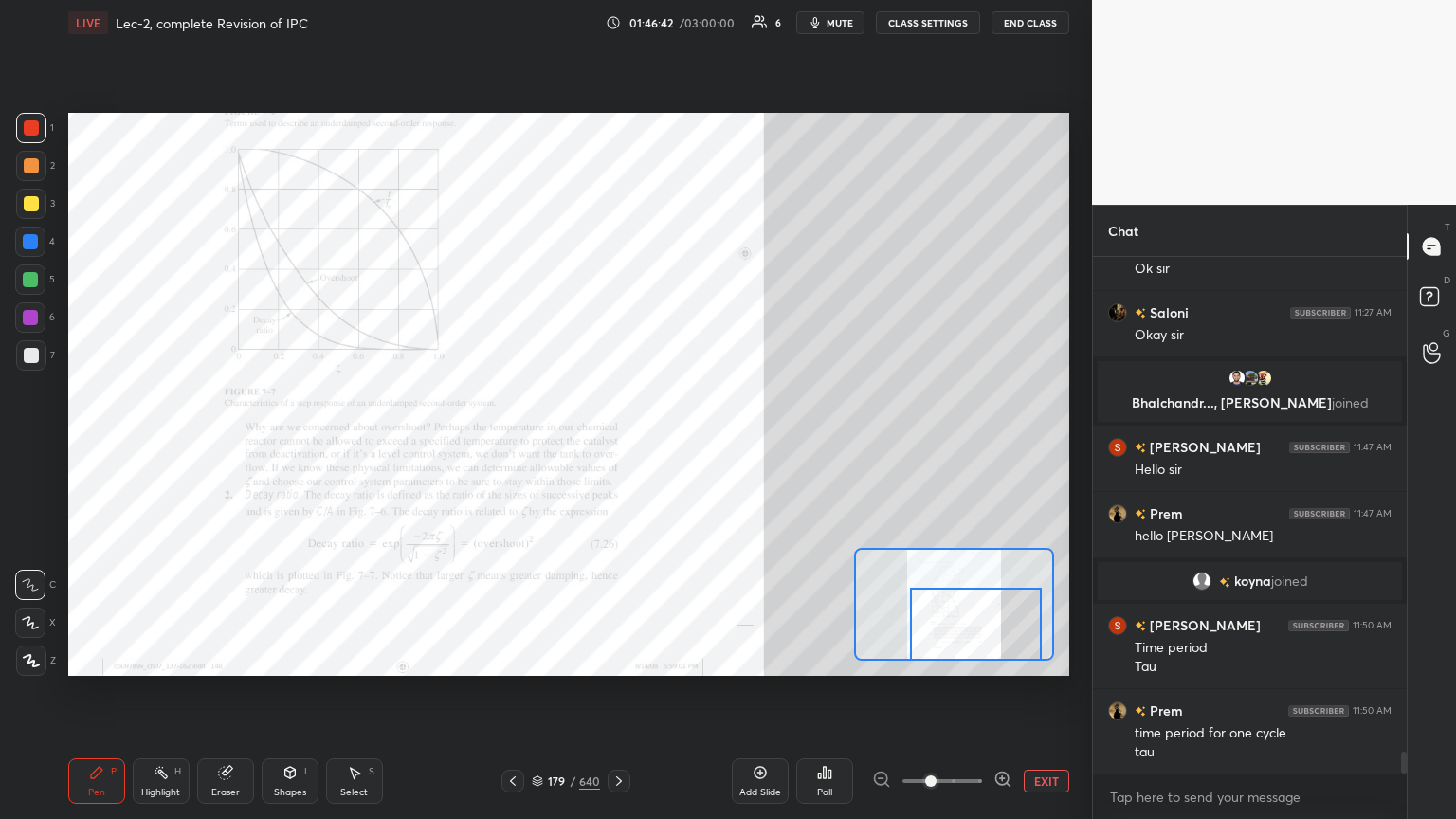 click on "Shapes L" at bounding box center [290, 781] 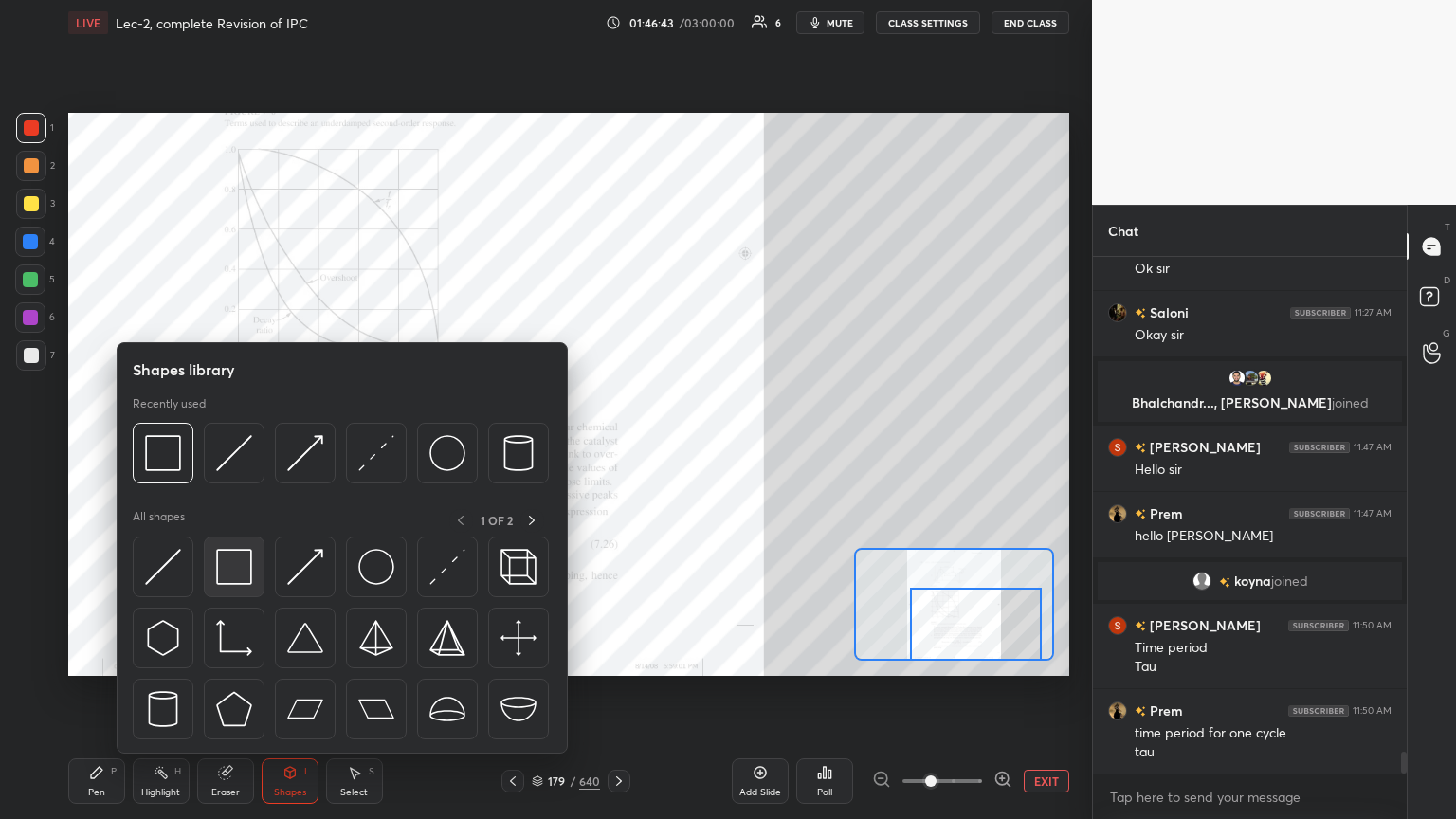 scroll, scrollTop: 11643, scrollLeft: 0, axis: vertical 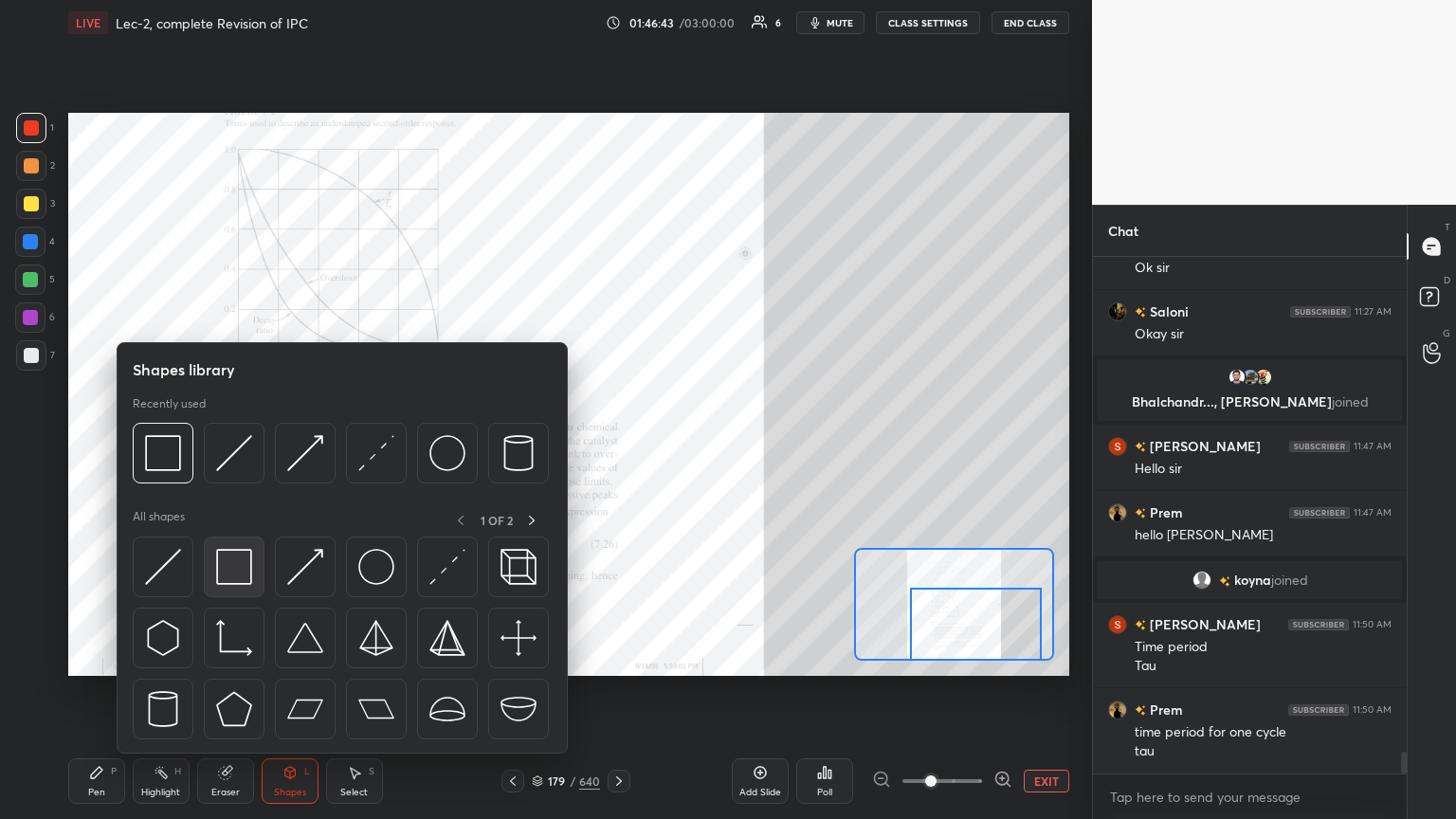 click at bounding box center (234, 567) 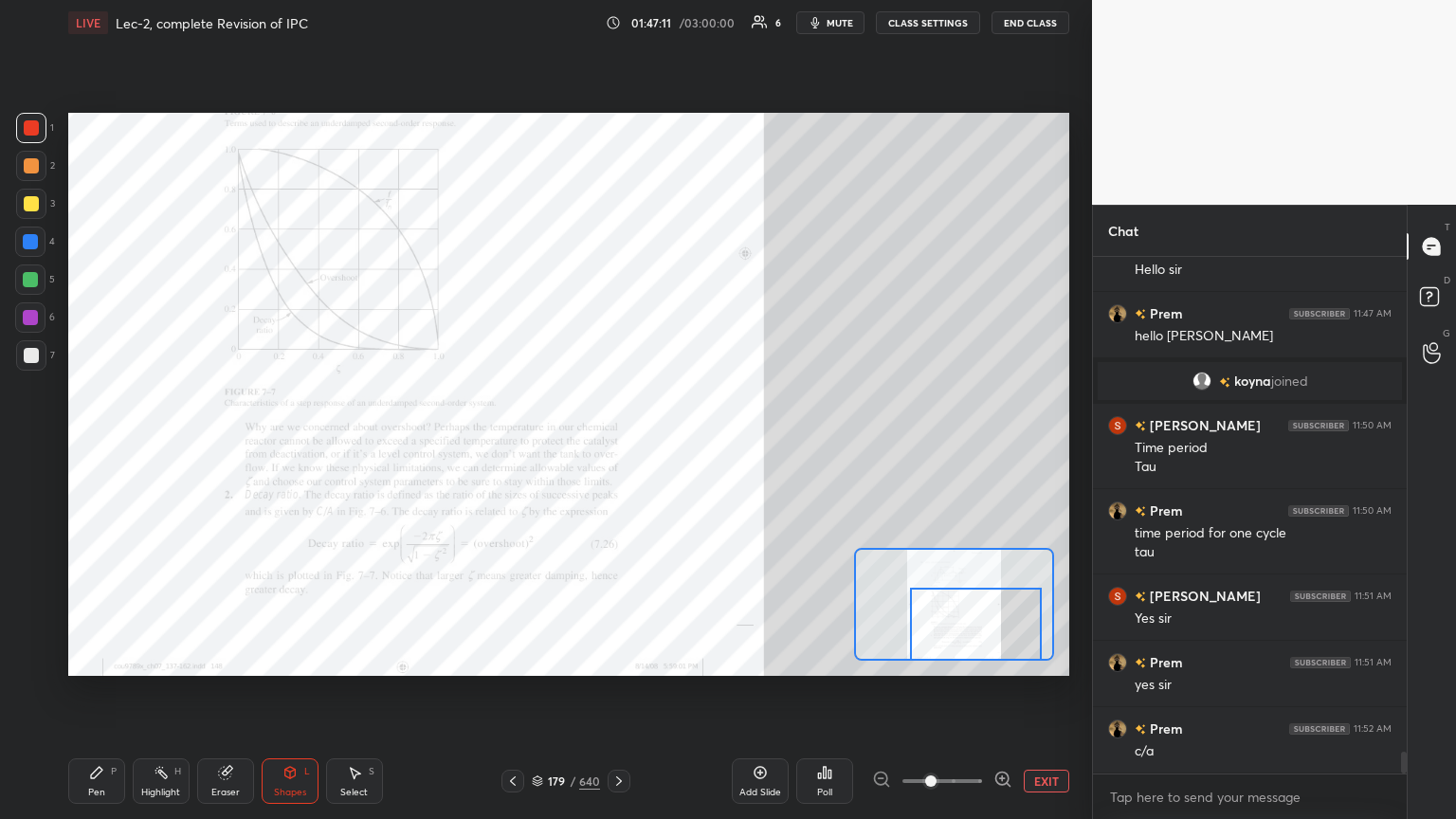 scroll, scrollTop: 11821, scrollLeft: 0, axis: vertical 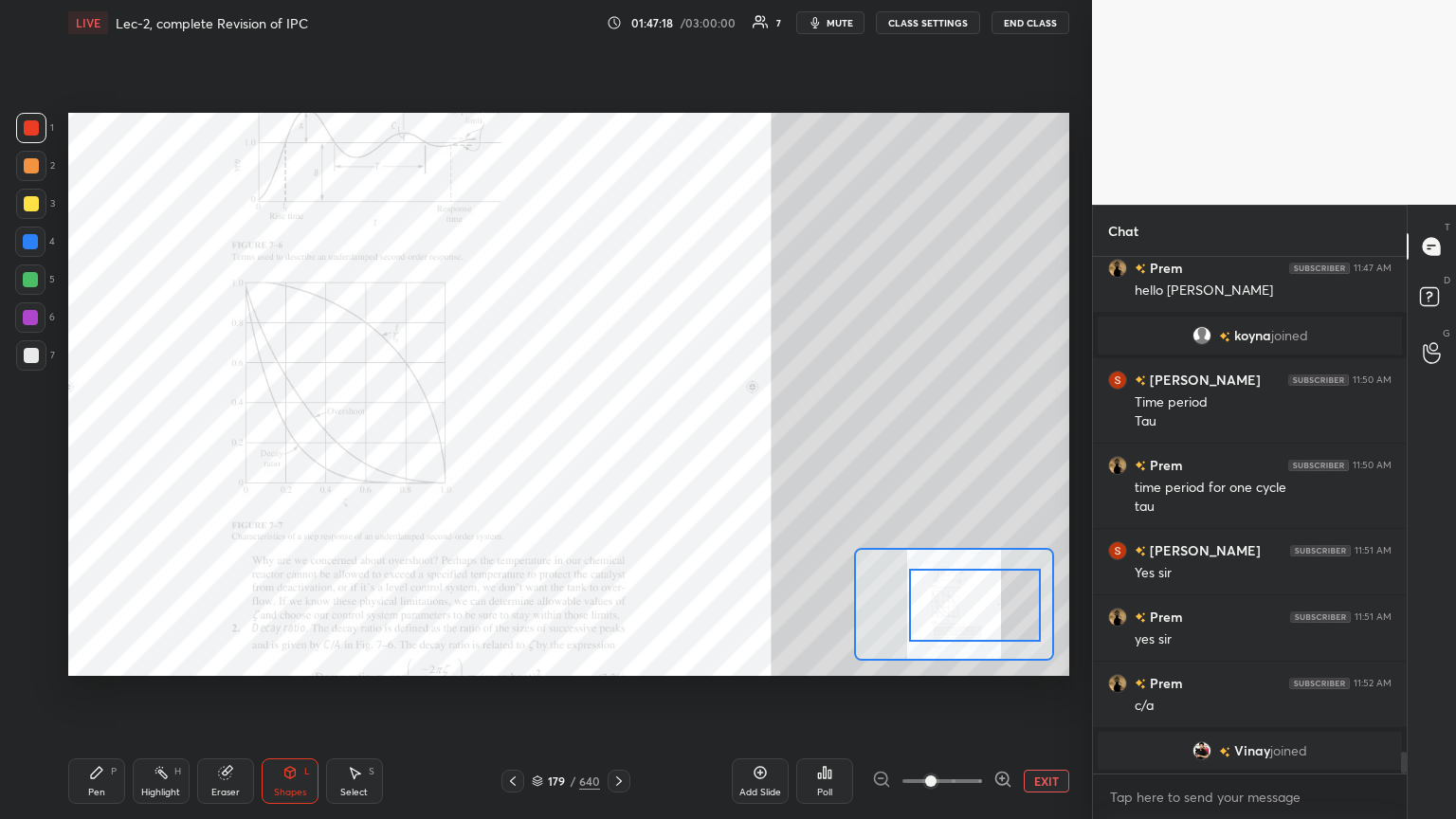 drag, startPoint x: 961, startPoint y: 624, endPoint x: 960, endPoint y: 604, distance: 20.024984 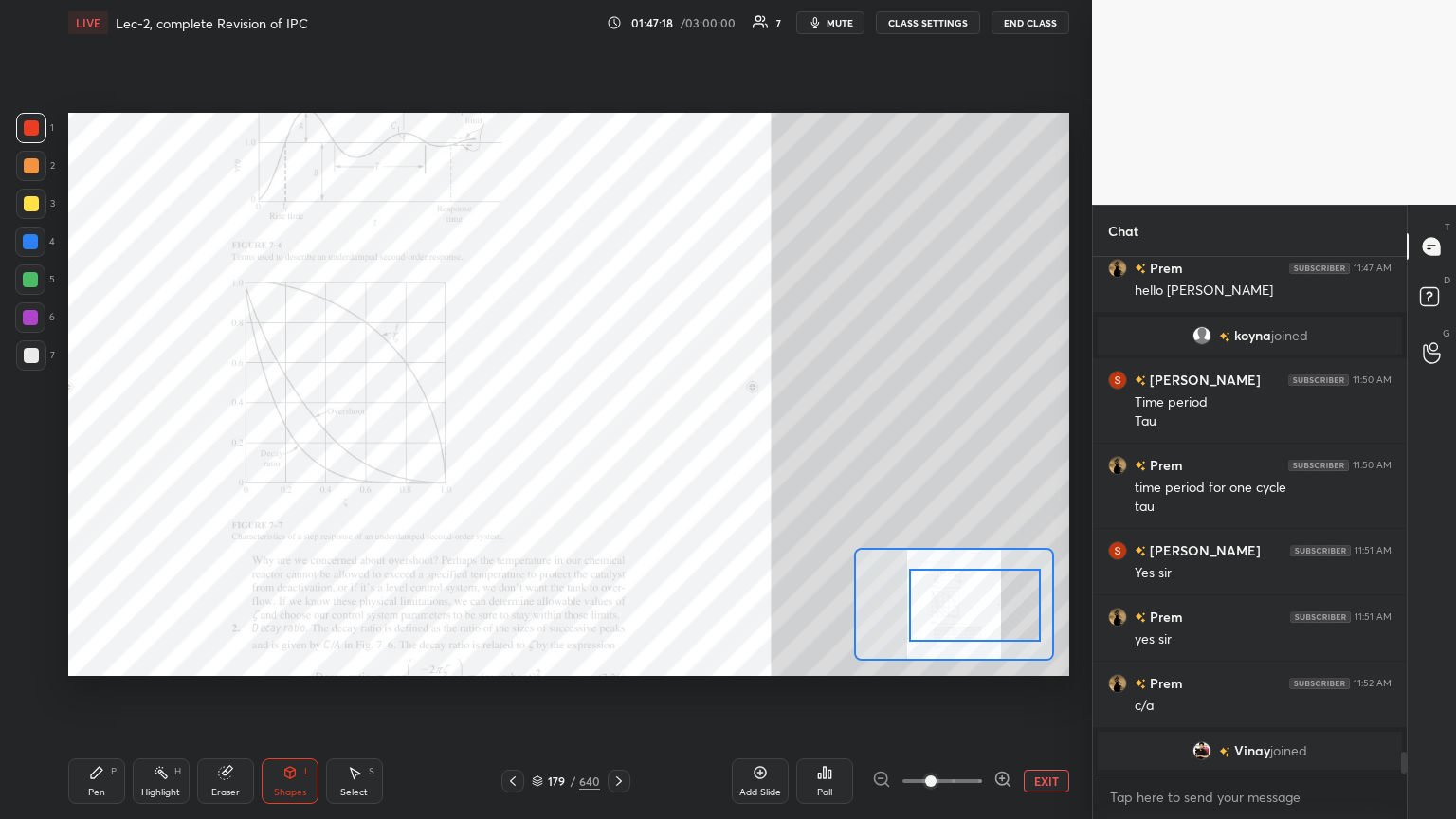 click at bounding box center [974, 605] 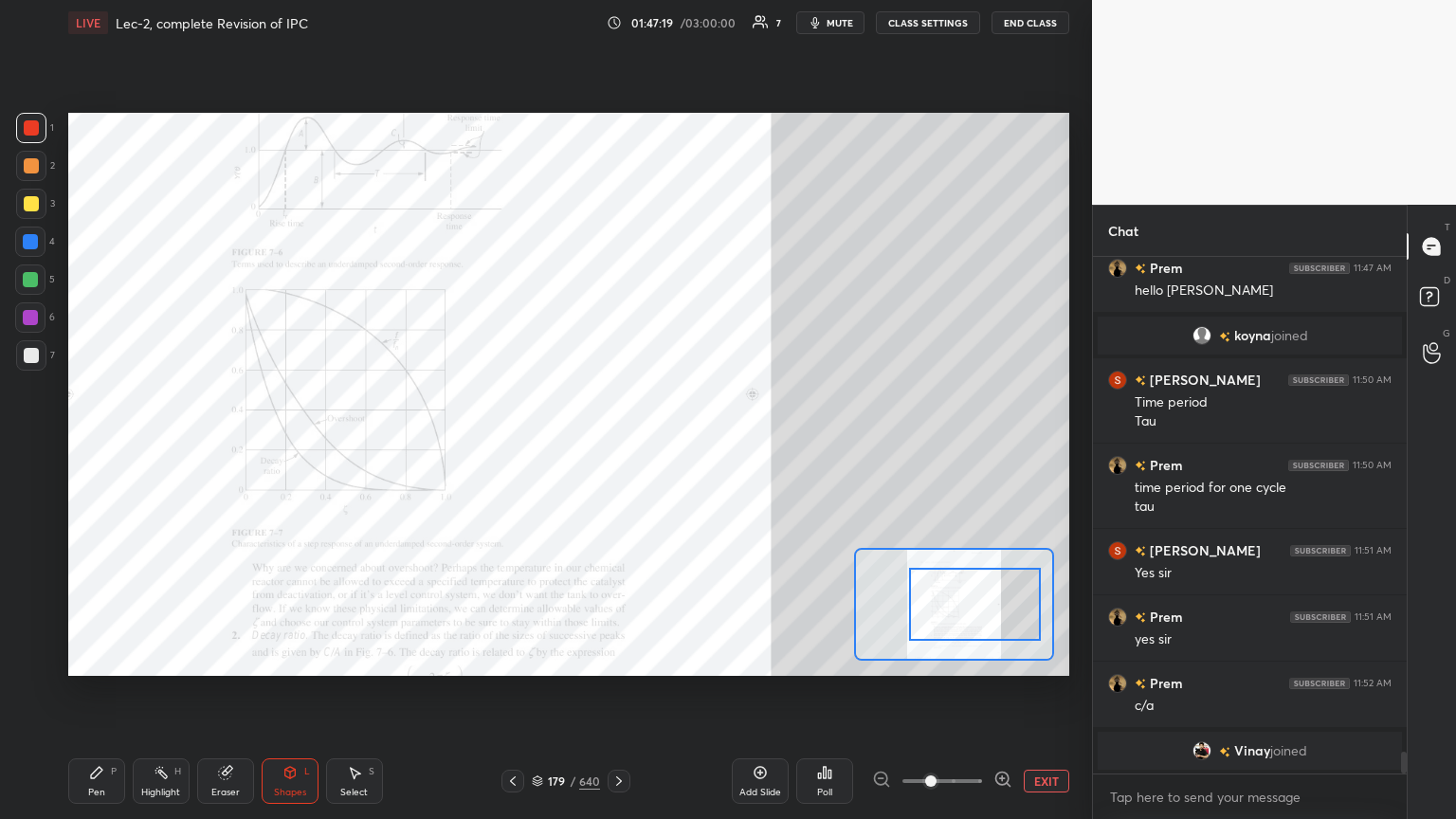 click on "Pen P" at bounding box center [97, 781] 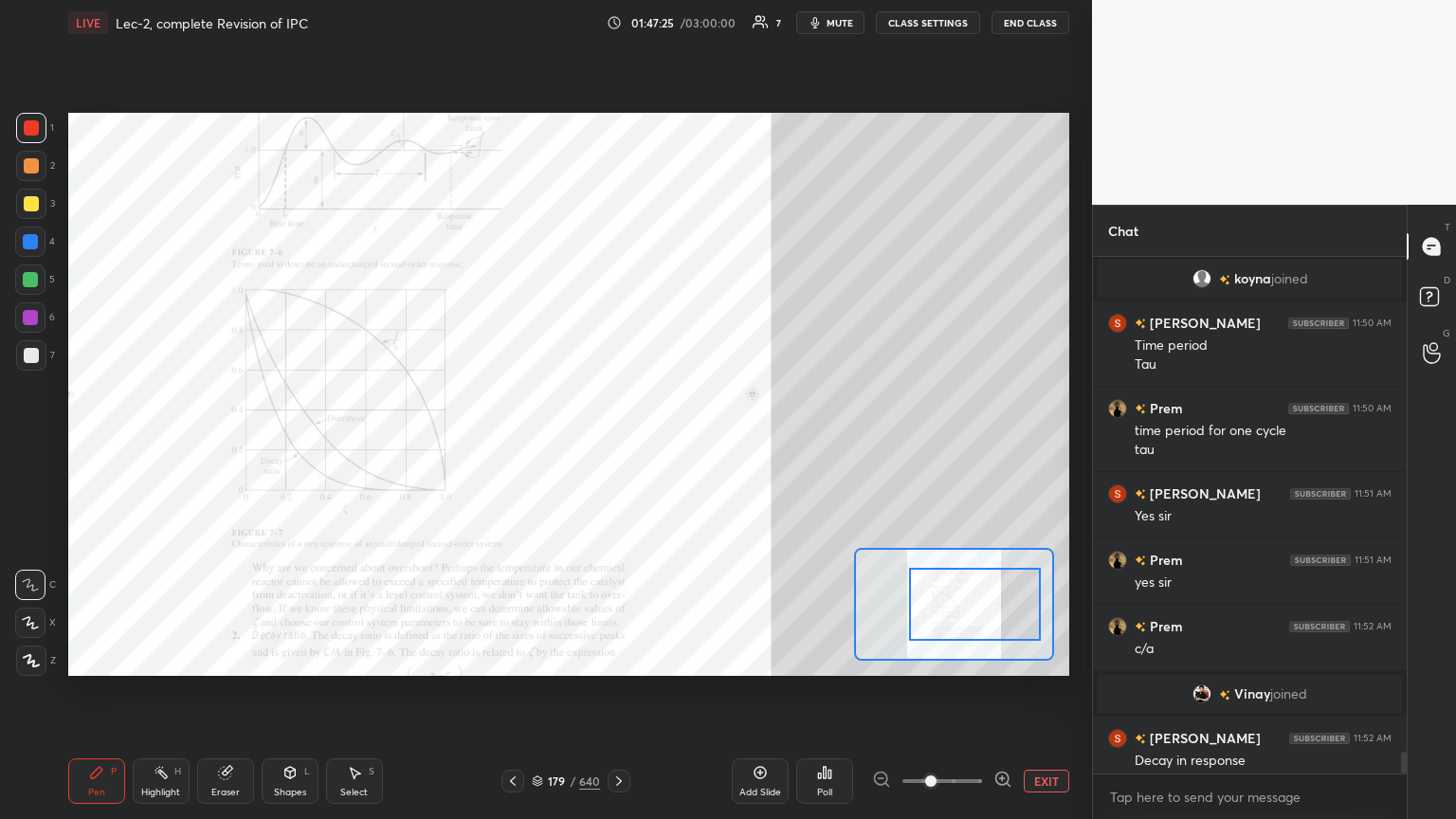 scroll, scrollTop: 11830, scrollLeft: 0, axis: vertical 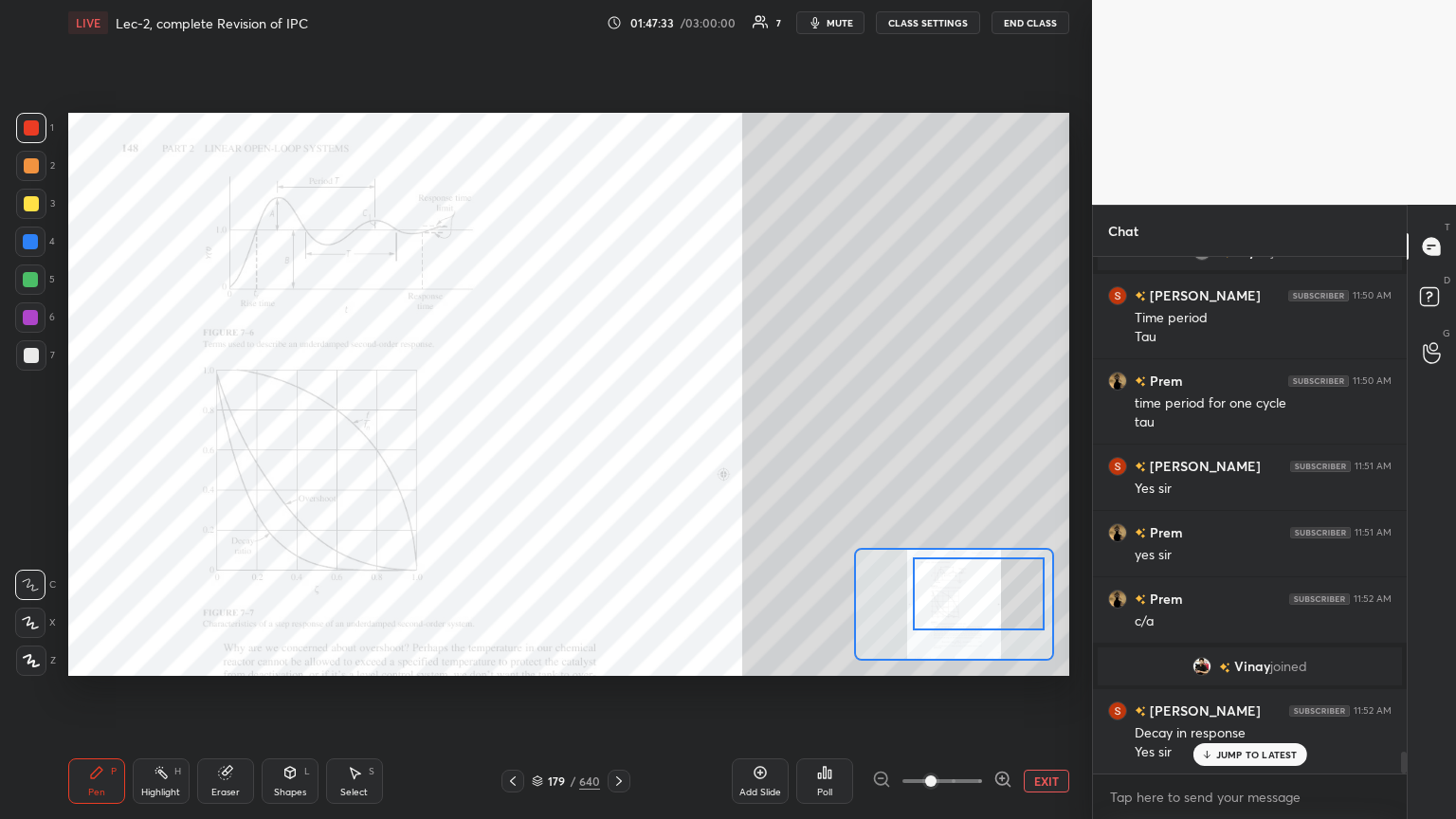 drag, startPoint x: 982, startPoint y: 602, endPoint x: 984, endPoint y: 592, distance: 10.19804 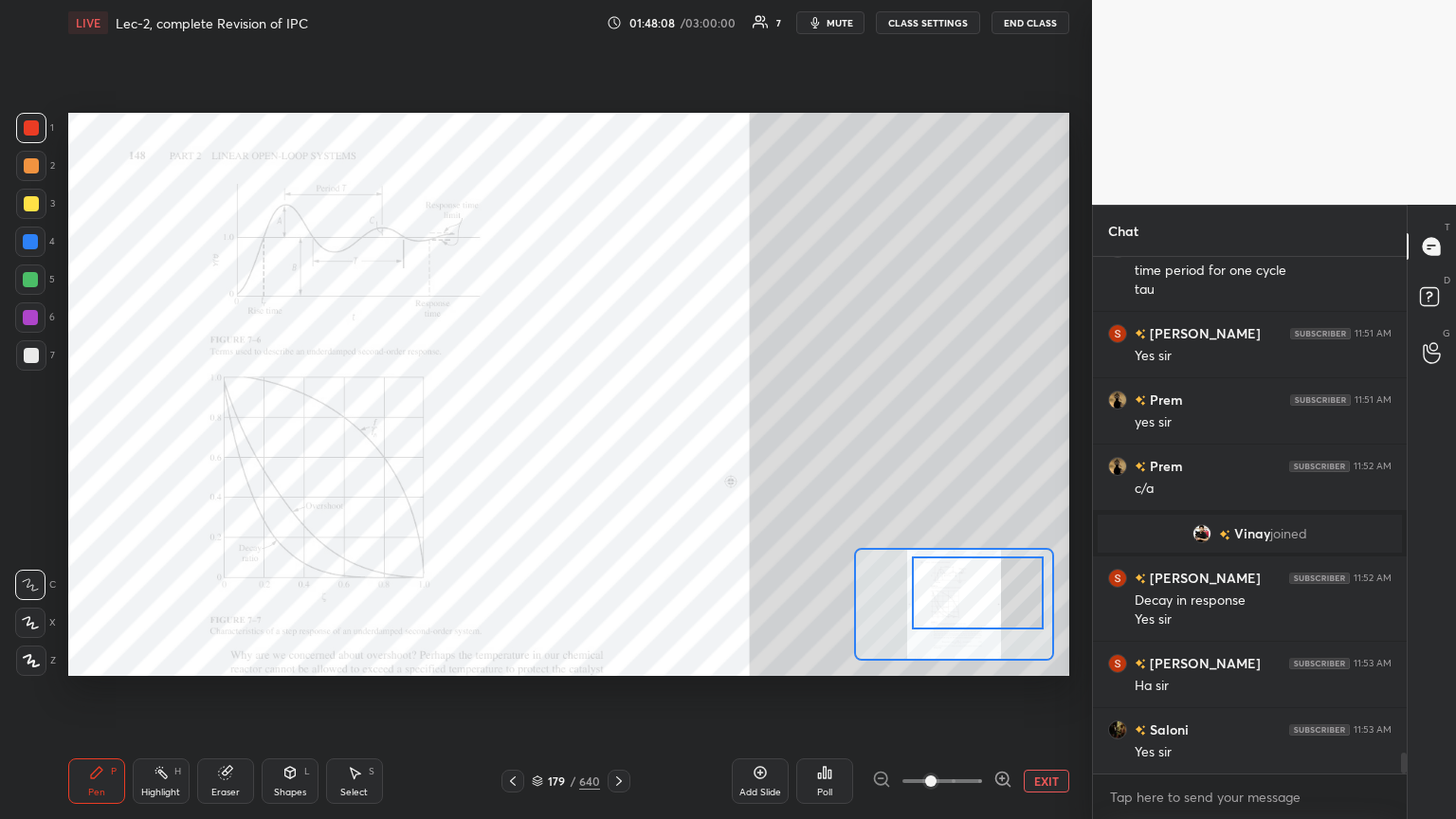 scroll, scrollTop: 12049, scrollLeft: 0, axis: vertical 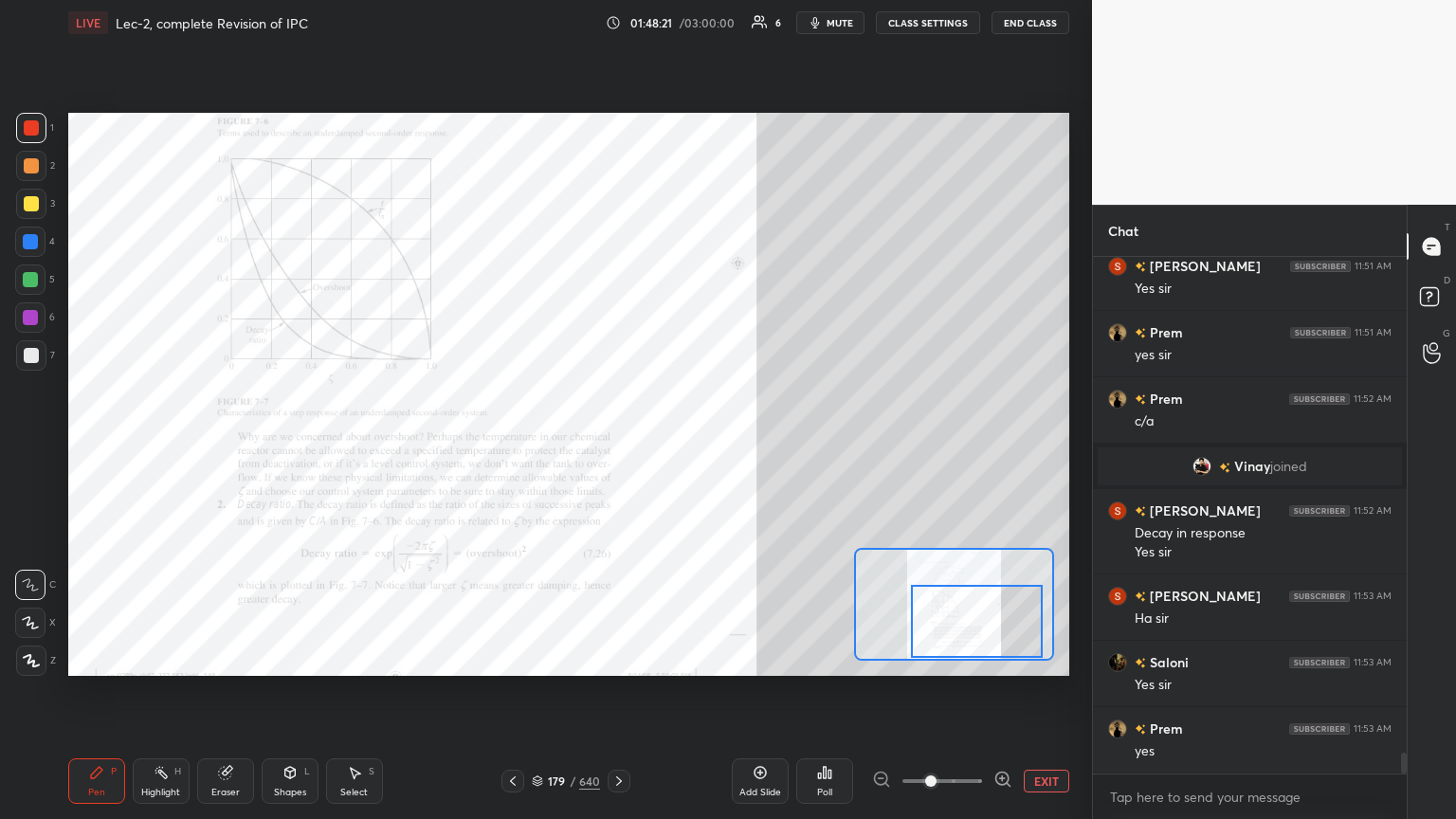drag, startPoint x: 996, startPoint y: 602, endPoint x: 987, endPoint y: 625, distance: 25 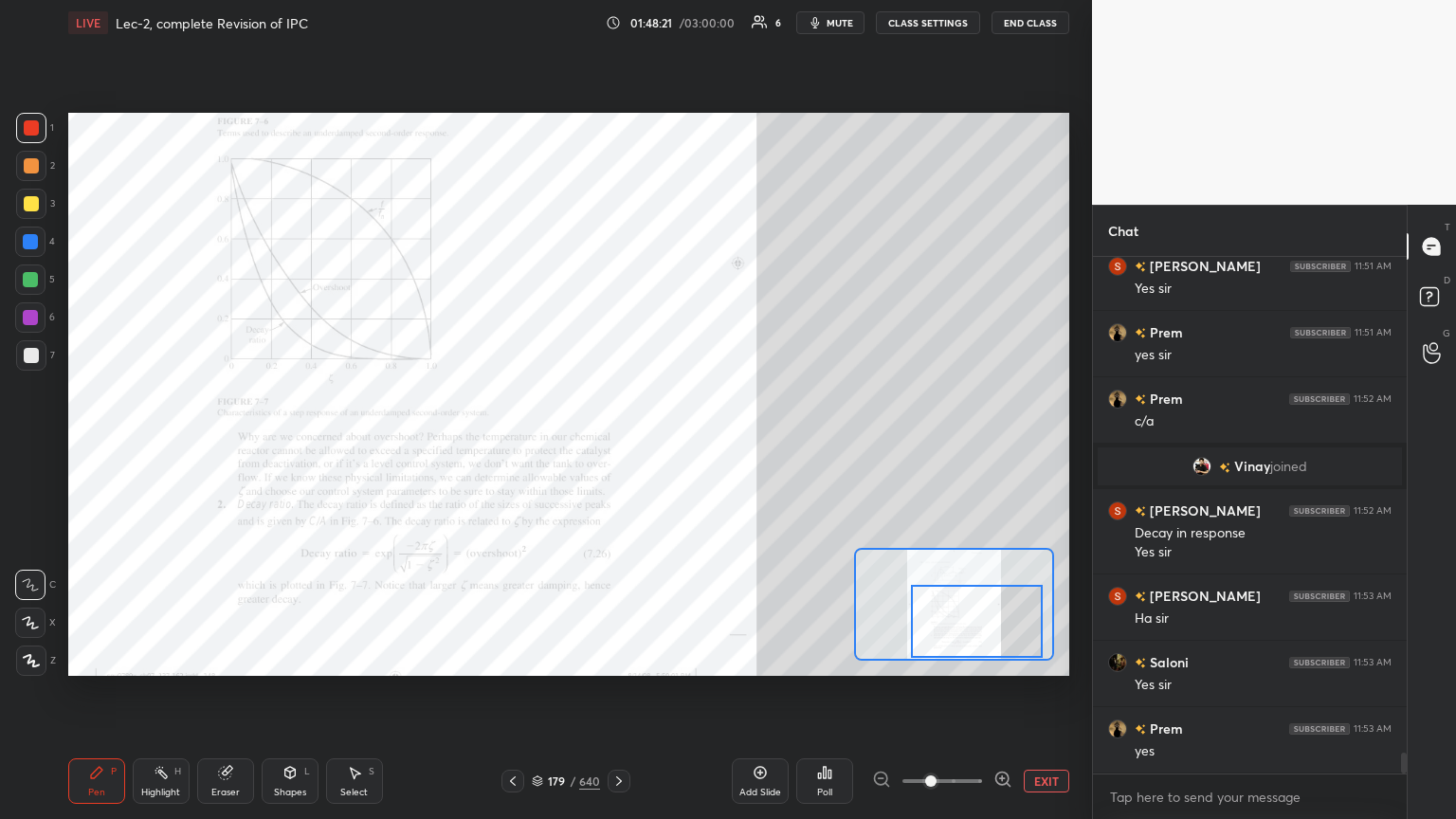 click at bounding box center [976, 621] 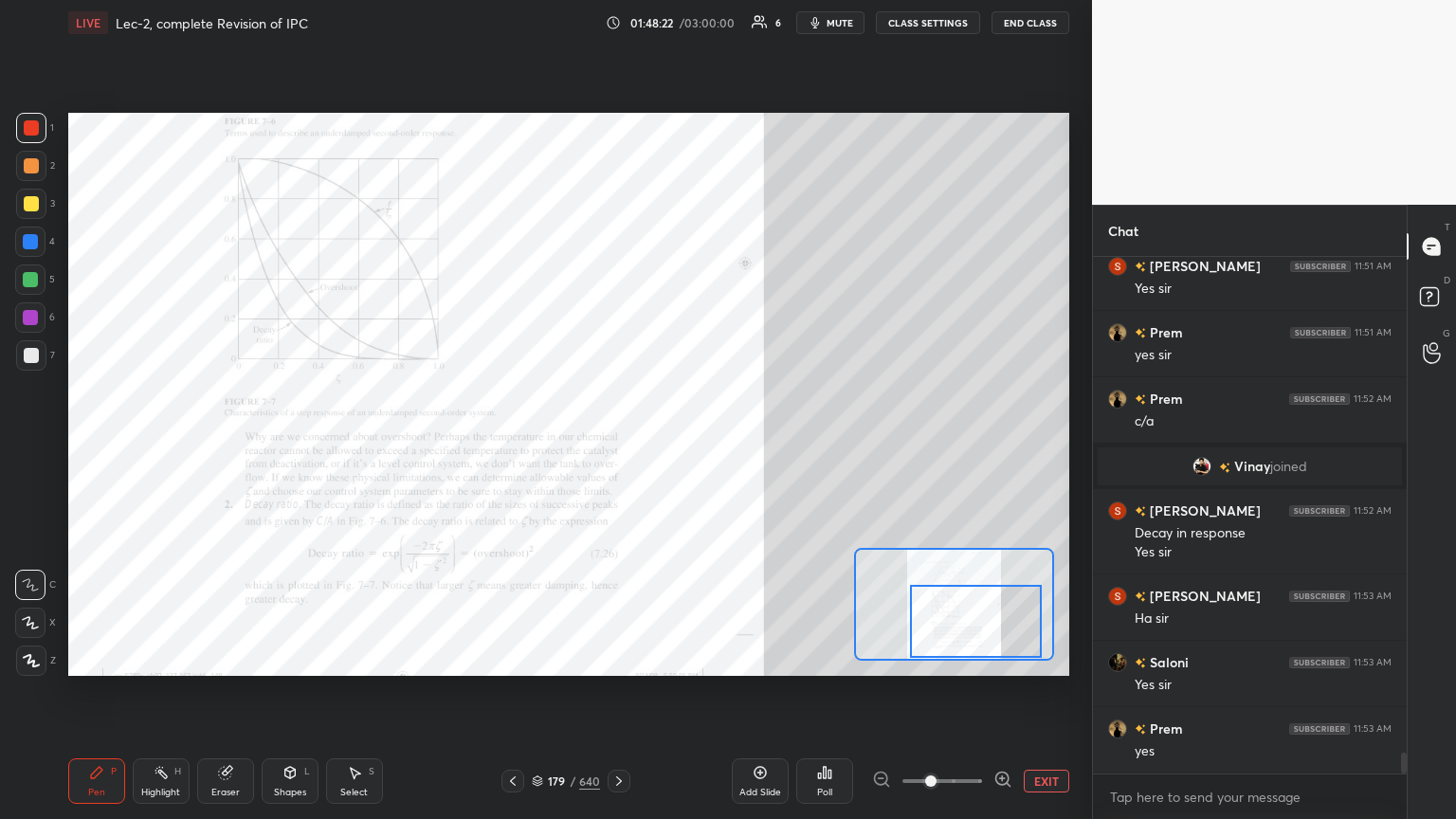 click at bounding box center [619, 781] 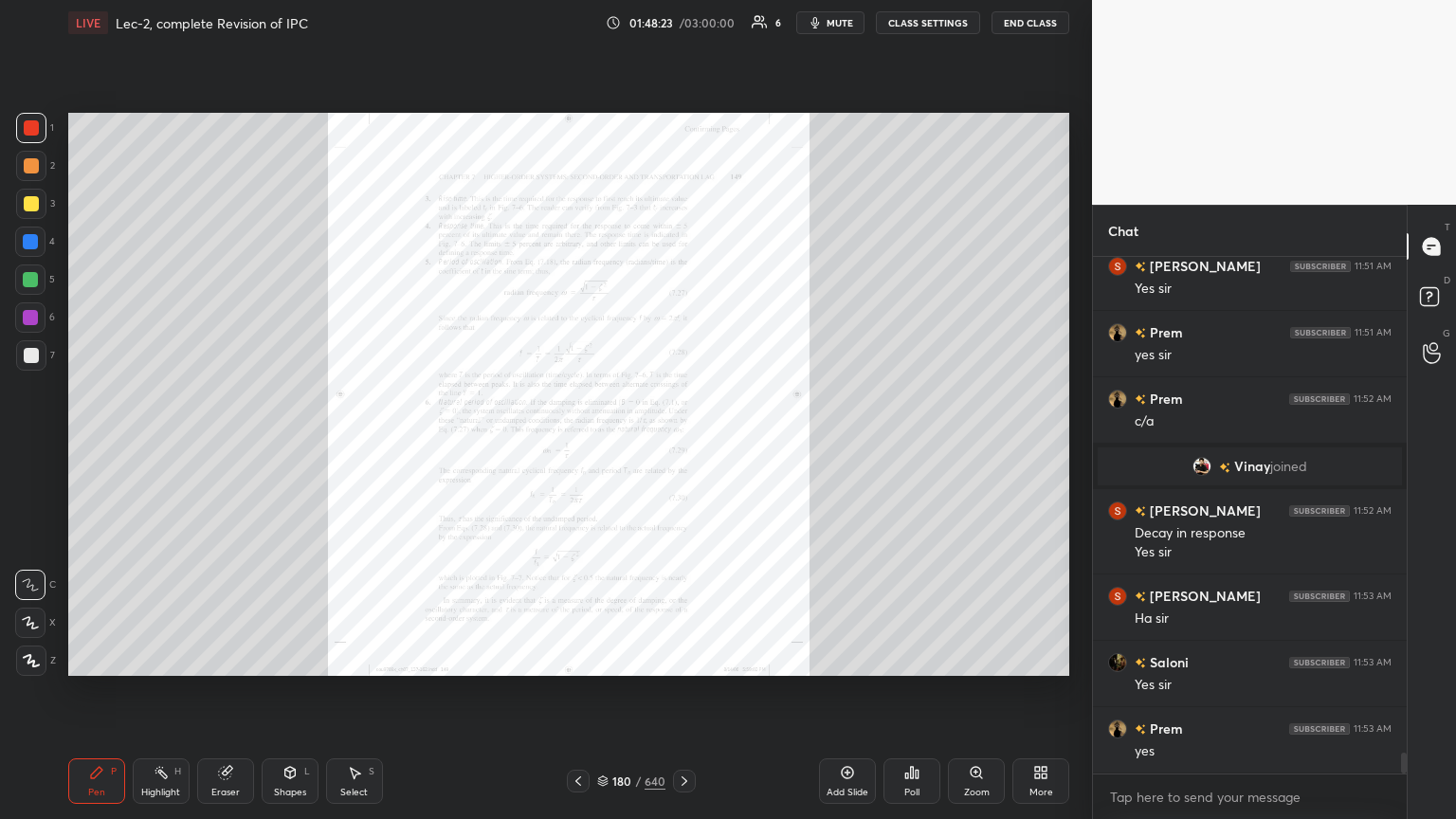 drag, startPoint x: 983, startPoint y: 783, endPoint x: 982, endPoint y: 746, distance: 37.013511 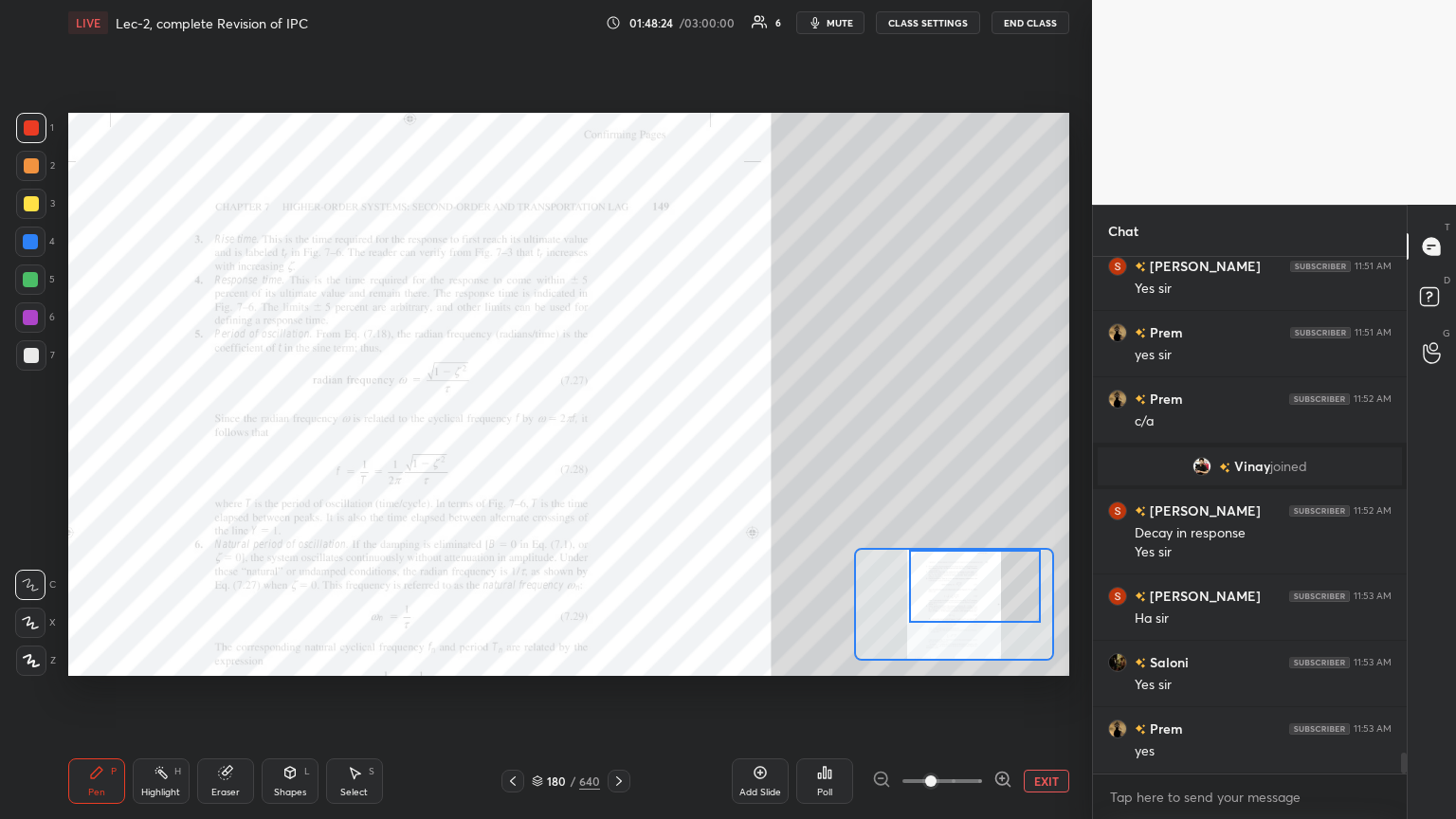 click at bounding box center (974, 586) 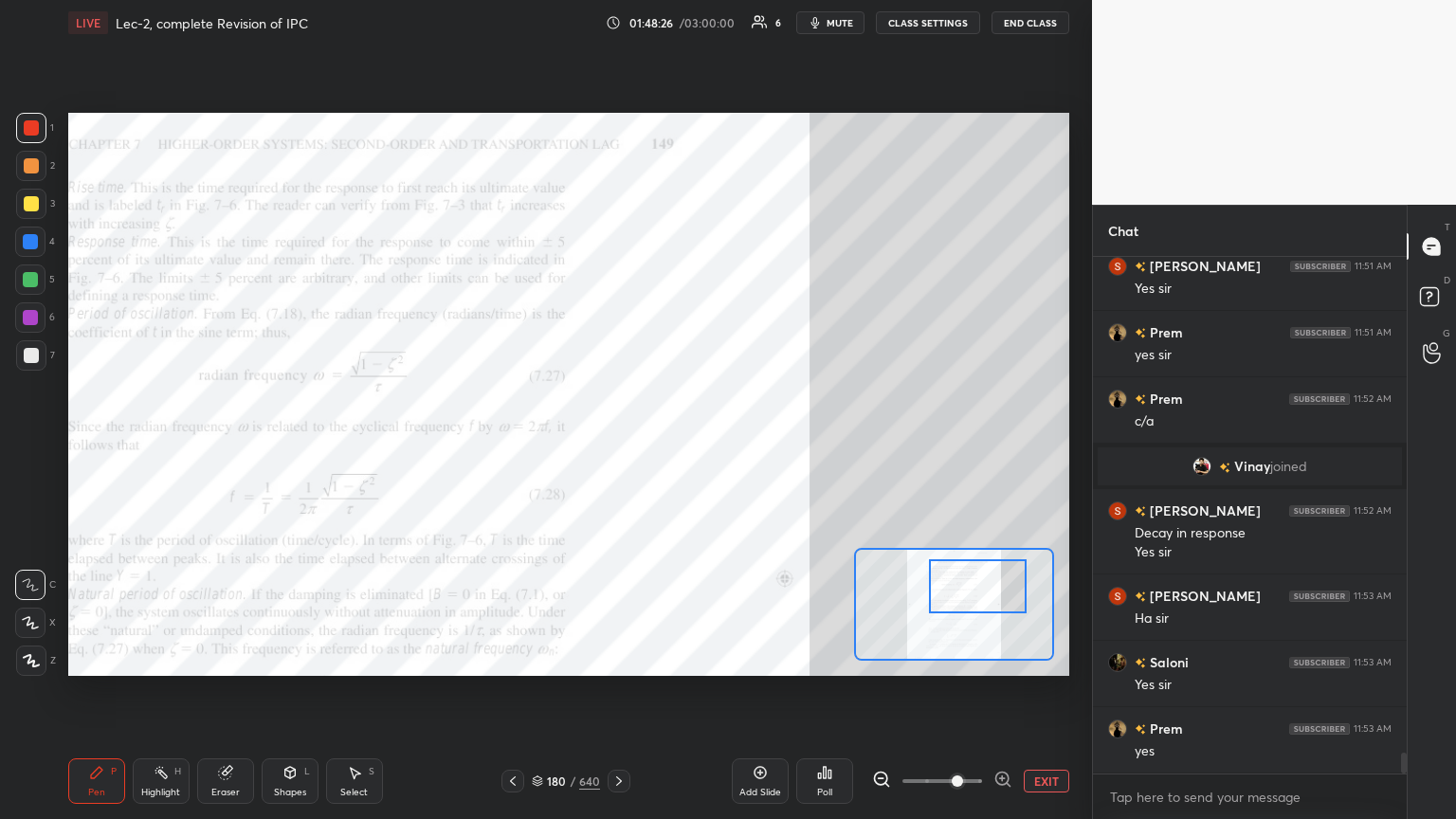 drag, startPoint x: 945, startPoint y: 772, endPoint x: 963, endPoint y: 768, distance: 18.439089 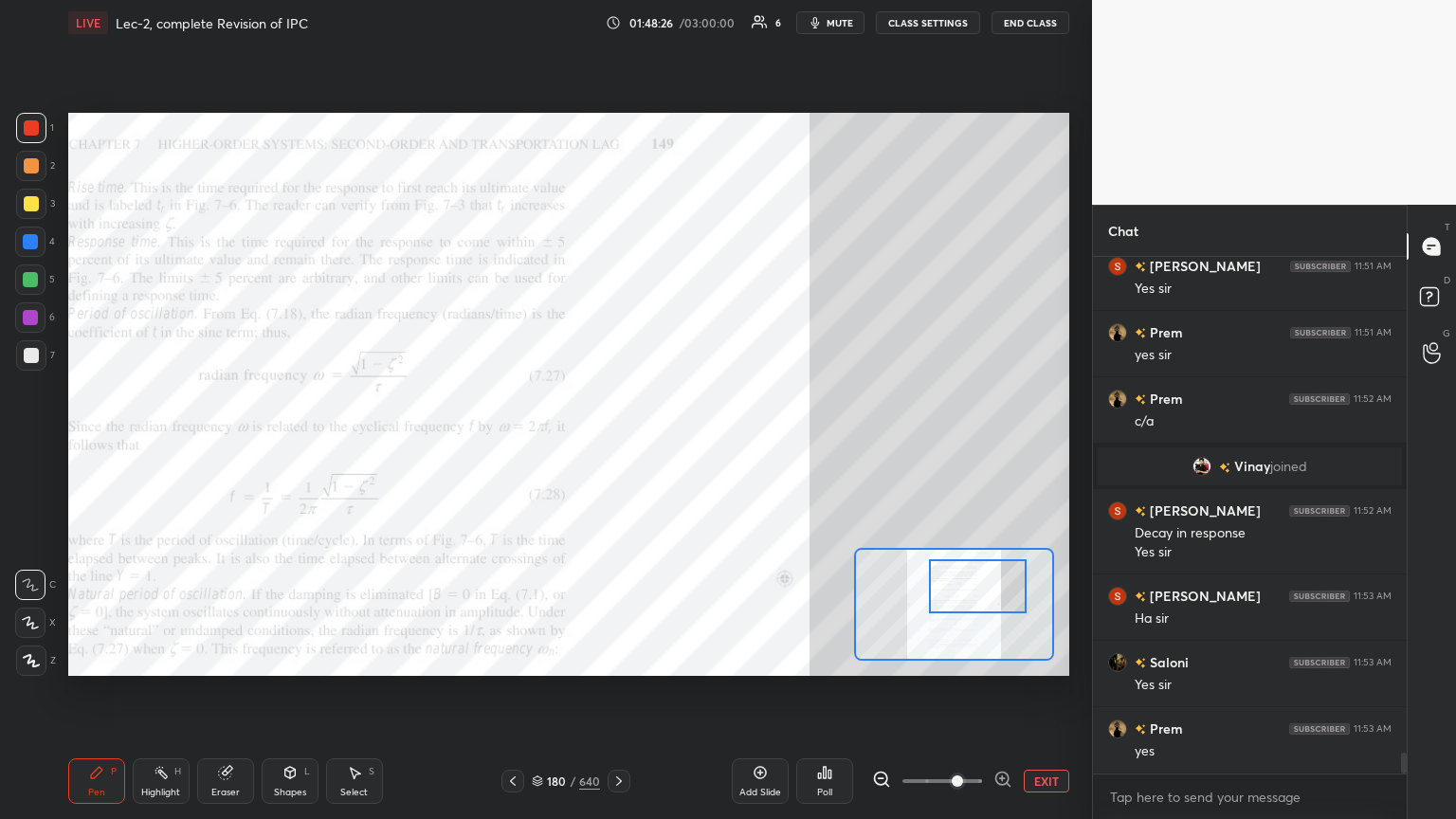 click at bounding box center (957, 781) 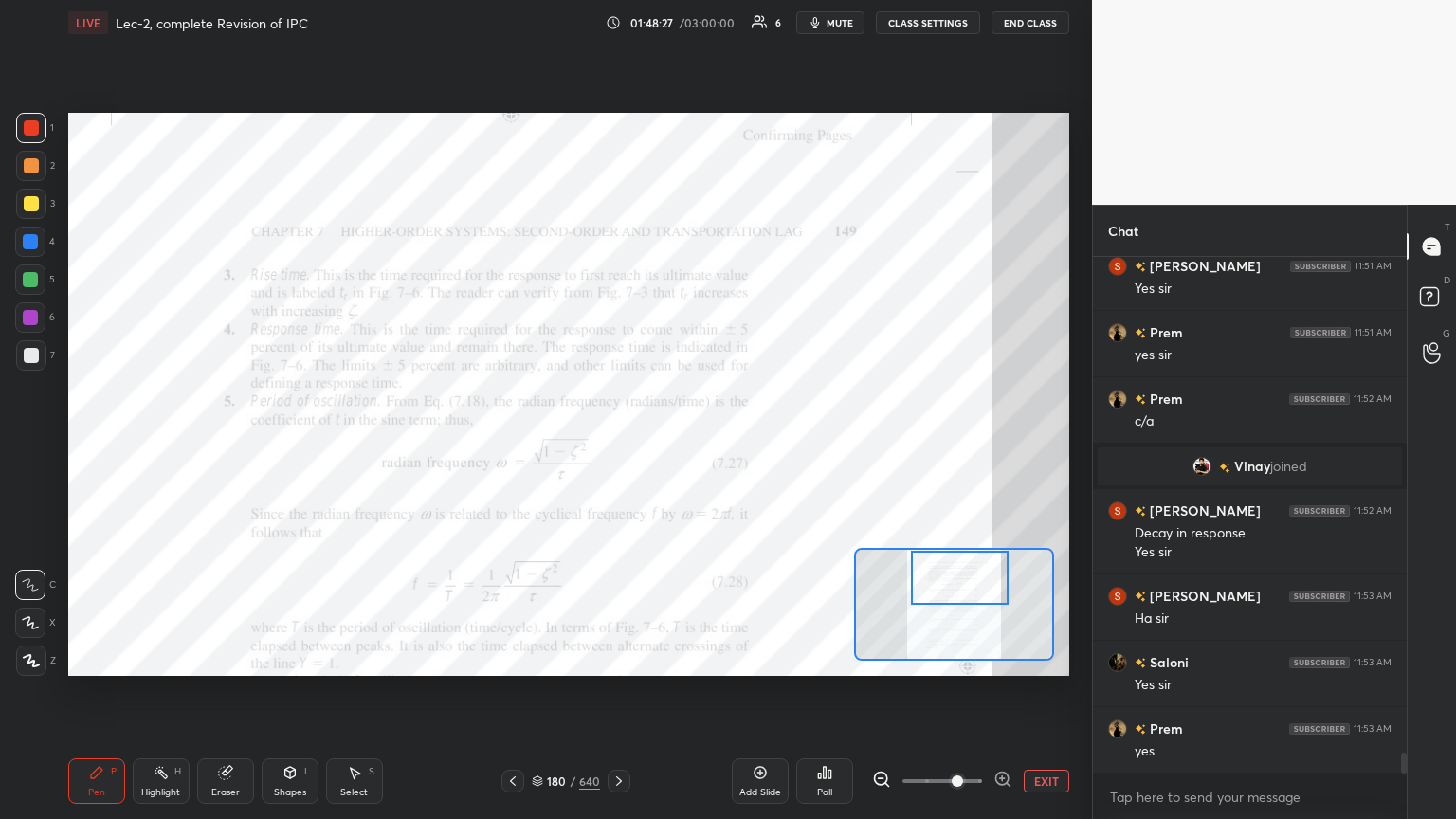drag, startPoint x: 995, startPoint y: 596, endPoint x: 974, endPoint y: 588, distance: 22.472205 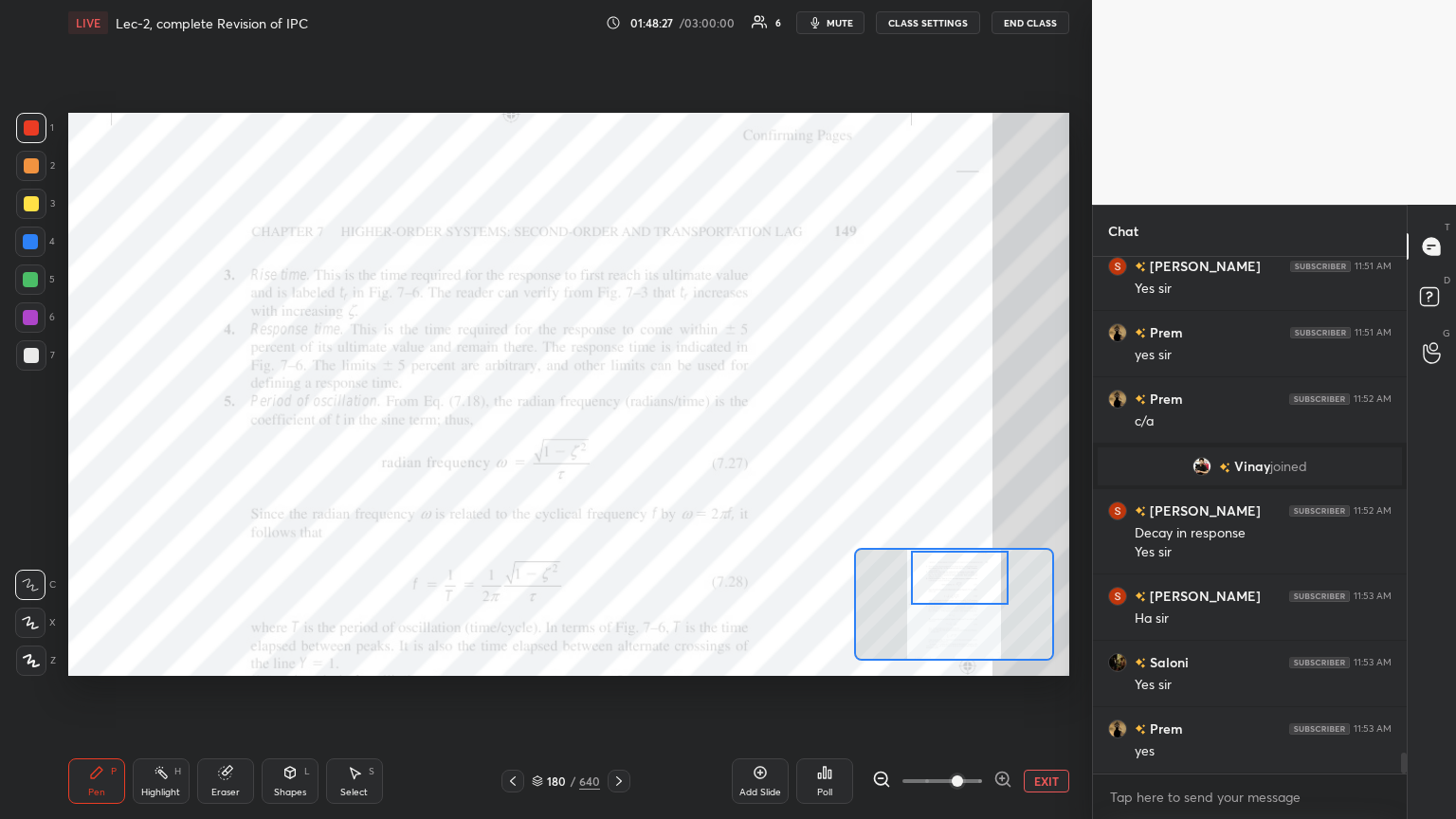 click at bounding box center (960, 577) 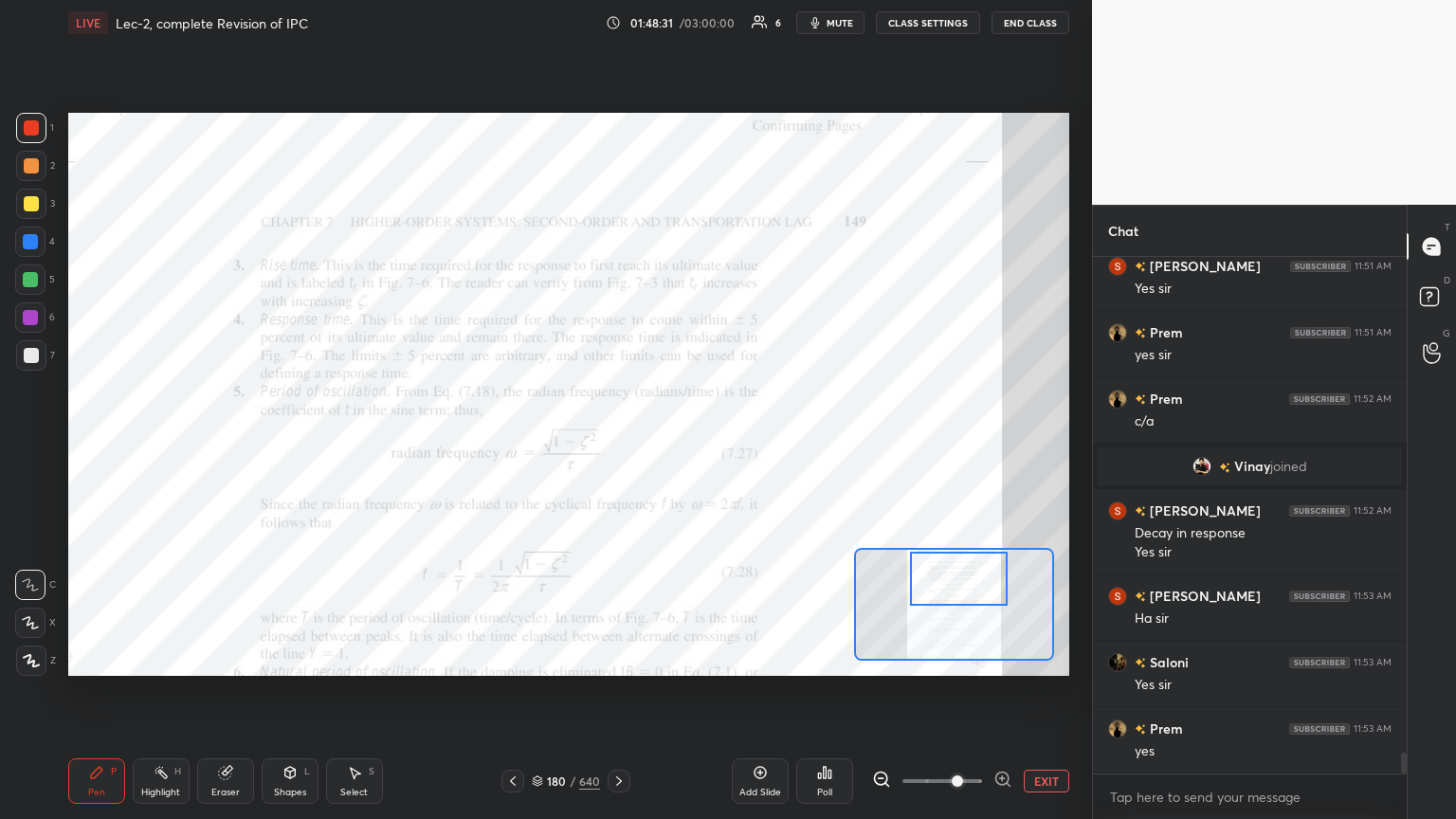 click 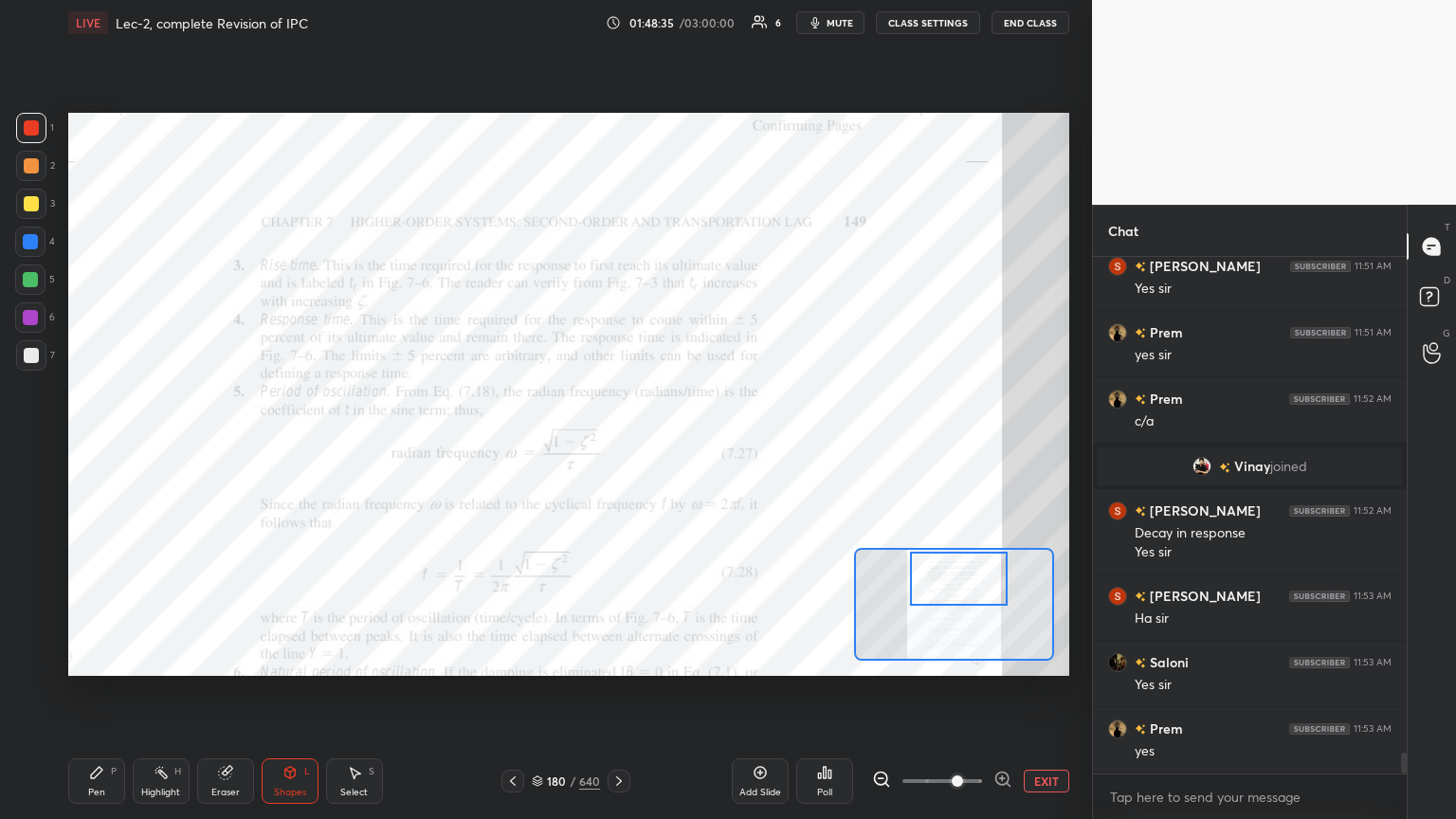 click 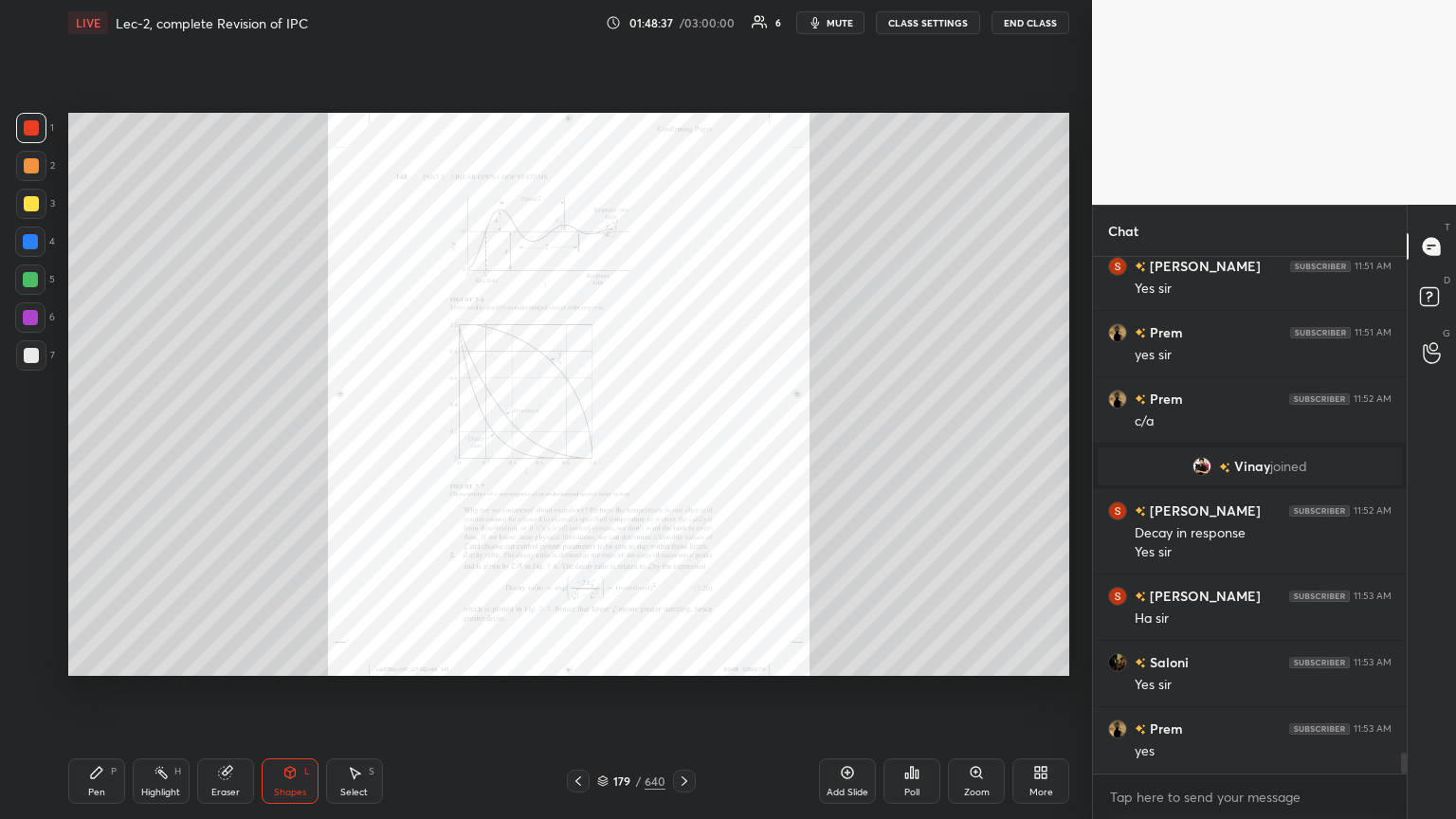click on "Pen P" at bounding box center (97, 781) 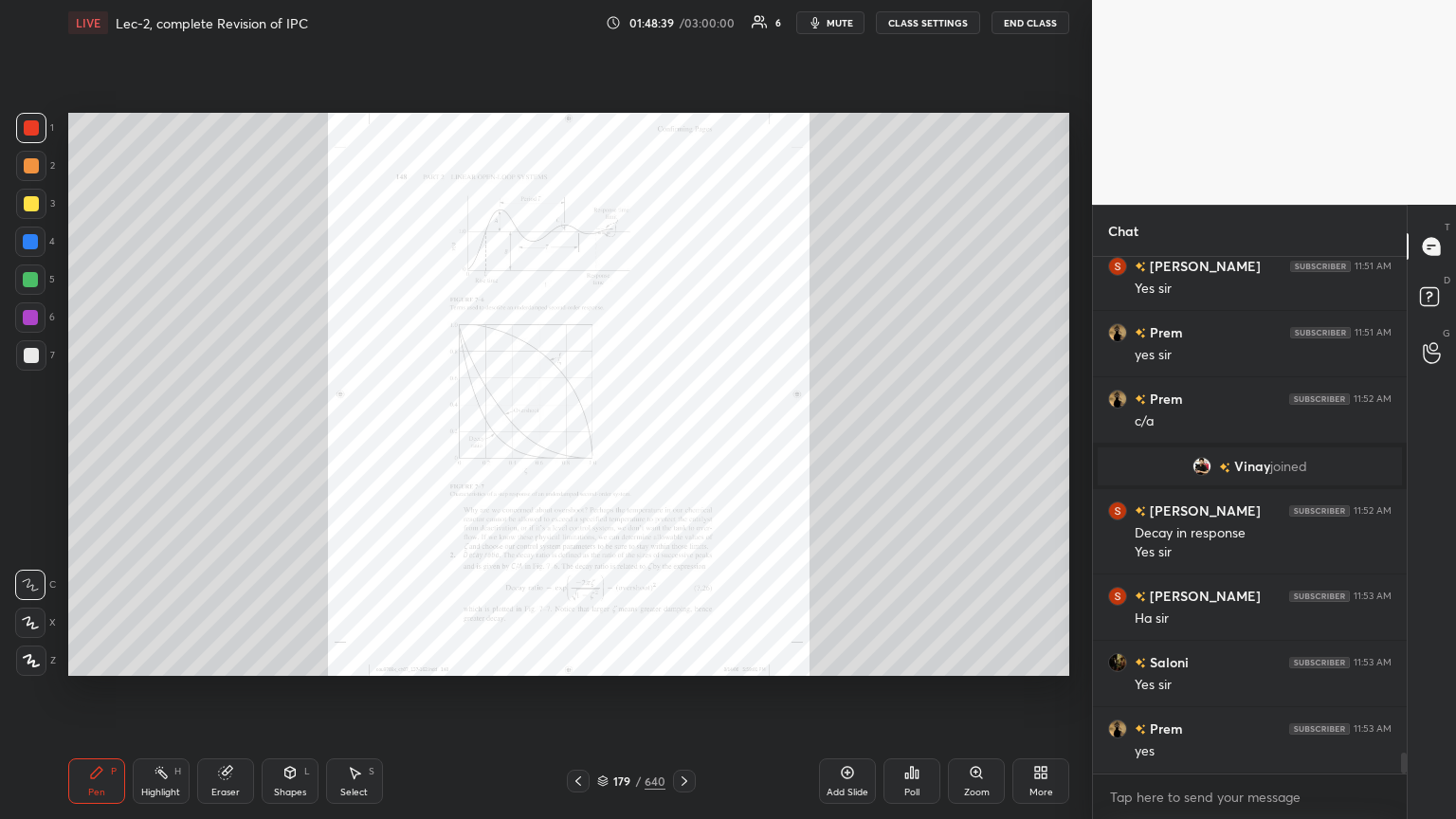 click 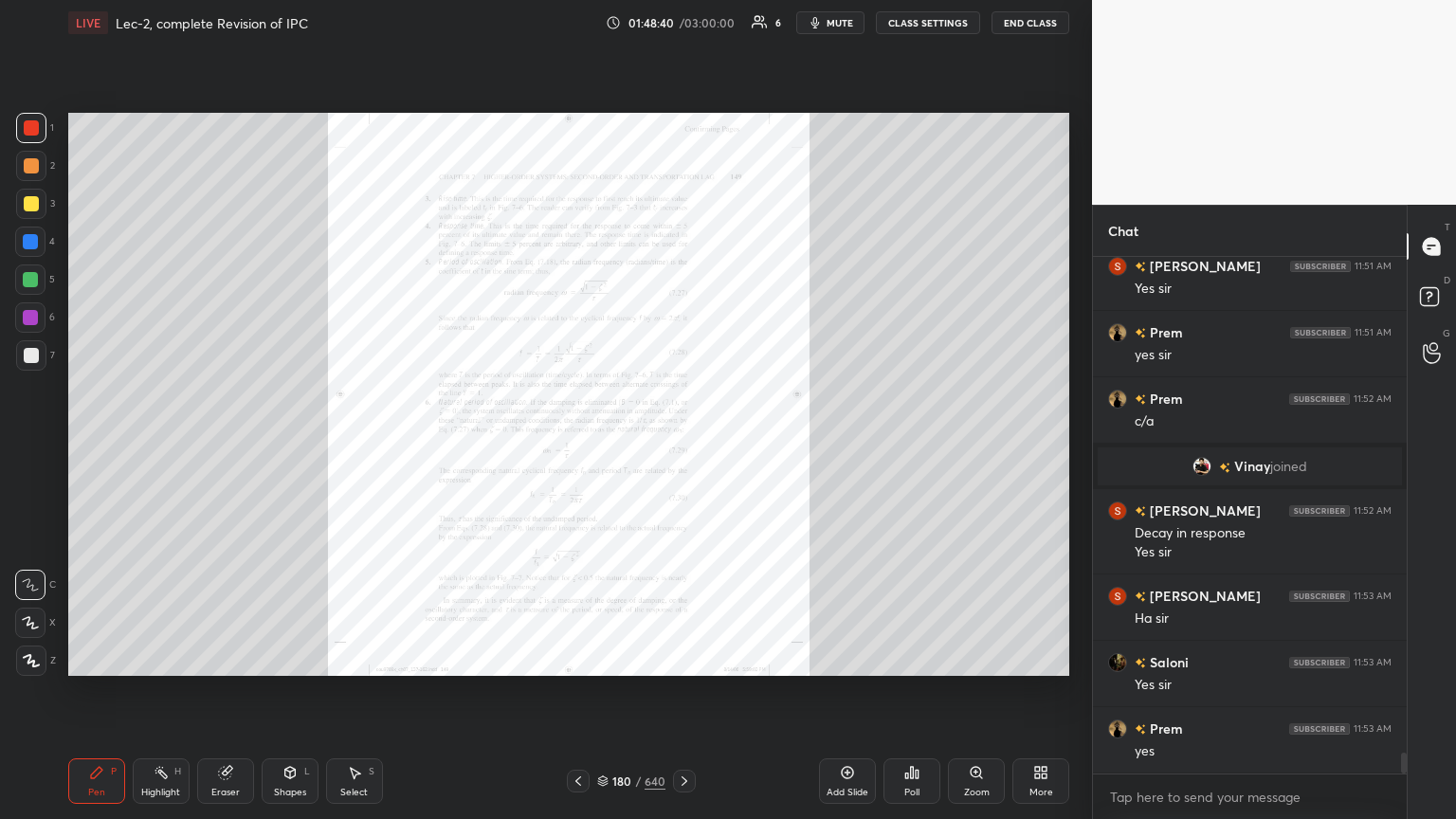 click on "Zoom" at bounding box center (976, 792) 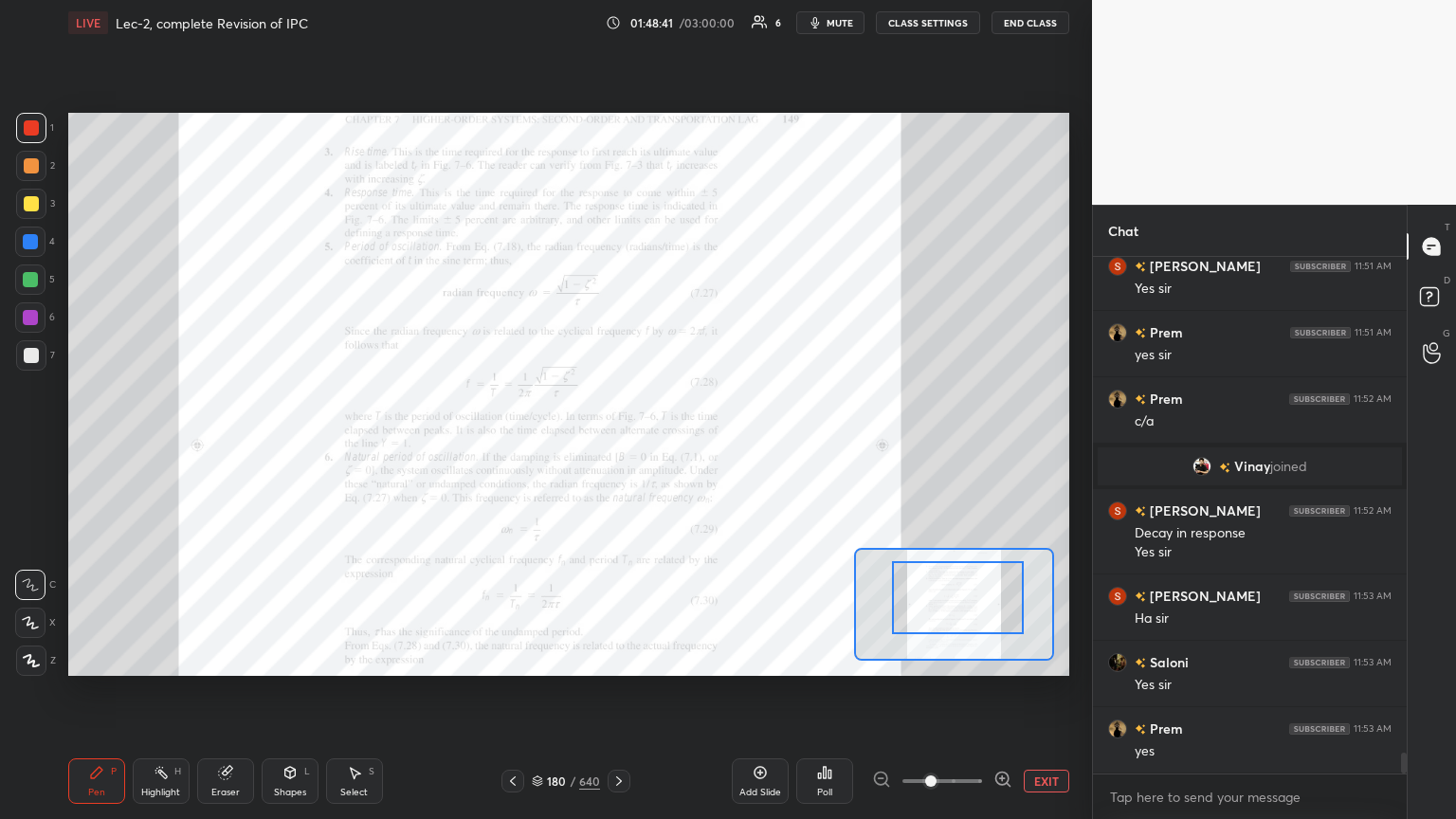 drag, startPoint x: 983, startPoint y: 621, endPoint x: 1000, endPoint y: 600, distance: 27.01851 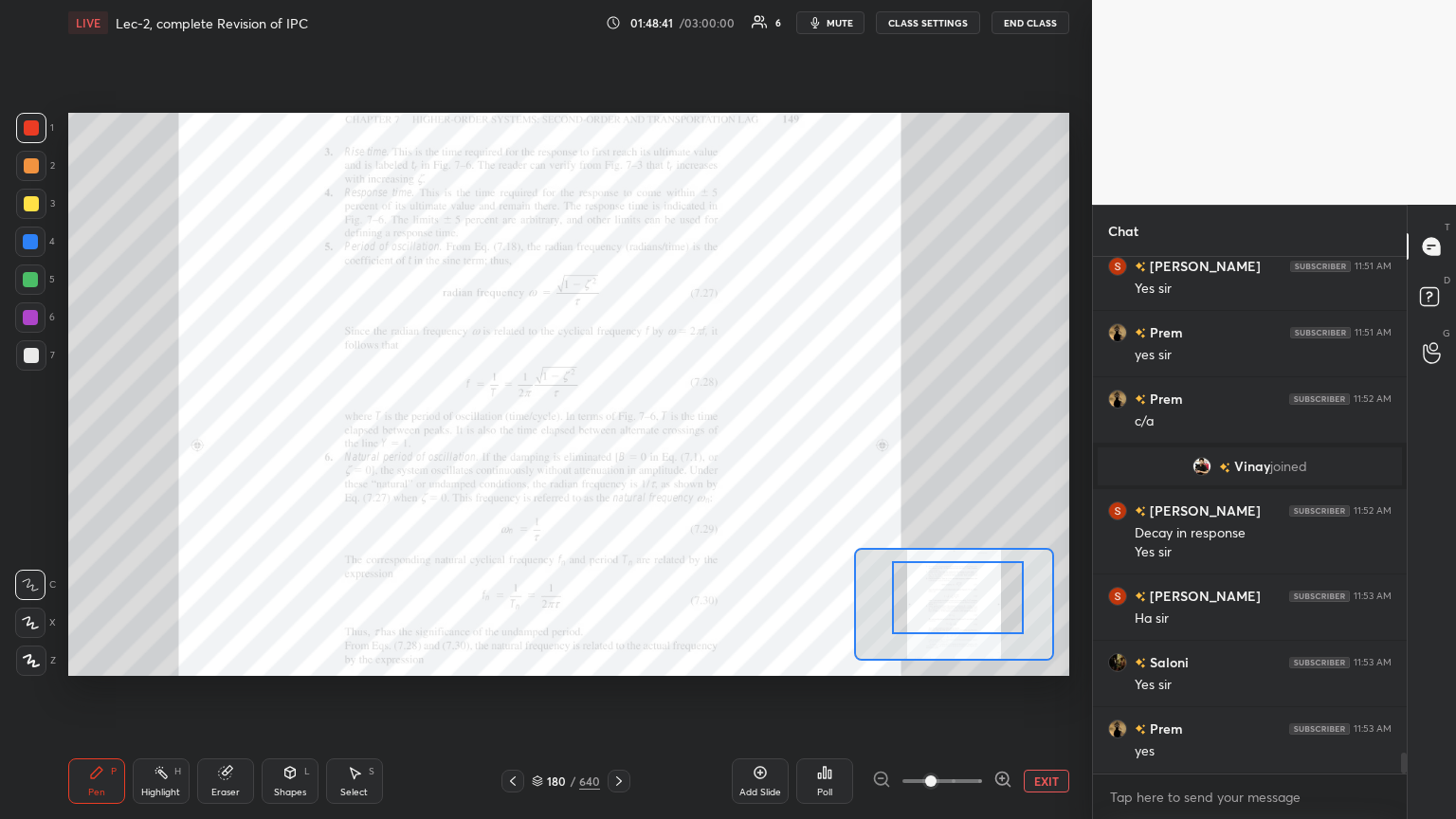 click at bounding box center [957, 597] 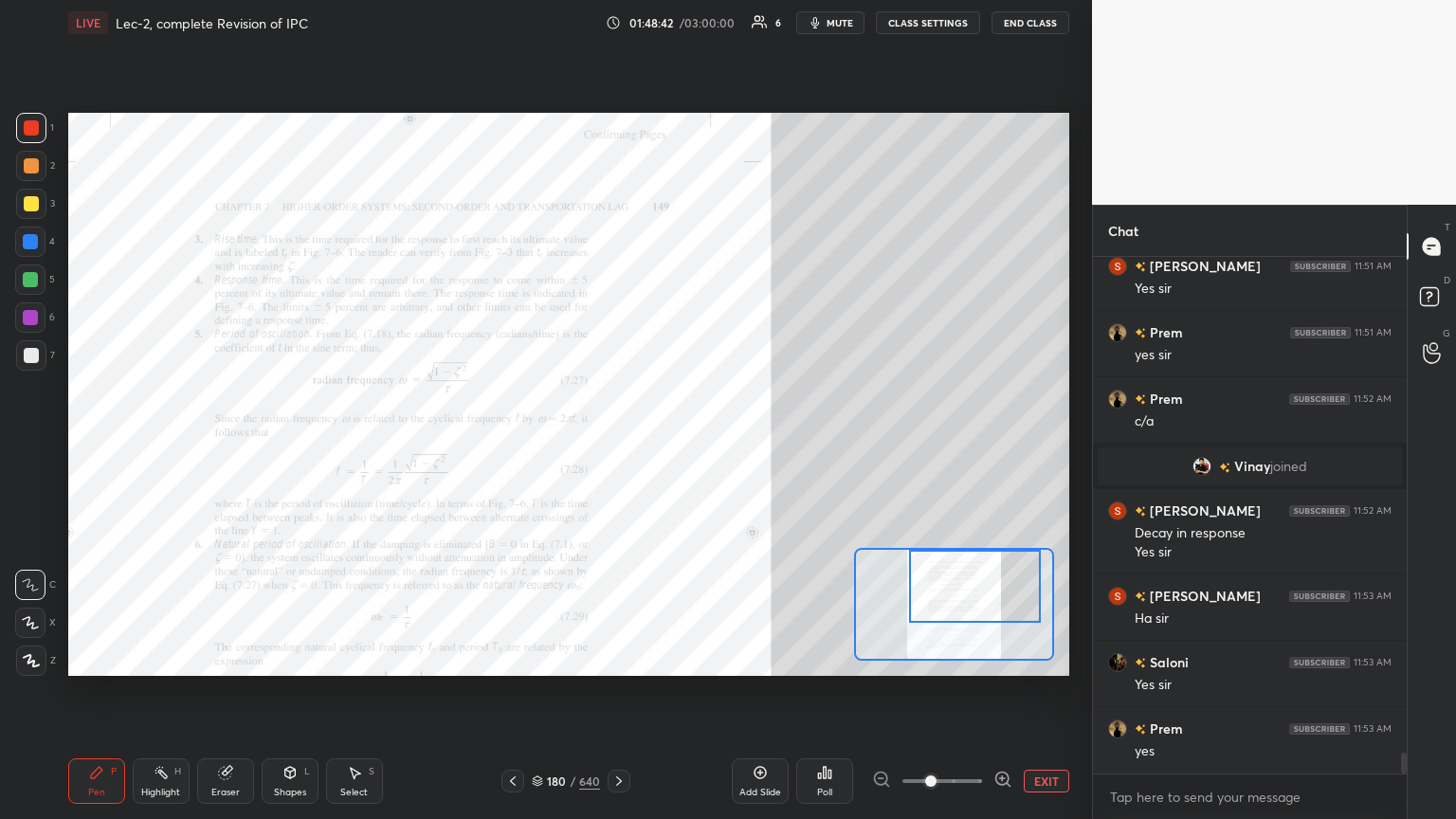 click at bounding box center (931, 781) 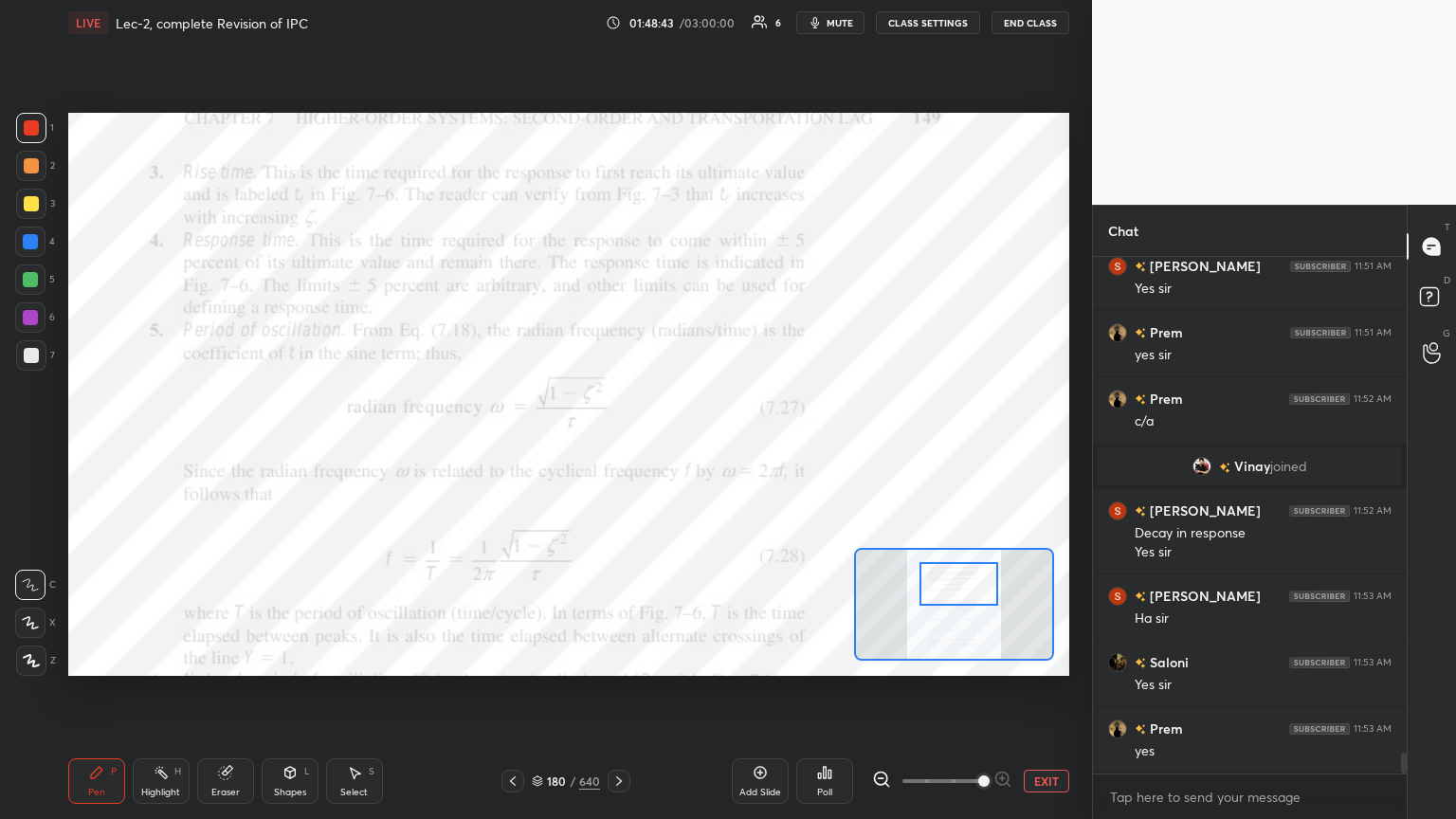 click at bounding box center (958, 584) 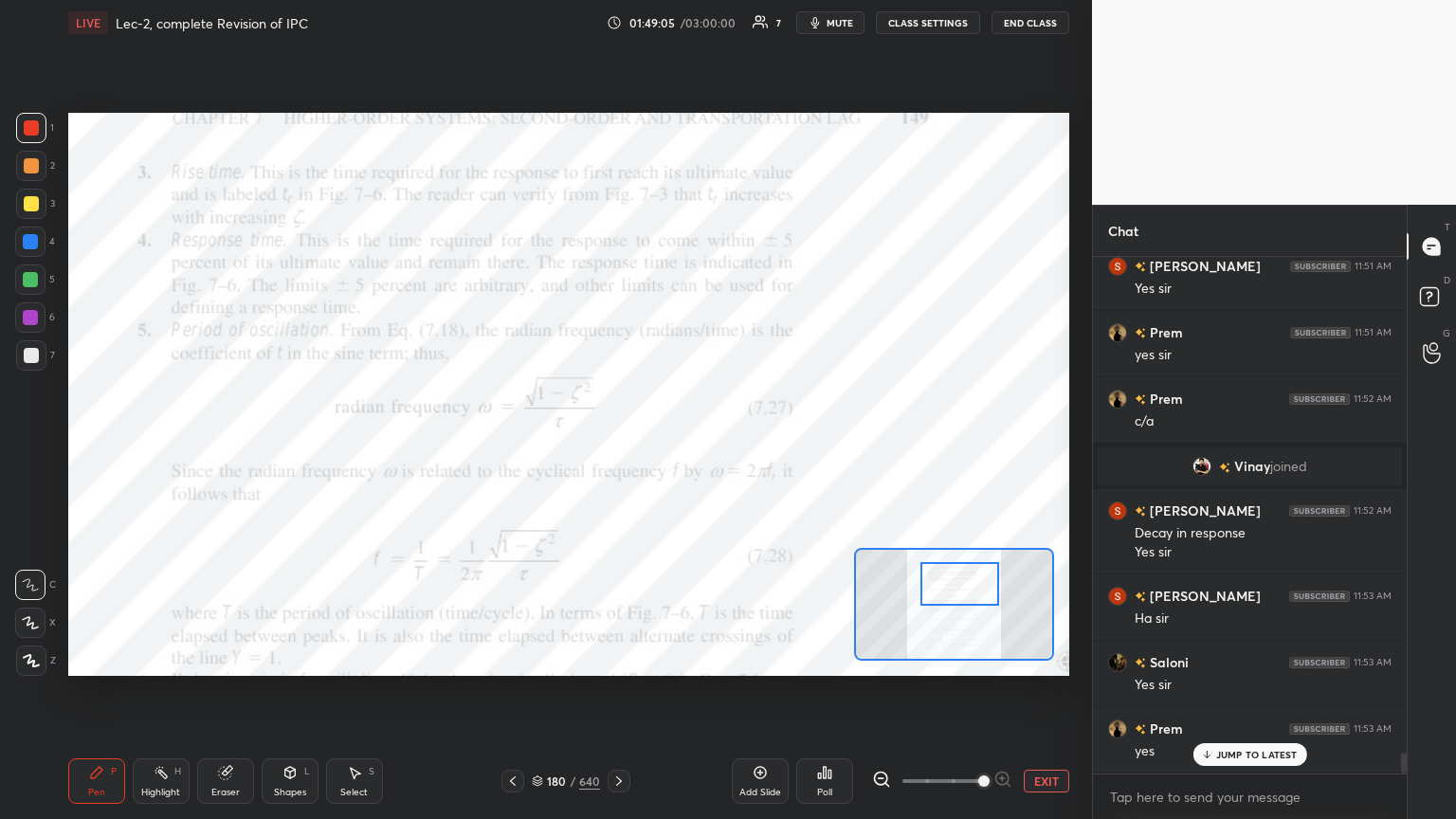 scroll, scrollTop: 12114, scrollLeft: 0, axis: vertical 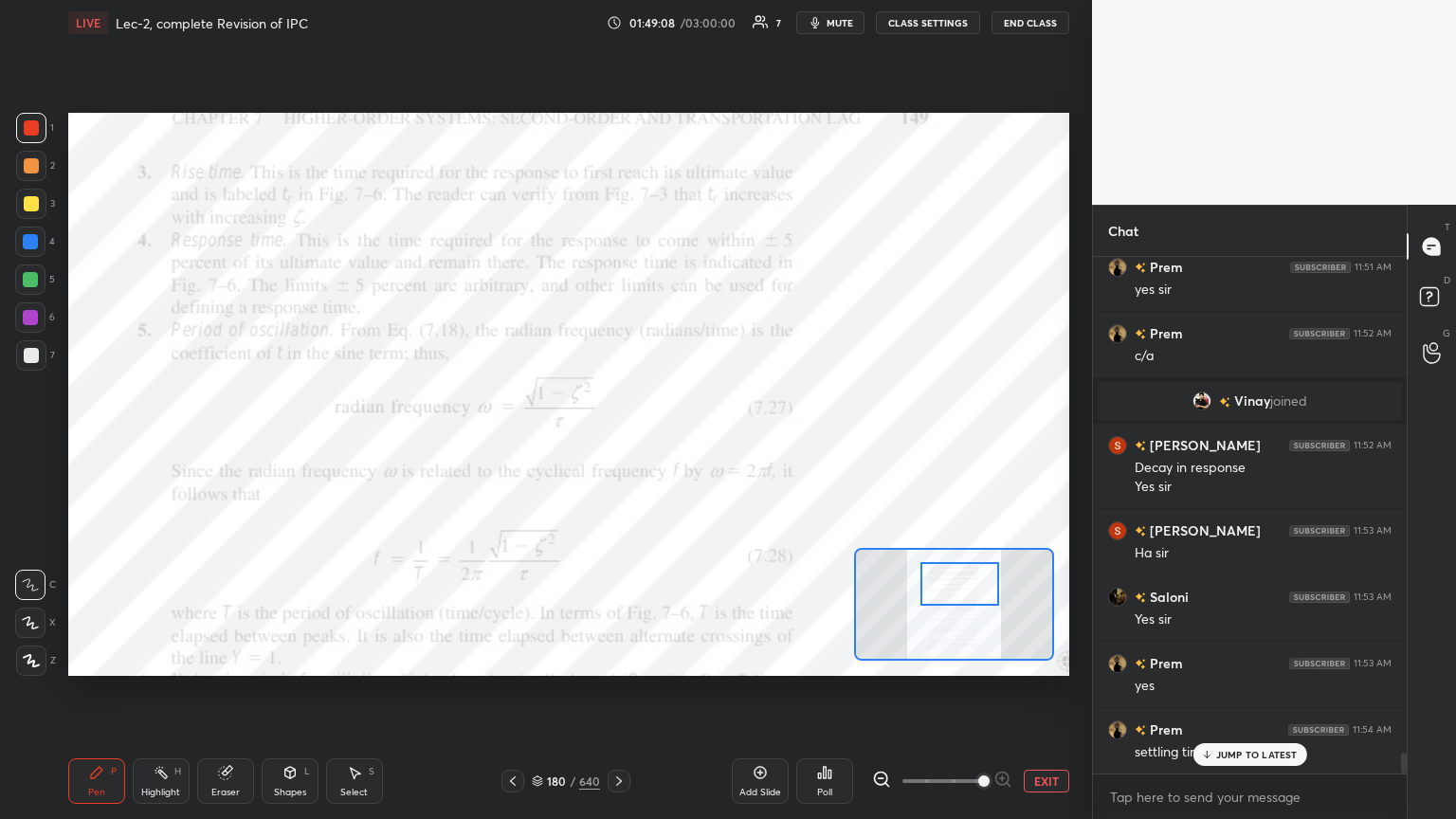 click on "[PERSON_NAME] 11:27 AM ok [PERSON_NAME] 11:27 AM Ok sir [PERSON_NAME] 11:27 AM Okay [PERSON_NAME]..., [GEOGRAPHIC_DATA][PERSON_NAME]  joined [PERSON_NAME] 11:47 AM Hello sir Prem 11:47 AM hello [PERSON_NAME]  joined [PERSON_NAME] 11:50 AM Time period Tau Prem 11:50 AM time period for one cycle tau [PERSON_NAME] 11:51 AM Yes sir Prem 11:51 AM yes sir Prem 11:52 AM c/a [PERSON_NAME]  joined [PERSON_NAME] 11:52 AM Decay in response Yes [PERSON_NAME] 11:53 AM Ha sir [PERSON_NAME] 11:53 AM Yes sir Prem 11:53 AM yes Prem 11:54 AM settling time JUMP TO LATEST" at bounding box center (1249, 515) 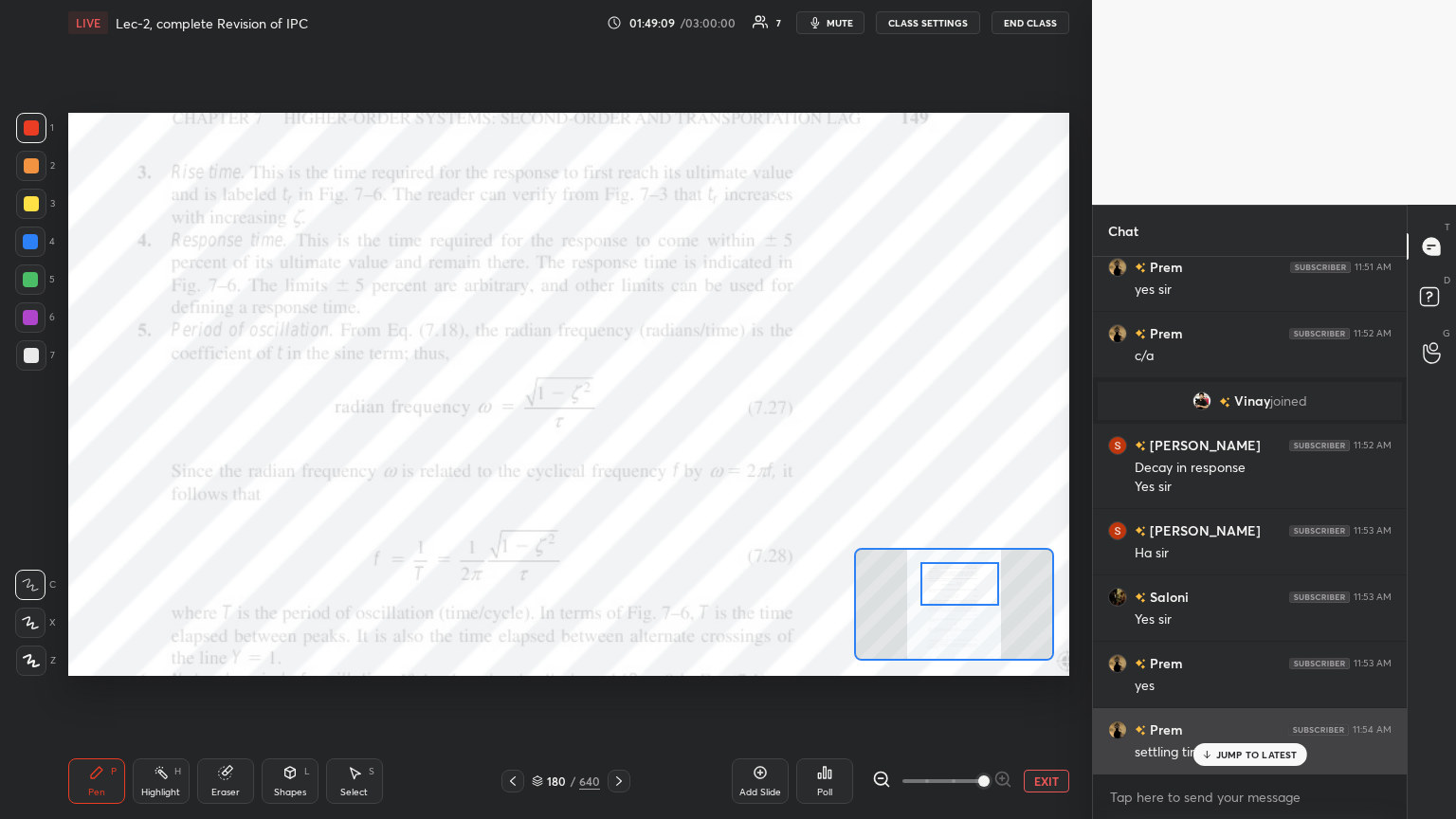 click on "JUMP TO LATEST" at bounding box center [1257, 755] 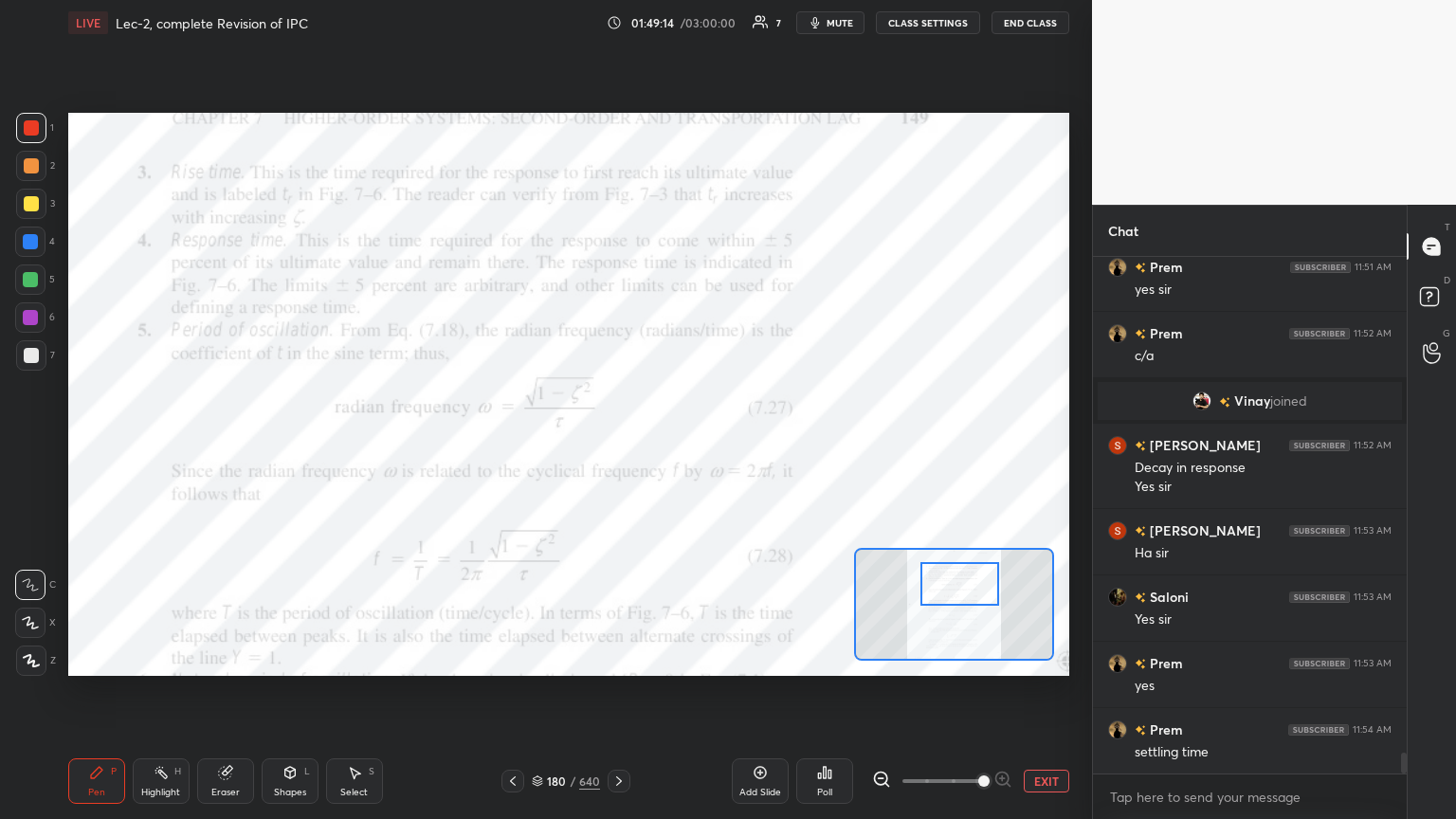 click on "Shapes L" at bounding box center (290, 781) 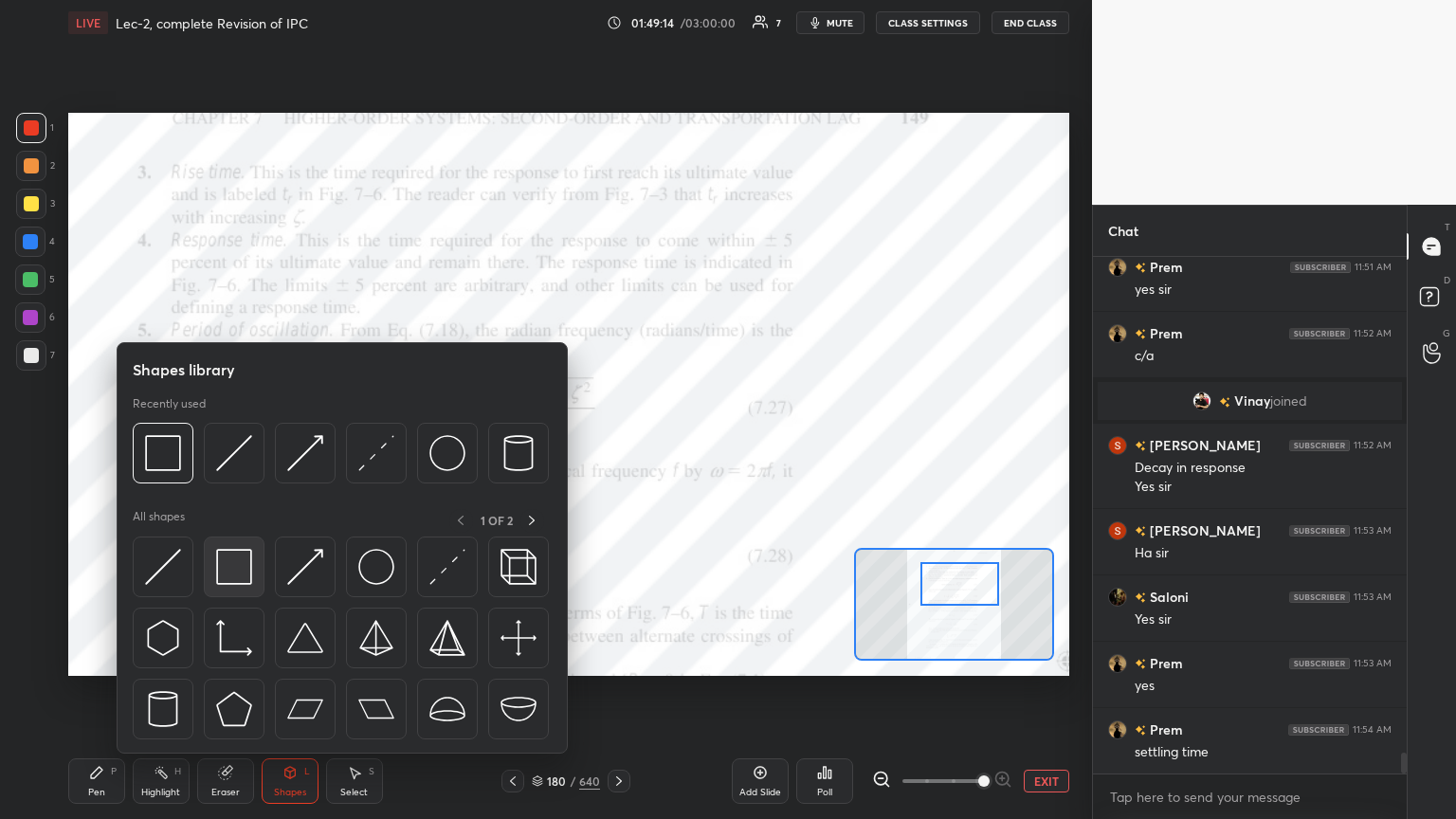 click at bounding box center [234, 567] 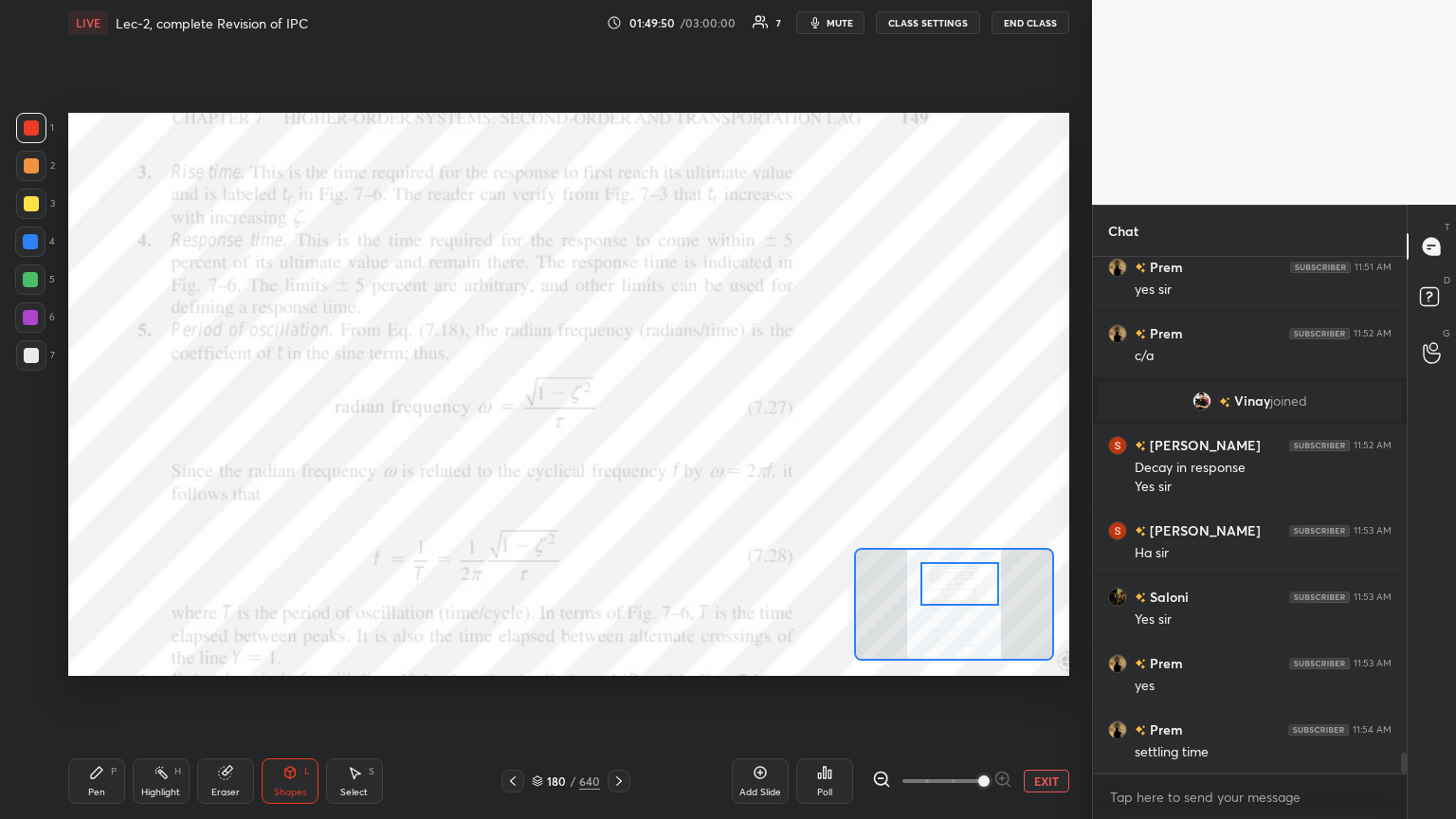 click on "Pen P" at bounding box center (97, 781) 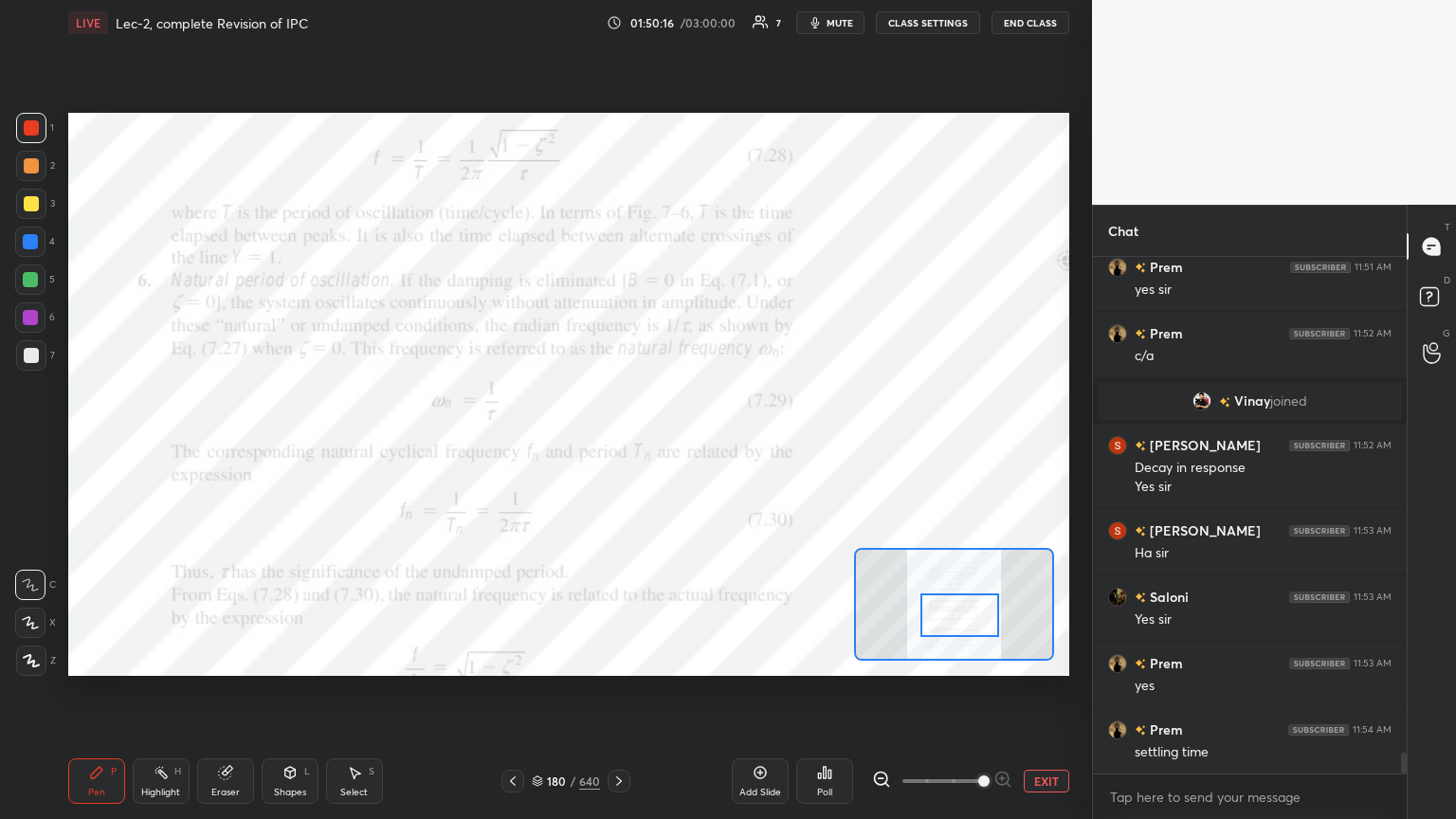 drag, startPoint x: 978, startPoint y: 582, endPoint x: 977, endPoint y: 611, distance: 29.017236 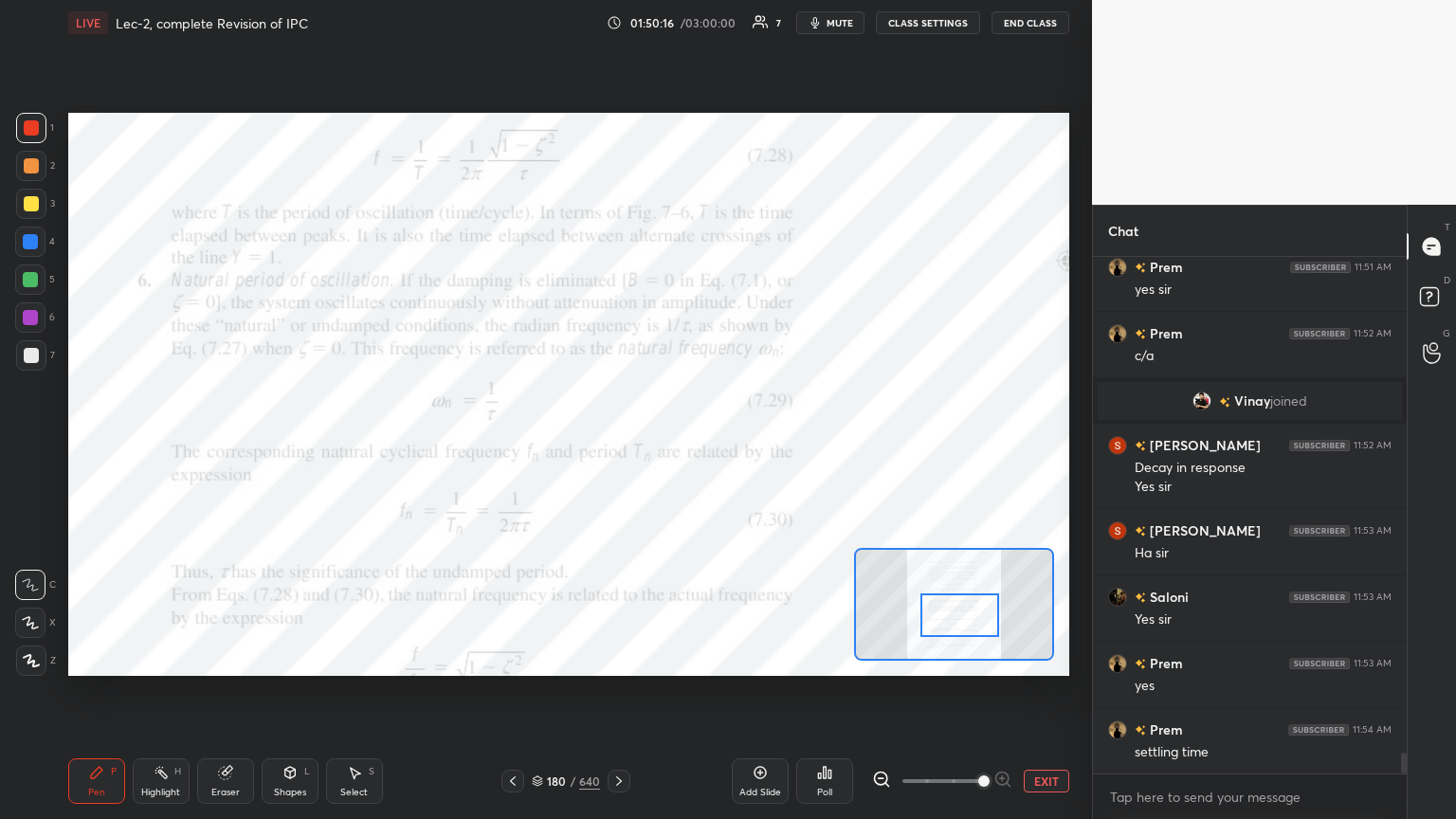 click at bounding box center [959, 615] 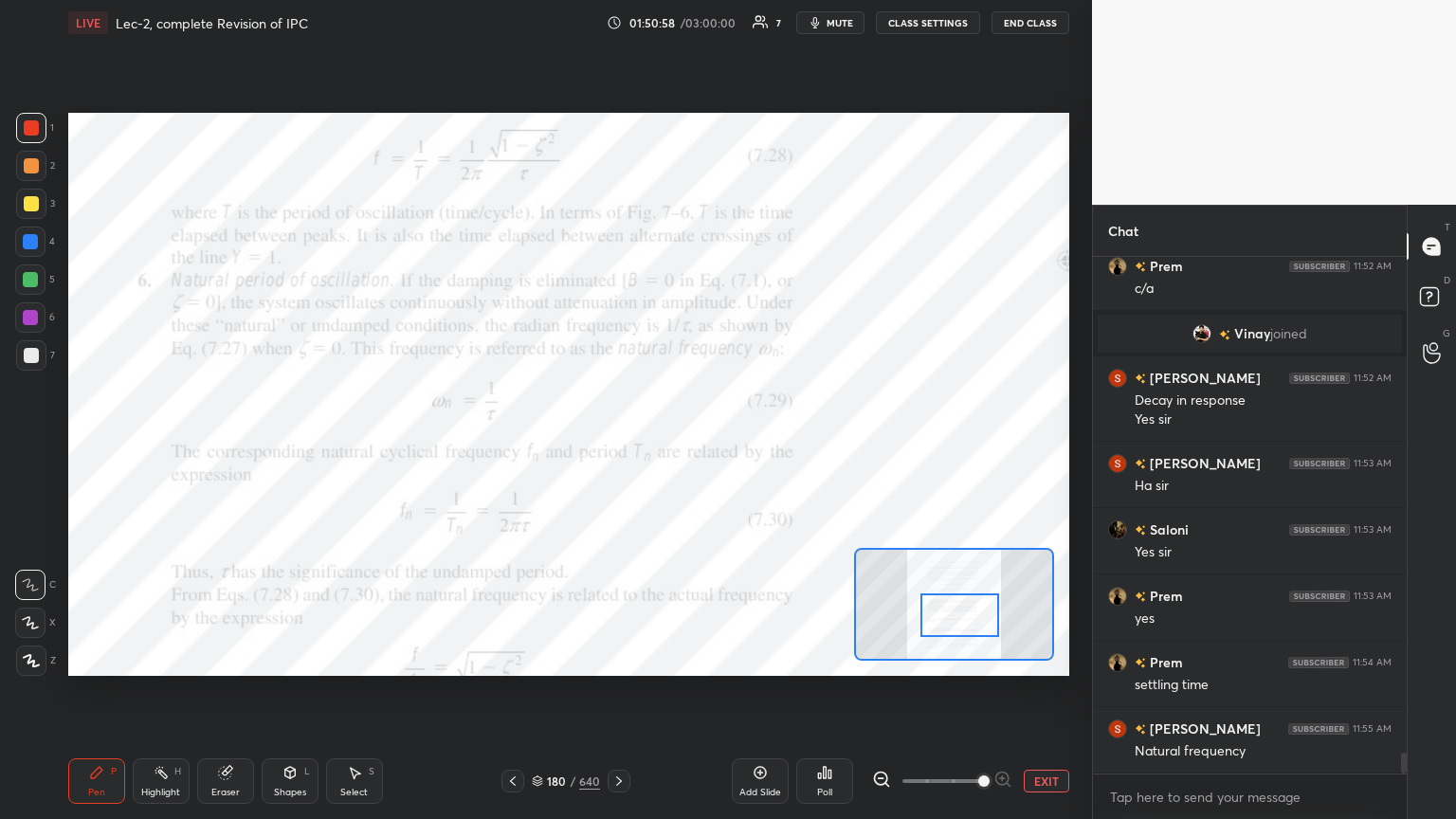 scroll, scrollTop: 12247, scrollLeft: 0, axis: vertical 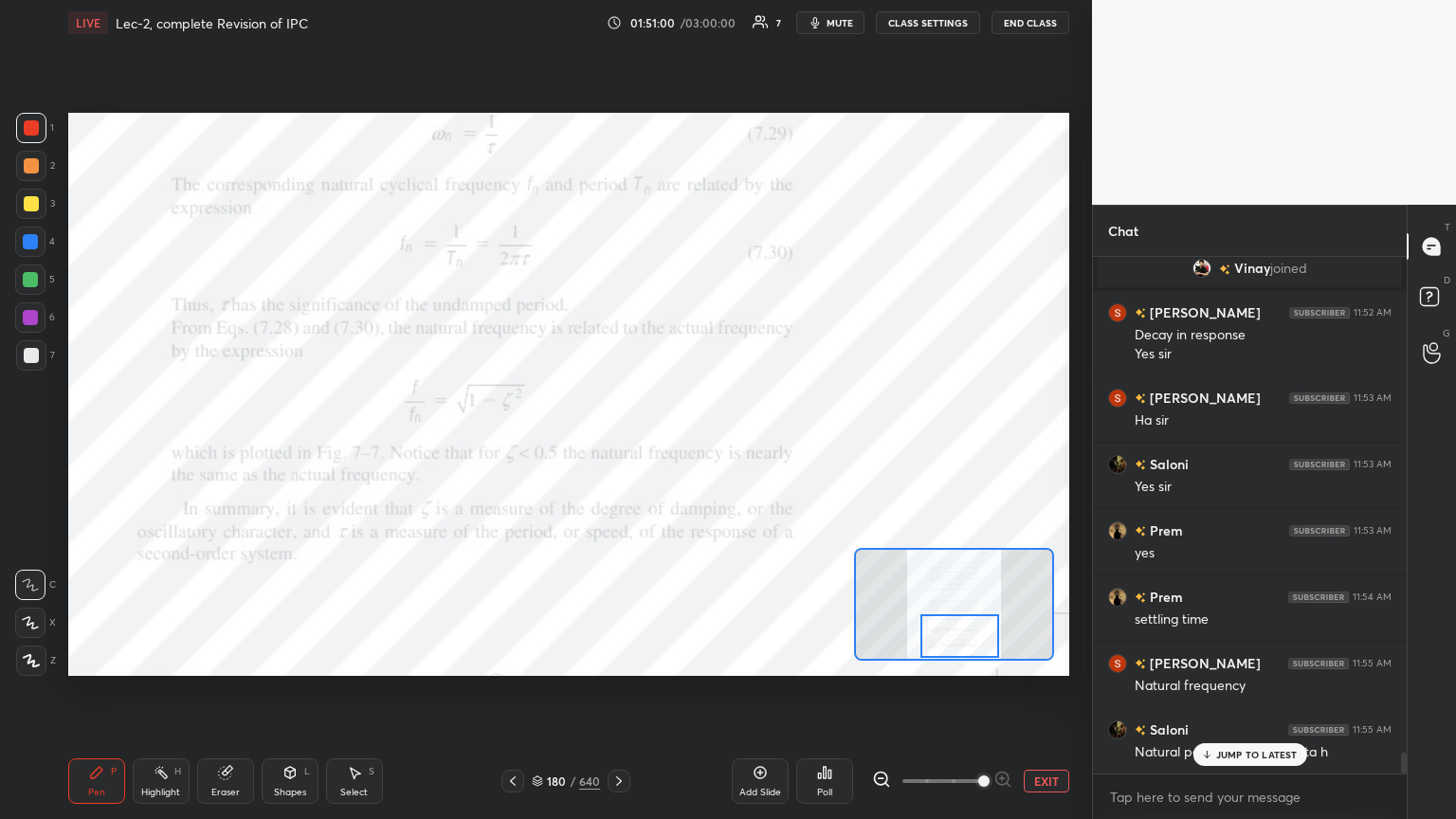 drag, startPoint x: 993, startPoint y: 607, endPoint x: 988, endPoint y: 629, distance: 22.561028 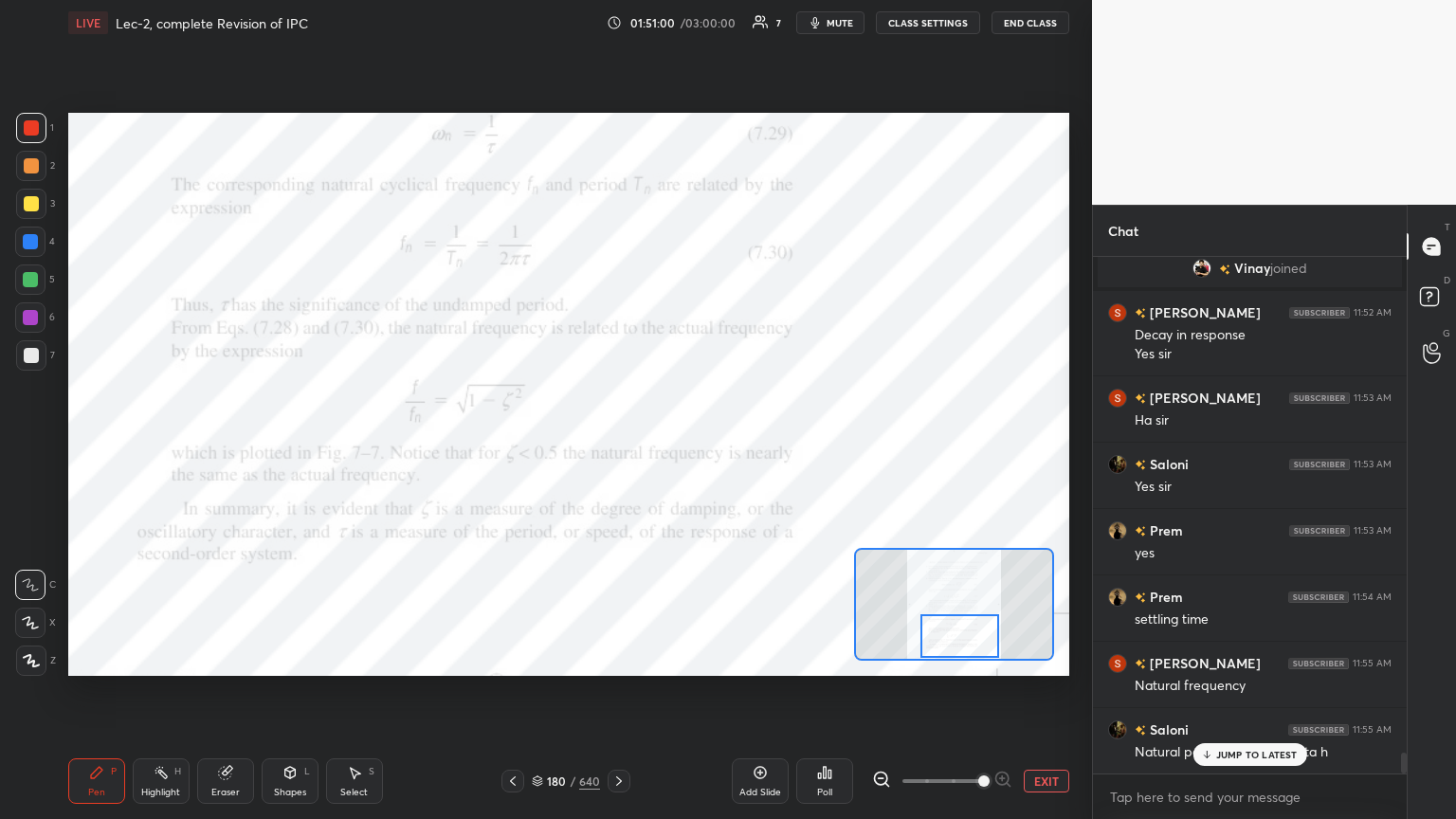 click at bounding box center [959, 636] 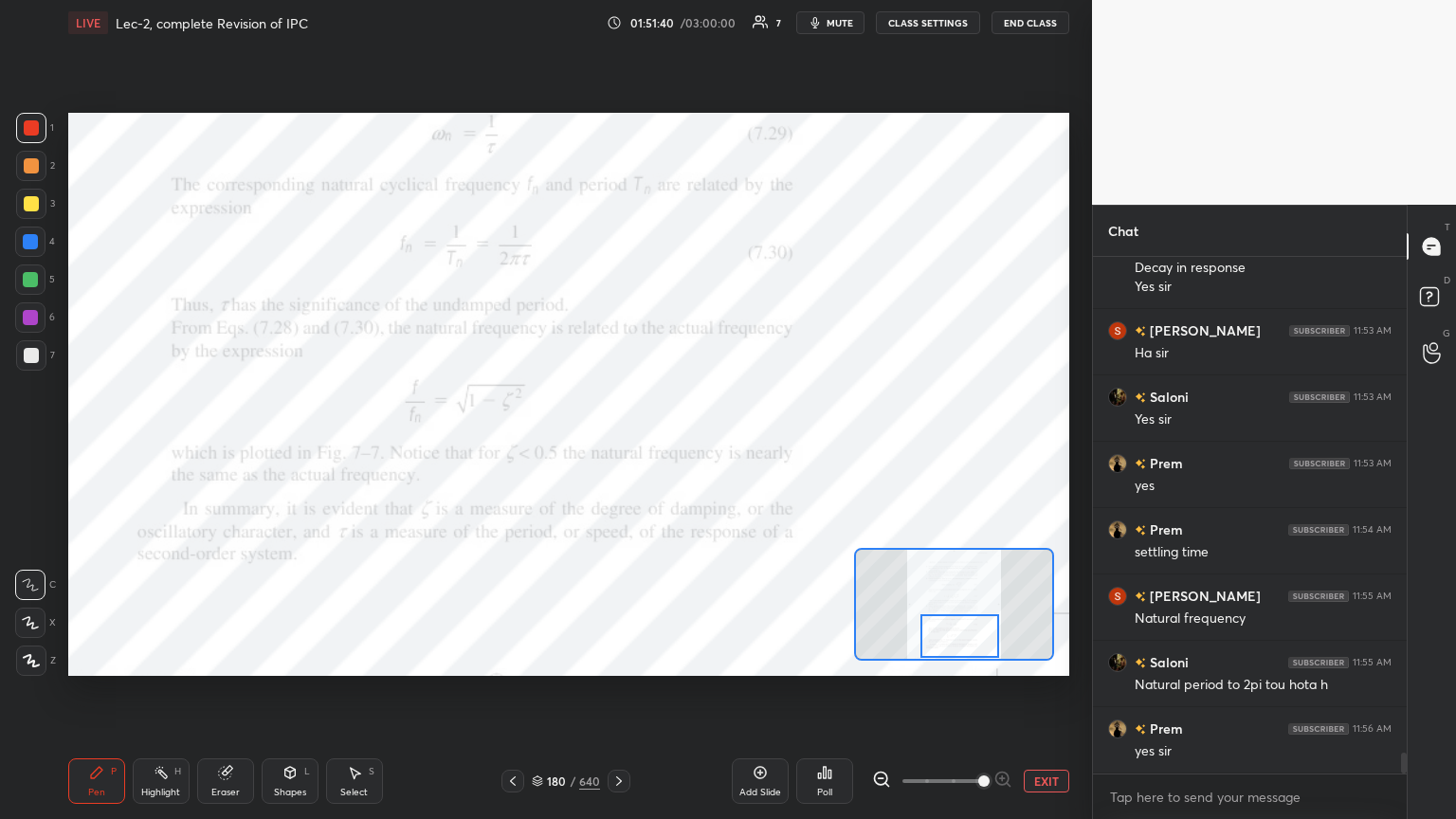 scroll, scrollTop: 12380, scrollLeft: 0, axis: vertical 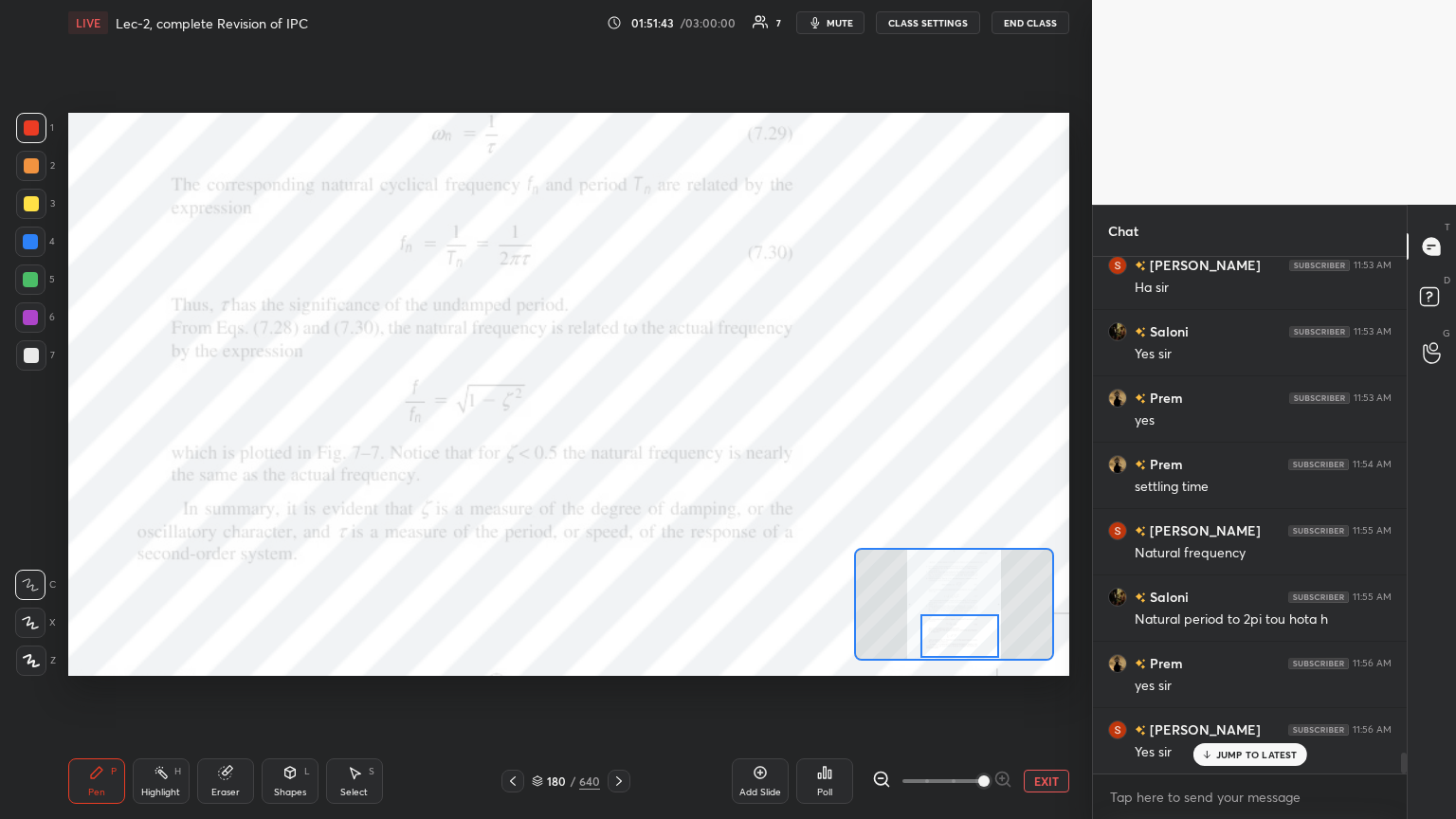 click on "Shapes" at bounding box center (290, 792) 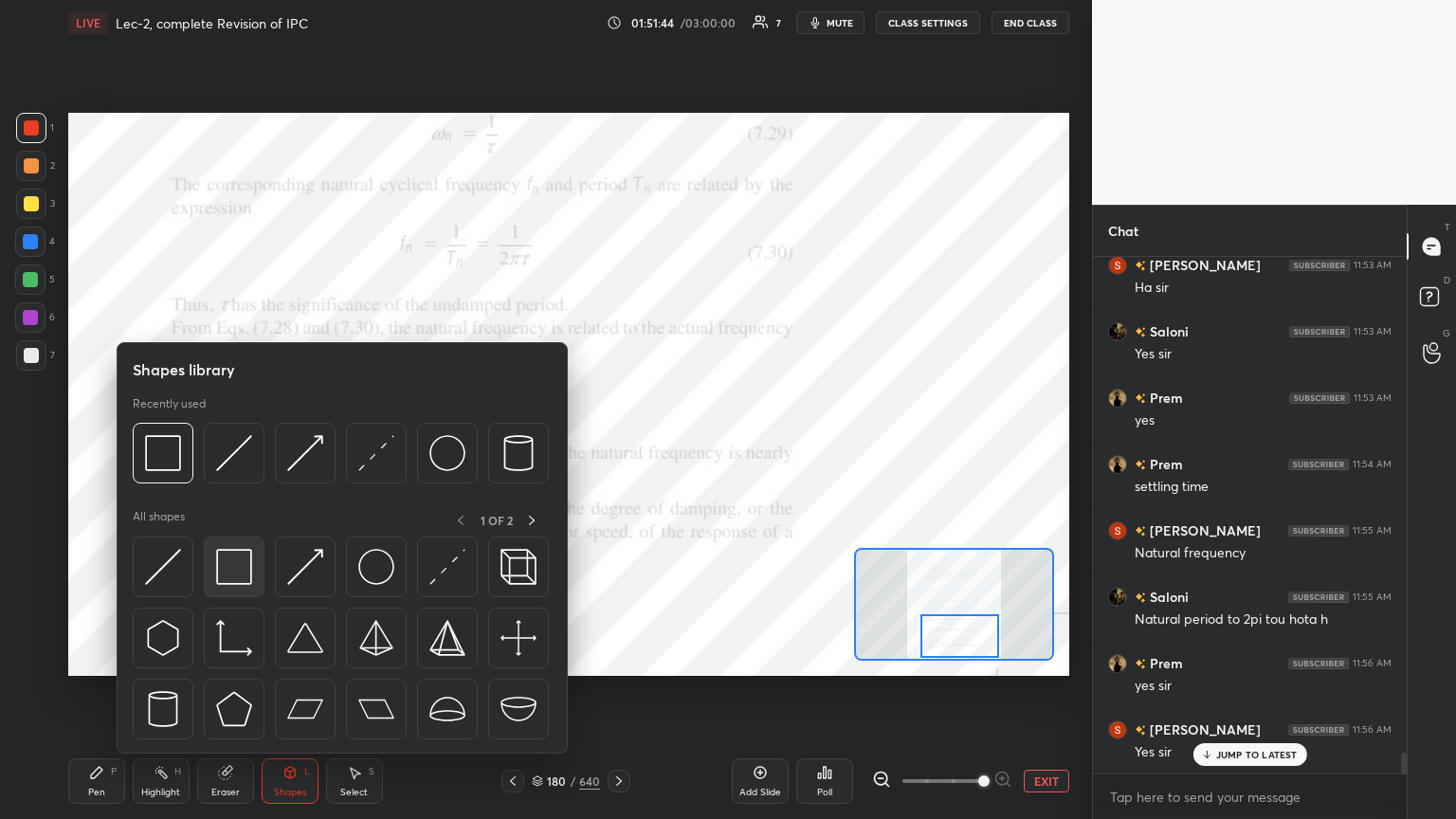 click at bounding box center (234, 567) 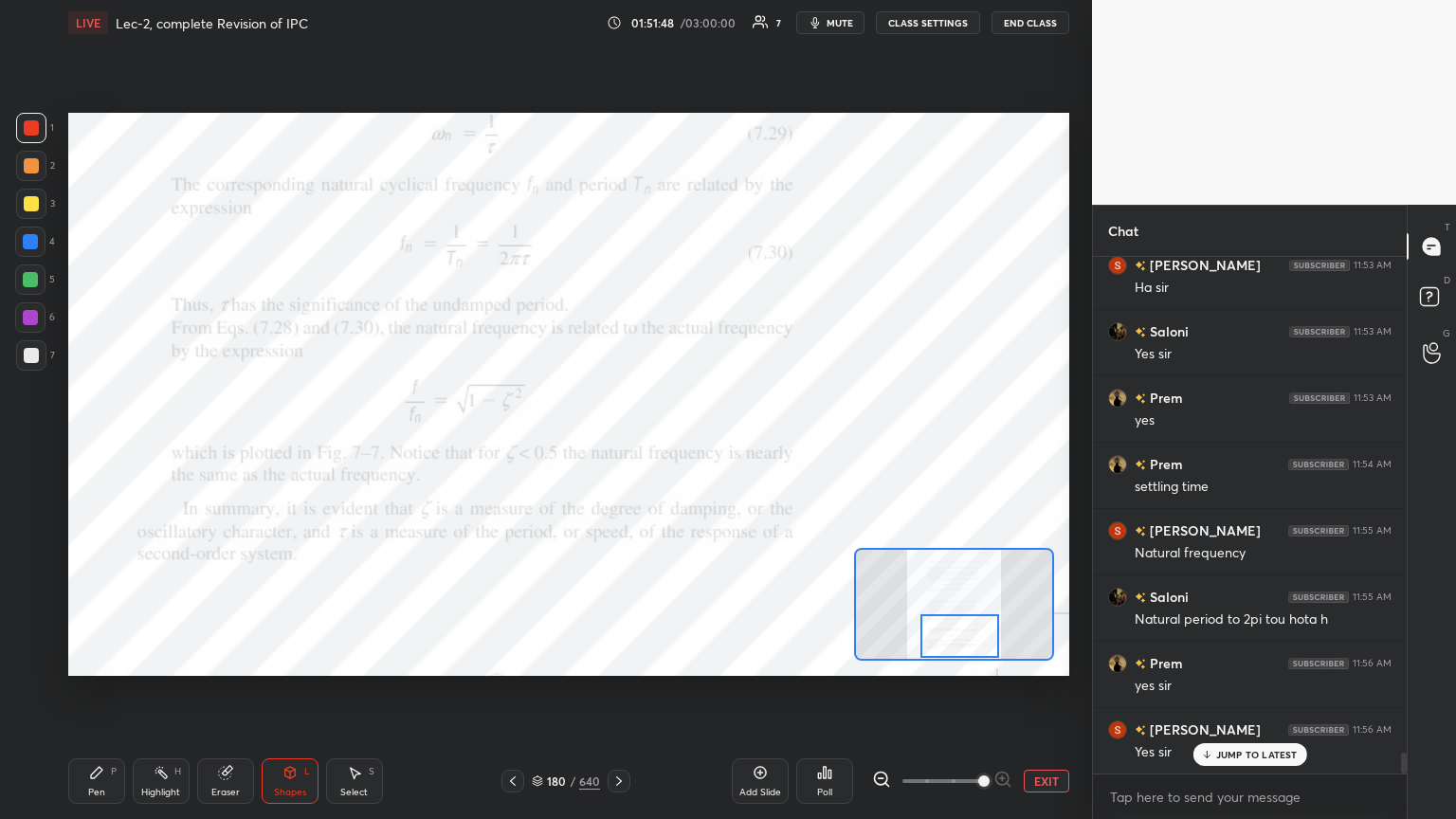 click on "Pen" at bounding box center [97, 792] 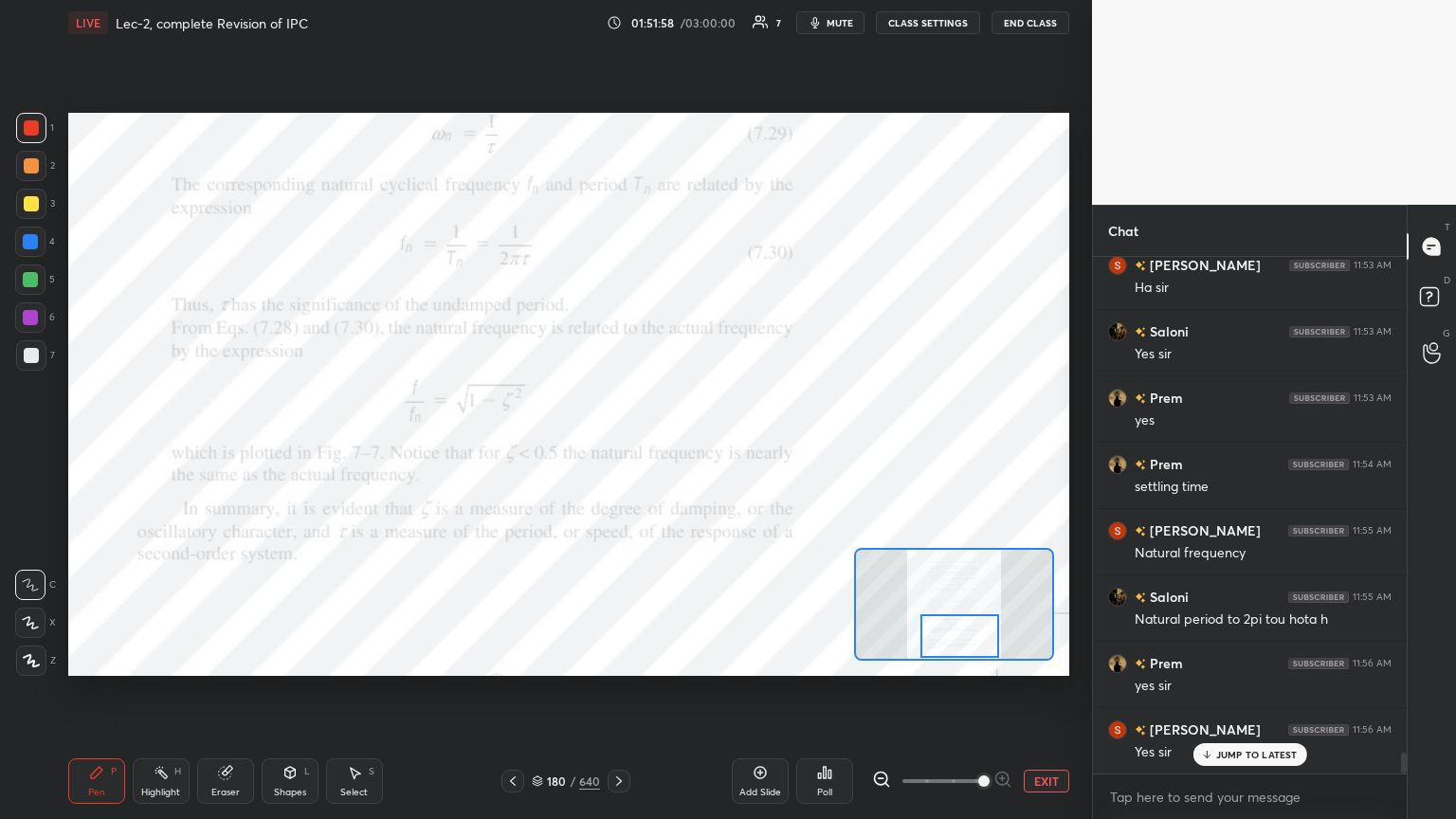 click on "Pen" at bounding box center (97, 792) 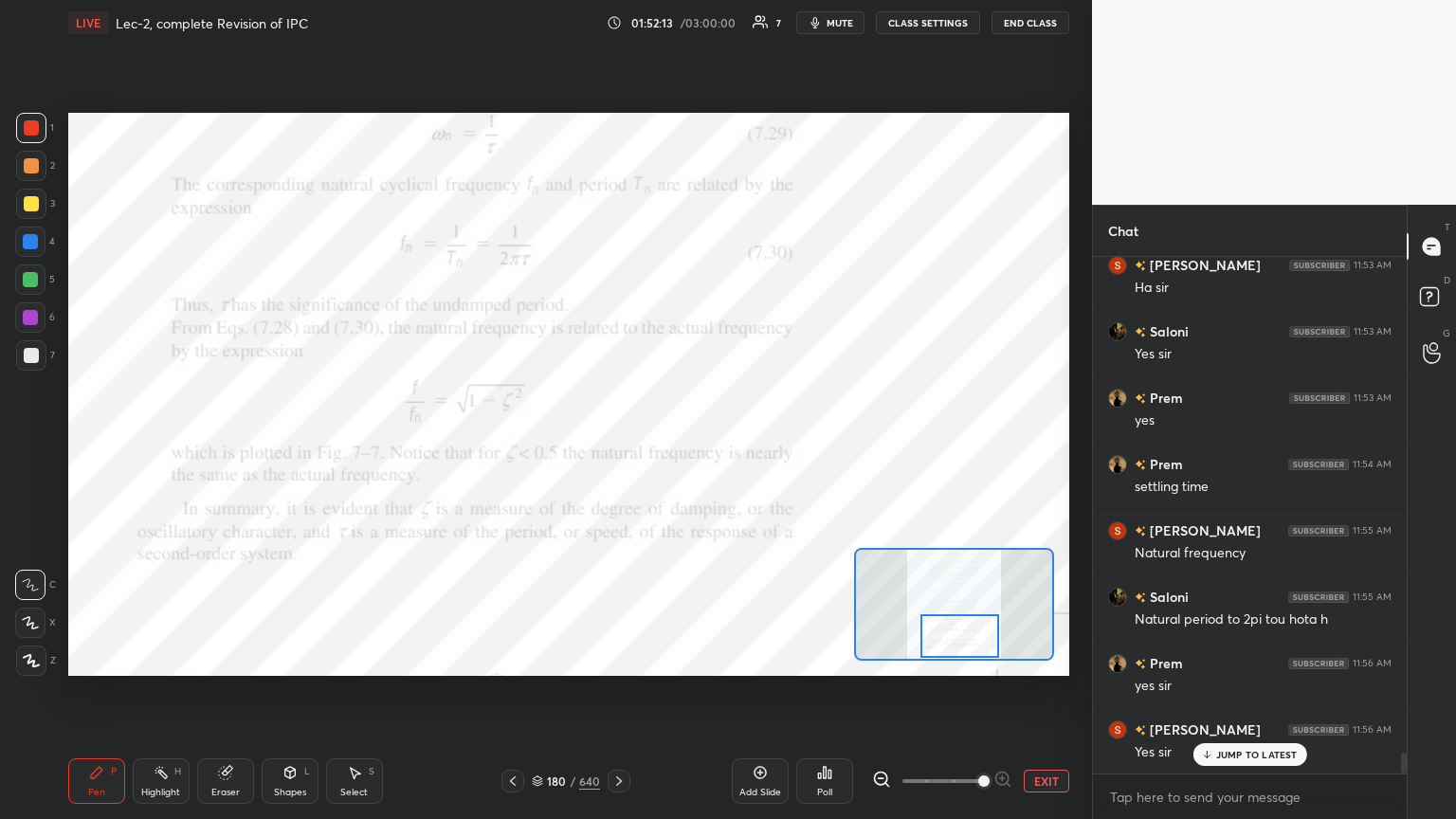 click on "Setting up your live class Poll for   secs No correct answer Start poll" at bounding box center [569, 394] 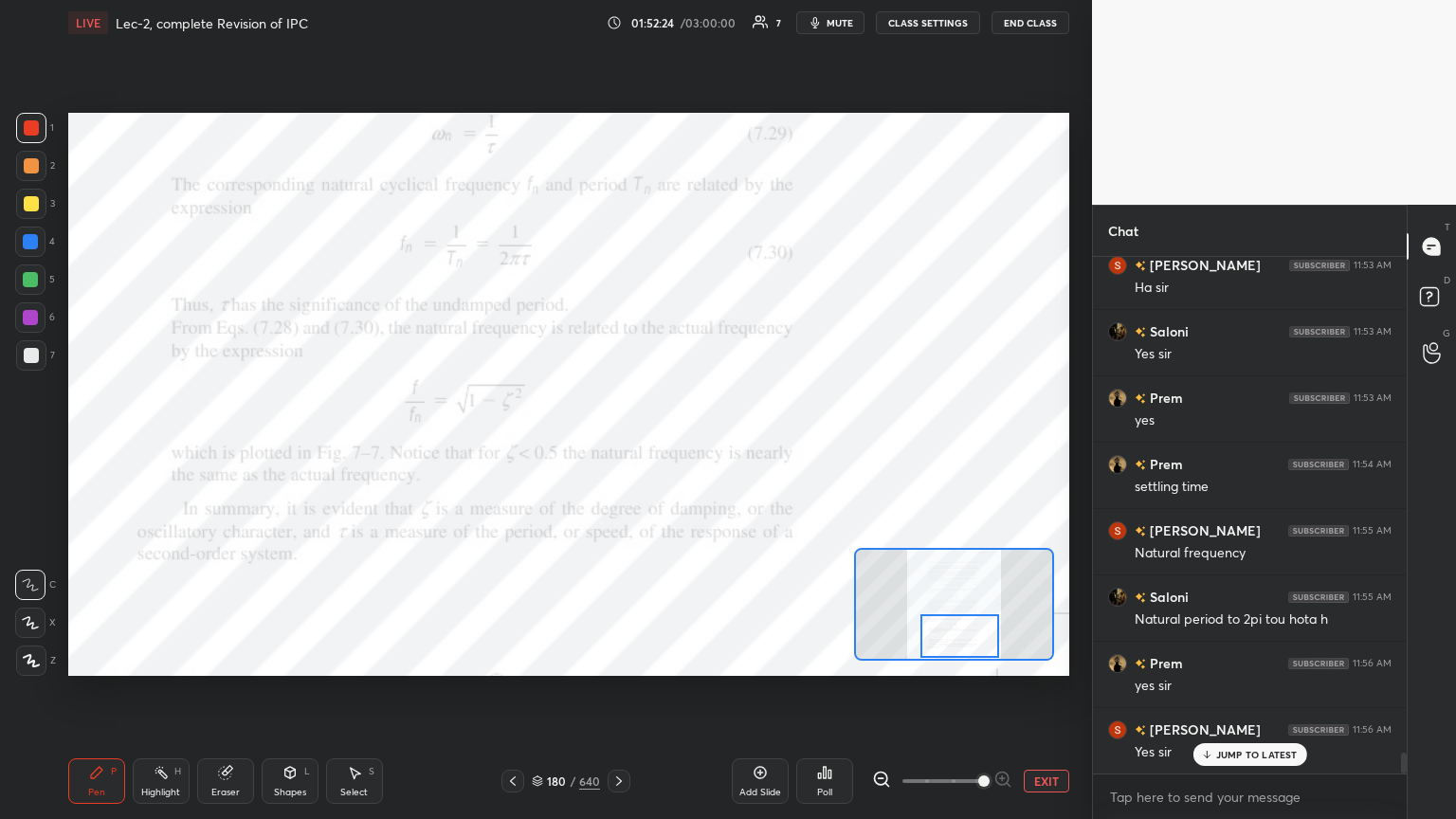 click 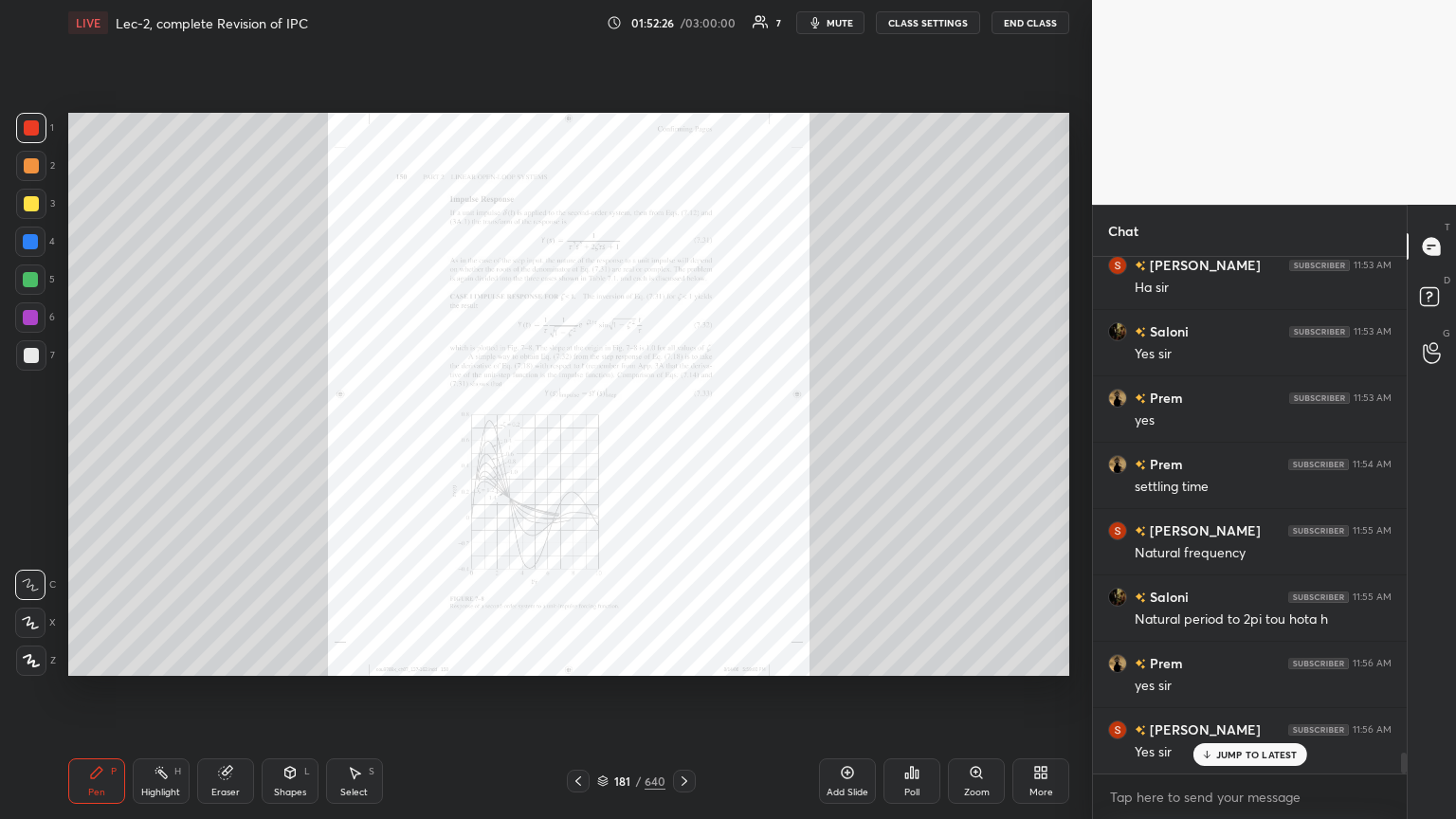 click on "Zoom" at bounding box center (976, 781) 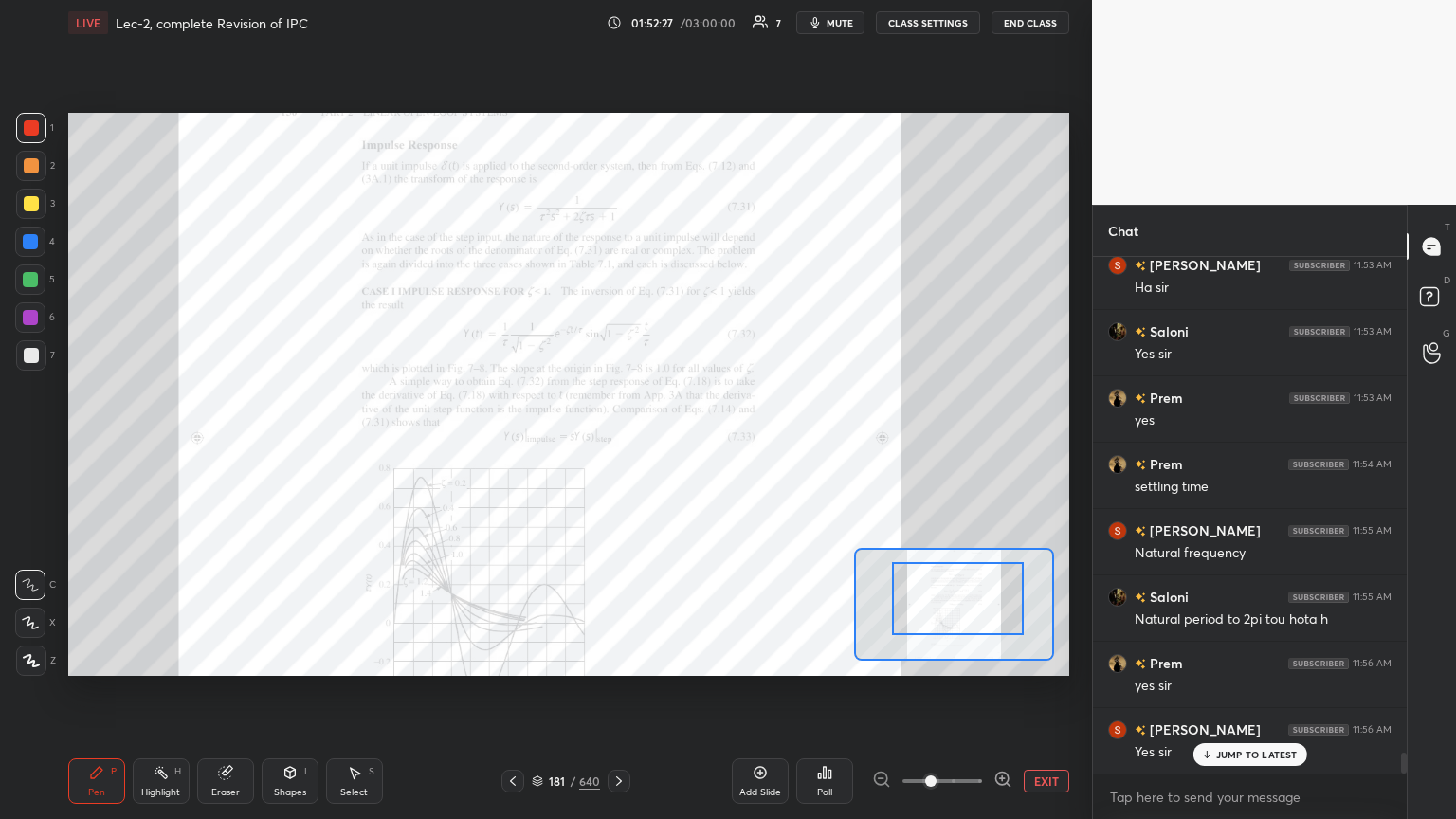 drag, startPoint x: 967, startPoint y: 628, endPoint x: 986, endPoint y: 598, distance: 35.510562 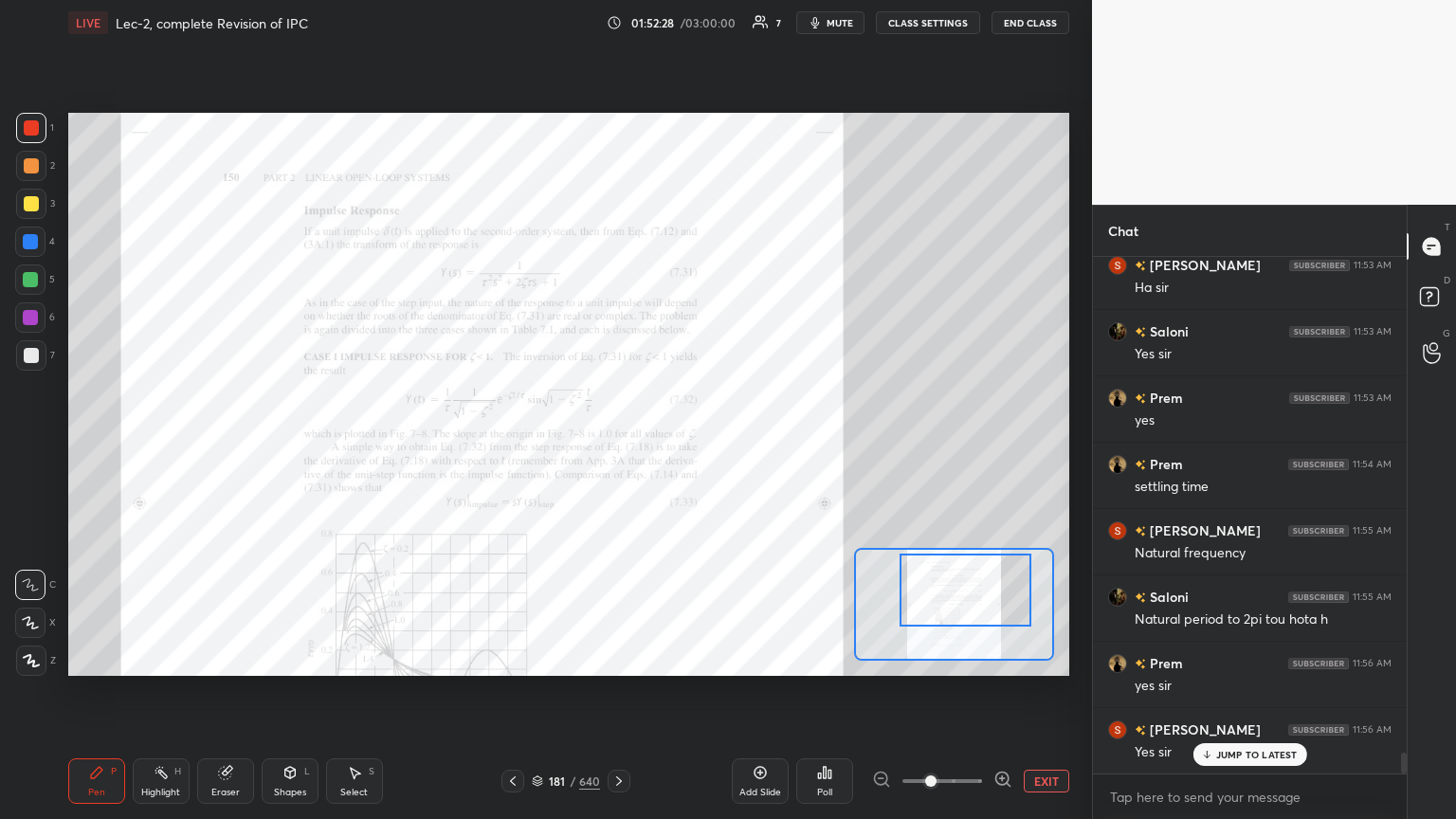 click at bounding box center (965, 590) 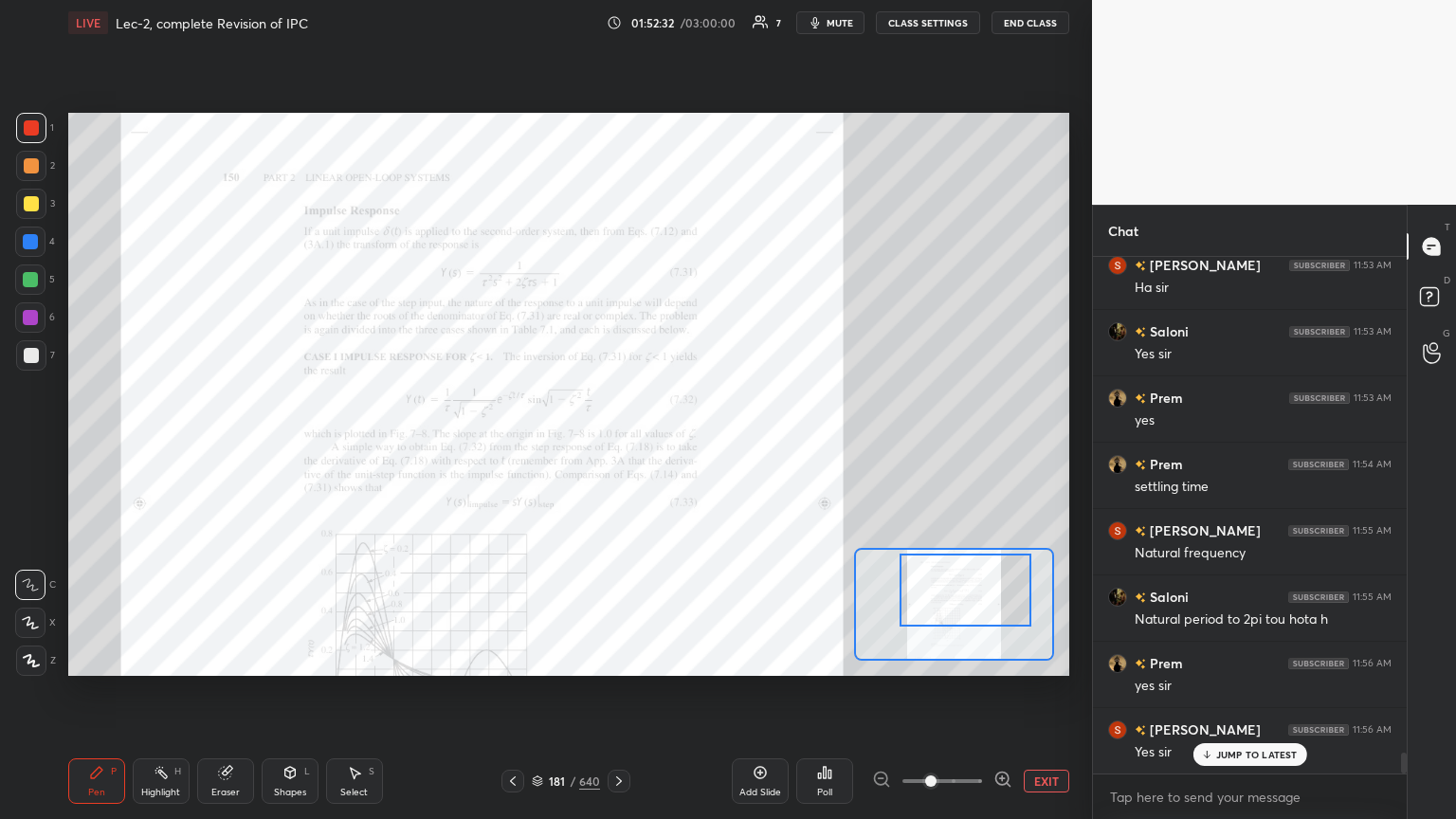 click on "Shapes L" at bounding box center (290, 781) 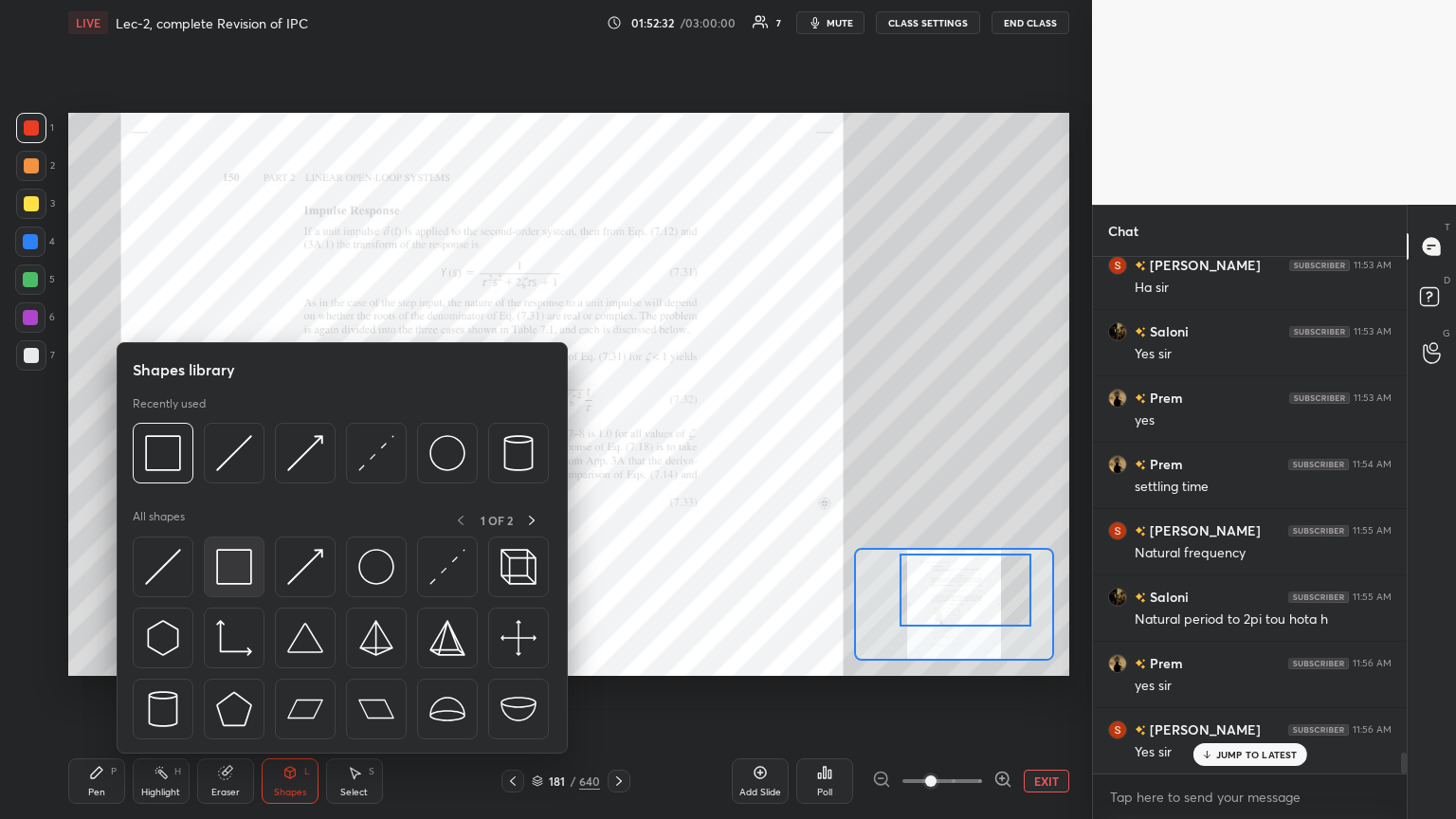 click at bounding box center (234, 567) 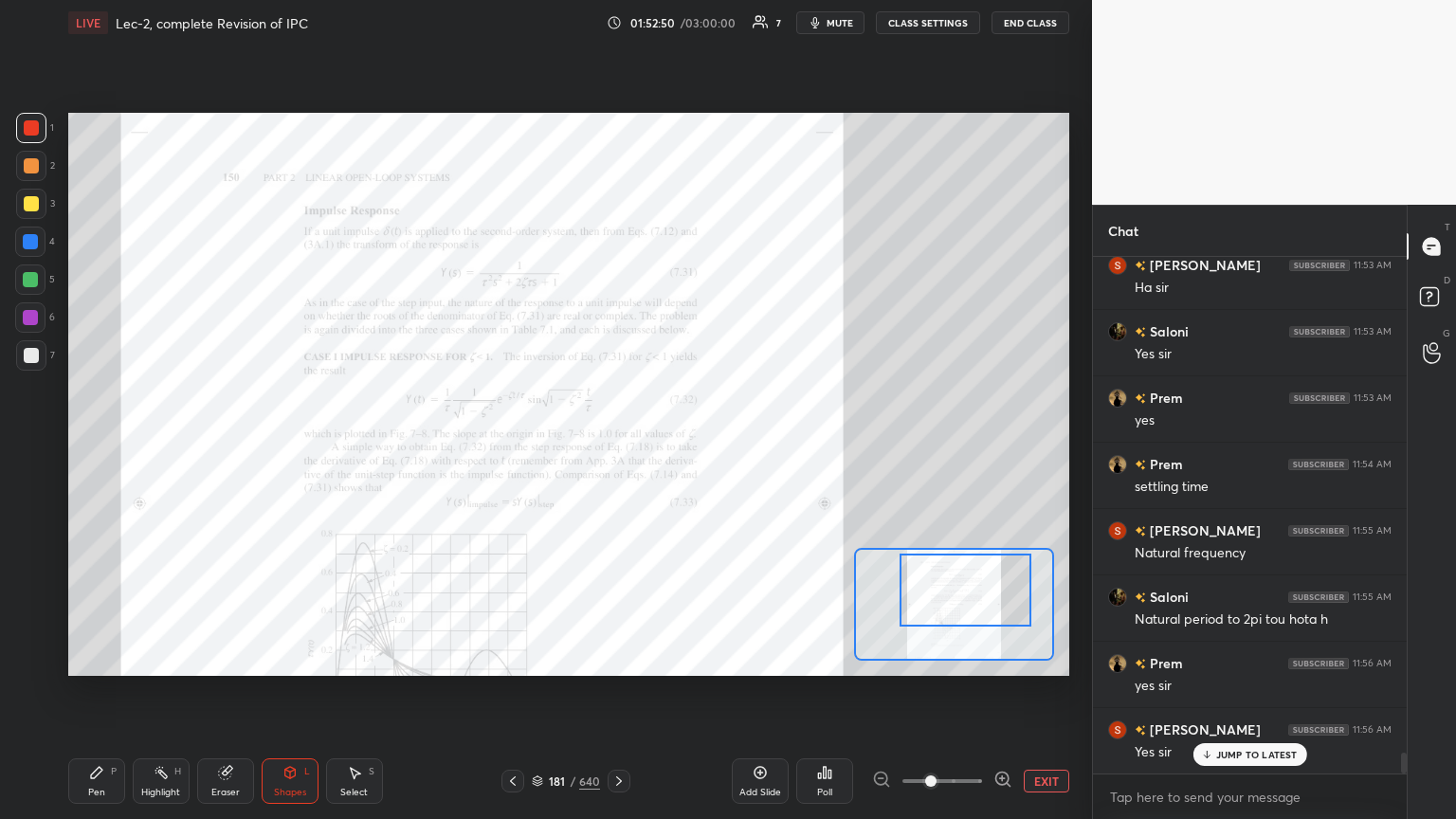 click 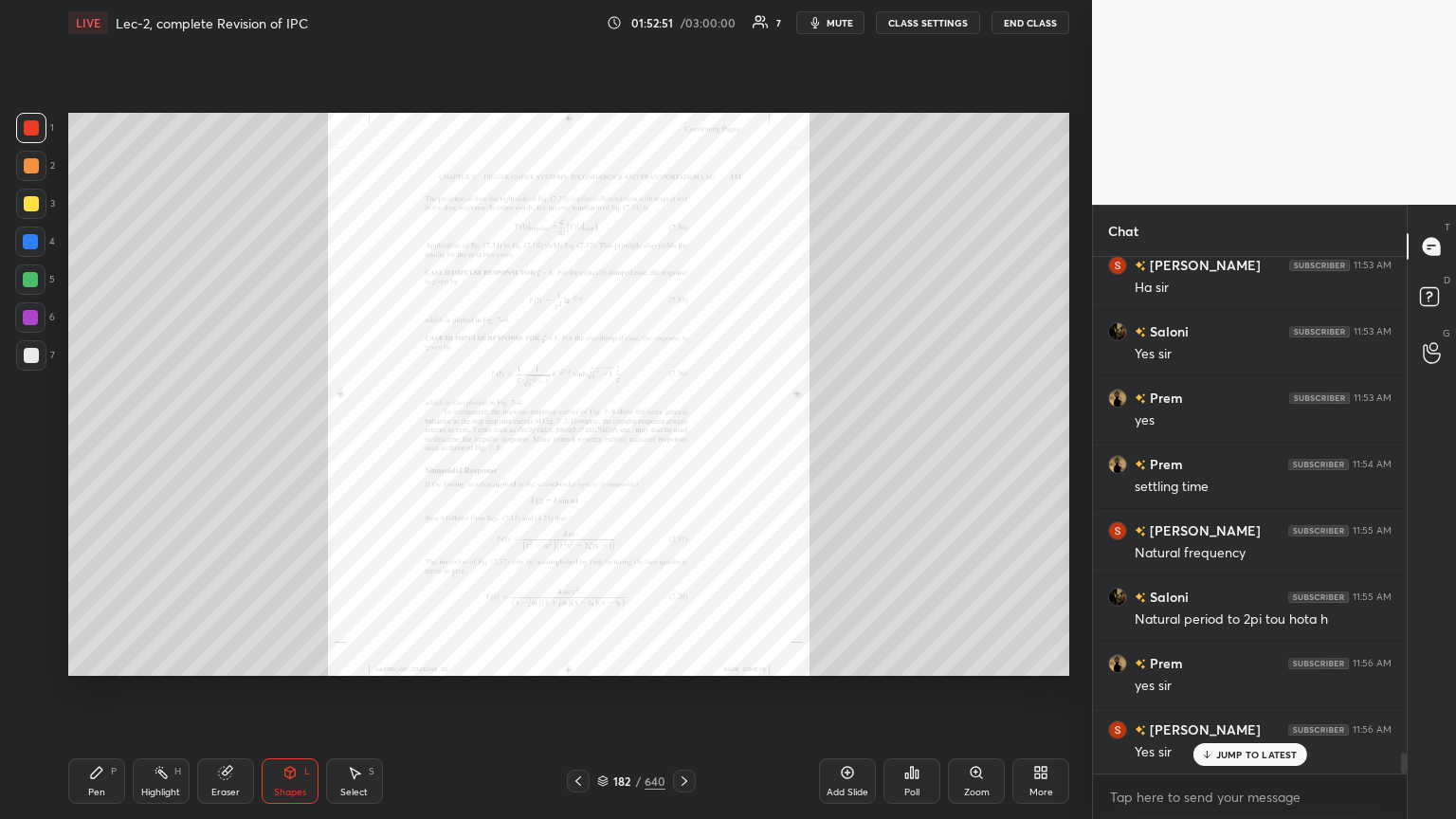 click on "Zoom" at bounding box center [976, 792] 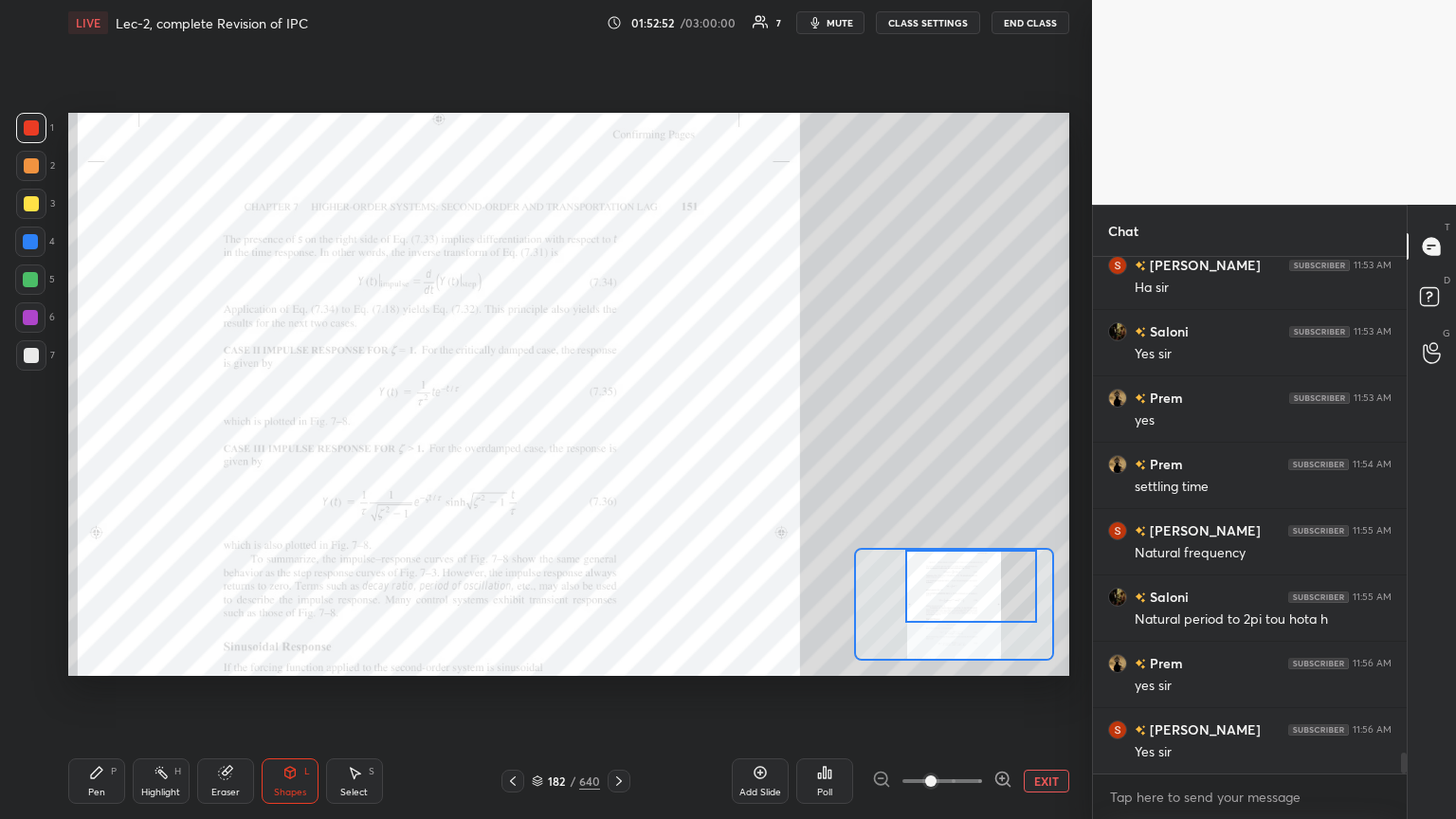 drag, startPoint x: 987, startPoint y: 603, endPoint x: 995, endPoint y: 591, distance: 14.422205 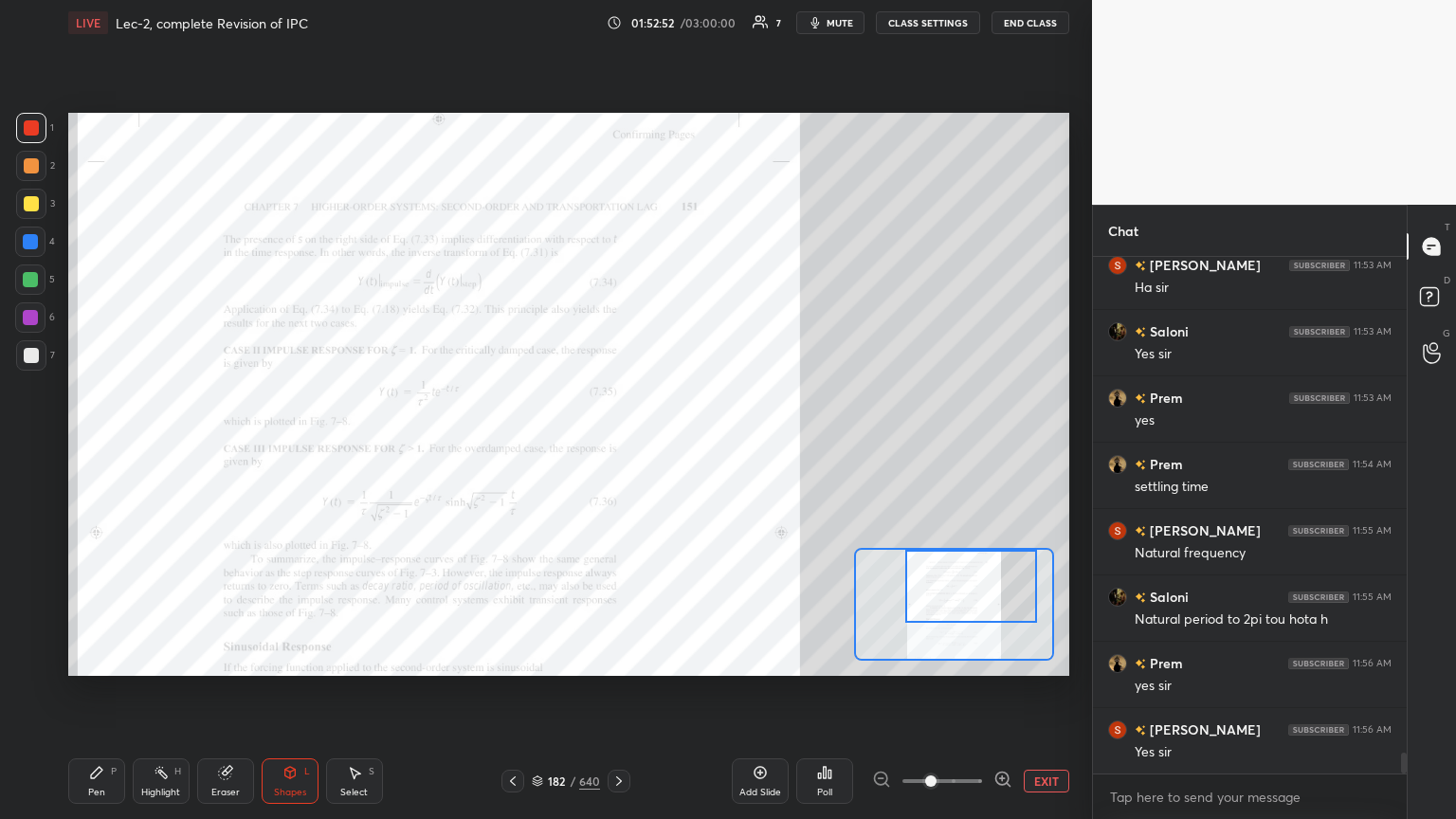 click at bounding box center (971, 586) 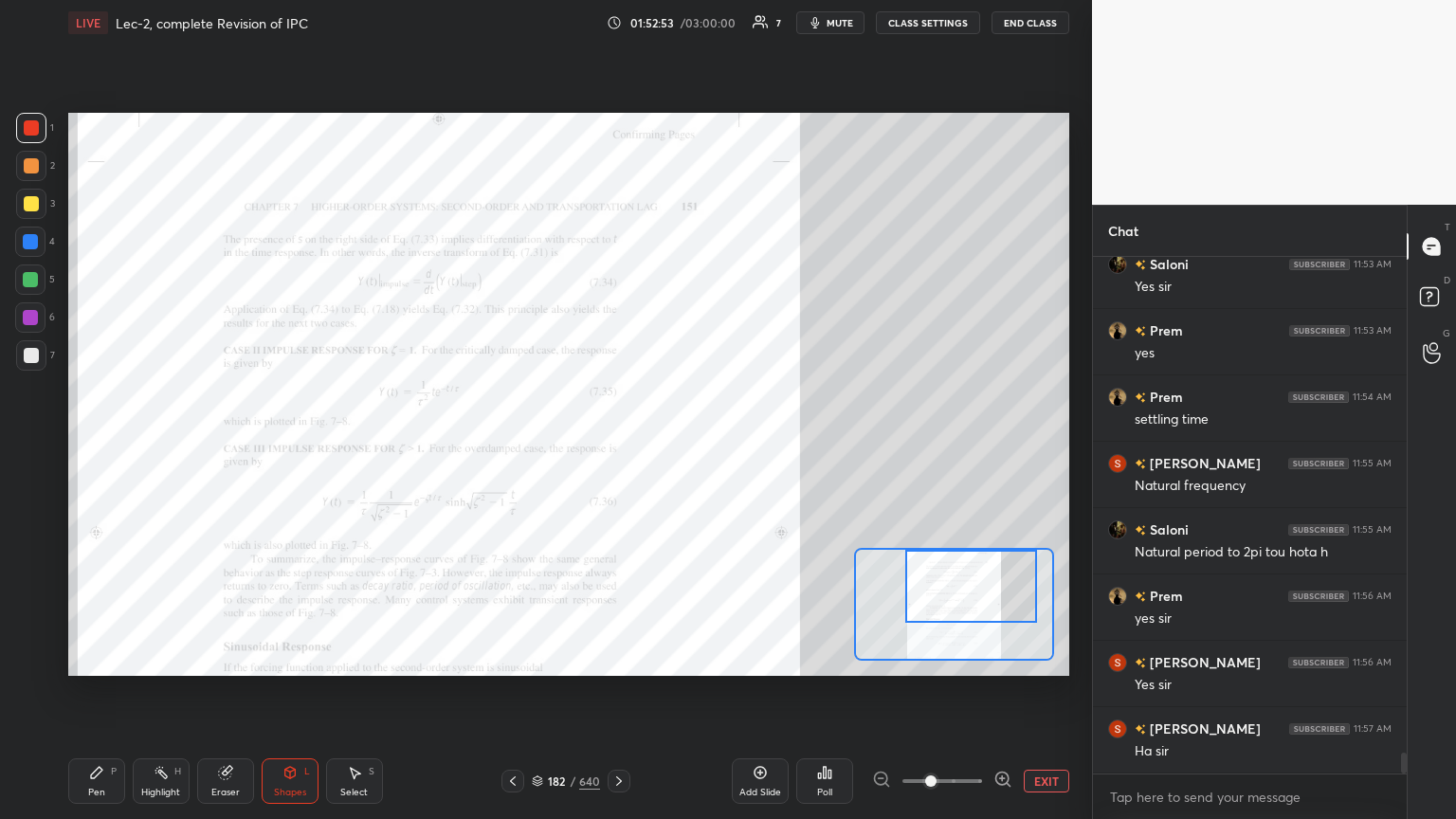 click on "Shapes" at bounding box center (290, 792) 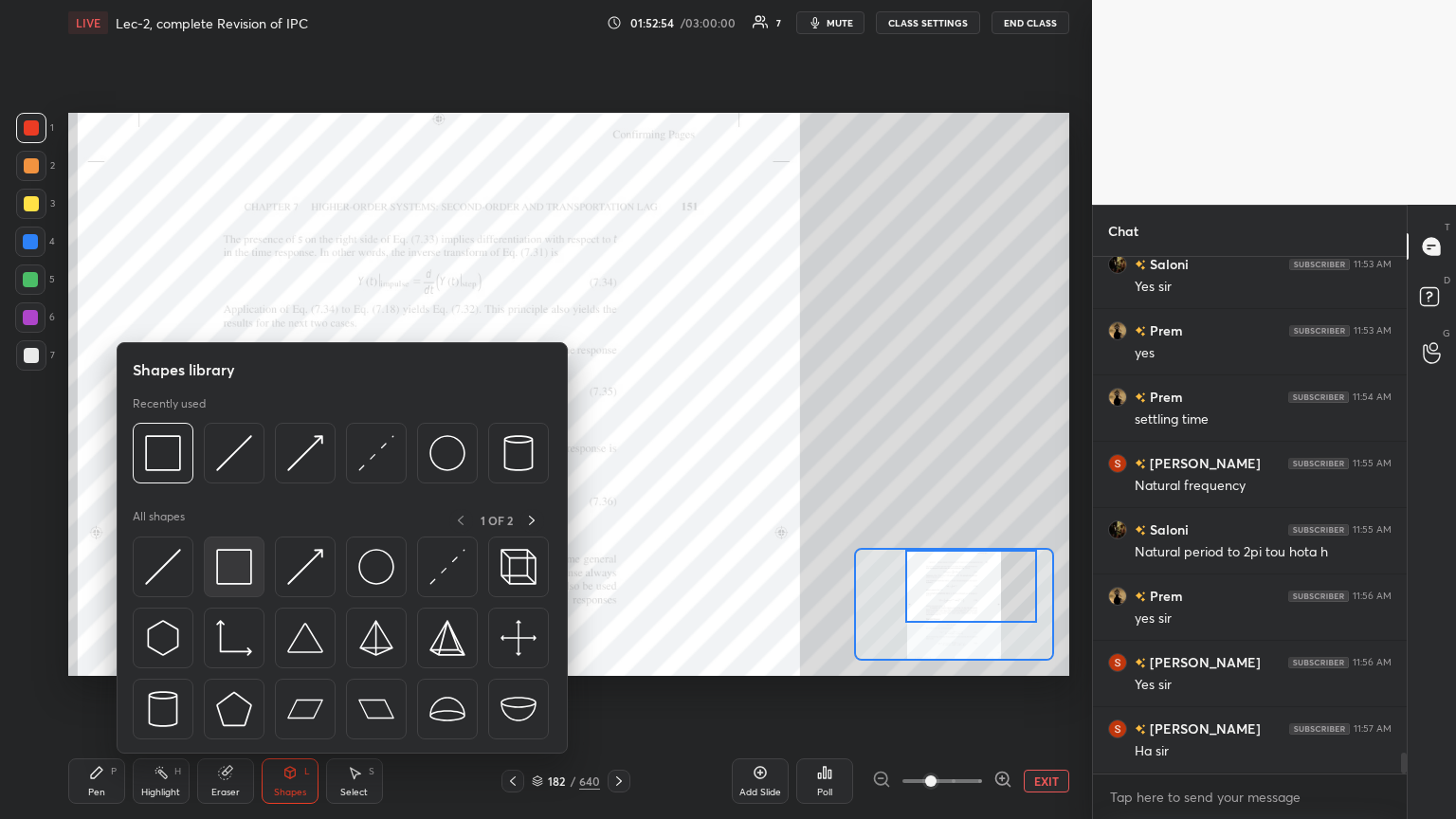 click at bounding box center [234, 567] 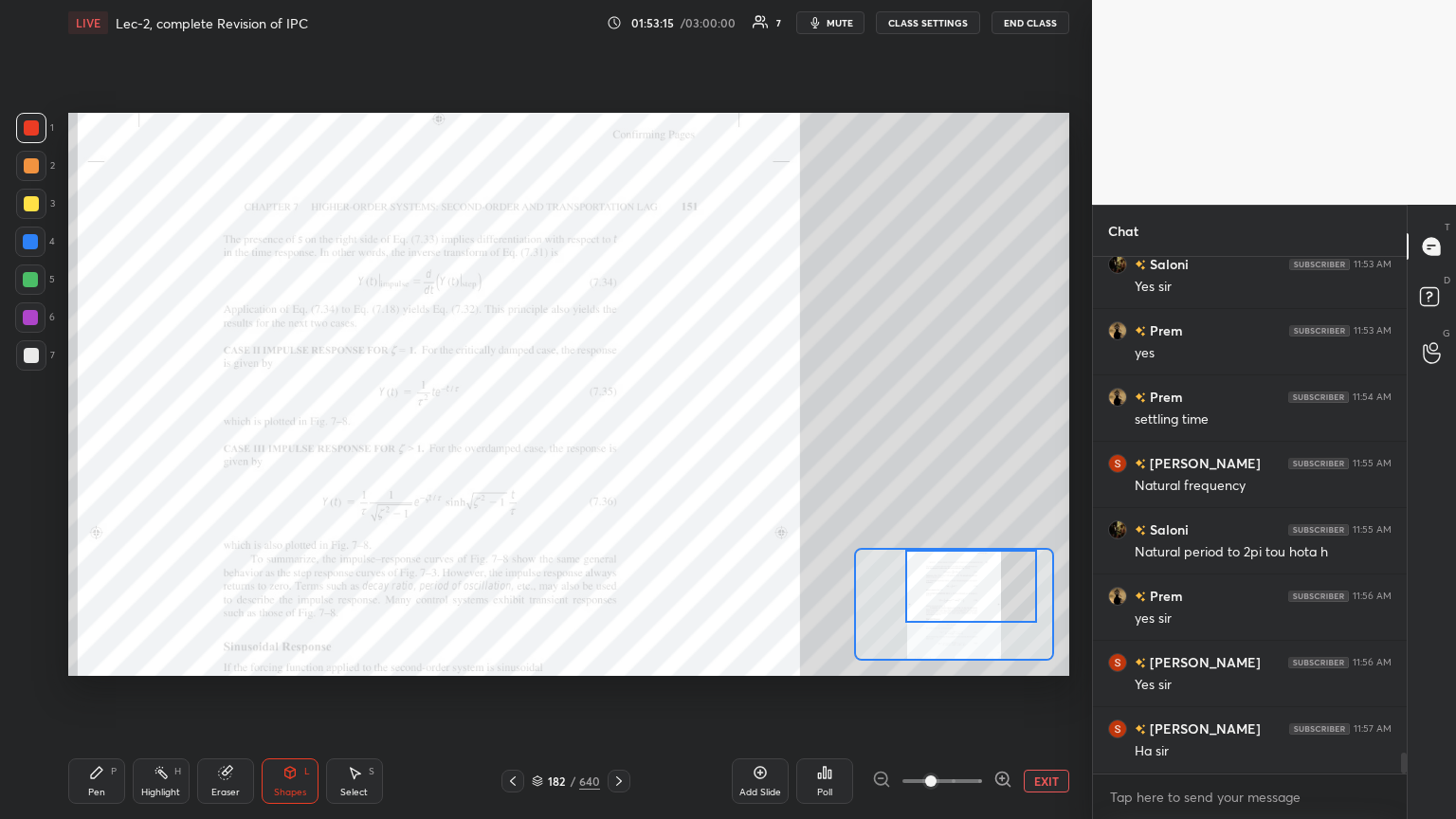 drag, startPoint x: 100, startPoint y: 785, endPoint x: 106, endPoint y: 772, distance: 14.317821 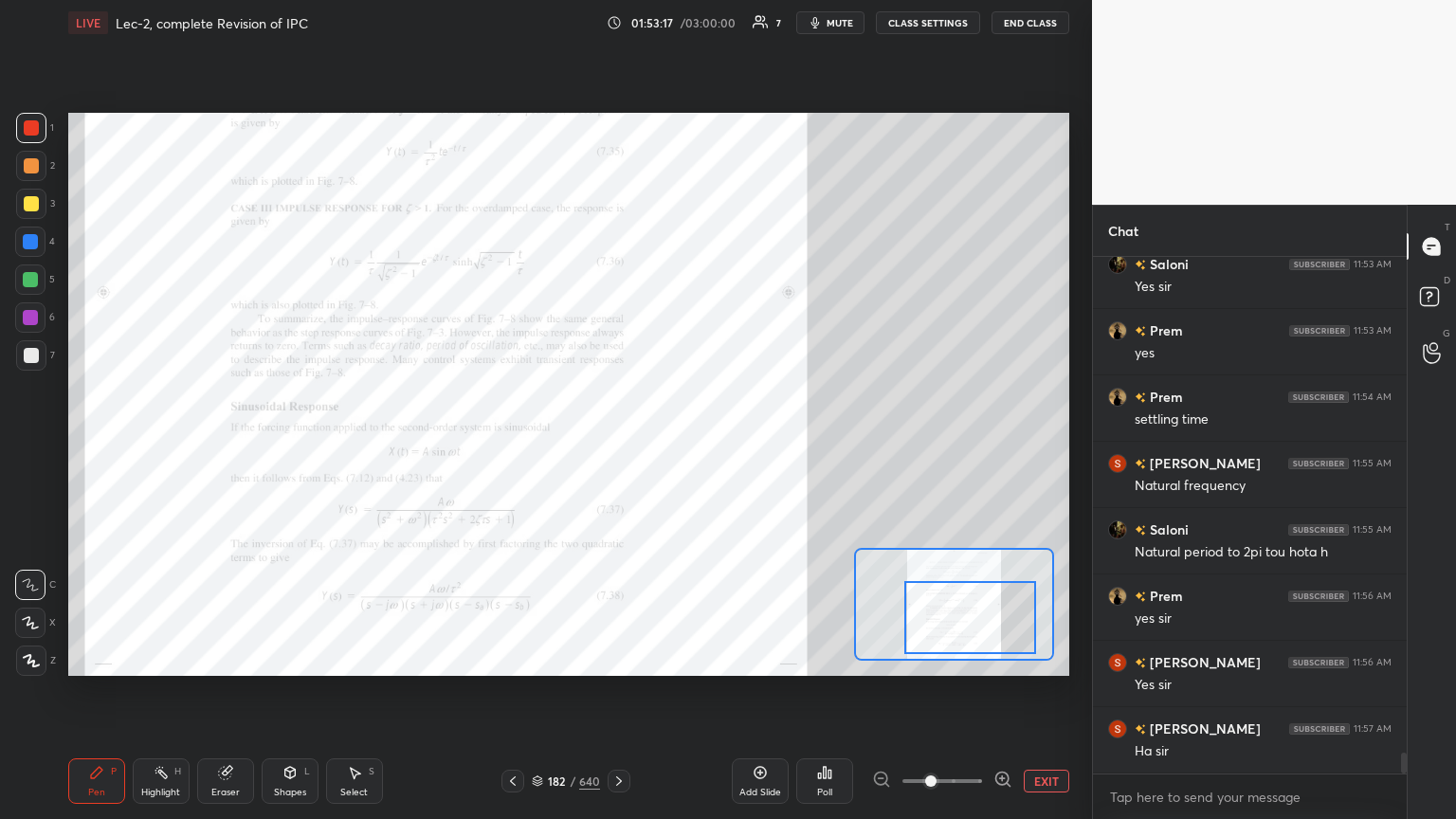 drag, startPoint x: 987, startPoint y: 579, endPoint x: 987, endPoint y: 616, distance: 37 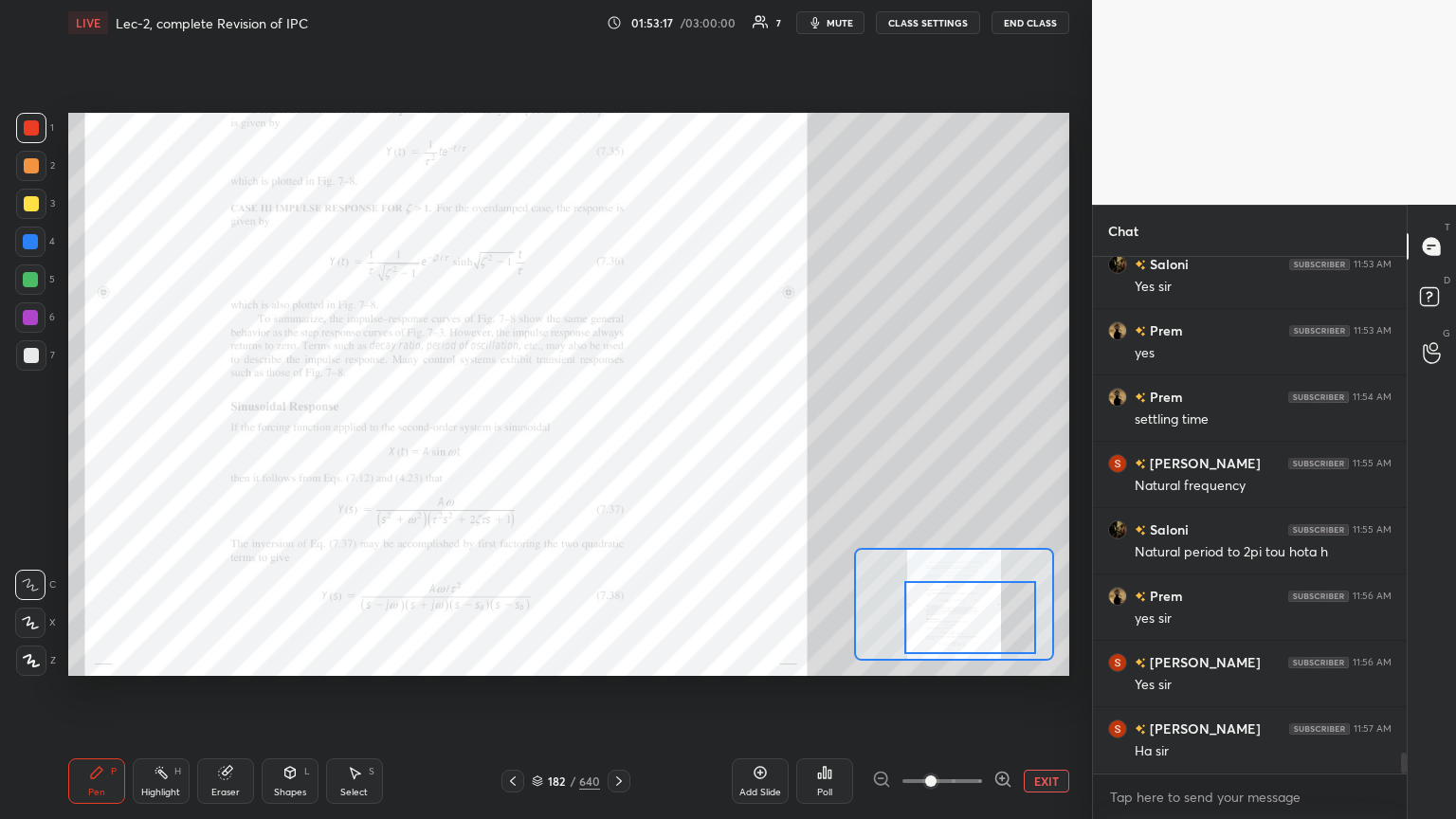 click at bounding box center [970, 617] 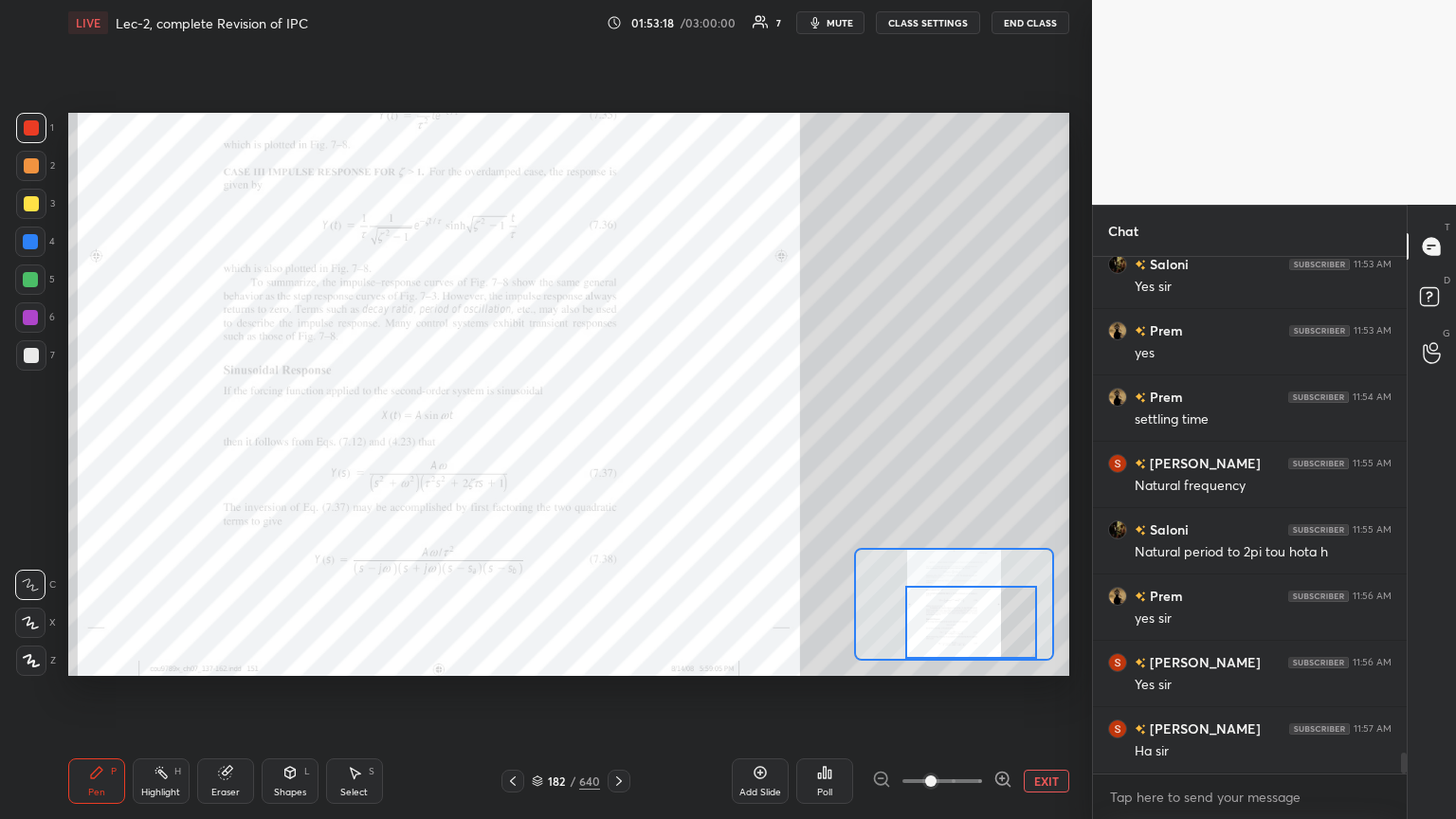 click 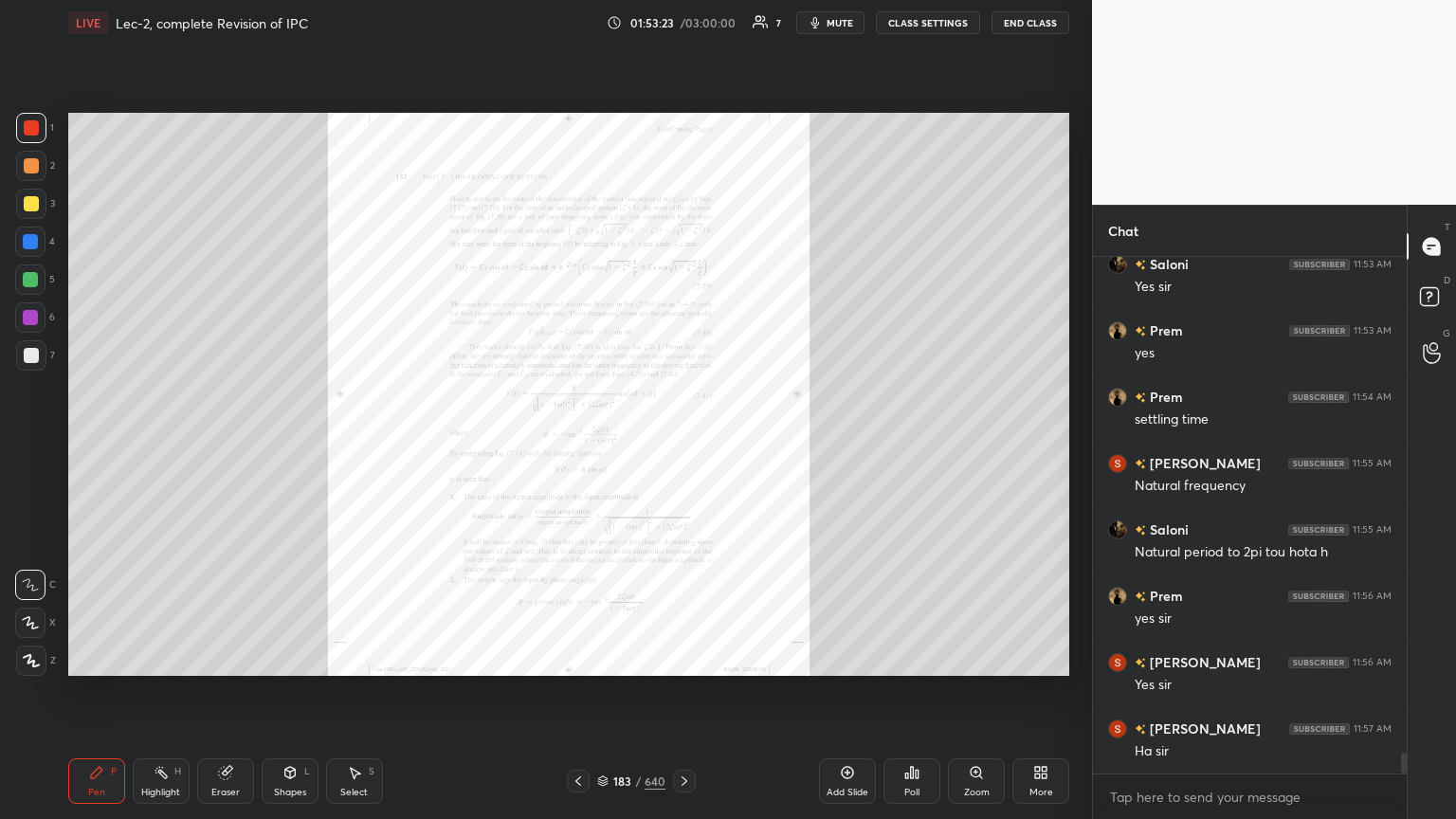 click on "Zoom" at bounding box center (976, 781) 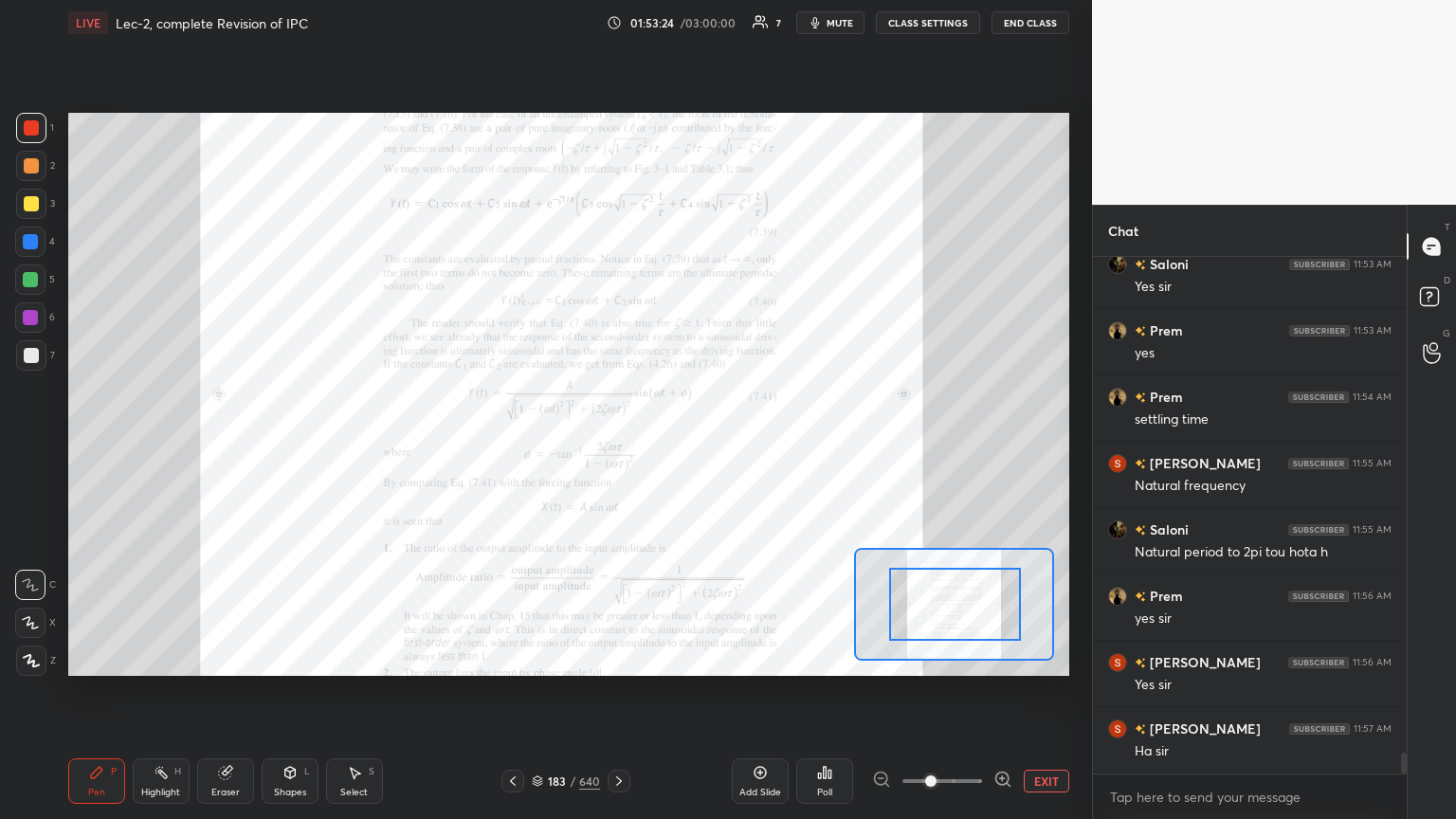 drag, startPoint x: 930, startPoint y: 597, endPoint x: 952, endPoint y: 596, distance: 22.022716 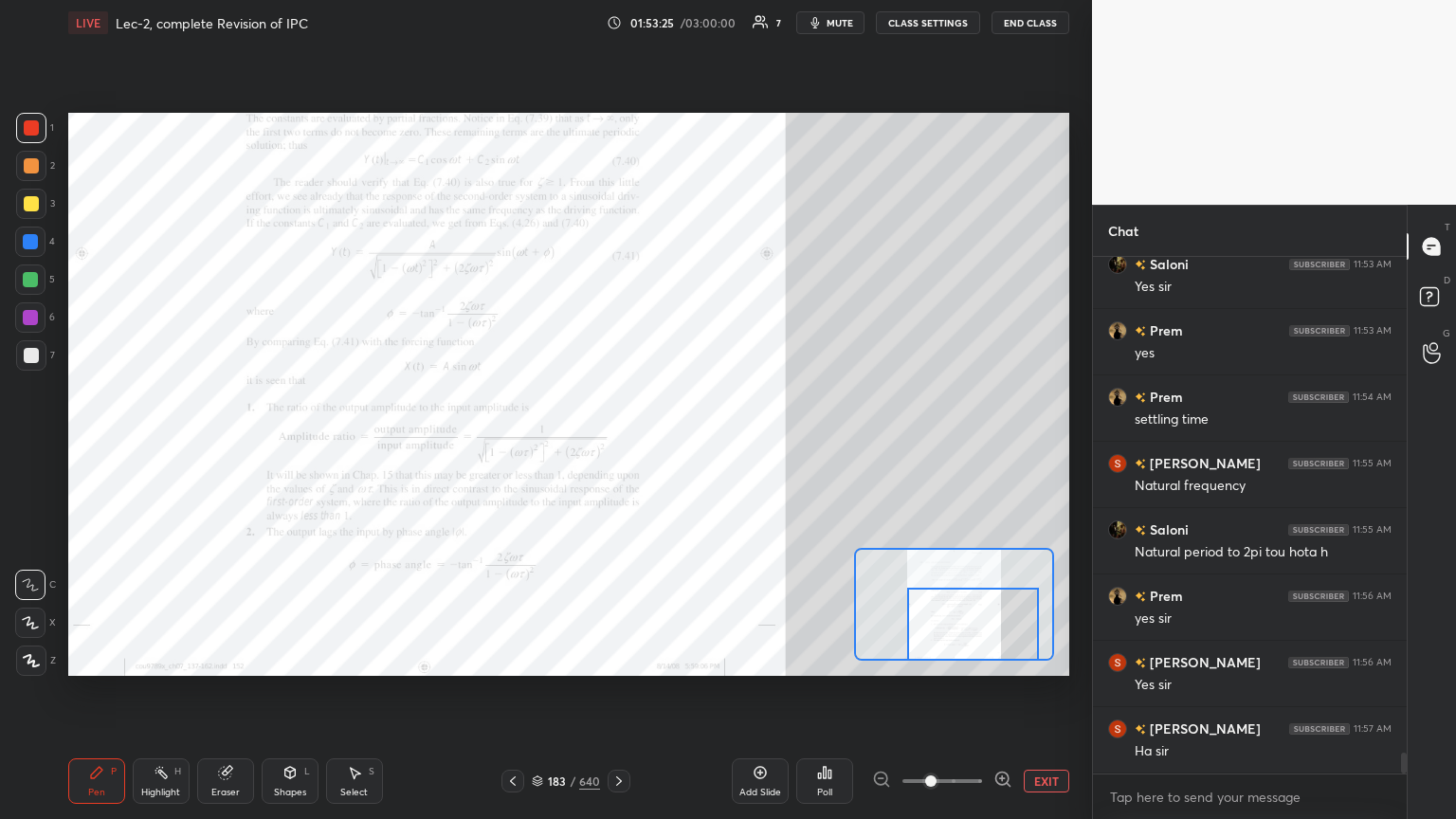 drag, startPoint x: 951, startPoint y: 596, endPoint x: 963, endPoint y: 622, distance: 28.635642 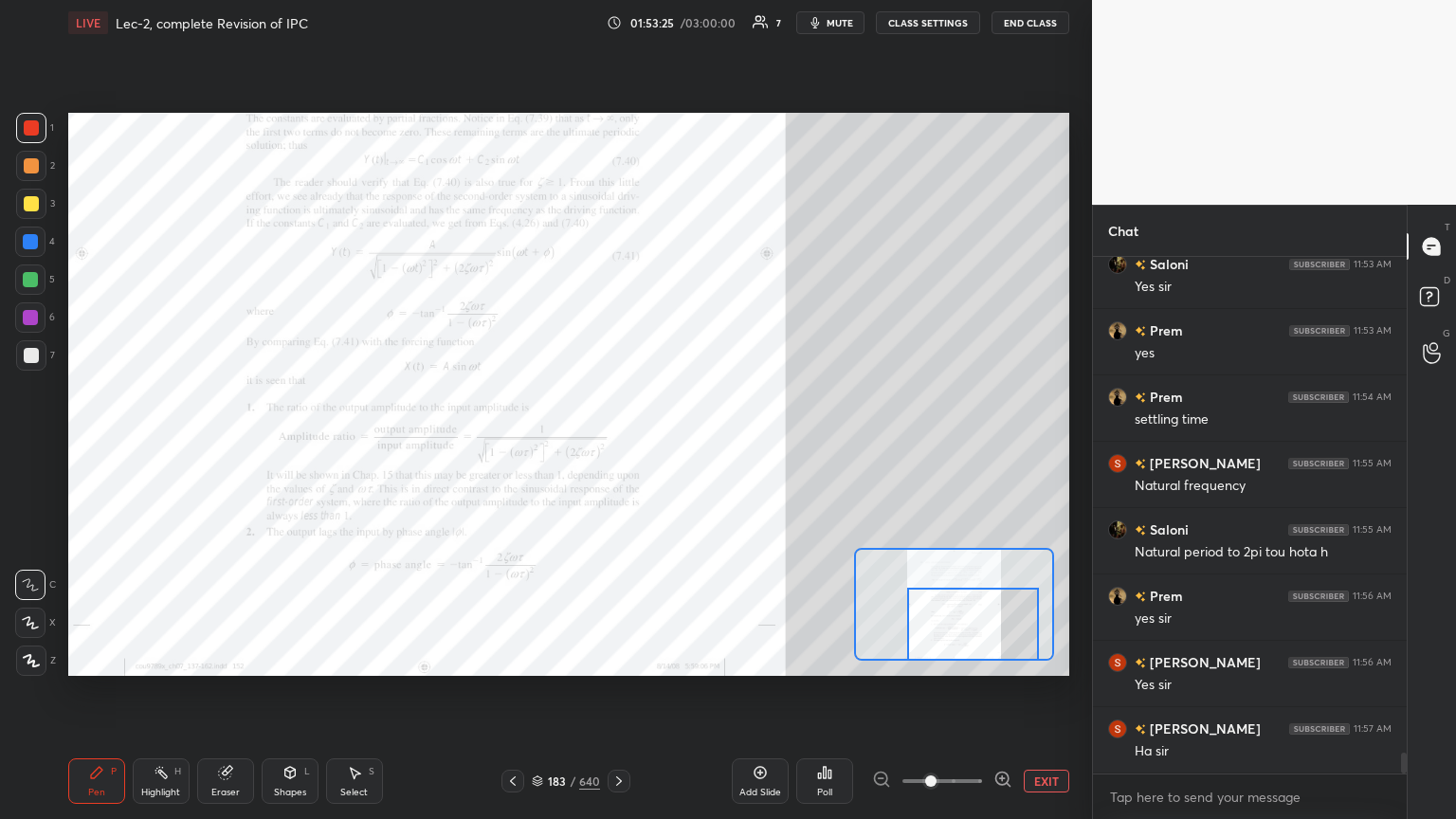 click at bounding box center [973, 624] 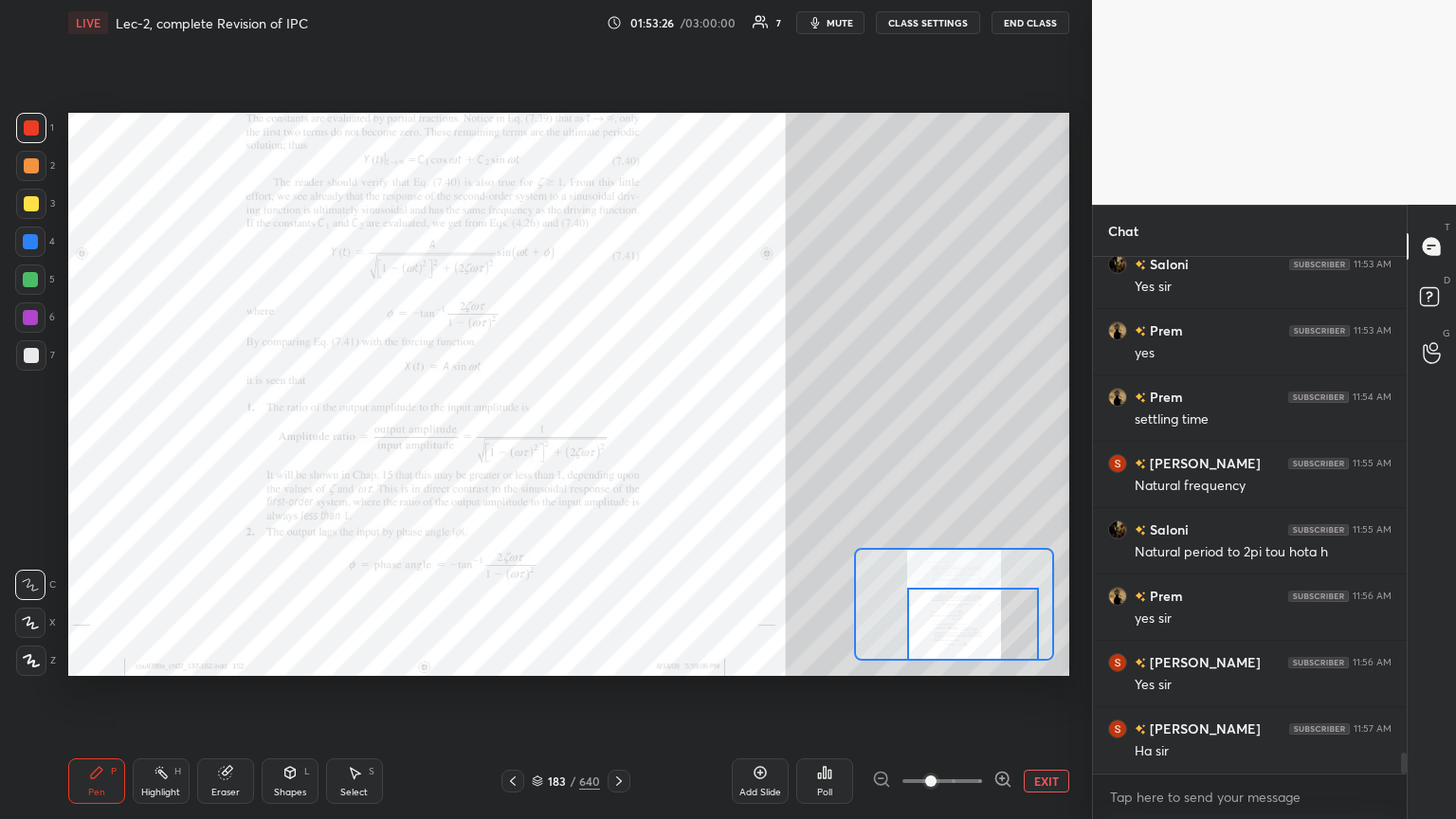 click on "Shapes L" at bounding box center [290, 781] 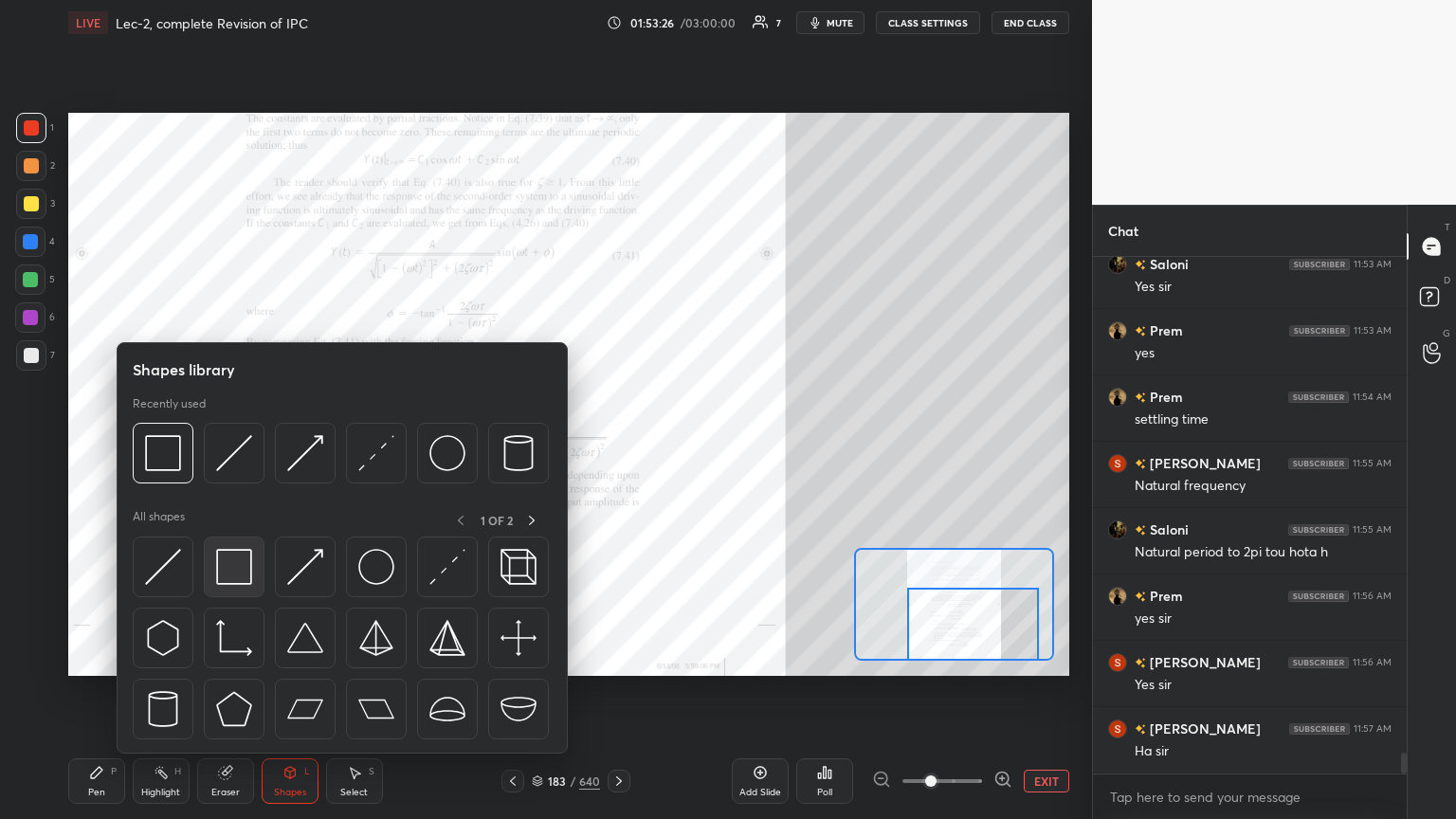 click at bounding box center [234, 567] 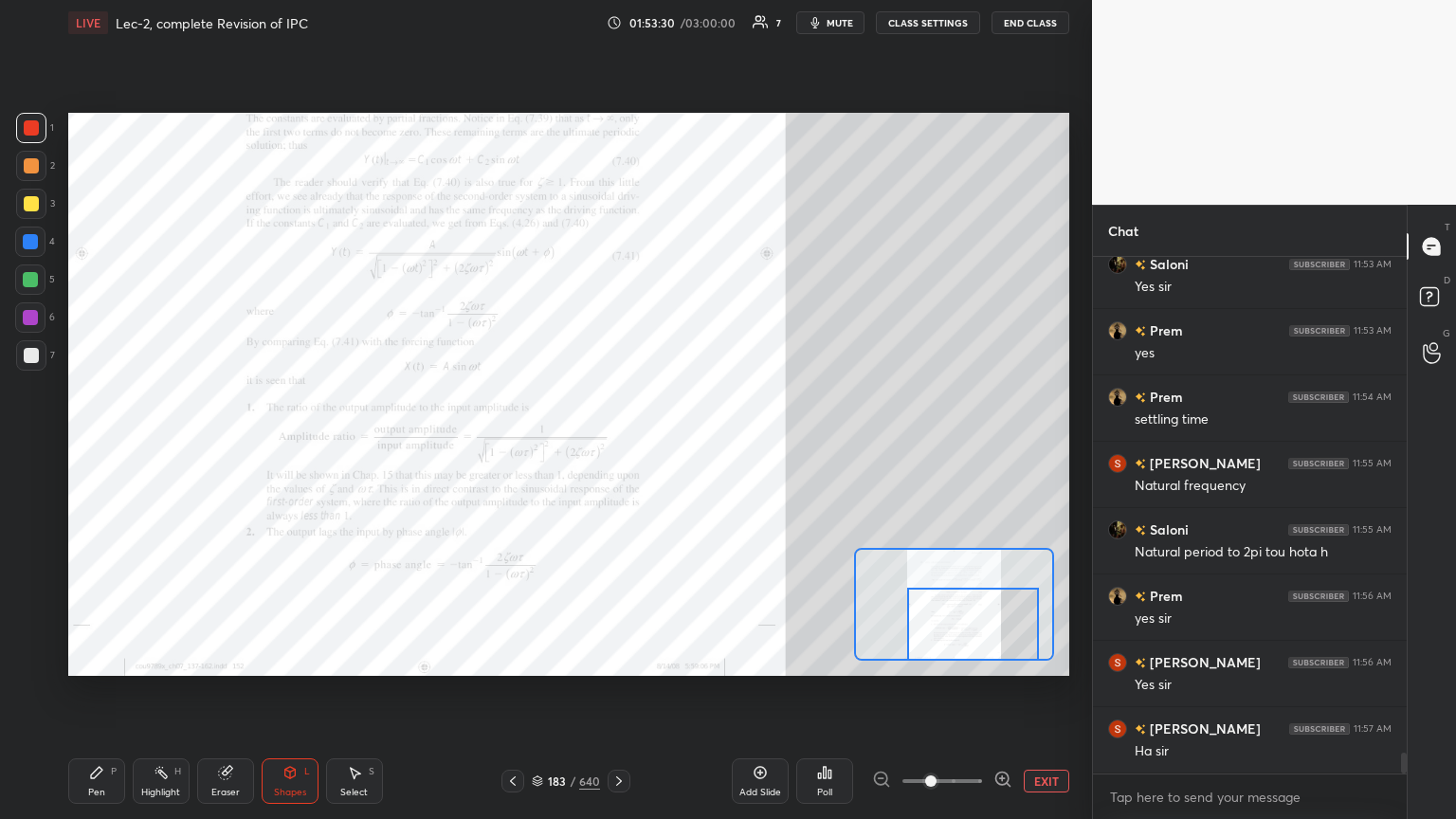 drag, startPoint x: 940, startPoint y: 782, endPoint x: 967, endPoint y: 780, distance: 27.073973 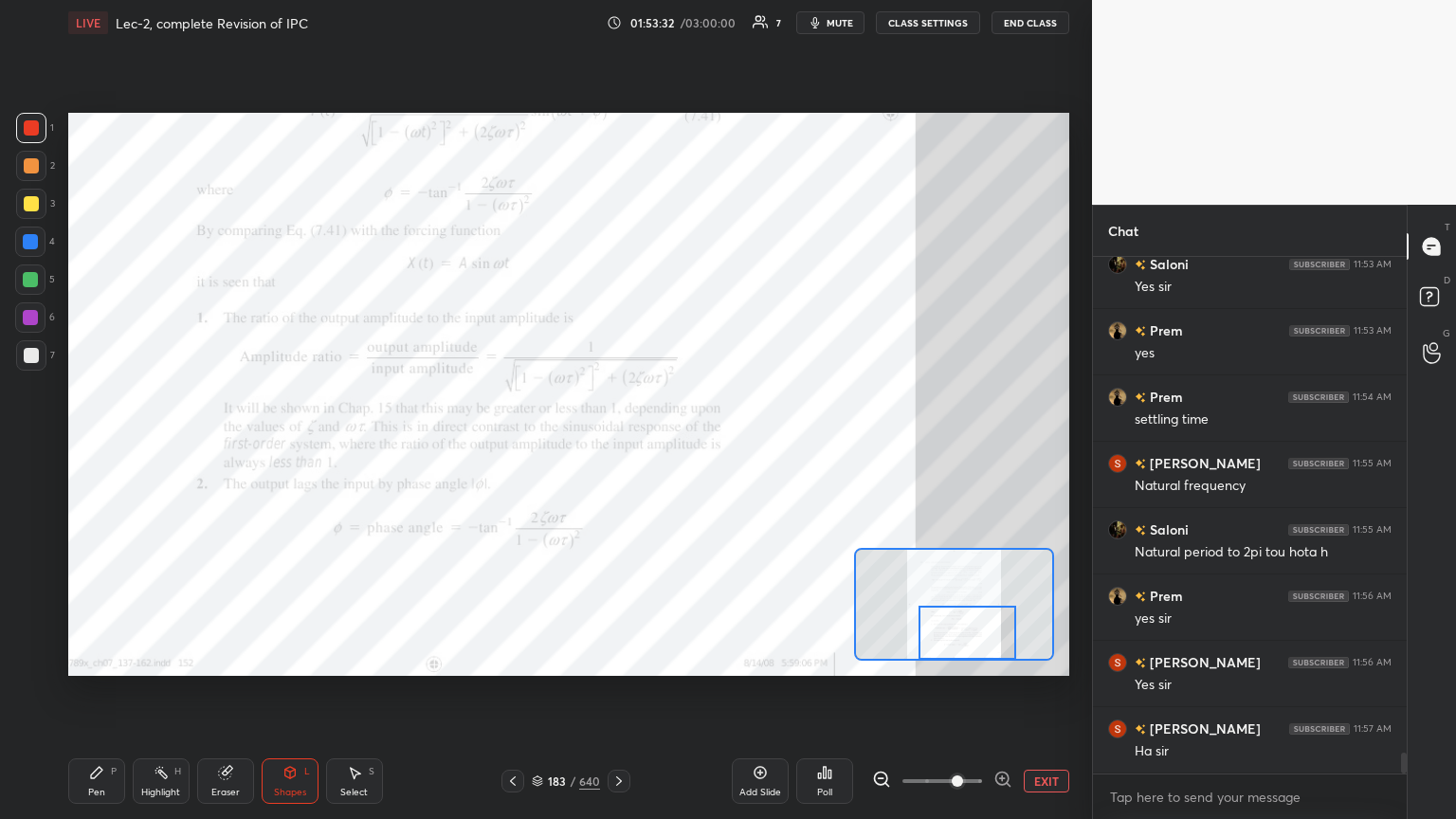 click at bounding box center [968, 632] 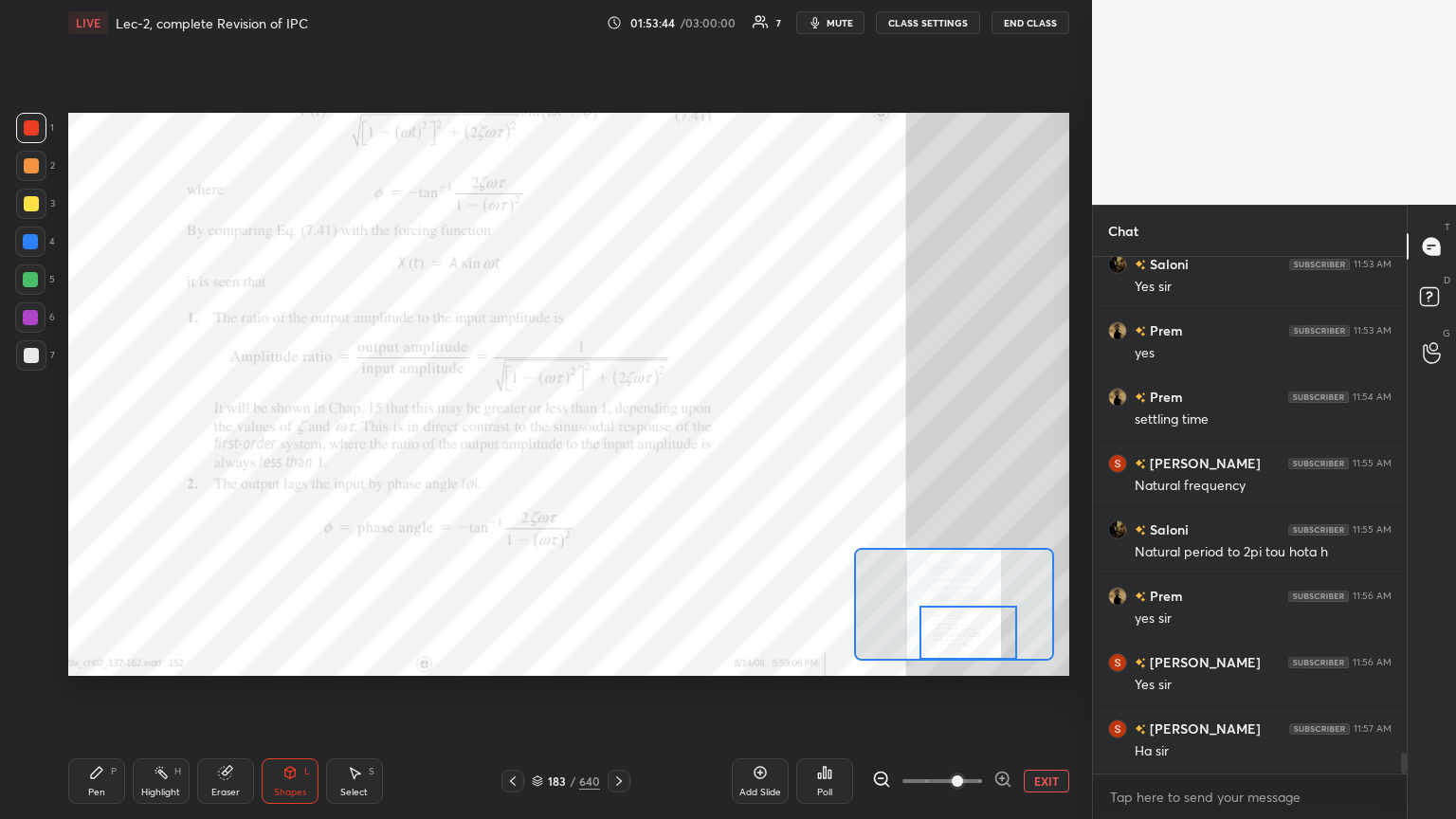 click on "Pen P" at bounding box center (97, 781) 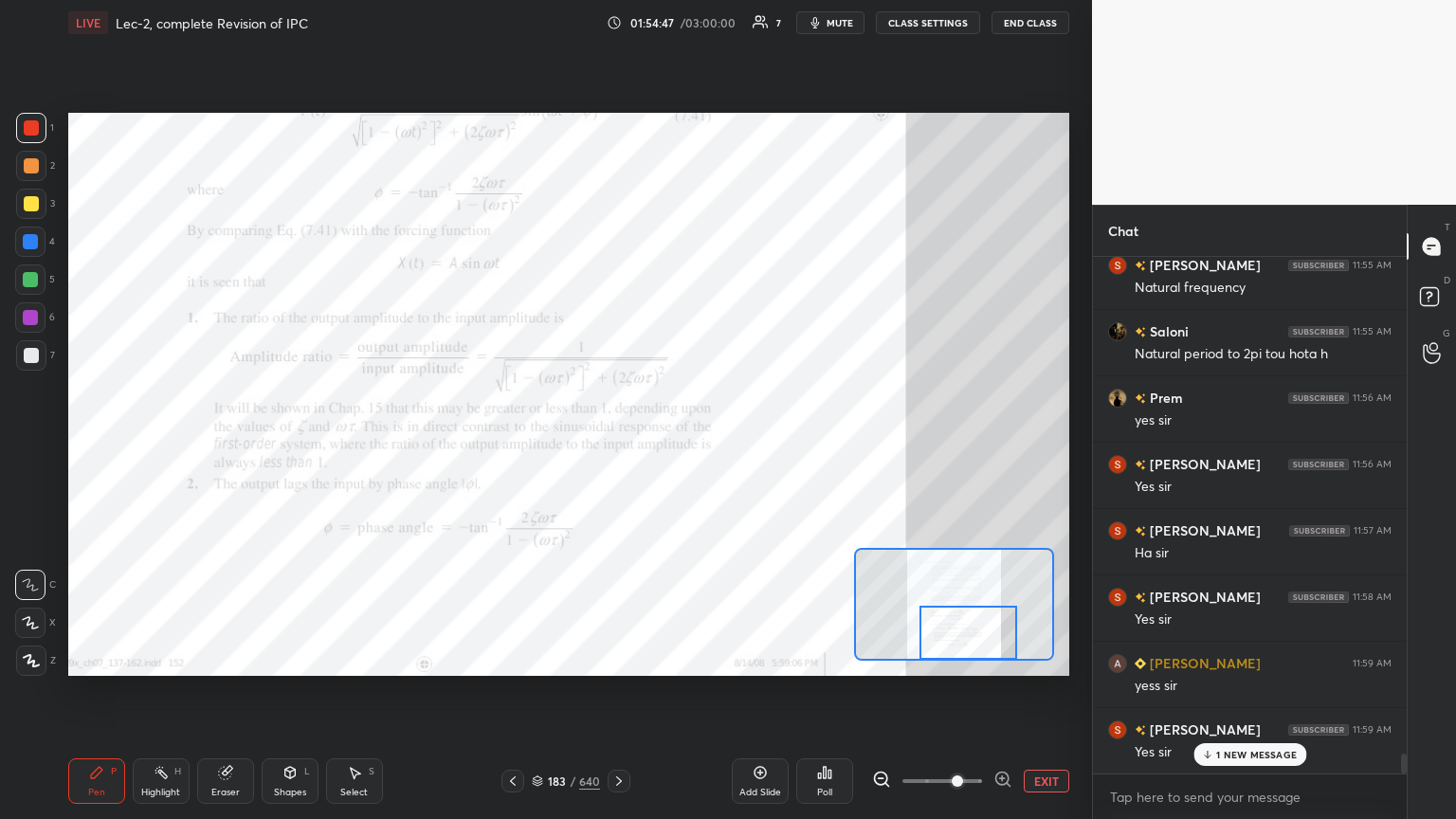 scroll, scrollTop: 12713, scrollLeft: 0, axis: vertical 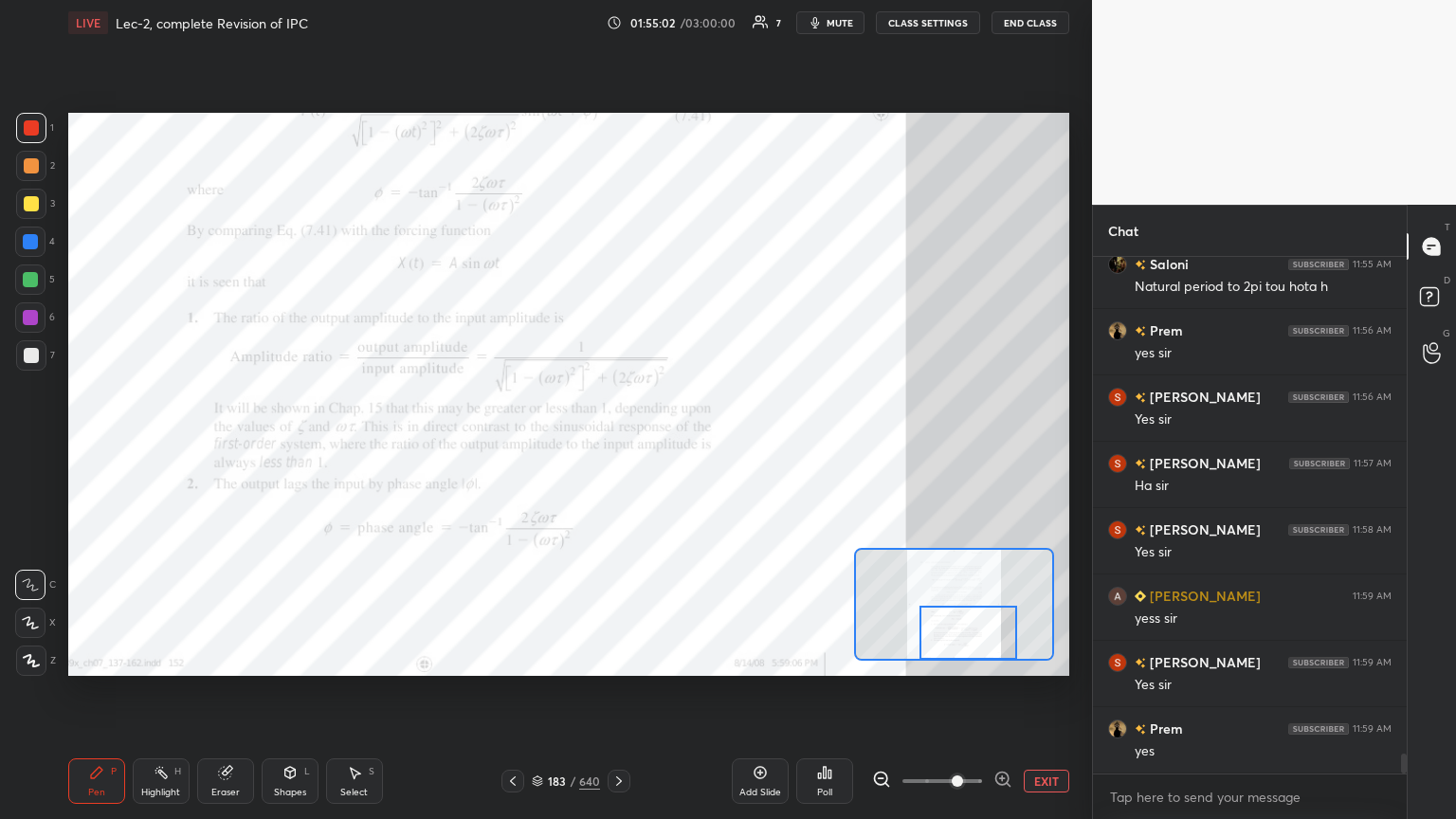 click 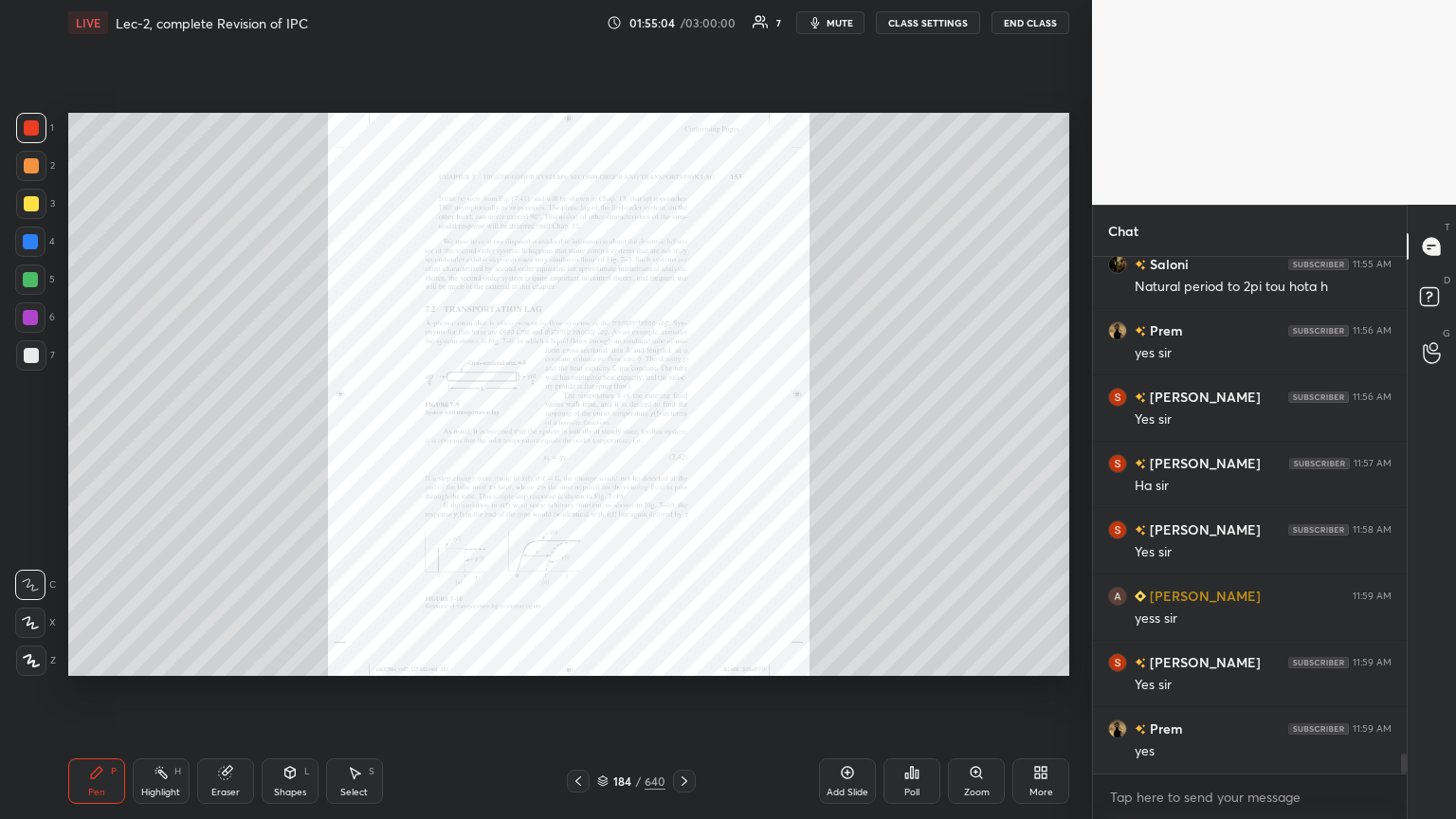 click on "Zoom" at bounding box center (976, 781) 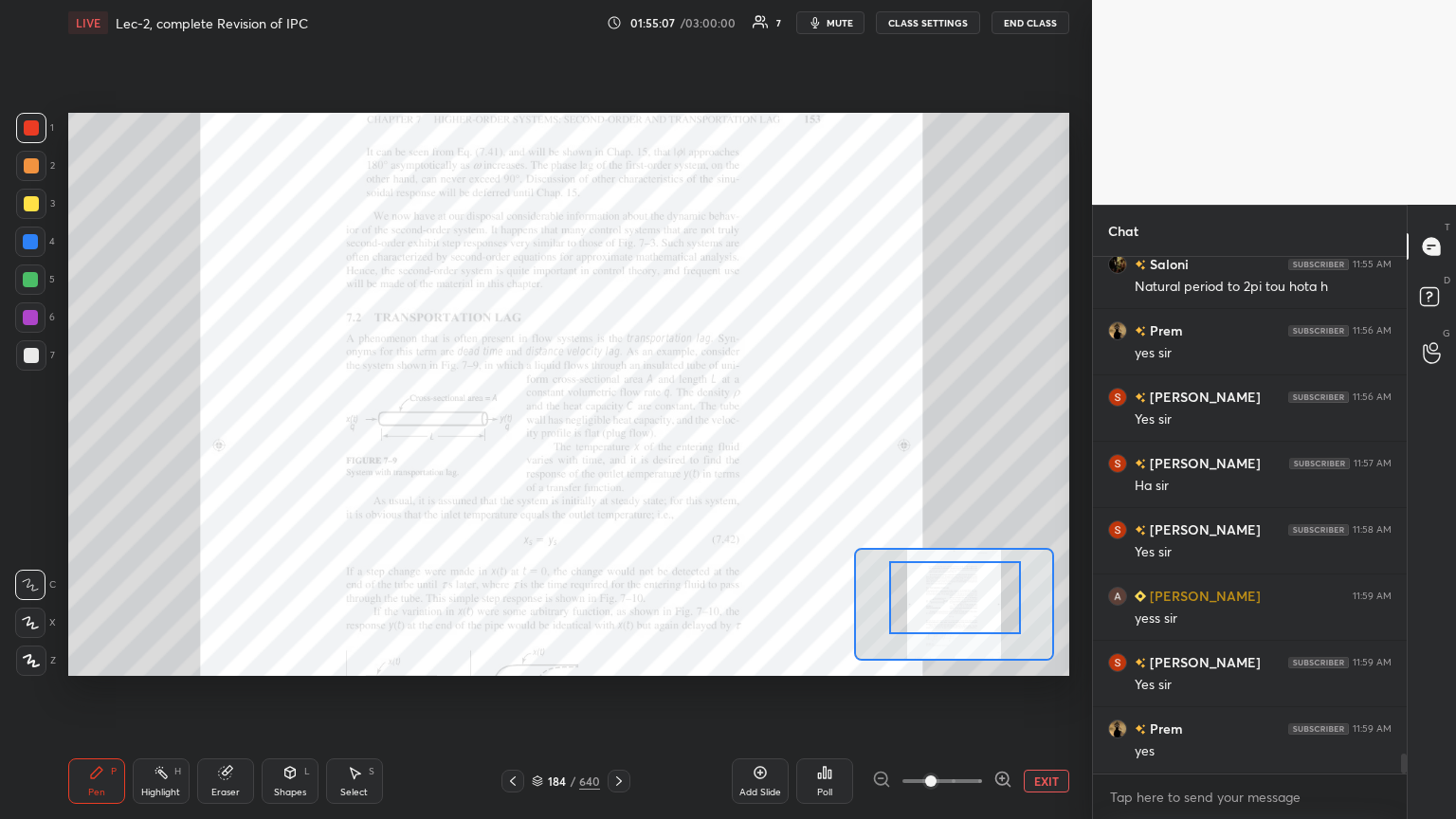 drag, startPoint x: 968, startPoint y: 603, endPoint x: 969, endPoint y: 588, distance: 15.0333 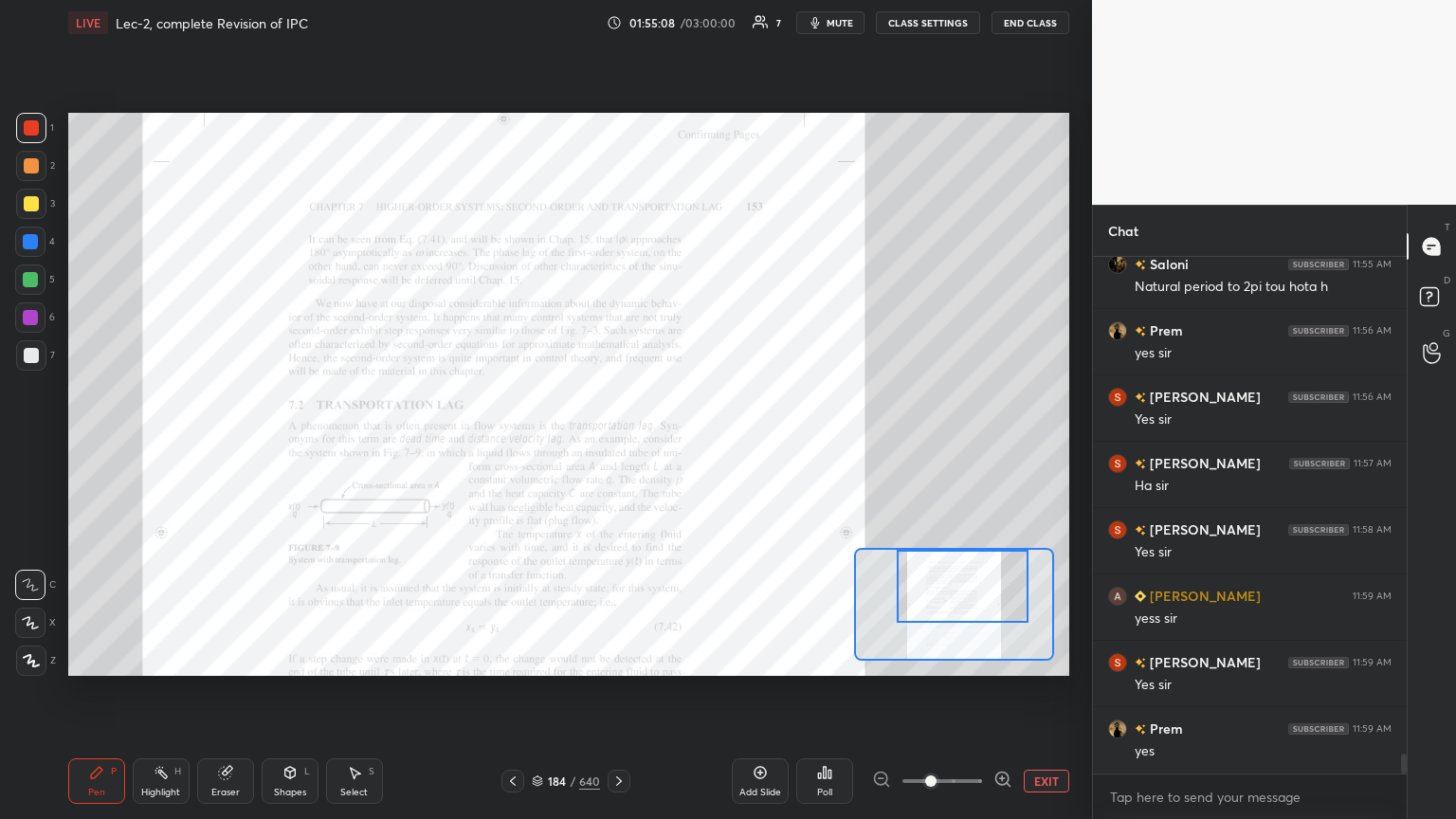 drag, startPoint x: 970, startPoint y: 604, endPoint x: 976, endPoint y: 592, distance: 13.416408 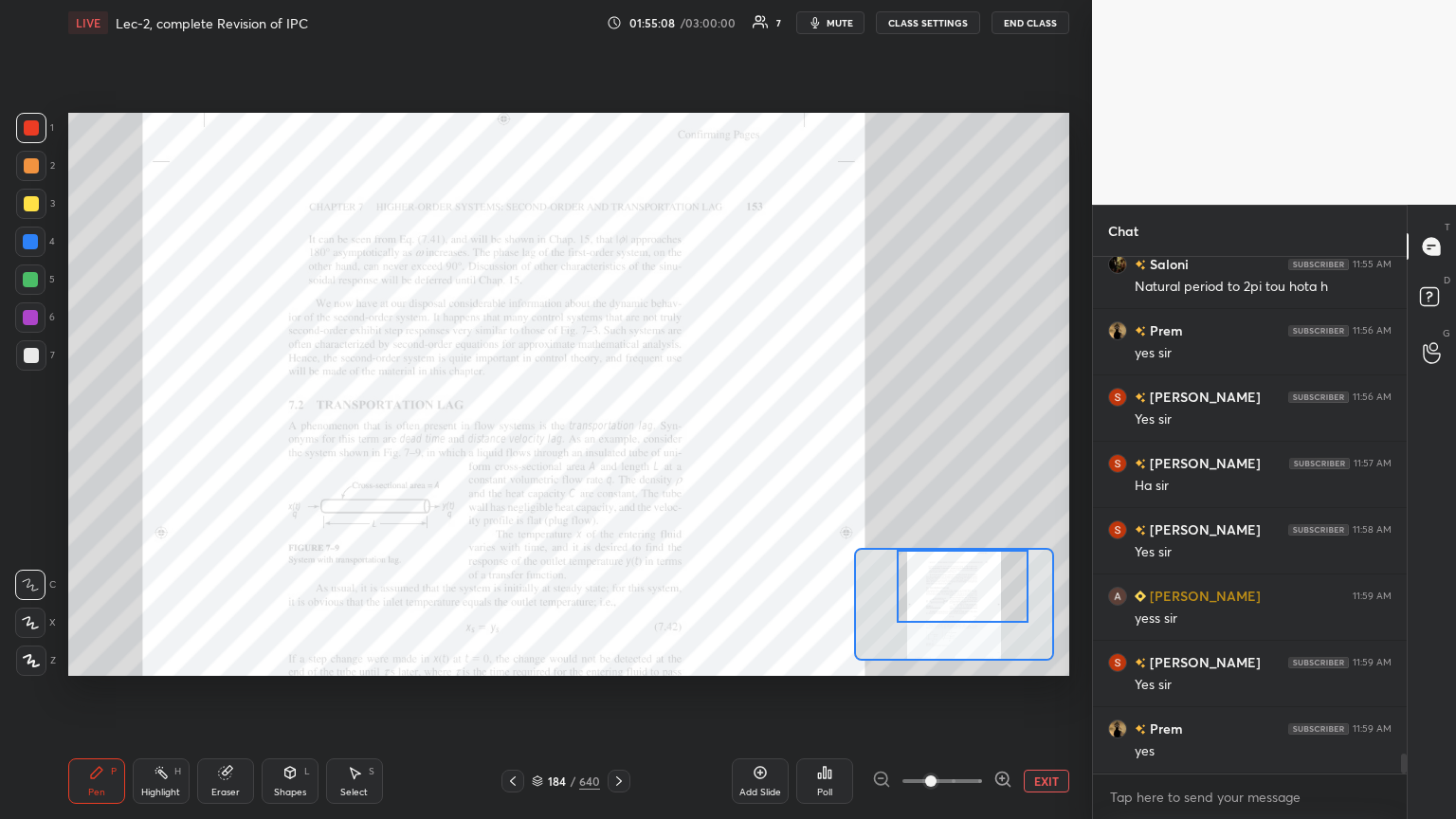 click at bounding box center (962, 586) 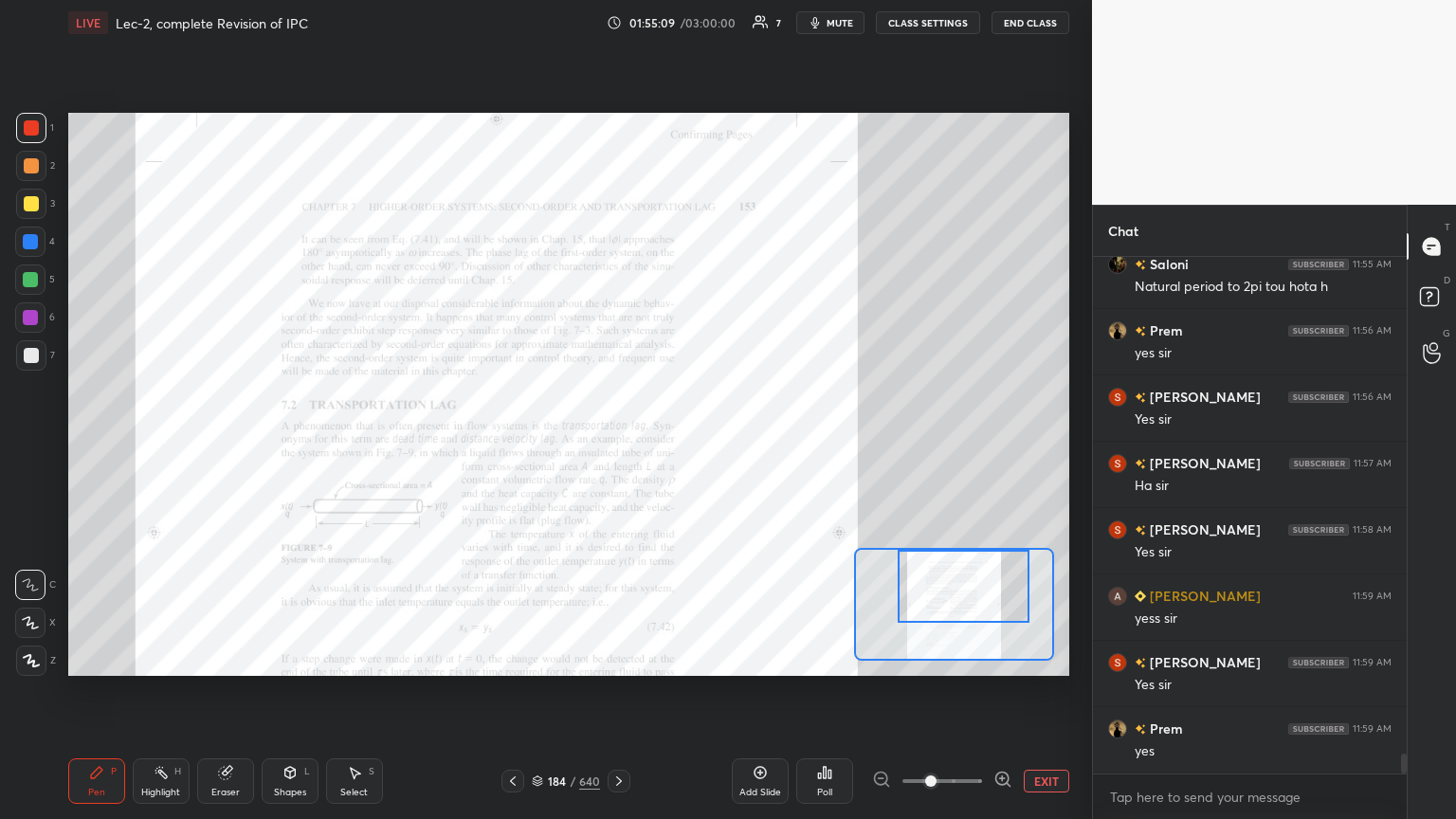 drag, startPoint x: 952, startPoint y: 773, endPoint x: 962, endPoint y: 743, distance: 31.62278 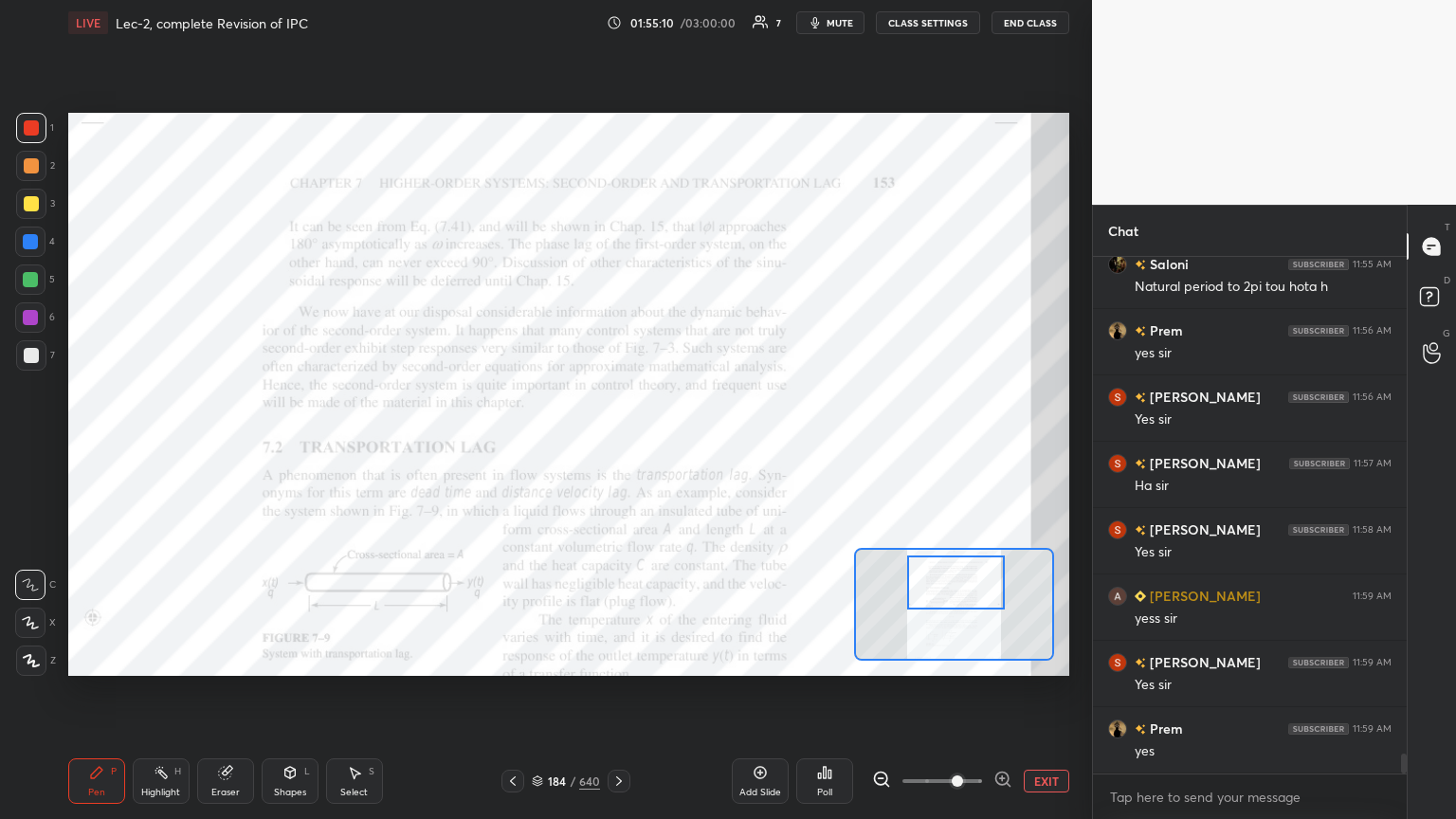 click at bounding box center (956, 582) 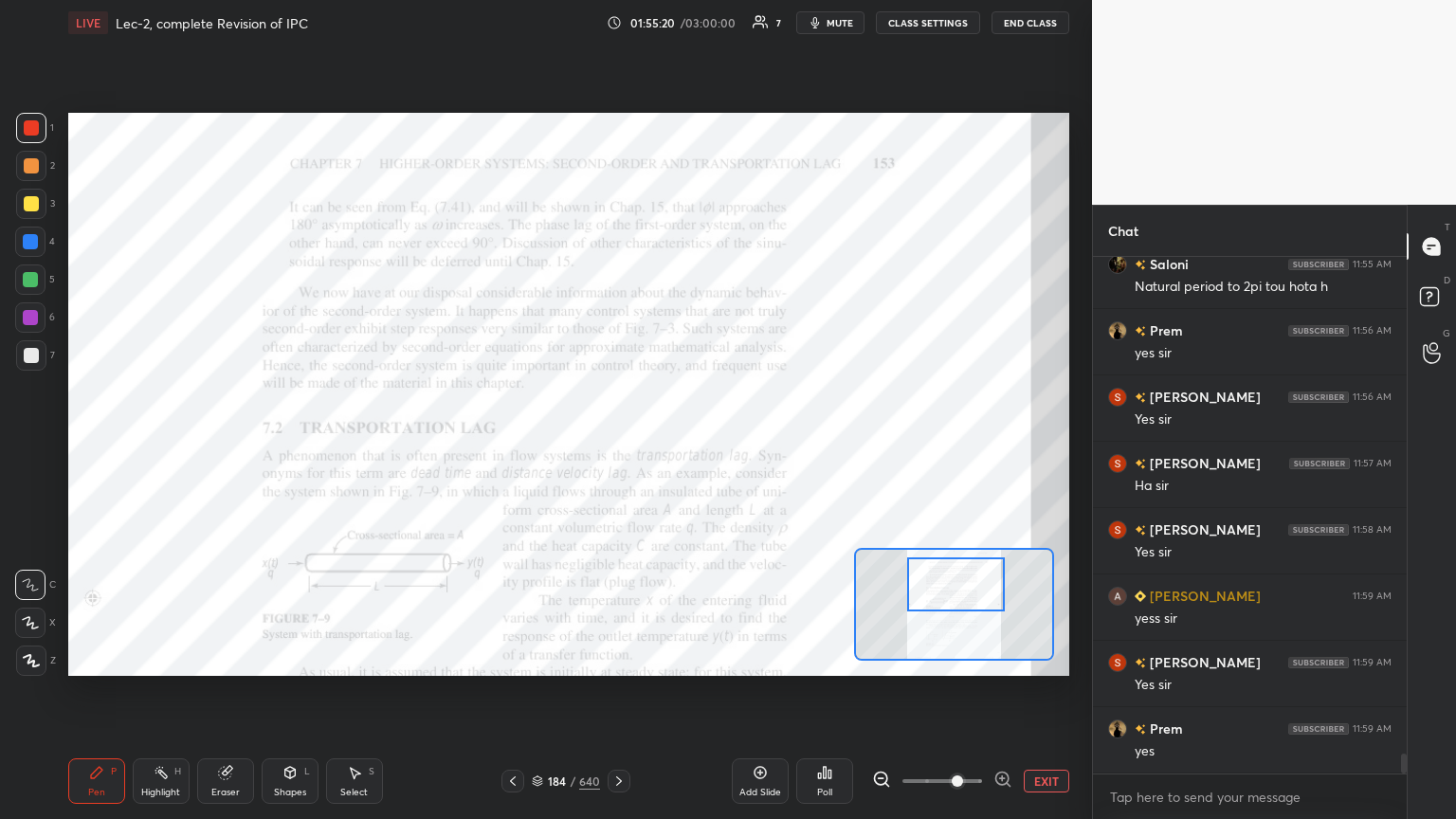 click on "Pen P" at bounding box center (97, 781) 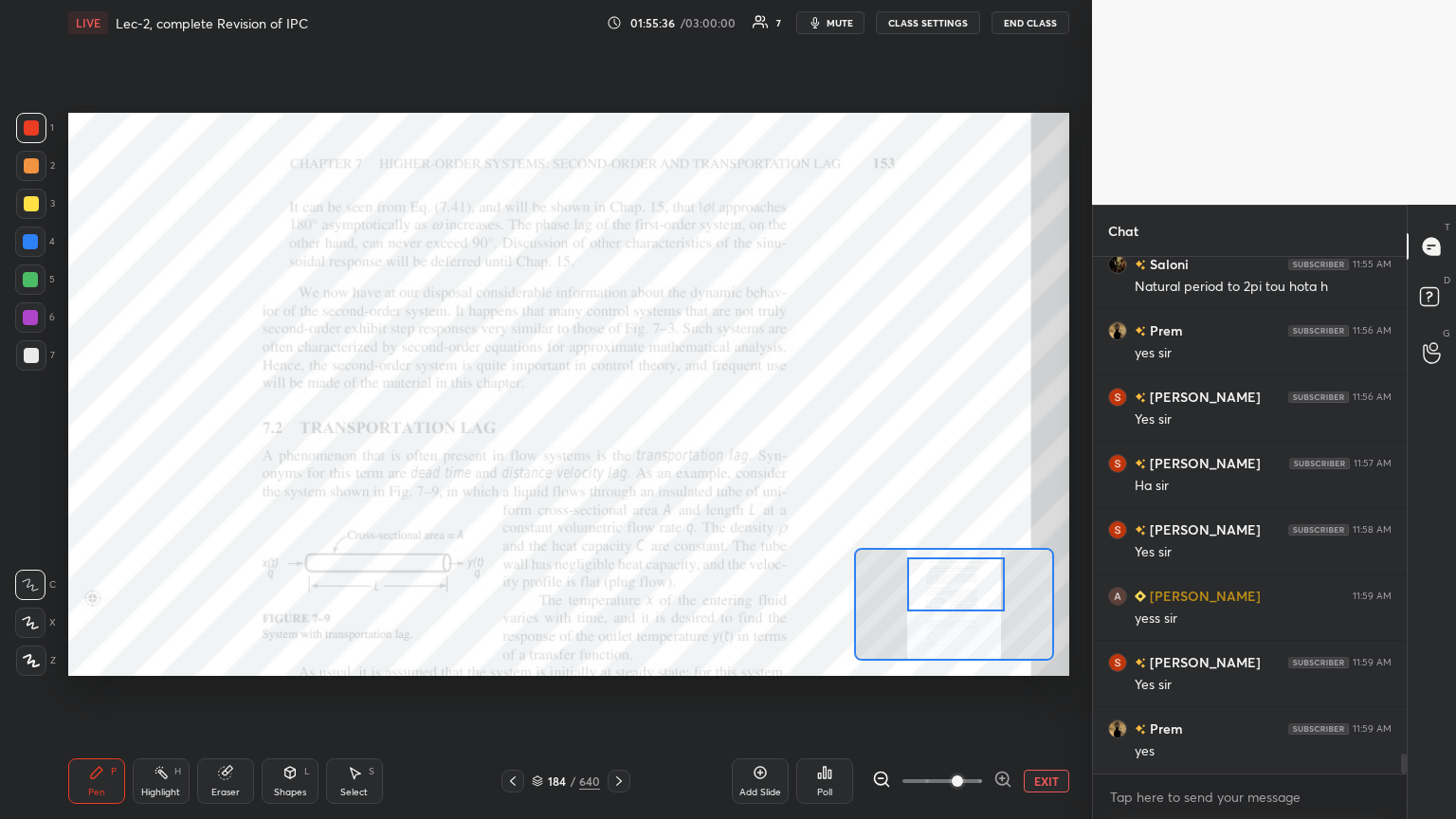 scroll, scrollTop: 12778, scrollLeft: 0, axis: vertical 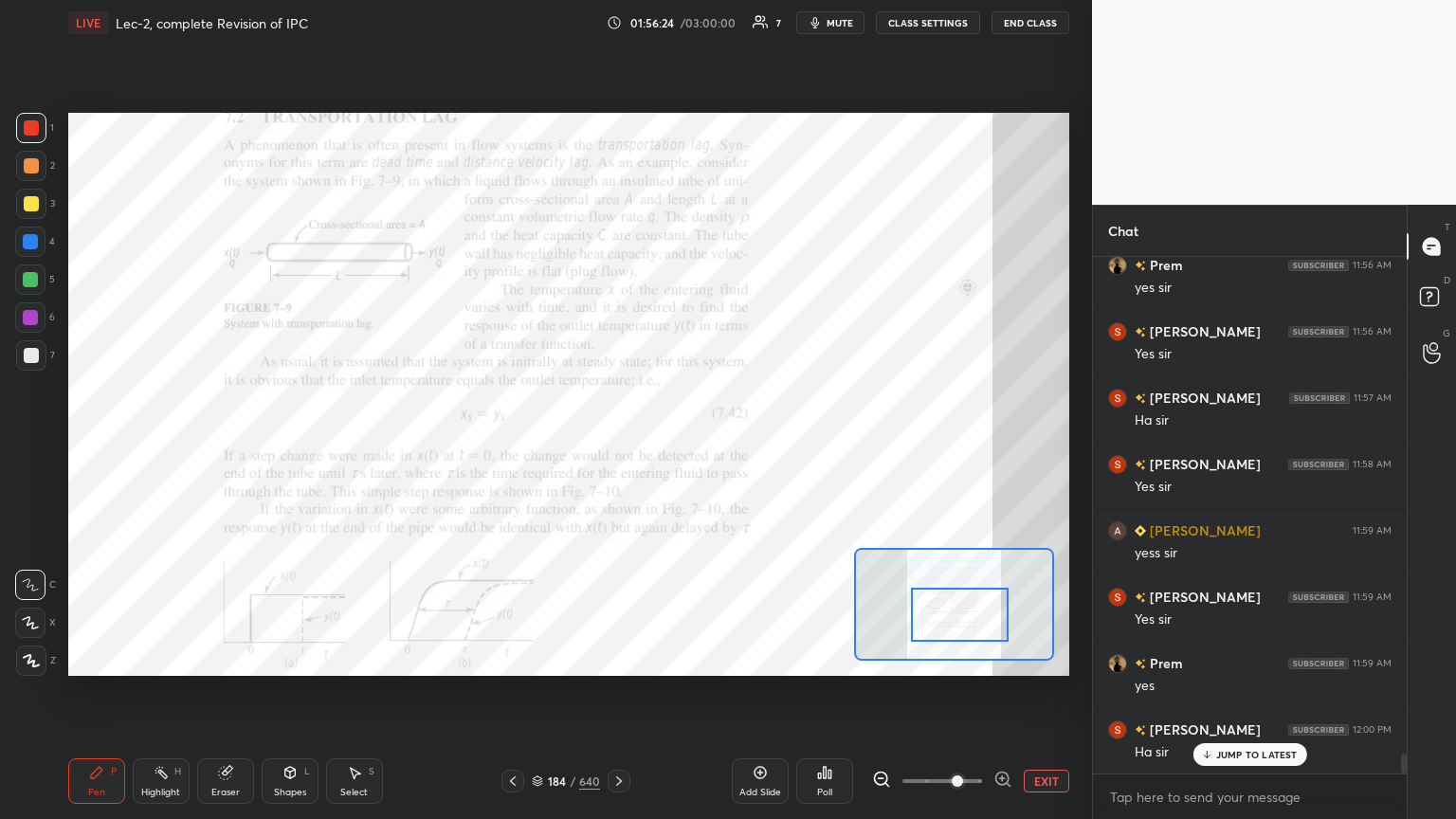 drag, startPoint x: 978, startPoint y: 585, endPoint x: 977, endPoint y: 614, distance: 29.017236 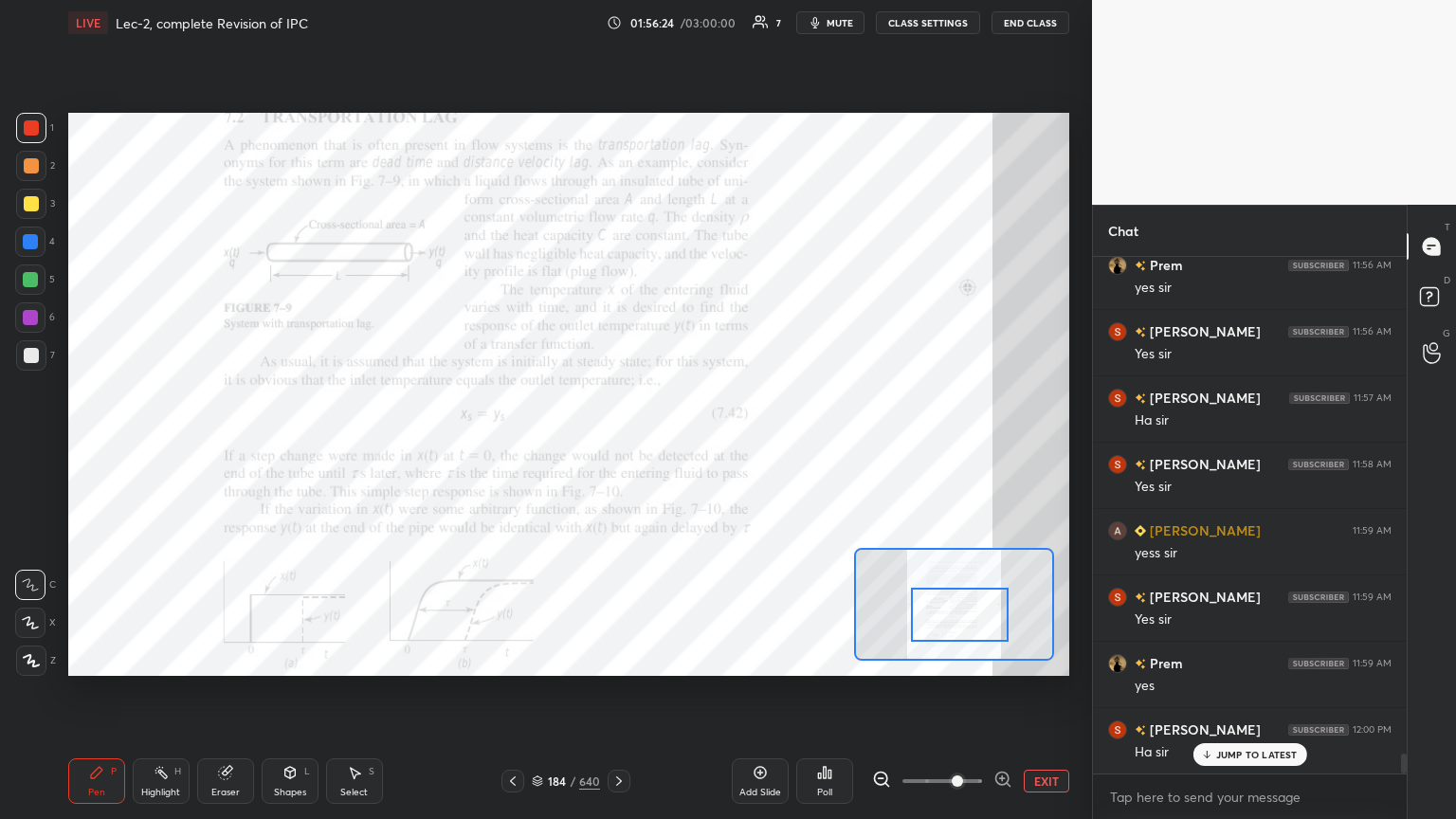 click at bounding box center [960, 614] 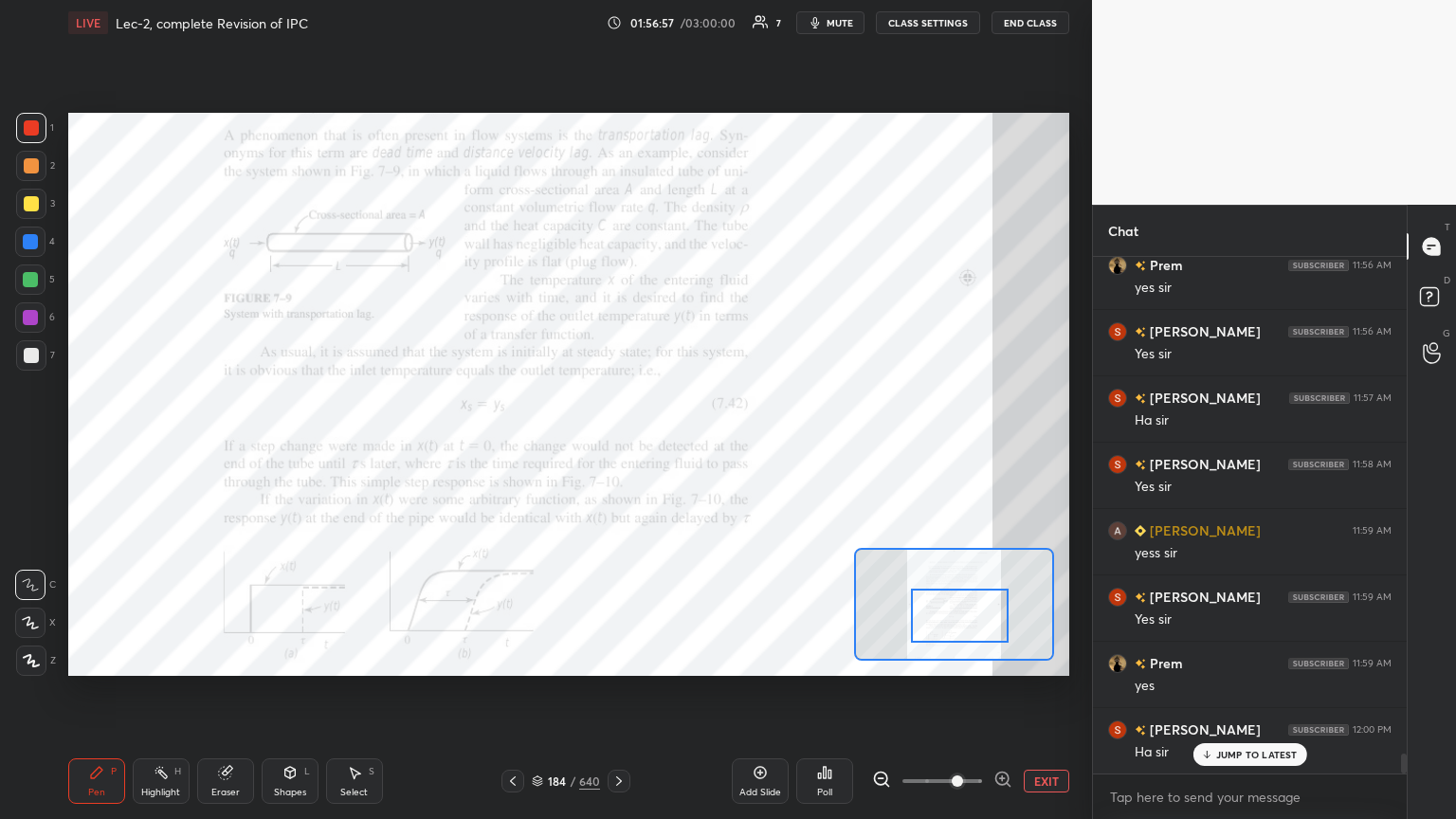 click 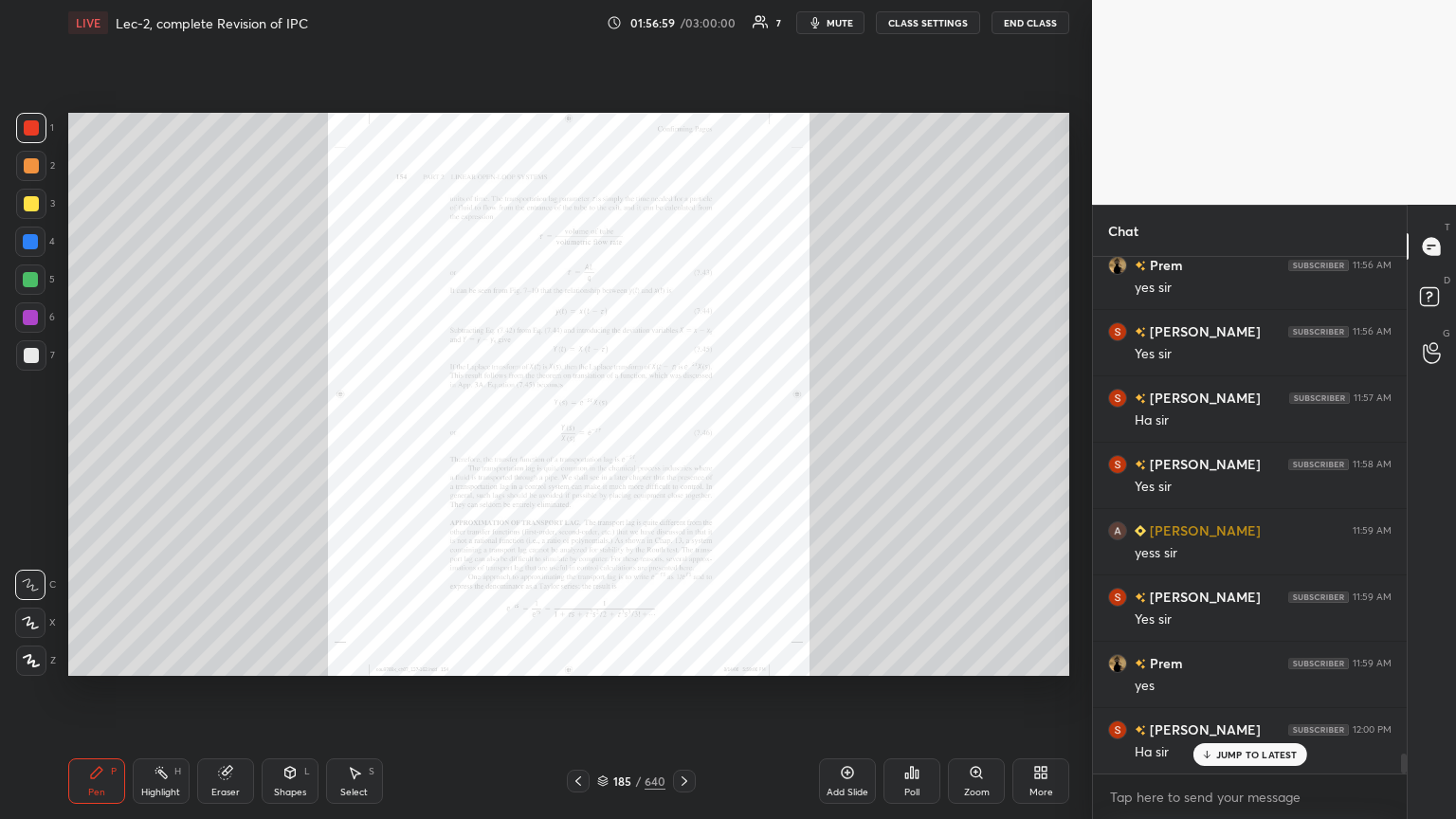 click on "Zoom" at bounding box center [976, 792] 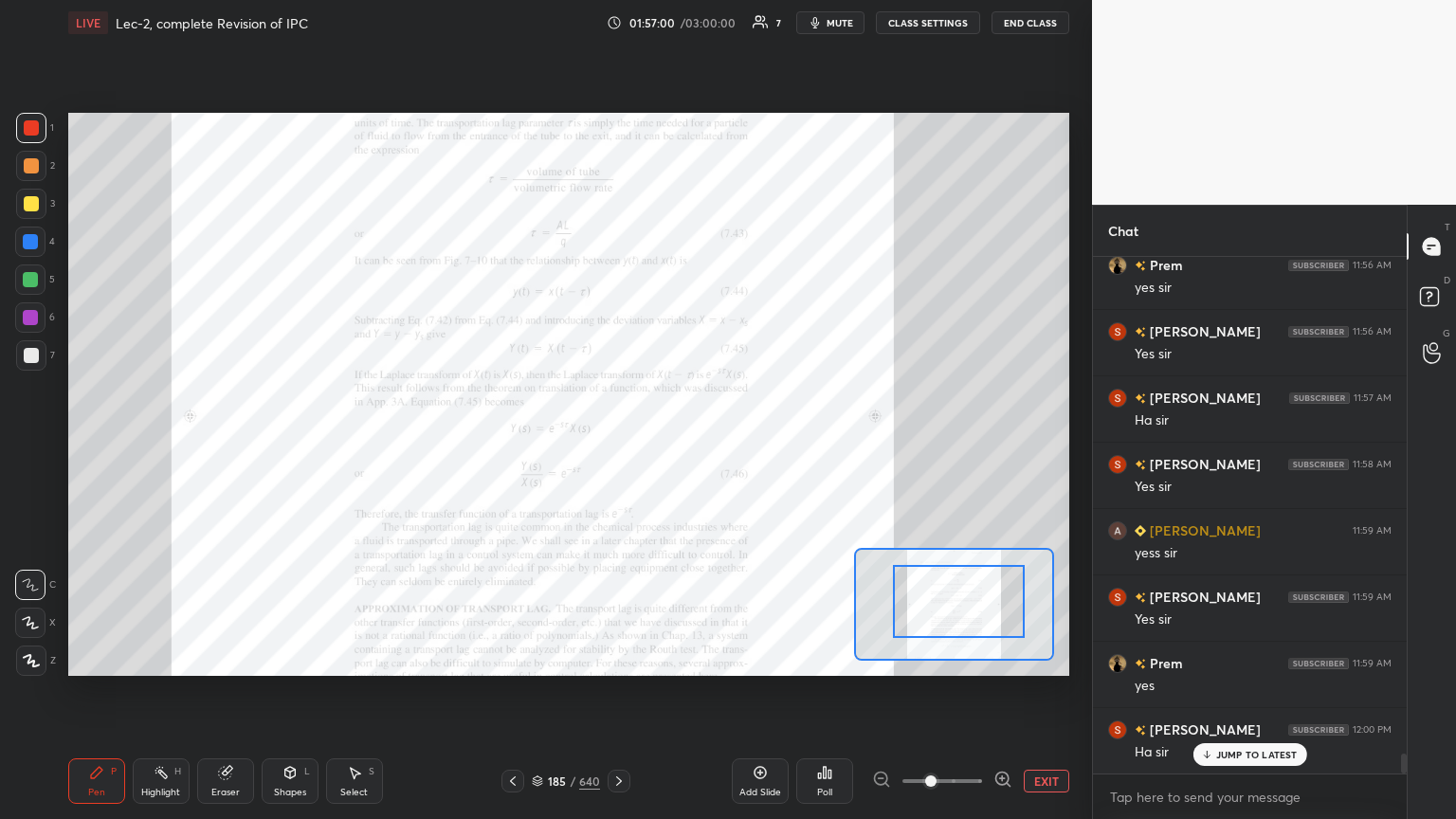 drag, startPoint x: 960, startPoint y: 615, endPoint x: 977, endPoint y: 608, distance: 18.384776 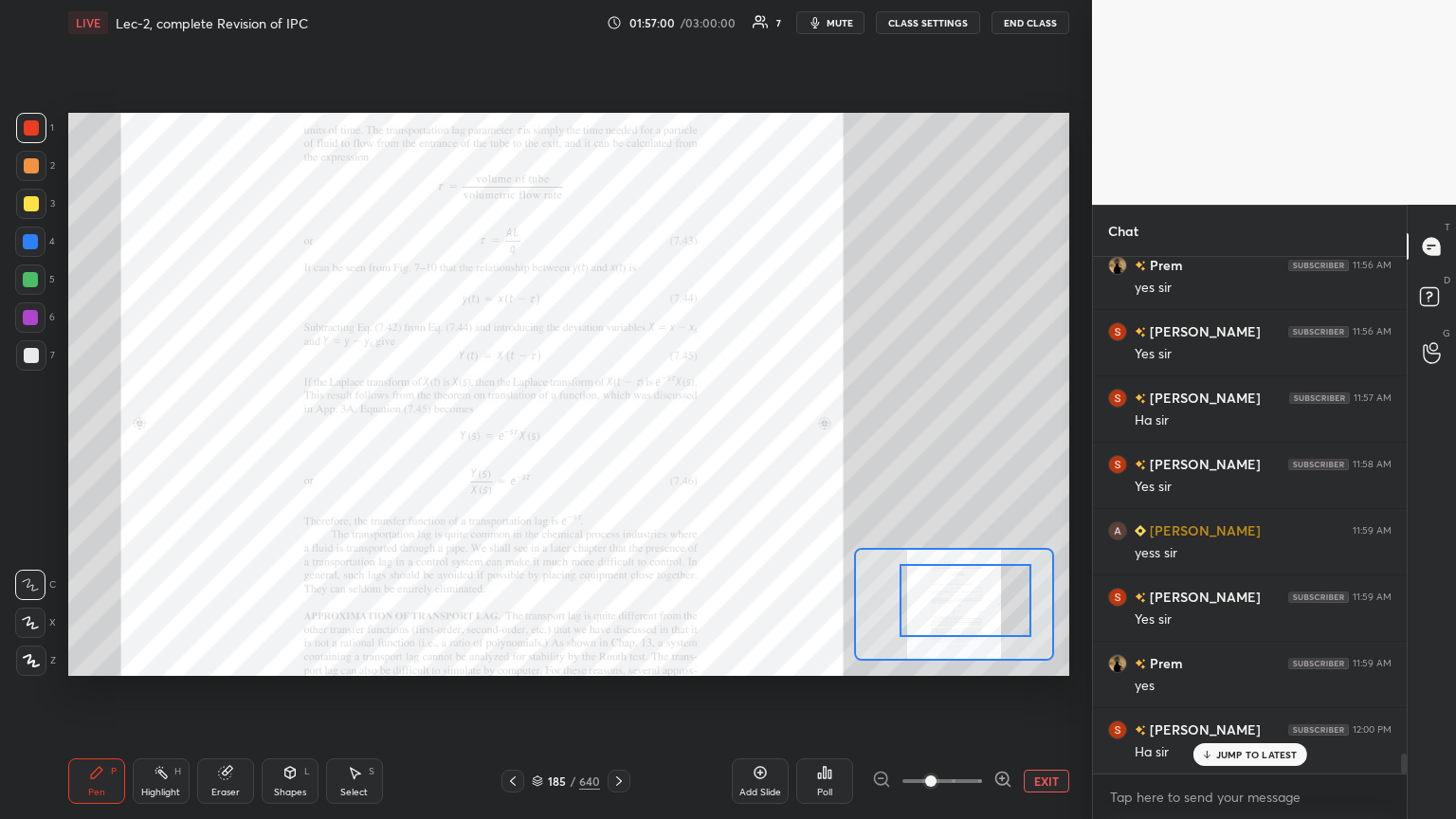 click at bounding box center (965, 600) 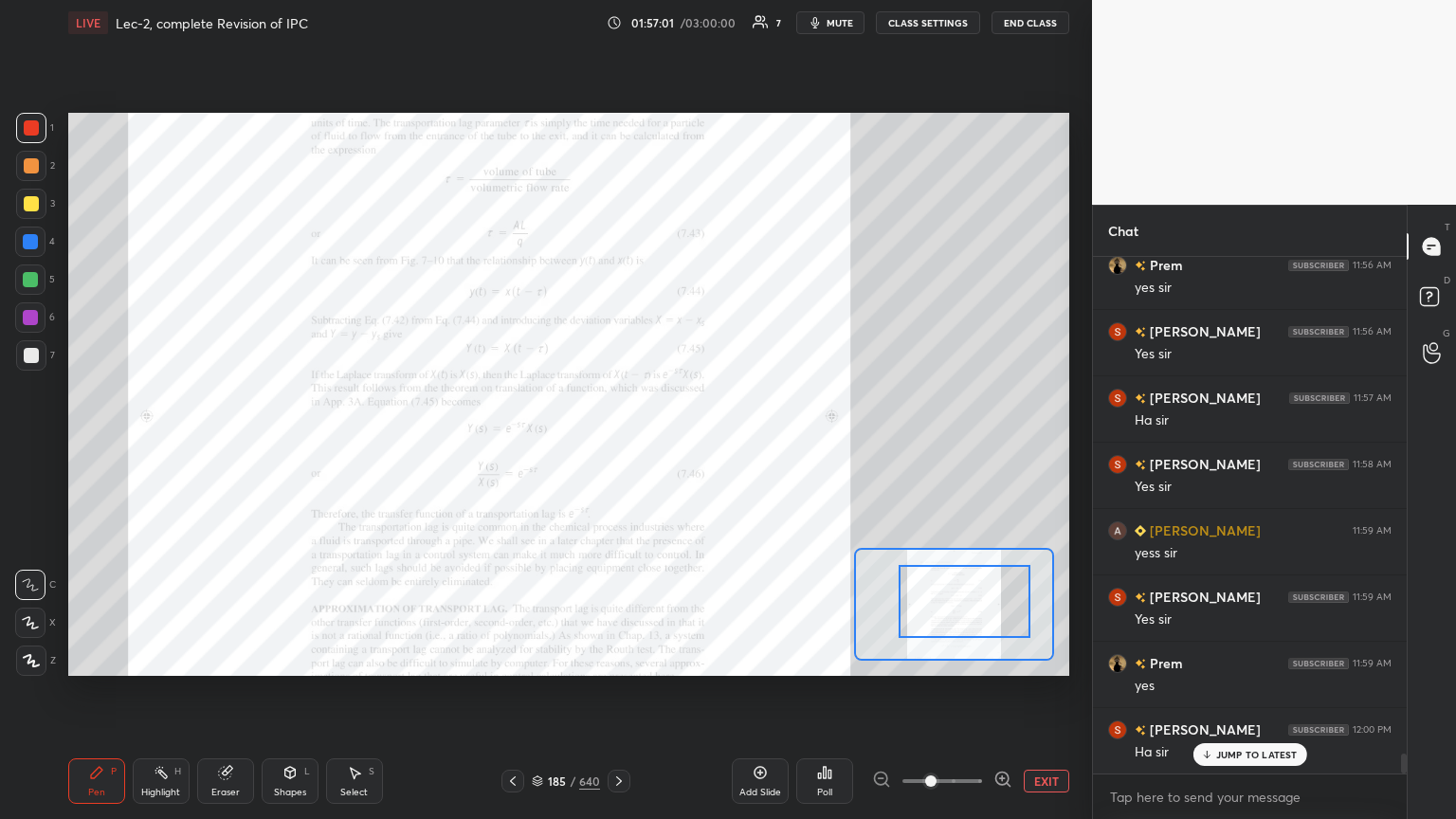 click on "Shapes L" at bounding box center [290, 781] 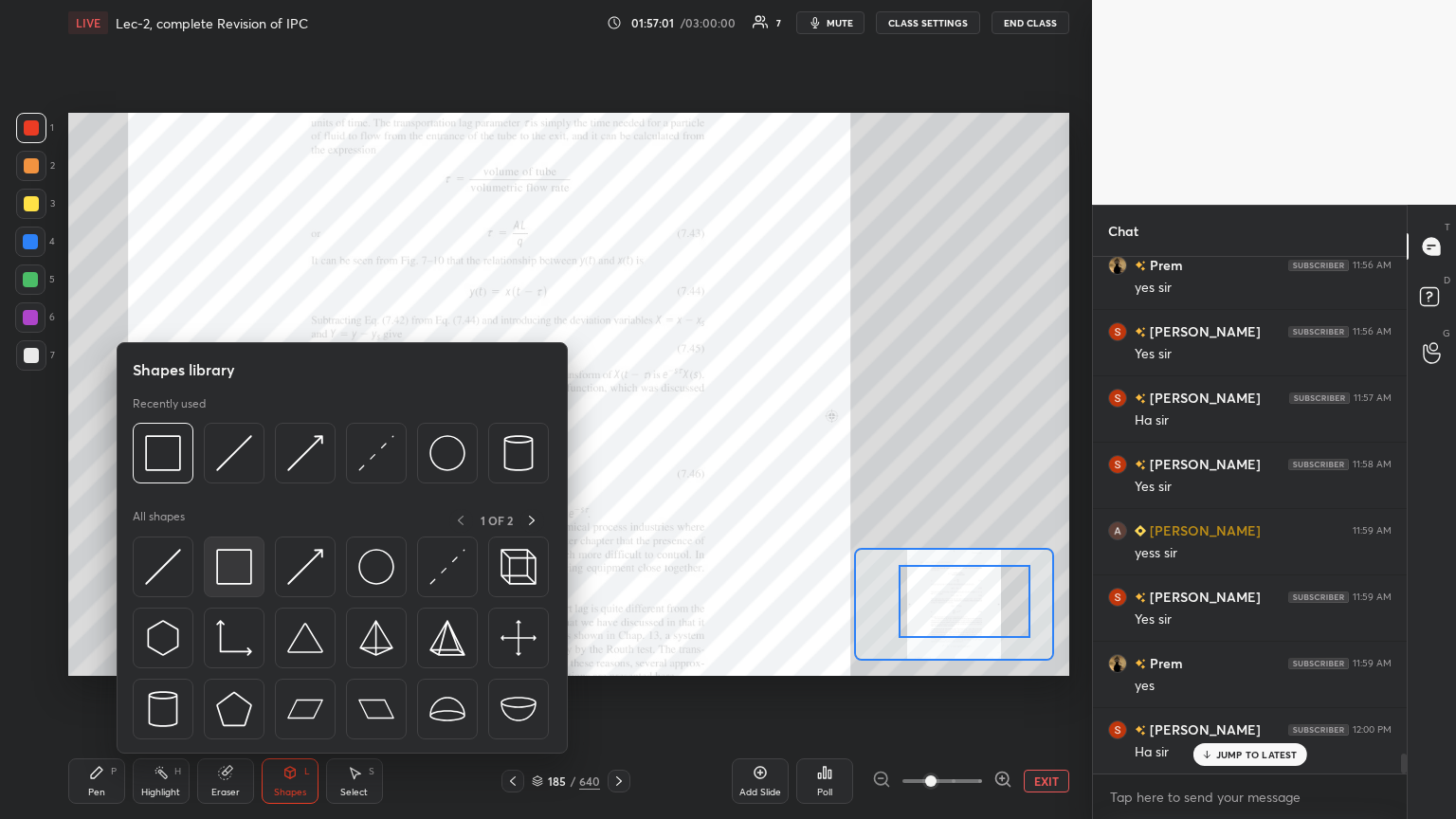 click at bounding box center [234, 567] 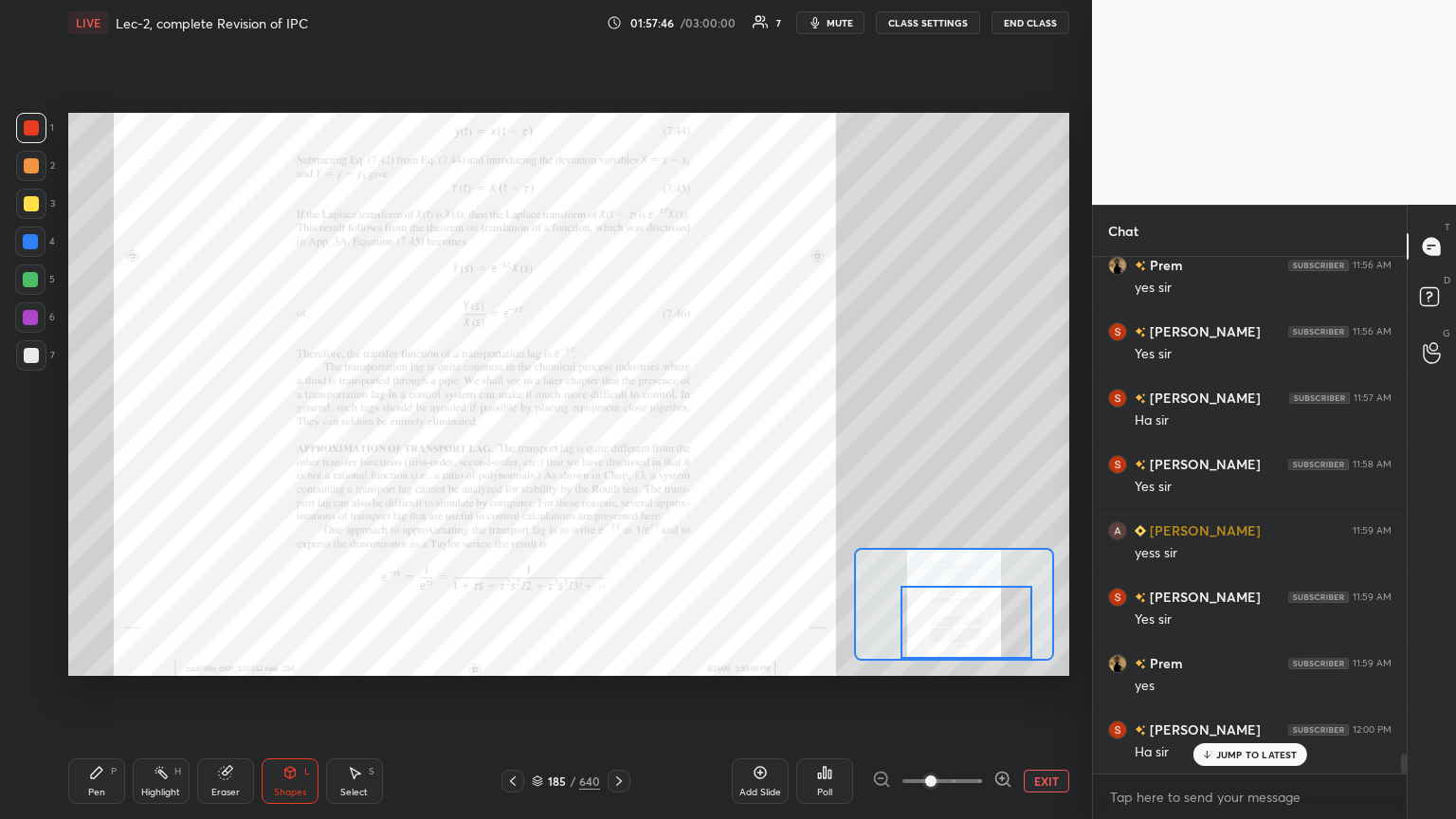 drag, startPoint x: 1001, startPoint y: 603, endPoint x: 1003, endPoint y: 624, distance: 21.095023 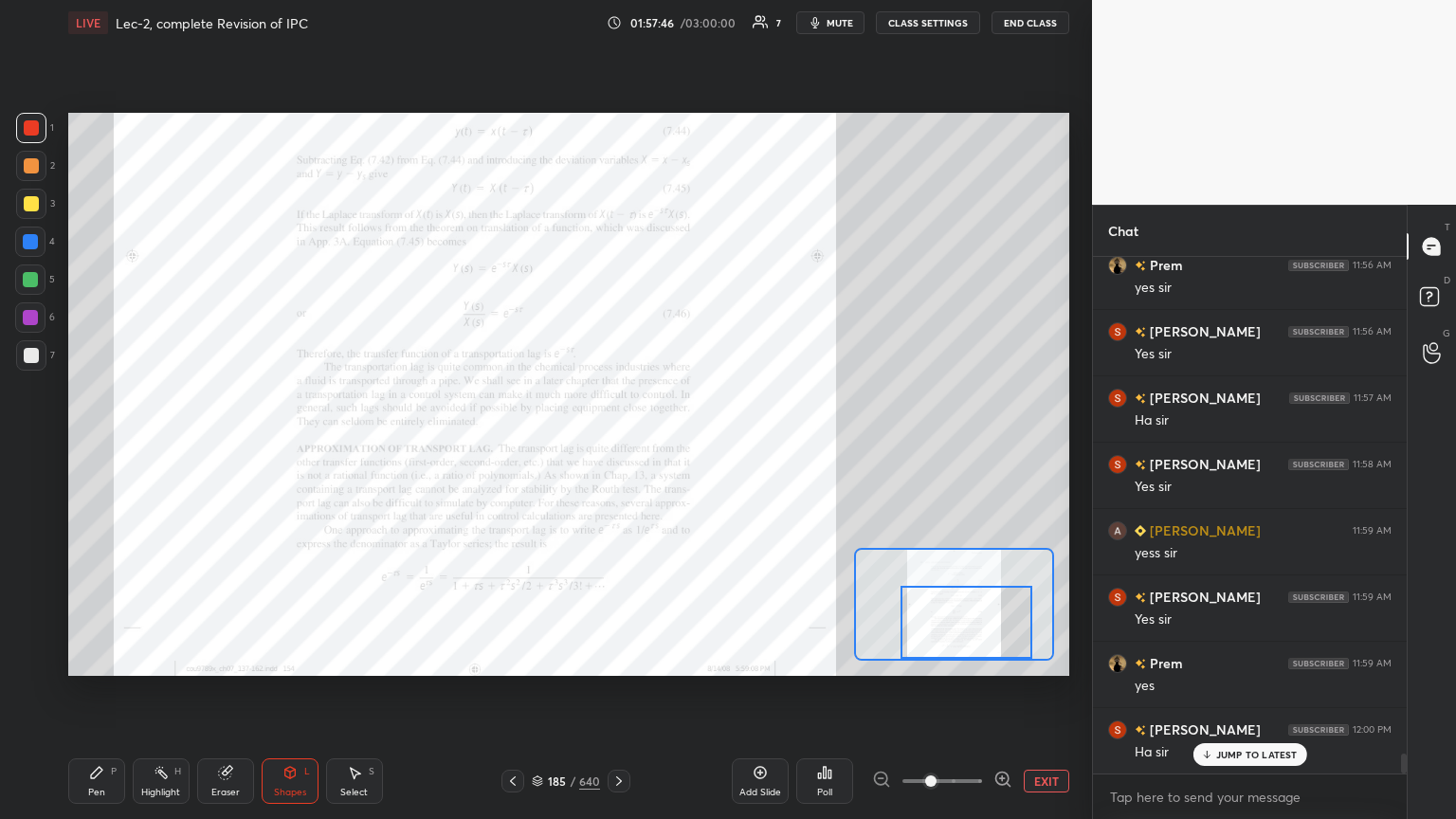 click at bounding box center (966, 622) 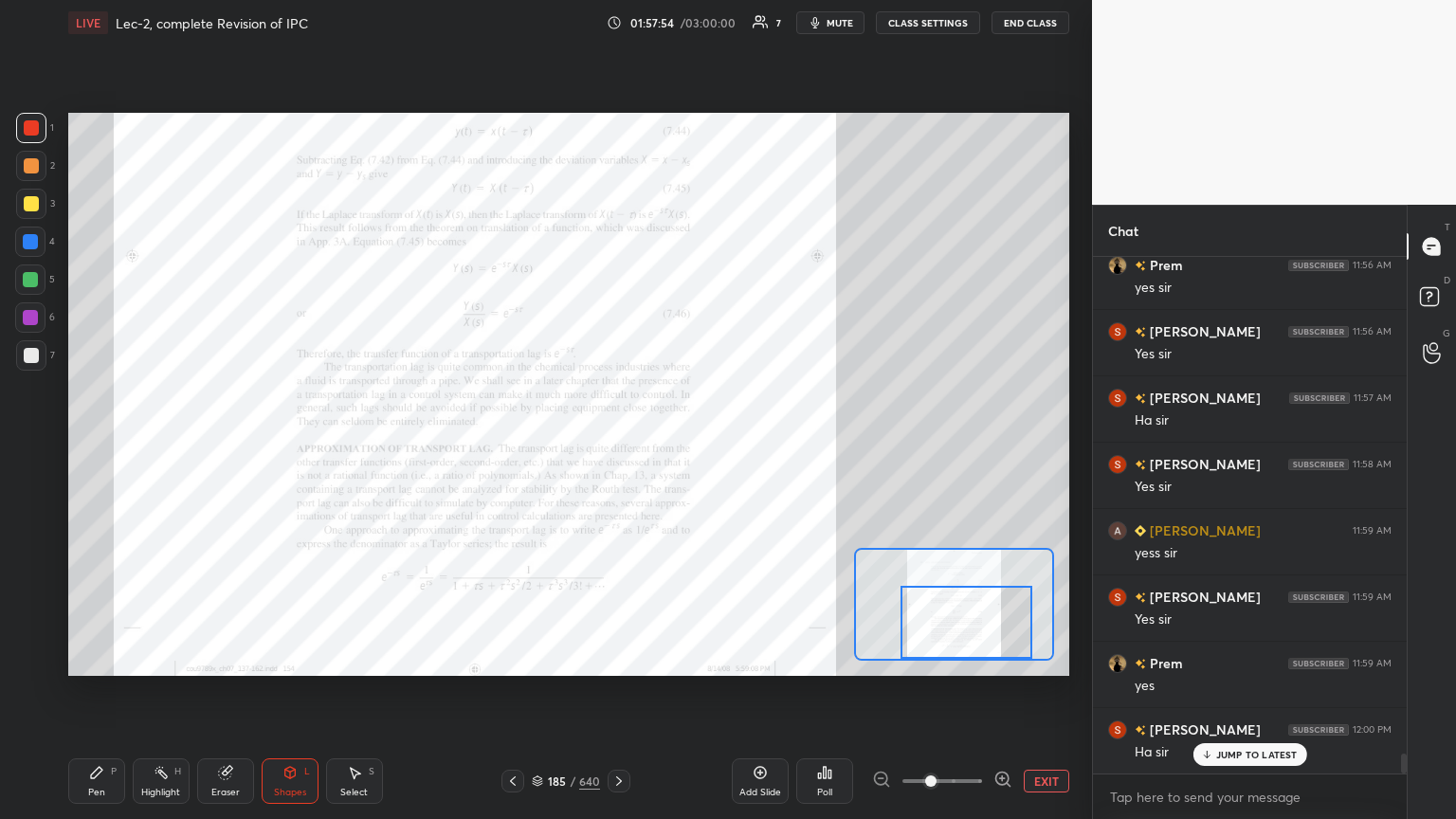 click 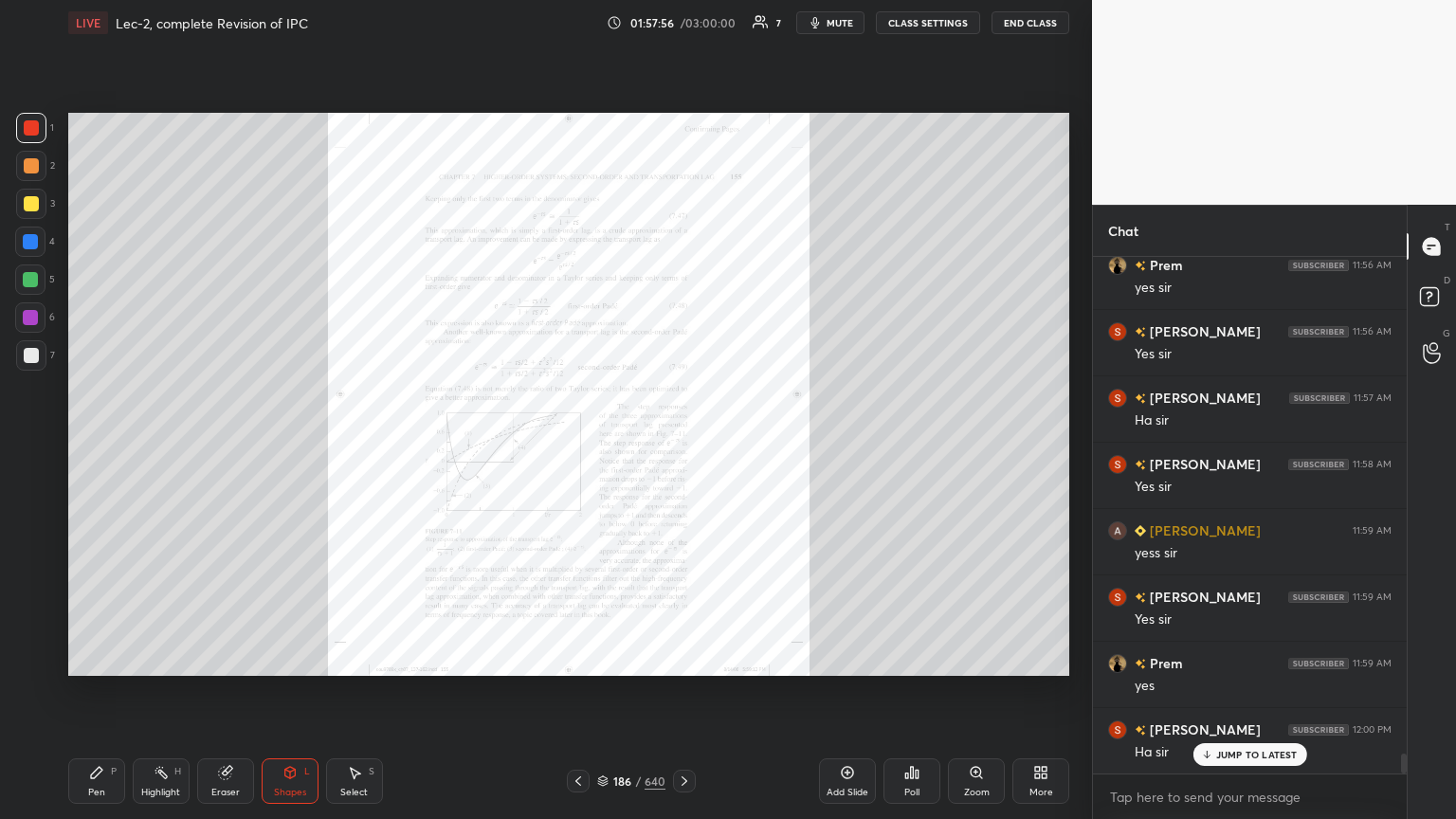 click on "Zoom" at bounding box center (976, 792) 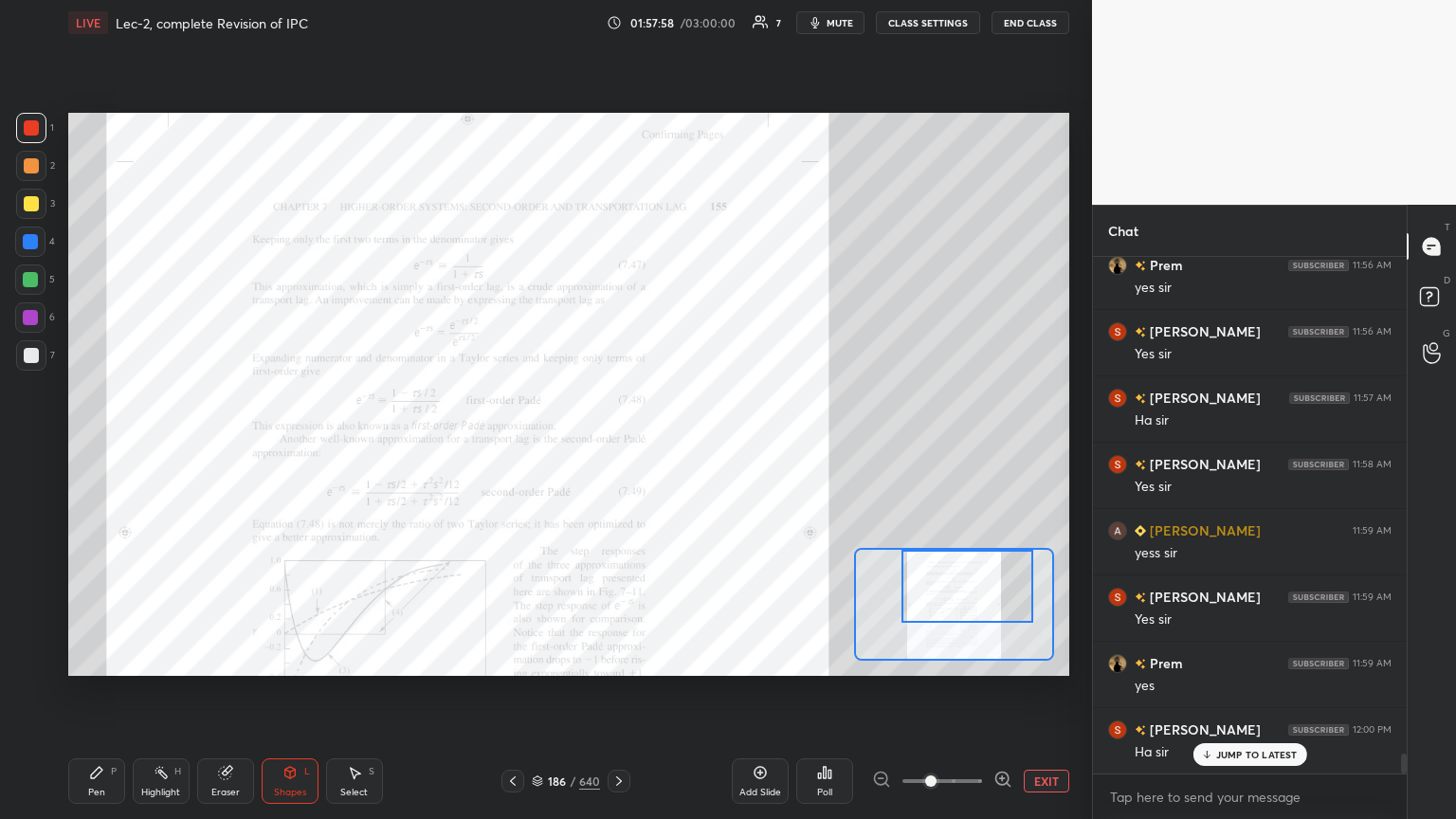 drag, startPoint x: 970, startPoint y: 618, endPoint x: 974, endPoint y: 596, distance: 22.36068 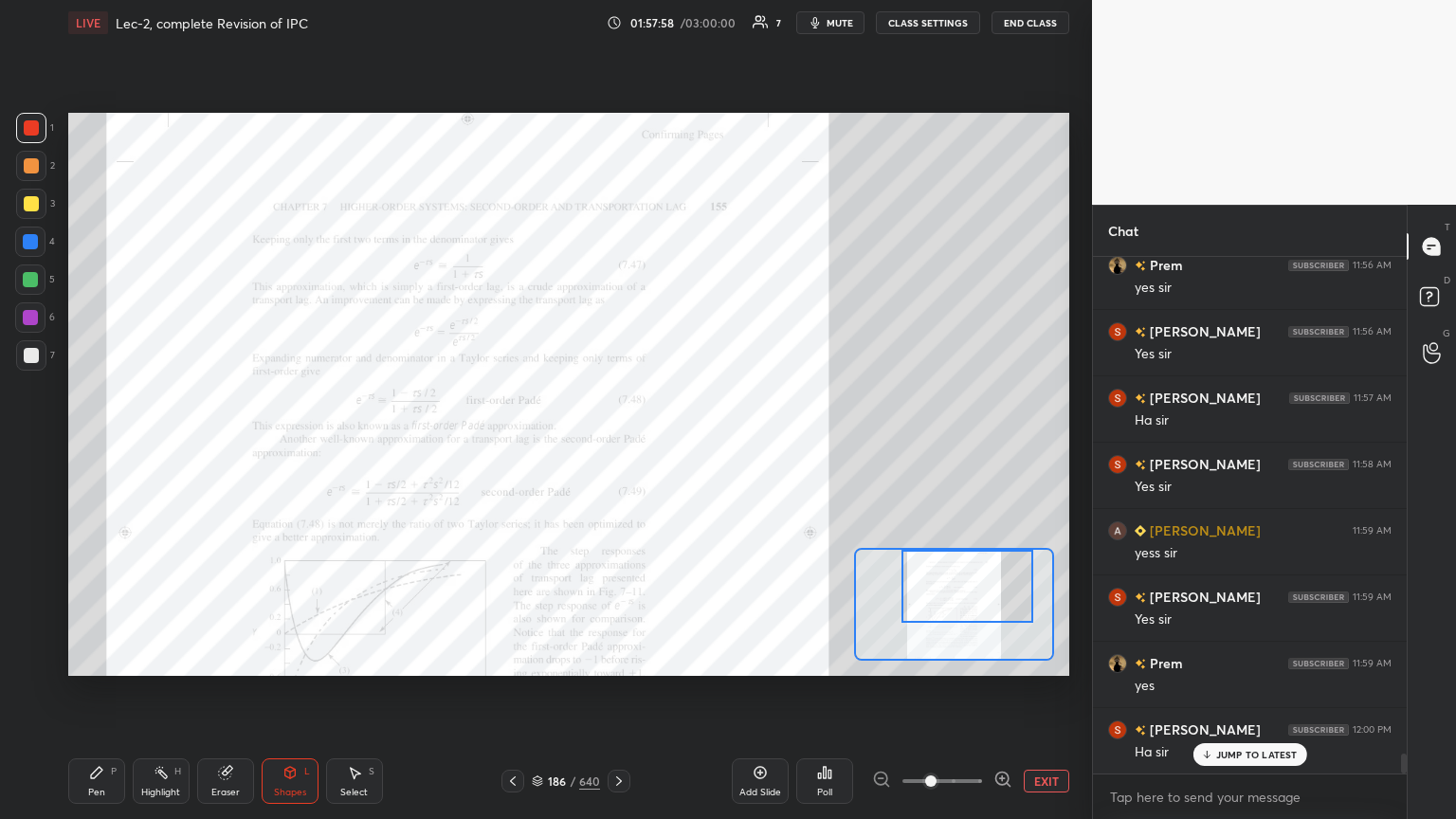 click at bounding box center (967, 586) 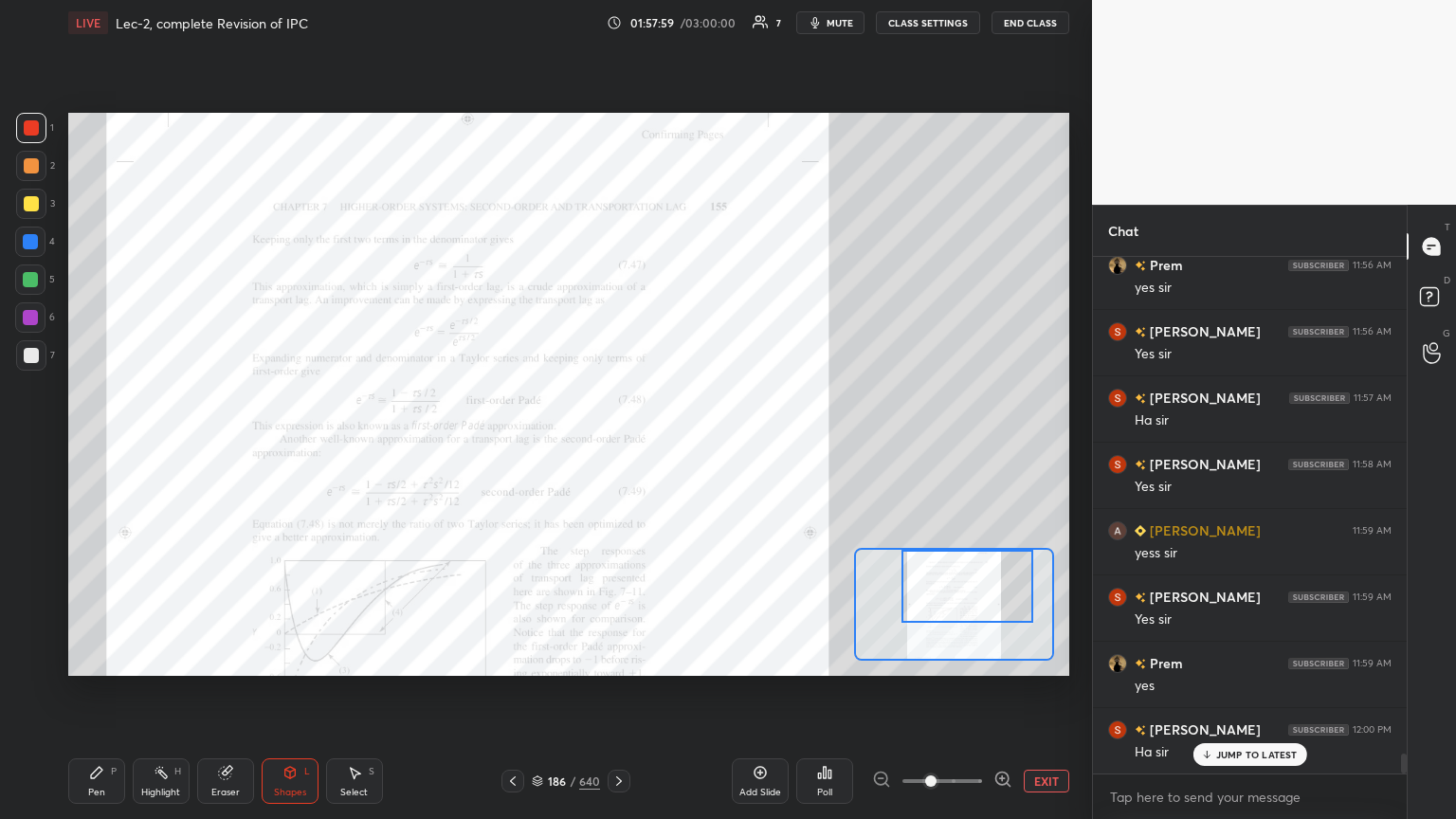 click 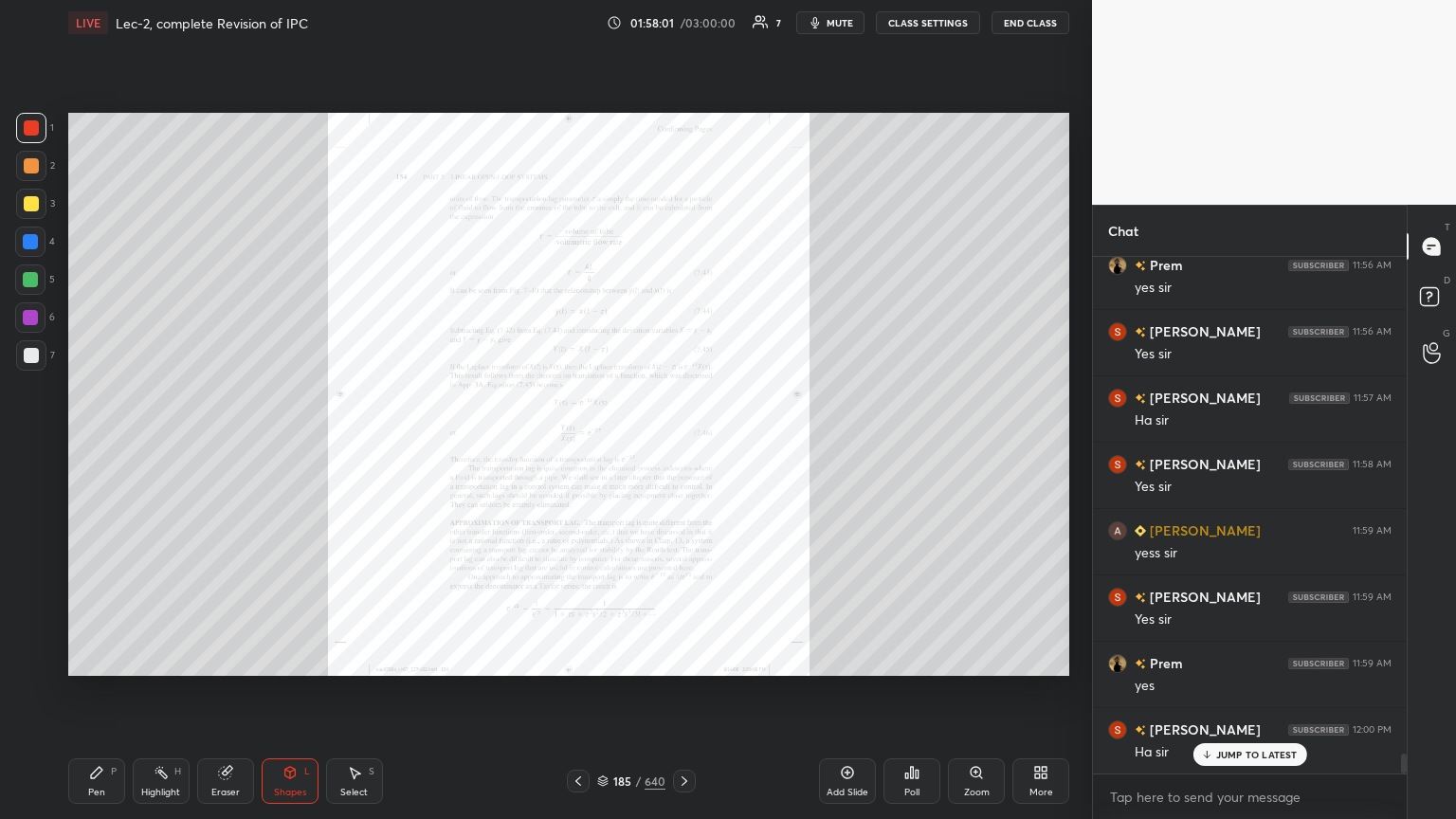 click on "Zoom" at bounding box center [976, 792] 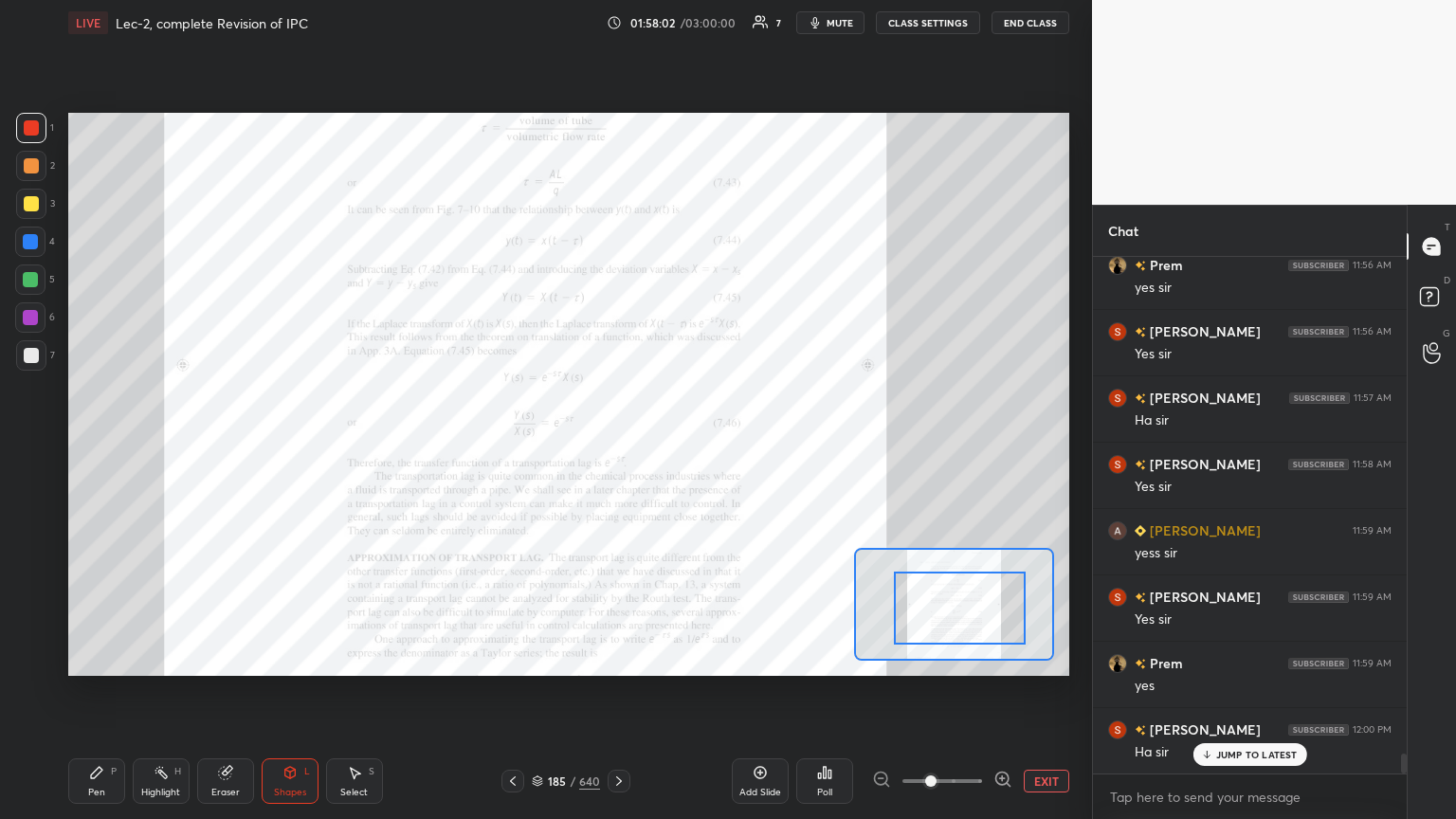 drag, startPoint x: 938, startPoint y: 617, endPoint x: 968, endPoint y: 618, distance: 30.016662 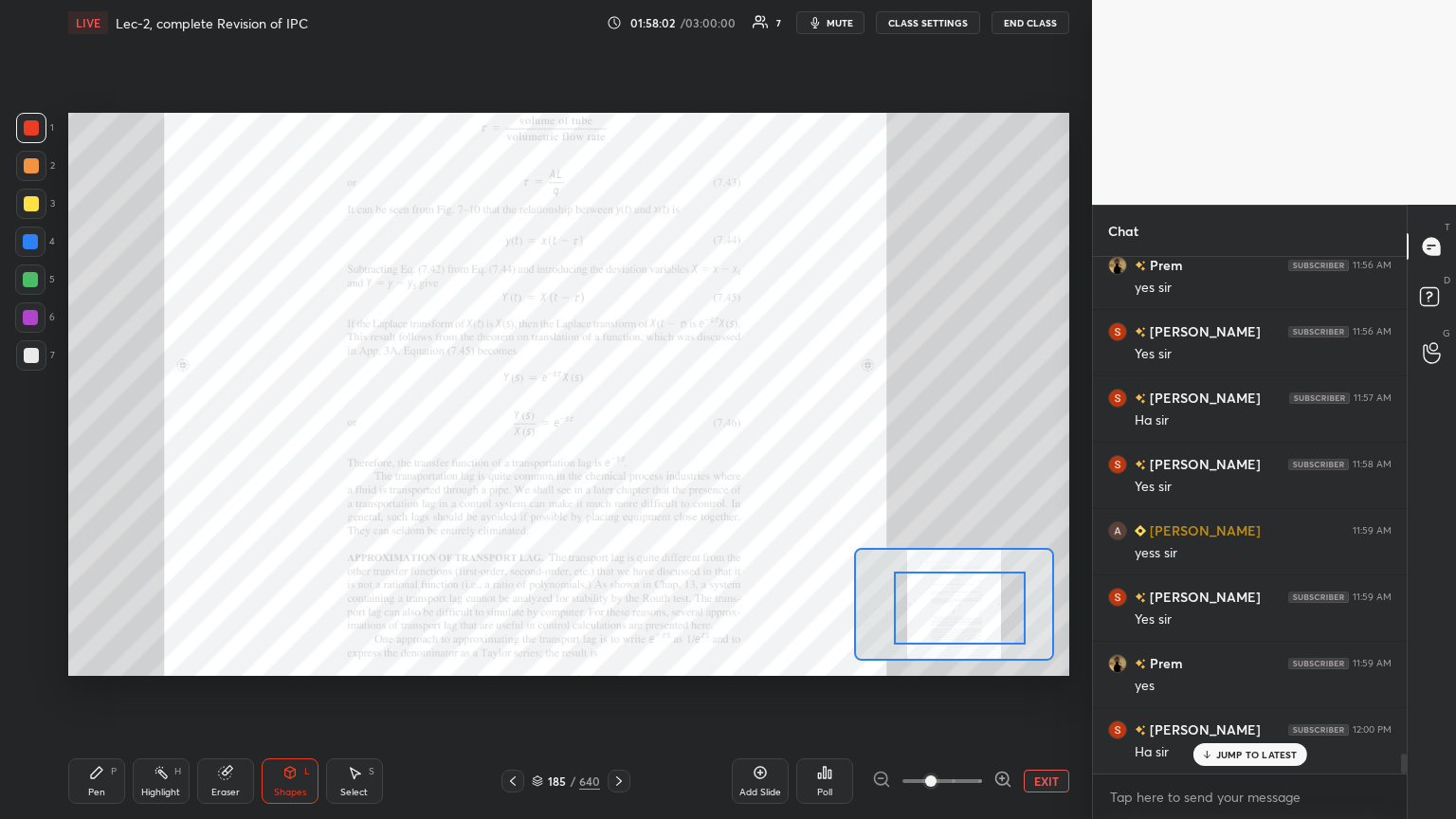 click at bounding box center [959, 608] 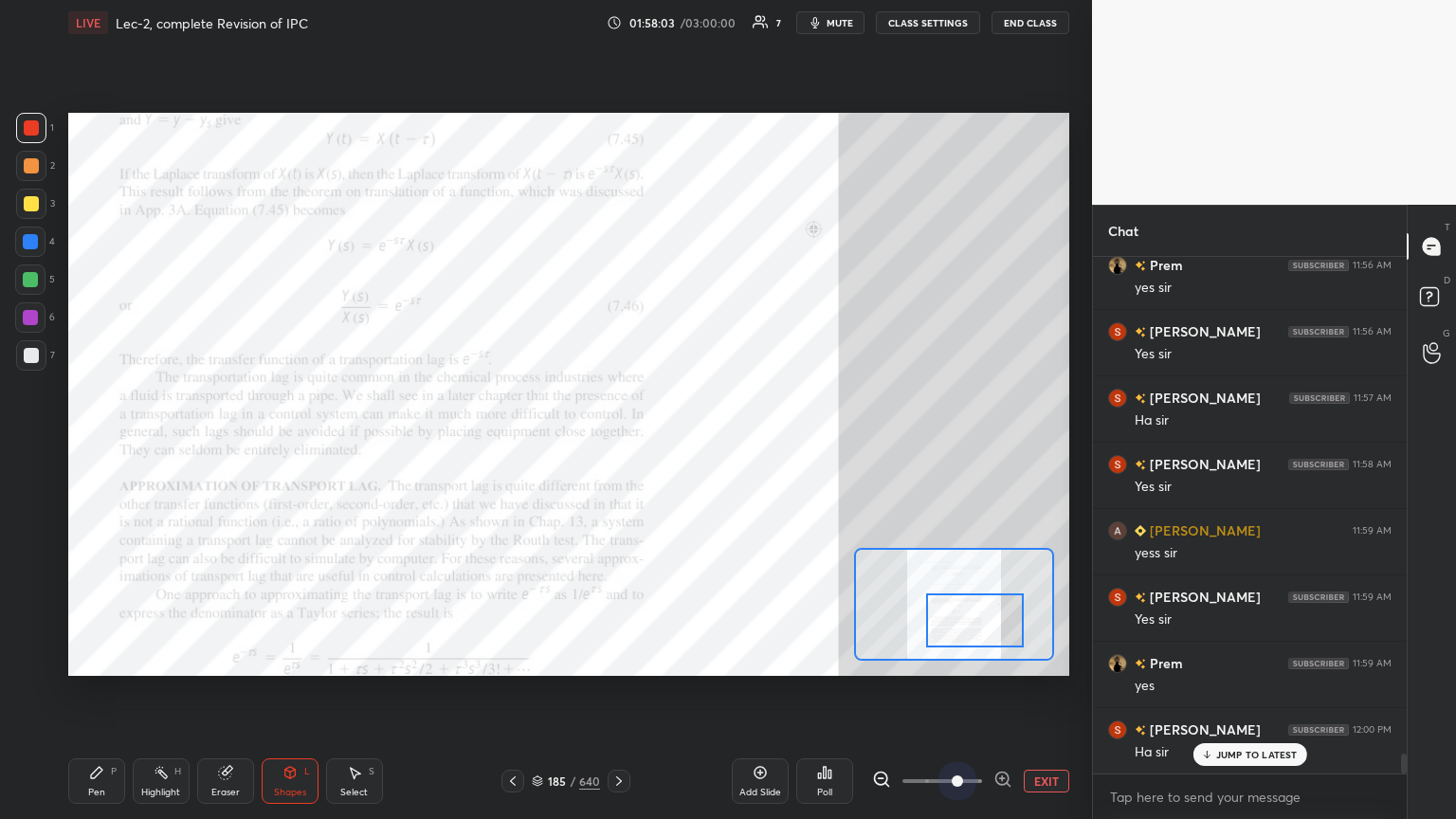 drag, startPoint x: 955, startPoint y: 777, endPoint x: 981, endPoint y: 752, distance: 36.0694 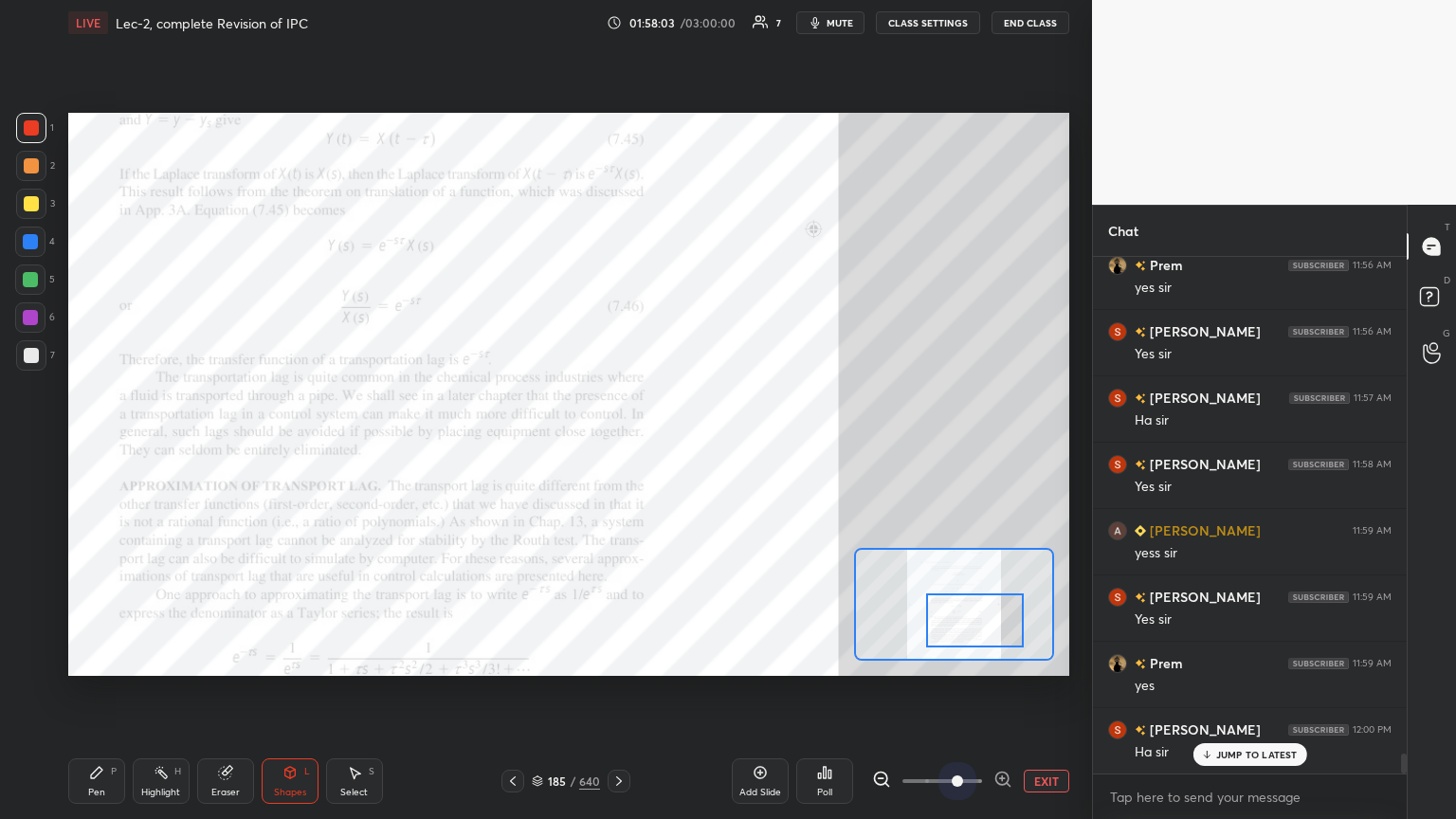 click at bounding box center (957, 781) 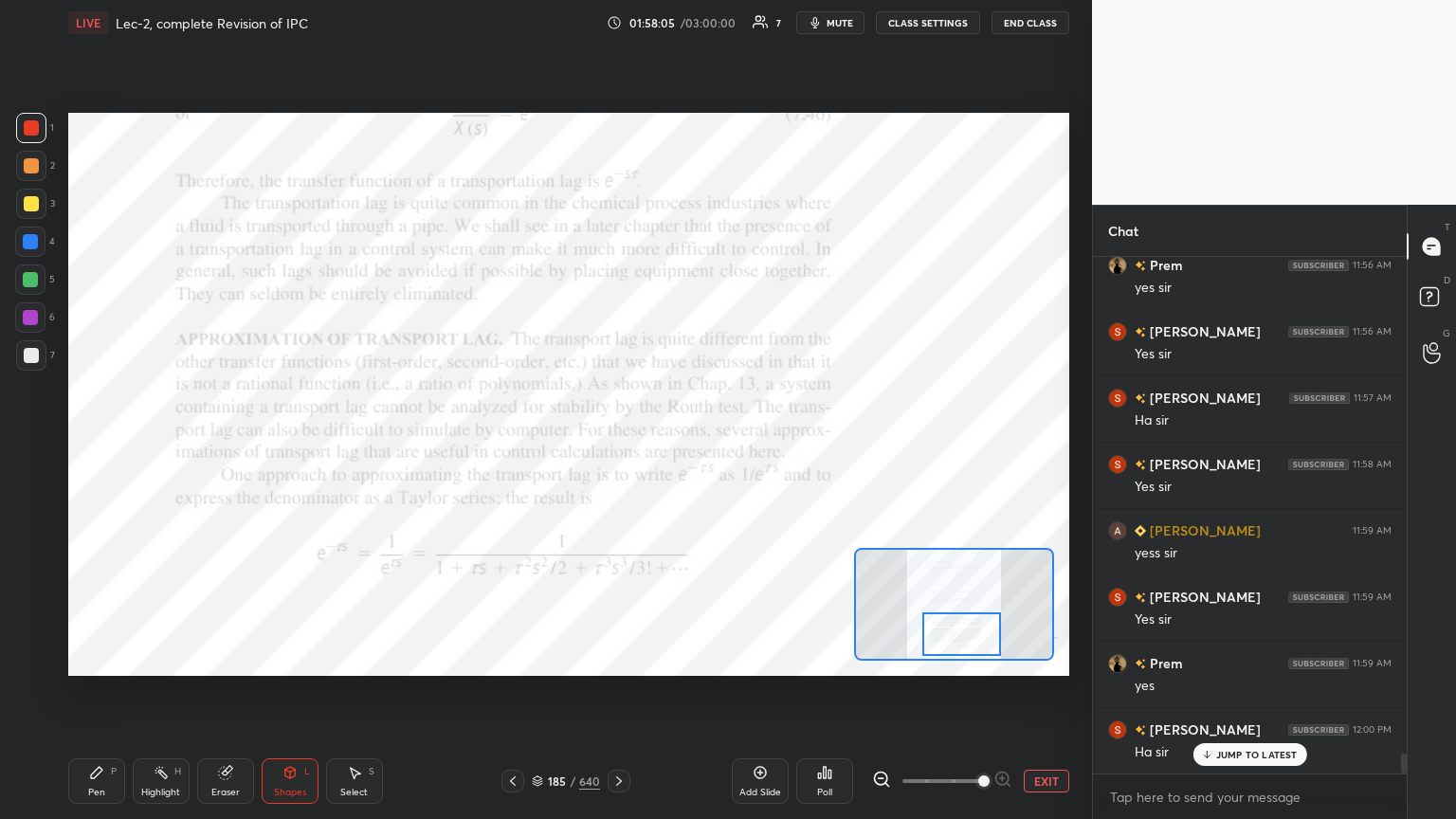 drag, startPoint x: 985, startPoint y: 613, endPoint x: 970, endPoint y: 628, distance: 21.213203 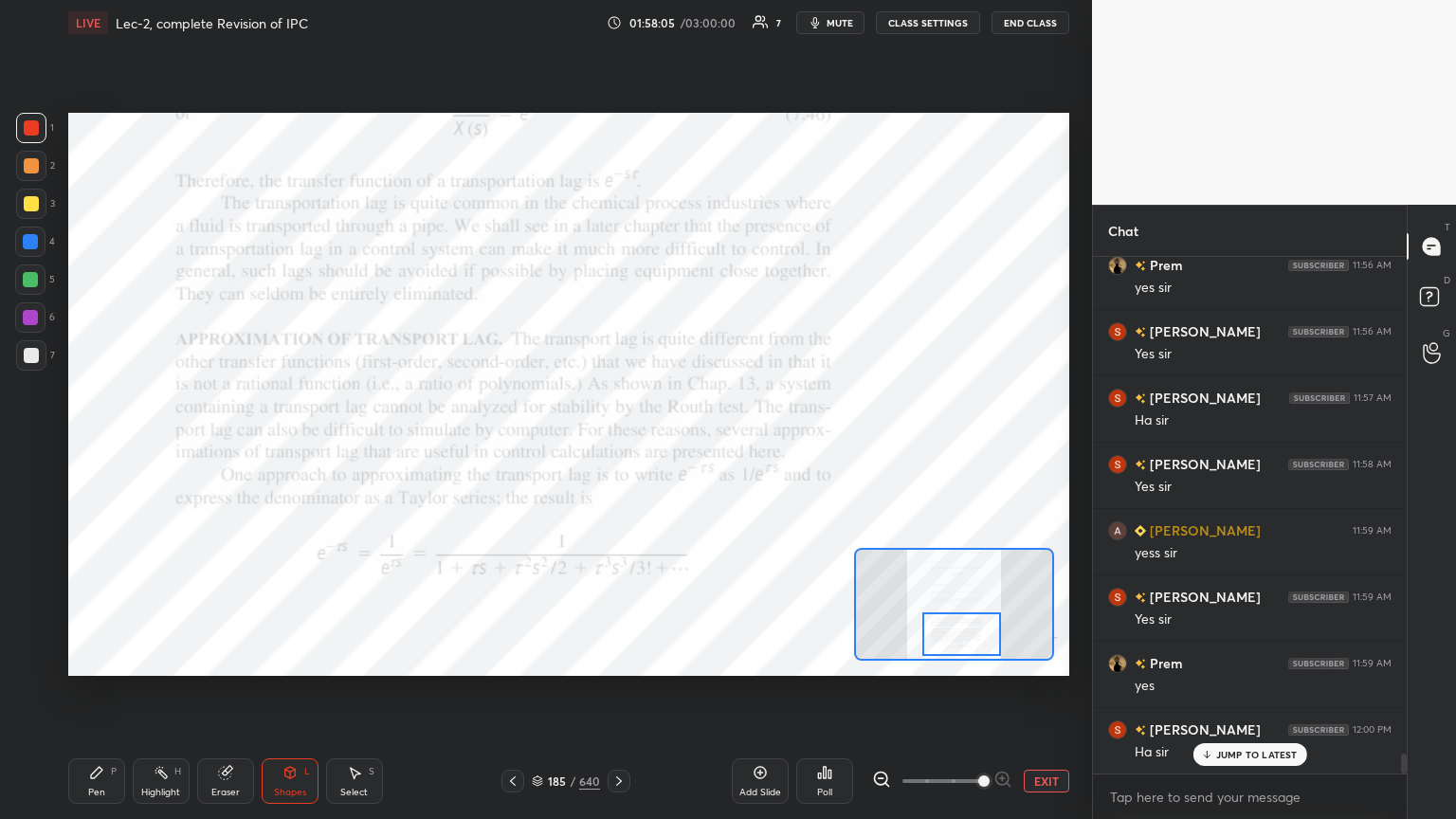 click at bounding box center (961, 634) 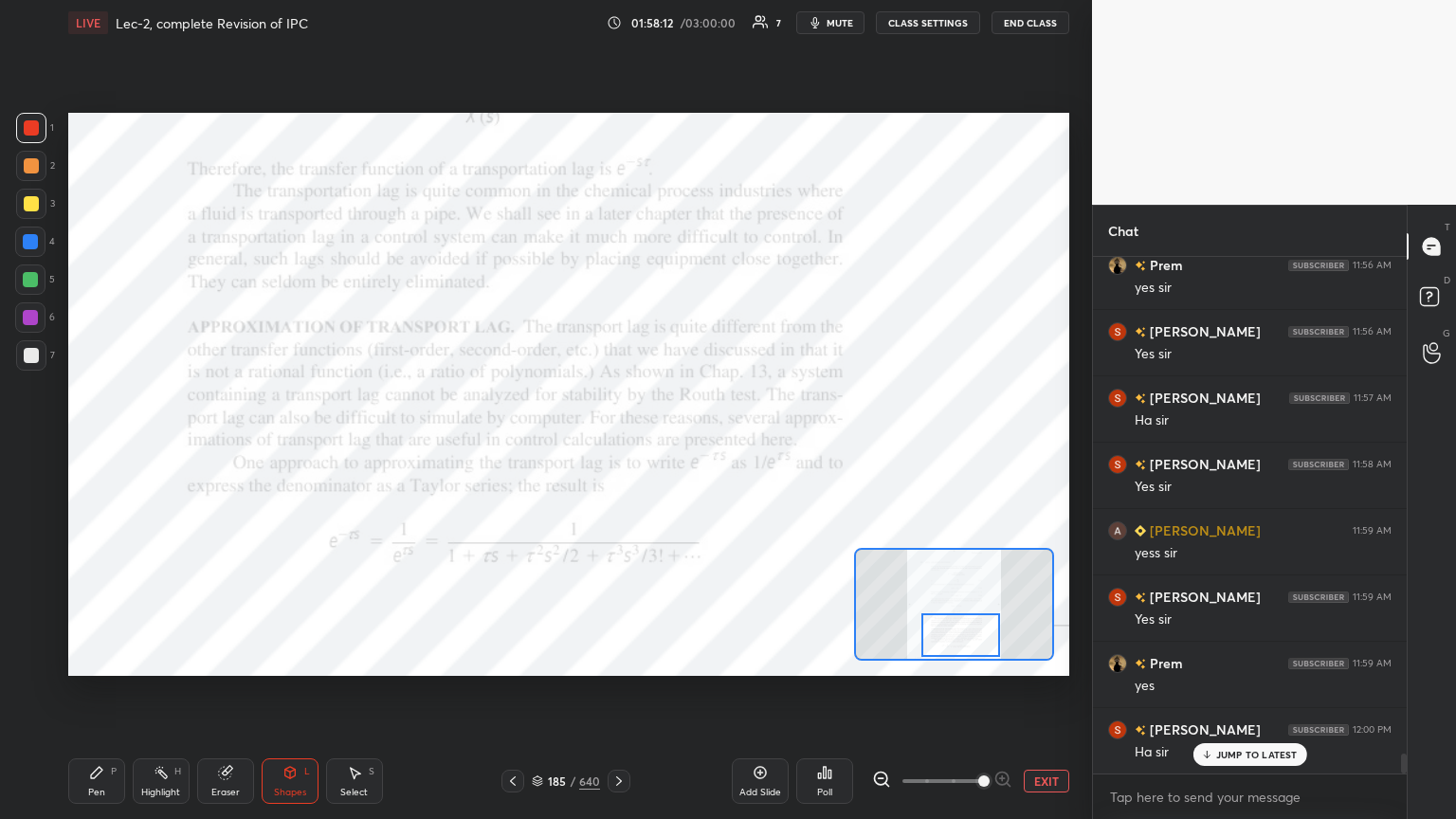 drag, startPoint x: 106, startPoint y: 781, endPoint x: 113, endPoint y: 773, distance: 10.630146 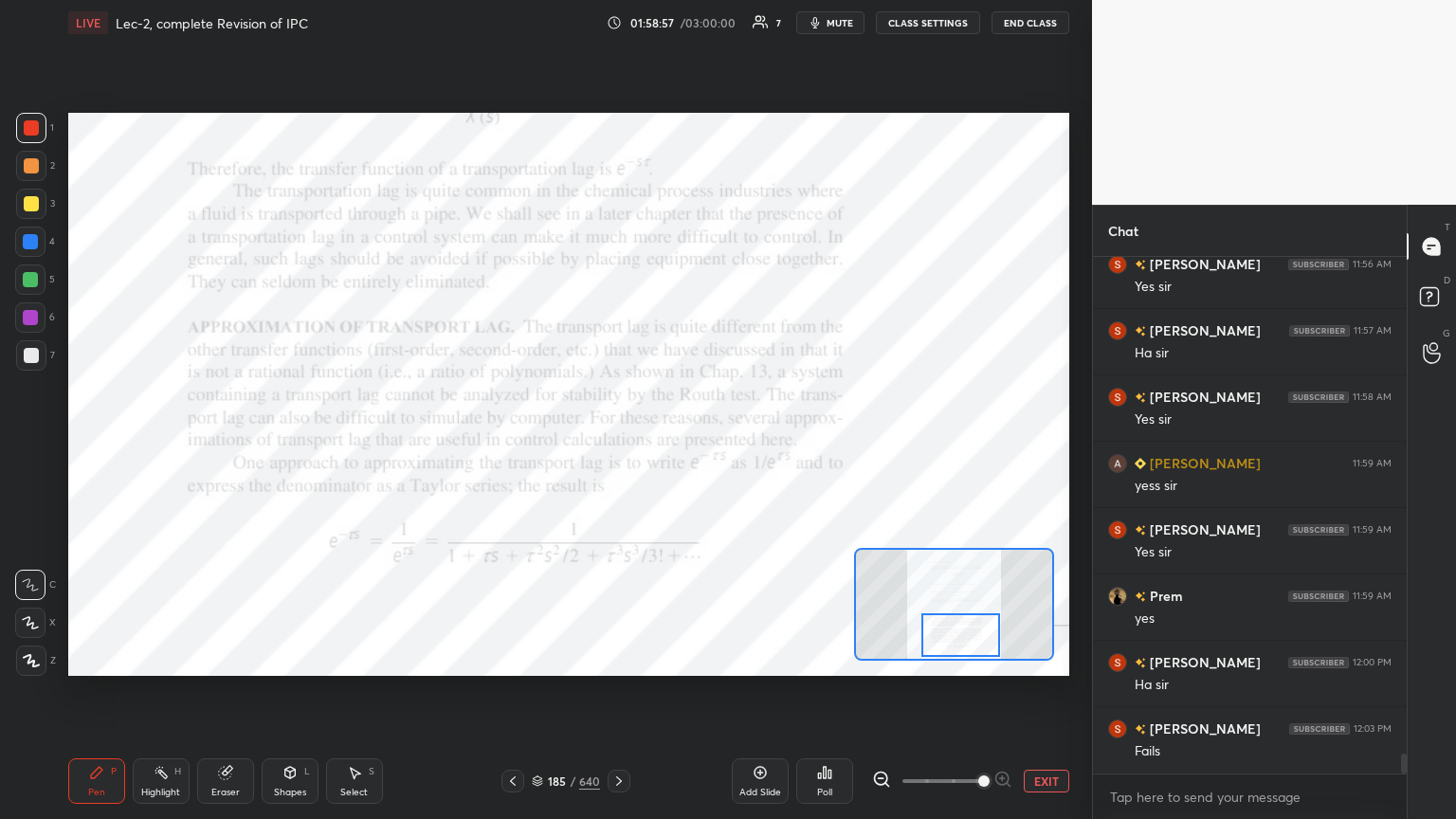scroll, scrollTop: 12864, scrollLeft: 0, axis: vertical 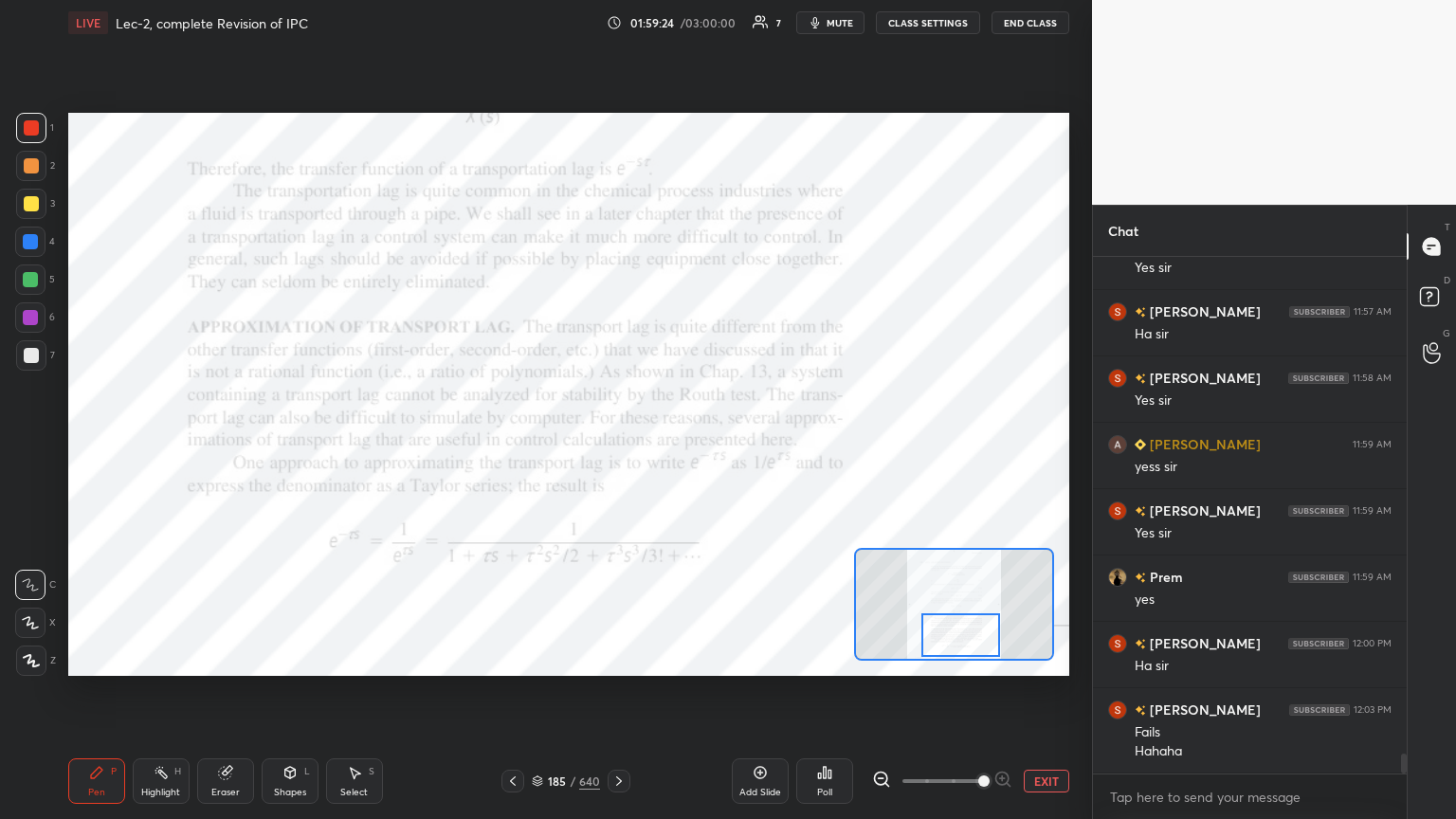 drag, startPoint x: 614, startPoint y: 776, endPoint x: 620, endPoint y: 762, distance: 15.231546 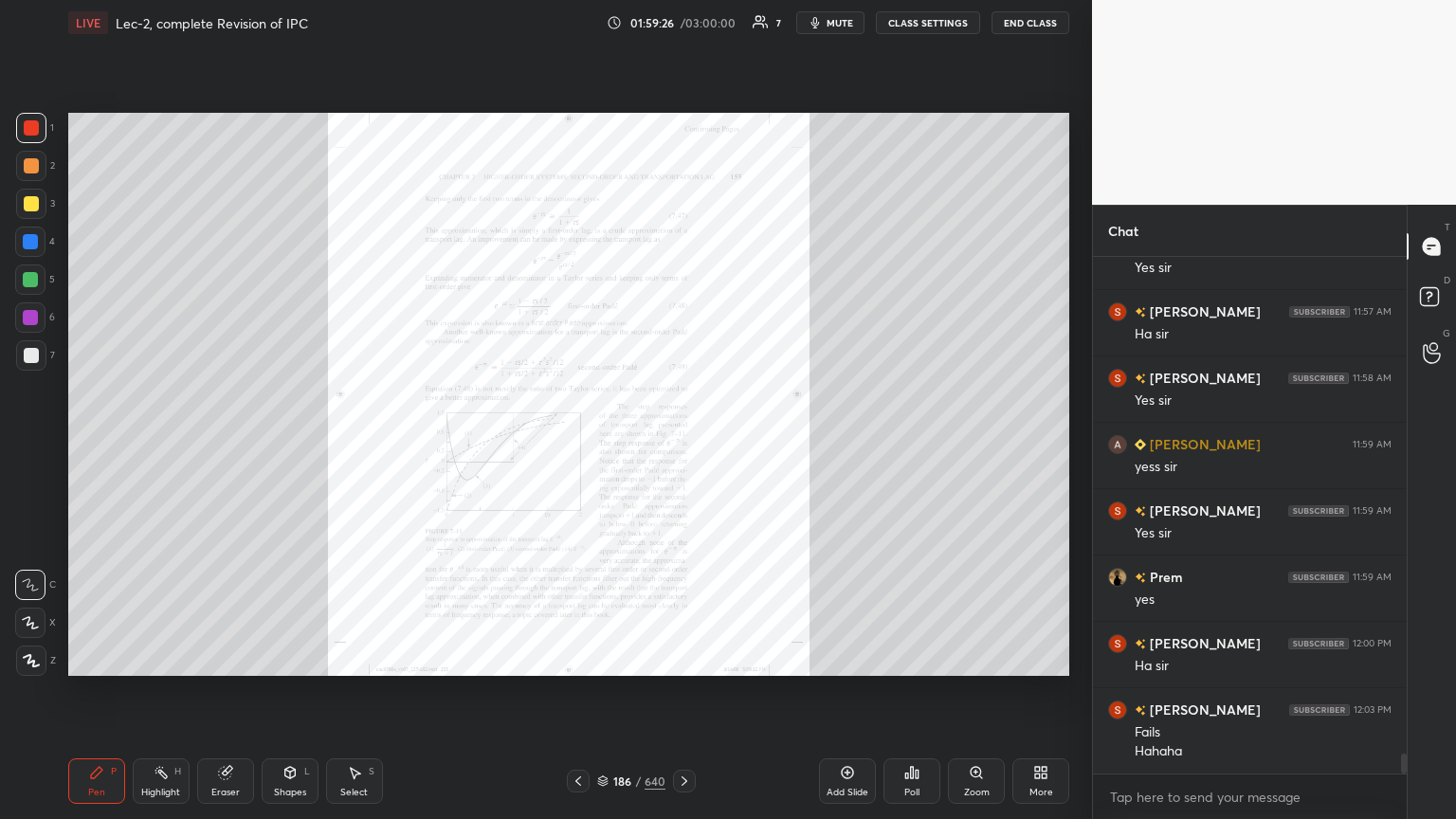 drag, startPoint x: 986, startPoint y: 777, endPoint x: 983, endPoint y: 735, distance: 42.107007 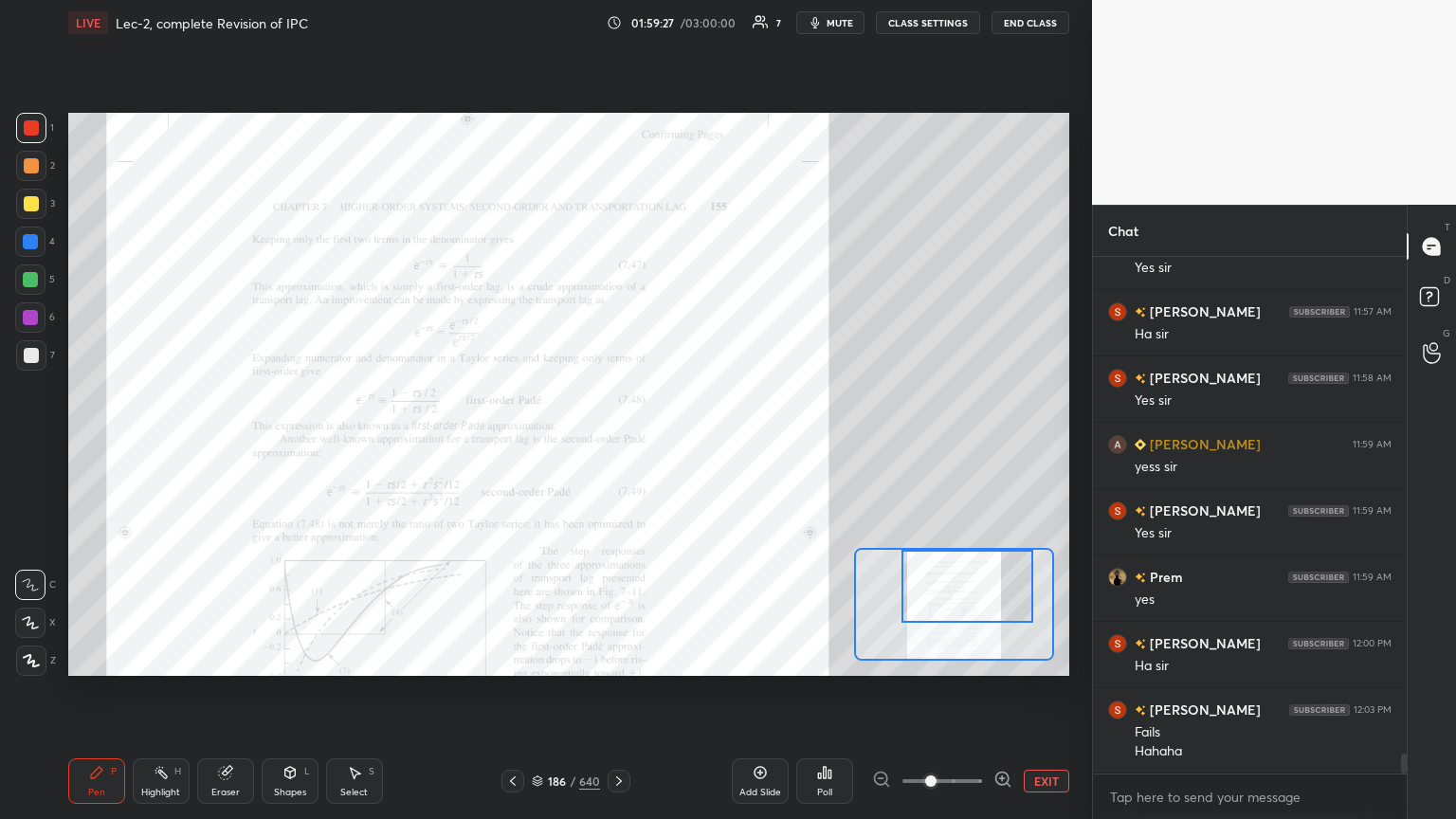 drag, startPoint x: 974, startPoint y: 600, endPoint x: 979, endPoint y: 588, distance: 13 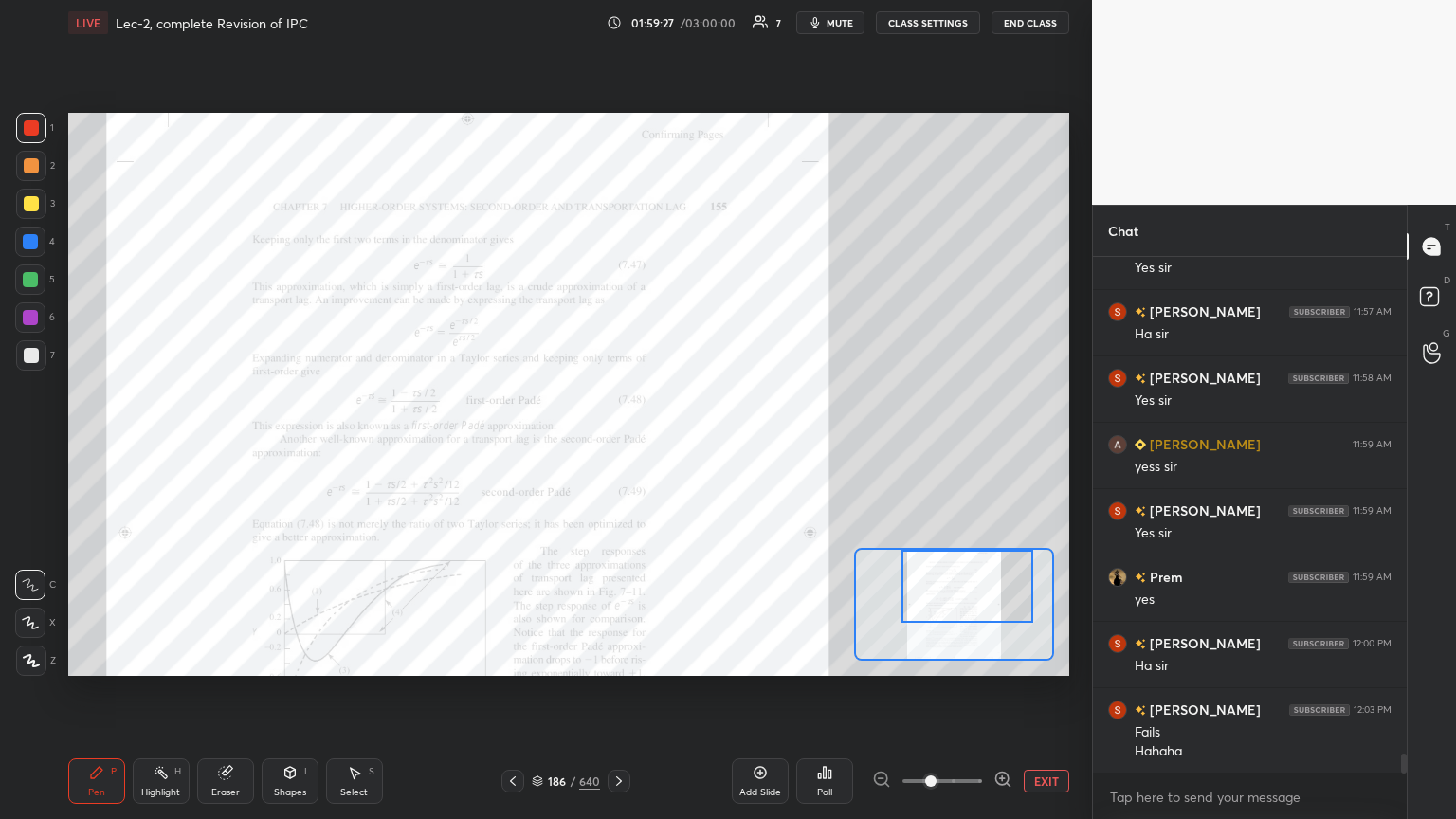 click at bounding box center [967, 586] 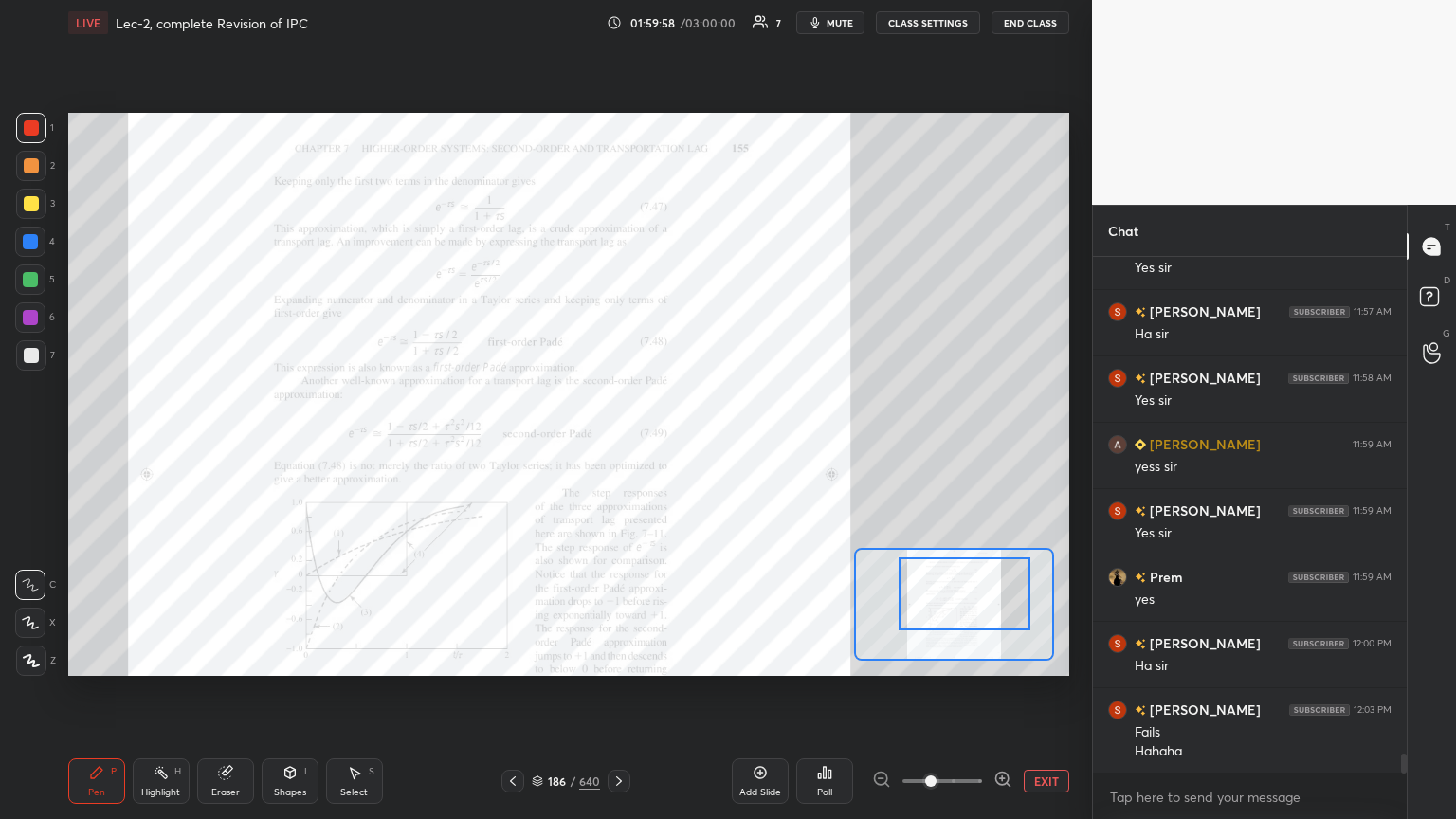 click at bounding box center [964, 593] 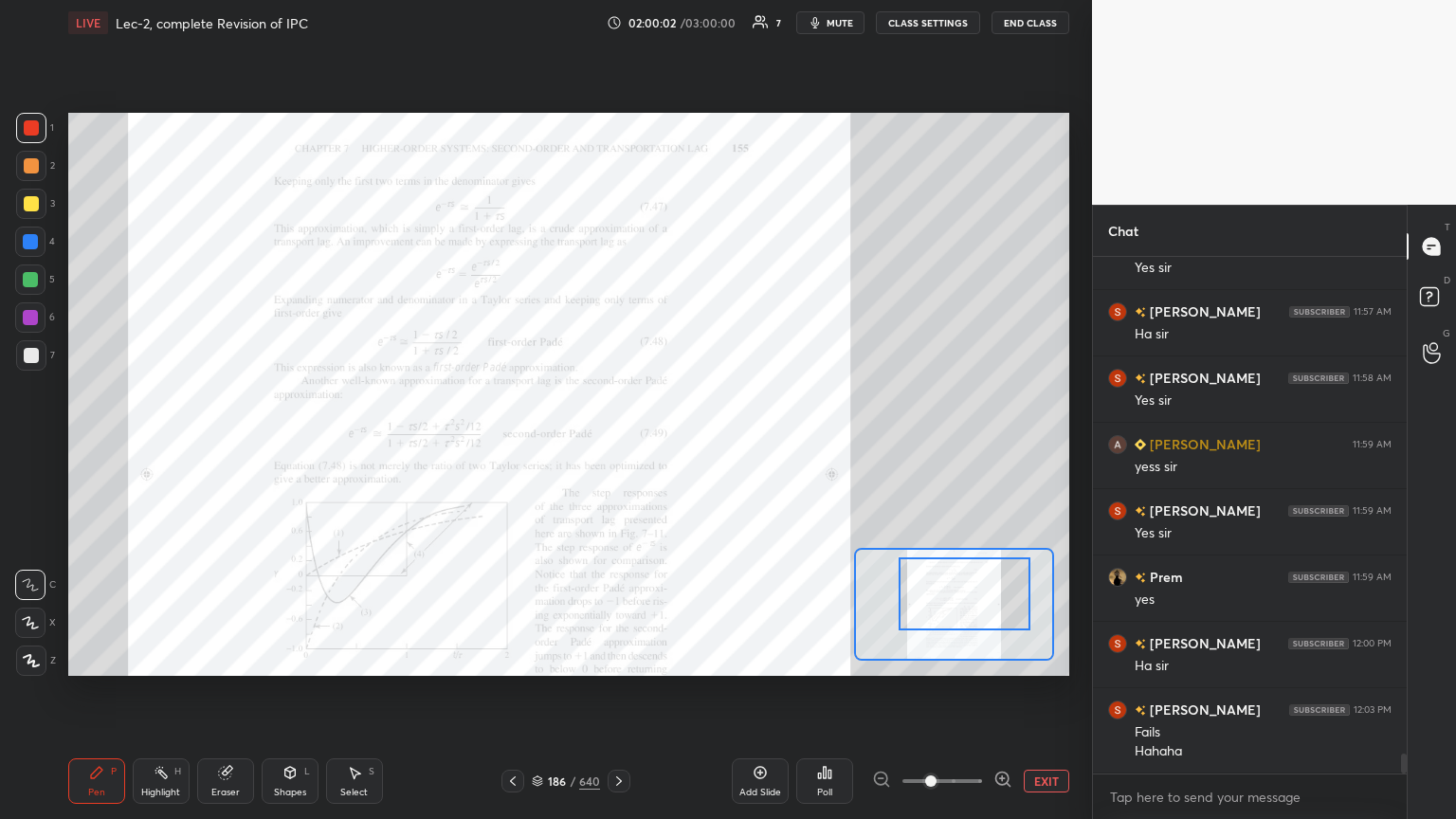 click on "Shapes" at bounding box center [290, 792] 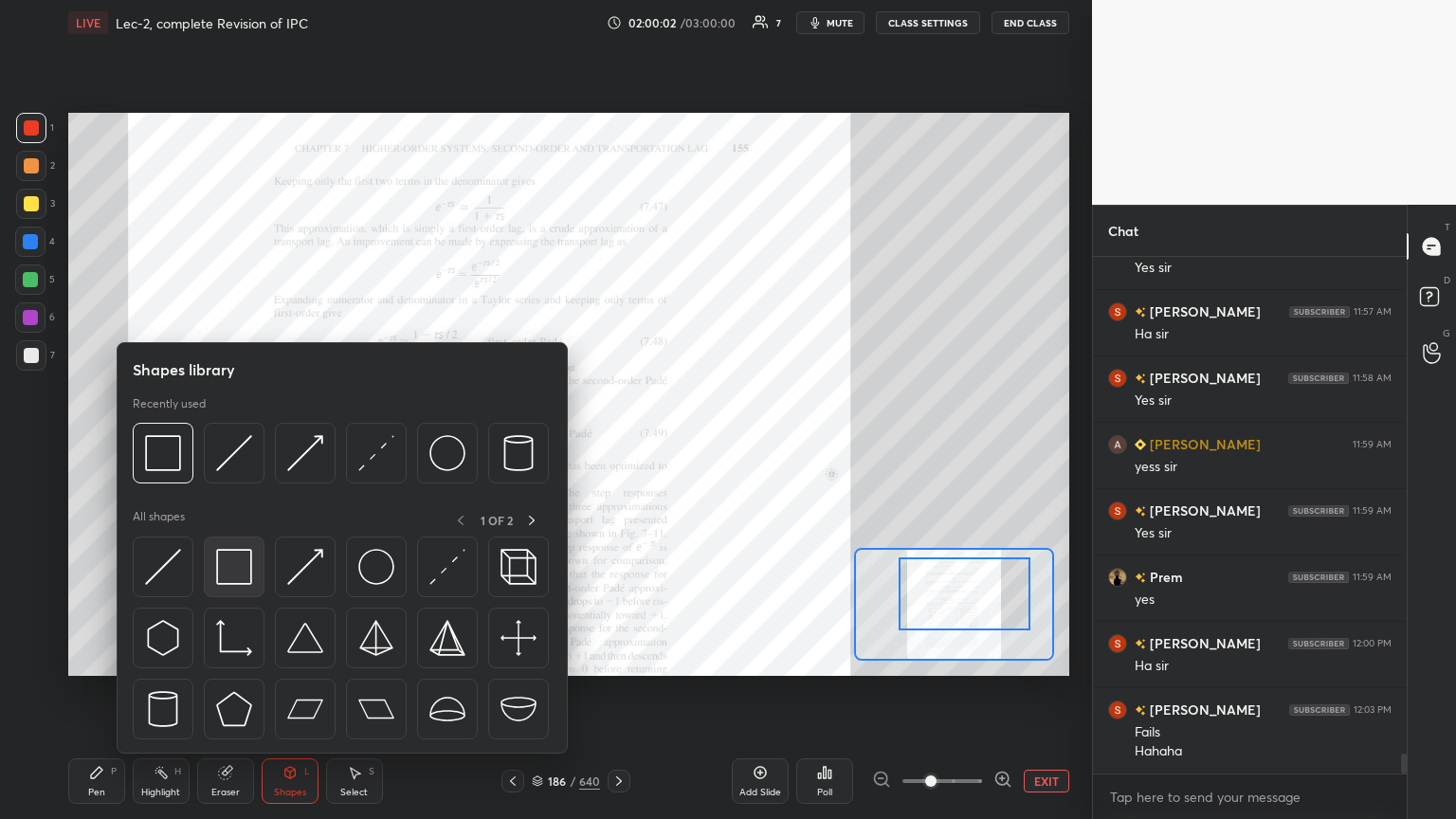 click at bounding box center [234, 567] 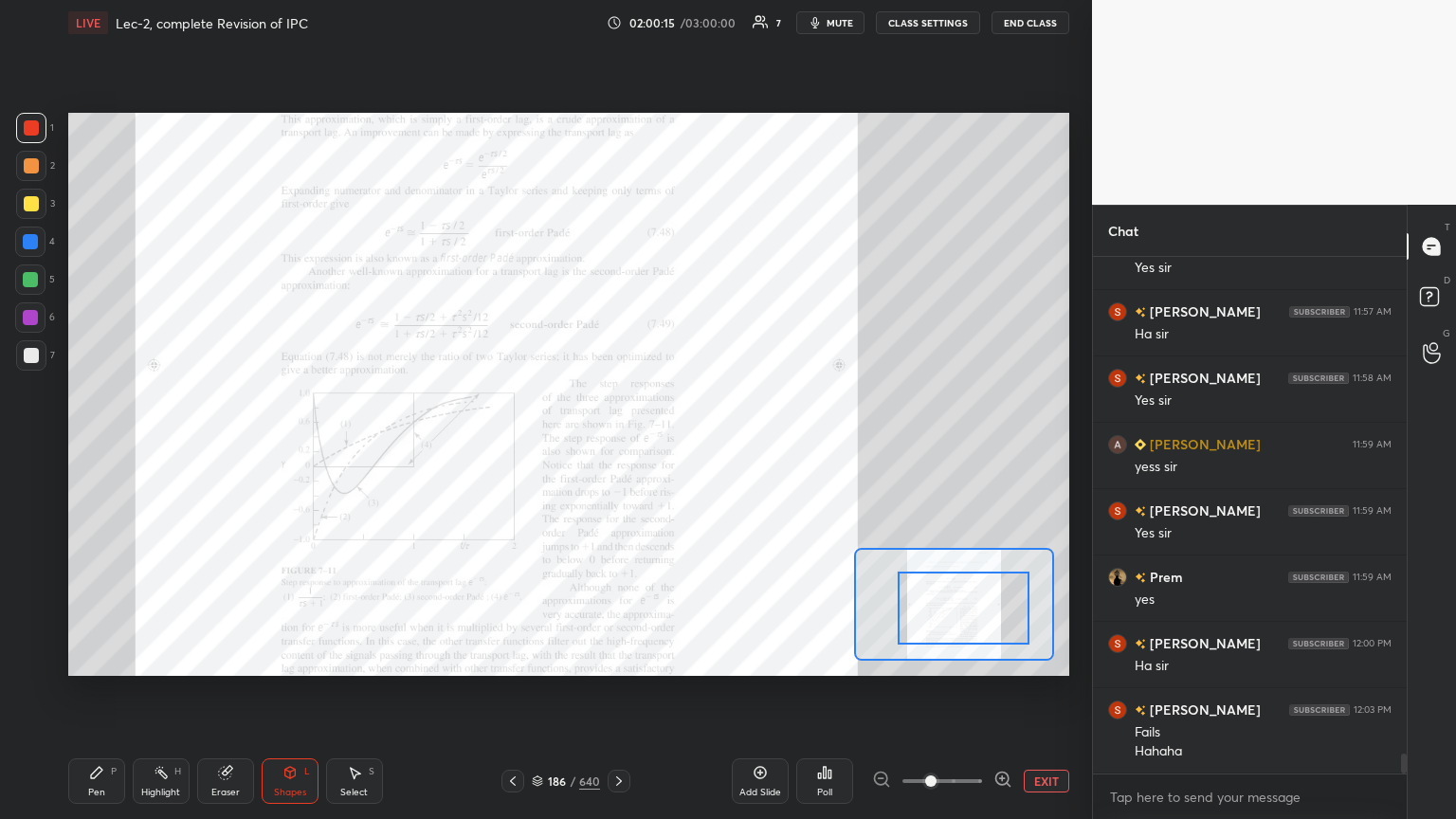 drag, startPoint x: 988, startPoint y: 599, endPoint x: 987, endPoint y: 613, distance: 14.035669 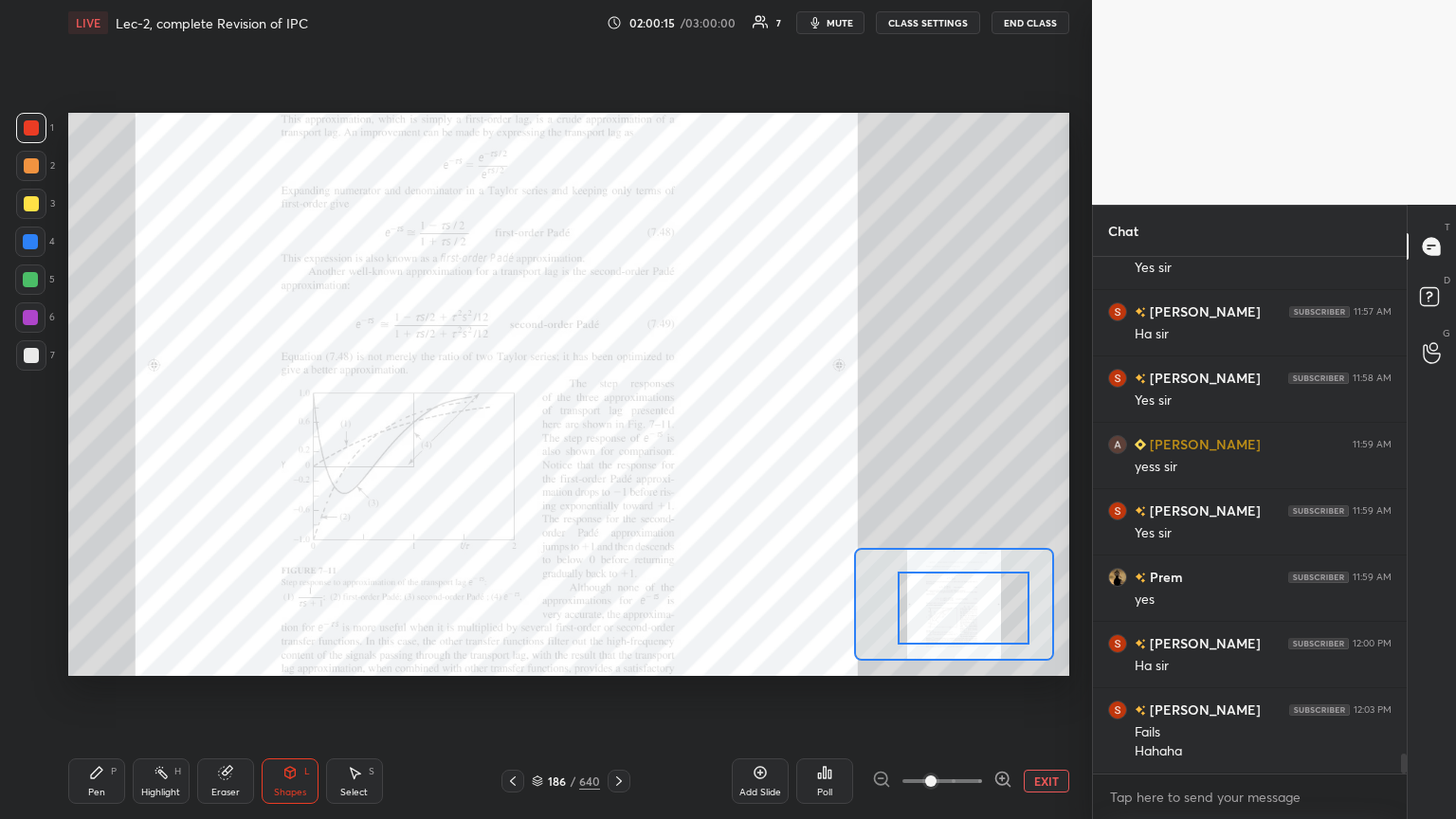 click at bounding box center [963, 608] 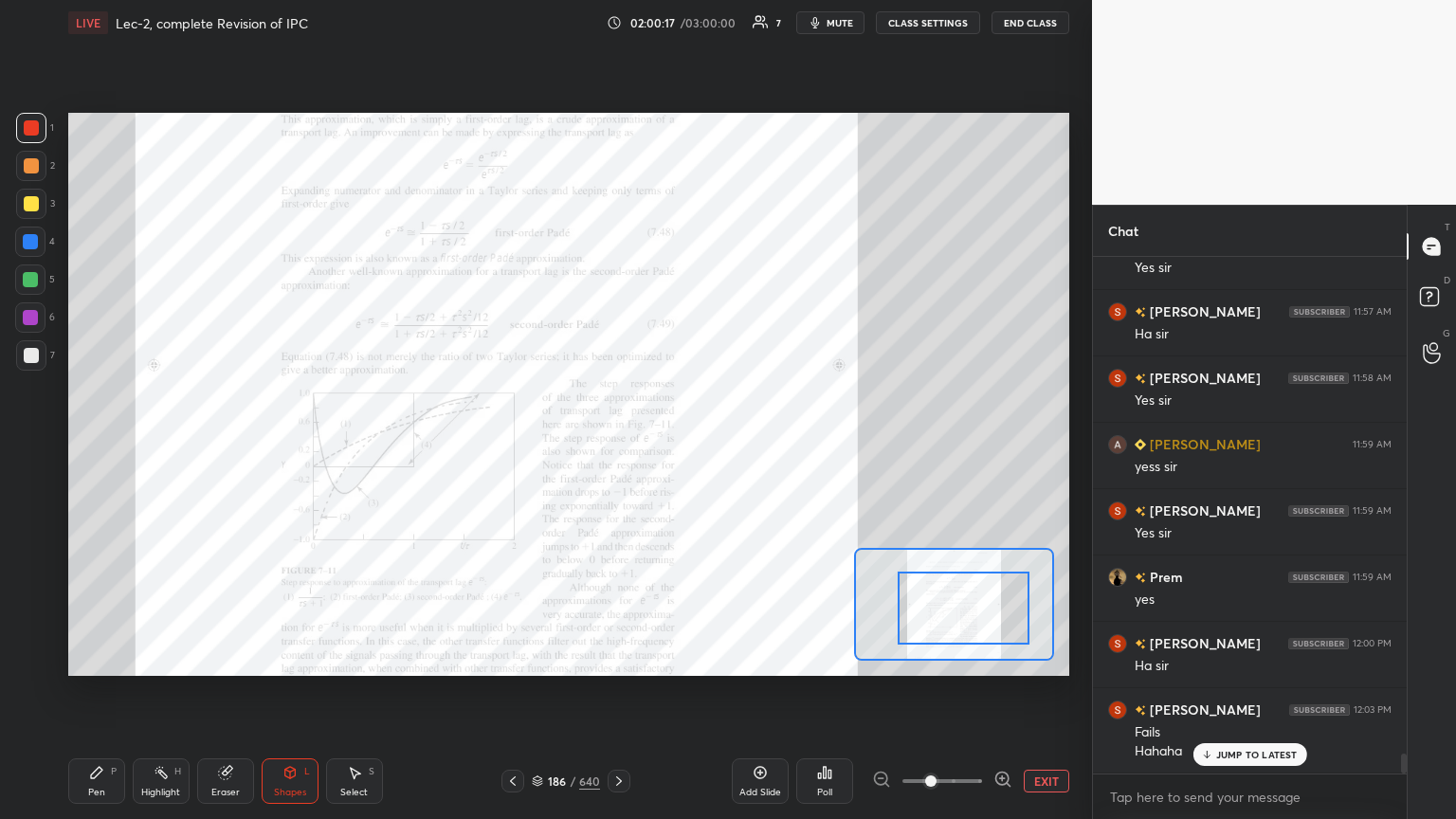scroll, scrollTop: 12930, scrollLeft: 0, axis: vertical 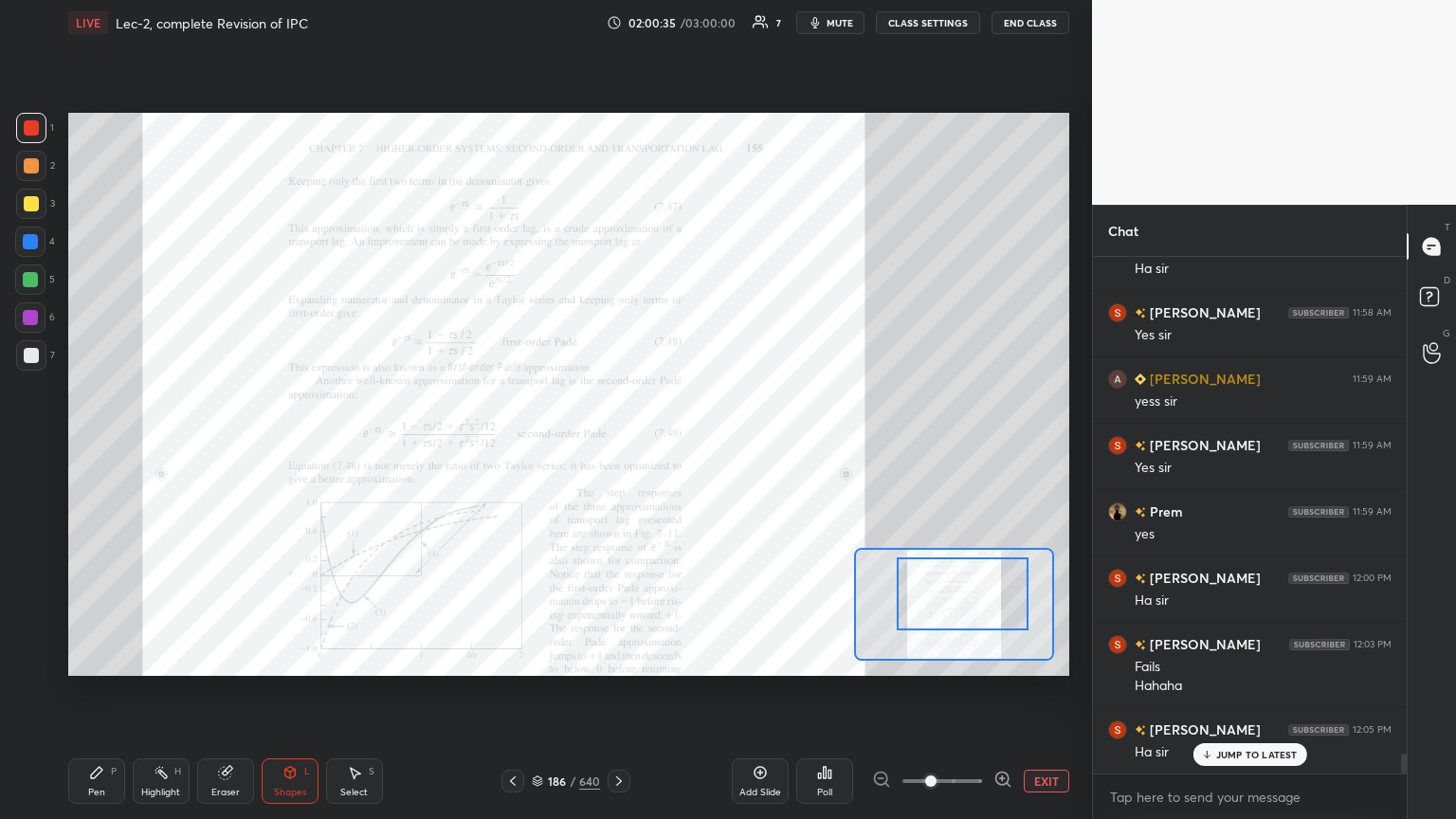 drag, startPoint x: 988, startPoint y: 607, endPoint x: 983, endPoint y: 591, distance: 16.763055 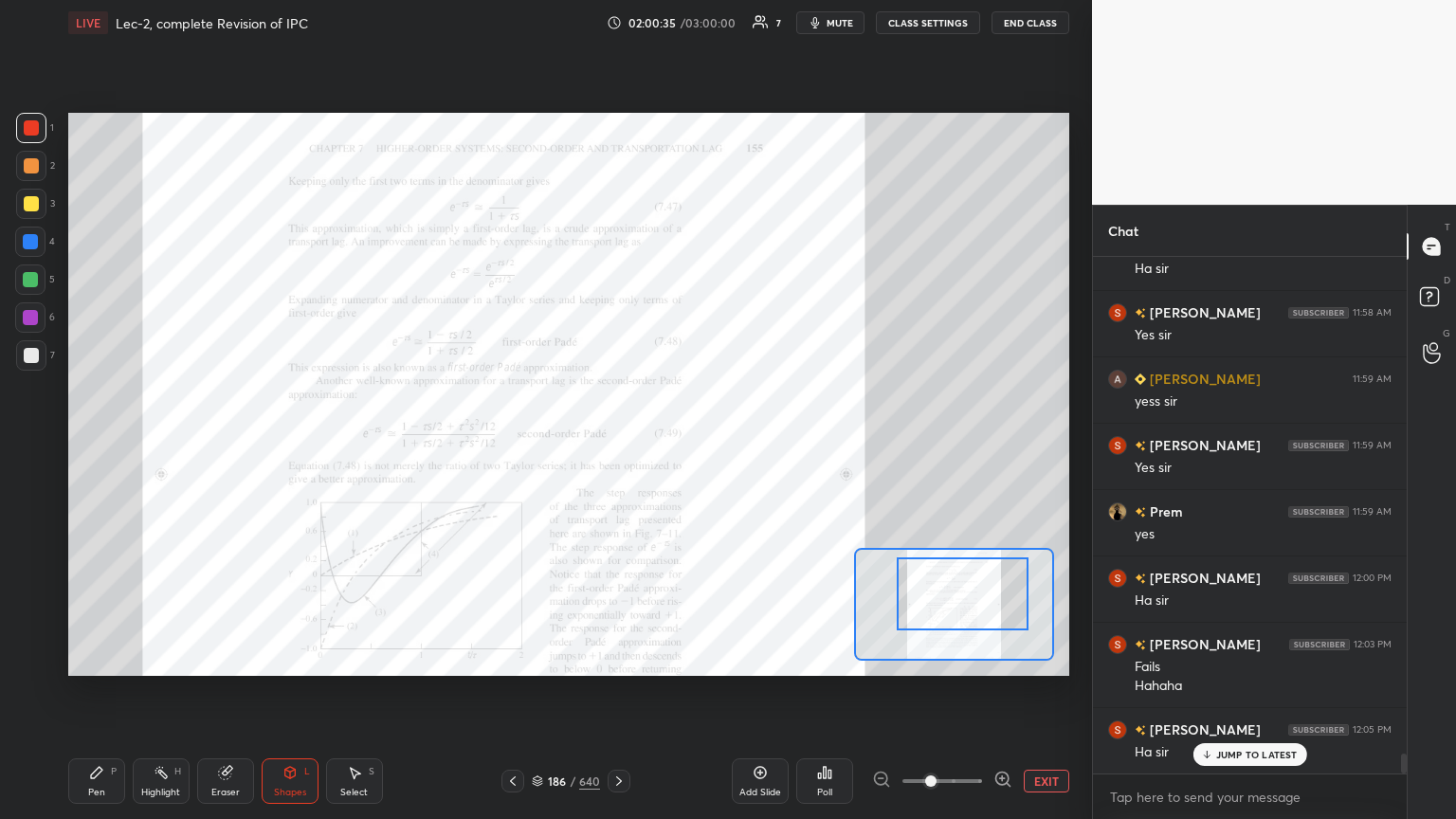 click at bounding box center [962, 593] 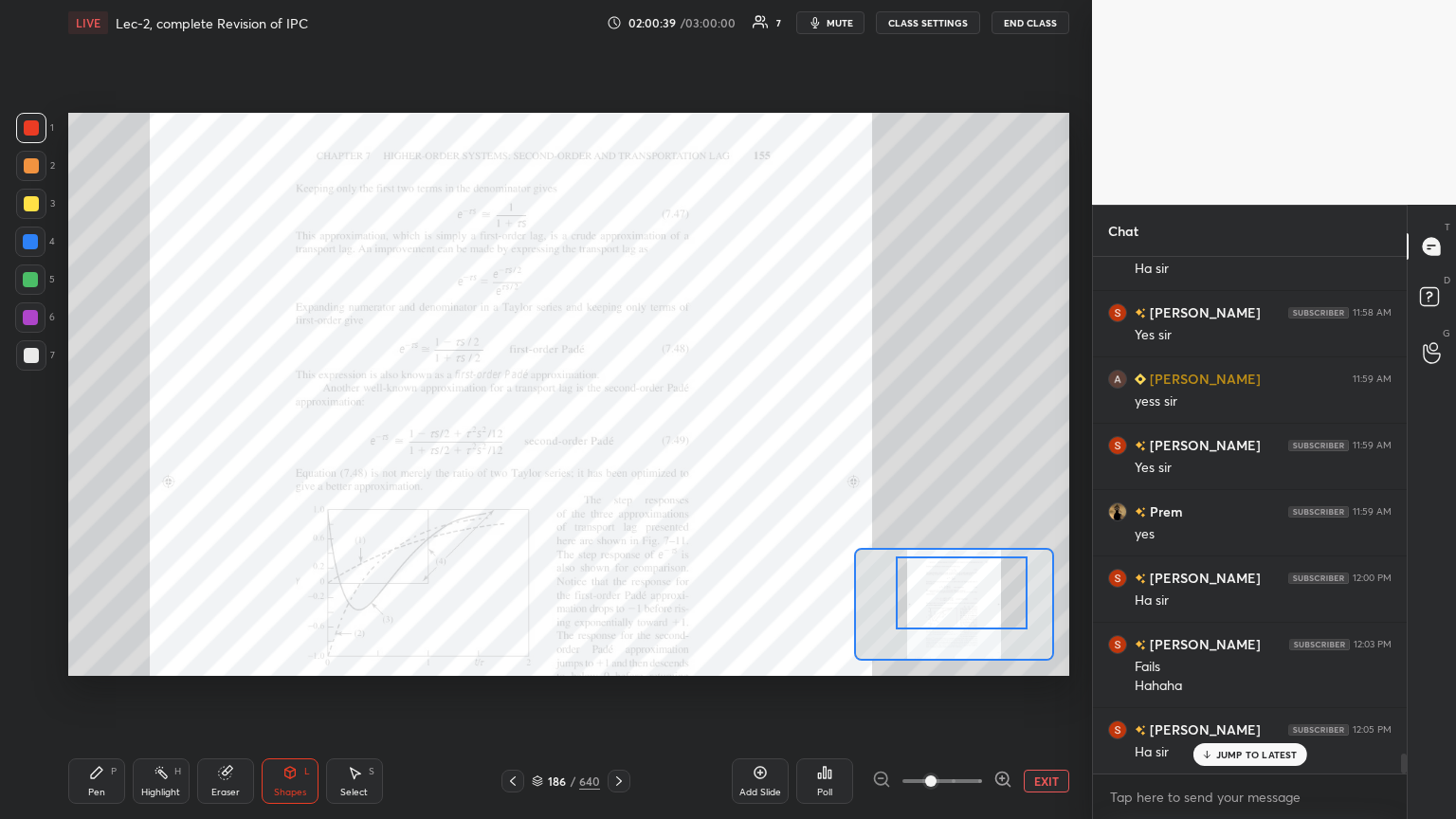 click on "Pen" at bounding box center [97, 792] 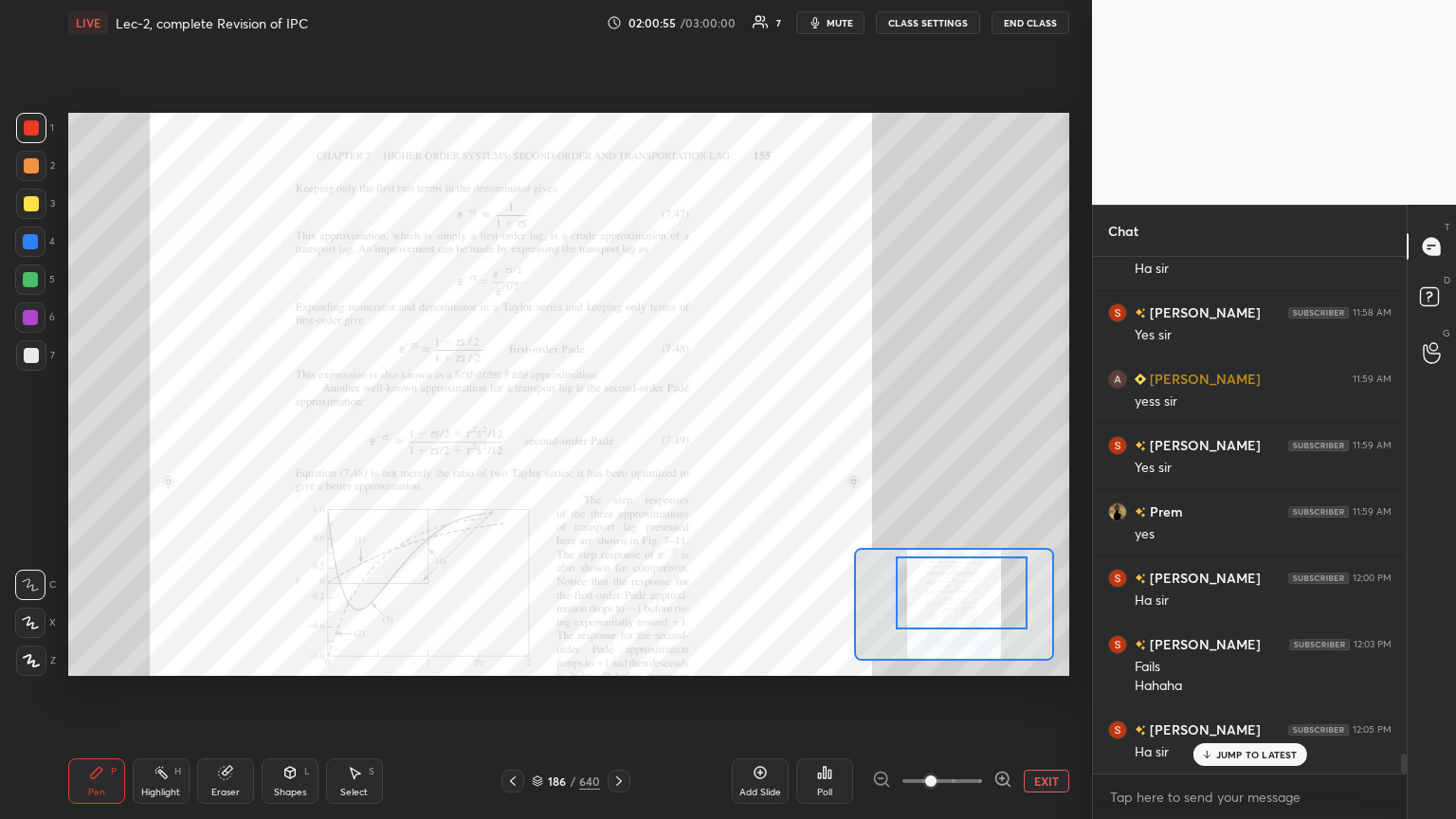click 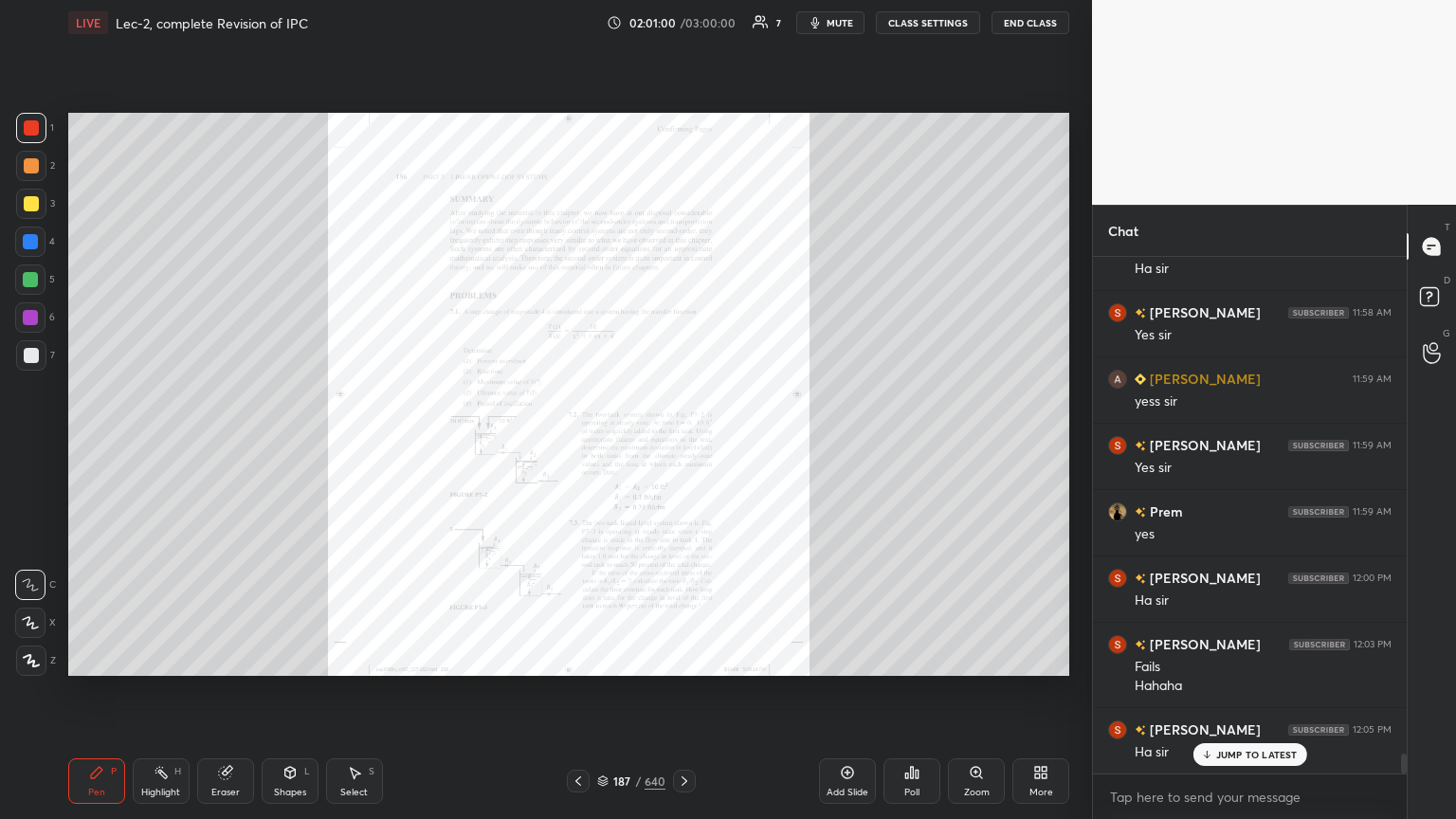 click on "Zoom" at bounding box center [976, 792] 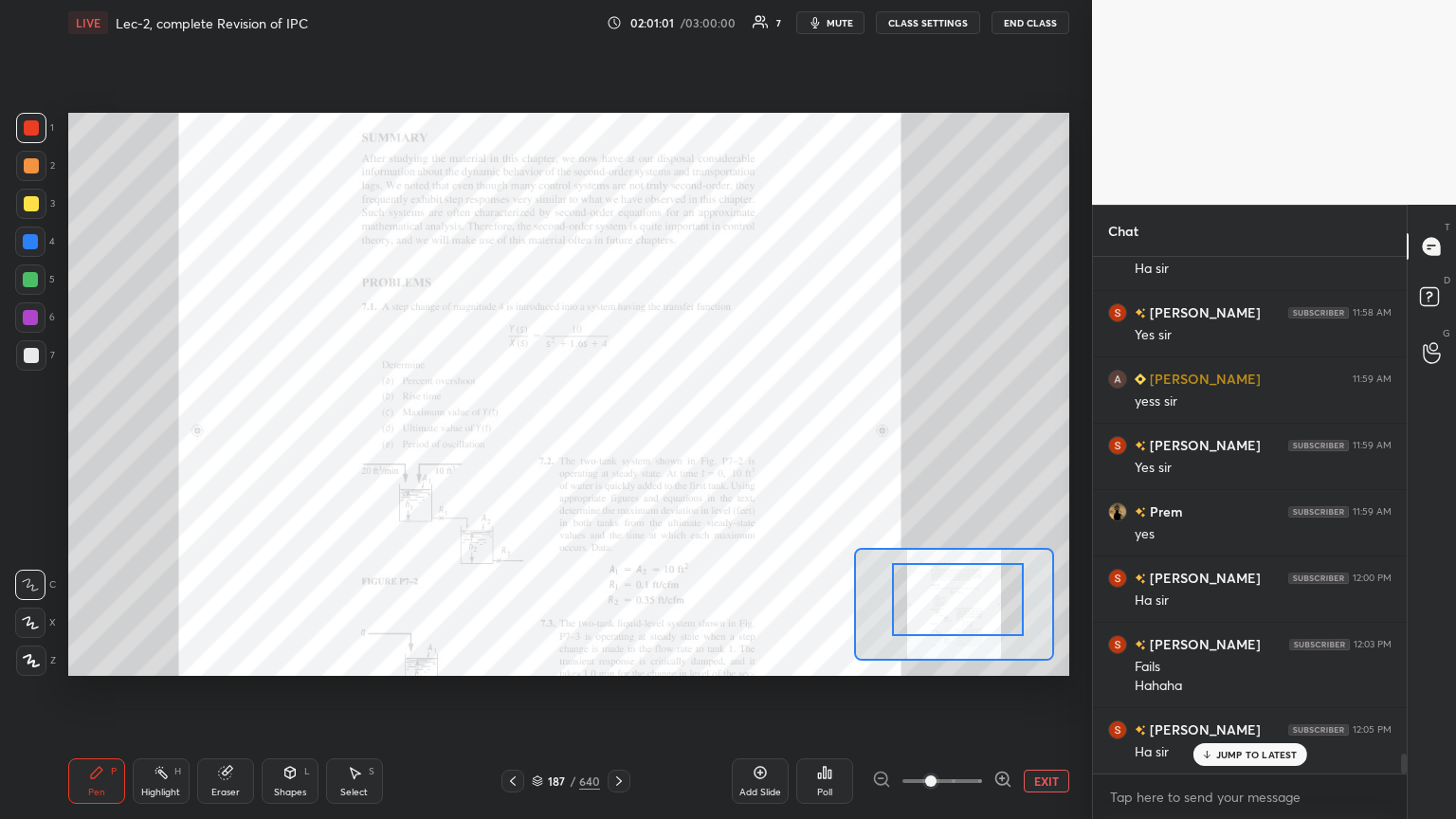 drag, startPoint x: 951, startPoint y: 612, endPoint x: 973, endPoint y: 599, distance: 25.553865 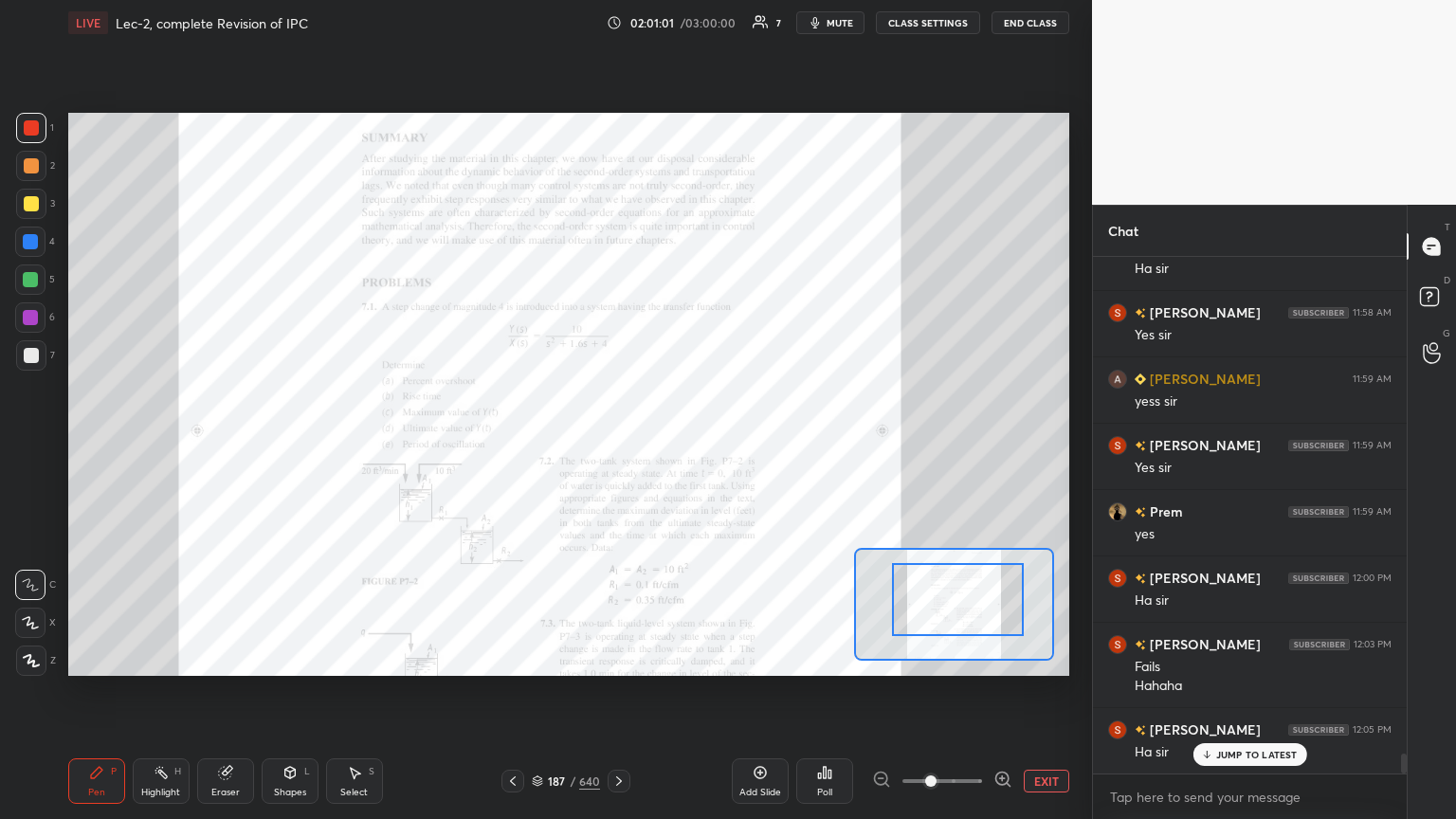click at bounding box center (957, 599) 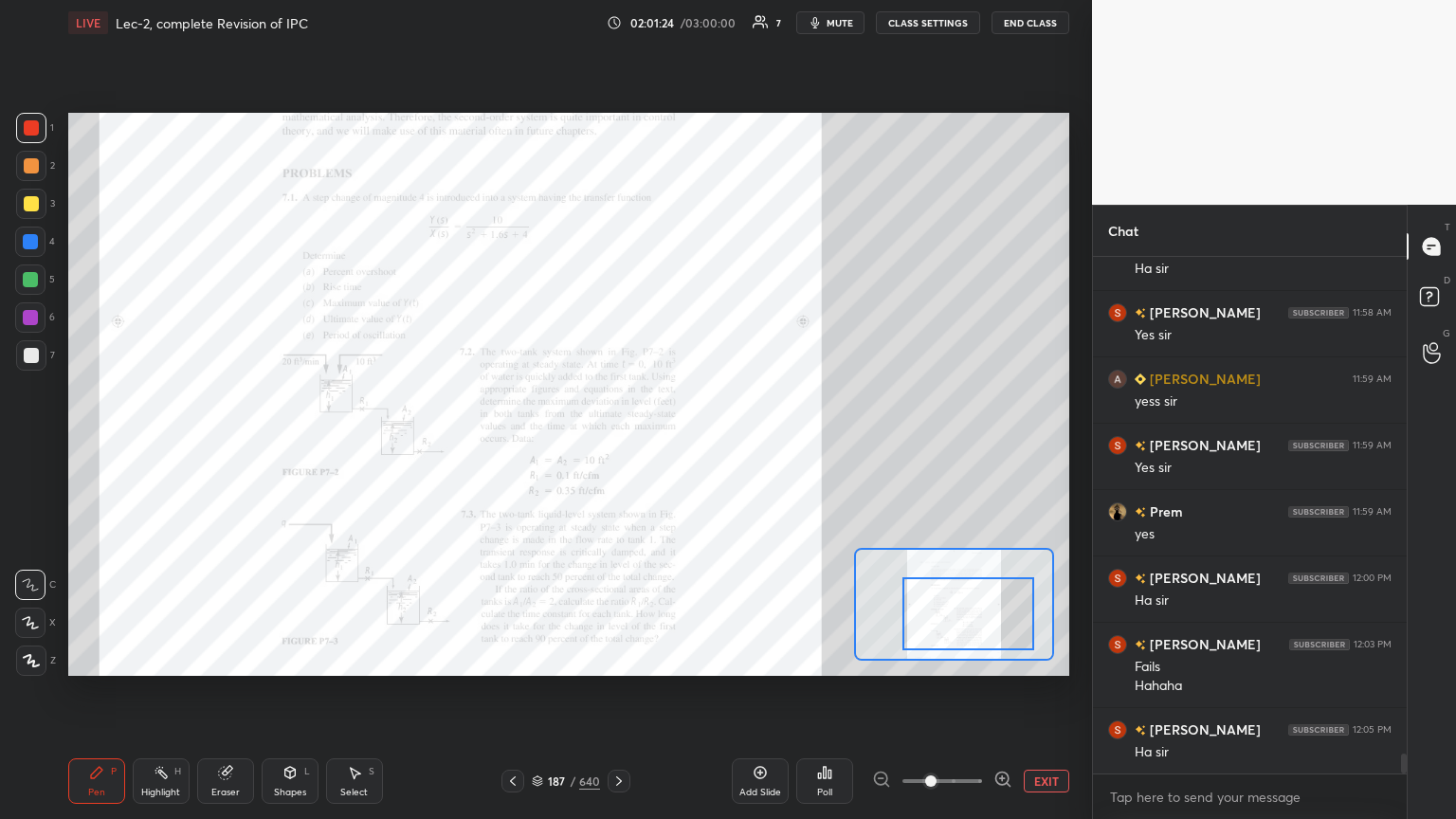 scroll, scrollTop: 12997, scrollLeft: 0, axis: vertical 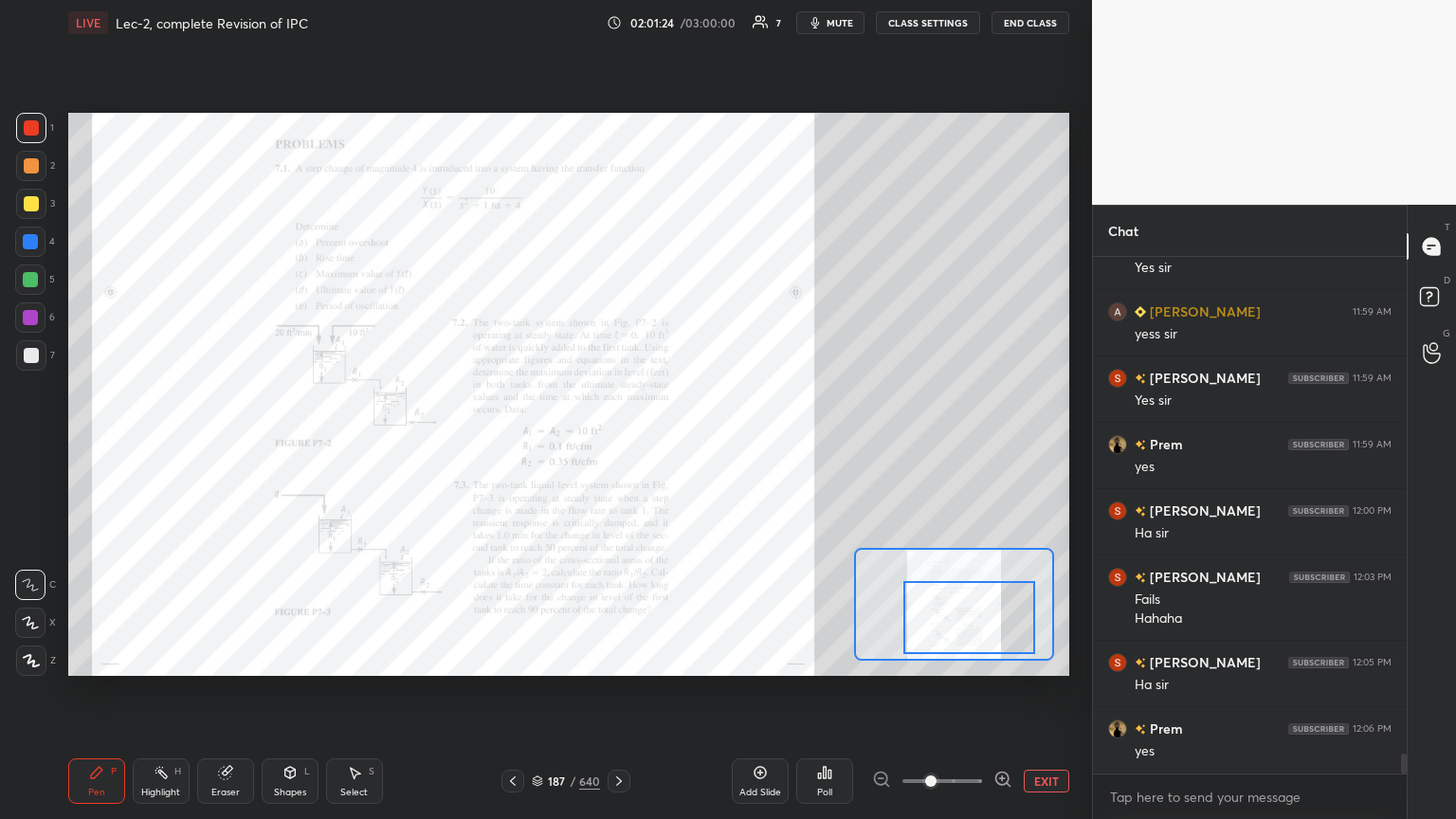 drag, startPoint x: 983, startPoint y: 595, endPoint x: 982, endPoint y: 624, distance: 29.017236 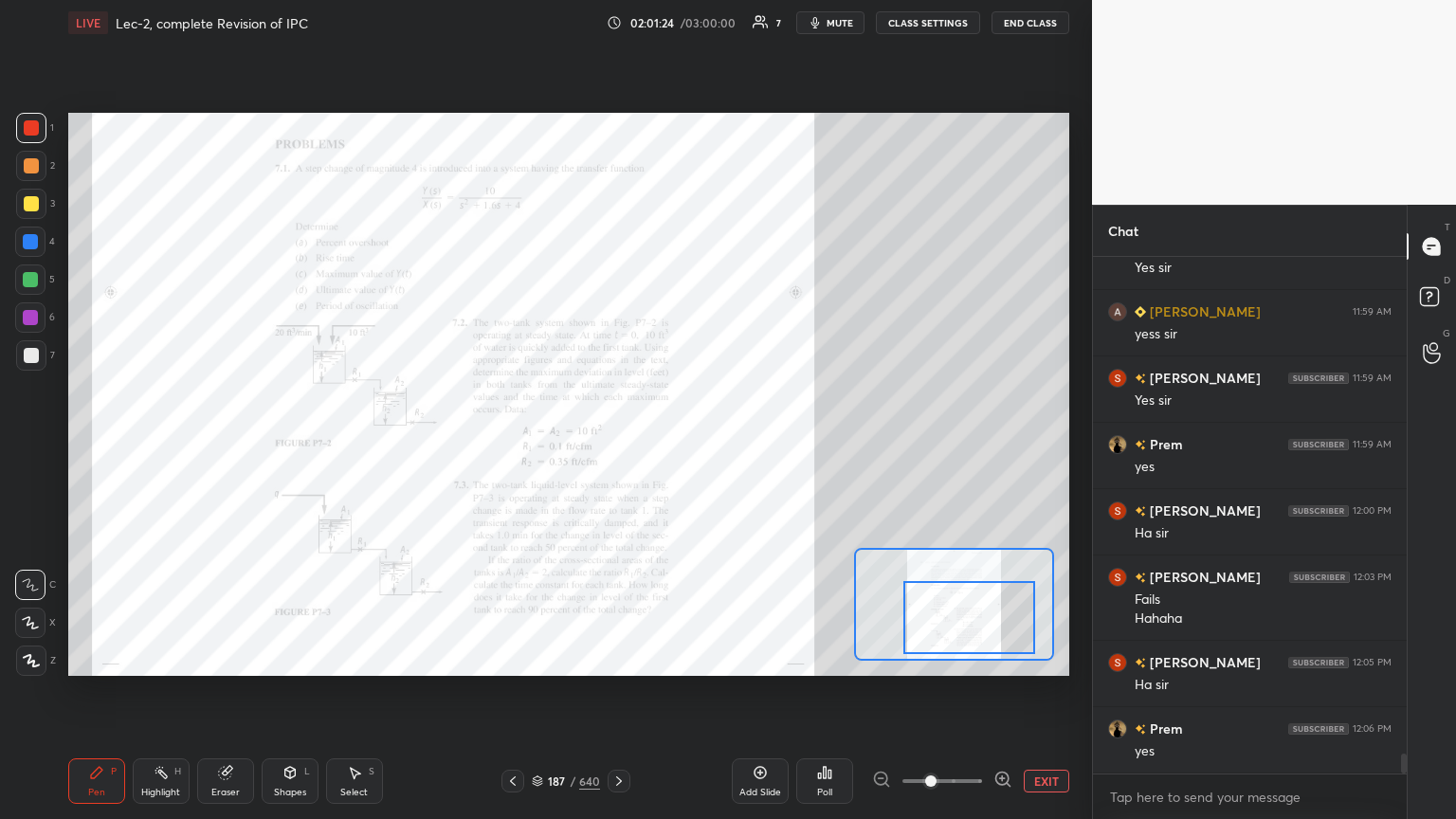 click at bounding box center (969, 617) 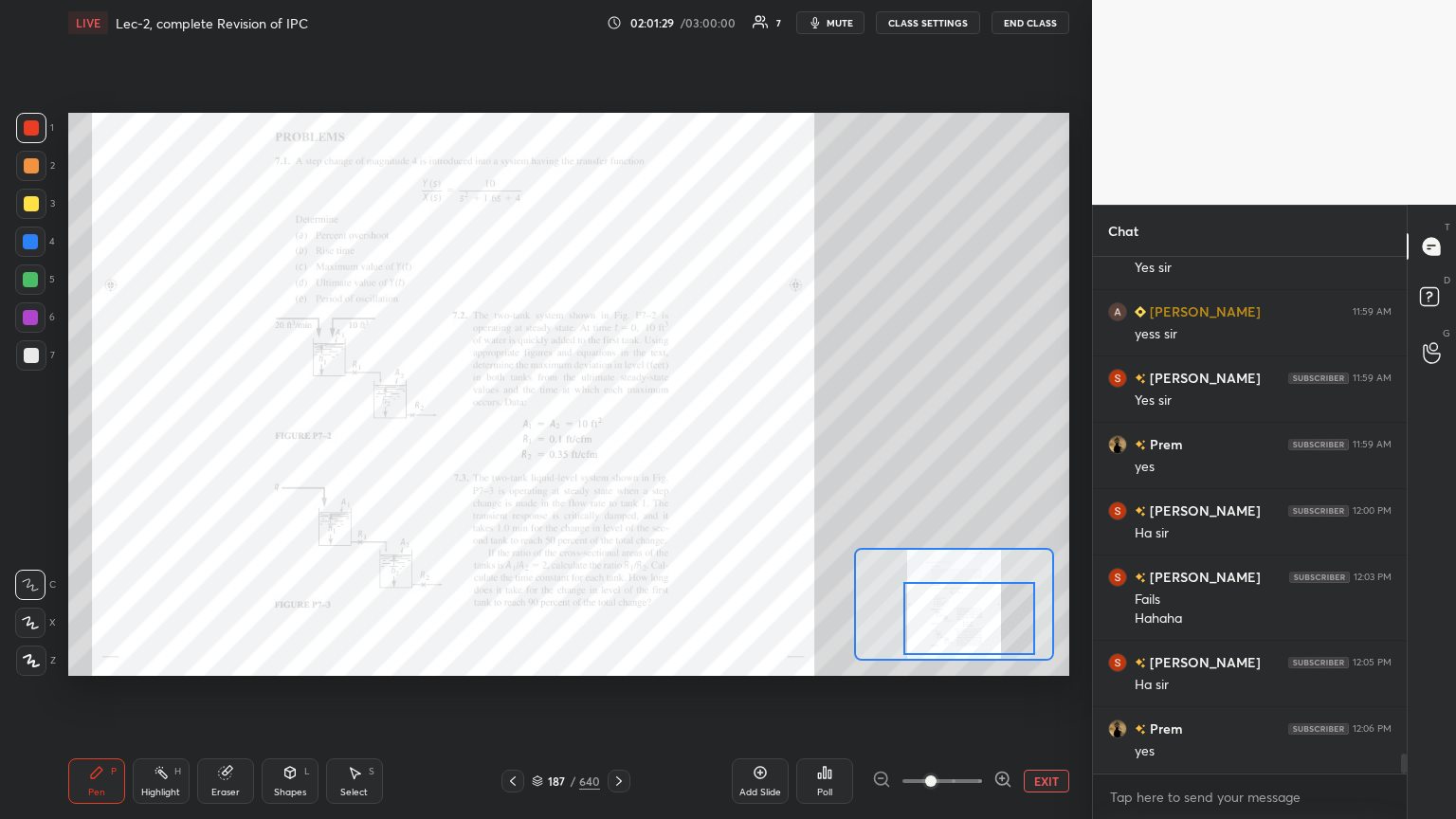 click 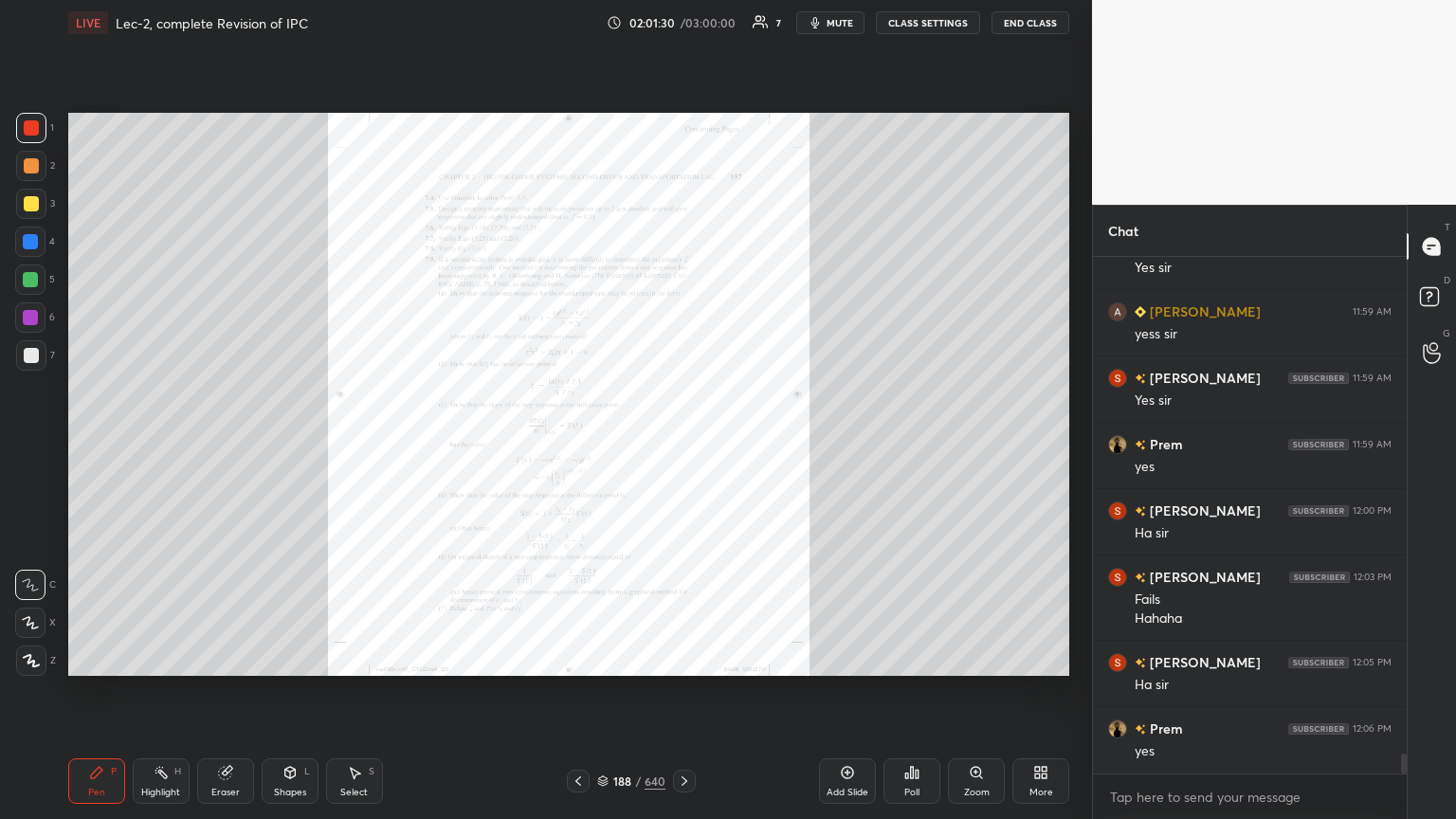 scroll, scrollTop: 13062, scrollLeft: 0, axis: vertical 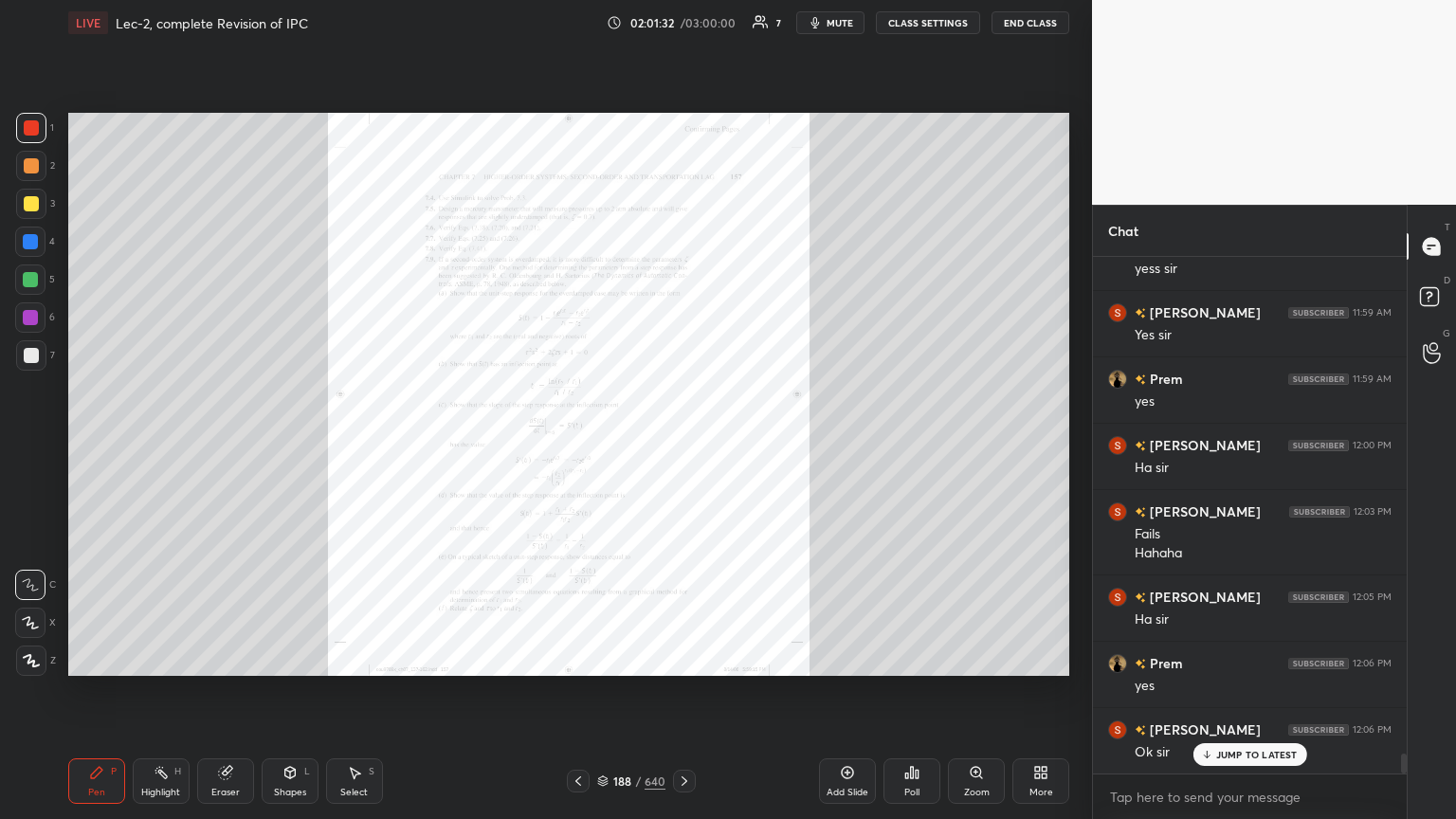 click on "Zoom" at bounding box center (976, 792) 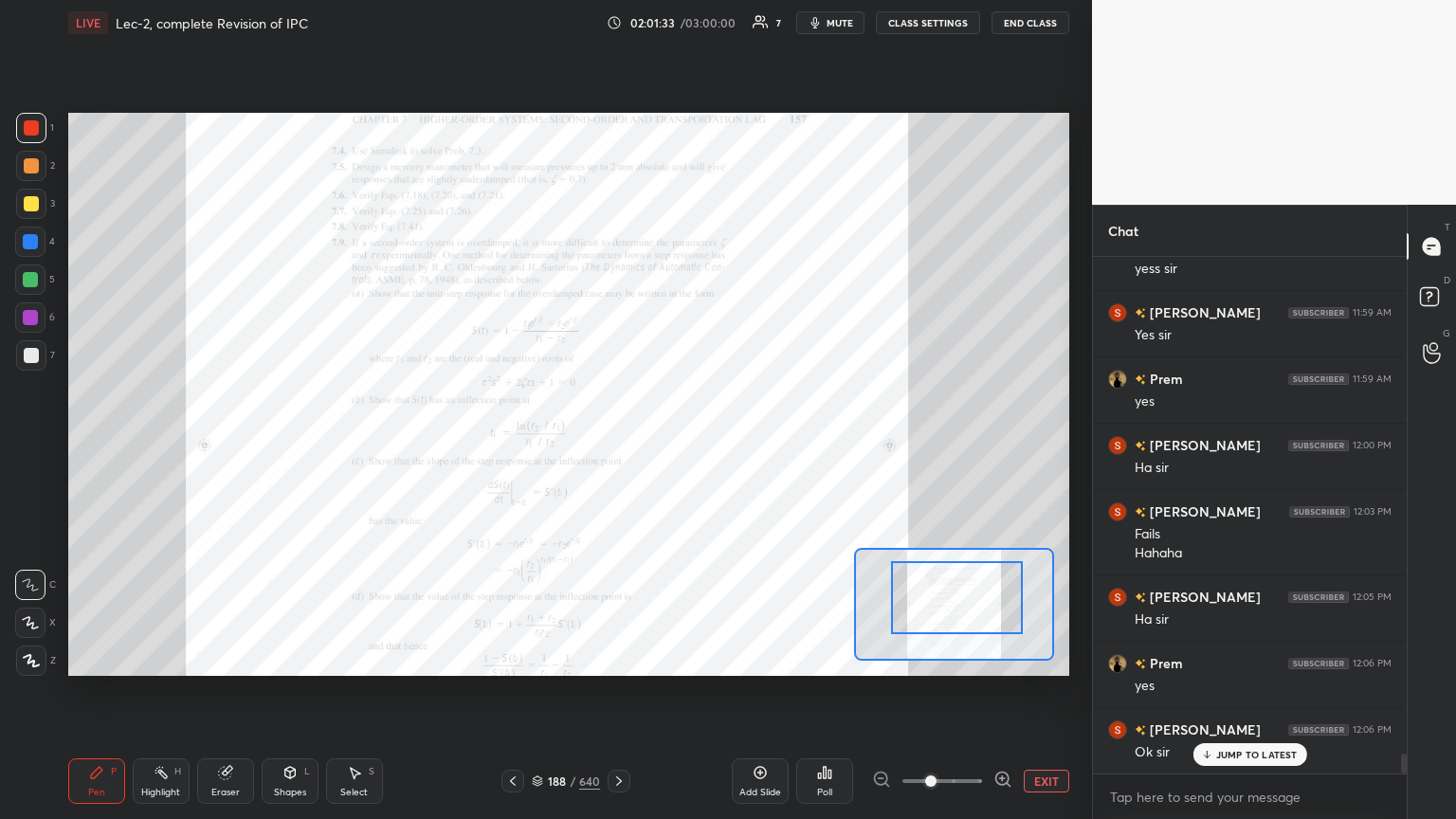 drag, startPoint x: 974, startPoint y: 618, endPoint x: 986, endPoint y: 608, distance: 15.6205 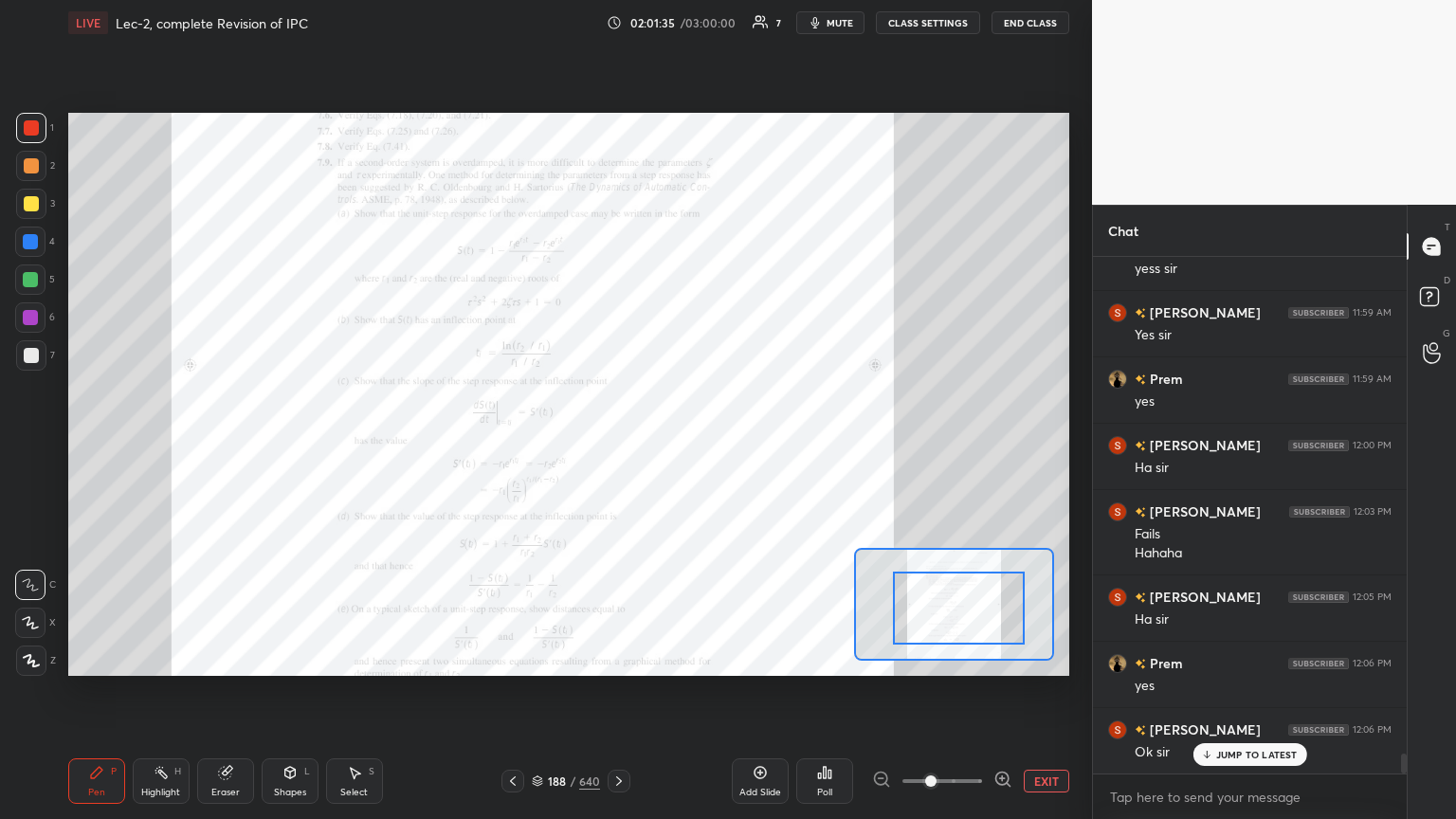 drag, startPoint x: 980, startPoint y: 621, endPoint x: 972, endPoint y: 637, distance: 17.888544 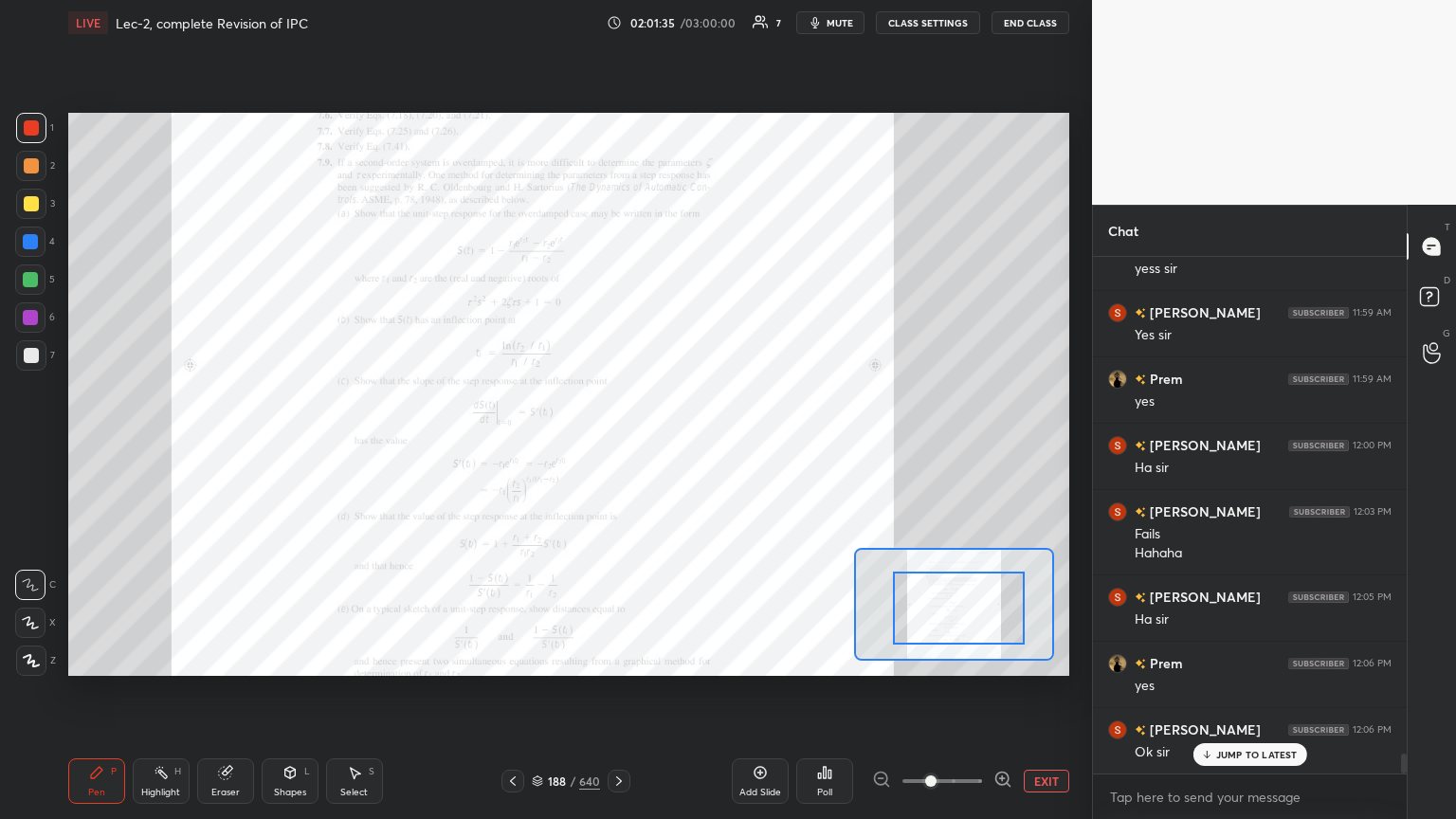 click at bounding box center [958, 608] 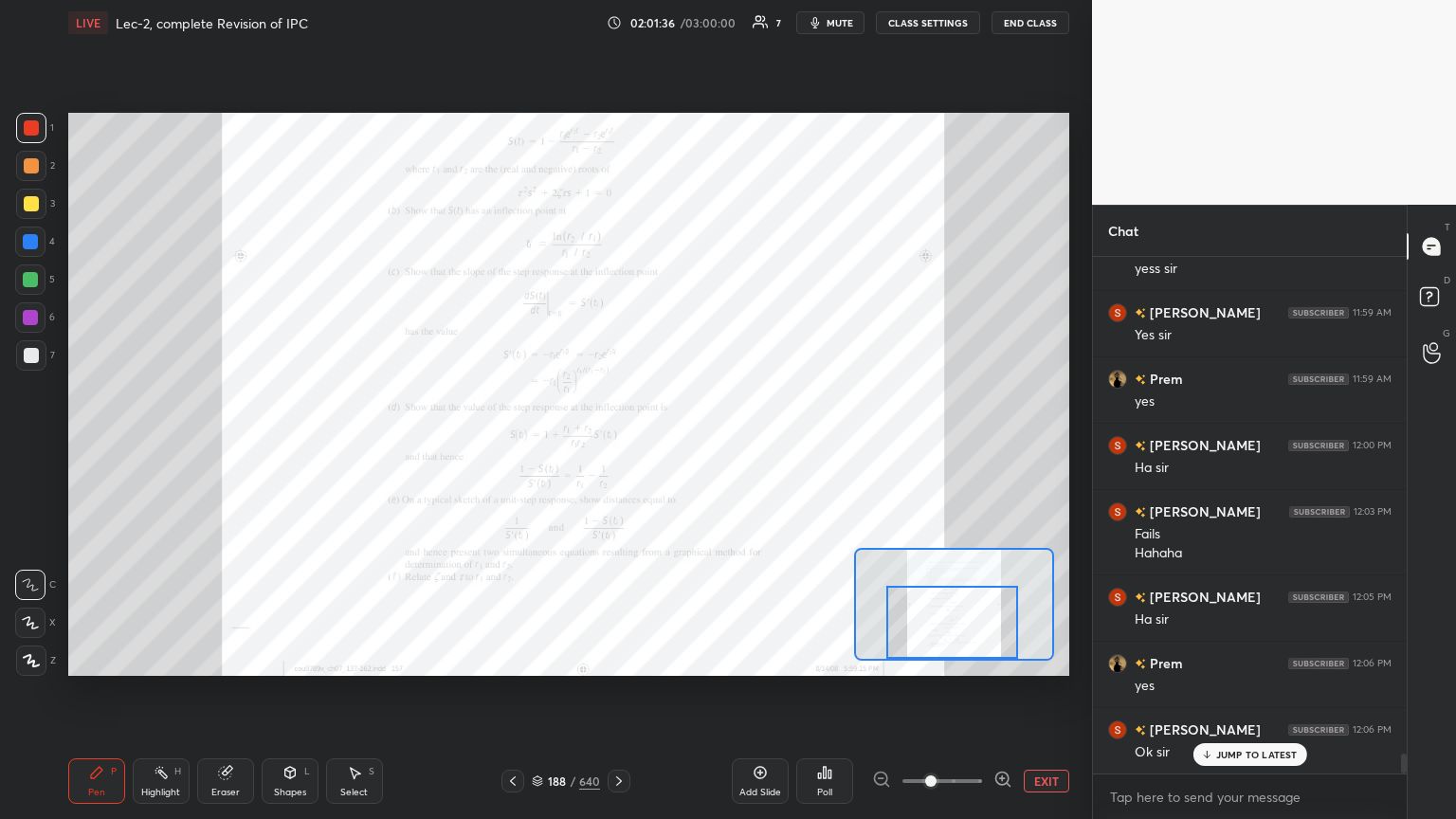 drag, startPoint x: 974, startPoint y: 617, endPoint x: 954, endPoint y: 634, distance: 26.248809 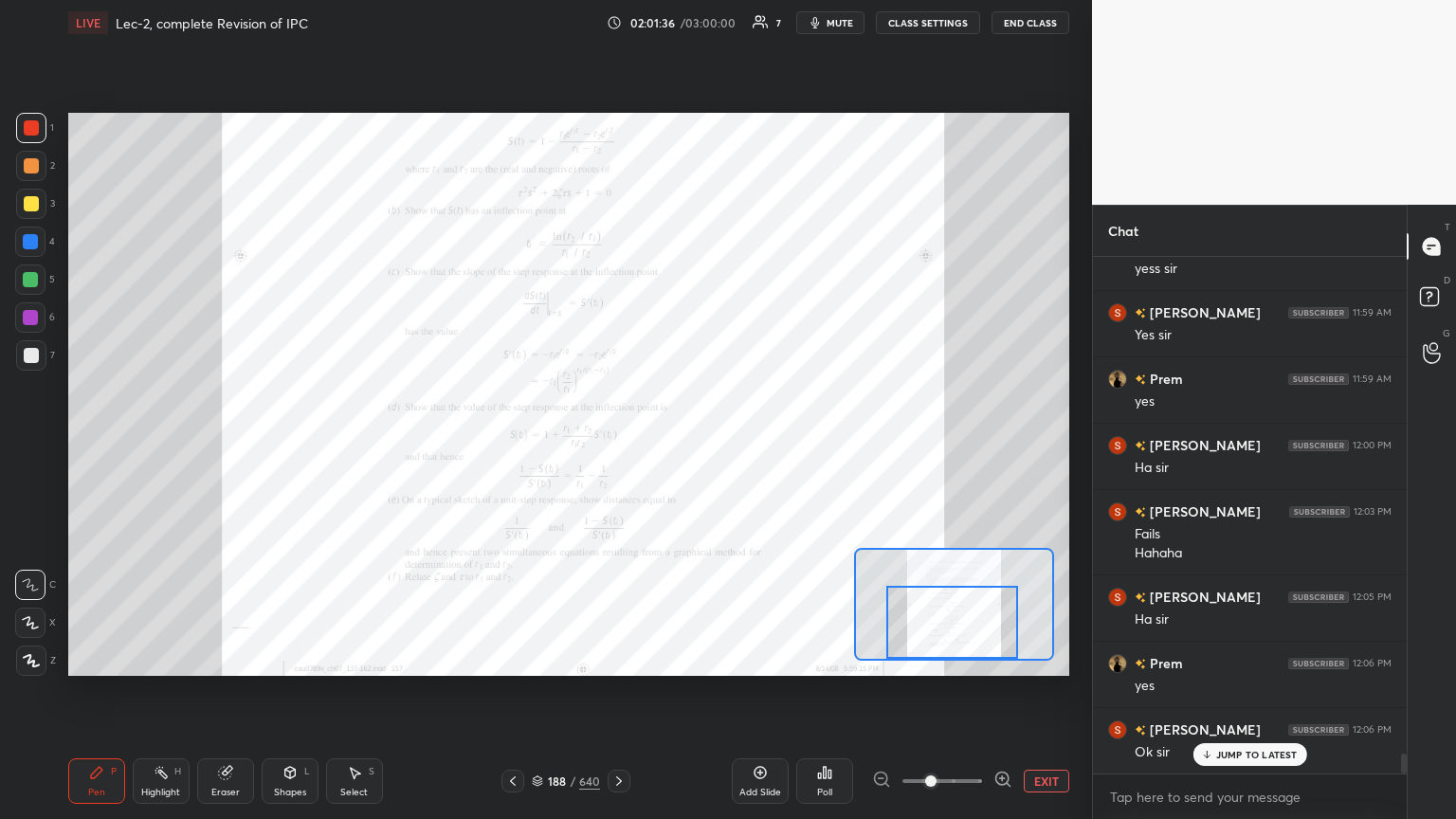 click at bounding box center (952, 622) 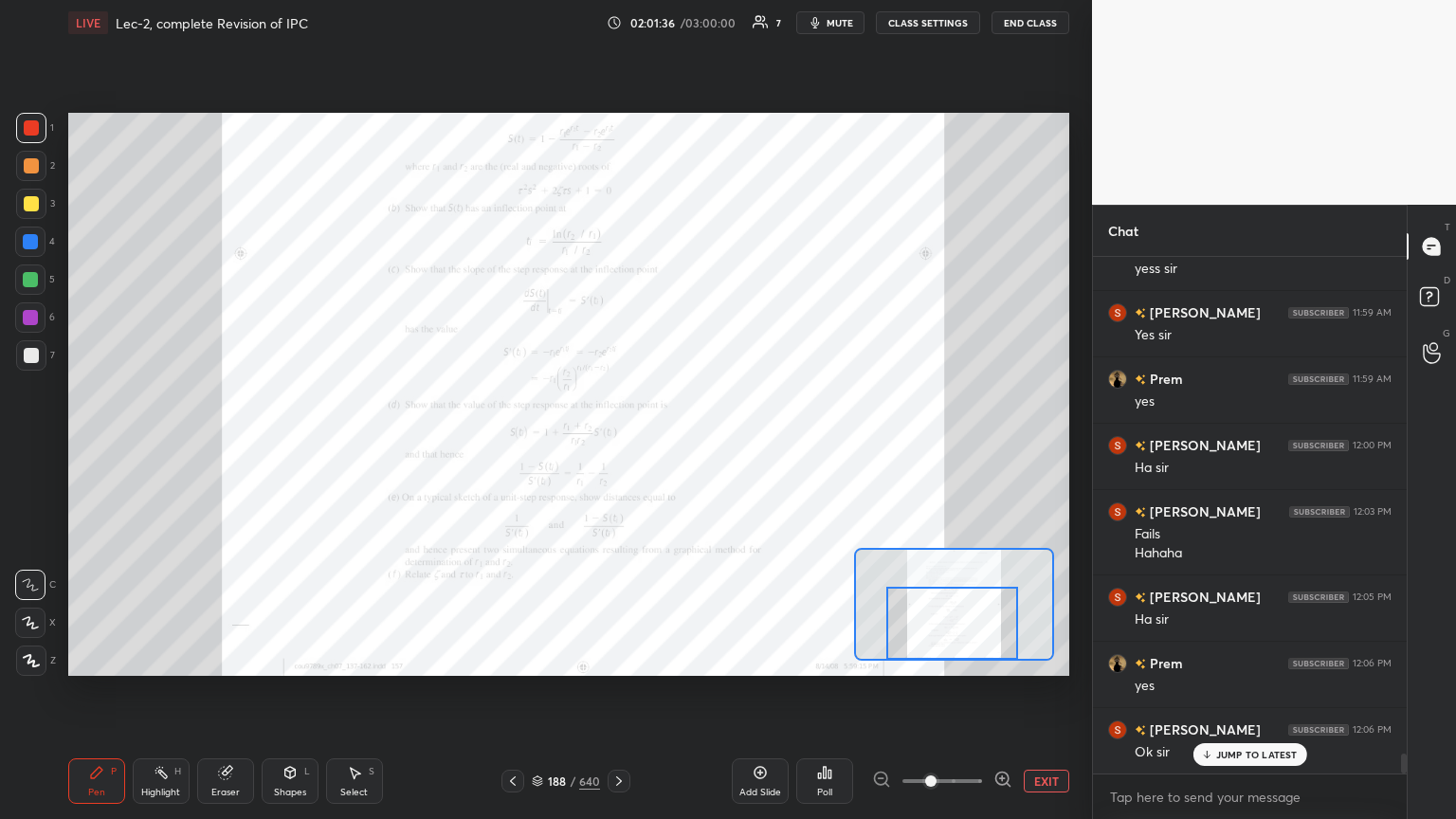click 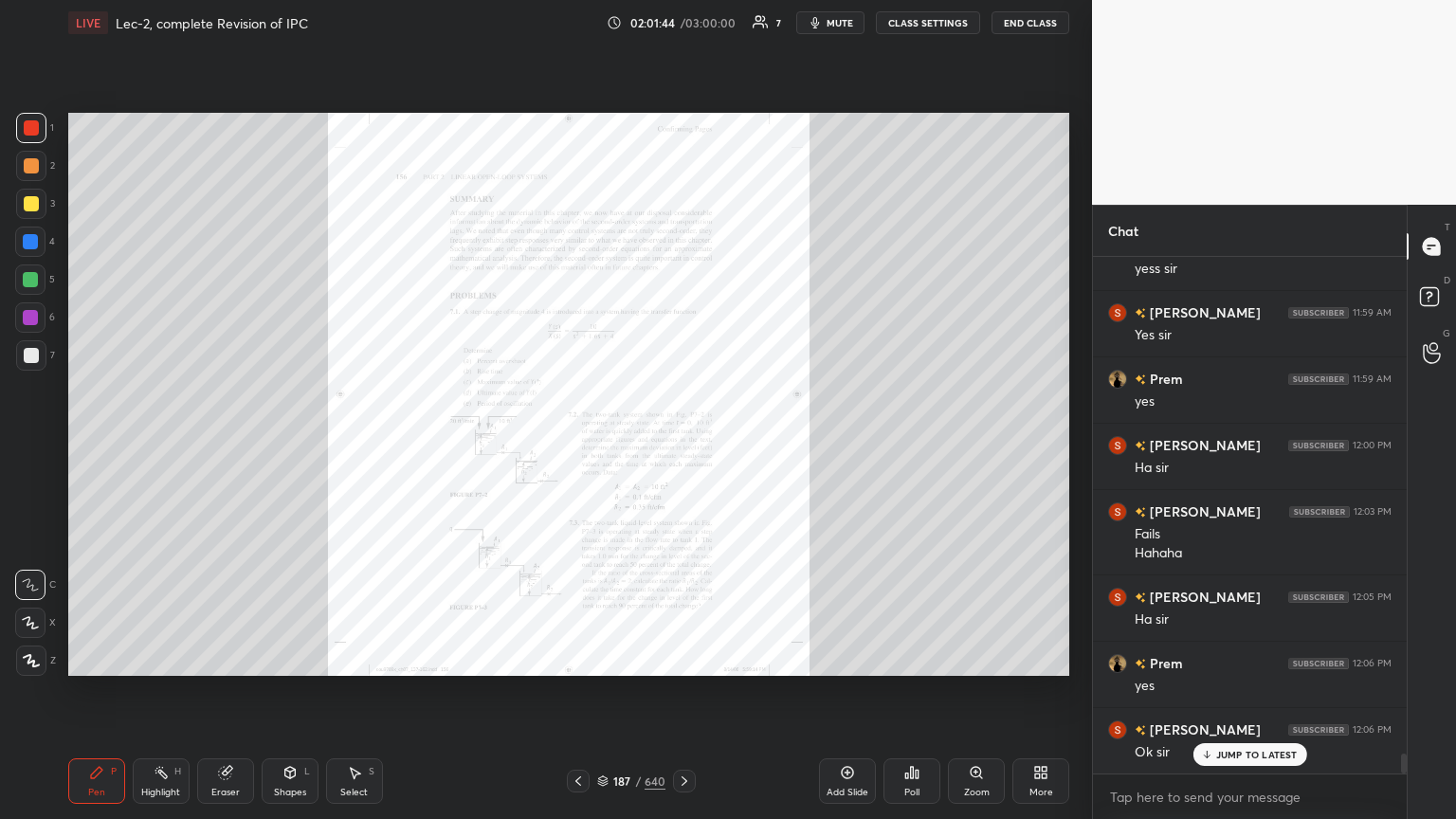 click on "Eraser" at bounding box center (226, 792) 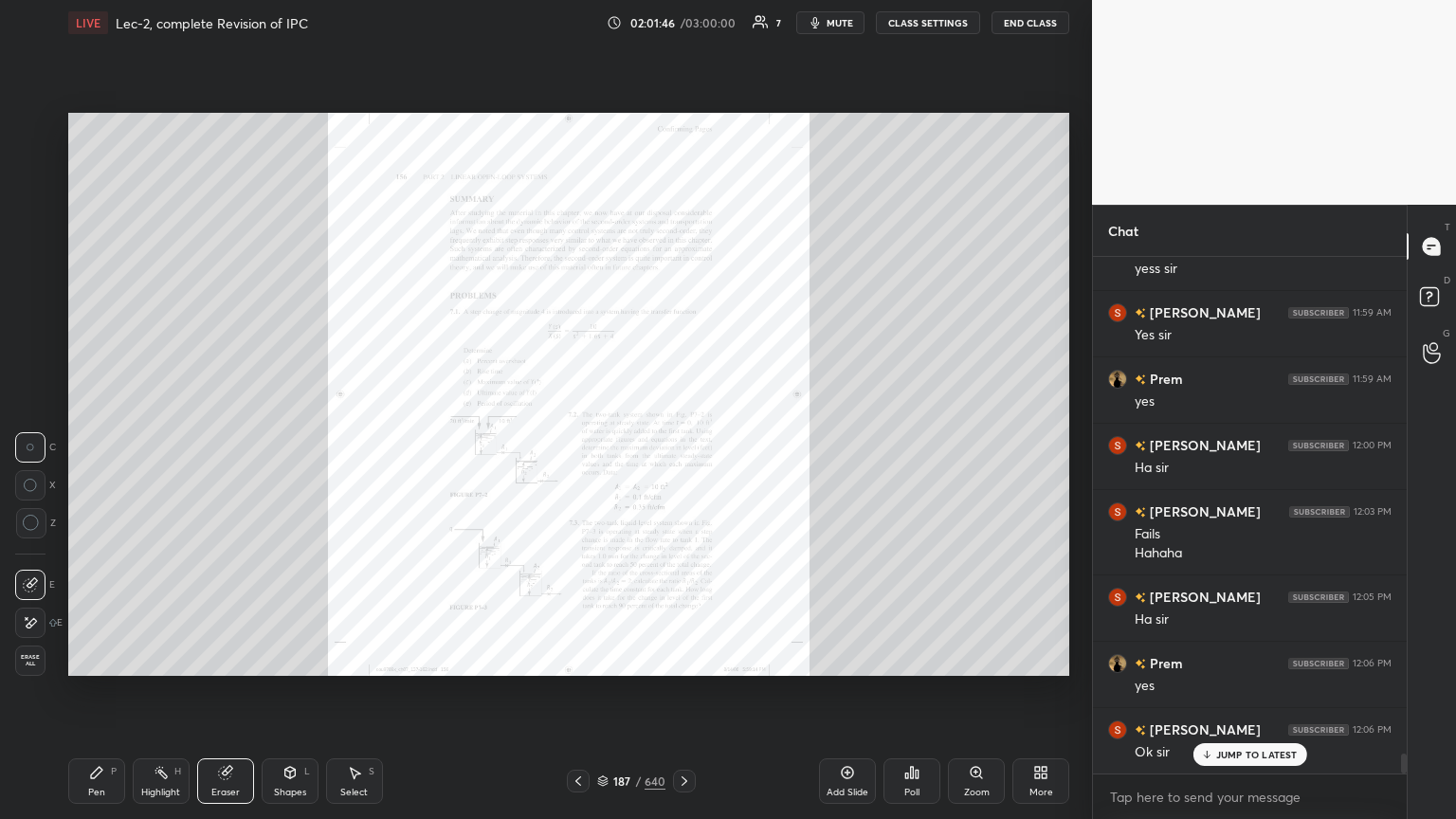 click 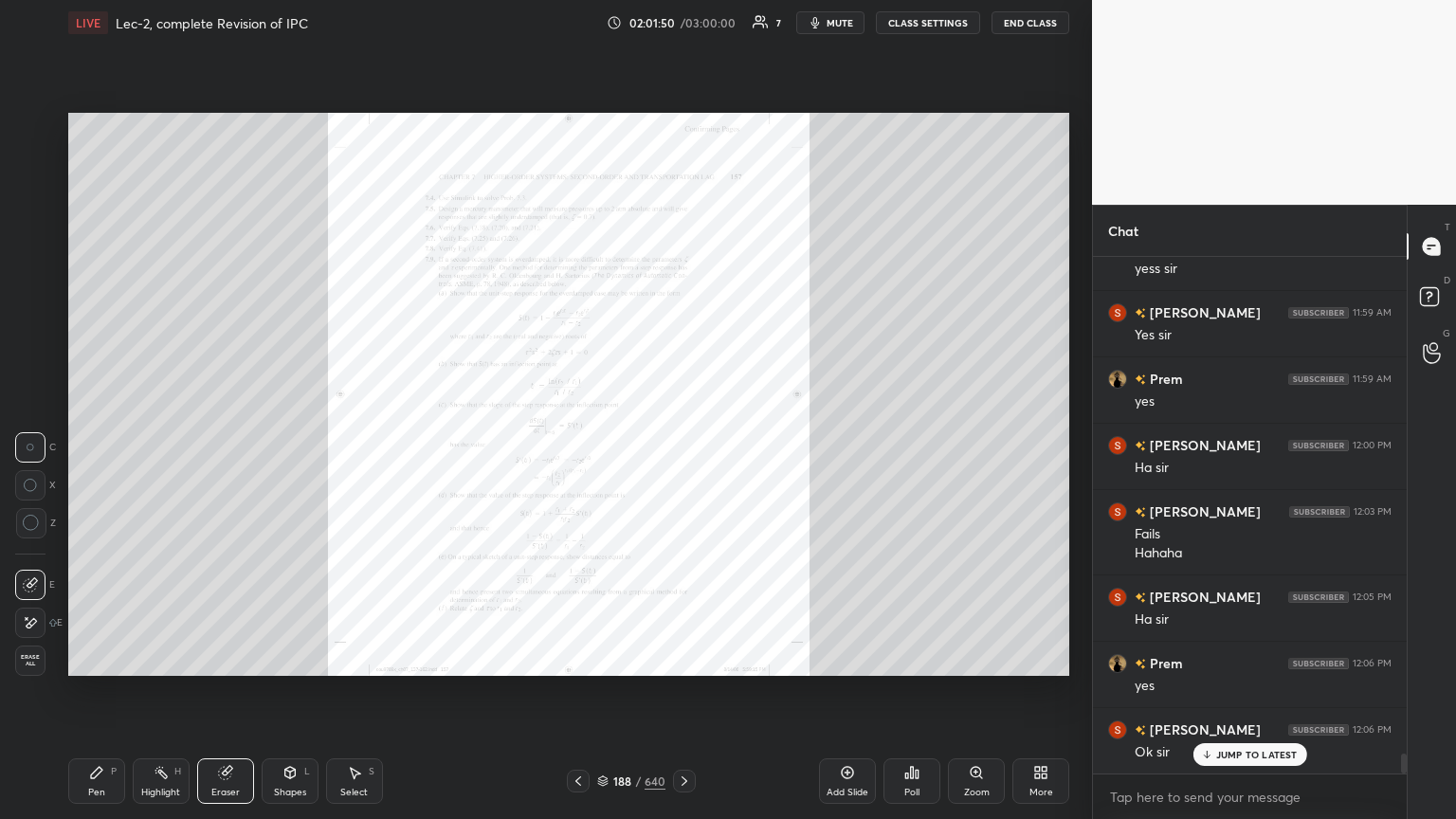 click 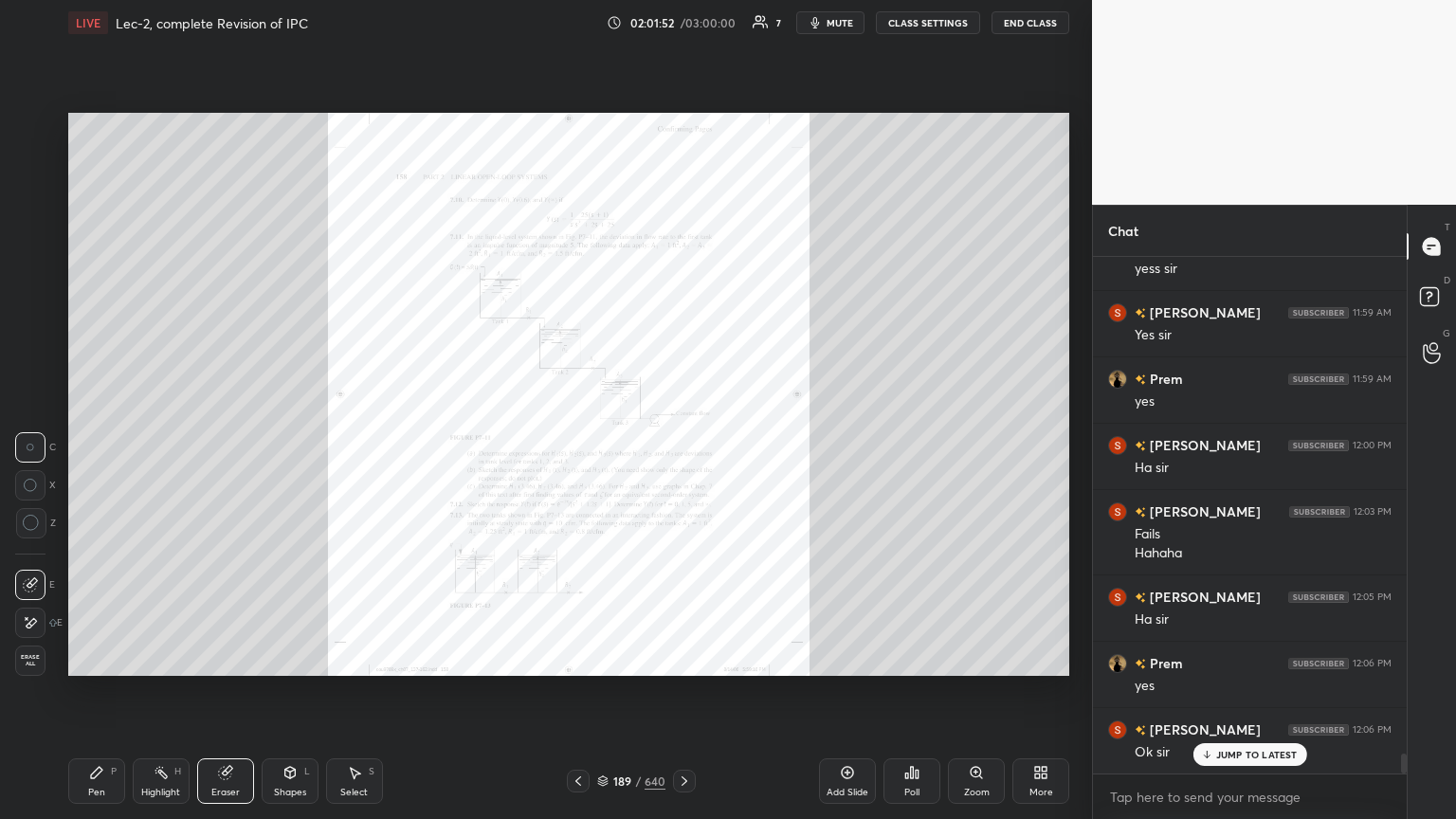 click on "Zoom" at bounding box center (976, 781) 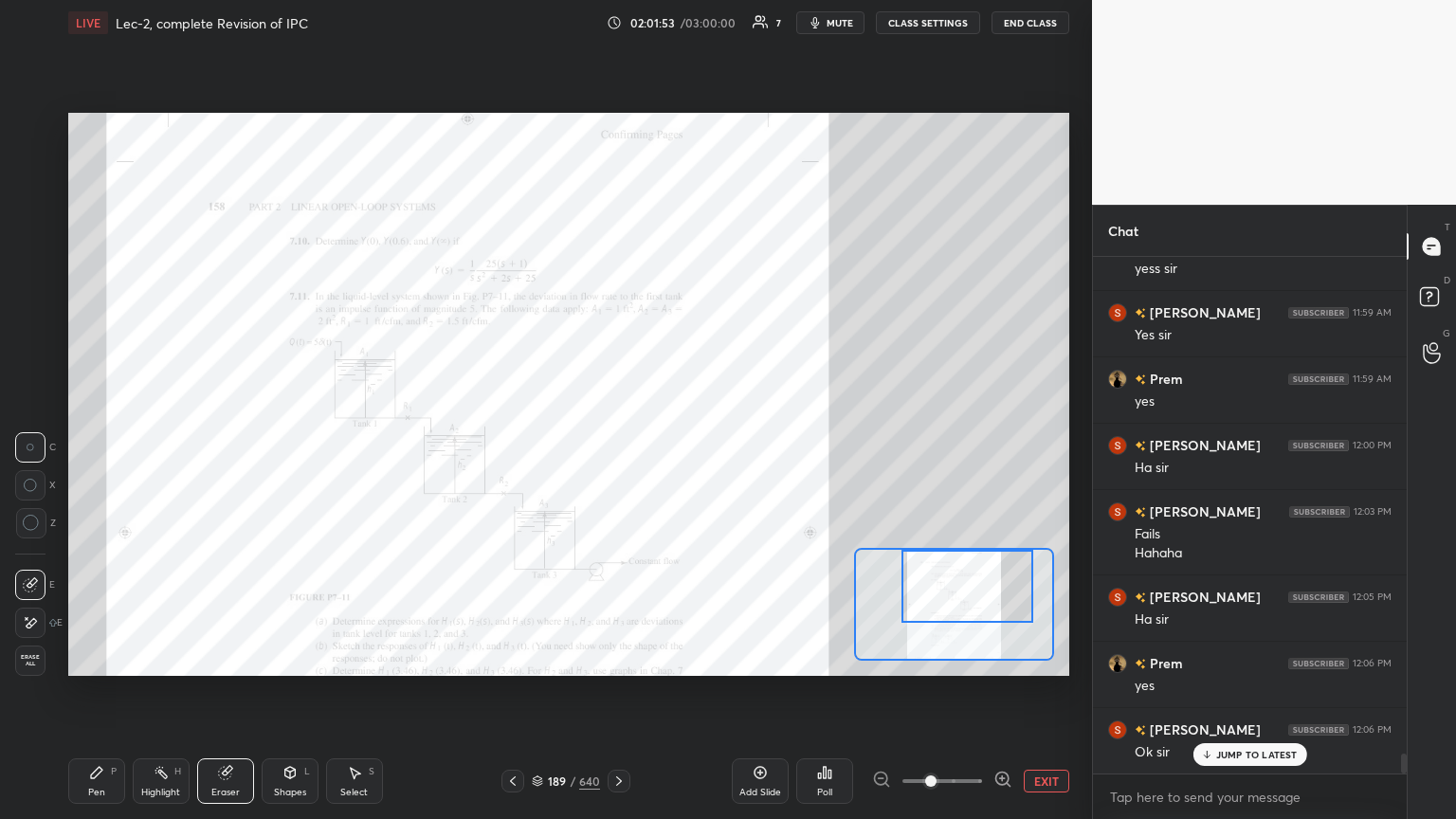 drag, startPoint x: 961, startPoint y: 603, endPoint x: 967, endPoint y: 592, distance: 12.529964 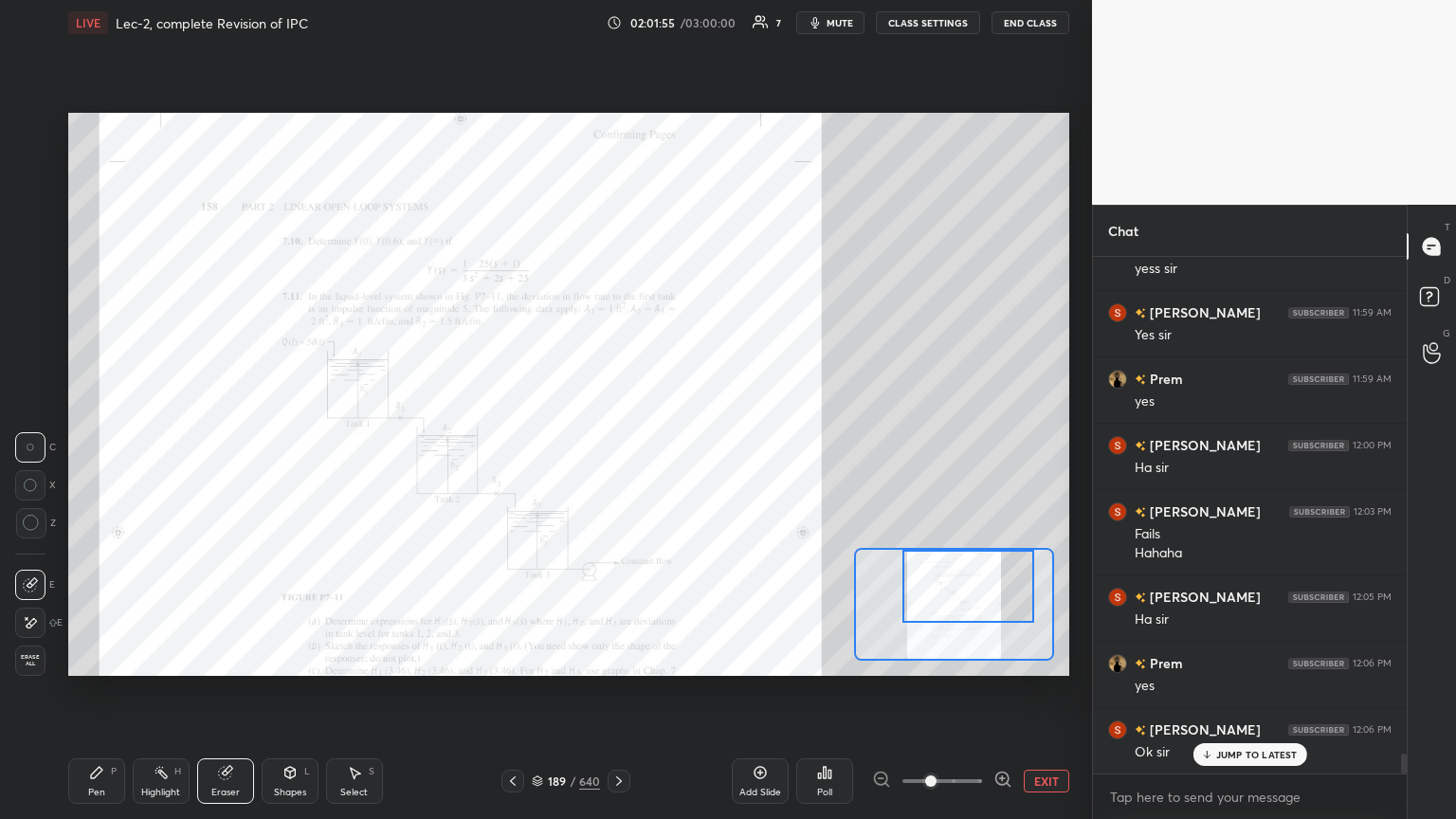 drag, startPoint x: 930, startPoint y: 785, endPoint x: 972, endPoint y: 751, distance: 54.03702 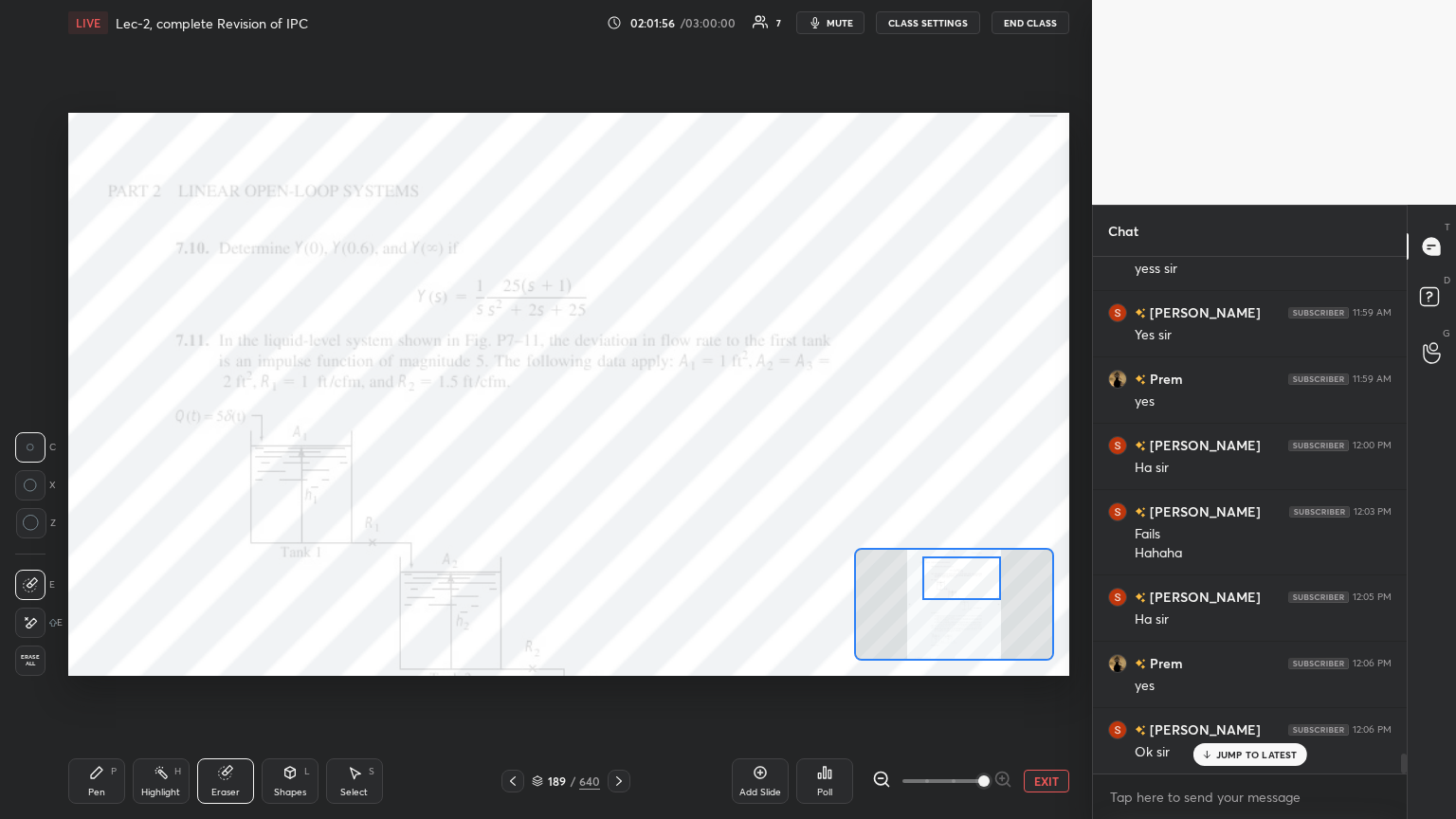 click at bounding box center (961, 578) 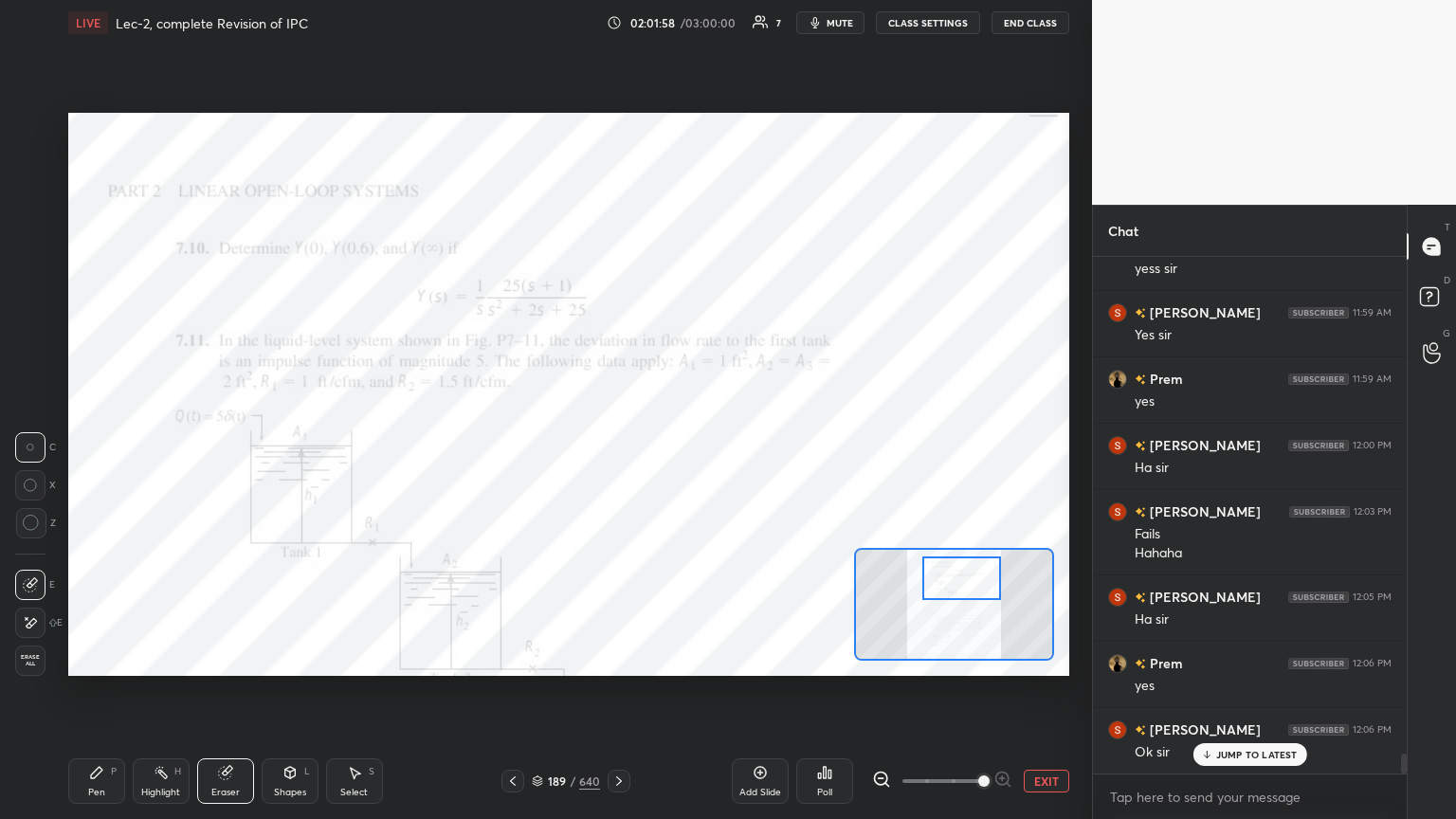 click 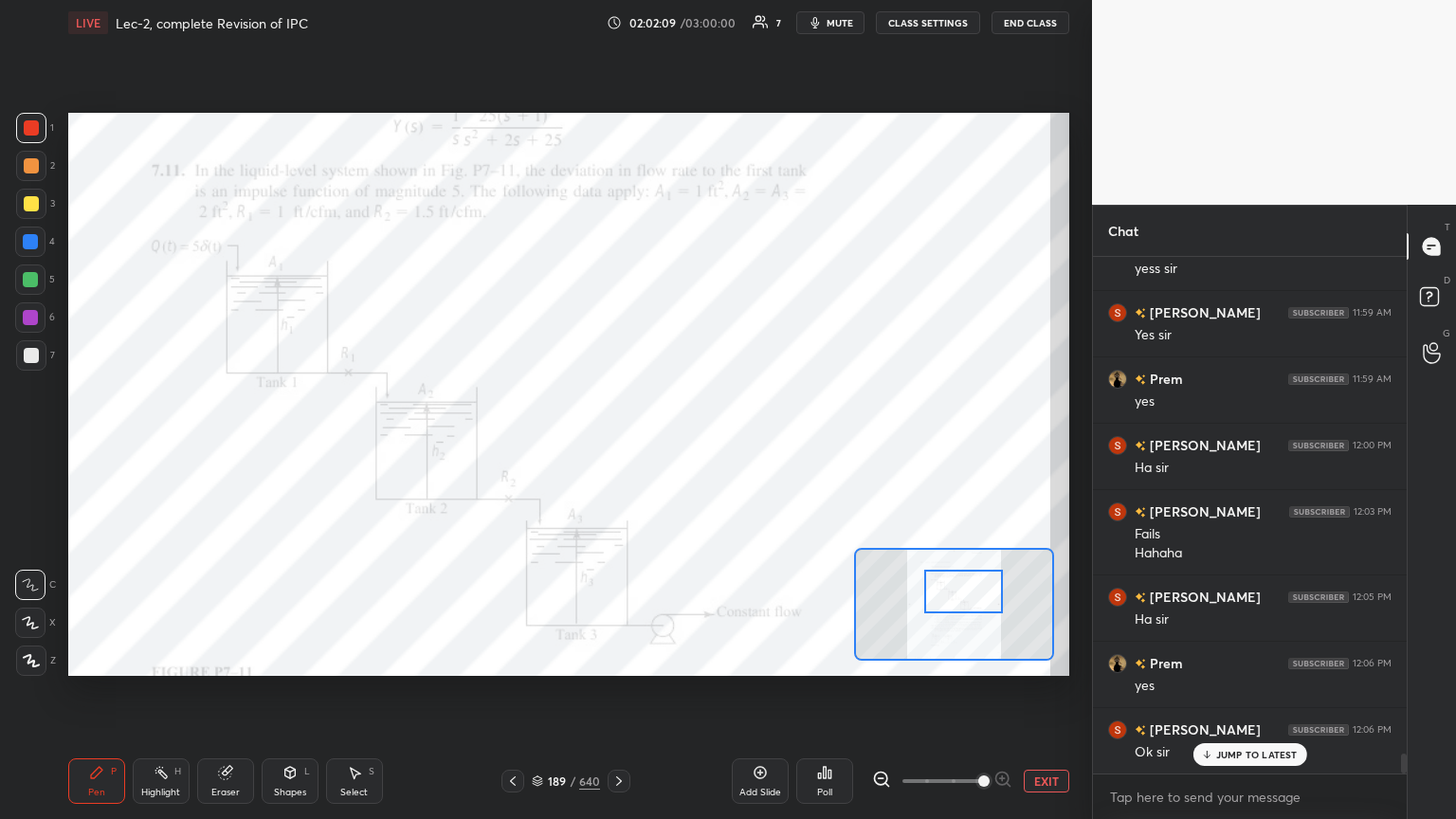 drag, startPoint x: 981, startPoint y: 587, endPoint x: 983, endPoint y: 600, distance: 13.152946 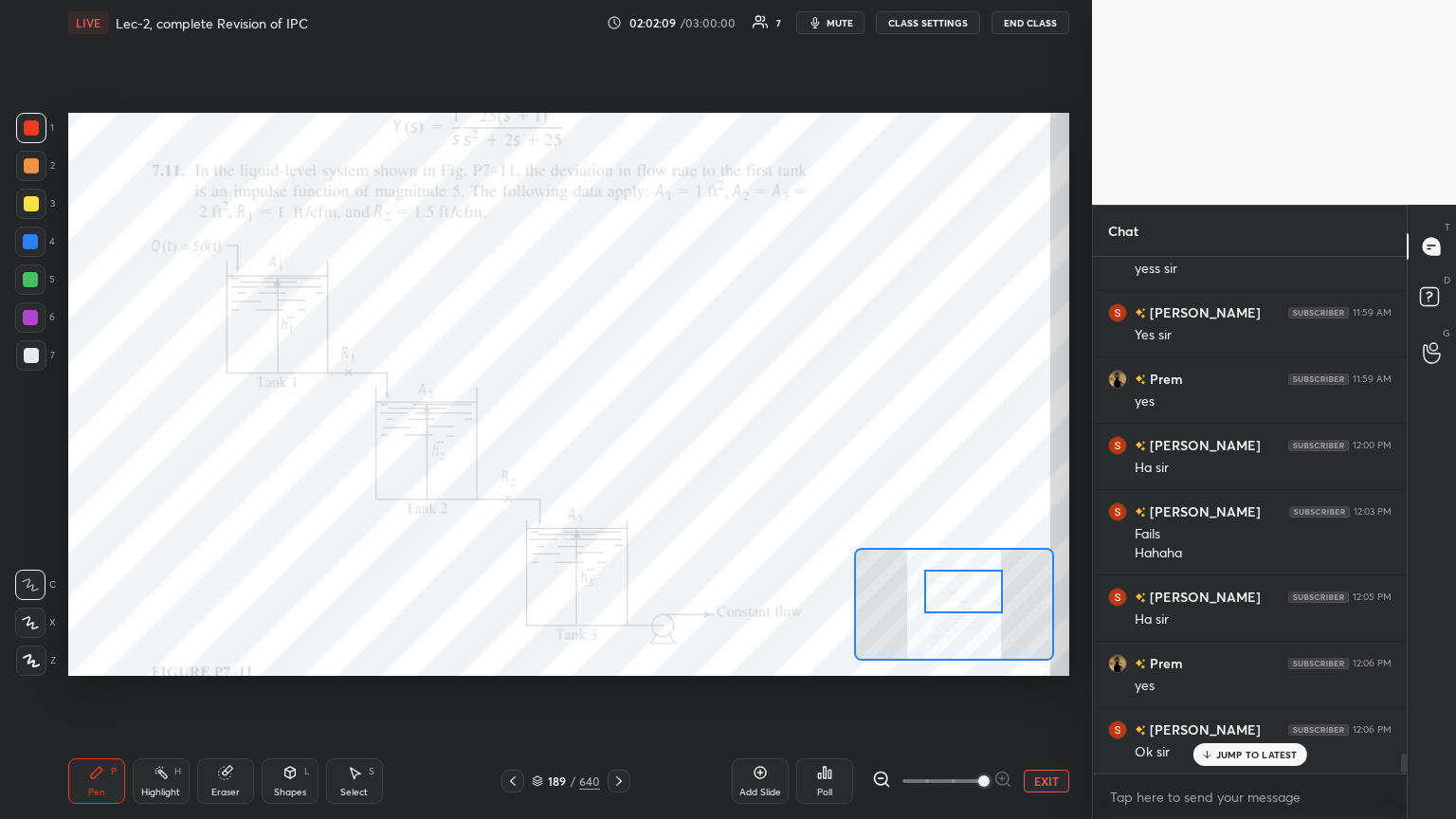 click at bounding box center [963, 592] 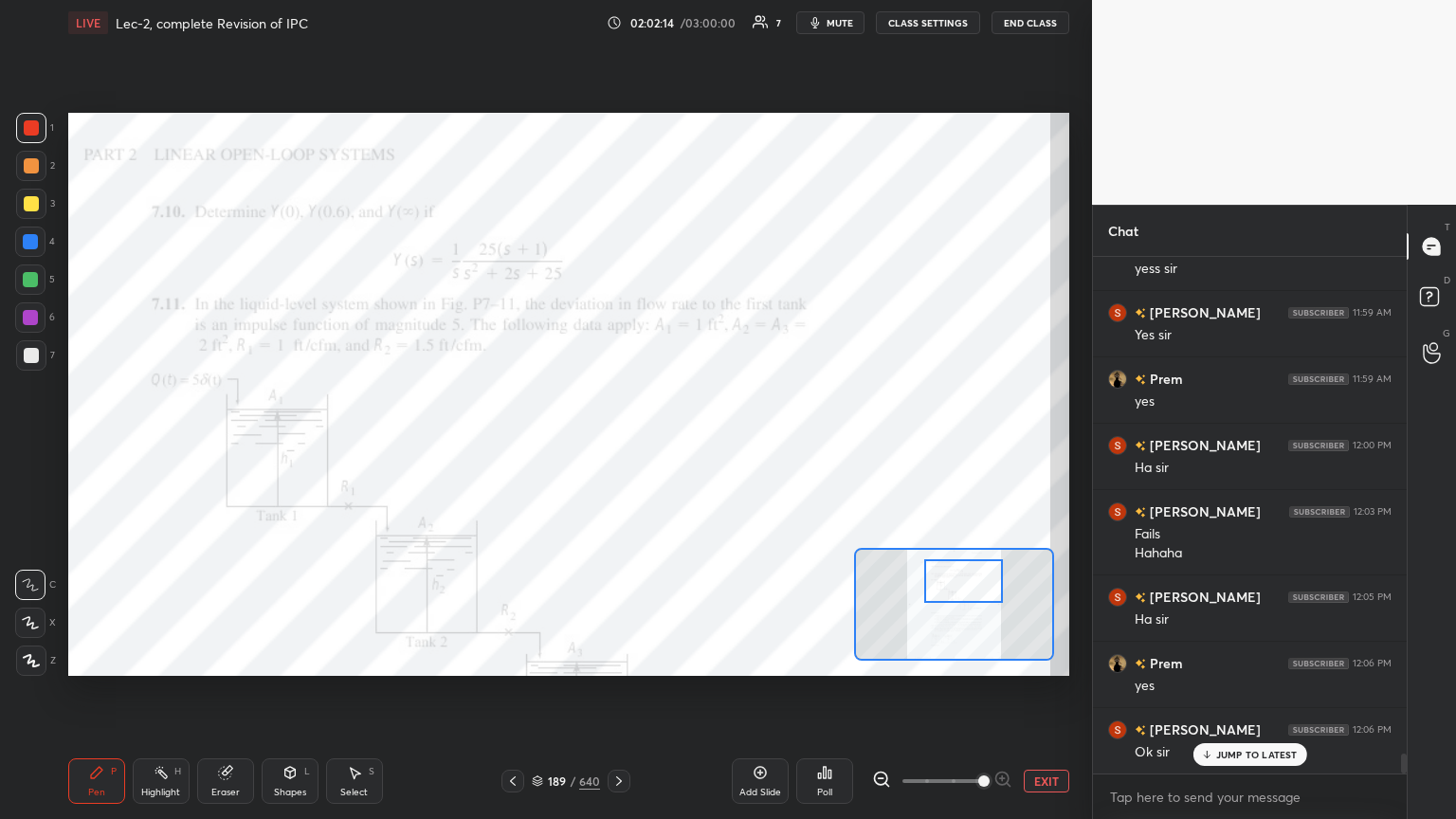 click at bounding box center [963, 581] 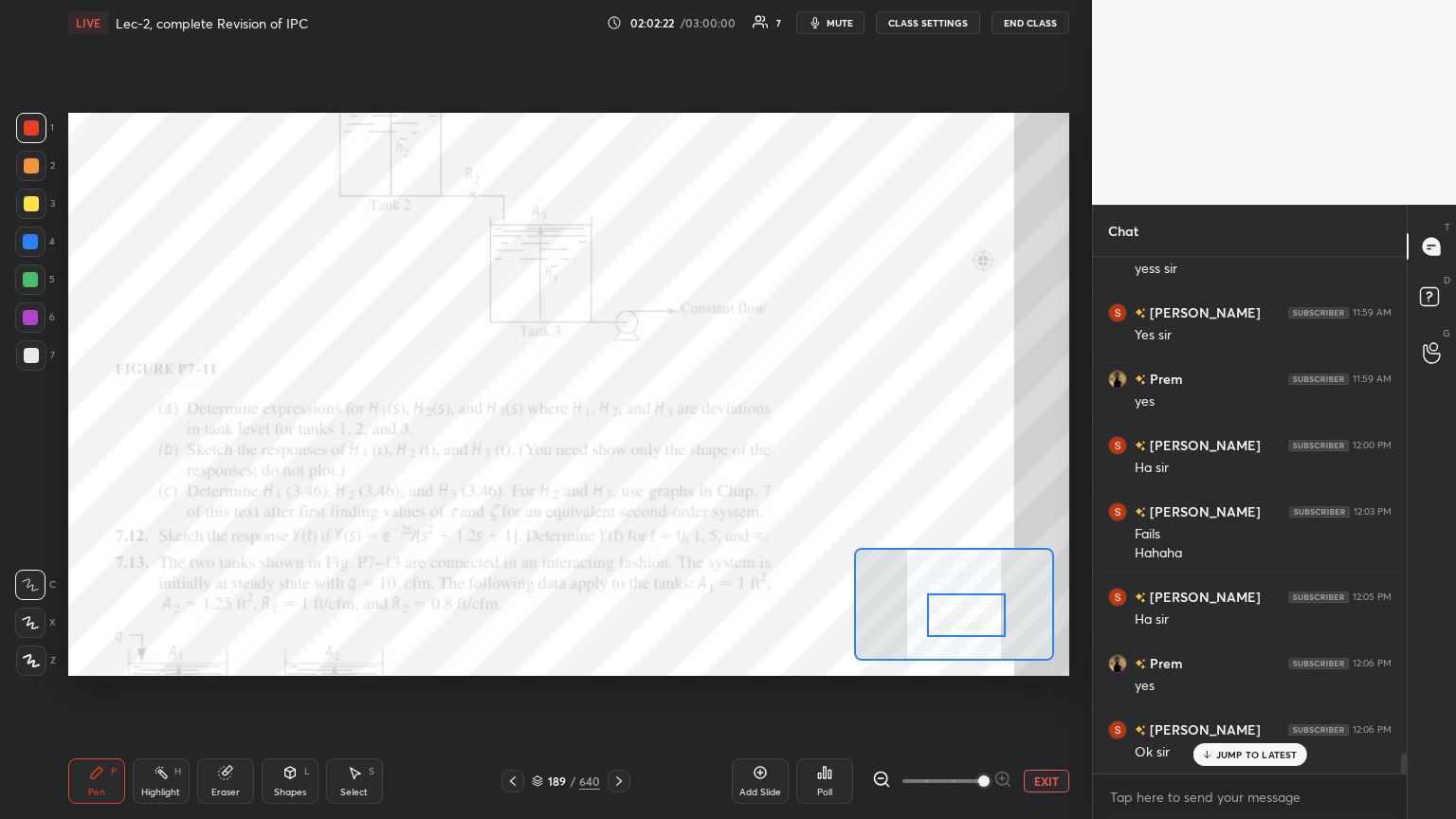 drag, startPoint x: 974, startPoint y: 592, endPoint x: 976, endPoint y: 610, distance: 18.11077 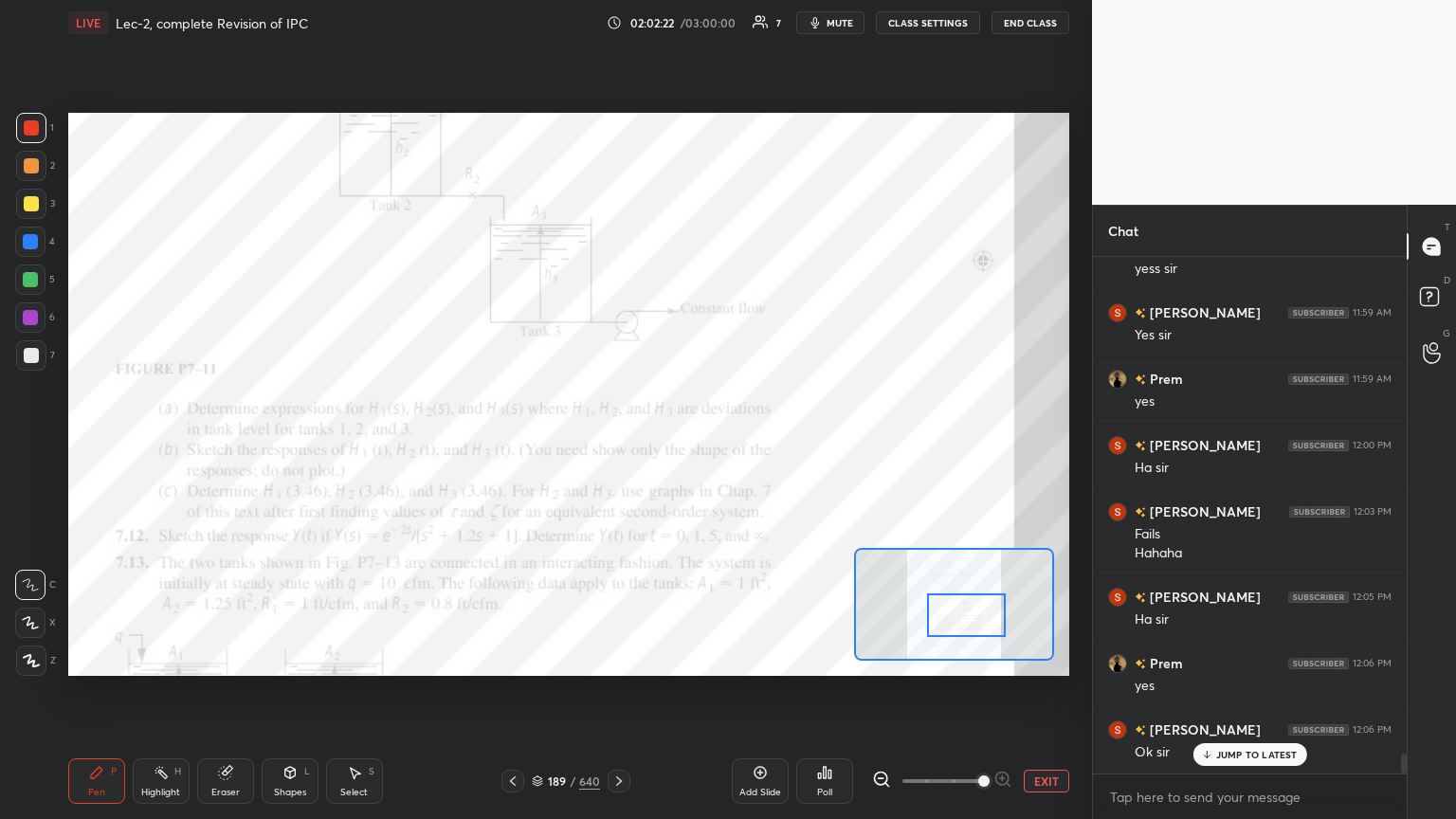 click at bounding box center [966, 615] 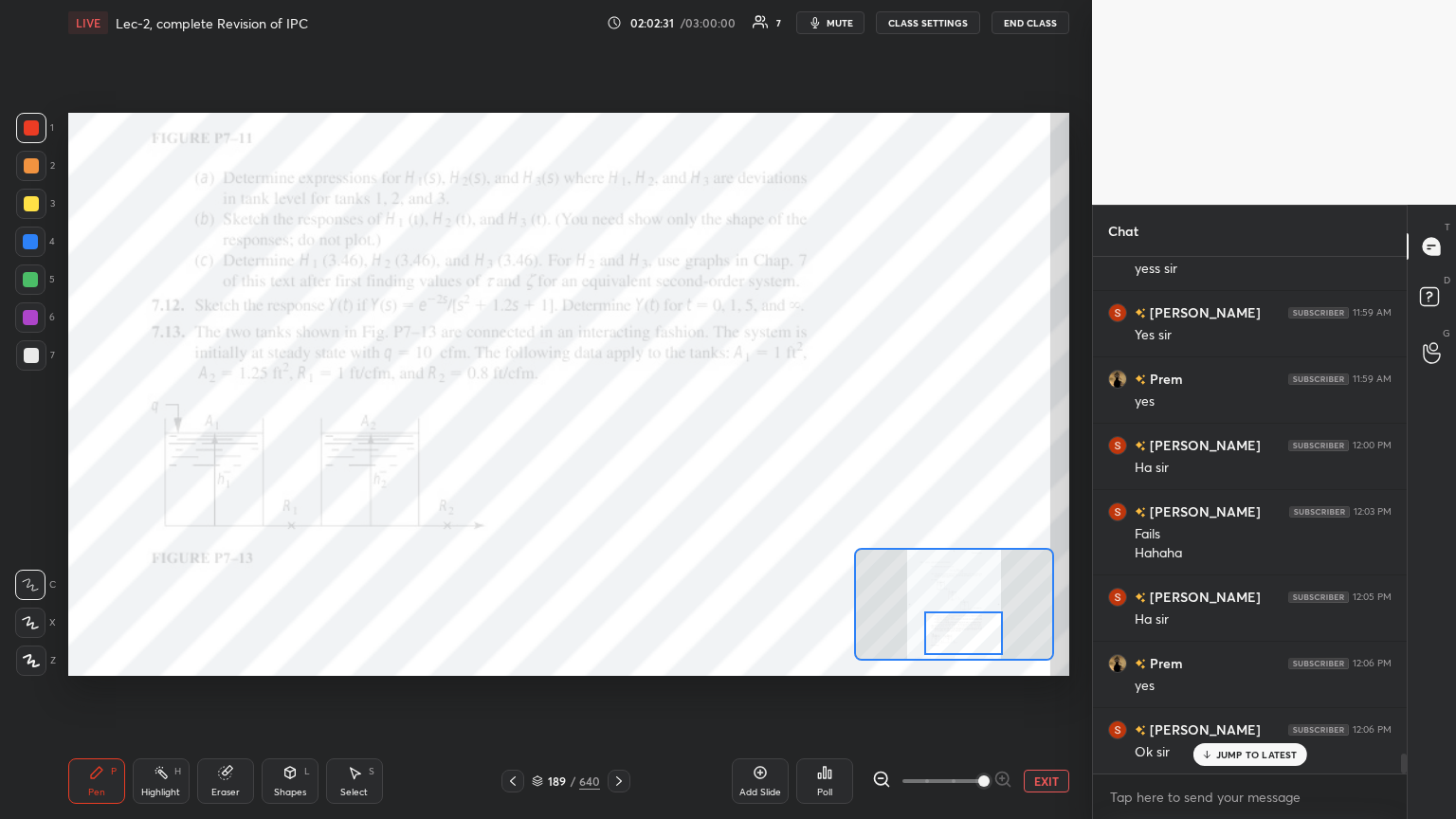 drag, startPoint x: 976, startPoint y: 615, endPoint x: 973, endPoint y: 634, distance: 19.235384 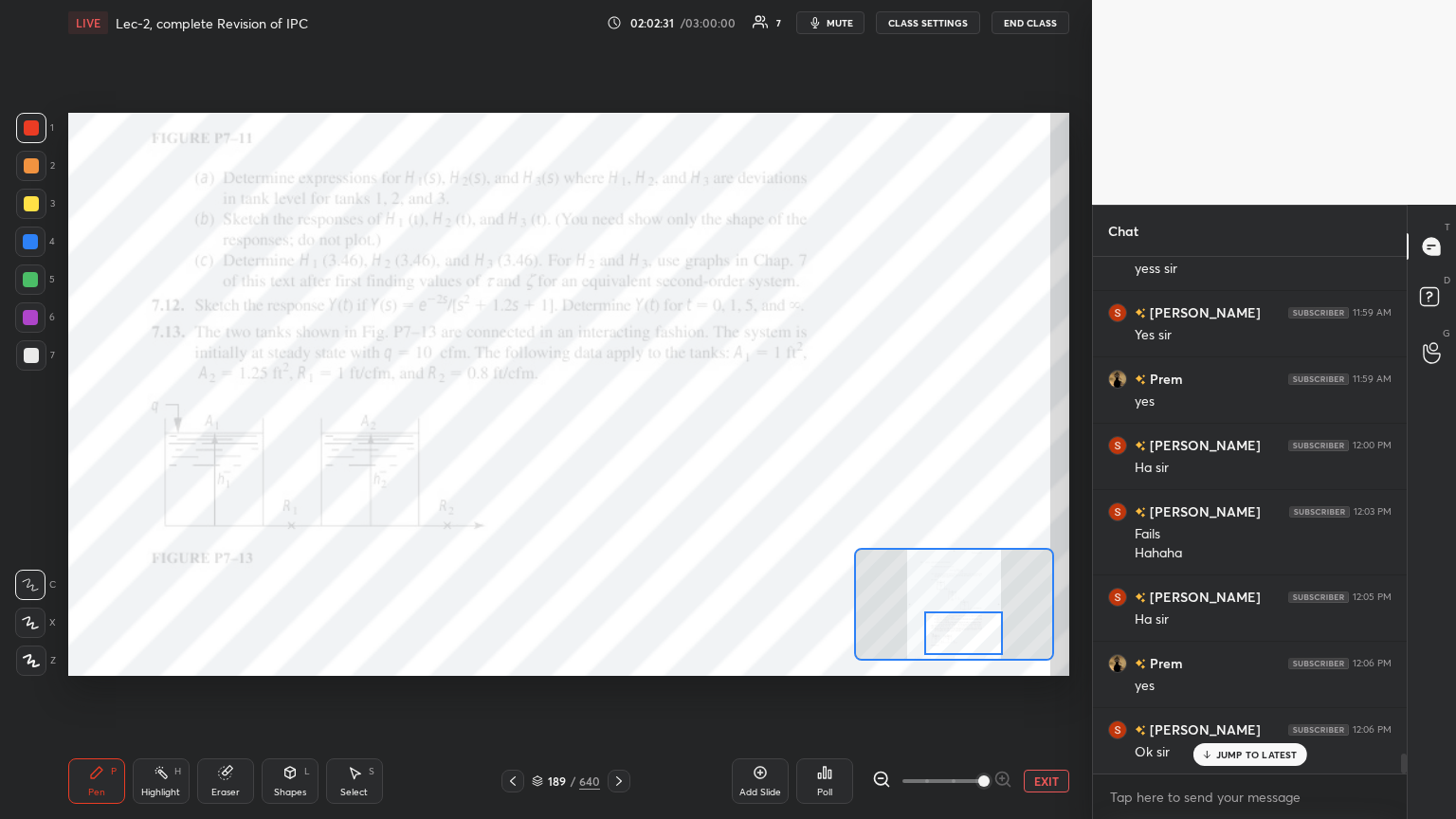 click at bounding box center [963, 633] 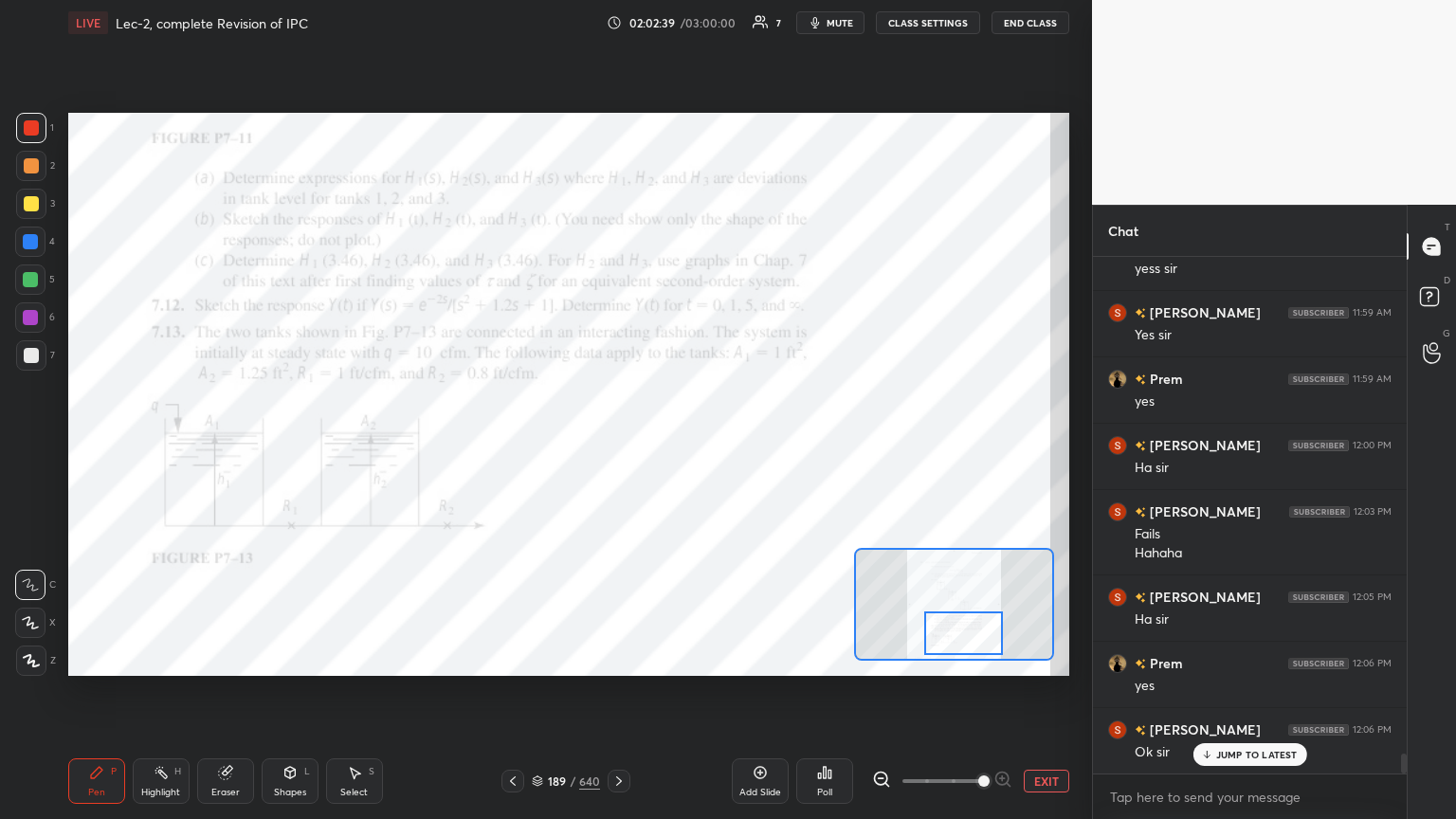 click 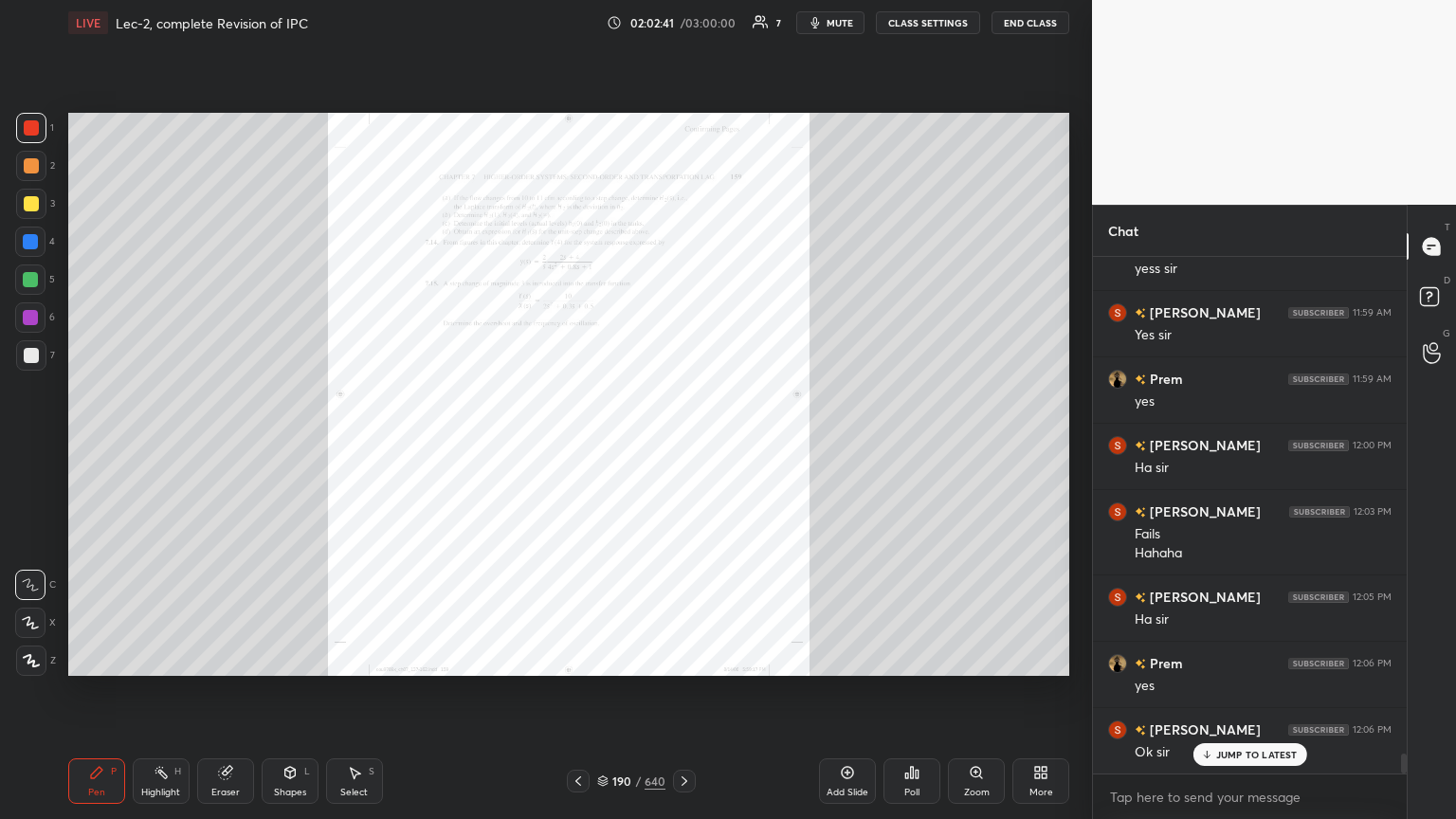 click on "Zoom" at bounding box center [976, 781] 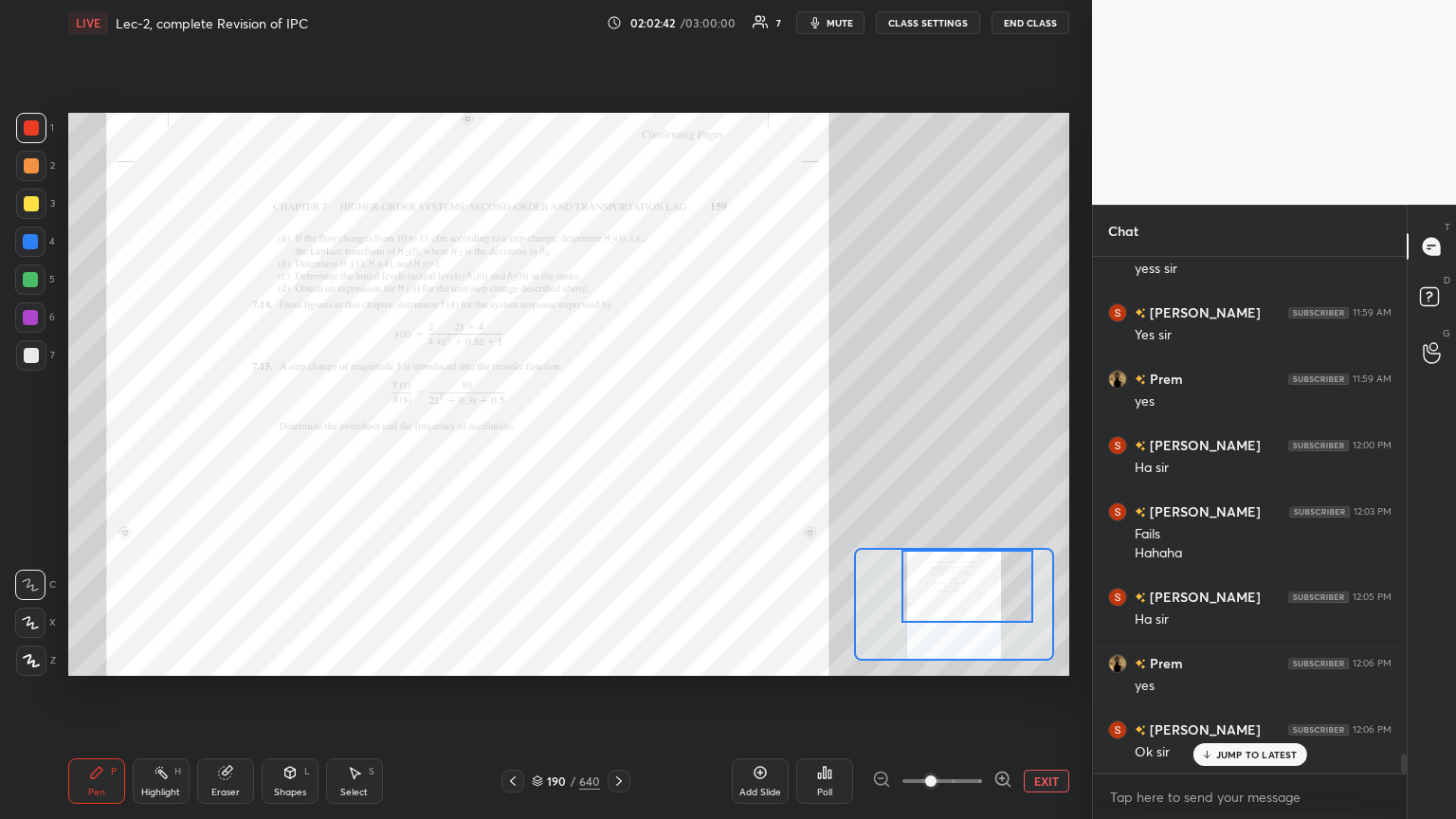 drag, startPoint x: 948, startPoint y: 615, endPoint x: 963, endPoint y: 589, distance: 30.01666 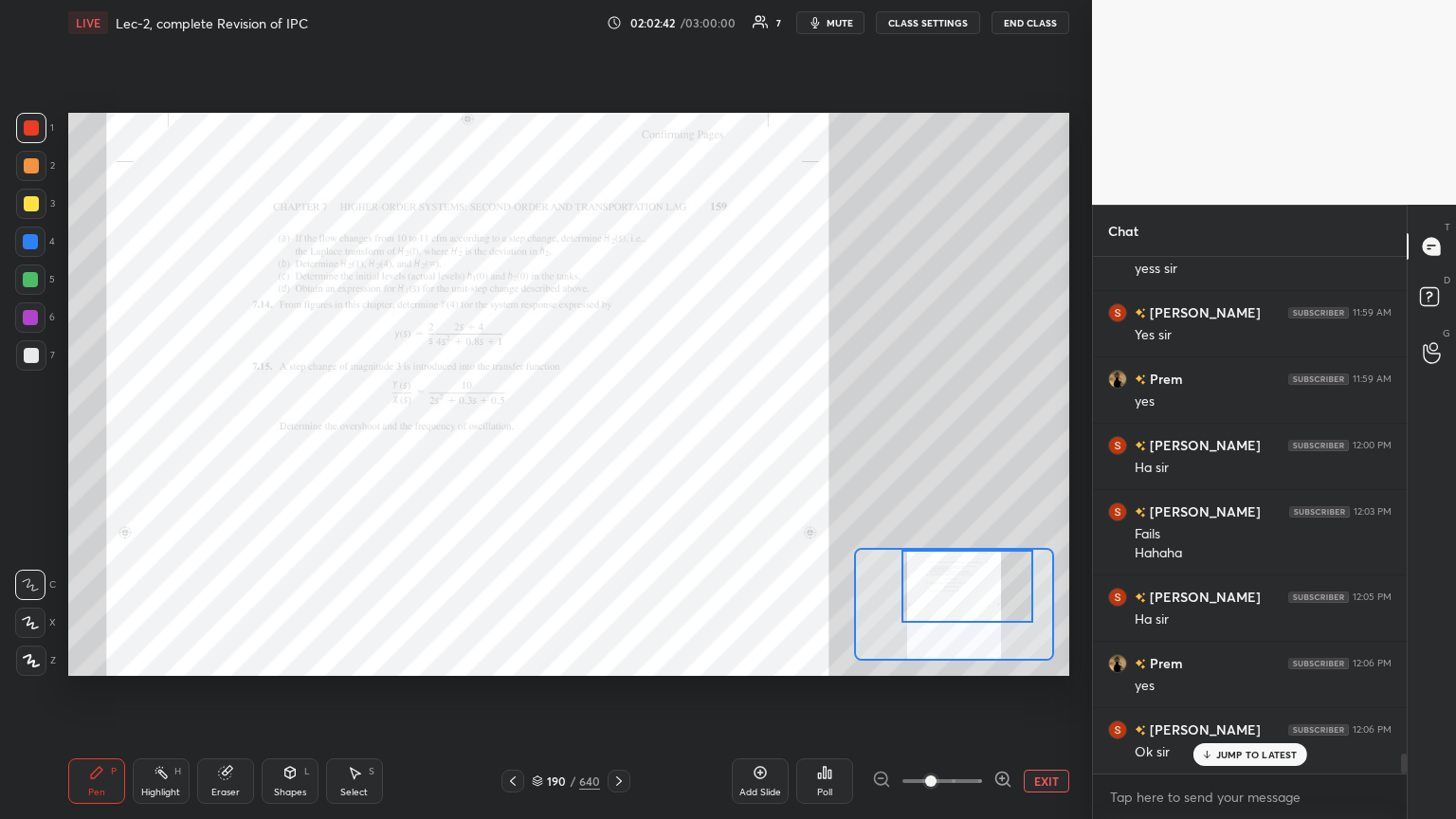 click at bounding box center [967, 586] 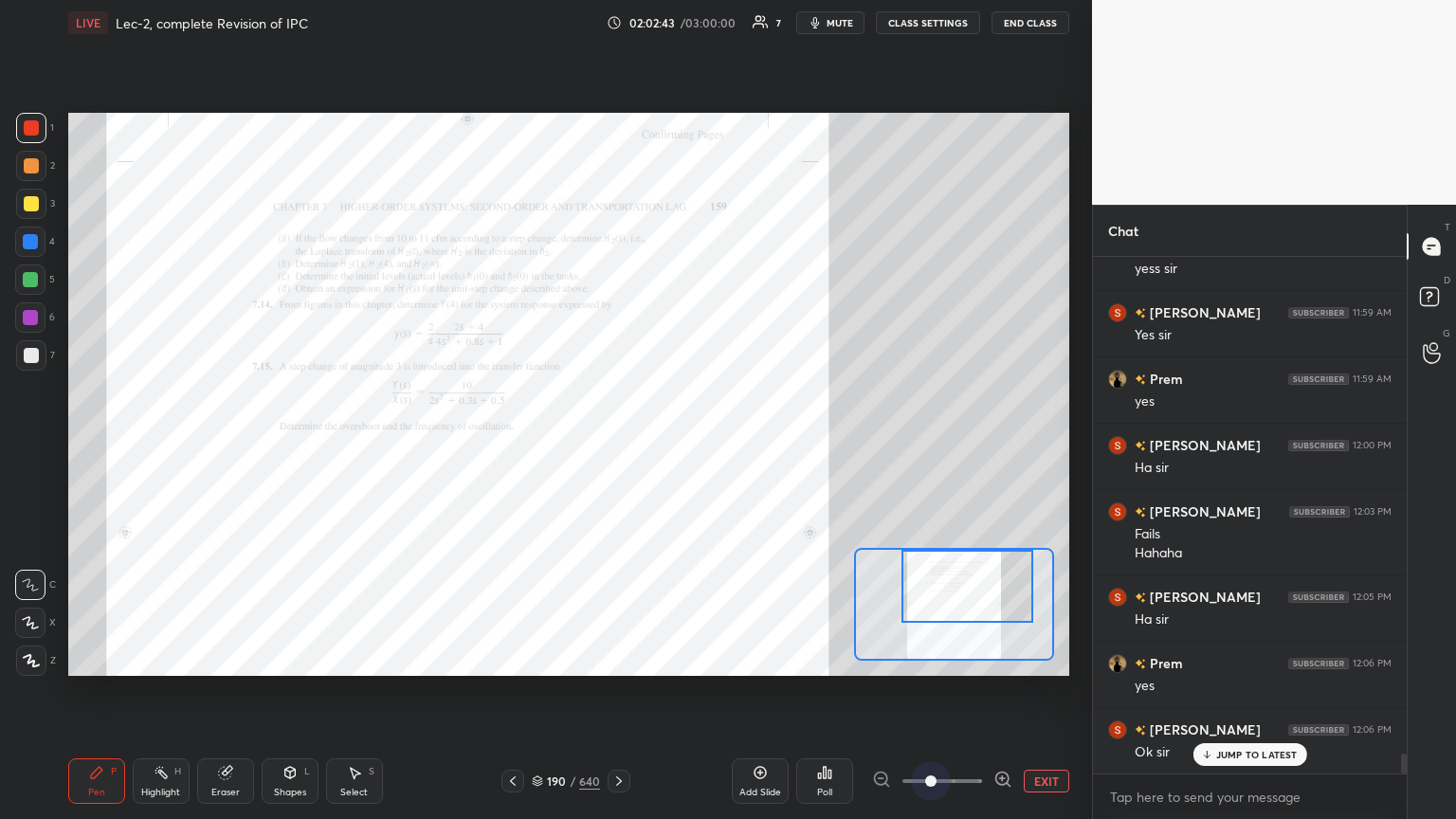 drag, startPoint x: 929, startPoint y: 791, endPoint x: 980, endPoint y: 755, distance: 62.426 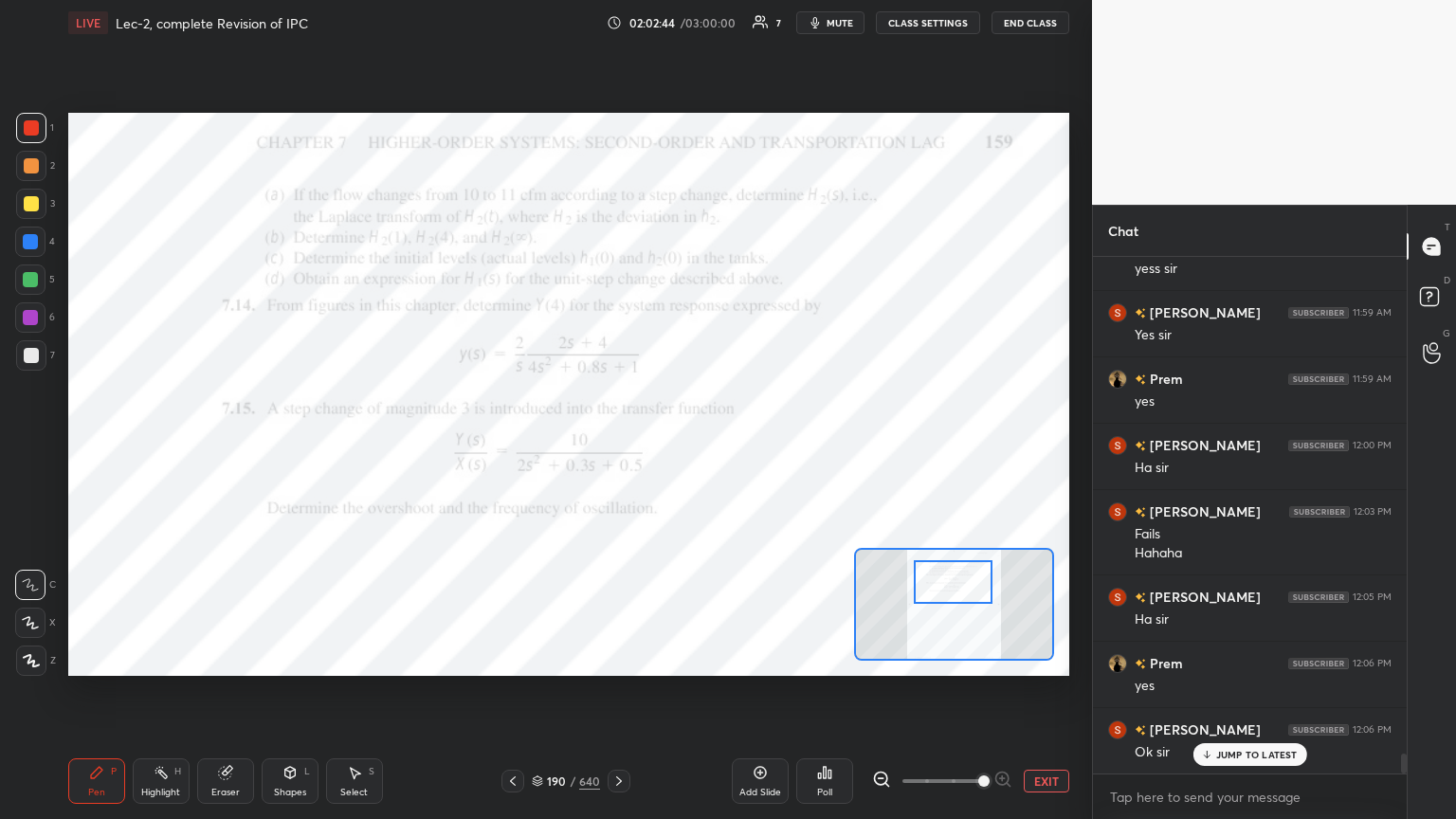 click at bounding box center (953, 582) 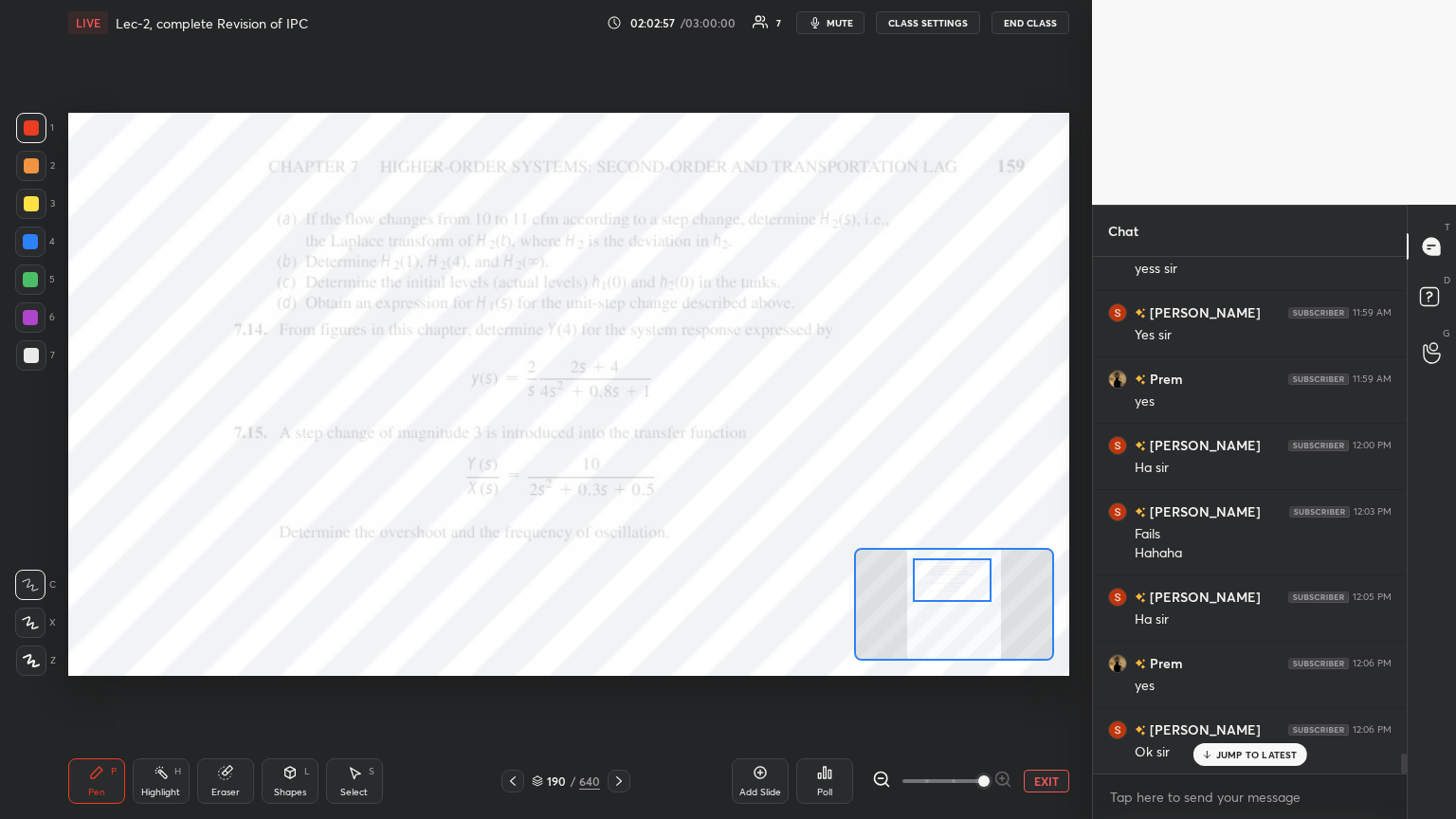click 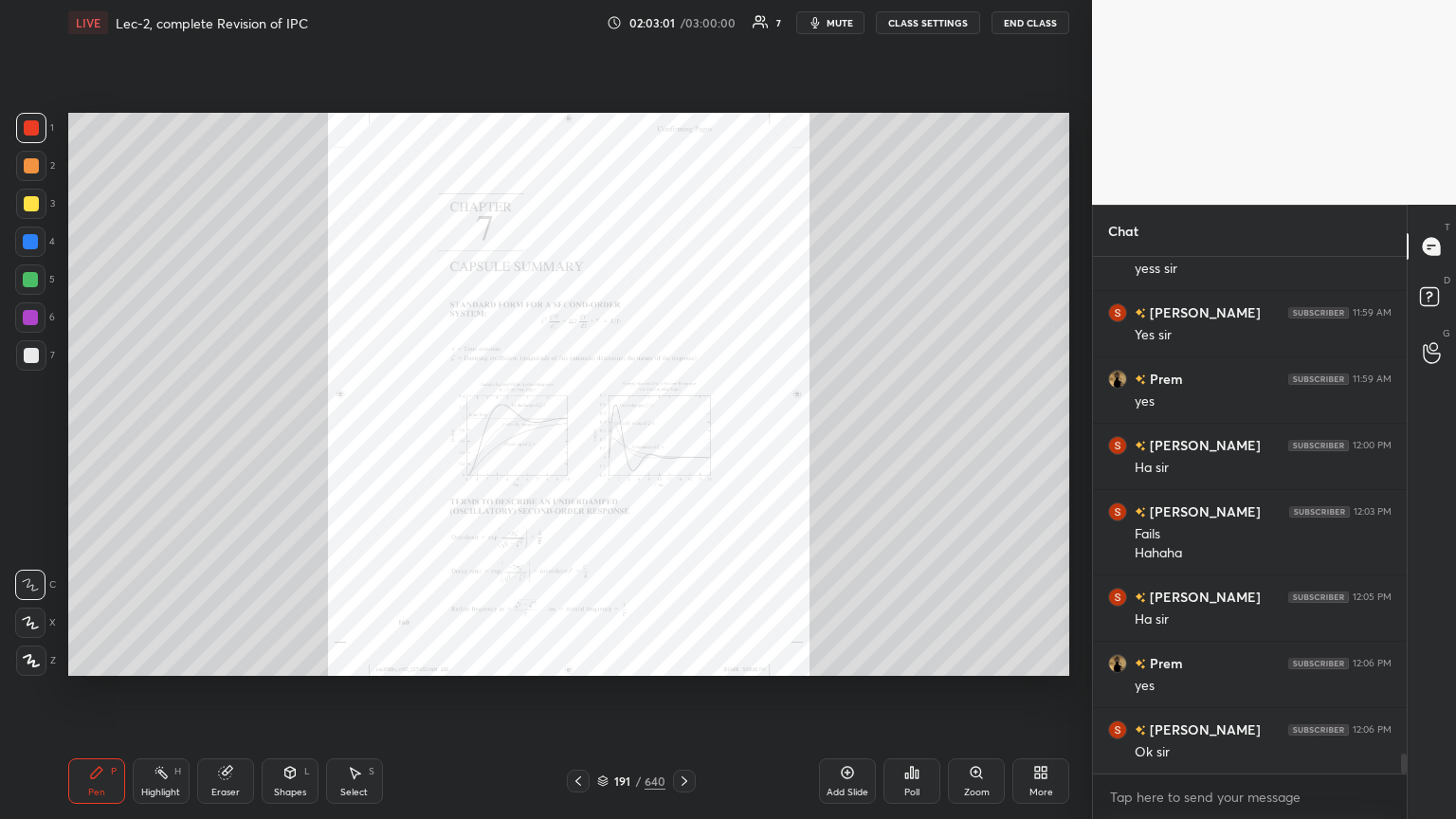 scroll, scrollTop: 13130, scrollLeft: 0, axis: vertical 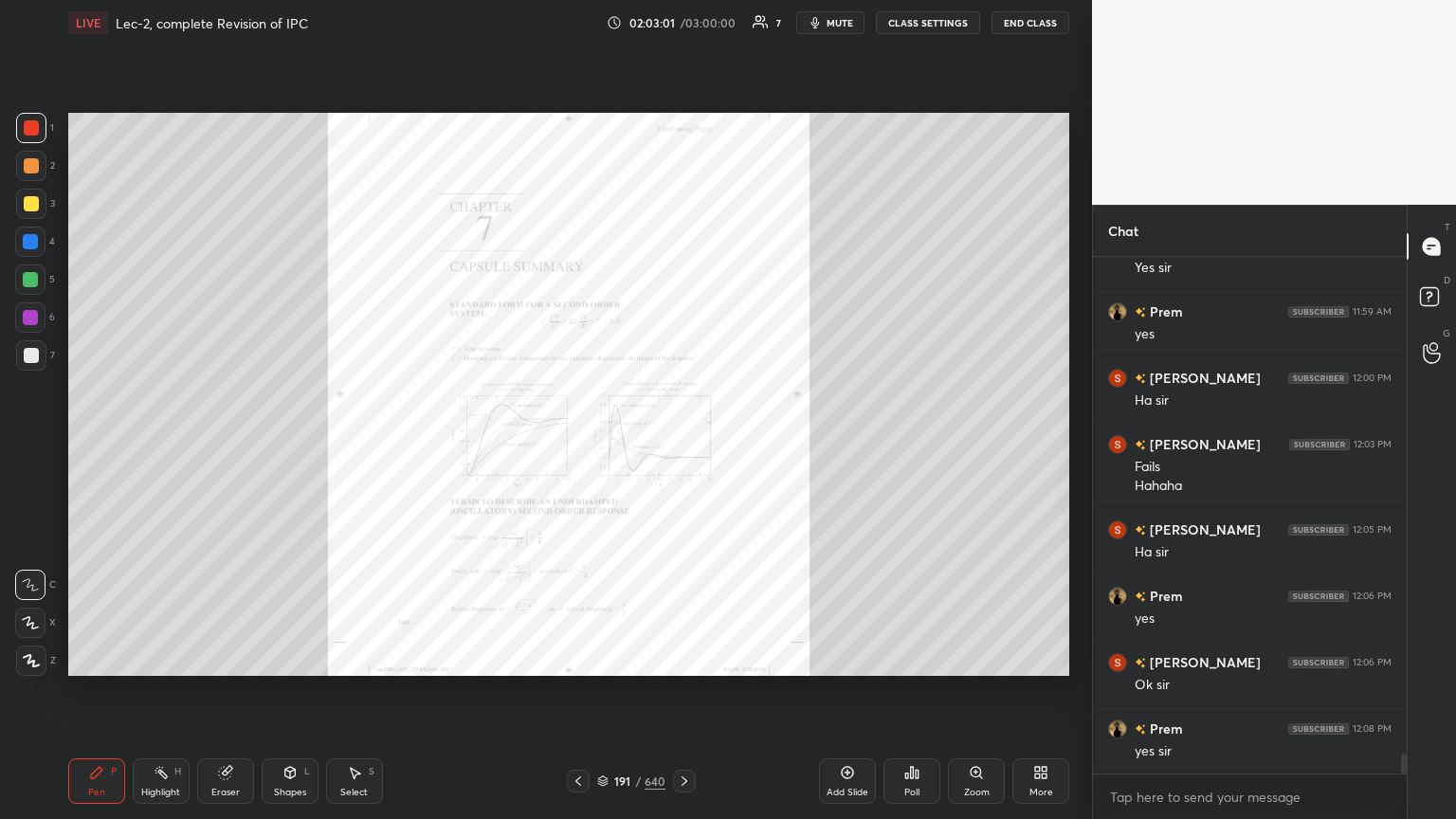 click 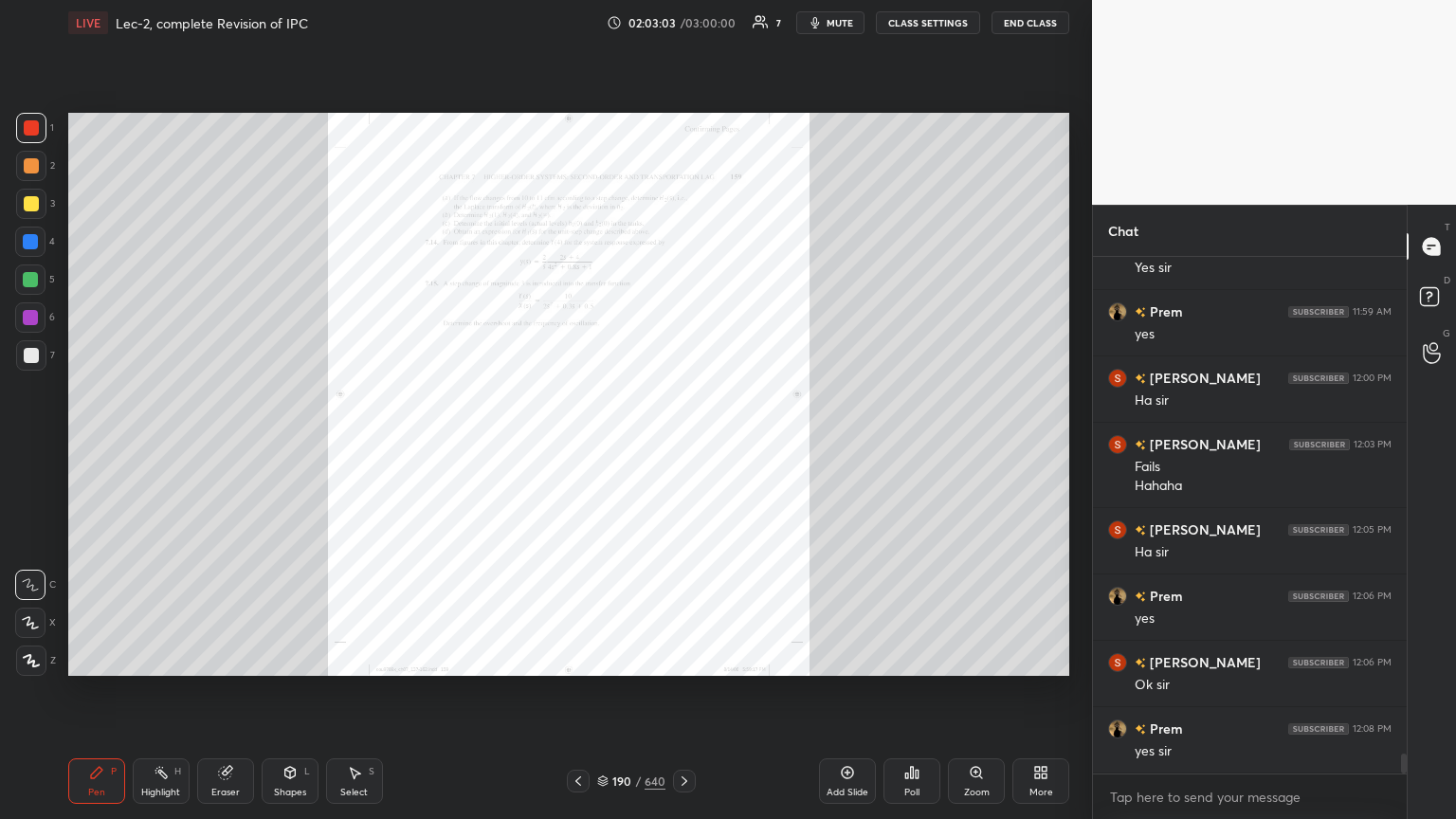 click on "Zoom" at bounding box center [976, 781] 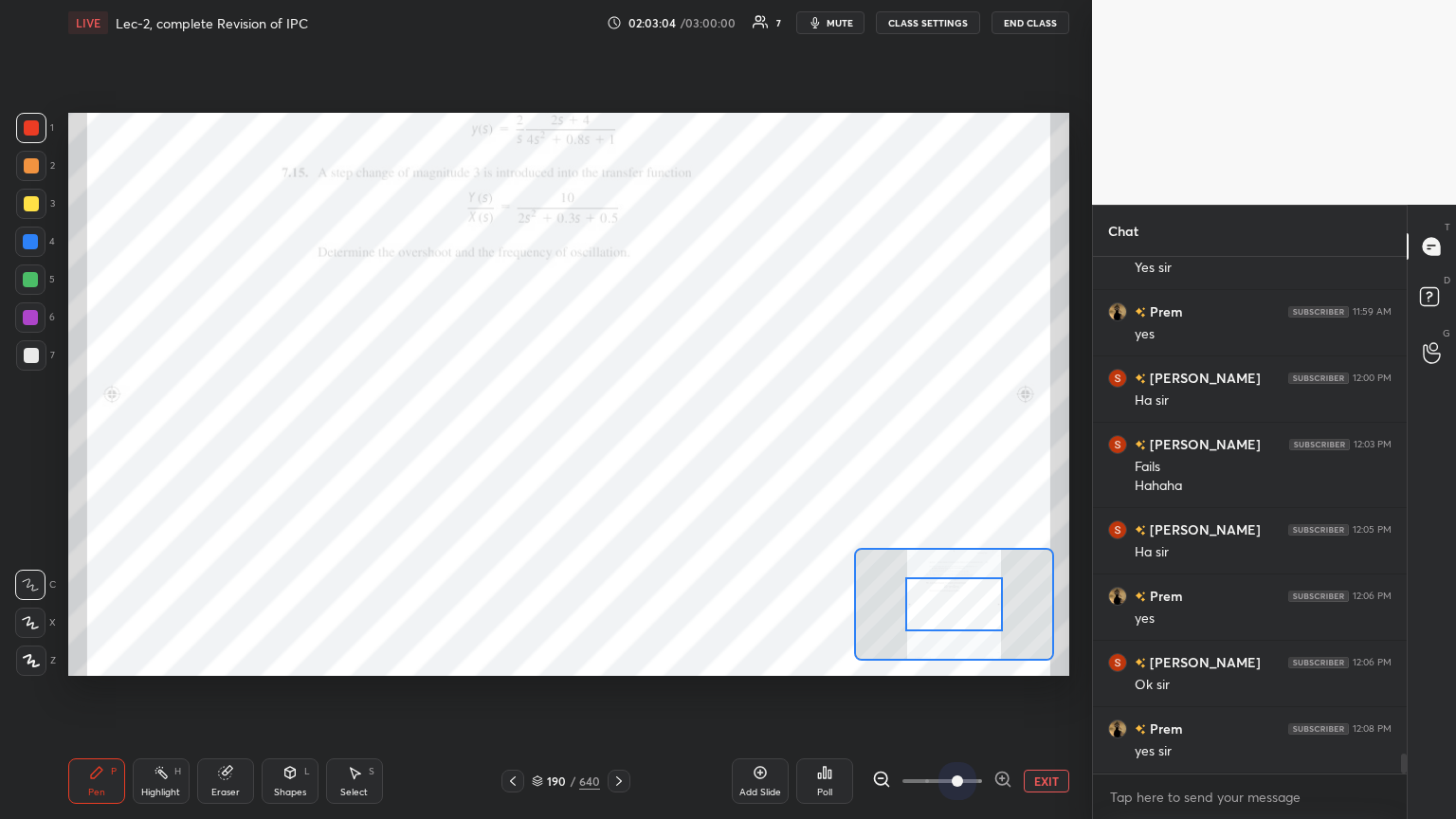 drag, startPoint x: 947, startPoint y: 781, endPoint x: 982, endPoint y: 725, distance: 66.037868 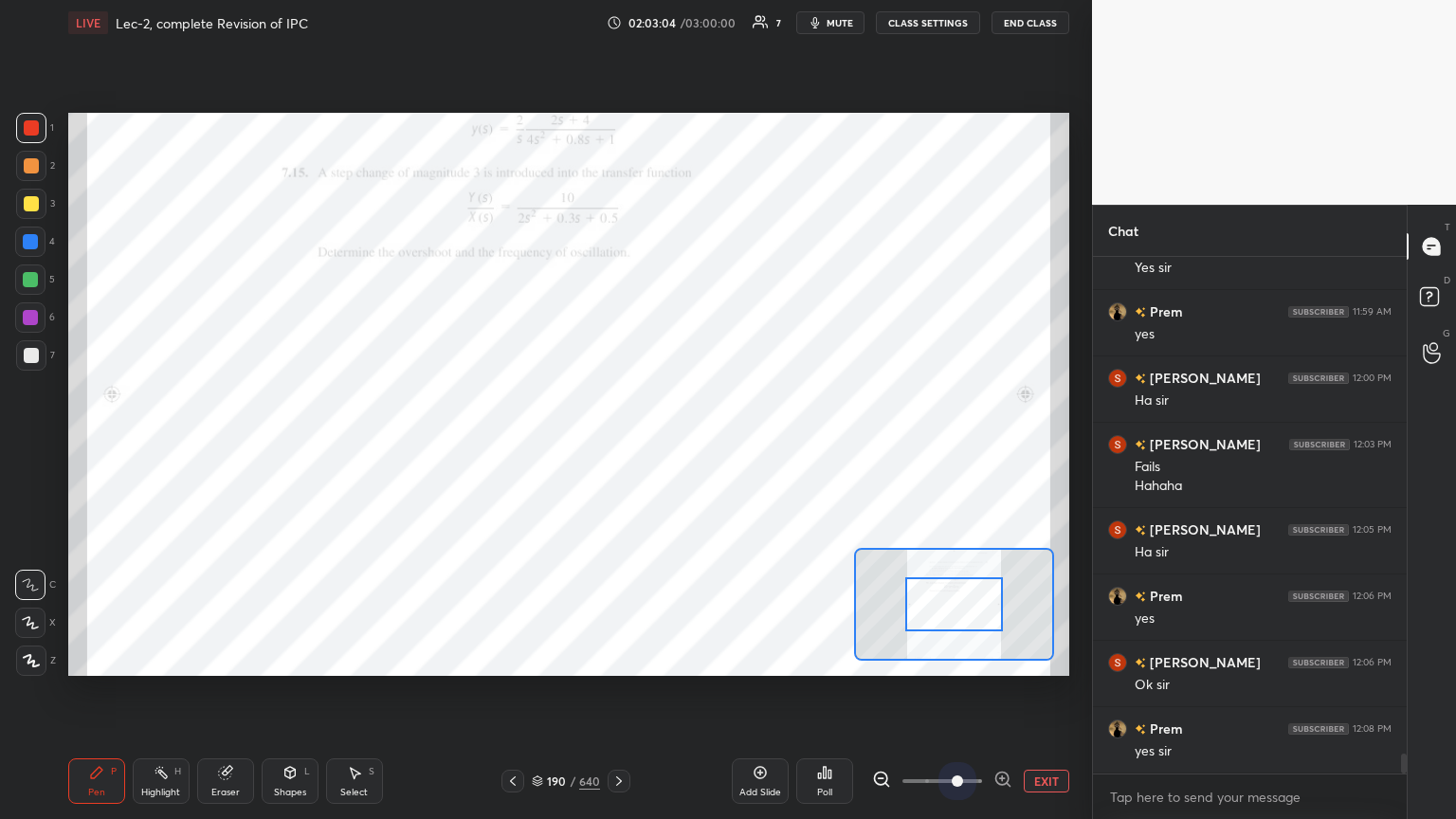click at bounding box center [957, 781] 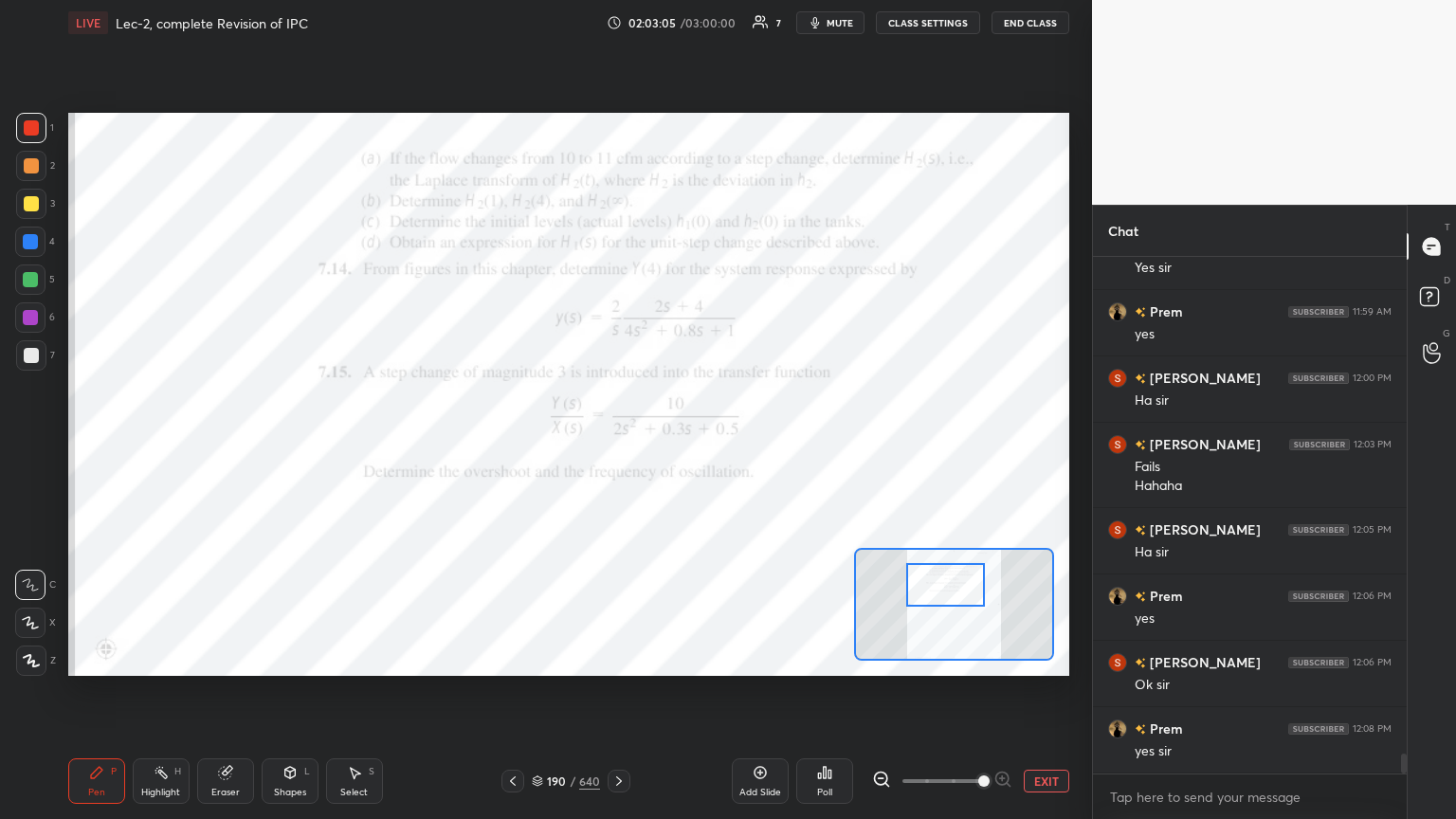 drag, startPoint x: 965, startPoint y: 622, endPoint x: 956, endPoint y: 602, distance: 21.931712 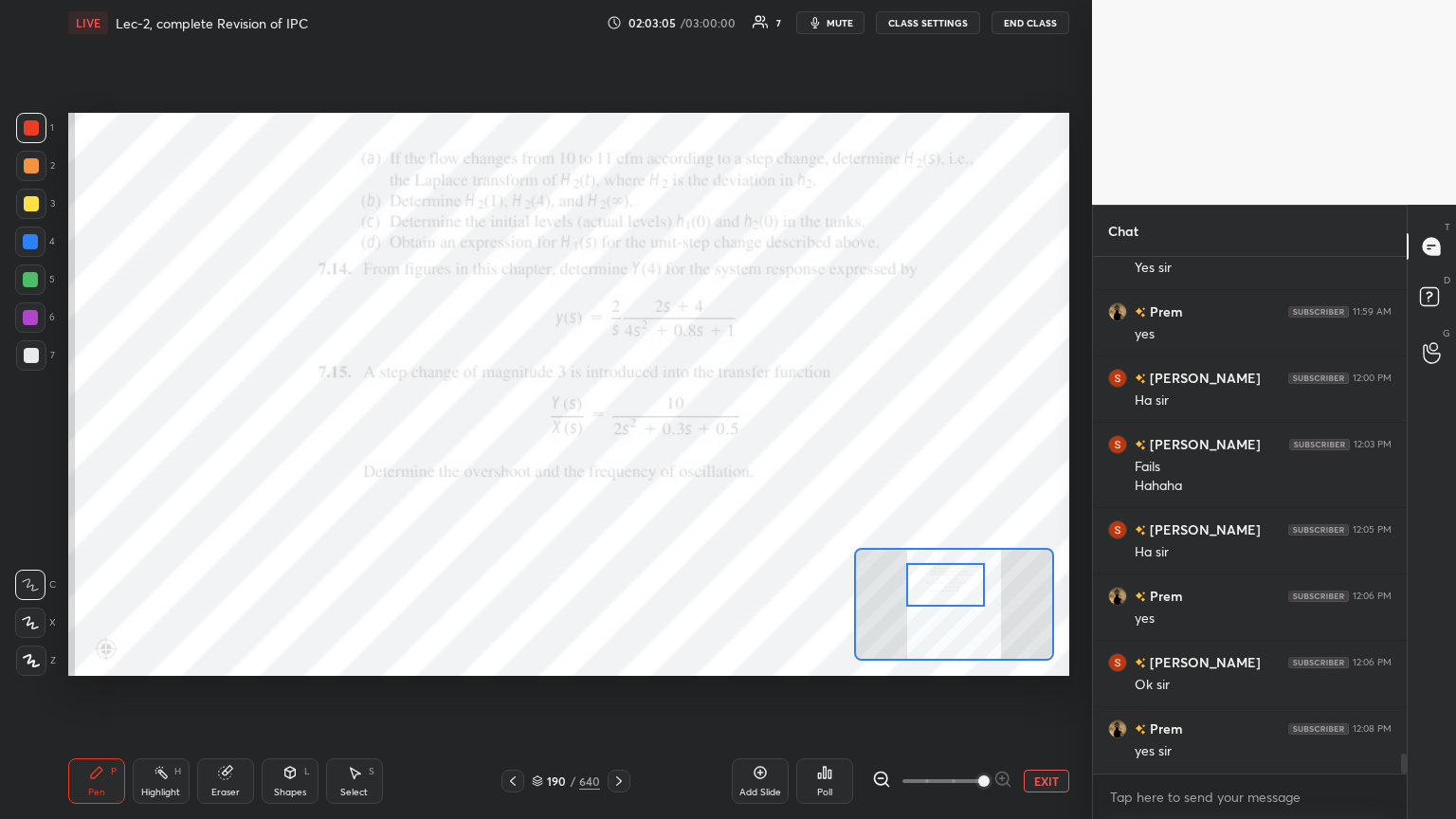 click at bounding box center (945, 585) 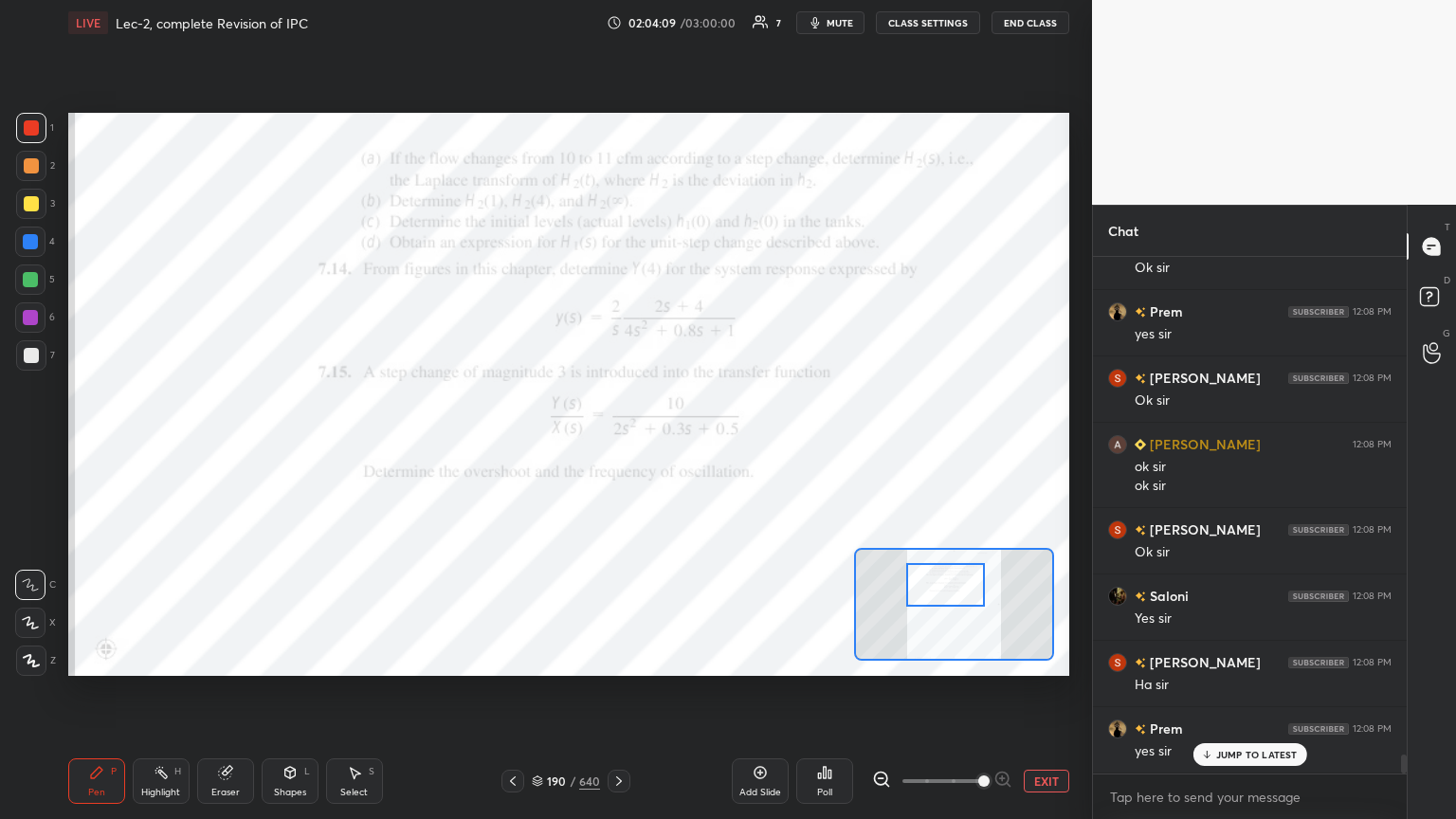 scroll, scrollTop: 13612, scrollLeft: 0, axis: vertical 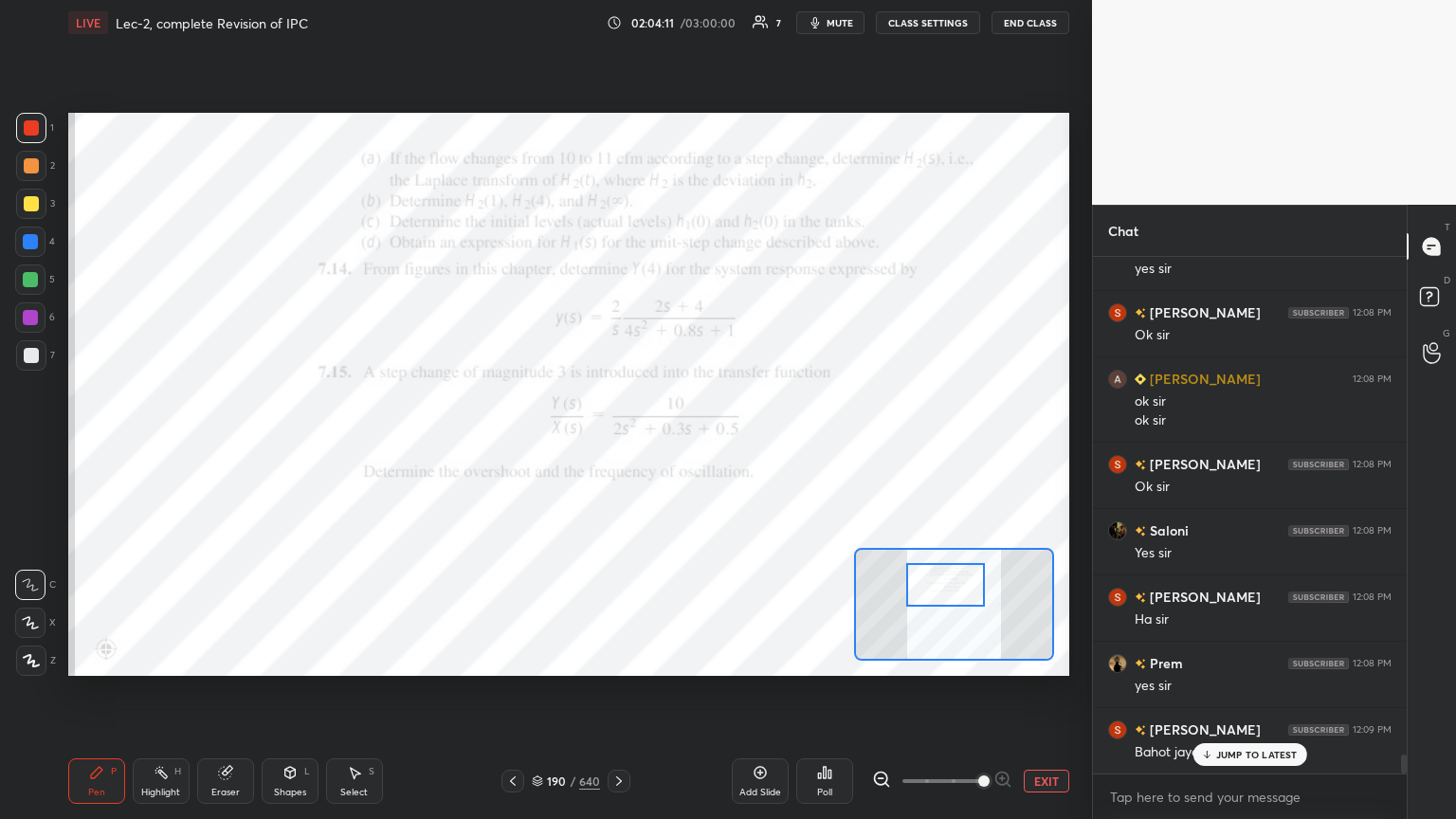 click on "JUMP TO LATEST" at bounding box center (1249, 755) 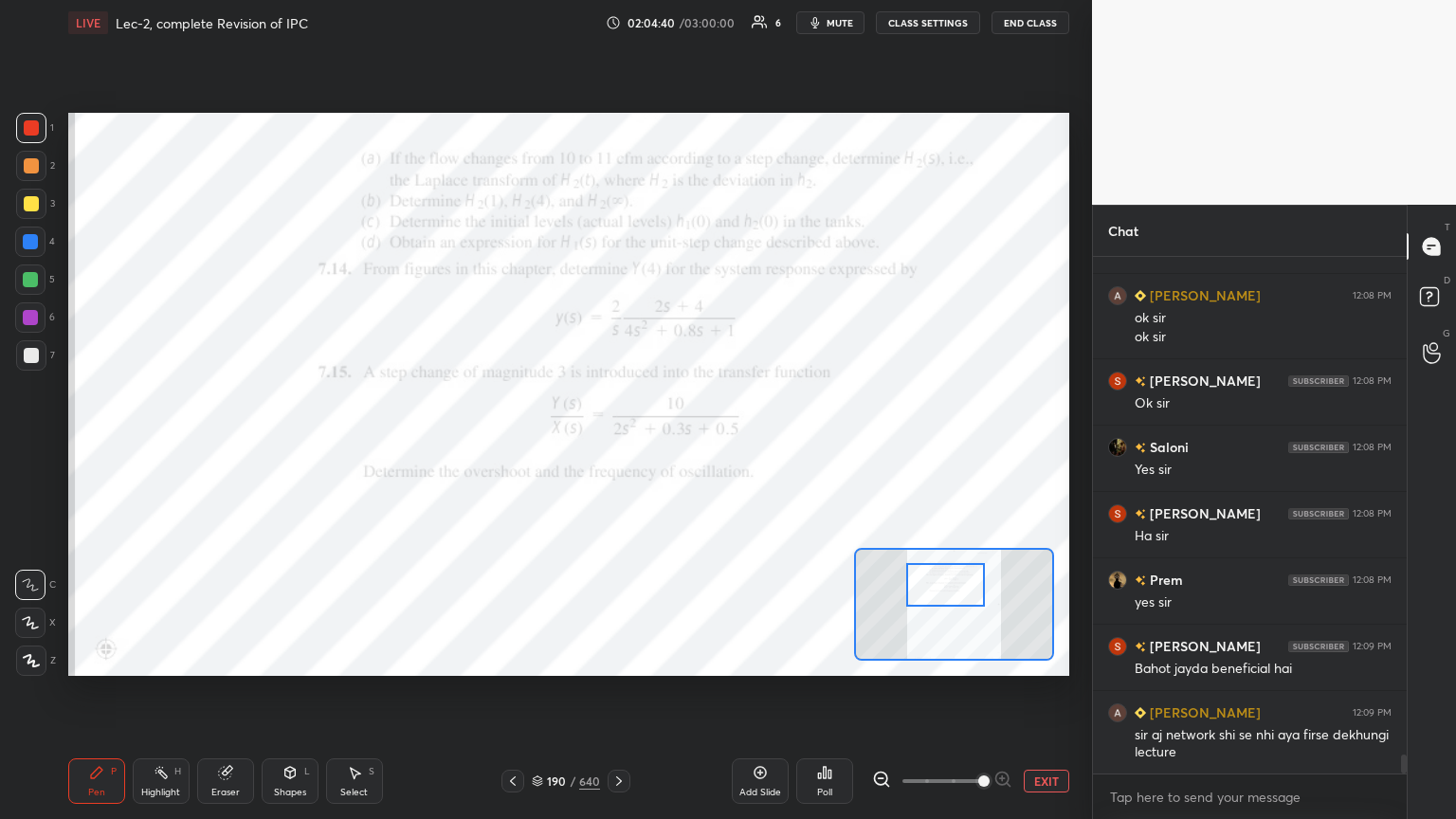 scroll, scrollTop: 13763, scrollLeft: 0, axis: vertical 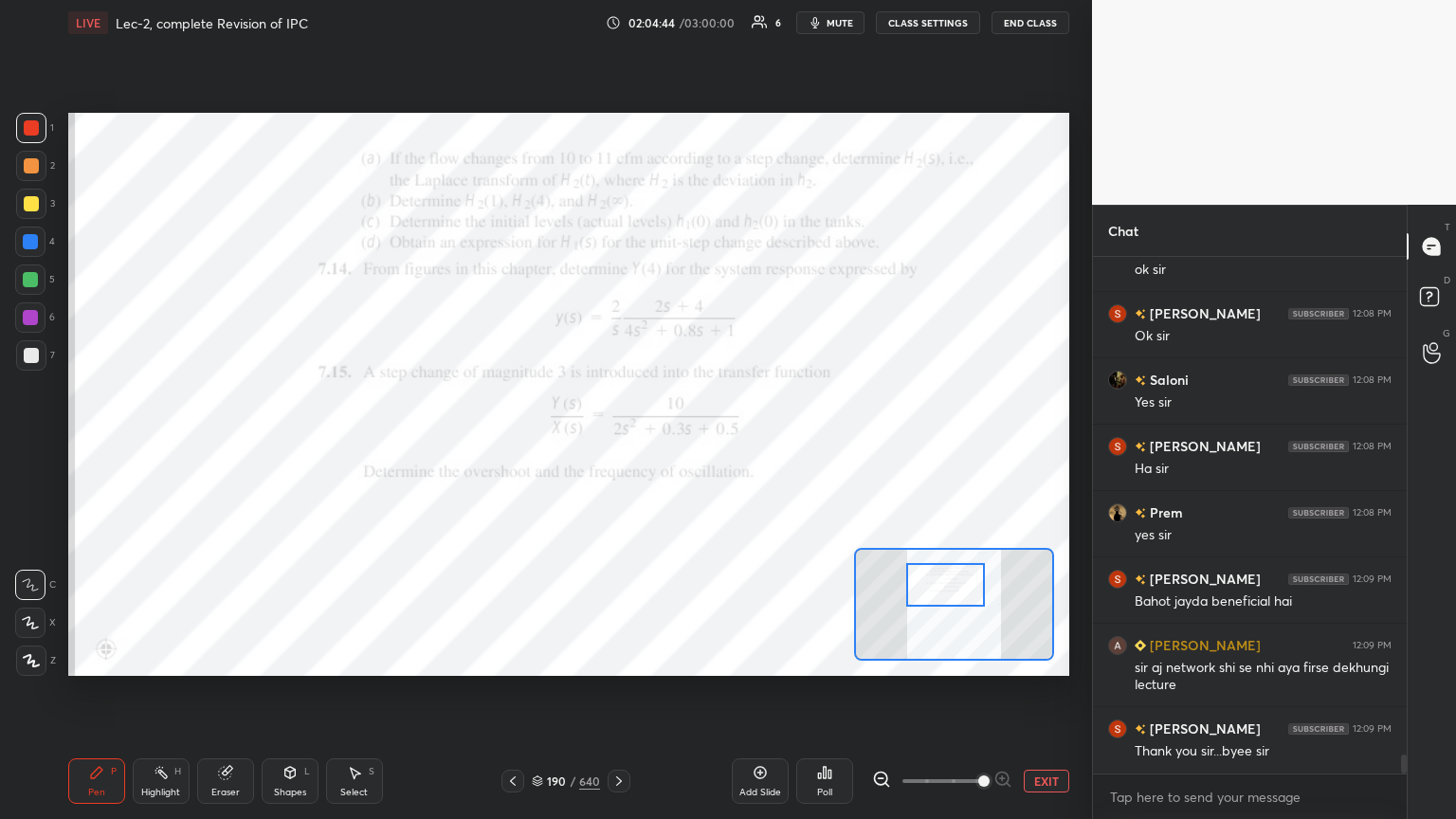 click 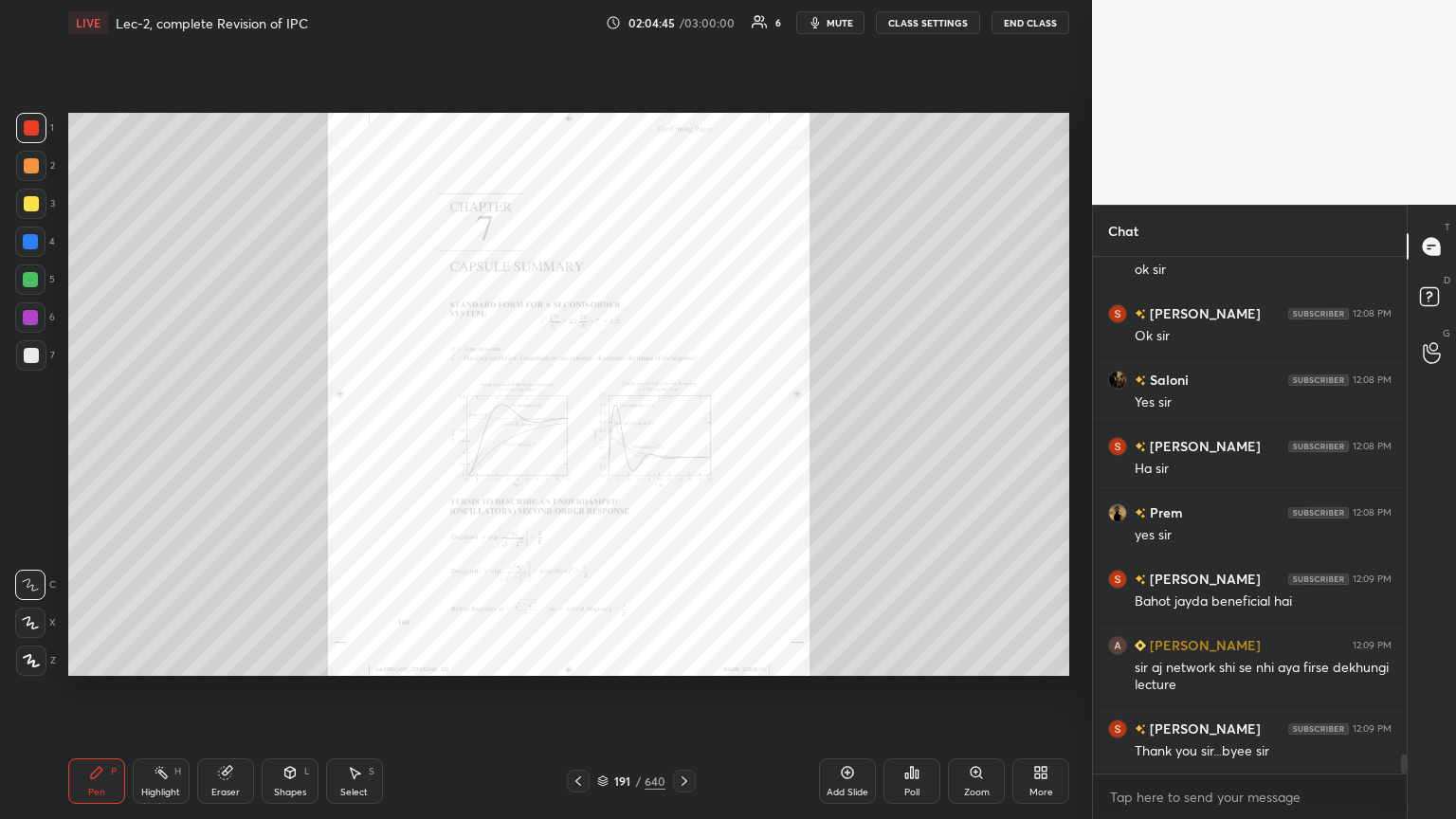 click 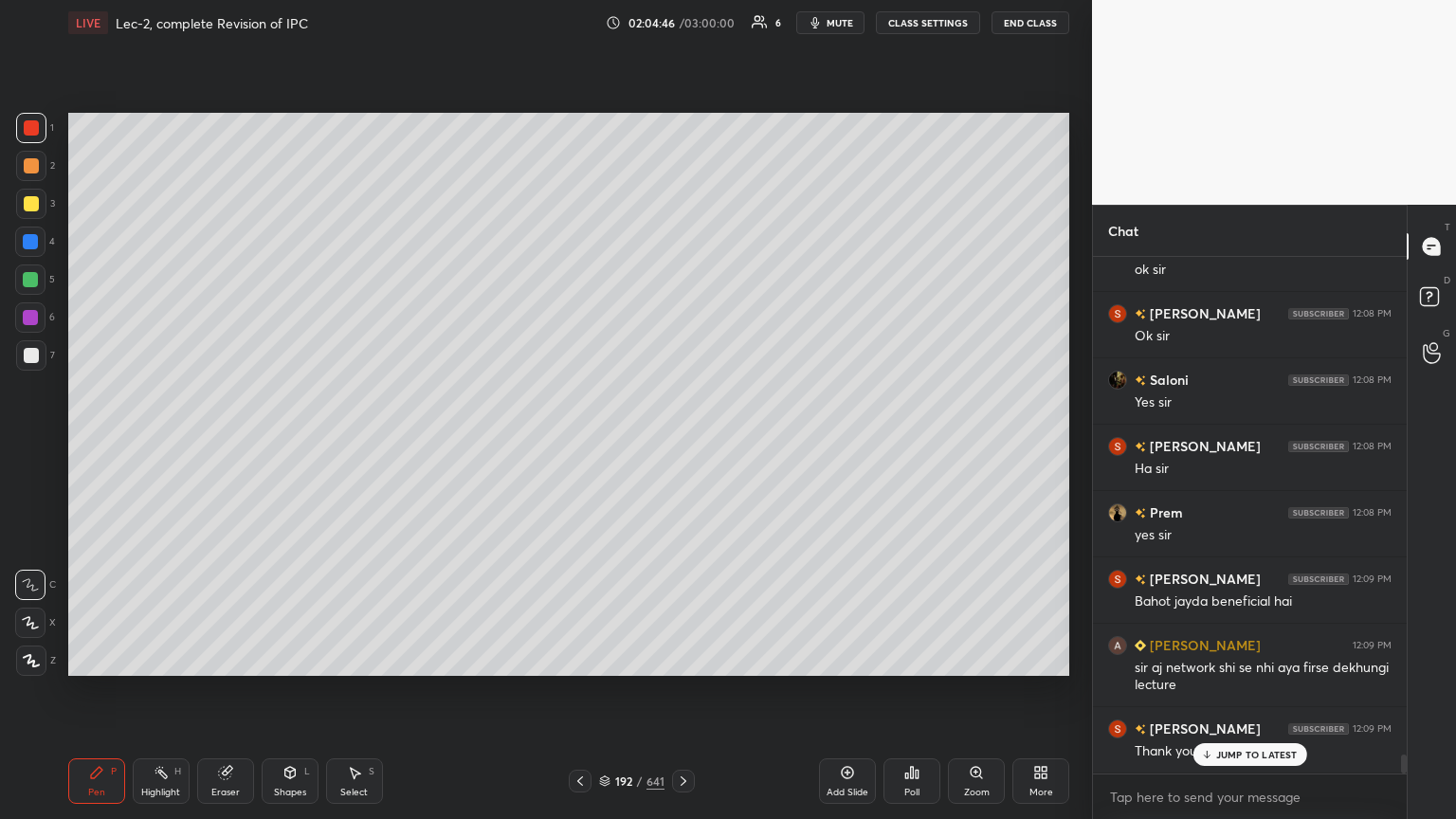 scroll, scrollTop: 13828, scrollLeft: 0, axis: vertical 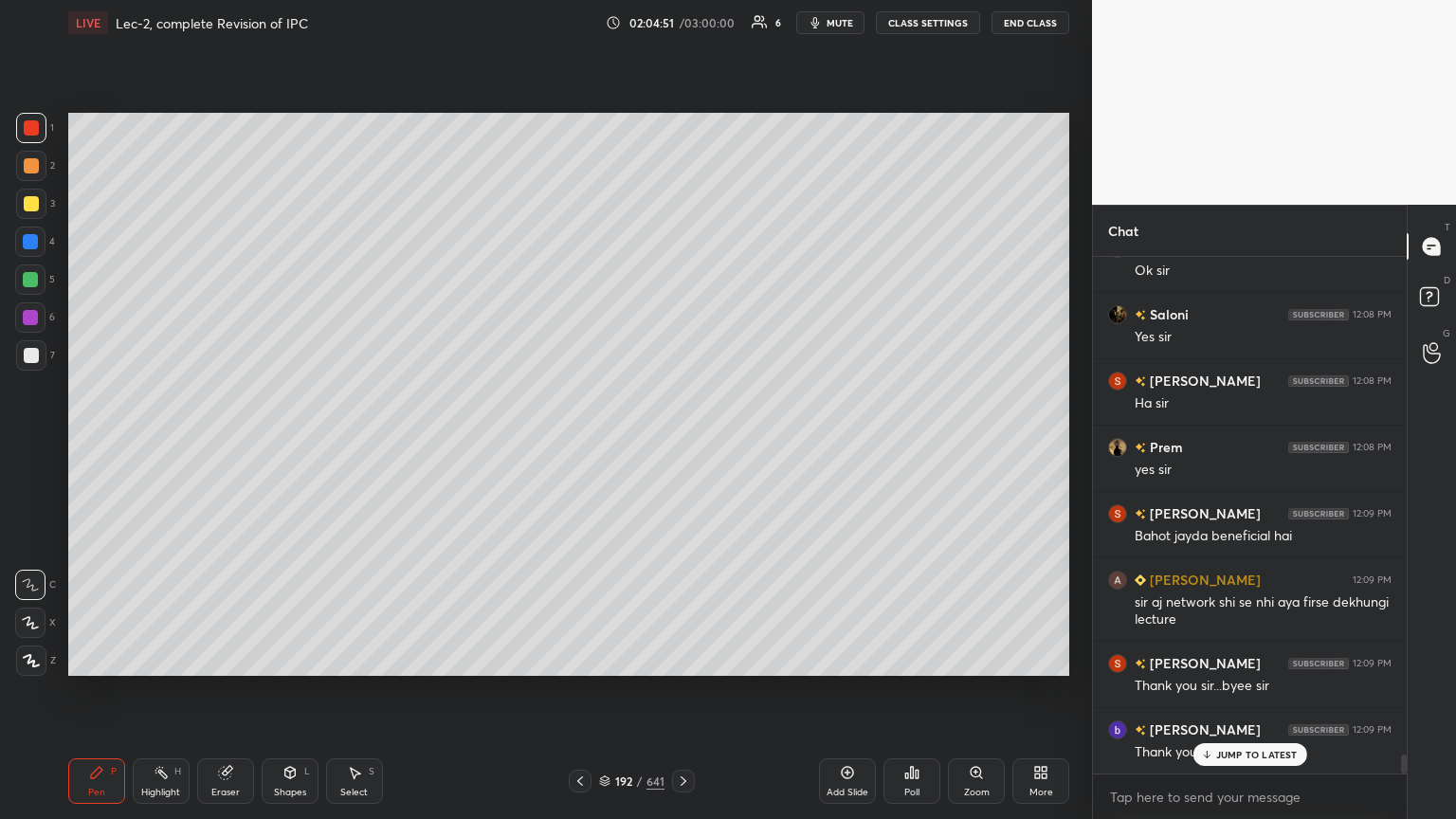 click on "JUMP TO LATEST" at bounding box center [1257, 755] 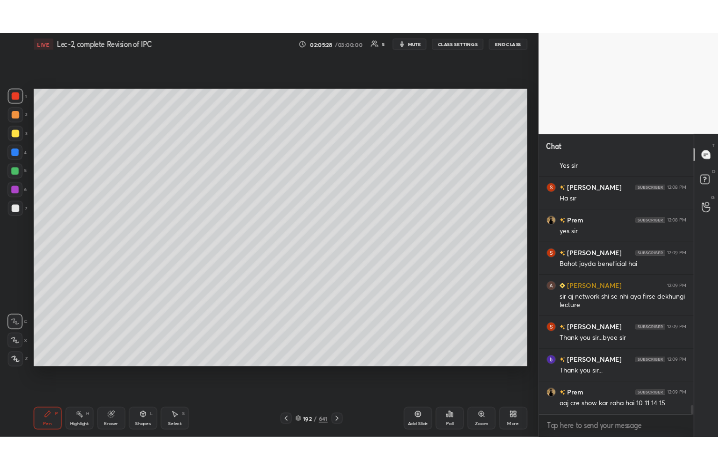 scroll, scrollTop: 14728, scrollLeft: 0, axis: vertical 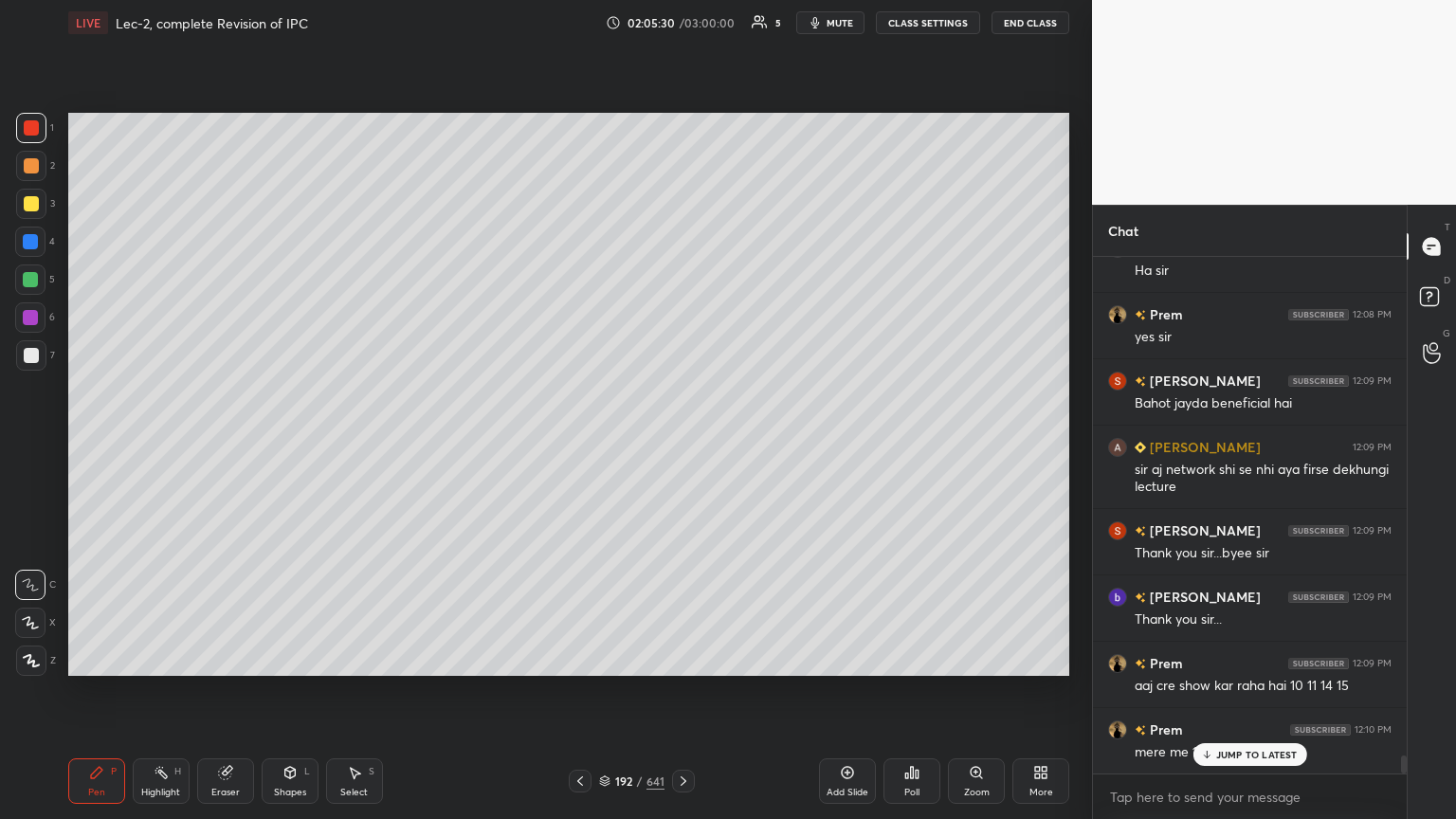 click on "JUMP TO LATEST" at bounding box center (1257, 755) 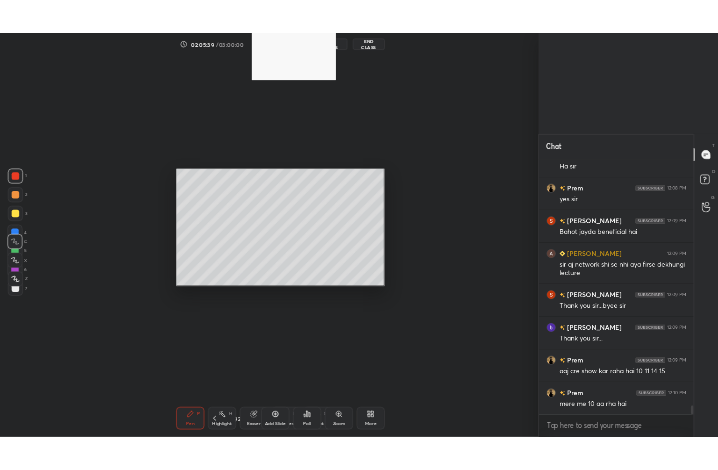 scroll, scrollTop: 342, scrollLeft: 492, axis: both 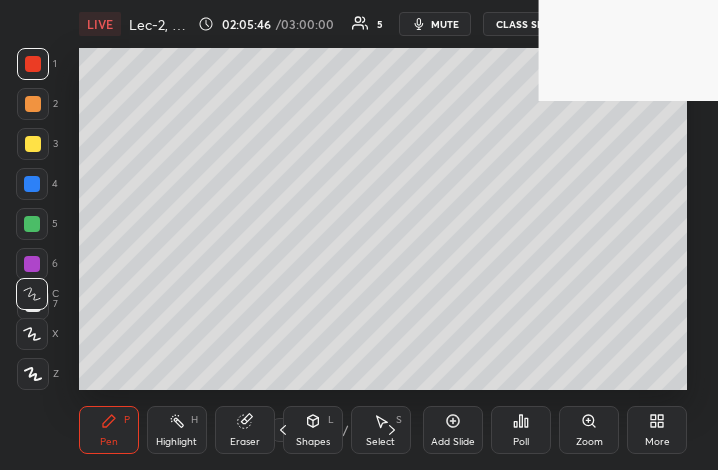 click on "More" at bounding box center [657, 442] 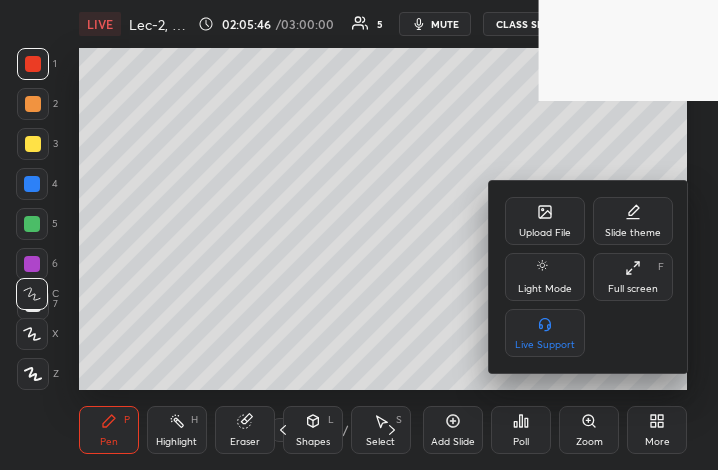 click on "Full screen F" at bounding box center (633, 277) 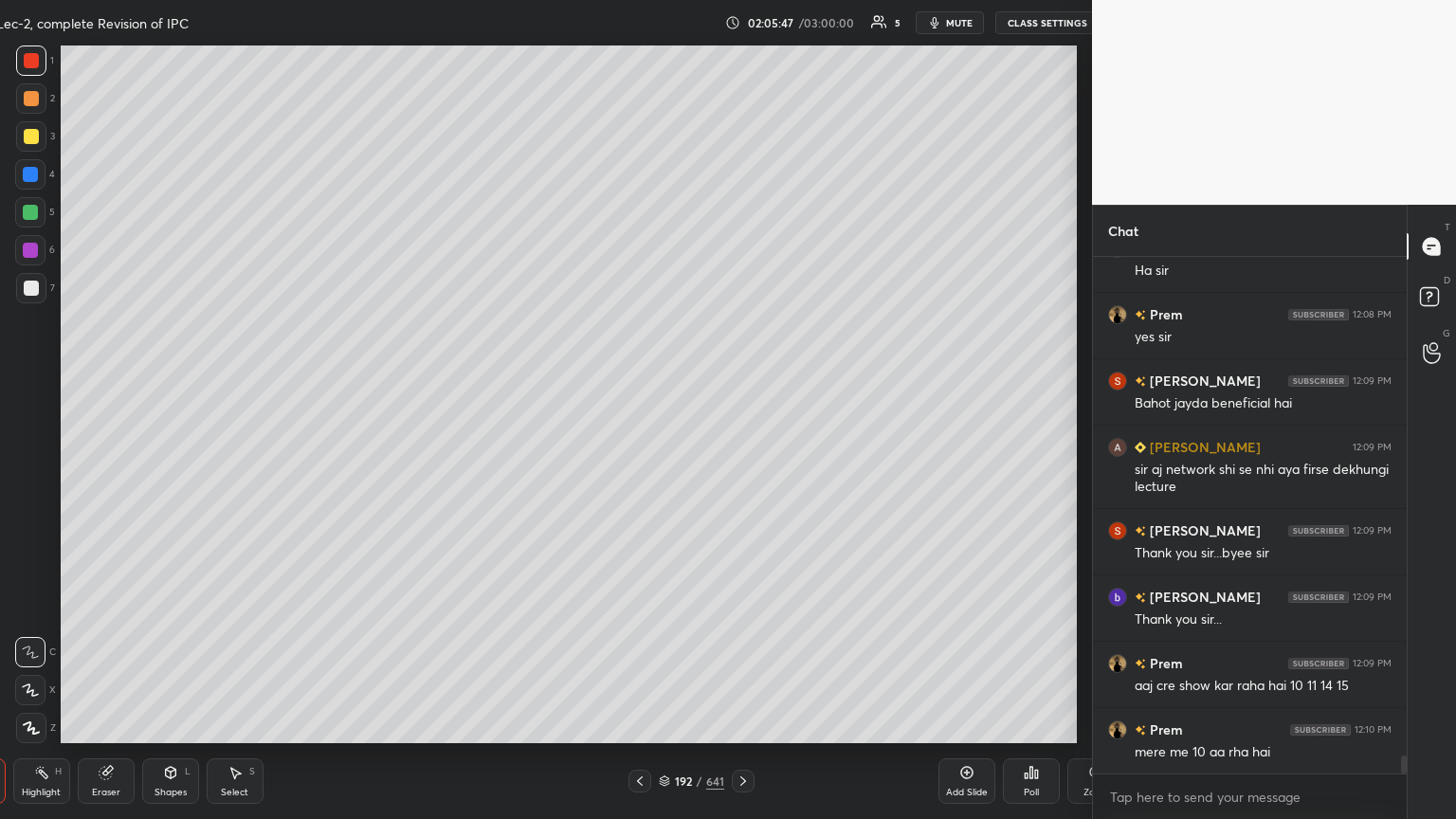 scroll, scrollTop: 94094, scrollLeft: 93495, axis: both 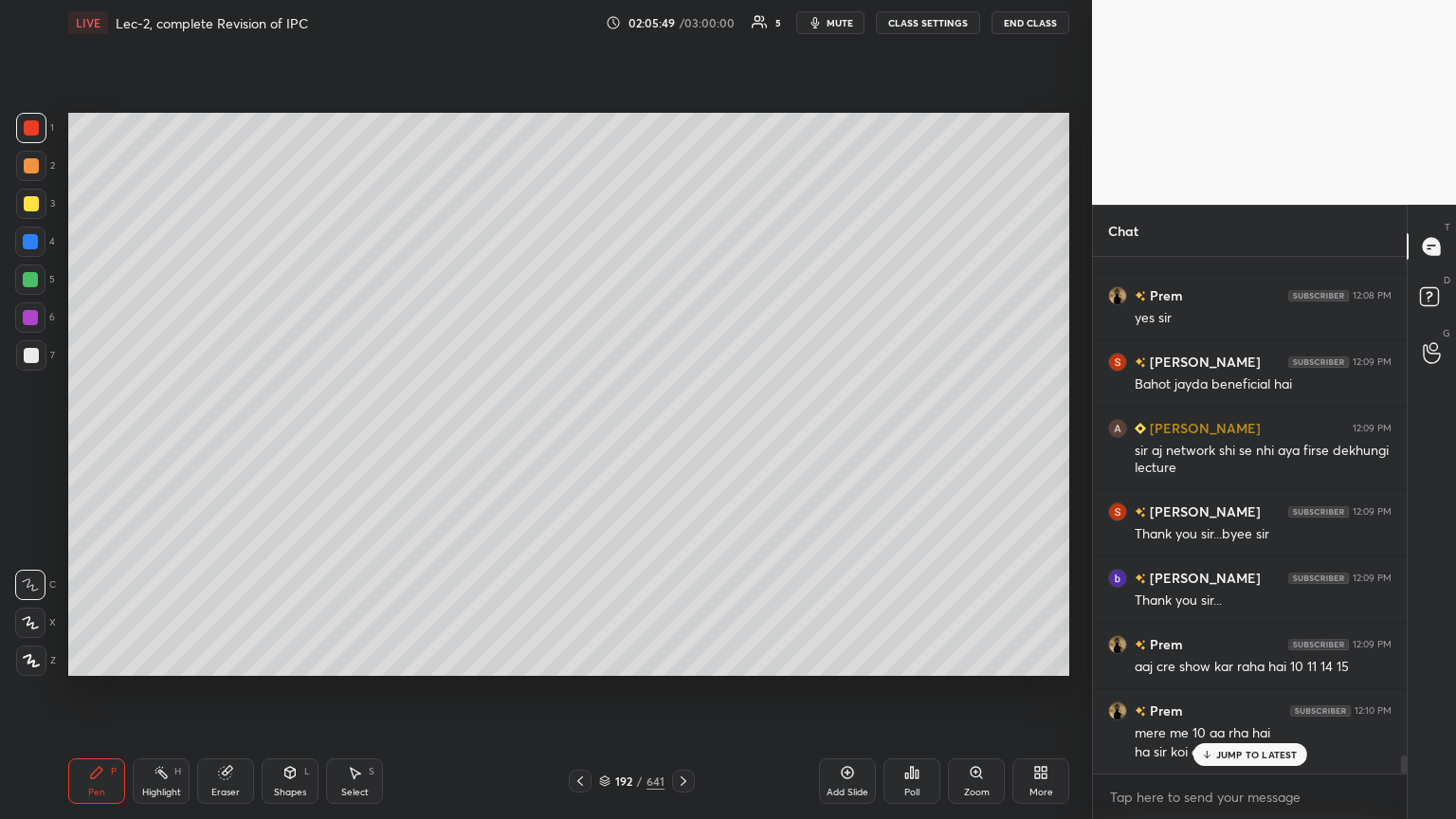 click on "JUMP TO LATEST" at bounding box center [1257, 755] 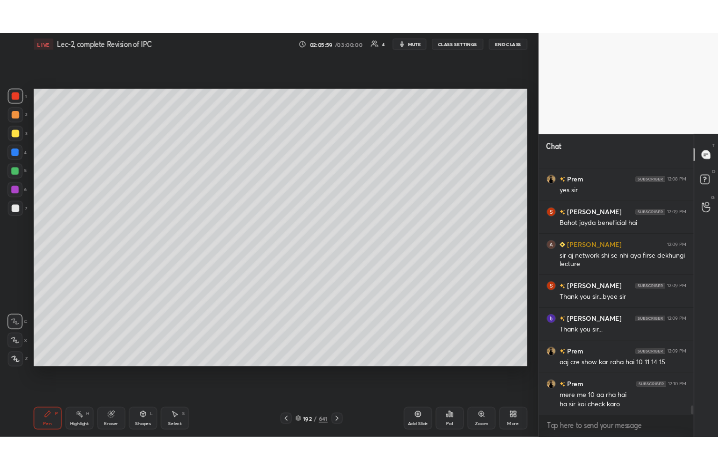 scroll, scrollTop: 342, scrollLeft: 463, axis: both 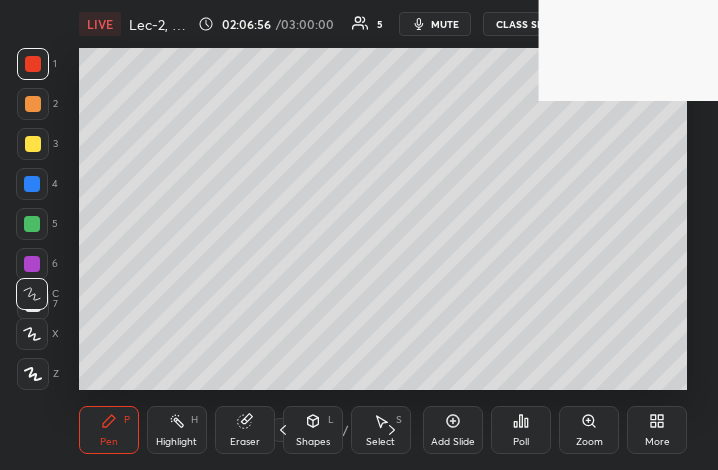 click on "More" at bounding box center (657, 430) 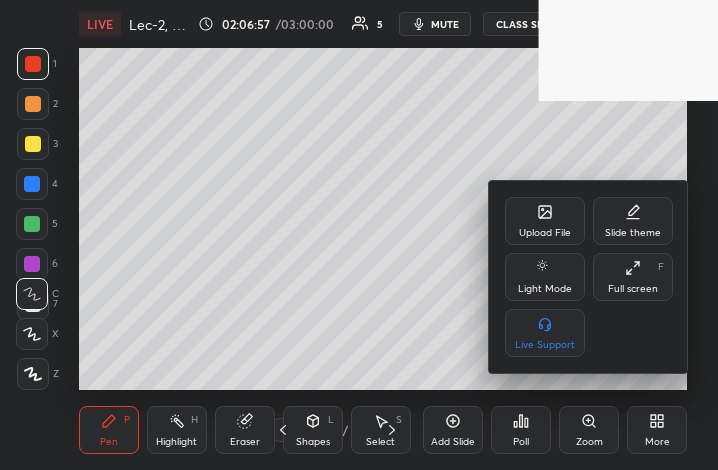 drag, startPoint x: 633, startPoint y: 277, endPoint x: 832, endPoint y: 509, distance: 305.65503 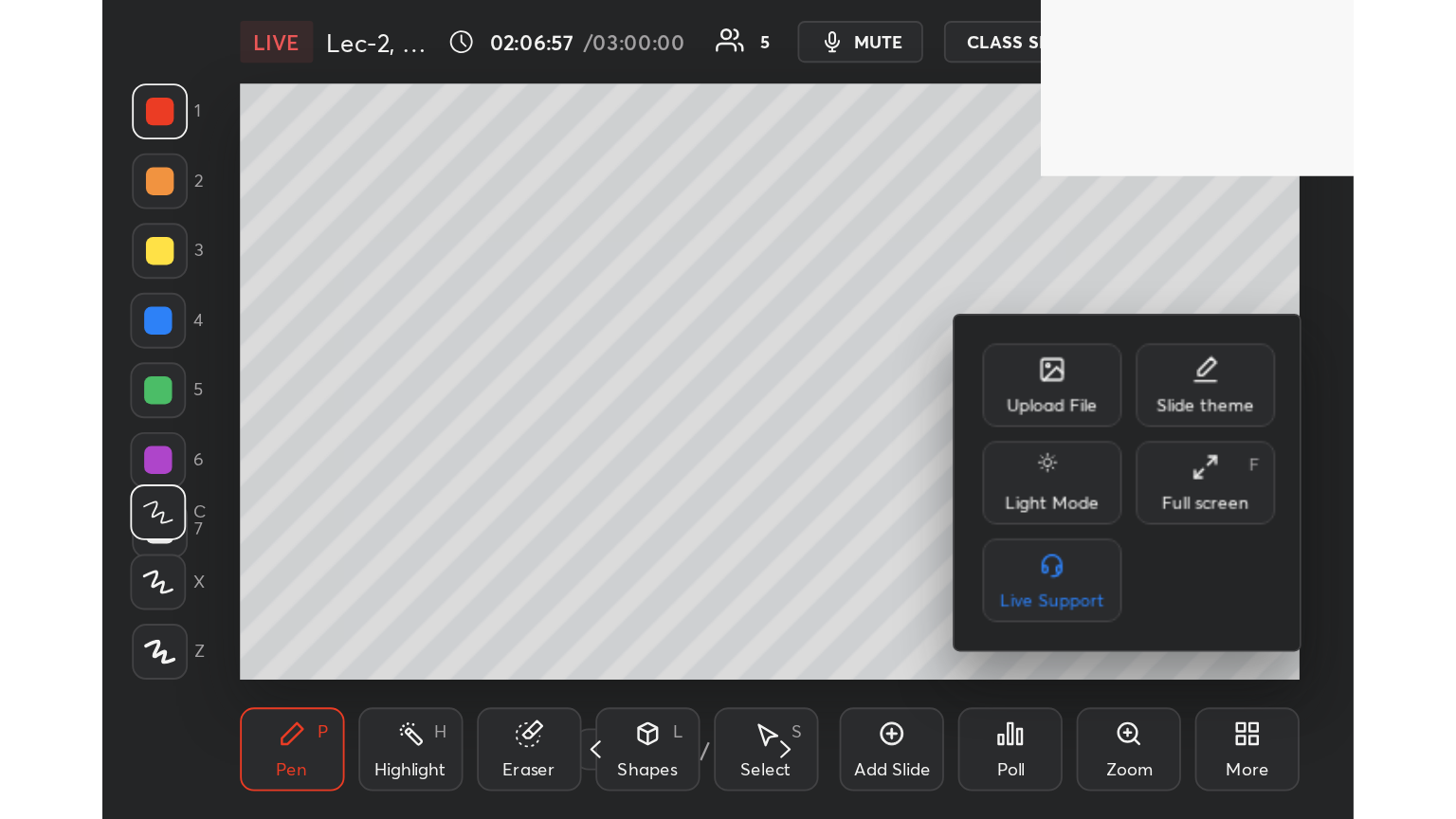 scroll, scrollTop: 94094, scrollLeft: 93421, axis: both 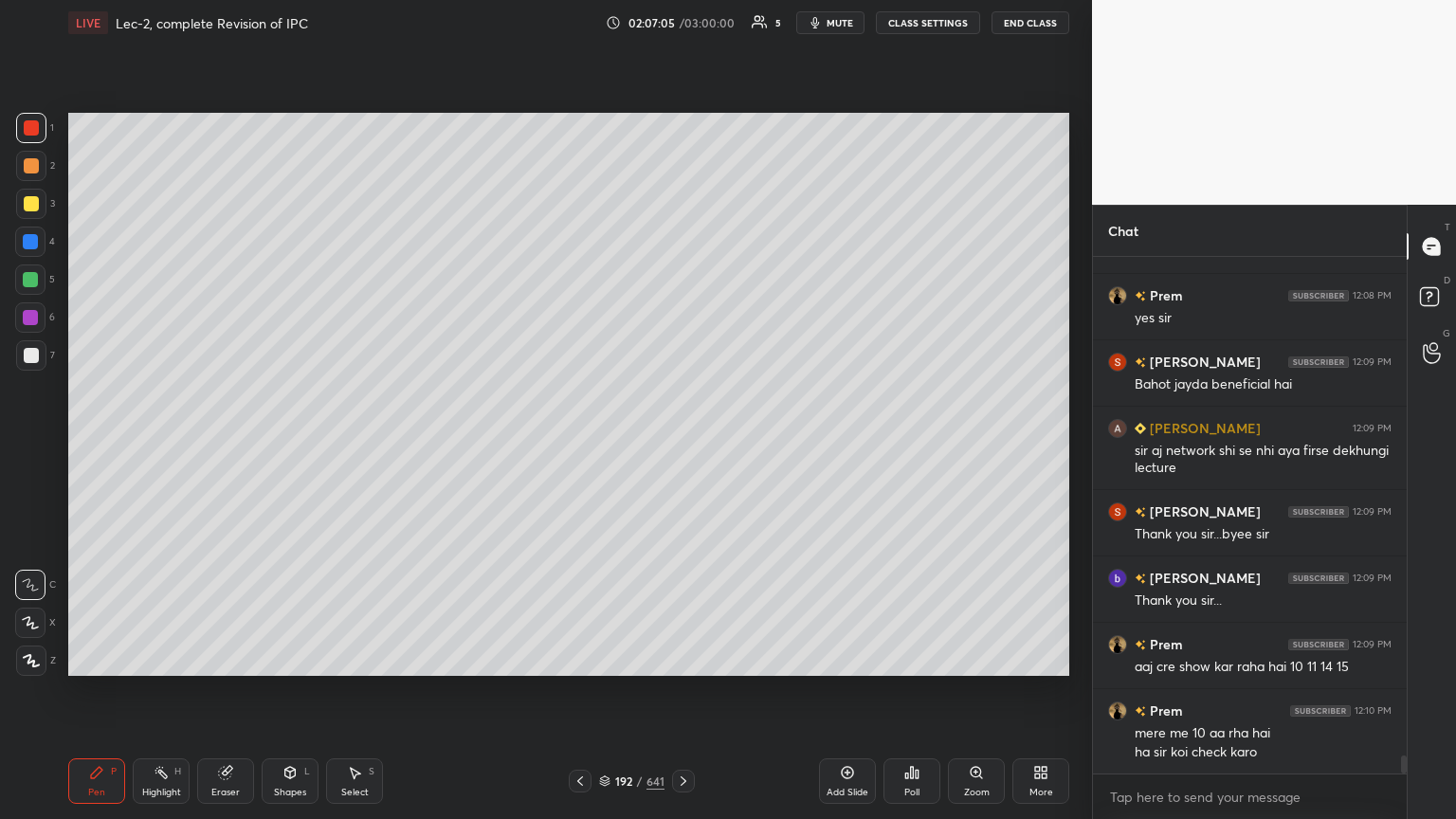 click at bounding box center (30, 623) 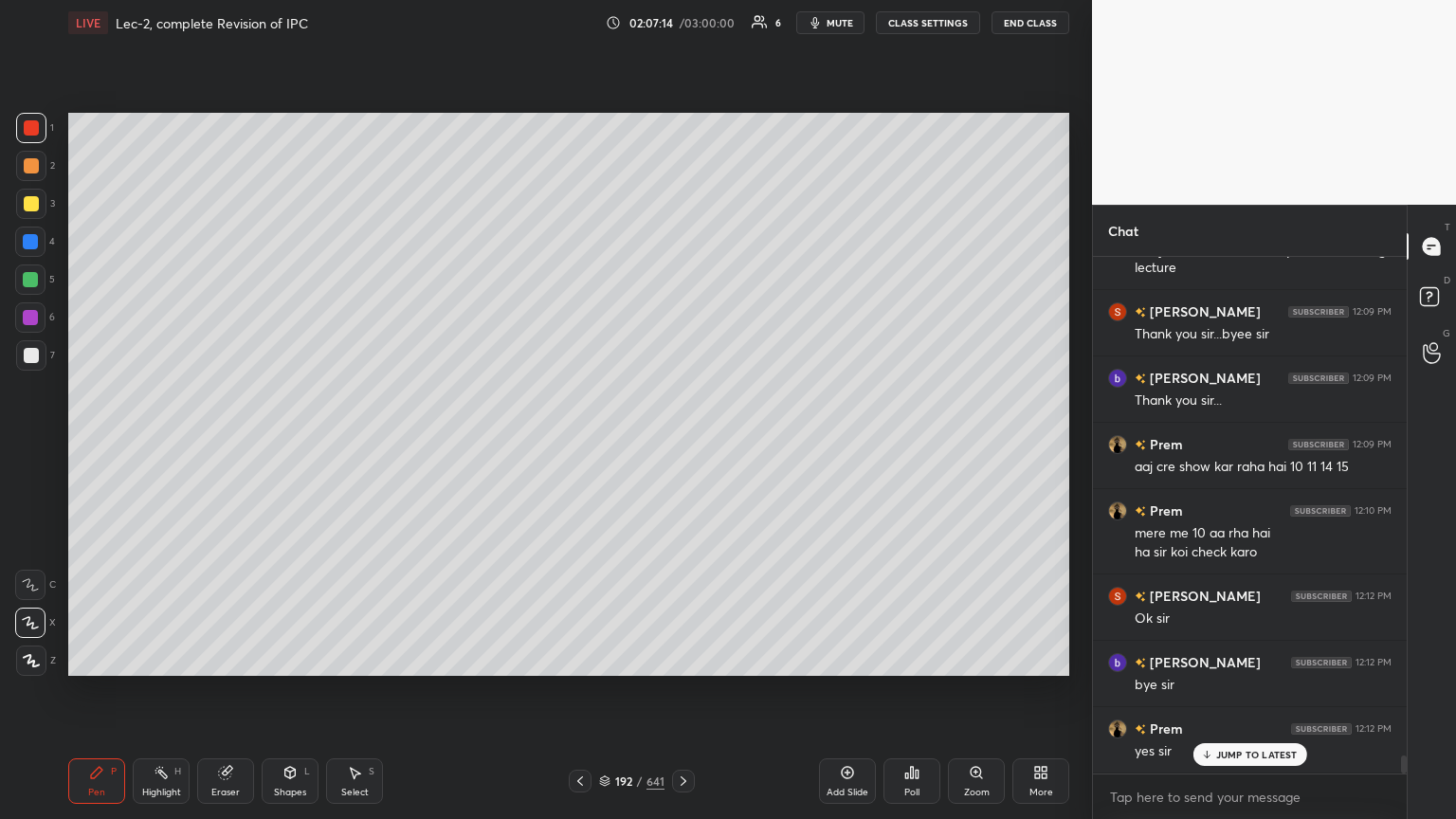 scroll, scrollTop: 14245, scrollLeft: 0, axis: vertical 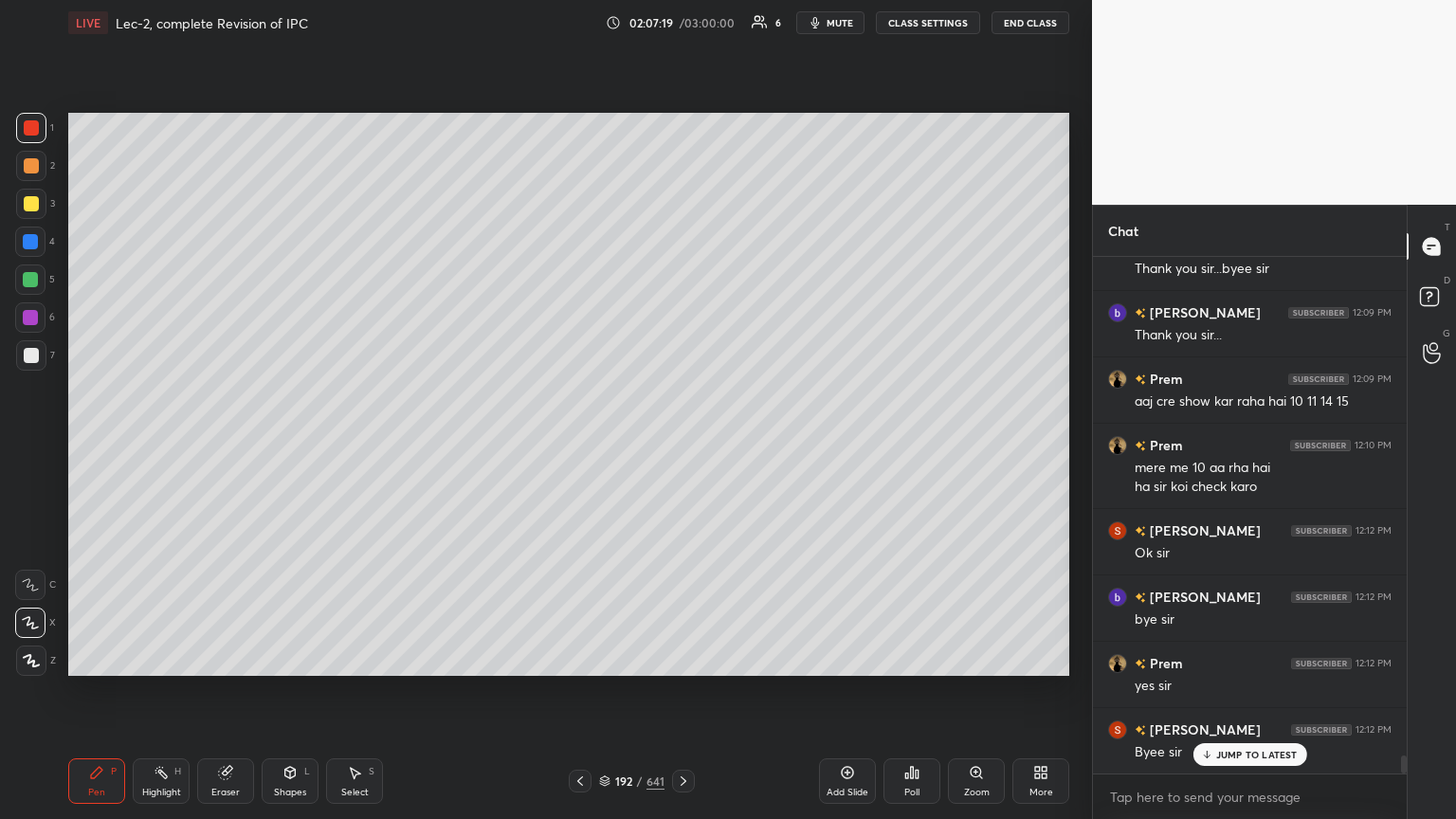 click on "End Class" at bounding box center (1030, 23) 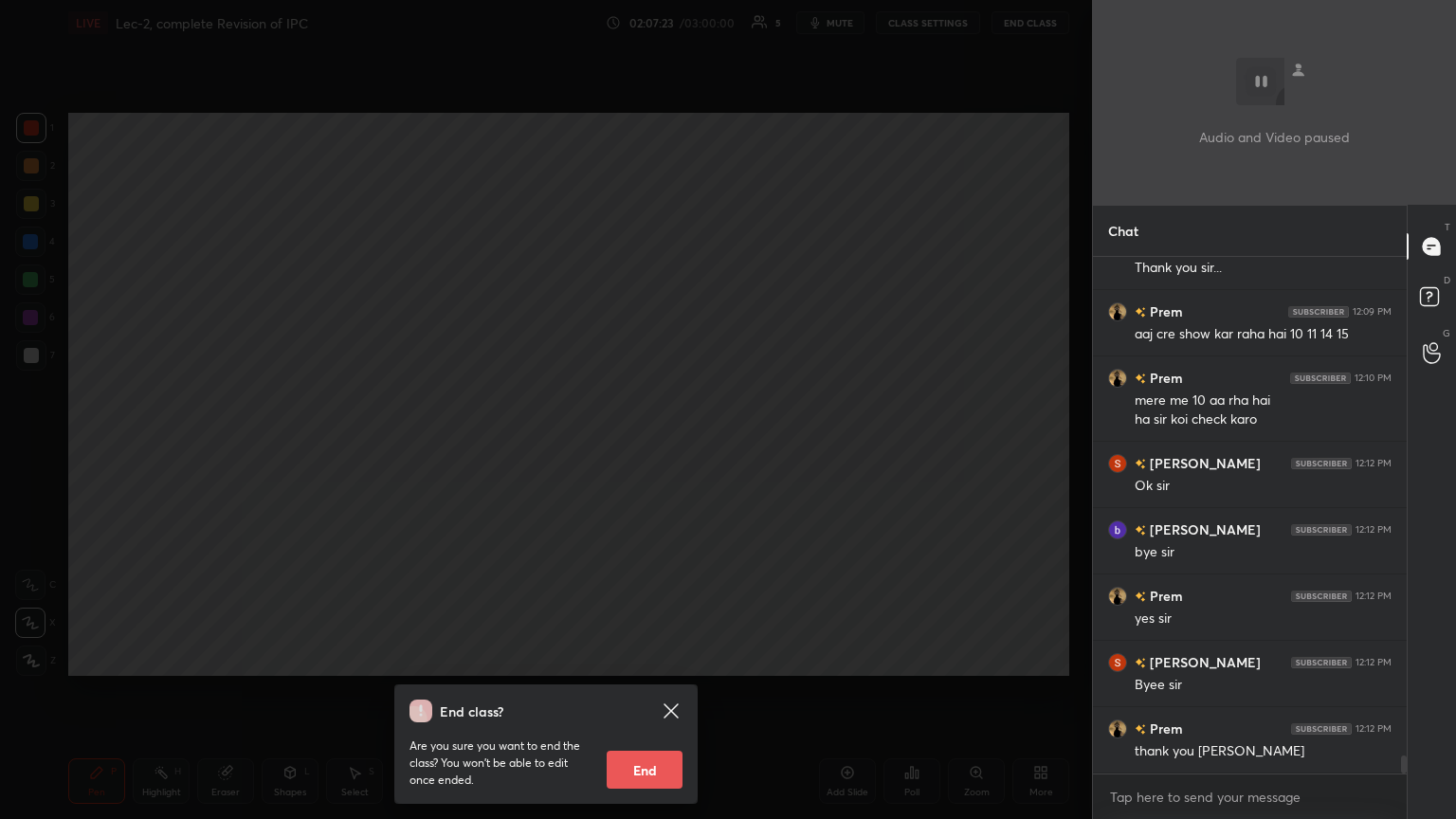 scroll, scrollTop: 14378, scrollLeft: 0, axis: vertical 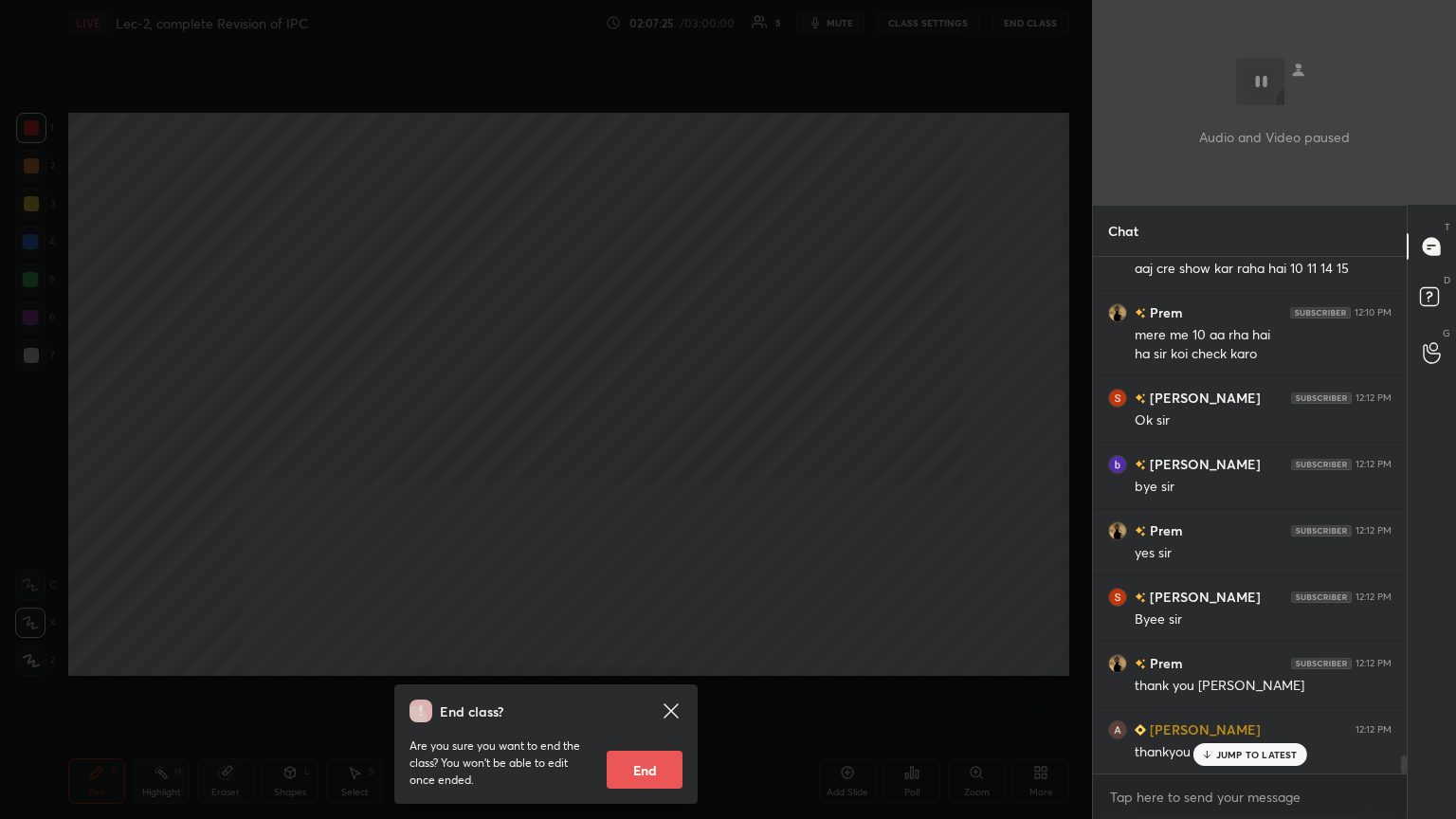 click on "End" at bounding box center (645, 770) 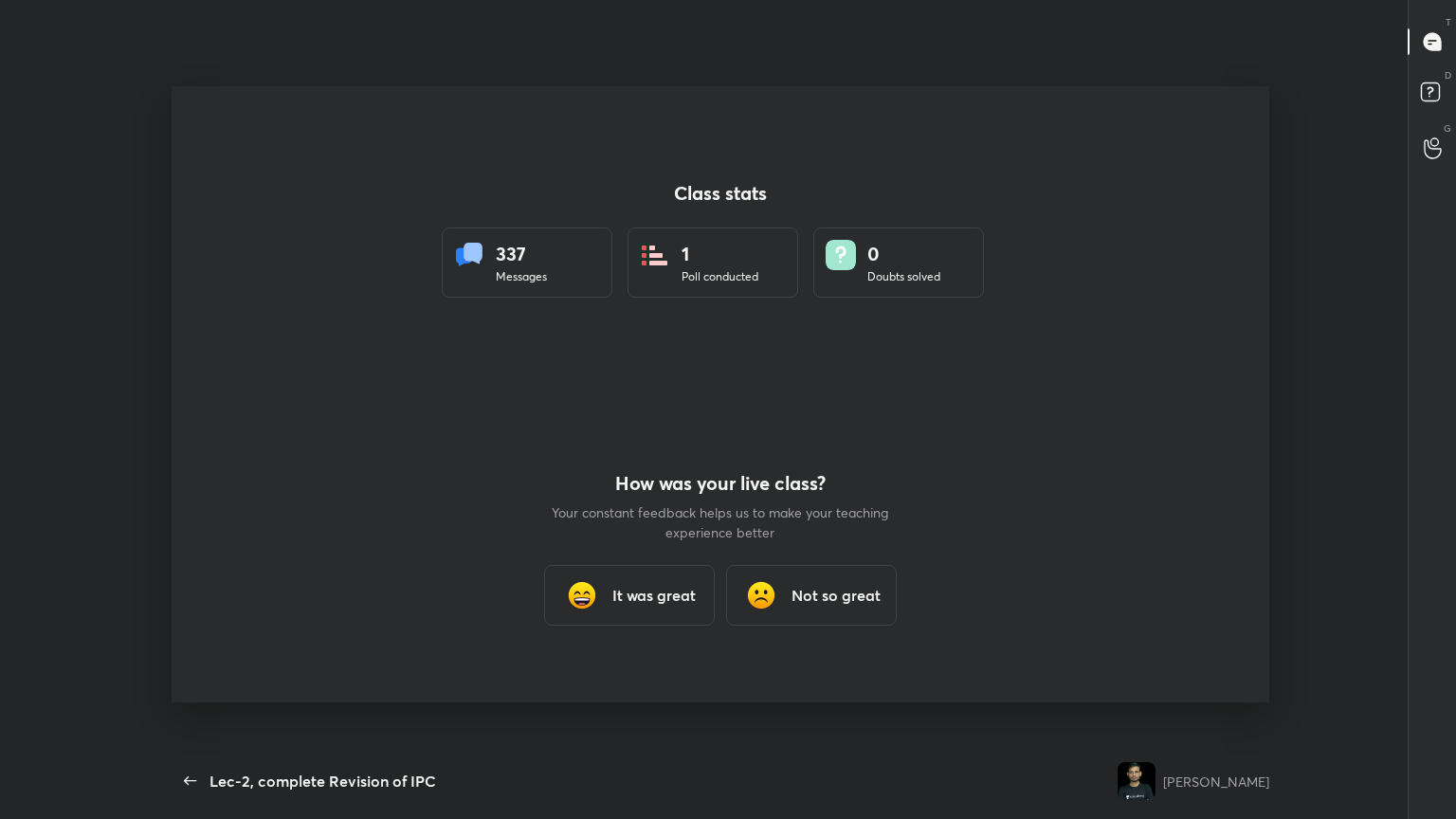 scroll, scrollTop: 0, scrollLeft: 0, axis: both 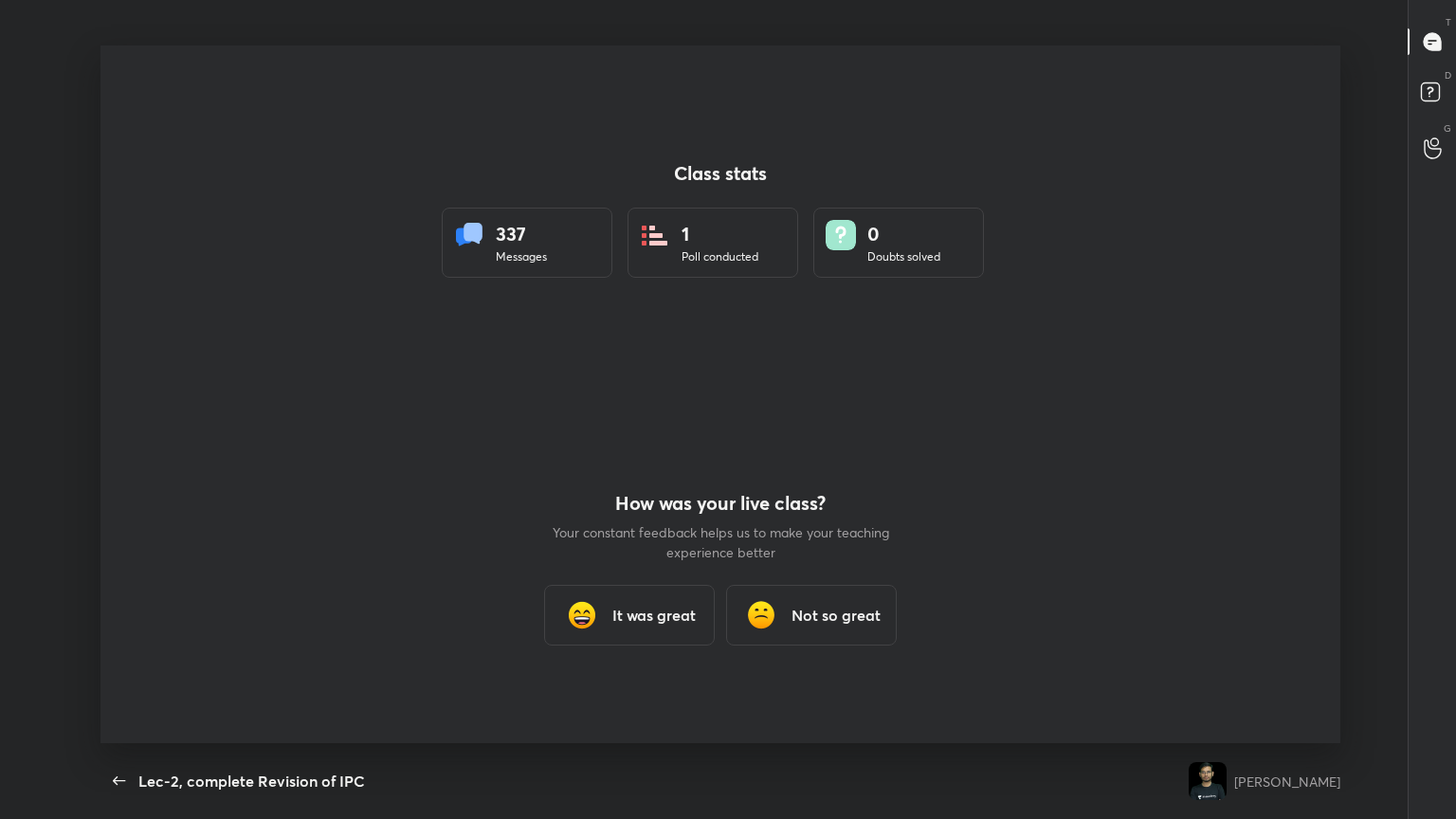 click on "It was great" at bounding box center [654, 615] 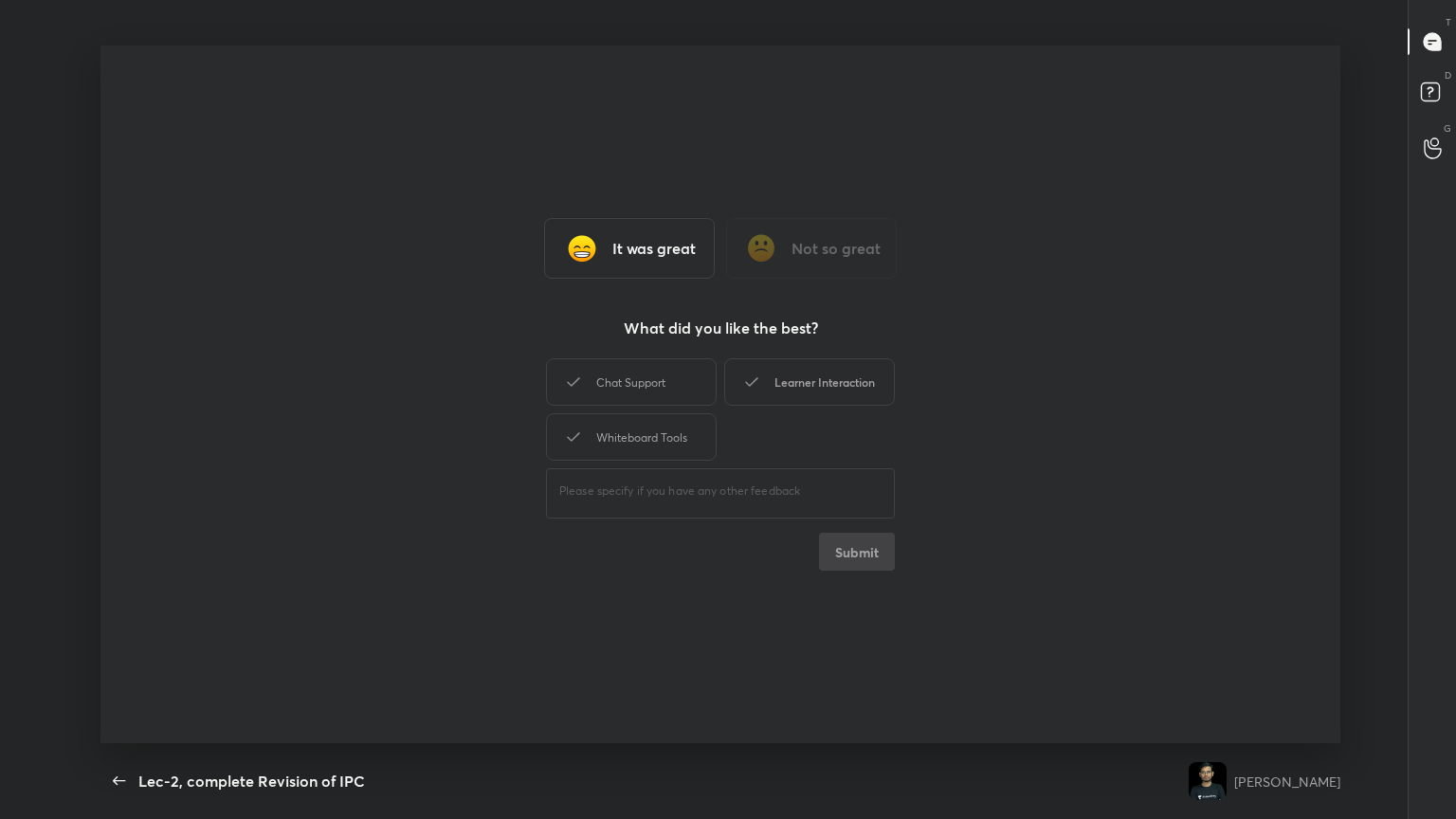 click on "Learner Interaction" at bounding box center [810, 382] 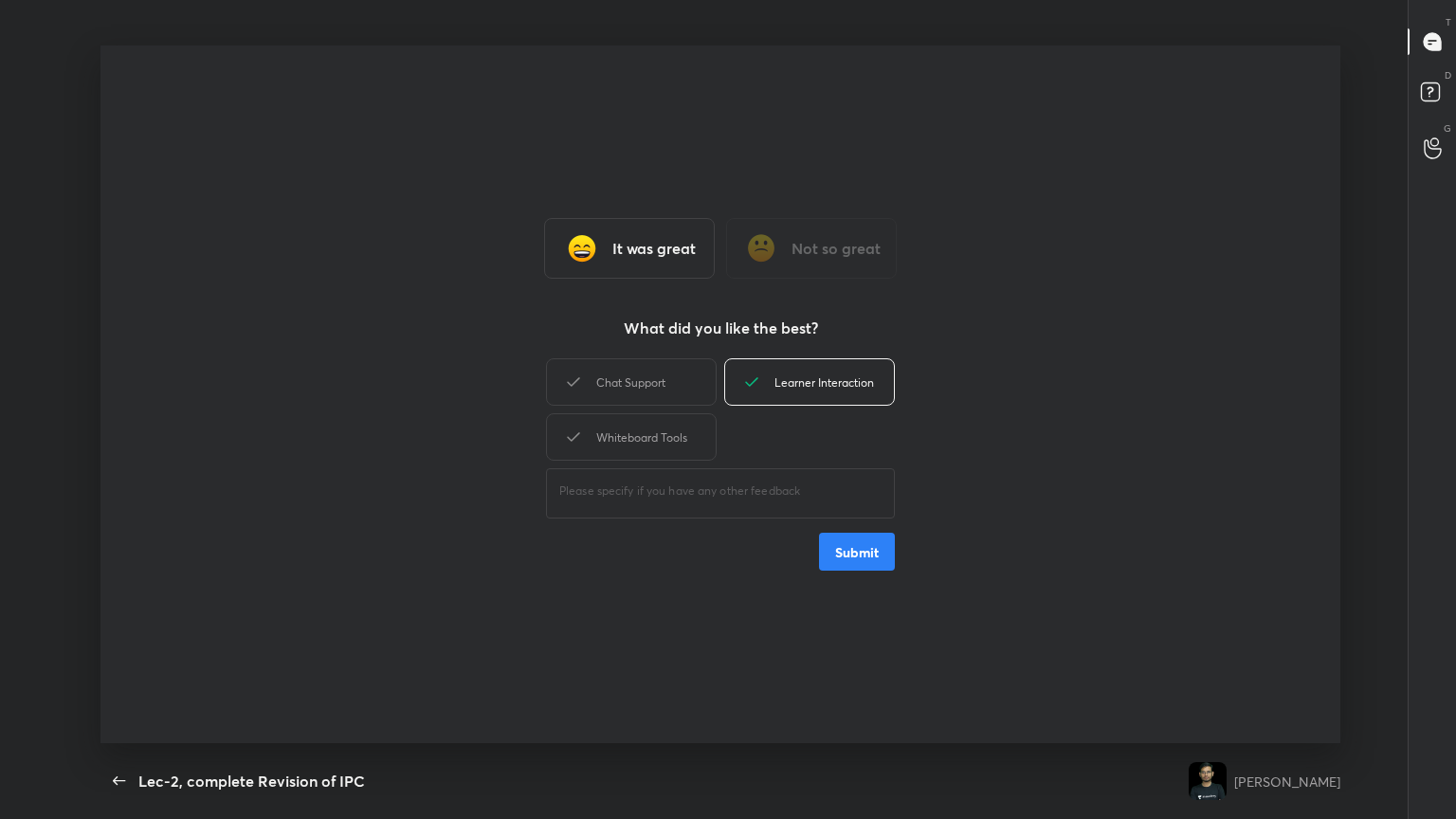 click on "Submit" at bounding box center [857, 552] 